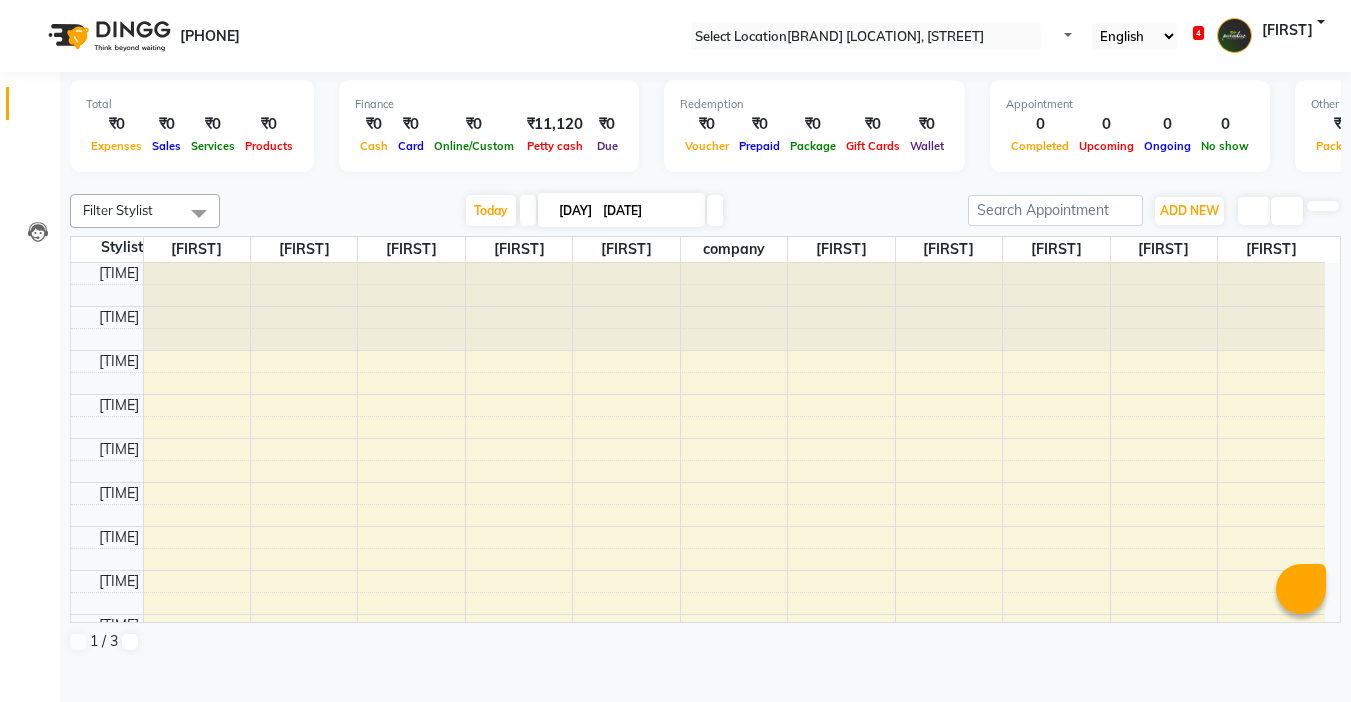 scroll, scrollTop: 0, scrollLeft: 0, axis: both 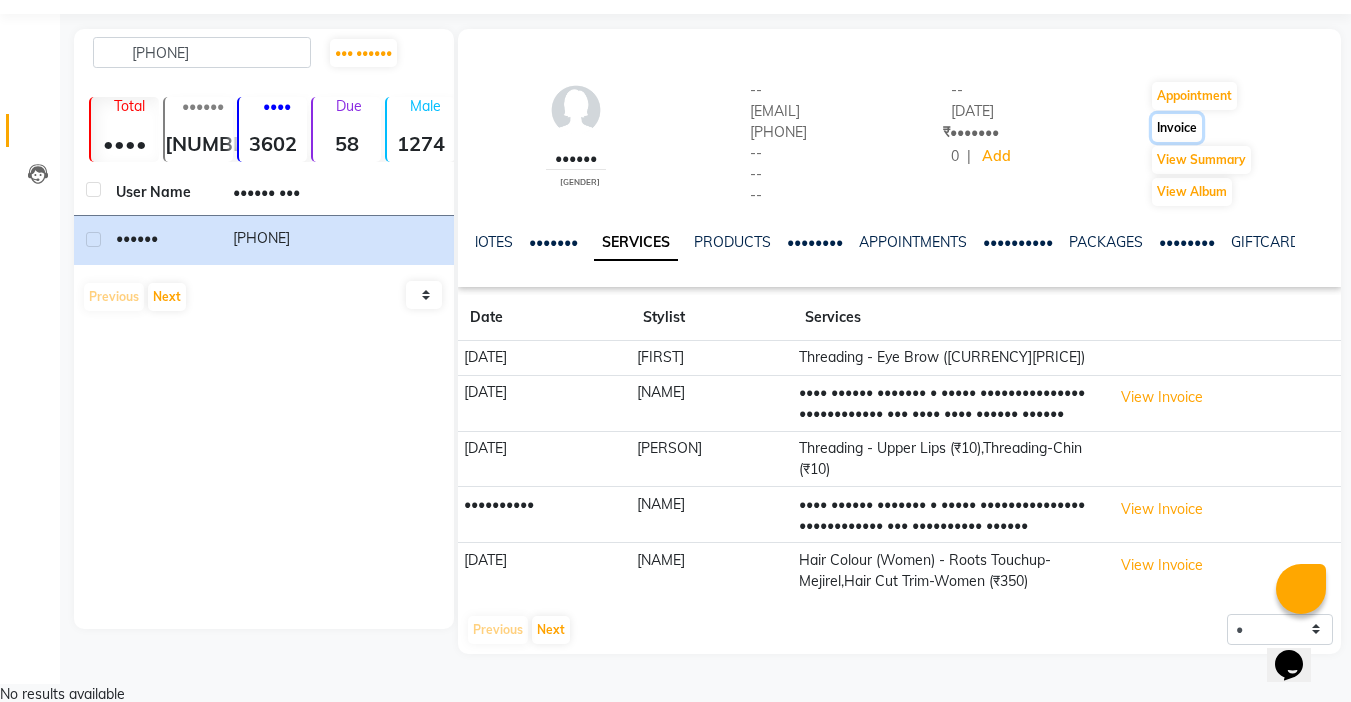 click on "Invoice" at bounding box center (1194, 96) 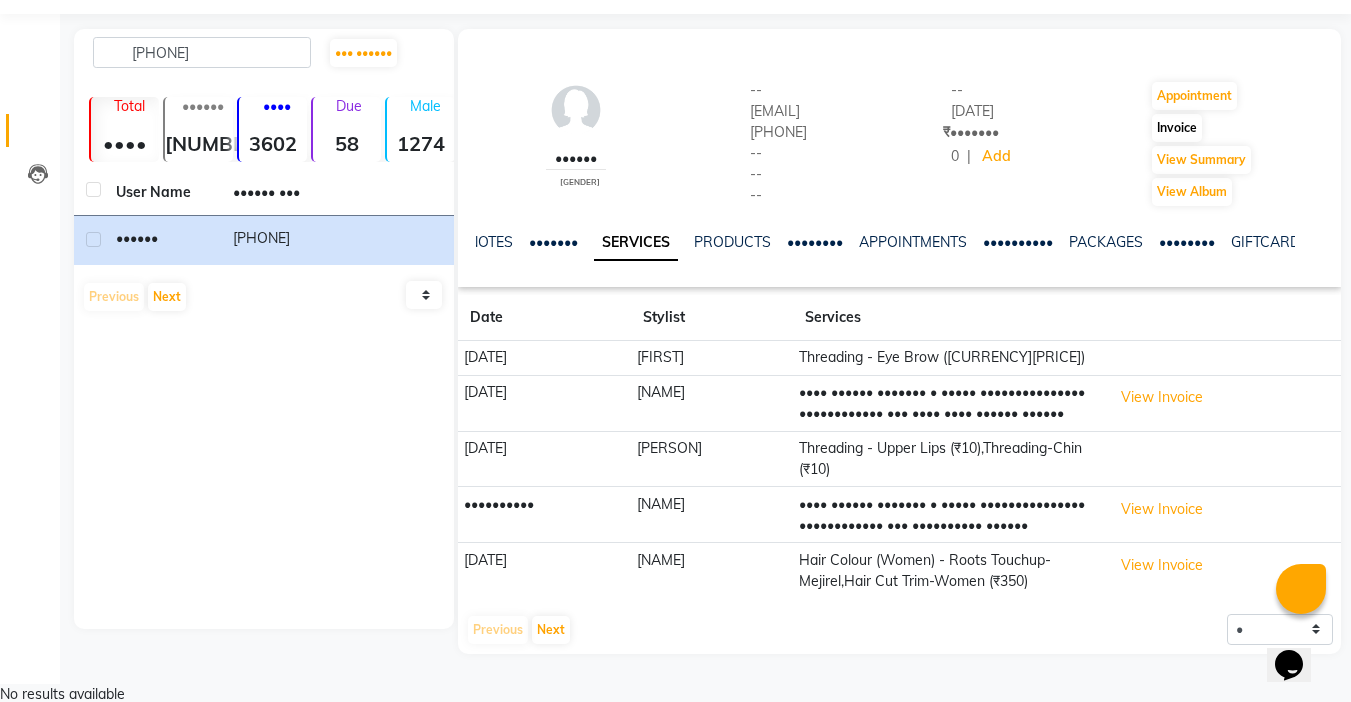 scroll, scrollTop: 0, scrollLeft: 0, axis: both 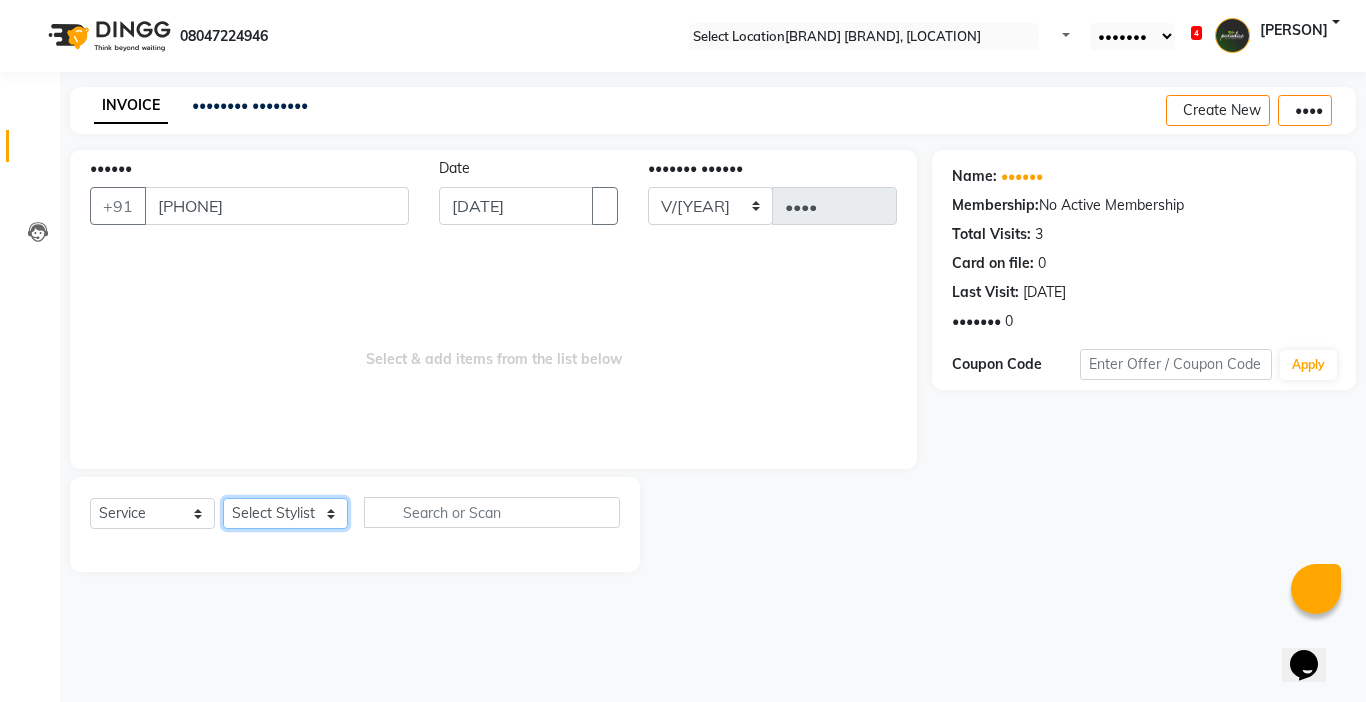 click on "Select Stylist Abby aman  Anil anku company Deepak Deepika Gourav Heena ishu Jagdeesh kanchan Love preet Maddy Manpreet student Meenu Naina Palak Palak Sharma Radika Rajneesh Student Seema Shagun Shifali - Student Shweta  Sujata Surinder Paul Vansh Vikas Vishal" at bounding box center [285, 513] 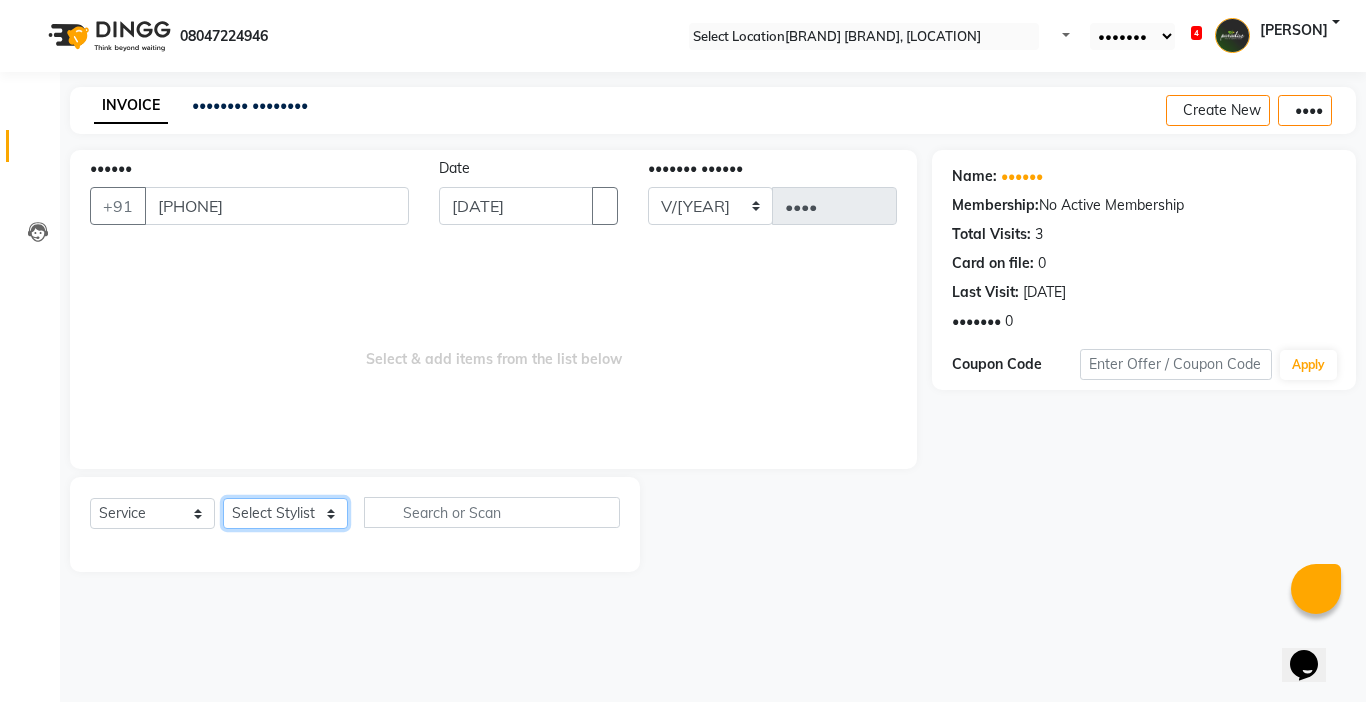 select on "24941" 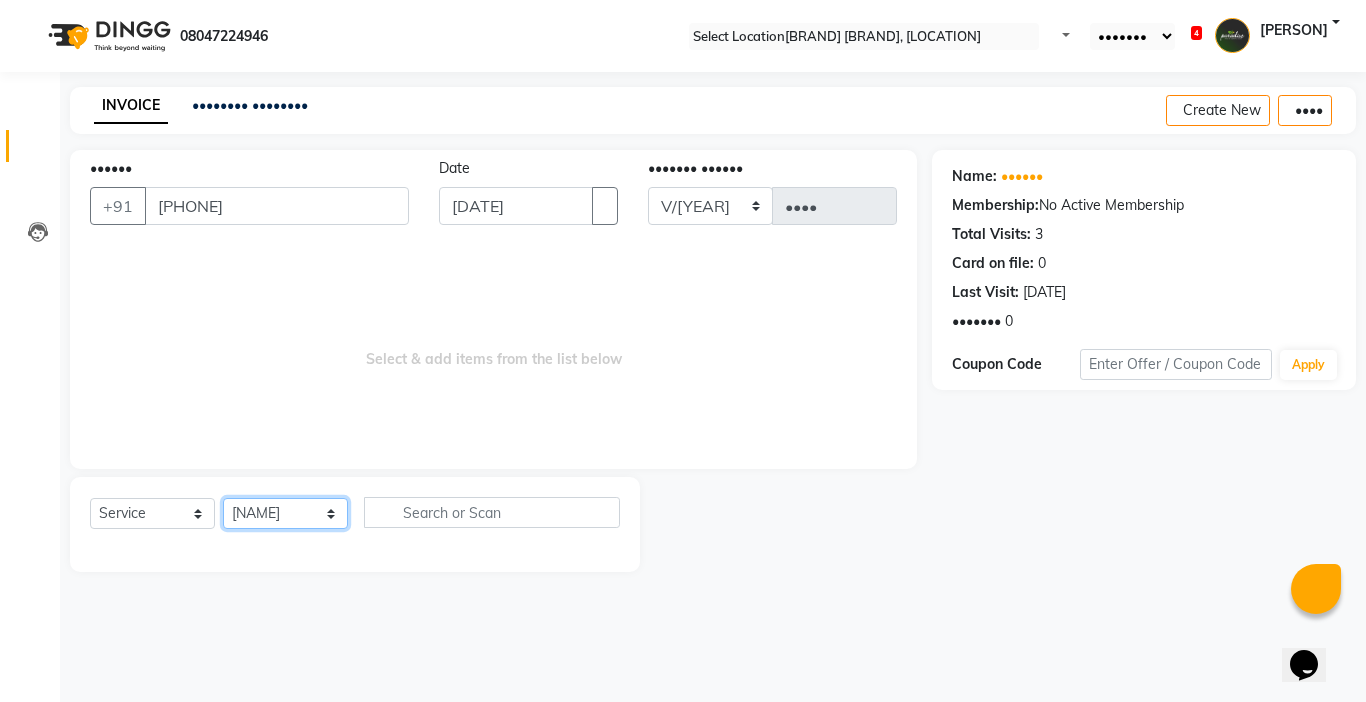 click on "Select Stylist Abby aman  Anil anku company Deepak Deepika Gourav Heena ishu Jagdeesh kanchan Love preet Maddy Manpreet student Meenu Naina Palak Palak Sharma Radika Rajneesh Student Seema Shagun Shifali - Student Shweta  Sujata Surinder Paul Vansh Vikas Vishal" at bounding box center [285, 513] 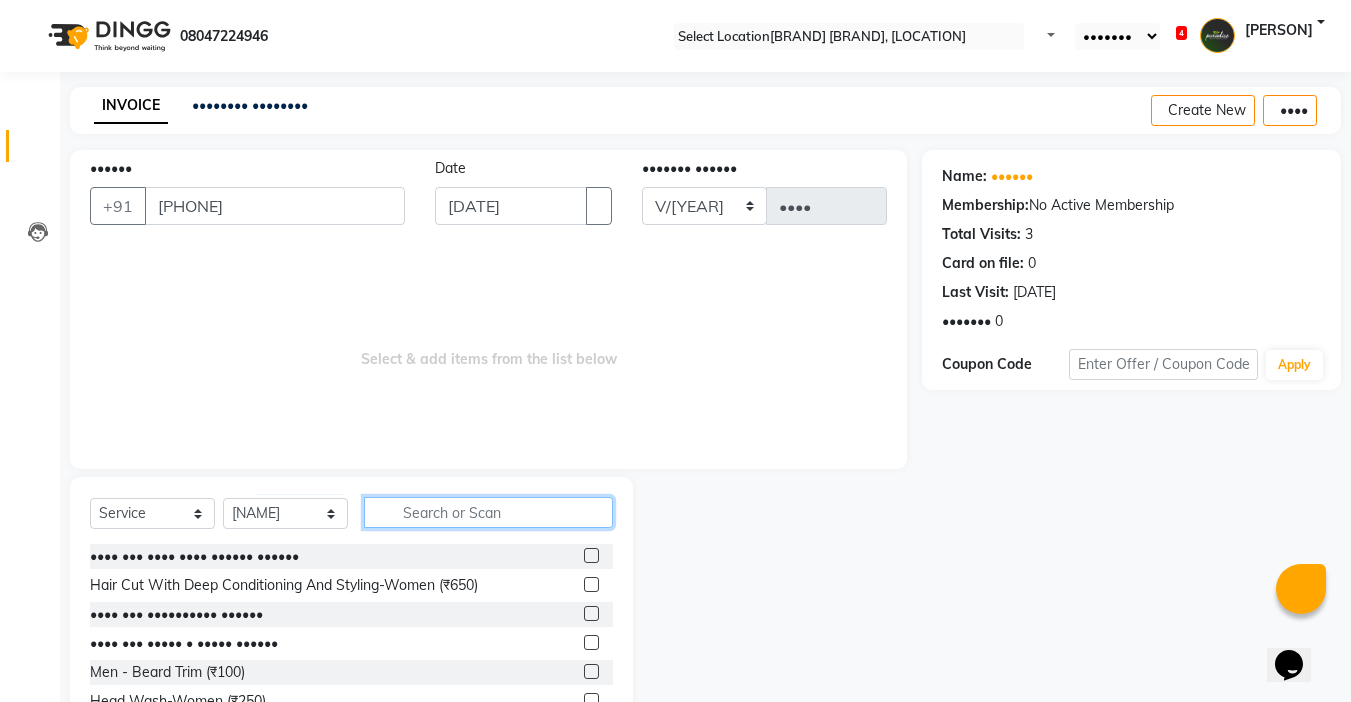 click at bounding box center (488, 512) 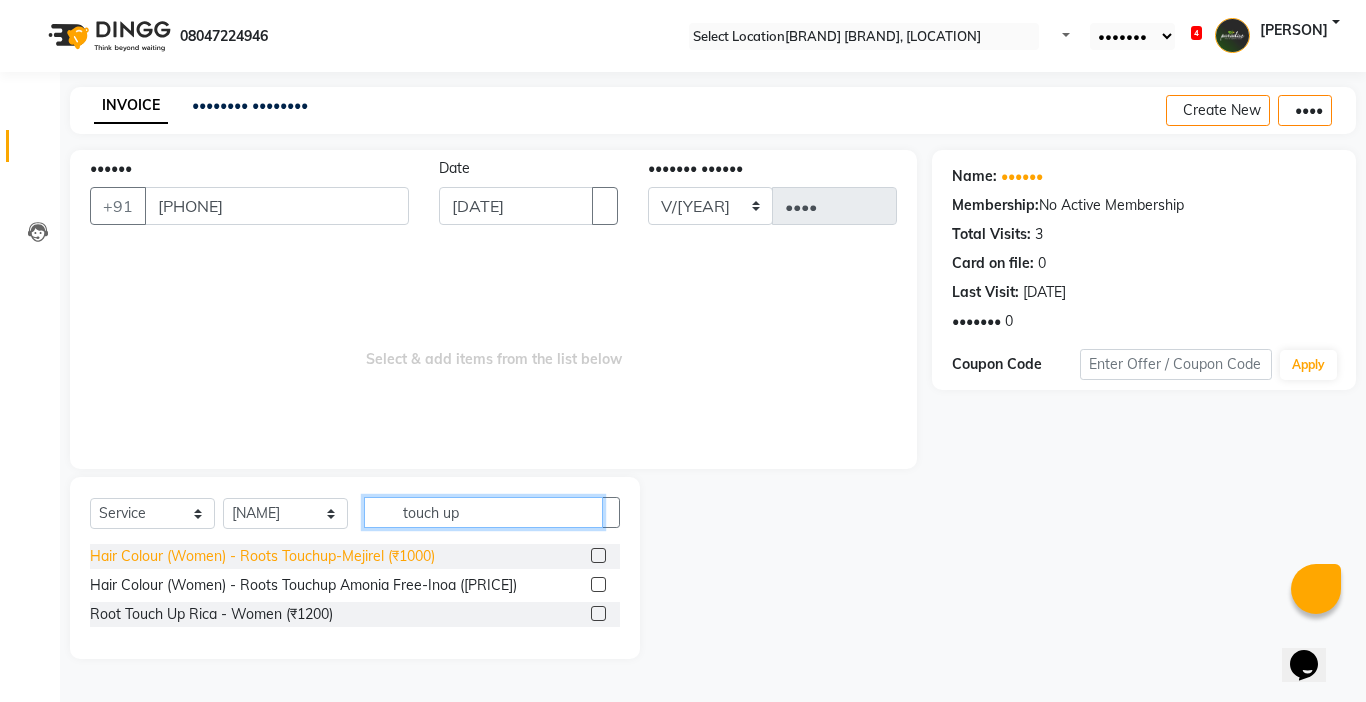 type on "touch up" 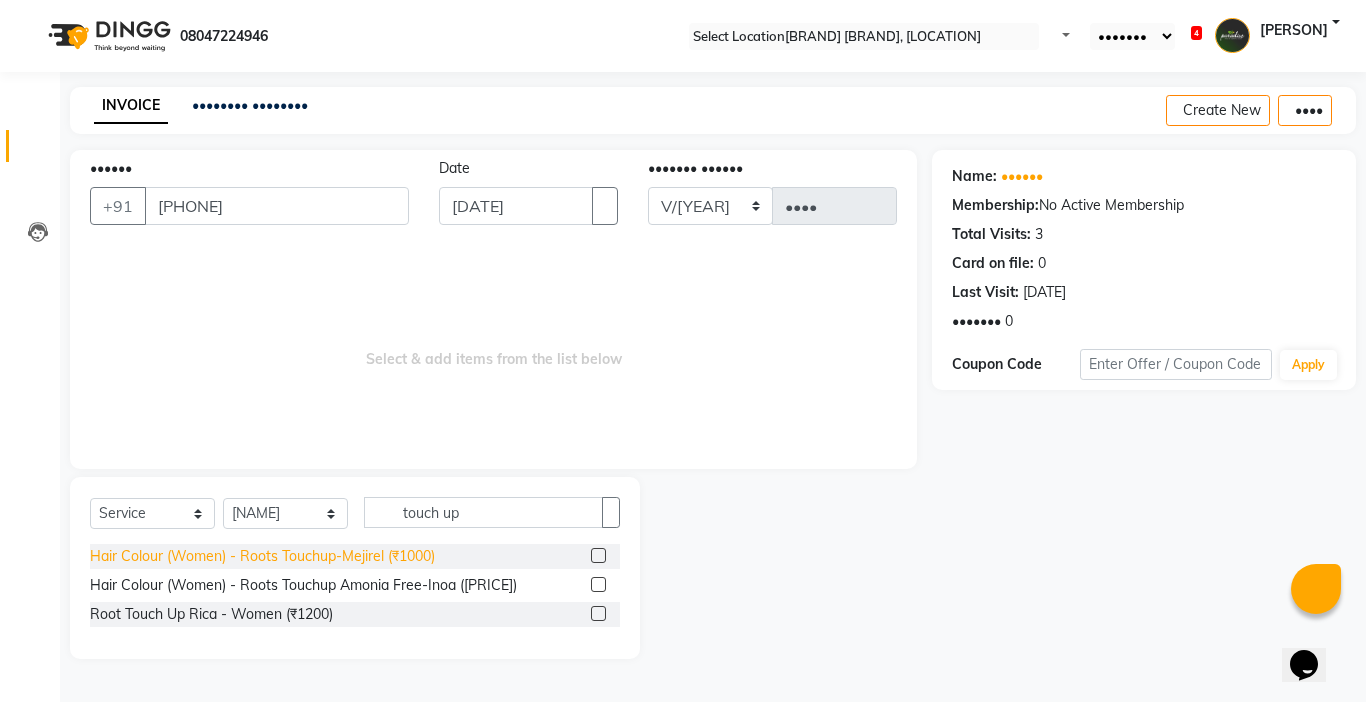 click on "Hair Colour  (Women)  -  Roots Touchup-Mejirel (₹1000)" at bounding box center [262, 556] 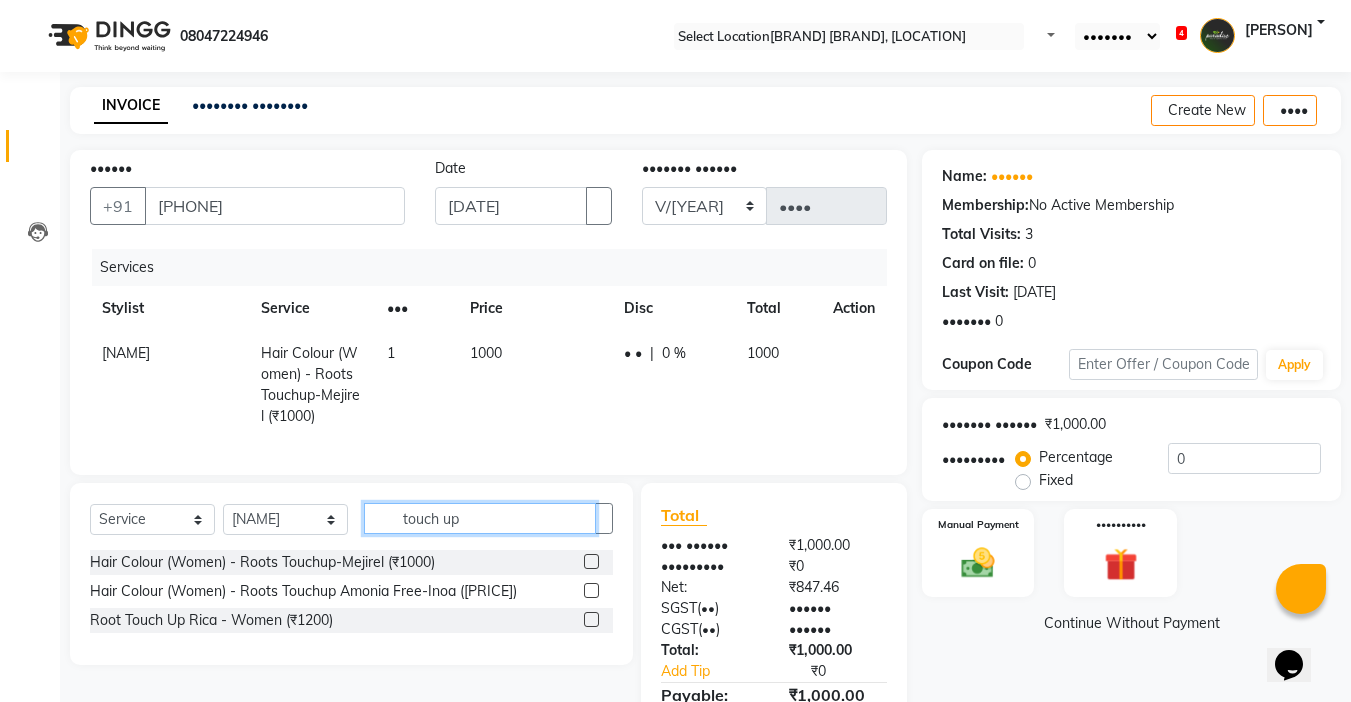 drag, startPoint x: 481, startPoint y: 532, endPoint x: 294, endPoint y: 531, distance: 187.00267 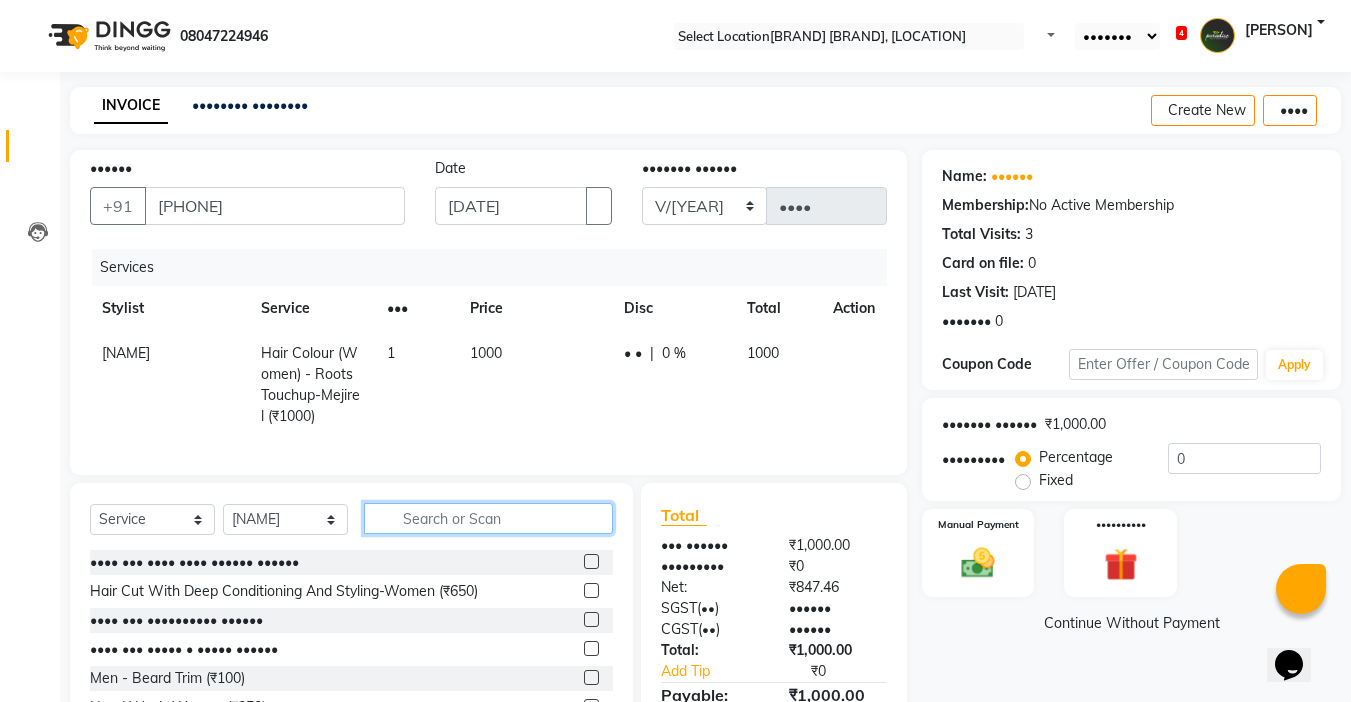 type 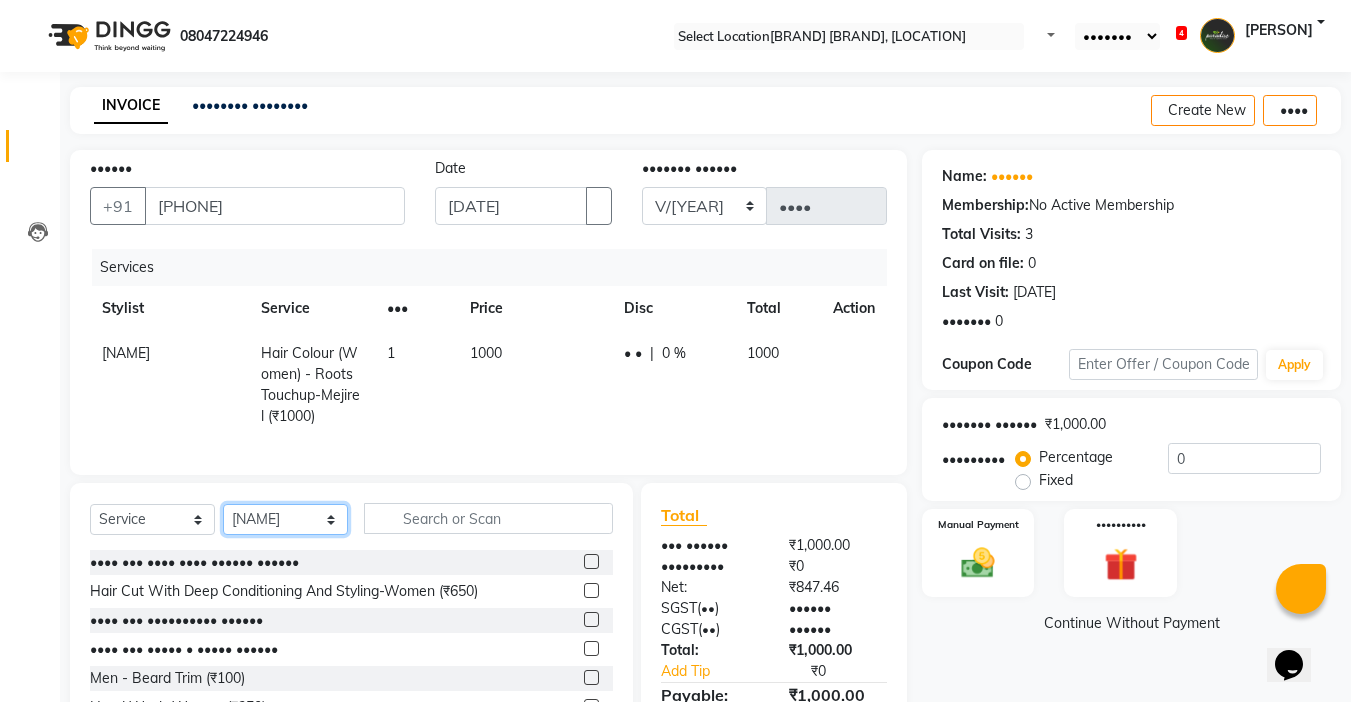 click on "Select Stylist Abby aman  Anil anku company Deepak Deepika Gourav Heena ishu Jagdeesh kanchan Love preet Maddy Manpreet student Meenu Naina Palak Palak Sharma Radika Rajneesh Student Seema Shagun Shifali - Student Shweta  Sujata Surinder Paul Vansh Vikas Vishal" at bounding box center [285, 519] 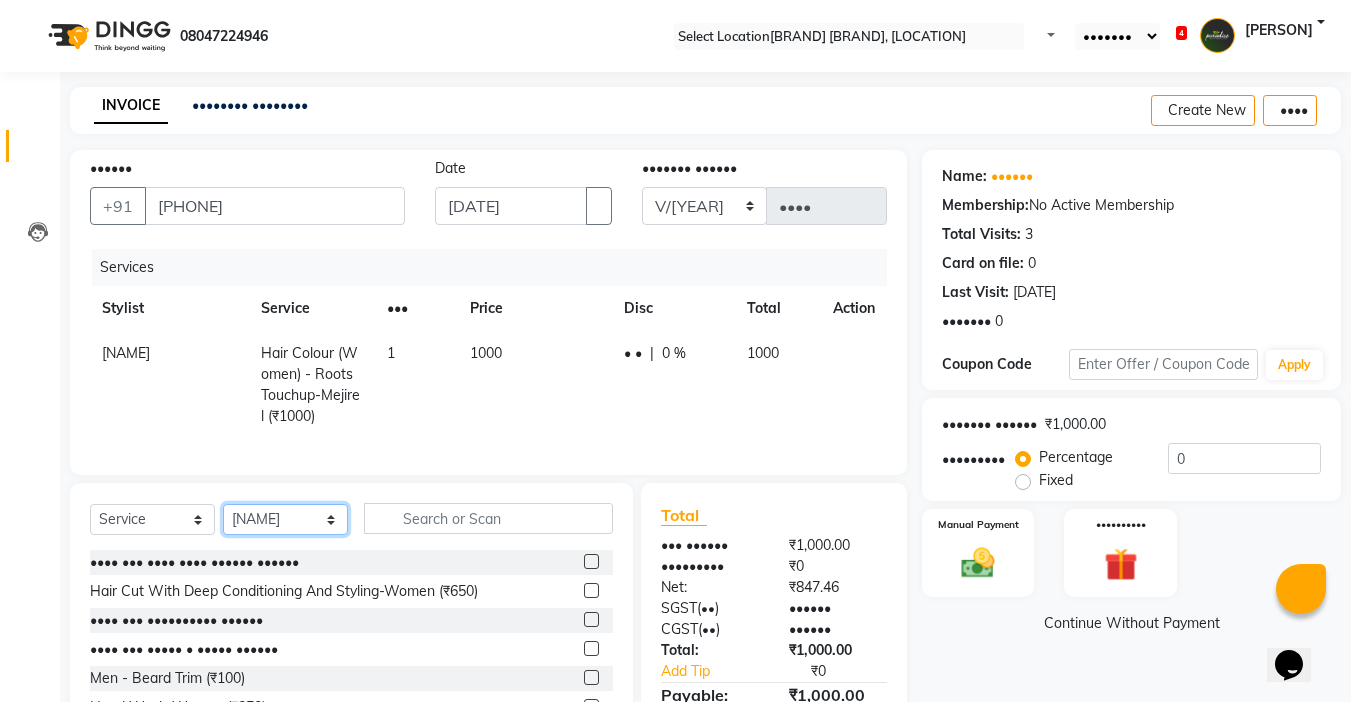 select on "[NUMBER]" 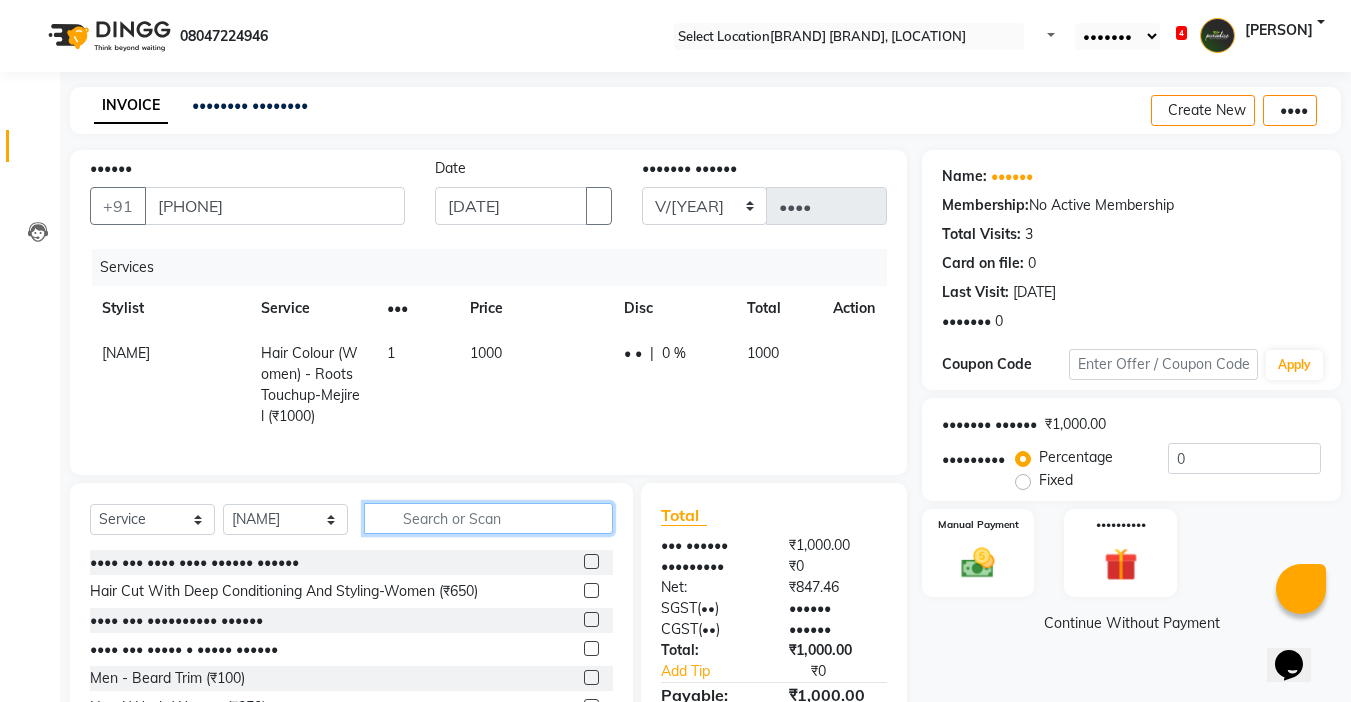 click at bounding box center [488, 518] 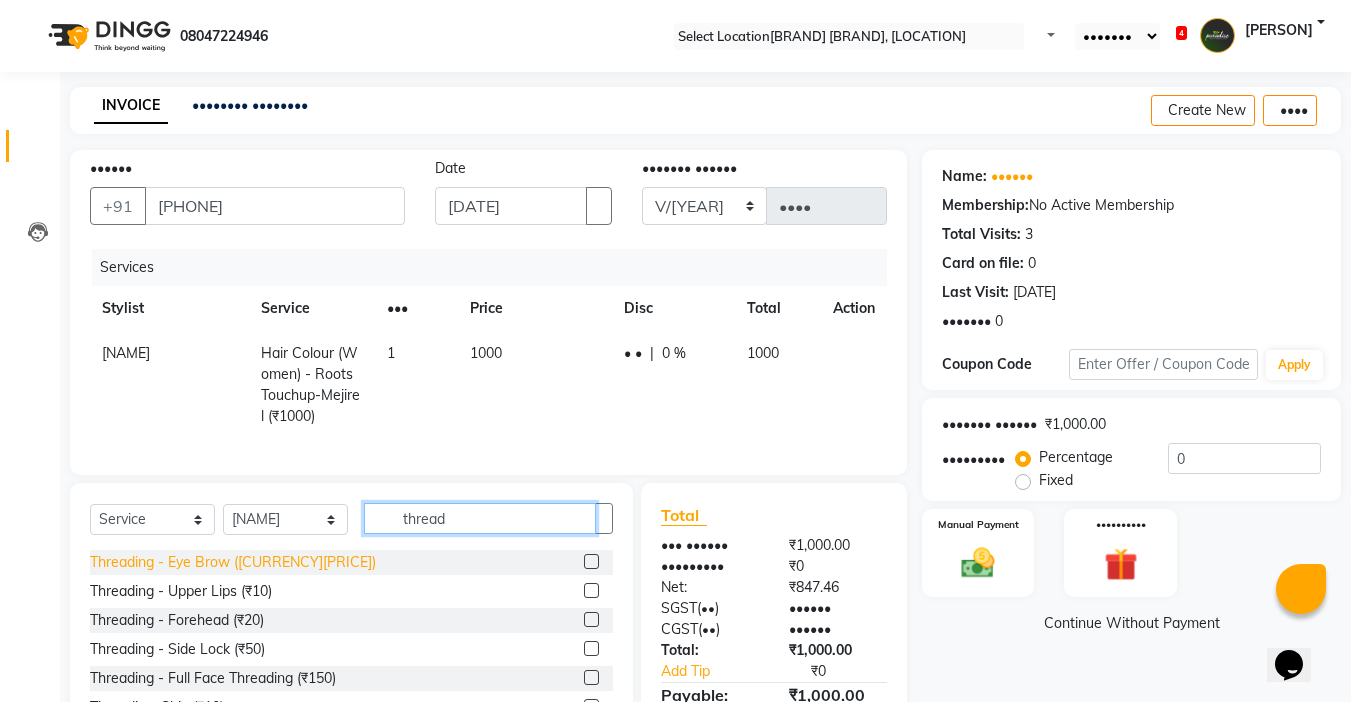 type on "thread" 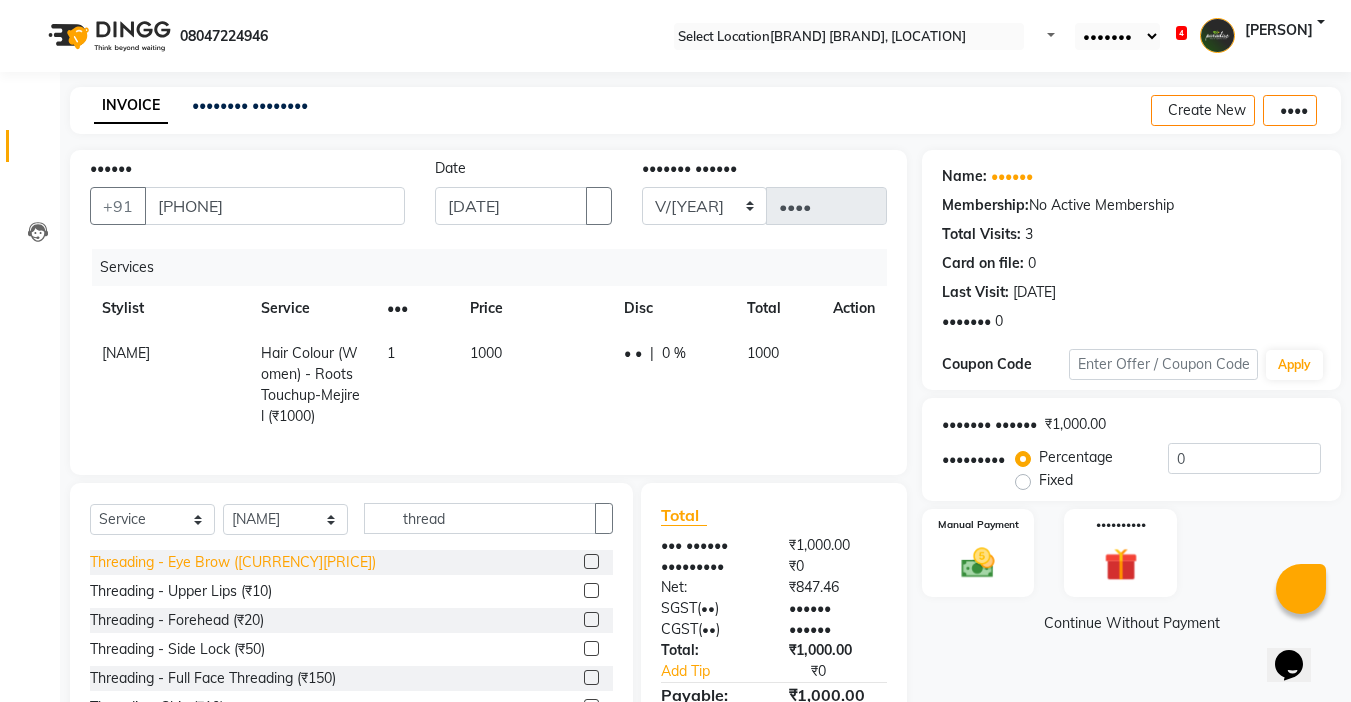 click on "Threading - Eye Brow ([CURRENCY][PRICE])" at bounding box center (233, 562) 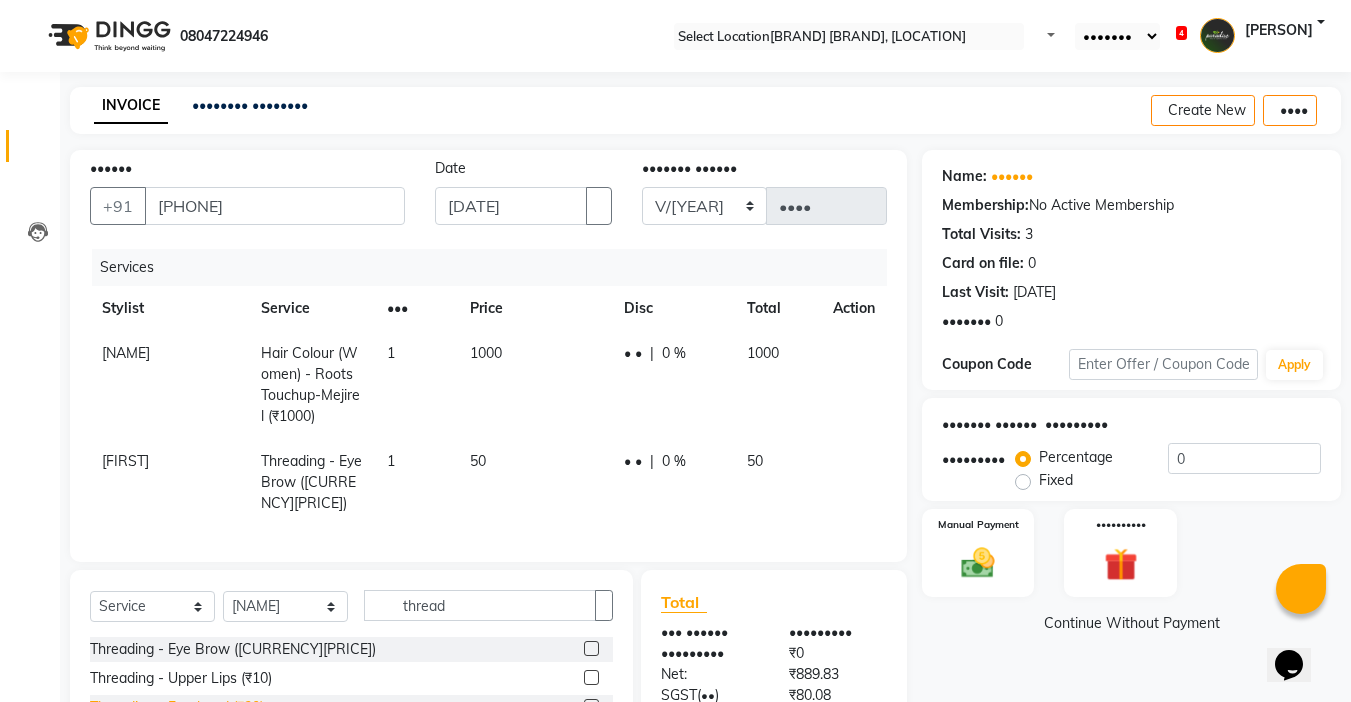 click on "Threading   -  Forehead (₹20)" at bounding box center (233, 649) 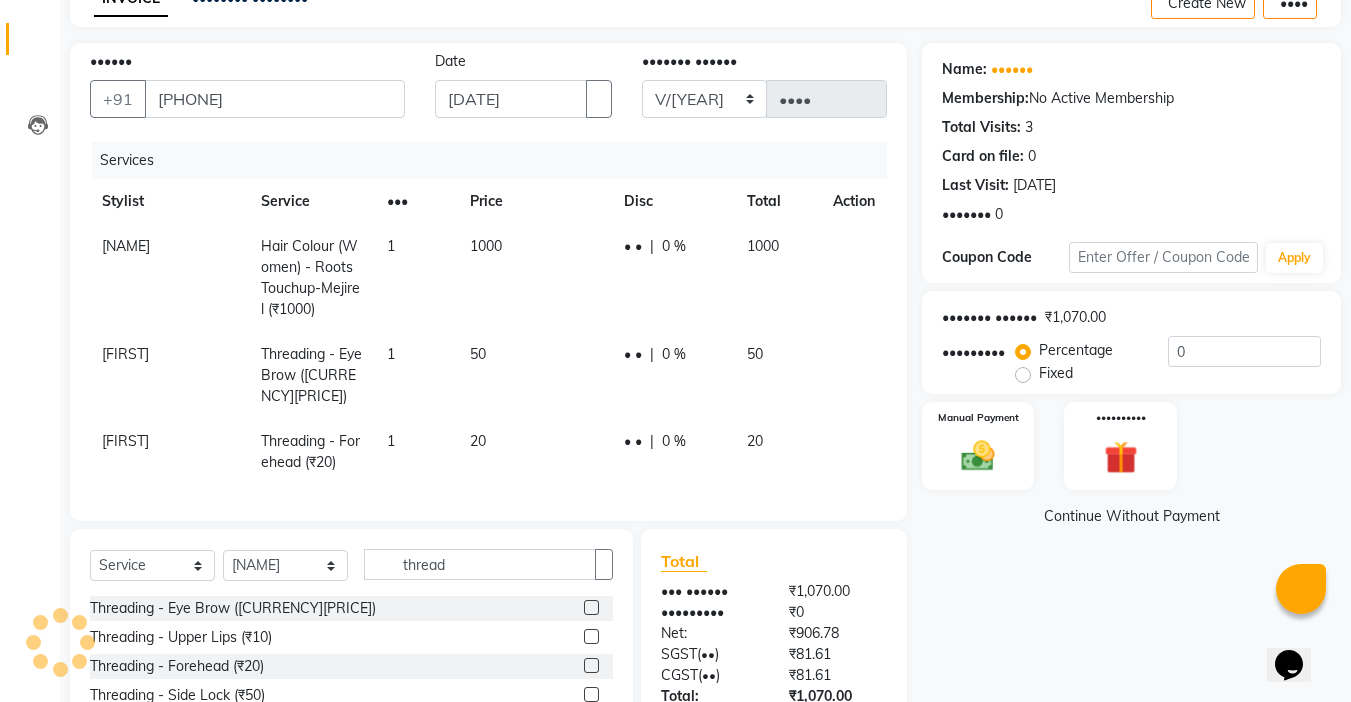 scroll, scrollTop: 200, scrollLeft: 0, axis: vertical 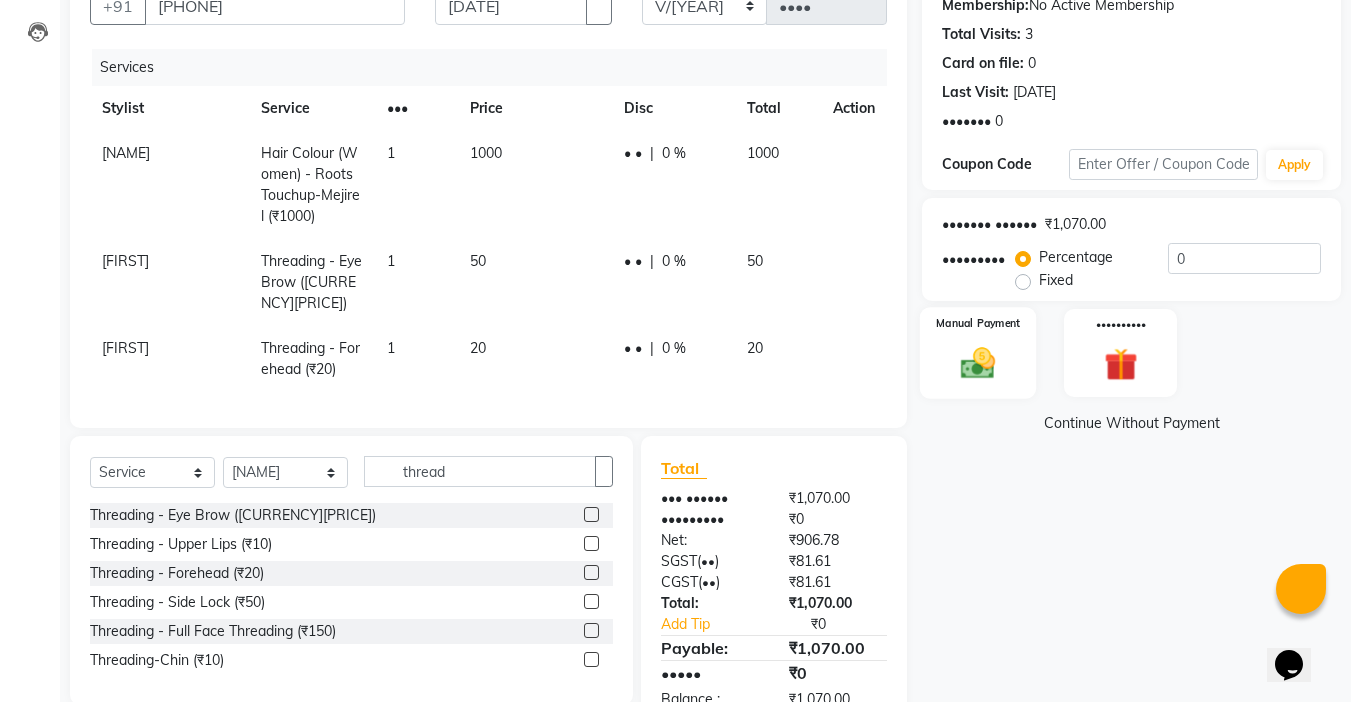 click on "Manual Payment" at bounding box center (978, 353) 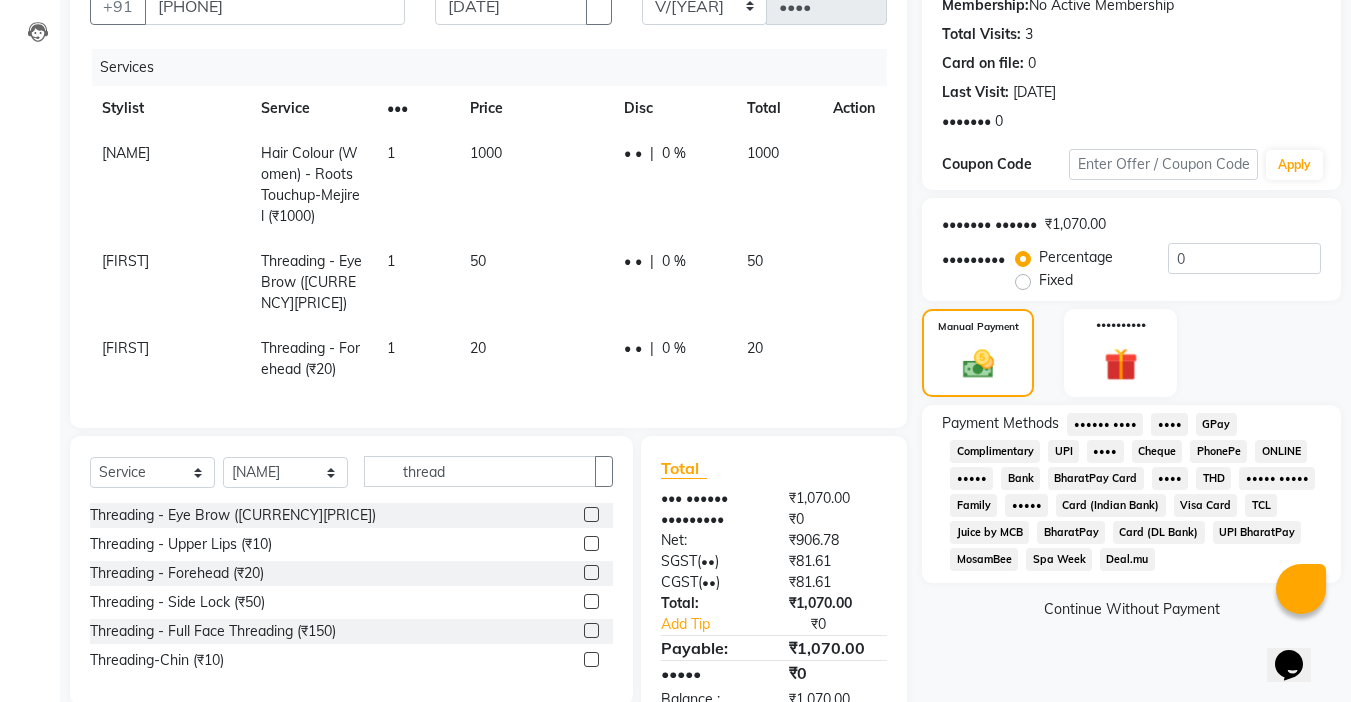 click on "UPI" at bounding box center (1105, 424) 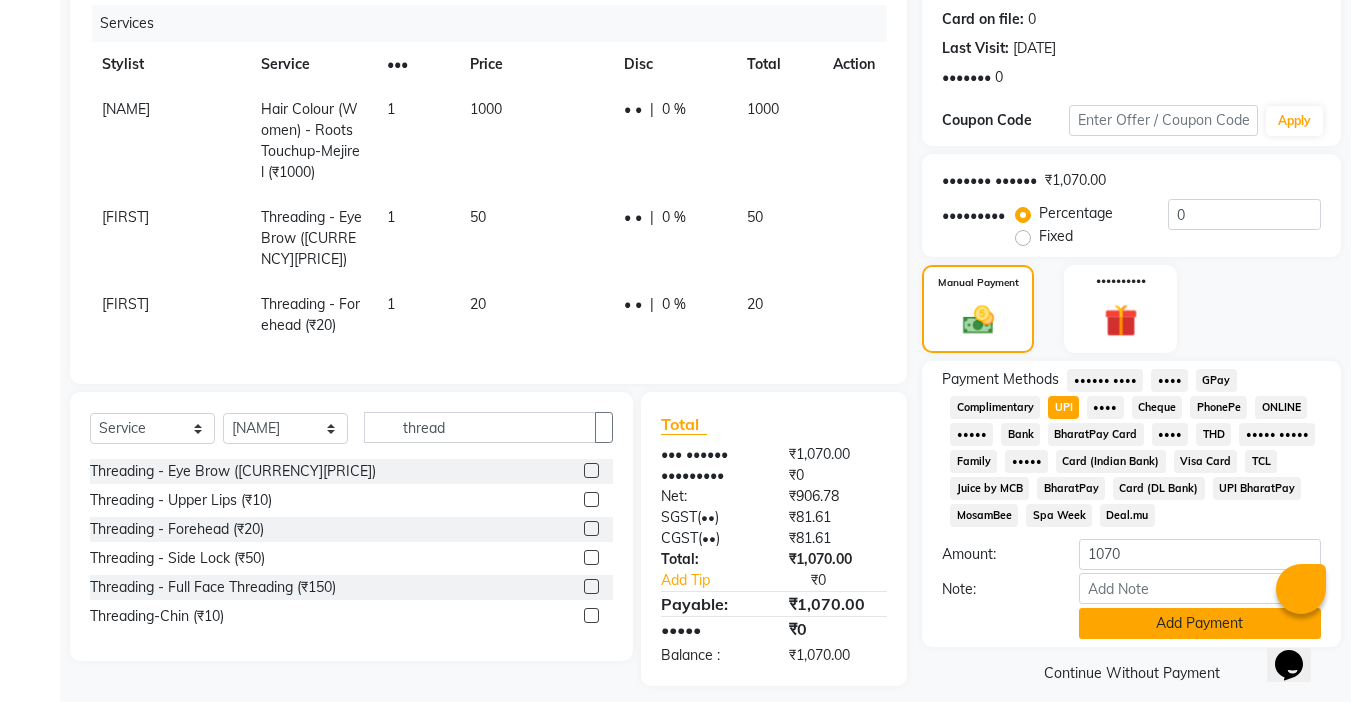 scroll, scrollTop: 265, scrollLeft: 0, axis: vertical 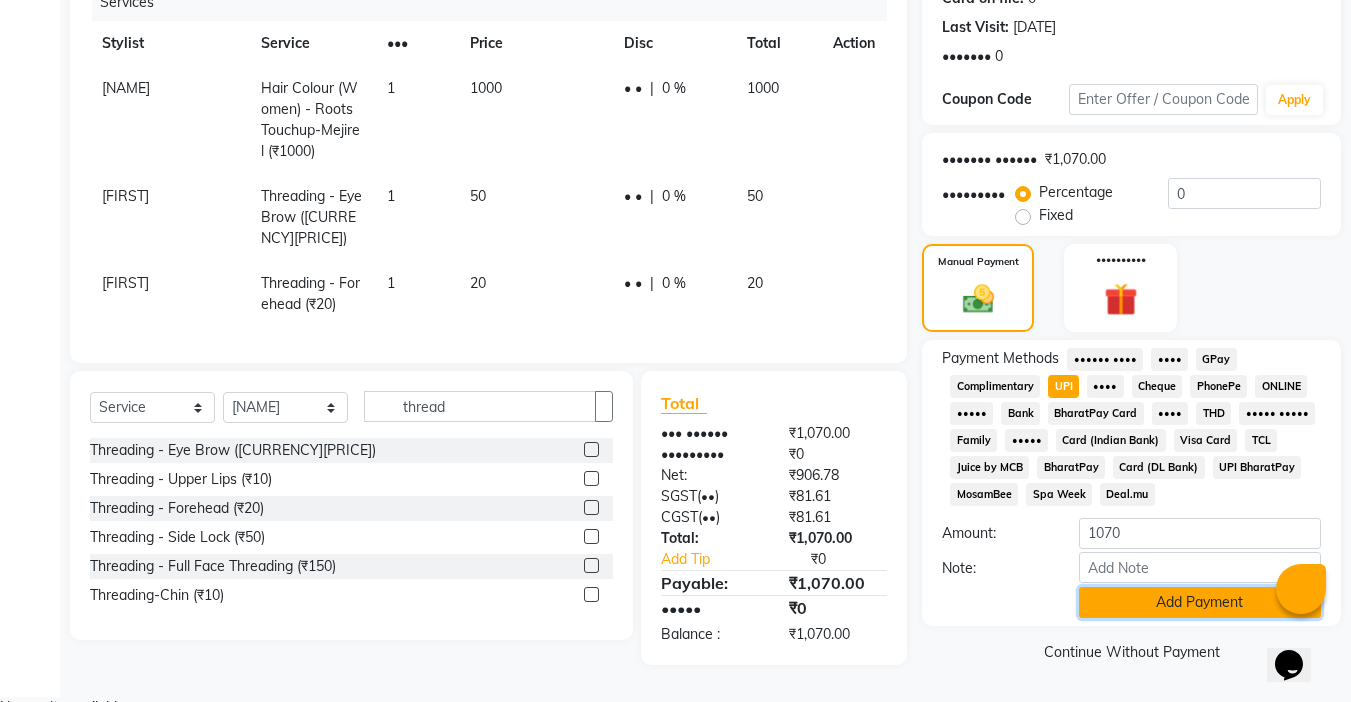 click on "Add Payment" at bounding box center (1200, 602) 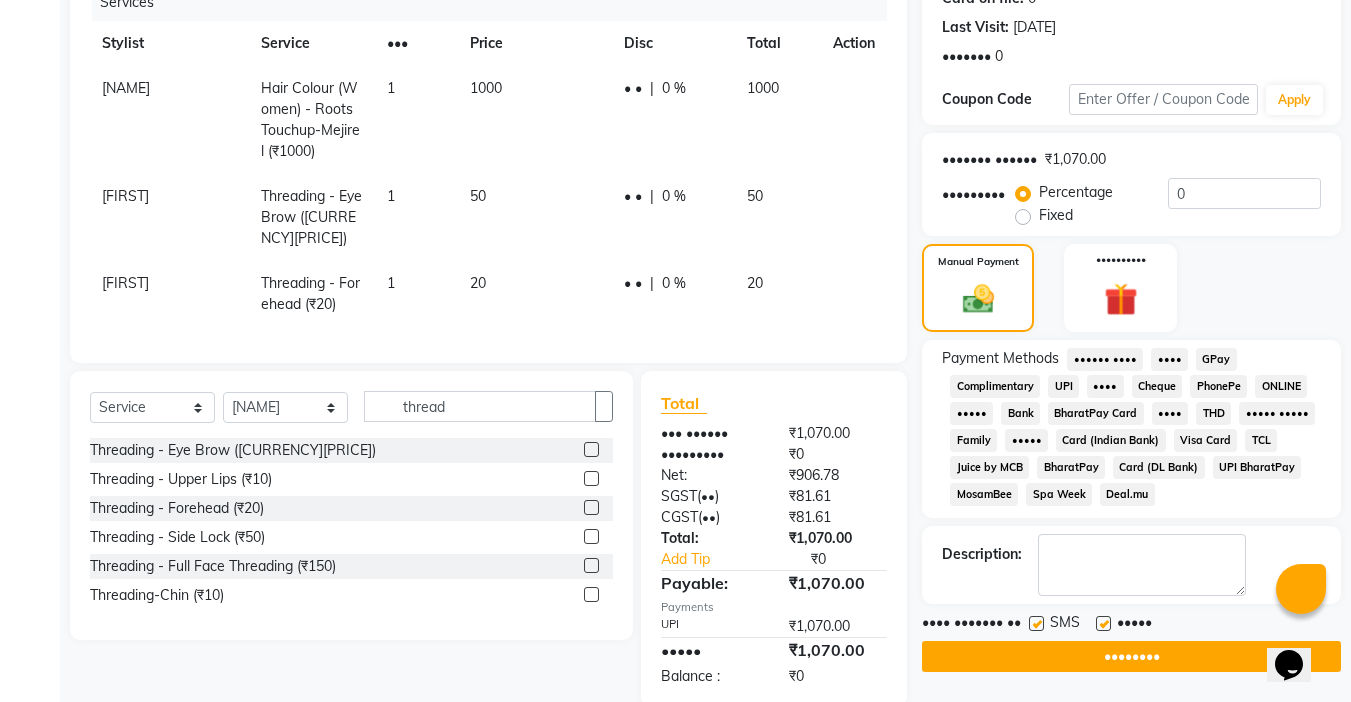 click at bounding box center (1103, 623) 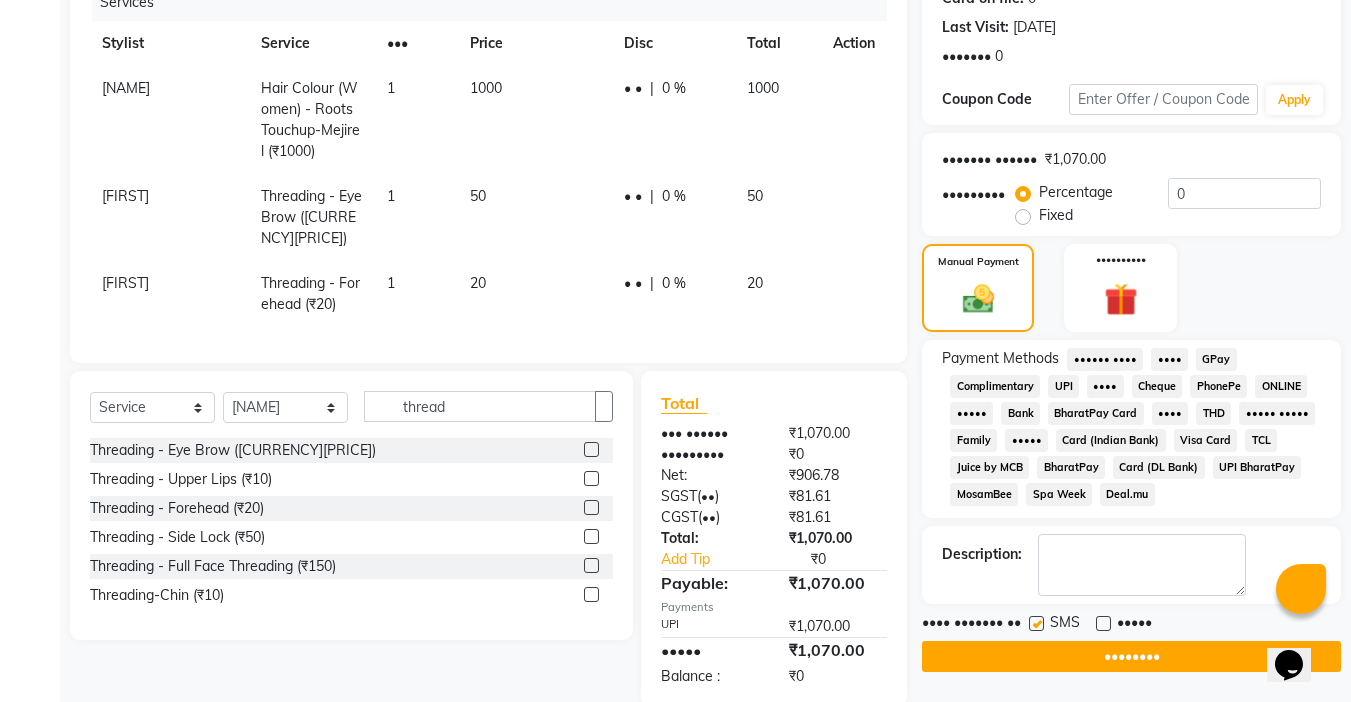 click on "SMS" at bounding box center [1062, 624] 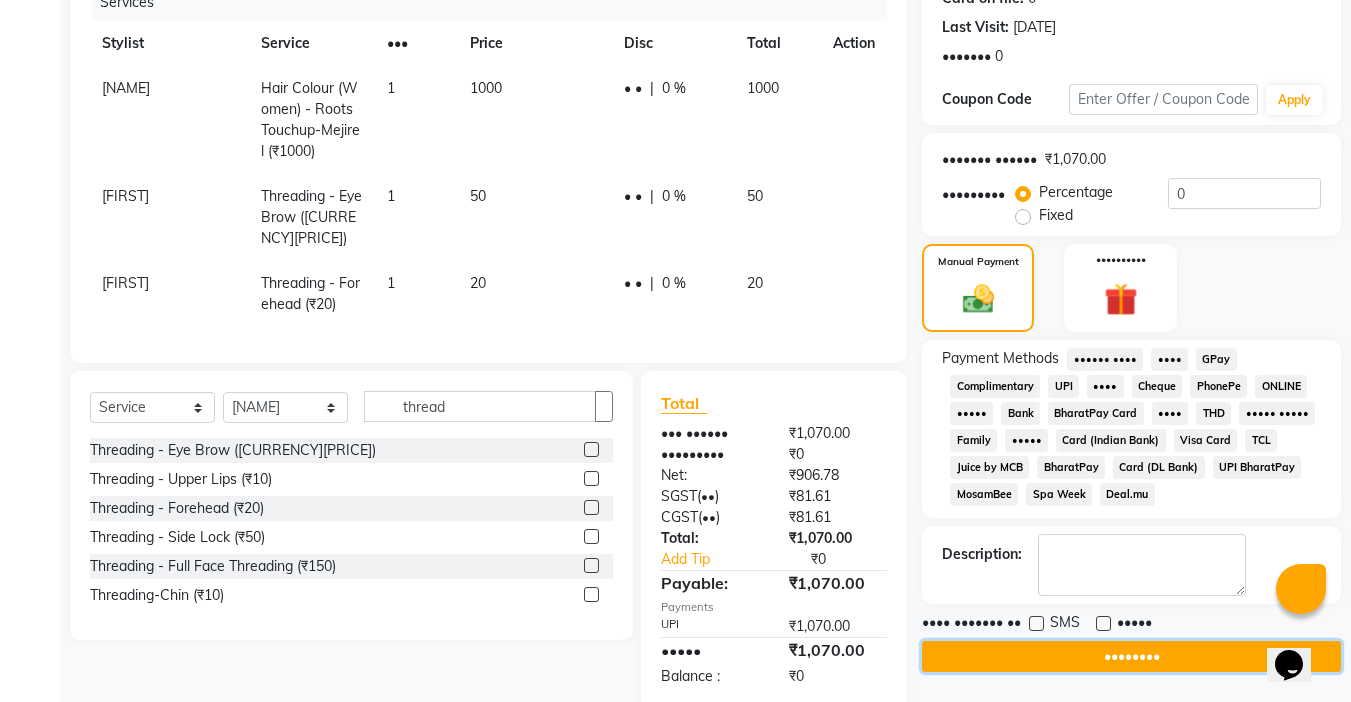 click on "••••••••" at bounding box center (1131, 656) 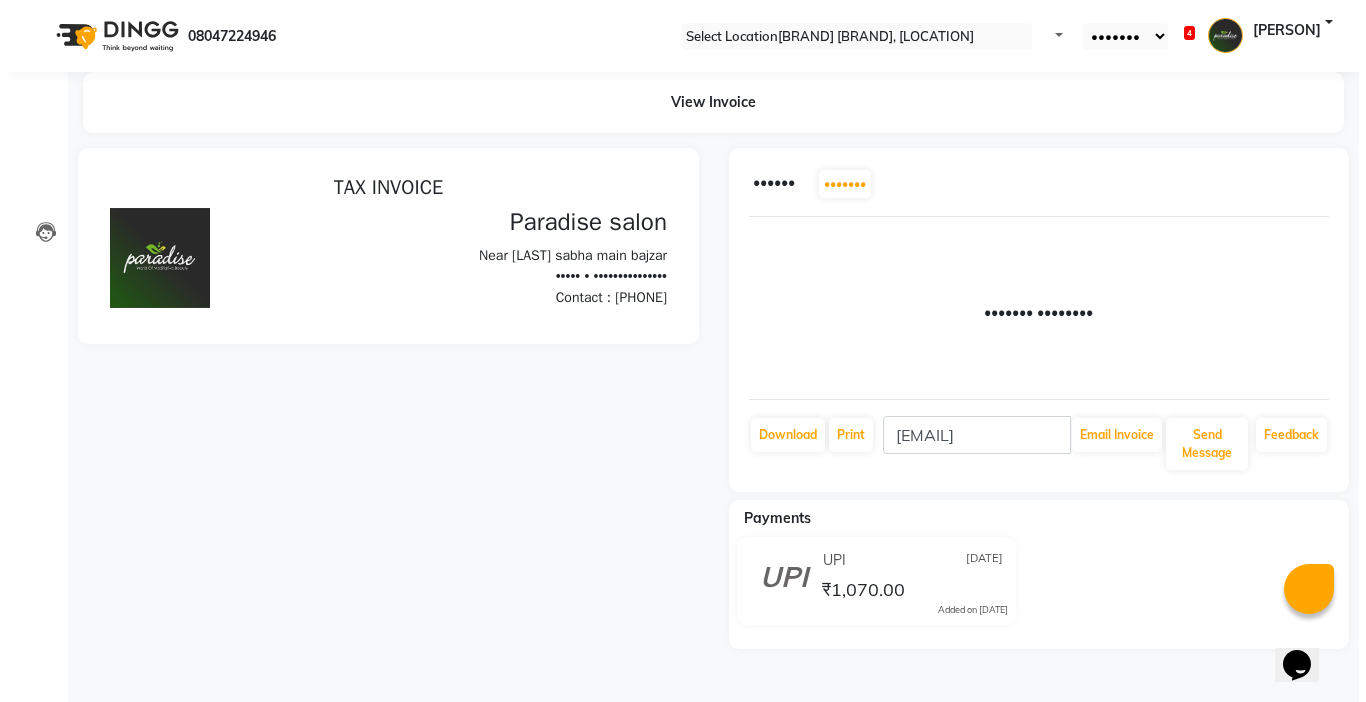 scroll, scrollTop: 0, scrollLeft: 0, axis: both 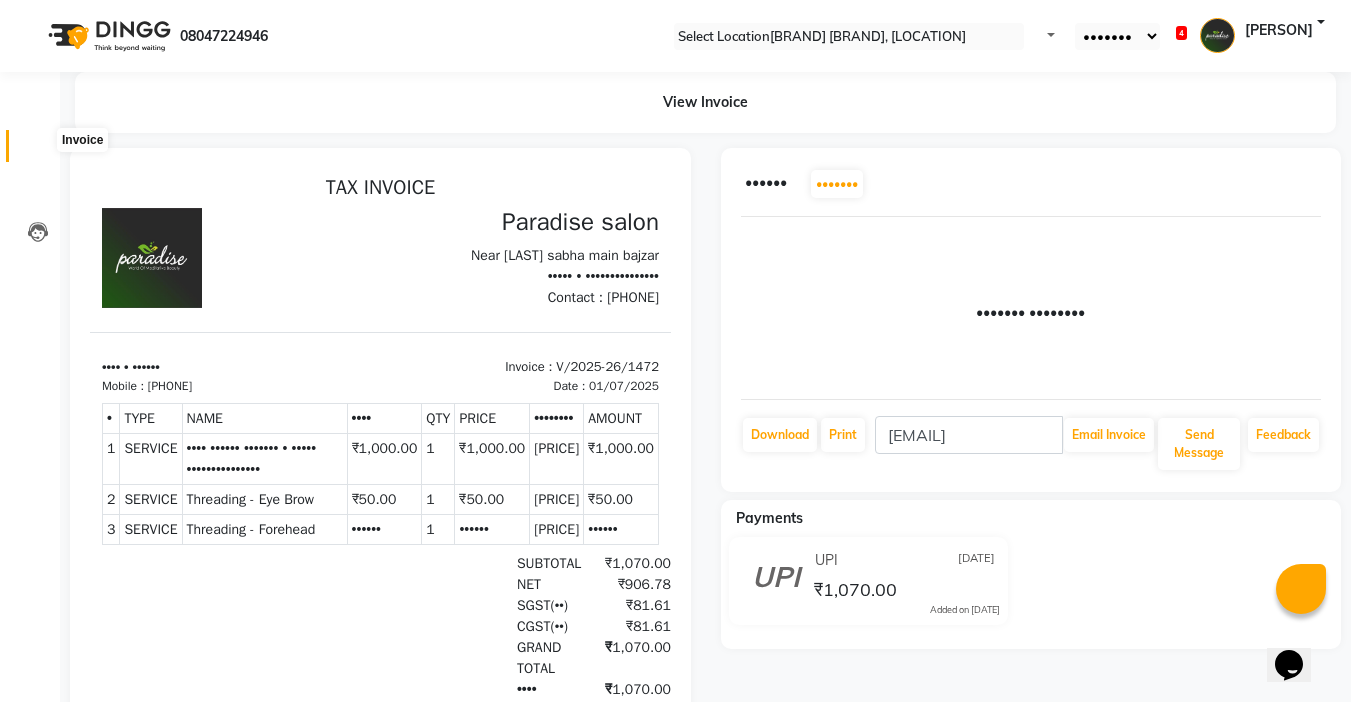 click at bounding box center (38, 151) 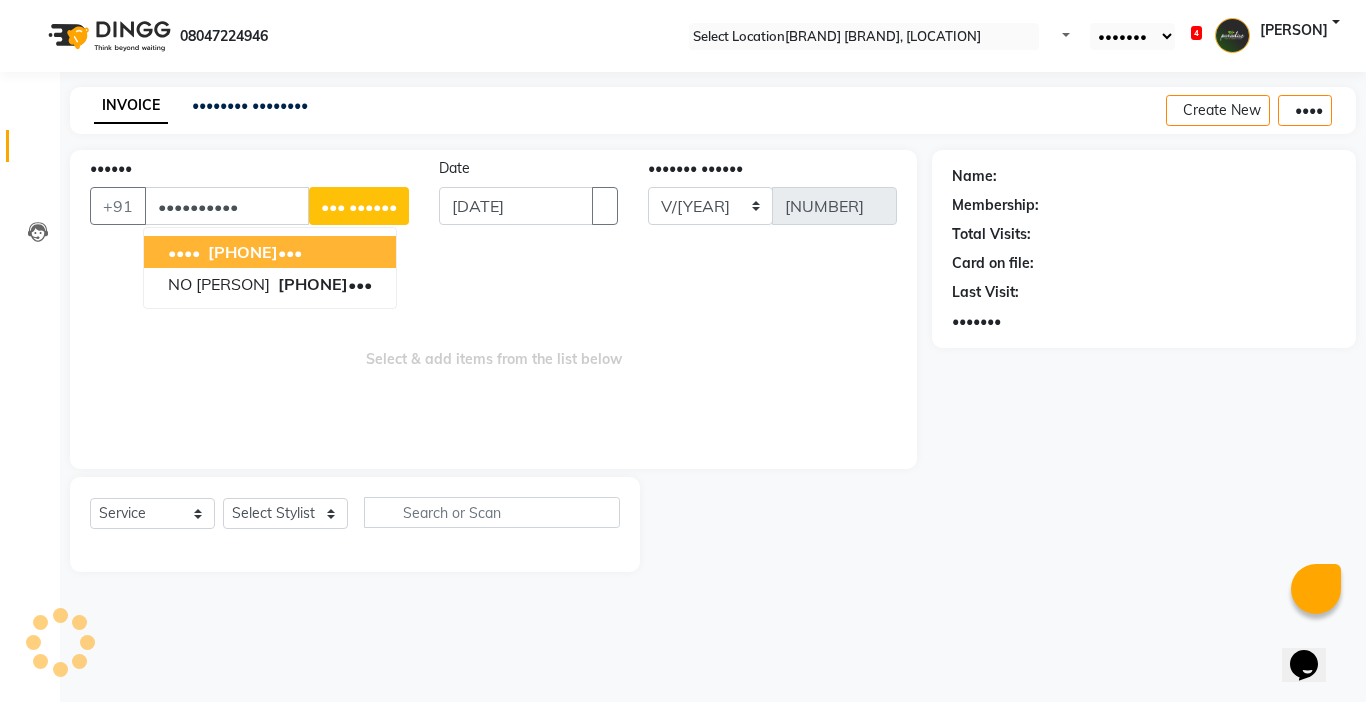 type on "••••••••••" 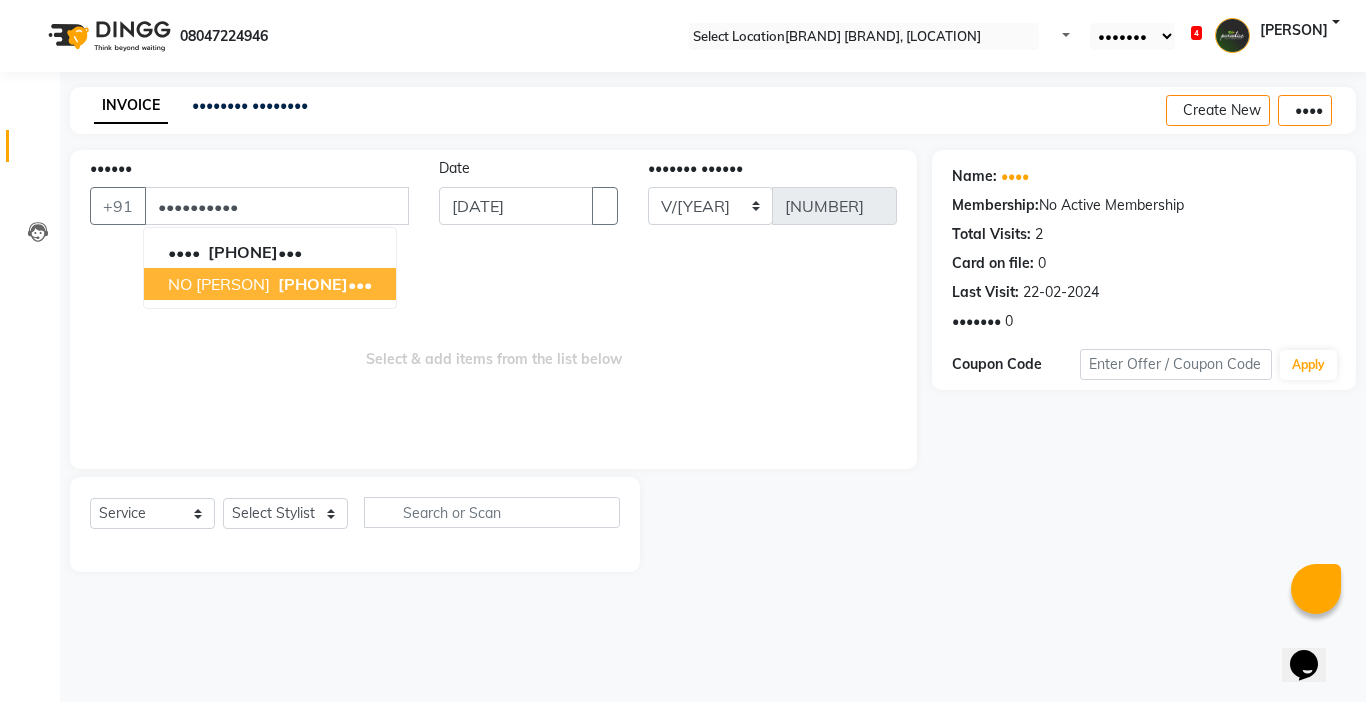 click on "Select & add items from the list below" at bounding box center [493, 349] 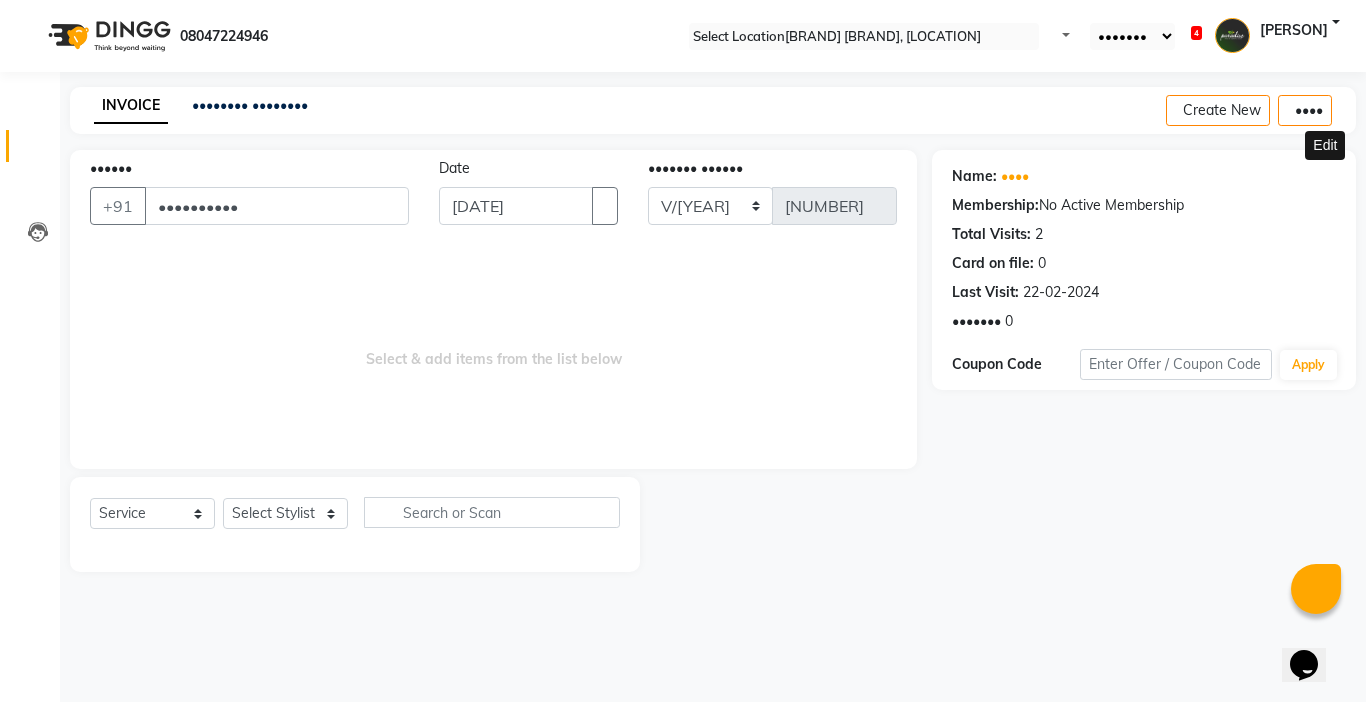 click at bounding box center [1328, 176] 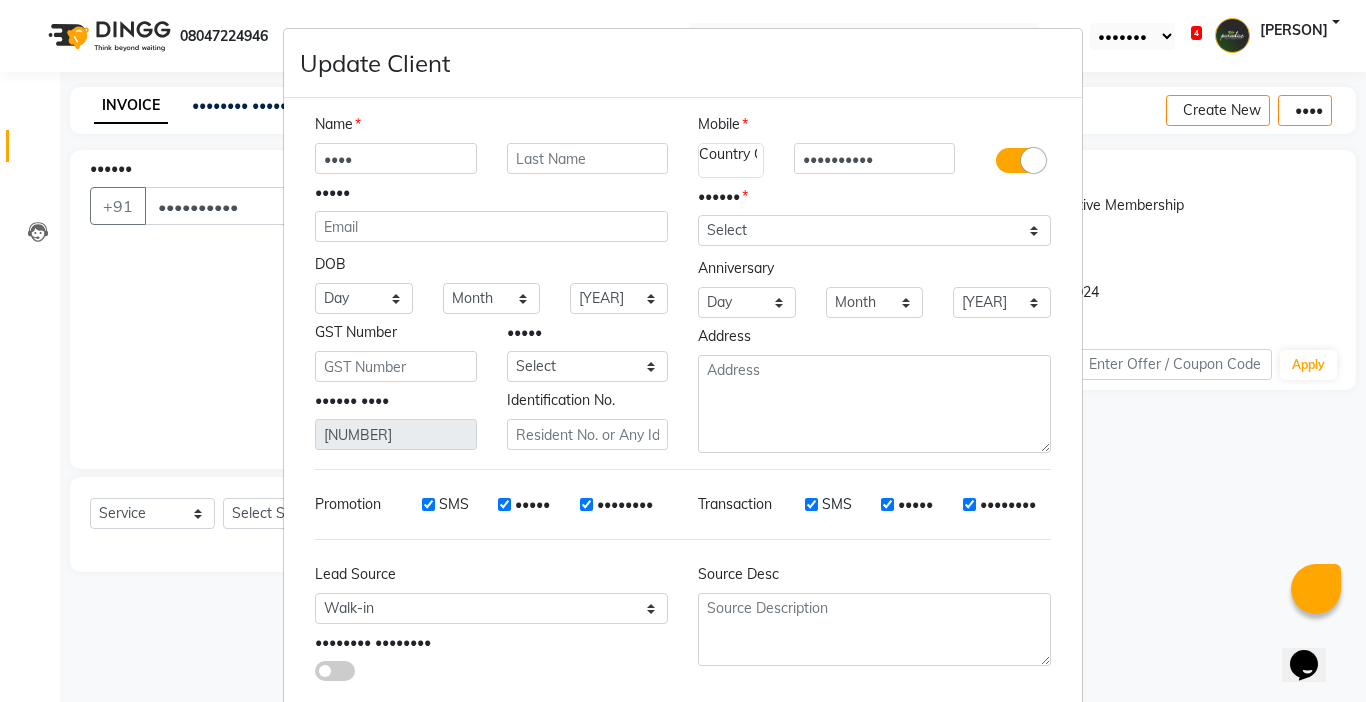 drag, startPoint x: 357, startPoint y: 167, endPoint x: 232, endPoint y: 178, distance: 125.48307 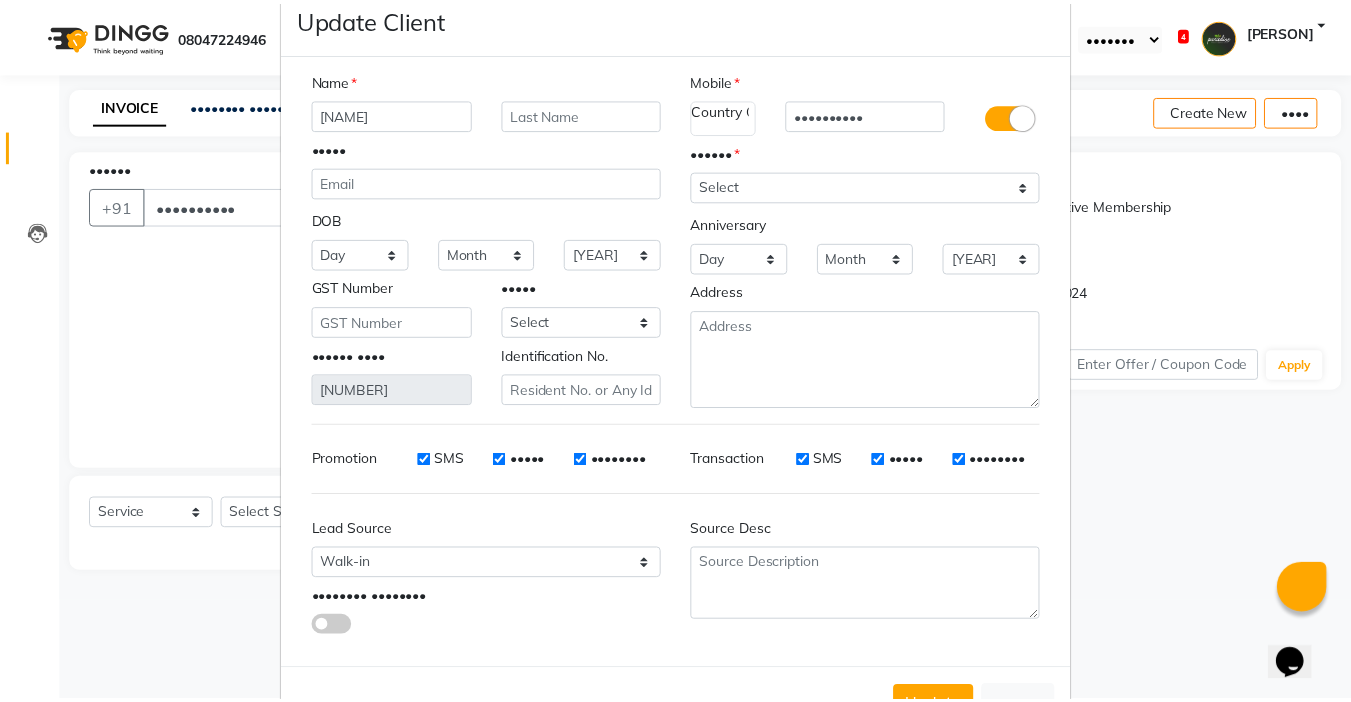 scroll, scrollTop: 111, scrollLeft: 0, axis: vertical 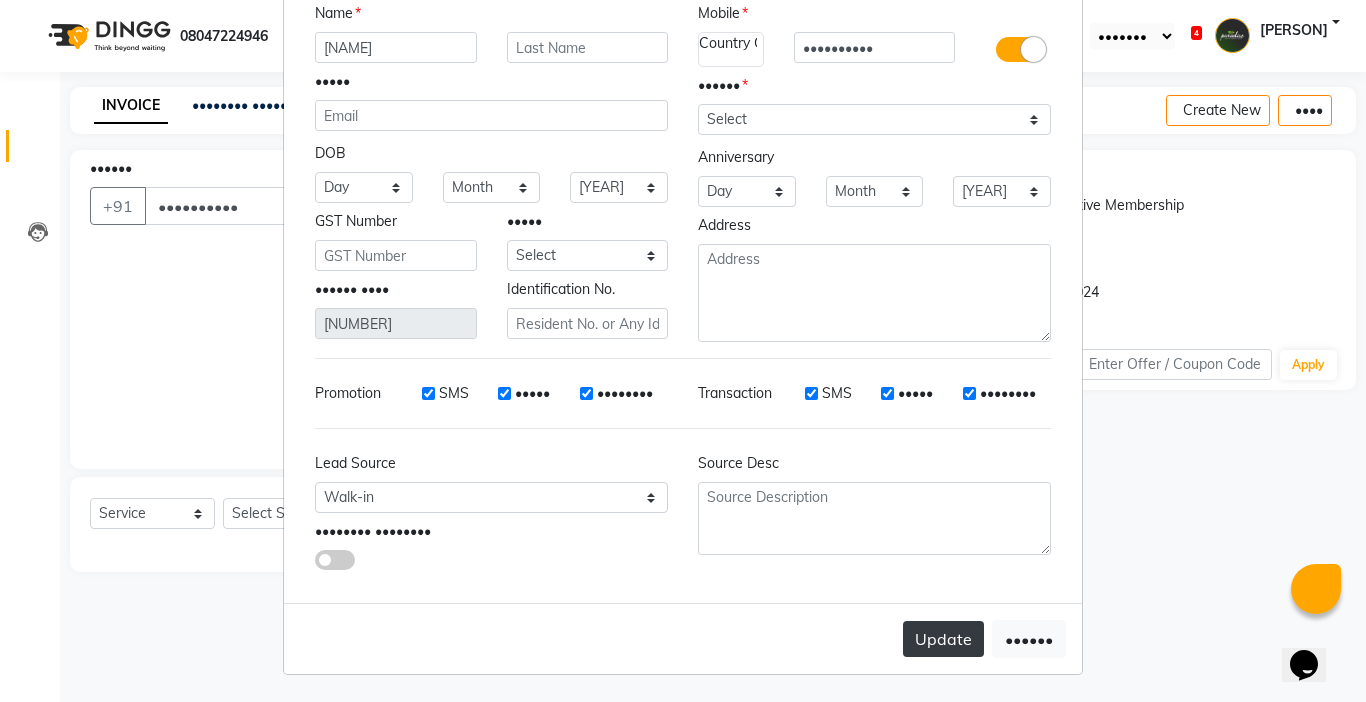 type on "[NAME]" 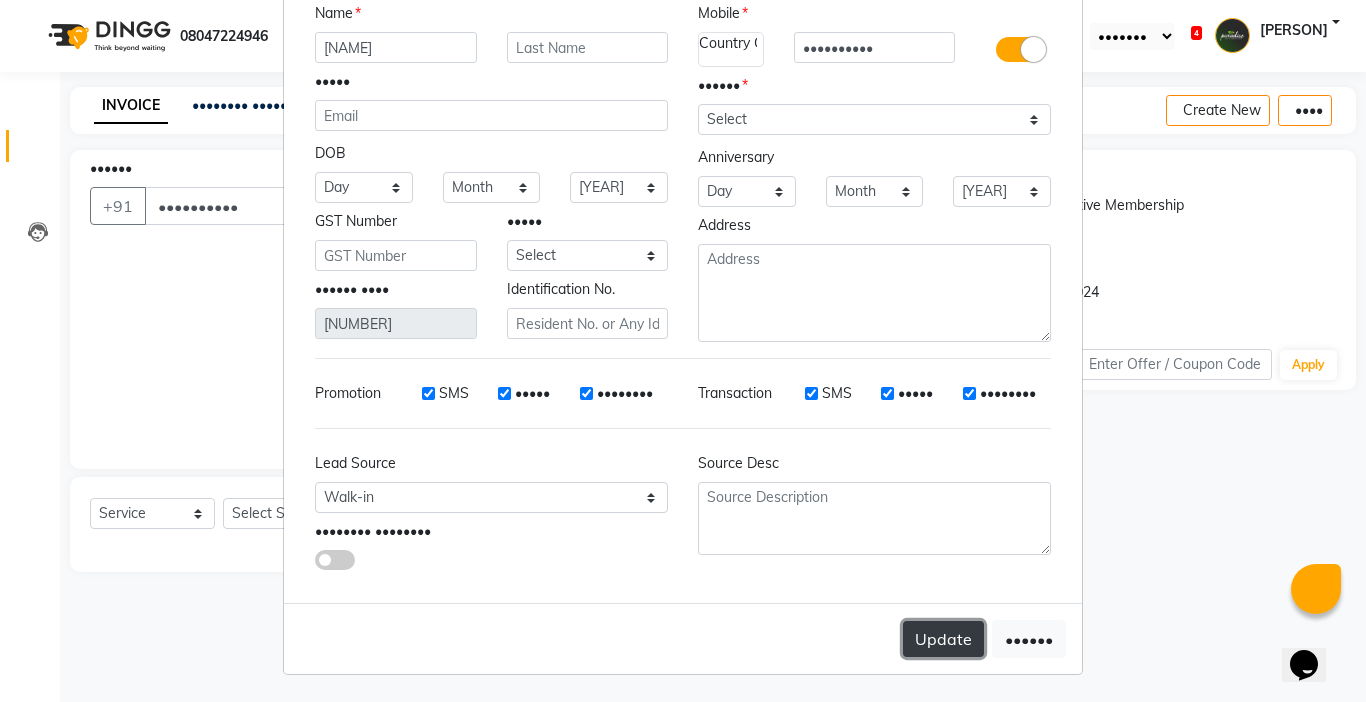 click on "Update" at bounding box center [943, 639] 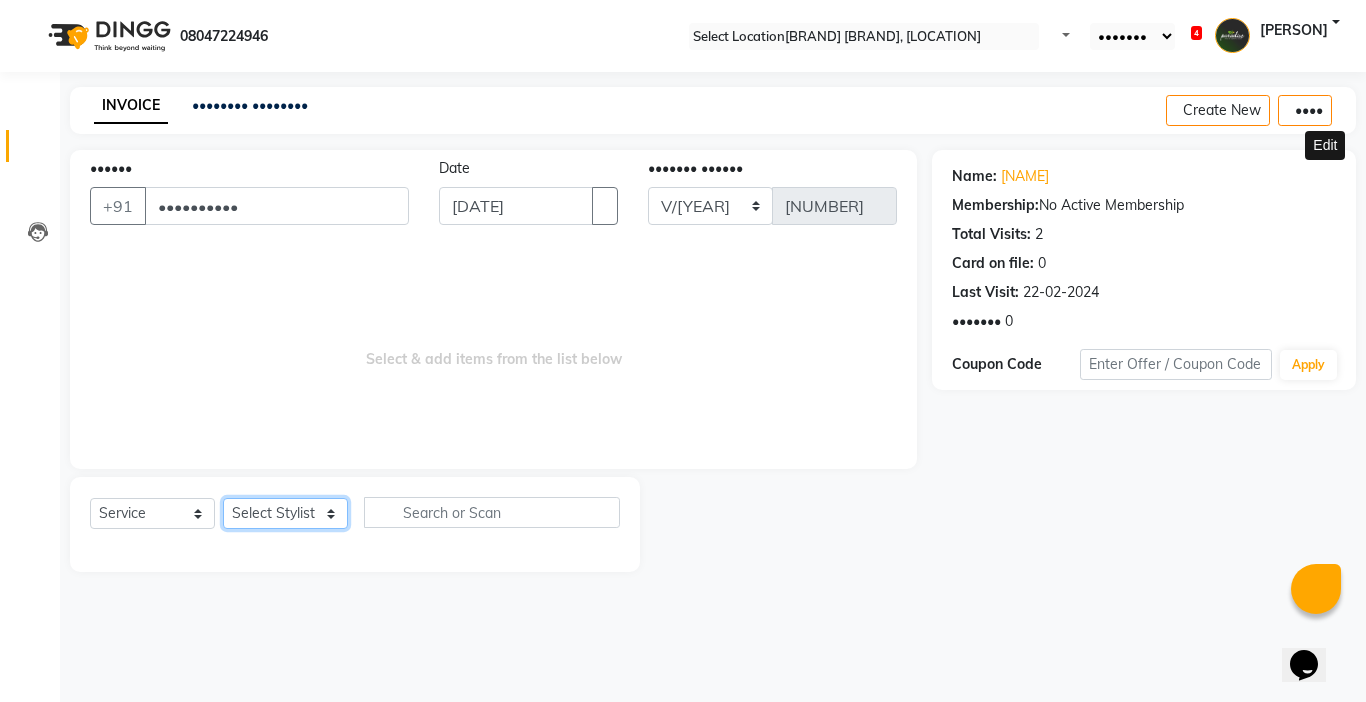 click on "Select Stylist Abby aman  Anil anku company Deepak Deepika Gourav Heena ishu Jagdeesh kanchan Love preet Maddy Manpreet student Meenu Naina Palak Palak Sharma Radika Rajneesh Student Seema Shagun Shifali - Student Shweta  Sujata Surinder Paul Vansh Vikas Vishal" at bounding box center [285, 513] 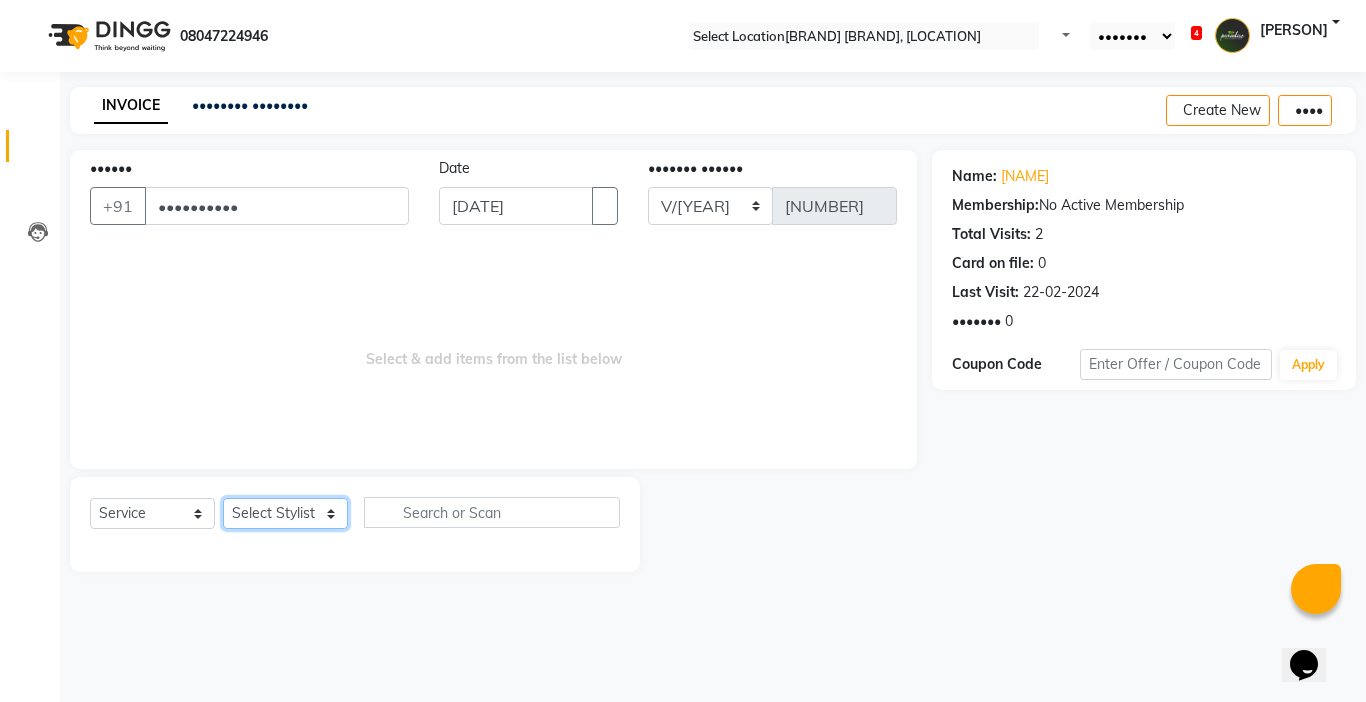 select on "•••••" 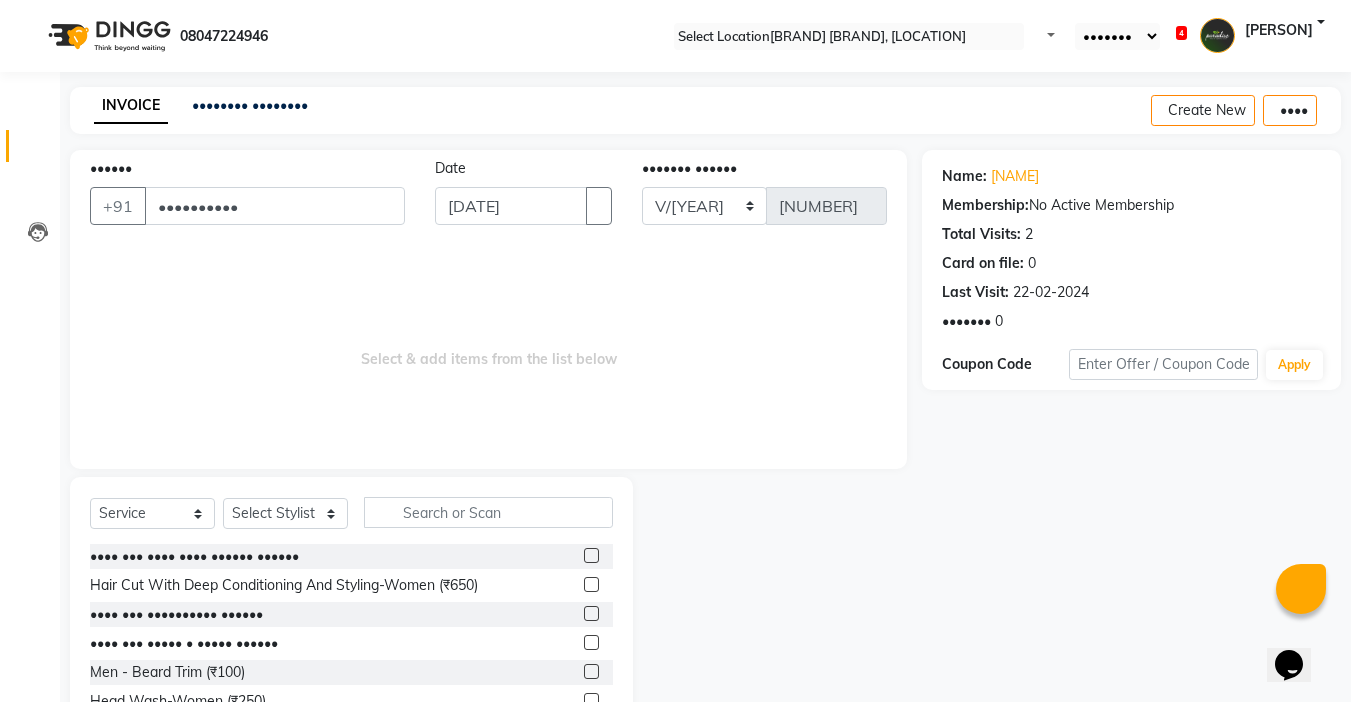 click on "•••• ••• •••• •••• •••••• ••••••" at bounding box center (351, 556) 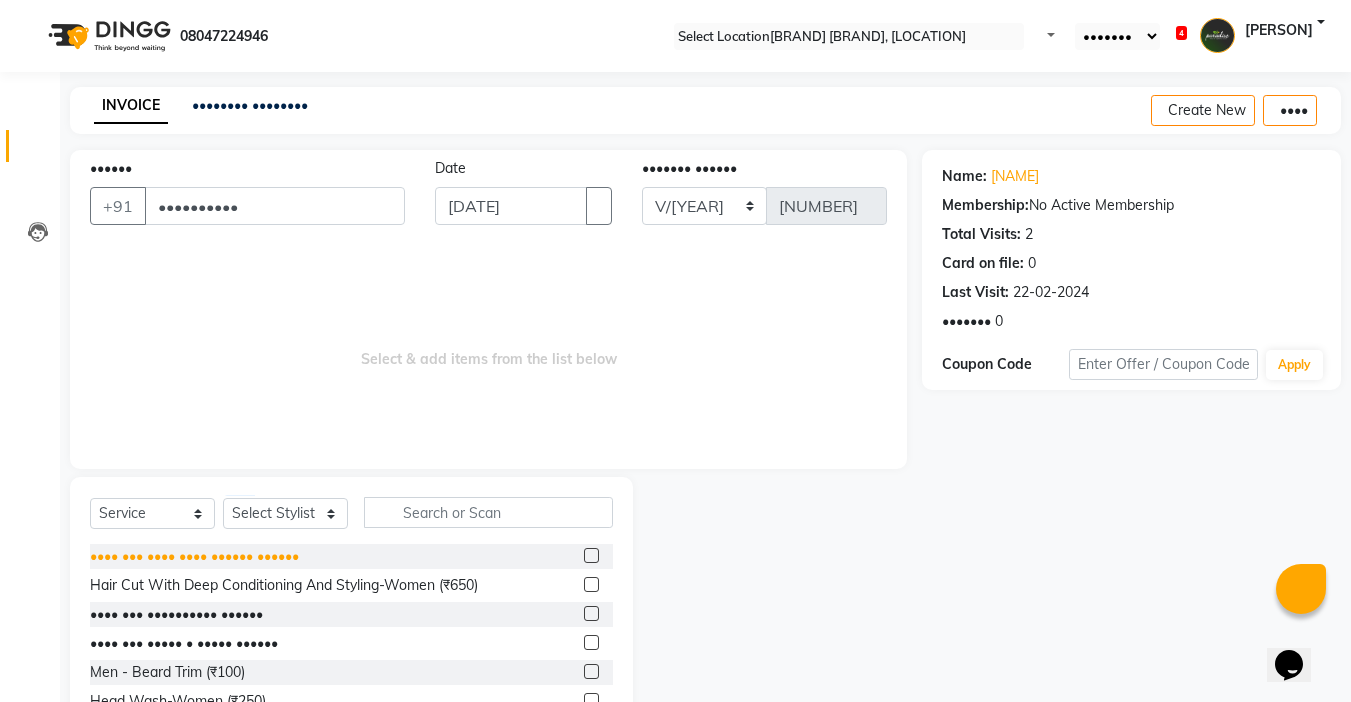 click on "•••• ••• •••• •••• •••••• ••••••" at bounding box center (194, 556) 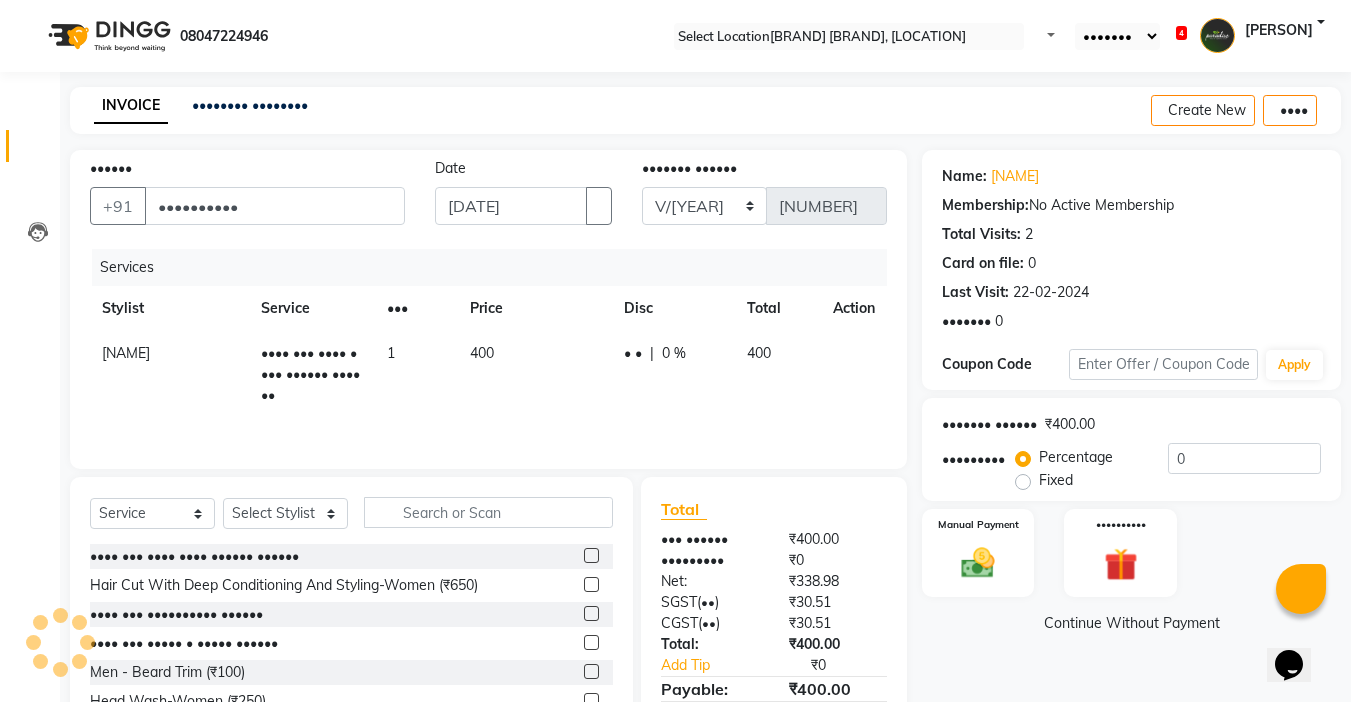 click on "400" at bounding box center (535, 374) 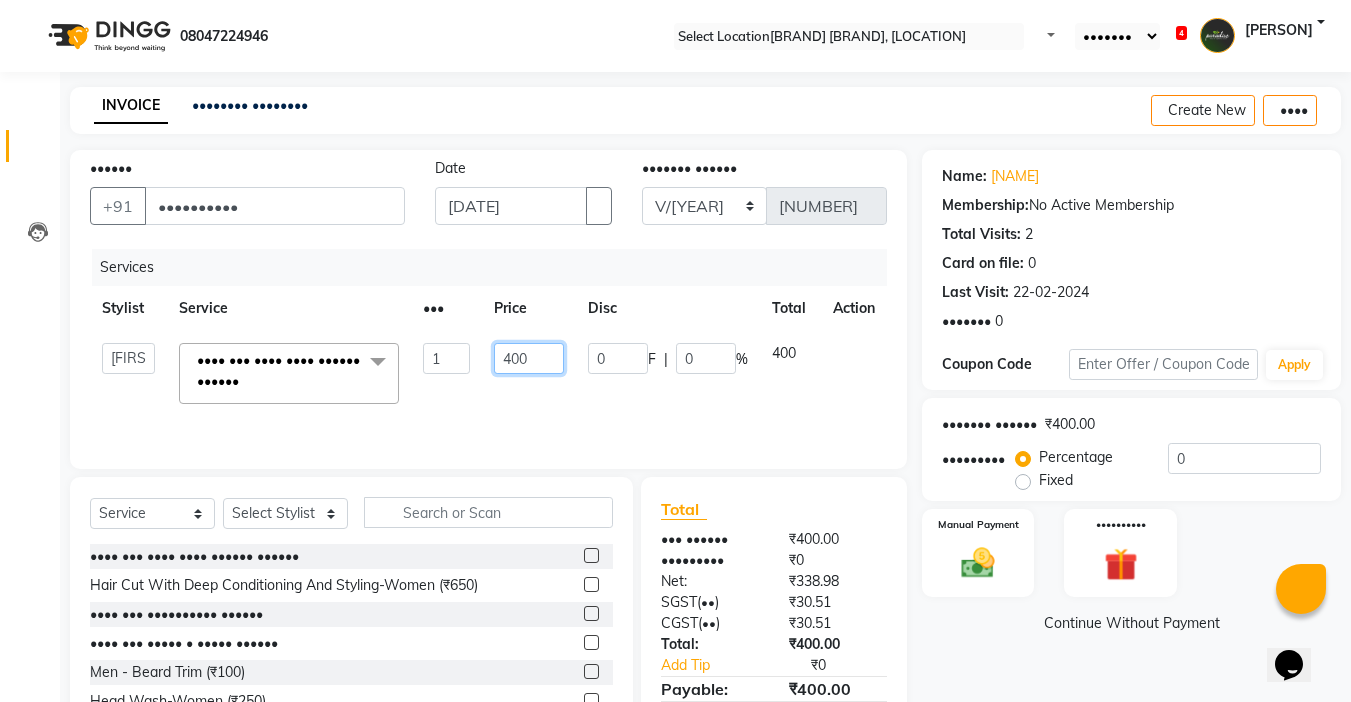 click on "400" at bounding box center [447, 358] 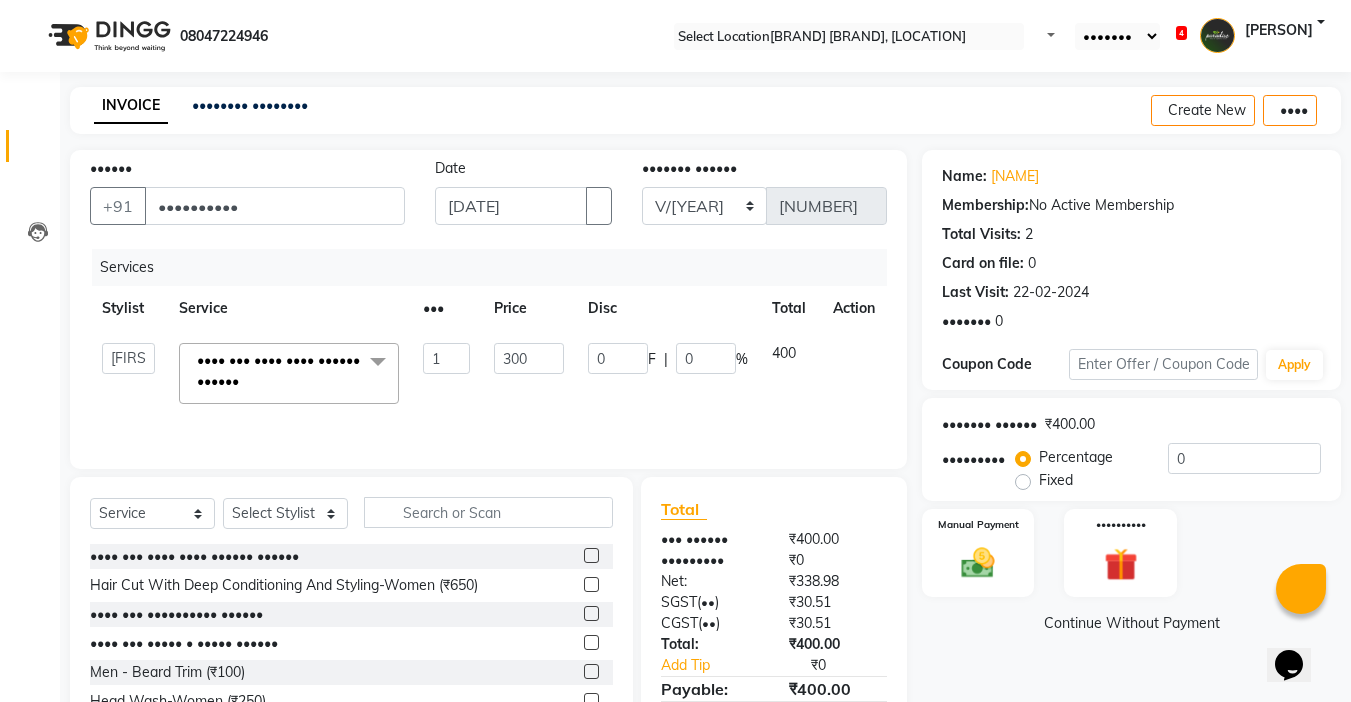 click on "[FIRST] [FIRST] Anil anku company Deepak Deepika Gourav Heena ishu Jagdeesh kanchan Love preet Maddy Manpreet student Meenu Naina Palak Palak Sharma Radika Rajneesh Student Seema Shagun Shifali - Student Shweta Sujata Surinder Paul Vansh Vikas Vishal Hair Cut With Wash -Women (₹400) x Hair Cut With Wash -Women (₹400) Hair Cut With Deep Conditioning And Styling-Women (₹650) Hair Cut Trim-Women (₹350) Hair Cut (Men) - Shave (₹100) Men - Beard Trim (₹100) Head Wash-Women (₹250) Hair Cut (Men) - Hair Cut (₹250) Baby girl hair cut (₹150) Baby boy Hair (₹100) Hair patch service (₹1000) hair style men (₹50) Flick cut (₹100) Hair Patch Wash (₹200) Hair Wash With Deep Conditioning And Blow Dryer (₹150) Head Wash With Blow Dryer (₹350) Blow Dryer-women (₹250) Hair Style Women onward (₹550) Hair Patch Ladies (₹25000) Split-ends (₹550) Hair Patch MEN-Onward (₹7500) Pluming gents (₹1000) Booking Adv. (₹1) 1 300" at bounding box center (488, 373) 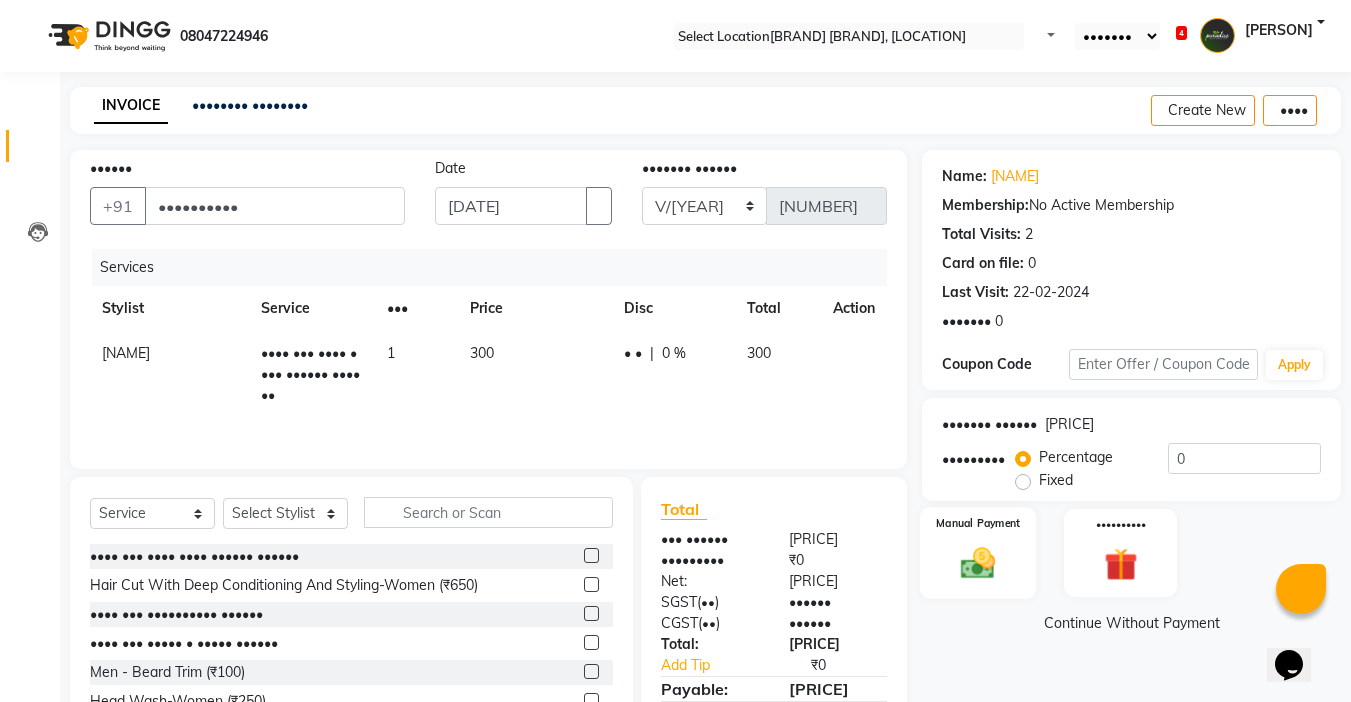 click at bounding box center (978, 563) 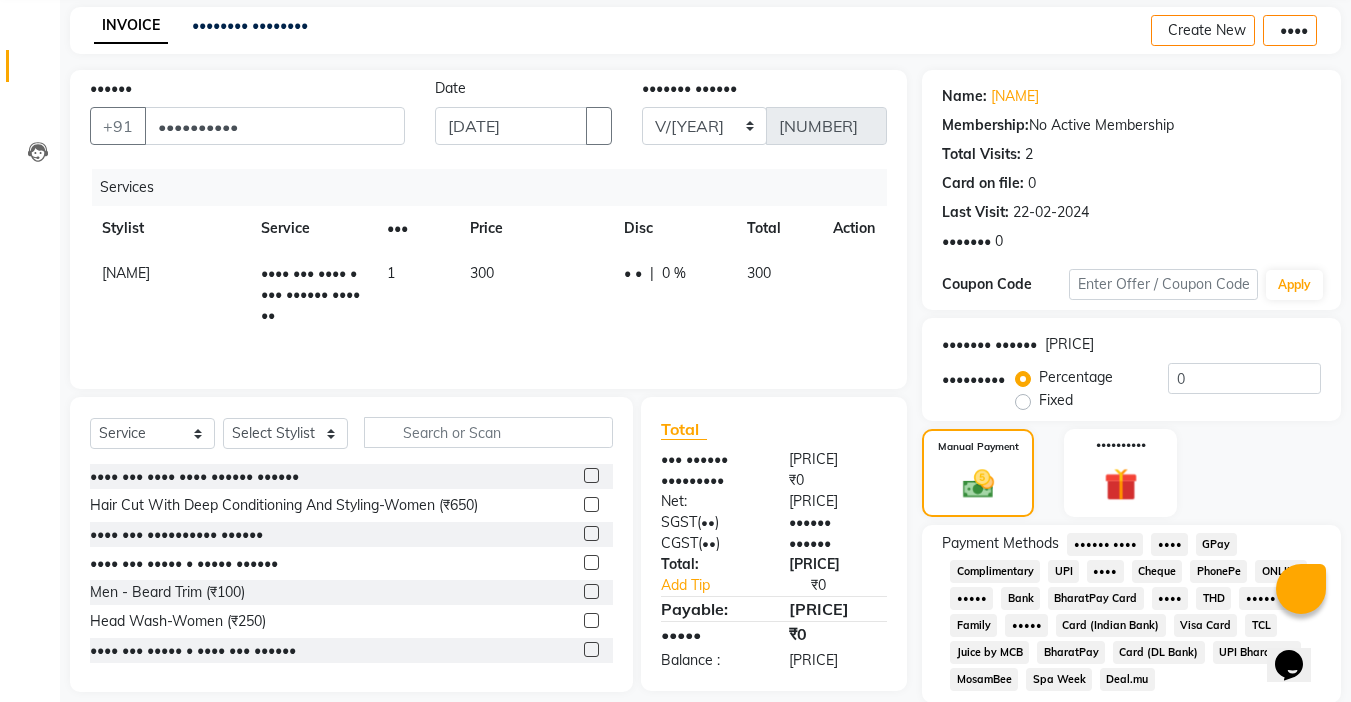 scroll, scrollTop: 159, scrollLeft: 0, axis: vertical 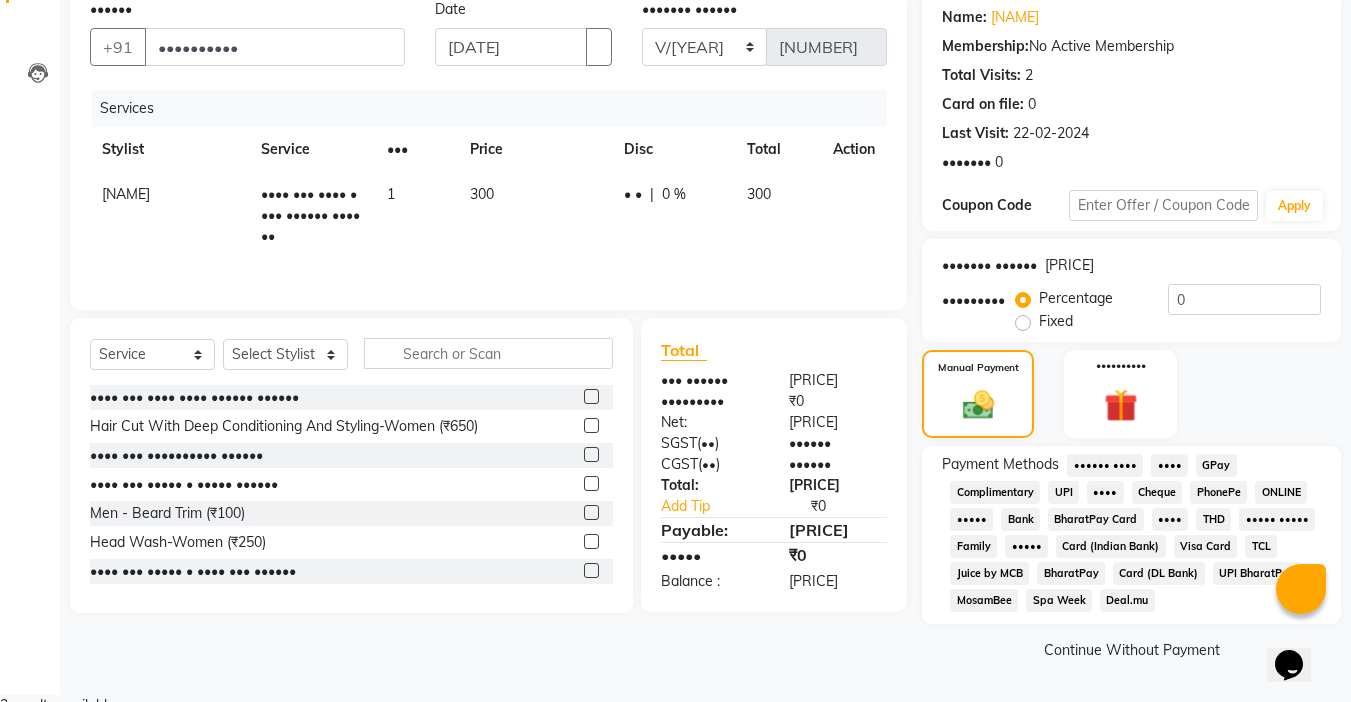 click on "••••" at bounding box center [1105, 465] 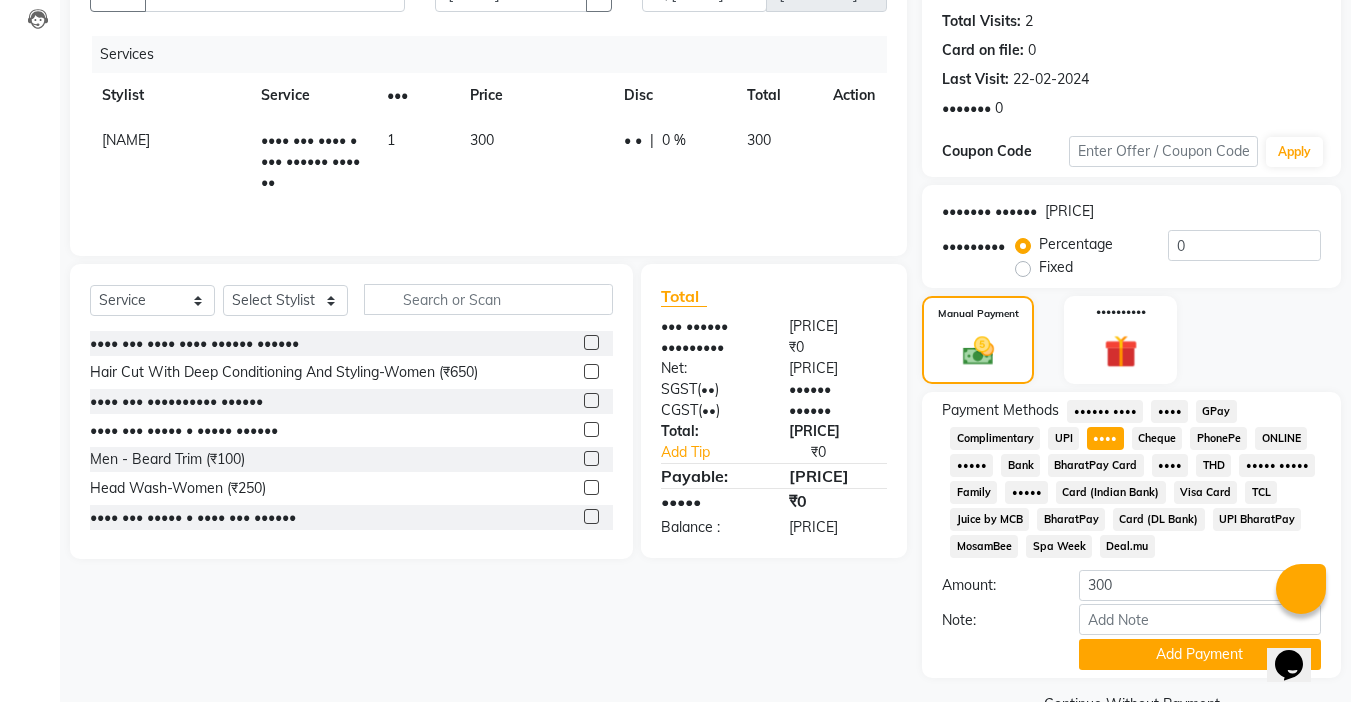 scroll, scrollTop: 265, scrollLeft: 0, axis: vertical 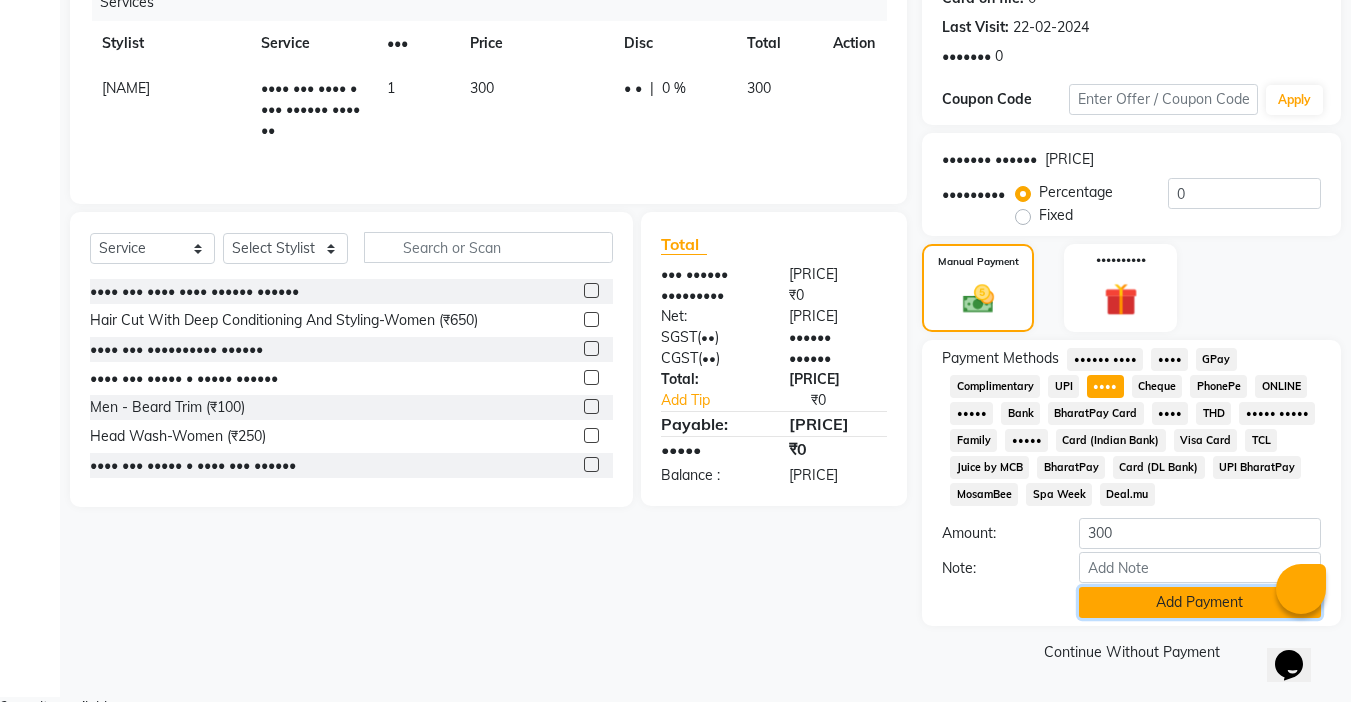 click on "Add Payment" at bounding box center [1200, 602] 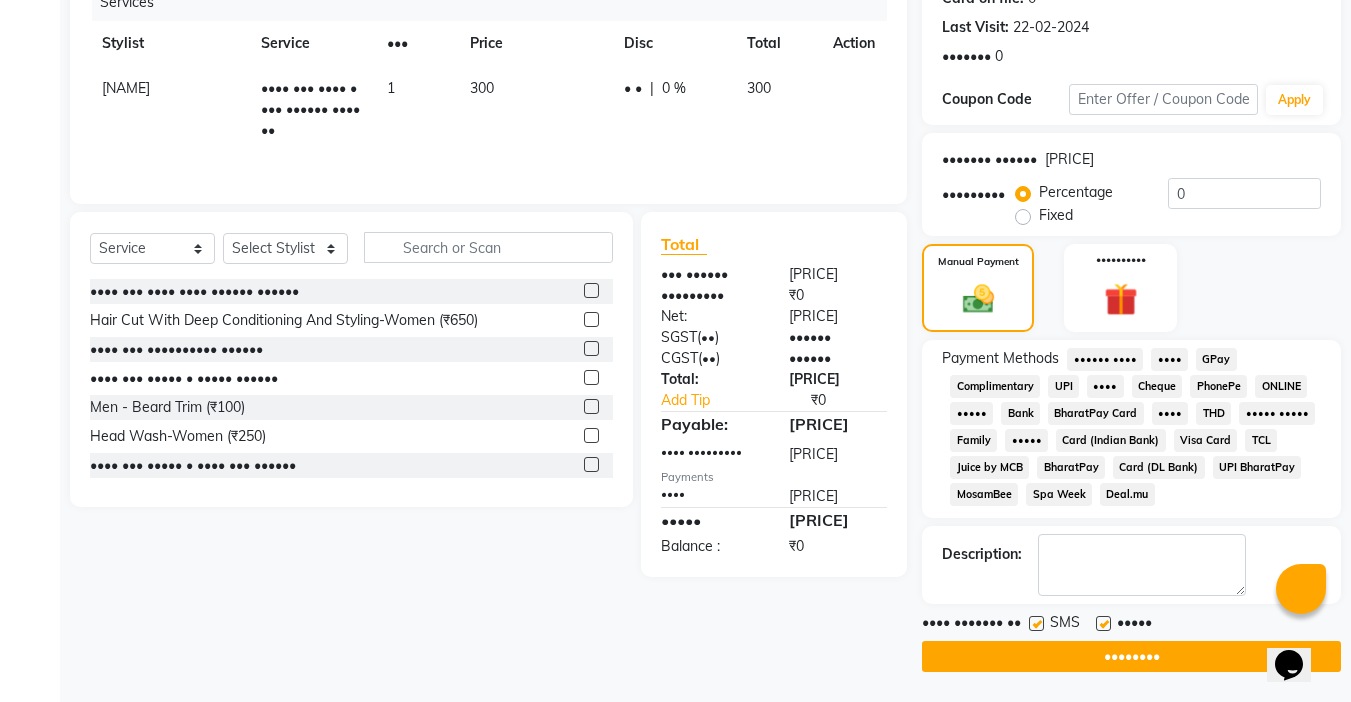 click at bounding box center [1103, 623] 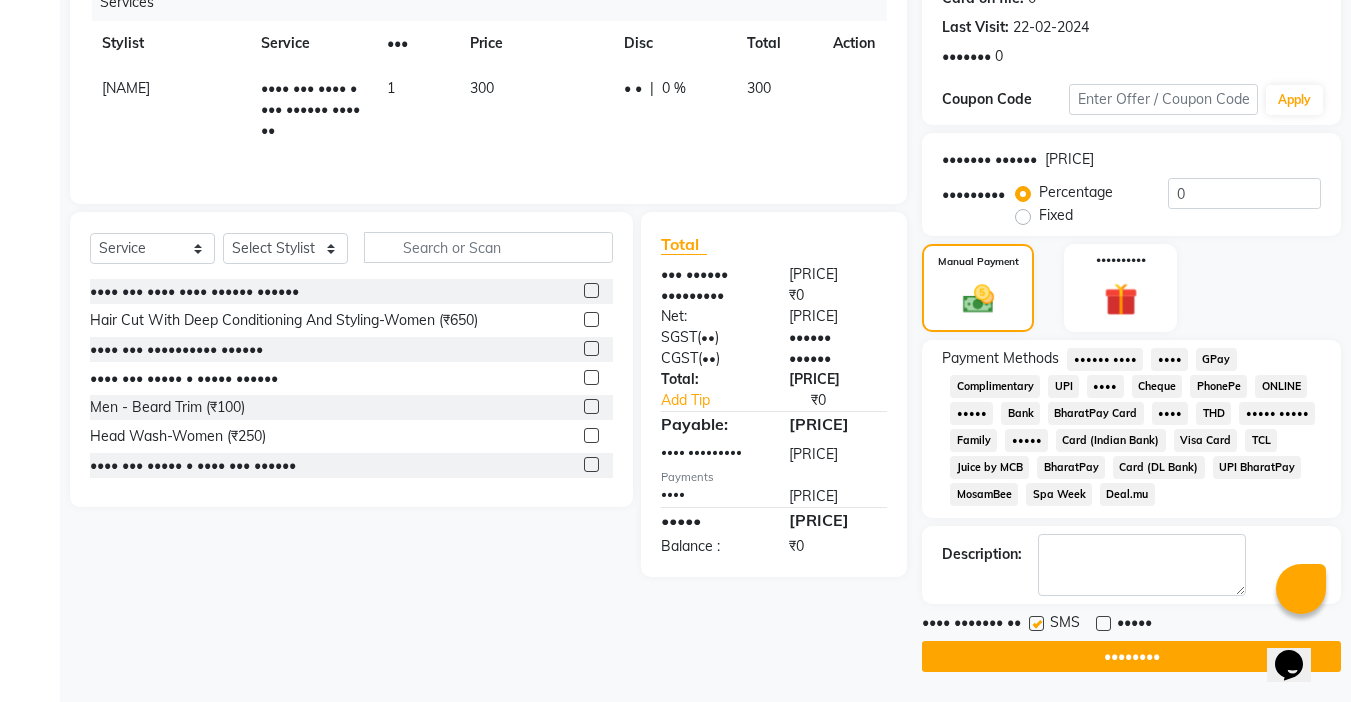 click at bounding box center (1036, 623) 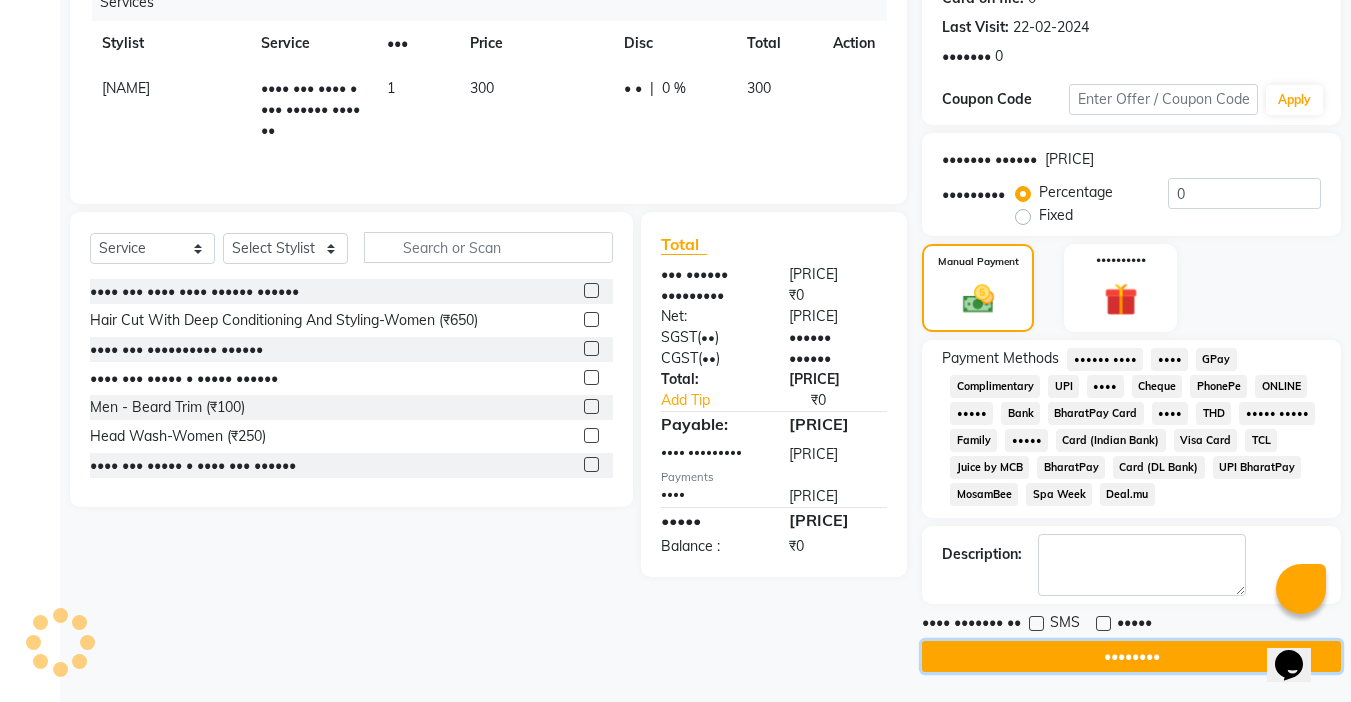 click on "••••••••" at bounding box center (1131, 656) 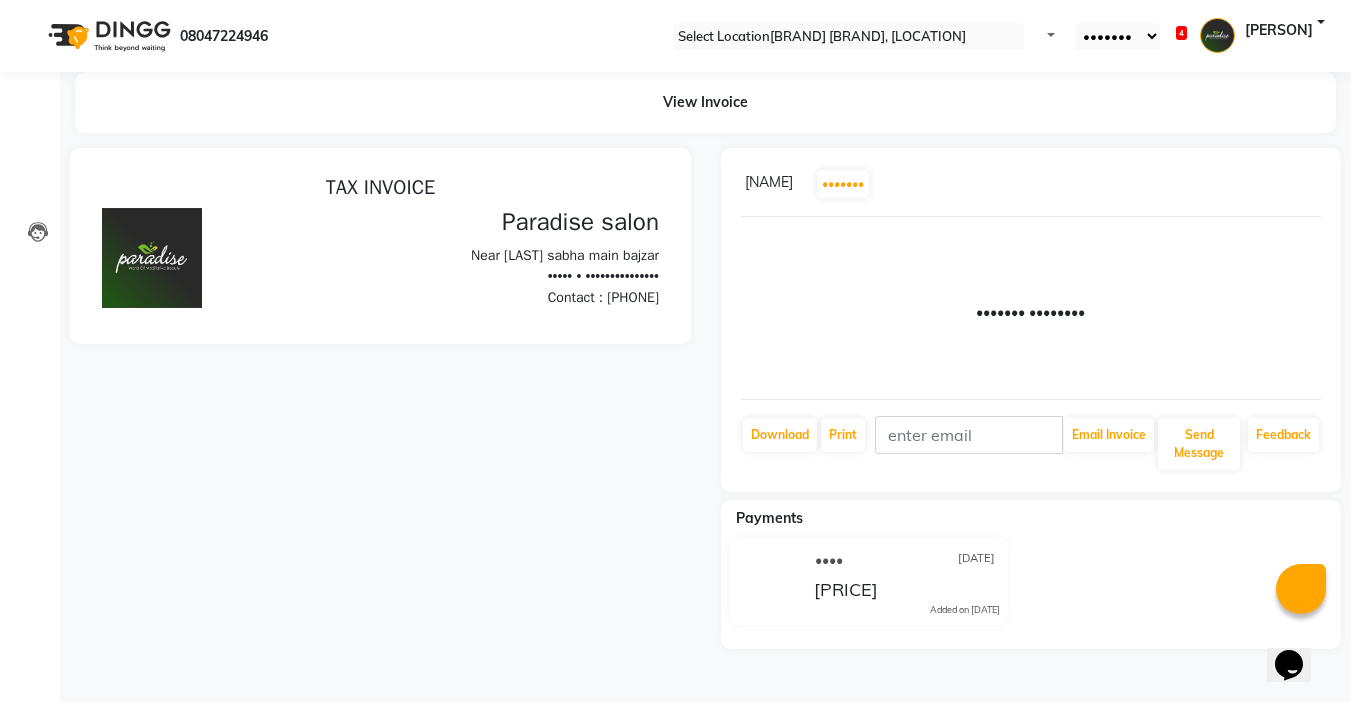 scroll, scrollTop: 0, scrollLeft: 0, axis: both 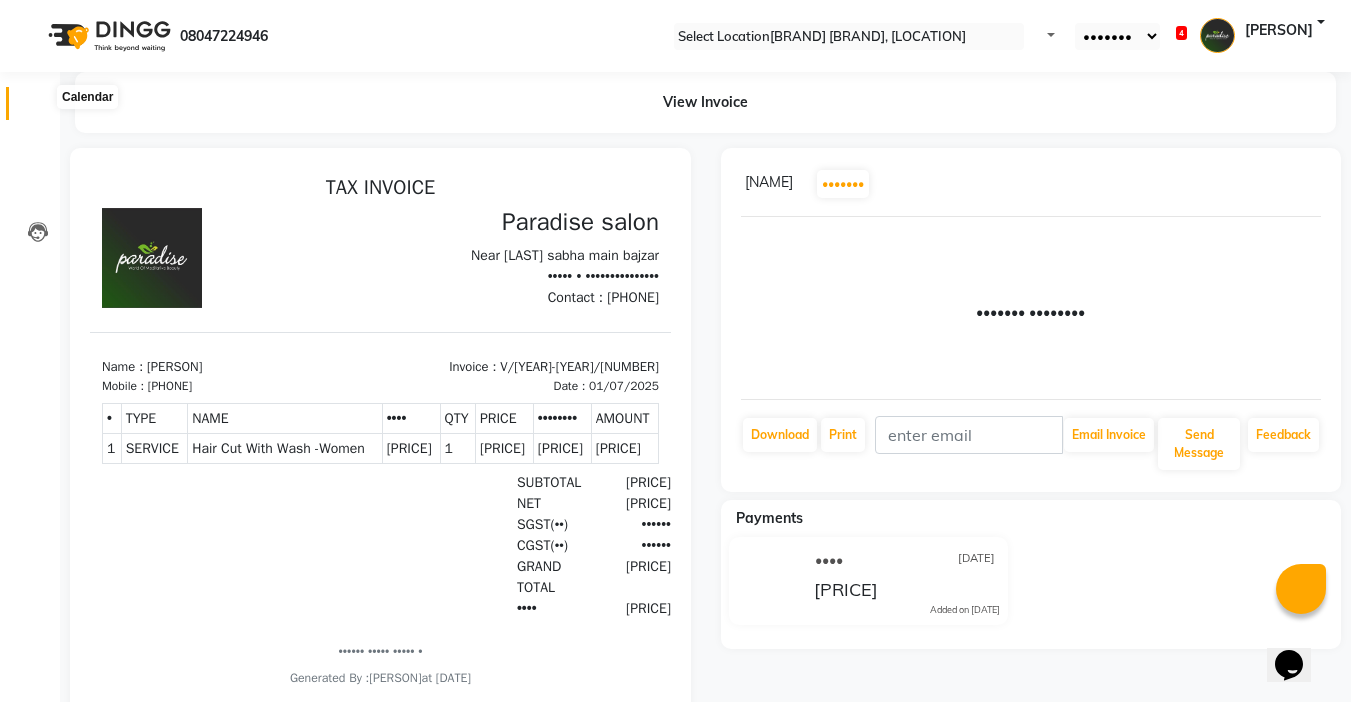 click at bounding box center (38, 108) 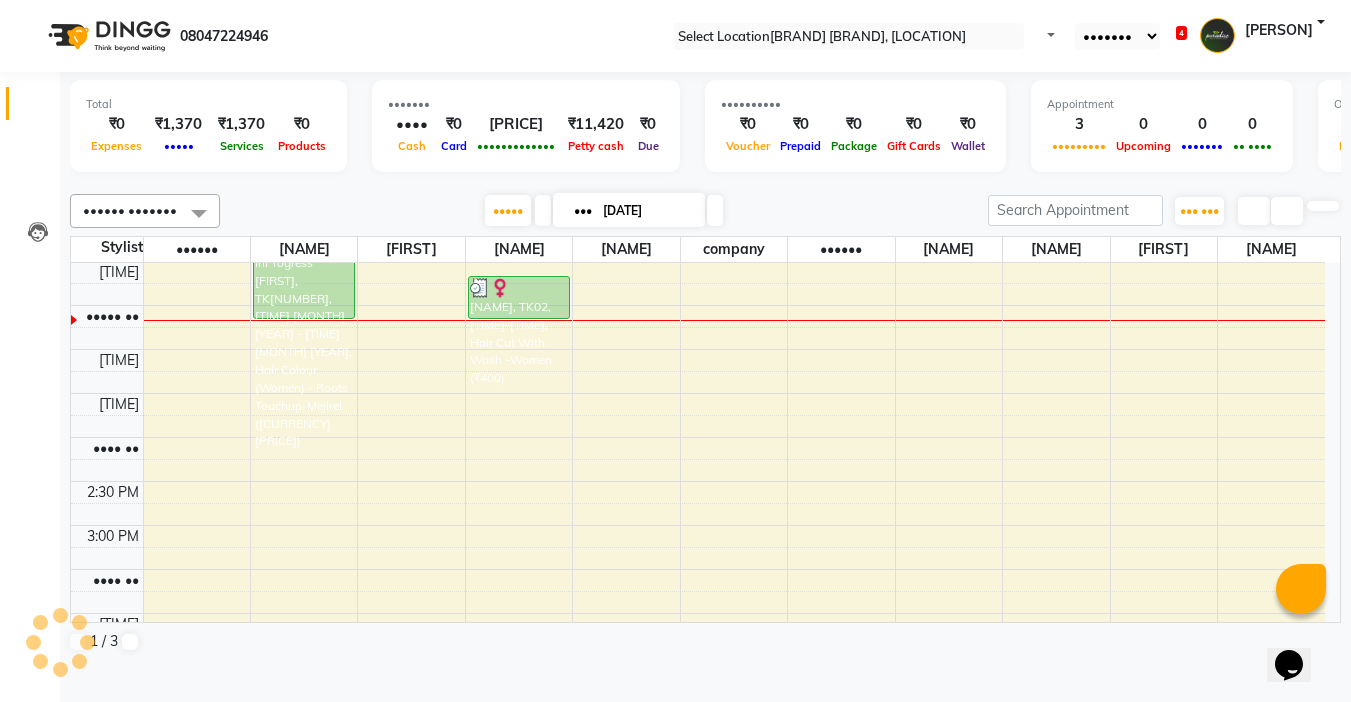 scroll, scrollTop: 0, scrollLeft: 0, axis: both 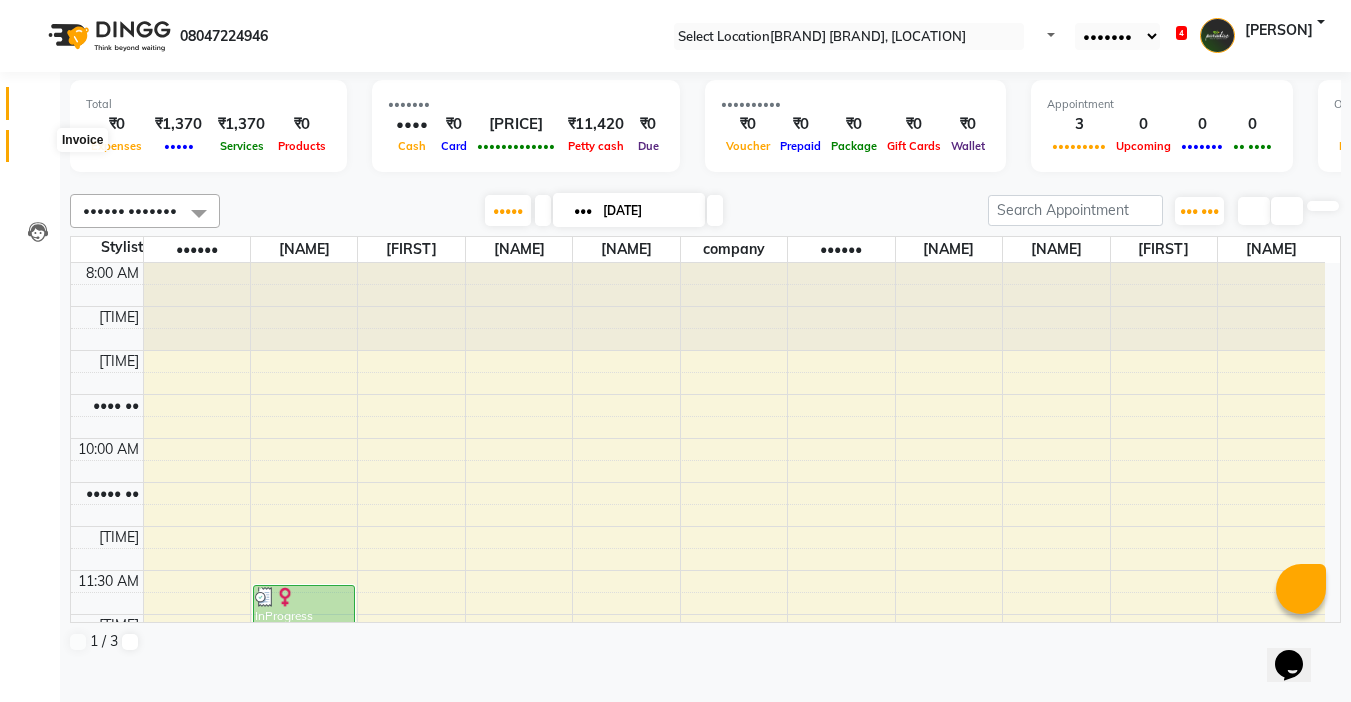 click at bounding box center (38, 151) 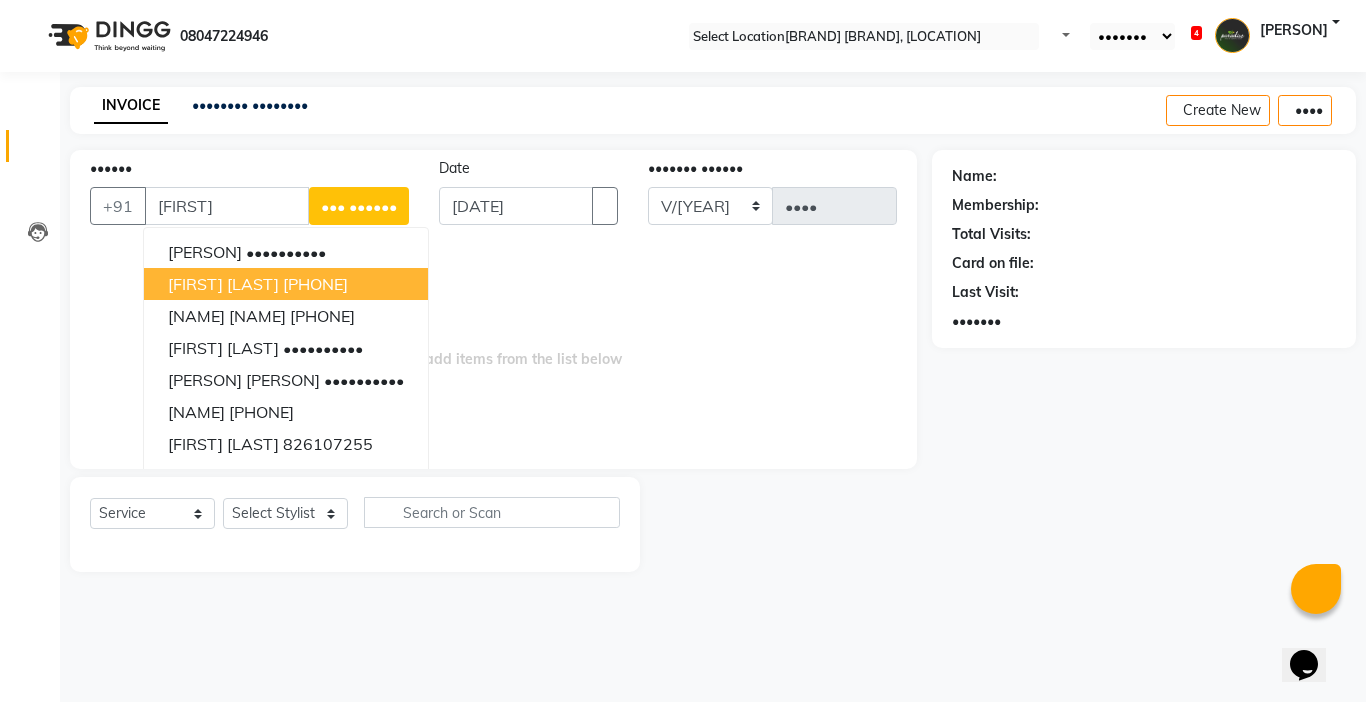 click on "[FIRST] [LAST]" at bounding box center (223, 284) 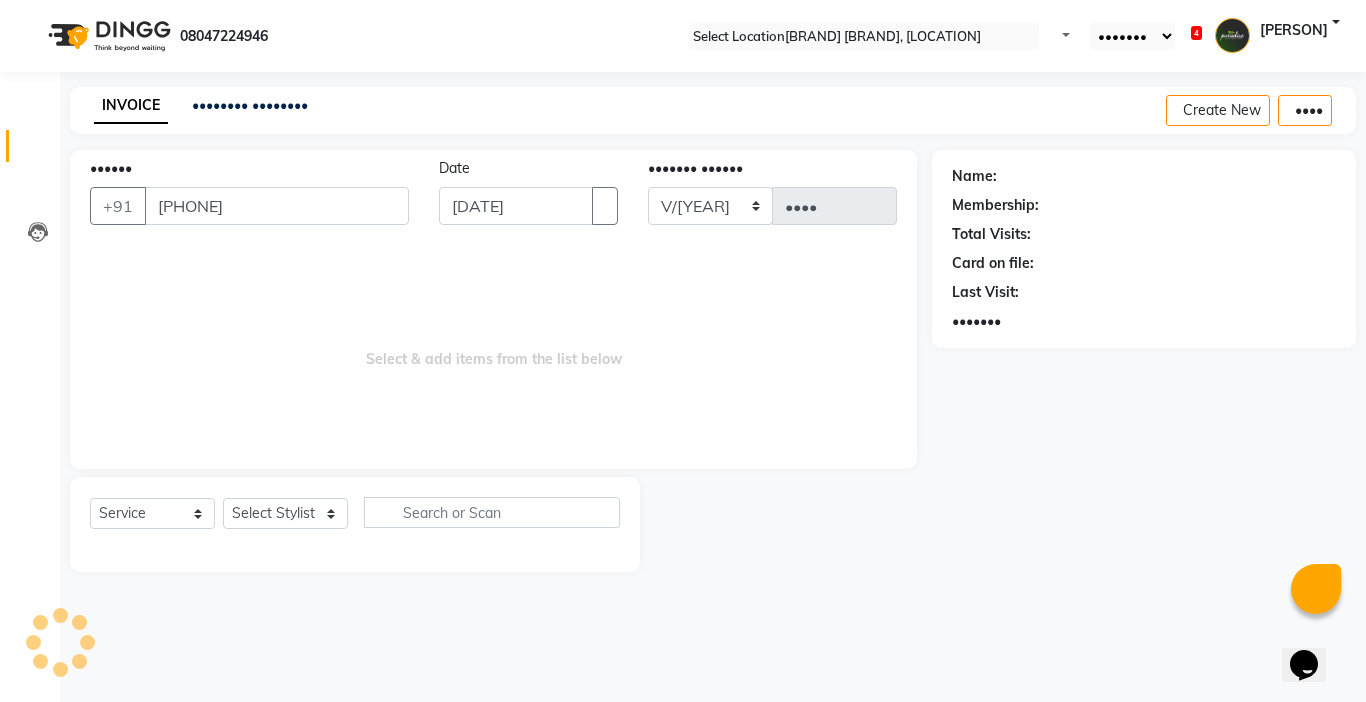 type on "[PHONE]" 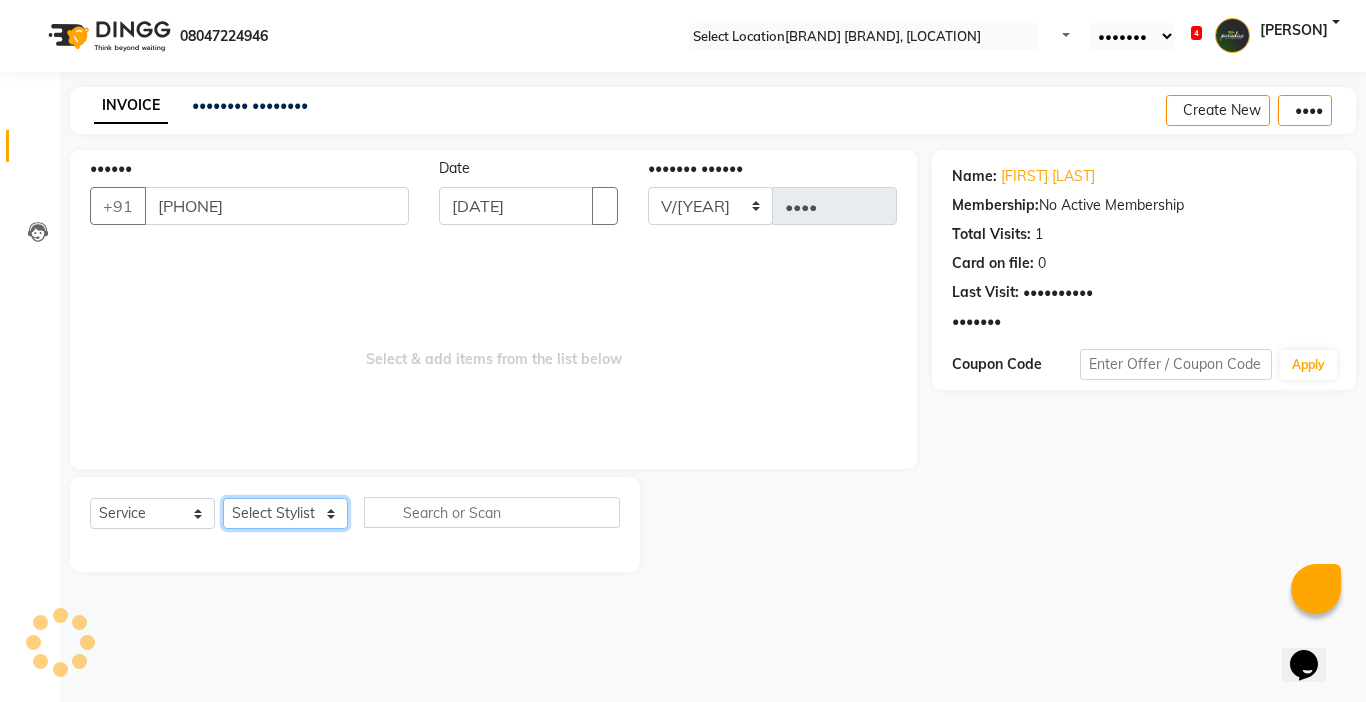 click on "Select Stylist Abby aman  Anil anku company Deepak Deepika Gourav Heena ishu Jagdeesh kanchan Love preet Maddy Manpreet student Meenu Naina Palak Palak Sharma Radika Rajneesh Student Seema Shagun Shifali - Student Shweta  Sujata Surinder Paul Vansh Vikas Vishal" at bounding box center [285, 513] 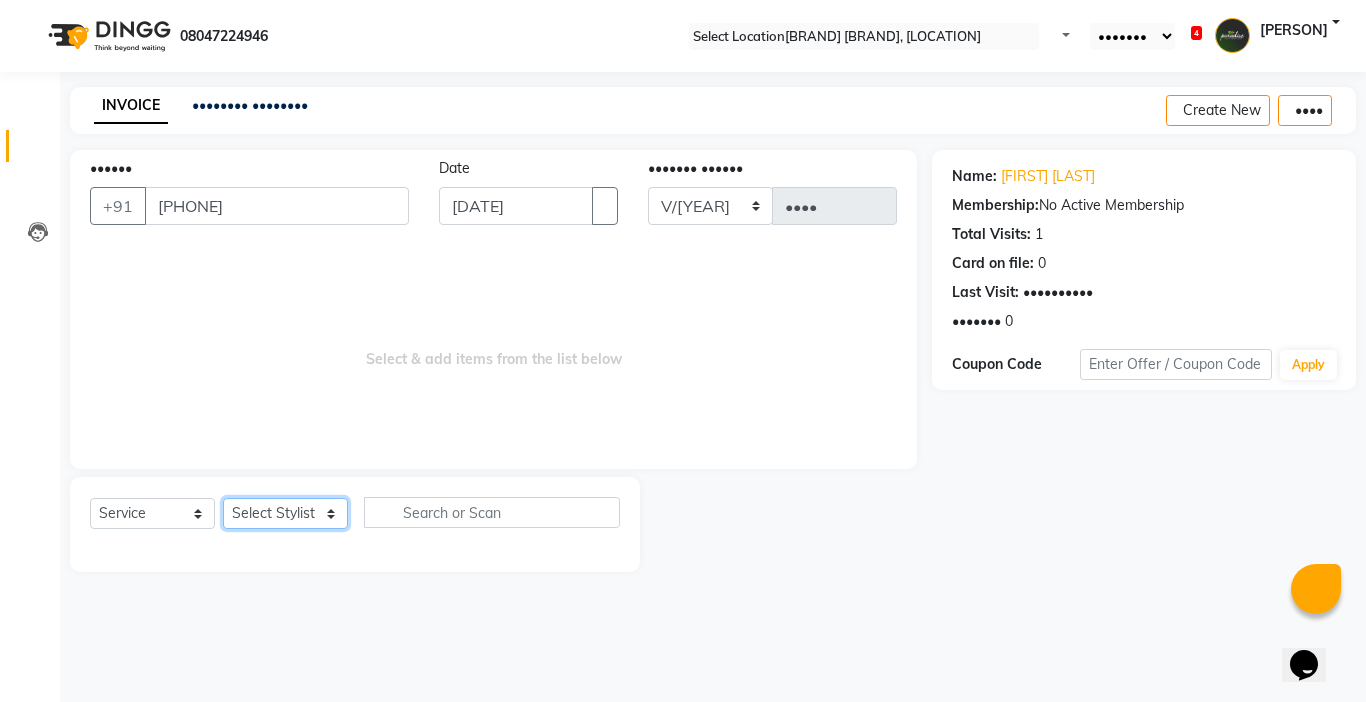 select on "24941" 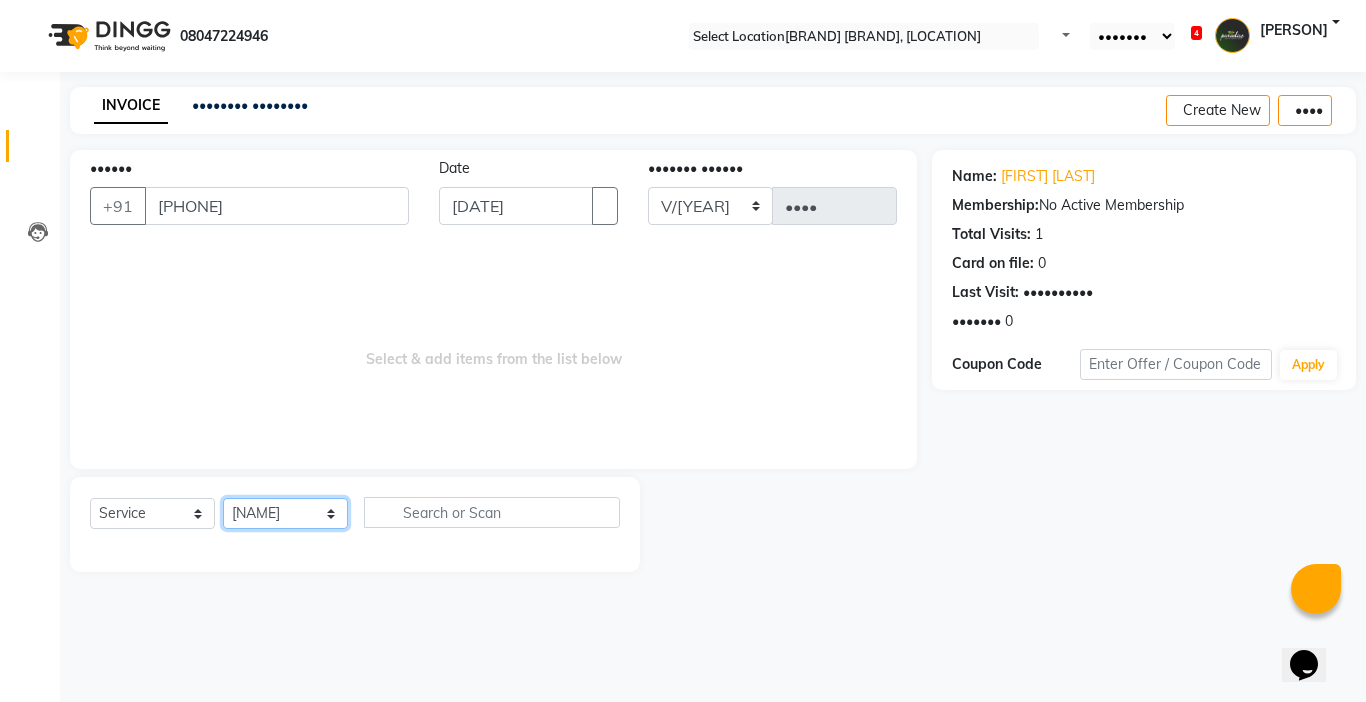click on "Select Stylist Abby aman  Anil anku company Deepak Deepika Gourav Heena ishu Jagdeesh kanchan Love preet Maddy Manpreet student Meenu Naina Palak Palak Sharma Radika Rajneesh Student Seema Shagun Shifali - Student Shweta  Sujata Surinder Paul Vansh Vikas Vishal" at bounding box center (285, 513) 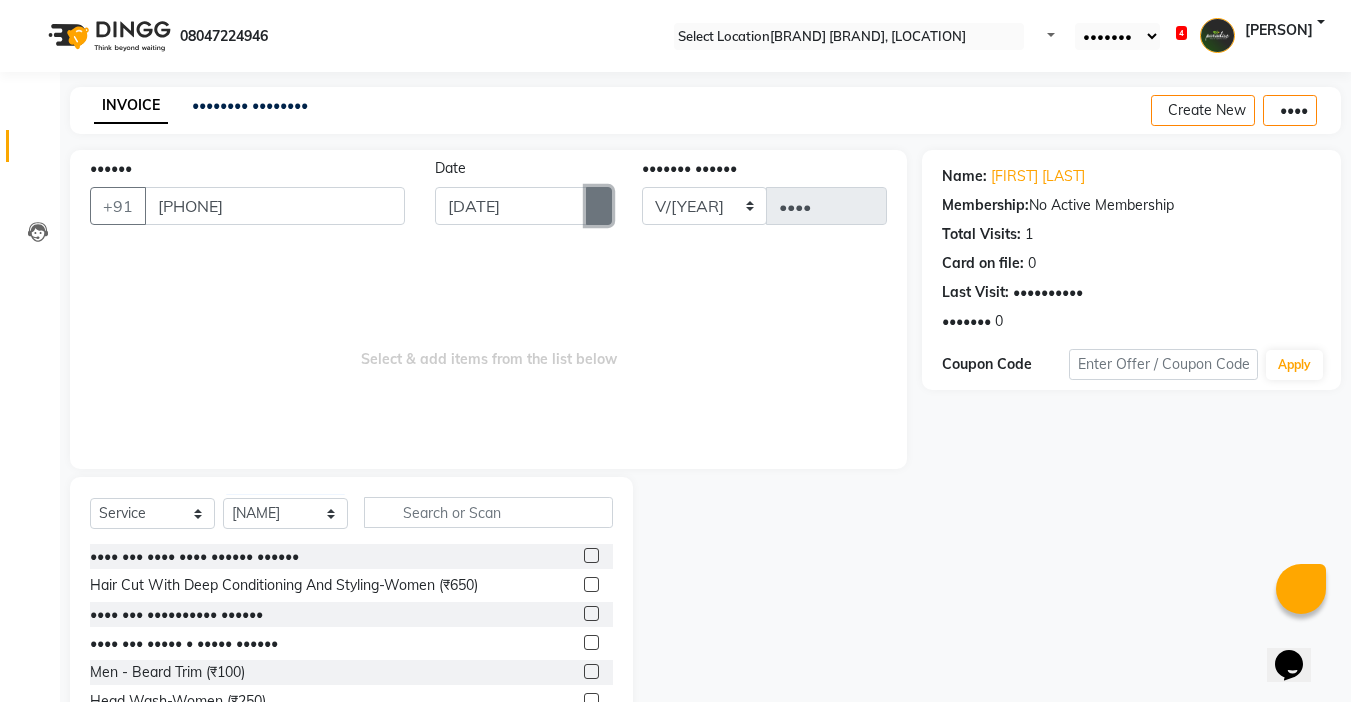 click at bounding box center (599, 206) 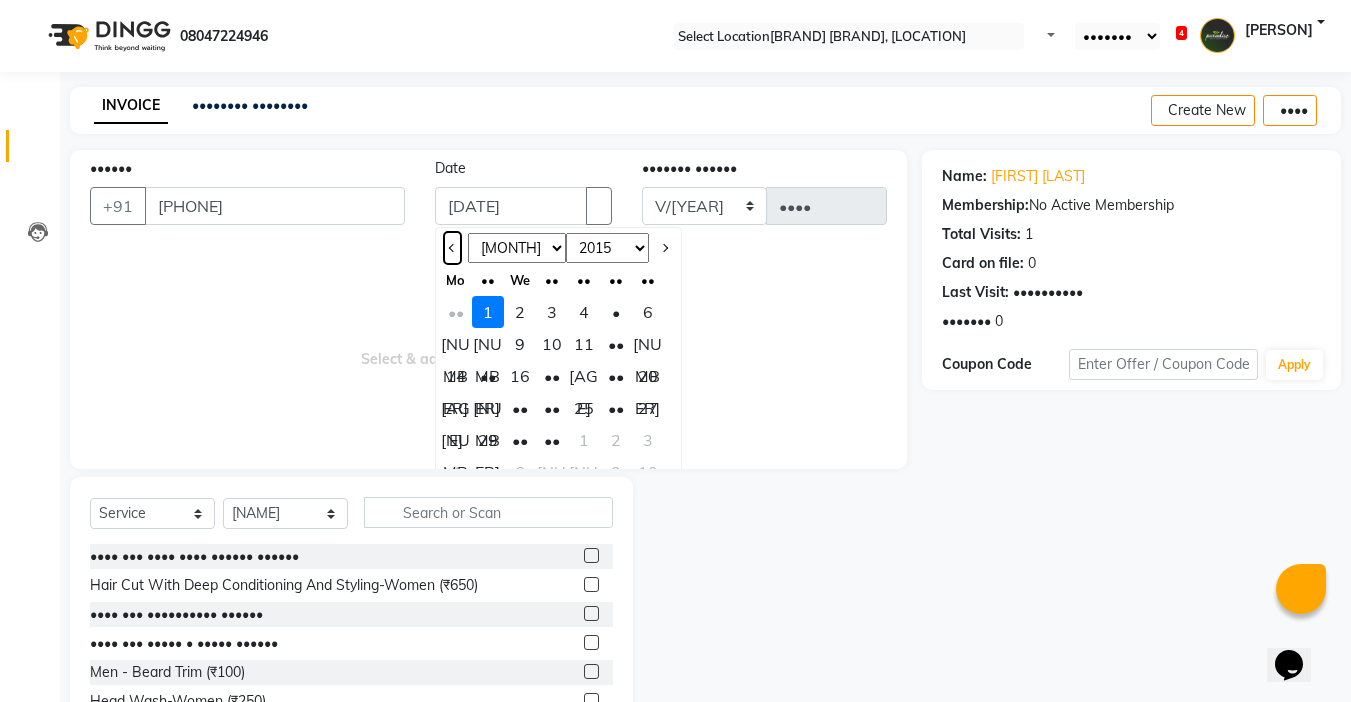 click at bounding box center [452, 248] 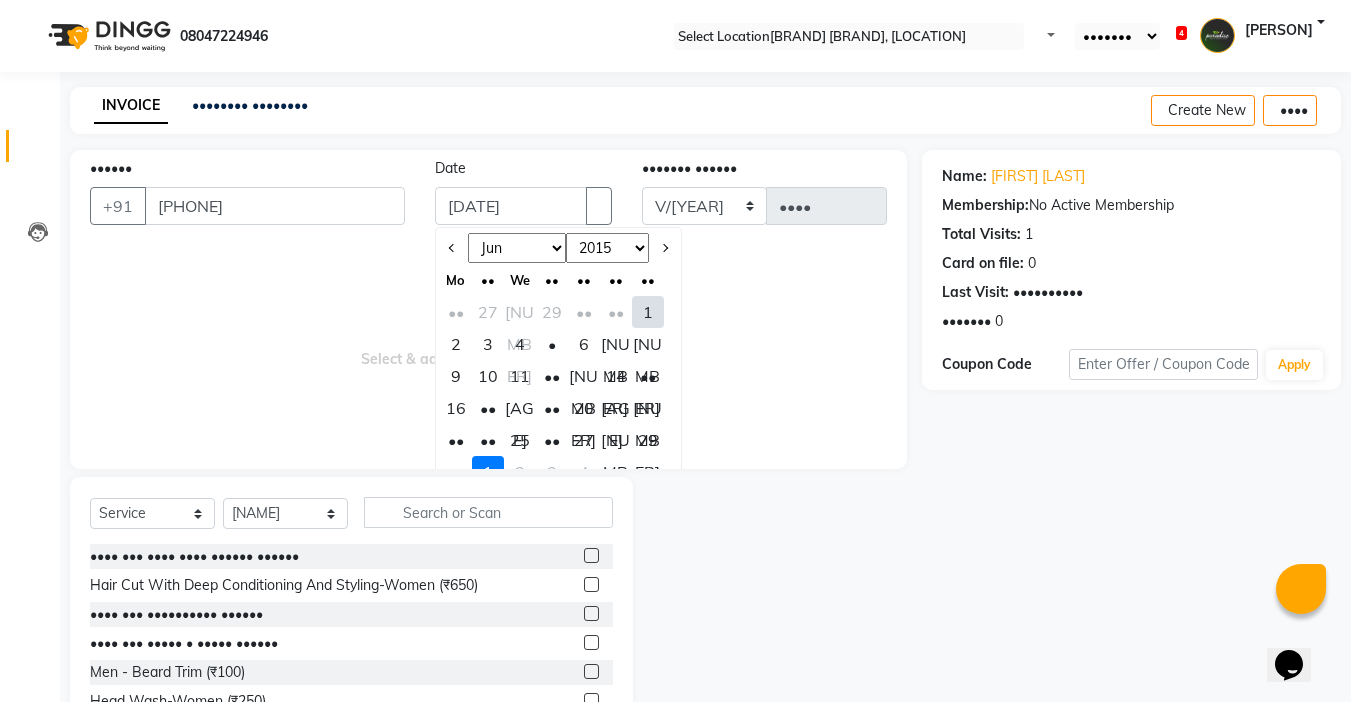 click on "14" at bounding box center [616, 376] 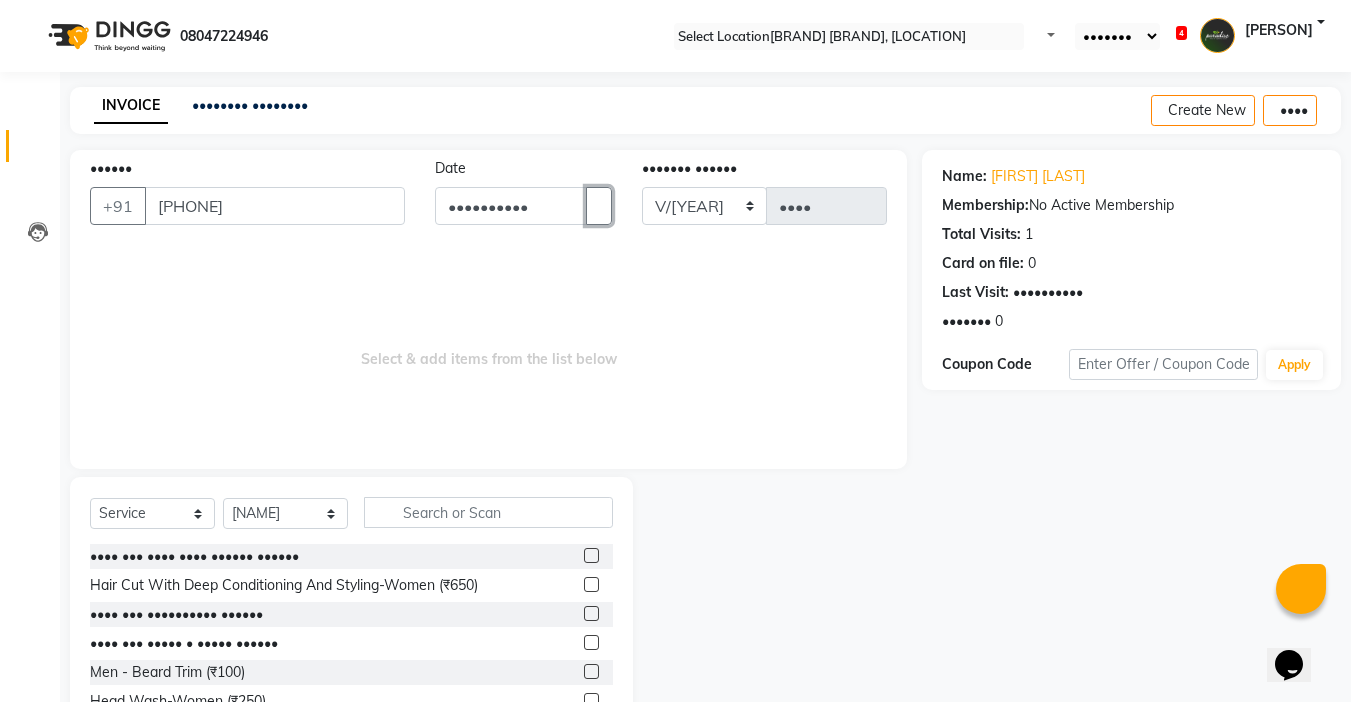 scroll, scrollTop: 99, scrollLeft: 0, axis: vertical 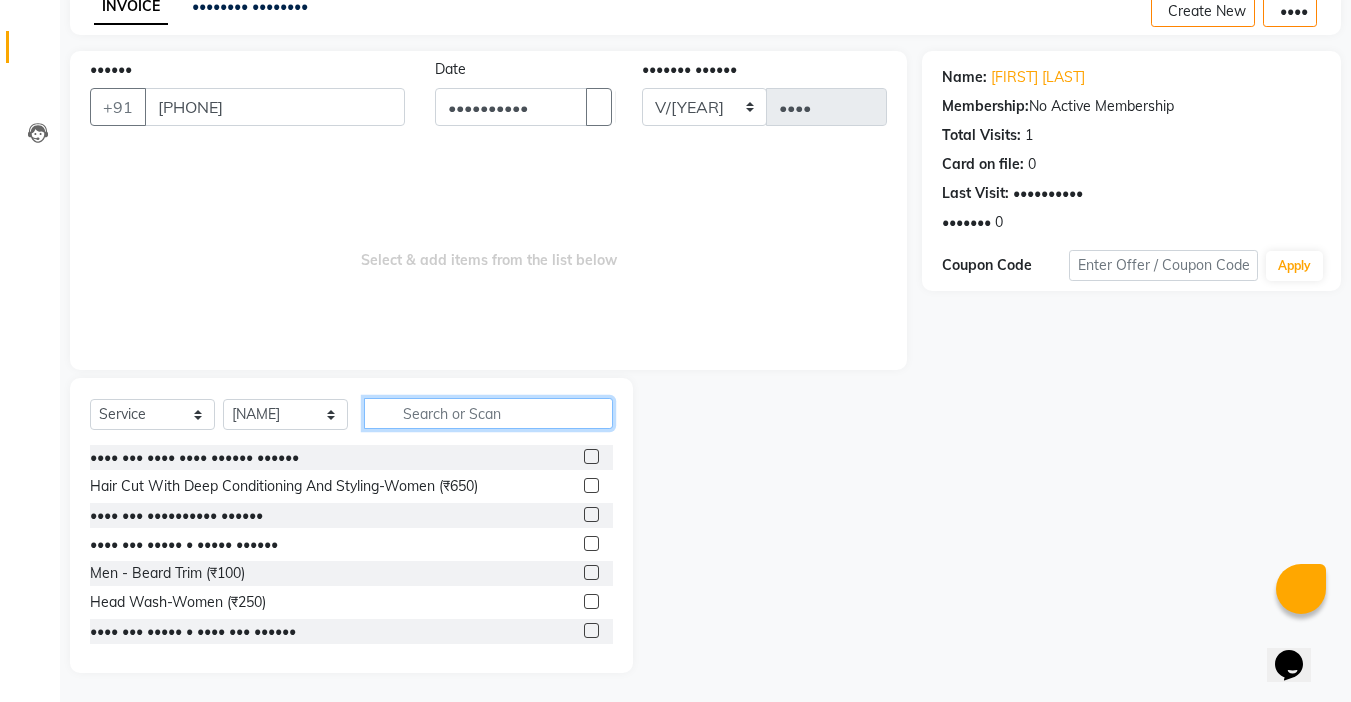 click at bounding box center (488, 413) 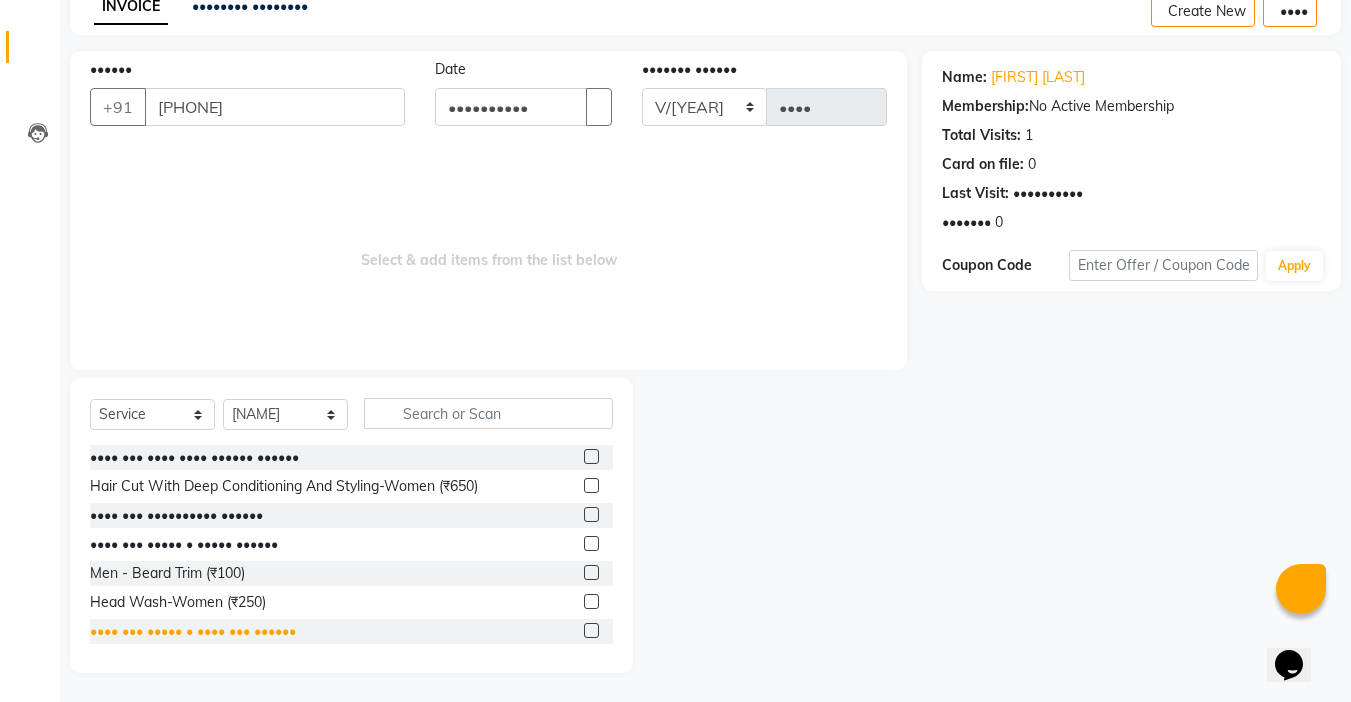 click on "•••• •••  •••••  •  •••• ••• ••••••" at bounding box center (194, 457) 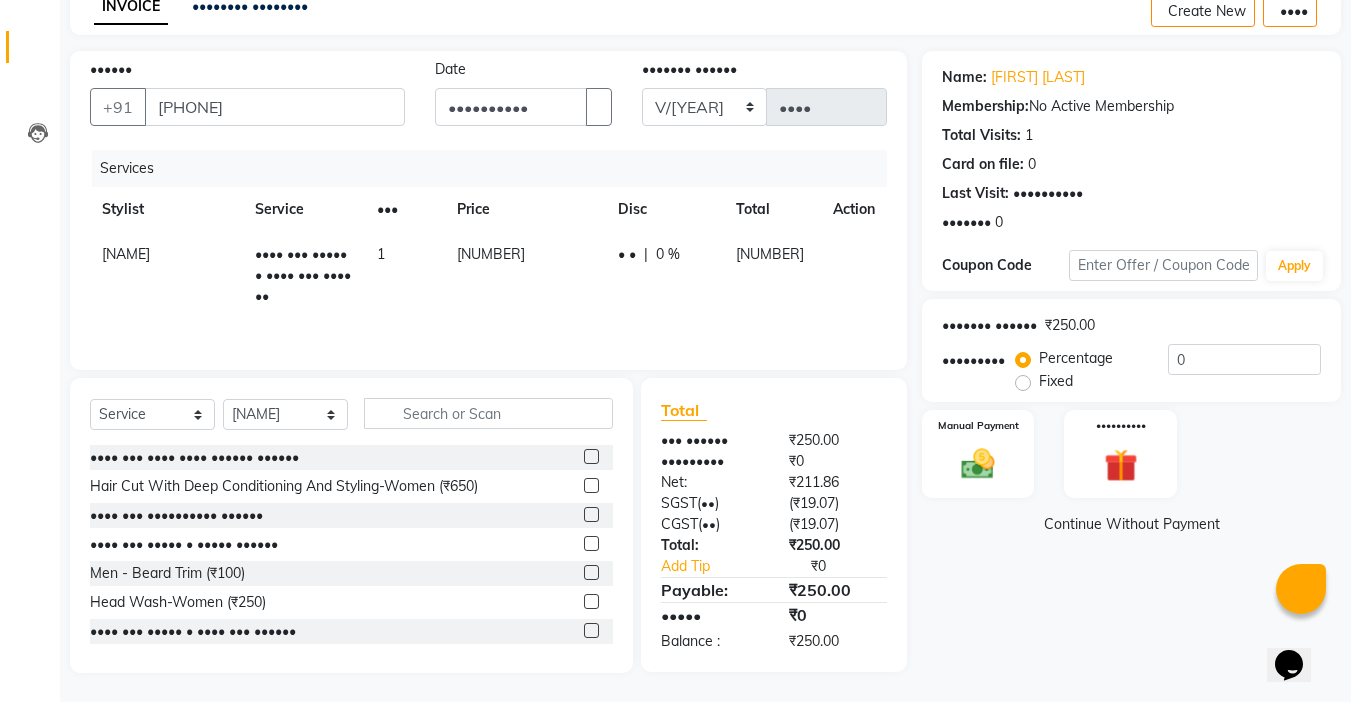 click on "[NUMBER]" at bounding box center [126, 254] 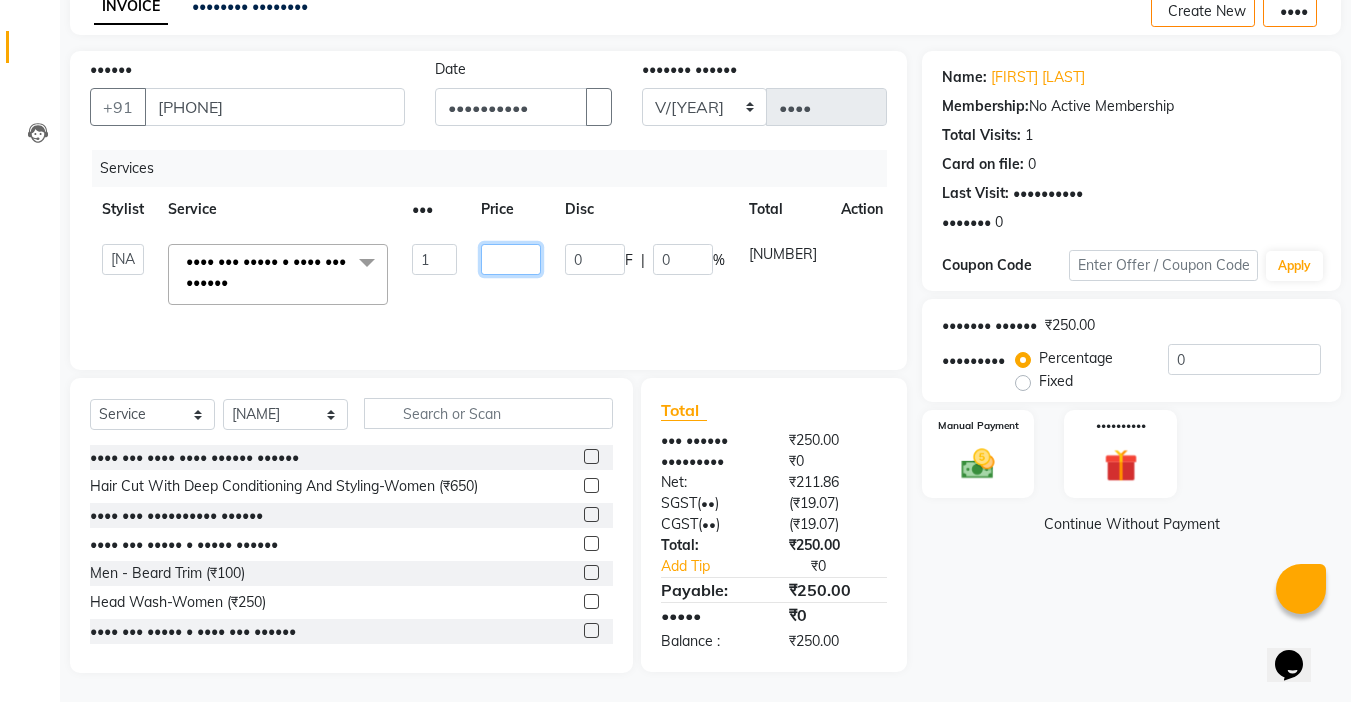 click on "[NUMBER]" at bounding box center (434, 259) 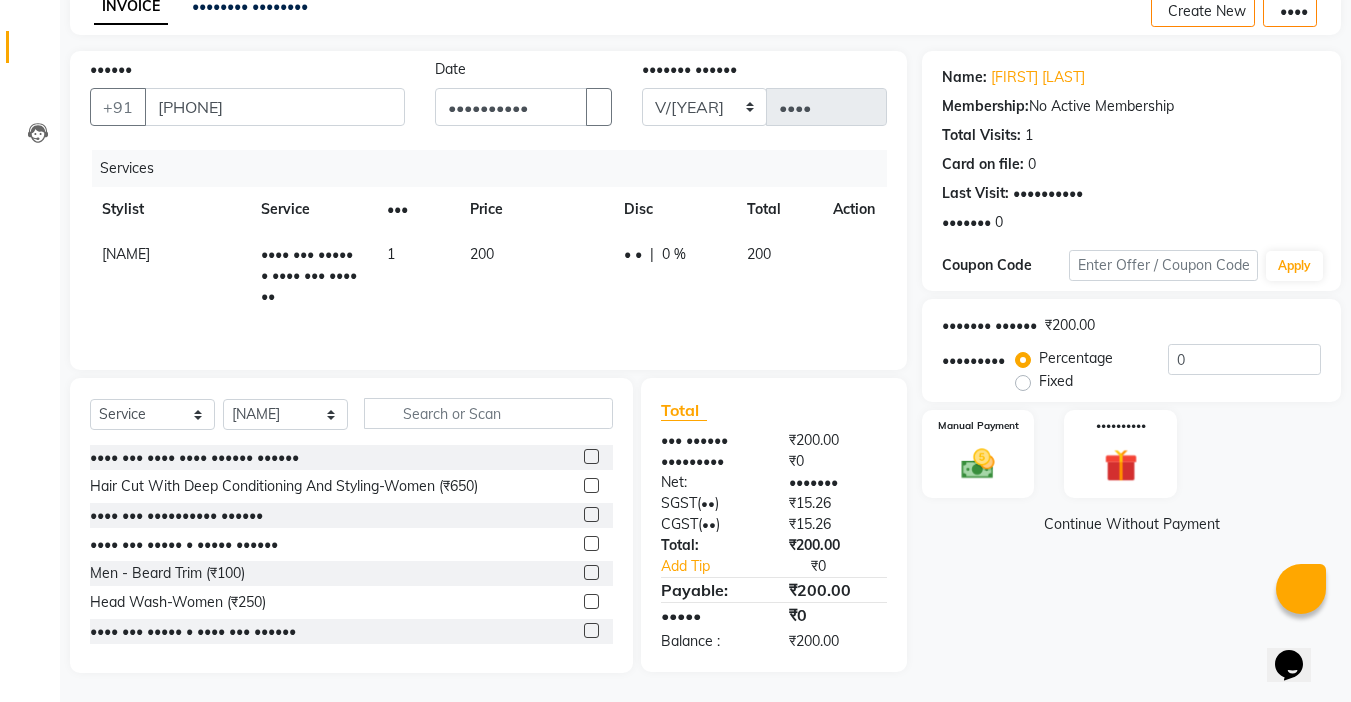 click on "200" at bounding box center (535, 275) 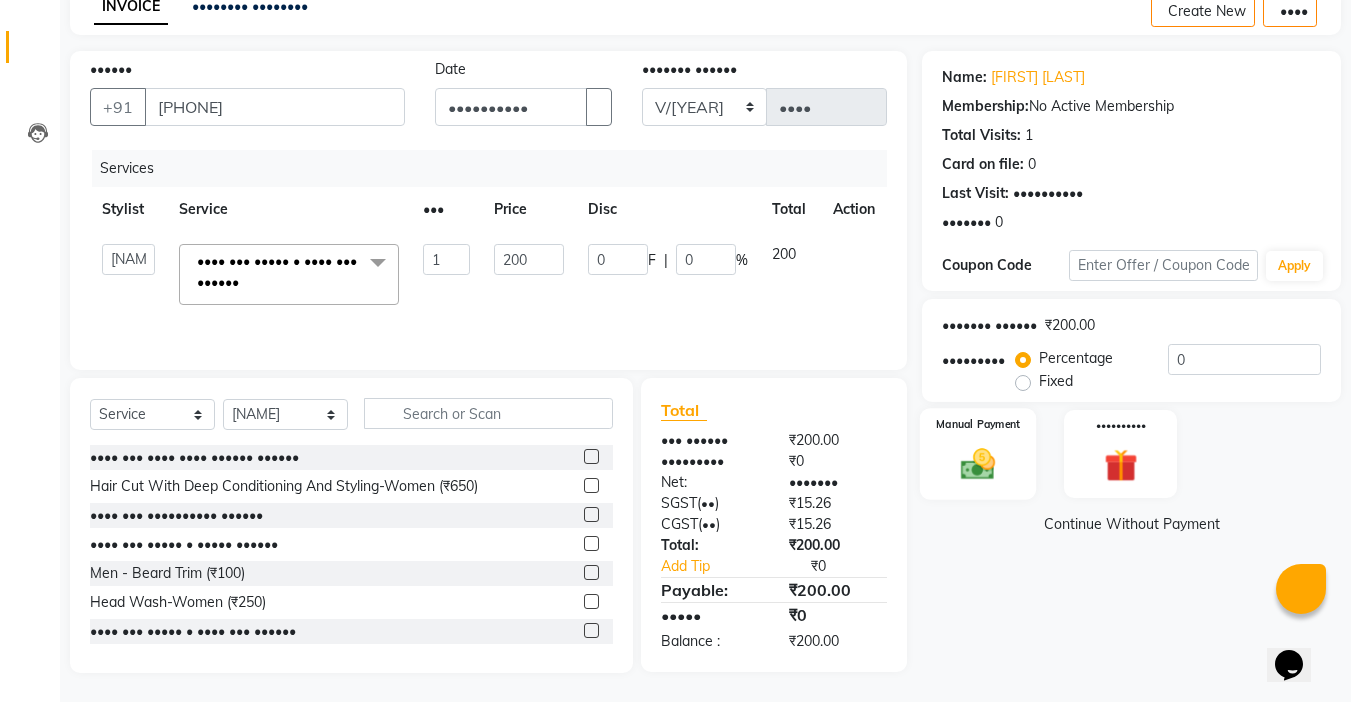 click at bounding box center (978, 464) 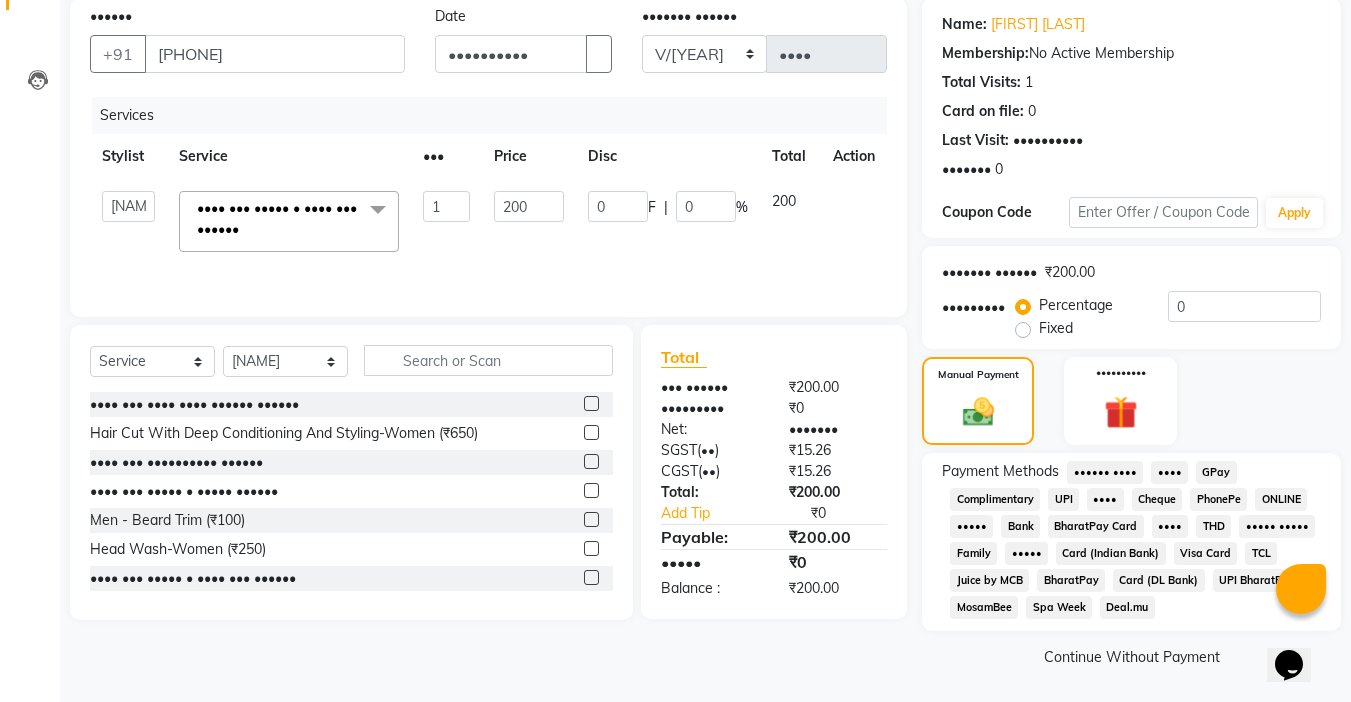 scroll, scrollTop: 159, scrollLeft: 0, axis: vertical 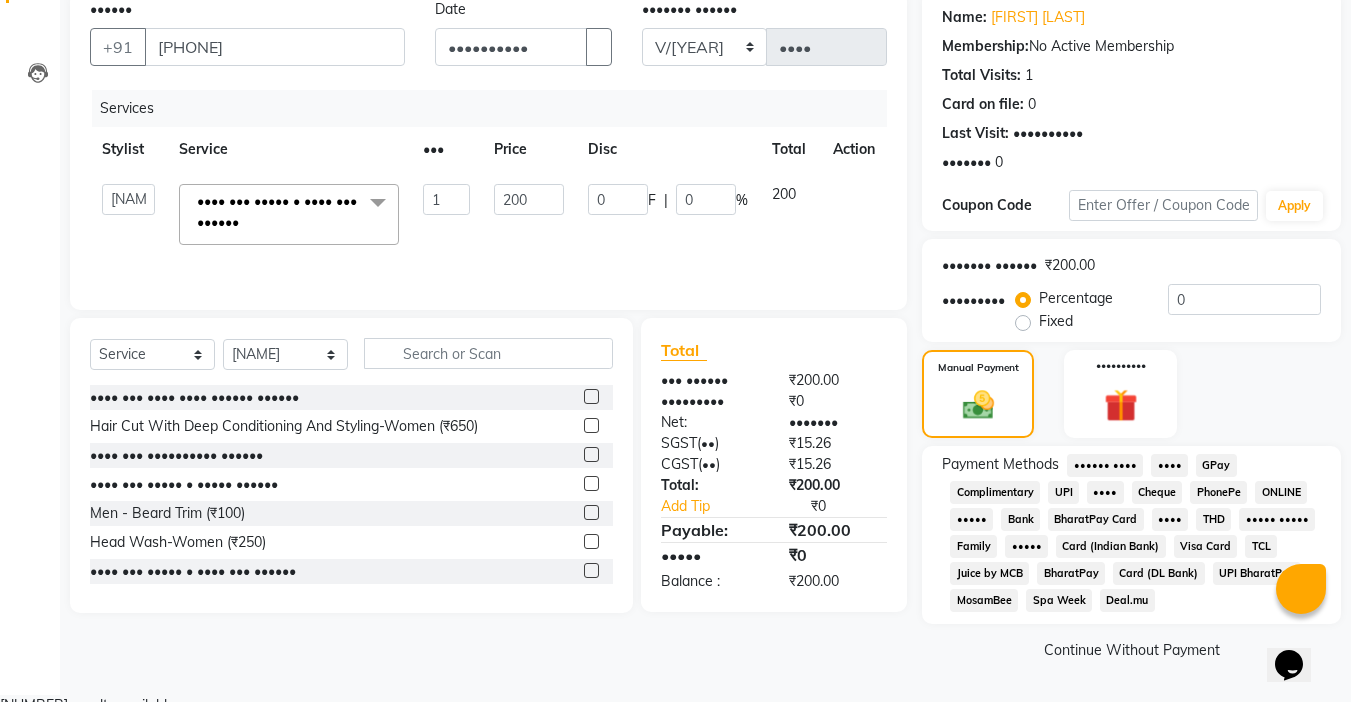 click on "UPI" at bounding box center (1105, 465) 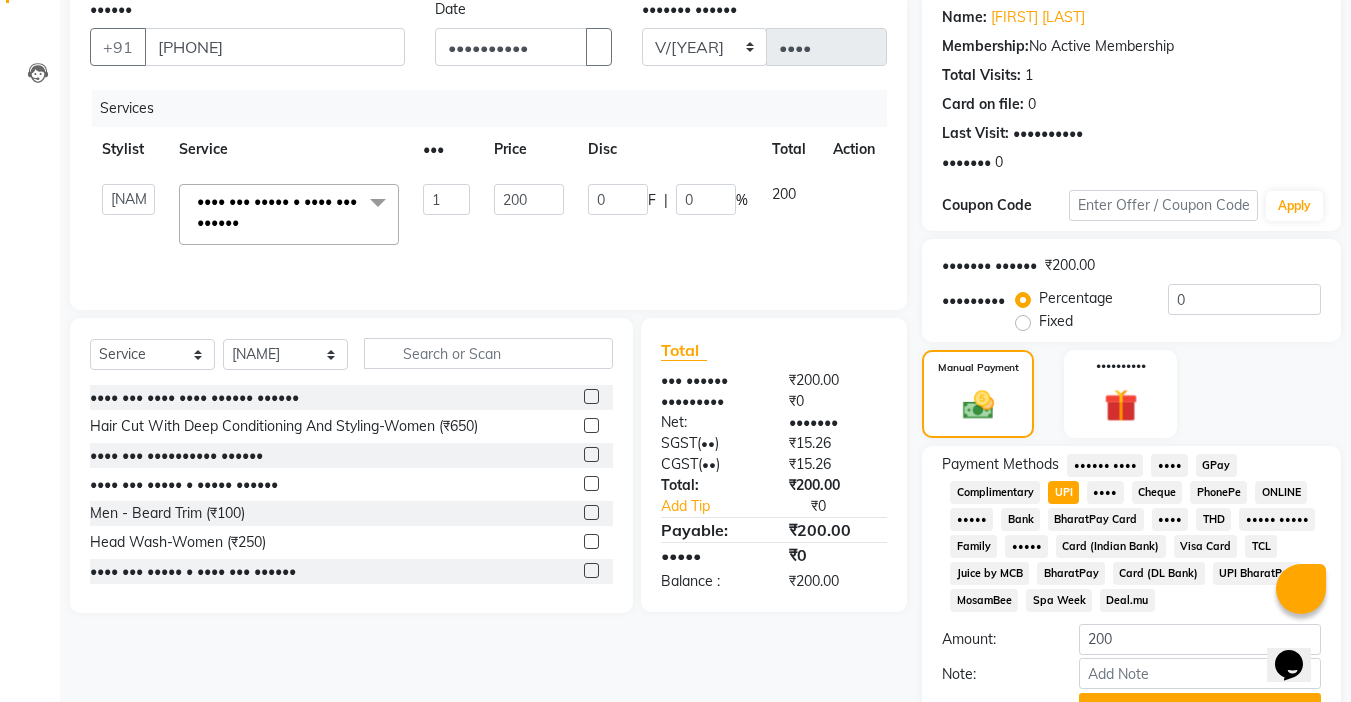 scroll, scrollTop: 265, scrollLeft: 0, axis: vertical 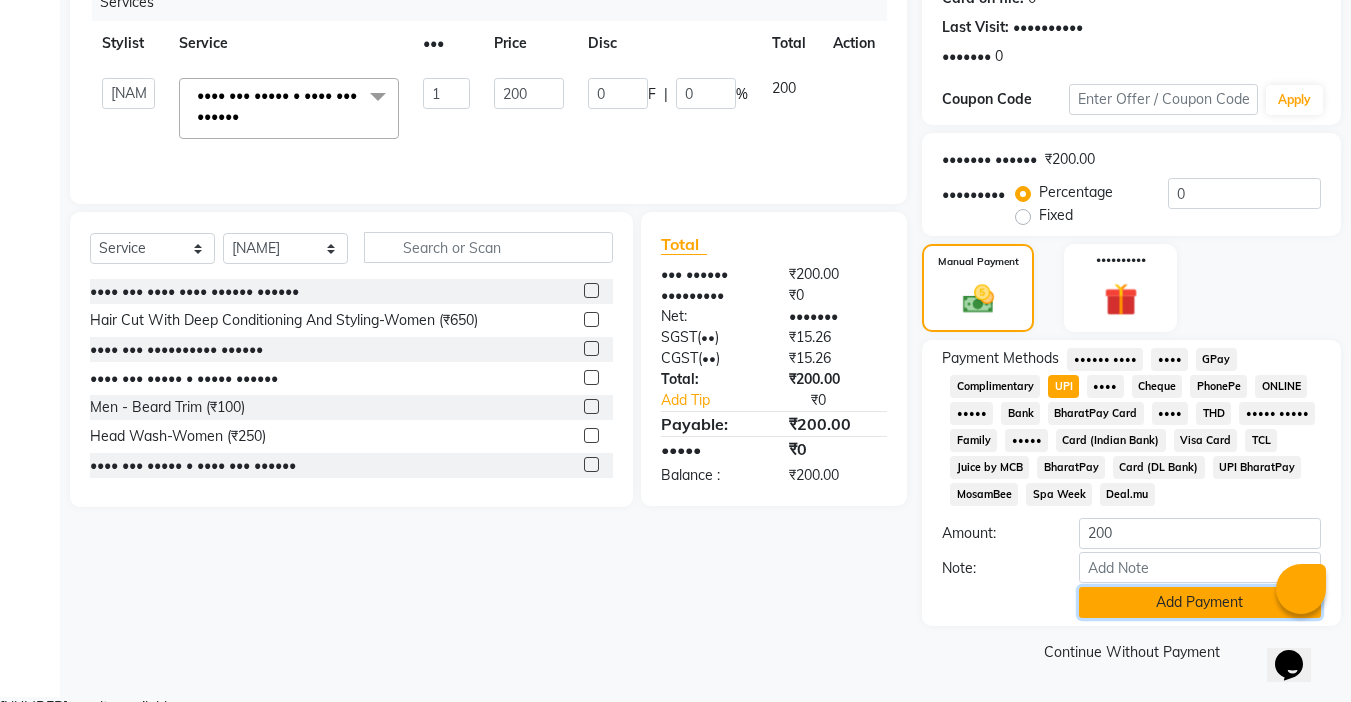 click on "Add Payment" at bounding box center [1200, 602] 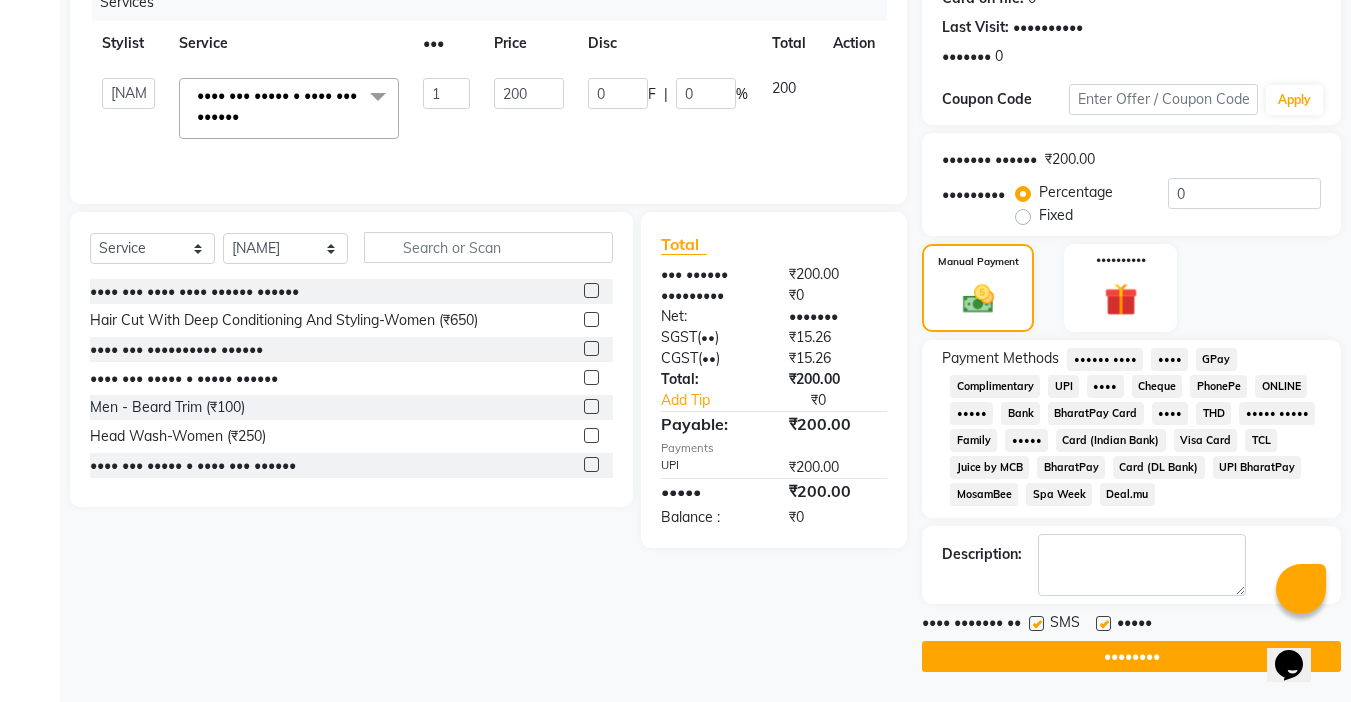 click at bounding box center [1103, 623] 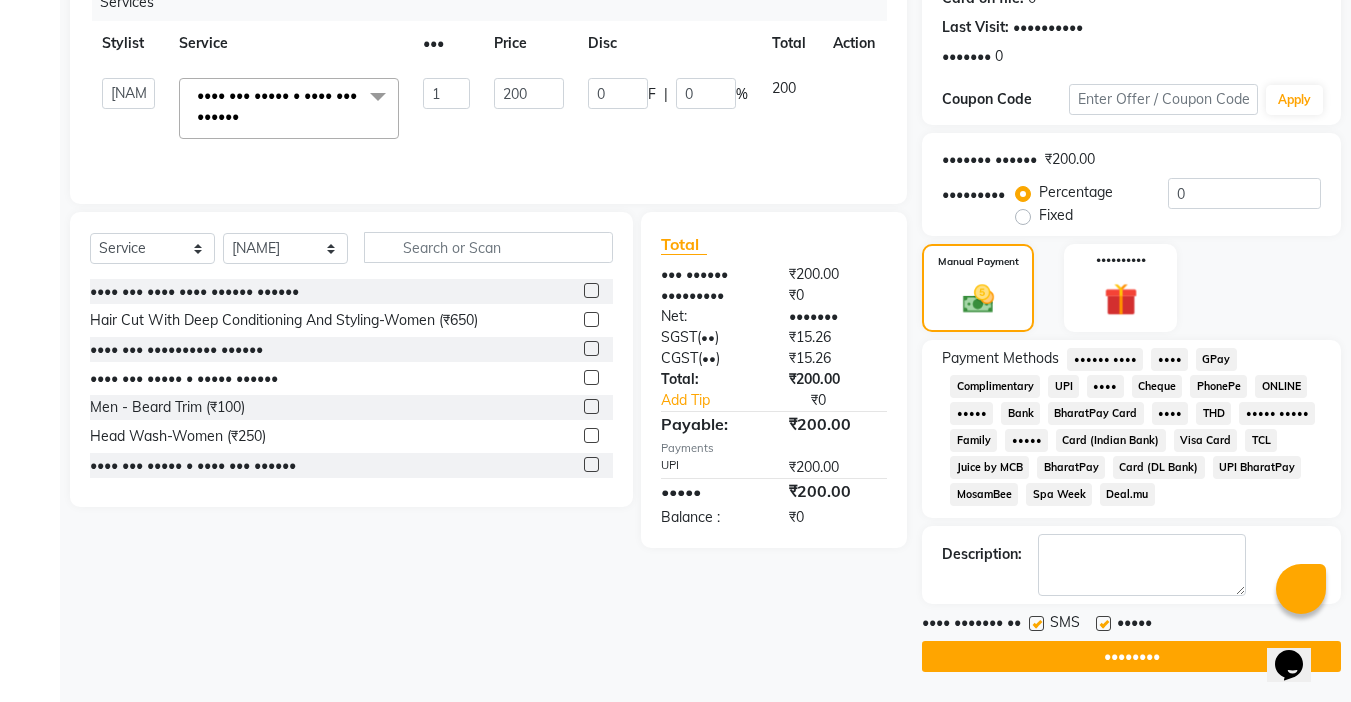 click at bounding box center (1102, 624) 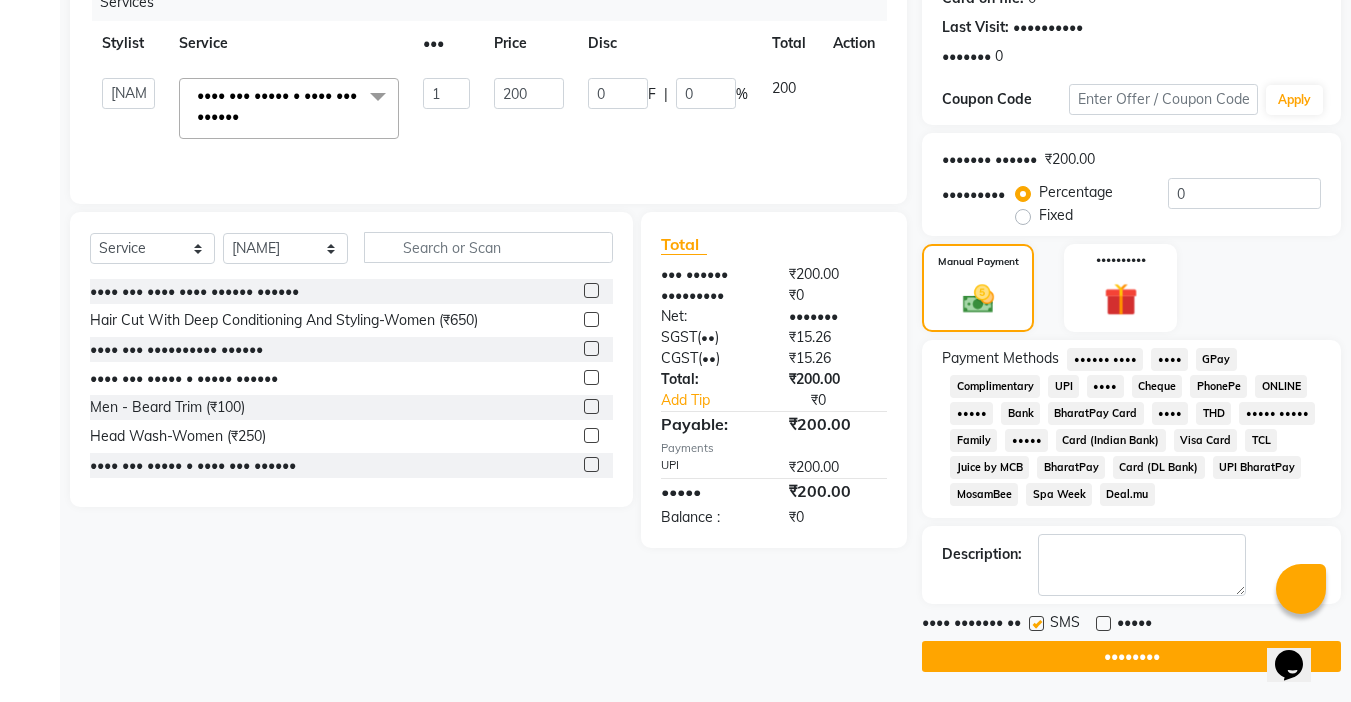 click at bounding box center (1036, 623) 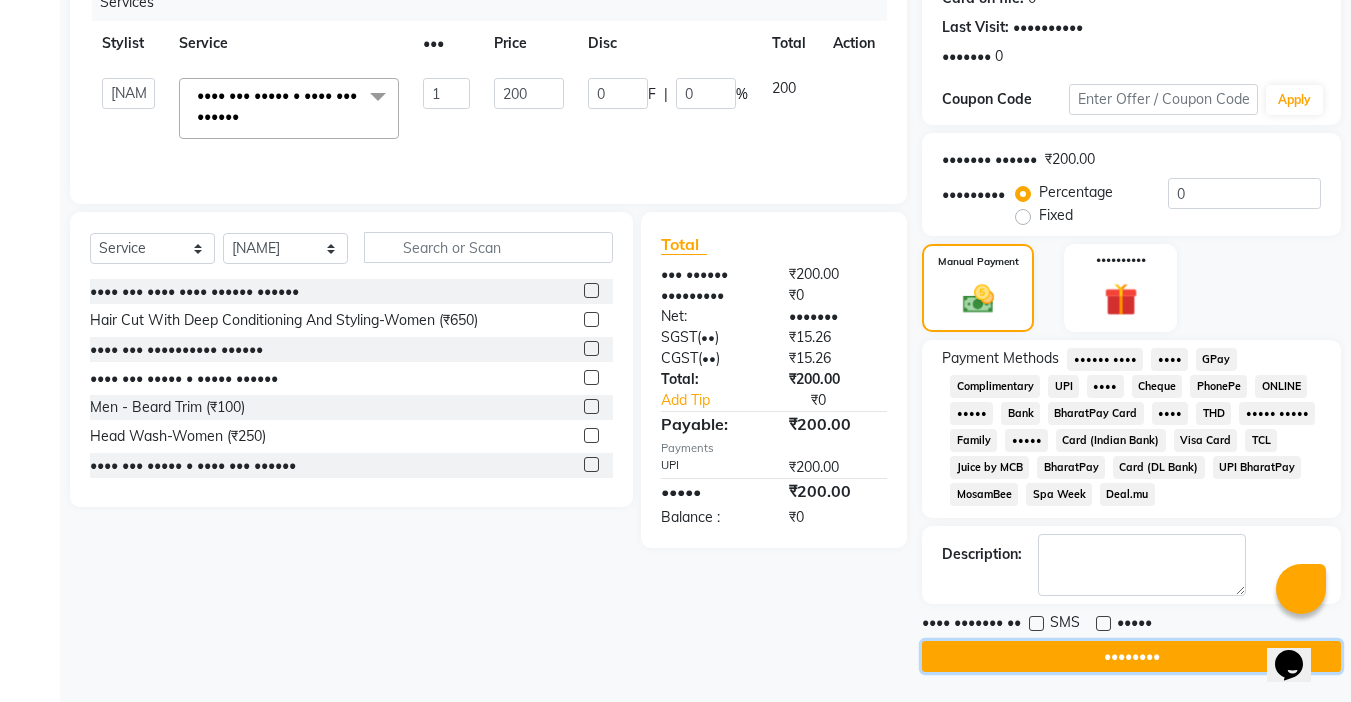 click on "••••••••" at bounding box center (1131, 656) 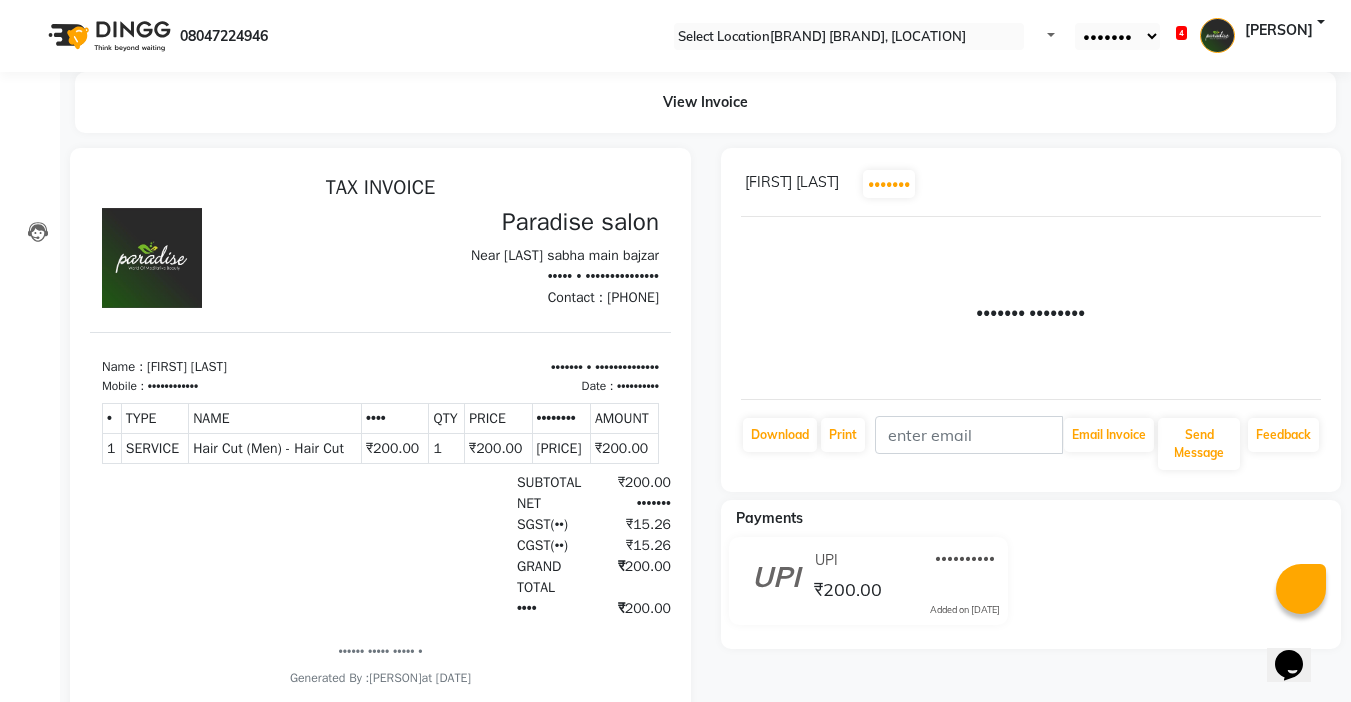 scroll, scrollTop: 0, scrollLeft: 0, axis: both 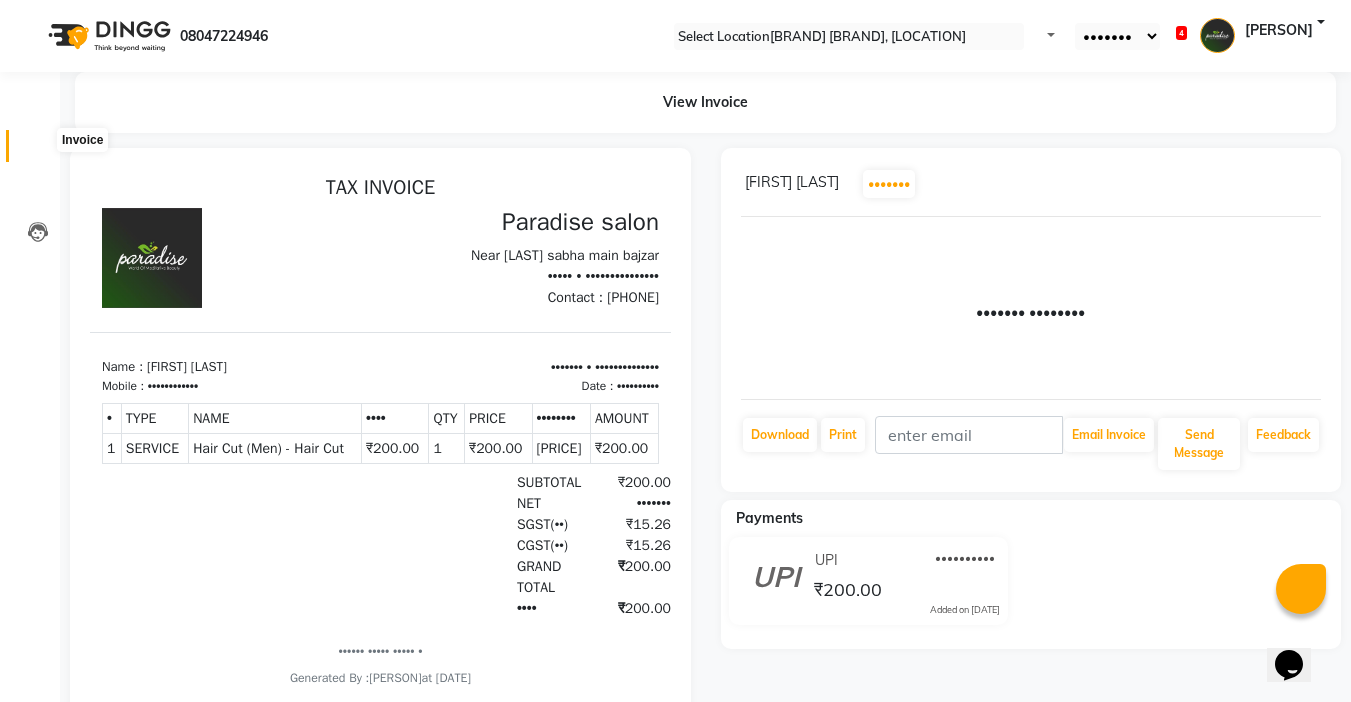 click at bounding box center [38, 151] 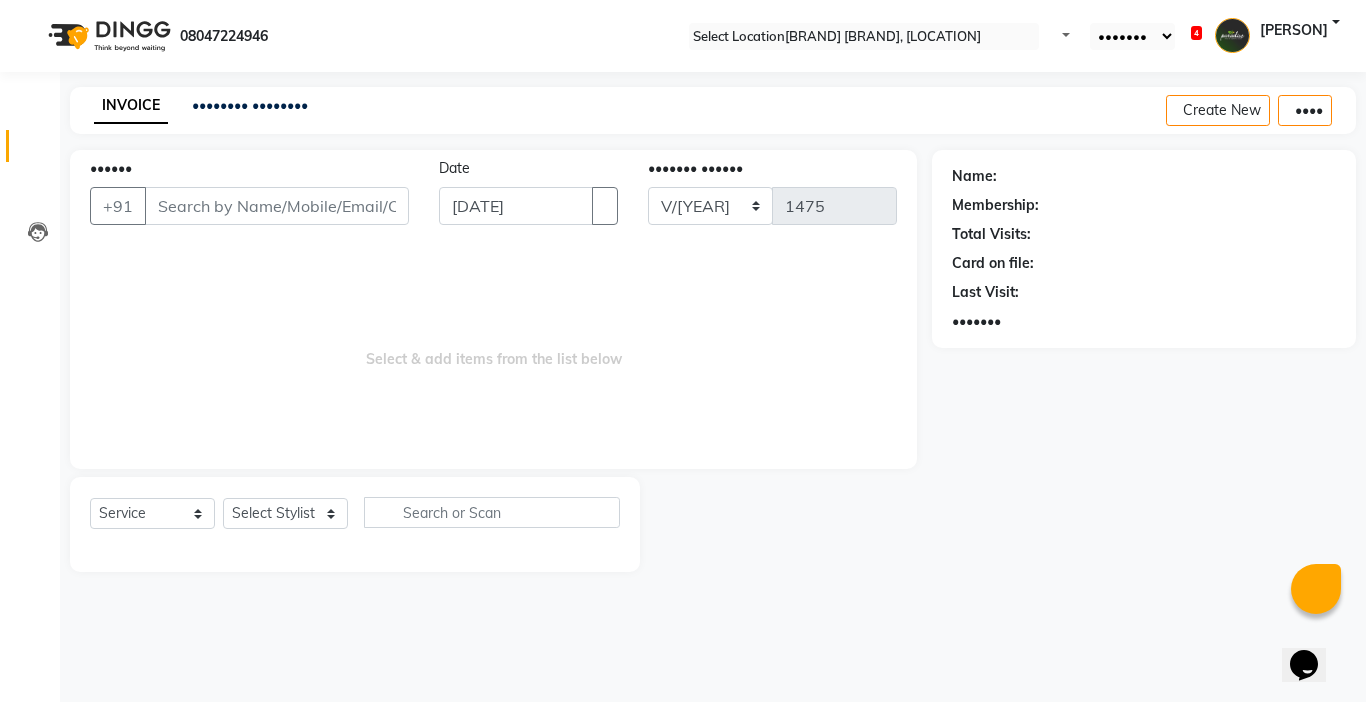 click on "•••••• •••" at bounding box center [249, 199] 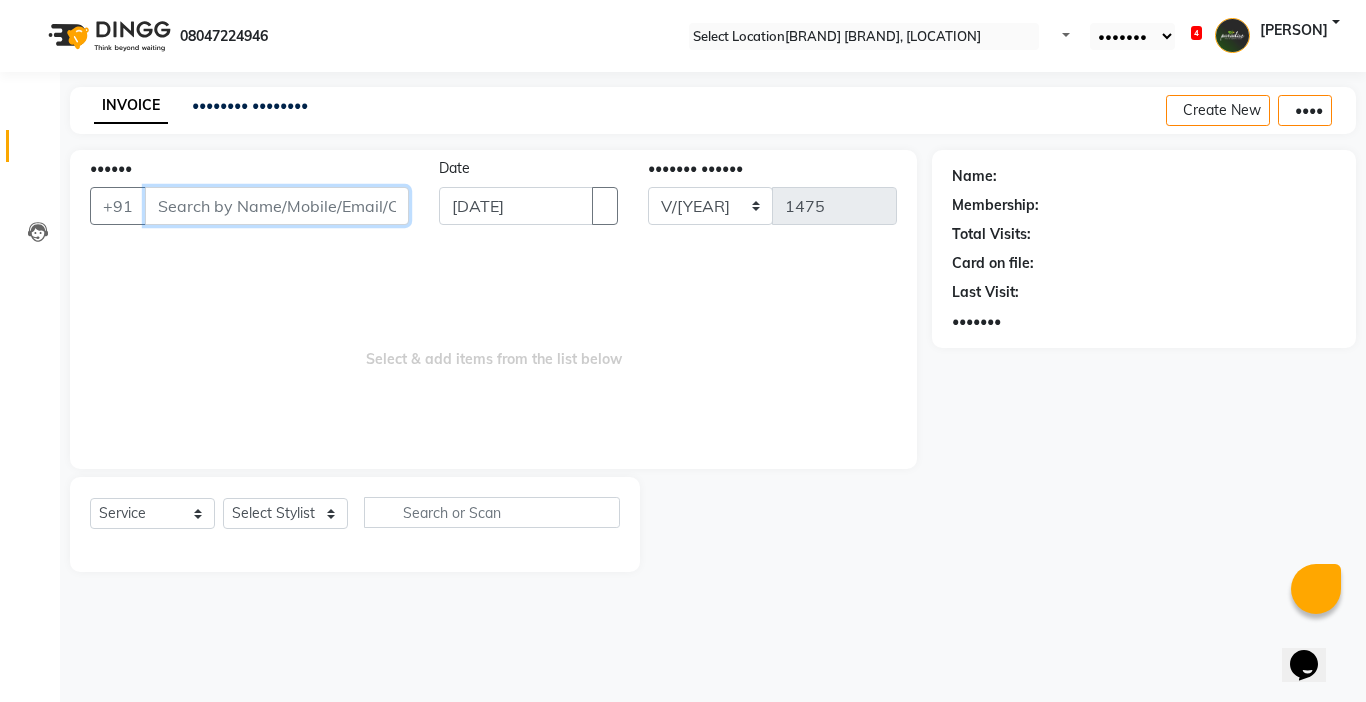 click on "••••••" at bounding box center (277, 206) 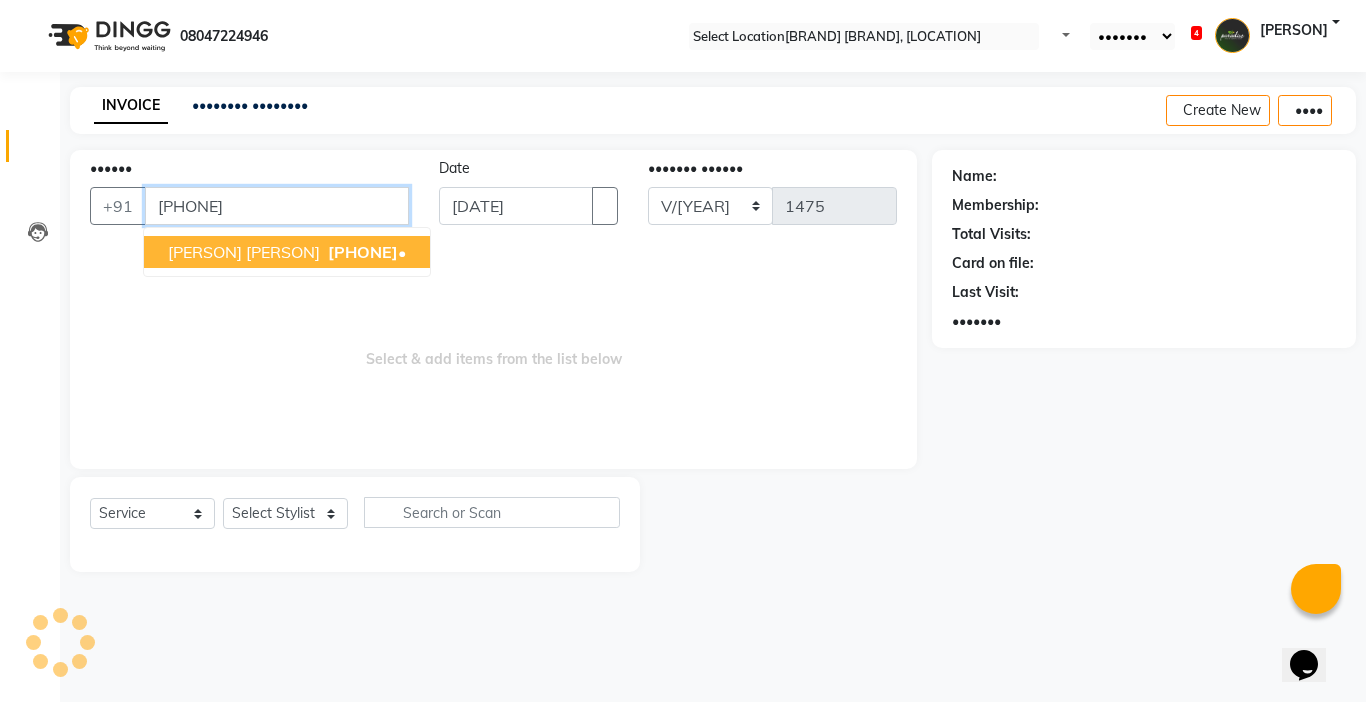type on "[PHONE]" 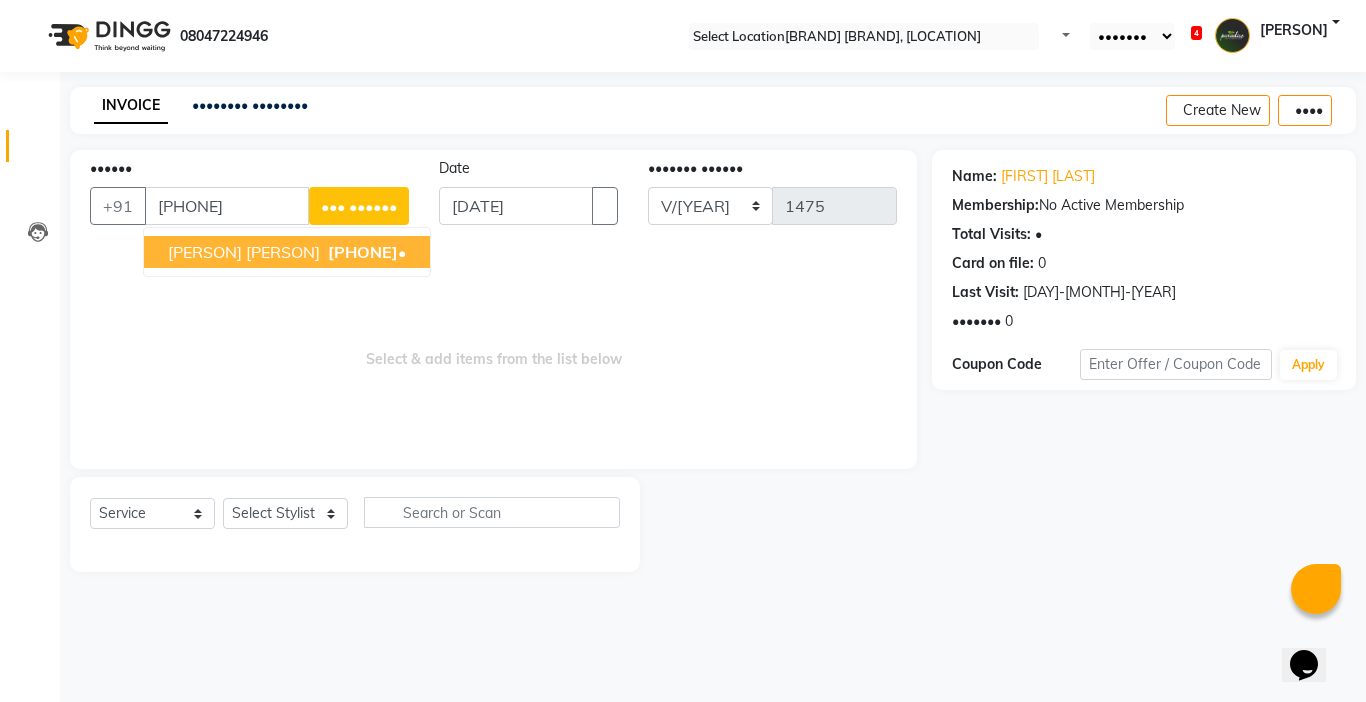 click on "[PHONE]" at bounding box center (363, 252) 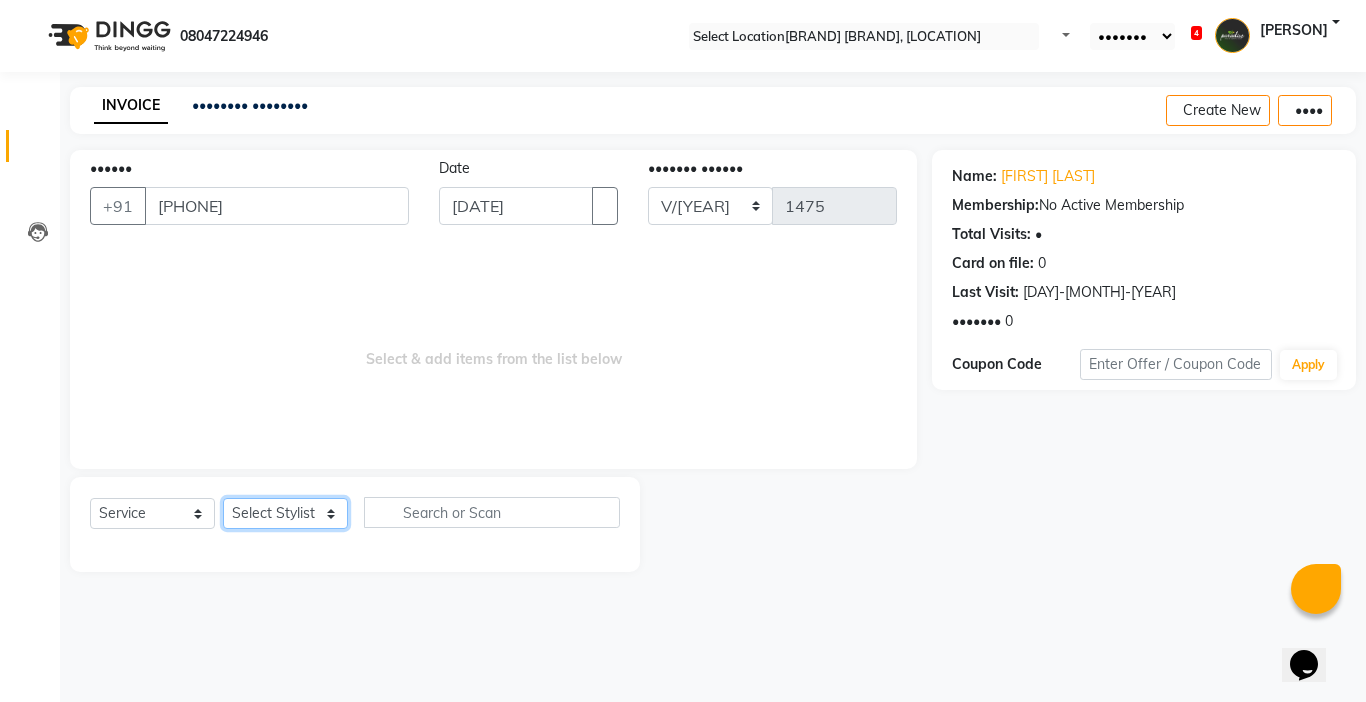 click on "Select Stylist Abby aman  Anil anku company Deepak Deepika Gourav Heena ishu Jagdeesh kanchan Love preet Maddy Manpreet student Meenu Naina Palak Palak Sharma Radika Rajneesh Student Seema Shagun Shifali - Student Shweta  Sujata Surinder Paul Vansh Vikas Vishal" at bounding box center [285, 513] 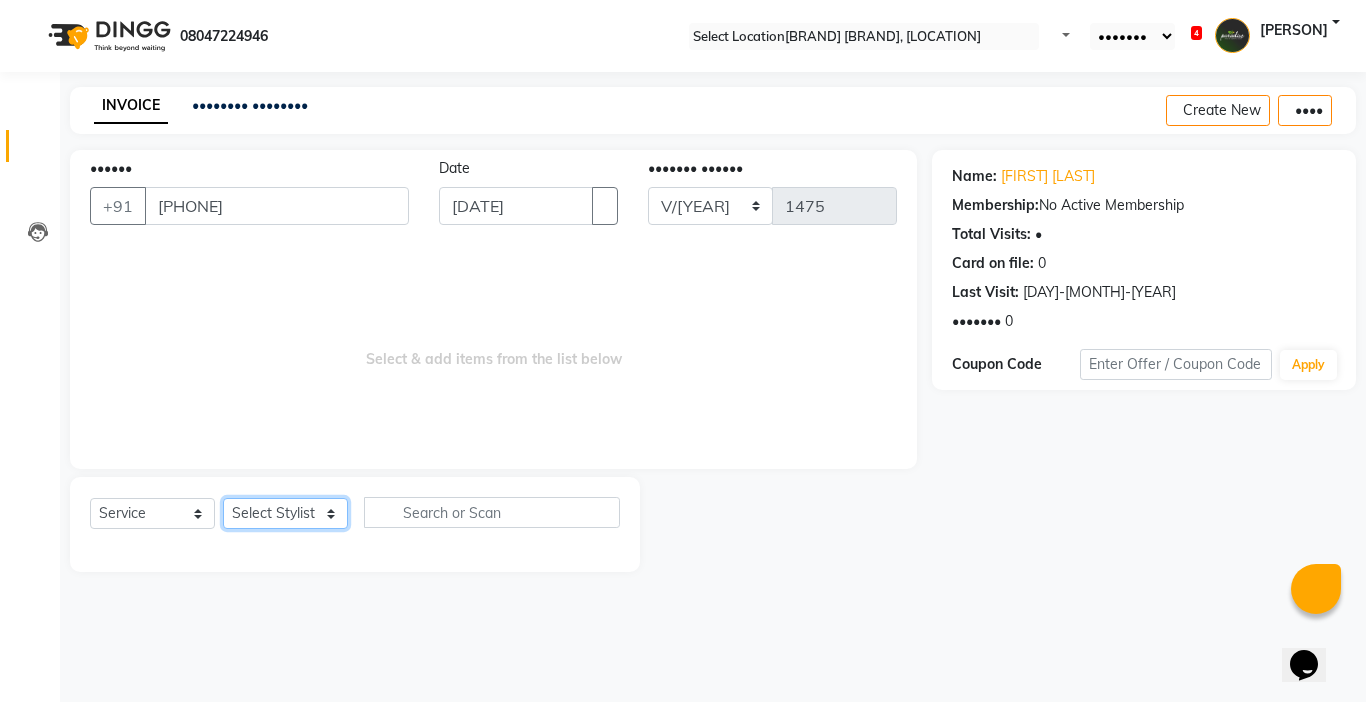select on "•••••" 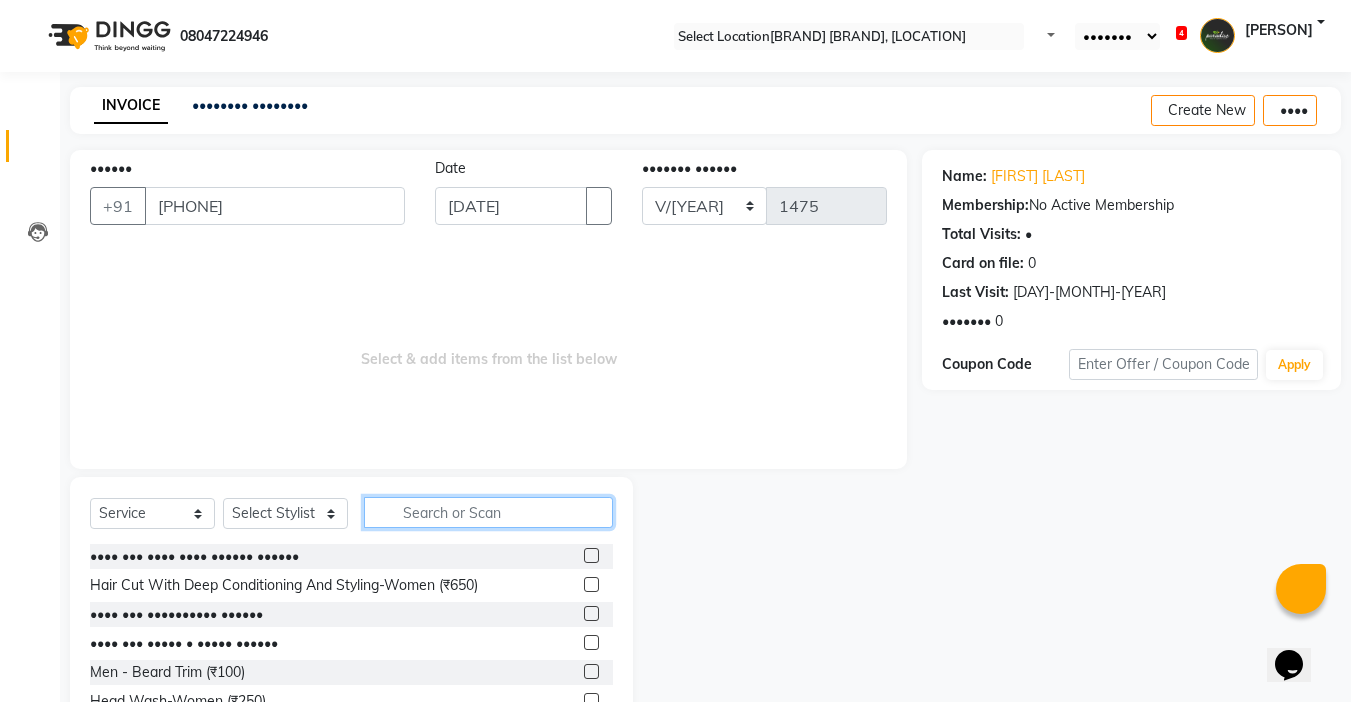 click at bounding box center (488, 512) 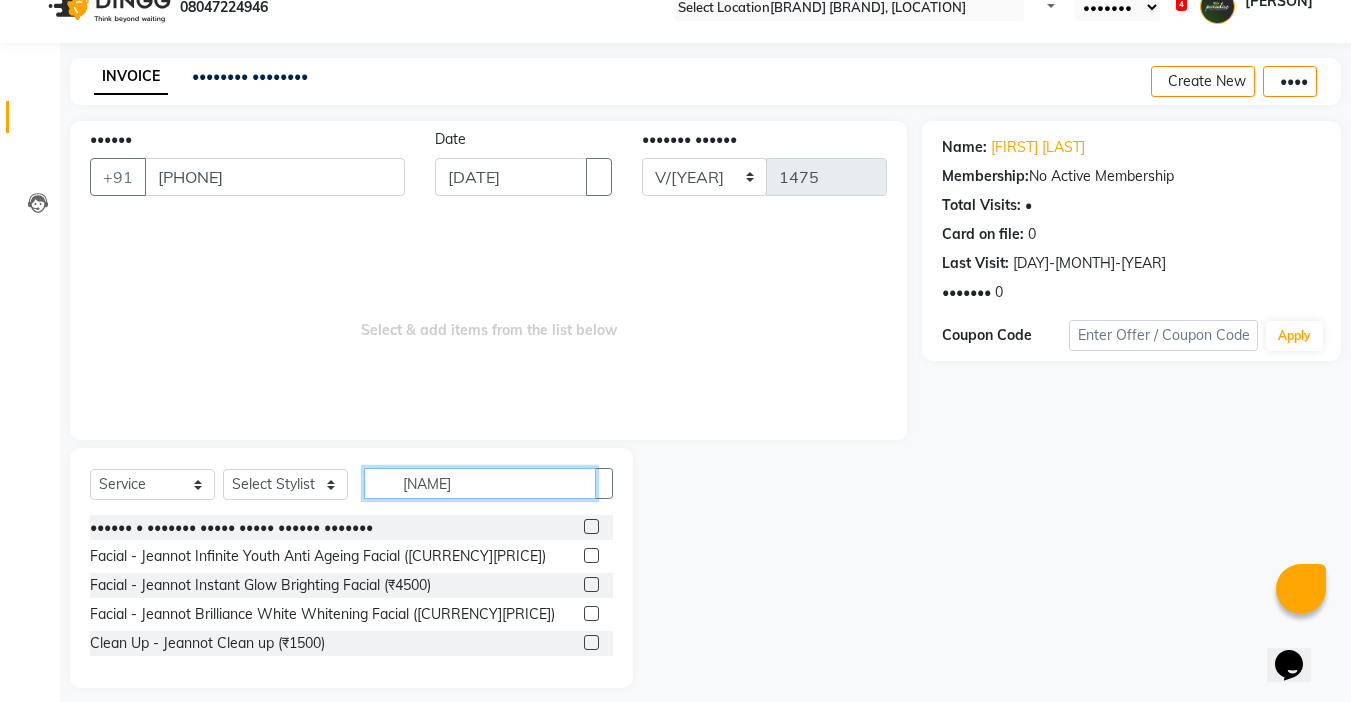 scroll, scrollTop: 44, scrollLeft: 0, axis: vertical 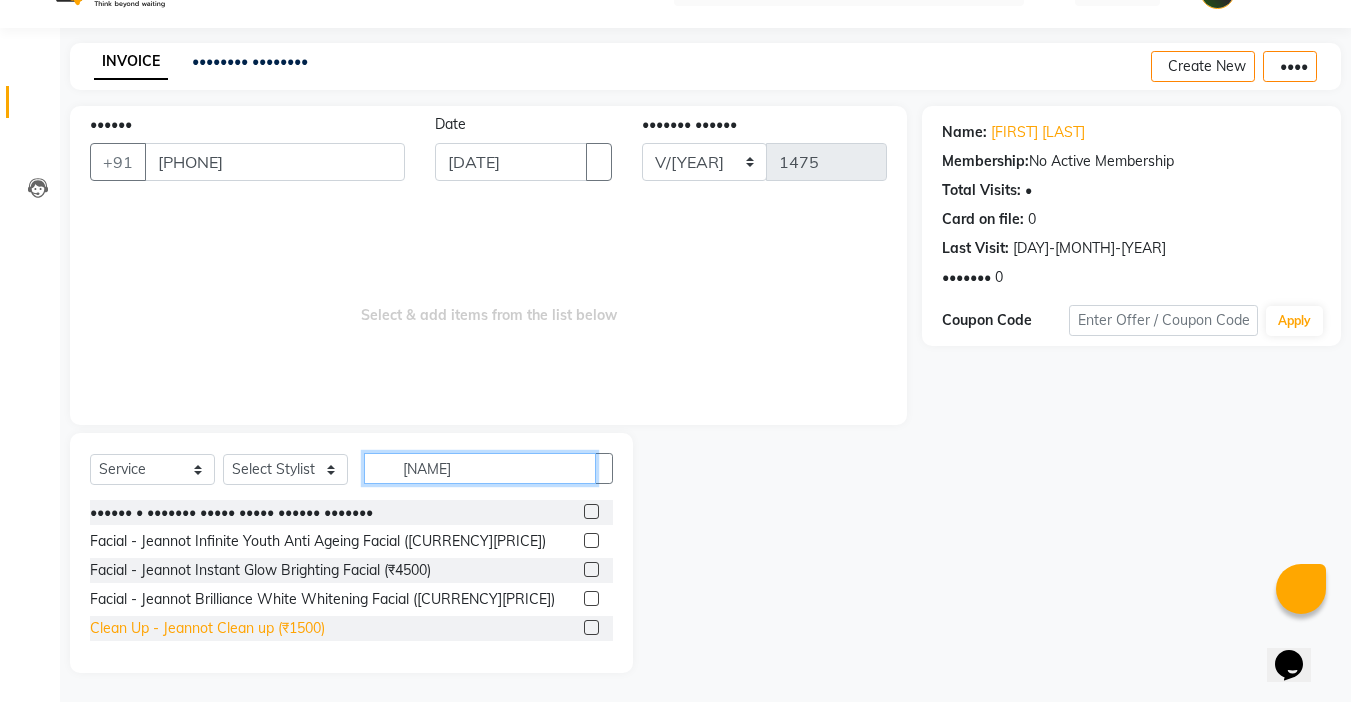 type on "[NAME]" 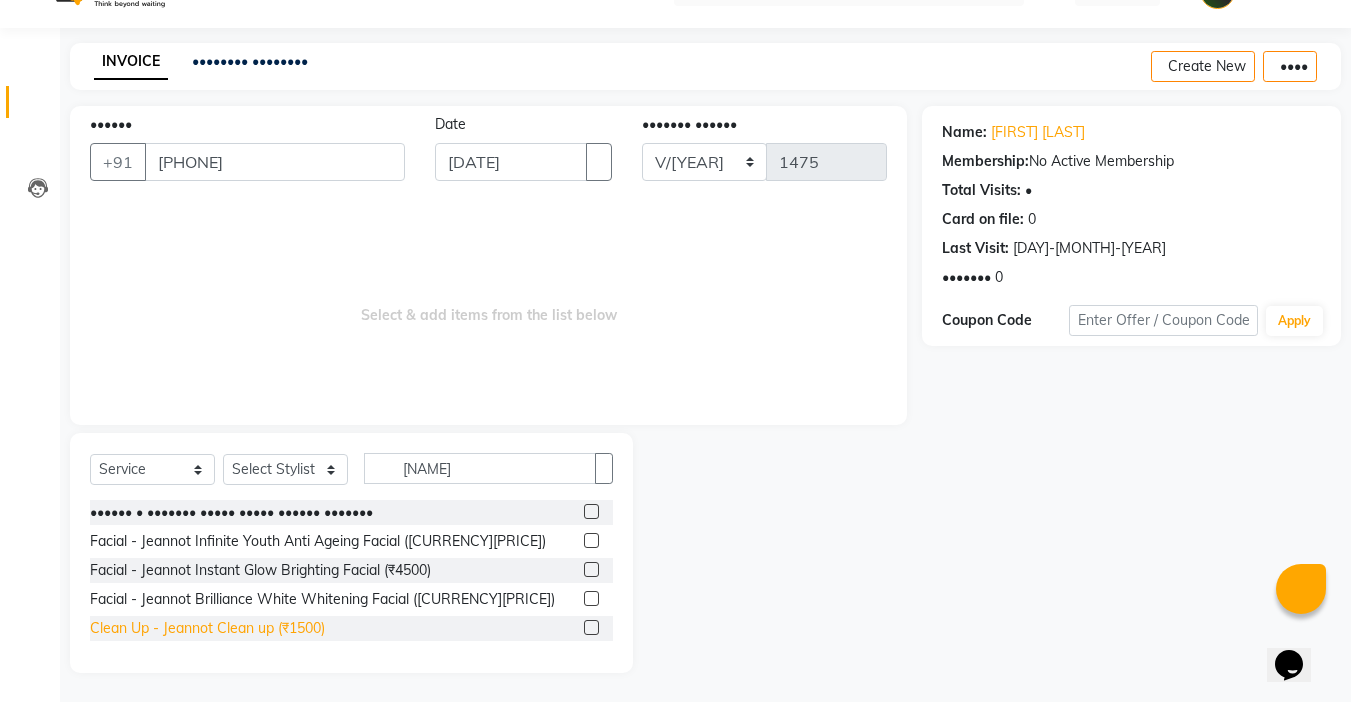 click on "Clean Up  -  Jeannot Clean up (₹1500)" at bounding box center [231, 512] 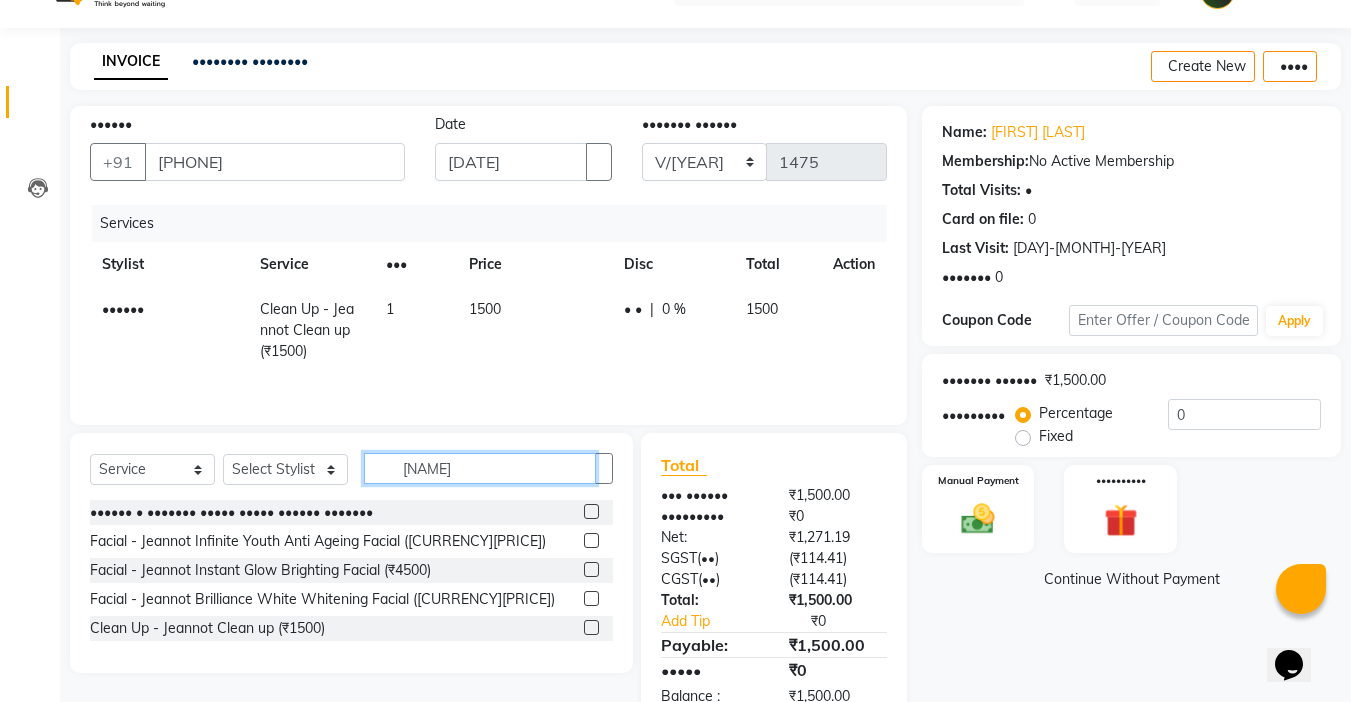 drag, startPoint x: 474, startPoint y: 466, endPoint x: 340, endPoint y: 493, distance: 136.69308 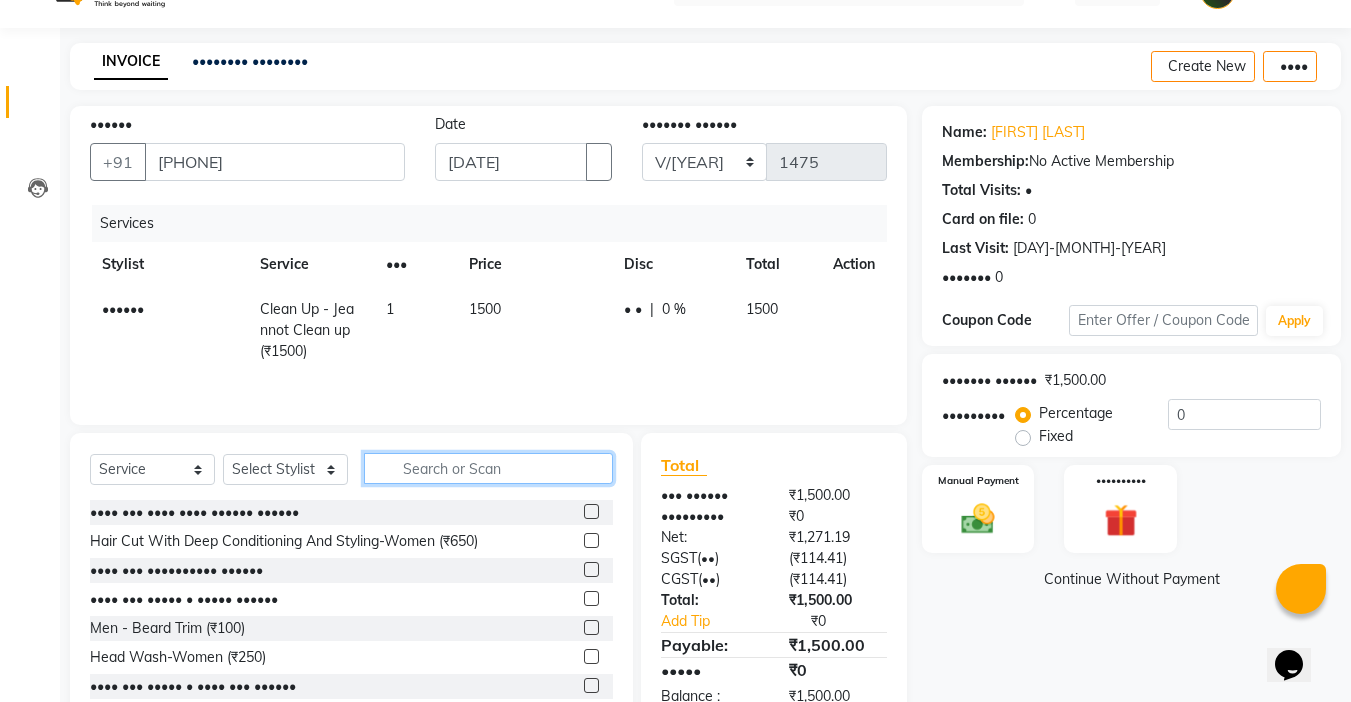 type 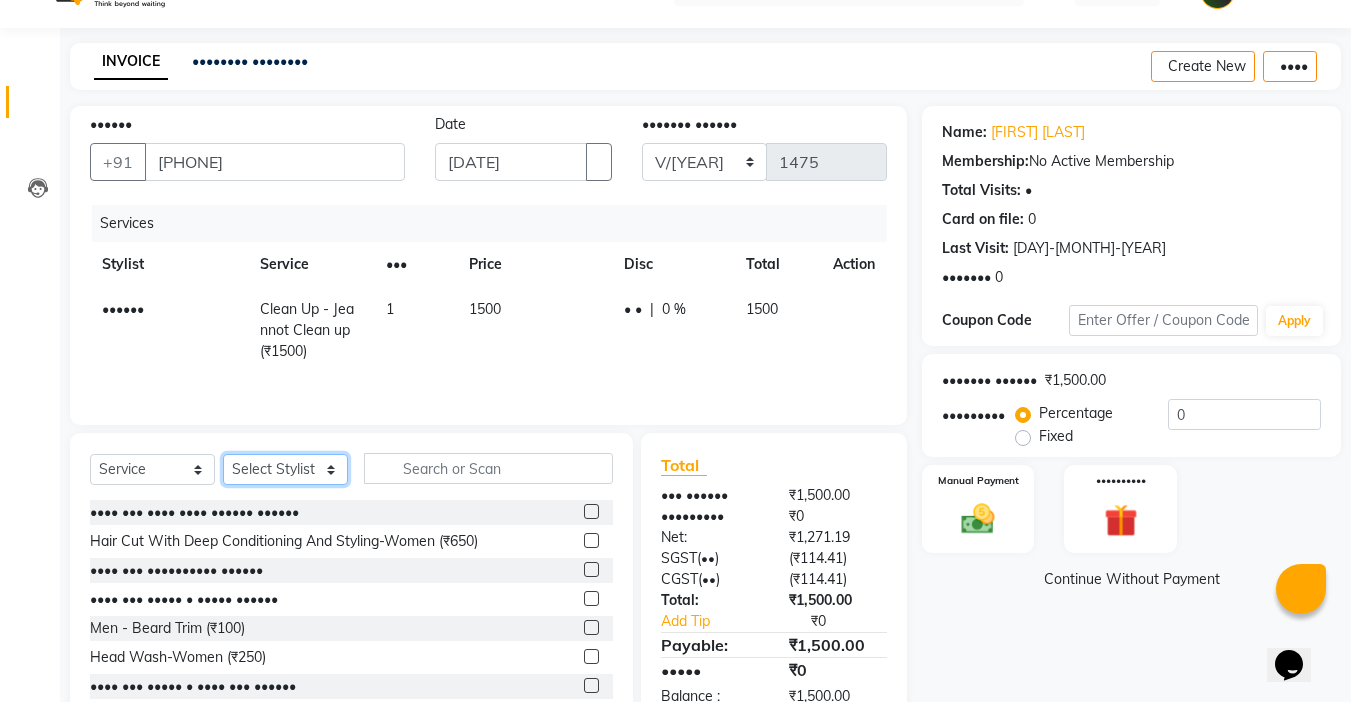 click on "Select Stylist Abby aman  Anil anku company Deepak Deepika Gourav Heena ishu Jagdeesh kanchan Love preet Maddy Manpreet student Meenu Naina Palak Palak Sharma Radika Rajneesh Student Seema Shagun Shifali - Student Shweta  Sujata Surinder Paul Vansh Vikas Vishal" at bounding box center (285, 469) 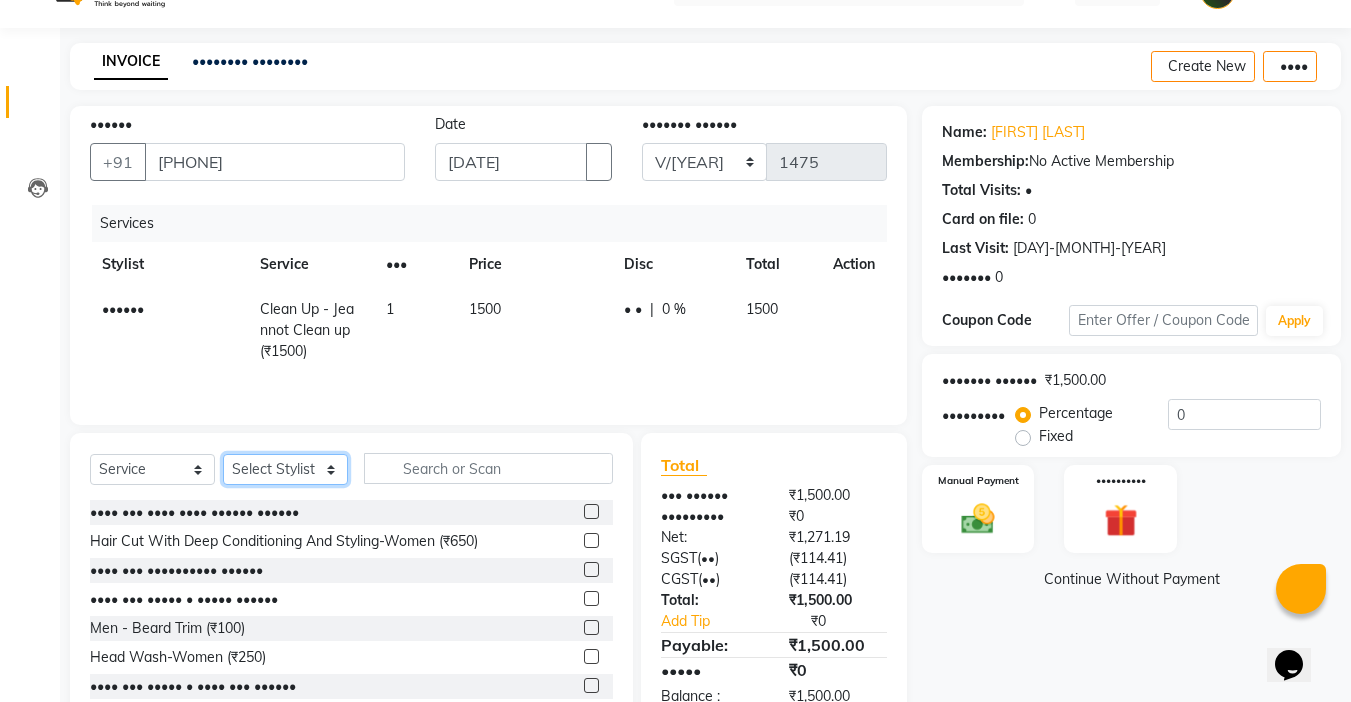 select on "•••••" 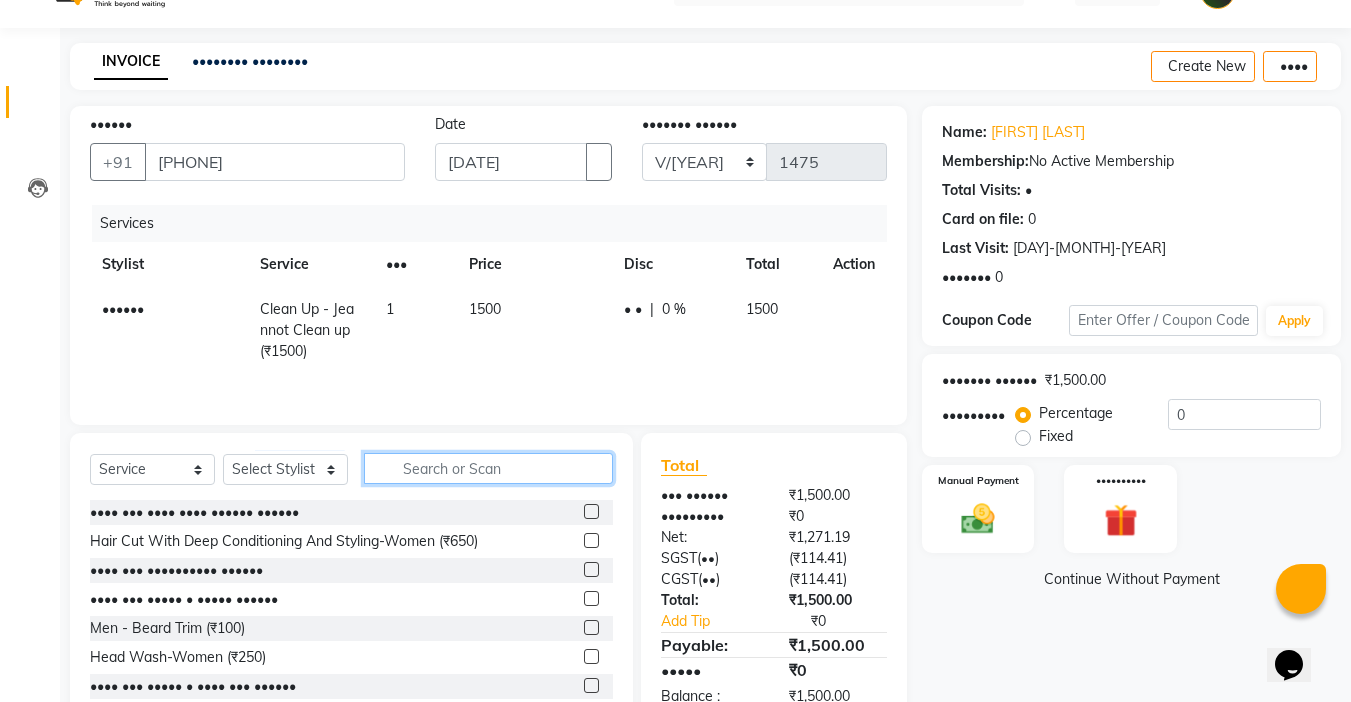 click at bounding box center (488, 468) 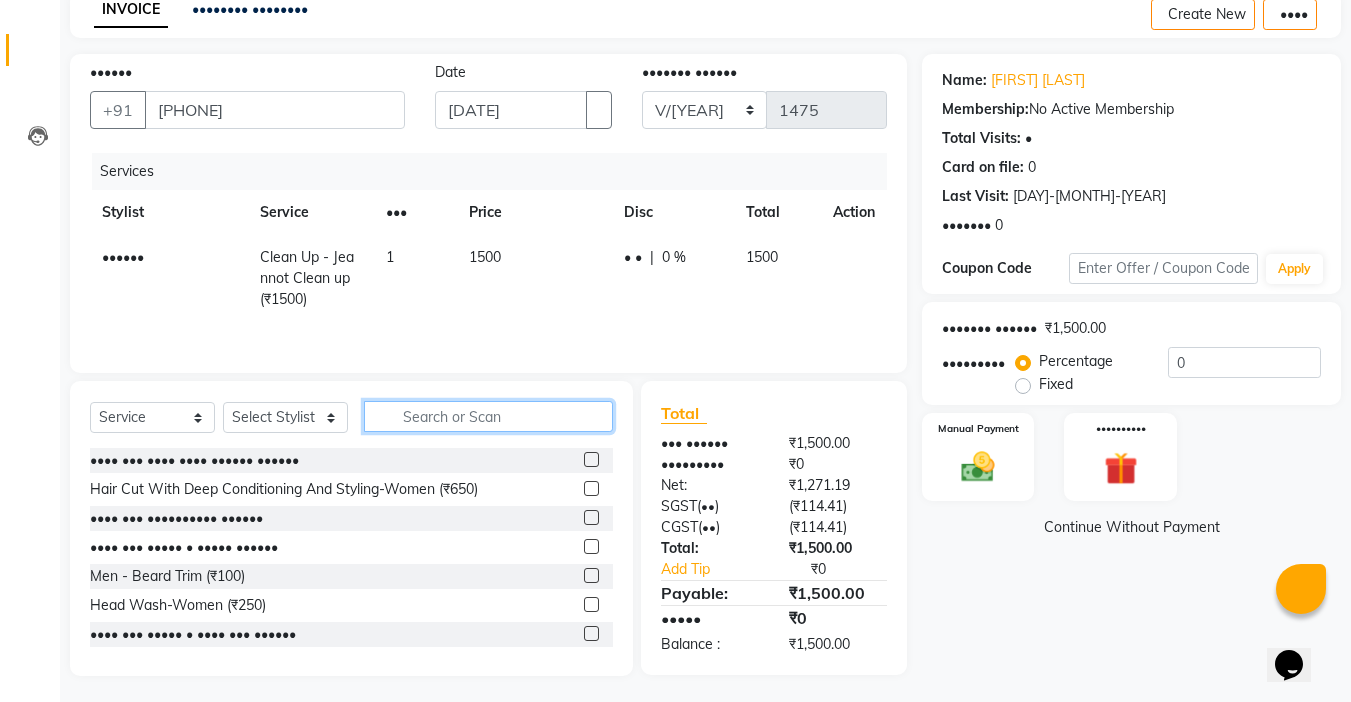 scroll, scrollTop: 99, scrollLeft: 0, axis: vertical 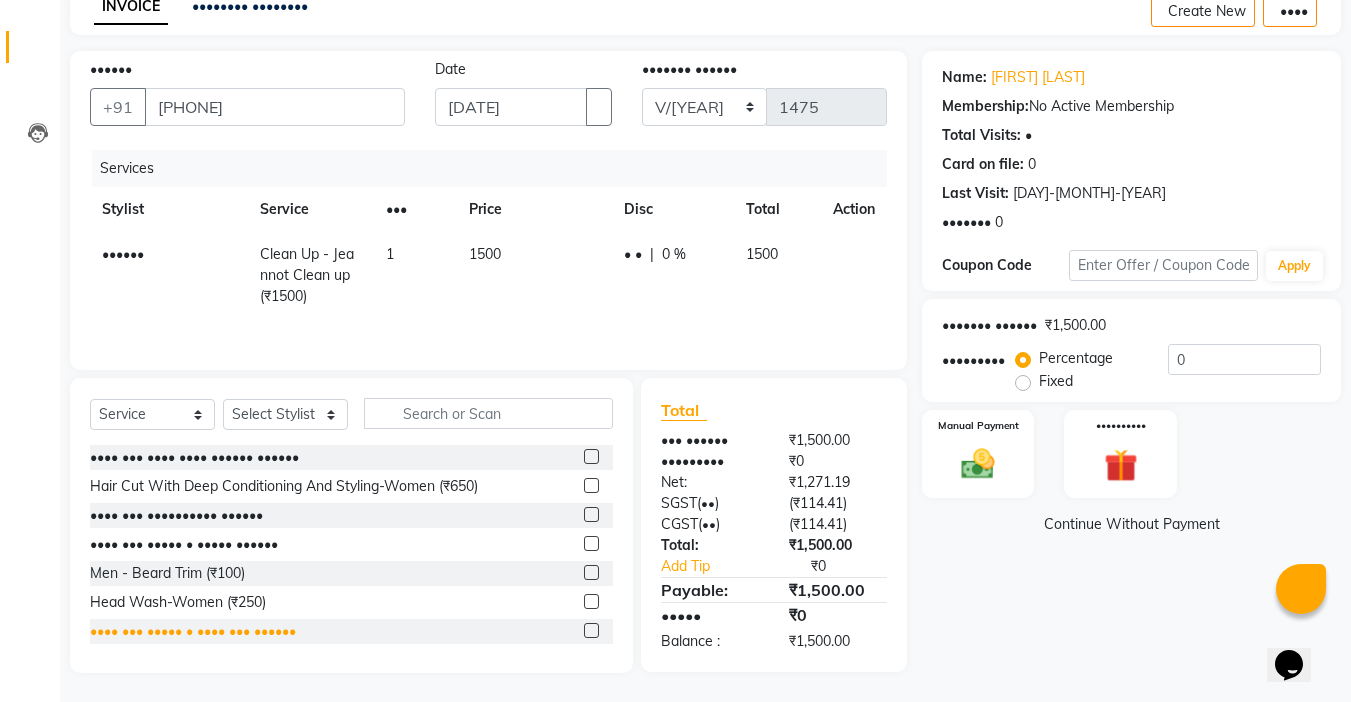 click on "•••• •••  •••••  •  •••• ••• ••••••" at bounding box center [194, 457] 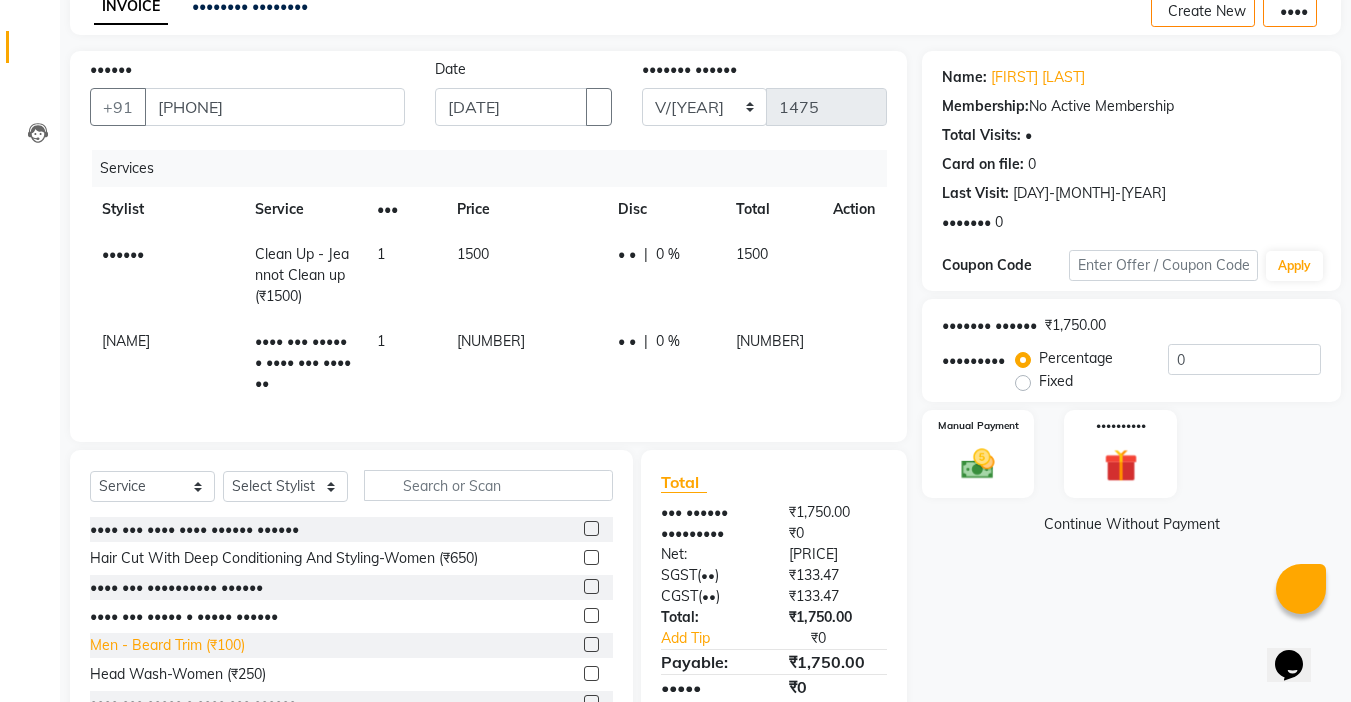 click on "Men  -  Beard Trim (₹100)" at bounding box center [194, 529] 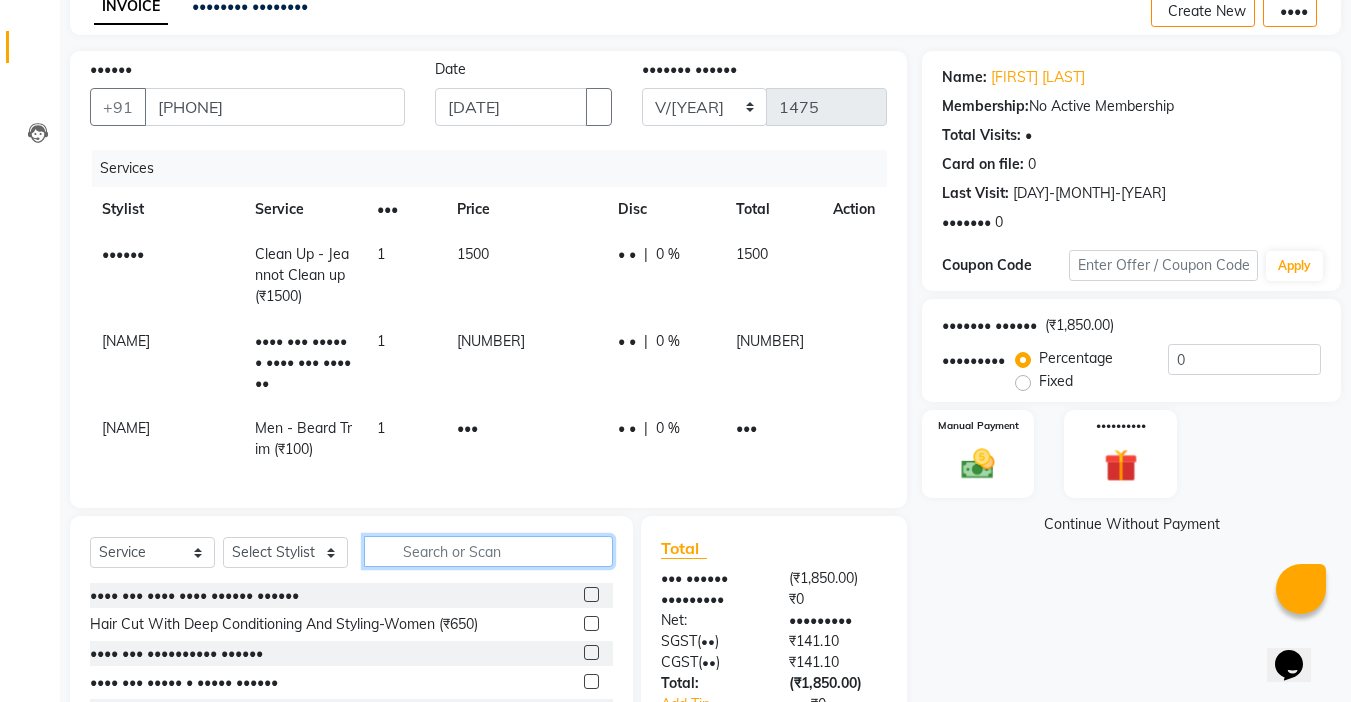 click at bounding box center [488, 551] 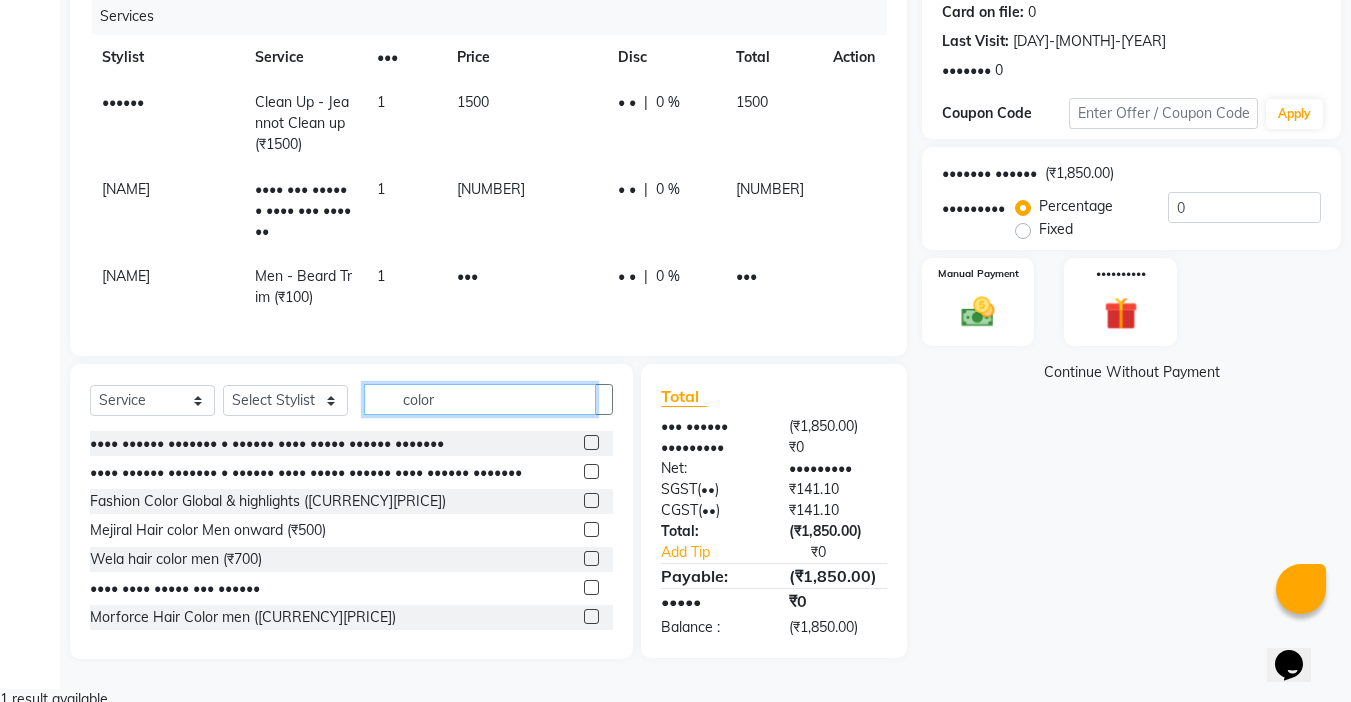scroll, scrollTop: 252, scrollLeft: 0, axis: vertical 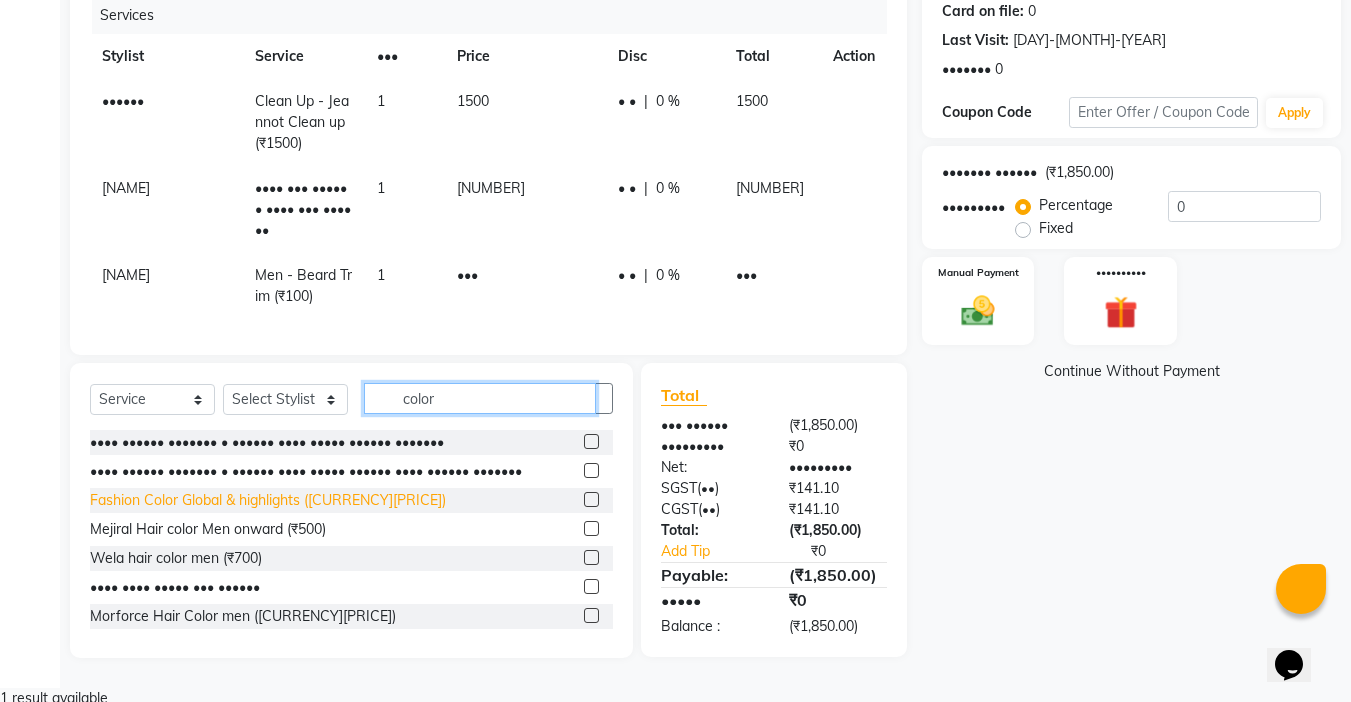 type on "color" 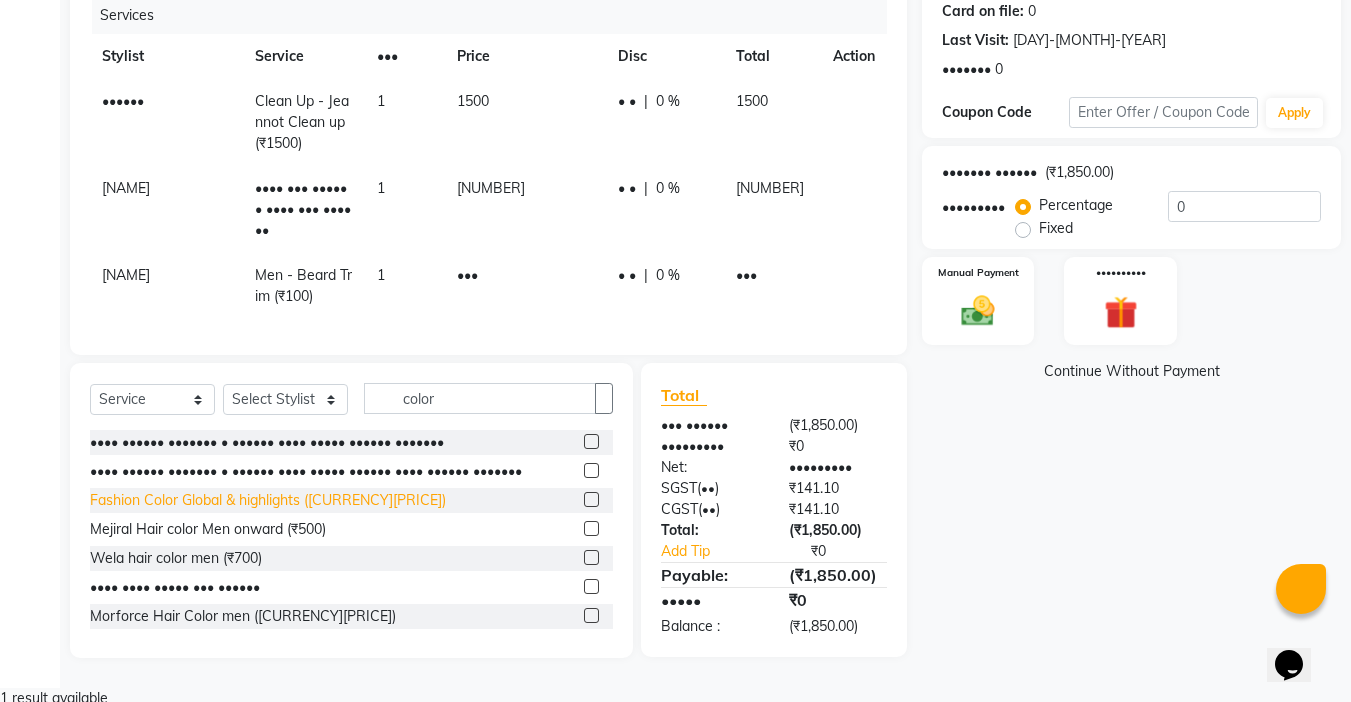 click on "Fashion Color Global & highlights ([CURRENCY][PRICE])" at bounding box center [267, 442] 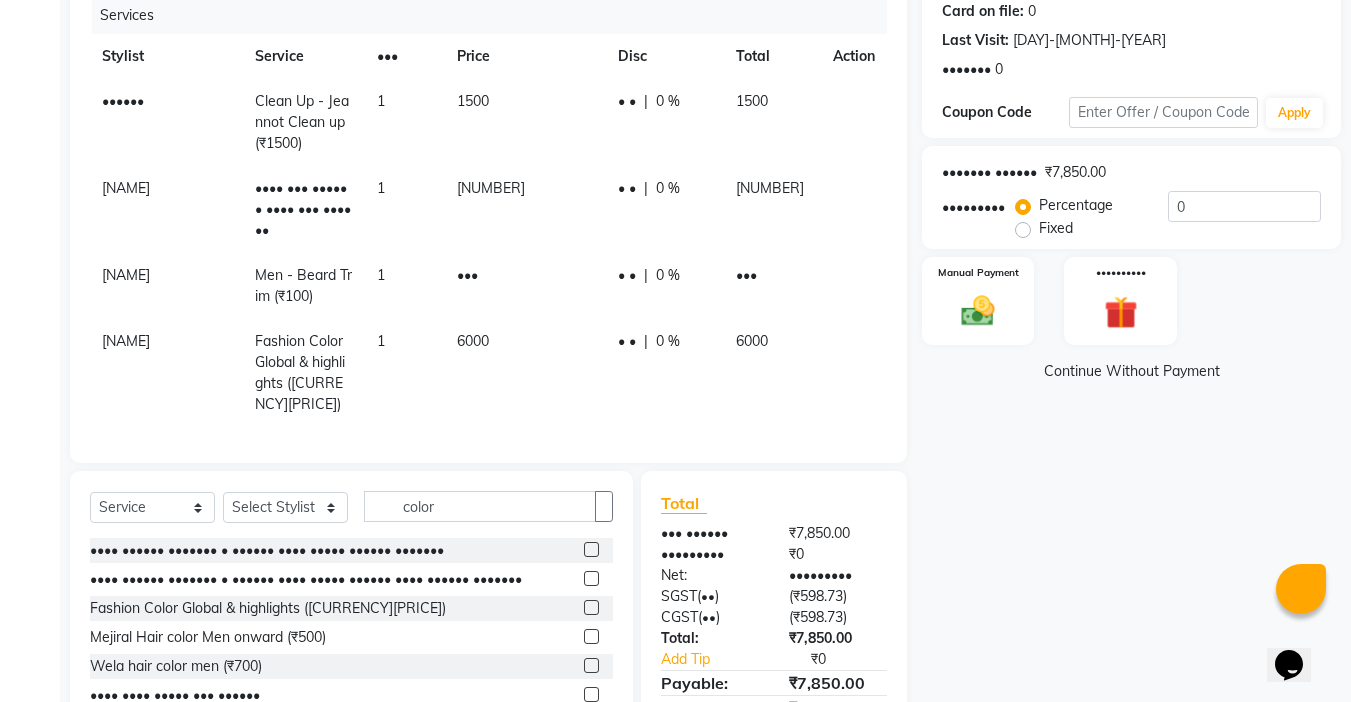 click on "6000" at bounding box center [525, 122] 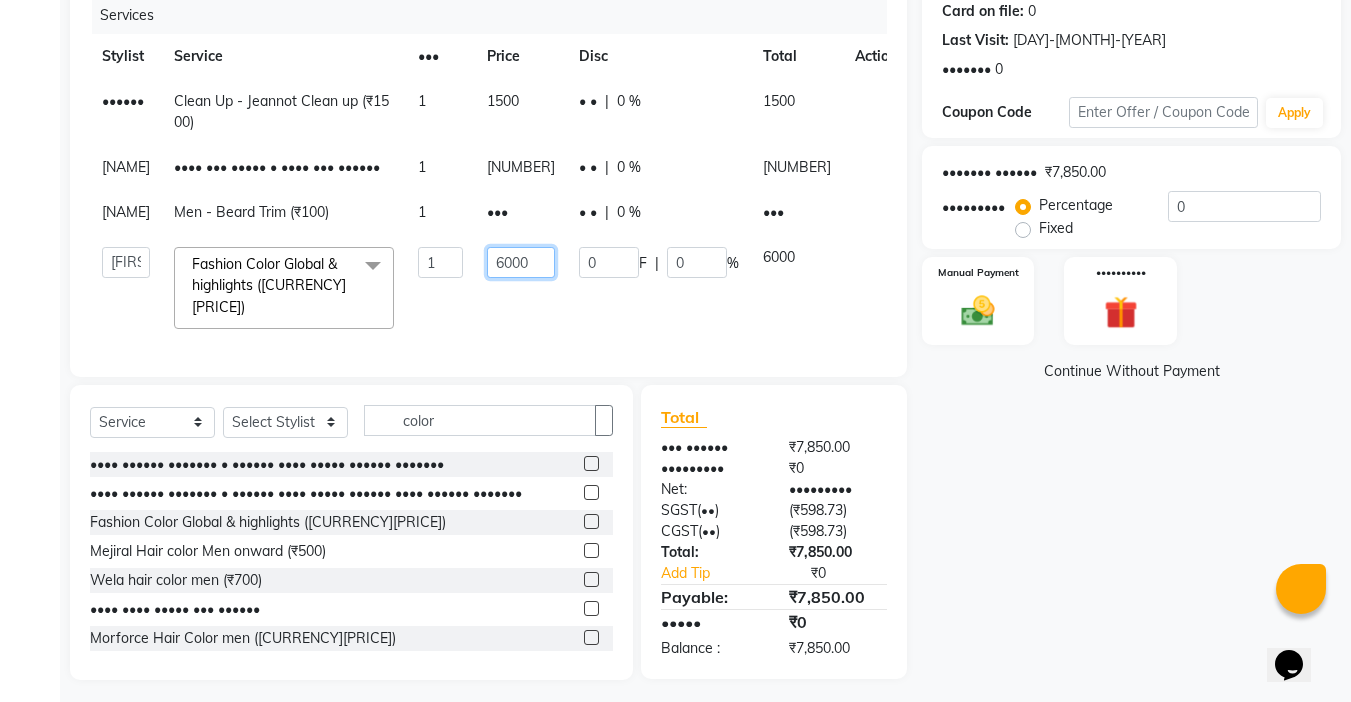click on "6000" at bounding box center (440, 262) 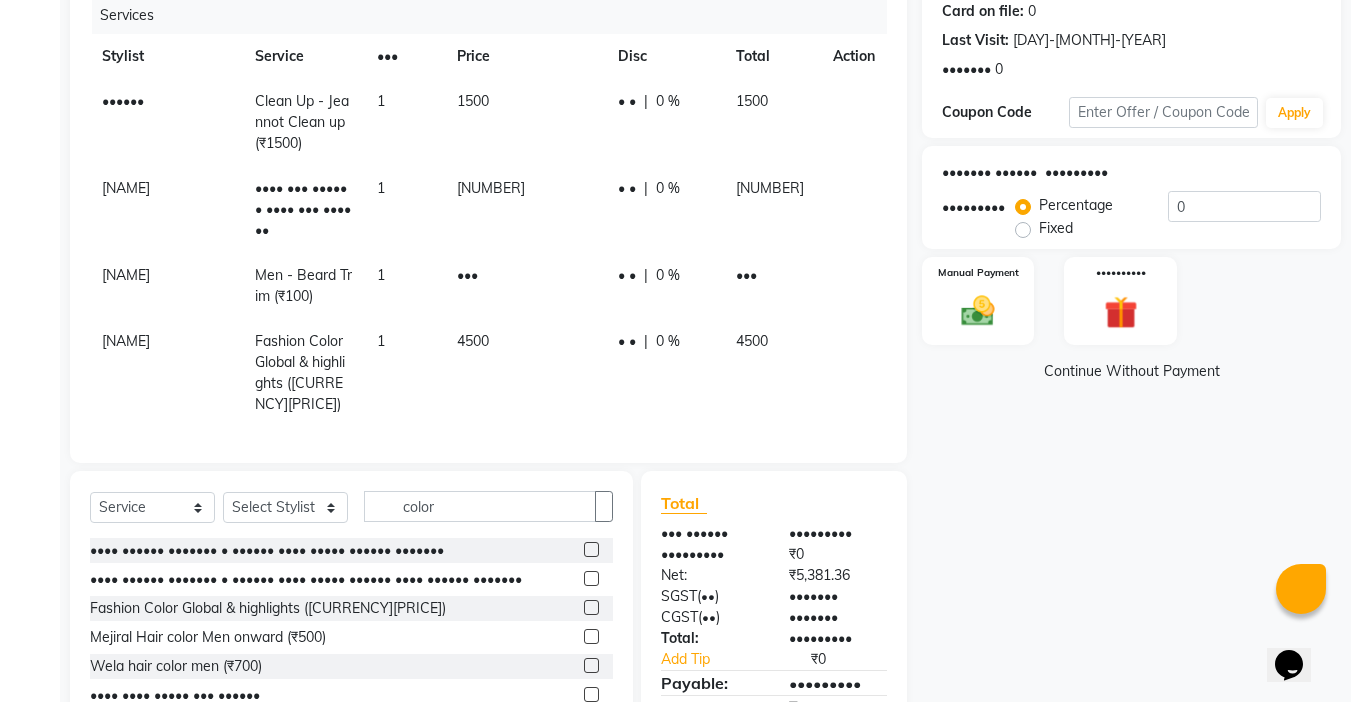 click on "1 1500 0 F | 0 % 1500 [NAME] Hair Cut  (Men)  -  Hair Cut (₹250) 1 250 0 F | 0 % 250 [NAME] Men  -  Beard Trim (₹100) 1 100 0 F | 0 % 100 [NAME] Fashion Color Global & highlights (₹6000) 1 4500 0 F | 0 % 4500" at bounding box center [488, 253] 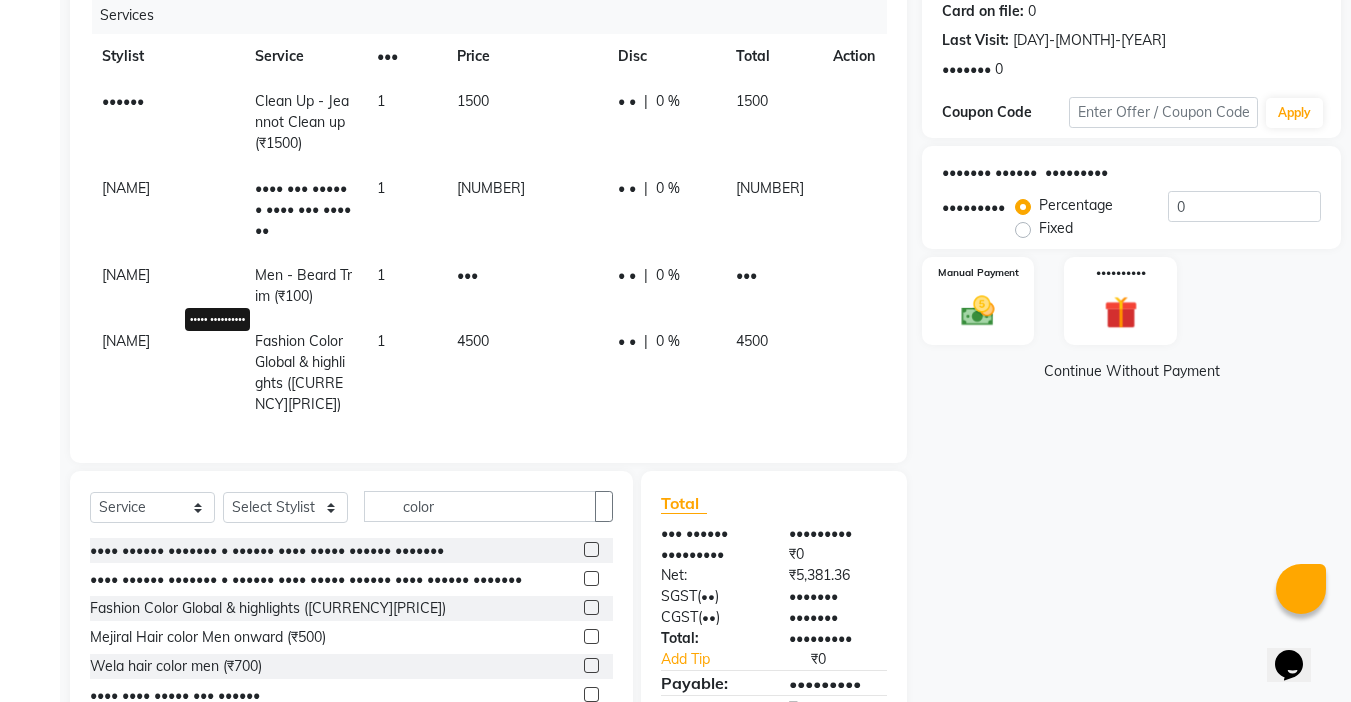 click at bounding box center [231, 331] 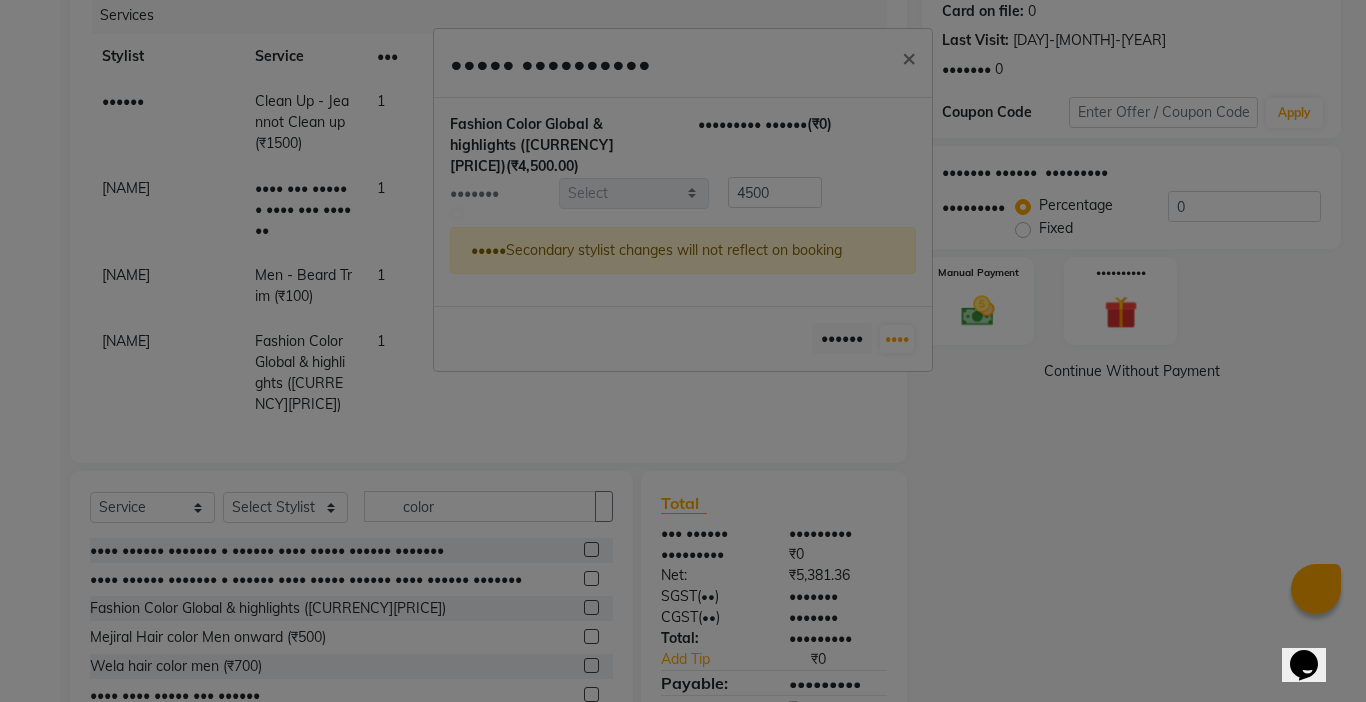click at bounding box center (457, 214) 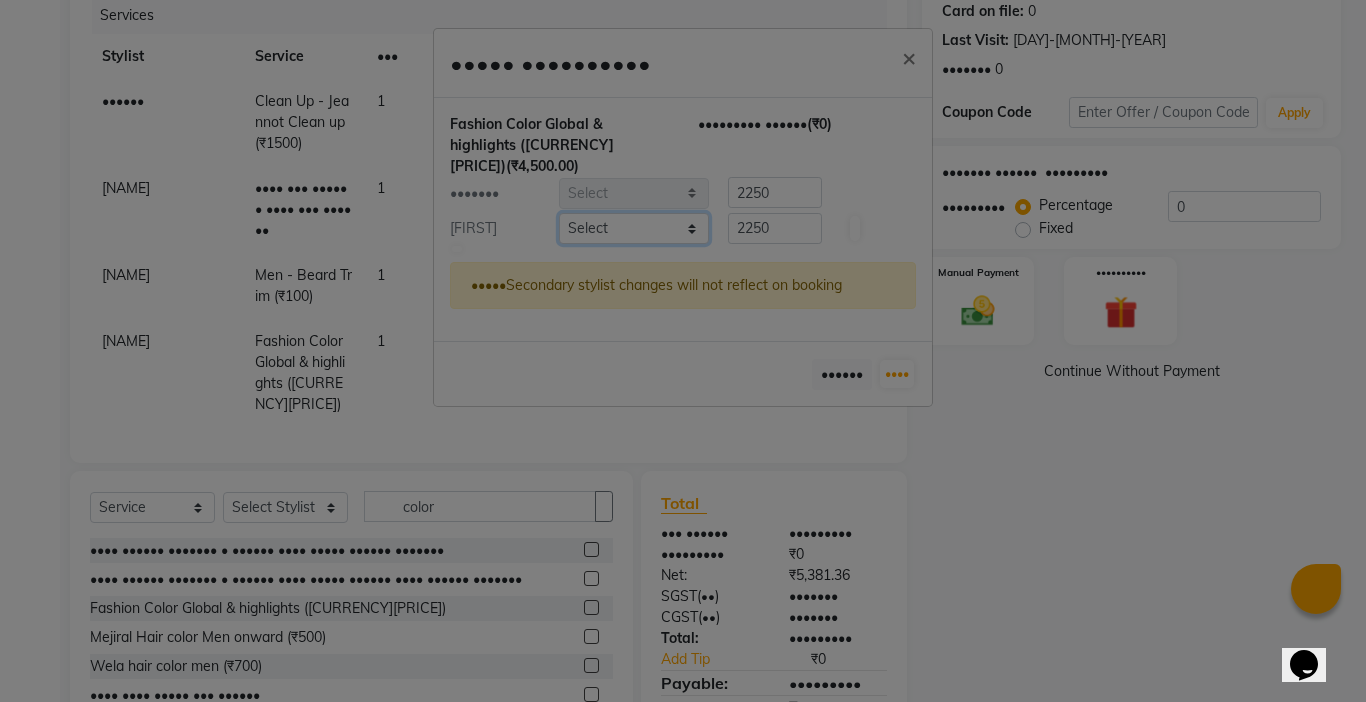 click on "Select  [NAME]    [NAME]    [NAME]   [NAME]   [NAME]   [NAME]   [NAME]   [NAME]   [NAME]   [NAME]   [NAME]   [NAME]   [NAME]   [NAME]   [NAME]   [NAME]   [NAME]   [NAME]   [NAME]   [NAME]    [NAME]   [NAME]    [NAME]   [NAME]    [NAME]   [NAME]    [NAME]    [NAME]   [NAME]   [NAME]   [NAME]   [NAME]" at bounding box center (634, 228) 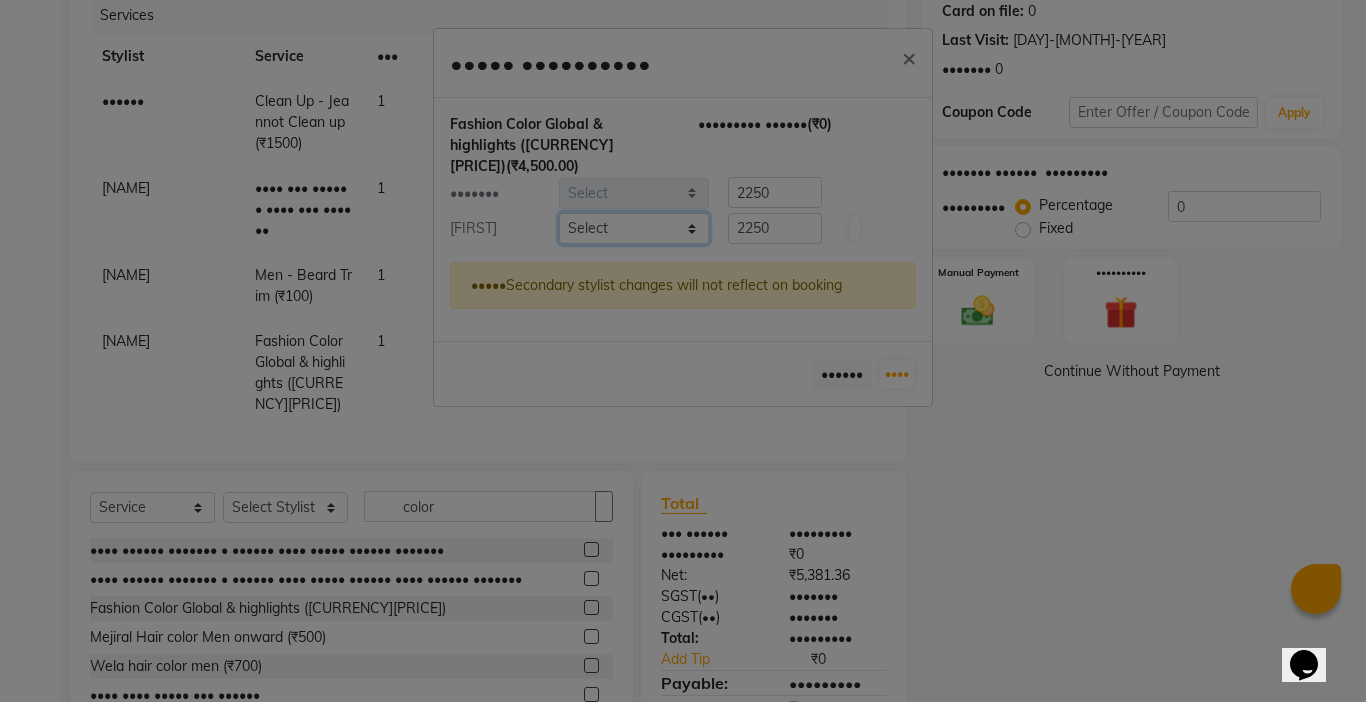 select on "24941" 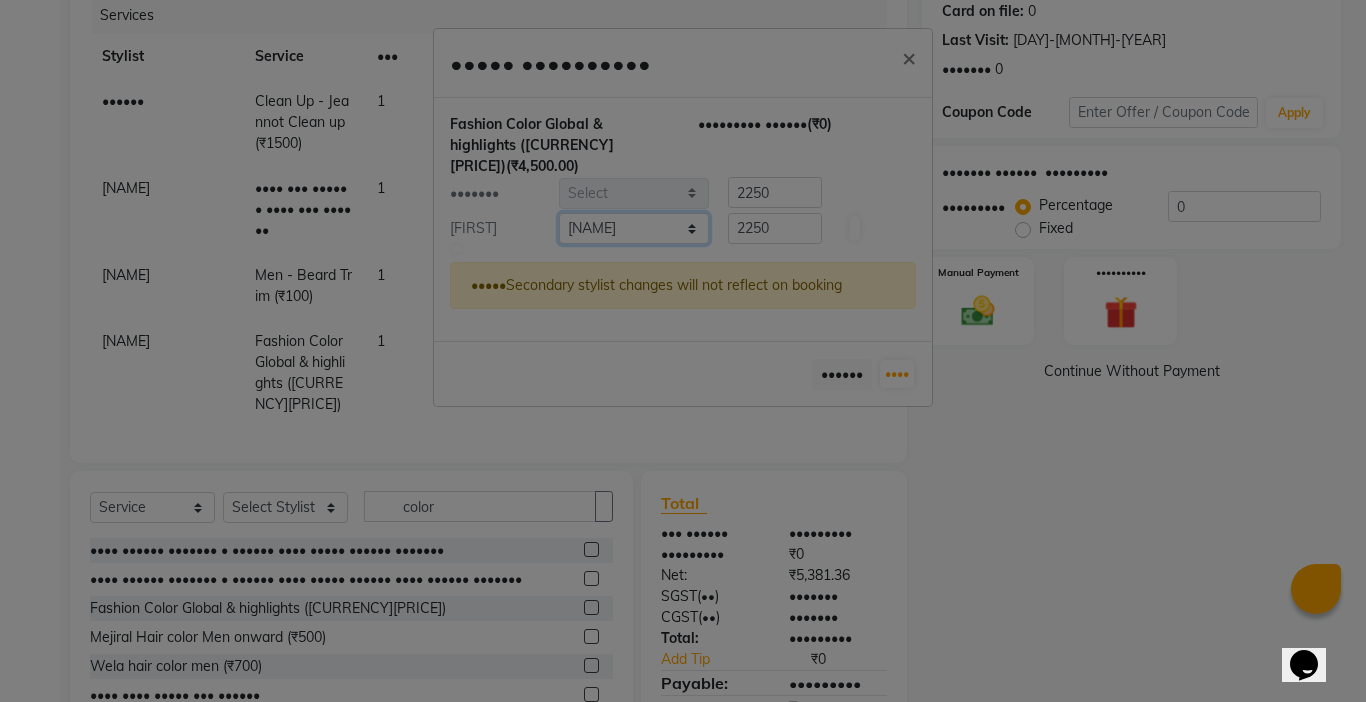 click on "Select  [NAME]    [NAME]    [NAME]   [NAME]   [NAME]   [NAME]   [NAME]   [NAME]   [NAME]   [NAME]   [NAME]   [NAME]   [NAME]   [NAME]   [NAME]   [NAME]   [NAME]   [NAME]   [NAME]   [NAME]    [NAME]   [NAME]    [NAME]   [NAME]    [NAME]   [NAME]    [NAME]    [NAME]   [NAME]   [NAME]   [NAME]   [NAME]" at bounding box center [634, 228] 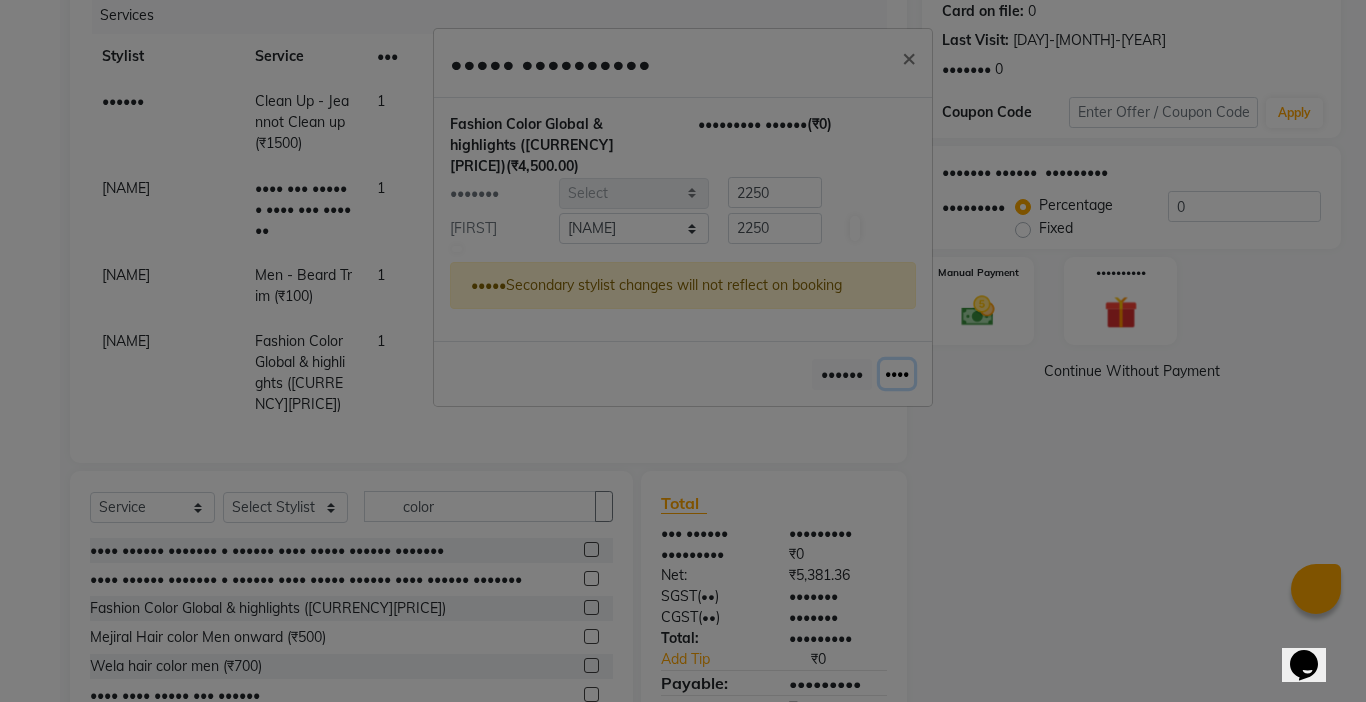 click on "••••" at bounding box center (897, 374) 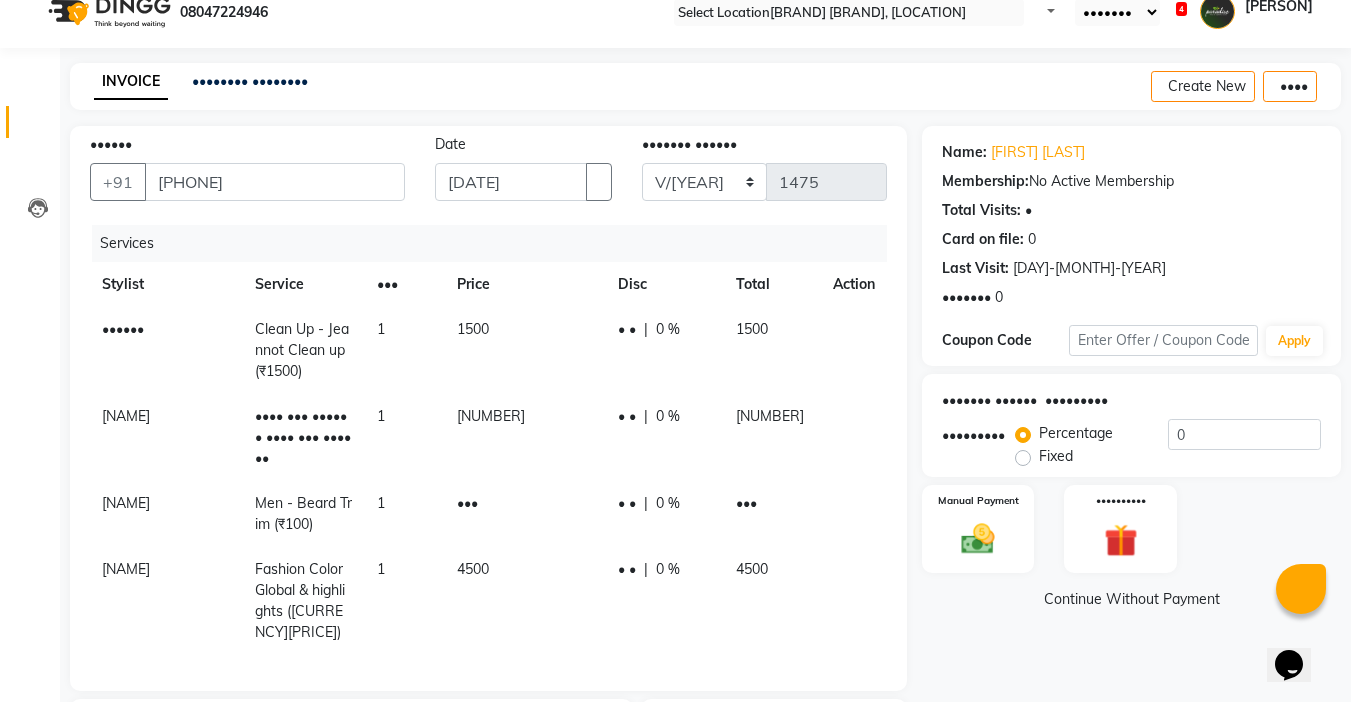 scroll, scrollTop: 0, scrollLeft: 0, axis: both 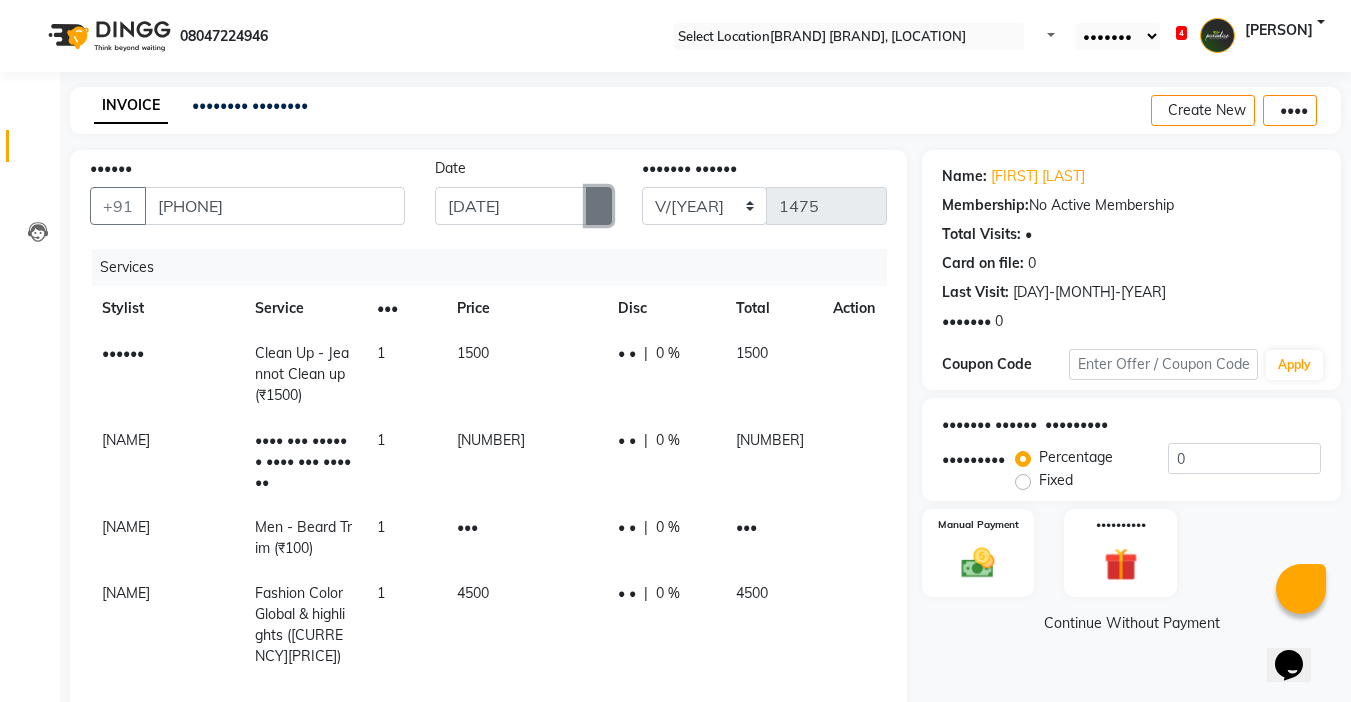 click at bounding box center (599, 206) 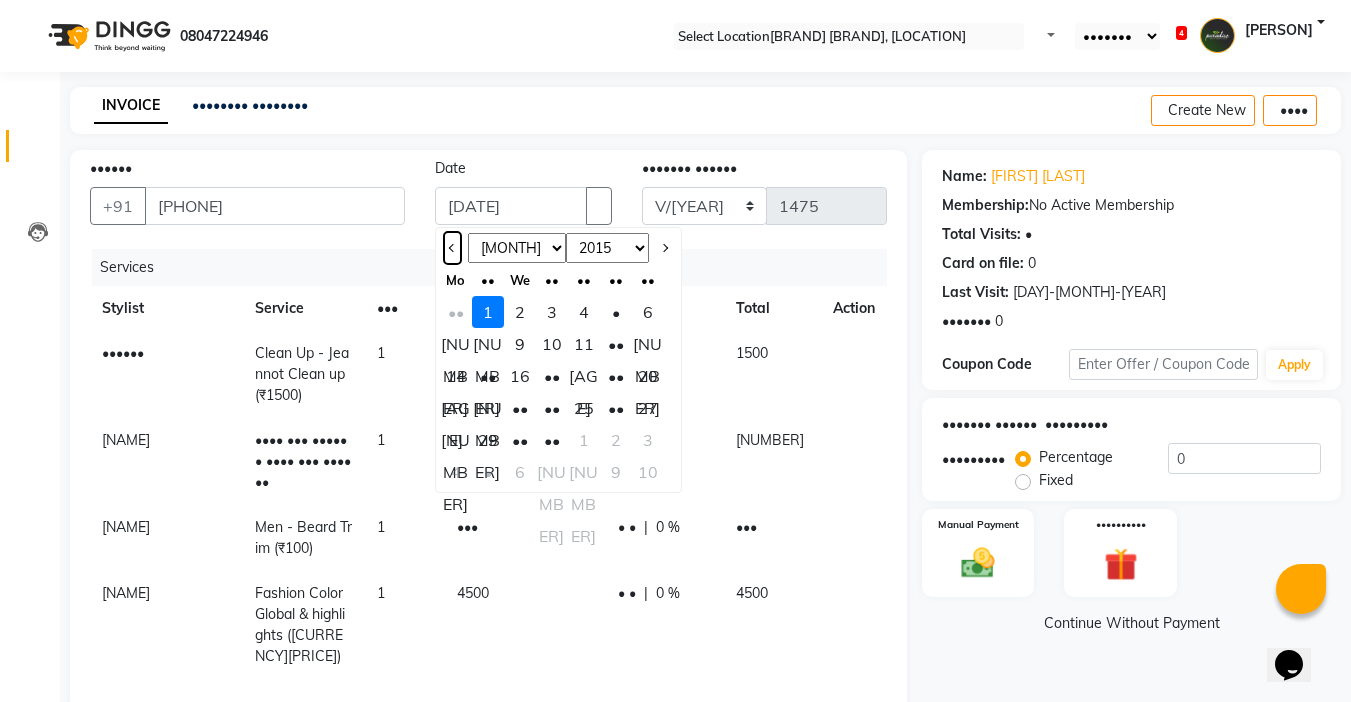 click at bounding box center [452, 248] 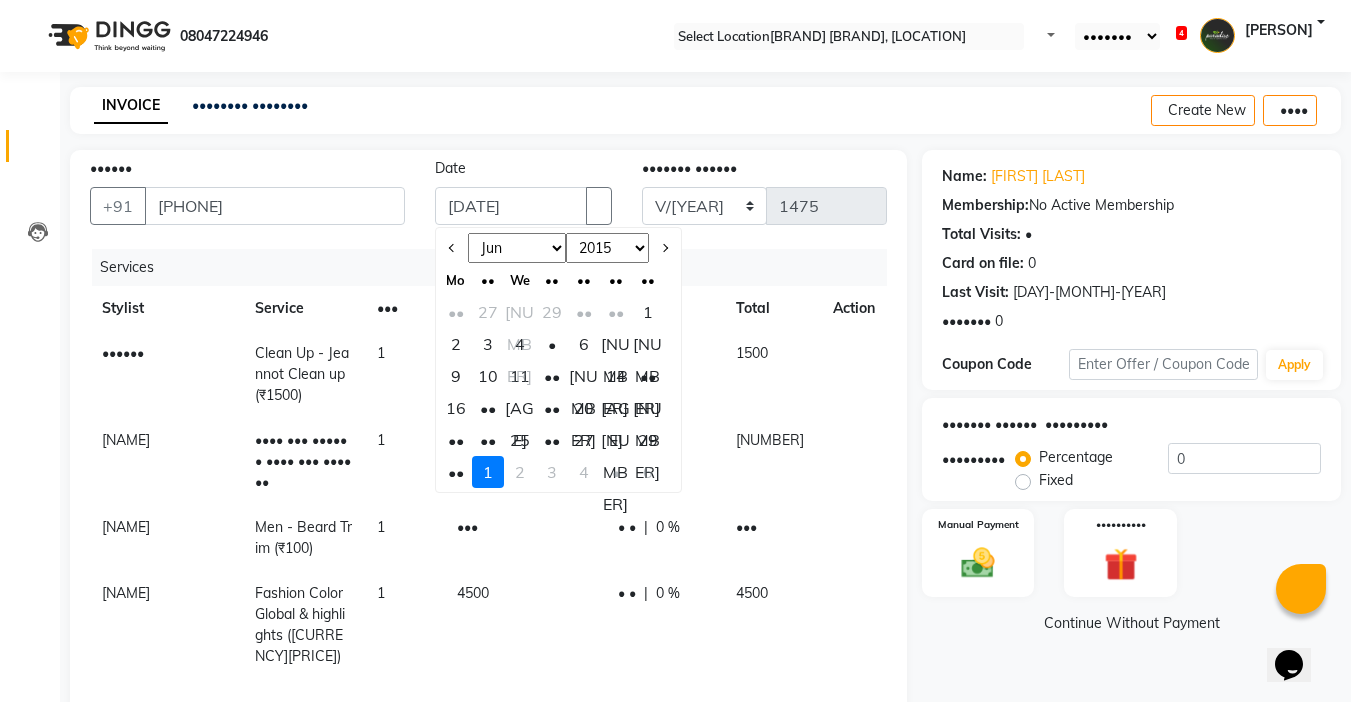 click on "14" at bounding box center (616, 376) 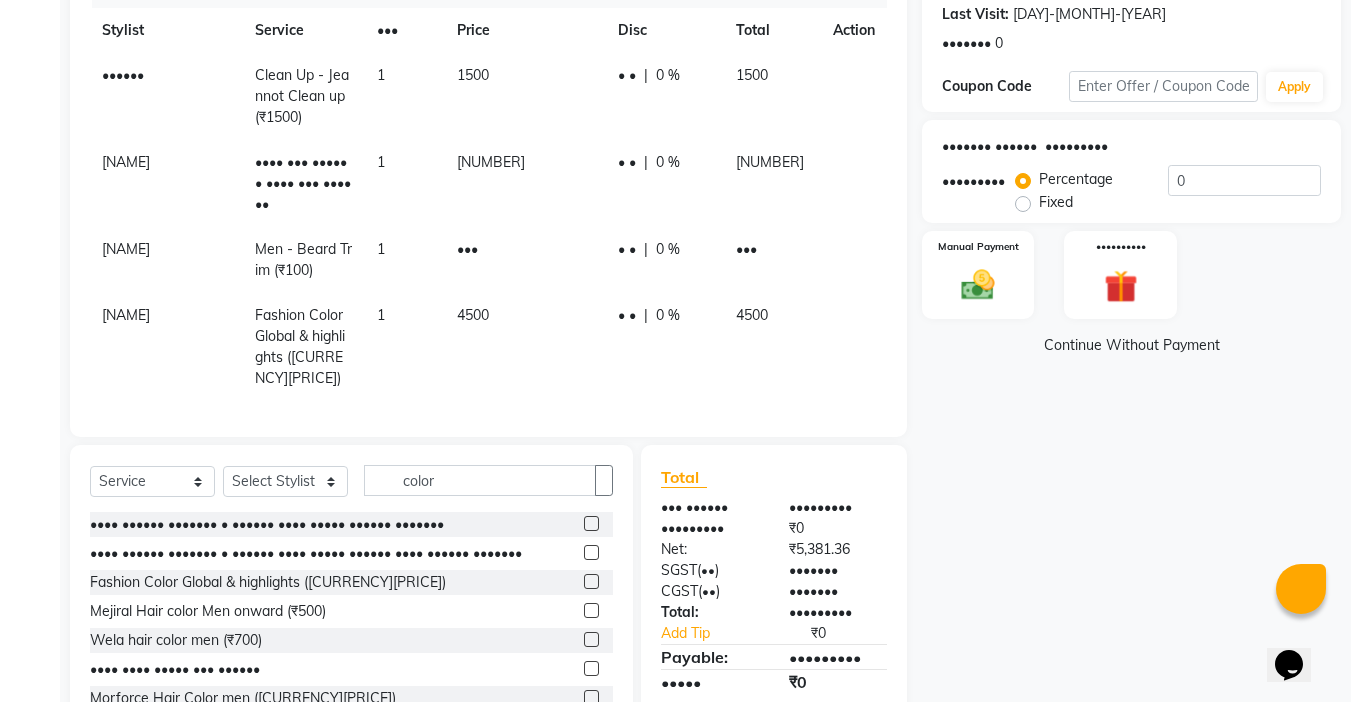 scroll, scrollTop: 339, scrollLeft: 0, axis: vertical 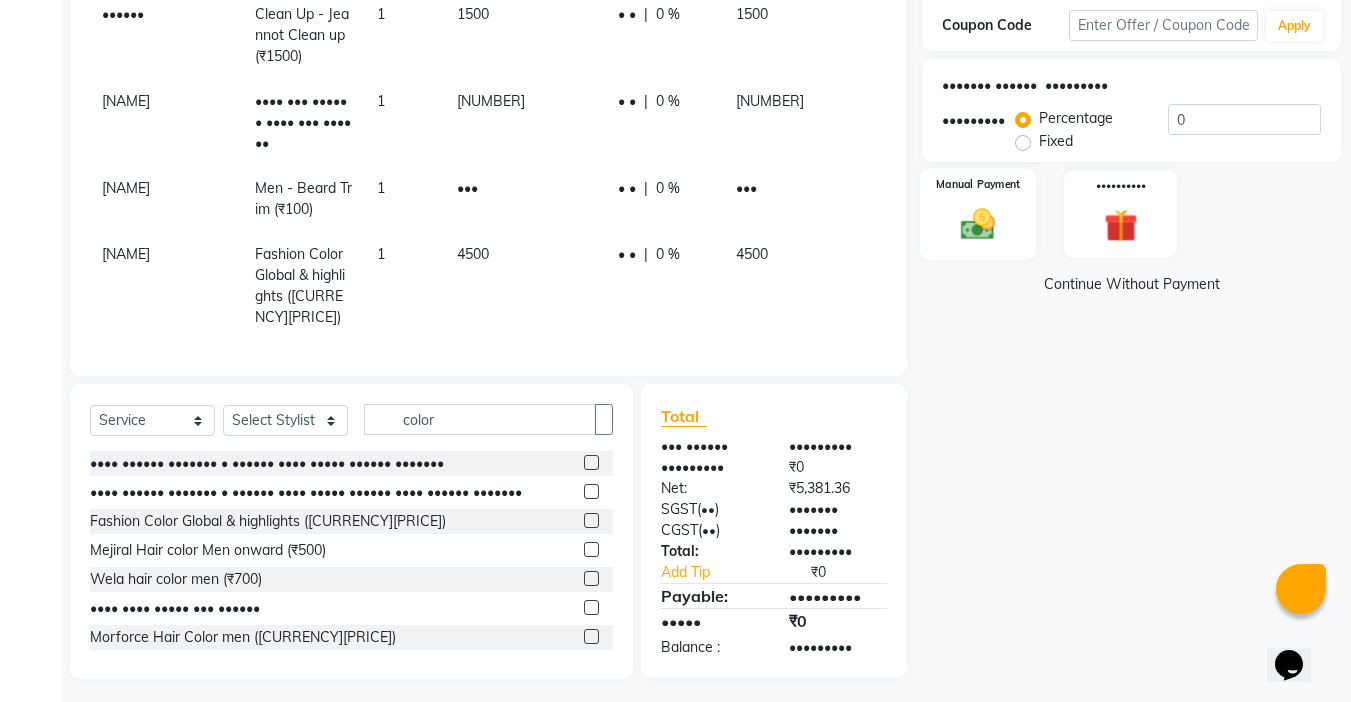 click at bounding box center [978, 224] 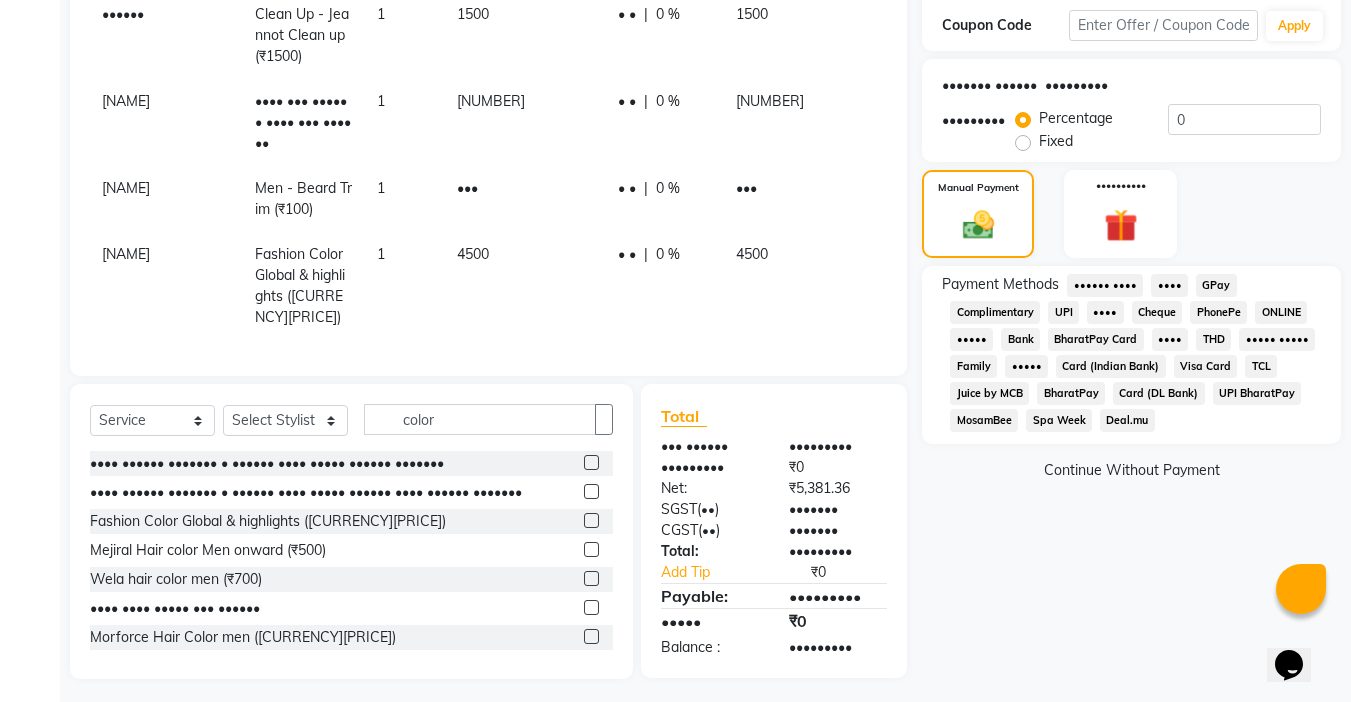 click on "UPI" at bounding box center [1105, 285] 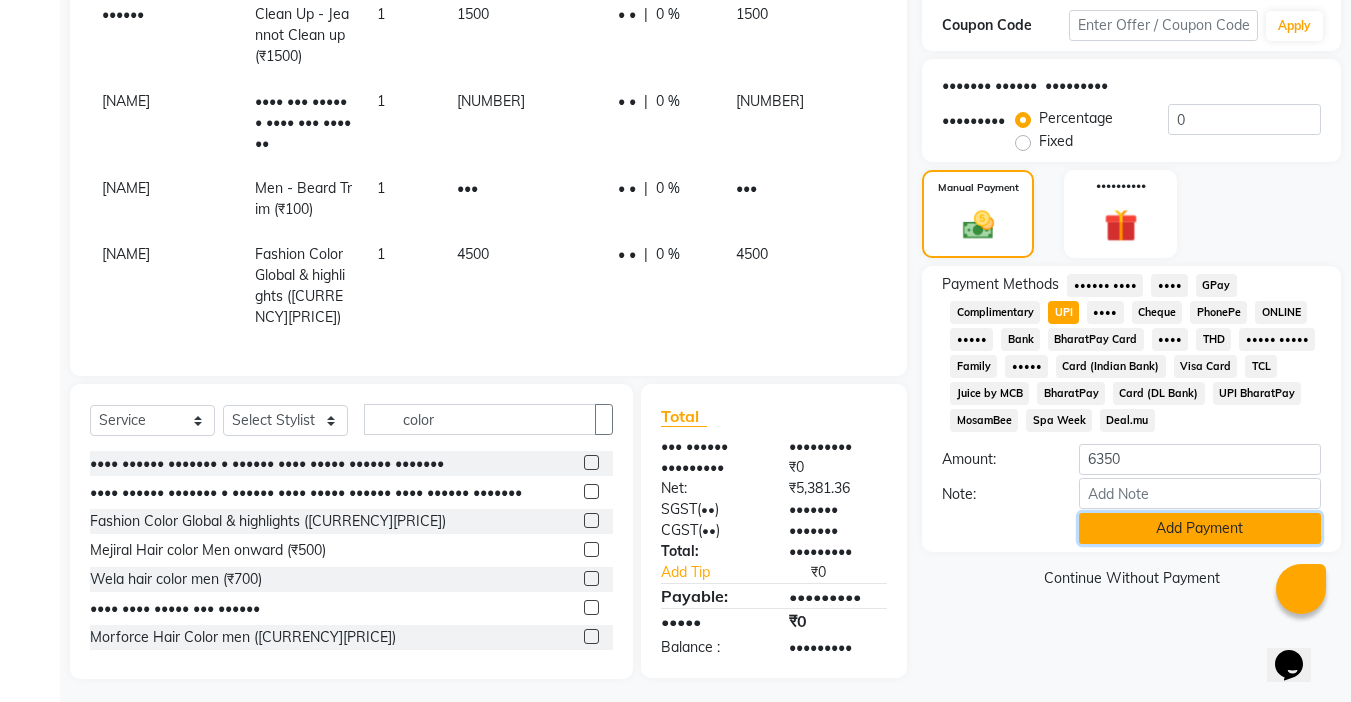 click on "Add Payment" at bounding box center (1200, 528) 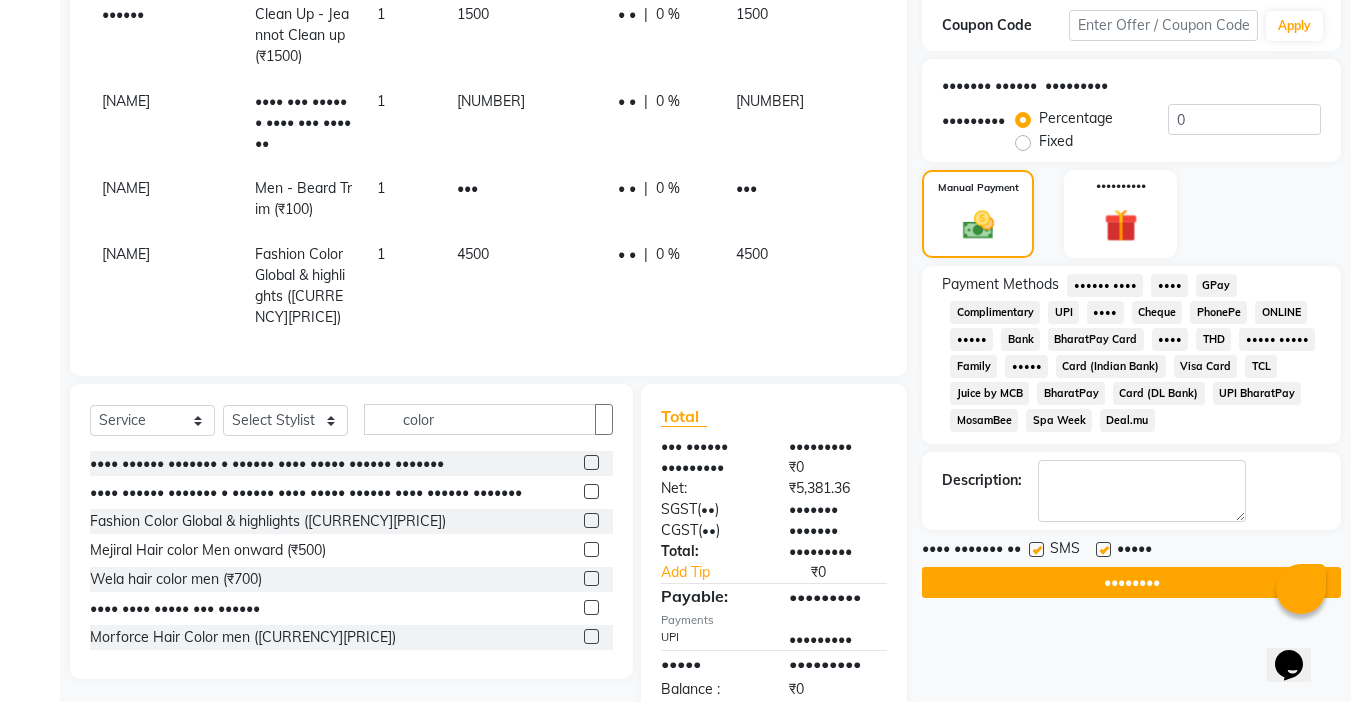 click at bounding box center (1103, 549) 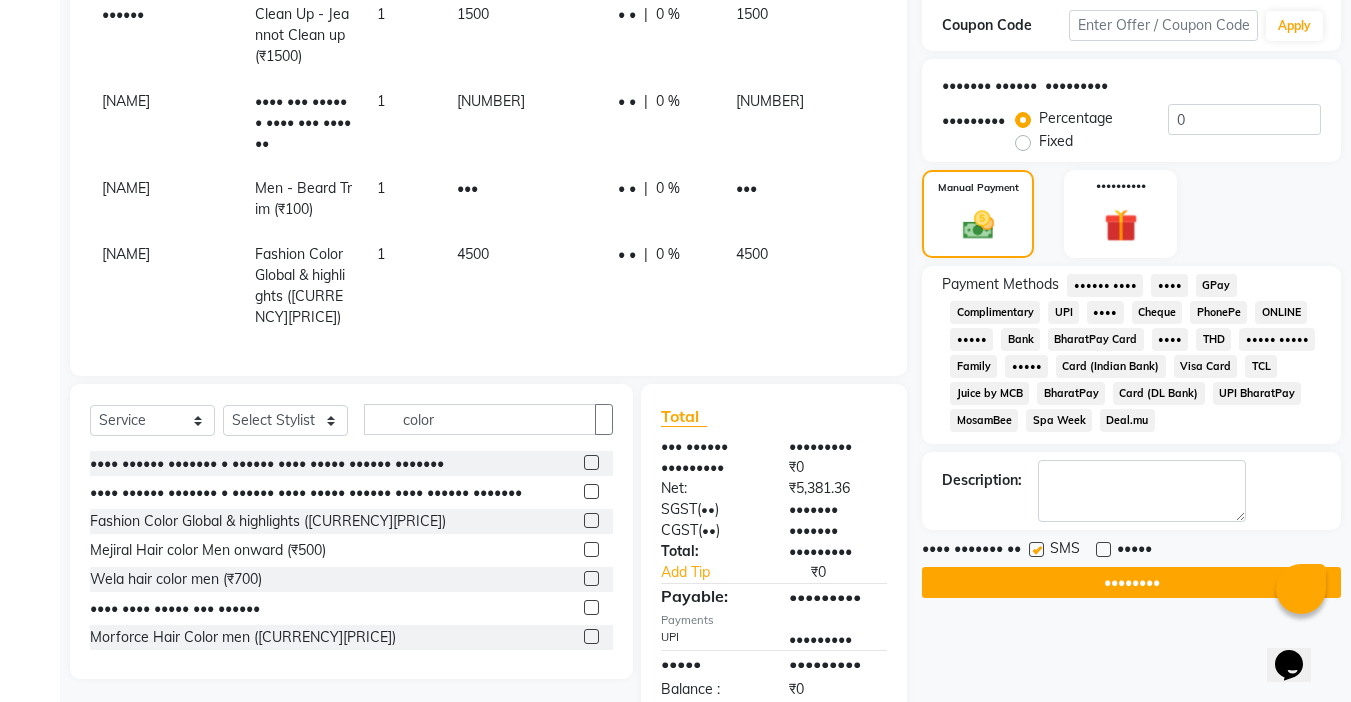 click at bounding box center [1036, 549] 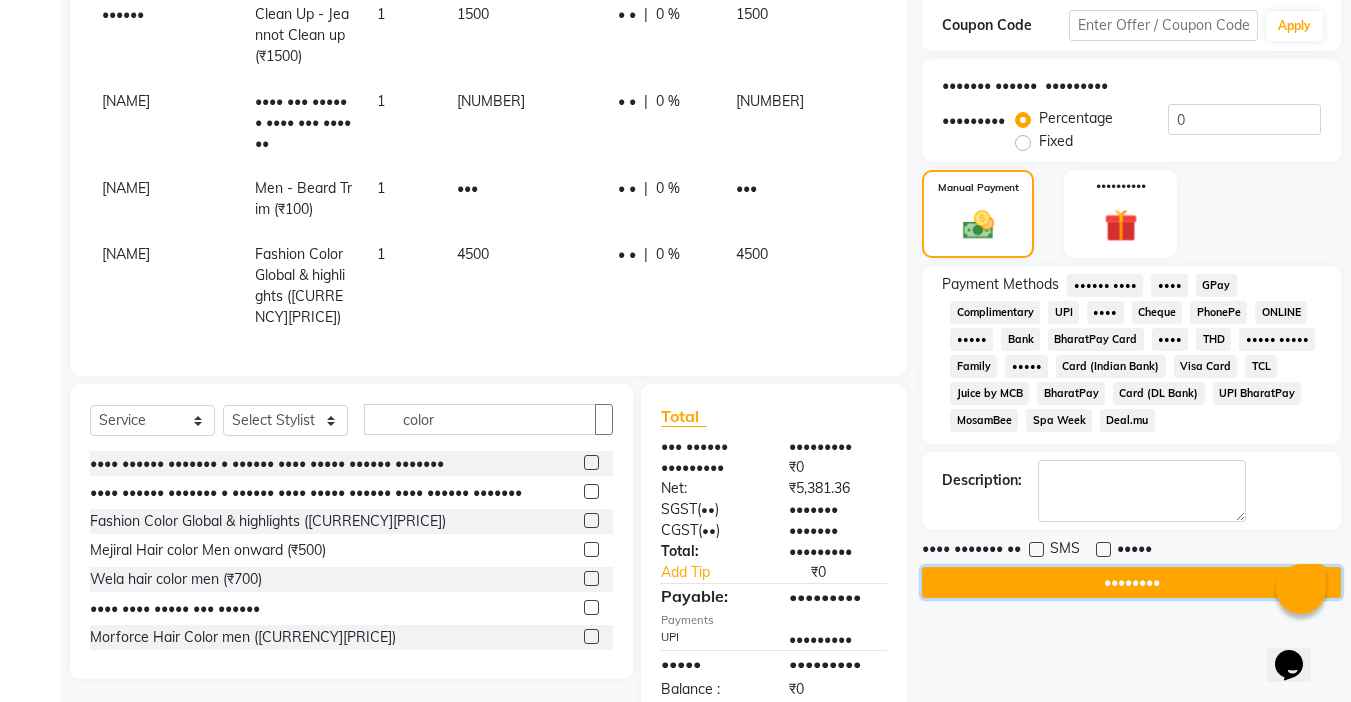 click on "••••••••" at bounding box center (1131, 582) 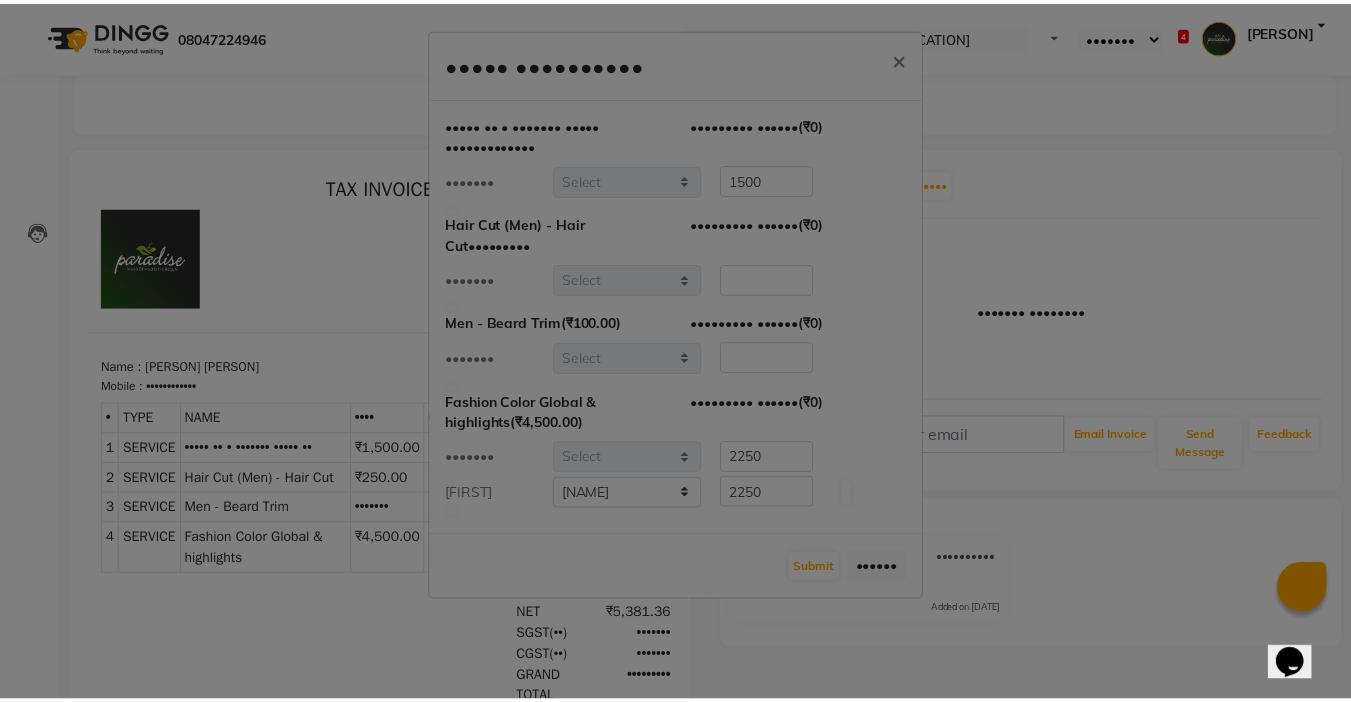 scroll, scrollTop: 0, scrollLeft: 0, axis: both 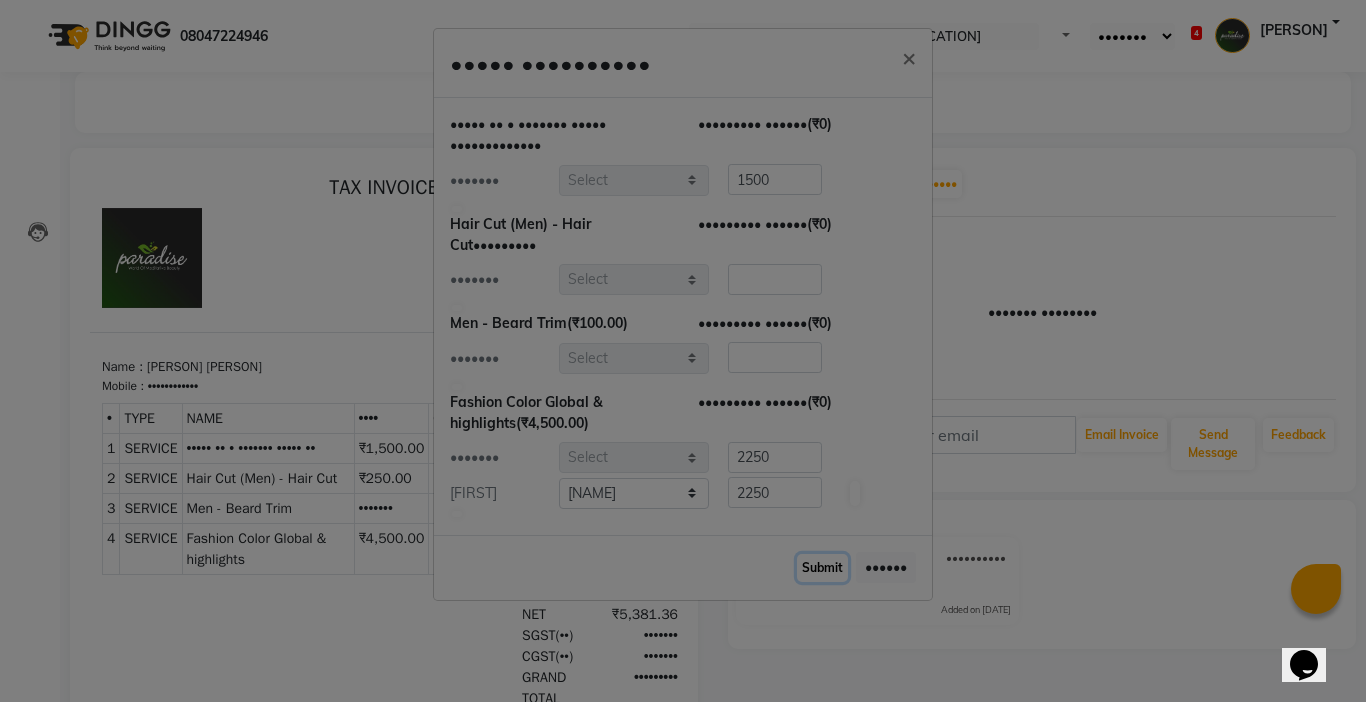 click on "Submit" at bounding box center (822, 568) 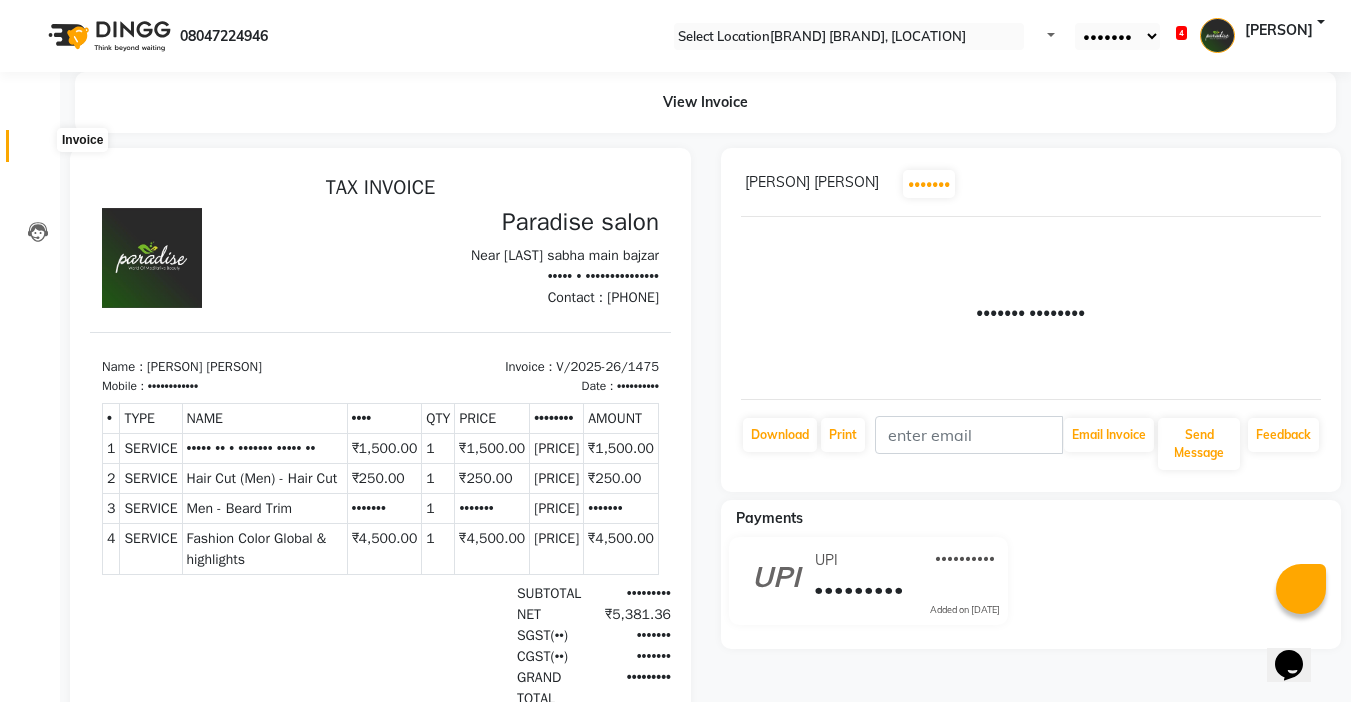 click at bounding box center [38, 151] 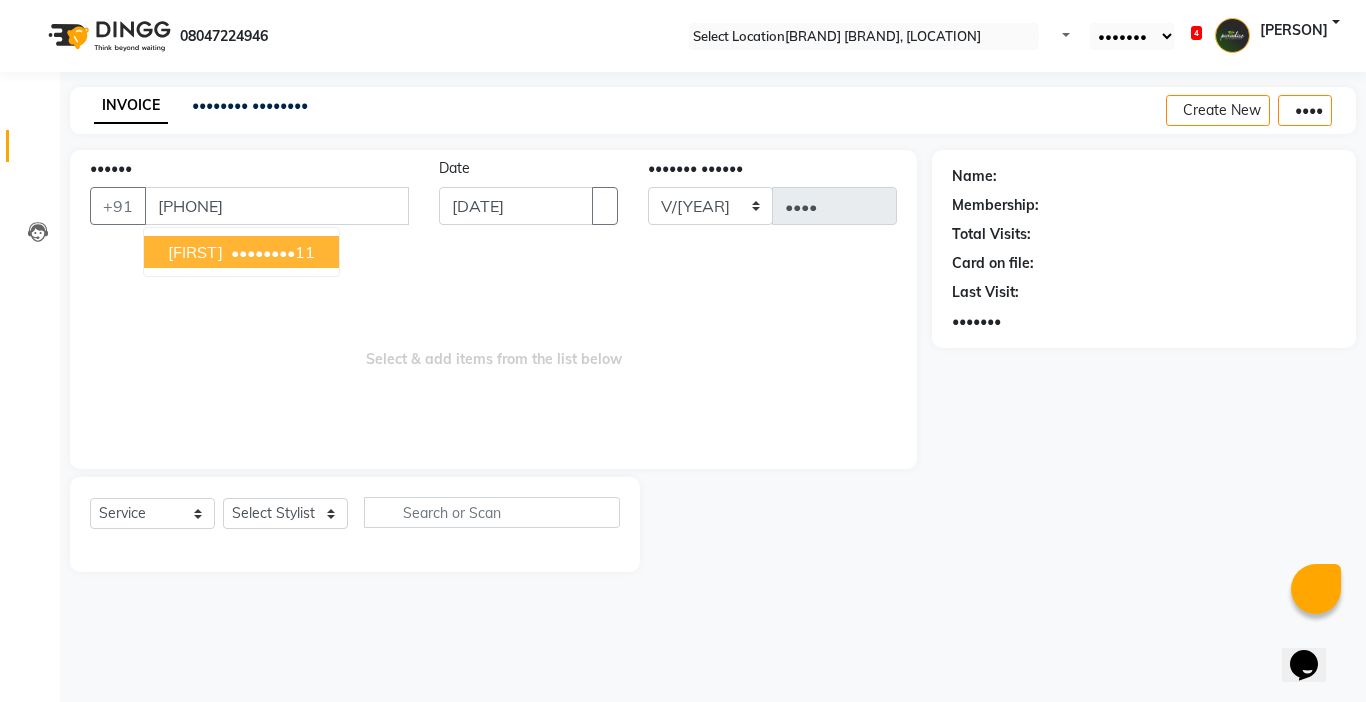 type on "[PHONE]" 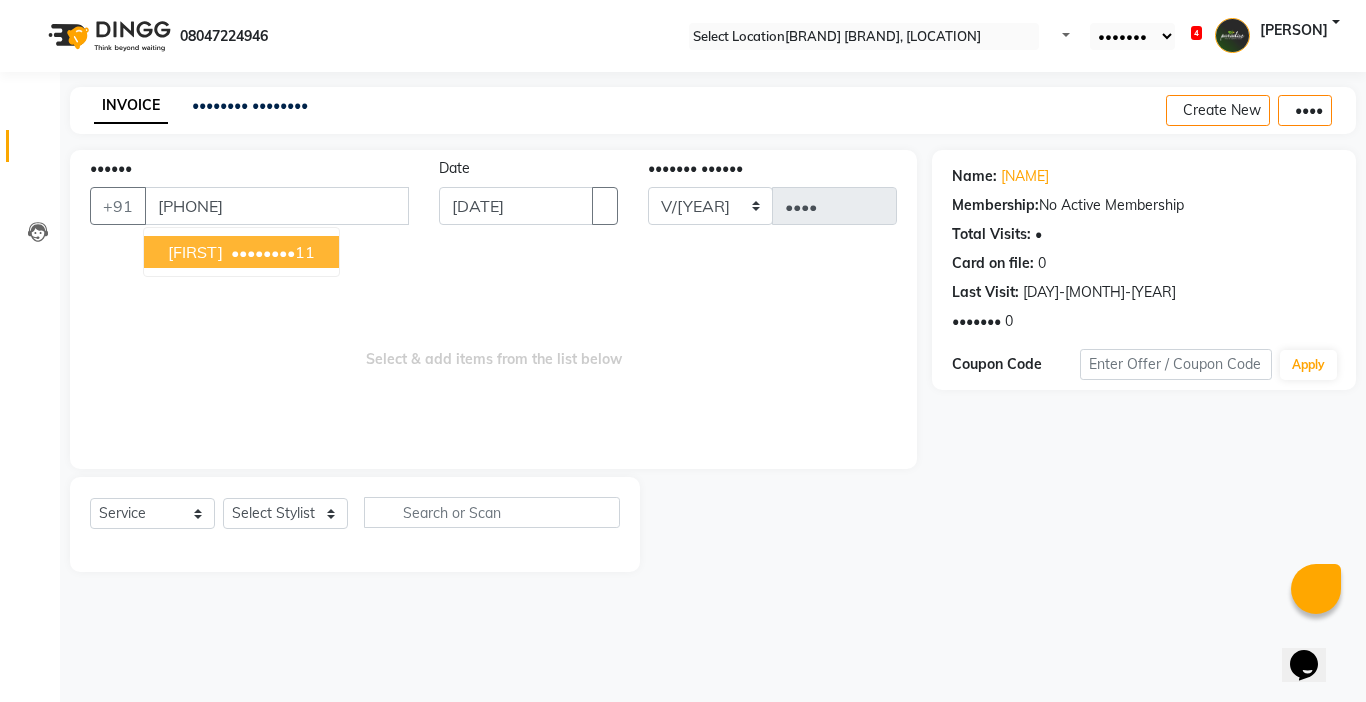 click on "•••••••• ••" at bounding box center (271, 252) 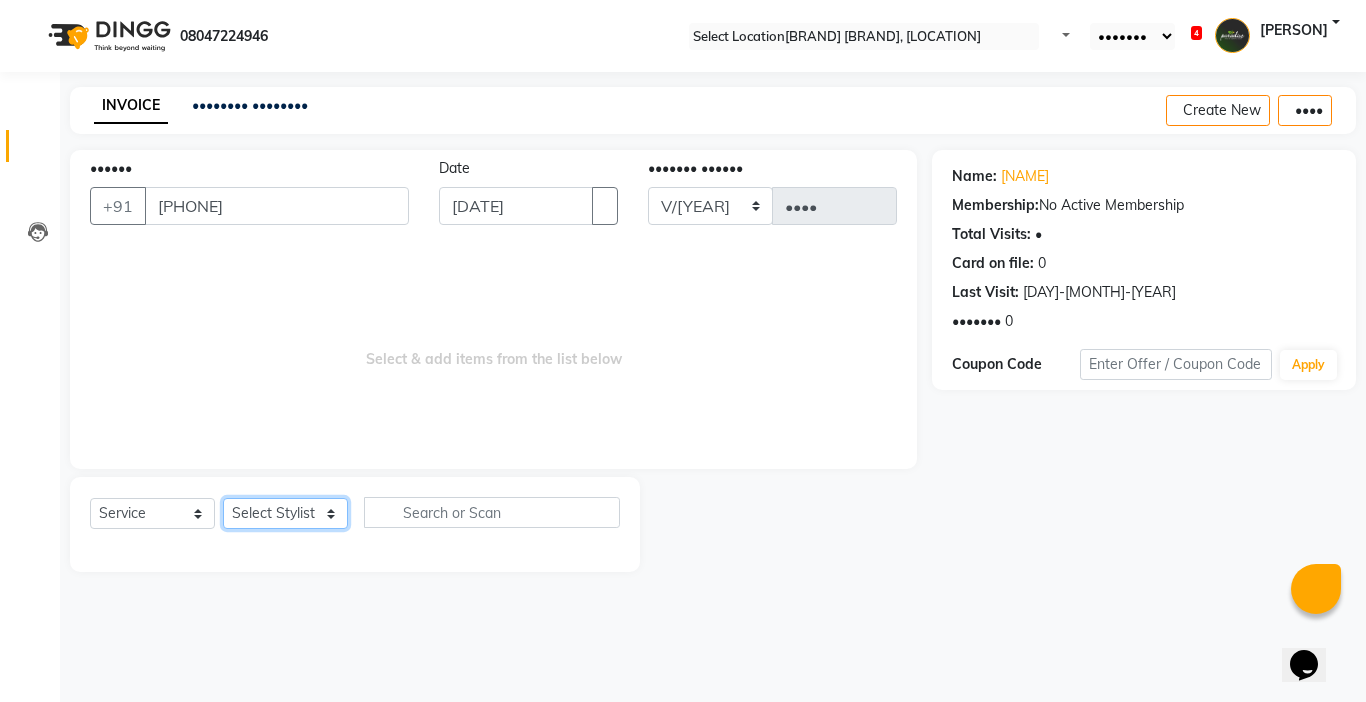 click on "Select Stylist Abby aman  Anil anku company Deepak Deepika Gourav Heena ishu Jagdeesh kanchan Love preet Maddy Manpreet student Meenu Naina Palak Palak Sharma Radika Rajneesh Student Seema Shagun Shifali - Student Shweta  Sujata Surinder Paul Vansh Vikas Vishal" at bounding box center (285, 513) 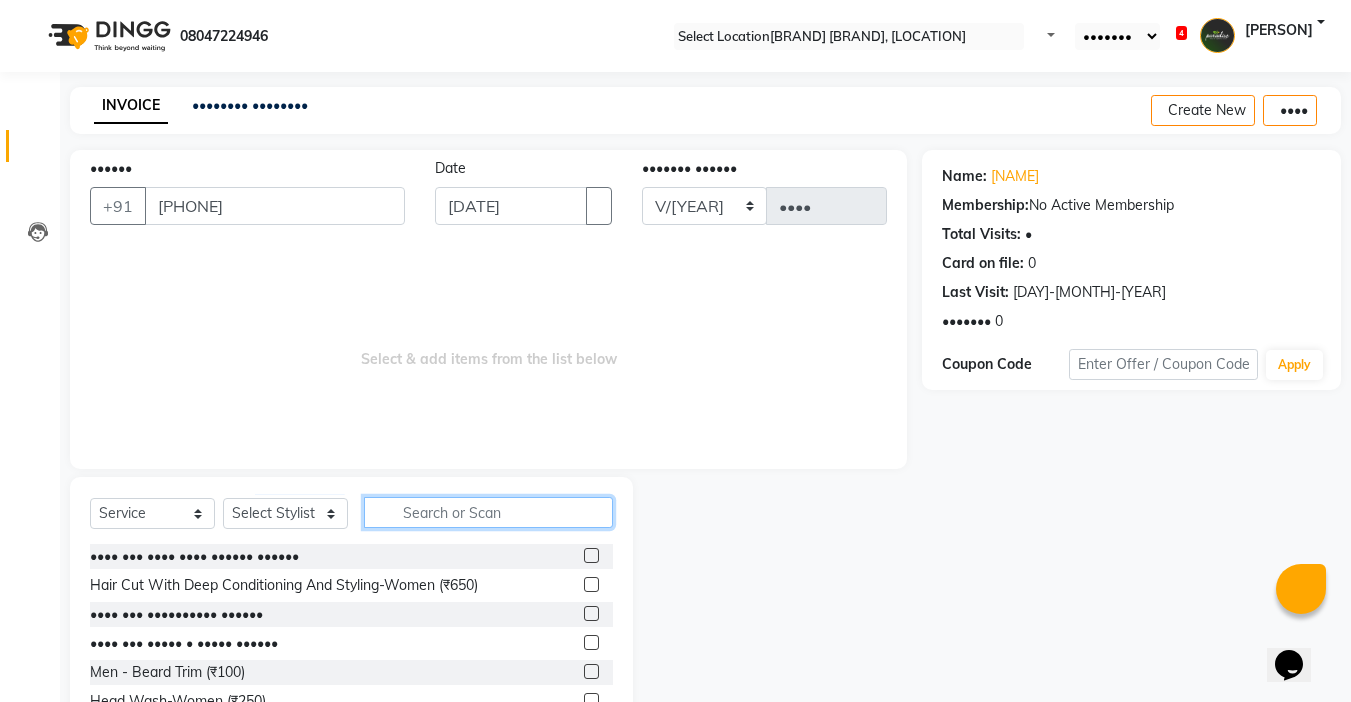 click at bounding box center [488, 512] 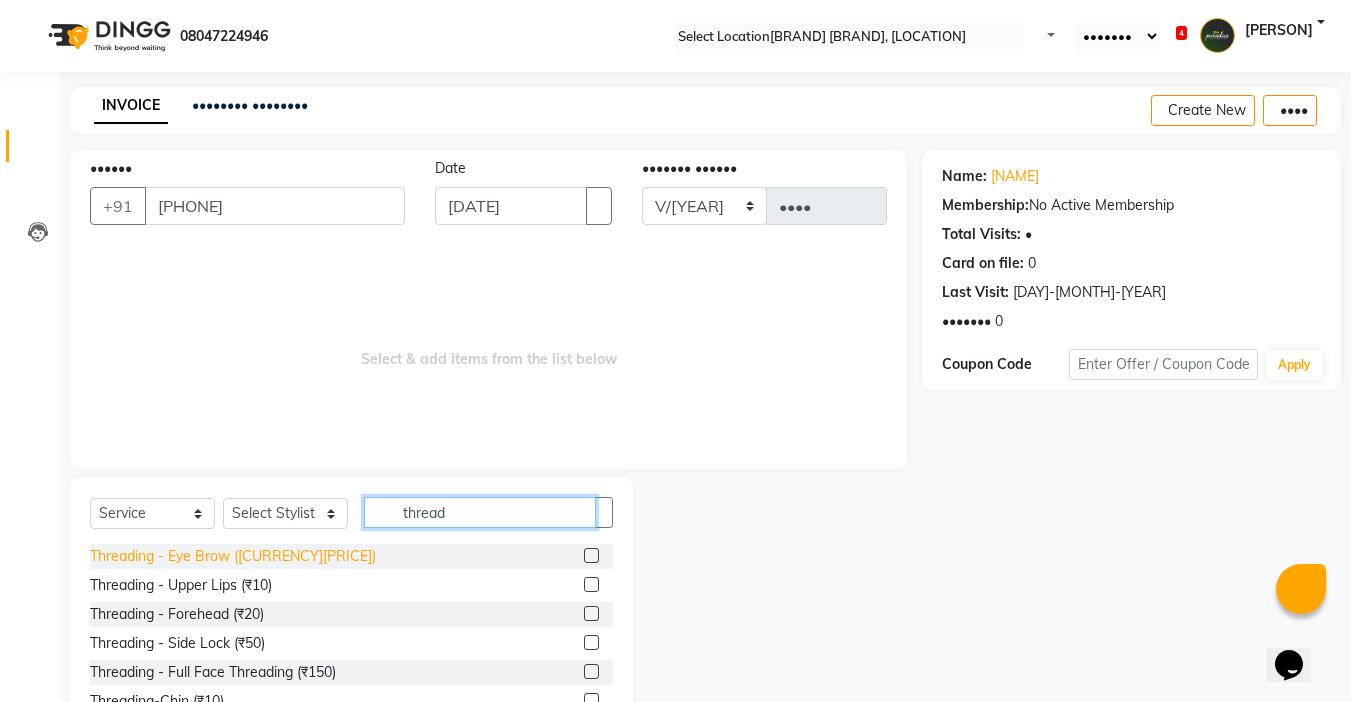 type on "thread" 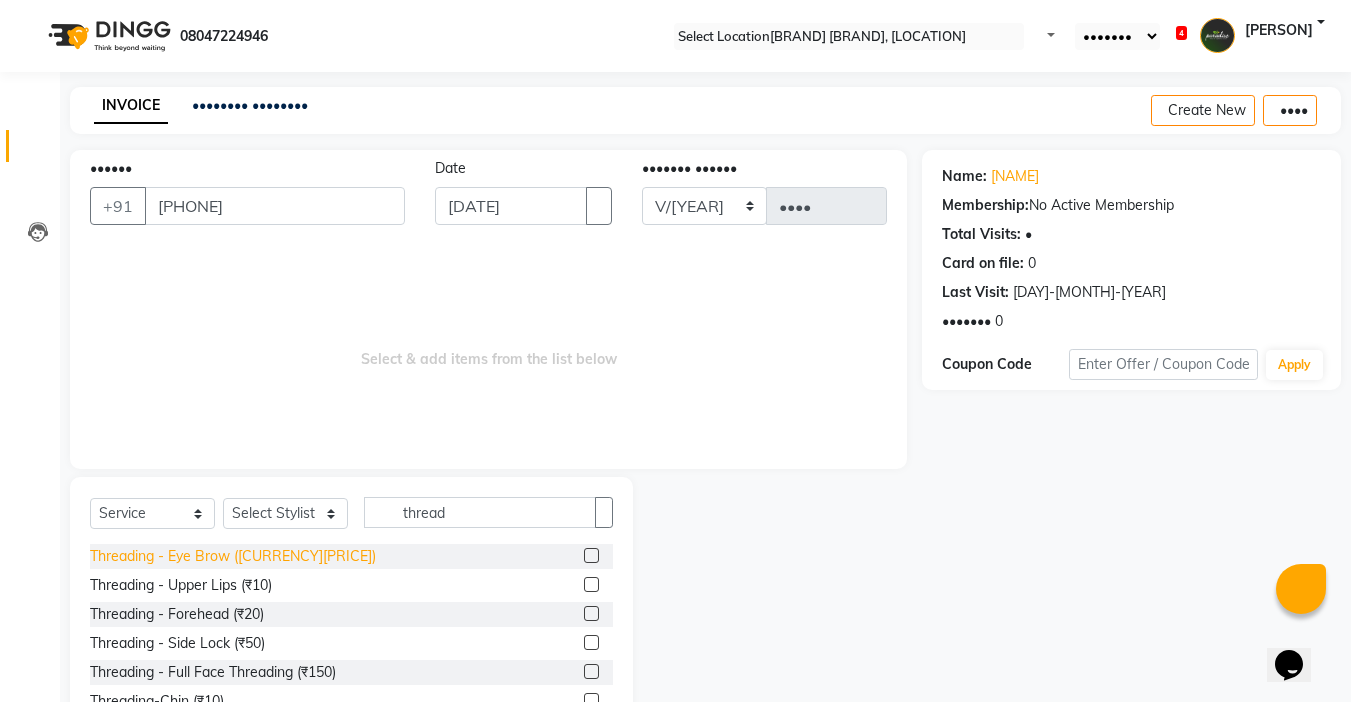 click on "Threading - Eye Brow ([CURRENCY][PRICE])" at bounding box center (233, 556) 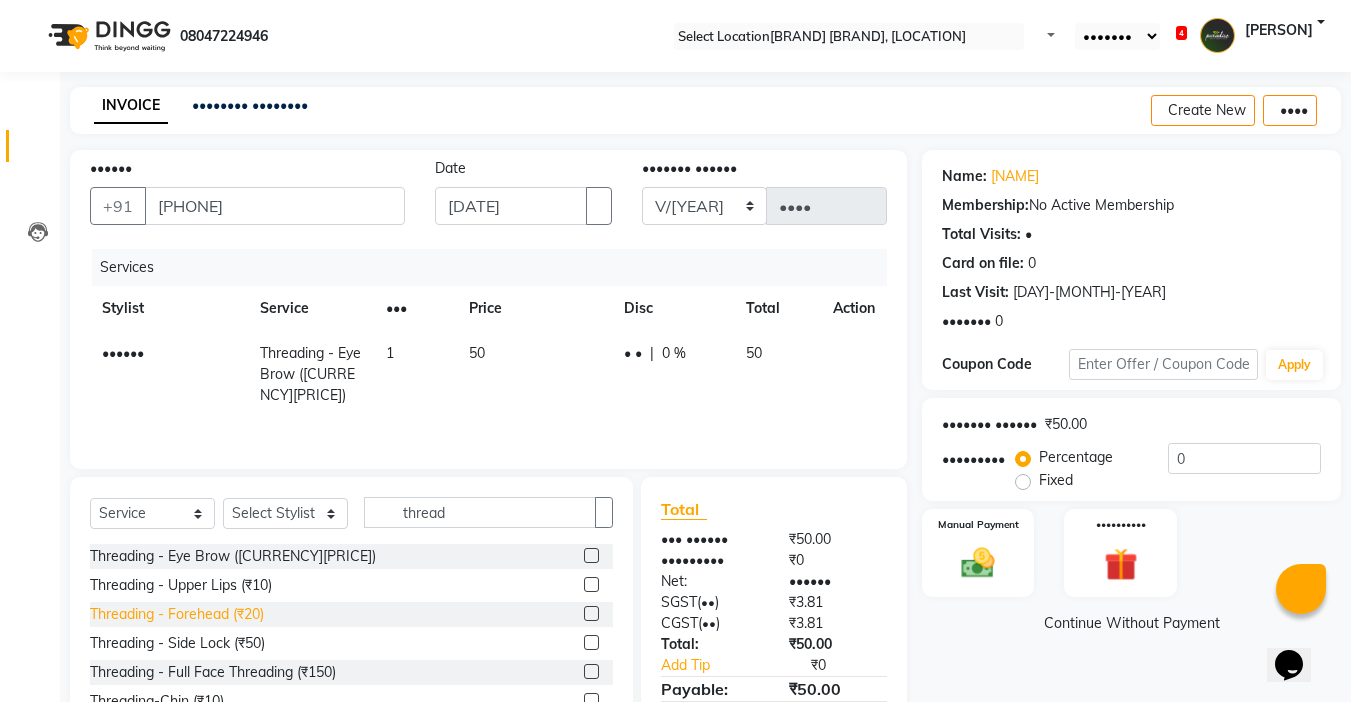 click on "Threading   -  Forehead (₹20)" at bounding box center (233, 556) 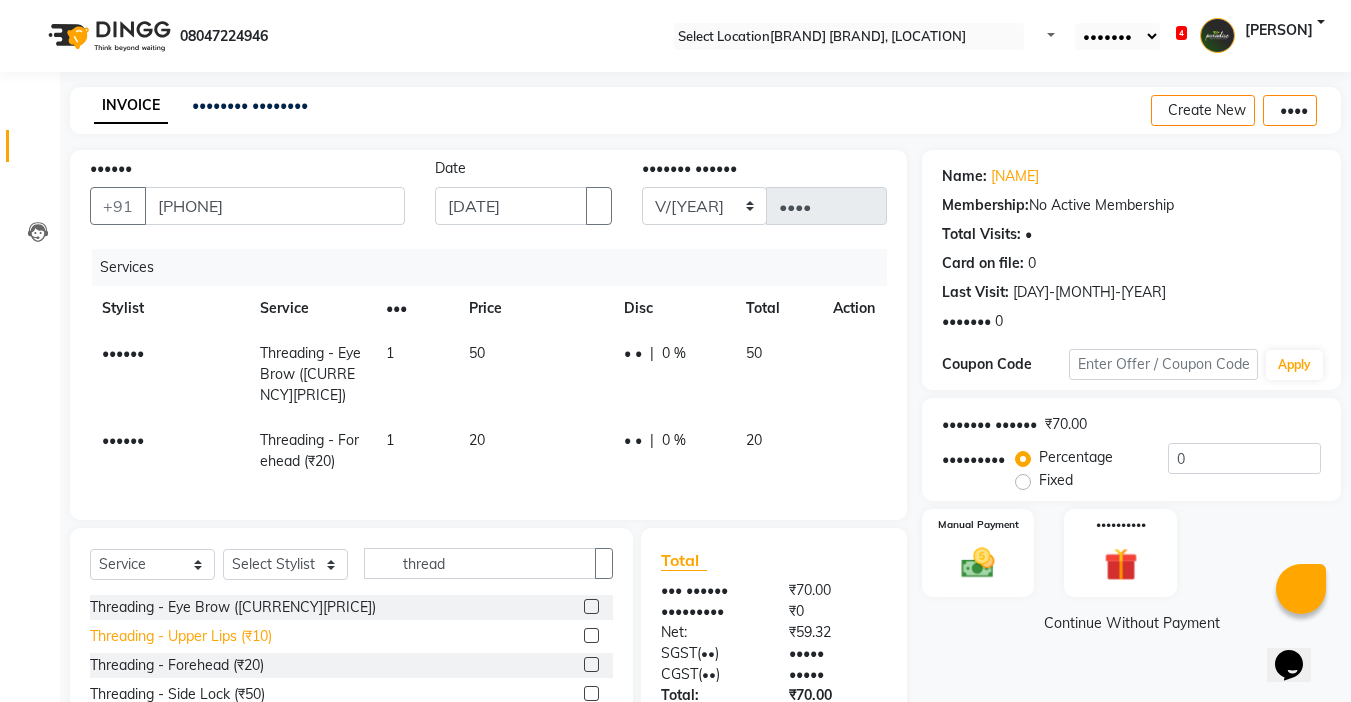 click on "Threading   -  Upper Lips (₹10)" at bounding box center (233, 607) 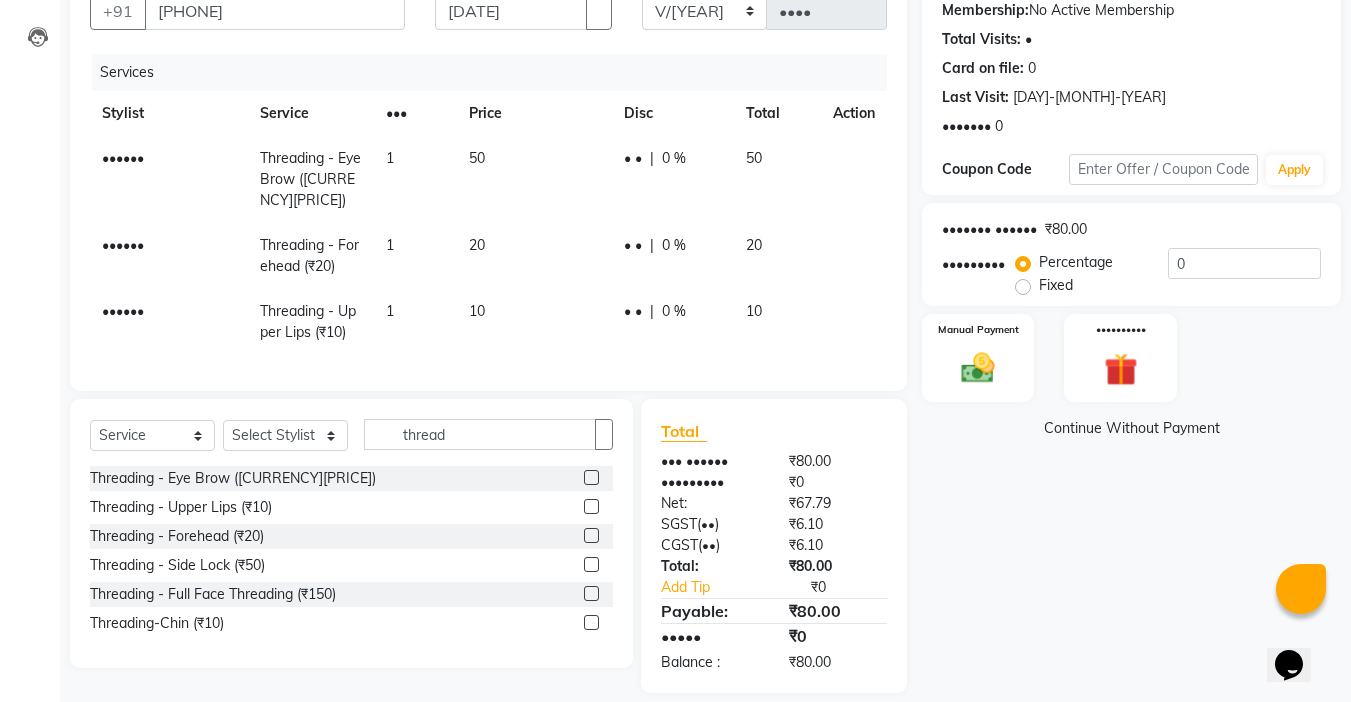 scroll, scrollTop: 209, scrollLeft: 0, axis: vertical 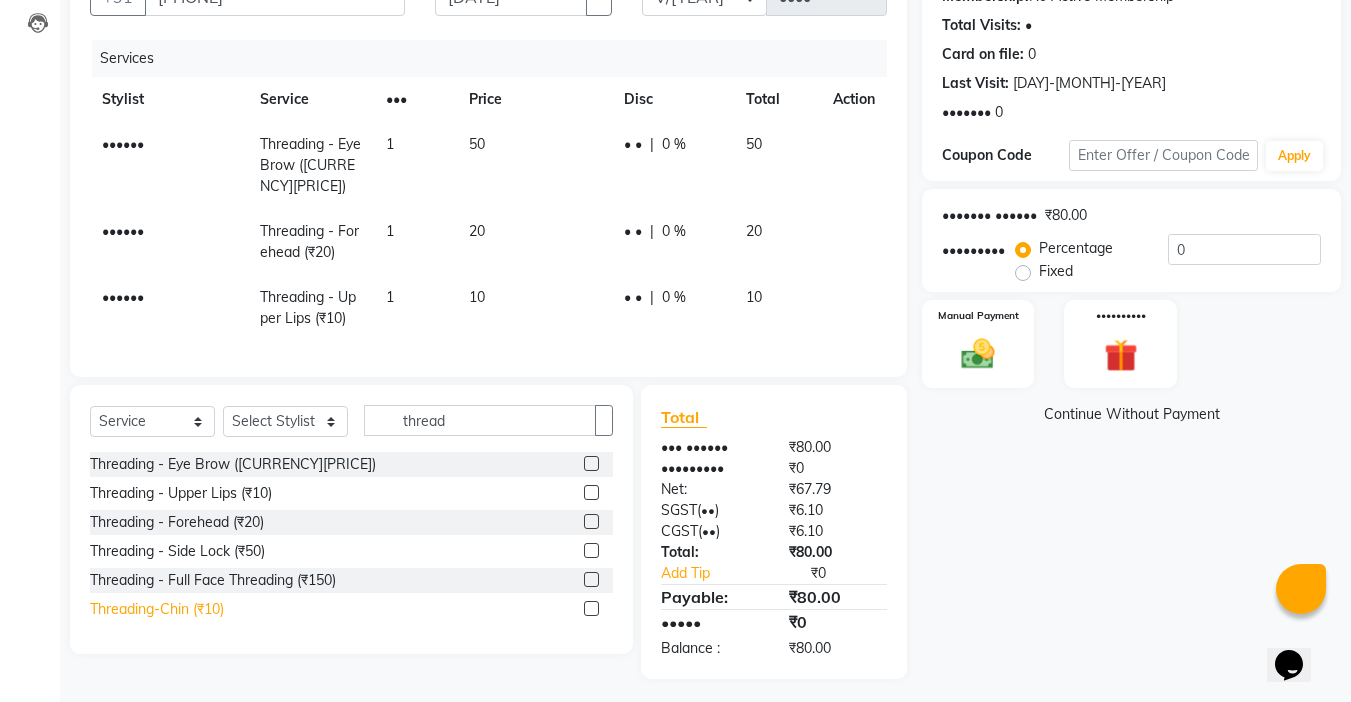 click on "Threading-Chin (₹10)" at bounding box center (233, 464) 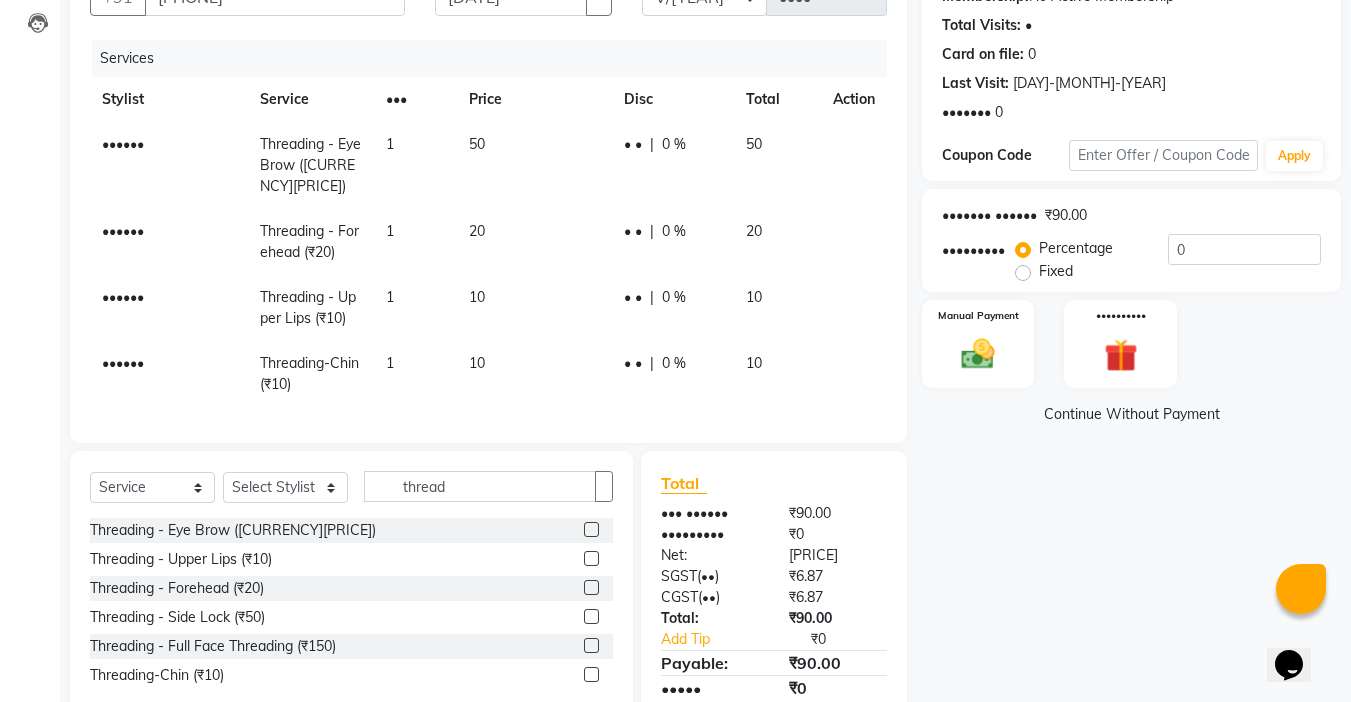 click on "10" at bounding box center (123, 144) 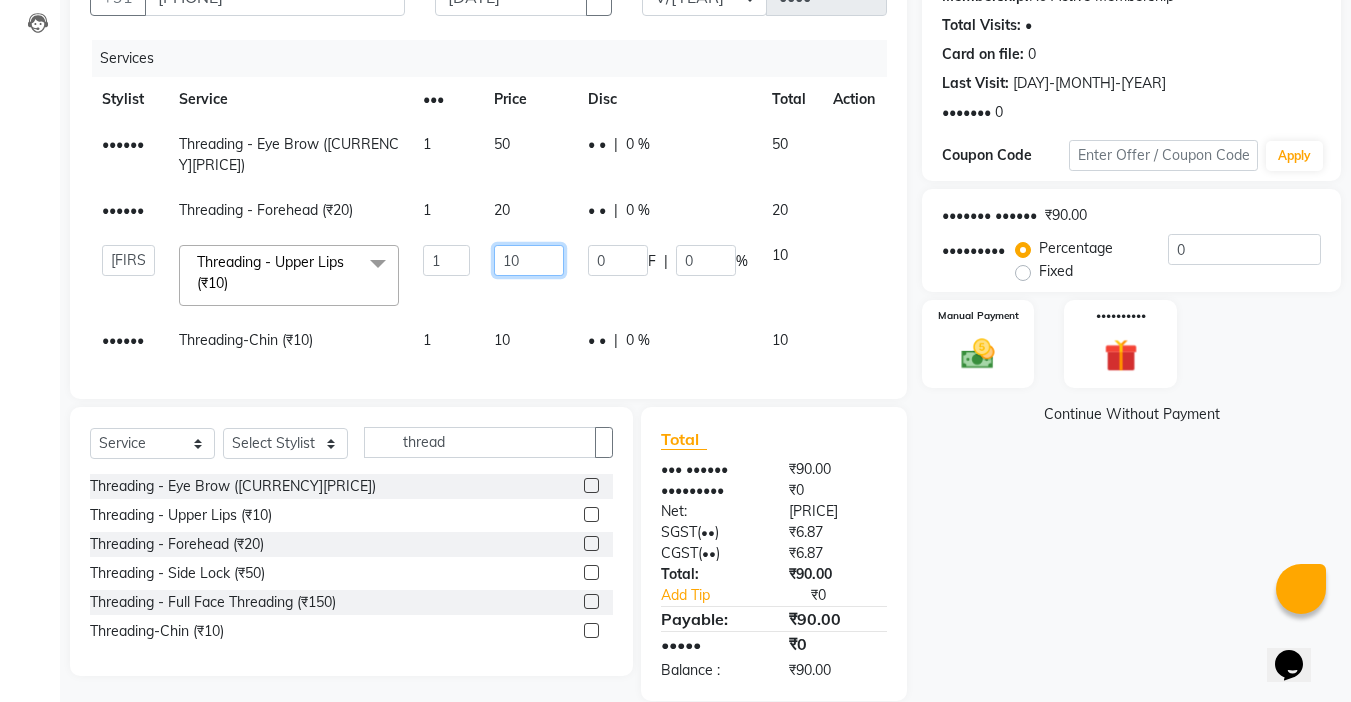 click on "10" at bounding box center (447, 260) 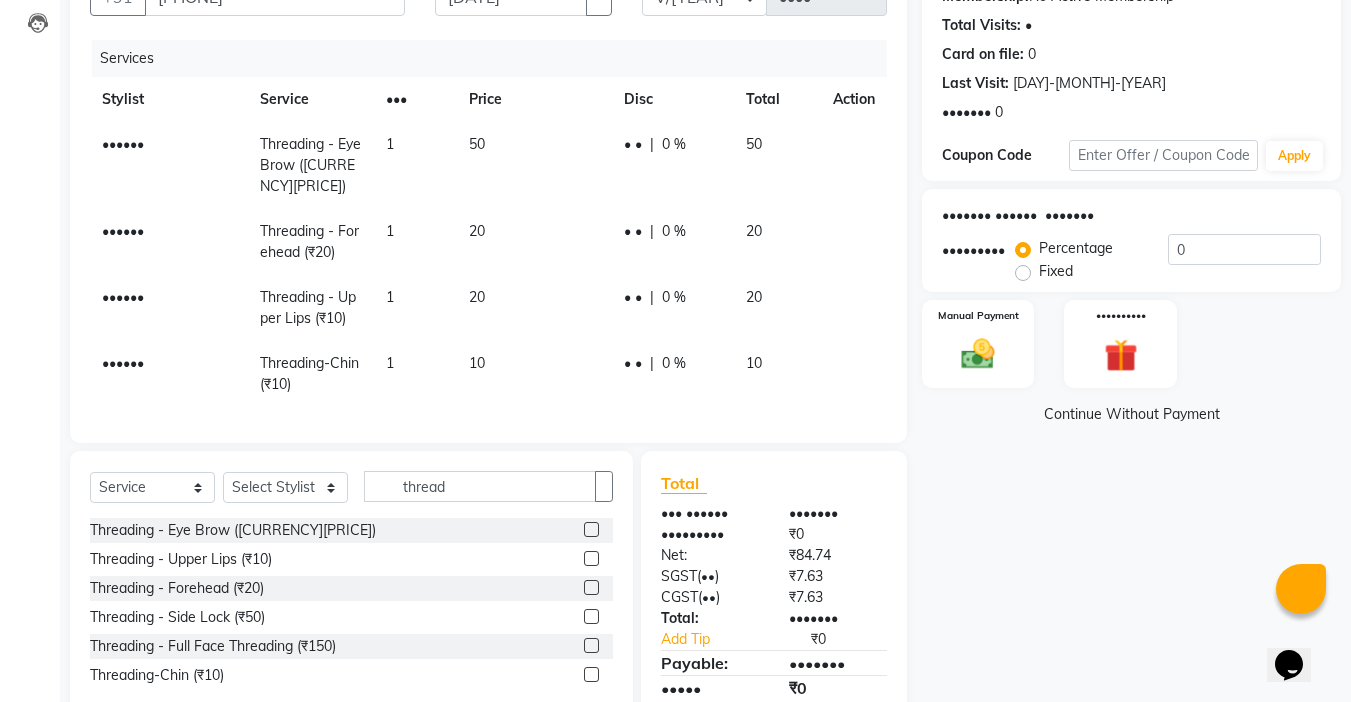 click on "20" at bounding box center [534, 165] 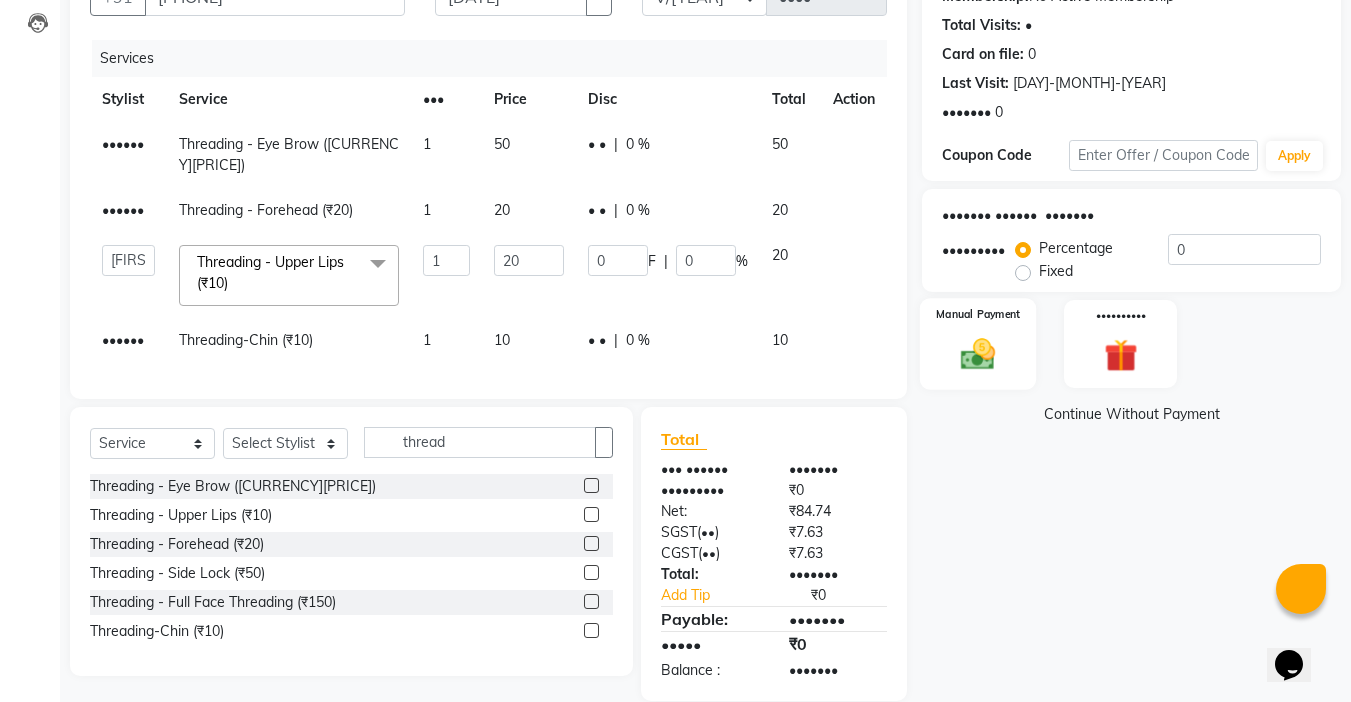 scroll, scrollTop: 294, scrollLeft: 0, axis: vertical 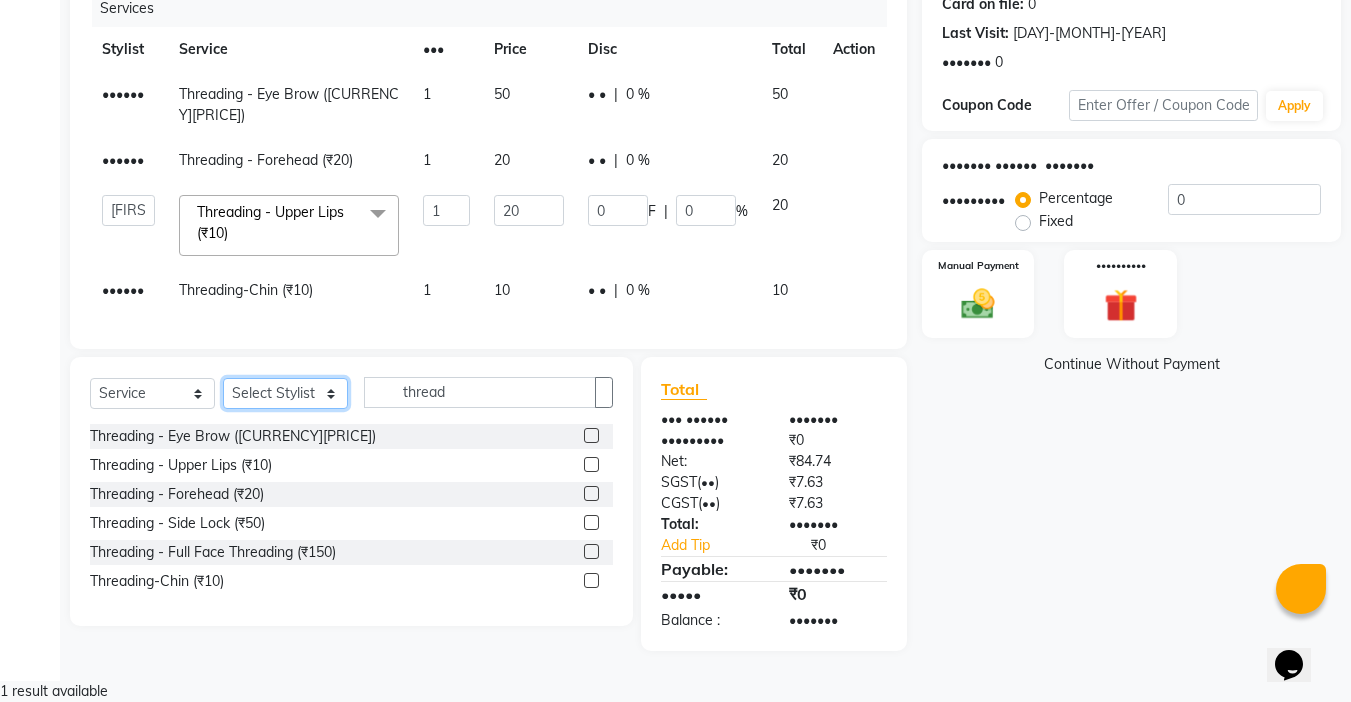 click on "Select Stylist Abby aman  Anil anku company Deepak Deepika Gourav Heena ishu Jagdeesh kanchan Love preet Maddy Manpreet student Meenu Naina Palak Palak Sharma Radika Rajneesh Student Seema Shagun Shifali - Student Shweta  Sujata Surinder Paul Vansh Vikas Vishal" at bounding box center [285, 393] 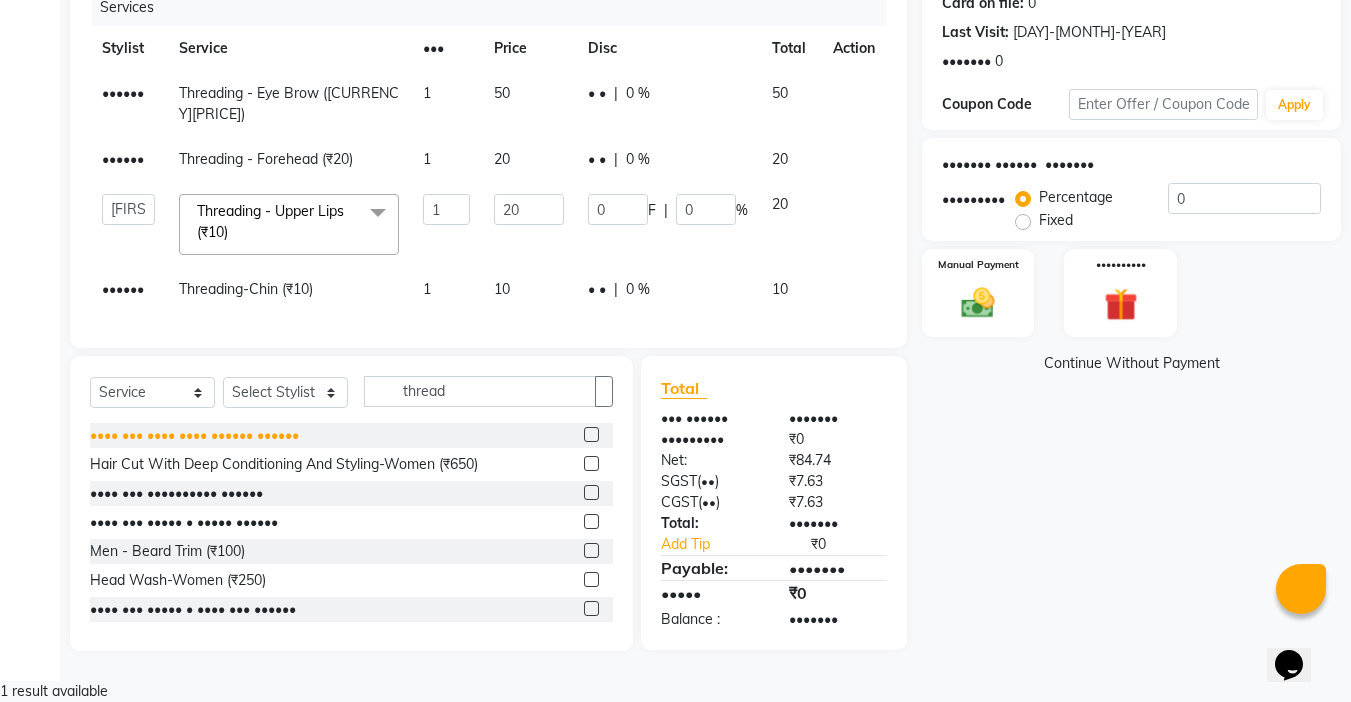 click on "•••• ••• •••• •••• •••••• ••••••" at bounding box center (194, 435) 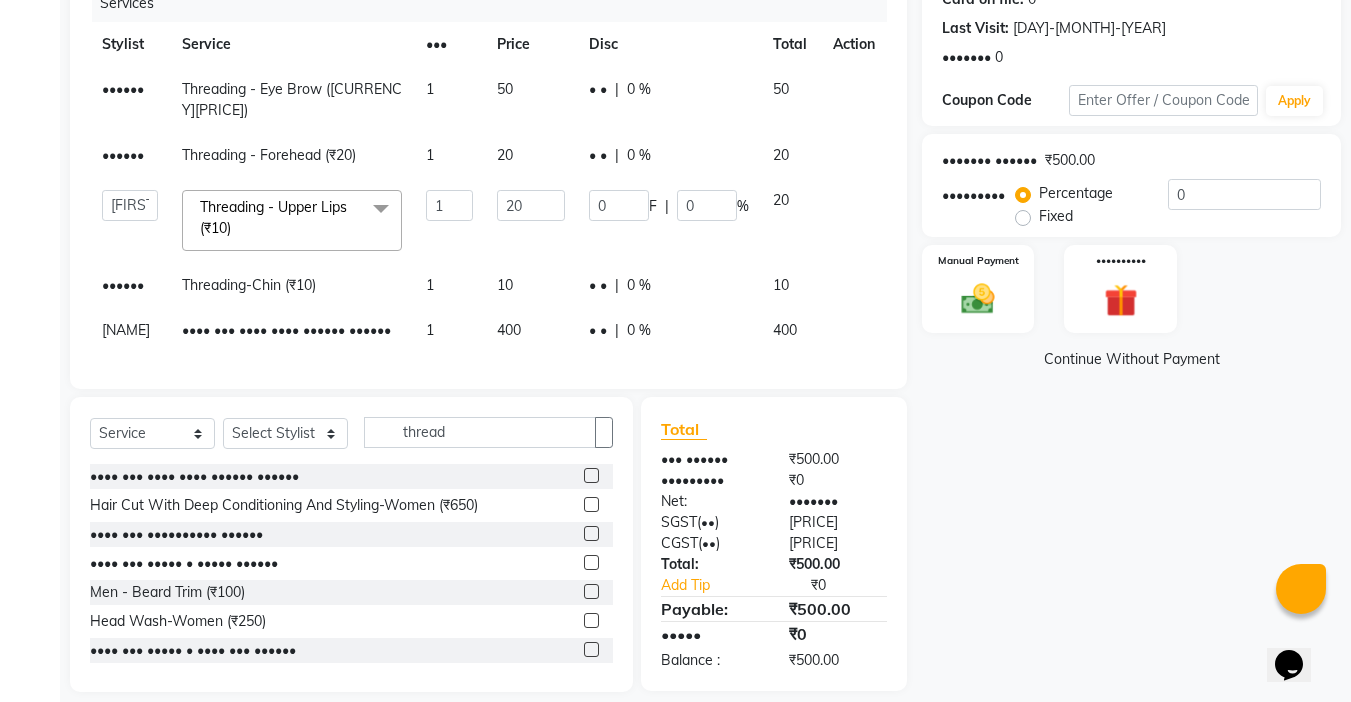 scroll, scrollTop: 261, scrollLeft: 0, axis: vertical 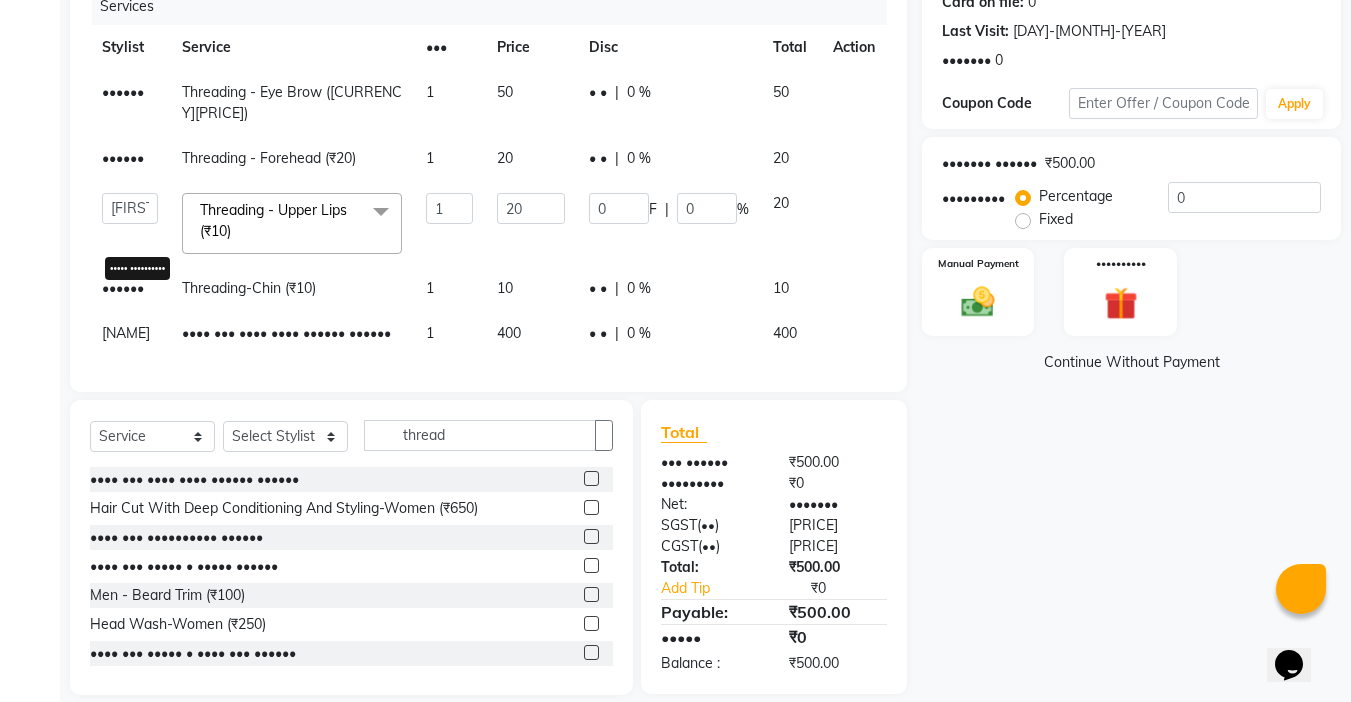 click at bounding box center [158, 323] 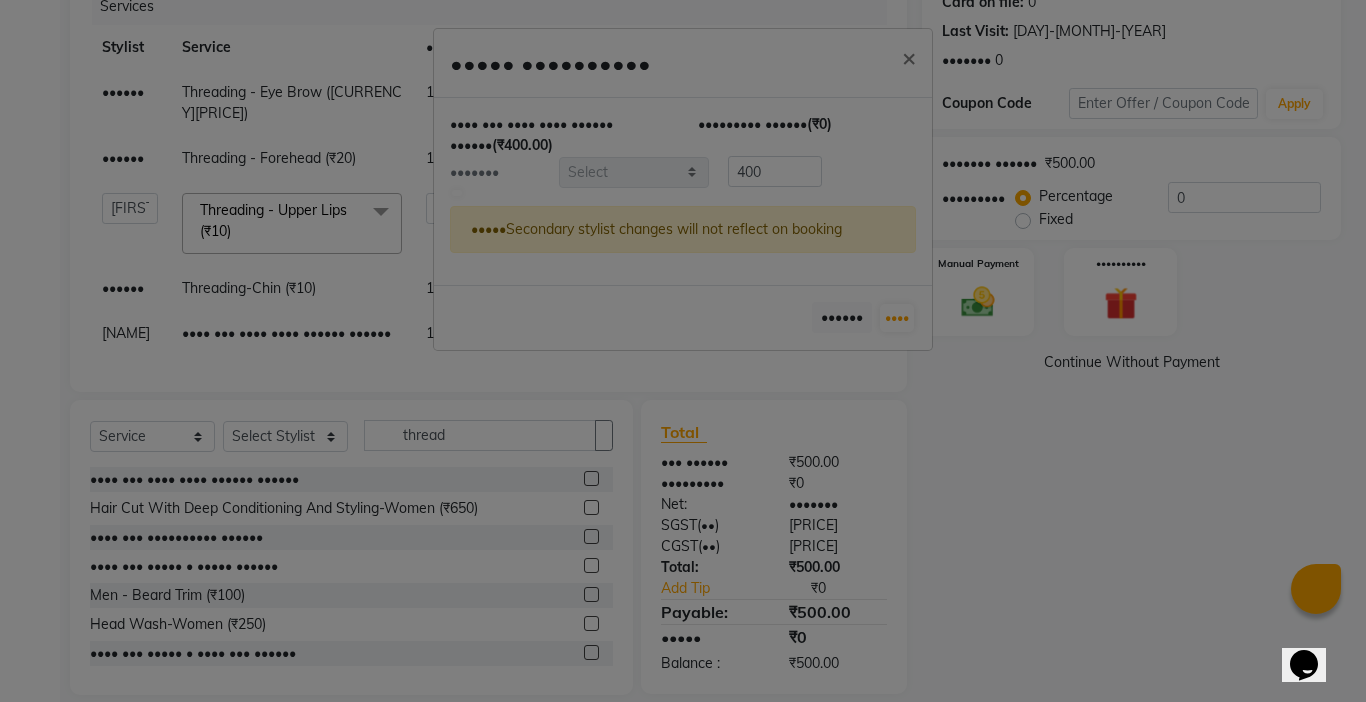 click at bounding box center (457, 193) 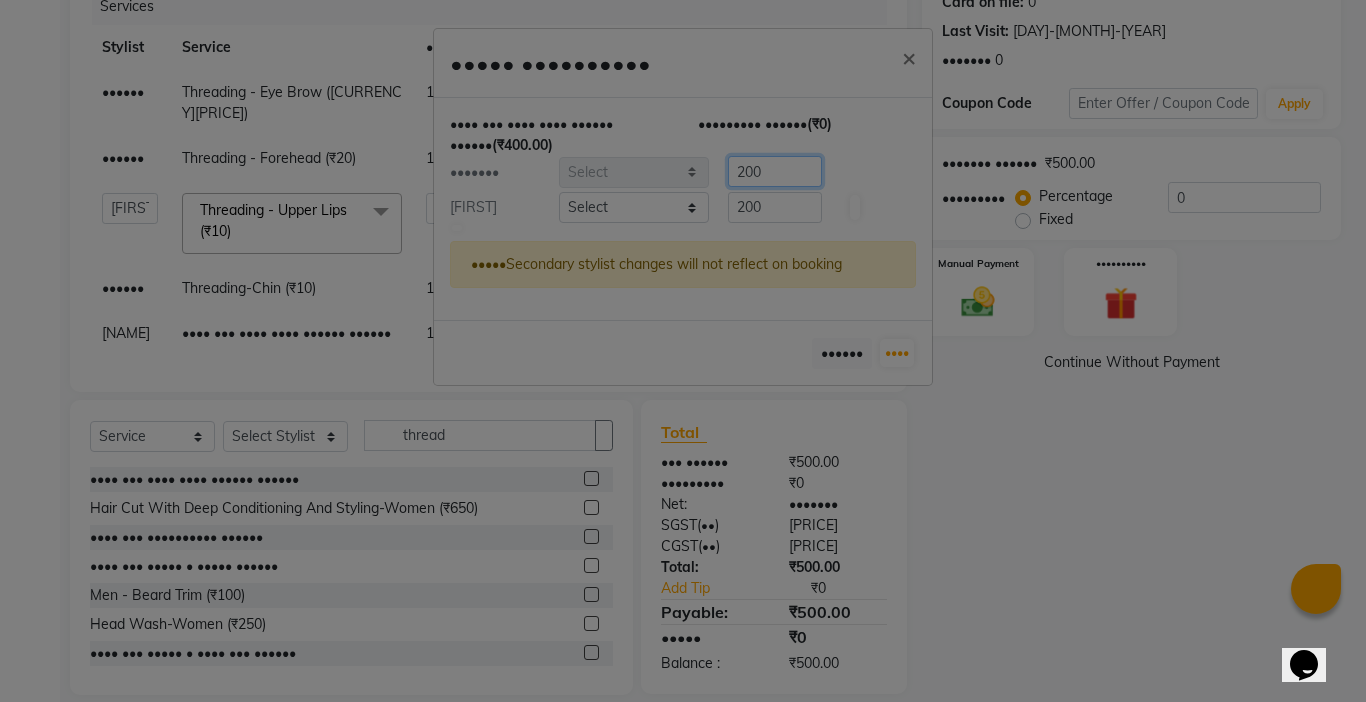 drag, startPoint x: 792, startPoint y: 181, endPoint x: 543, endPoint y: 181, distance: 249 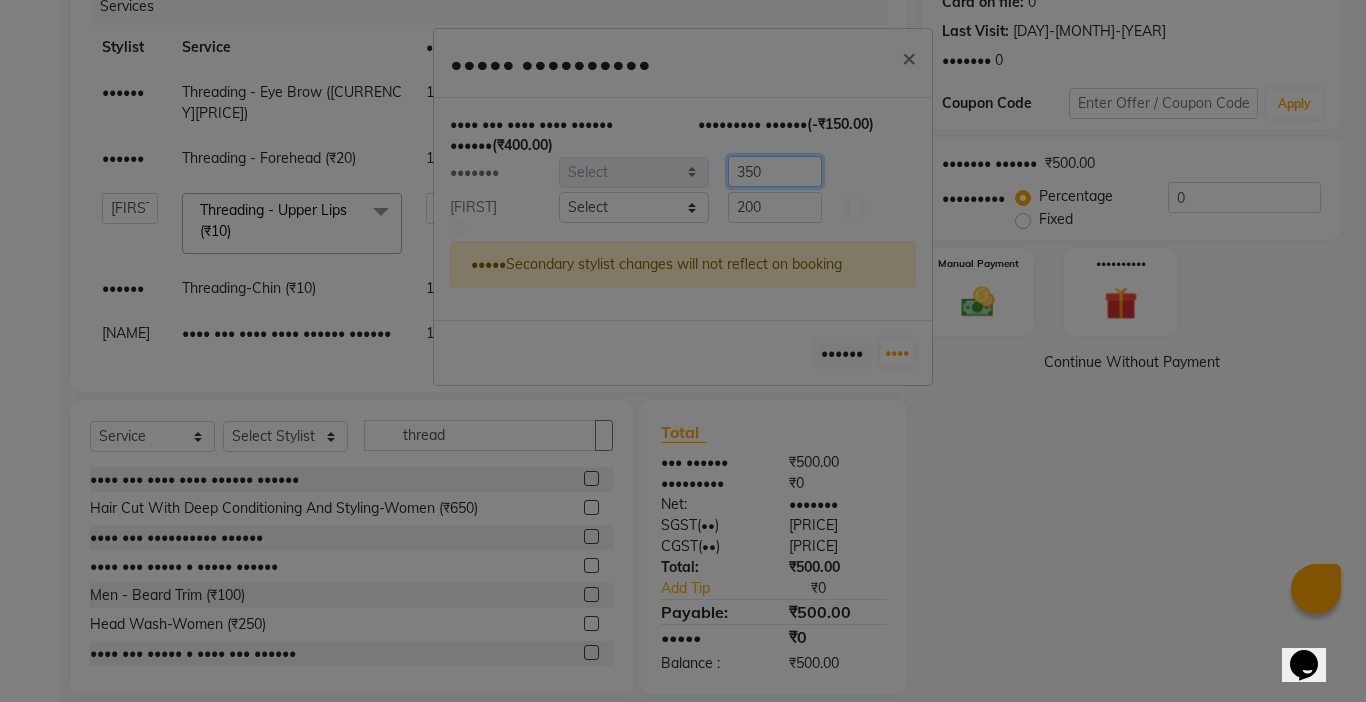 type on "350" 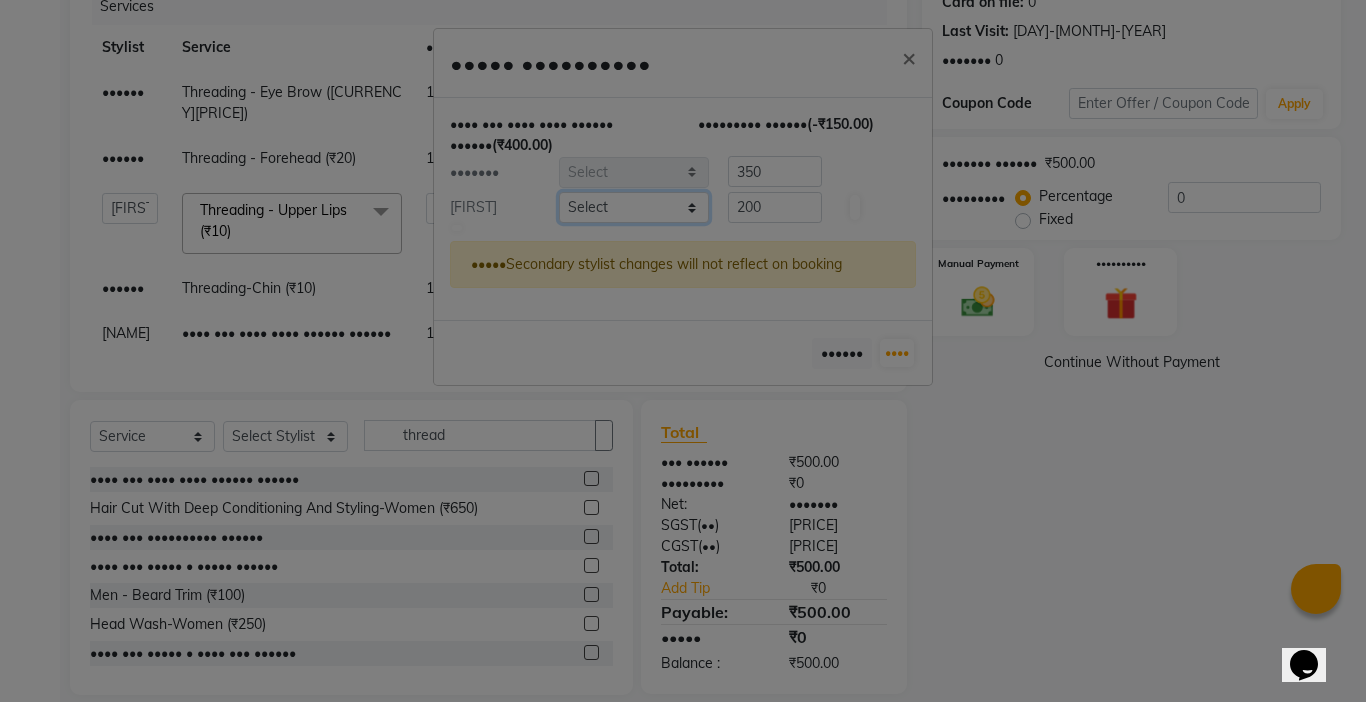 click on "Select  [NAME]    [NAME]    [NAME]   [NAME]   [NAME]   [NAME]   [NAME]   [NAME]   [NAME]   [NAME]   [NAME]   [NAME]   [NAME]   [NAME]   [NAME]   [NAME]   [NAME]   [NAME]   [NAME]   [NAME]    [NAME]   [NAME]    [NAME]   [NAME]    [NAME]   [NAME]    [NAME]    [NAME]   [NAME]   [NAME]   [NAME]   [NAME]" at bounding box center (634, 207) 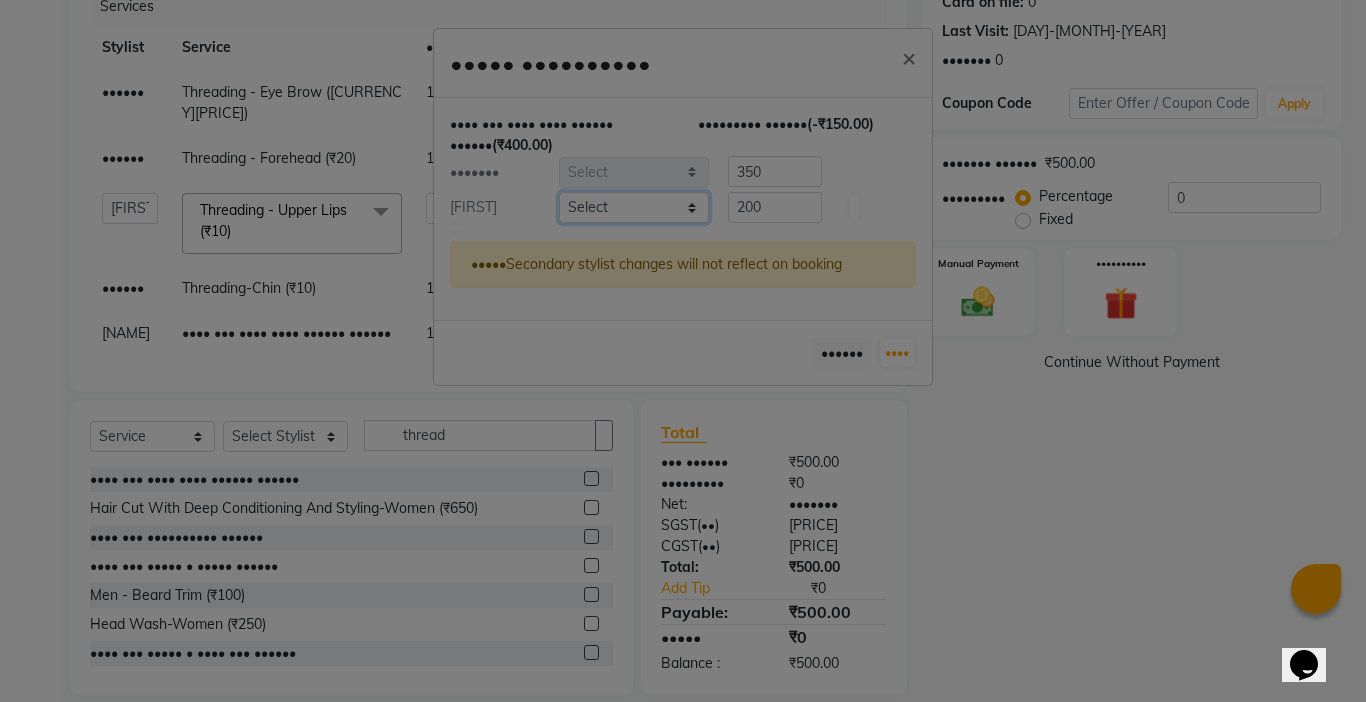 select on "•••••" 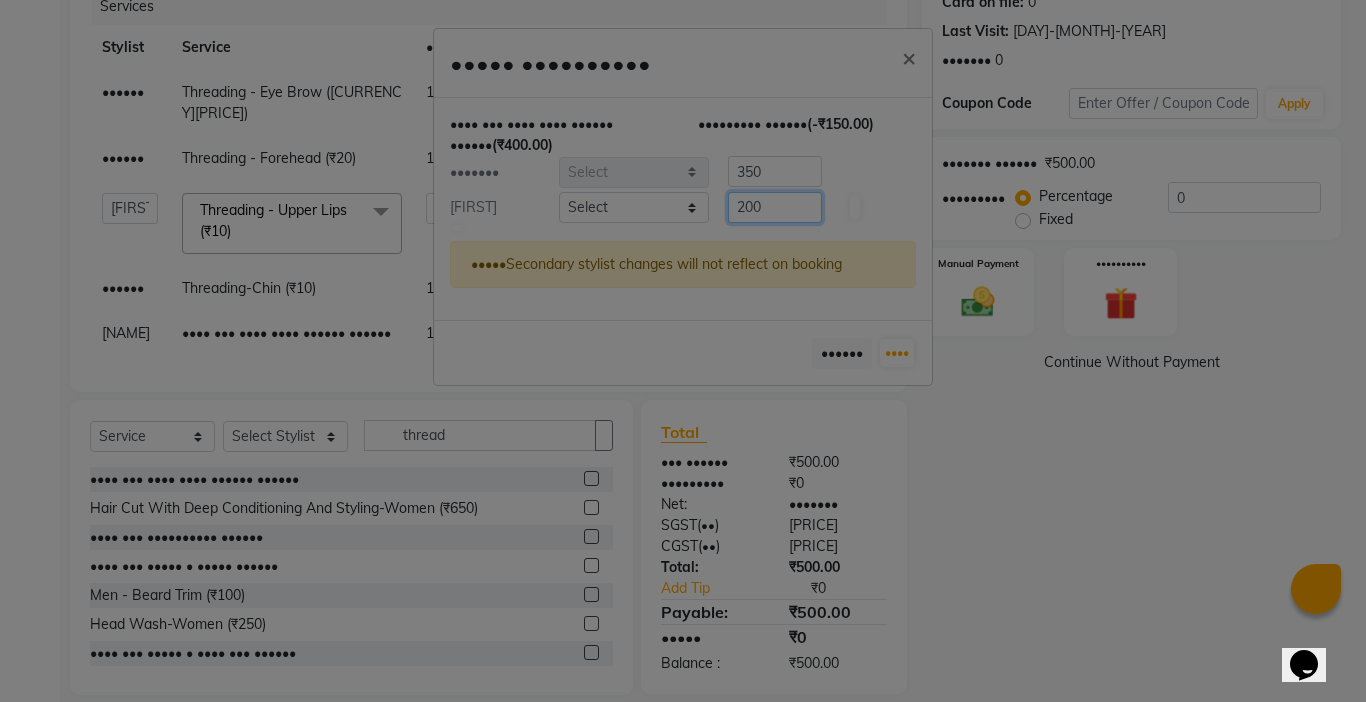 drag, startPoint x: 794, startPoint y: 203, endPoint x: 529, endPoint y: 242, distance: 267.85443 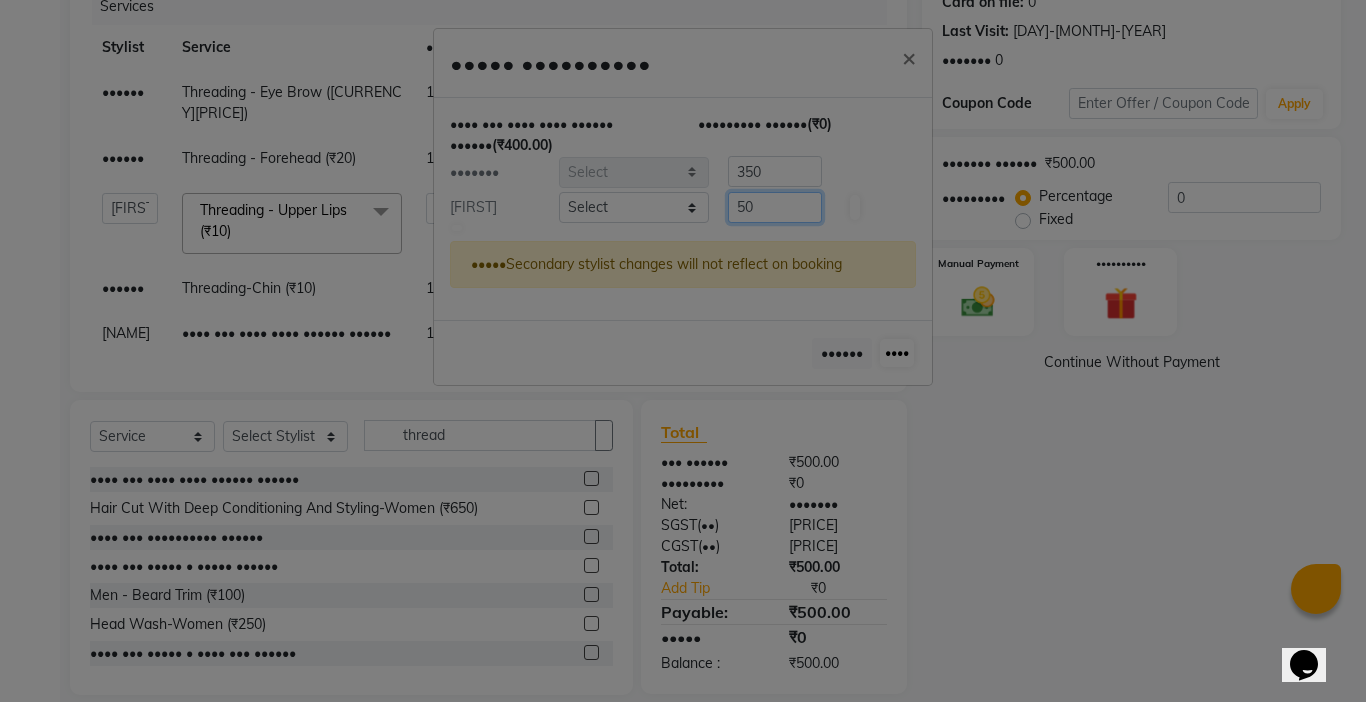 type on "50" 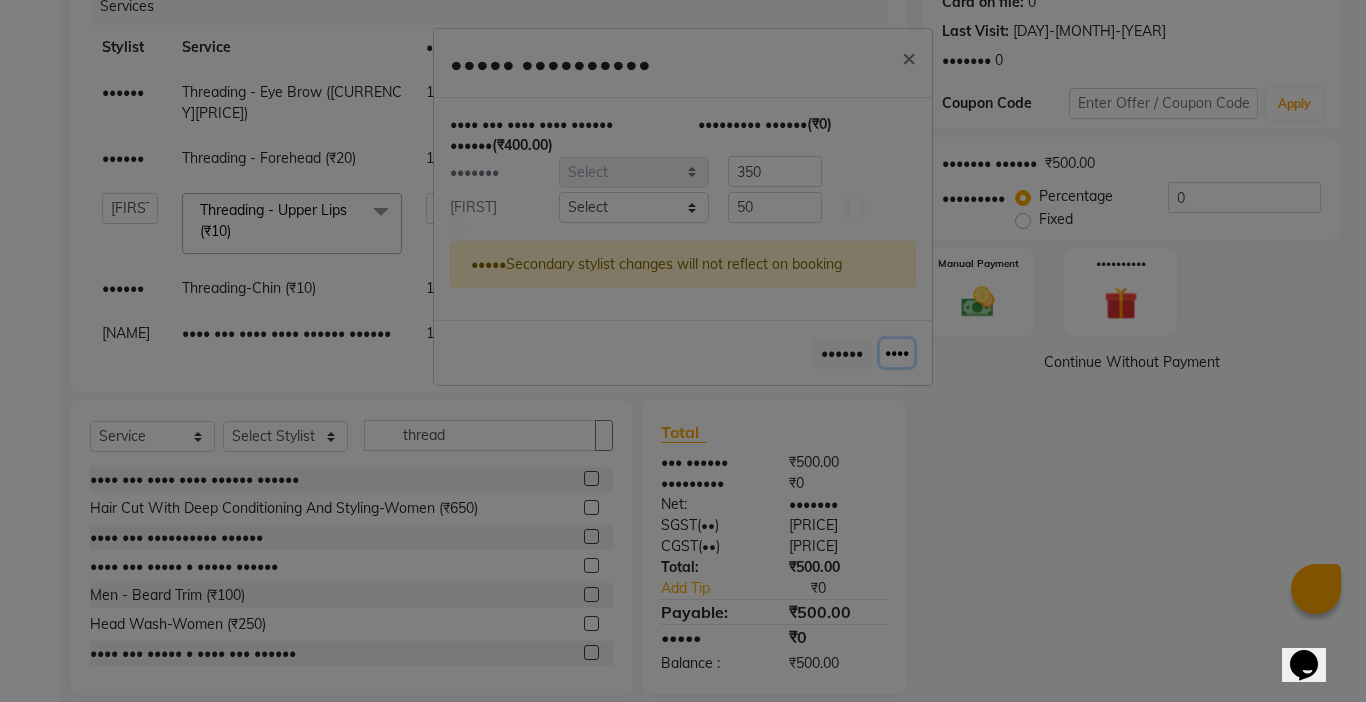 click on "••••" at bounding box center [897, 353] 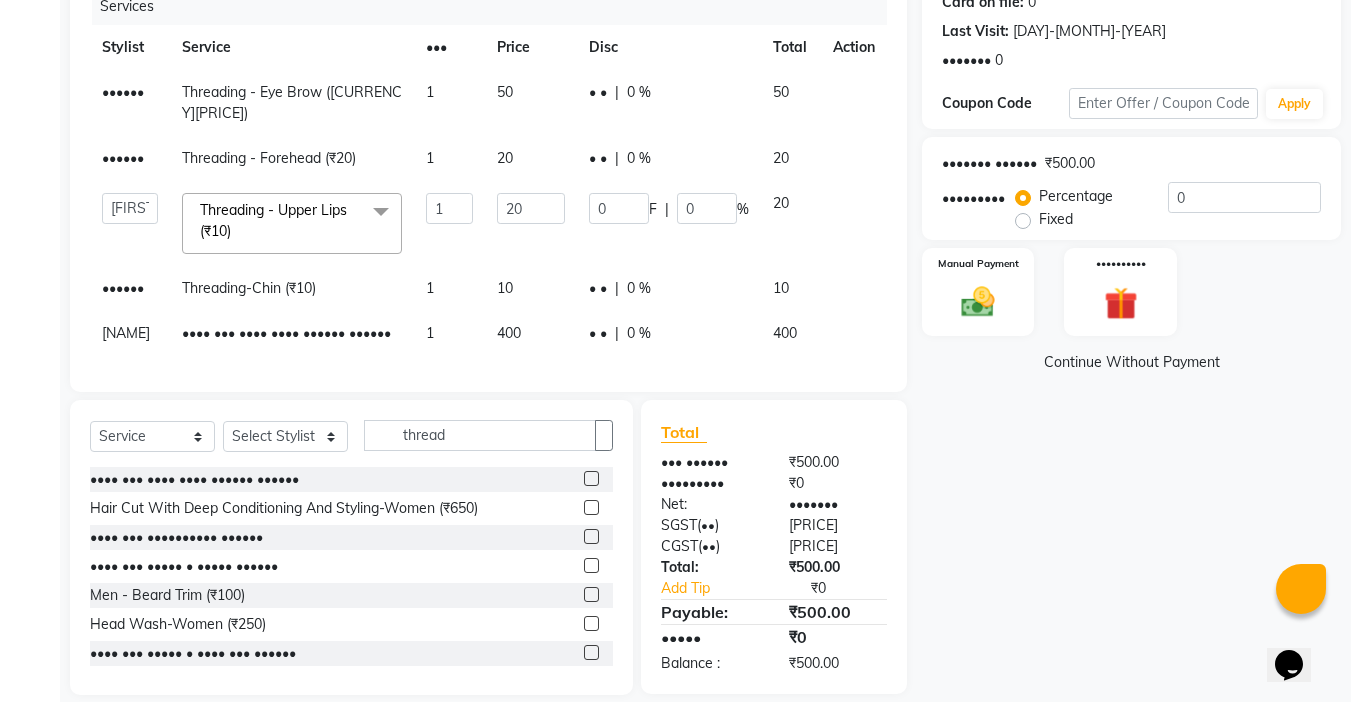 click at bounding box center [841, 82] 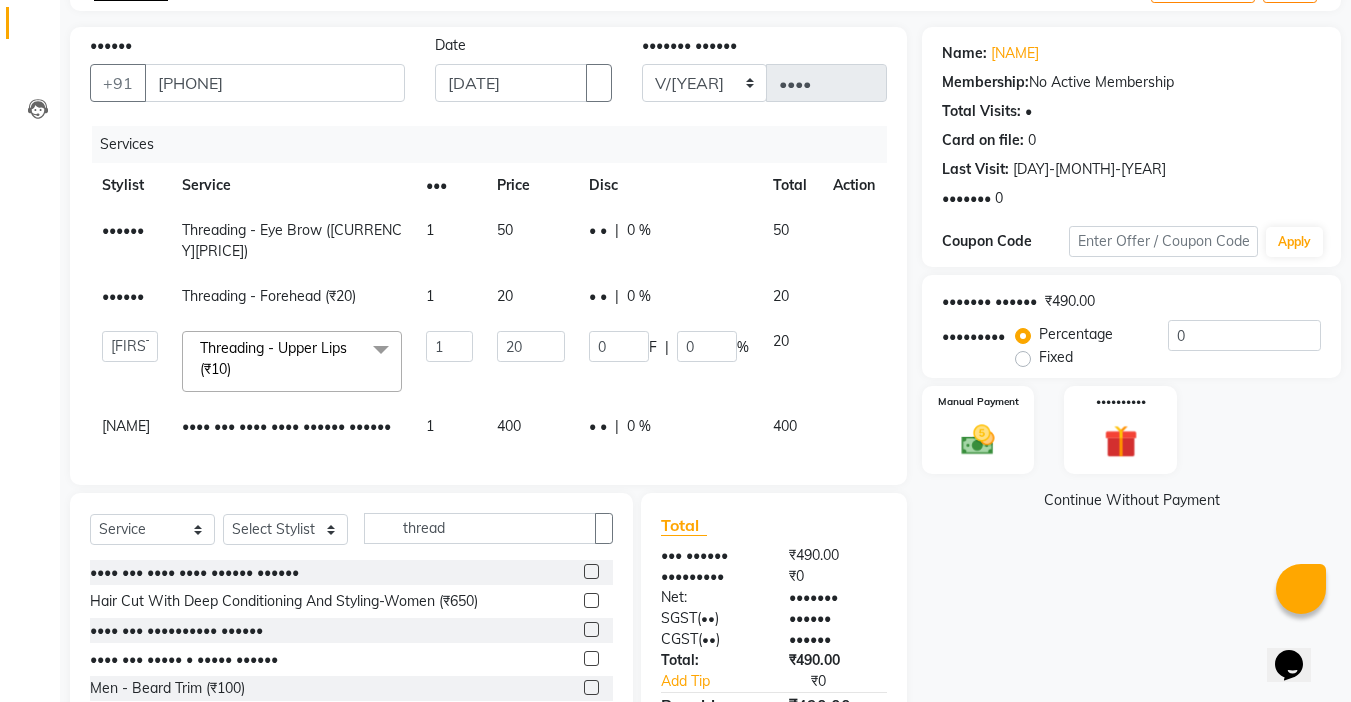 scroll, scrollTop: 61, scrollLeft: 0, axis: vertical 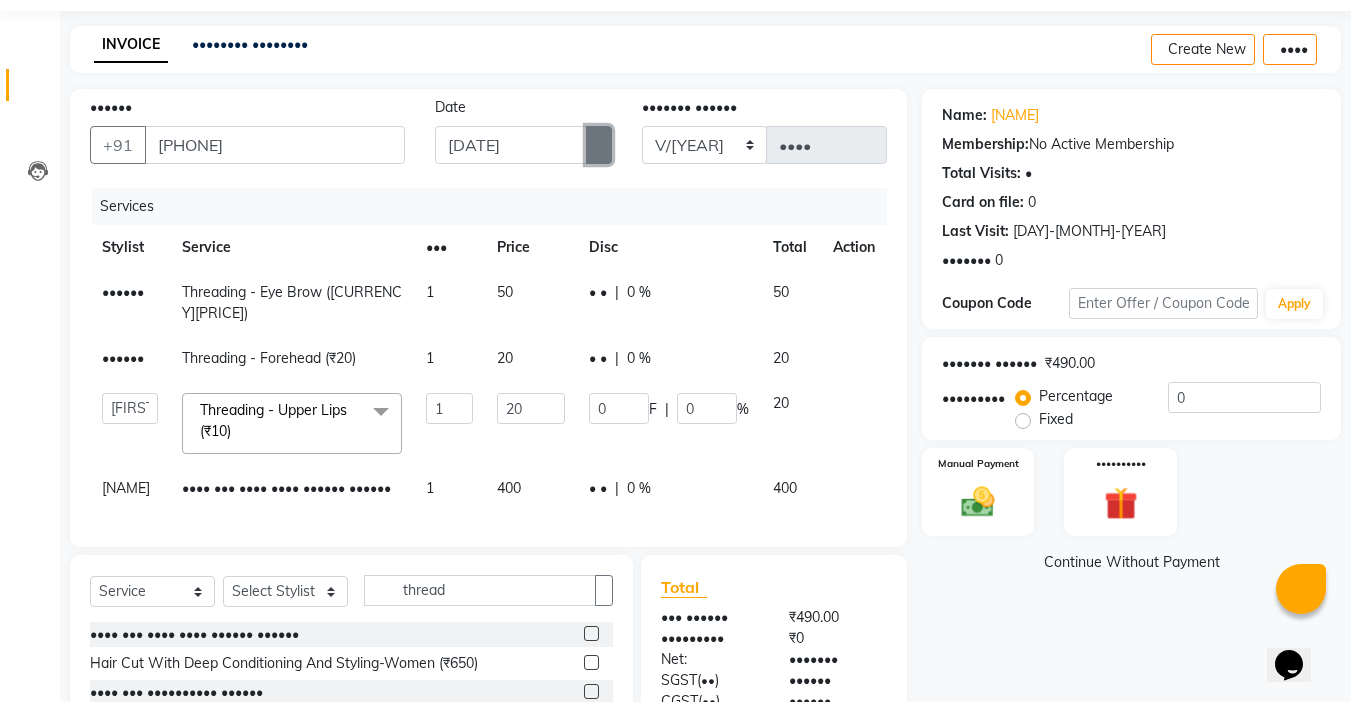 click at bounding box center (599, 145) 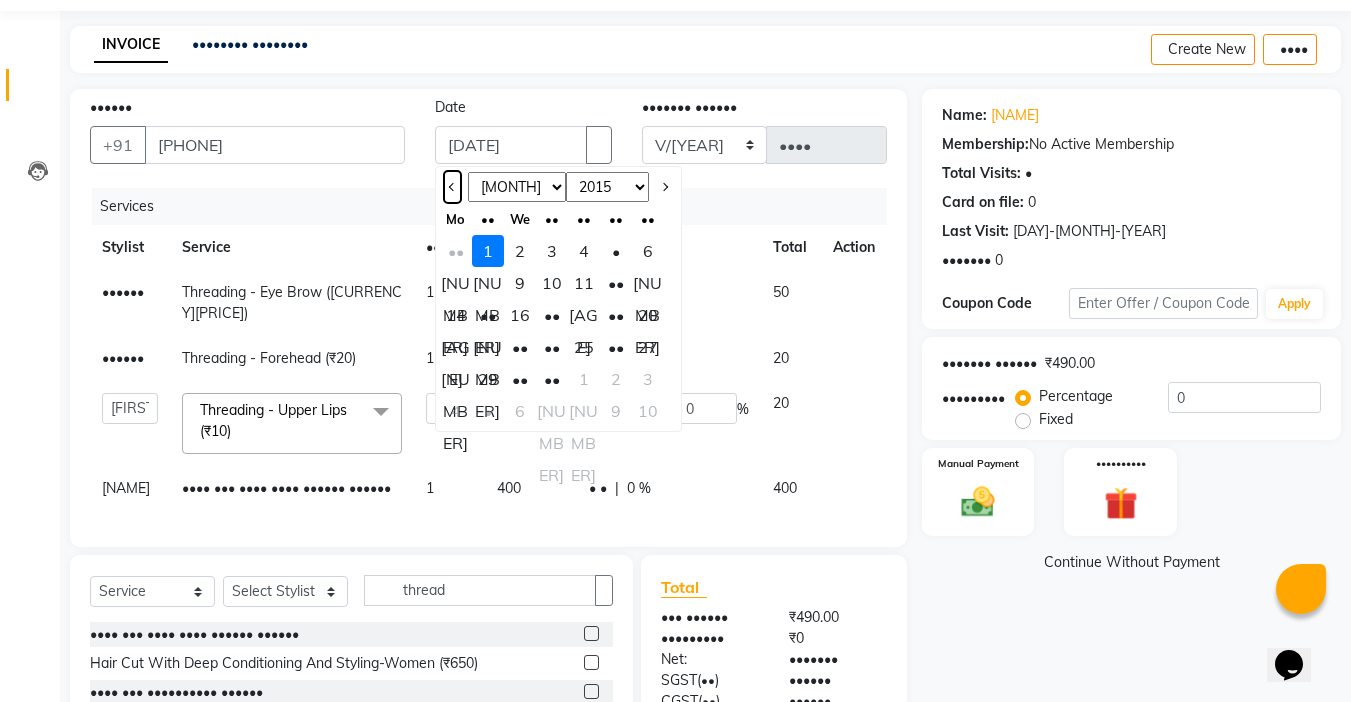 click at bounding box center (452, 187) 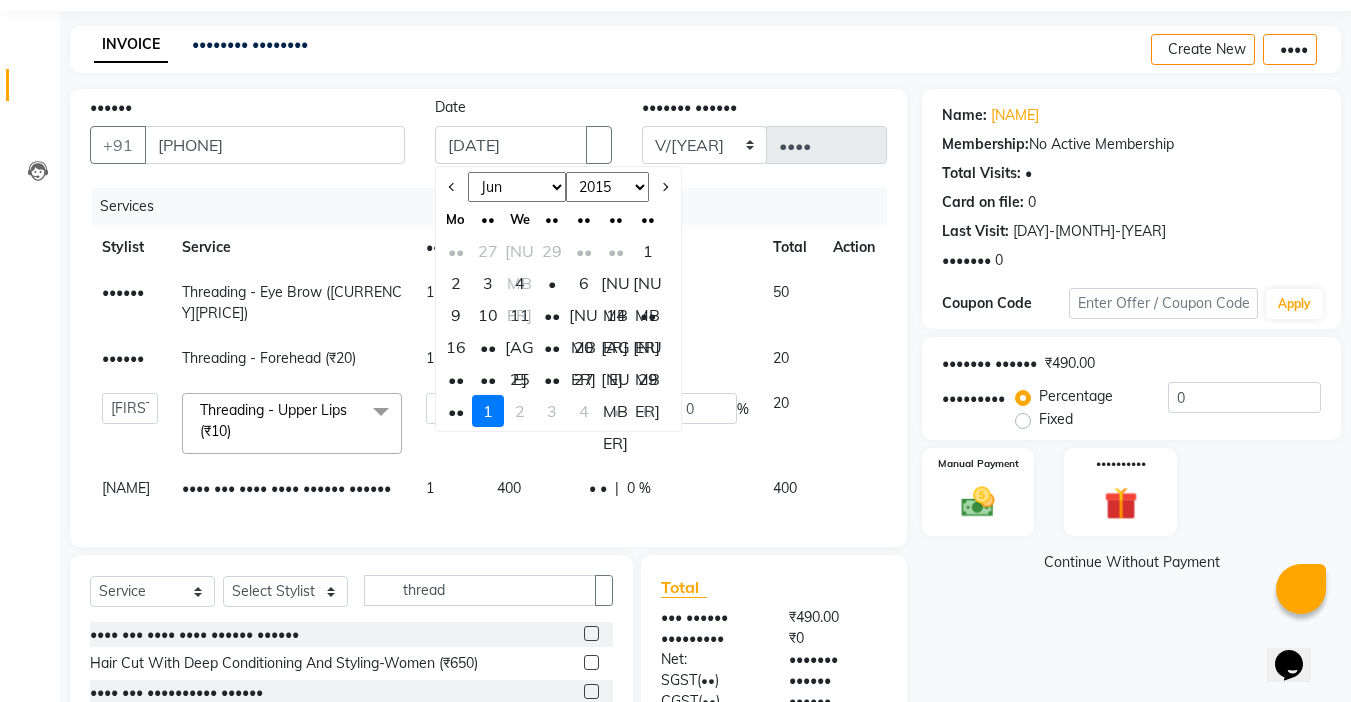 click on "••" at bounding box center (648, 315) 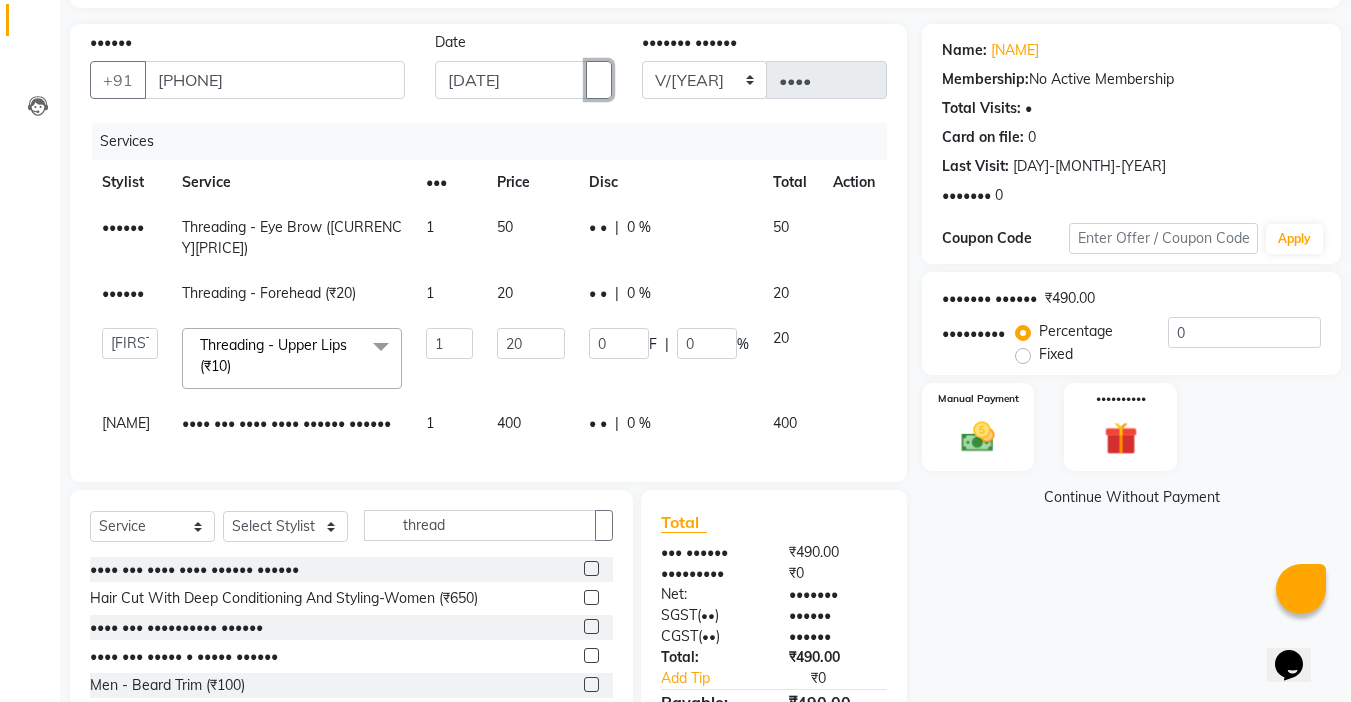 scroll, scrollTop: 161, scrollLeft: 0, axis: vertical 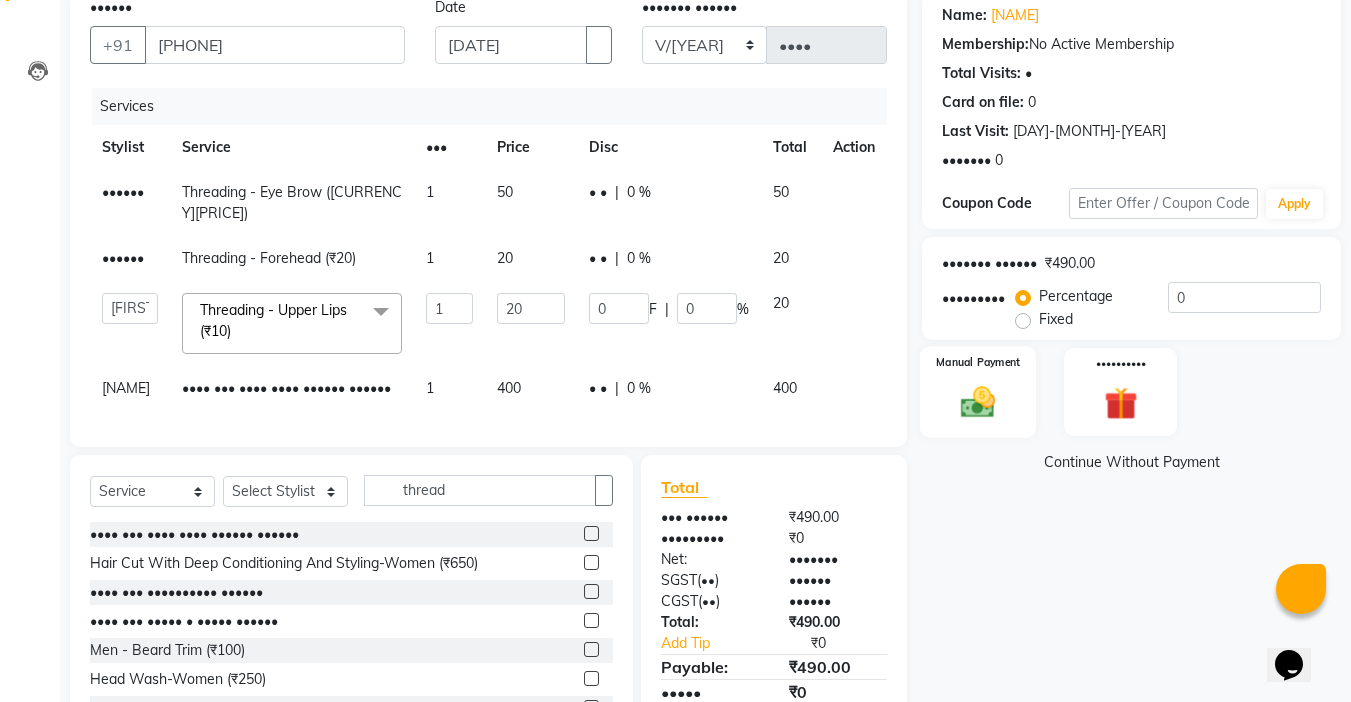 click on "Manual Payment" at bounding box center (978, 362) 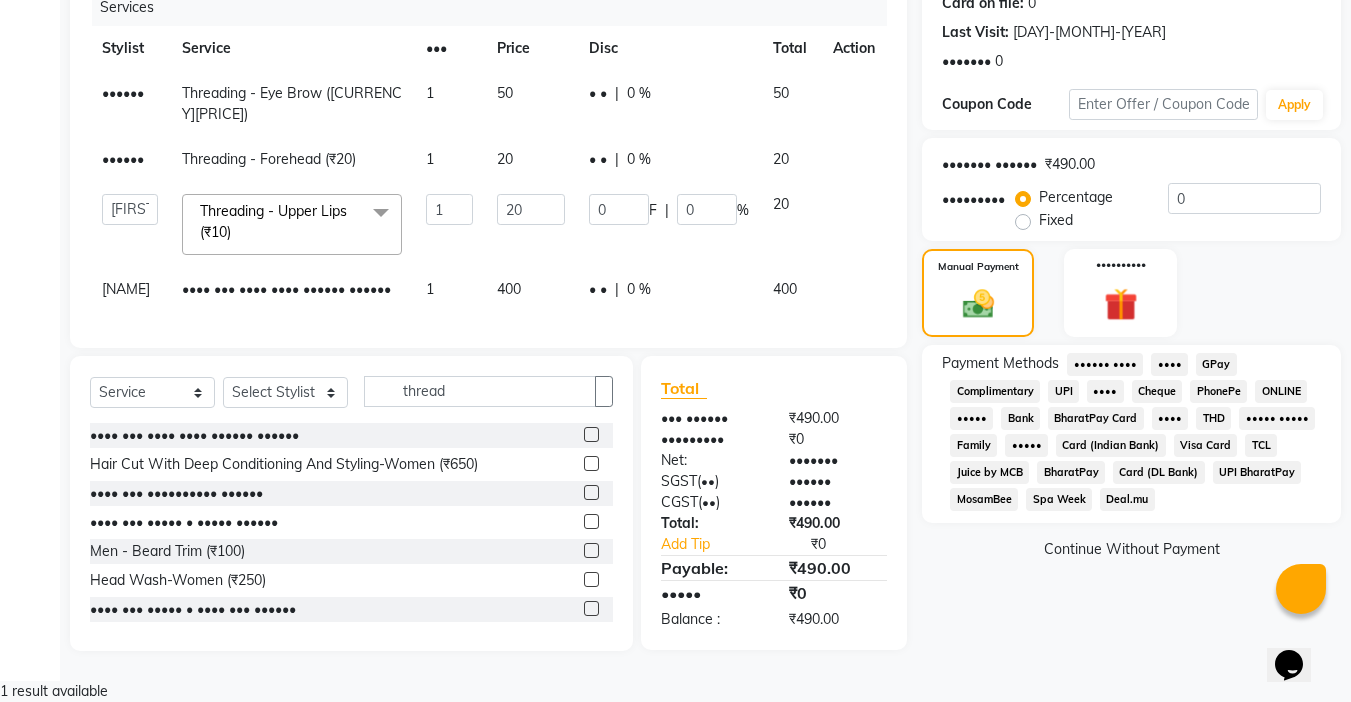 scroll, scrollTop: 295, scrollLeft: 0, axis: vertical 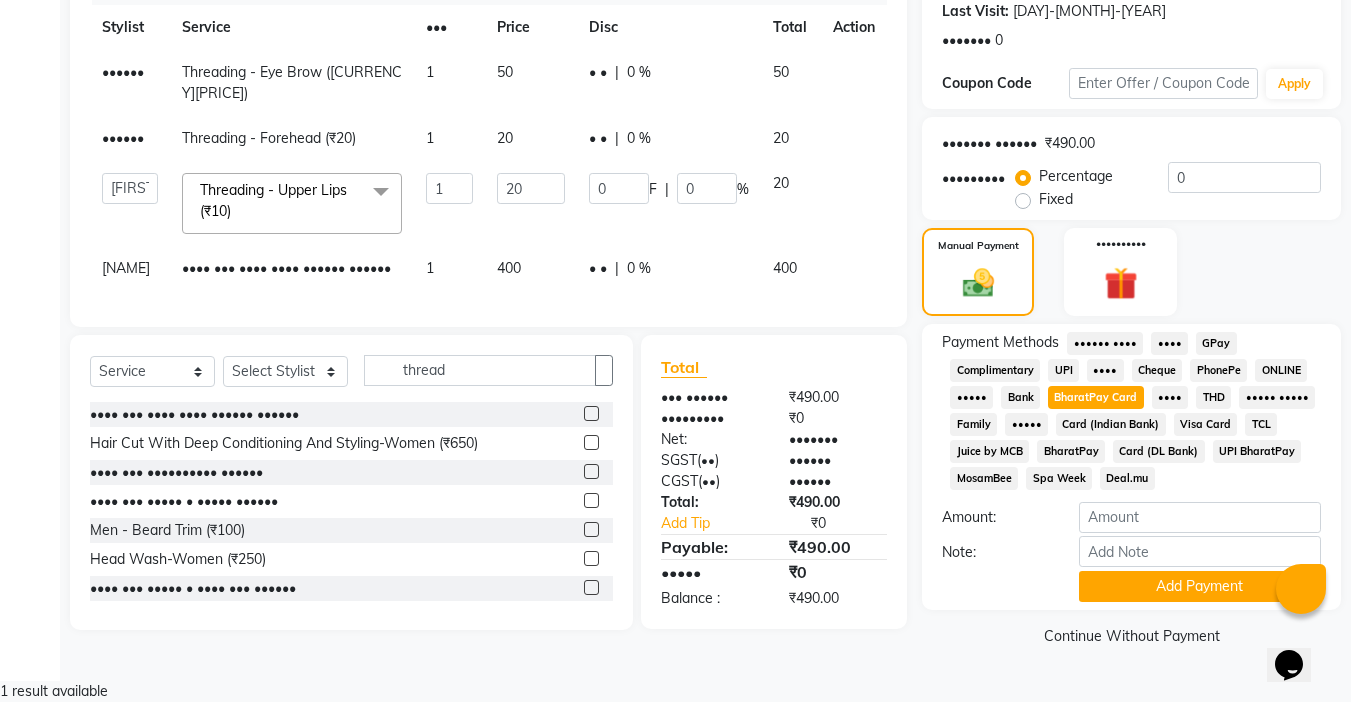 click on "••••" at bounding box center (1105, 343) 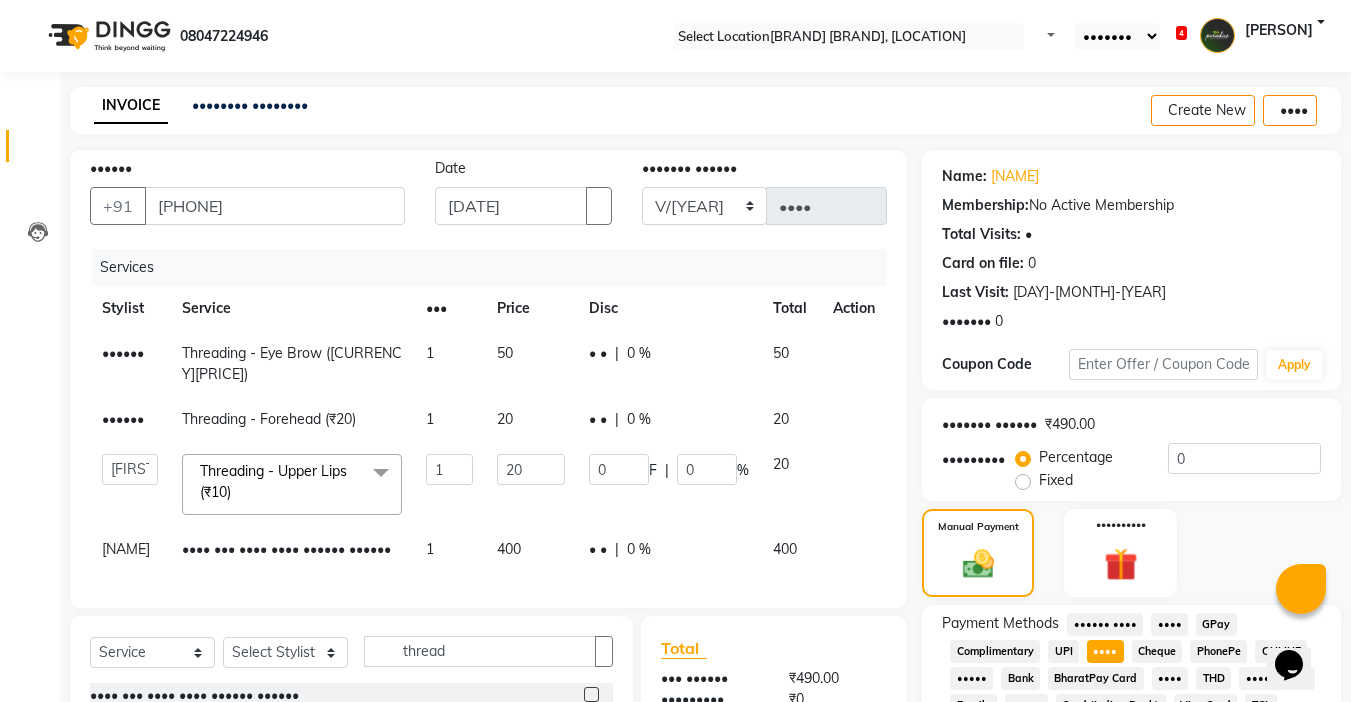 scroll, scrollTop: 200, scrollLeft: 0, axis: vertical 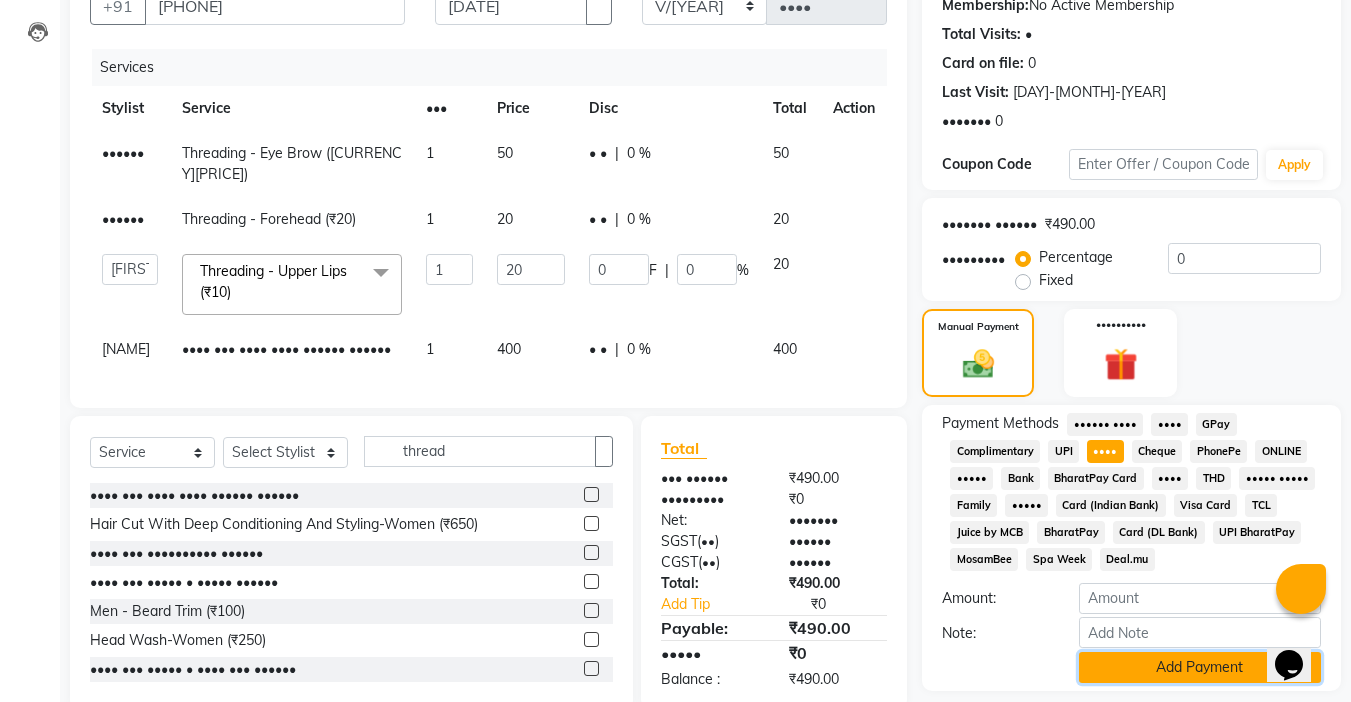 click on "Add Payment" at bounding box center (1200, 667) 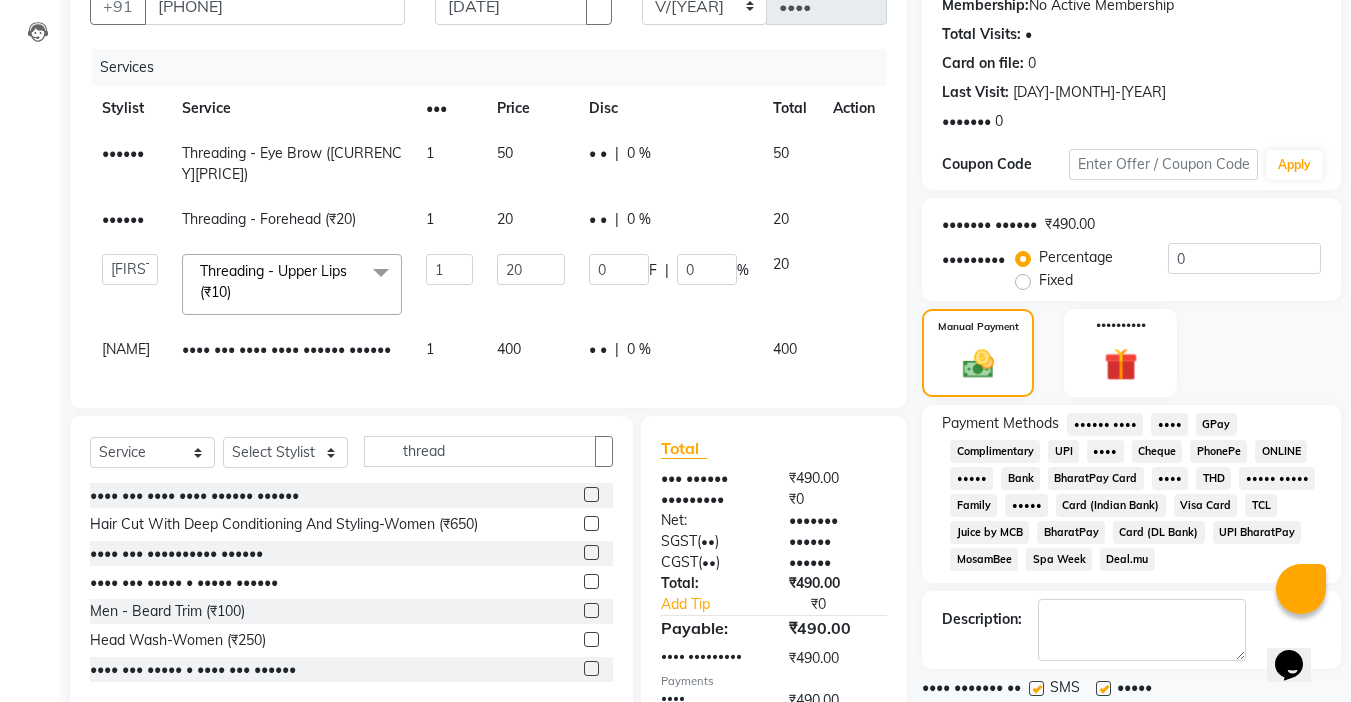 scroll, scrollTop: 365, scrollLeft: 0, axis: vertical 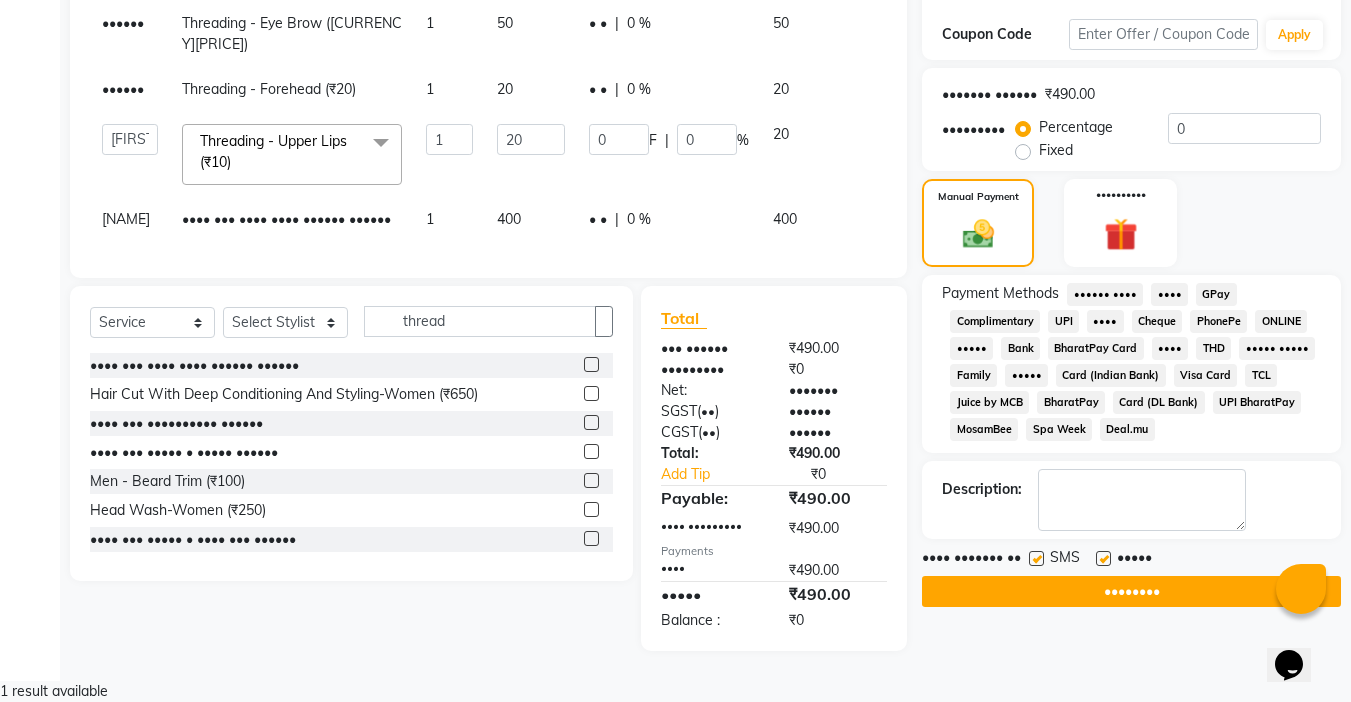 click at bounding box center [1103, 558] 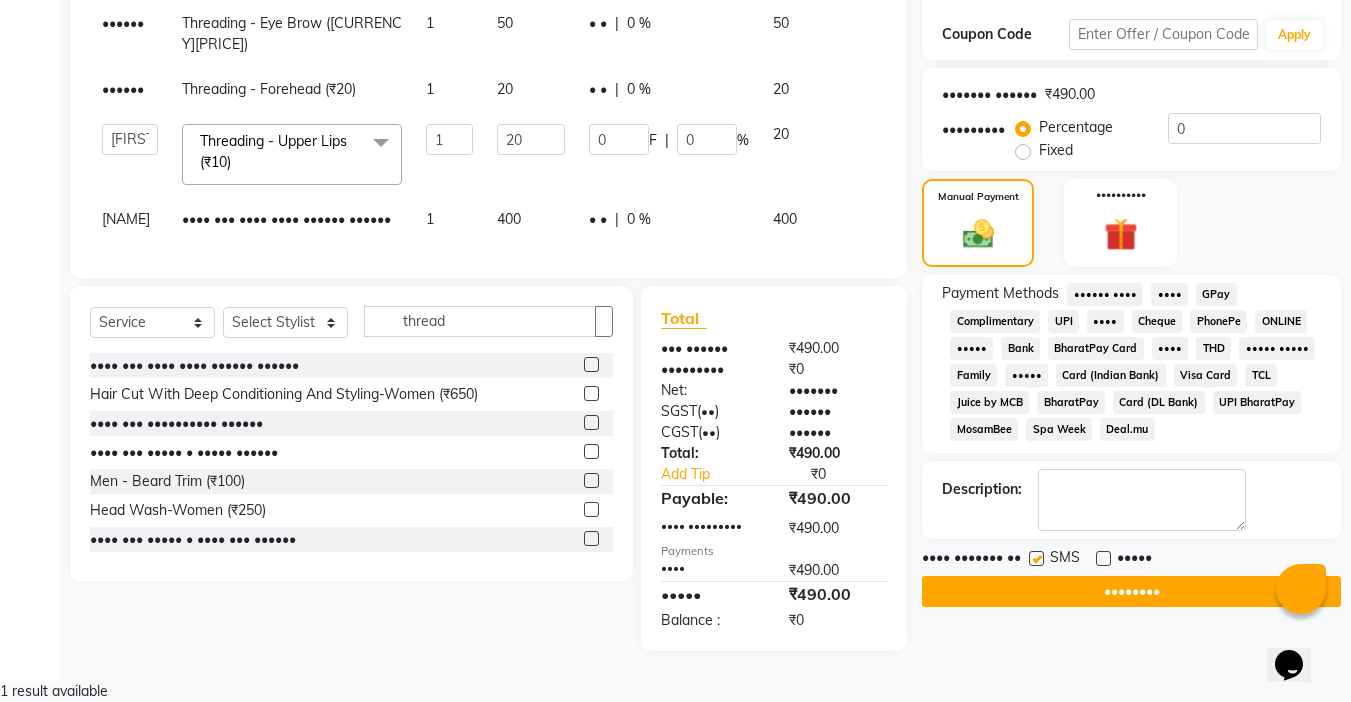 click at bounding box center [1036, 558] 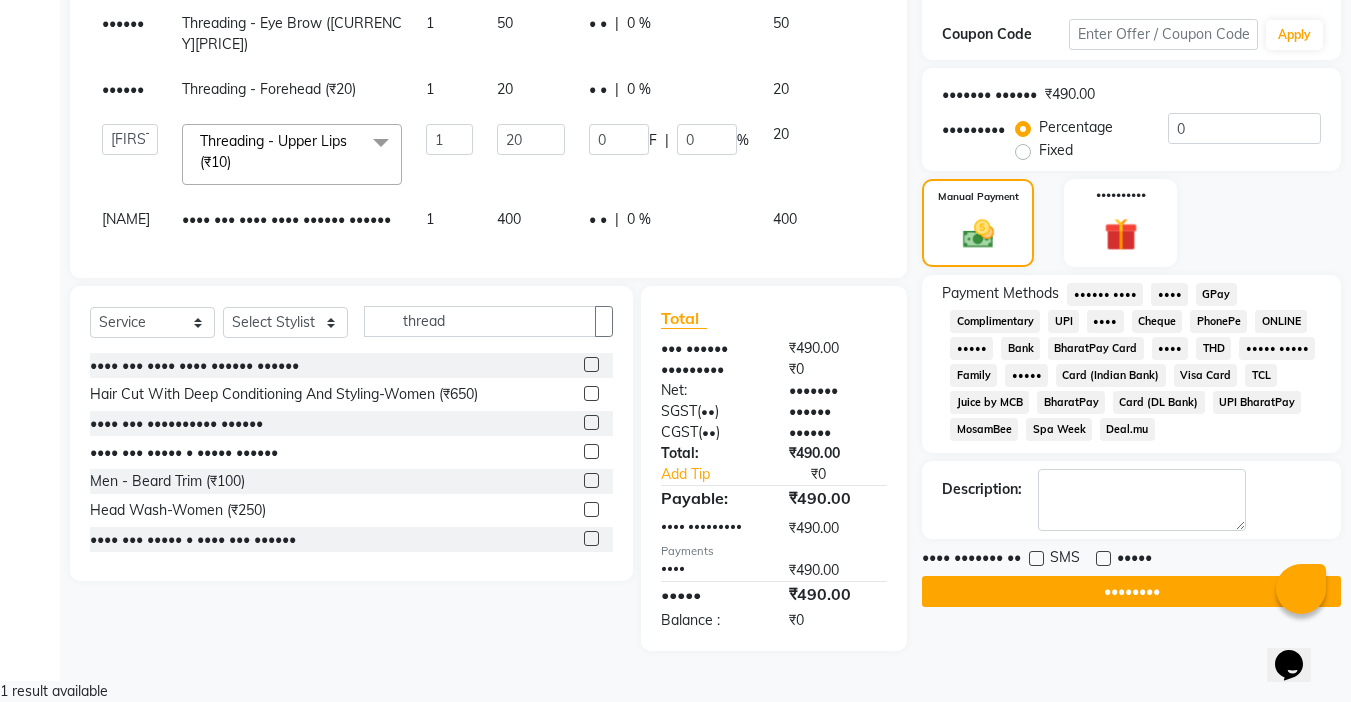 scroll, scrollTop: 365, scrollLeft: 0, axis: vertical 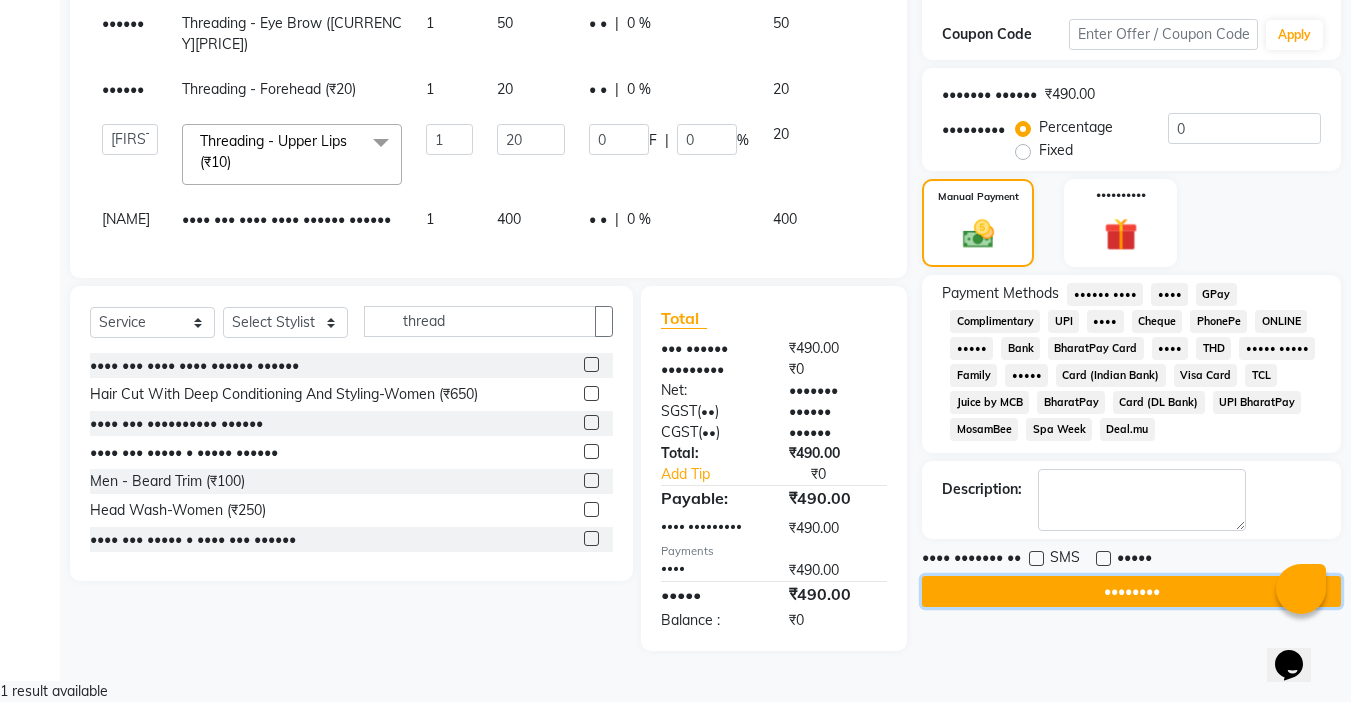 click on "••••••••" at bounding box center (1131, 591) 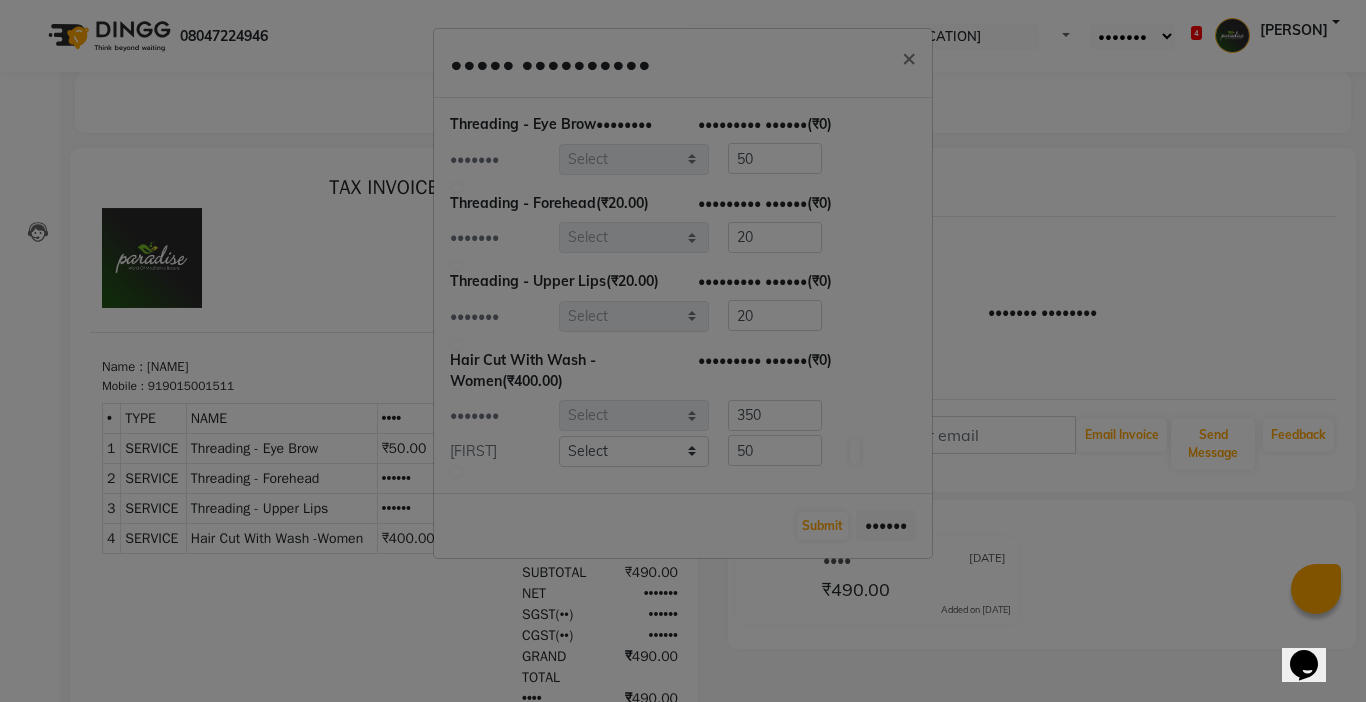 scroll, scrollTop: 0, scrollLeft: 0, axis: both 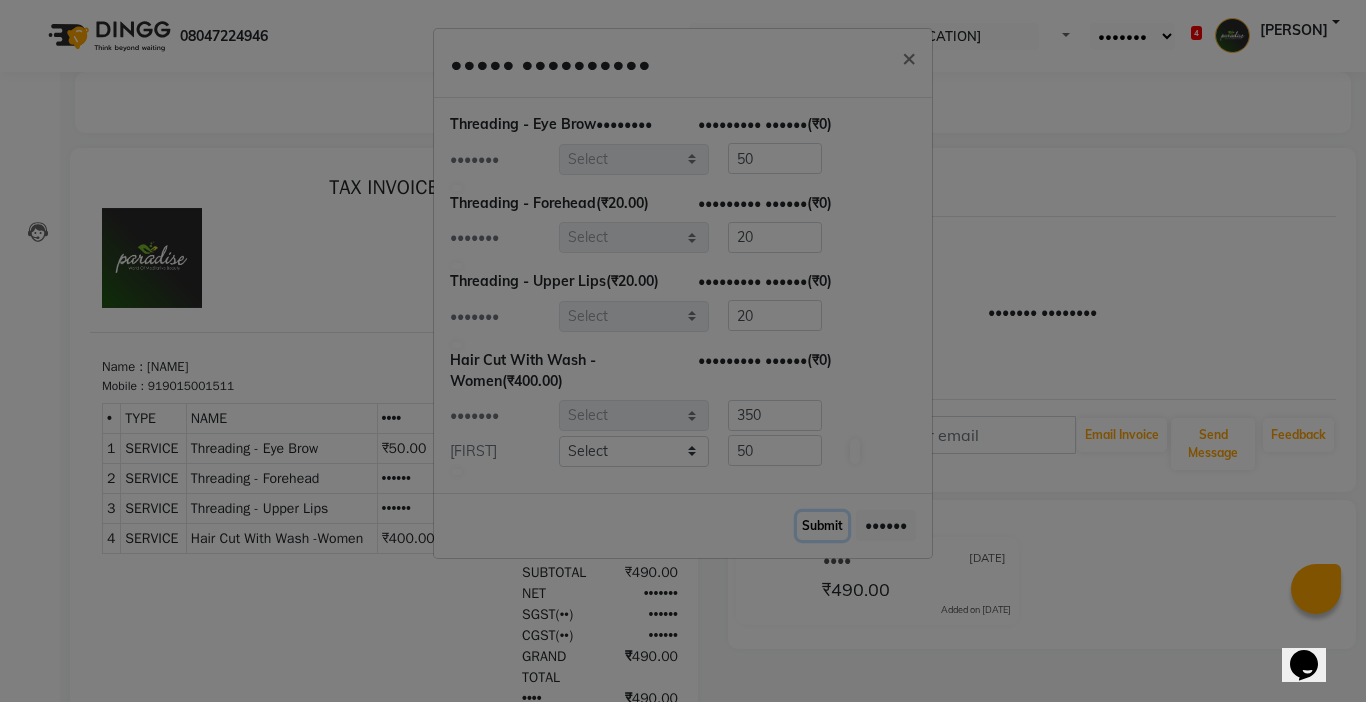 click on "Submit" at bounding box center (822, 526) 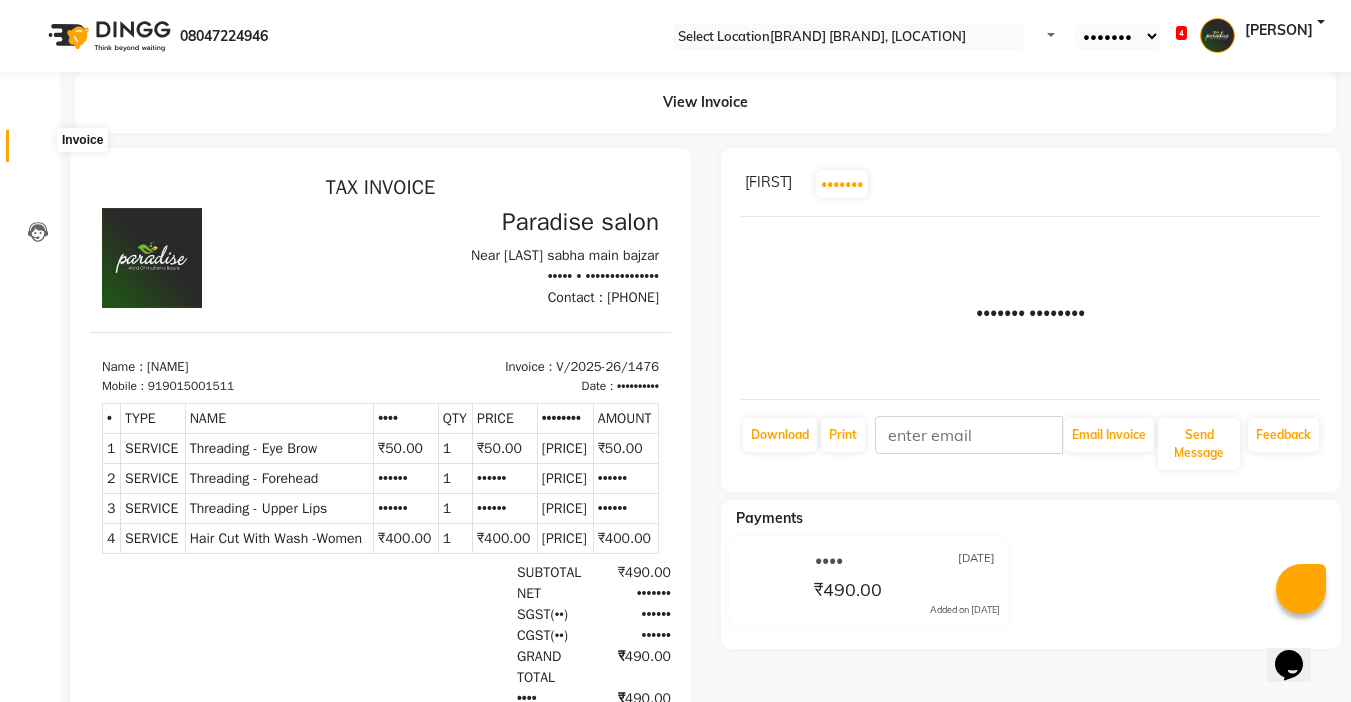 click at bounding box center [38, 151] 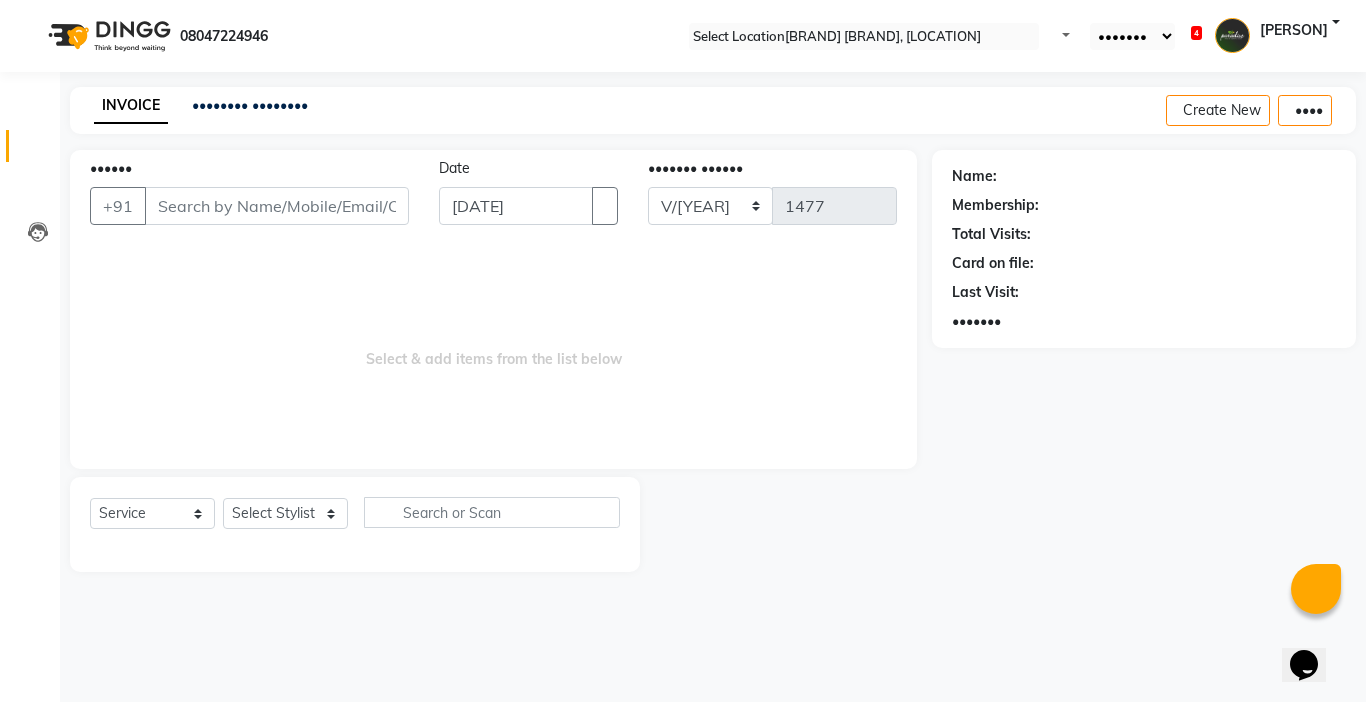 click on "••••••" at bounding box center (277, 206) 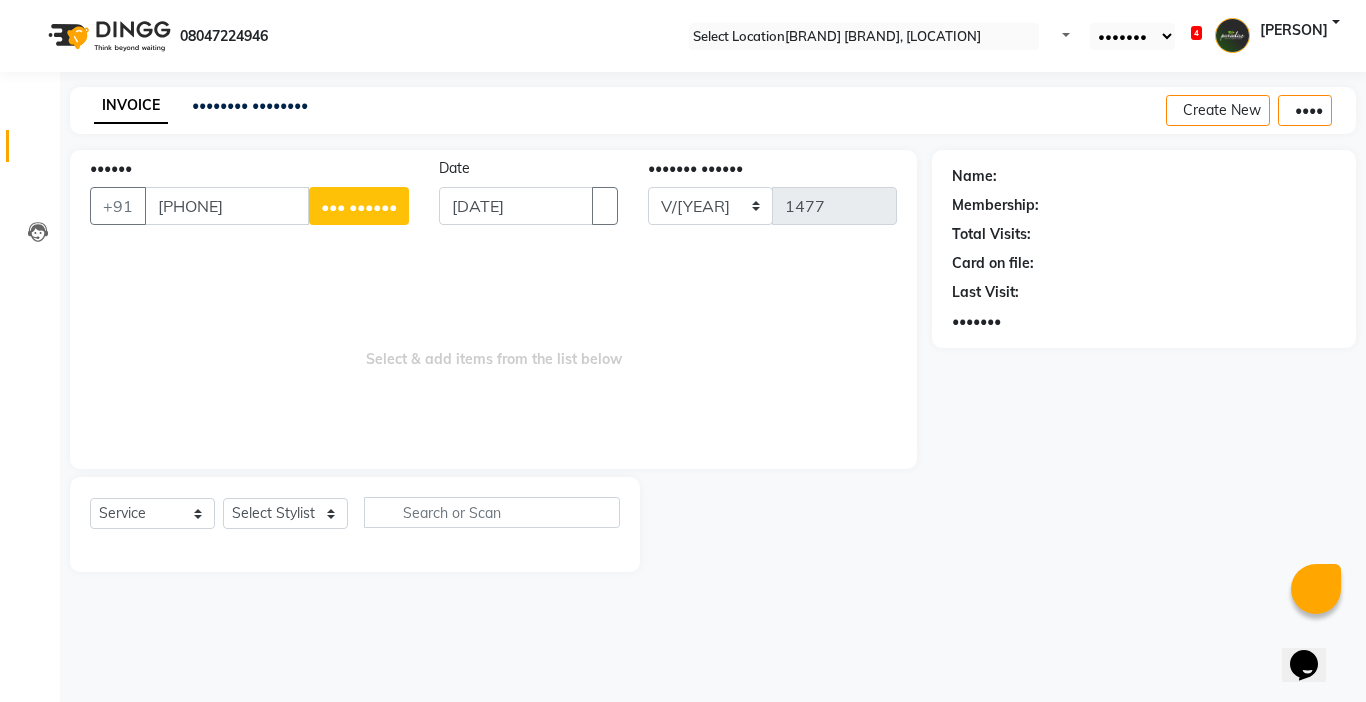 type on "[PHONE]" 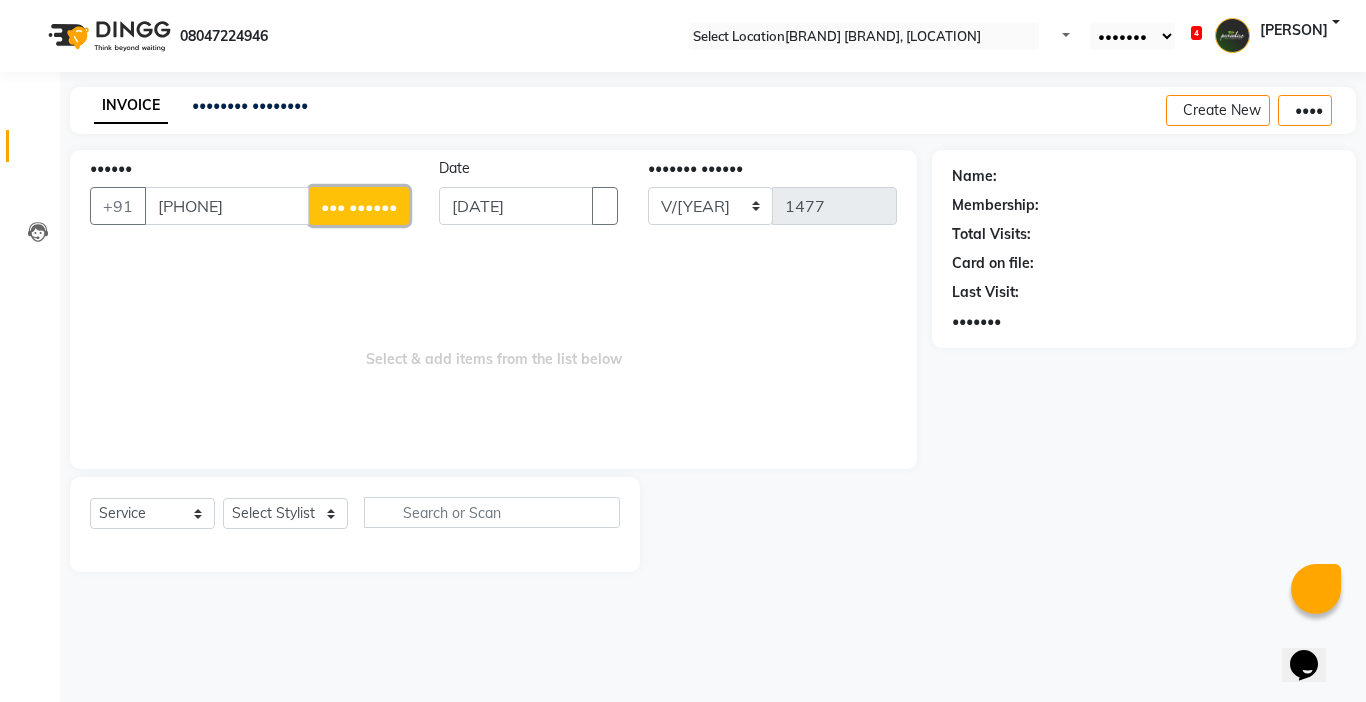 click on "••• ••••••" at bounding box center [359, 206] 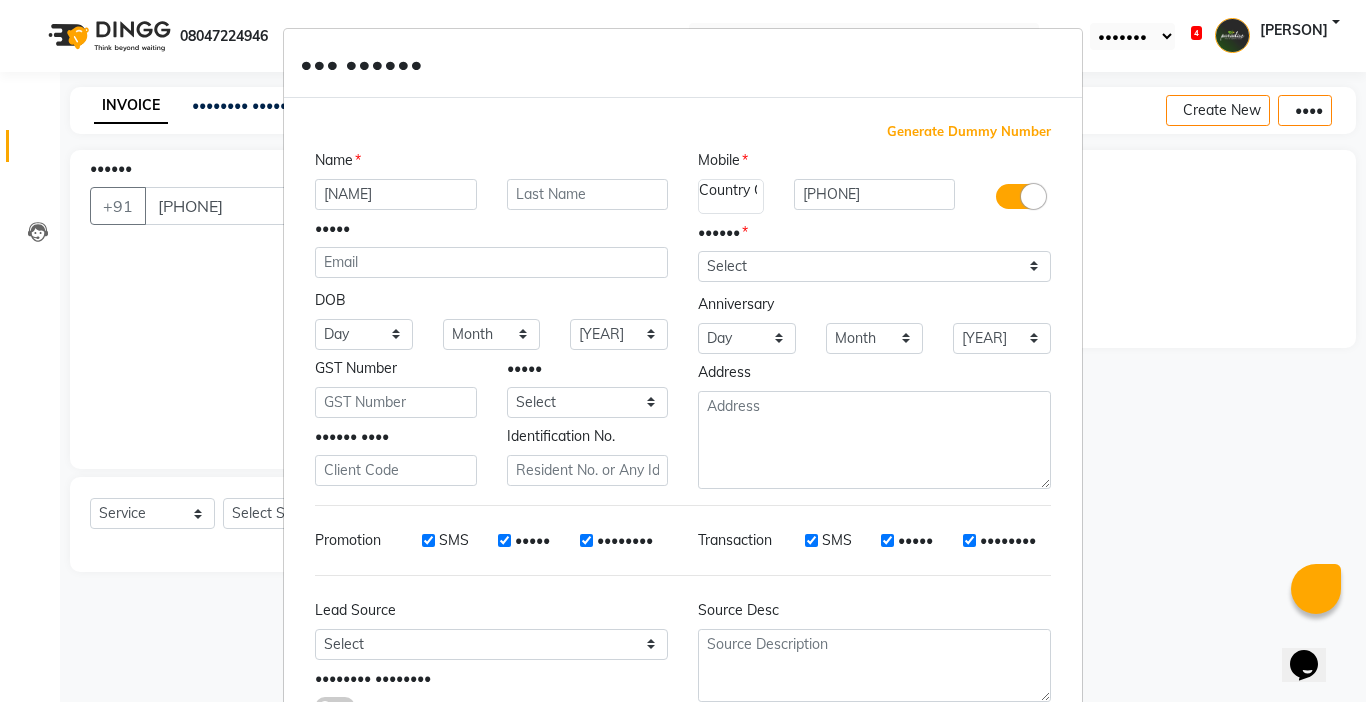 type on "[NAME]" 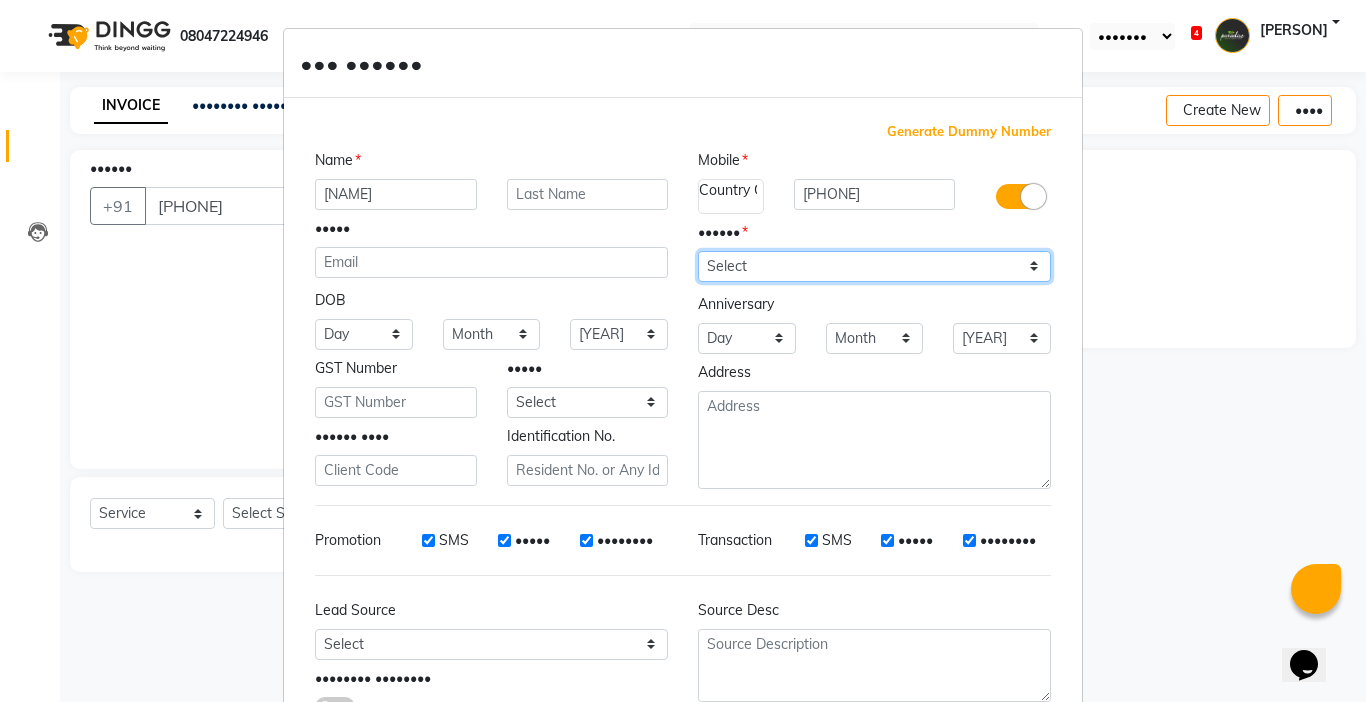 click on "•••••• •••• •••••• ••••• •••••• ••• •• •••" at bounding box center (874, 266) 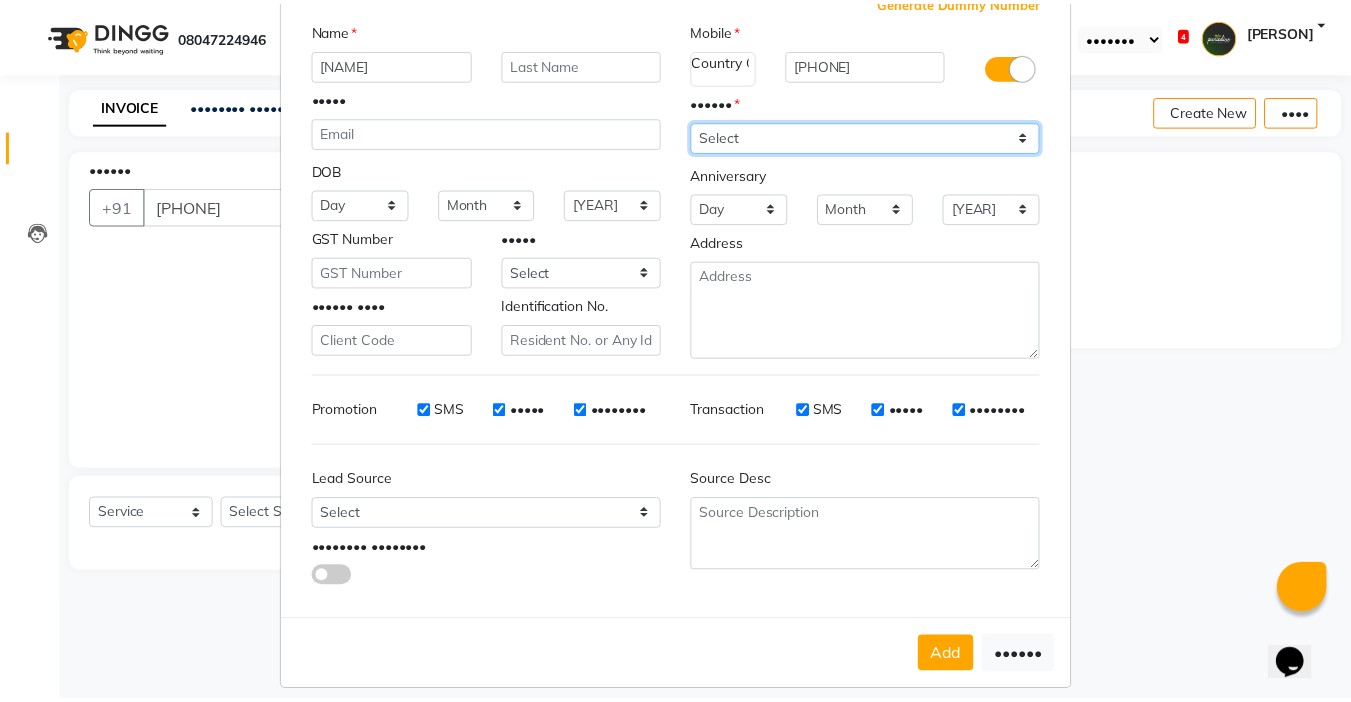 scroll, scrollTop: 147, scrollLeft: 0, axis: vertical 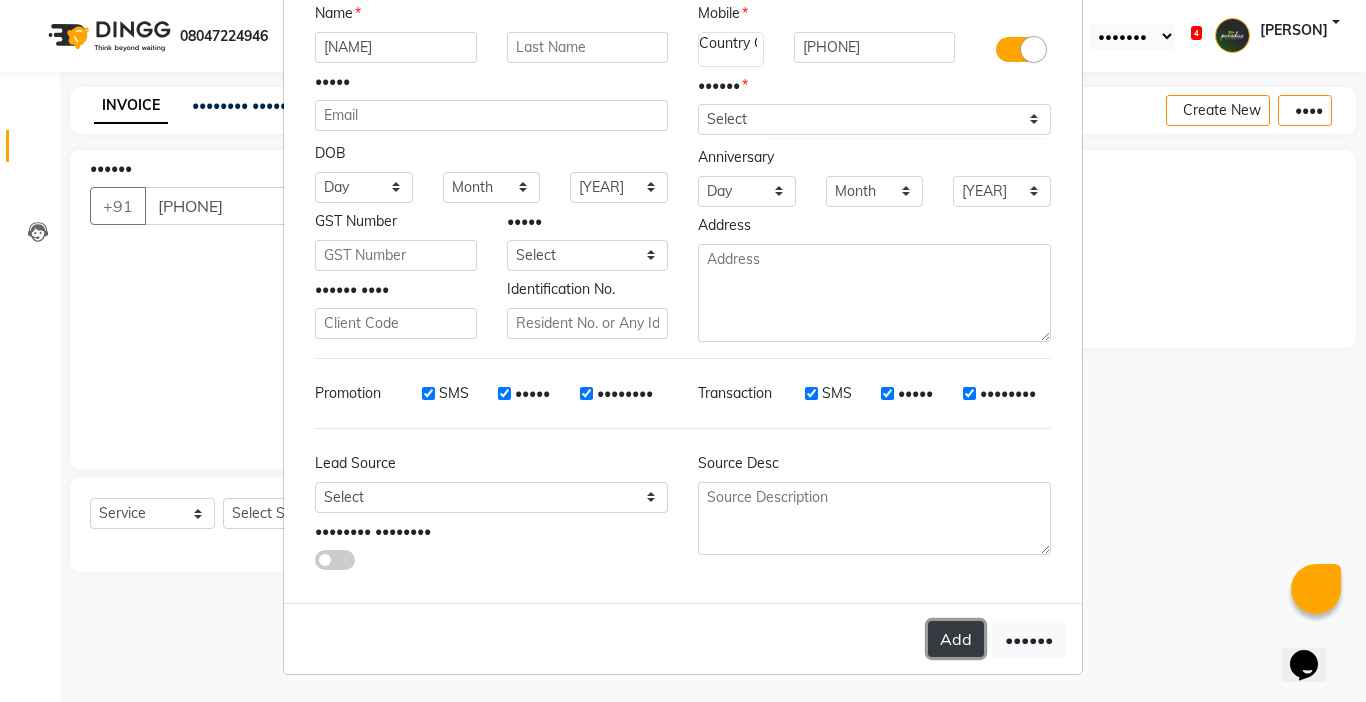click on "Add" at bounding box center [956, 639] 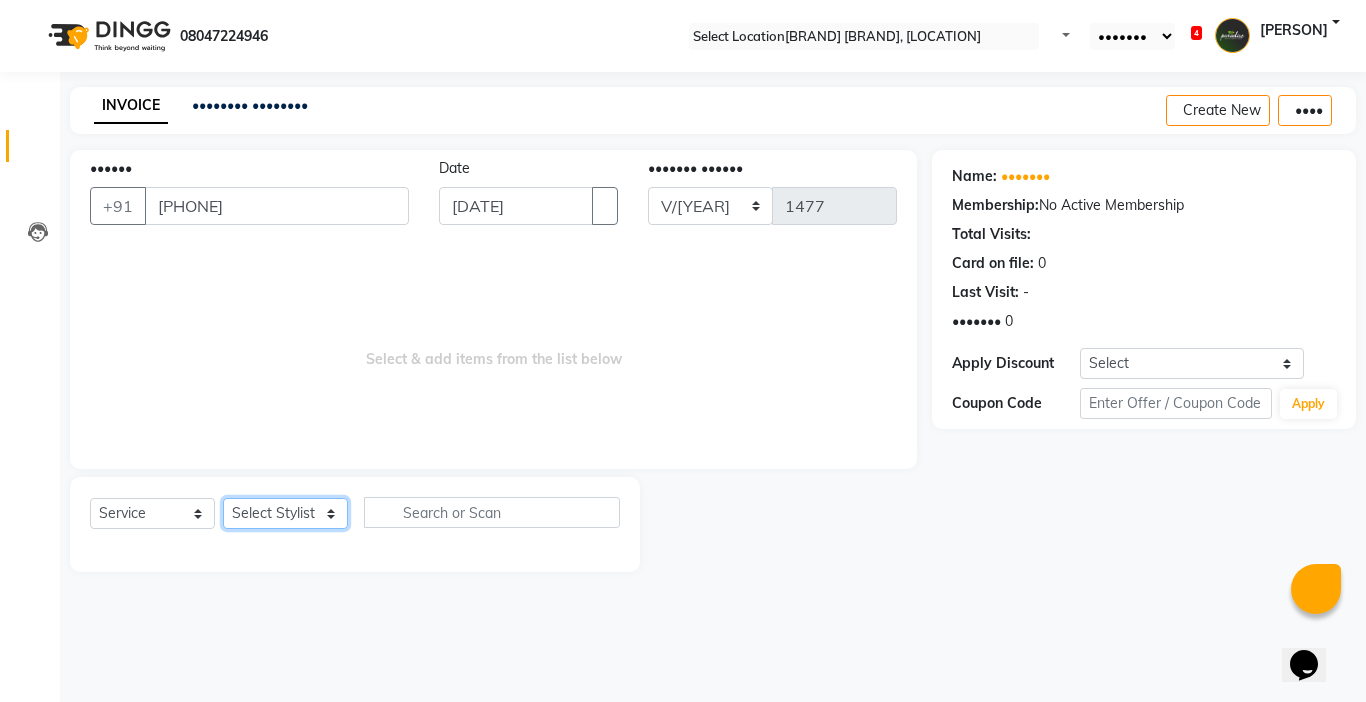 click on "Select Stylist Abby aman  Anil anku company Deepak Deepika Gourav Heena ishu Jagdeesh kanchan Love preet Maddy Manpreet student Meenu Naina Palak Palak Sharma Radika Rajneesh Student Seema Shagun Shifali - Student Shweta  Sujata Surinder Paul Vansh Vikas Vishal" at bounding box center [285, 513] 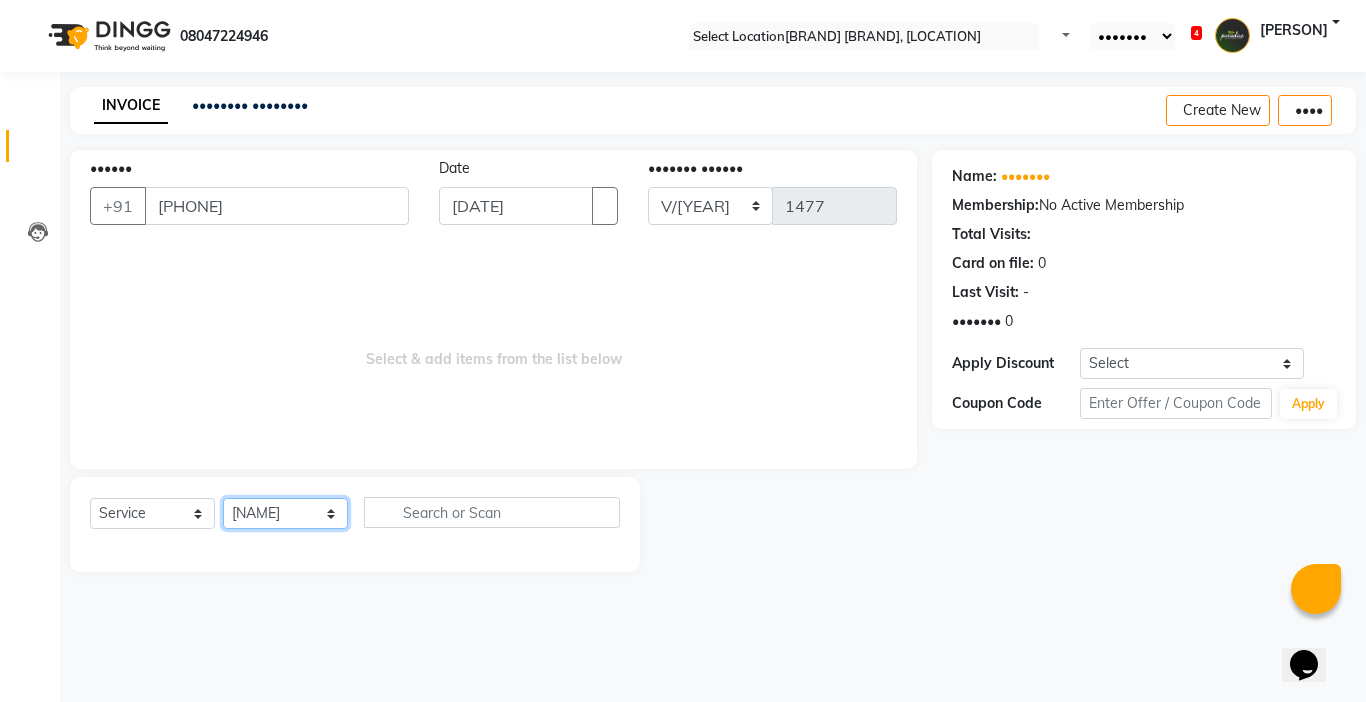 click on "Select Stylist Abby aman  Anil anku company Deepak Deepika Gourav Heena ishu Jagdeesh kanchan Love preet Maddy Manpreet student Meenu Naina Palak Palak Sharma Radika Rajneesh Student Seema Shagun Shifali - Student Shweta  Sujata Surinder Paul Vansh Vikas Vishal" at bounding box center [285, 513] 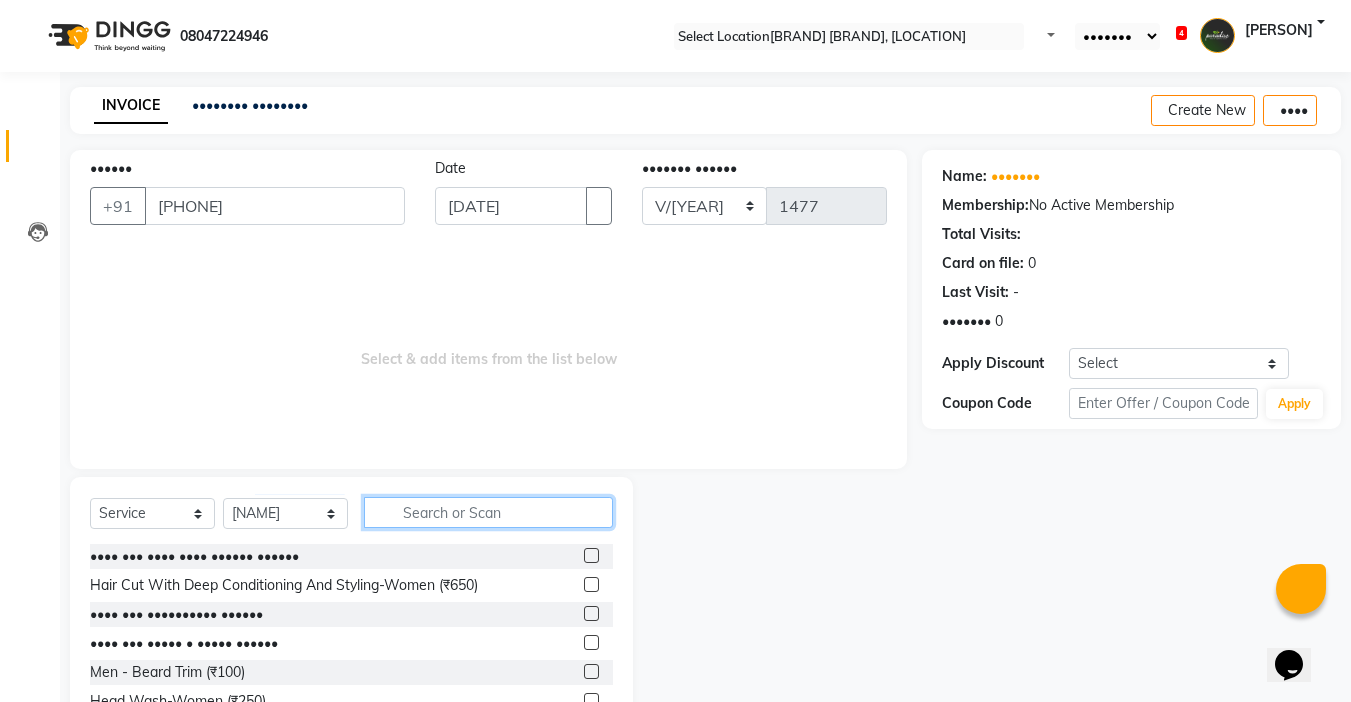 click at bounding box center [488, 512] 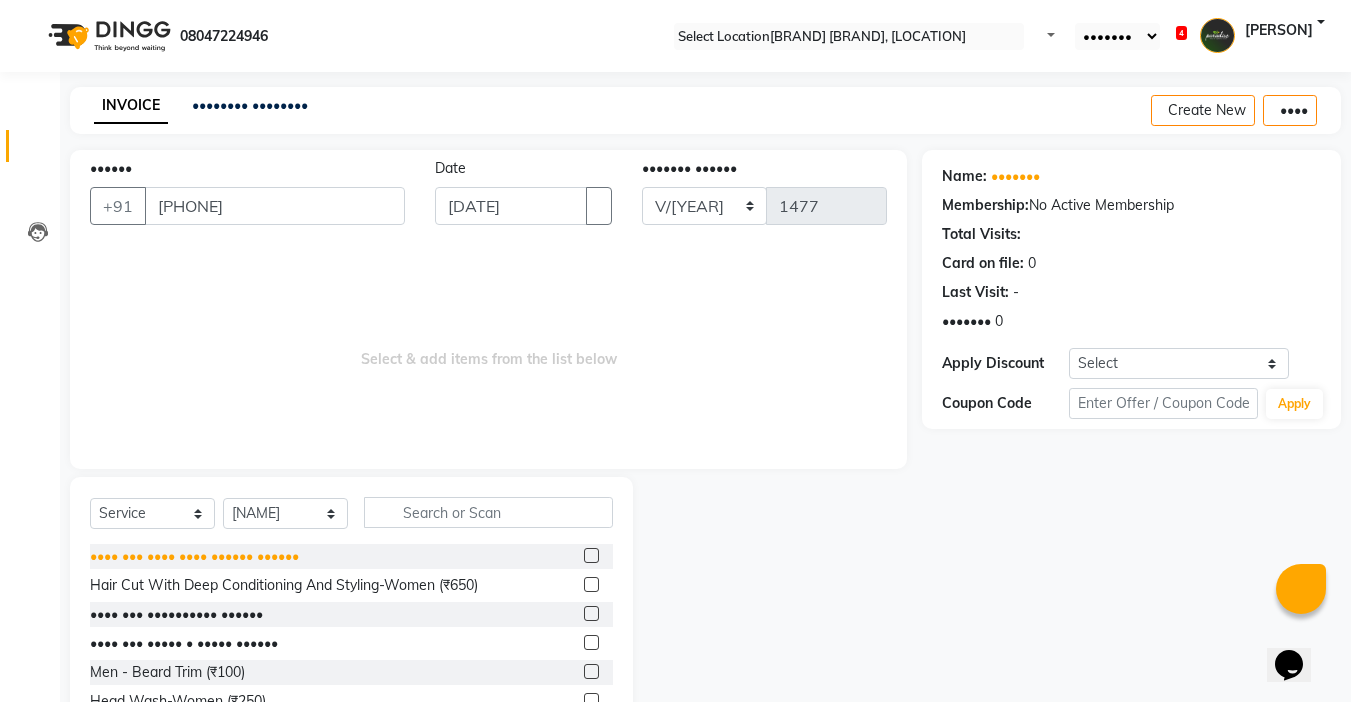click on "•••• ••• •••• •••• •••••• ••••••" at bounding box center [194, 556] 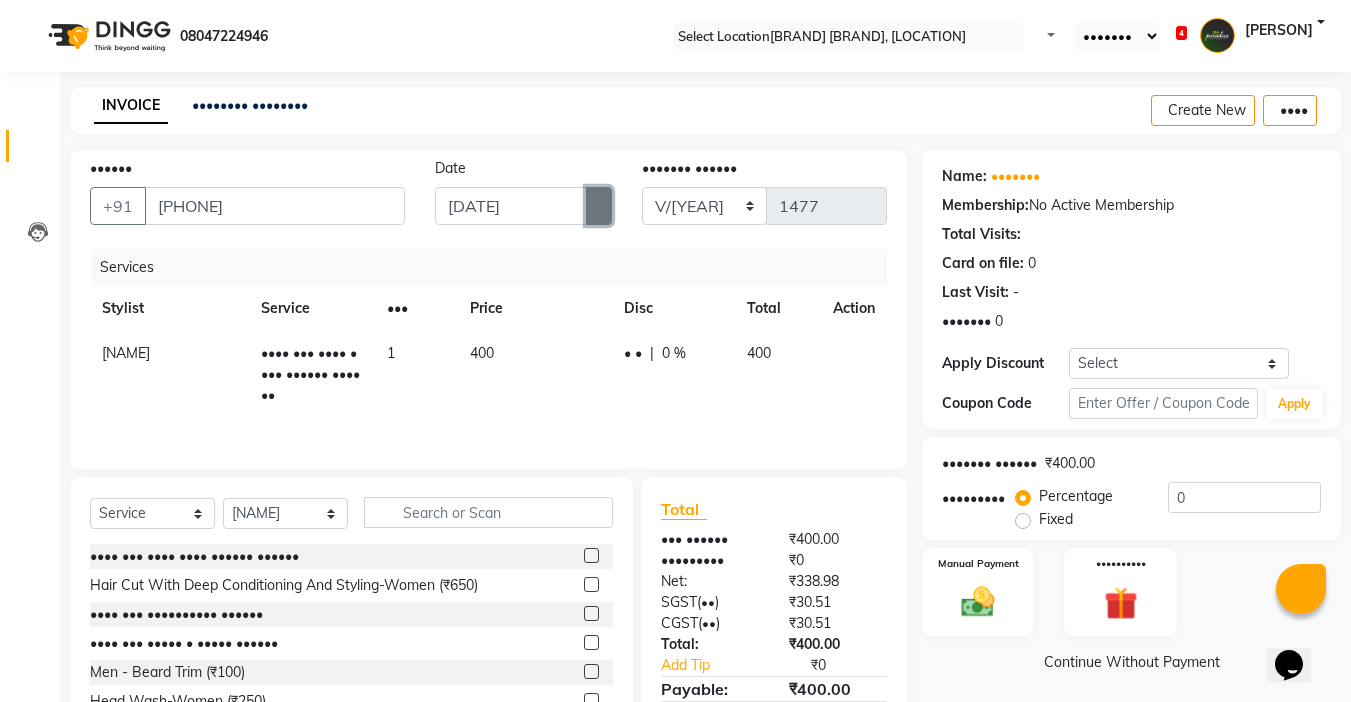 click at bounding box center (599, 206) 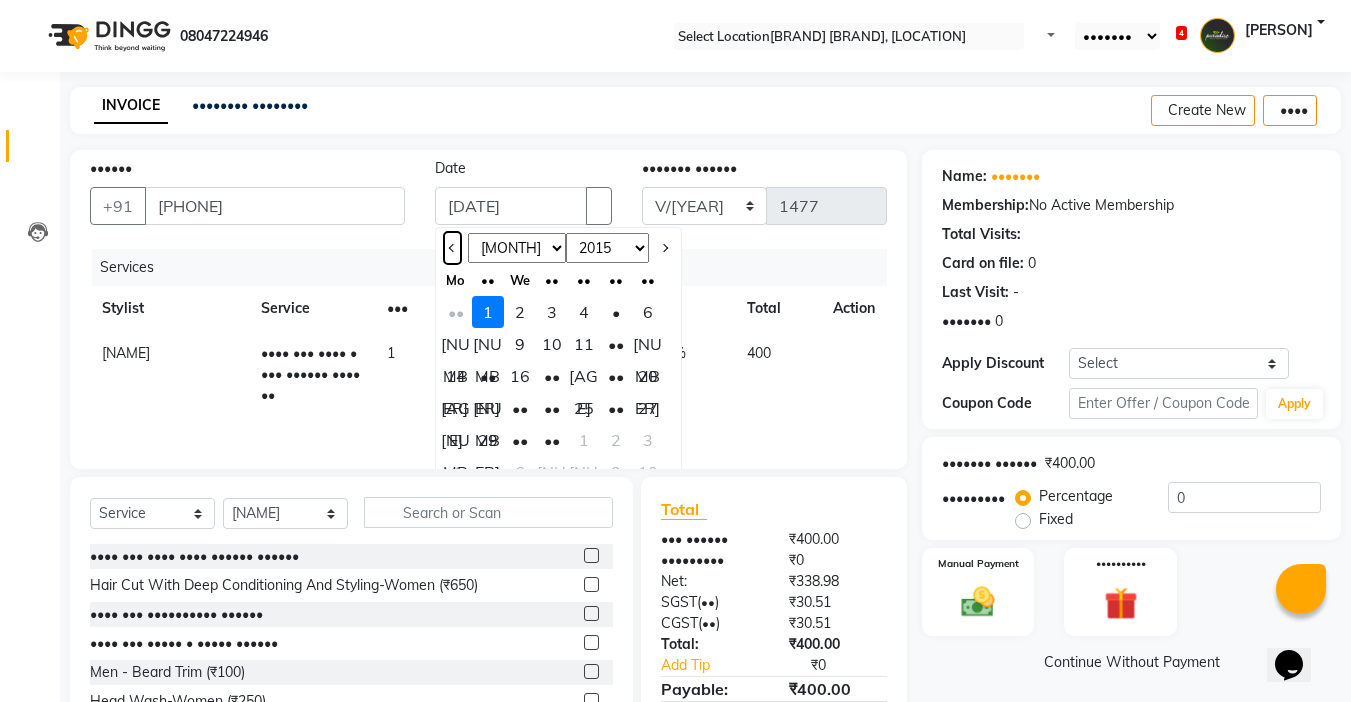 click at bounding box center (452, 248) 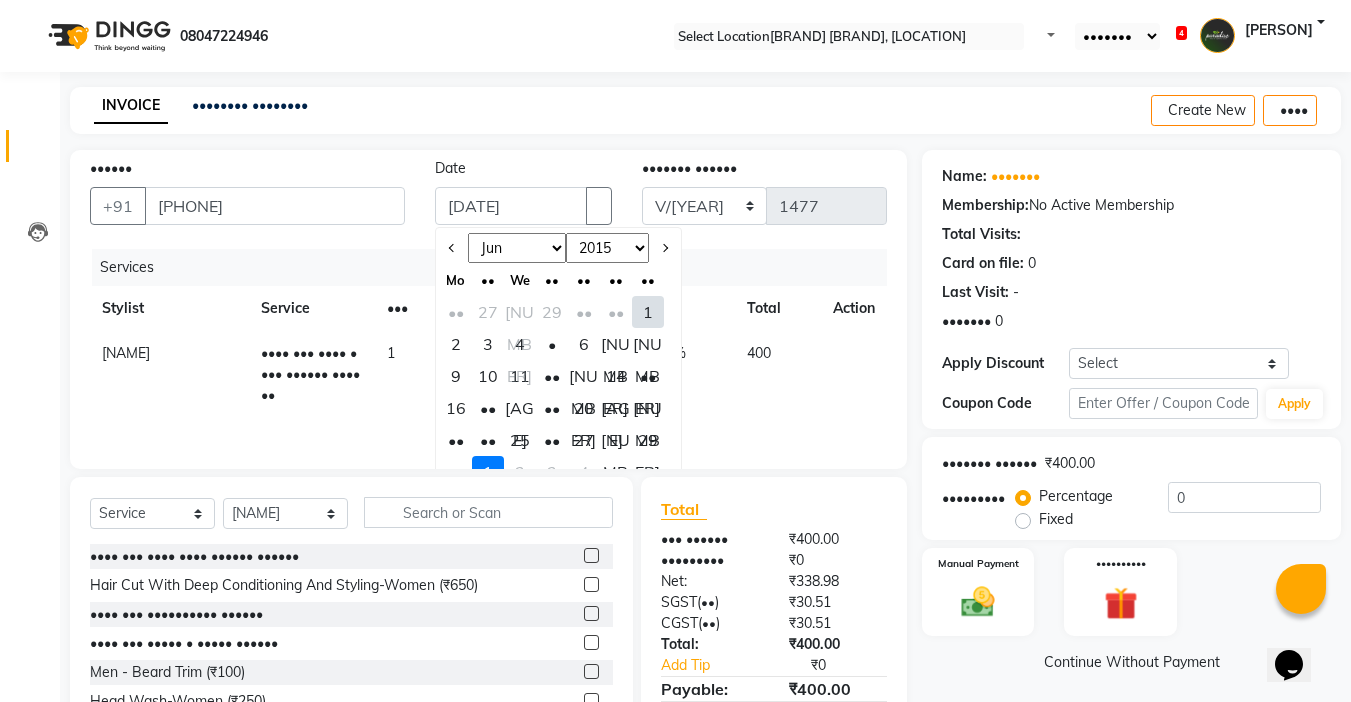 click on "••" at bounding box center (648, 376) 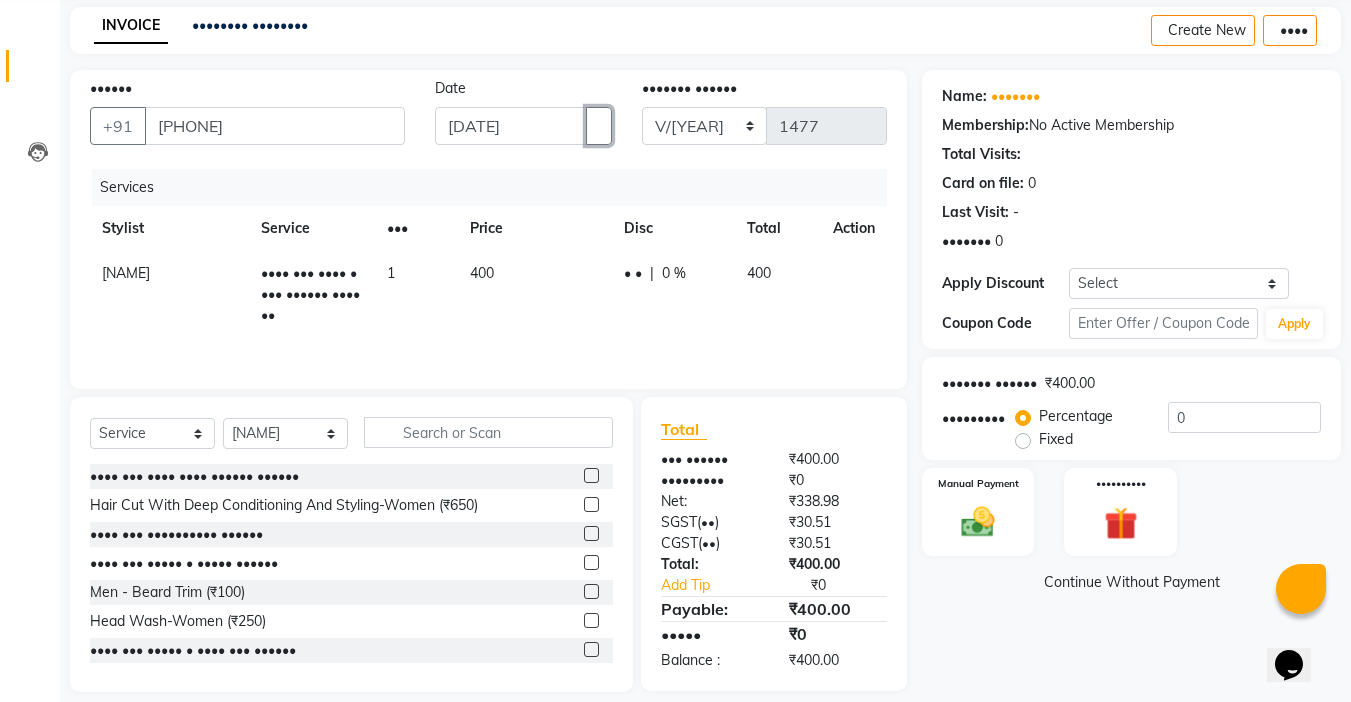 scroll, scrollTop: 99, scrollLeft: 0, axis: vertical 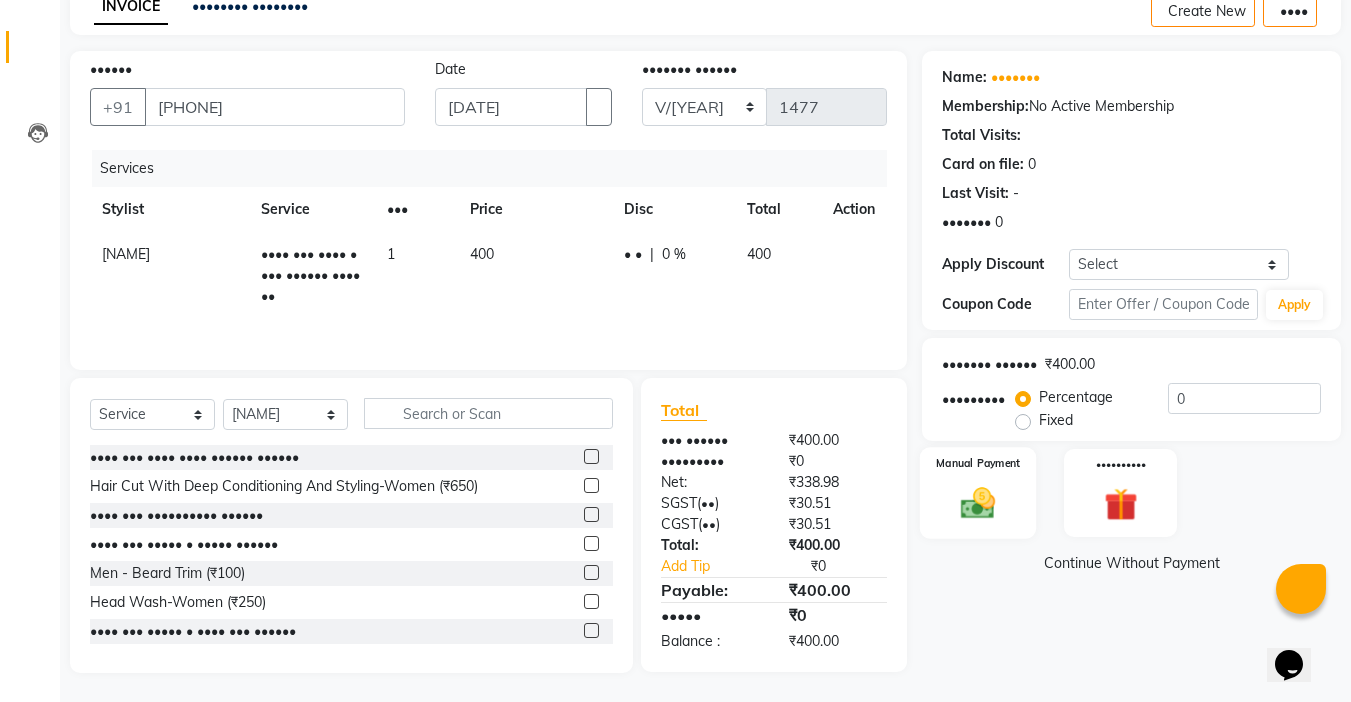 click on "Manual Payment" at bounding box center (978, 493) 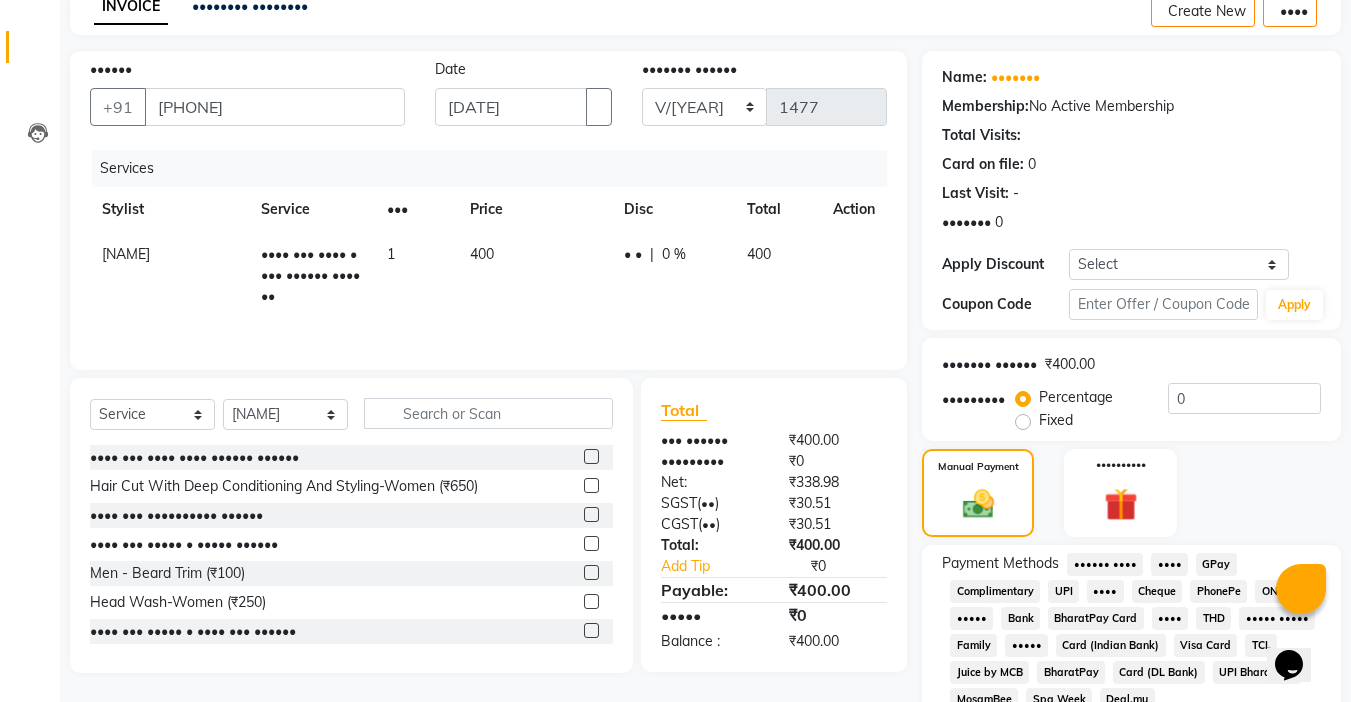 click on "UPI" at bounding box center (1105, 564) 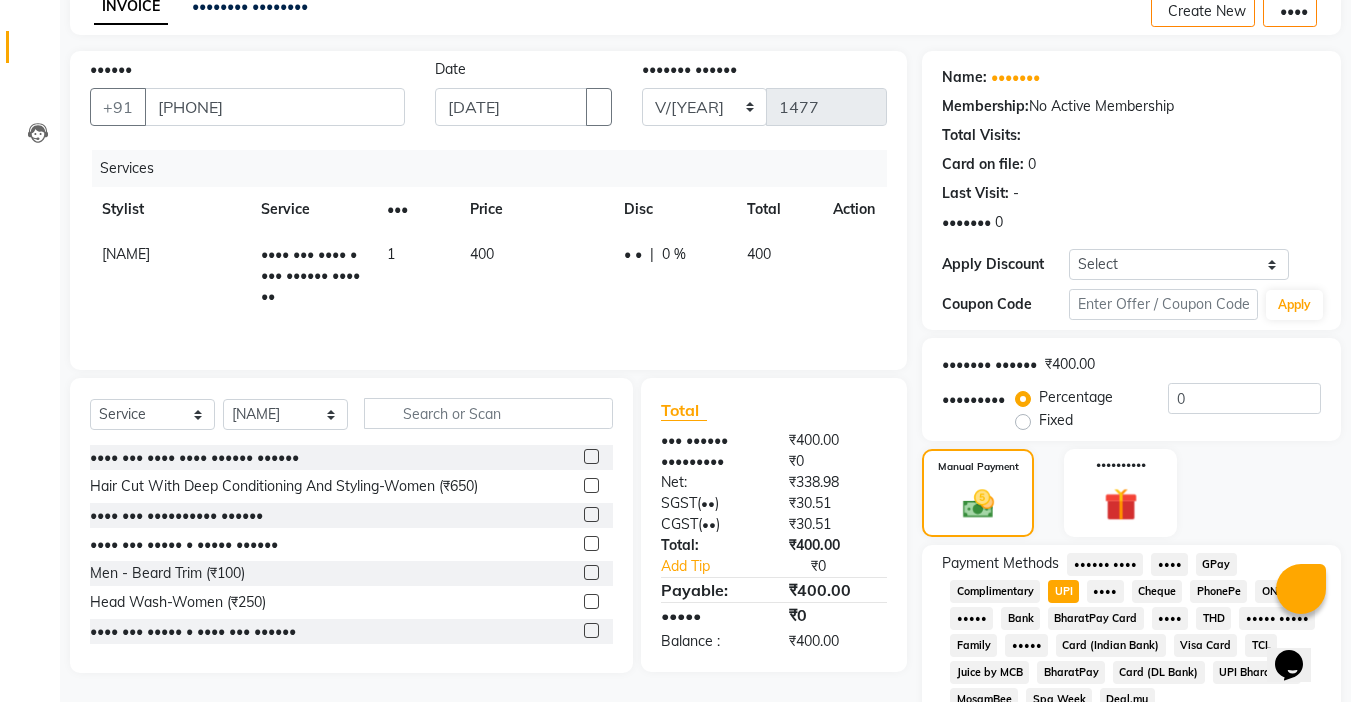 scroll, scrollTop: 304, scrollLeft: 0, axis: vertical 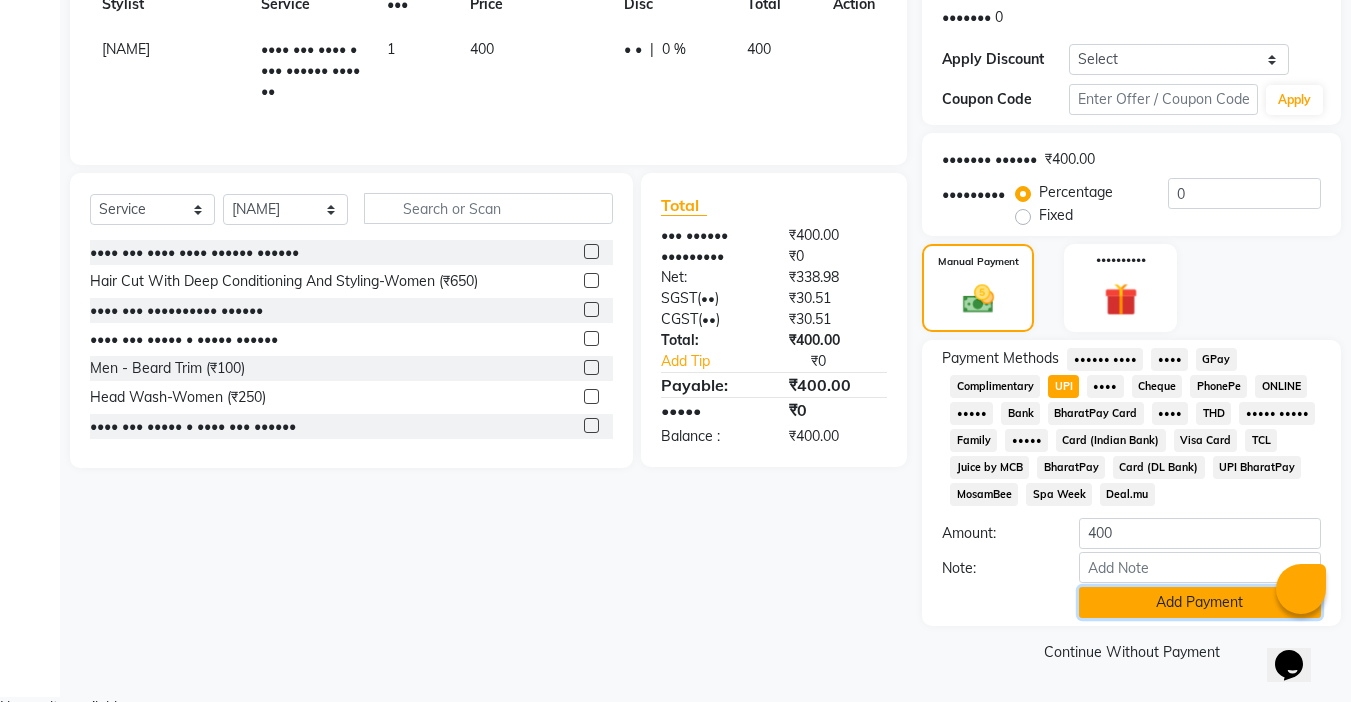 click on "Add Payment" at bounding box center [1200, 602] 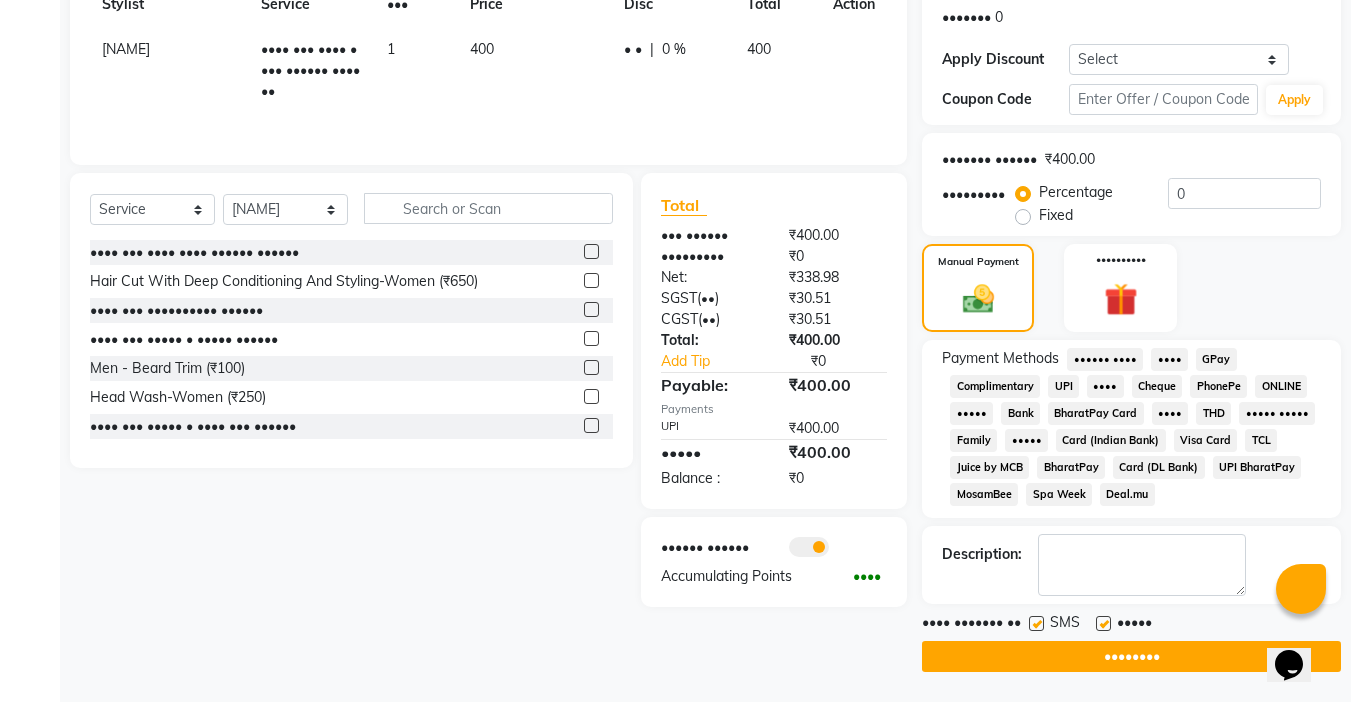 click at bounding box center [1035, 626] 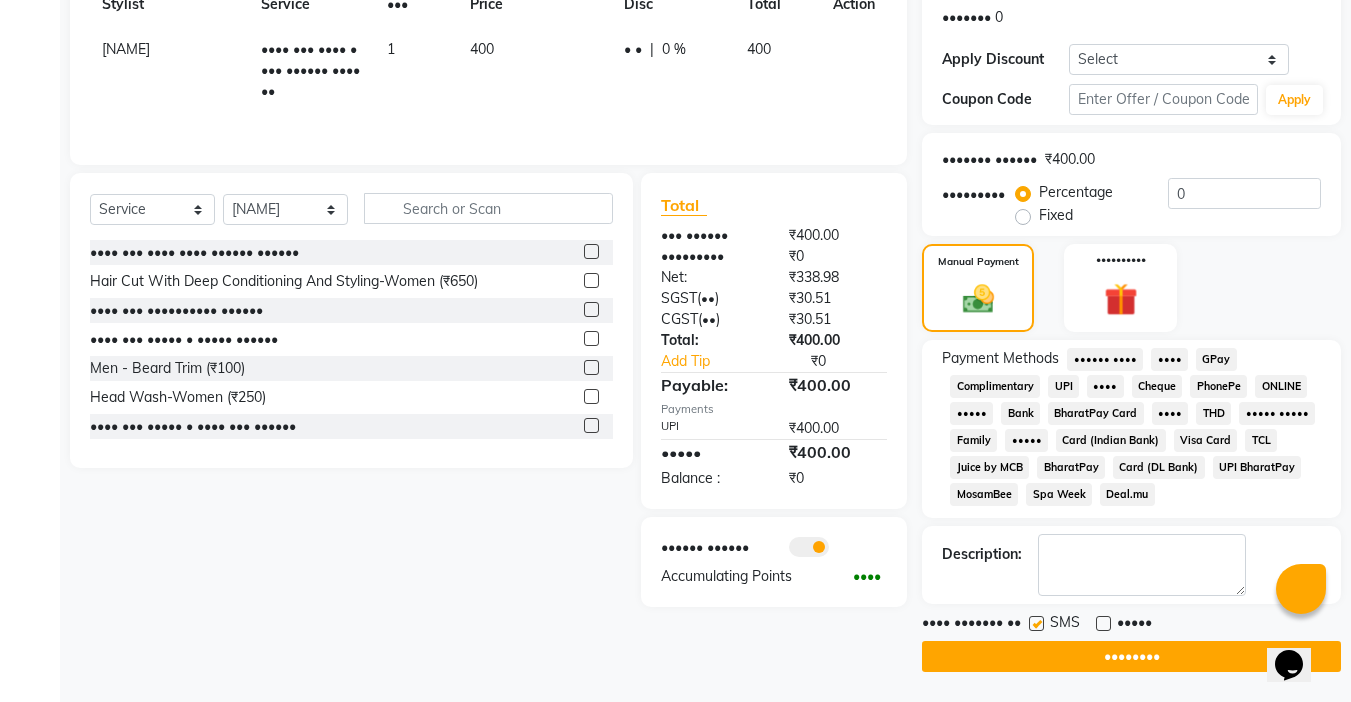 click at bounding box center [1036, 623] 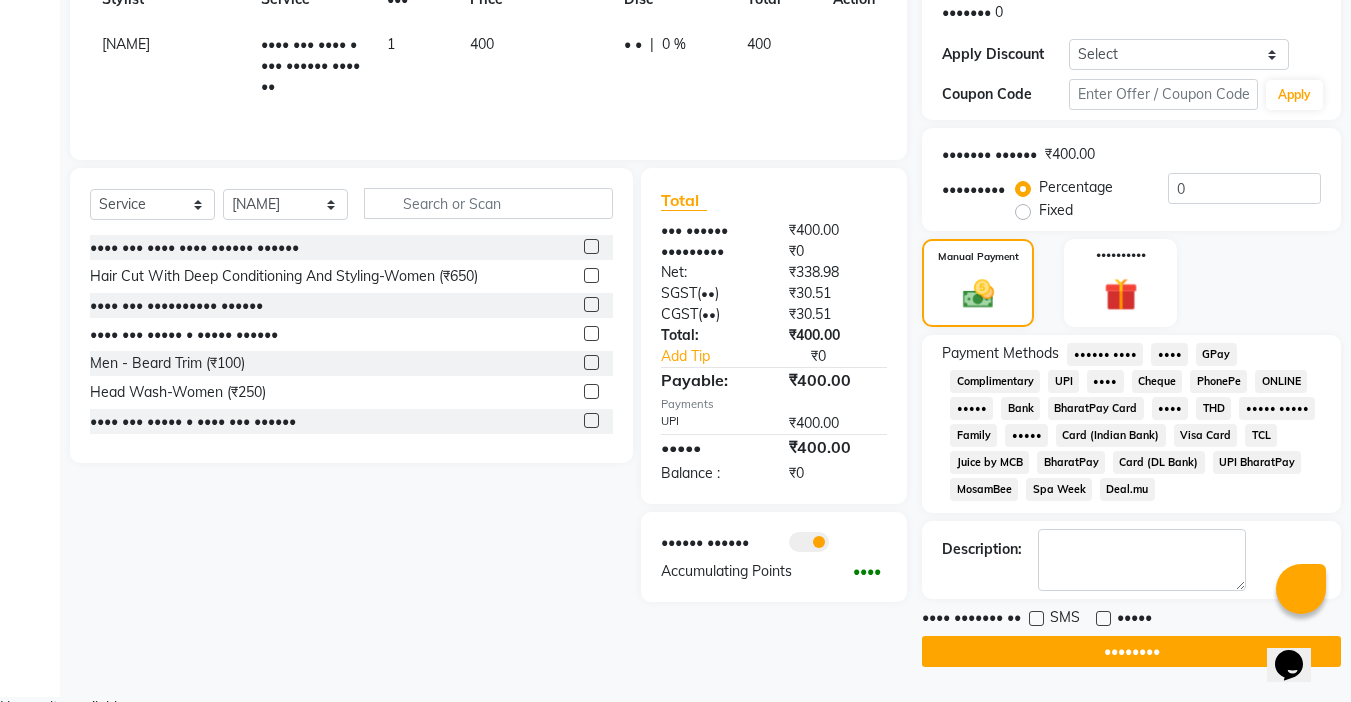 scroll, scrollTop: 311, scrollLeft: 0, axis: vertical 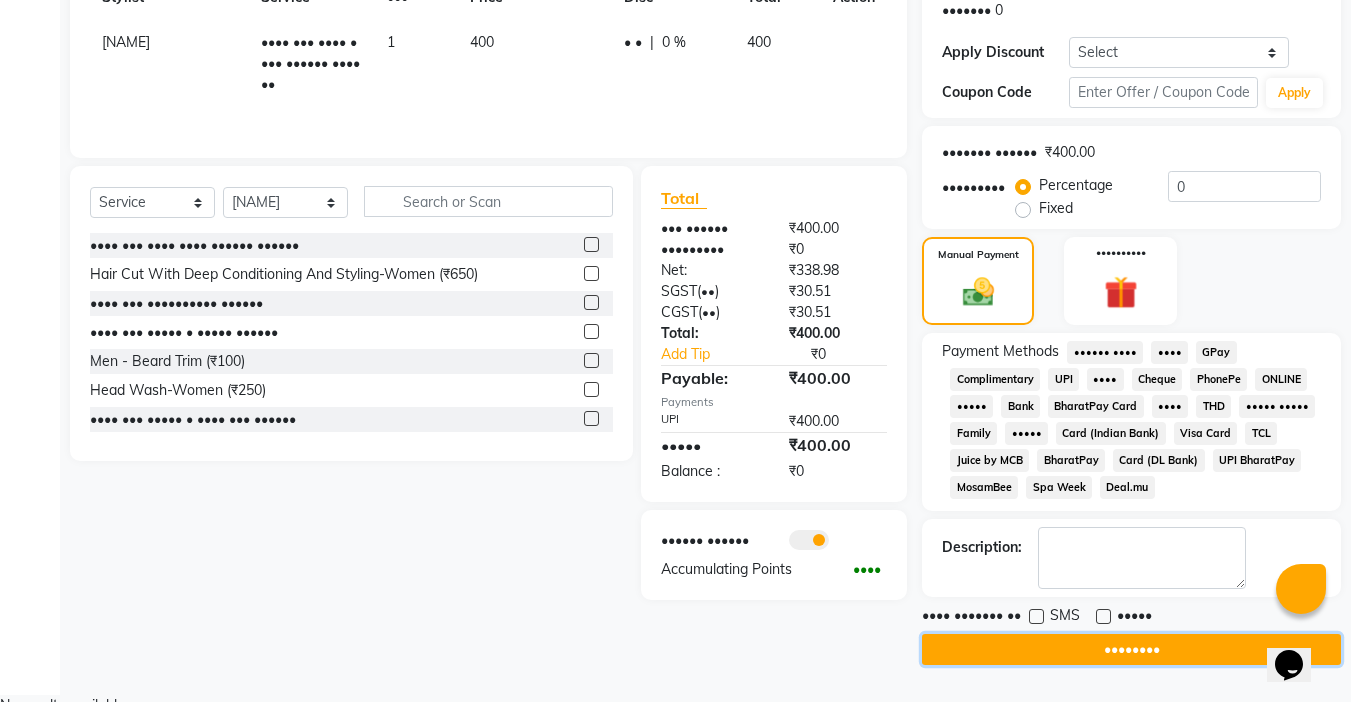 click on "••••••••" at bounding box center [1131, 649] 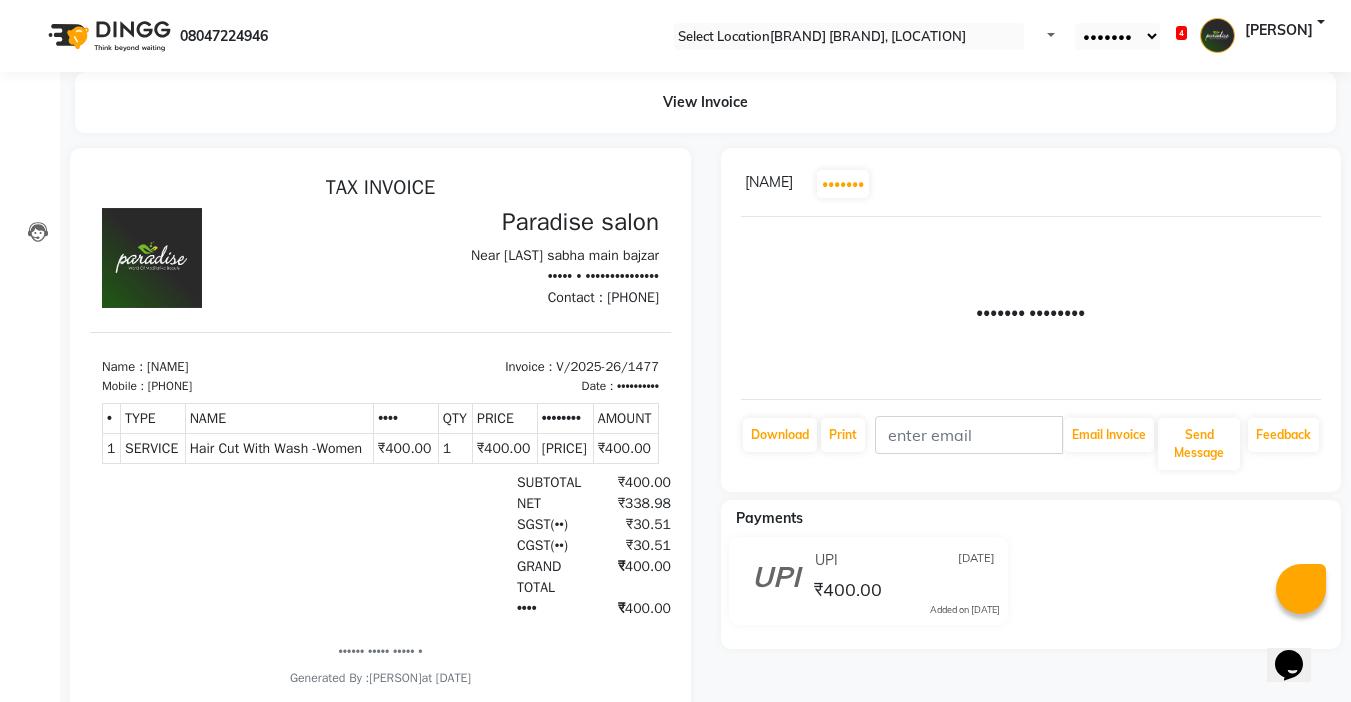 scroll, scrollTop: 0, scrollLeft: 0, axis: both 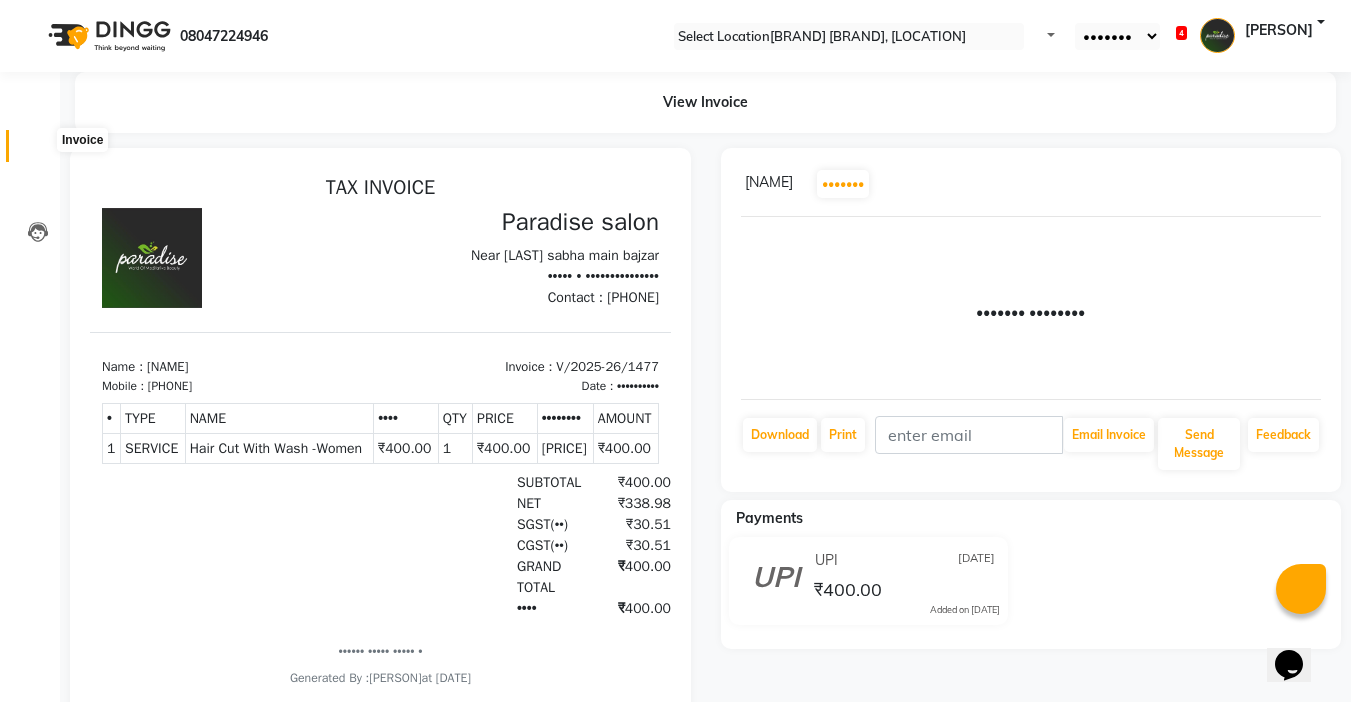 click at bounding box center [38, 151] 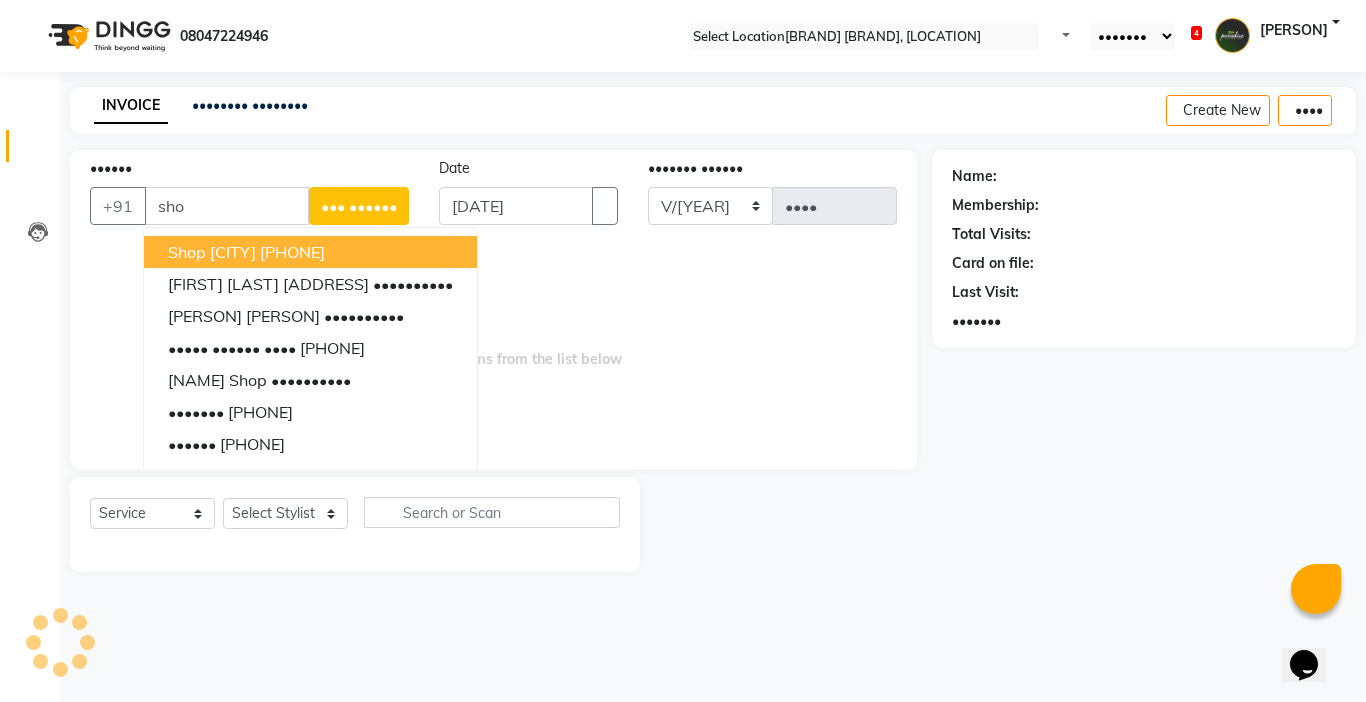 click on "Shop [CITY]" at bounding box center [212, 252] 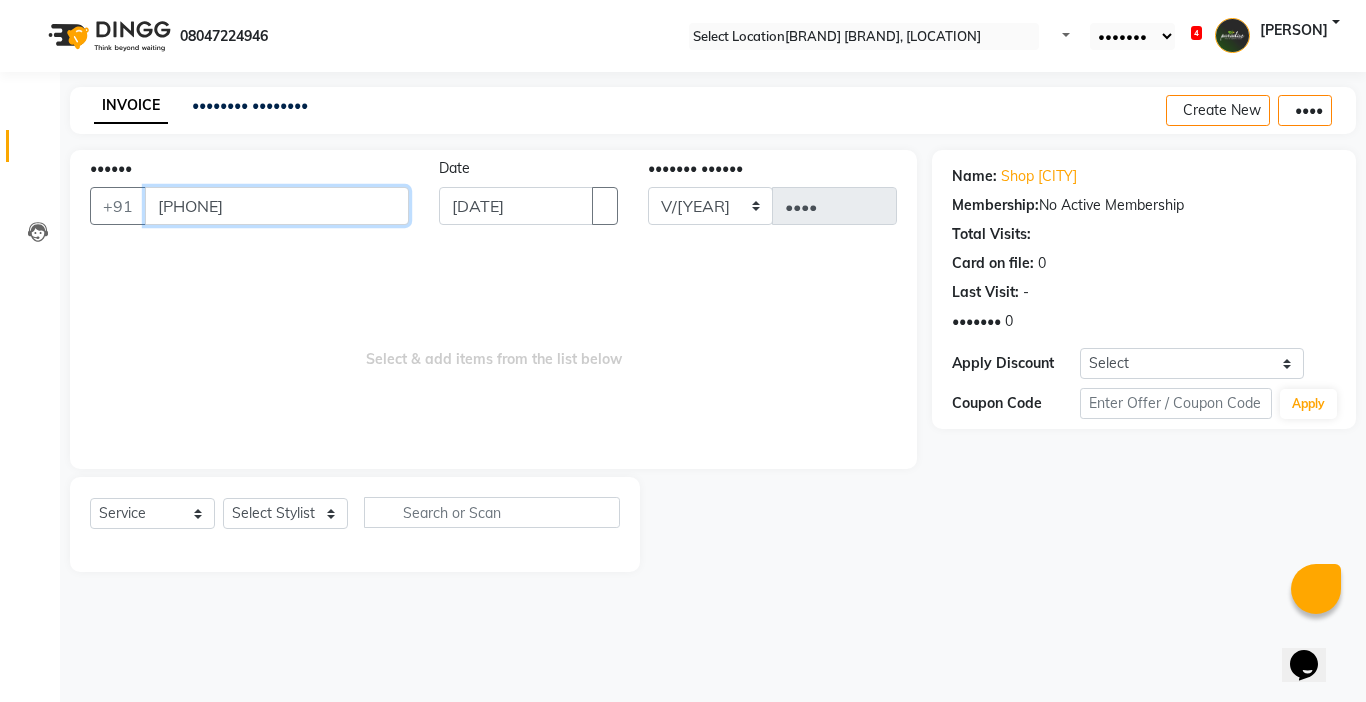drag, startPoint x: 279, startPoint y: 218, endPoint x: 0, endPoint y: 242, distance: 280.03036 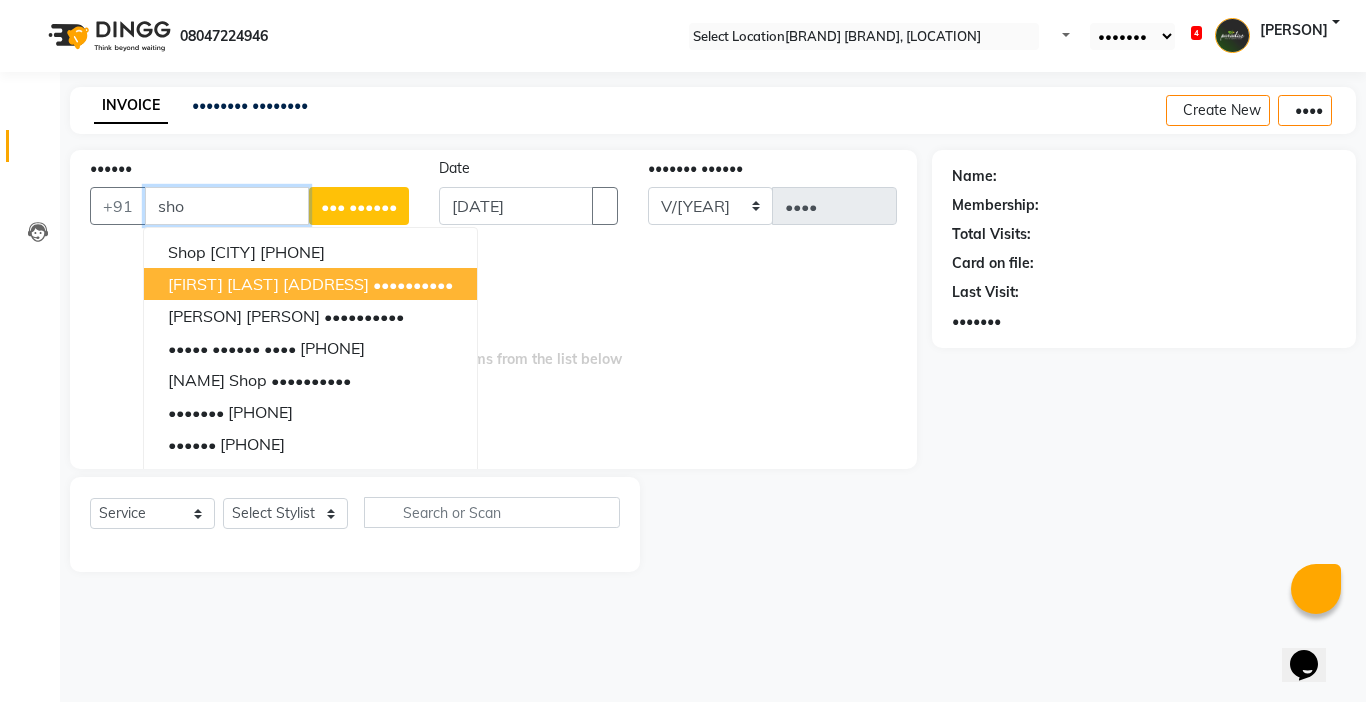 click on "•••••• •••• •• •••• ••••••••  ••••••••••" at bounding box center [310, 284] 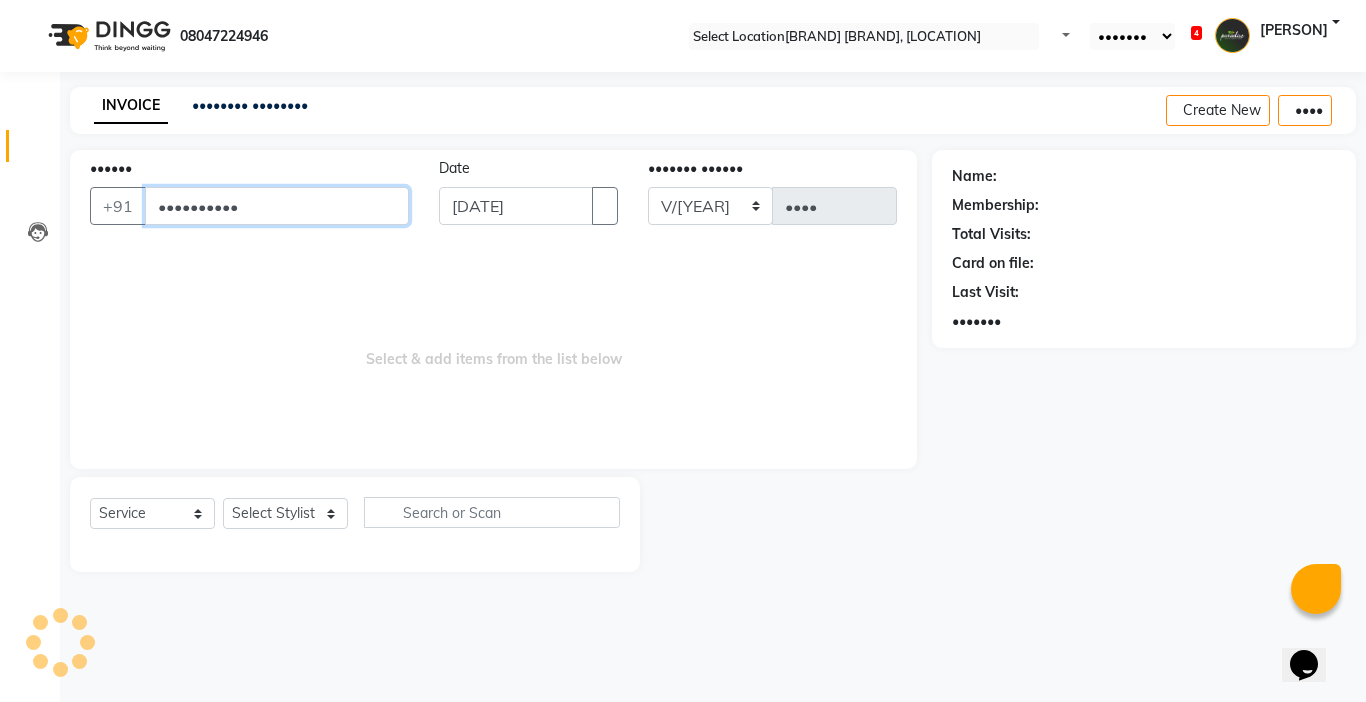 type on "••••••••••" 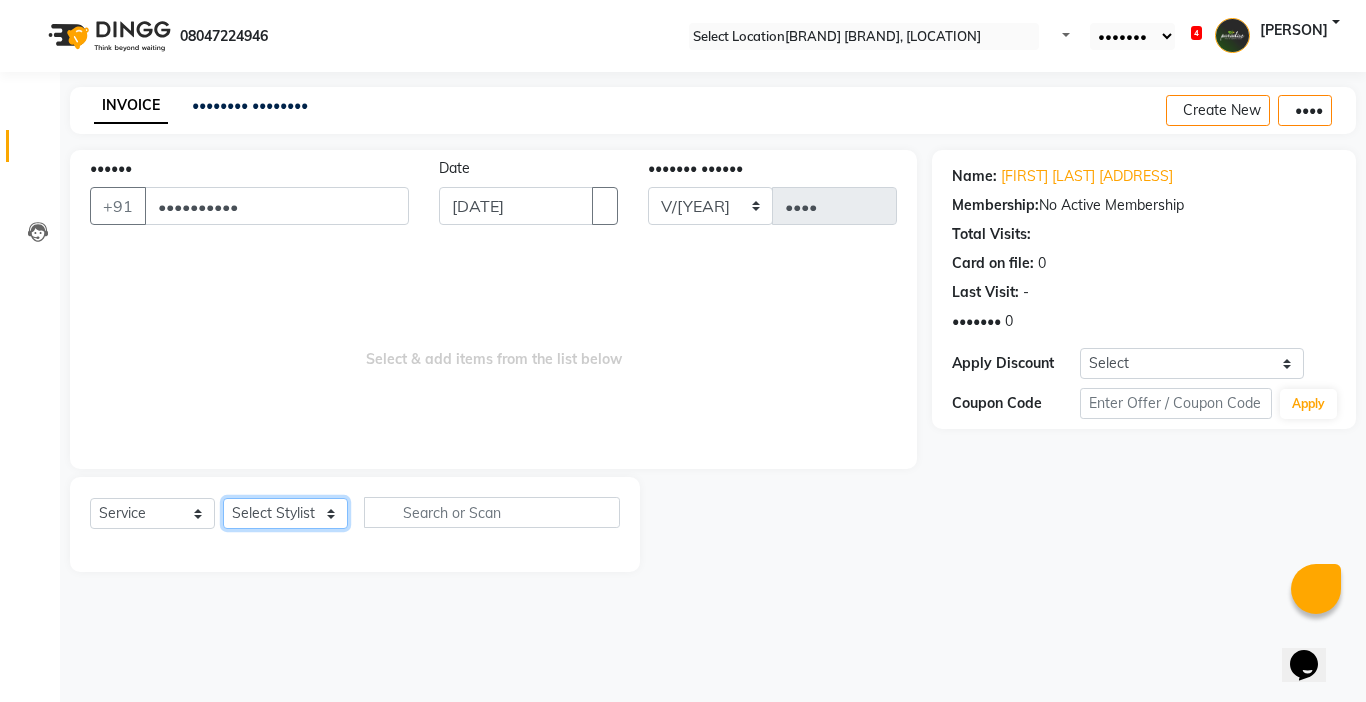 click on "Select Stylist Abby aman  Anil anku company Deepak Deepika Gourav Heena ishu Jagdeesh kanchan Love preet Maddy Manpreet student Meenu Naina Palak Palak Sharma Radika Rajneesh Student Seema Shagun Shifali - Student Shweta  Sujata Surinder Paul Vansh Vikas Vishal" at bounding box center (285, 513) 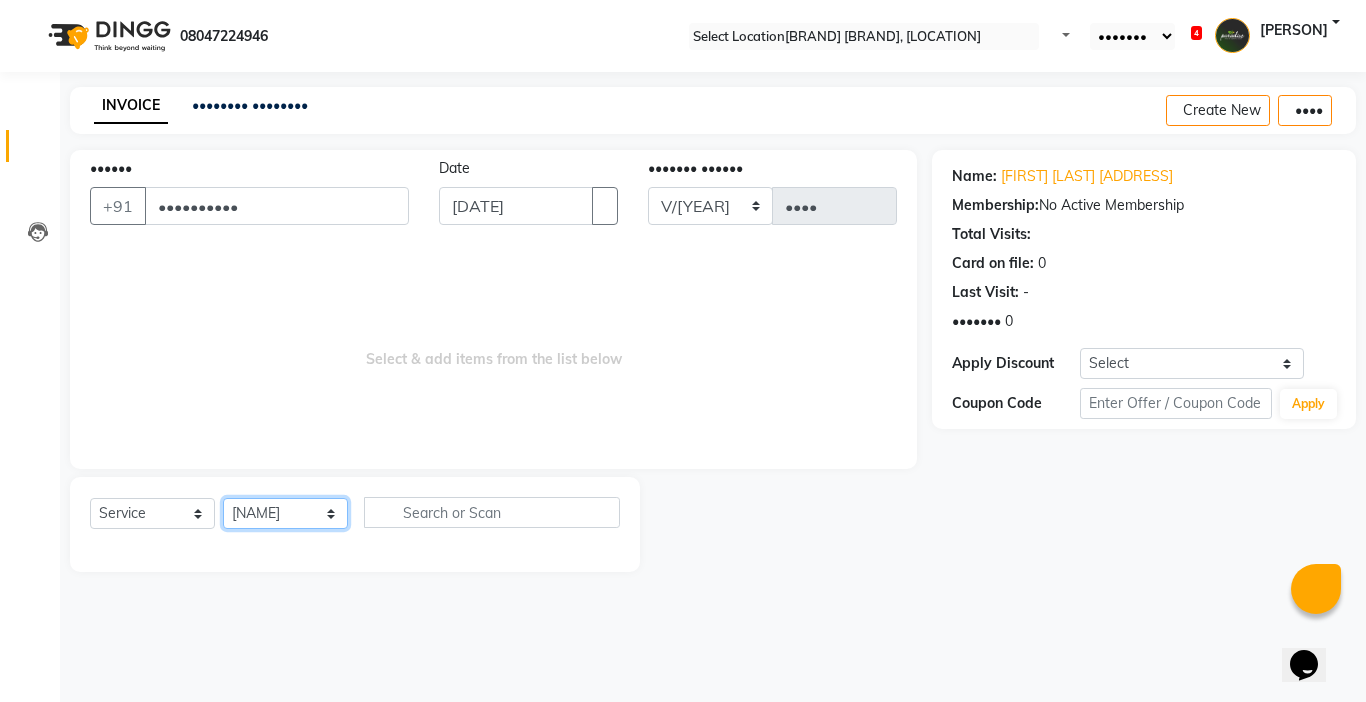 click on "Select Stylist Abby aman  Anil anku company Deepak Deepika Gourav Heena ishu Jagdeesh kanchan Love preet Maddy Manpreet student Meenu Naina Palak Palak Sharma Radika Rajneesh Student Seema Shagun Shifali - Student Shweta  Sujata Surinder Paul Vansh Vikas Vishal" at bounding box center [285, 513] 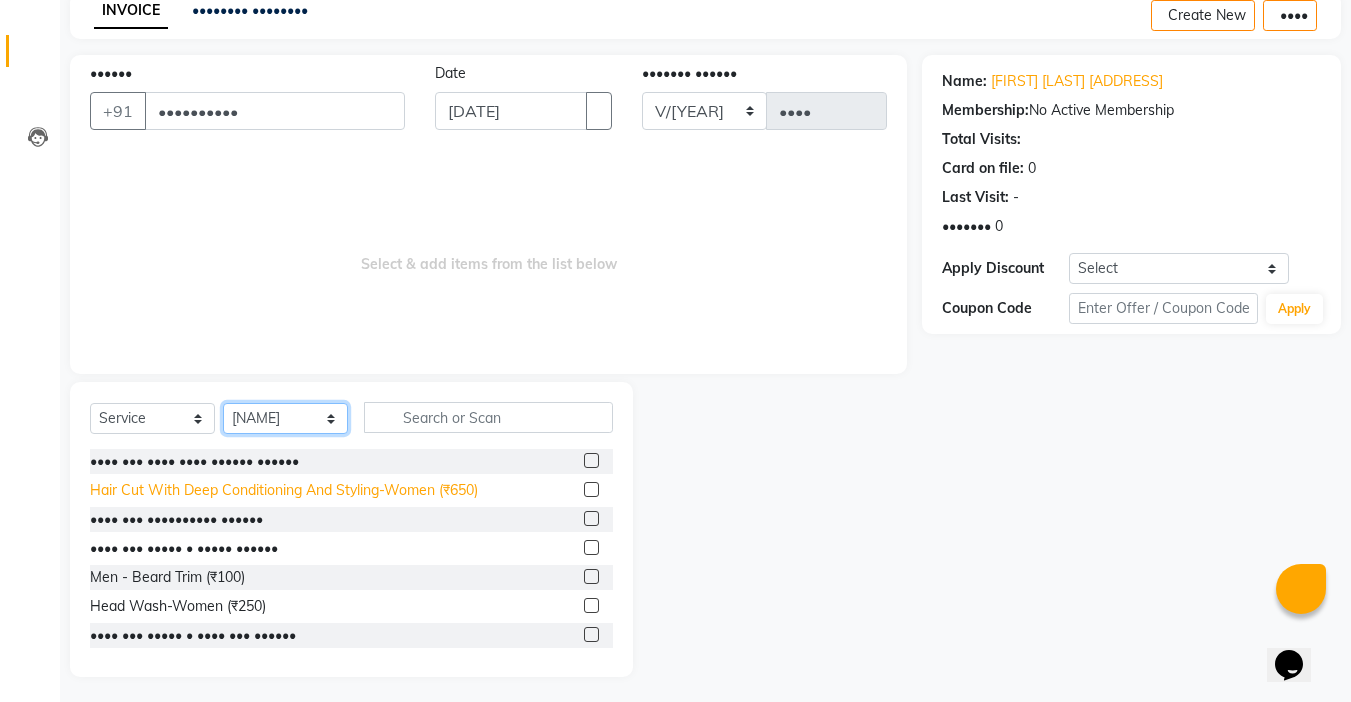 scroll, scrollTop: 99, scrollLeft: 0, axis: vertical 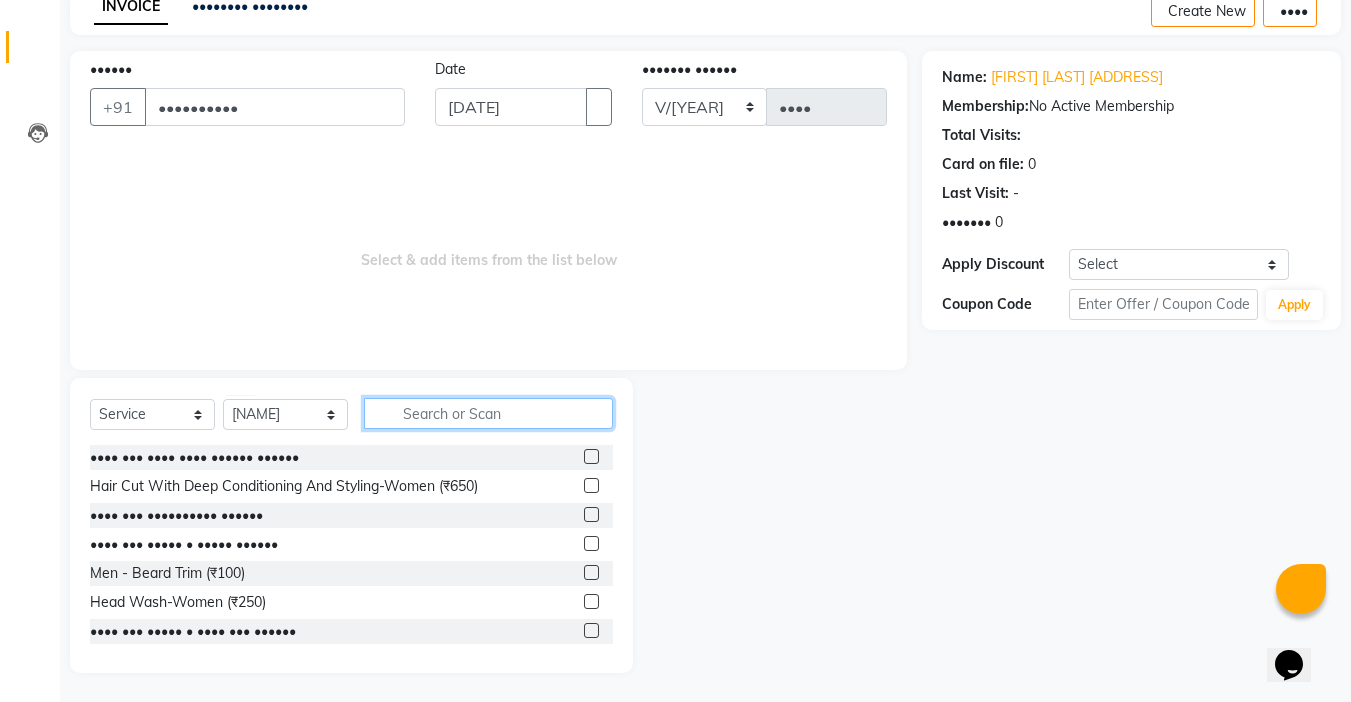 click at bounding box center (488, 413) 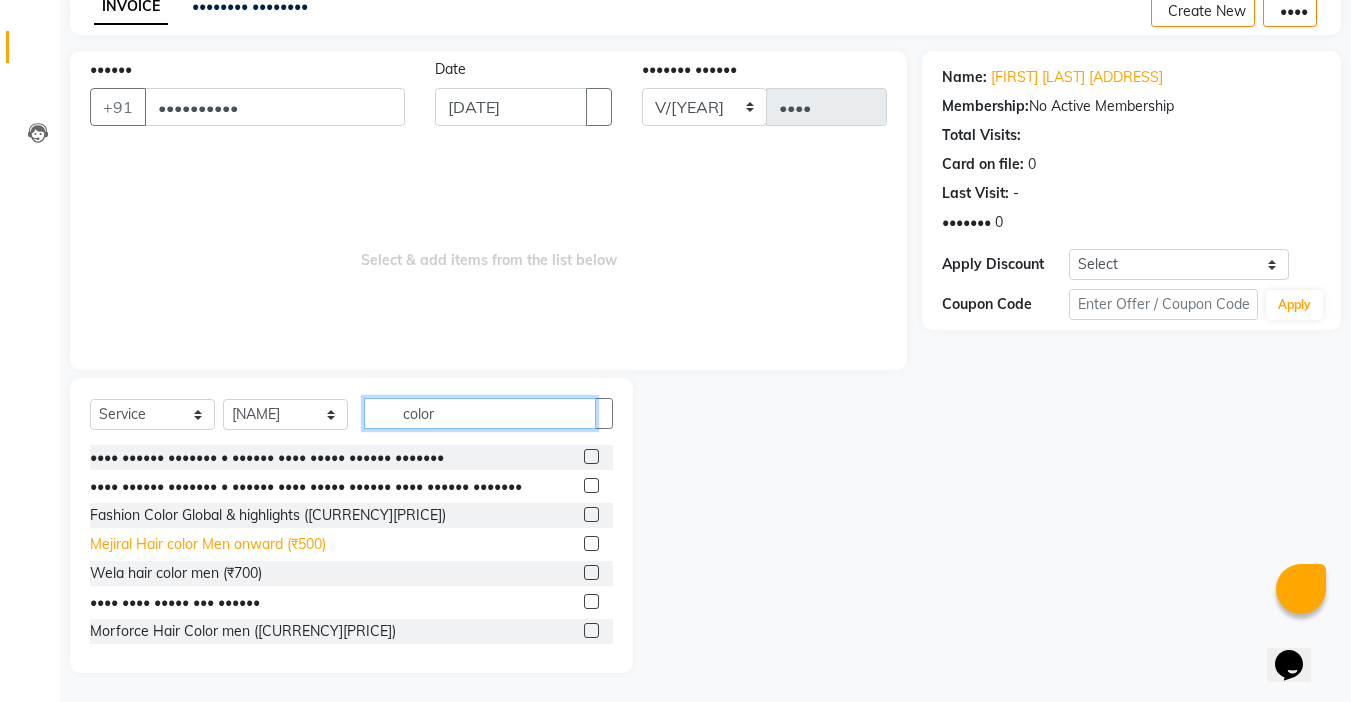 type on "color" 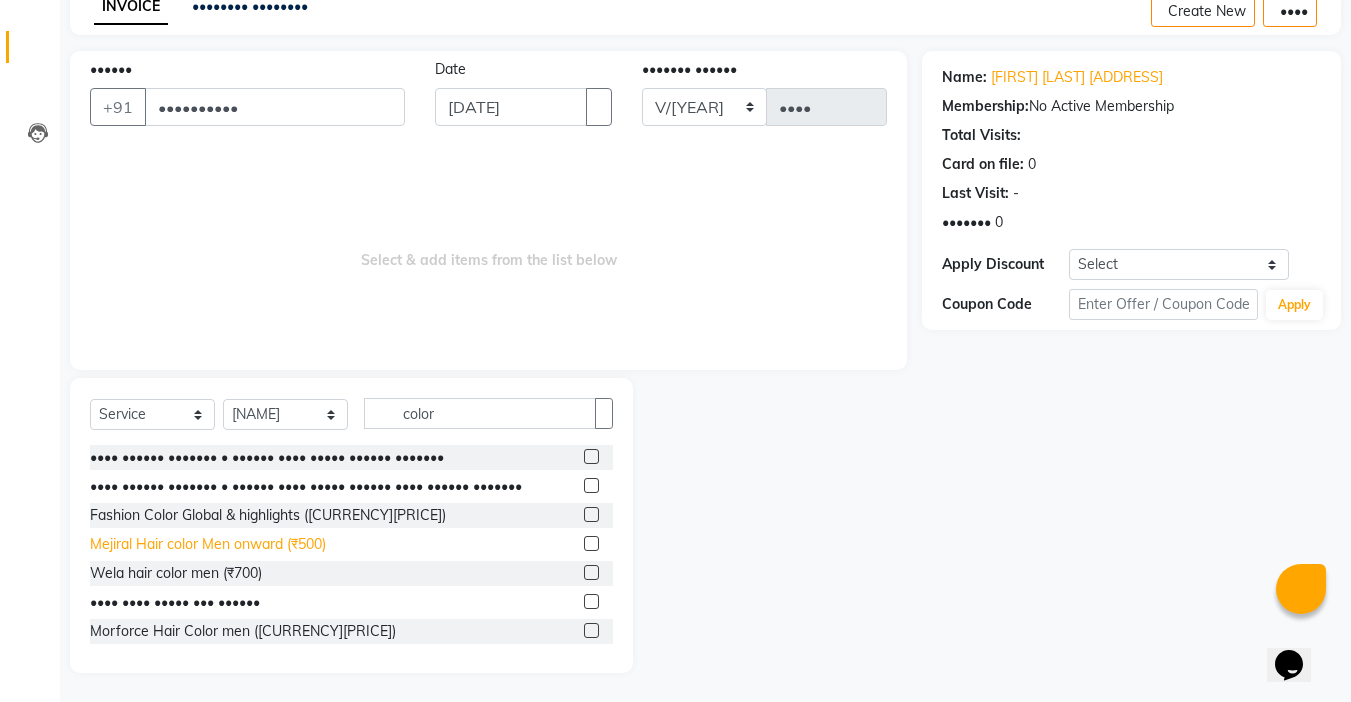 click on "Mejiral Hair color Men onward (₹500)" at bounding box center (267, 457) 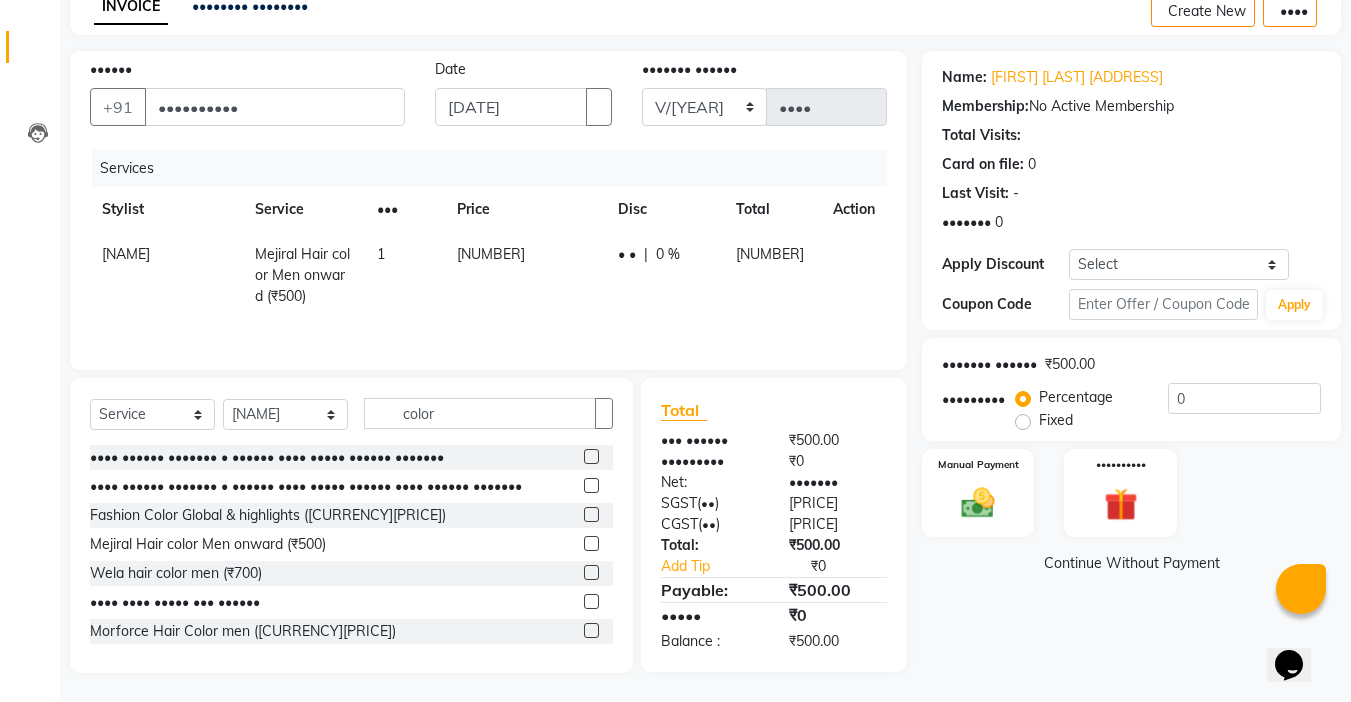 click on "[NUMBER]" at bounding box center (126, 254) 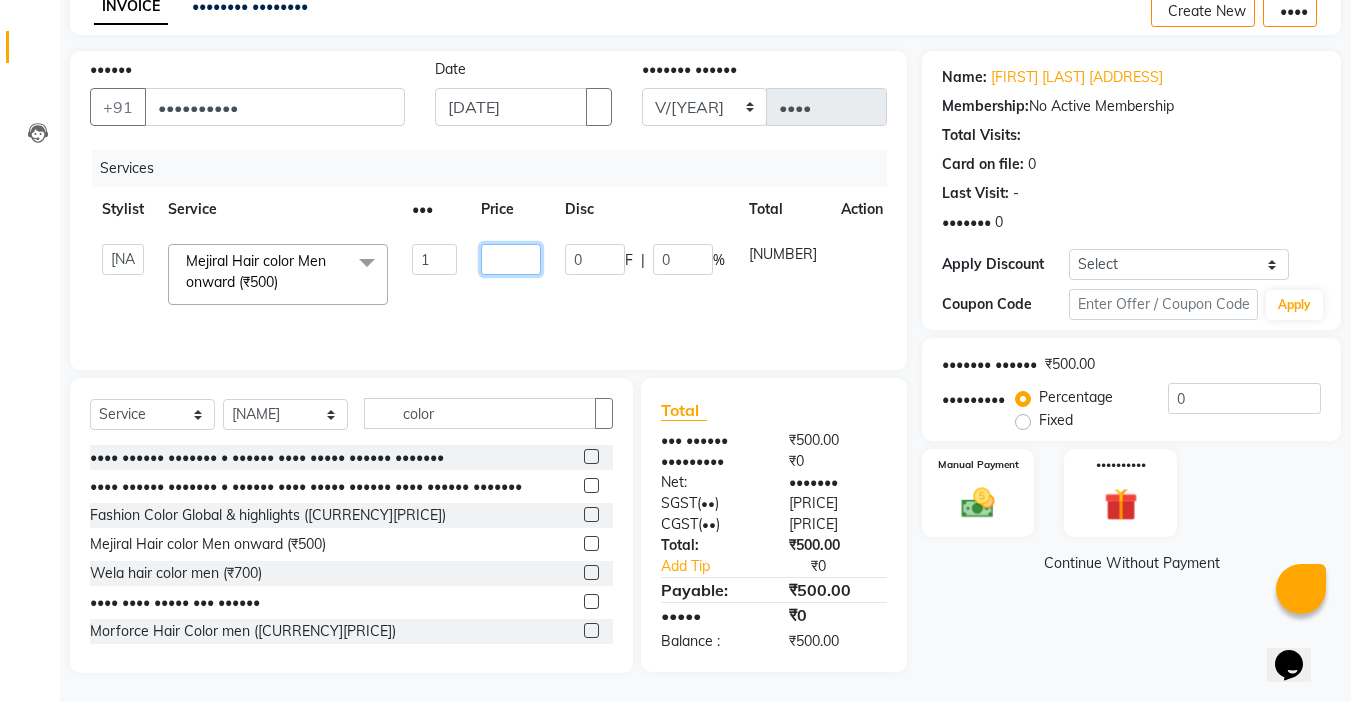 click on "[NUMBER]" at bounding box center (434, 259) 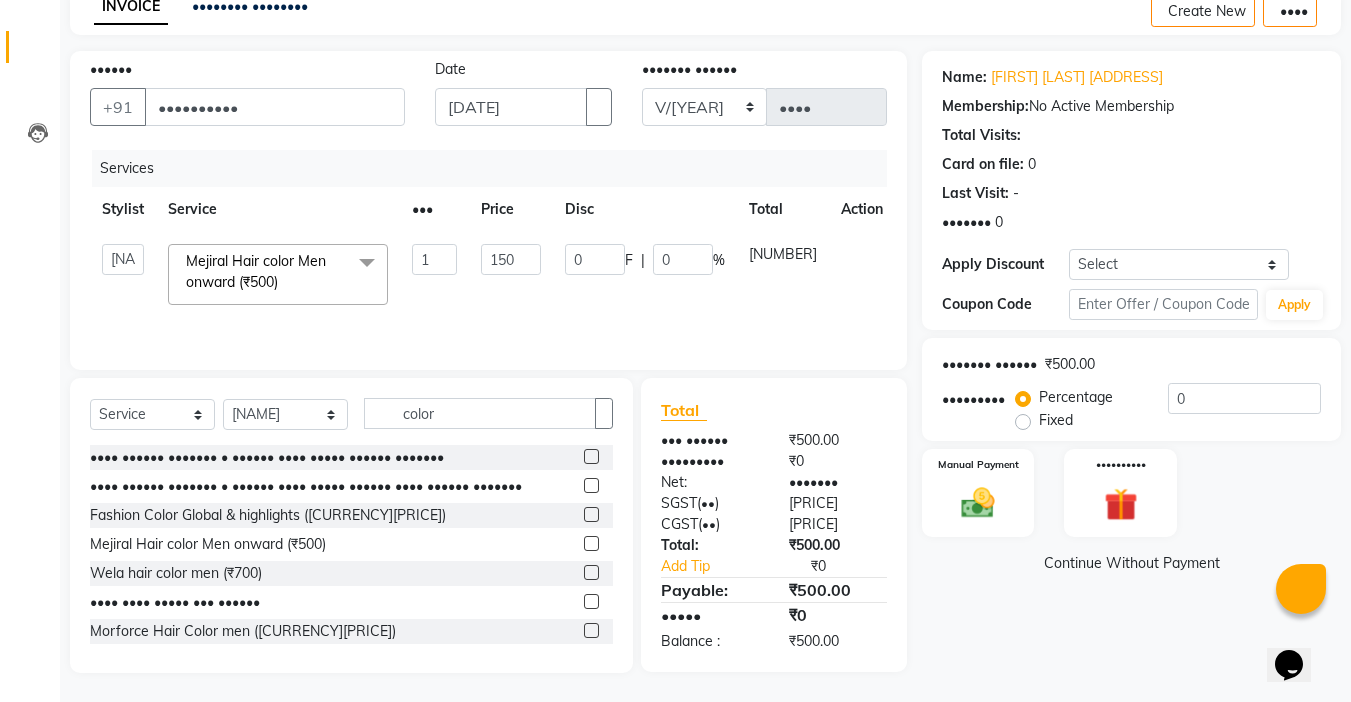 click on "150" at bounding box center [511, 274] 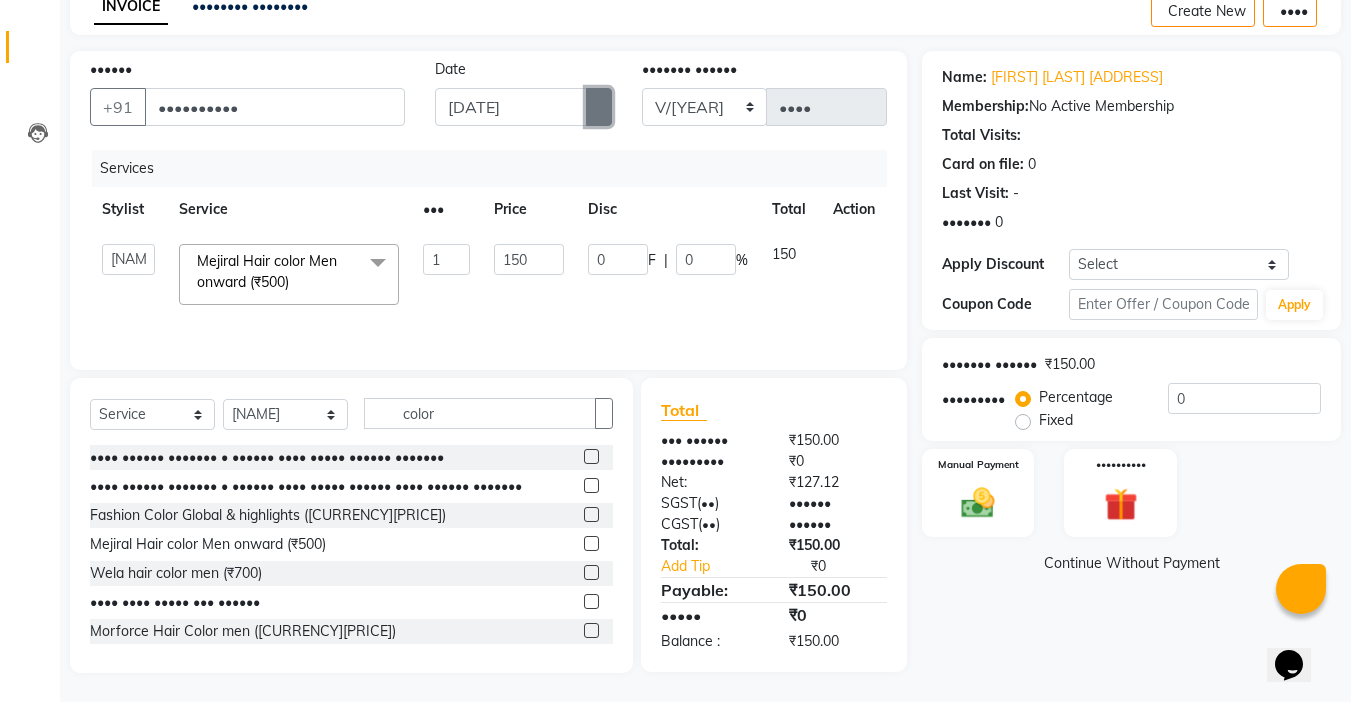 click at bounding box center (599, 107) 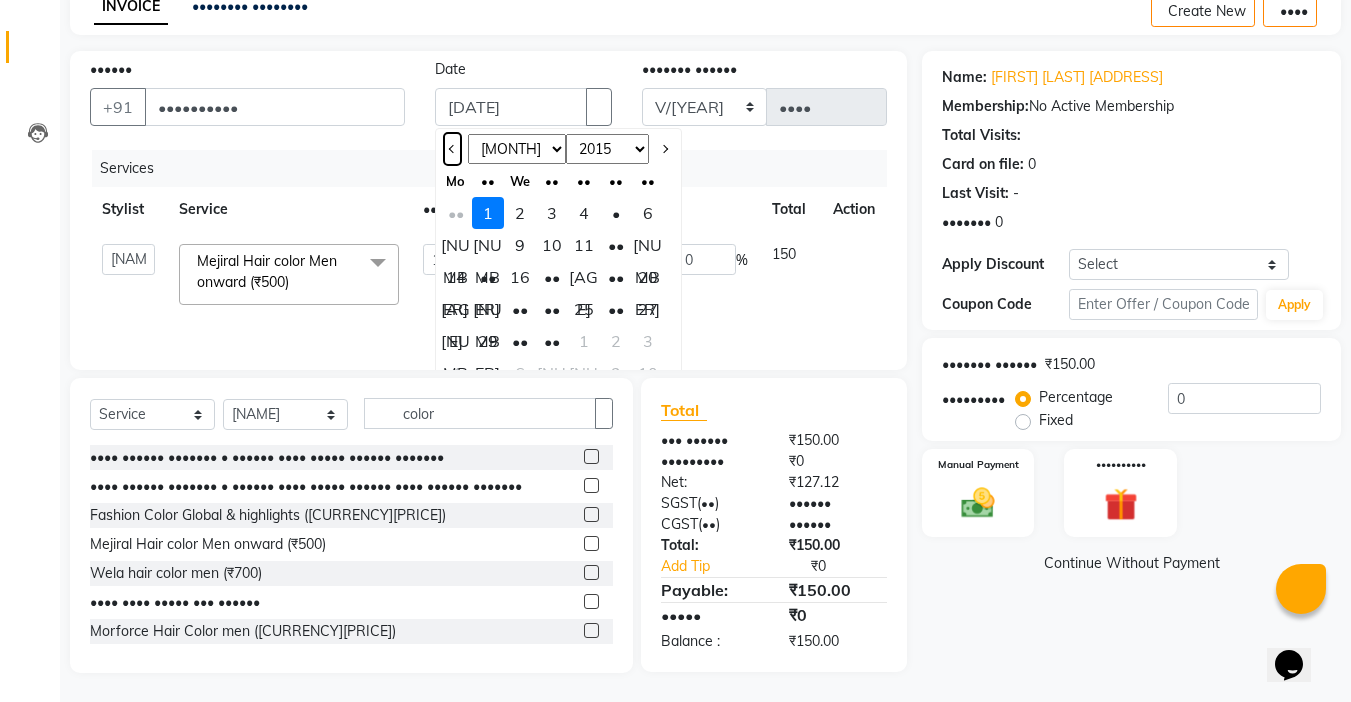 click at bounding box center (452, 149) 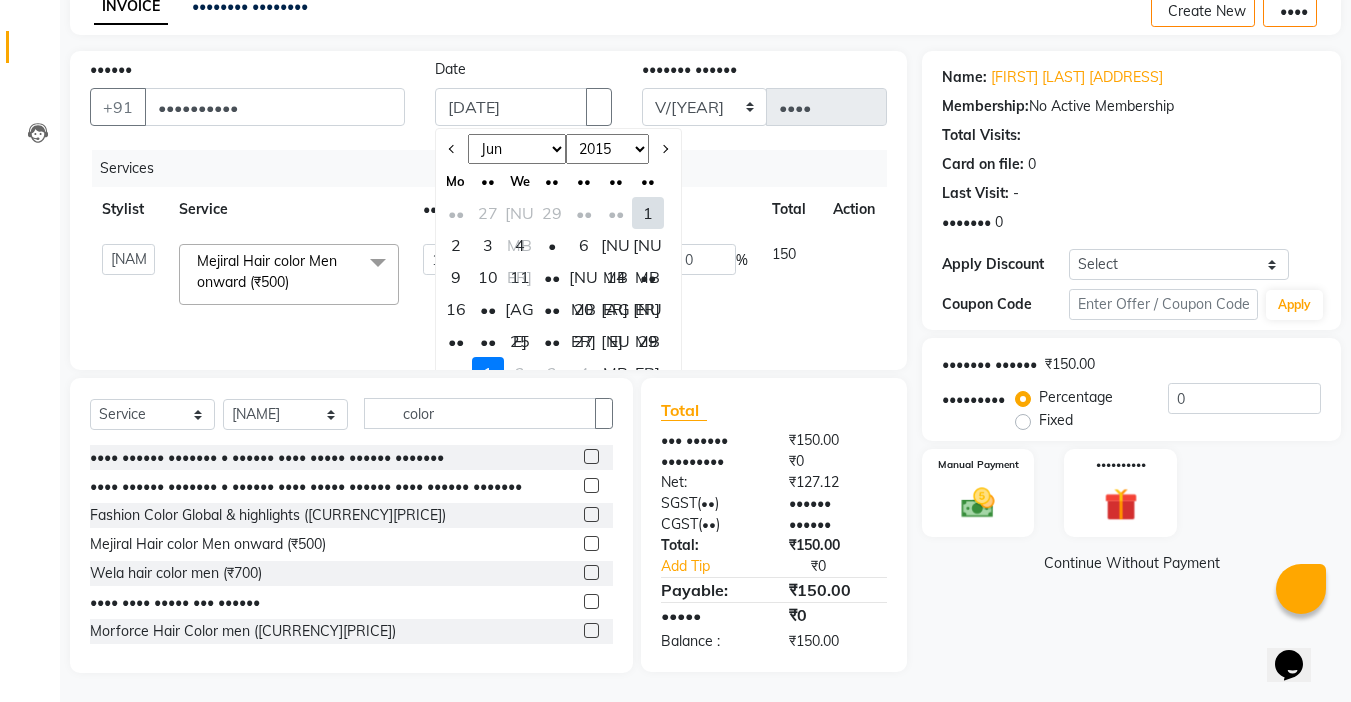 click on "••" at bounding box center [648, 277] 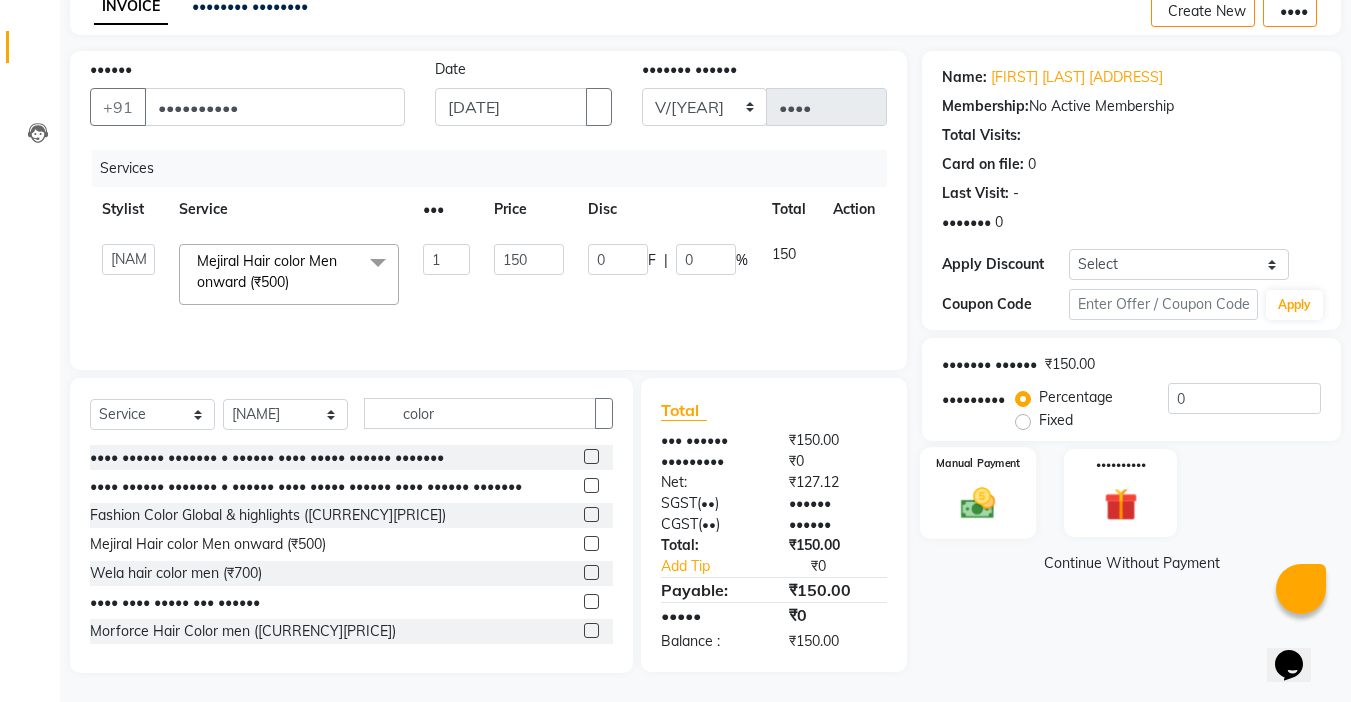 click on "Manual Payment" at bounding box center [978, 493] 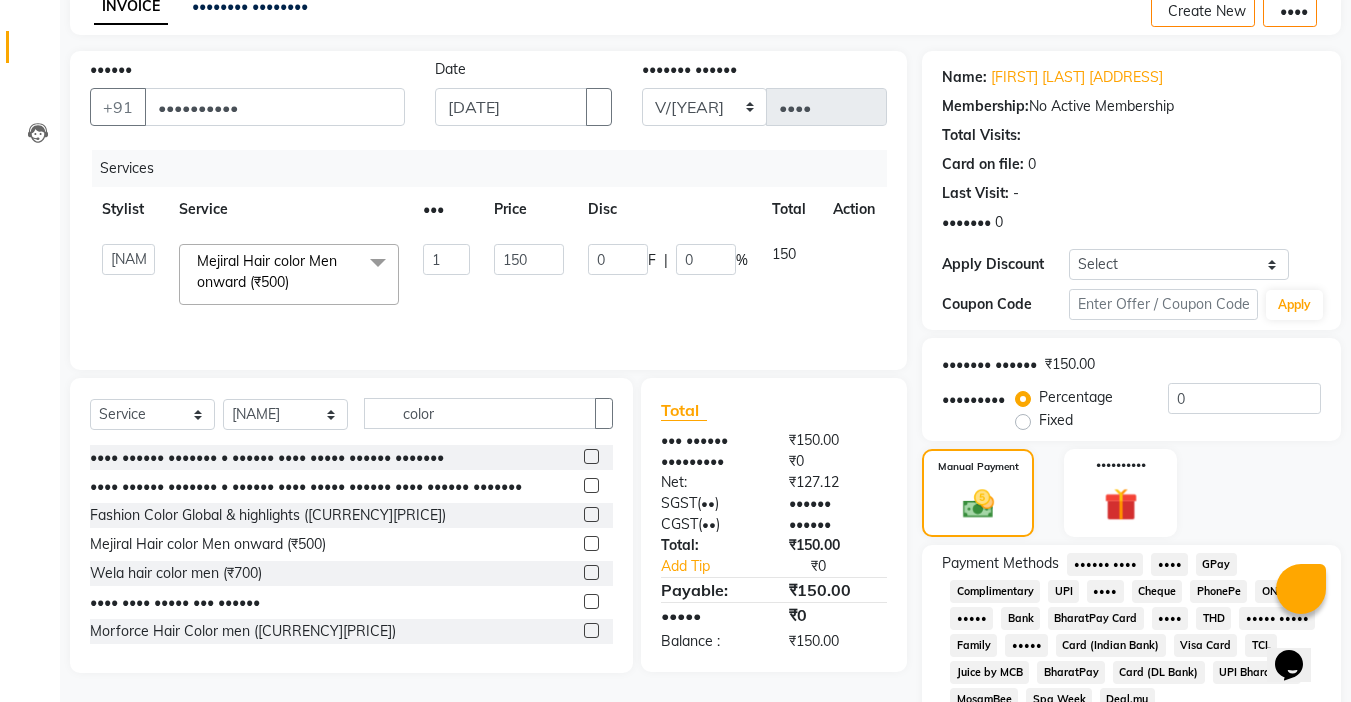 click on "UPI" at bounding box center (1105, 564) 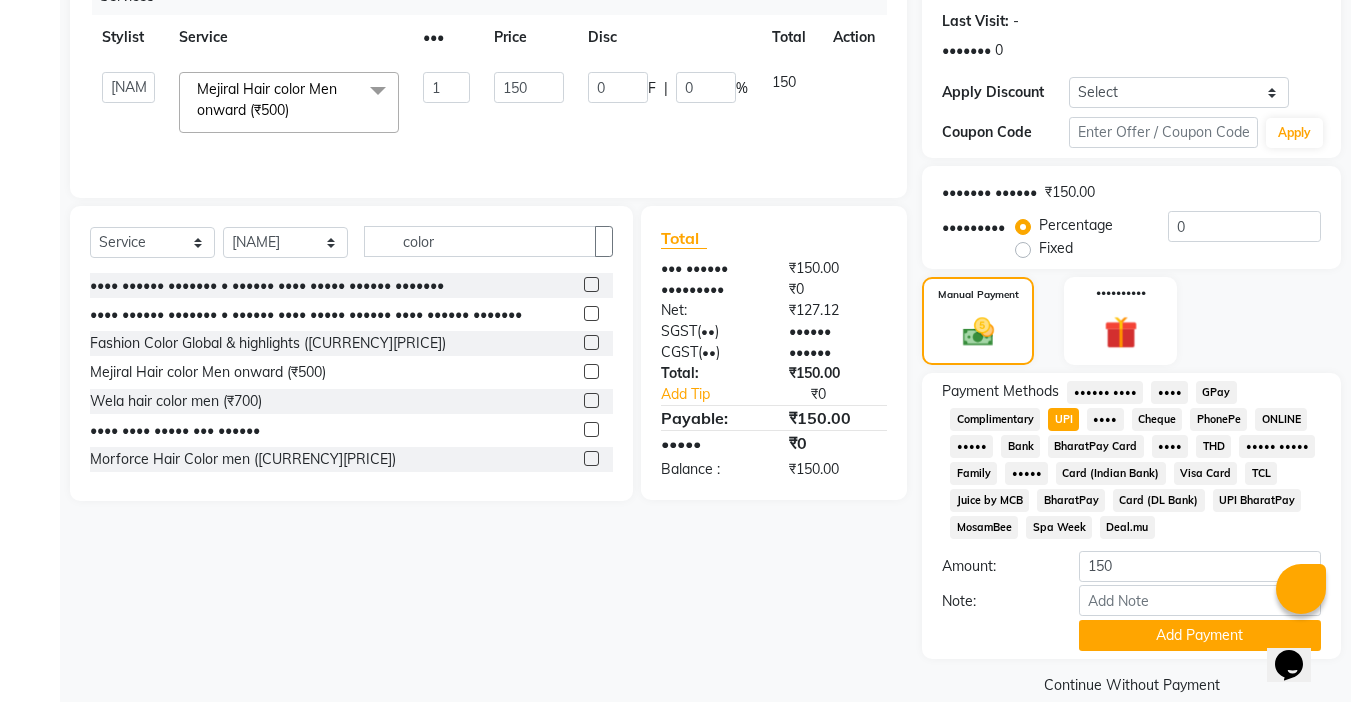 scroll, scrollTop: 304, scrollLeft: 0, axis: vertical 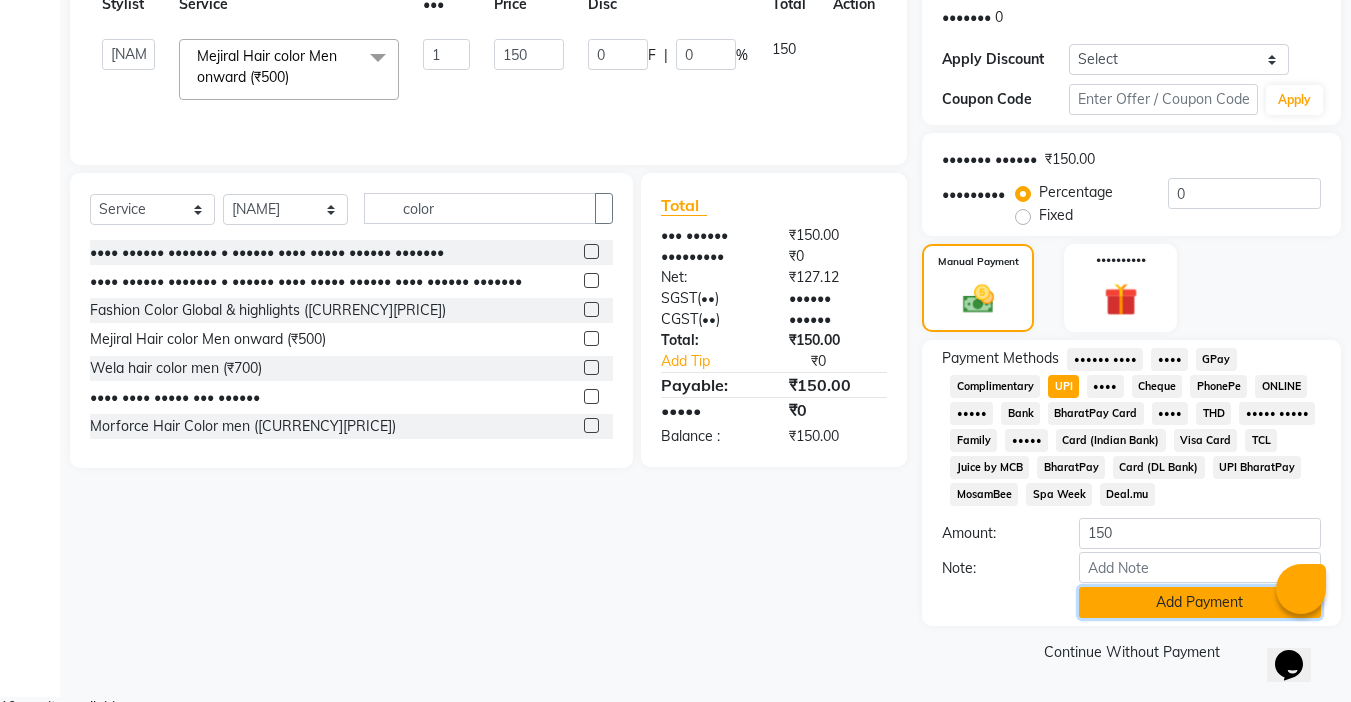 click on "Add Payment" at bounding box center (1200, 602) 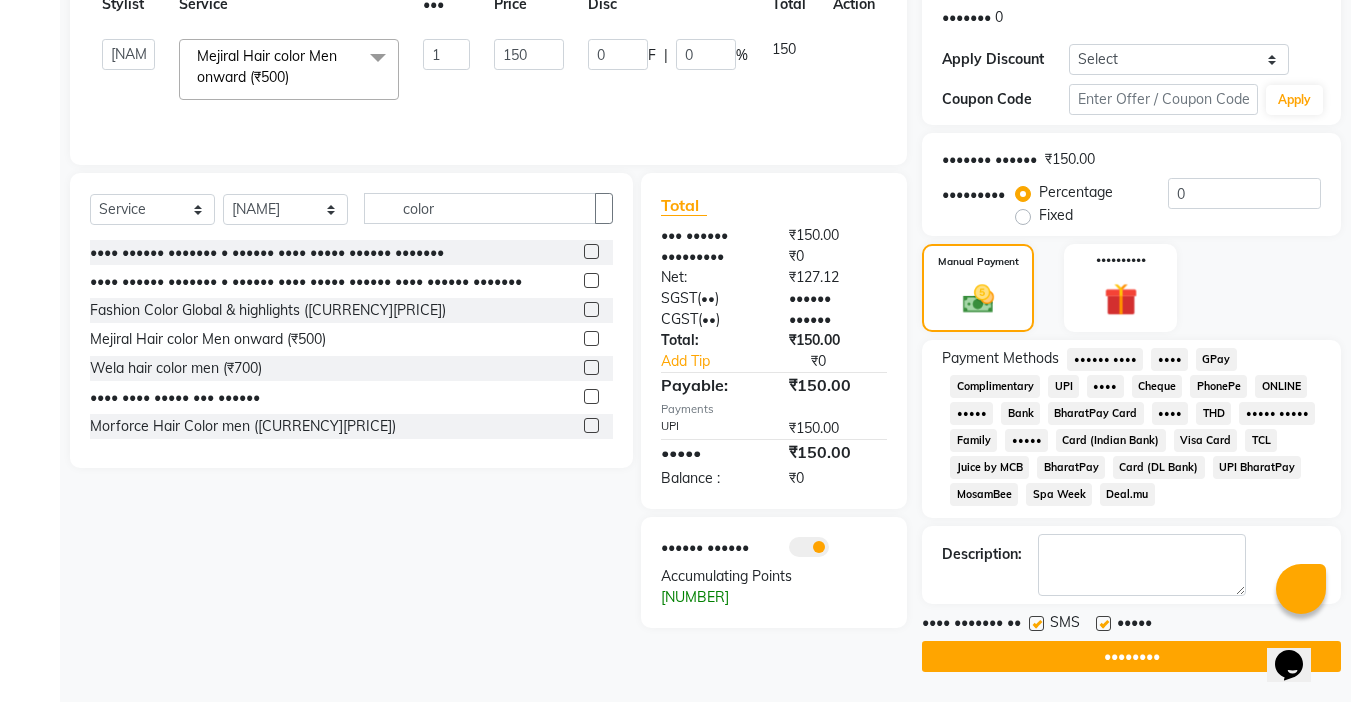 click at bounding box center [1103, 623] 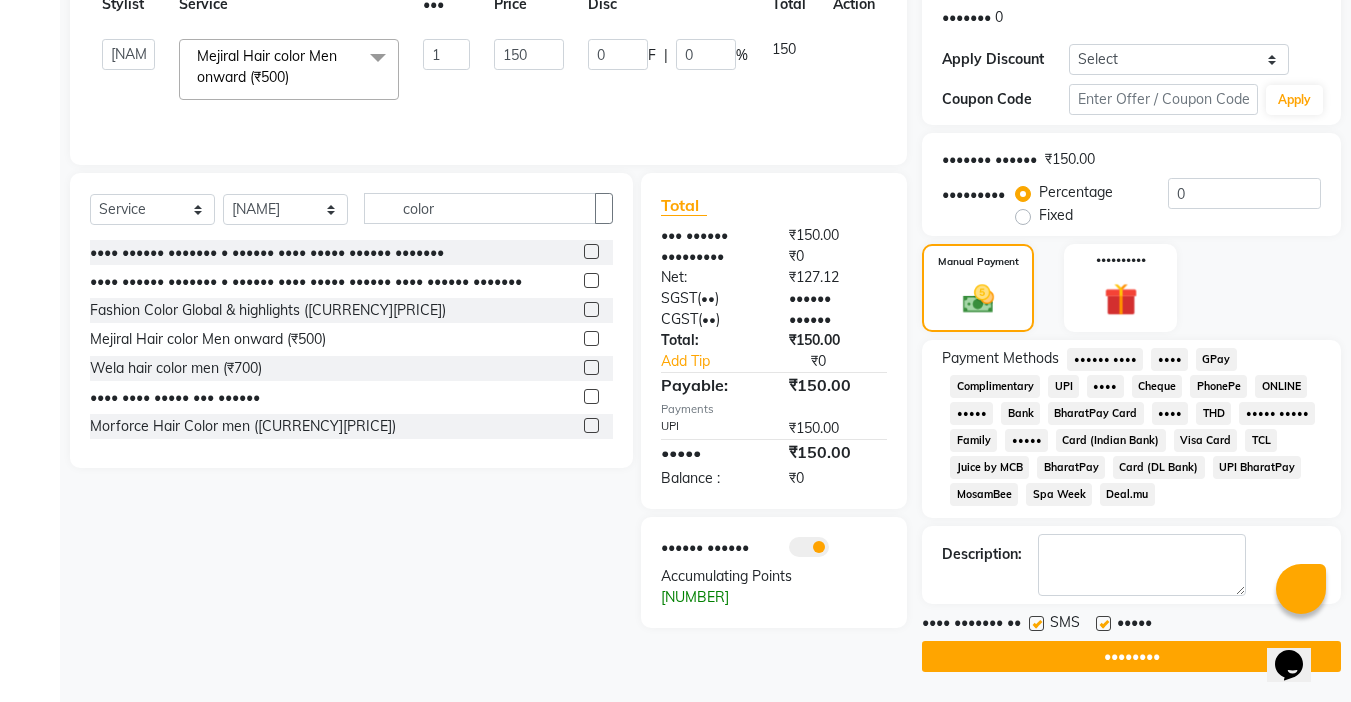 click at bounding box center [1102, 624] 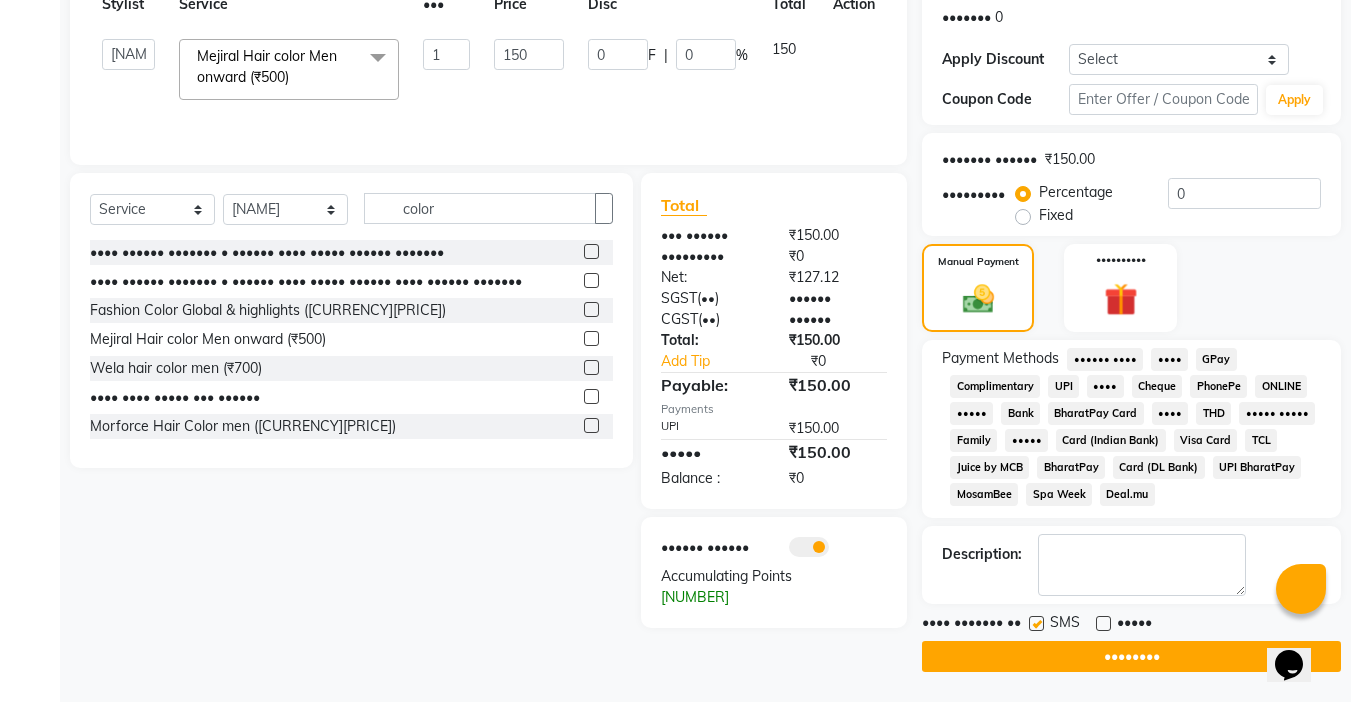 click at bounding box center (1036, 623) 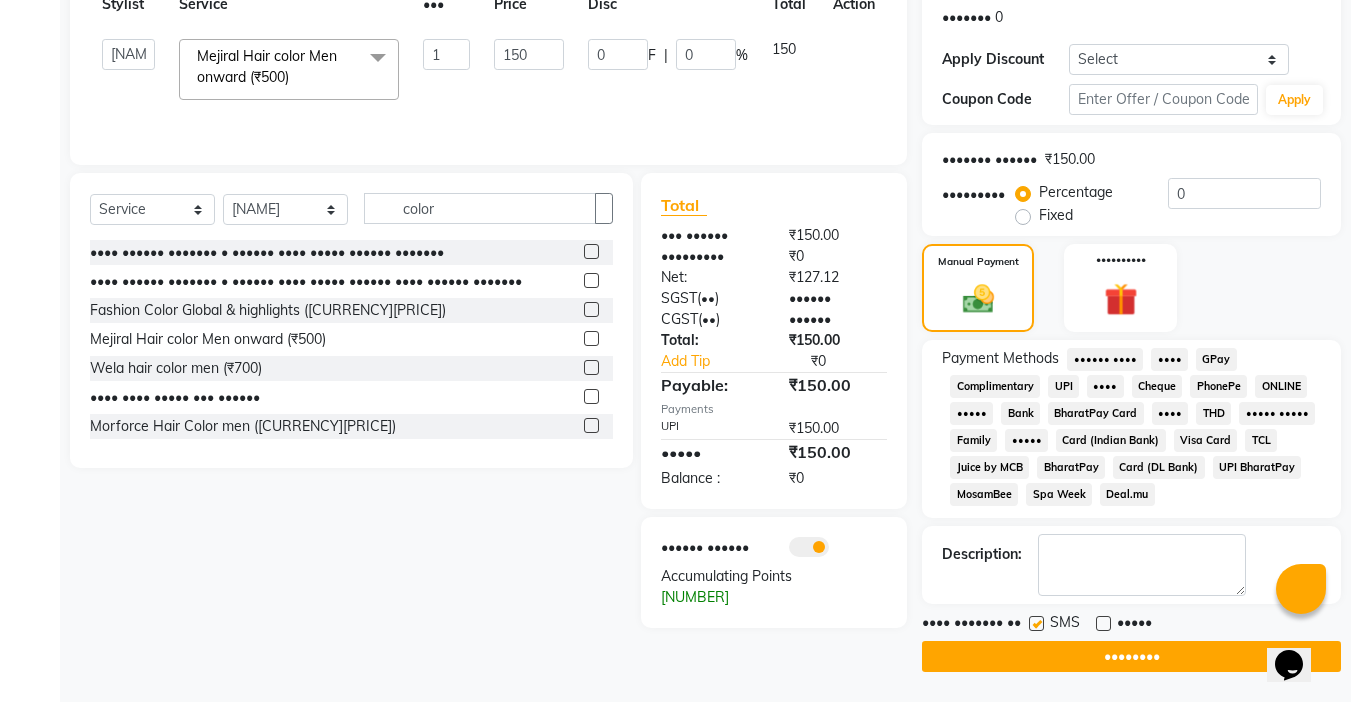 click at bounding box center [1035, 624] 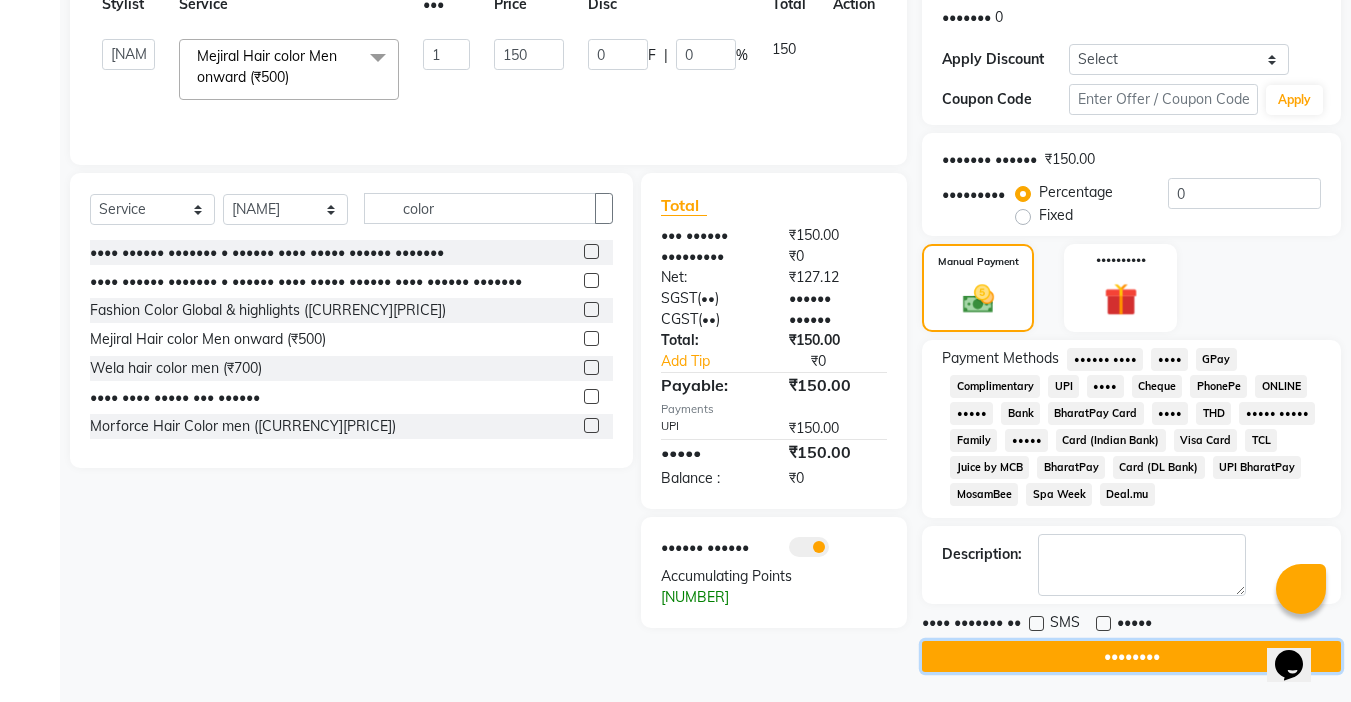 click on "••••••••" at bounding box center [1131, 656] 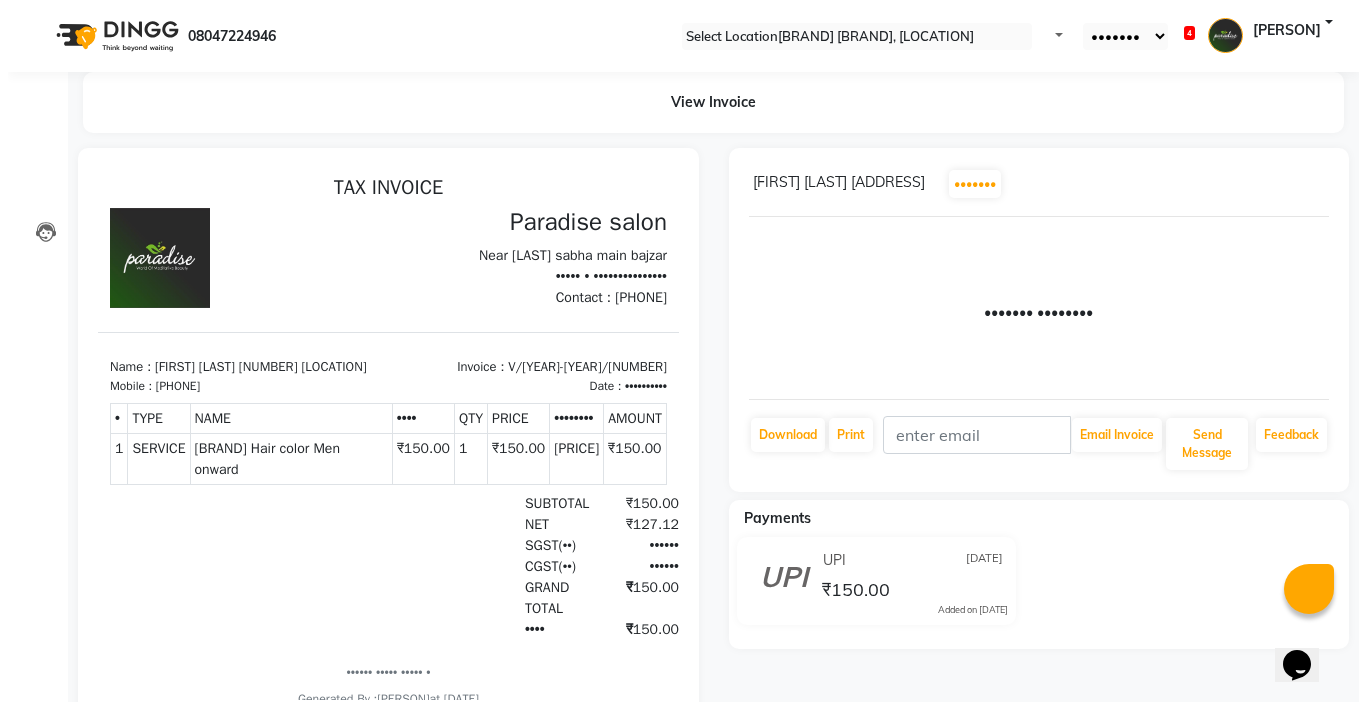 scroll, scrollTop: 0, scrollLeft: 0, axis: both 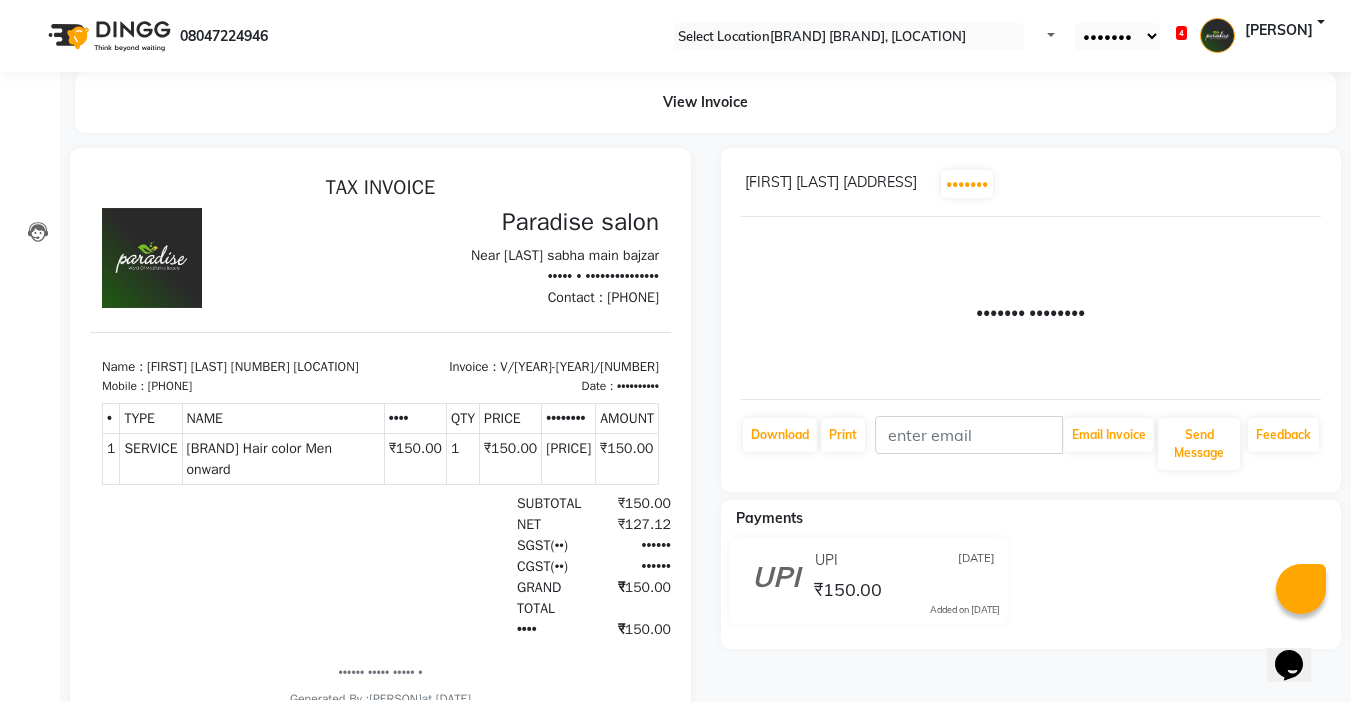 click on "Invoice" at bounding box center [30, 146] 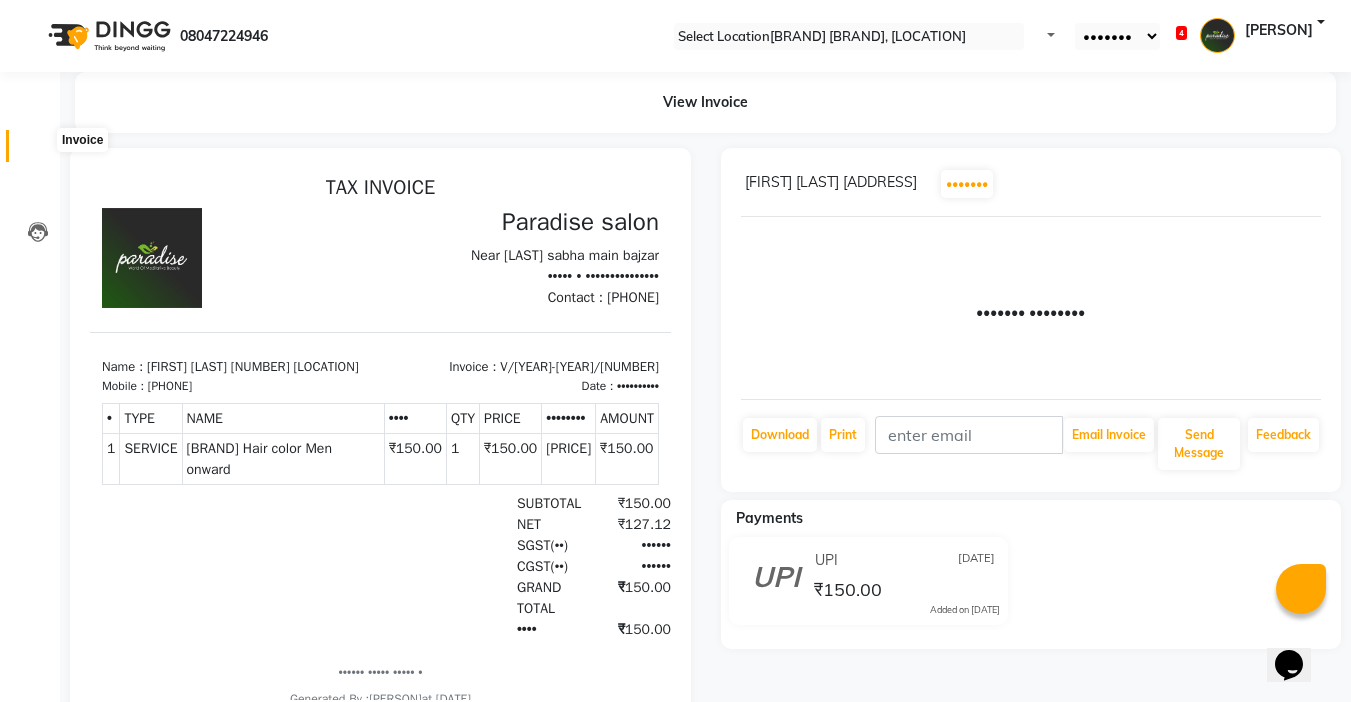 click at bounding box center (38, 151) 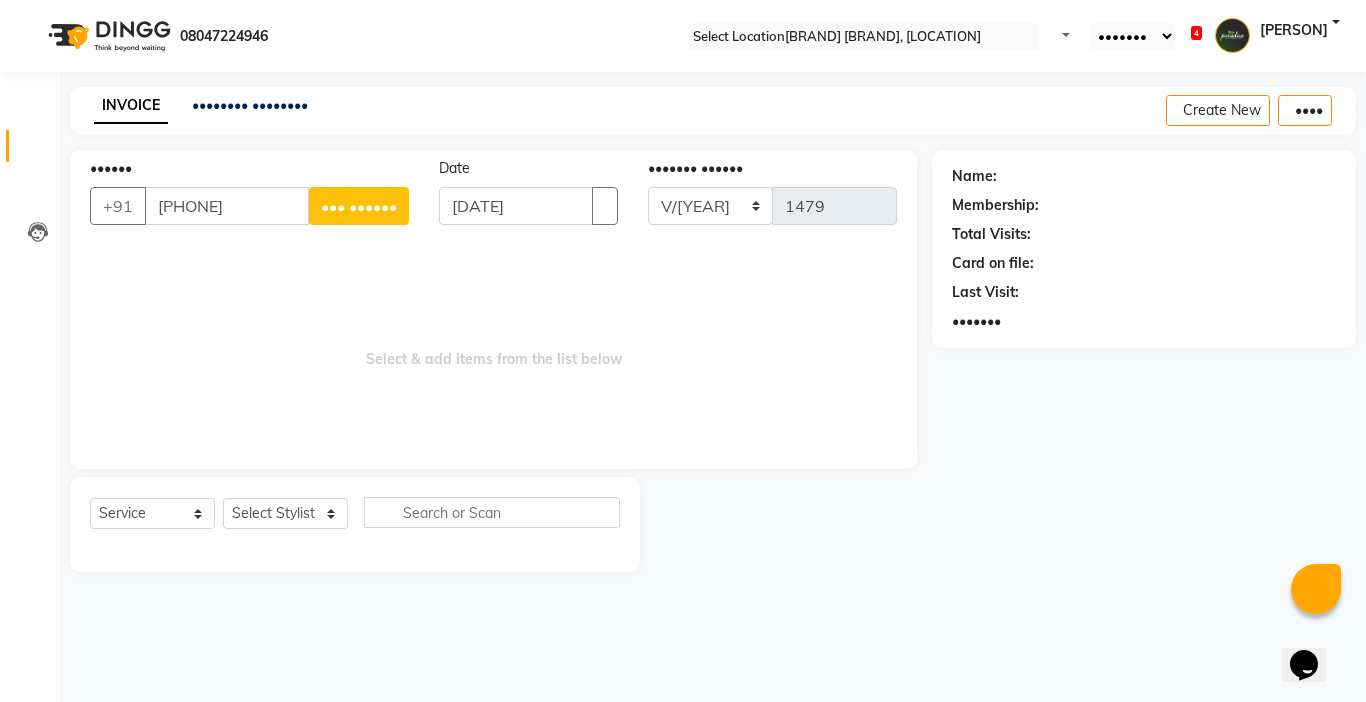 type on "[PHONE]" 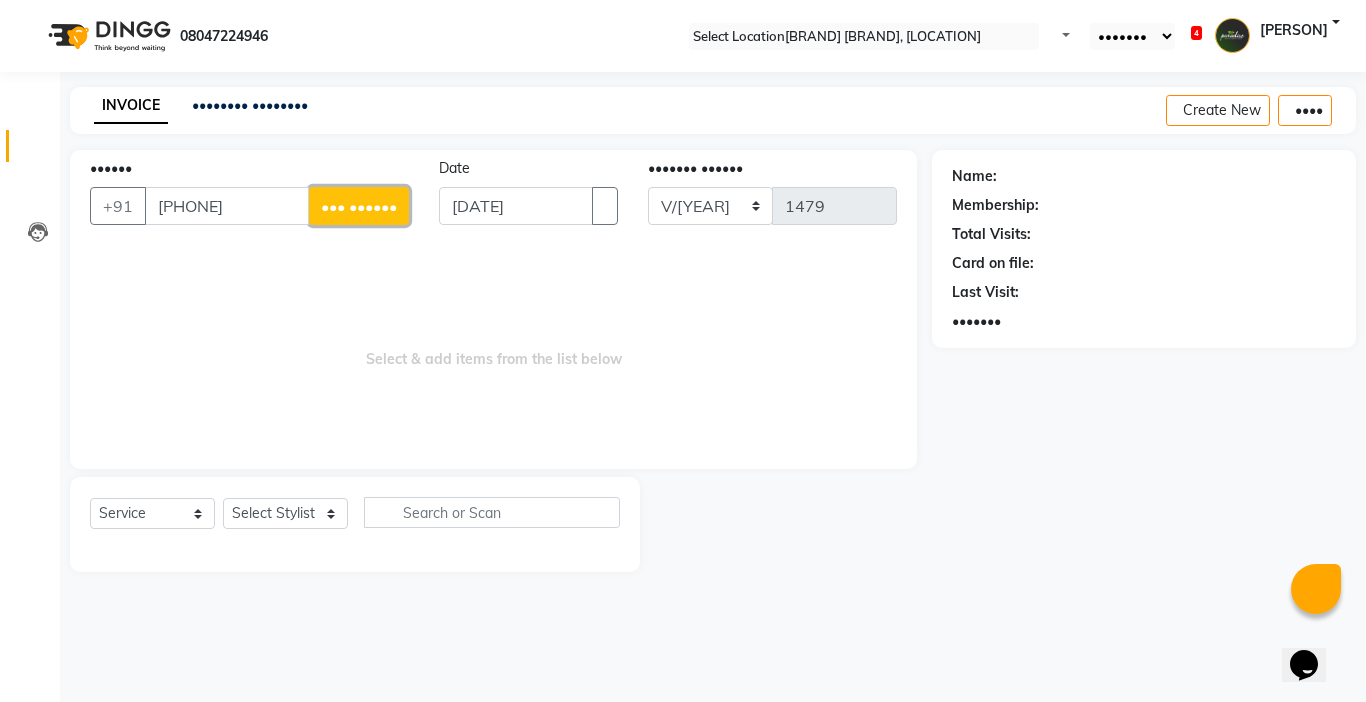 click on "••• ••••••" at bounding box center (359, 206) 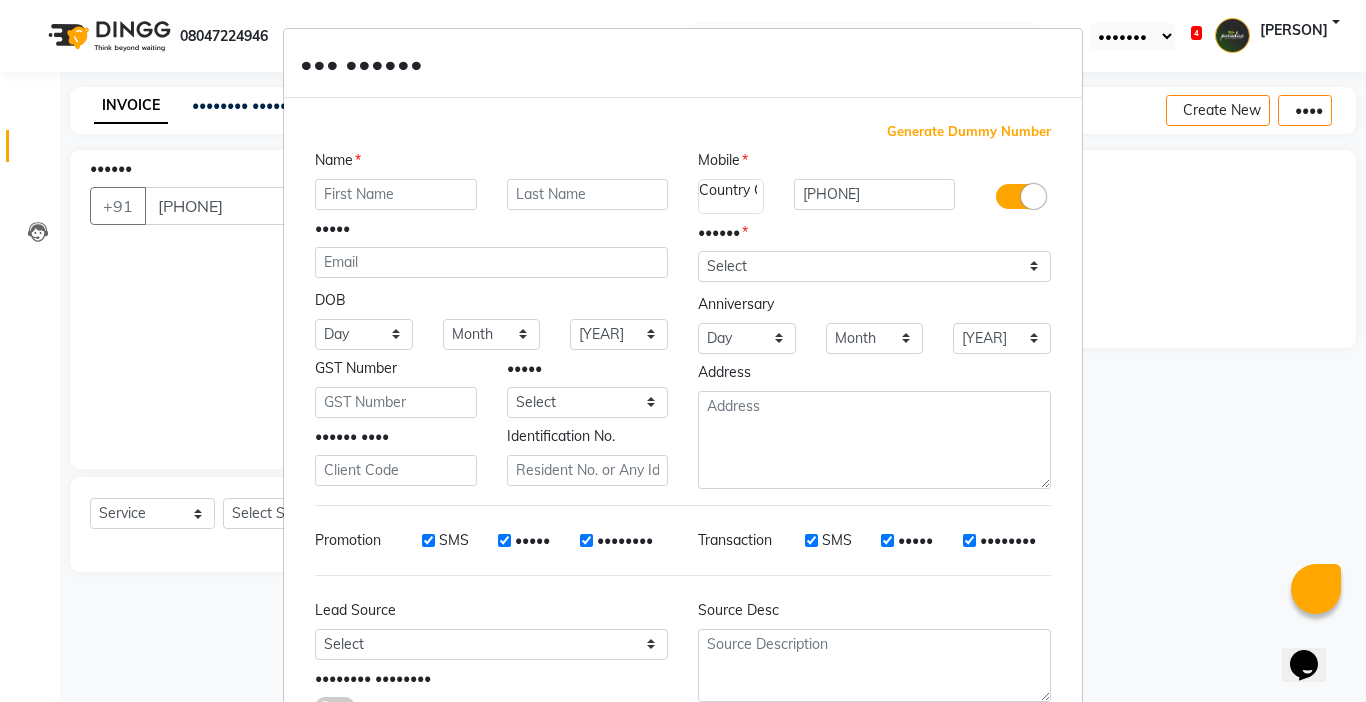 click at bounding box center [396, 194] 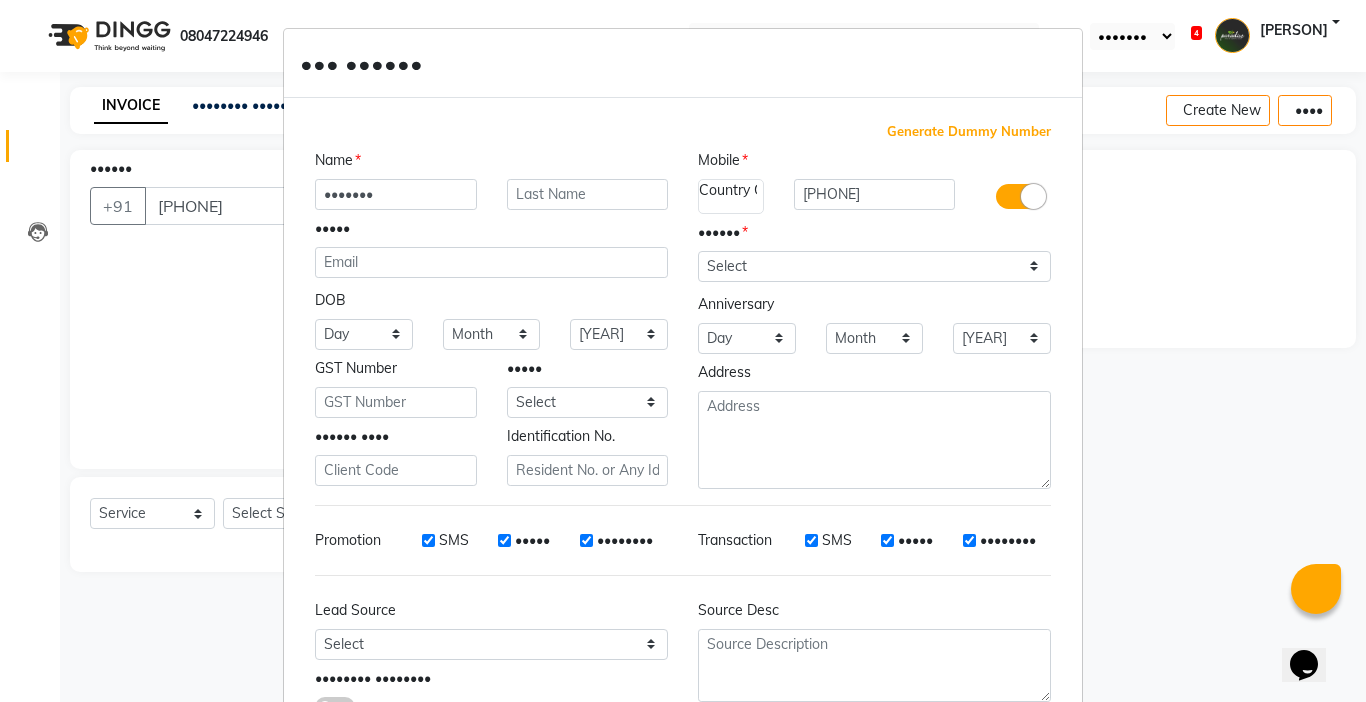 type on "•••••••" 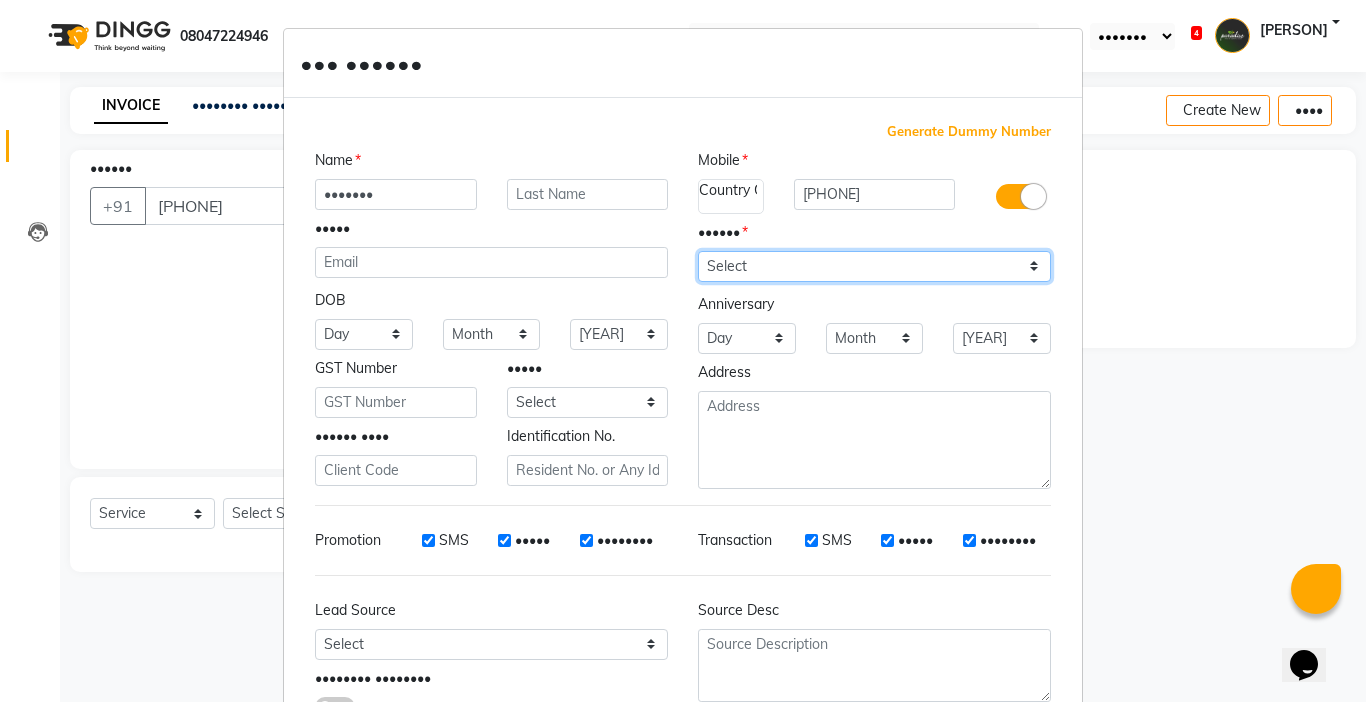 click on "•••••• •••• •••••• ••••• •••••• ••• •• •••" at bounding box center (874, 266) 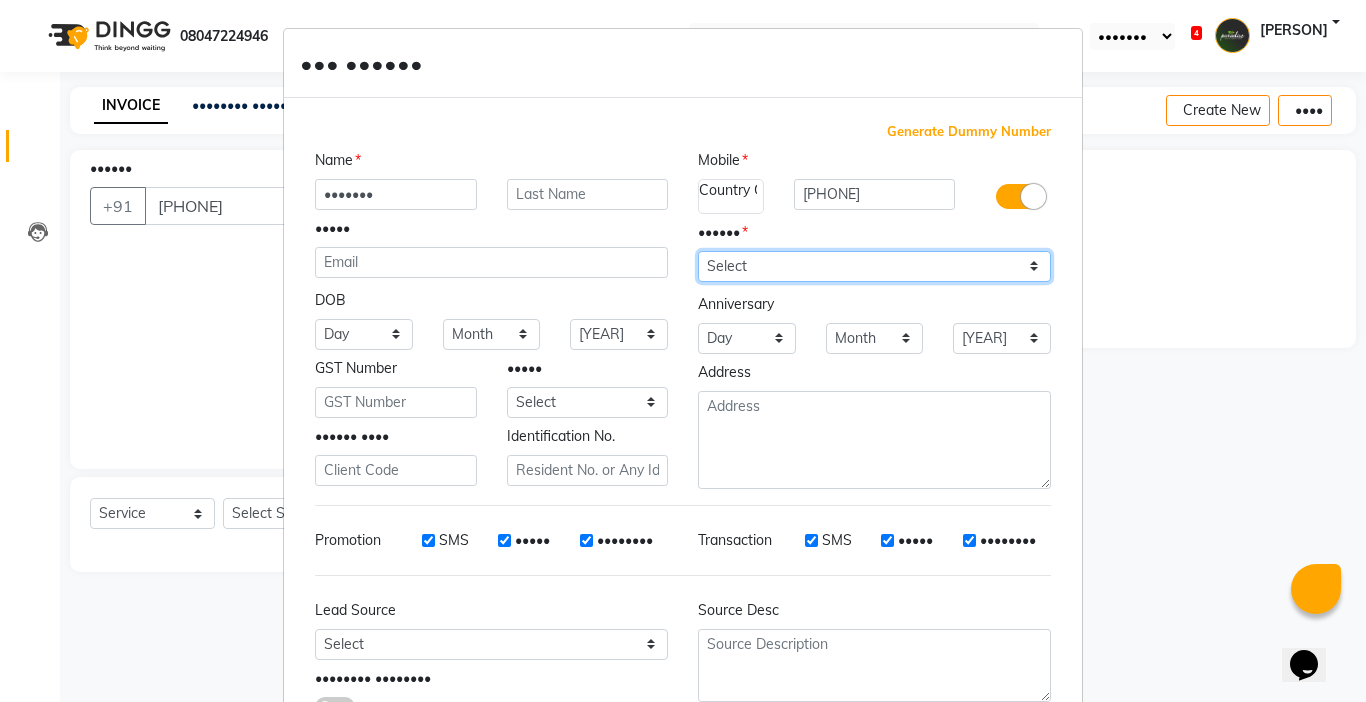 click on "•••••• •••• •••••• ••••• •••••• ••• •• •••" at bounding box center (874, 266) 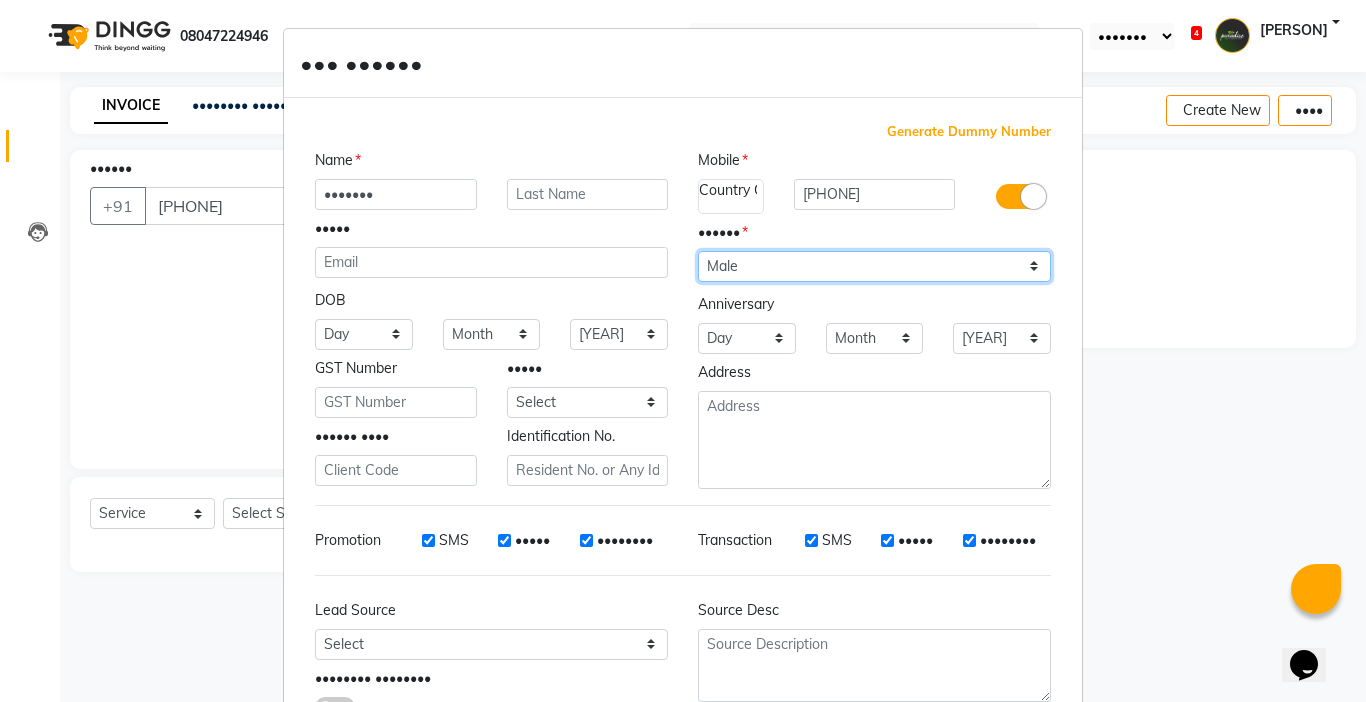 click on "•••••• •••• •••••• ••••• •••••• ••• •• •••" at bounding box center [874, 266] 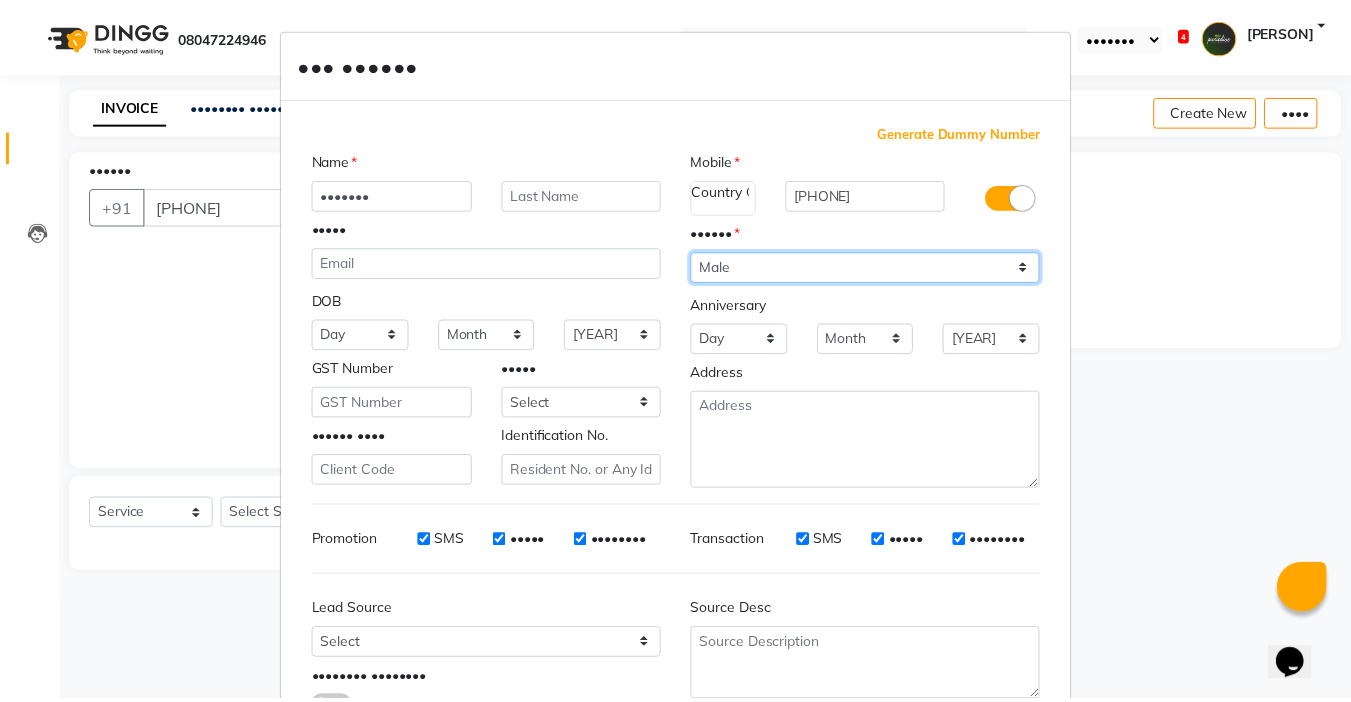 scroll, scrollTop: 147, scrollLeft: 0, axis: vertical 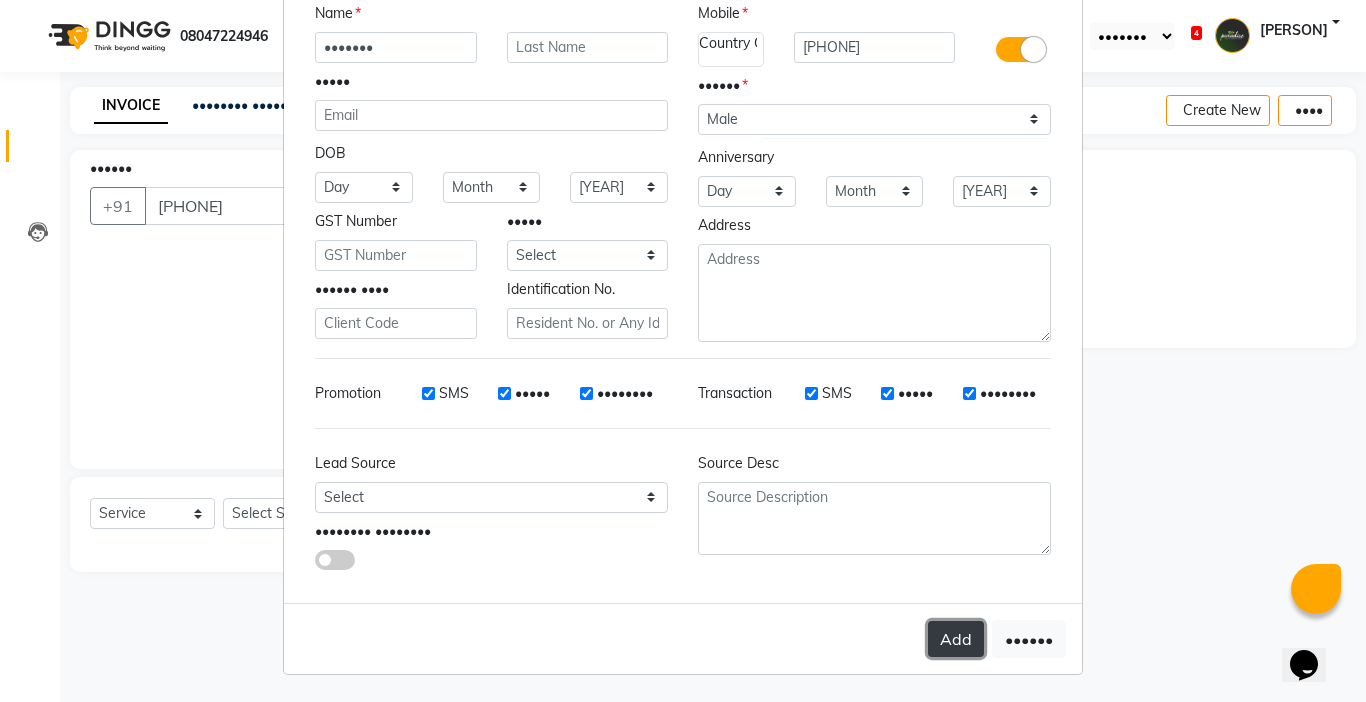 click on "Add" at bounding box center [956, 639] 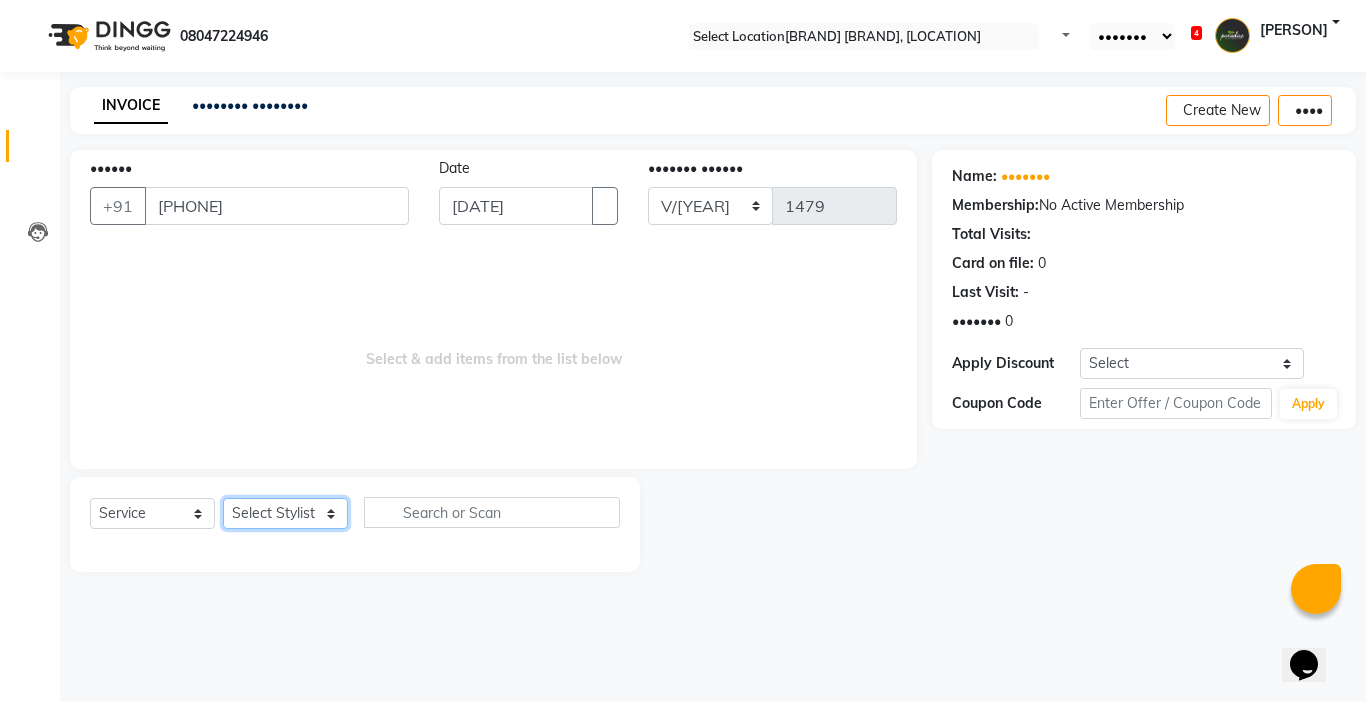 click on "Select Stylist Abby aman  Anil anku company Deepak Deepika Gourav Heena ishu Jagdeesh kanchan Love preet Maddy Manpreet student Meenu Naina Palak Palak Sharma Radika Rajneesh Student Seema Shagun Shifali - Student Shweta  Sujata Surinder Paul Vansh Vikas Vishal" at bounding box center (285, 513) 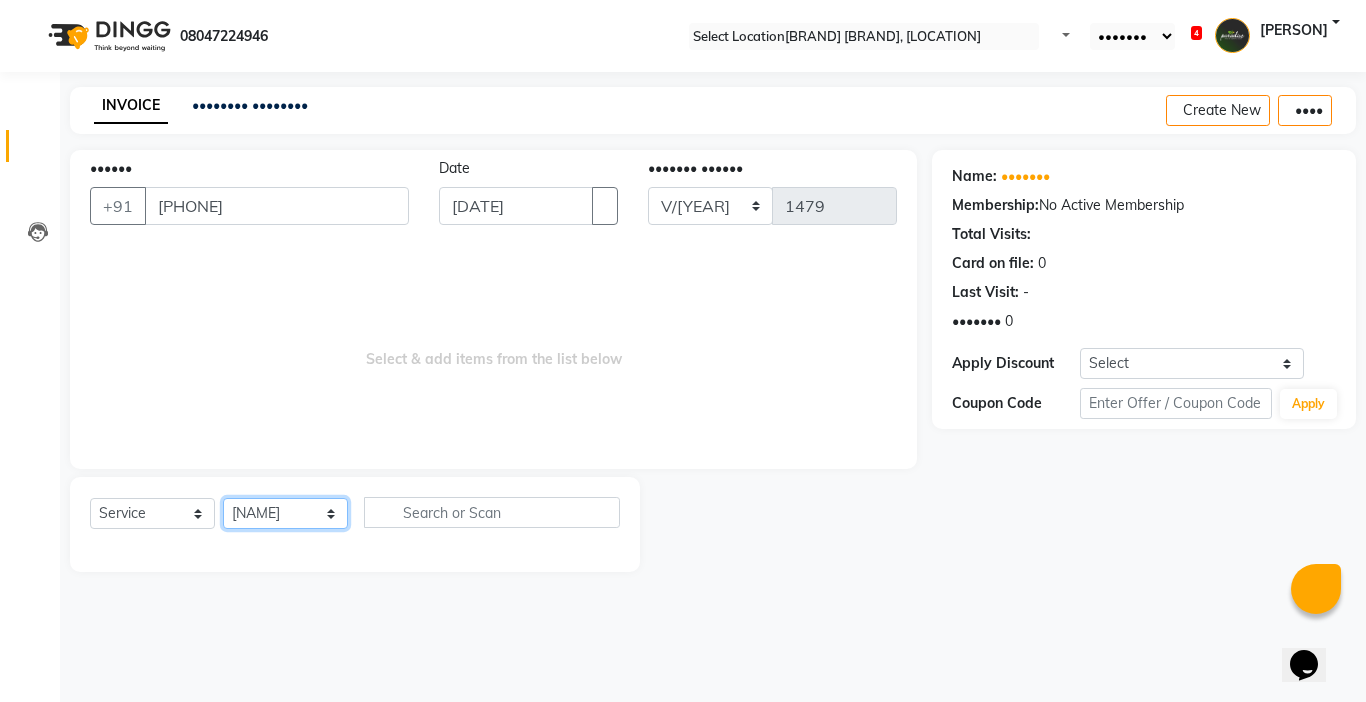 click on "Select Stylist Abby aman  Anil anku company Deepak Deepika Gourav Heena ishu Jagdeesh kanchan Love preet Maddy Manpreet student Meenu Naina Palak Palak Sharma Radika Rajneesh Student Seema Shagun Shifali - Student Shweta  Sujata Surinder Paul Vansh Vikas Vishal" at bounding box center [285, 513] 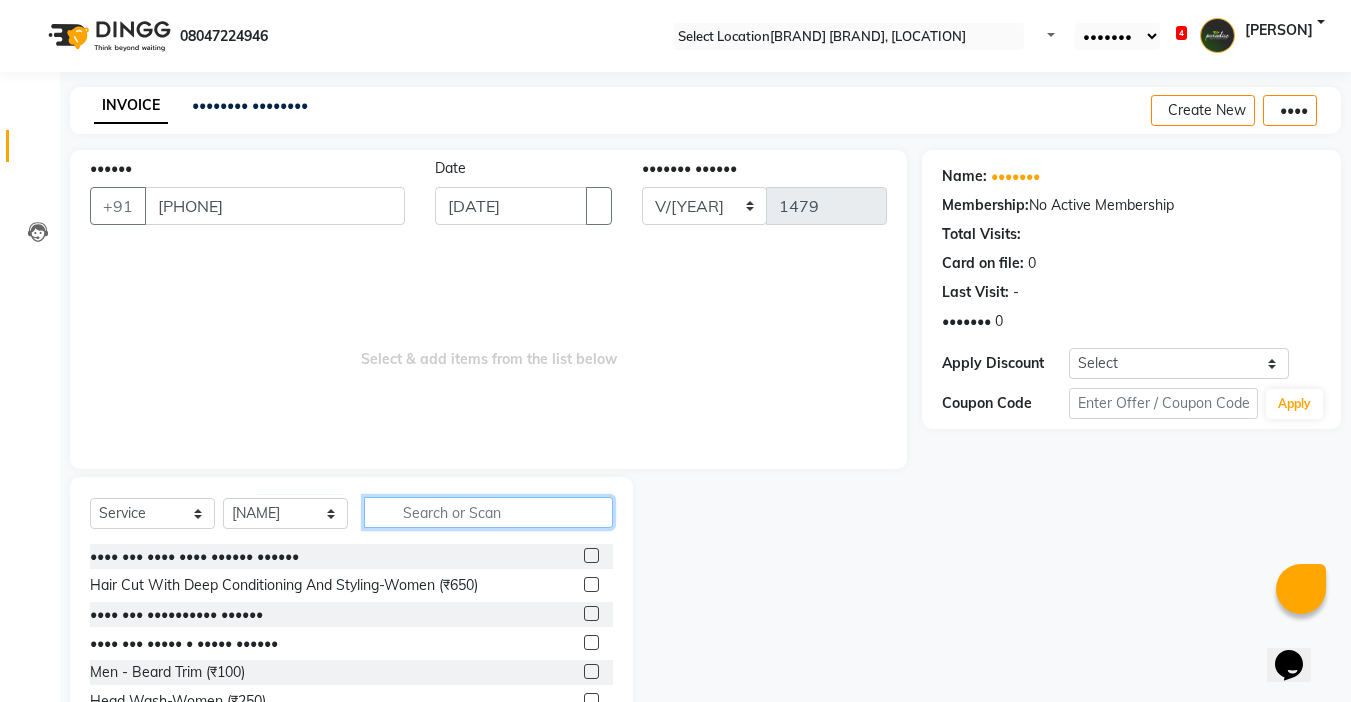 click at bounding box center [488, 512] 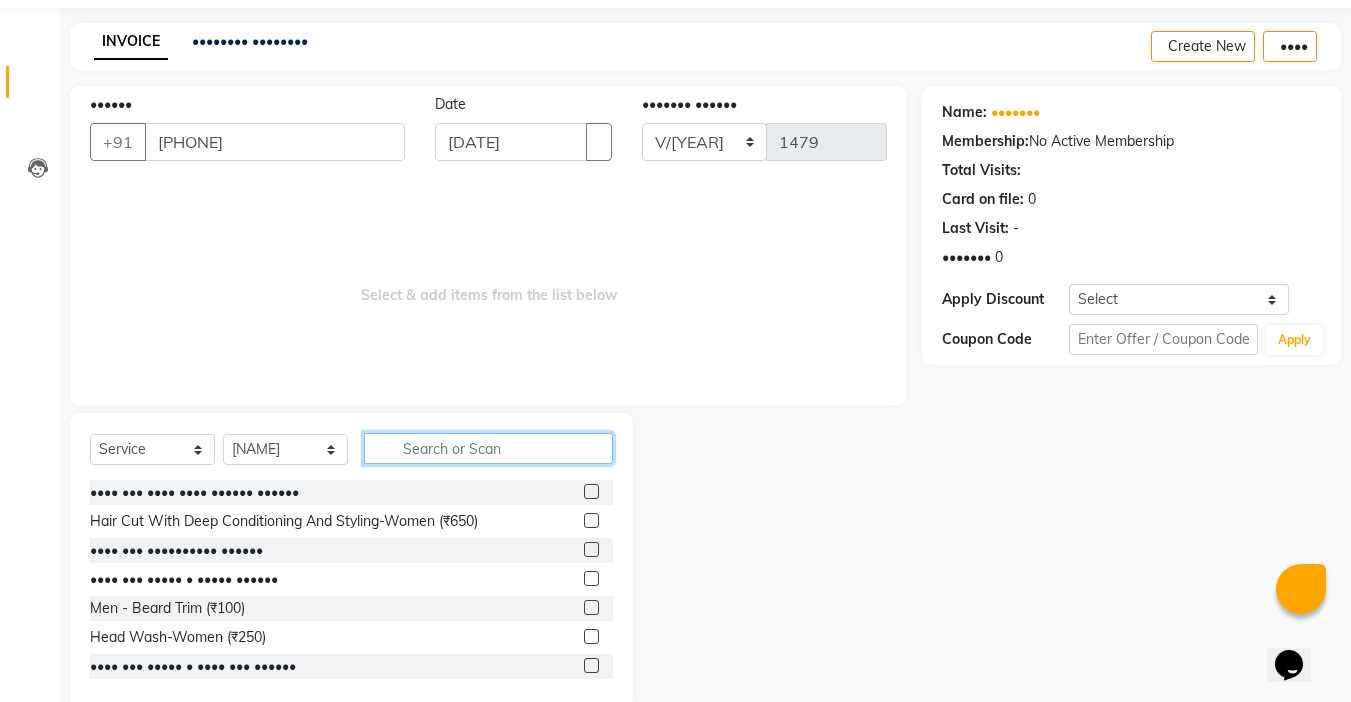 scroll, scrollTop: 99, scrollLeft: 0, axis: vertical 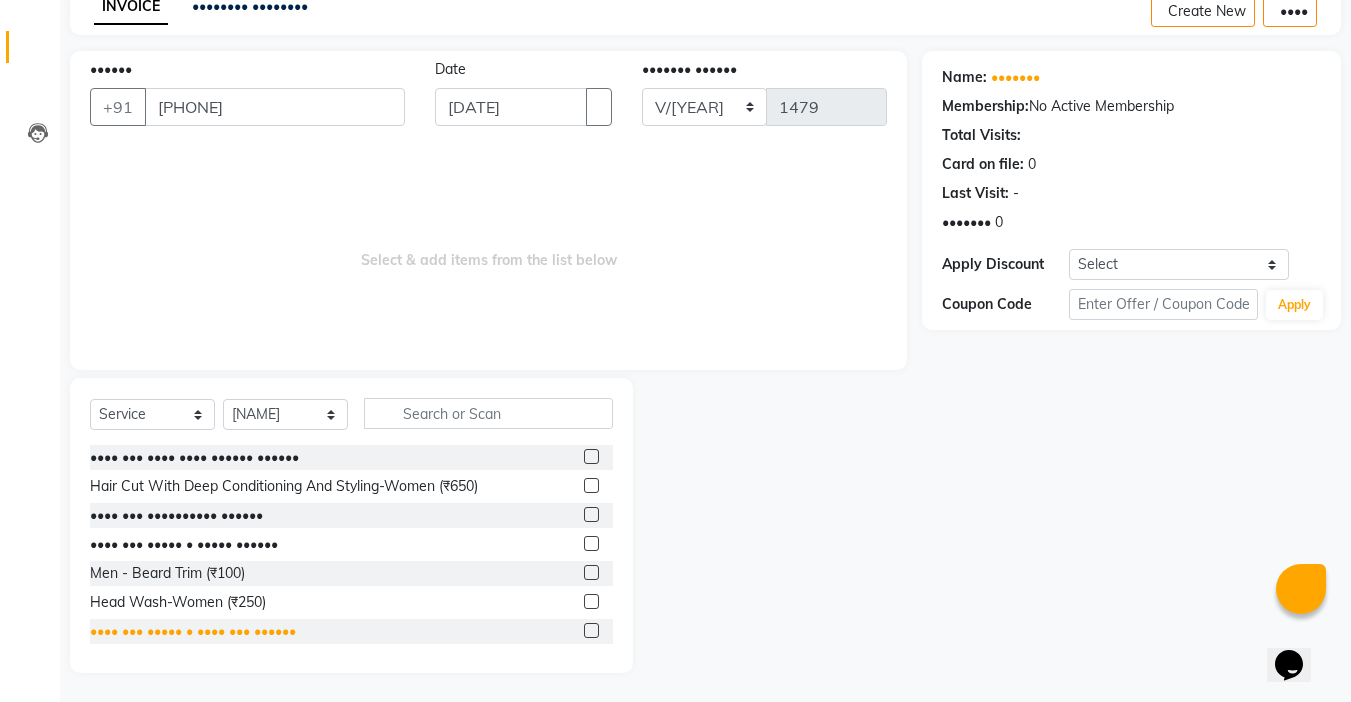 click on "•••• •••  •••••  •  •••• ••• ••••••" at bounding box center (194, 457) 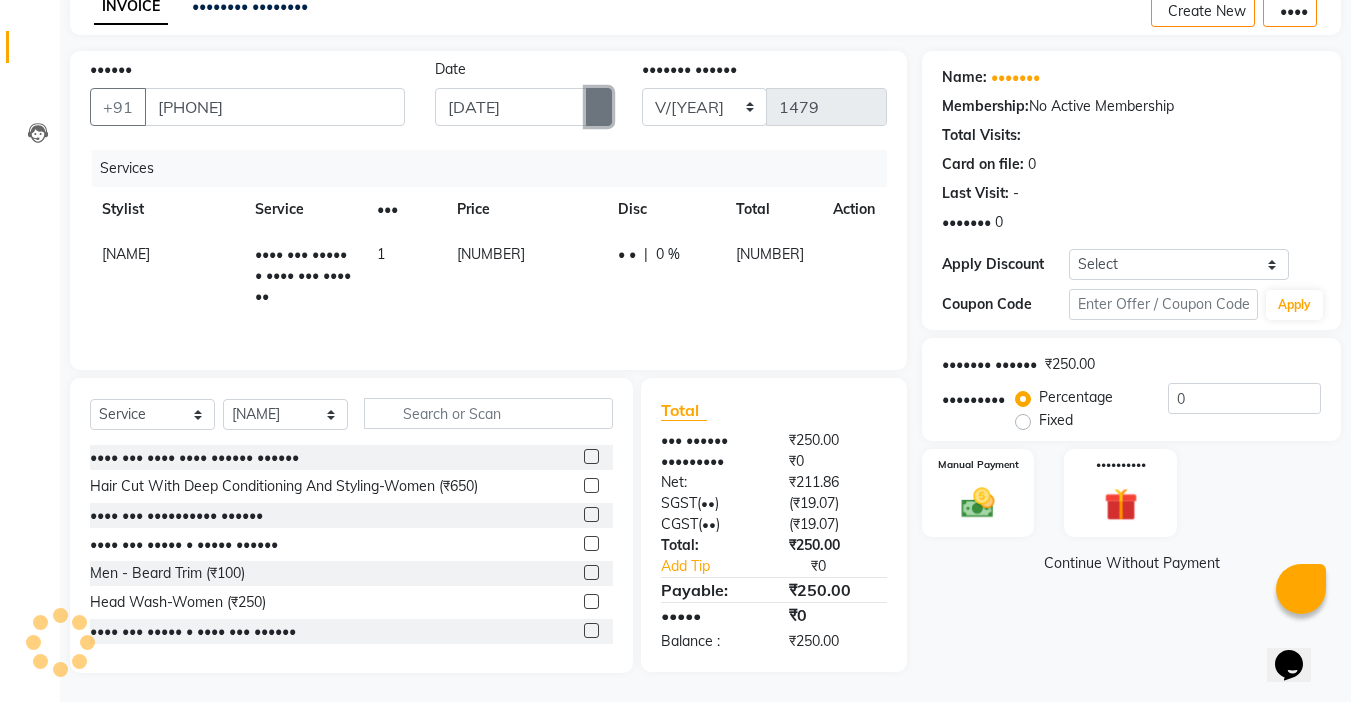 click at bounding box center [599, 107] 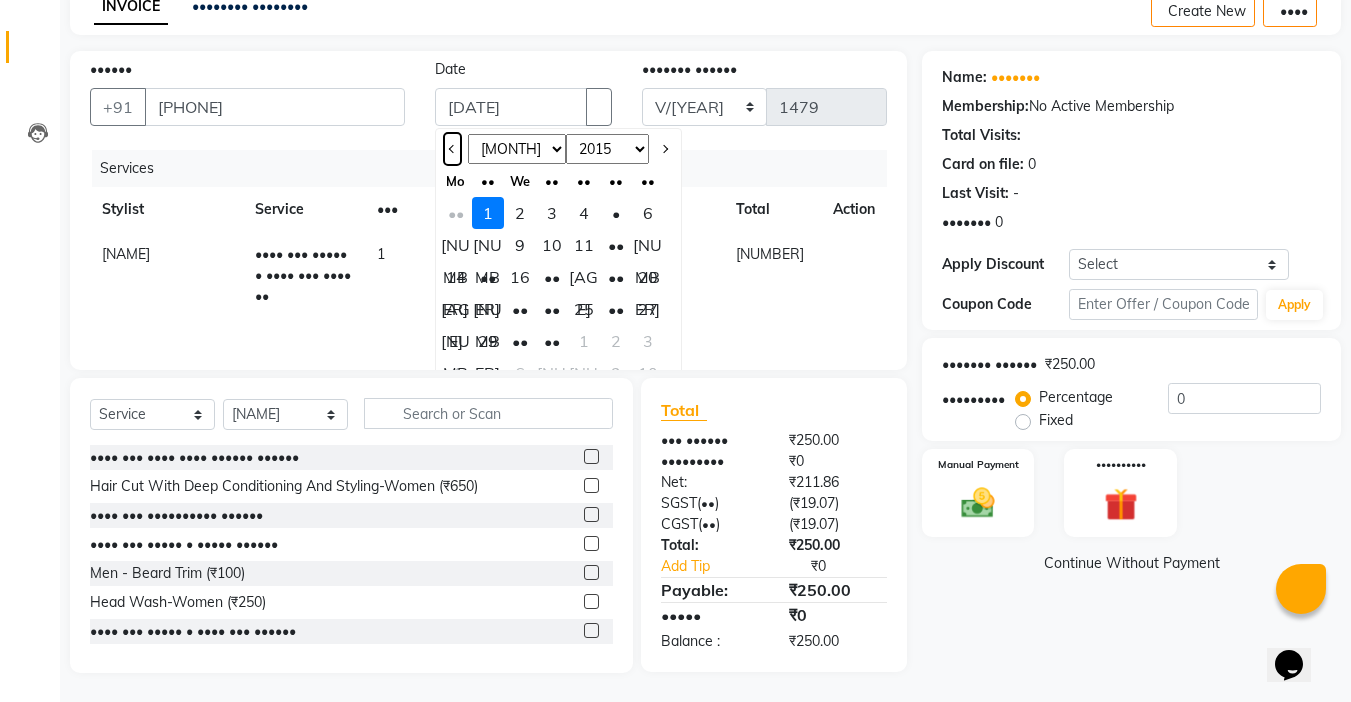 click at bounding box center [452, 149] 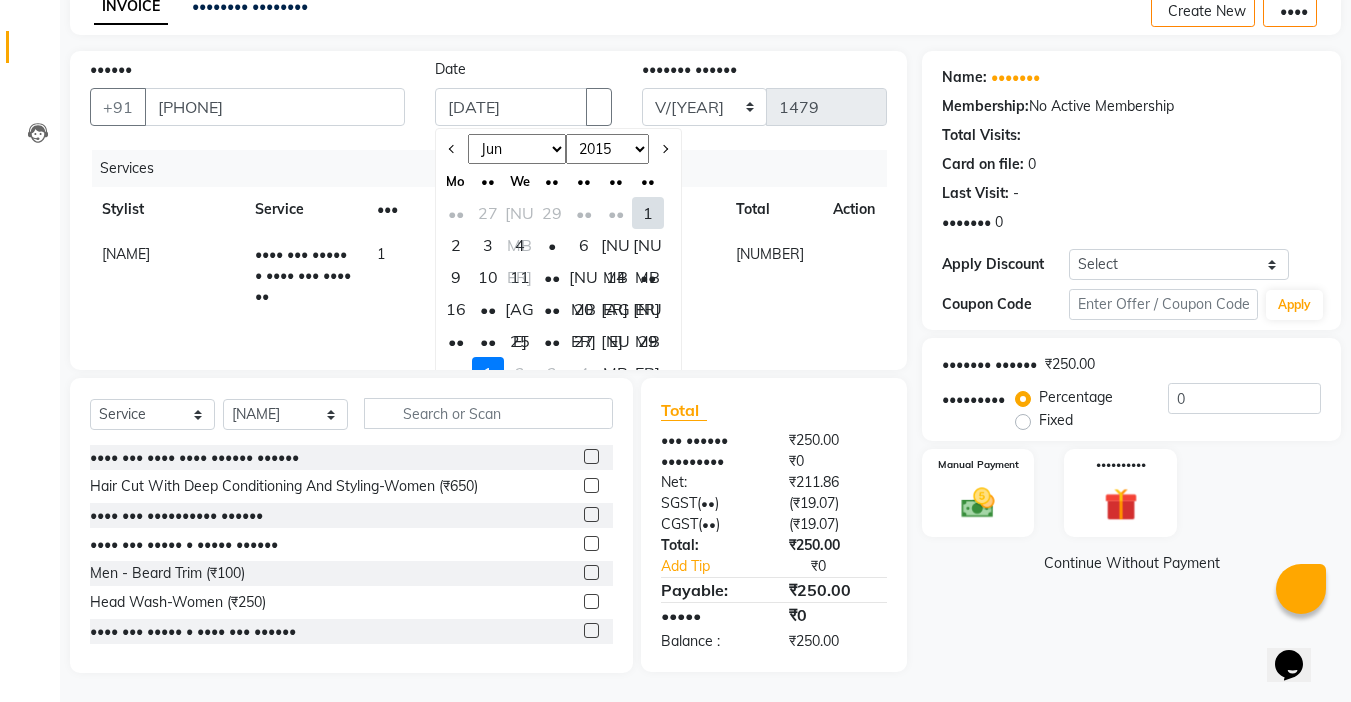 click on "16" at bounding box center (456, 309) 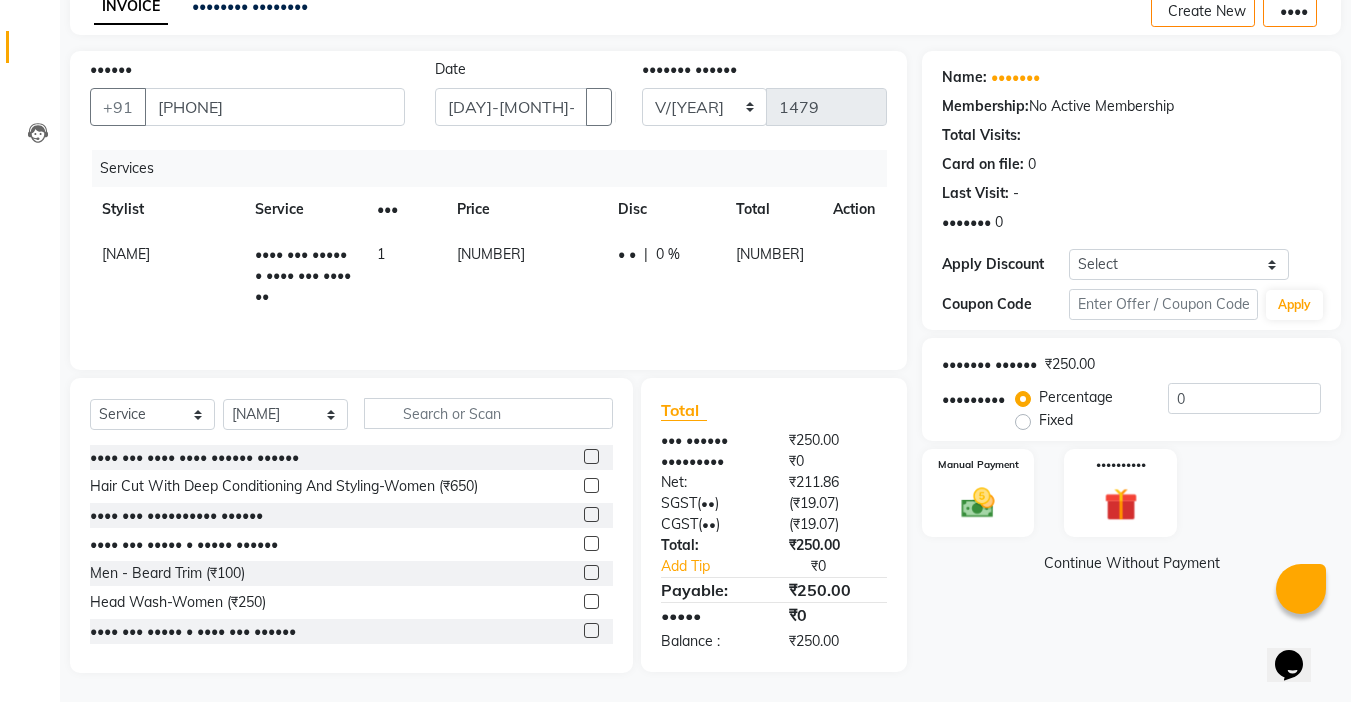click on "[NUMBER]" at bounding box center (525, 275) 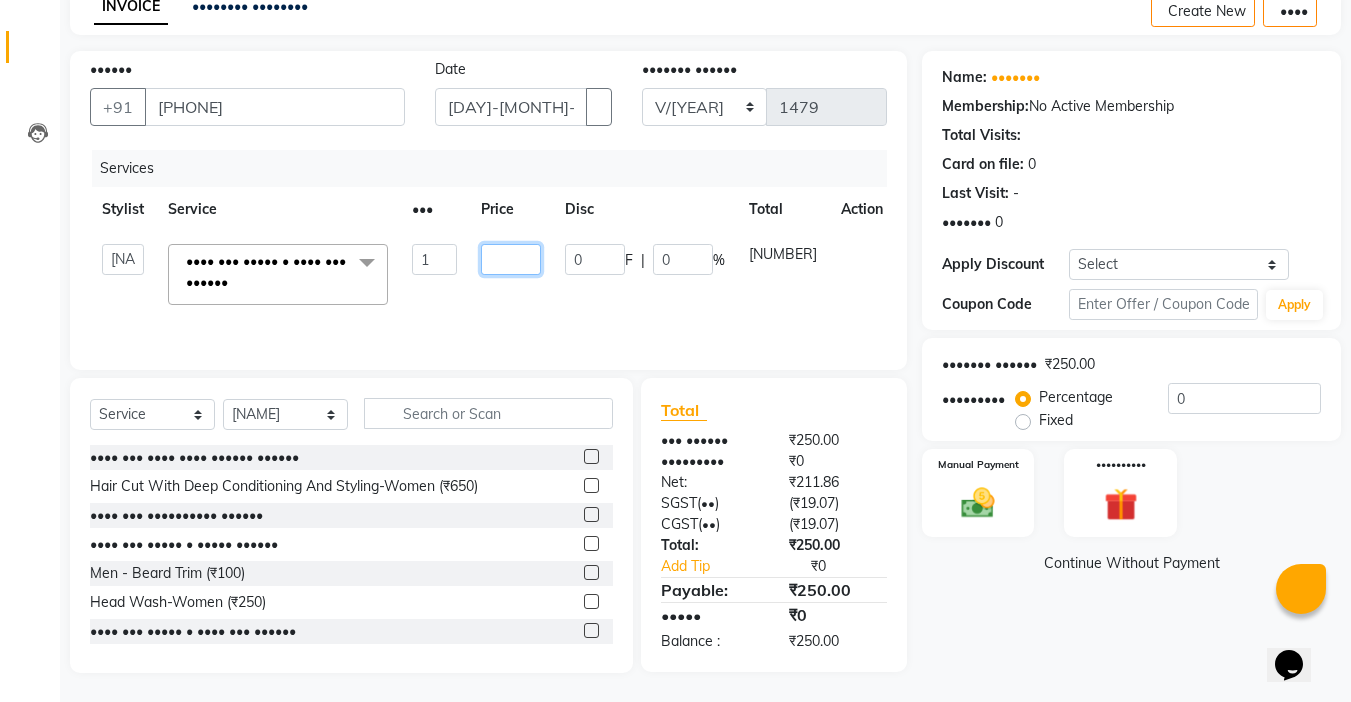 click on "[NUMBER]" at bounding box center [434, 259] 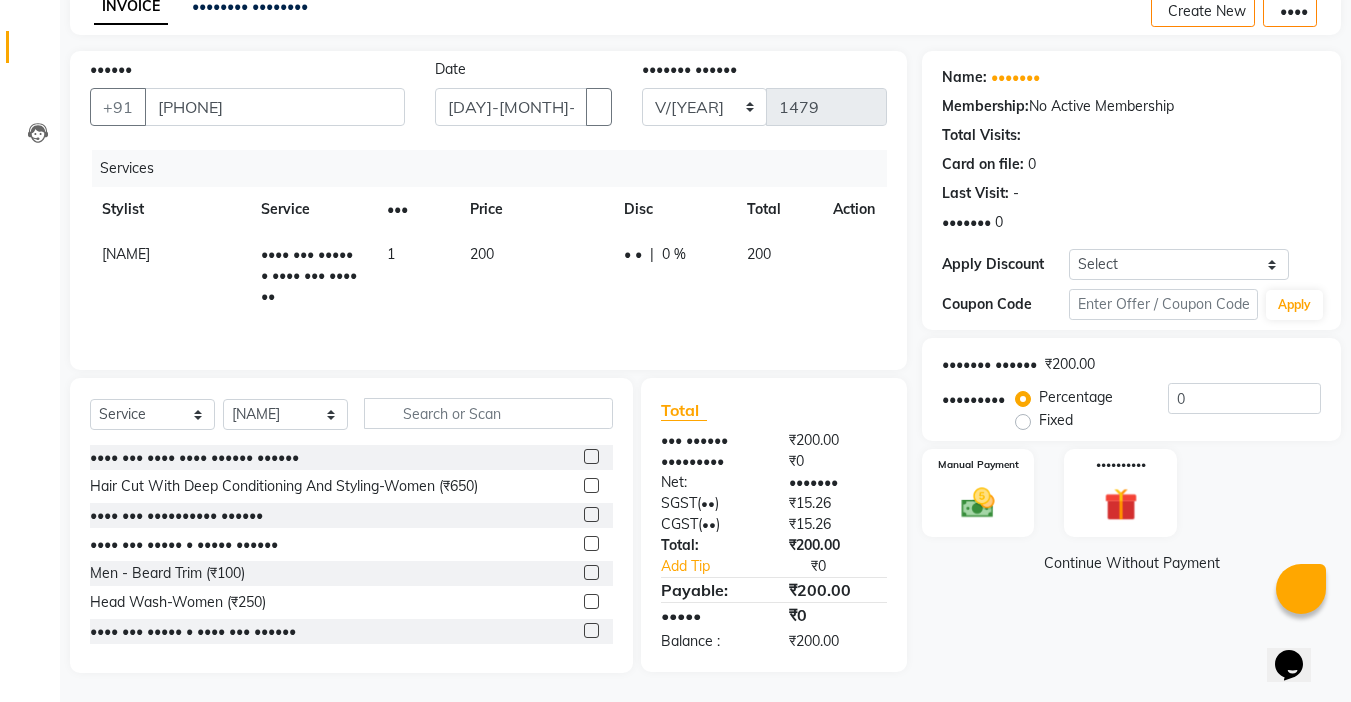 click on "200" at bounding box center (535, 275) 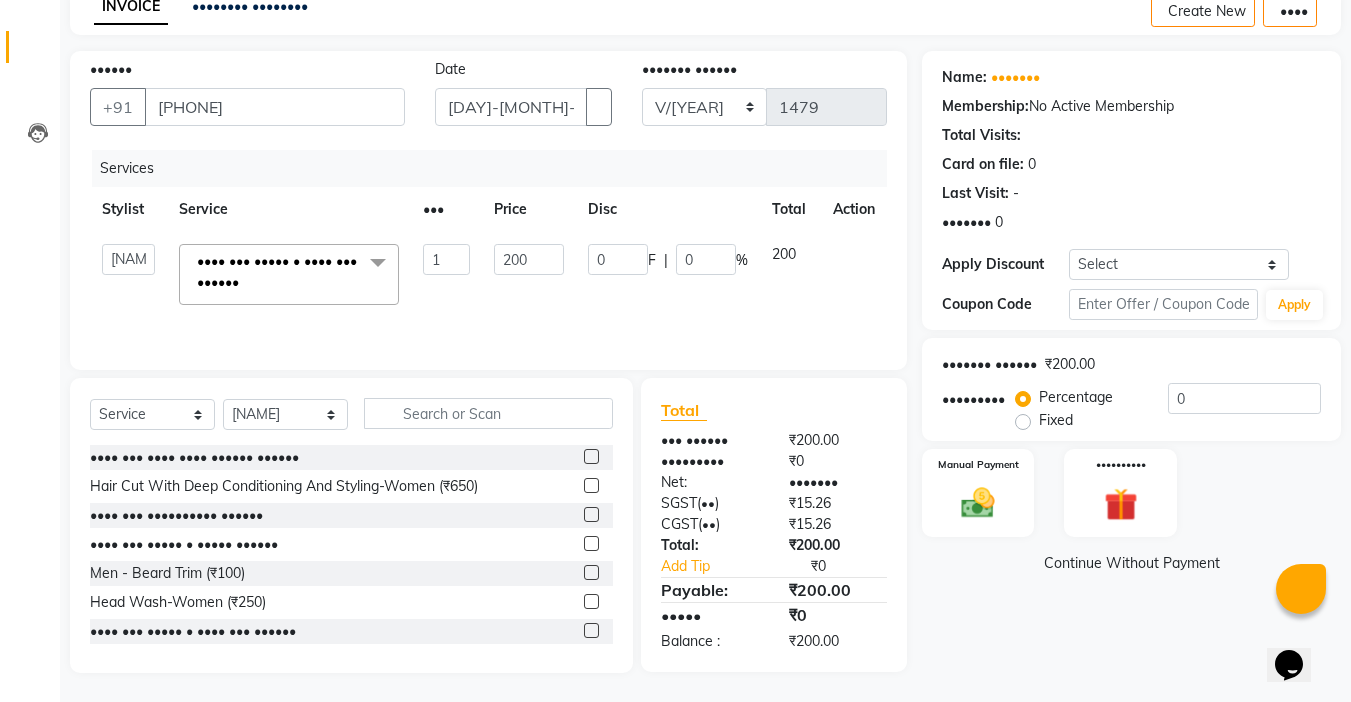 scroll, scrollTop: 99, scrollLeft: 0, axis: vertical 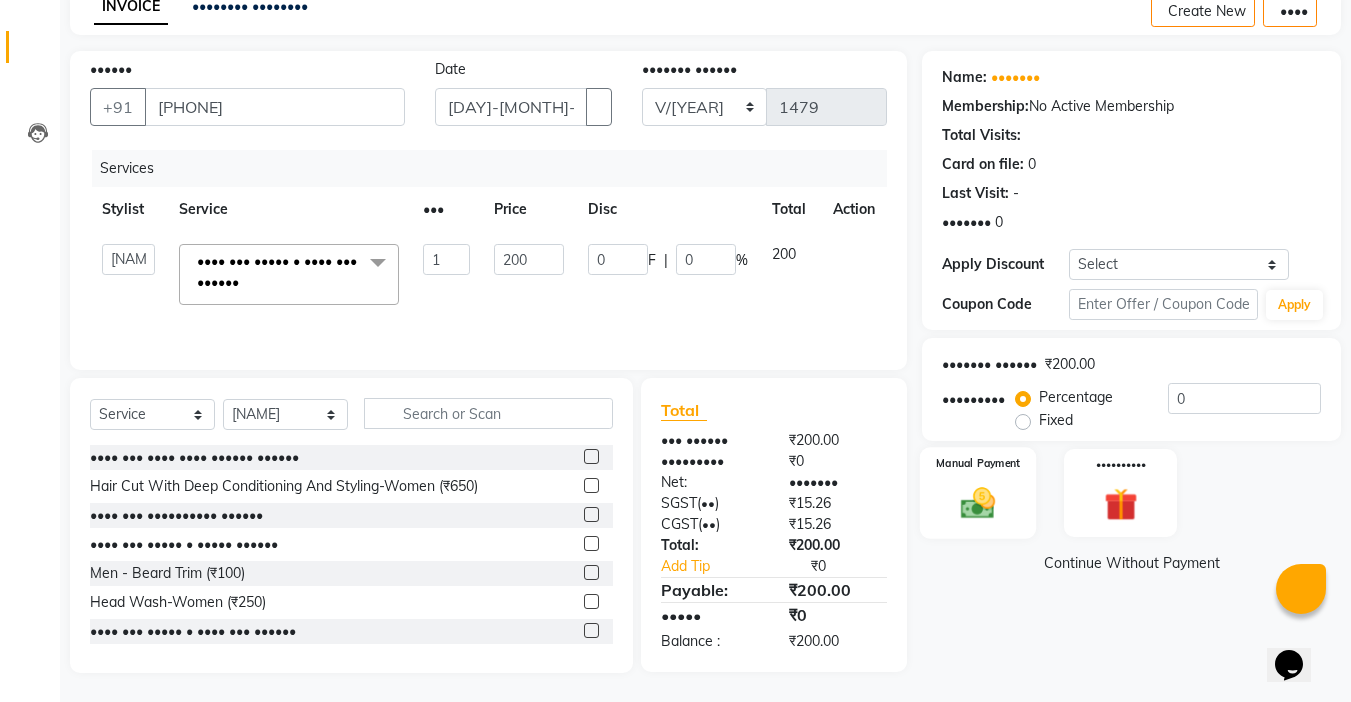 click on "Manual Payment" at bounding box center (978, 493) 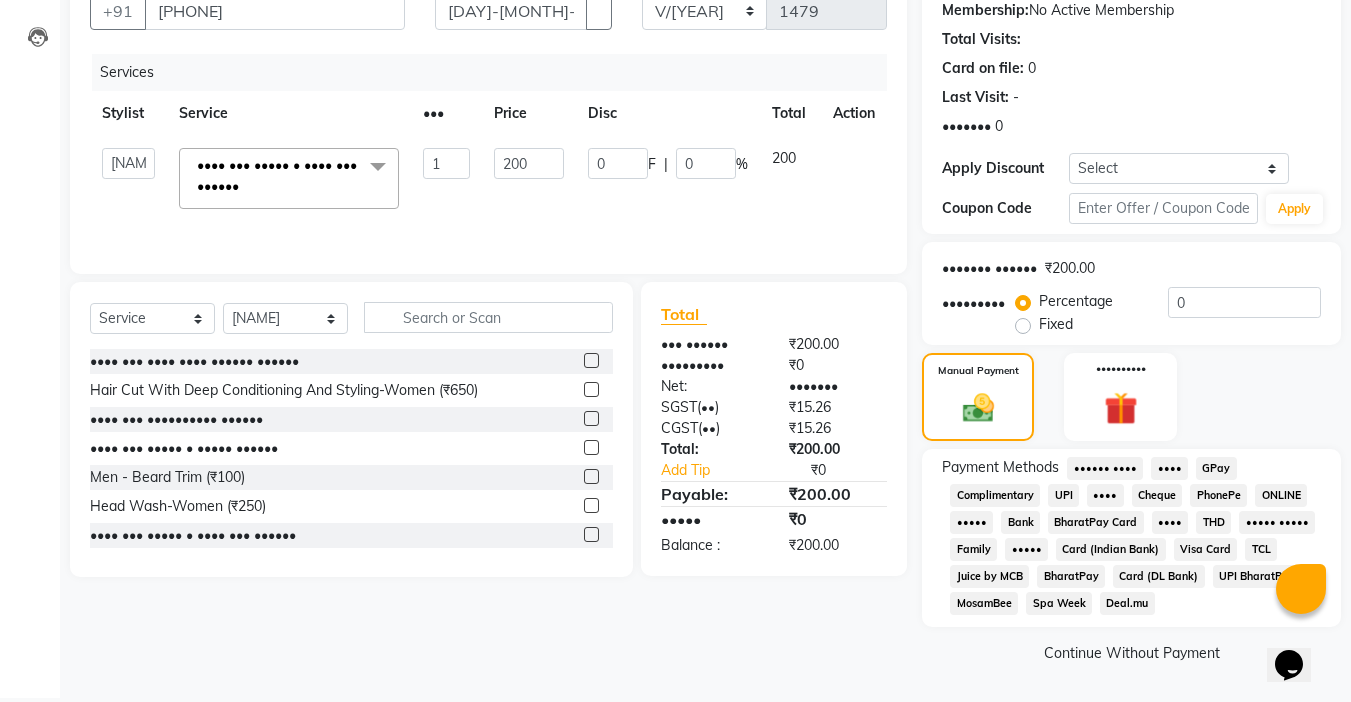 scroll, scrollTop: 198, scrollLeft: 0, axis: vertical 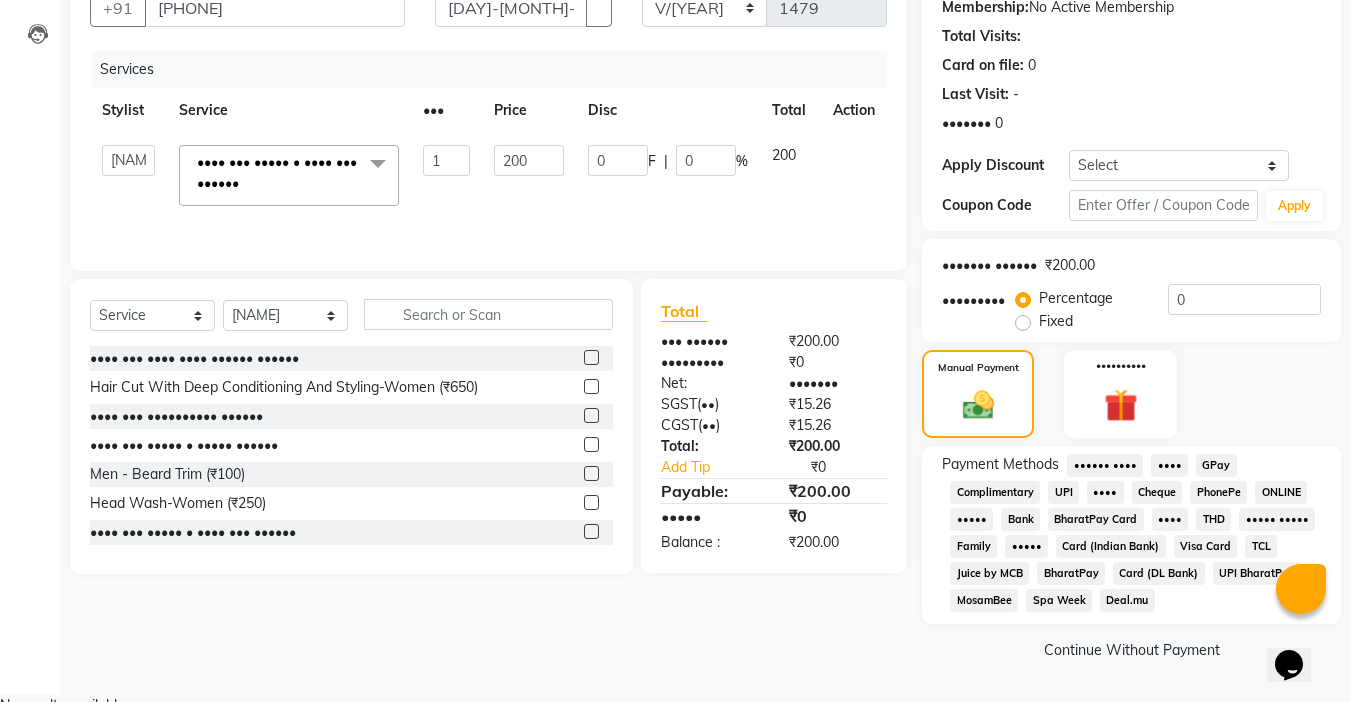 click on "UPI" at bounding box center (1105, 465) 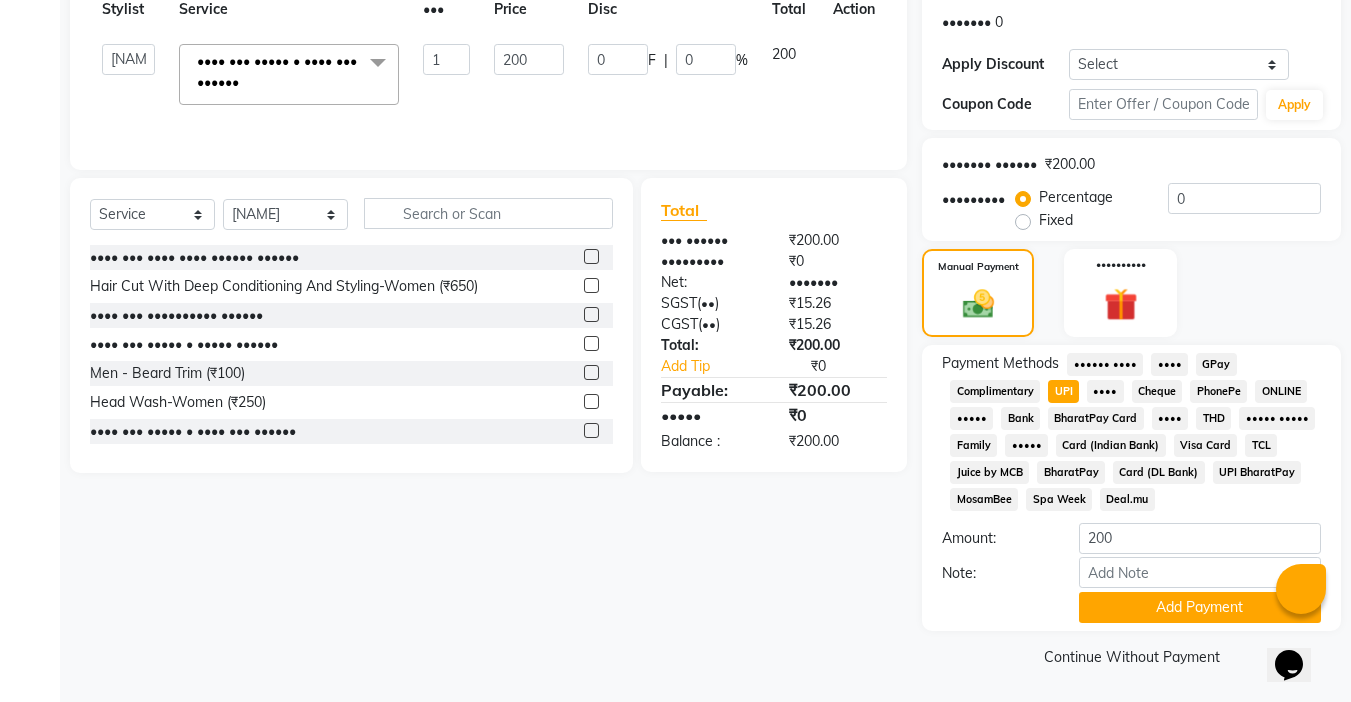 scroll, scrollTop: 304, scrollLeft: 0, axis: vertical 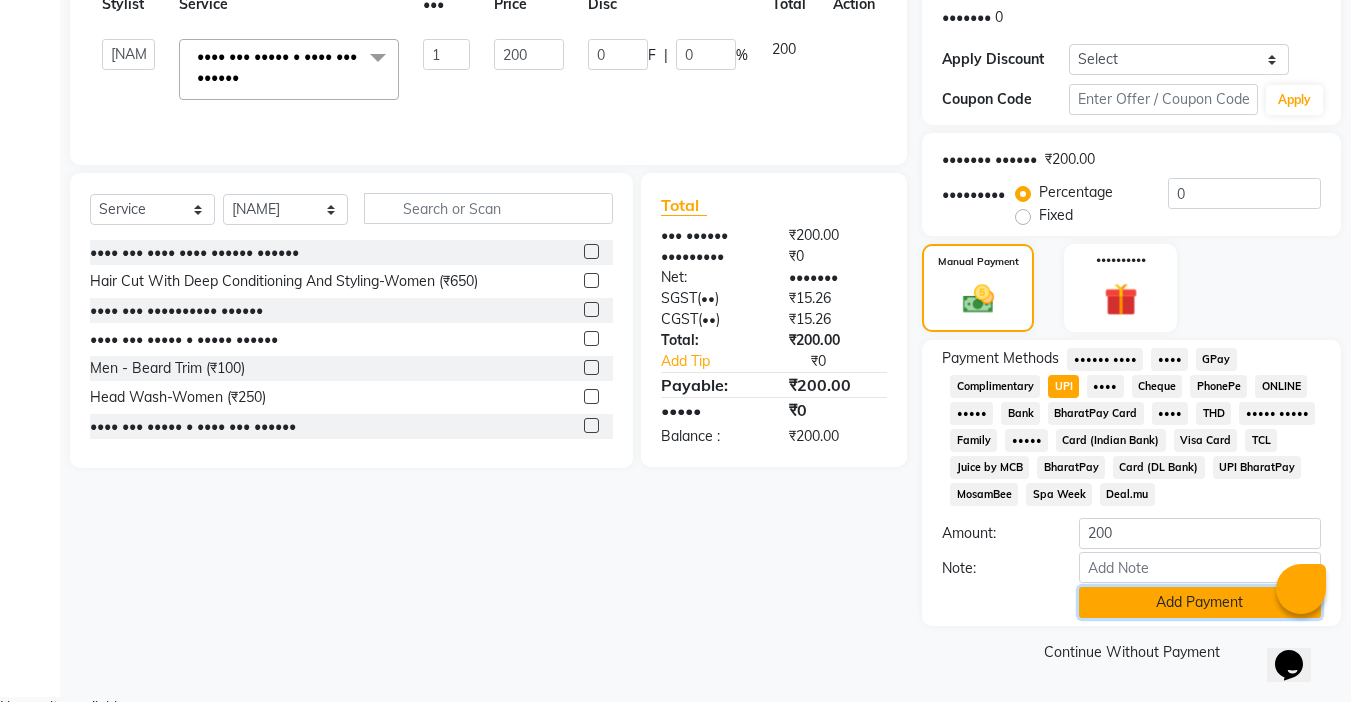 click on "Add Payment" at bounding box center [1200, 602] 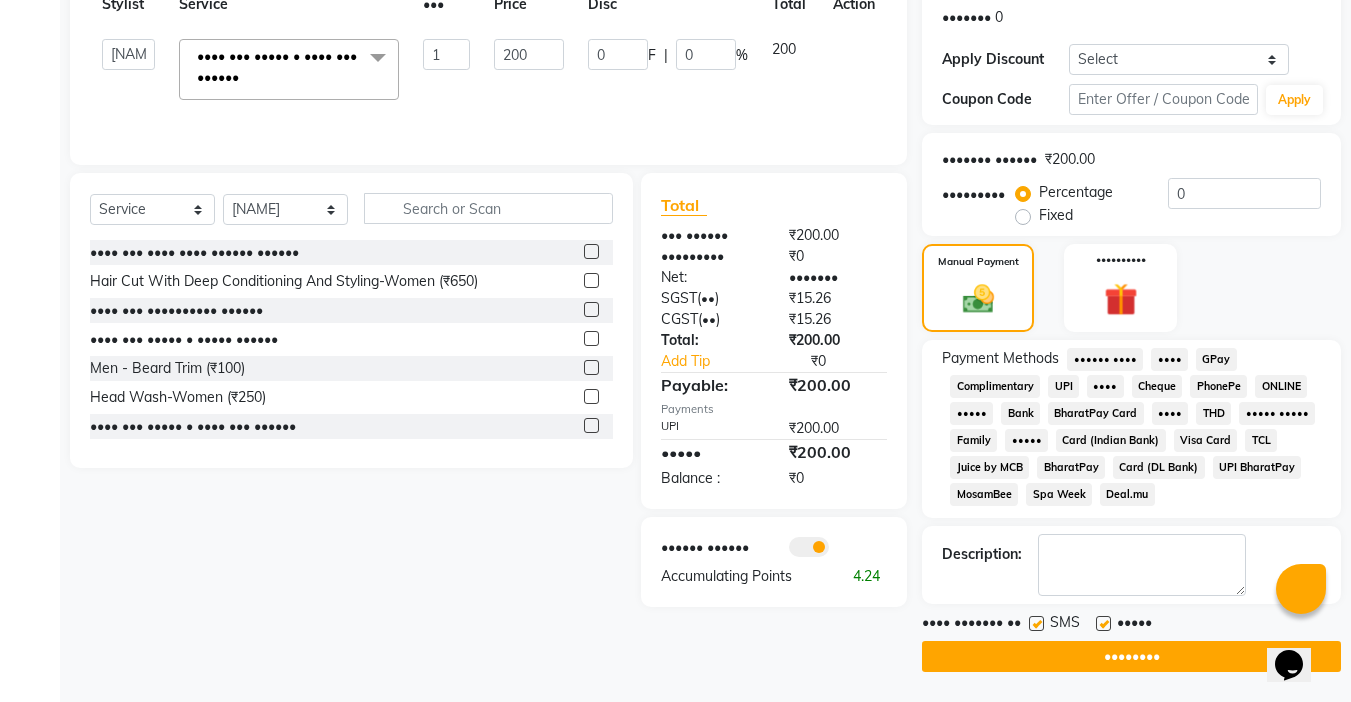 click at bounding box center [1103, 623] 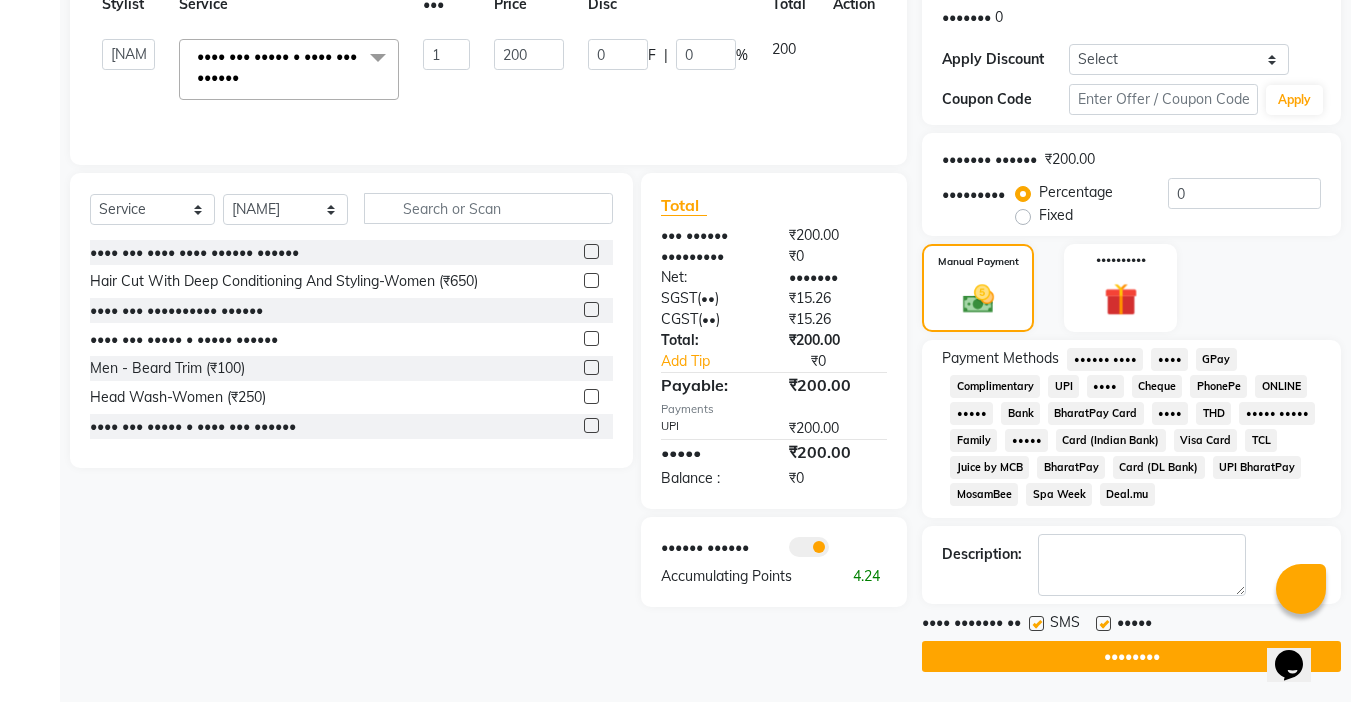click at bounding box center (1102, 624) 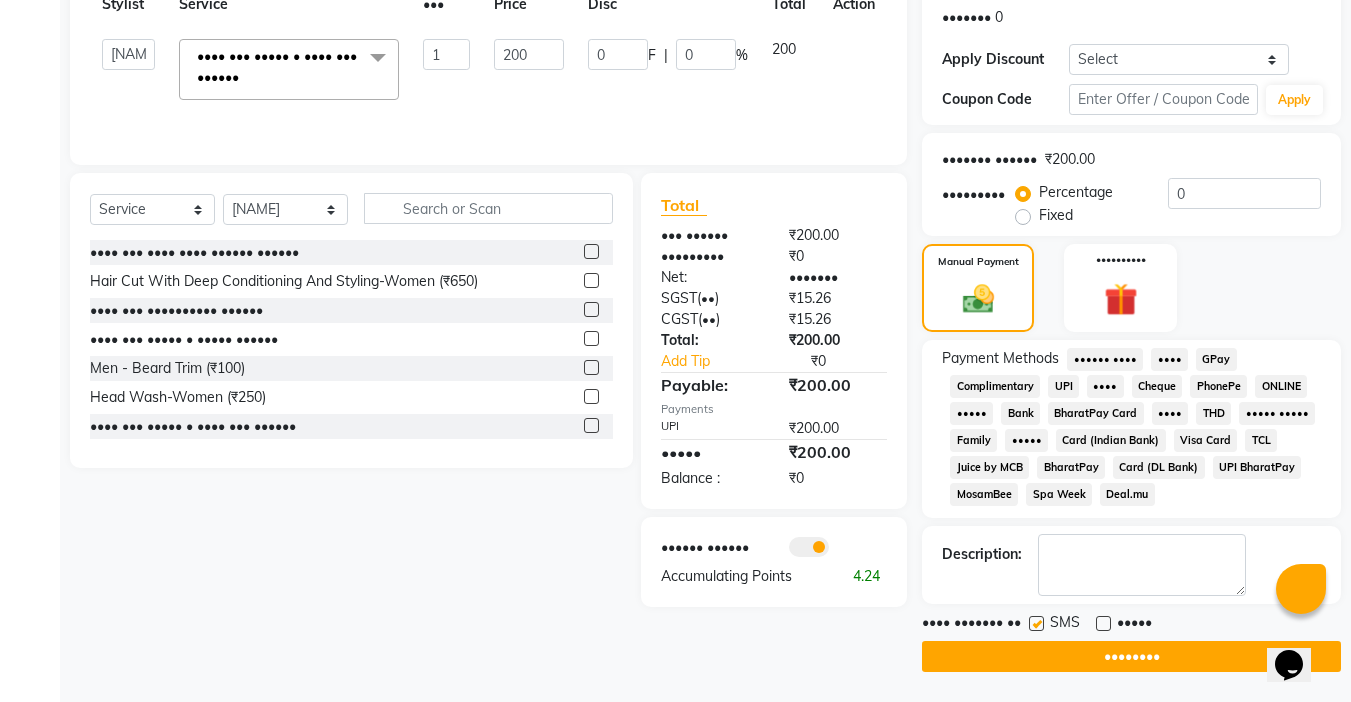 click at bounding box center (1036, 623) 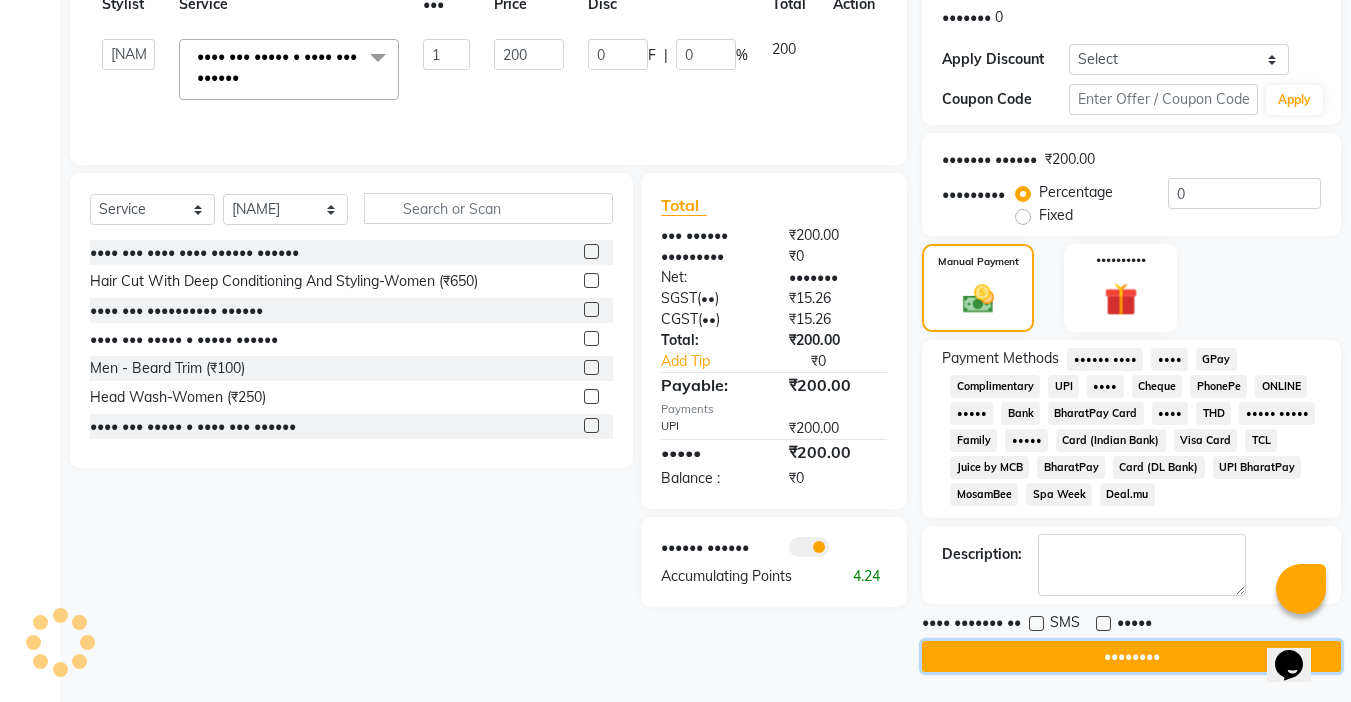 click on "••••••••" at bounding box center (1131, 656) 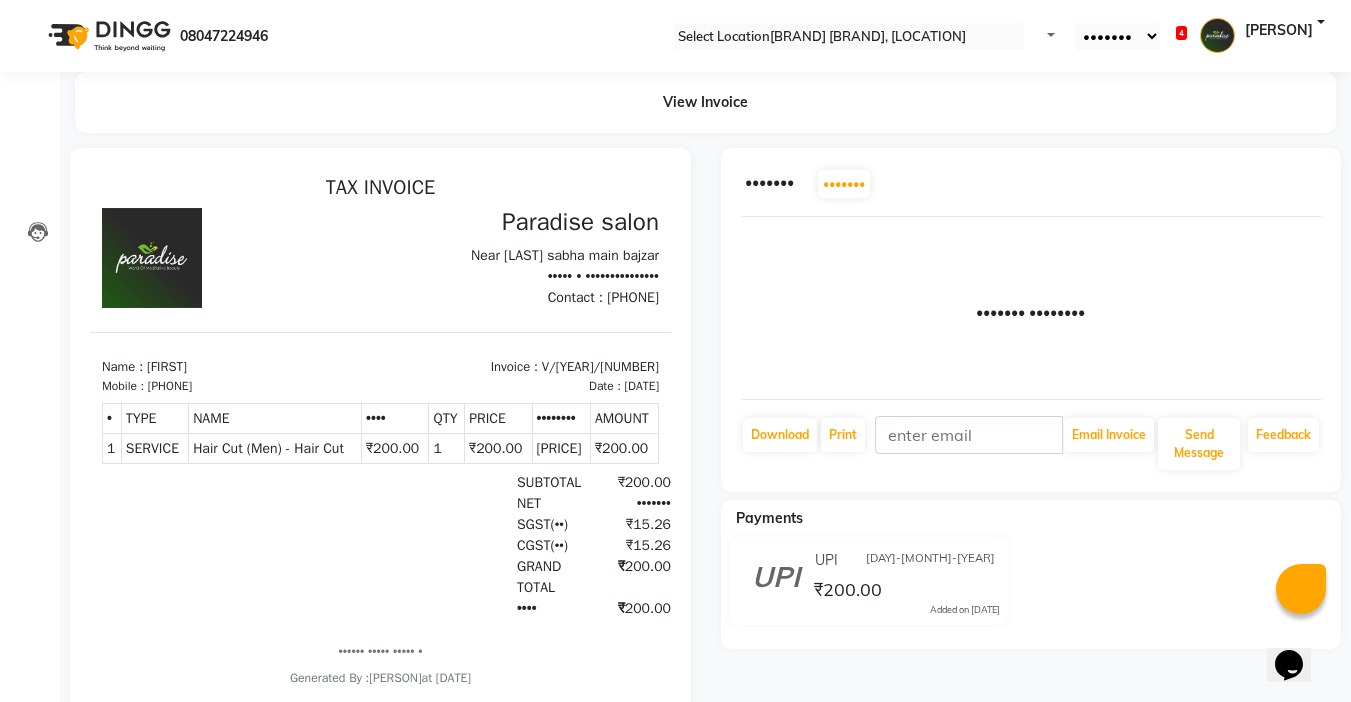 scroll, scrollTop: 0, scrollLeft: 0, axis: both 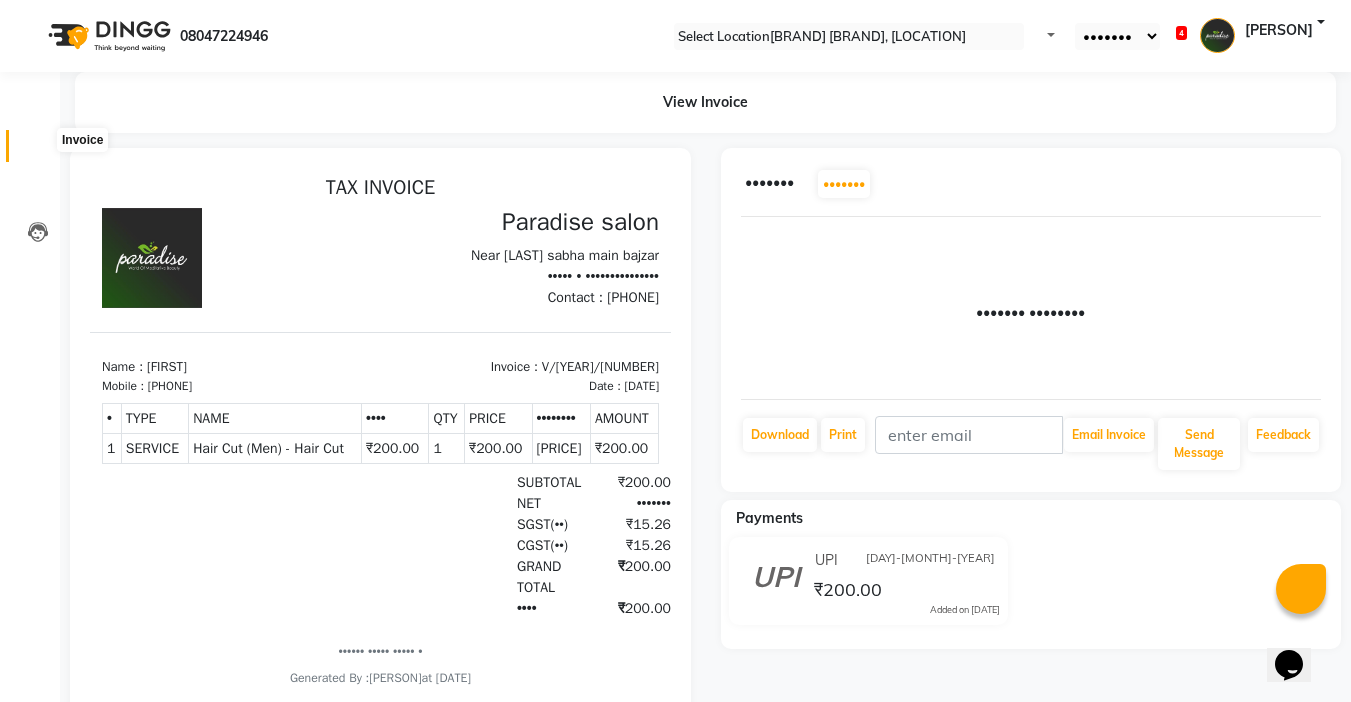 click at bounding box center [38, 151] 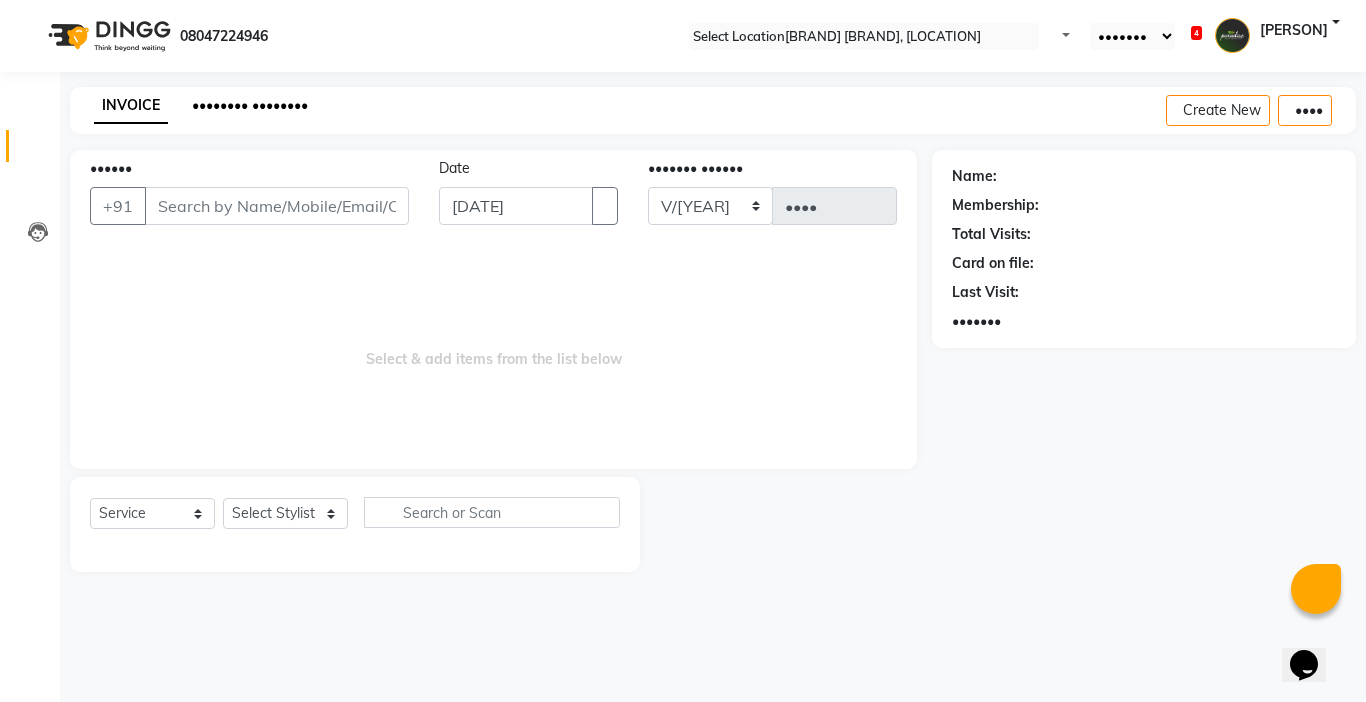 click on "•••••••• ••••••••" at bounding box center [250, 105] 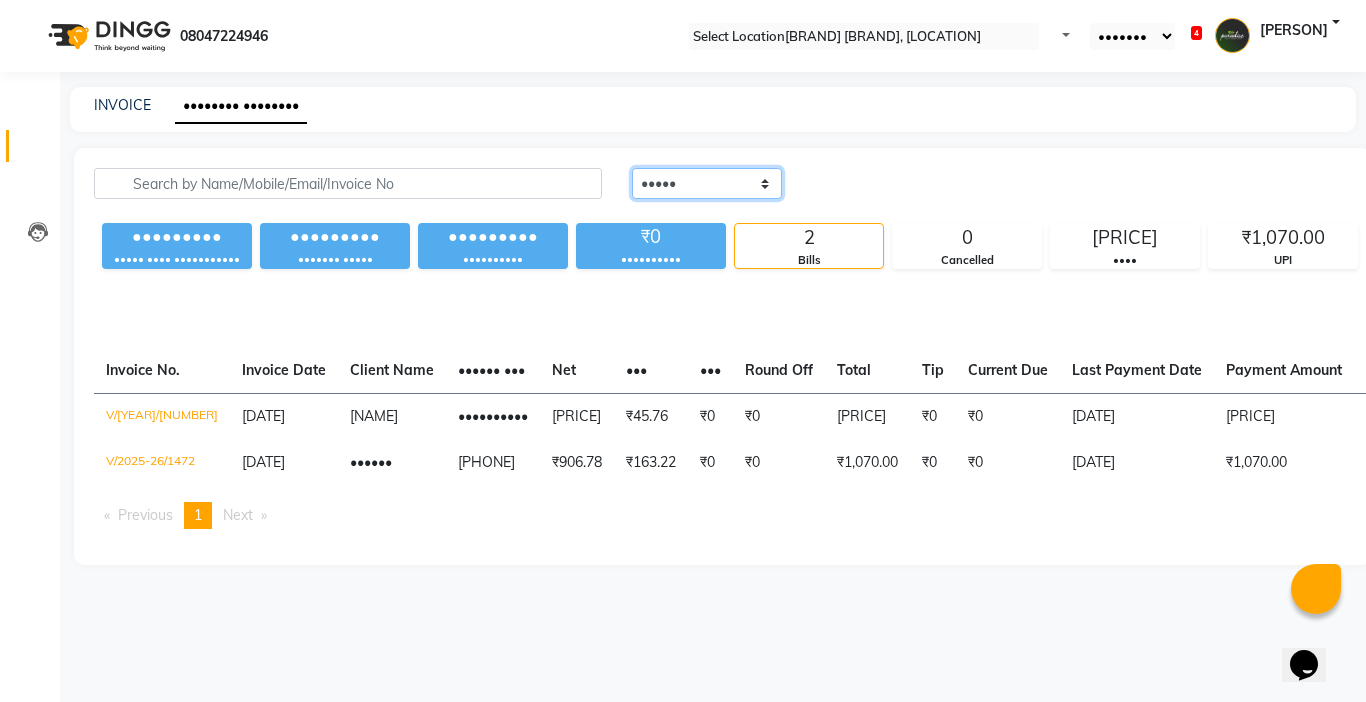 click on "••••• ••••••••• •••••• •••••" at bounding box center (707, 183) 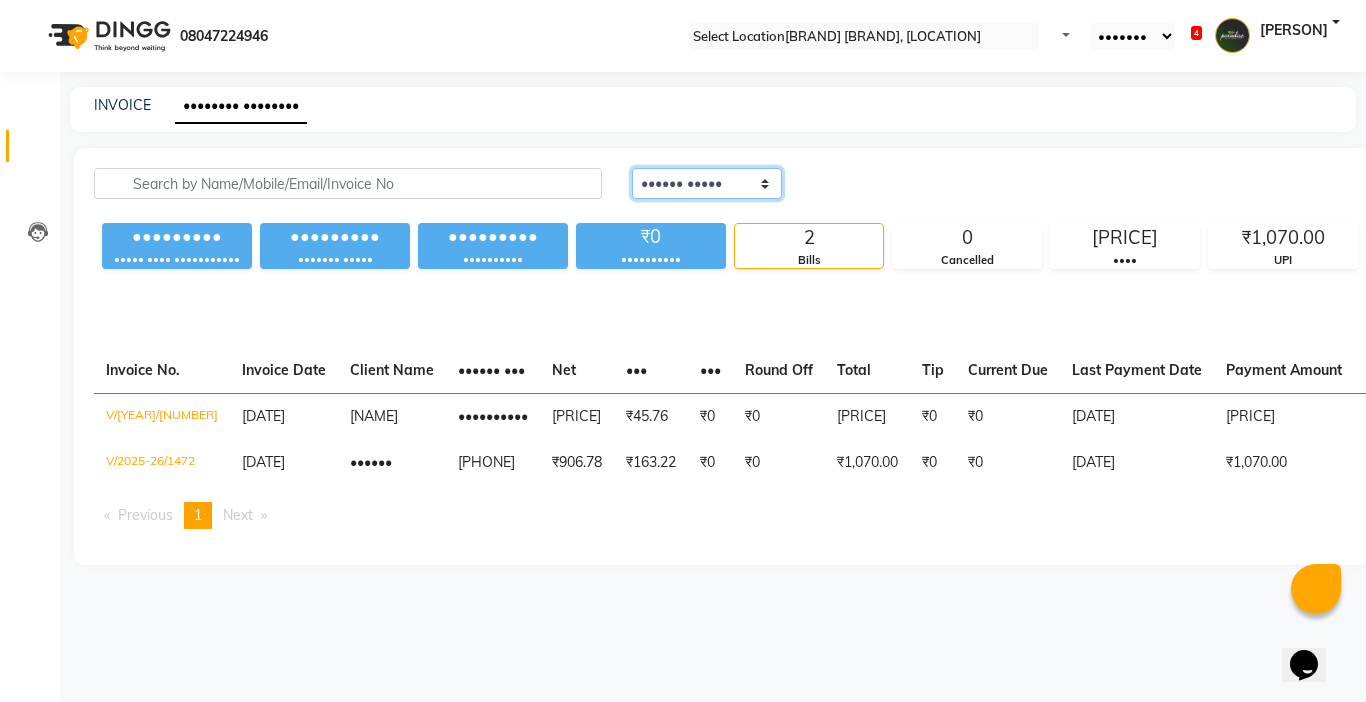 click on "••••• ••••••••• •••••• •••••" at bounding box center [707, 183] 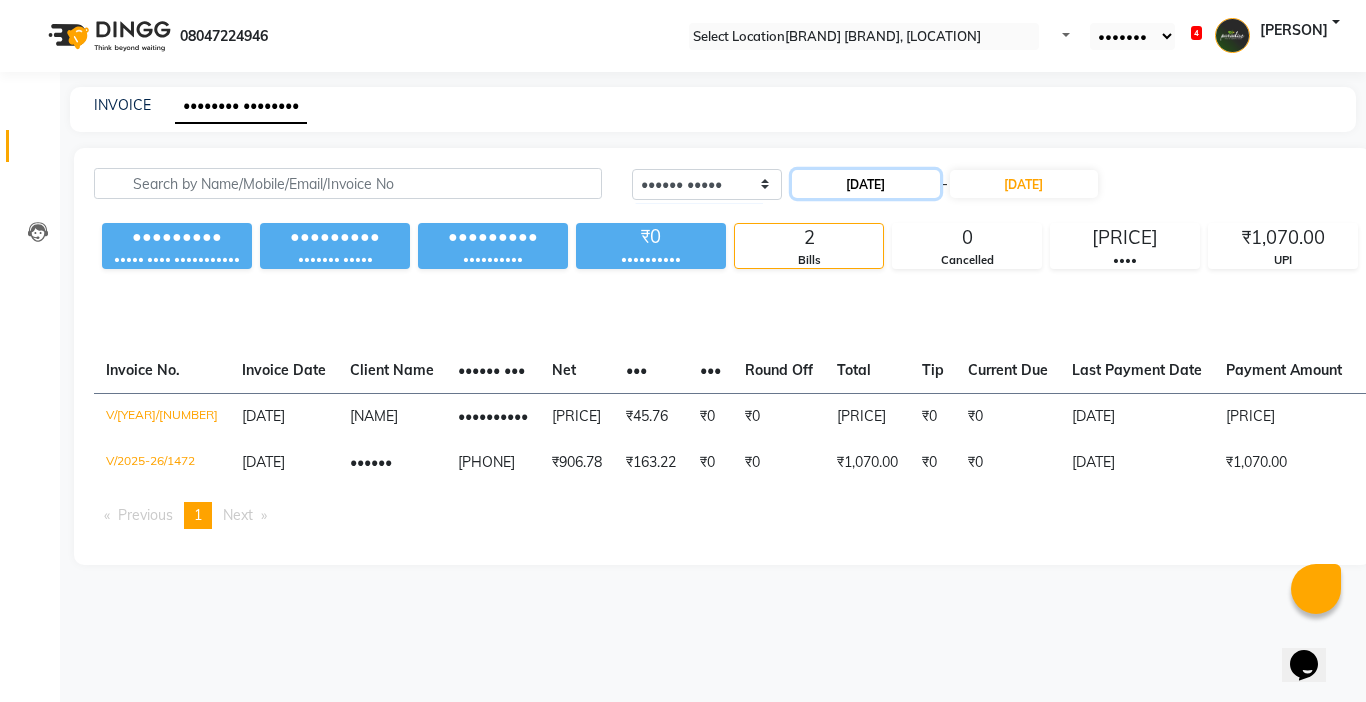 click on "[DATE]" at bounding box center (866, 184) 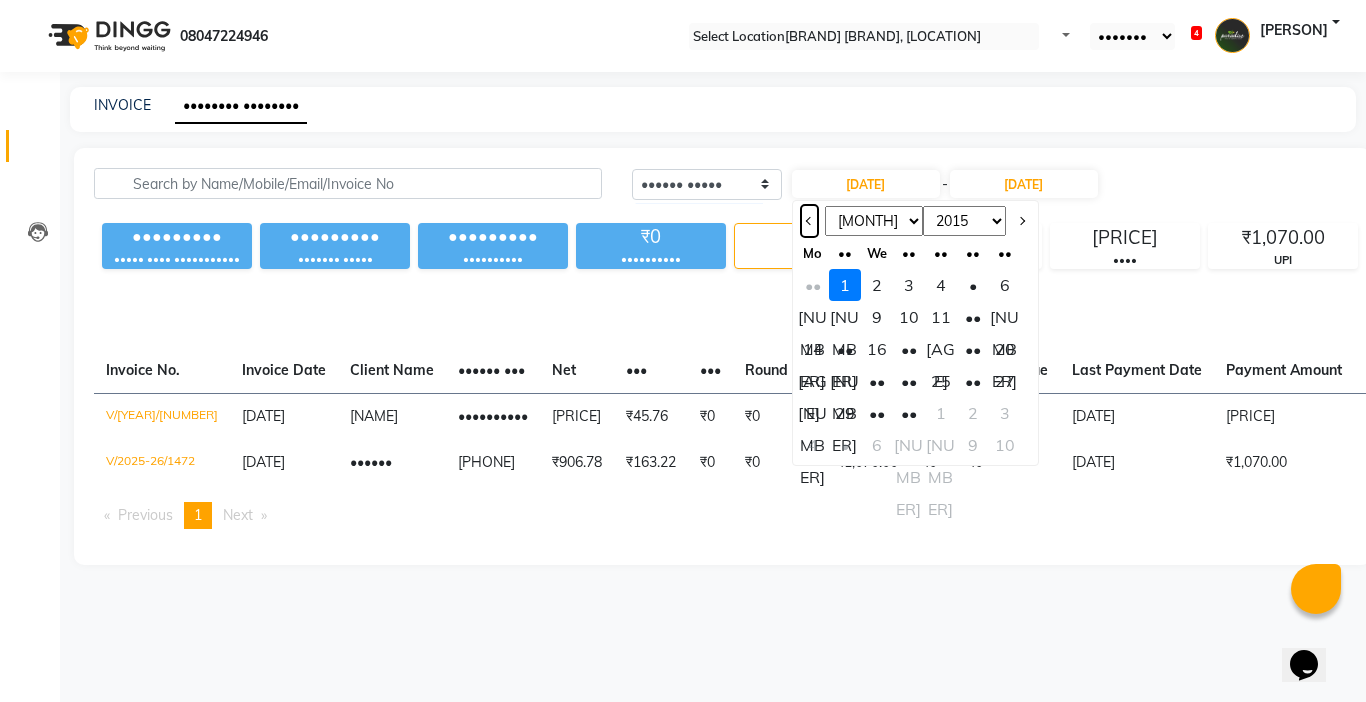 click at bounding box center (810, 221) 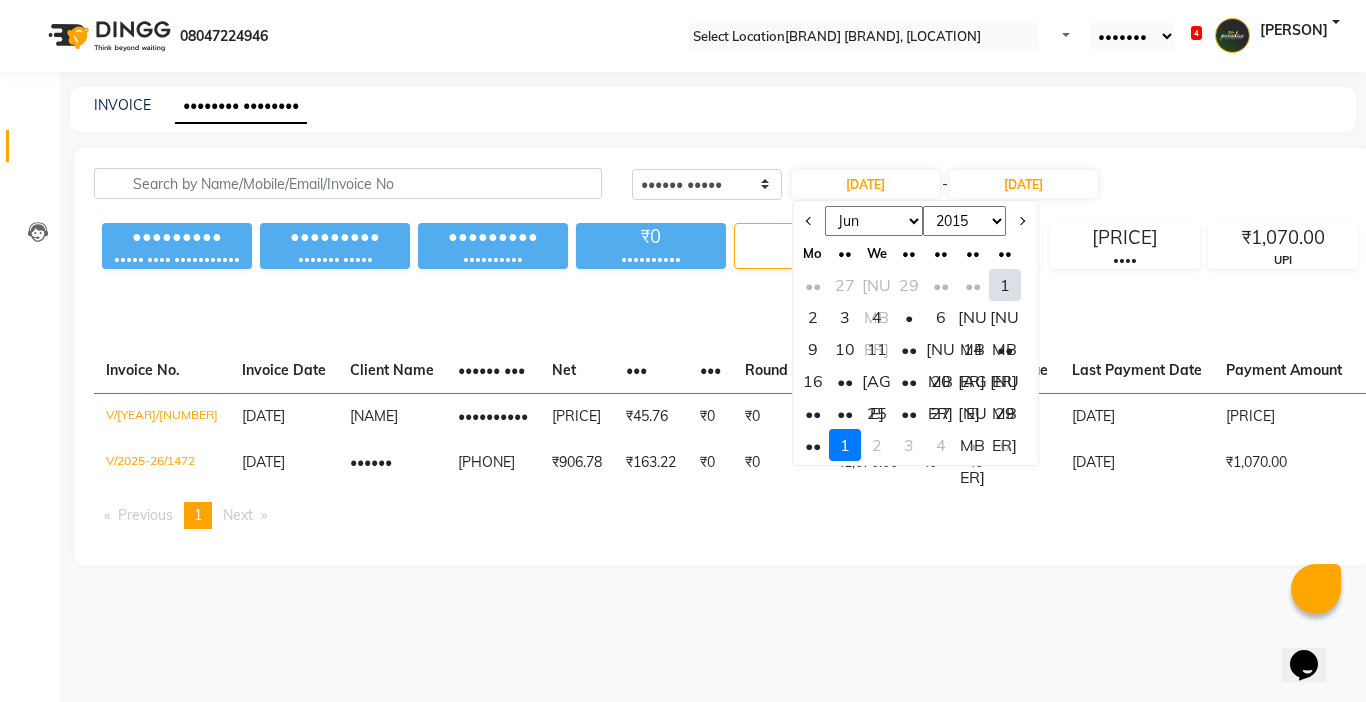 click on "••" at bounding box center (845, 381) 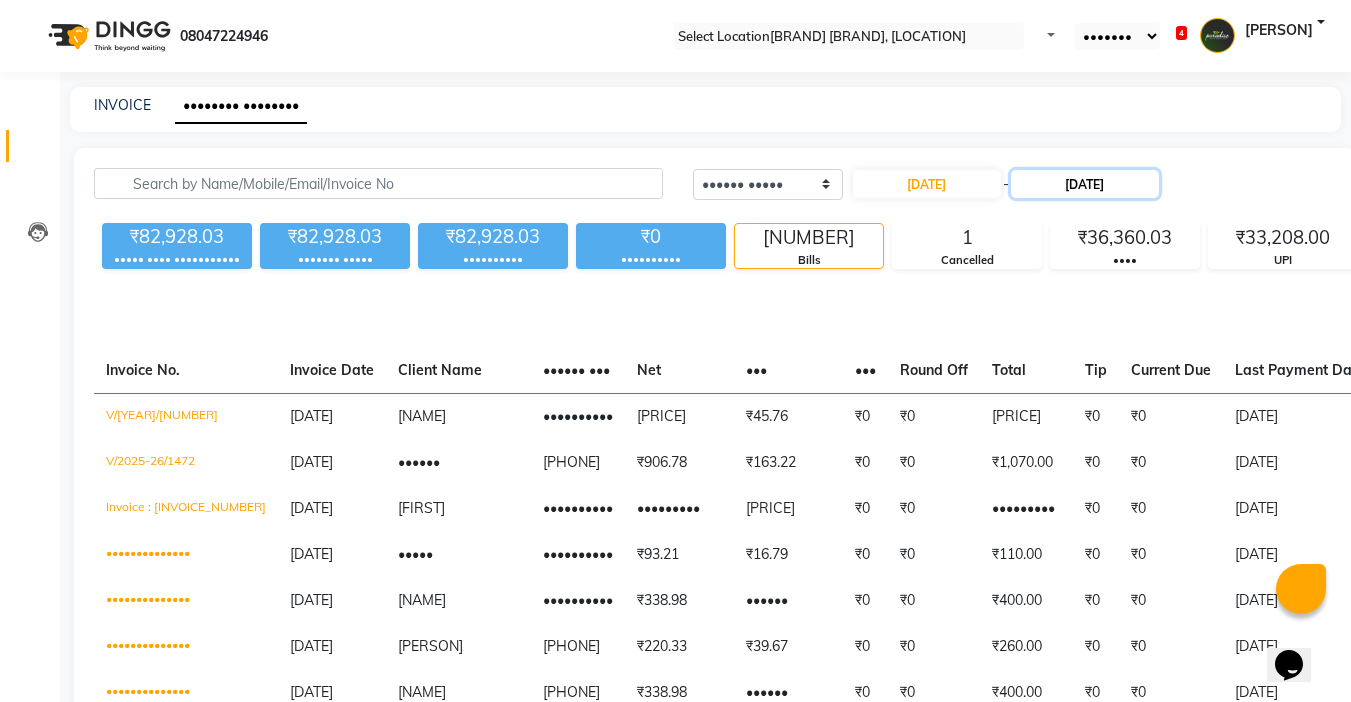 click on "[DATE]" at bounding box center [1085, 184] 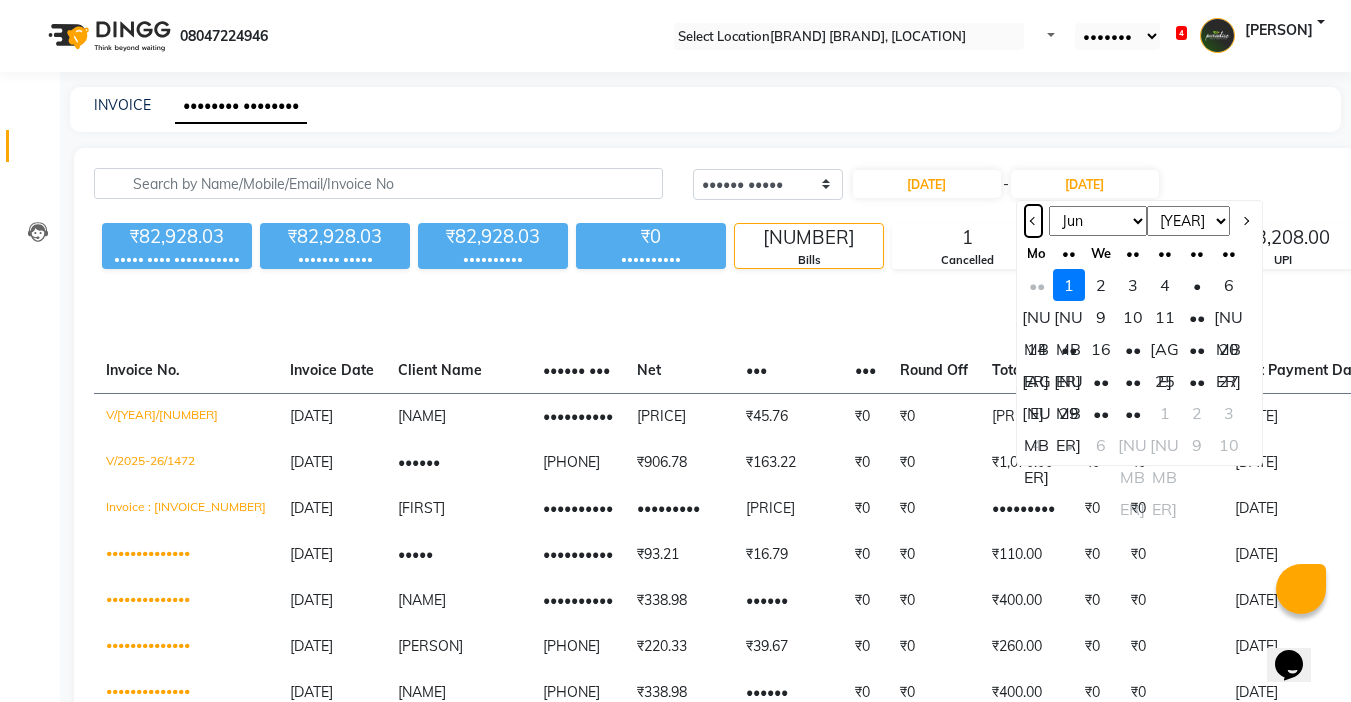 click at bounding box center (1033, 221) 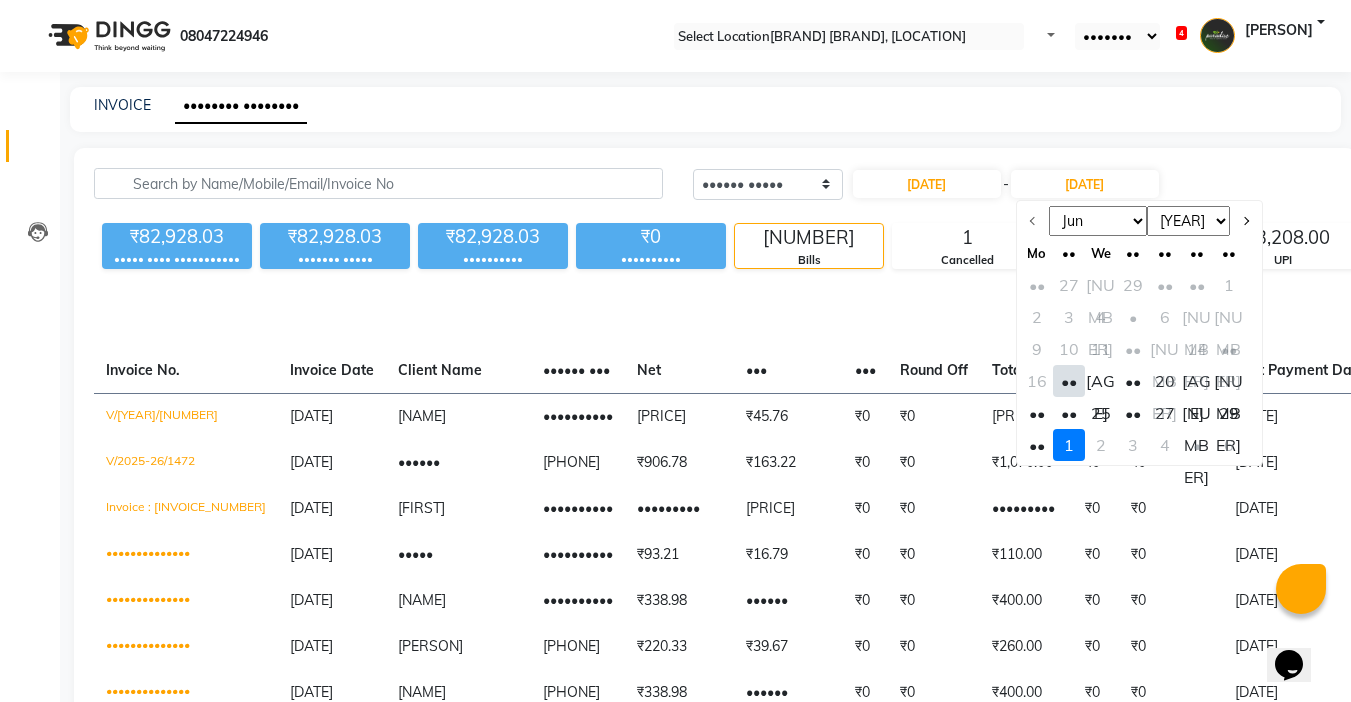click on "••" at bounding box center (1069, 381) 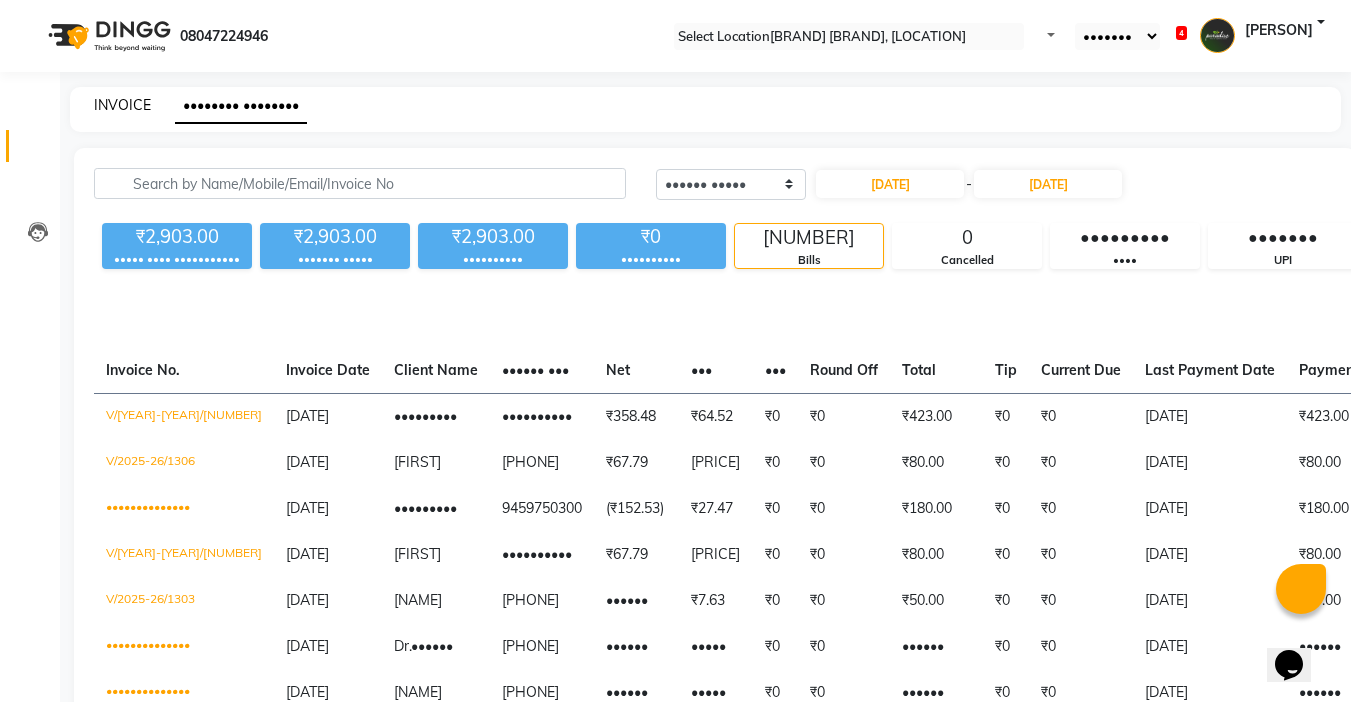 click on "INVOICE" at bounding box center [122, 105] 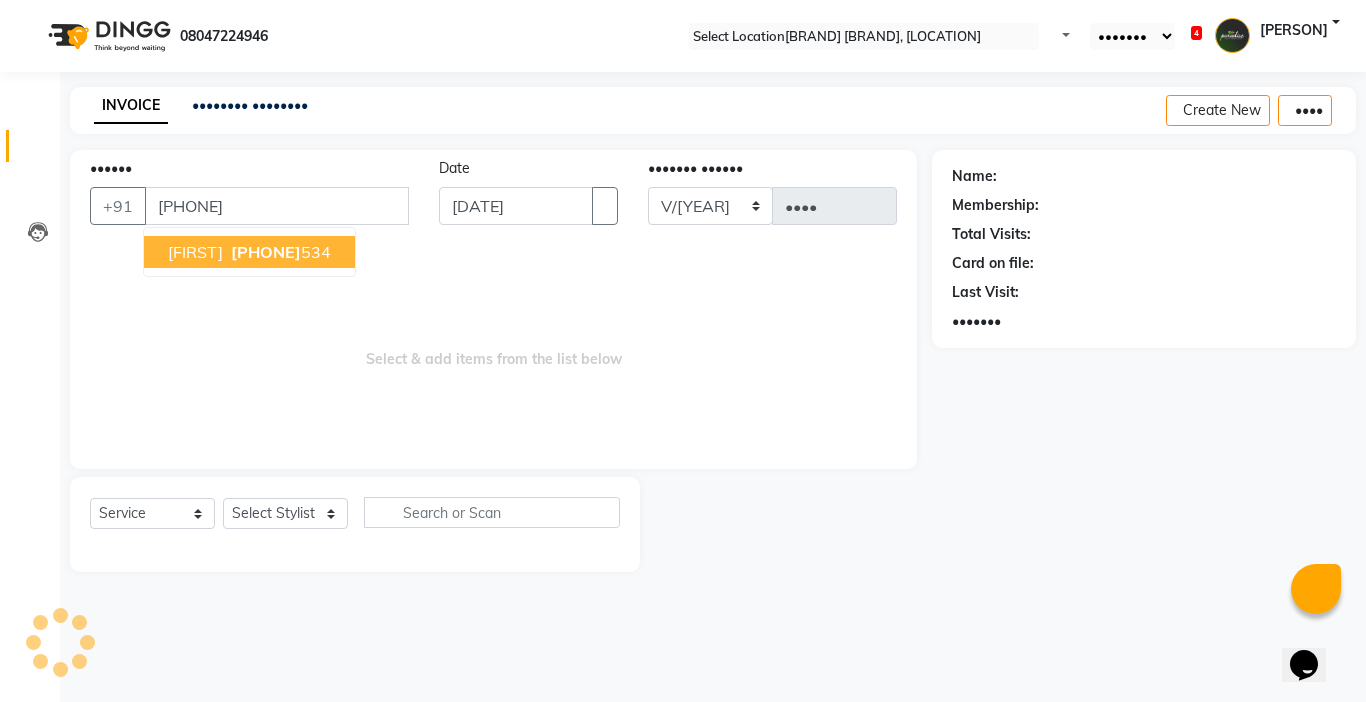 type on "[PHONE]" 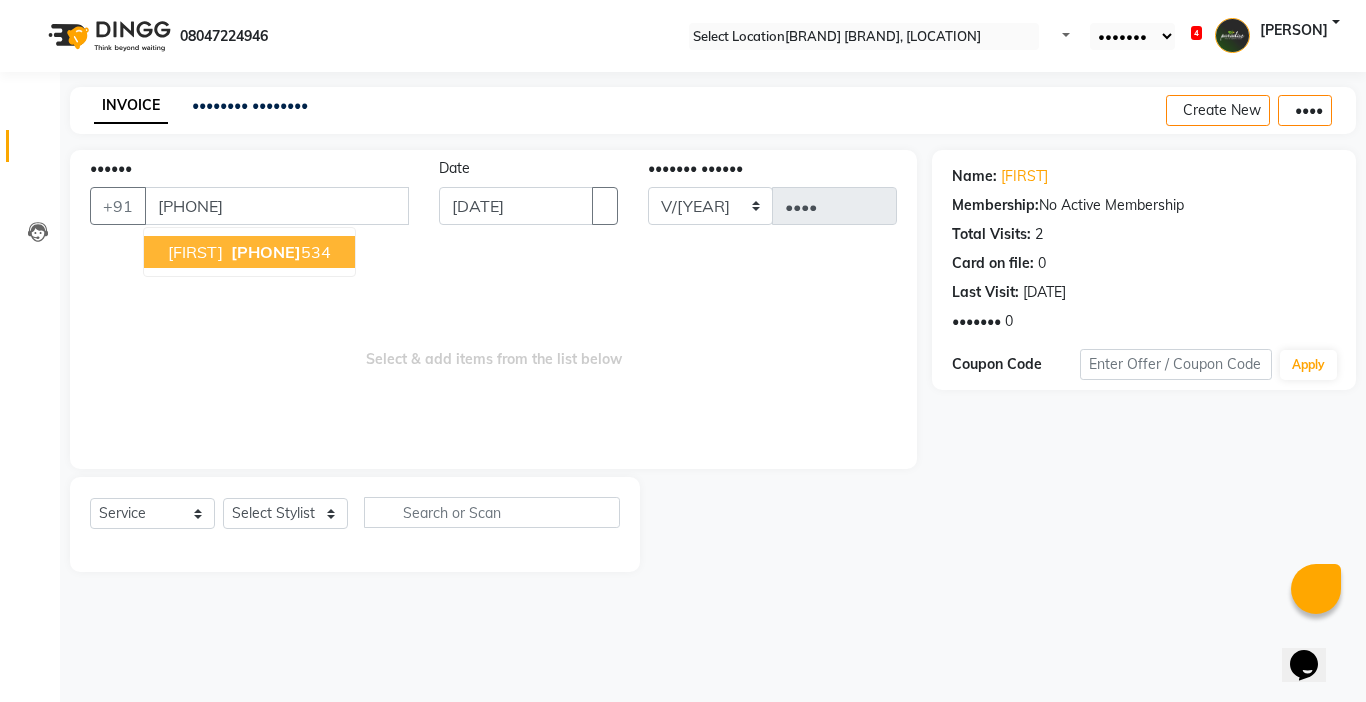 click on "[PHONE]" at bounding box center (266, 252) 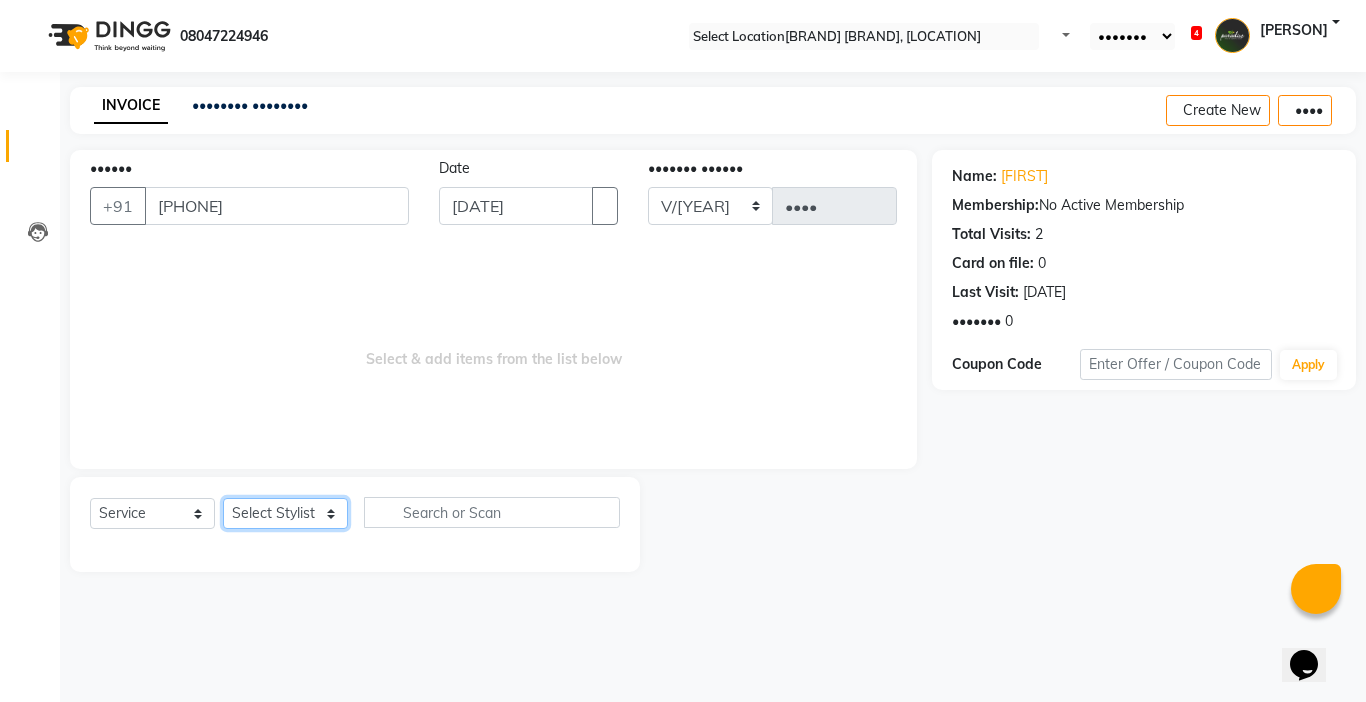 click on "Select Stylist Abby aman  Anil anku company Deepak Deepika Gourav Heena ishu Jagdeesh kanchan Love preet Maddy Manpreet student Meenu Naina Palak Palak Sharma Radika Rajneesh Student Seema Shagun Shifali - Student Shweta  Sujata Surinder Paul Vansh Vikas Vishal" at bounding box center (285, 513) 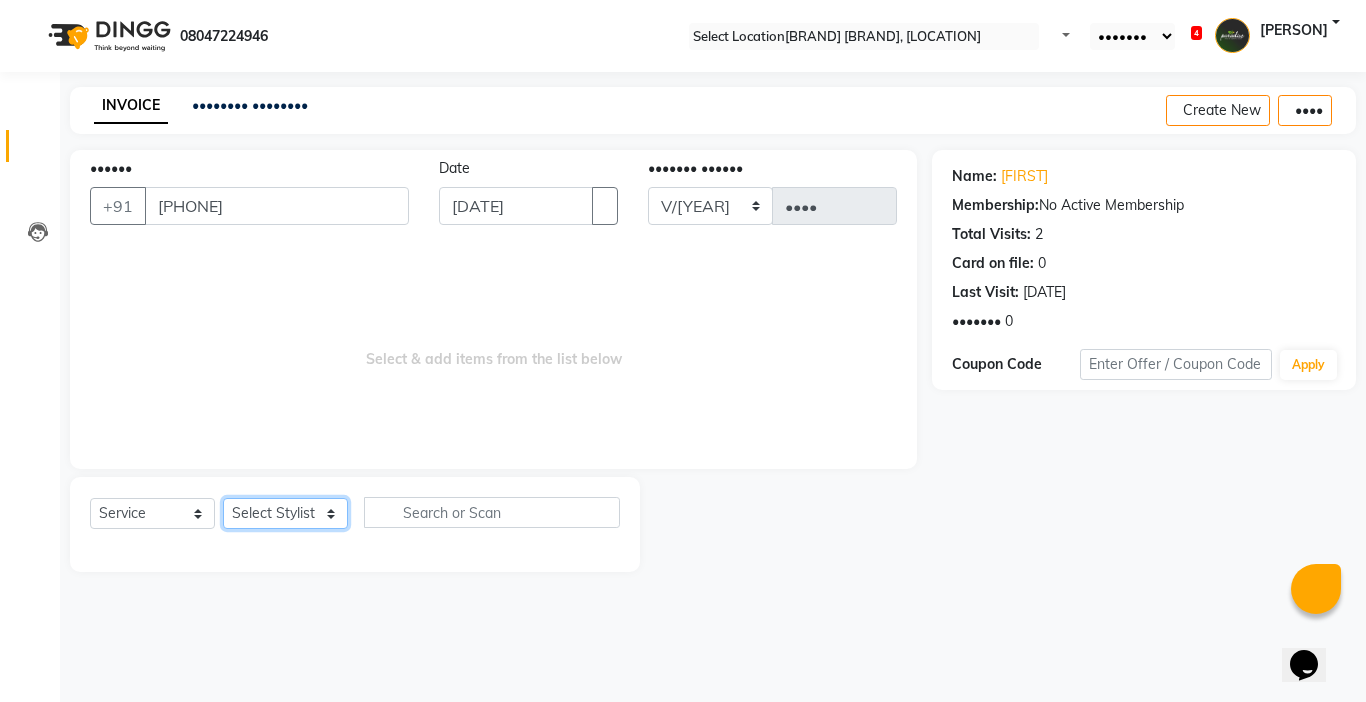 select on "•••••" 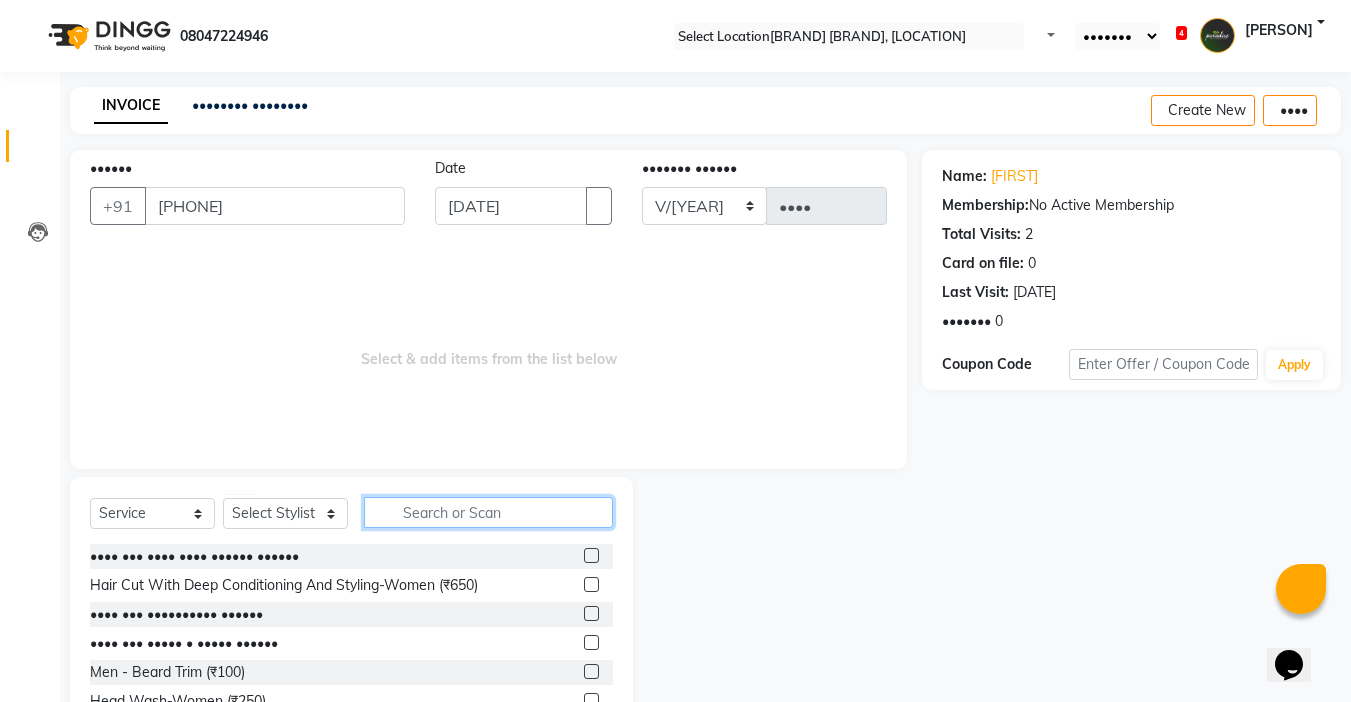click at bounding box center [488, 512] 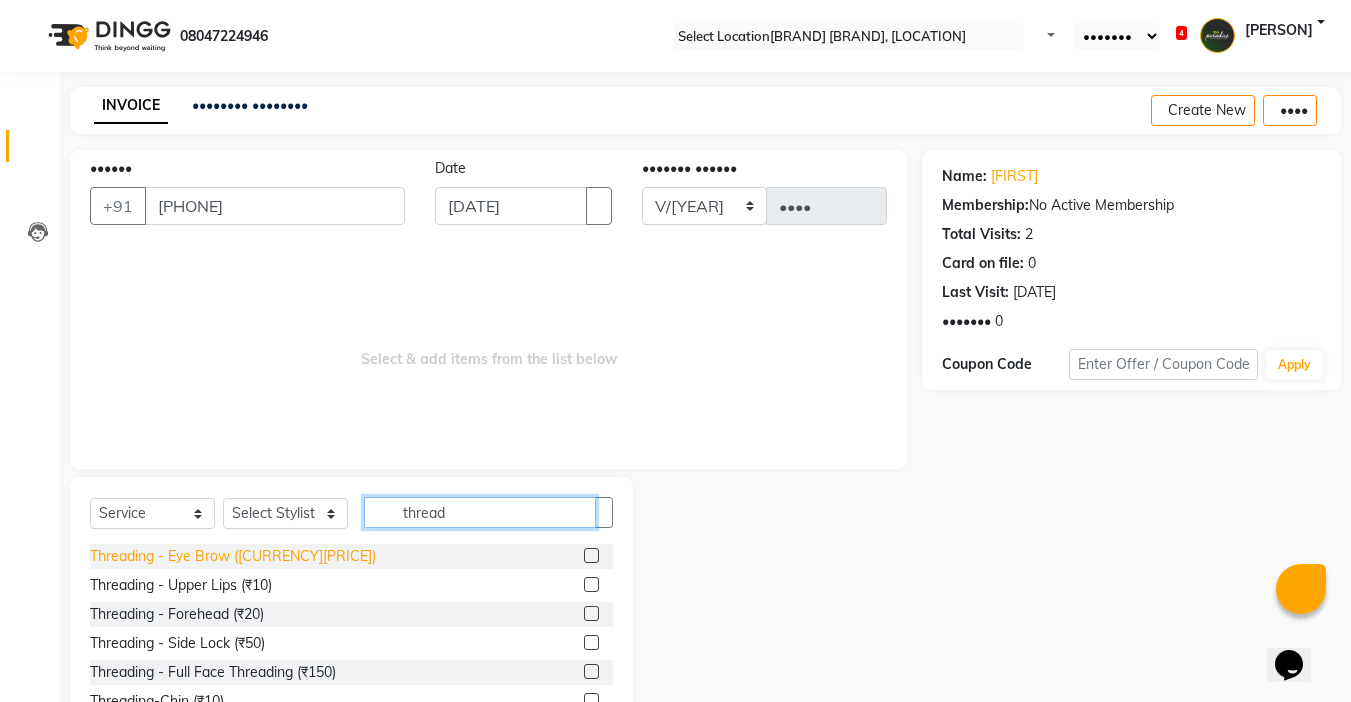type on "thread" 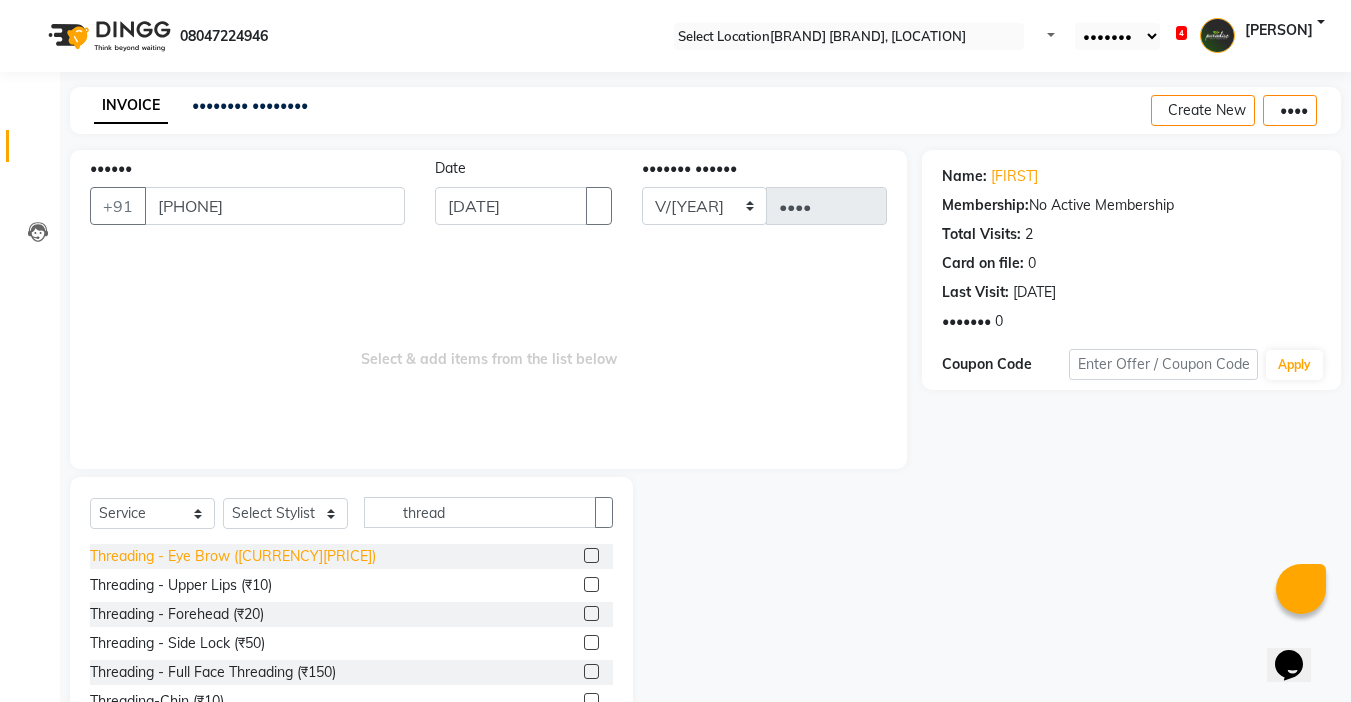 click on "Threading - Eye Brow ([CURRENCY][PRICE])" at bounding box center (233, 556) 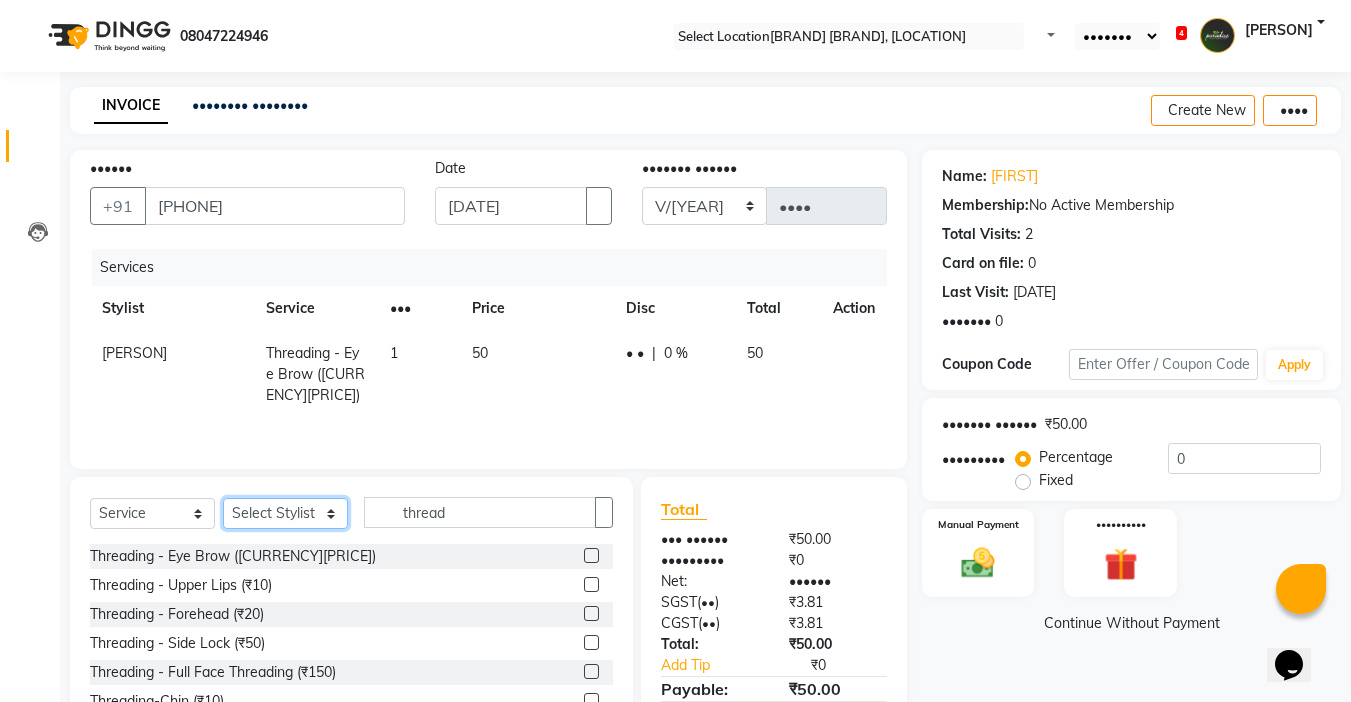 click on "Select Stylist Abby aman  Anil anku company Deepak Deepika Gourav Heena ishu Jagdeesh kanchan Love preet Maddy Manpreet student Meenu Naina Palak Palak Sharma Radika Rajneesh Student Seema Shagun Shifali - Student Shweta  Sujata Surinder Paul Vansh Vikas Vishal" at bounding box center [285, 513] 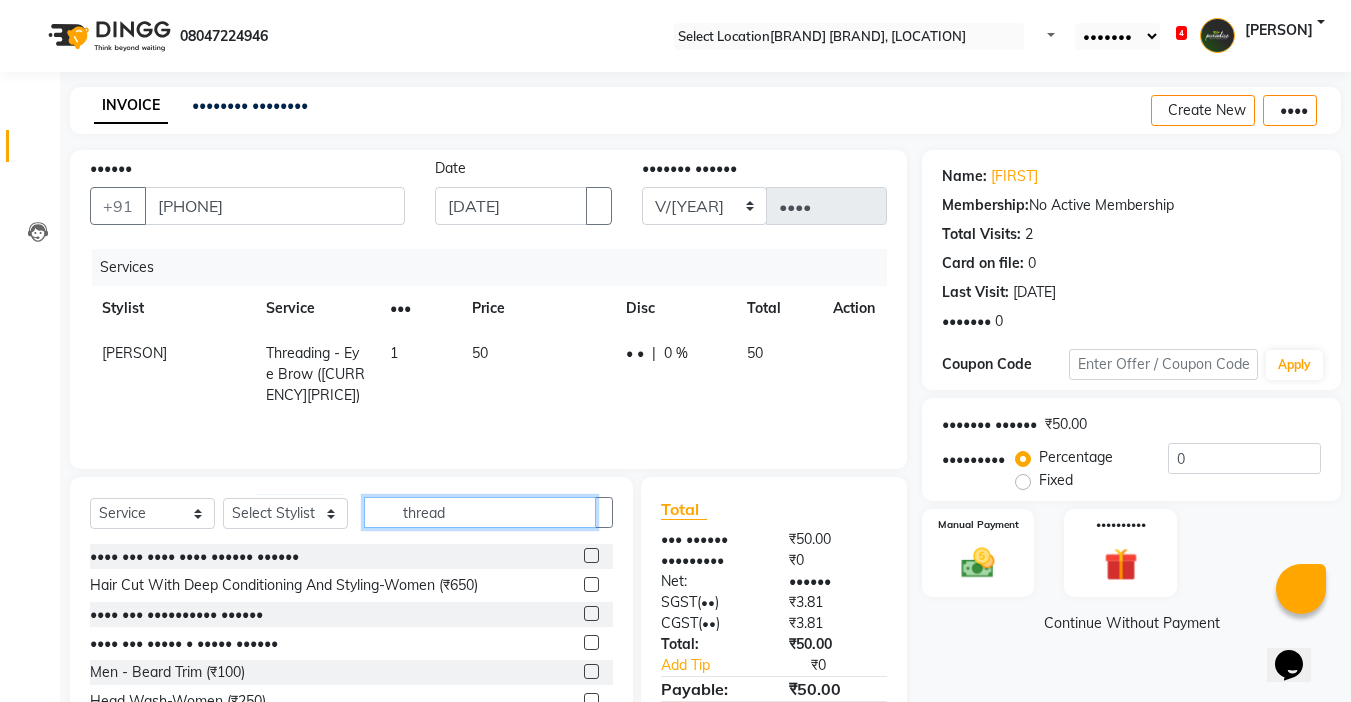 click on "thread" at bounding box center [480, 512] 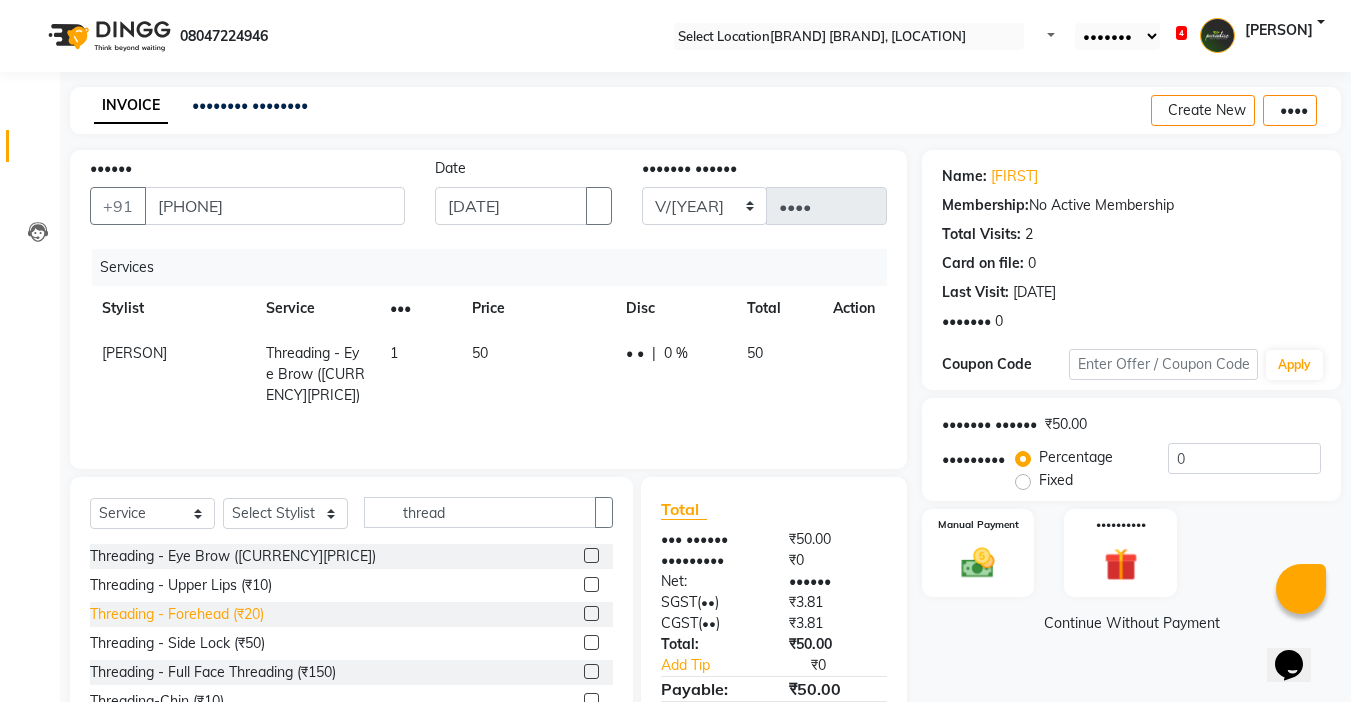 click on "Threading   -  Forehead (₹20)" at bounding box center [233, 556] 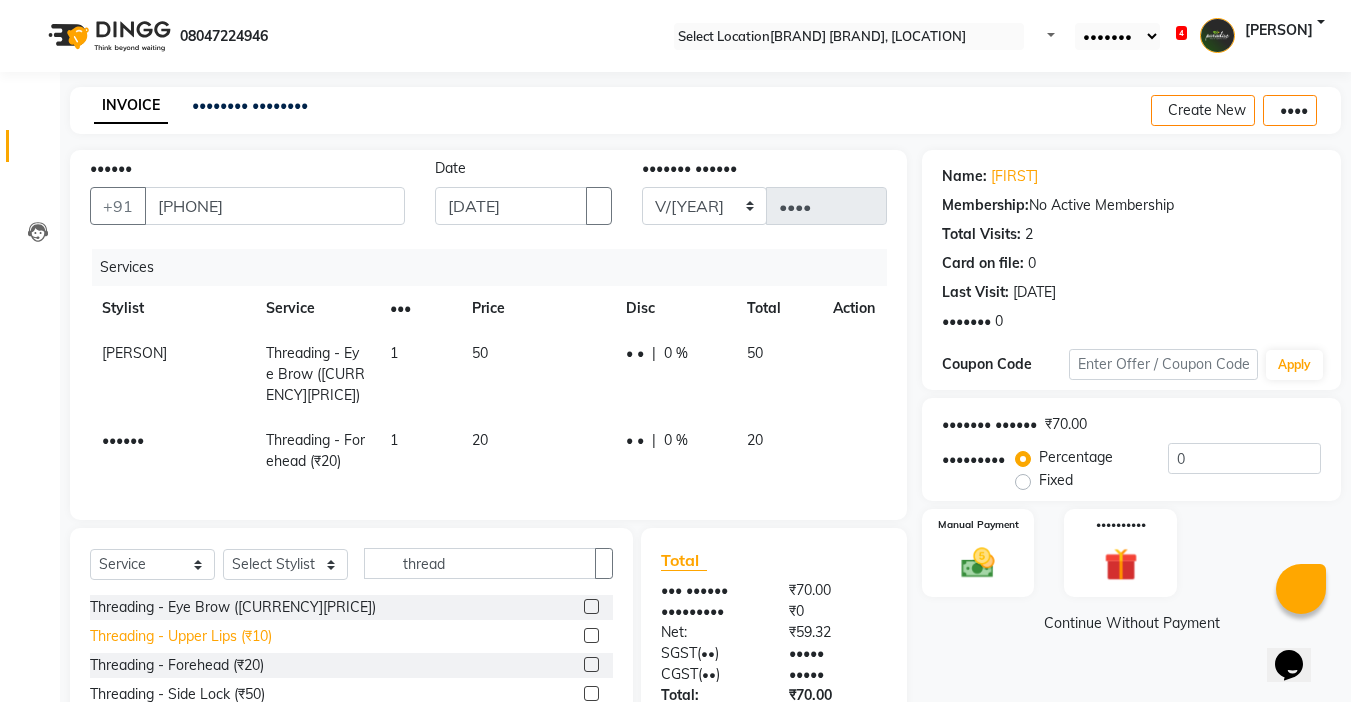 click on "Threading   -  Upper Lips (₹10)" at bounding box center [233, 607] 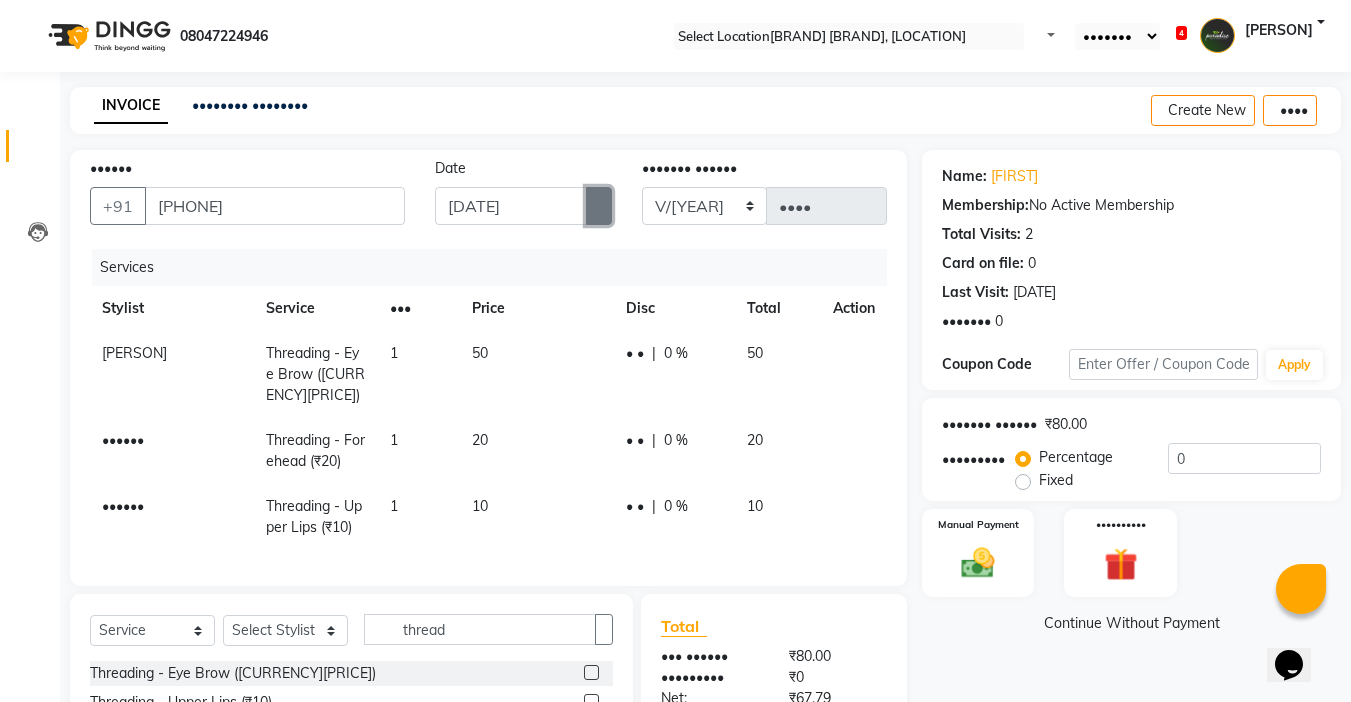 click at bounding box center [599, 206] 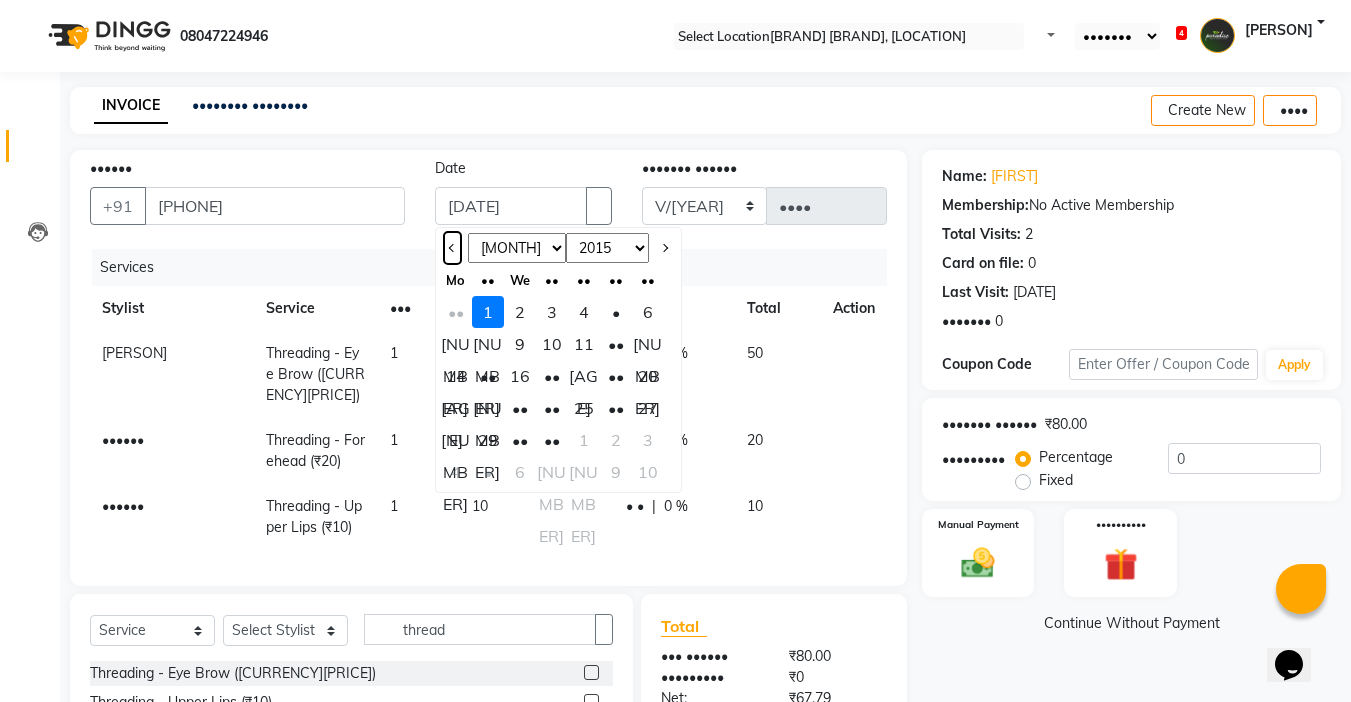 click at bounding box center [452, 248] 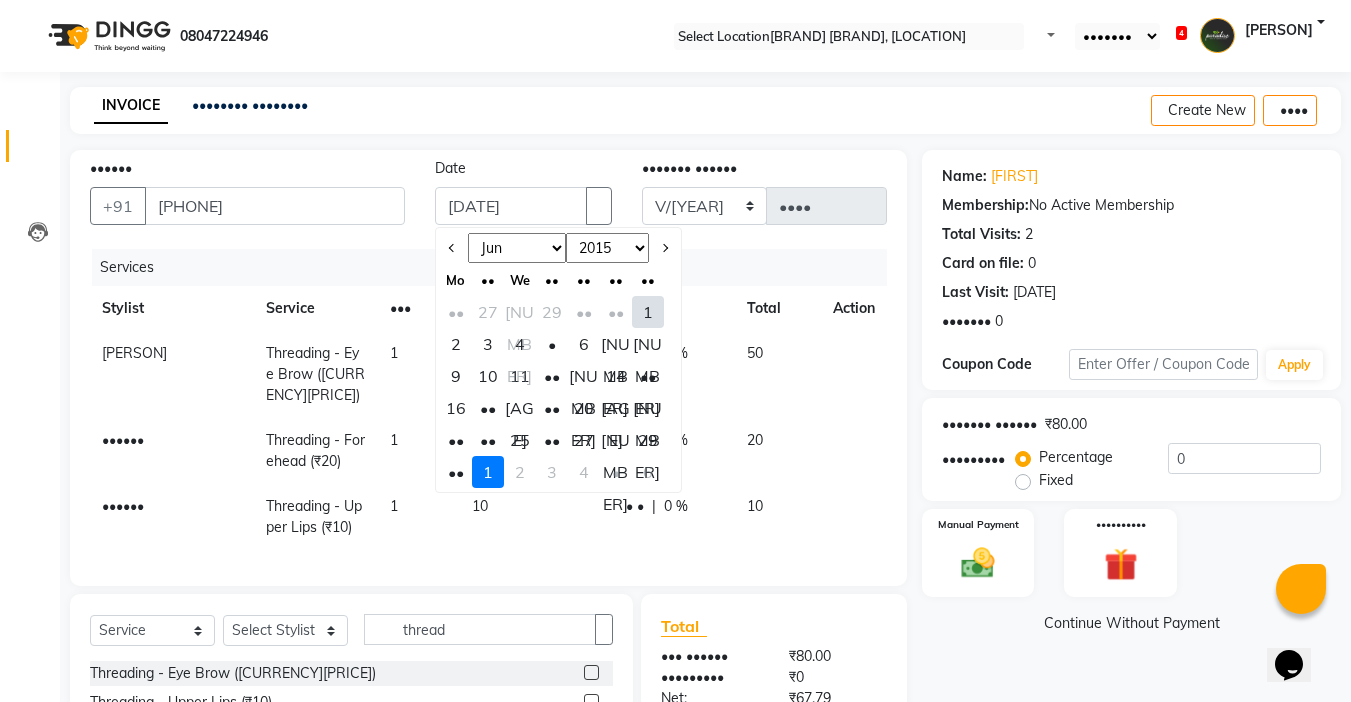 click on "[AGE]" at bounding box center (520, 408) 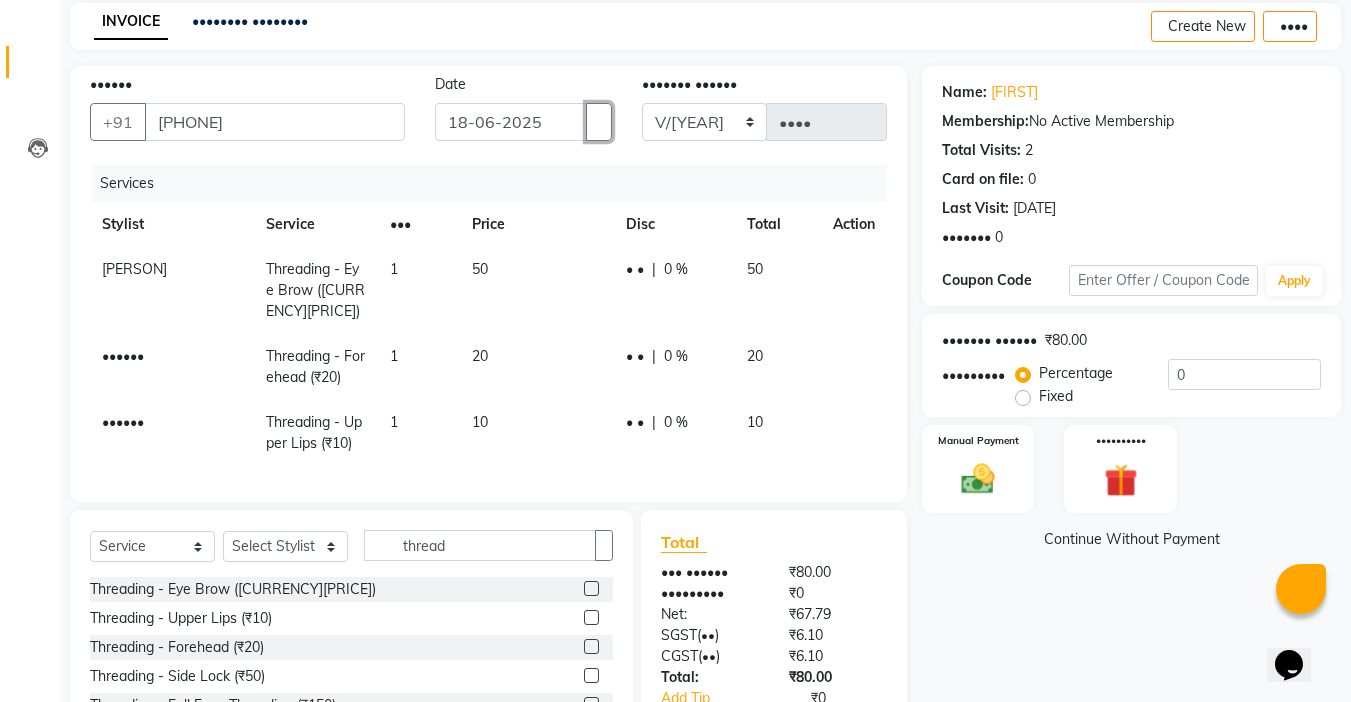 scroll, scrollTop: 209, scrollLeft: 0, axis: vertical 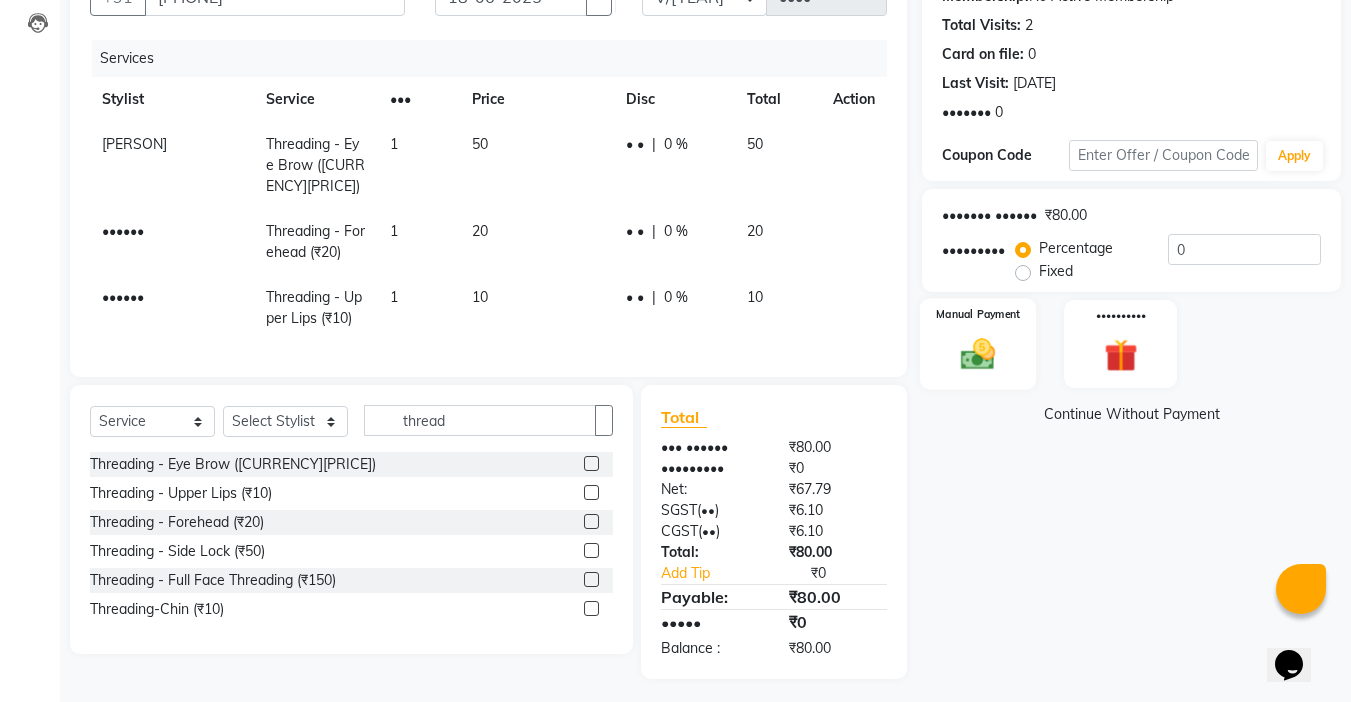 click at bounding box center (978, 354) 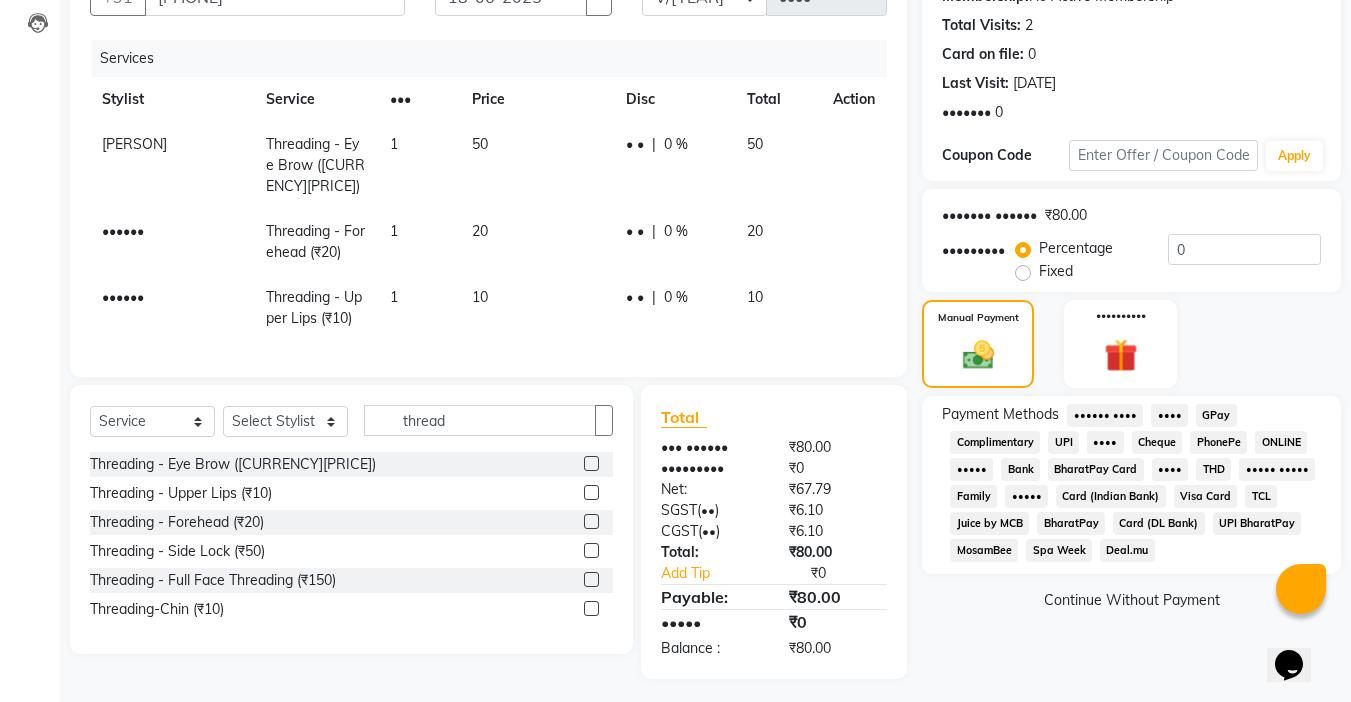 click on "UPI BharatPay" at bounding box center [1105, 415] 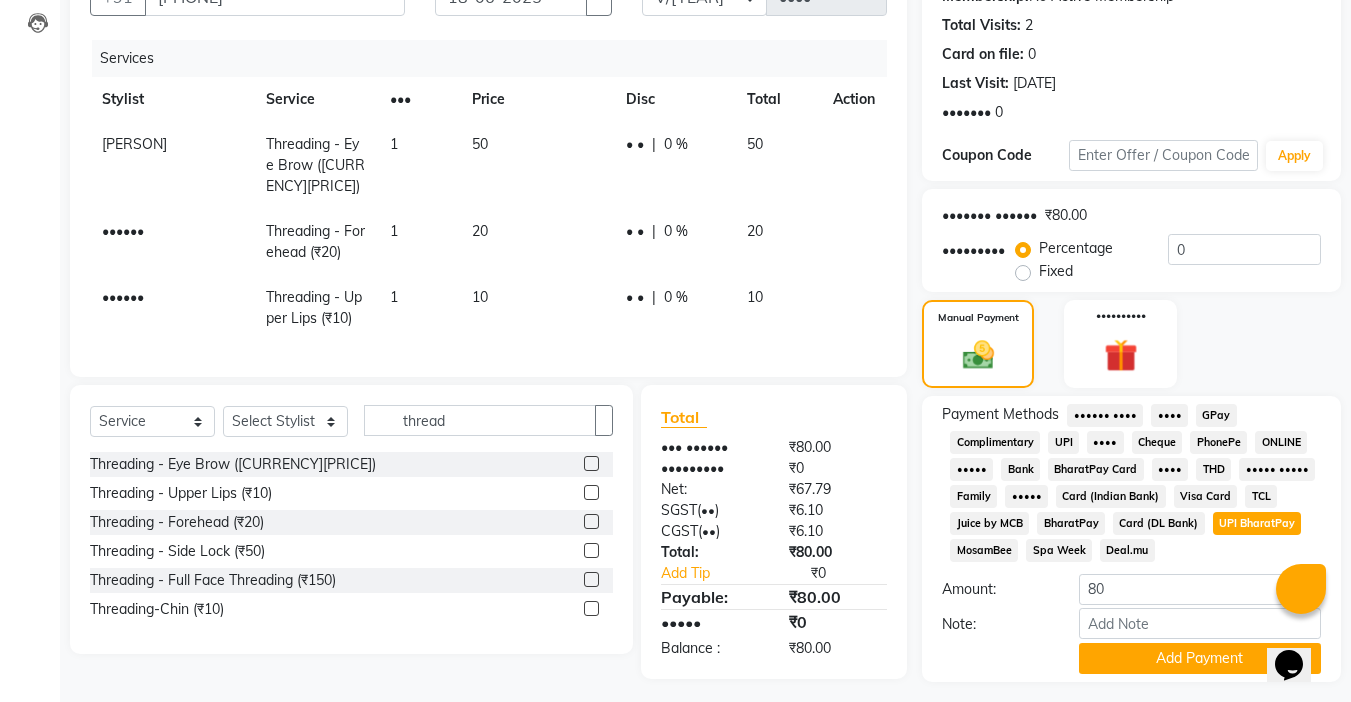 scroll, scrollTop: 265, scrollLeft: 0, axis: vertical 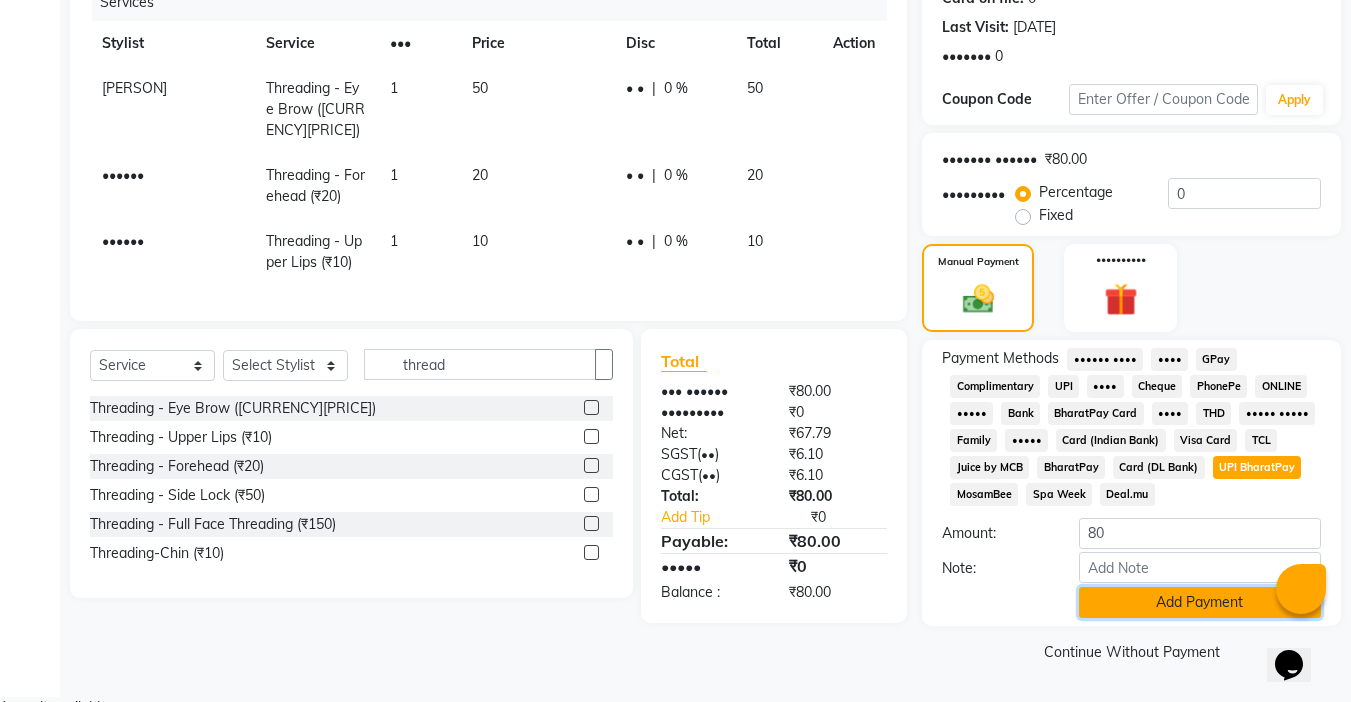 click on "Add Payment" at bounding box center [1200, 602] 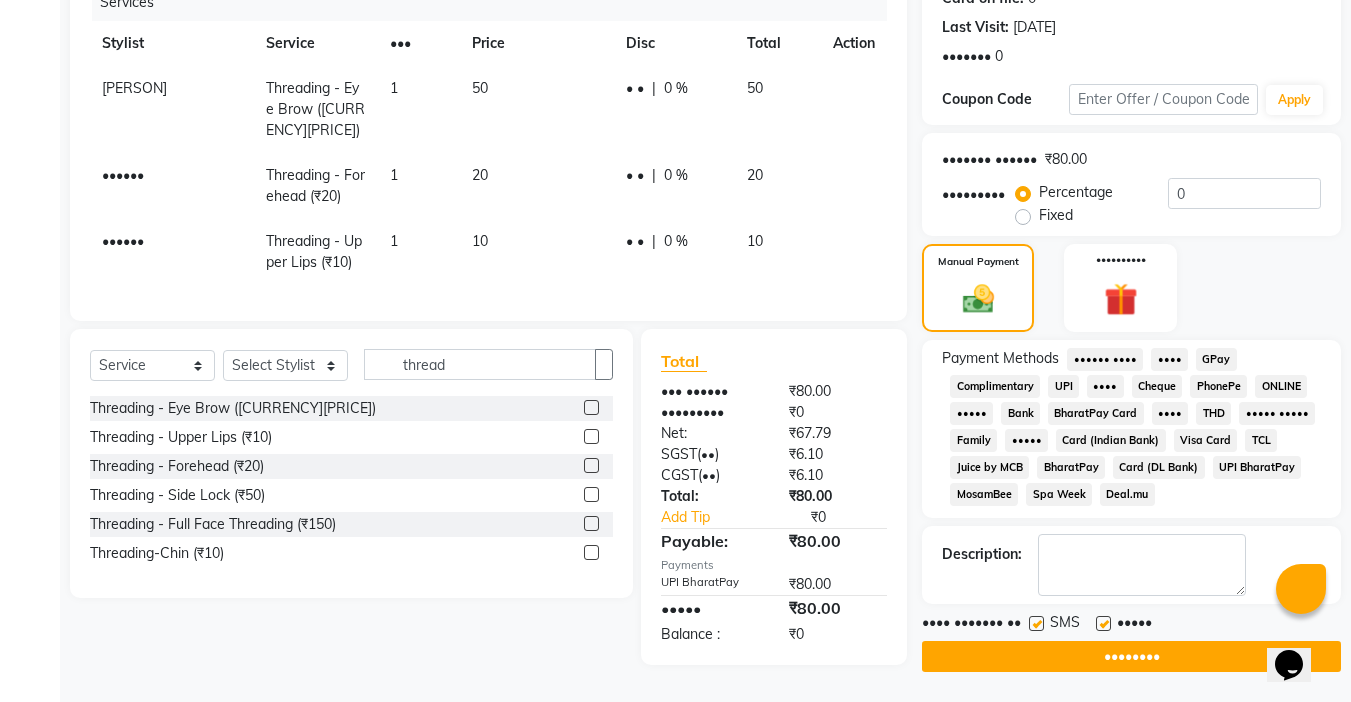 click at bounding box center [1103, 623] 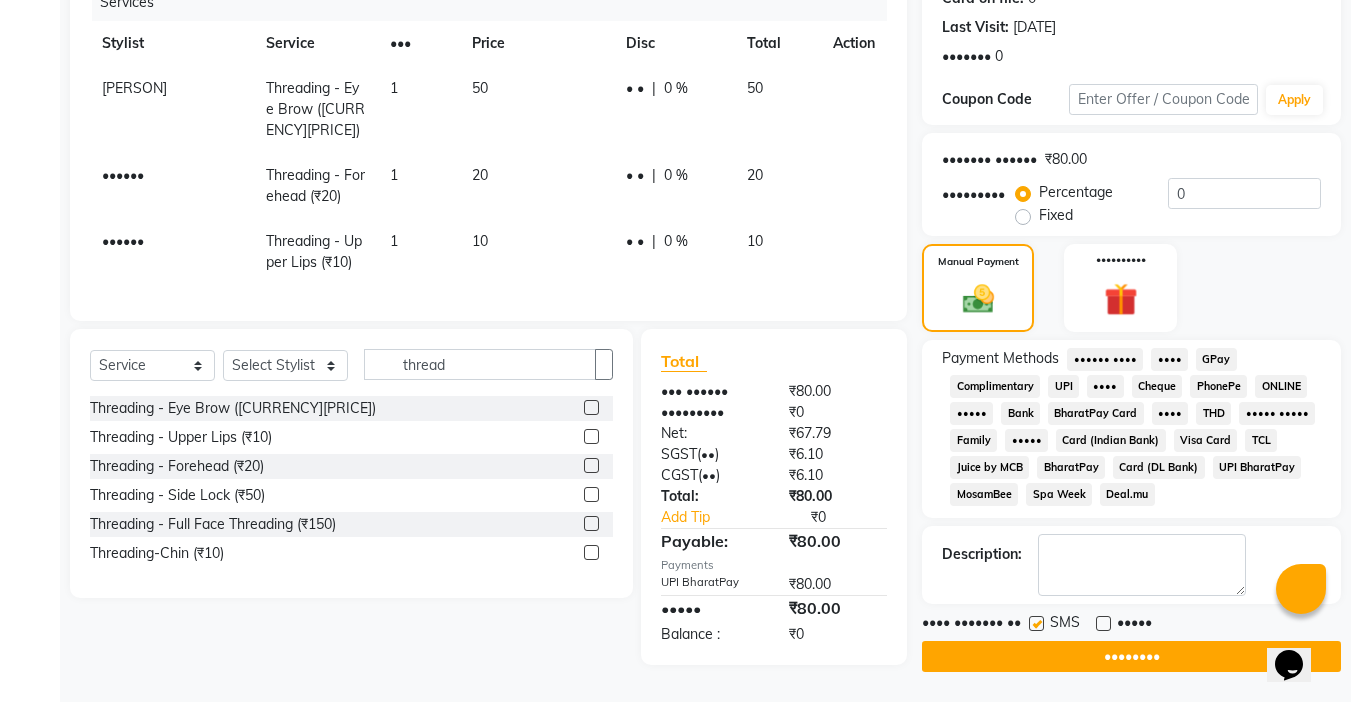 click at bounding box center (1035, 626) 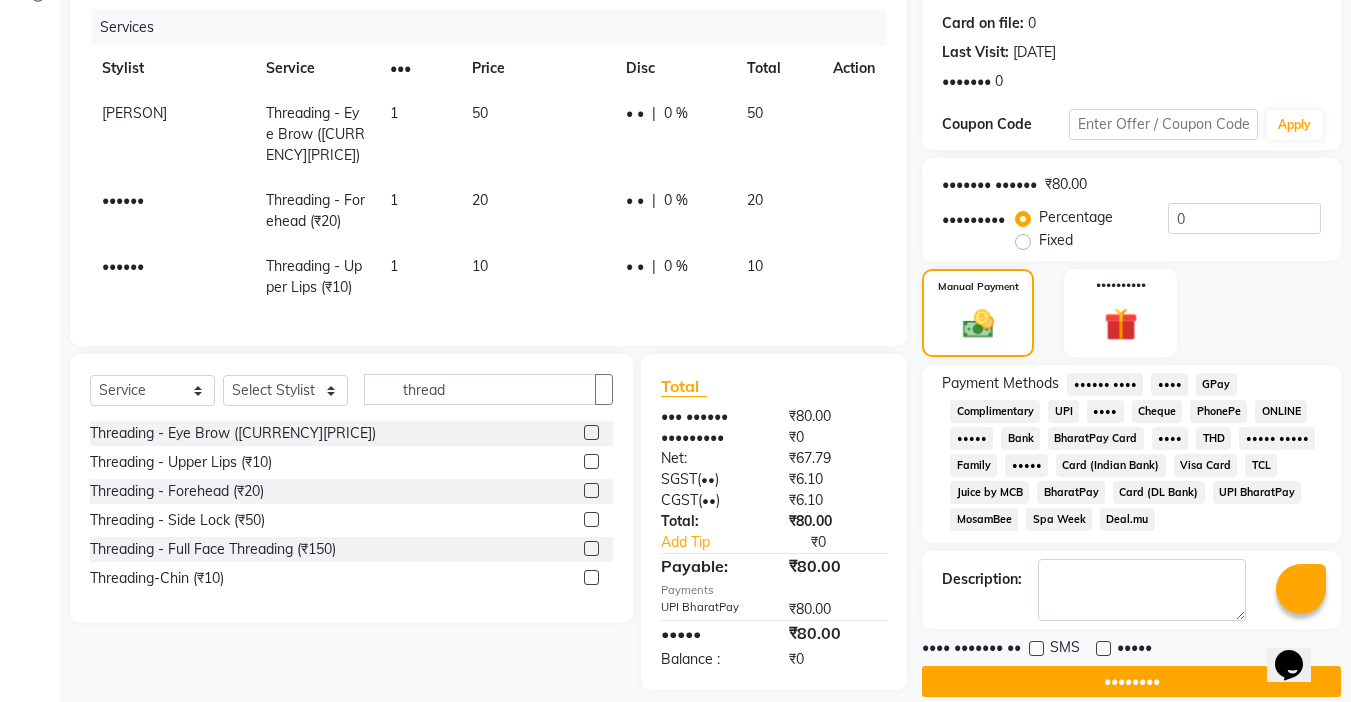 scroll, scrollTop: 272, scrollLeft: 0, axis: vertical 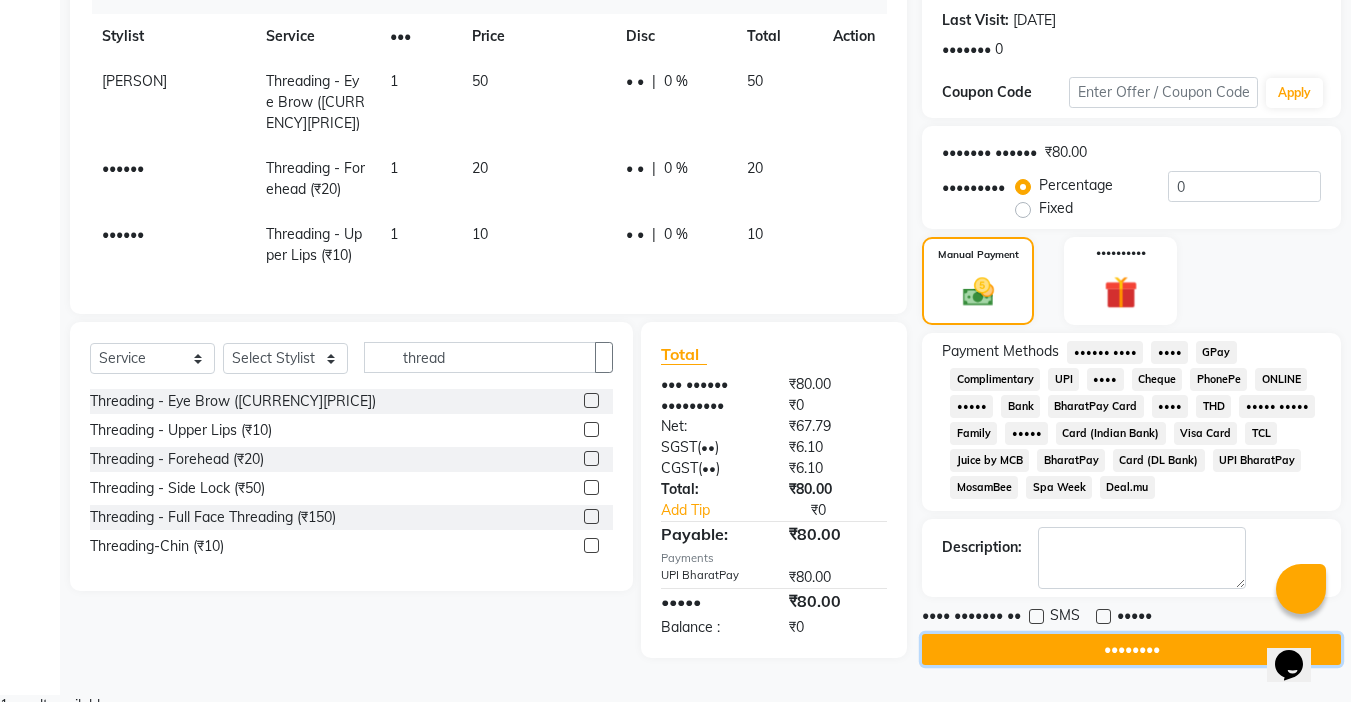 click on "••••••••" at bounding box center (1131, 649) 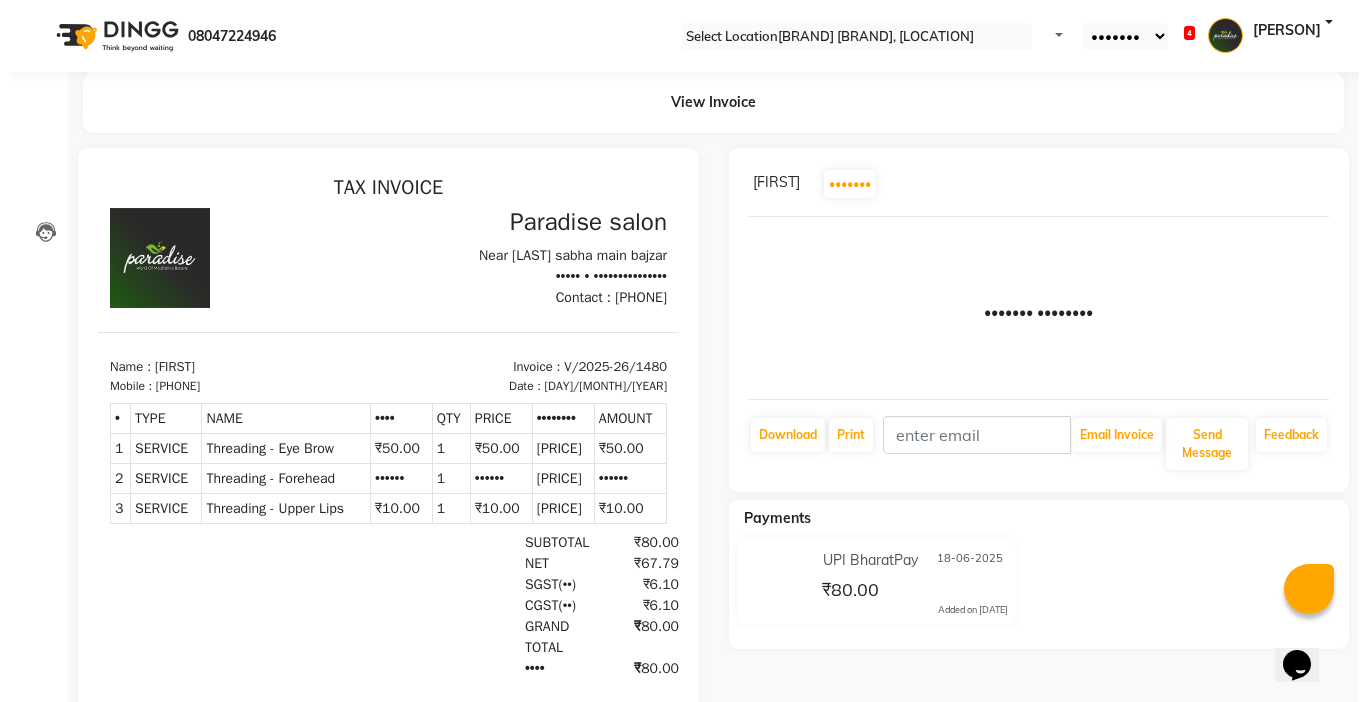 scroll, scrollTop: 0, scrollLeft: 0, axis: both 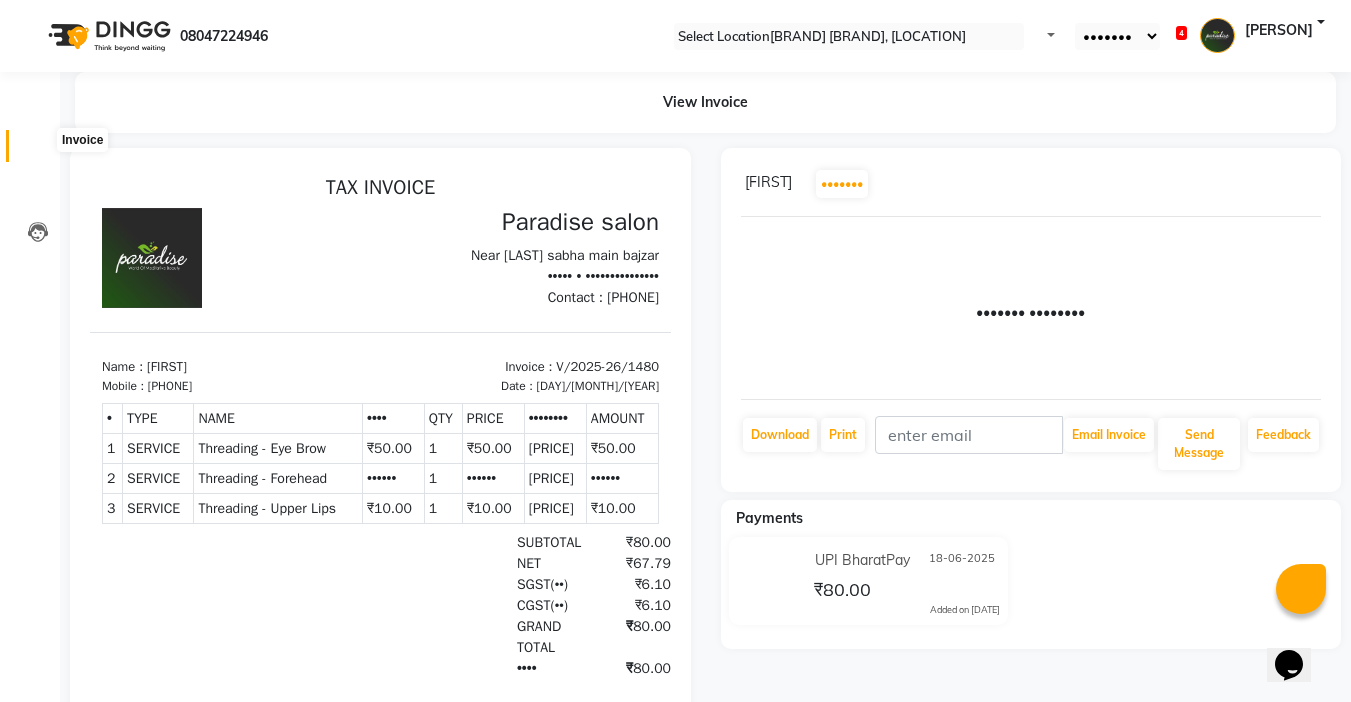click at bounding box center [38, 151] 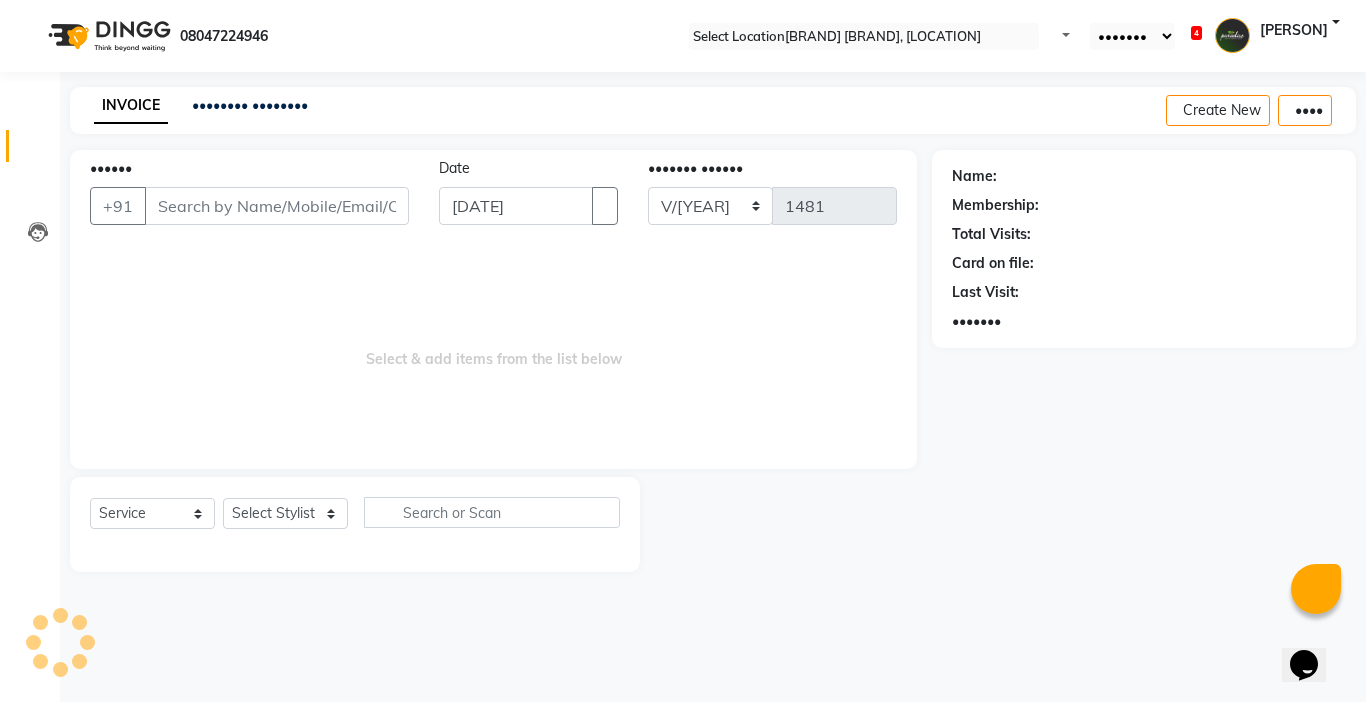 click on "••••••" at bounding box center [277, 206] 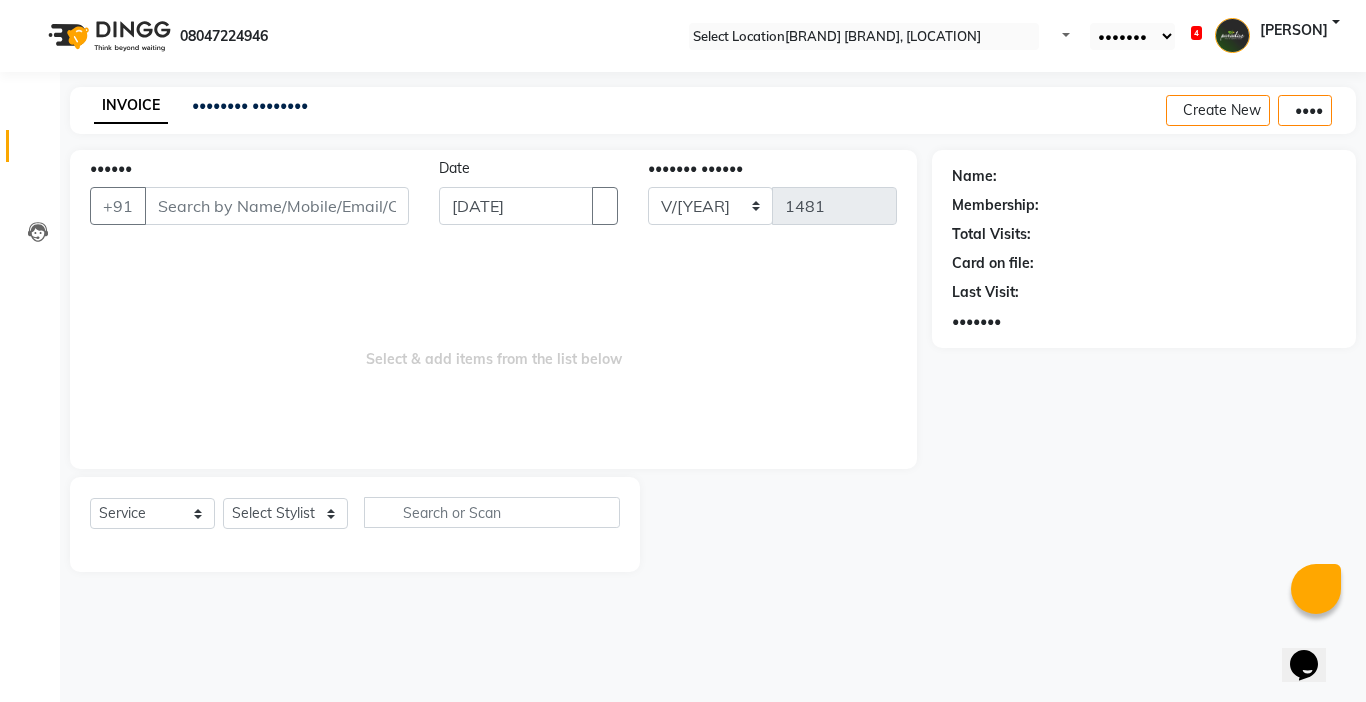 click on "••••••" at bounding box center (277, 206) 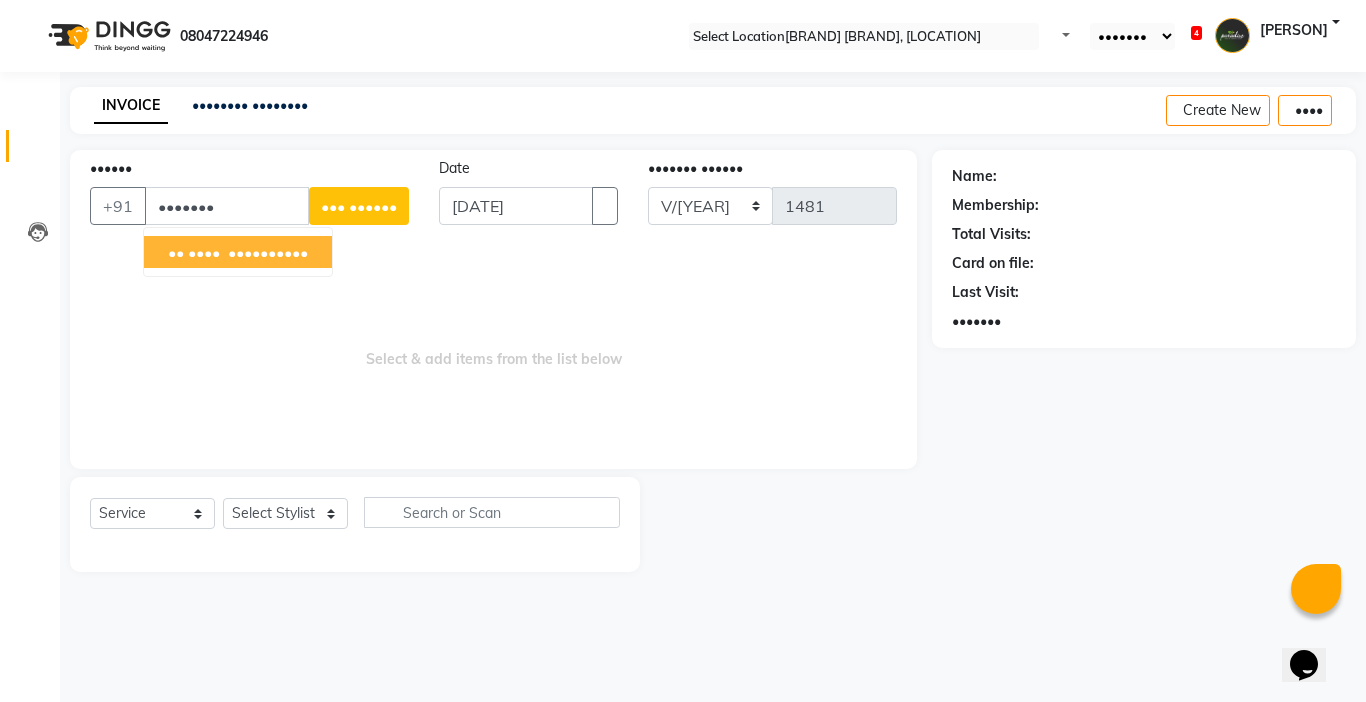click on "no name [PHONE]" at bounding box center [238, 252] 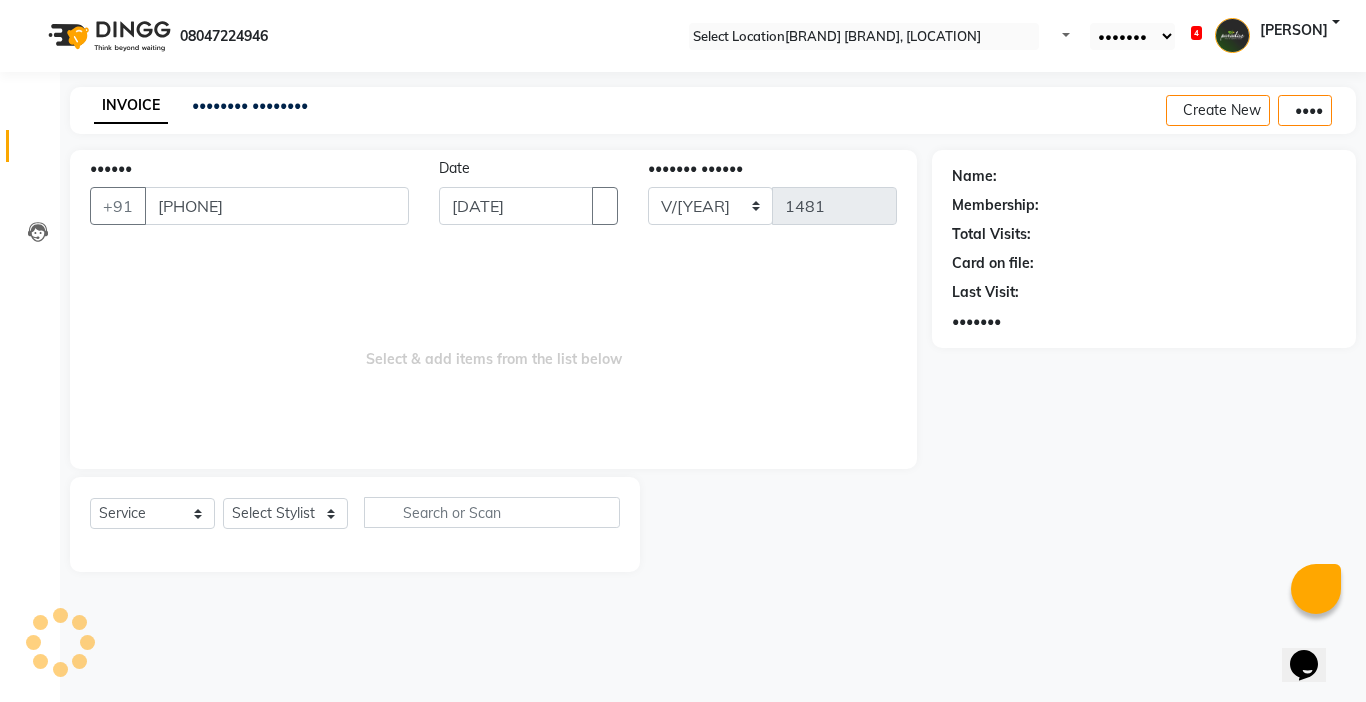 type on "[PHONE]" 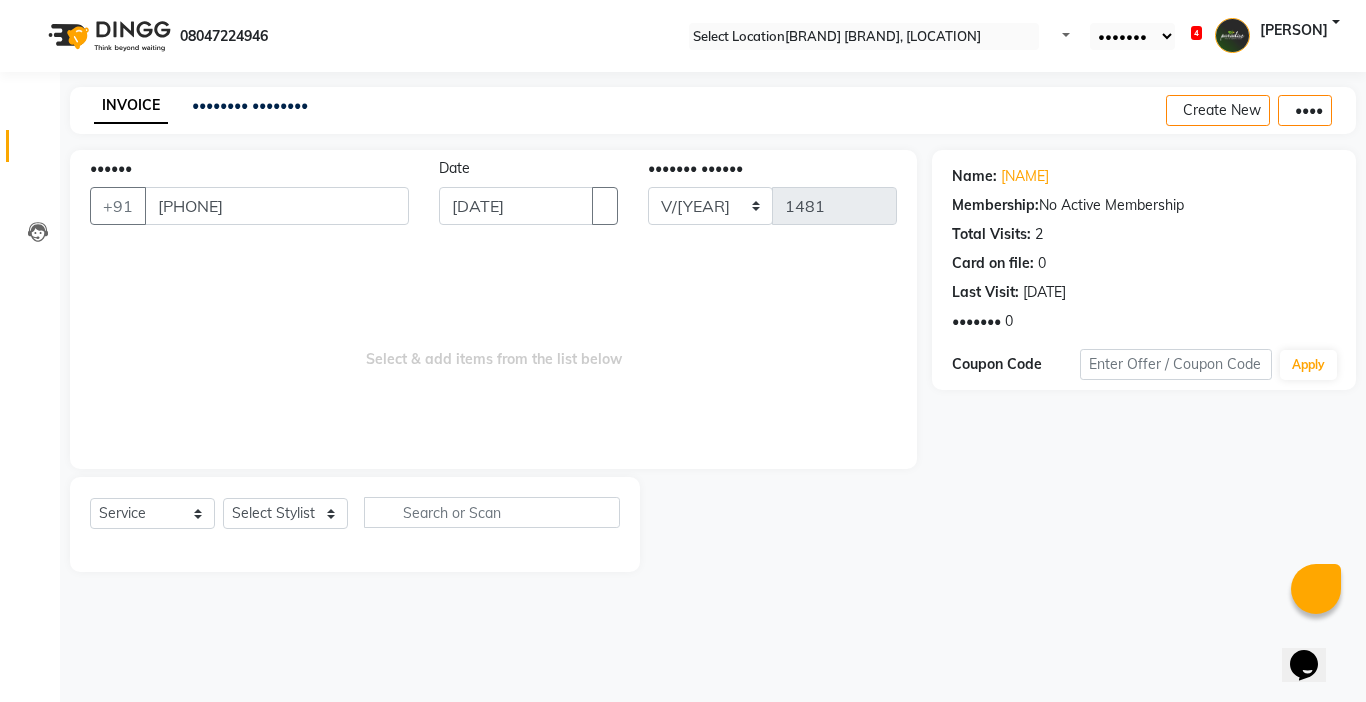 click on "Name: [FIRST]" at bounding box center (1144, 176) 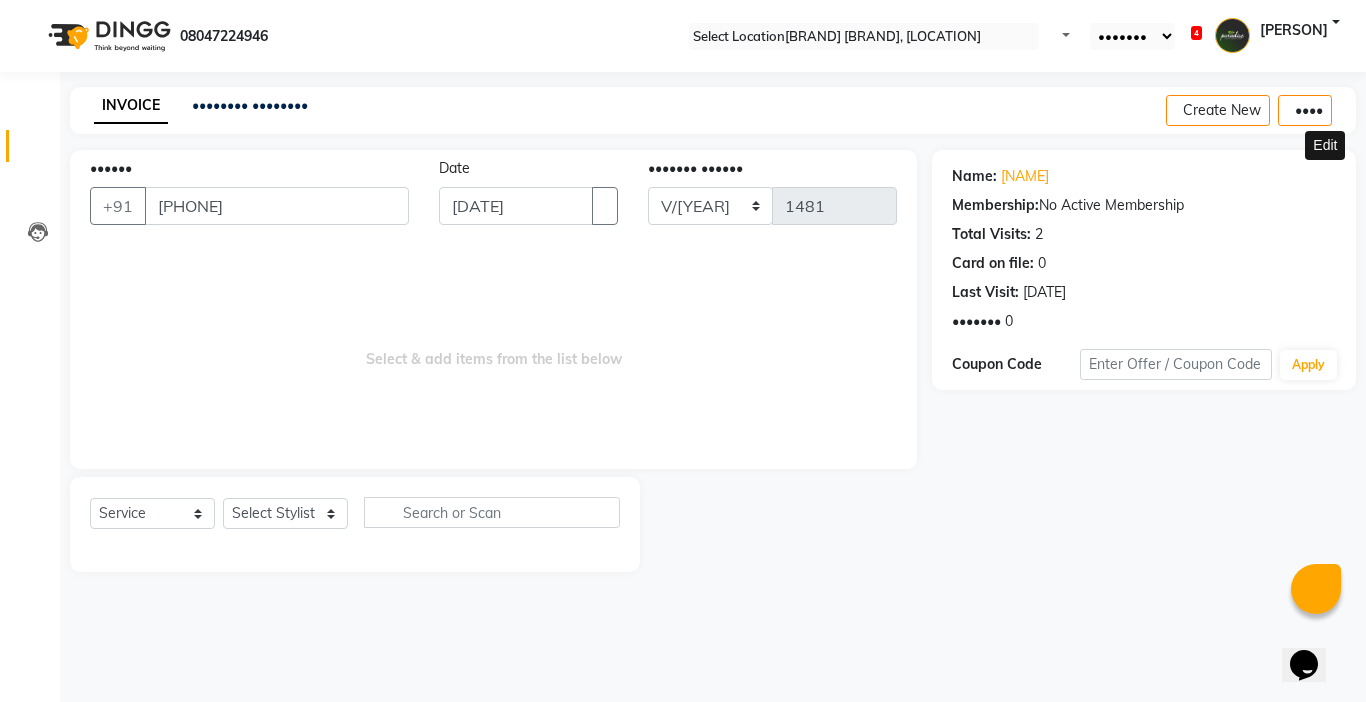 click at bounding box center (1328, 176) 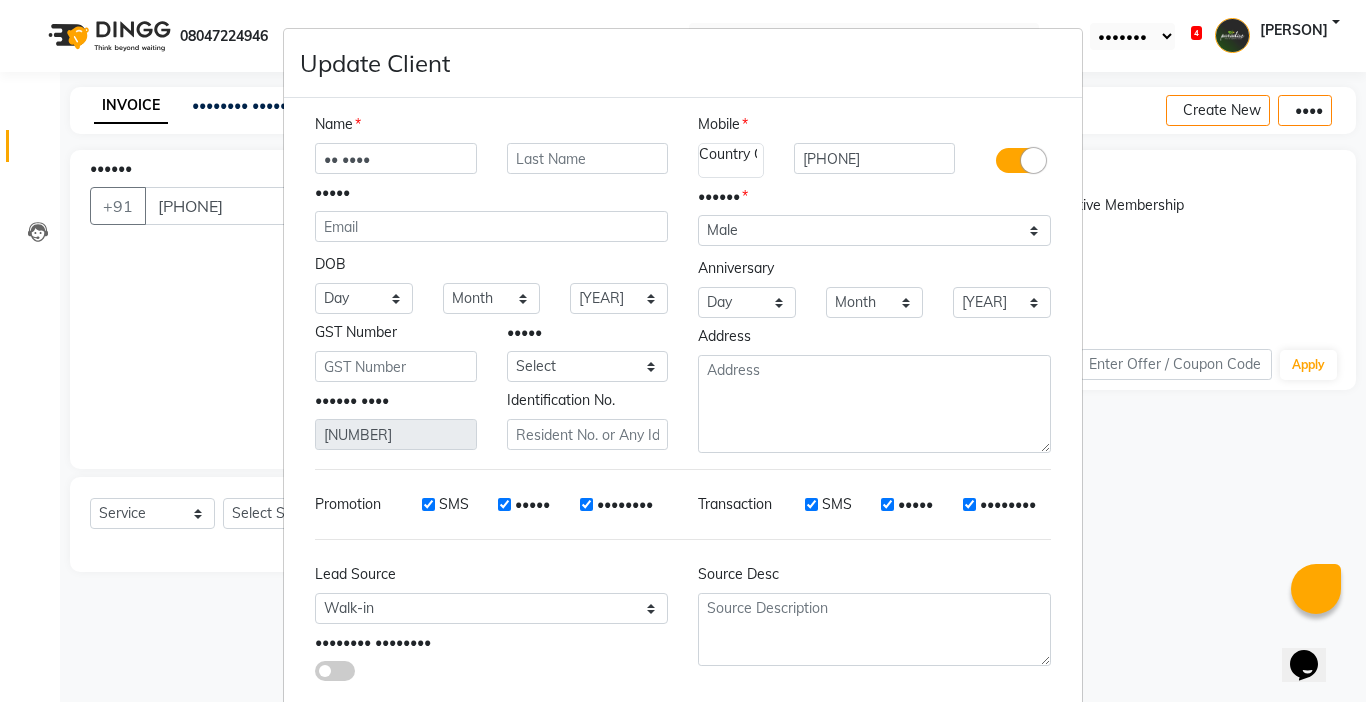 drag, startPoint x: 366, startPoint y: 166, endPoint x: 335, endPoint y: 169, distance: 31.144823 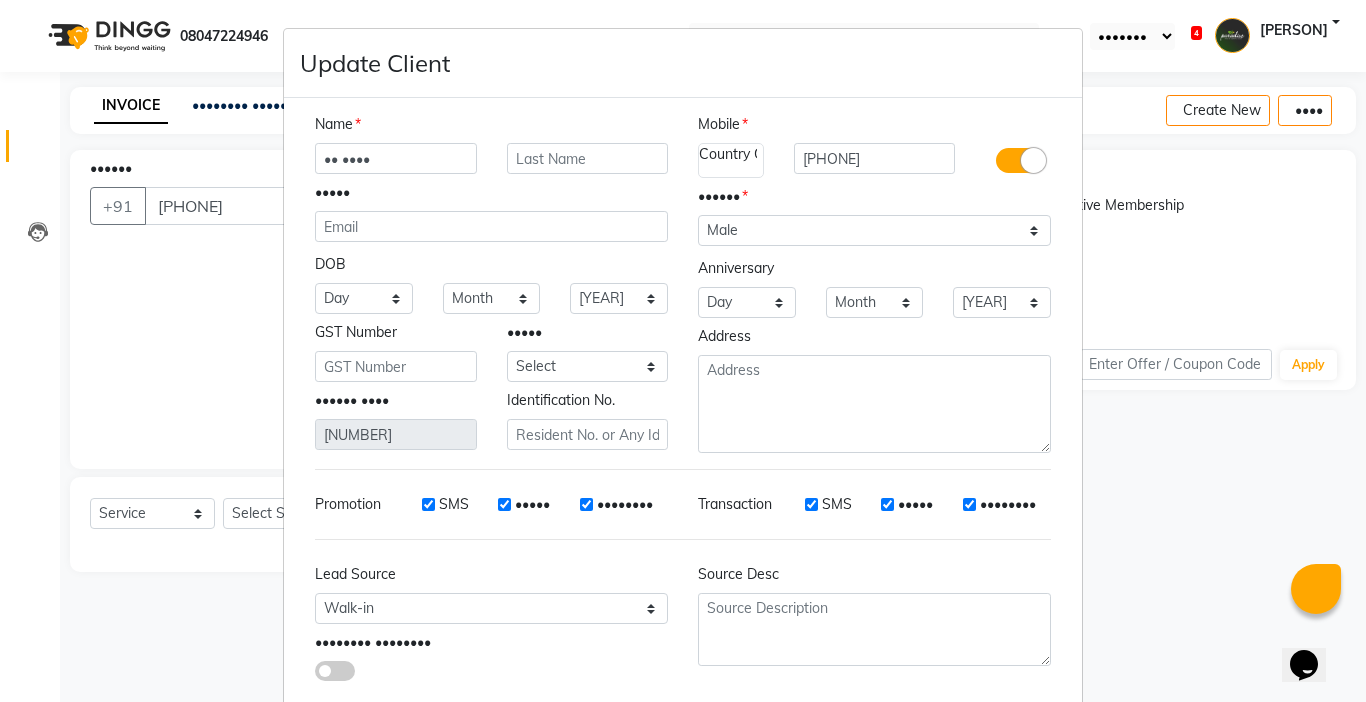 drag, startPoint x: 400, startPoint y: 161, endPoint x: 260, endPoint y: 158, distance: 140.03214 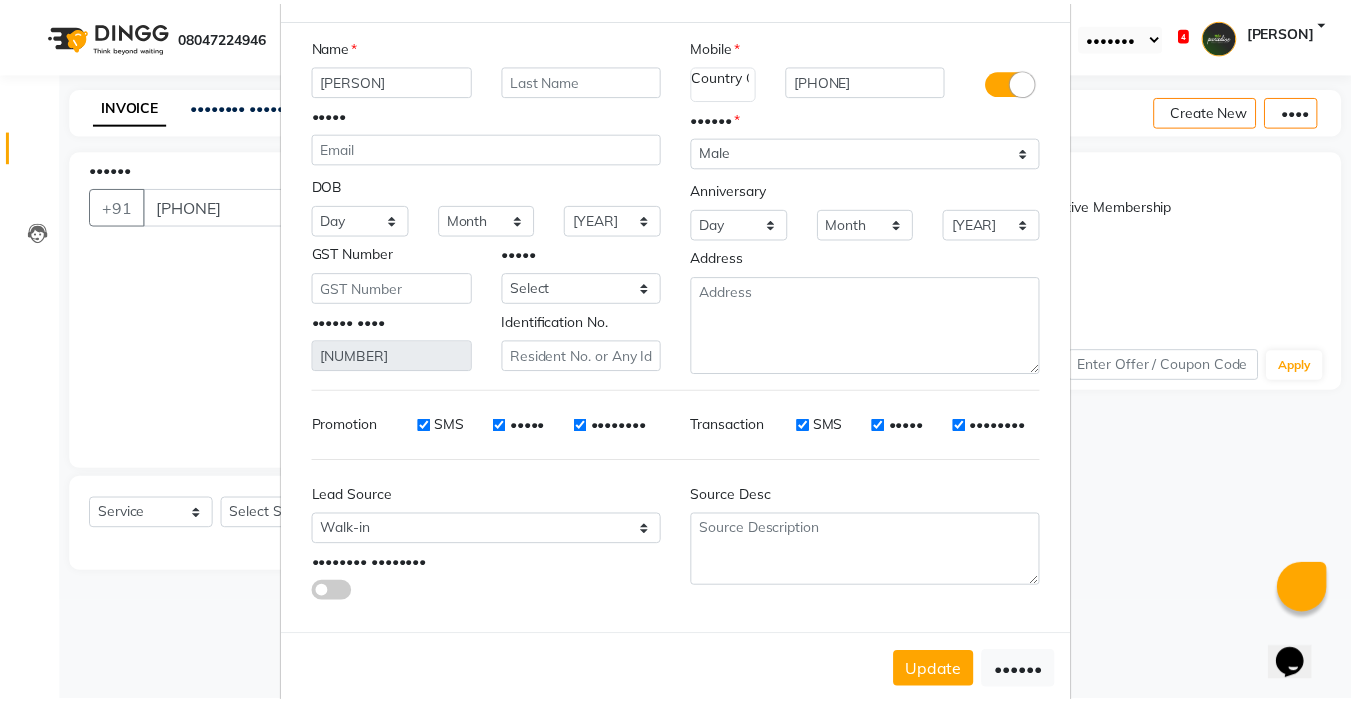 scroll, scrollTop: 111, scrollLeft: 0, axis: vertical 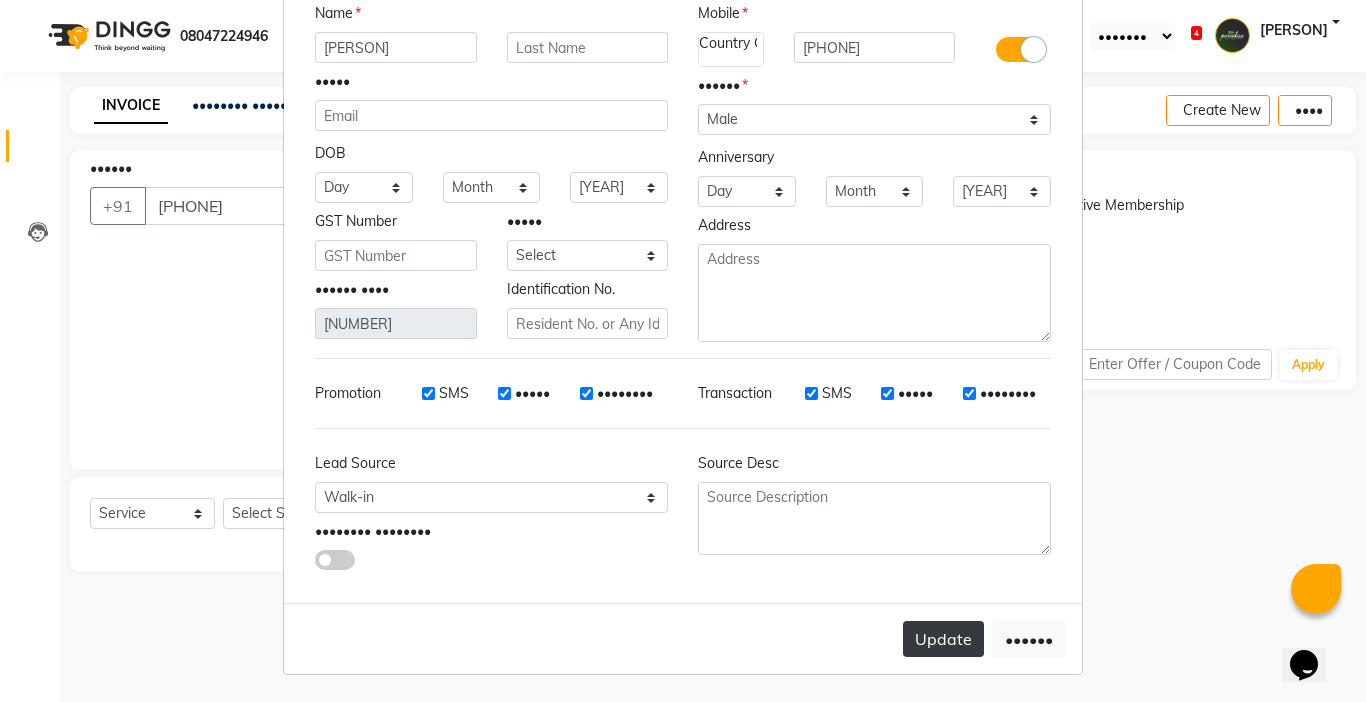 type on "[PERSON]" 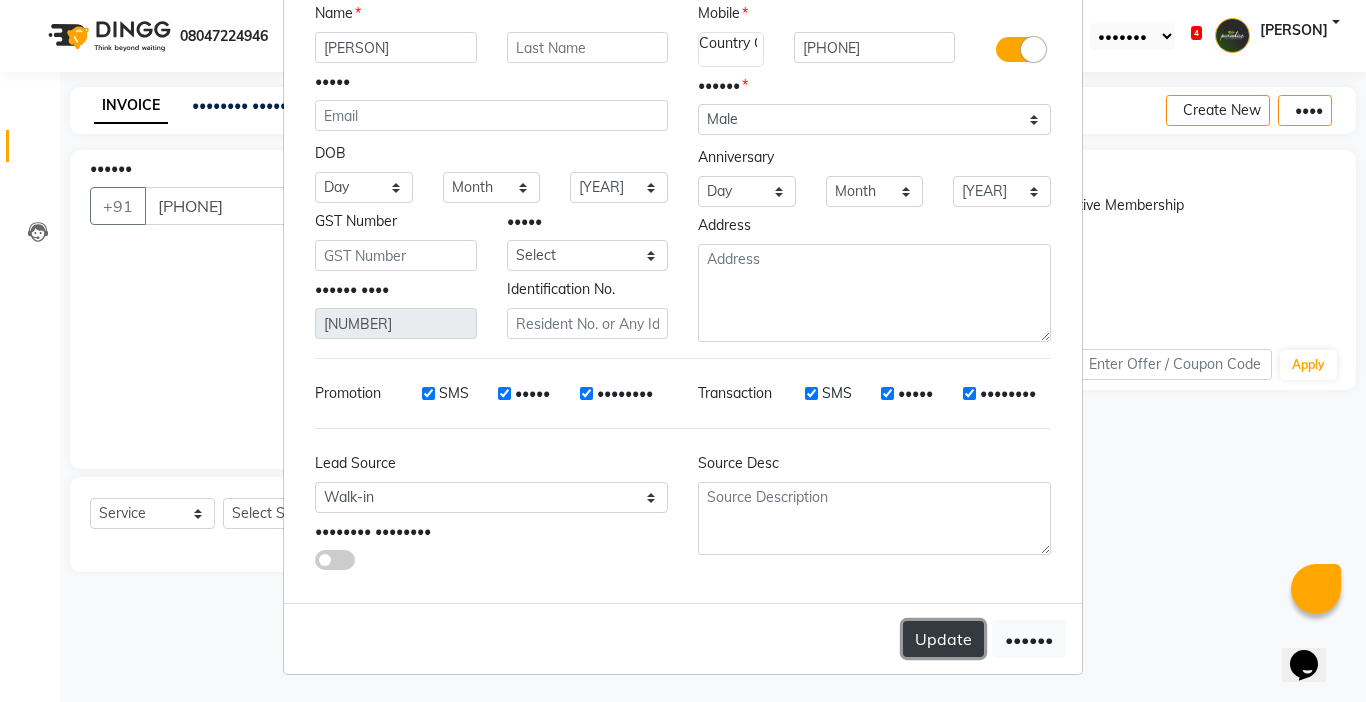 click on "Update" at bounding box center [943, 639] 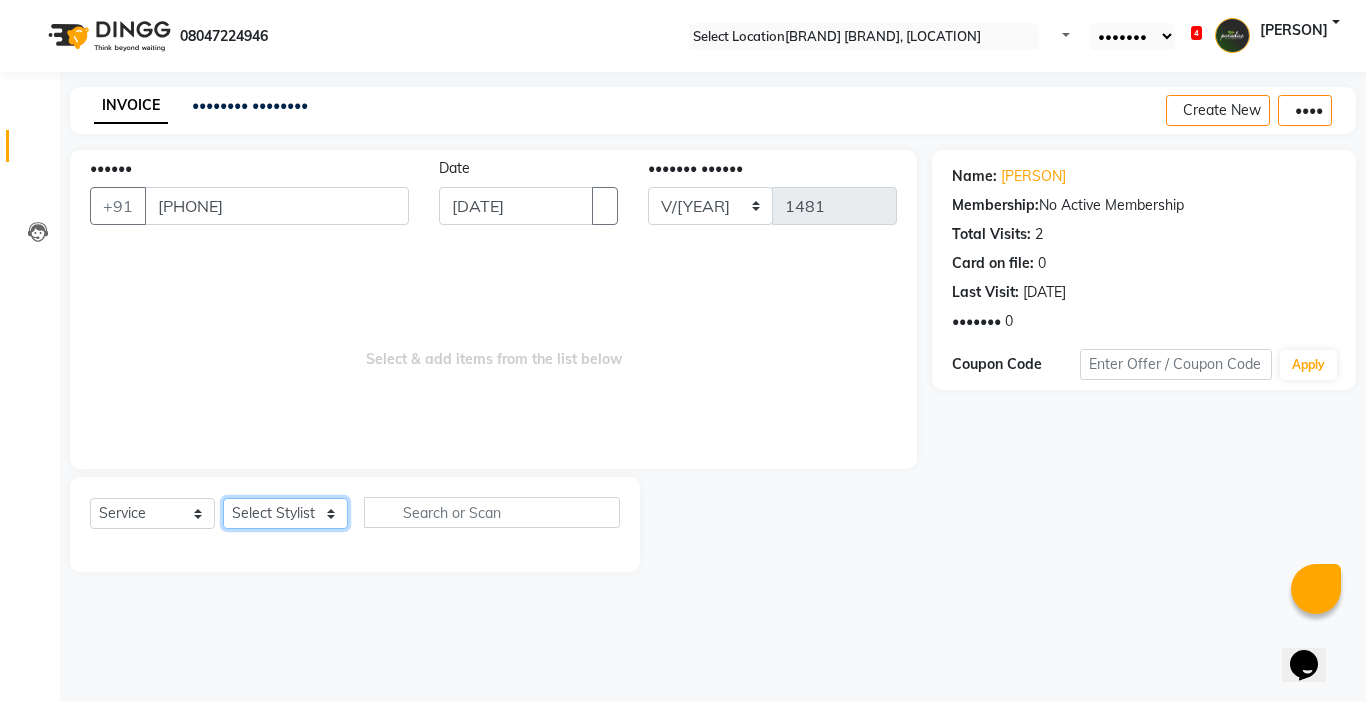 click on "Select Stylist Abby aman  Anil anku company Deepak Deepika Gourav Heena ishu Jagdeesh kanchan Love preet Maddy Manpreet student Meenu Naina Palak Palak Sharma Radika Rajneesh Student Seema Shagun Shifali - Student Shweta  Sujata Surinder Paul Vansh Vikas Vishal" at bounding box center [285, 513] 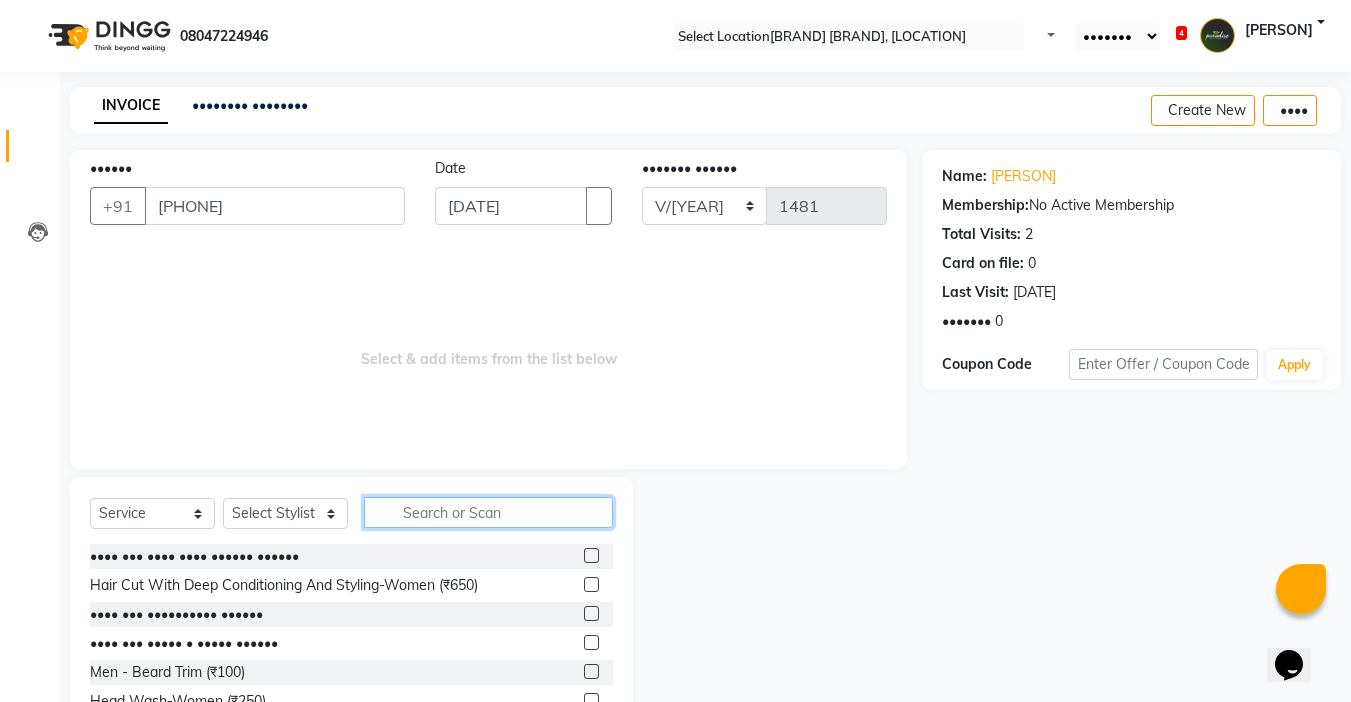 click at bounding box center (488, 512) 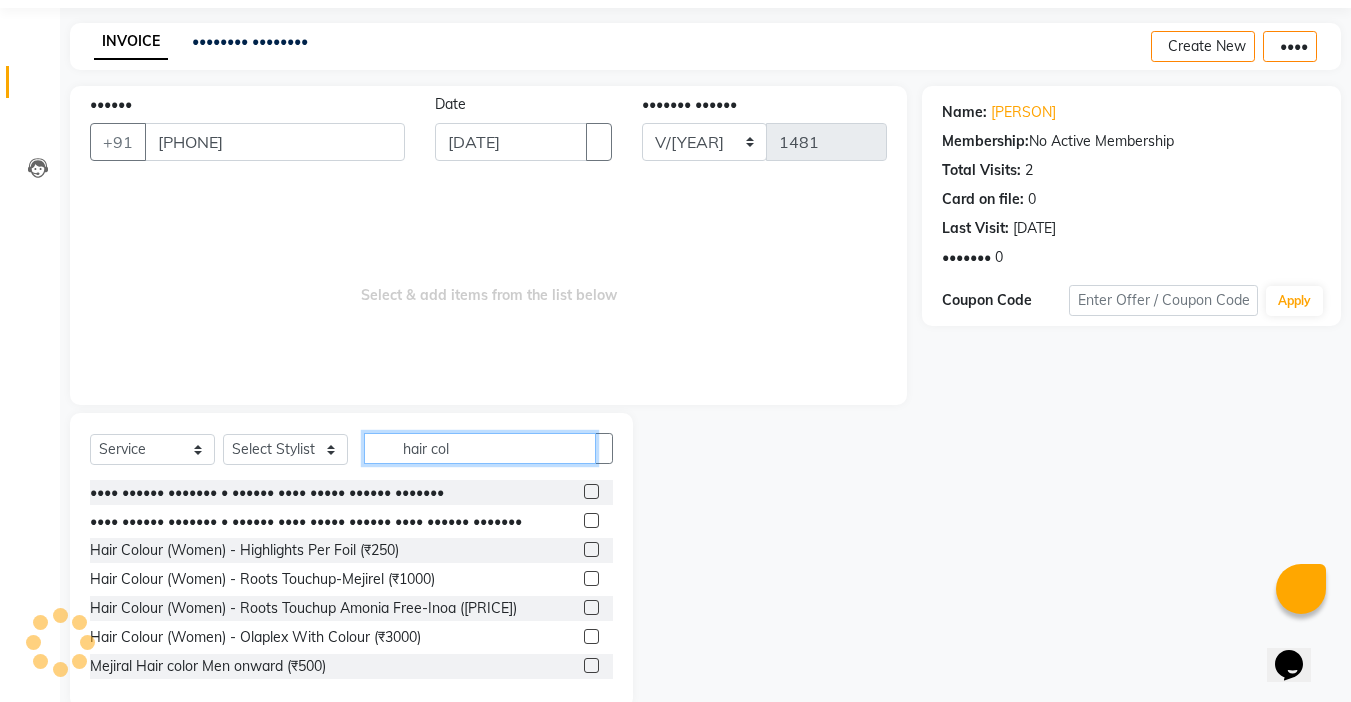 scroll, scrollTop: 99, scrollLeft: 0, axis: vertical 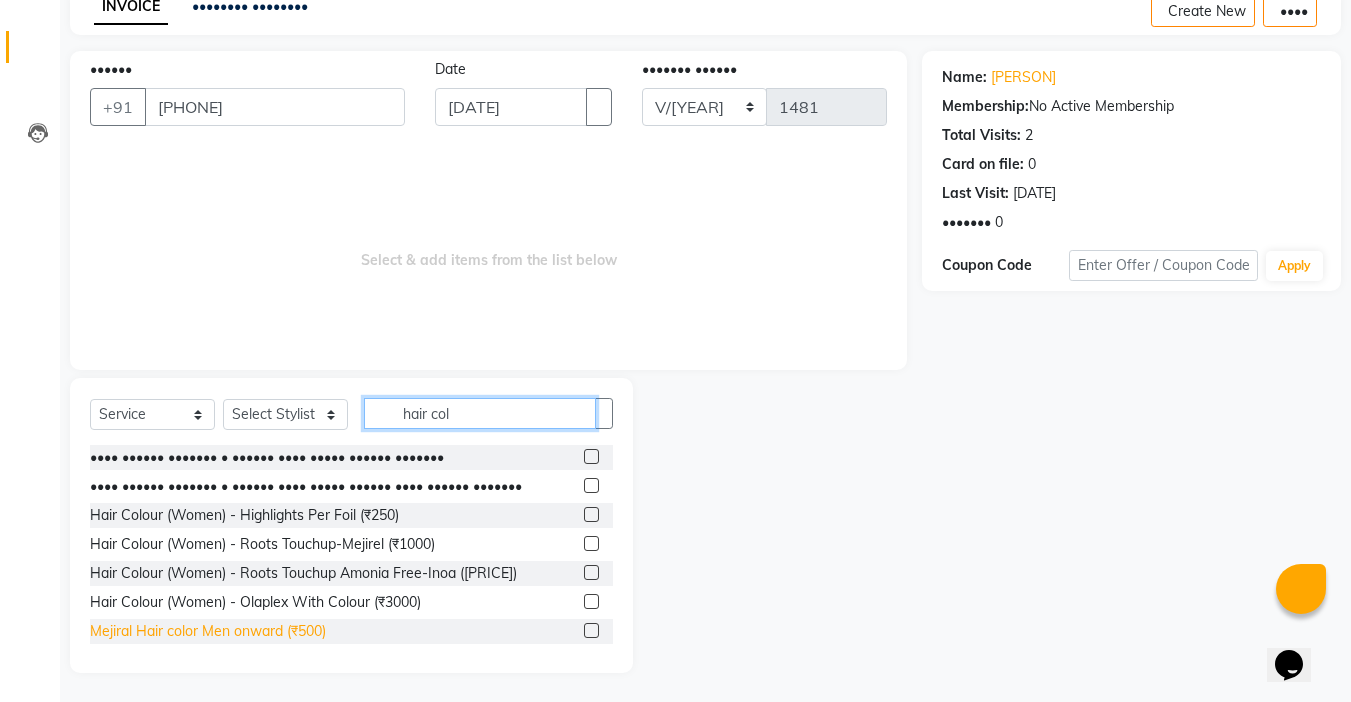 type on "hair col" 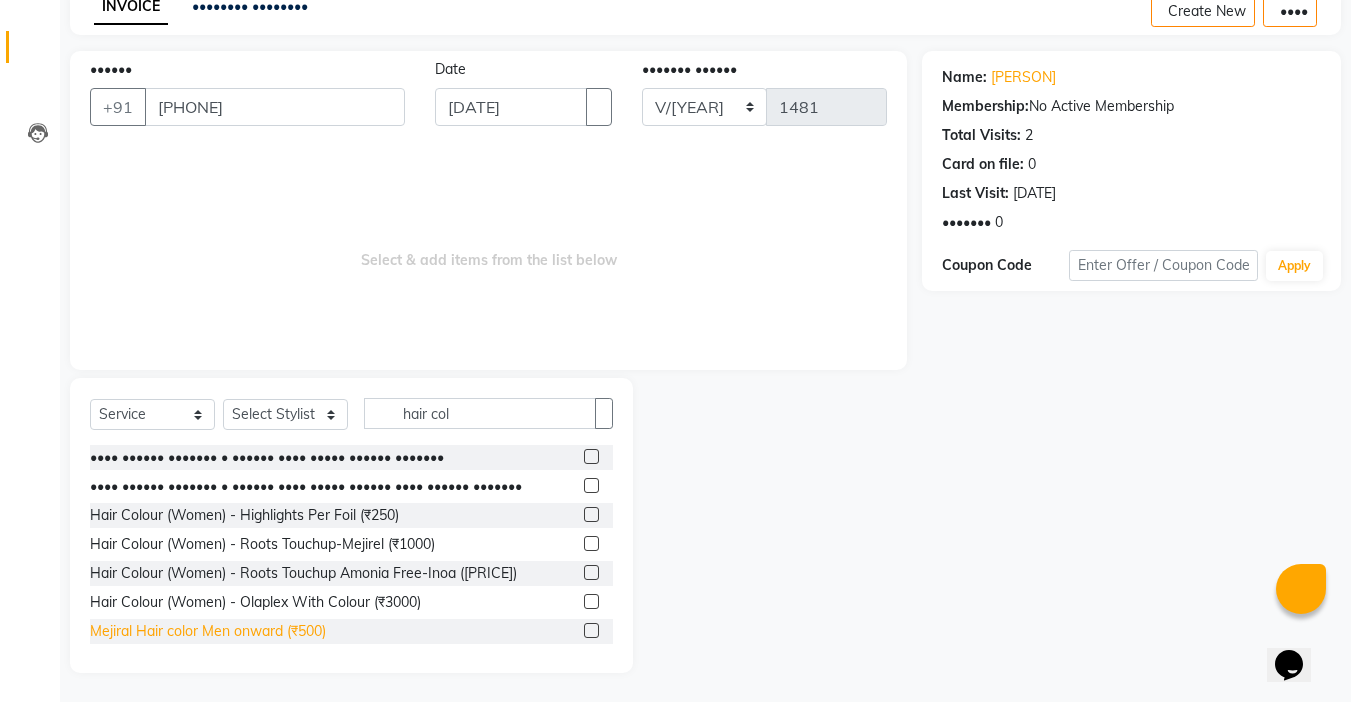 click on "Mejiral Hair color Men onward (₹500)" at bounding box center [267, 457] 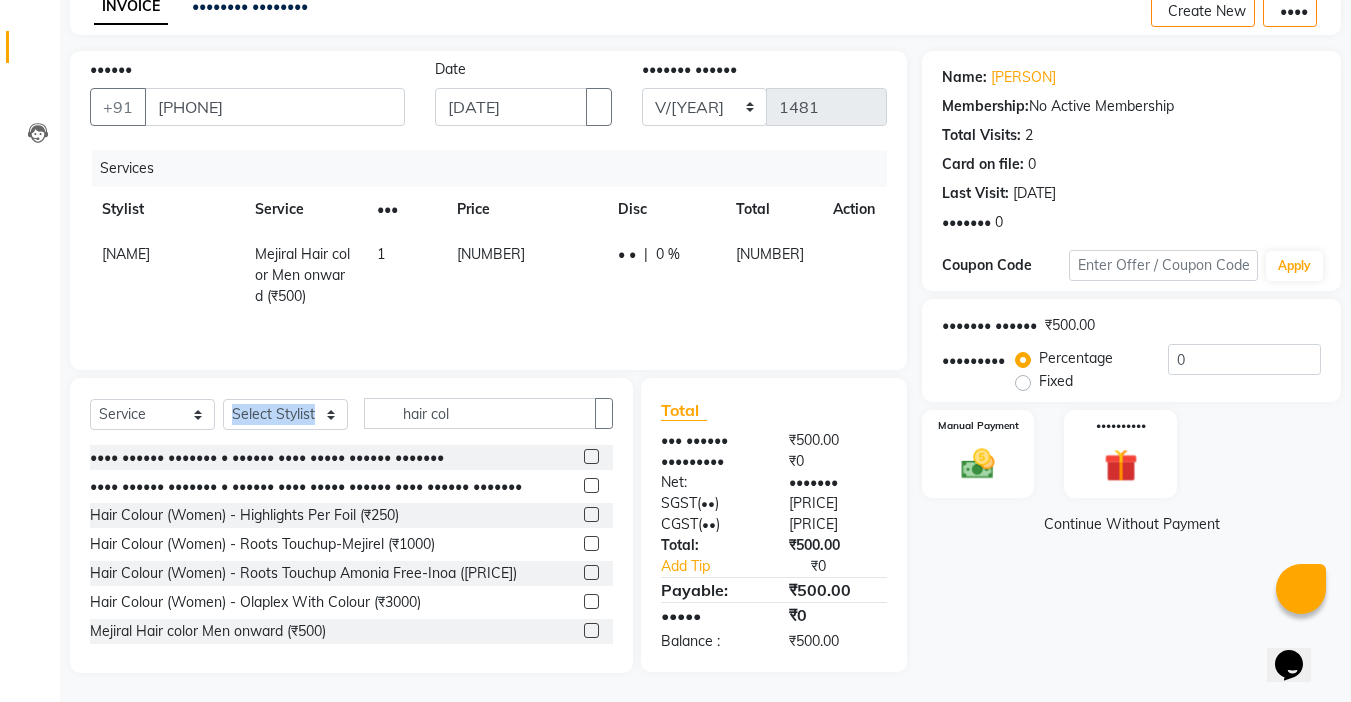 drag, startPoint x: 470, startPoint y: 426, endPoint x: 329, endPoint y: 426, distance: 141 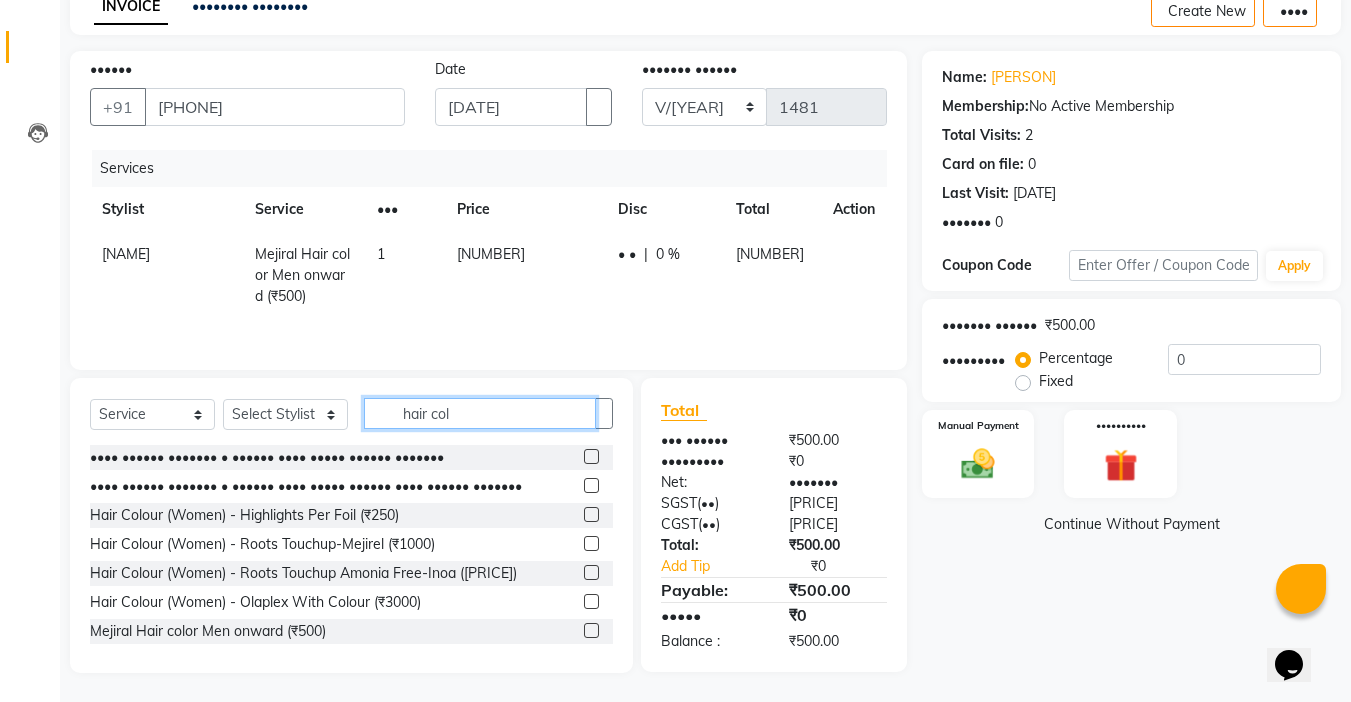 drag, startPoint x: 306, startPoint y: 407, endPoint x: 273, endPoint y: 407, distance: 33 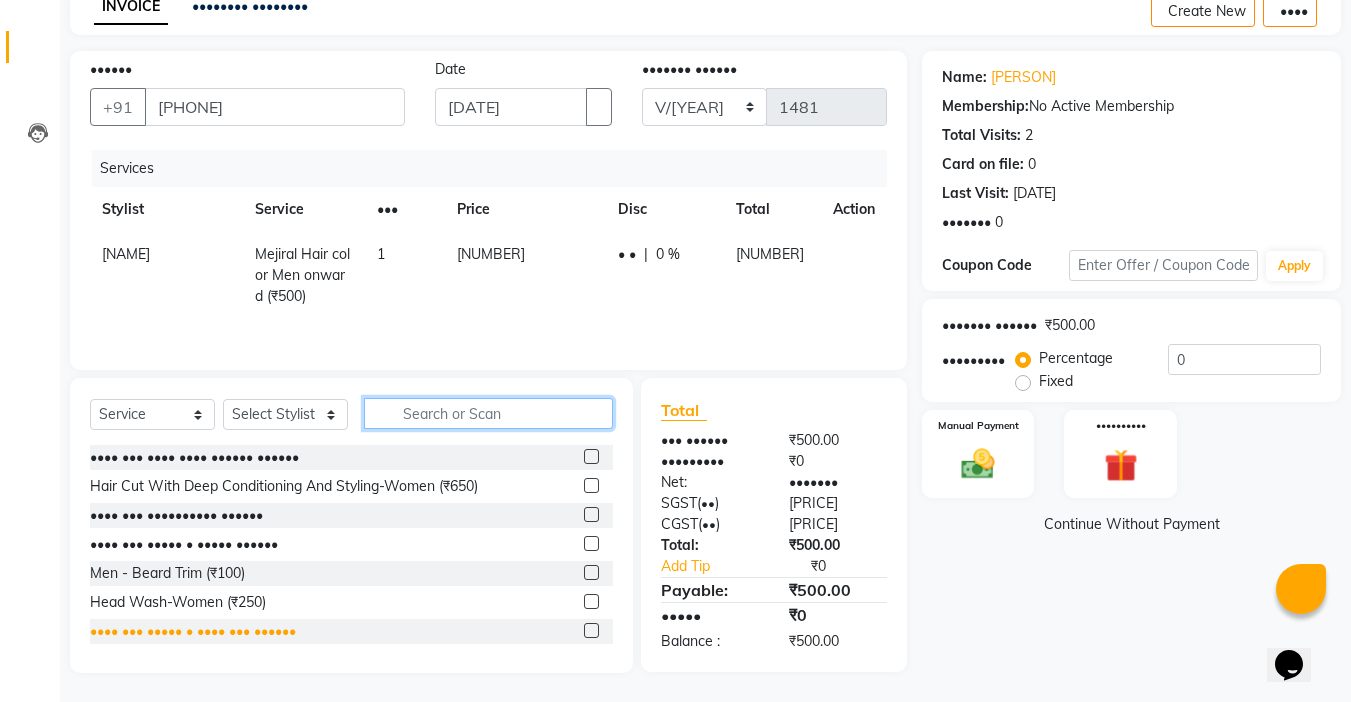 type 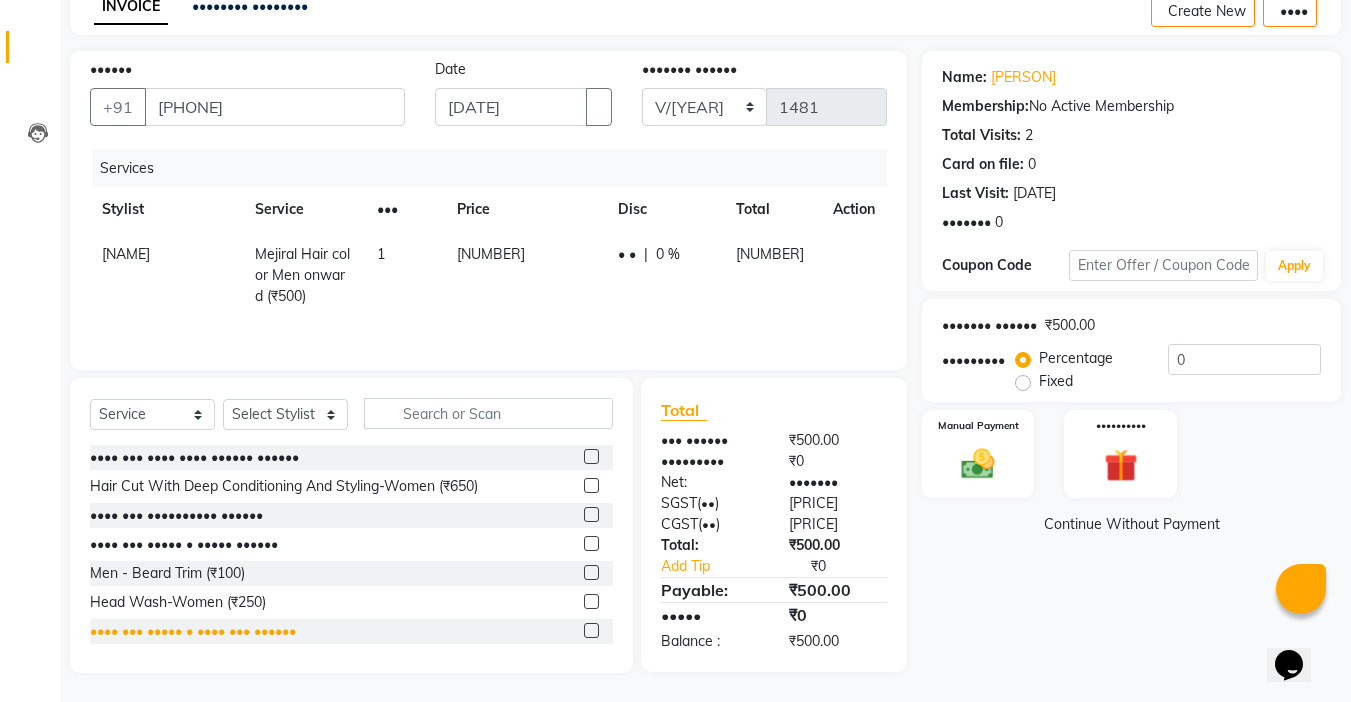 click on "•••• •••  •••••  •  •••• ••• ••••••" at bounding box center [194, 457] 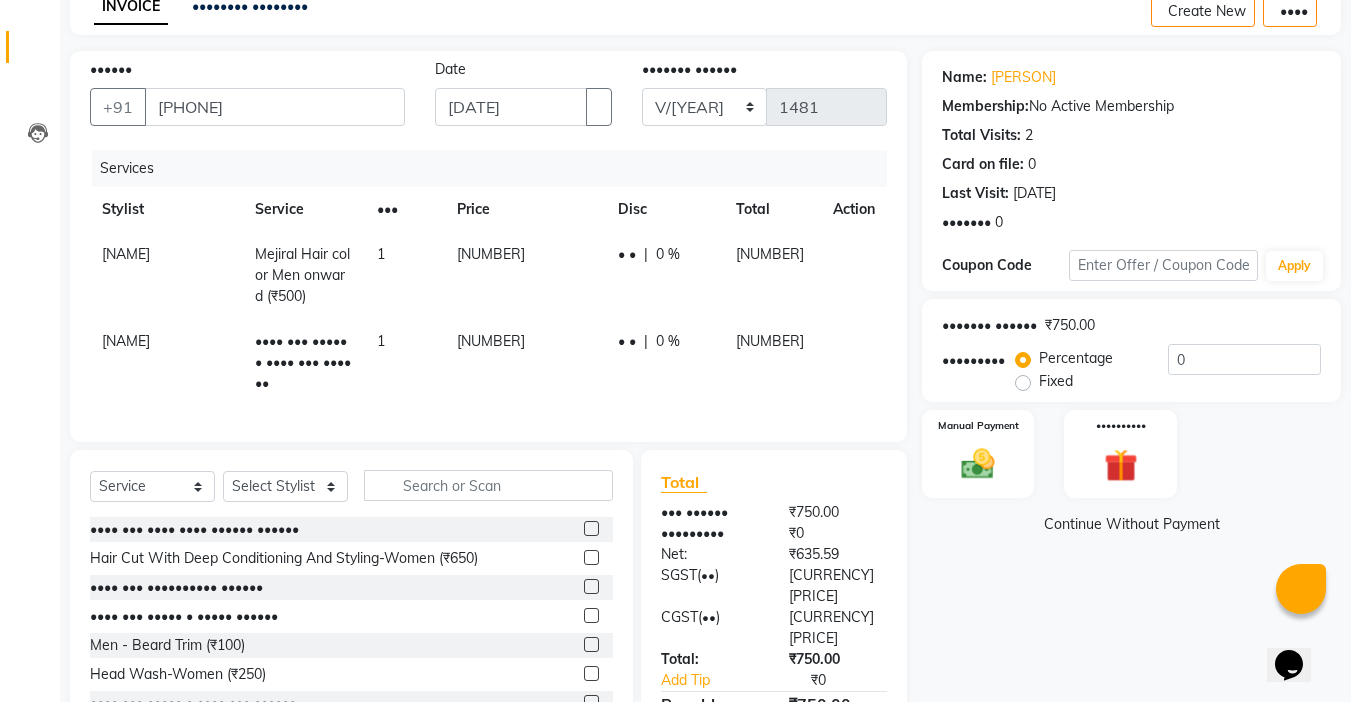 click on "[NUMBER]" at bounding box center [126, 254] 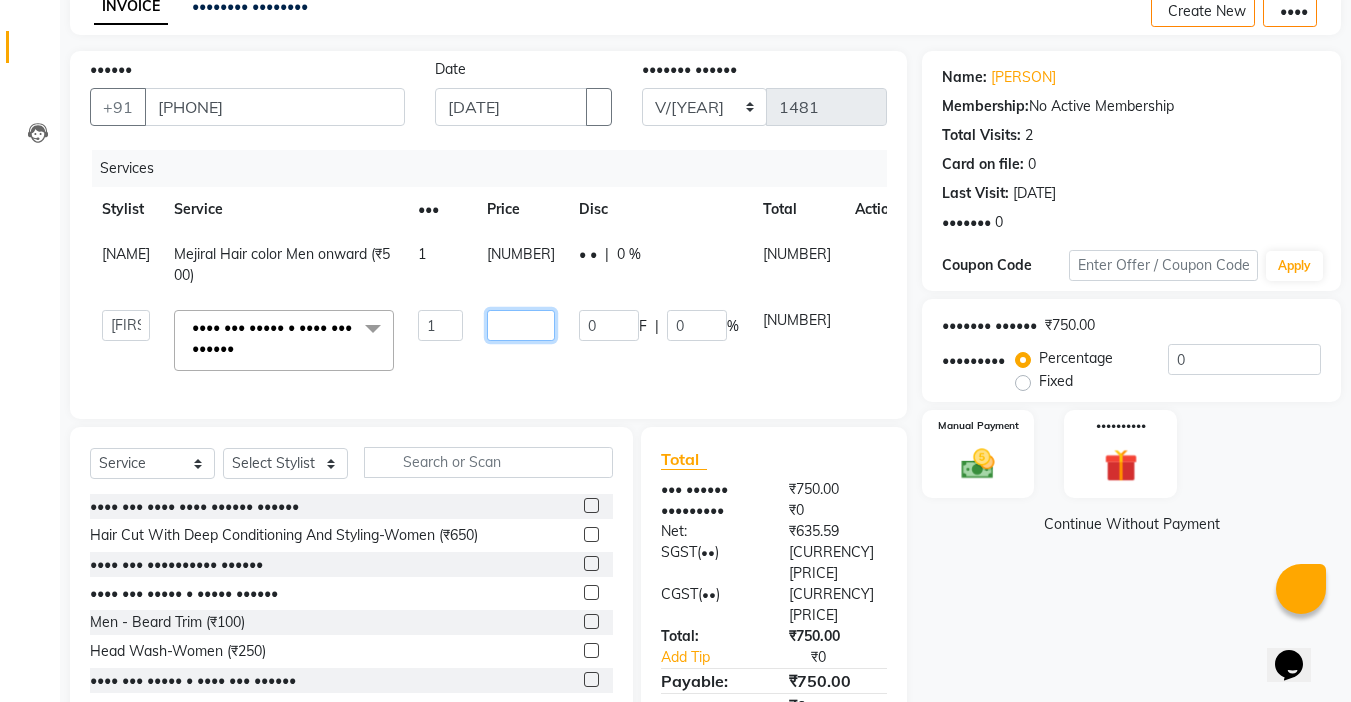click on "[NUMBER]" at bounding box center (440, 325) 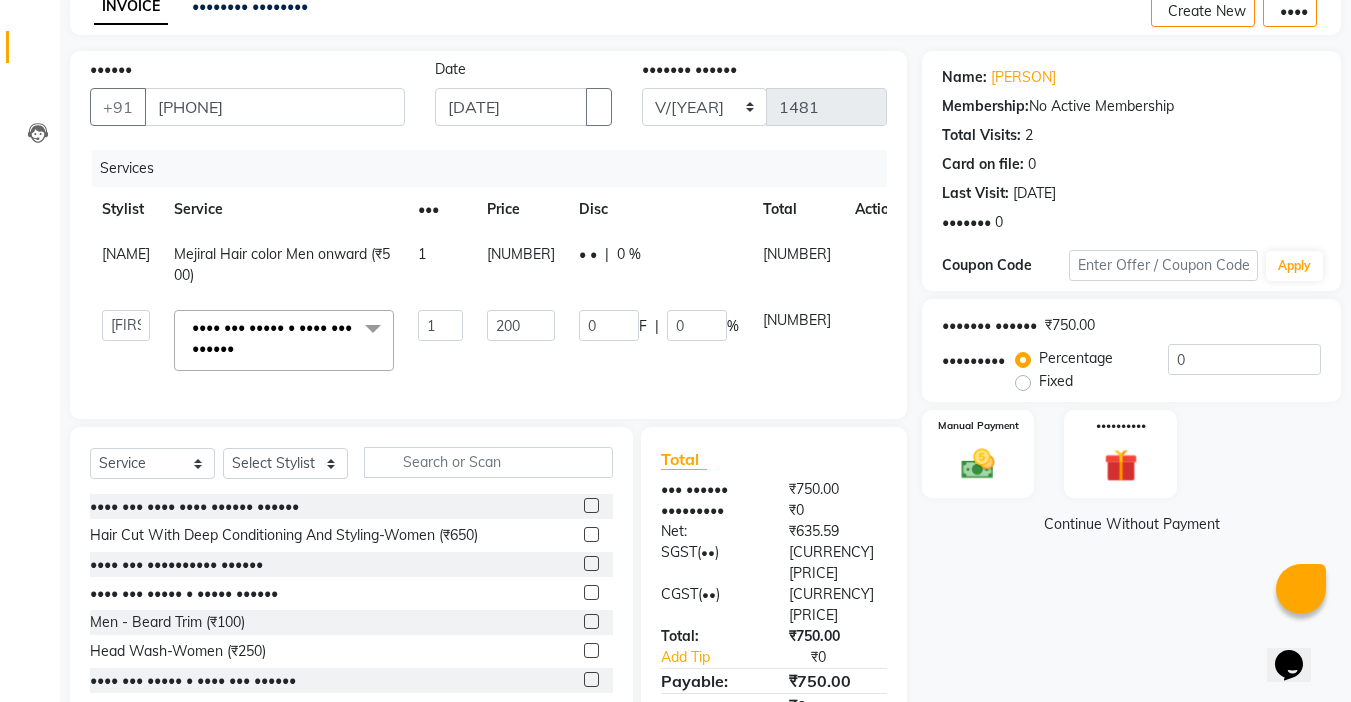 click on "200" at bounding box center (521, 265) 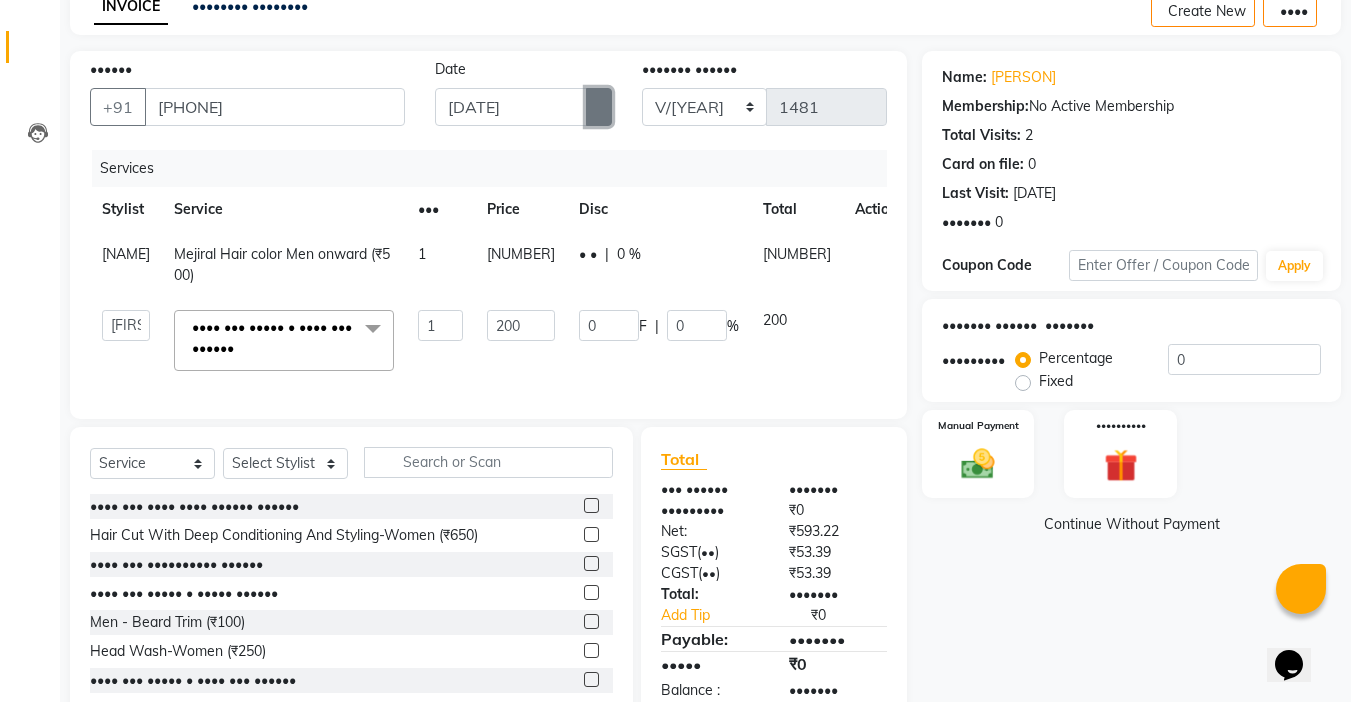 click at bounding box center [599, 107] 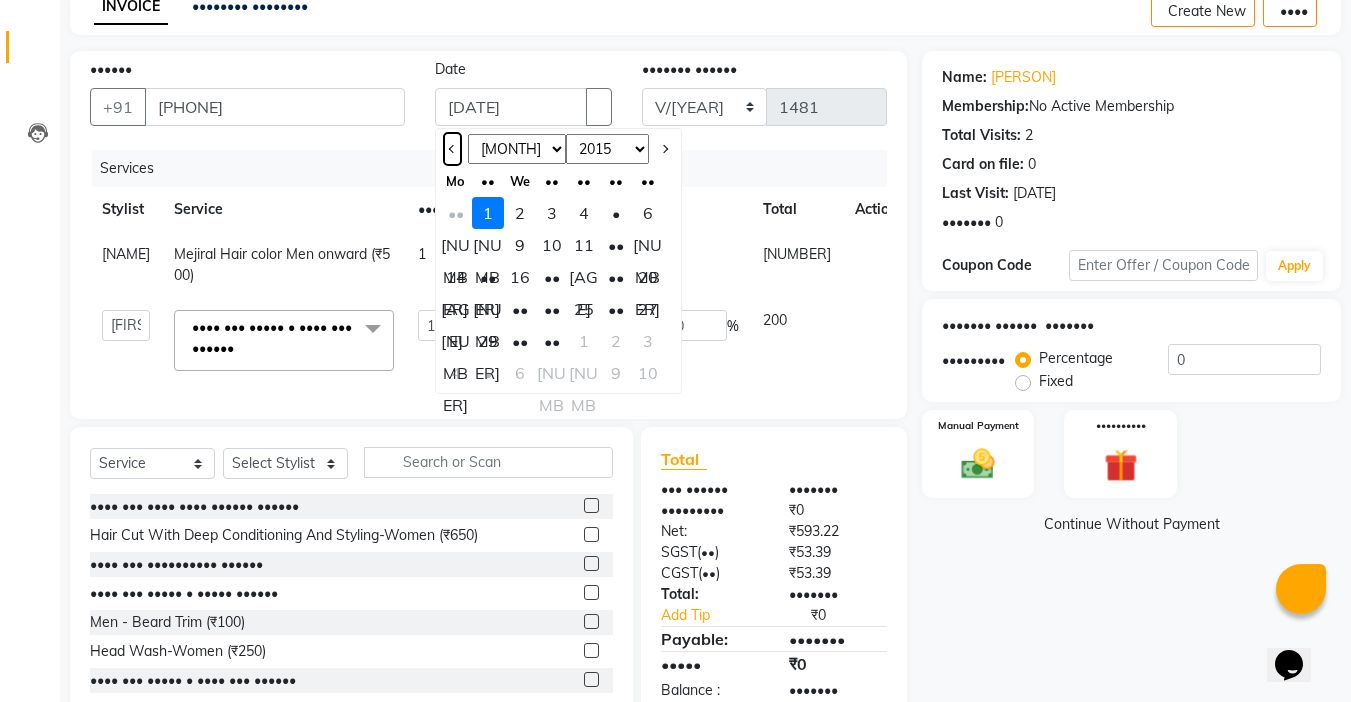 click at bounding box center (452, 149) 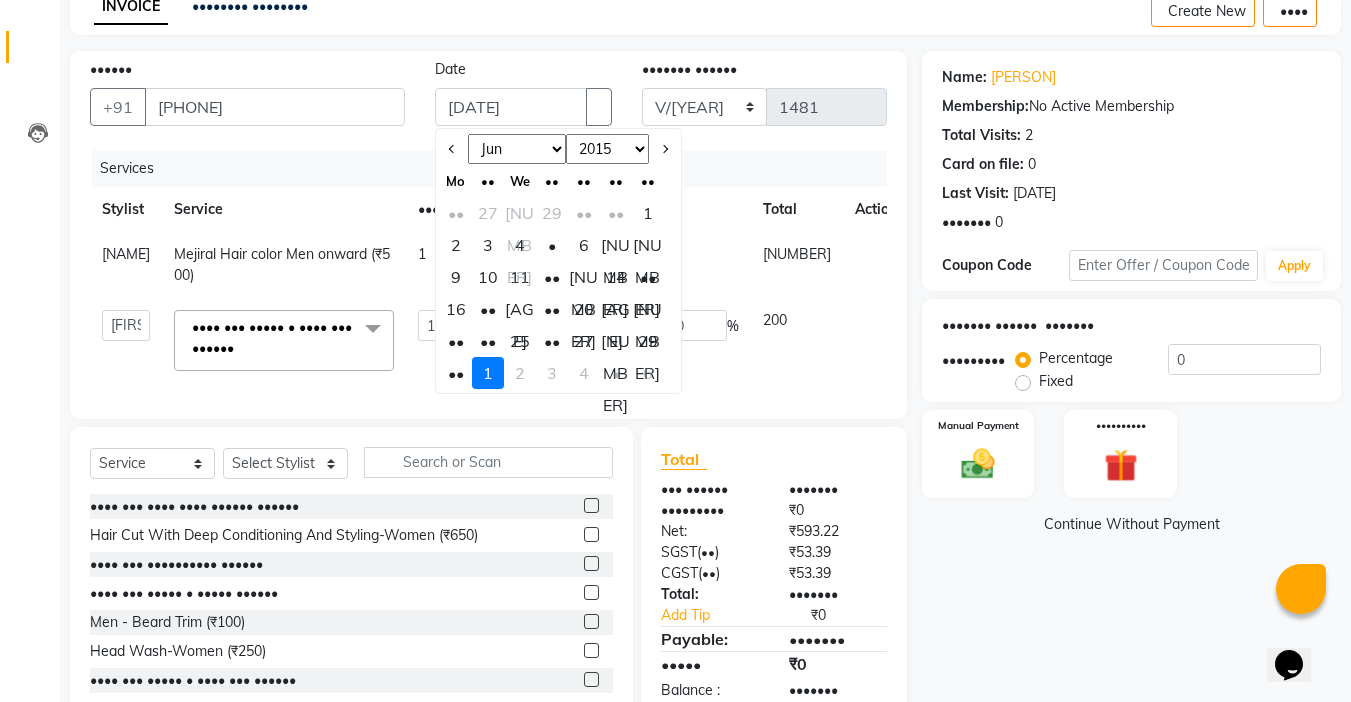 click on "[AGE]" at bounding box center [520, 309] 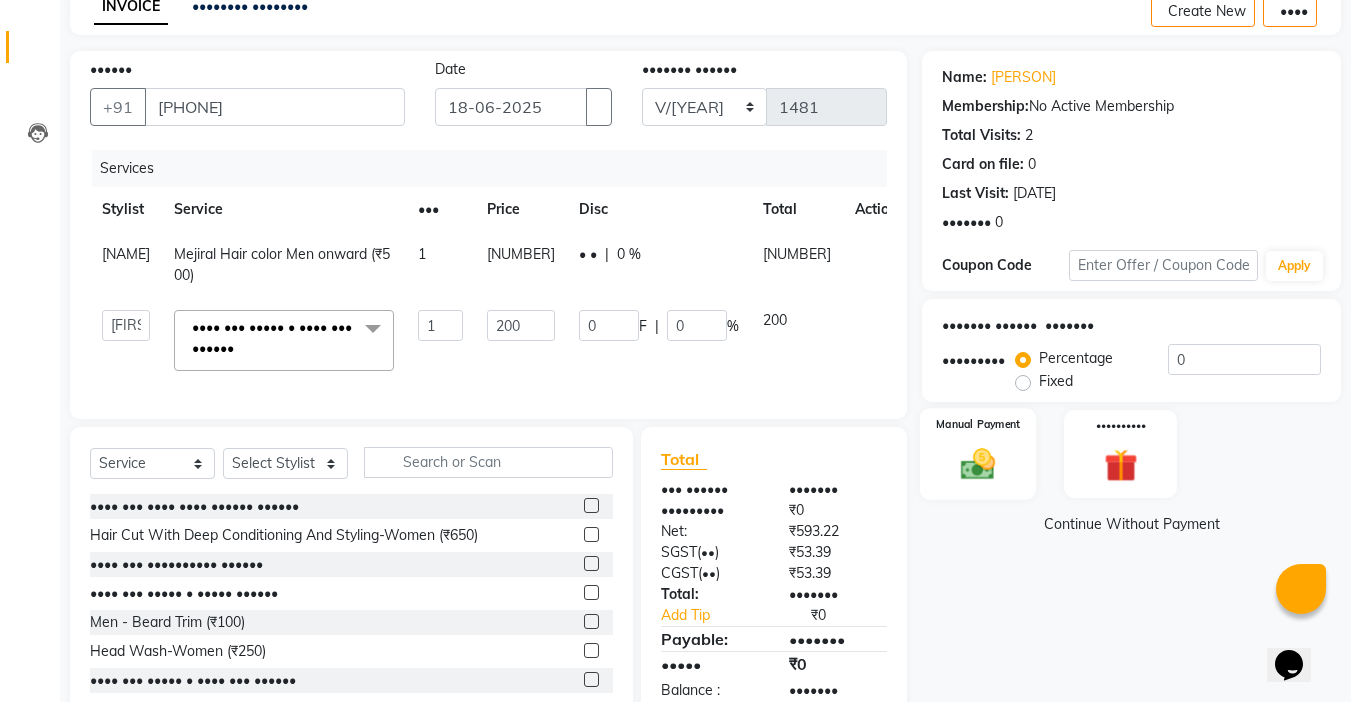 click at bounding box center [978, 464] 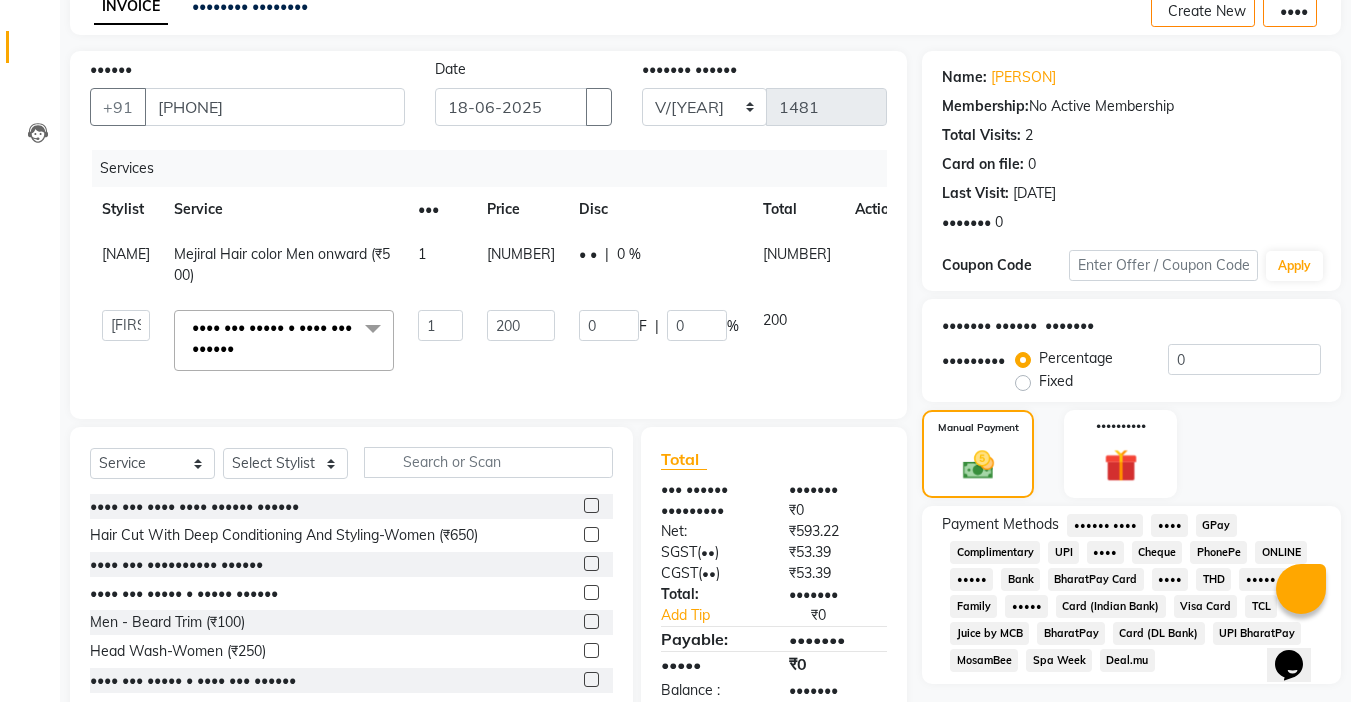 click on "UPI BharatPay" at bounding box center [1105, 525] 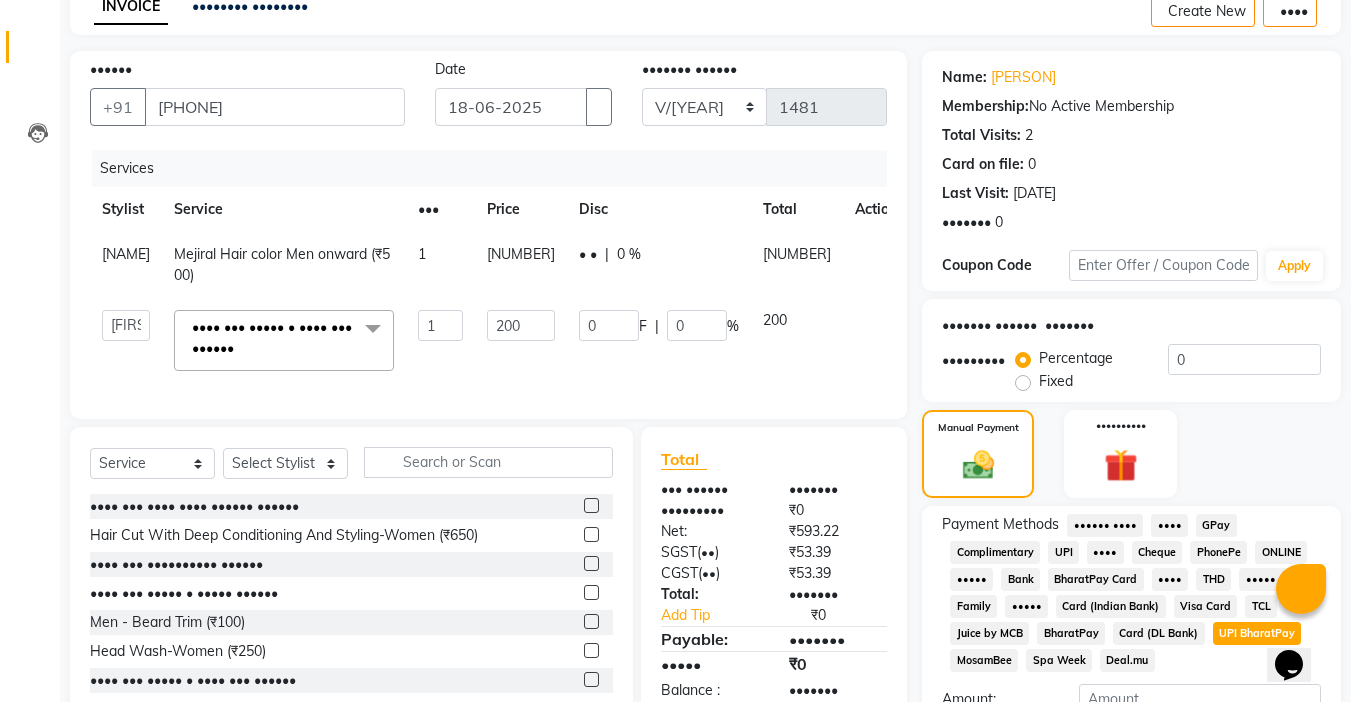 scroll, scrollTop: 265, scrollLeft: 0, axis: vertical 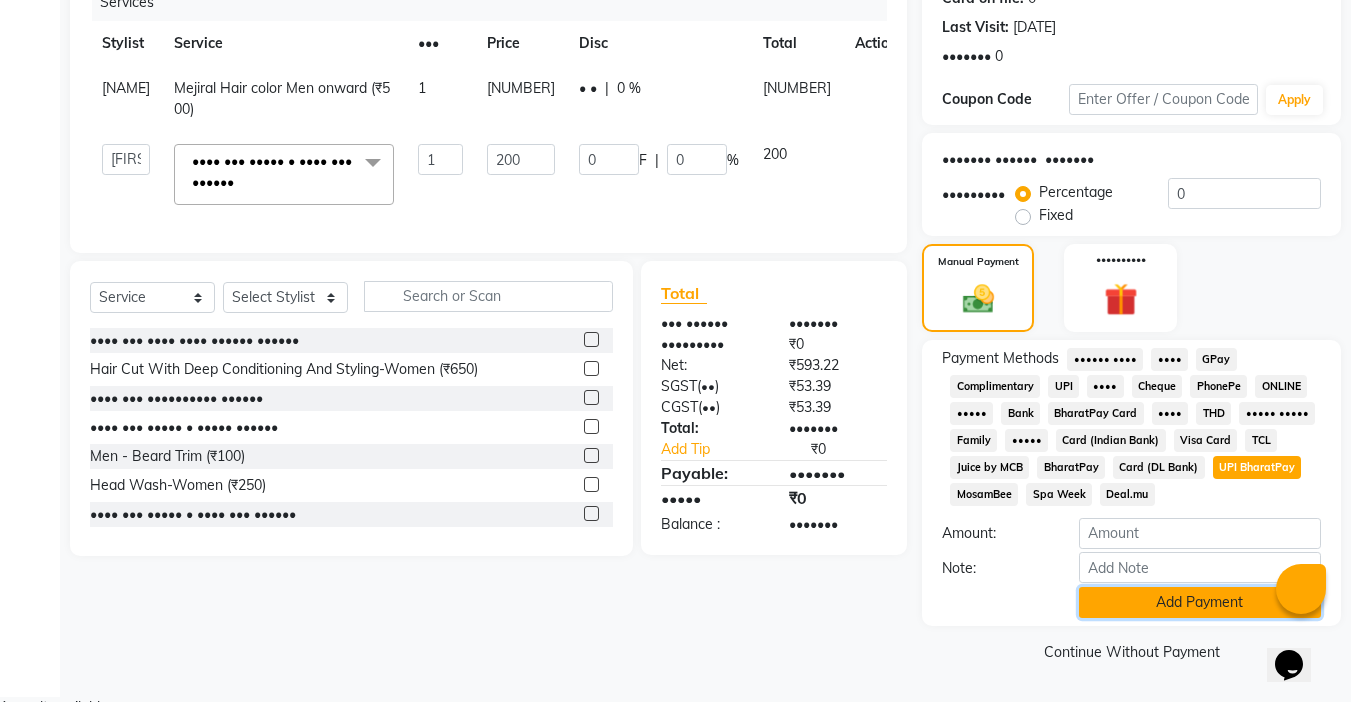 click on "Add Payment" at bounding box center [1200, 602] 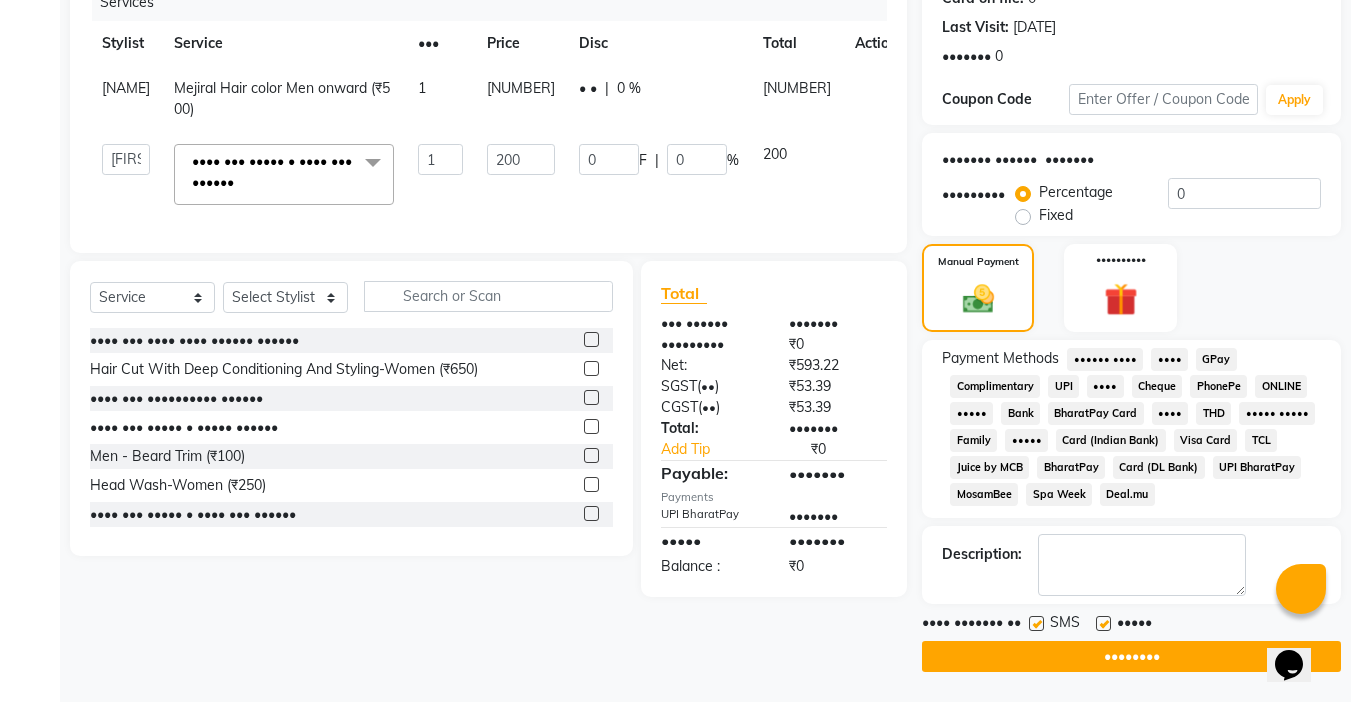 click at bounding box center [1103, 623] 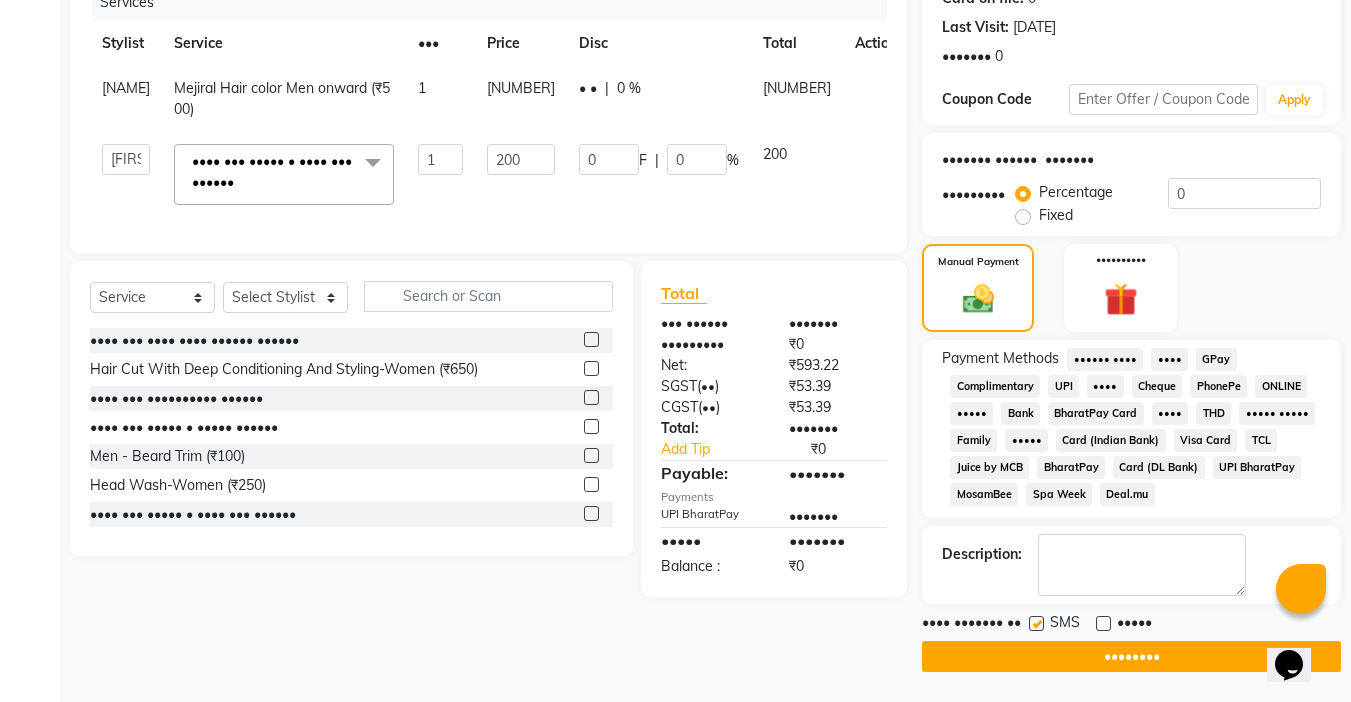 click at bounding box center (1036, 623) 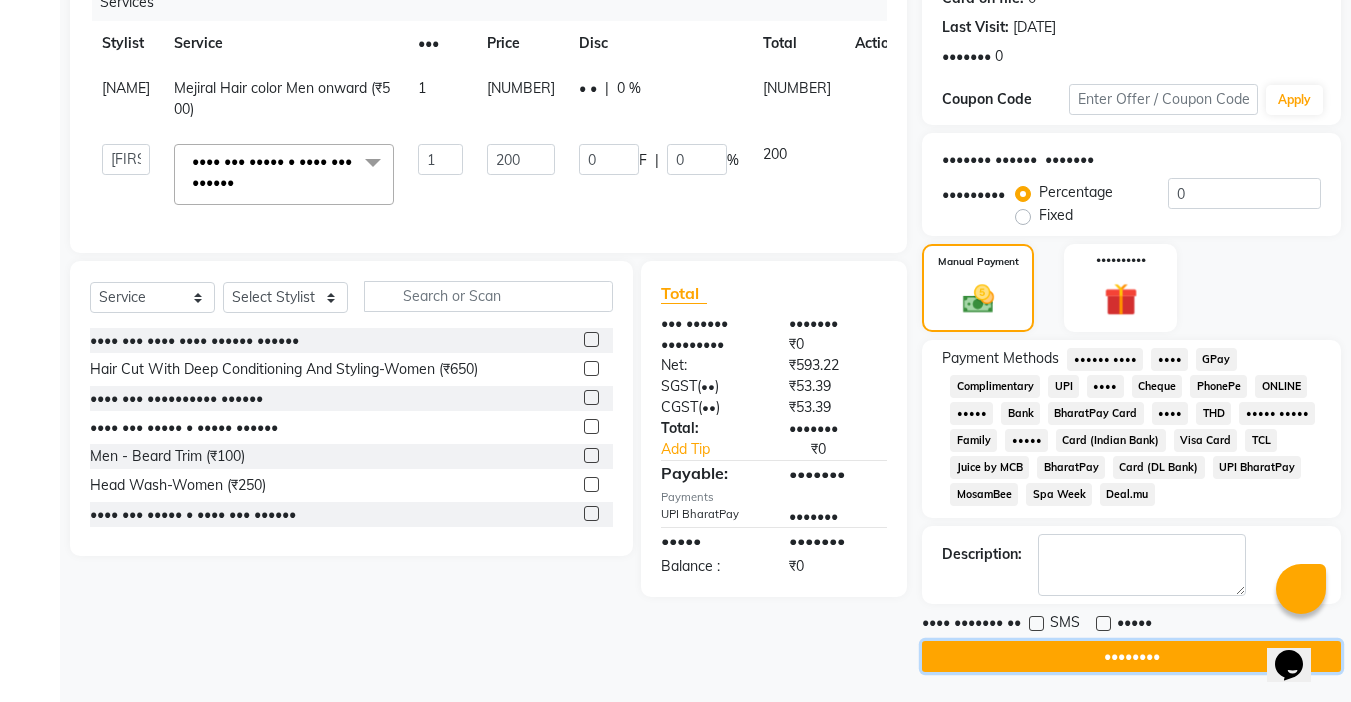 click on "••••••••" at bounding box center [1131, 656] 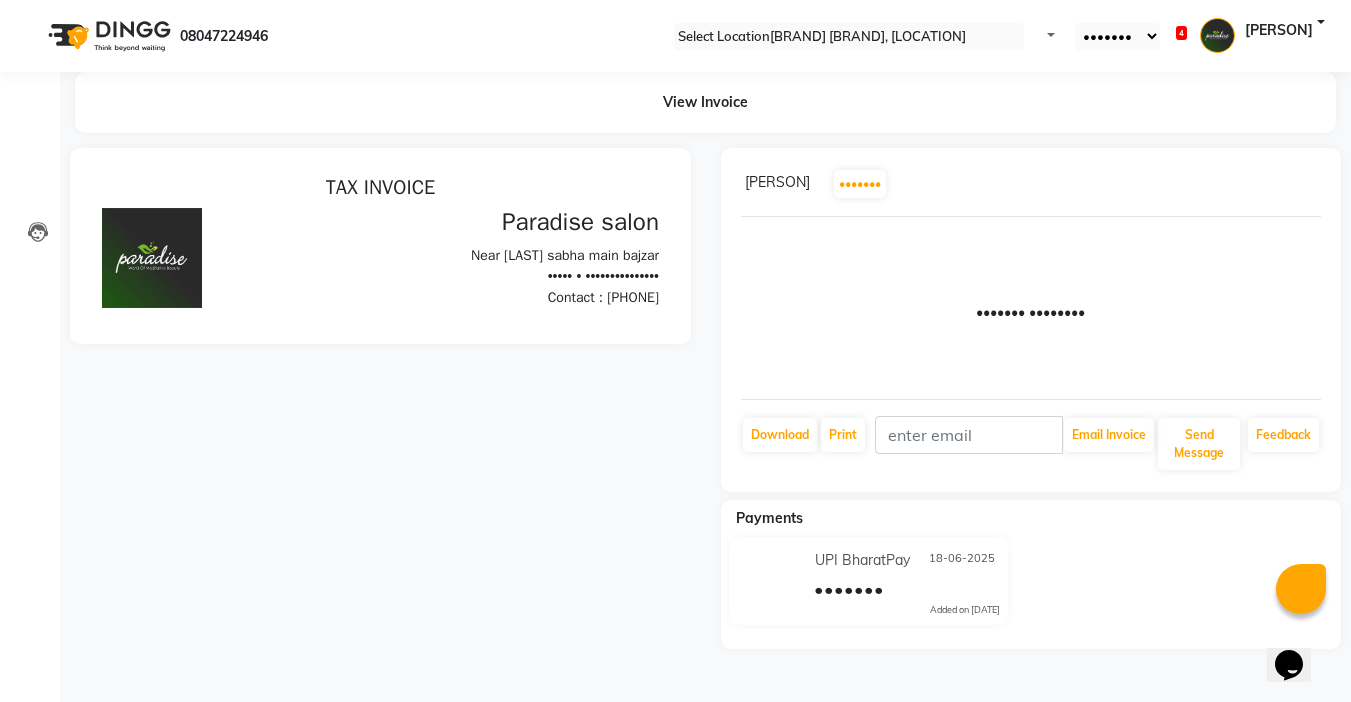 scroll, scrollTop: 0, scrollLeft: 0, axis: both 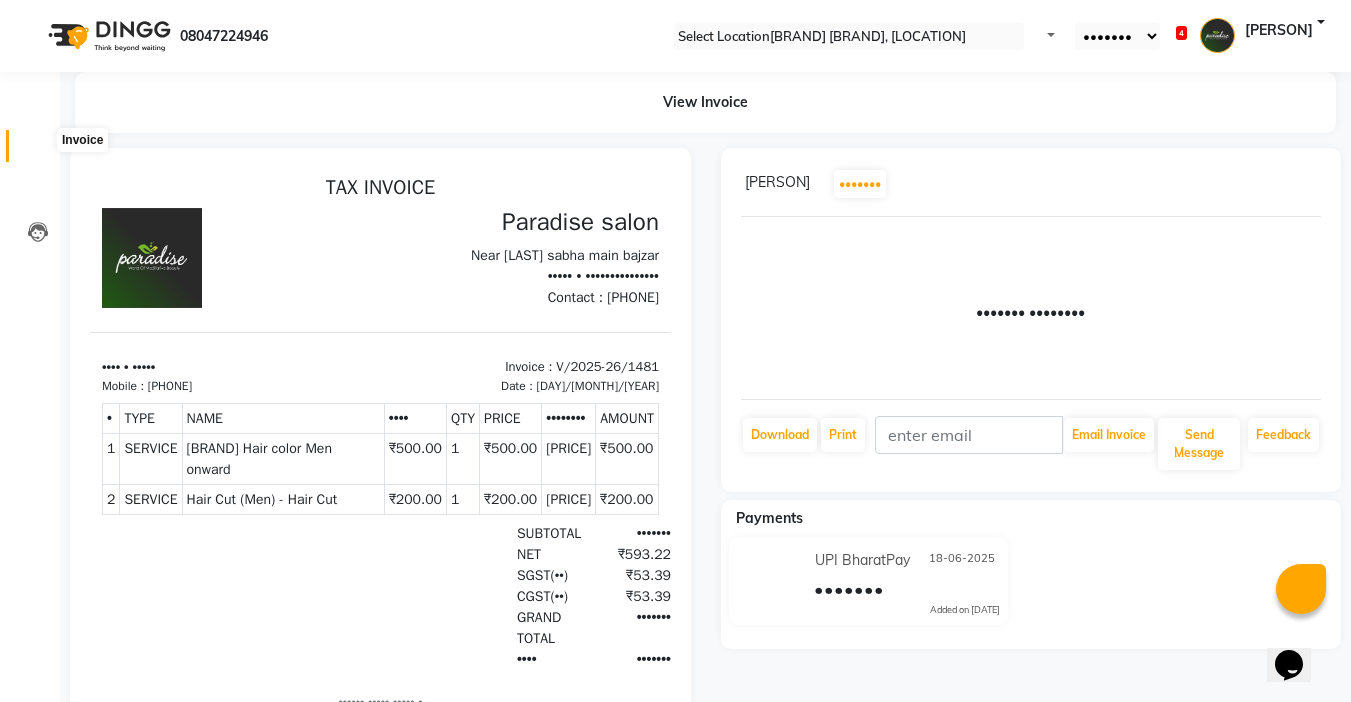 click at bounding box center [38, 151] 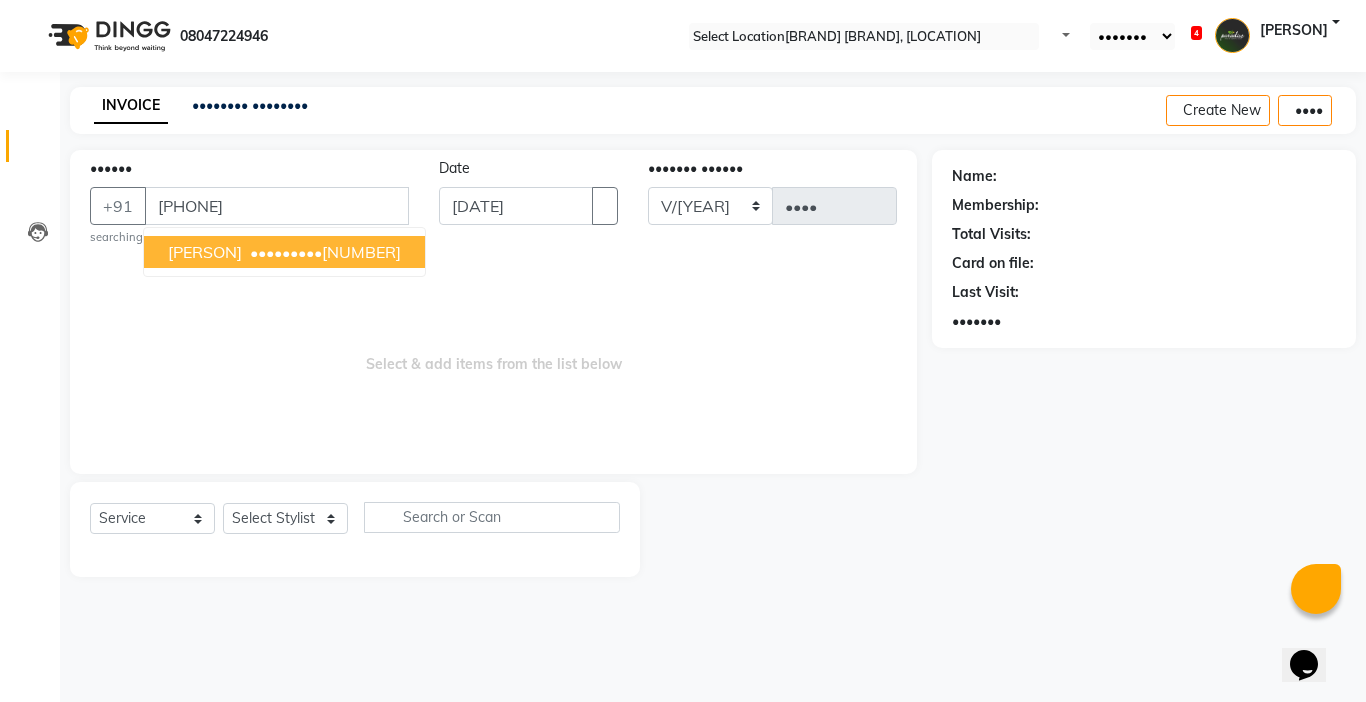 type on "[PHONE]" 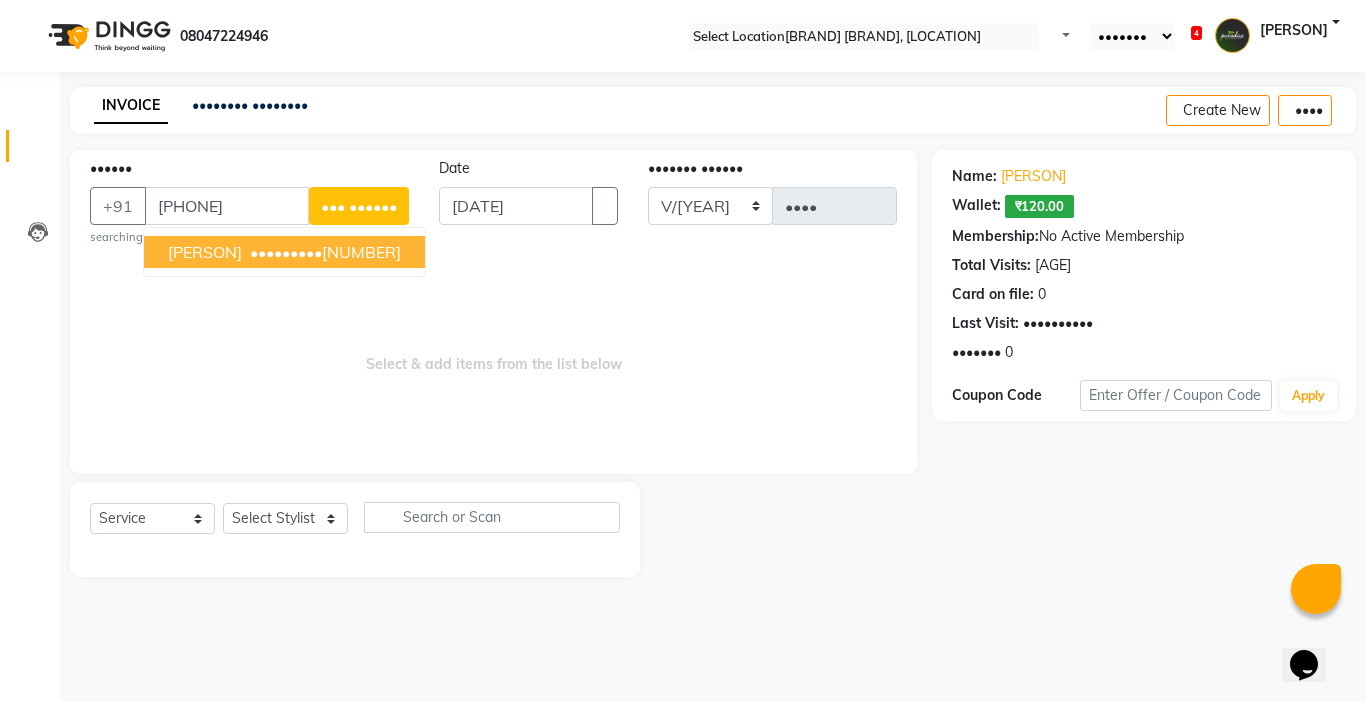 click on "Select & add items from the list below" at bounding box center (493, 354) 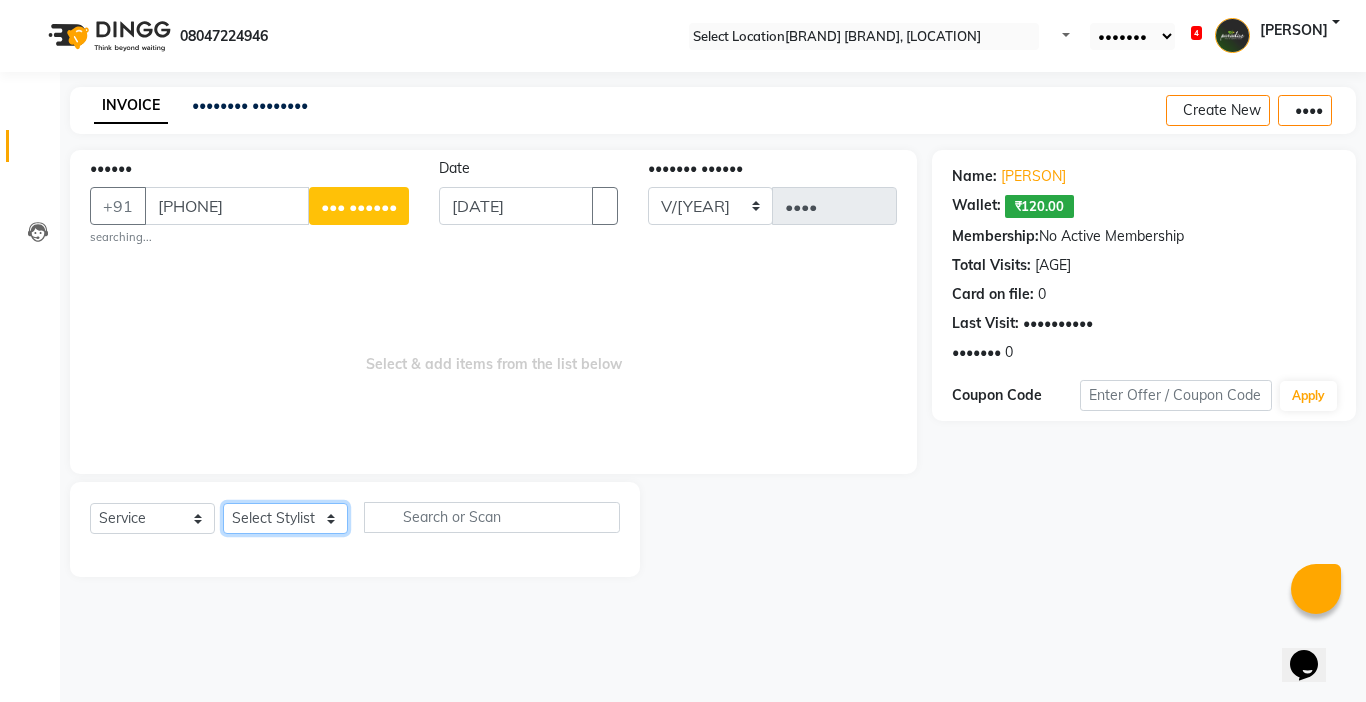 click on "Select Stylist Abby aman  Anil anku company Deepak Deepika Gourav Heena ishu Jagdeesh kanchan Love preet Maddy Manpreet student Meenu Naina Palak Palak Sharma Radika Rajneesh Student Seema Shagun Shifali - Student Shweta  Sujata Surinder Paul Vansh Vikas Vishal" at bounding box center [285, 518] 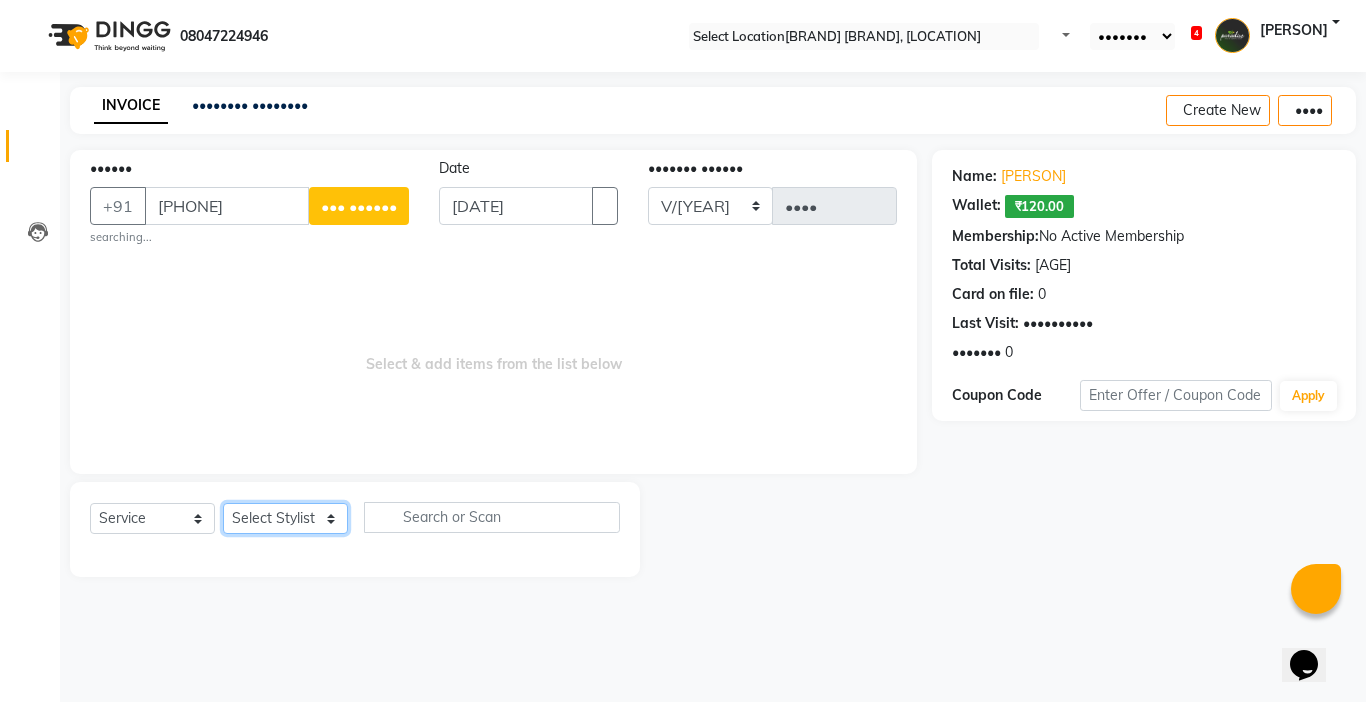 select on "•••••" 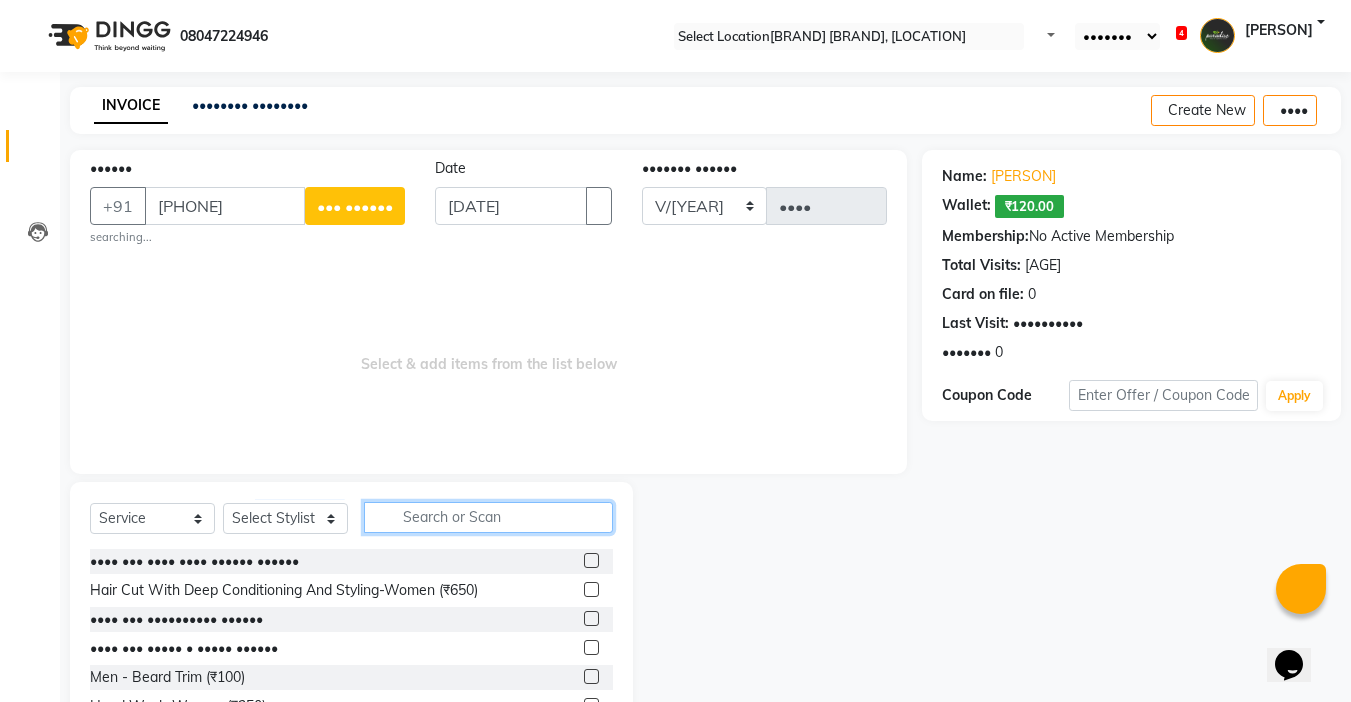 click at bounding box center (488, 517) 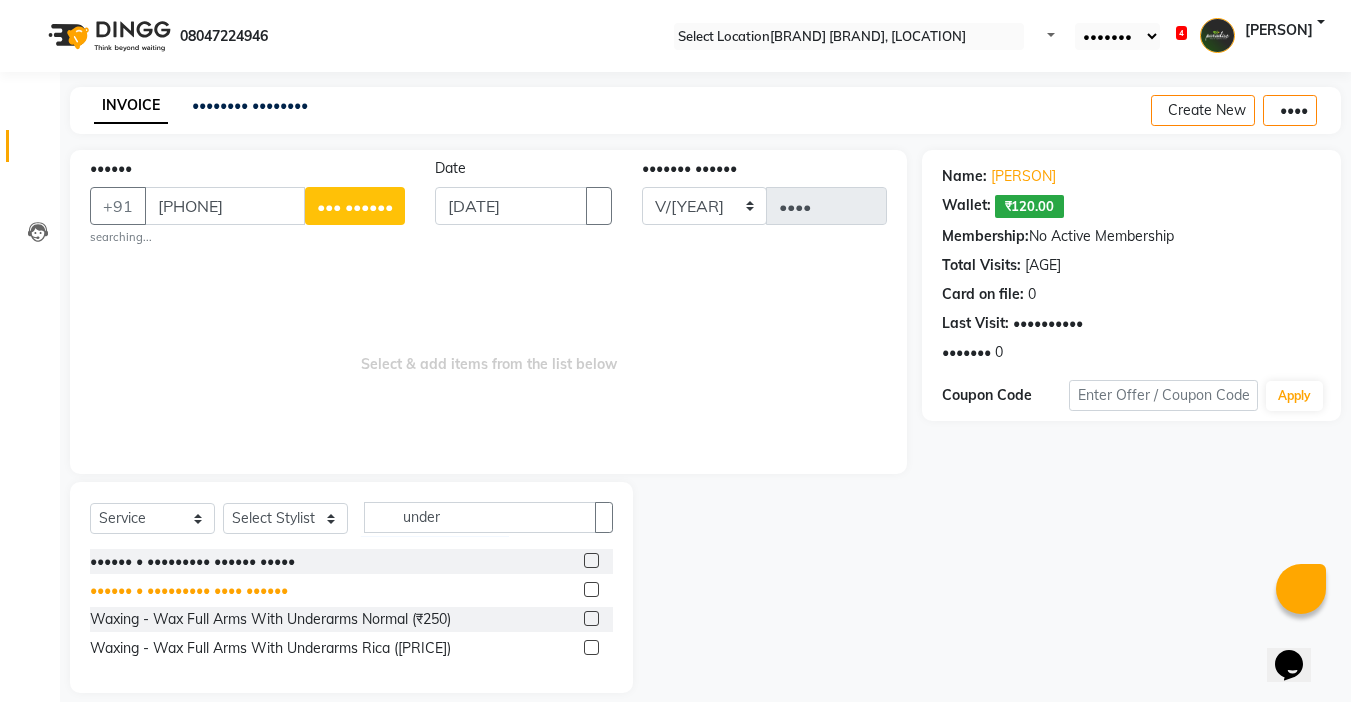 click on "••••••   •  ••••••••• •••• ••••••" at bounding box center (192, 561) 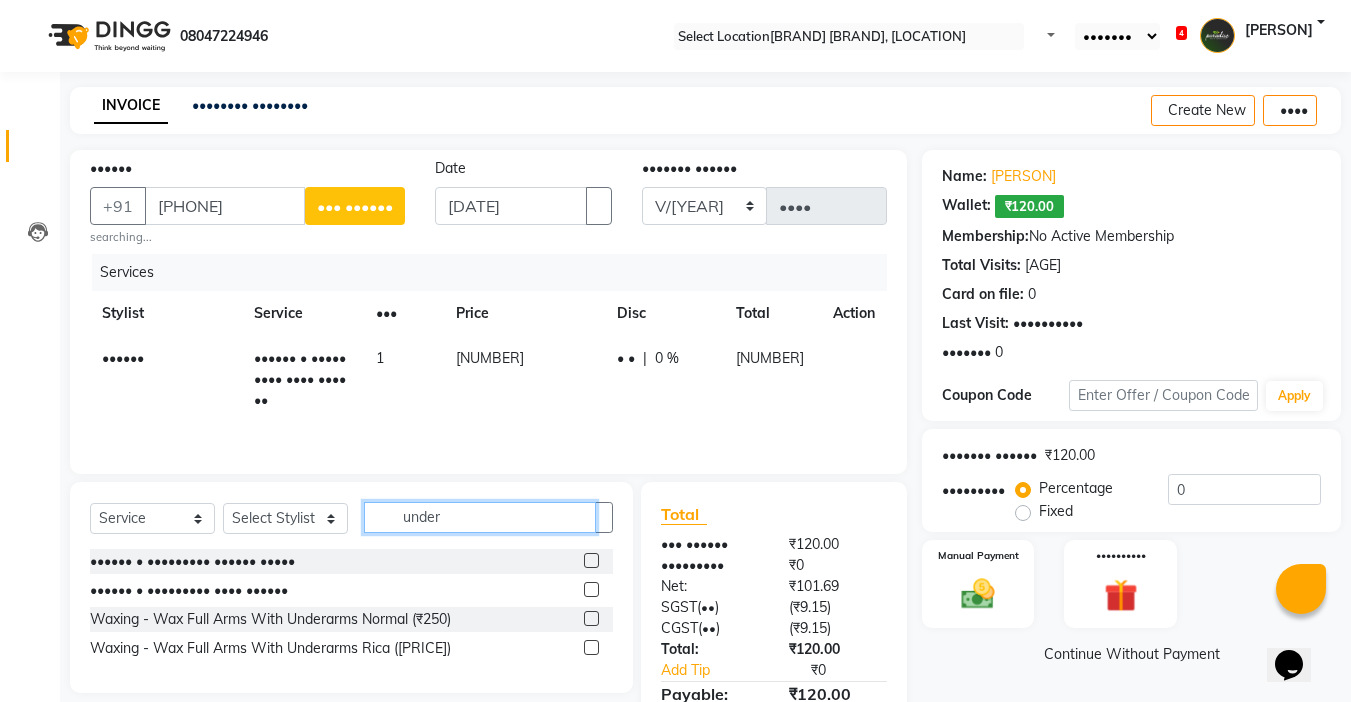 drag, startPoint x: 478, startPoint y: 523, endPoint x: 156, endPoint y: 550, distance: 323.13 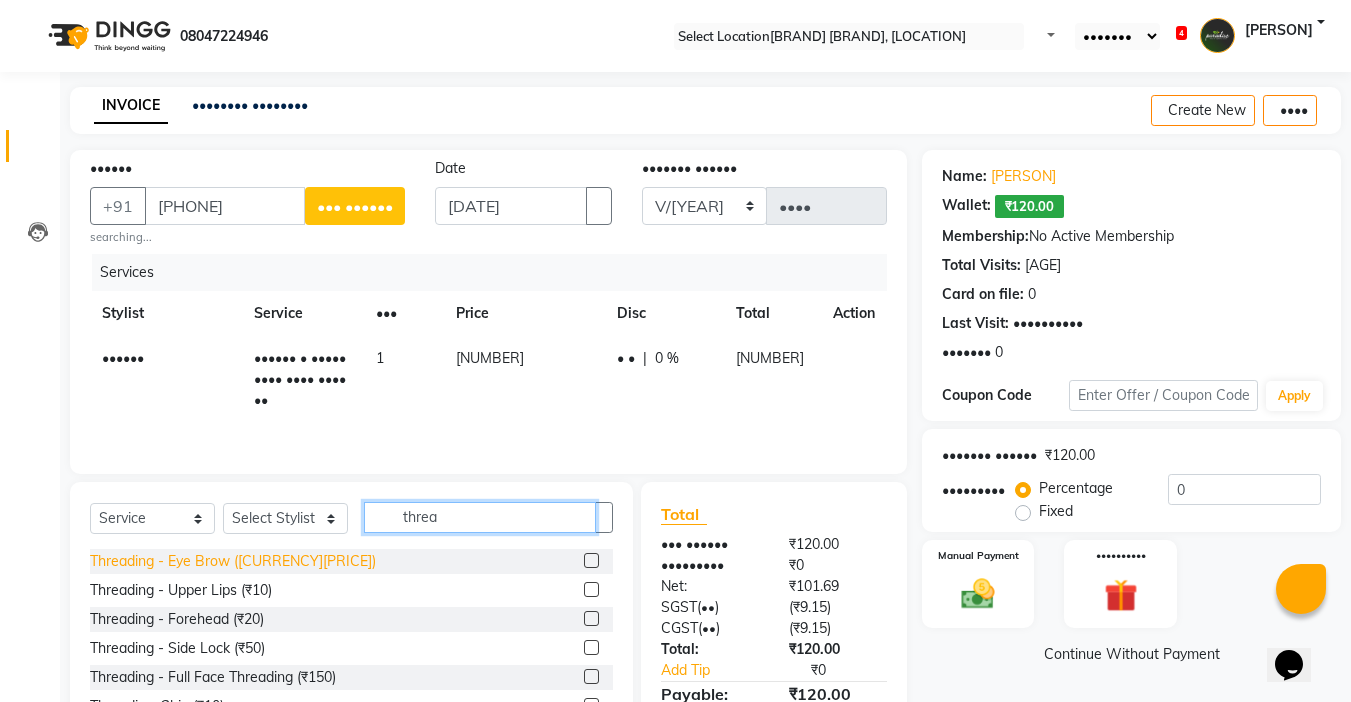 type on "threa" 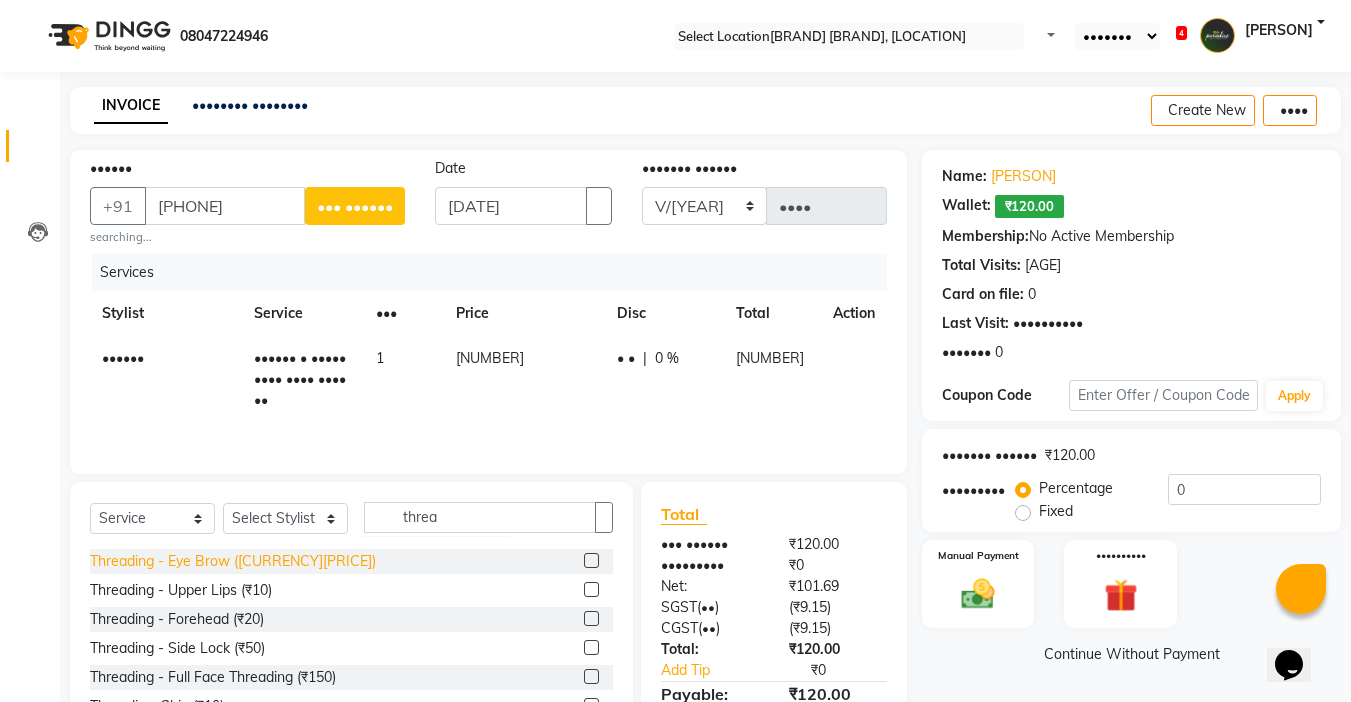 click on "Threading - Eye Brow ([CURRENCY][PRICE])" at bounding box center (233, 561) 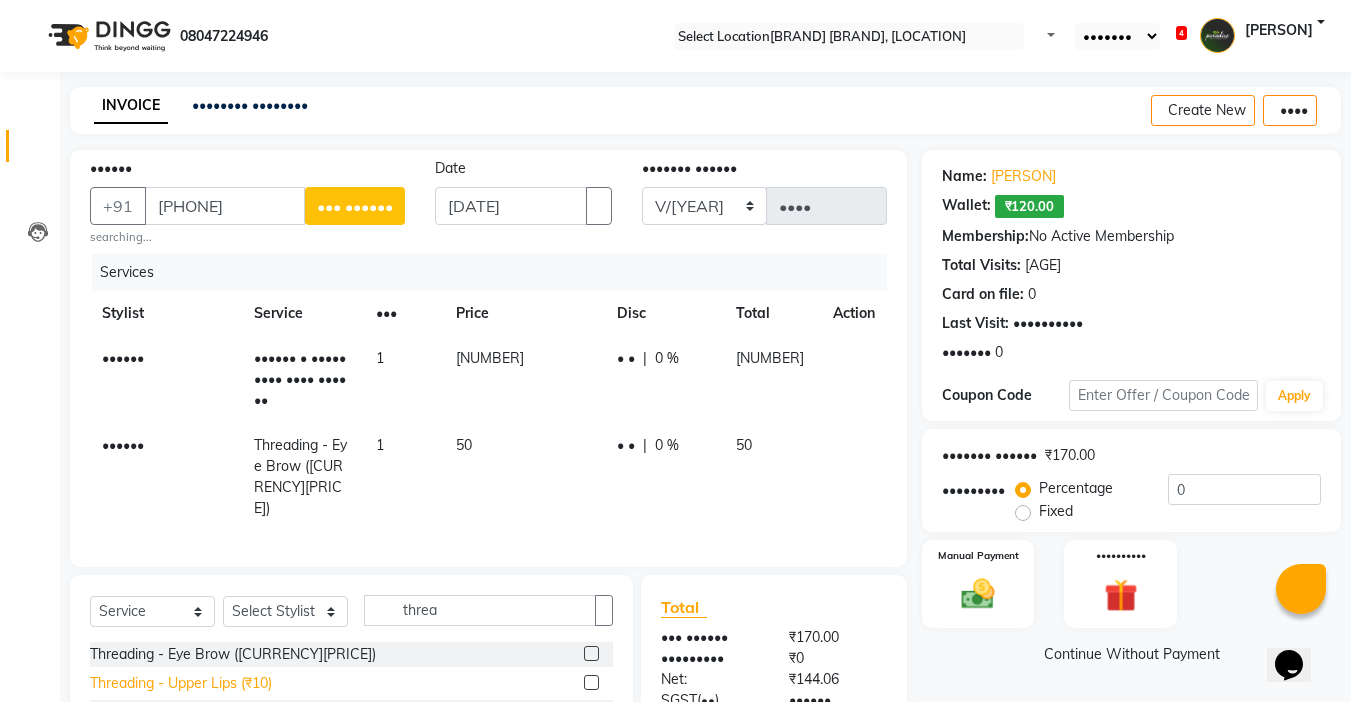 click on "Threading   -  Upper Lips (₹10)" at bounding box center [233, 654] 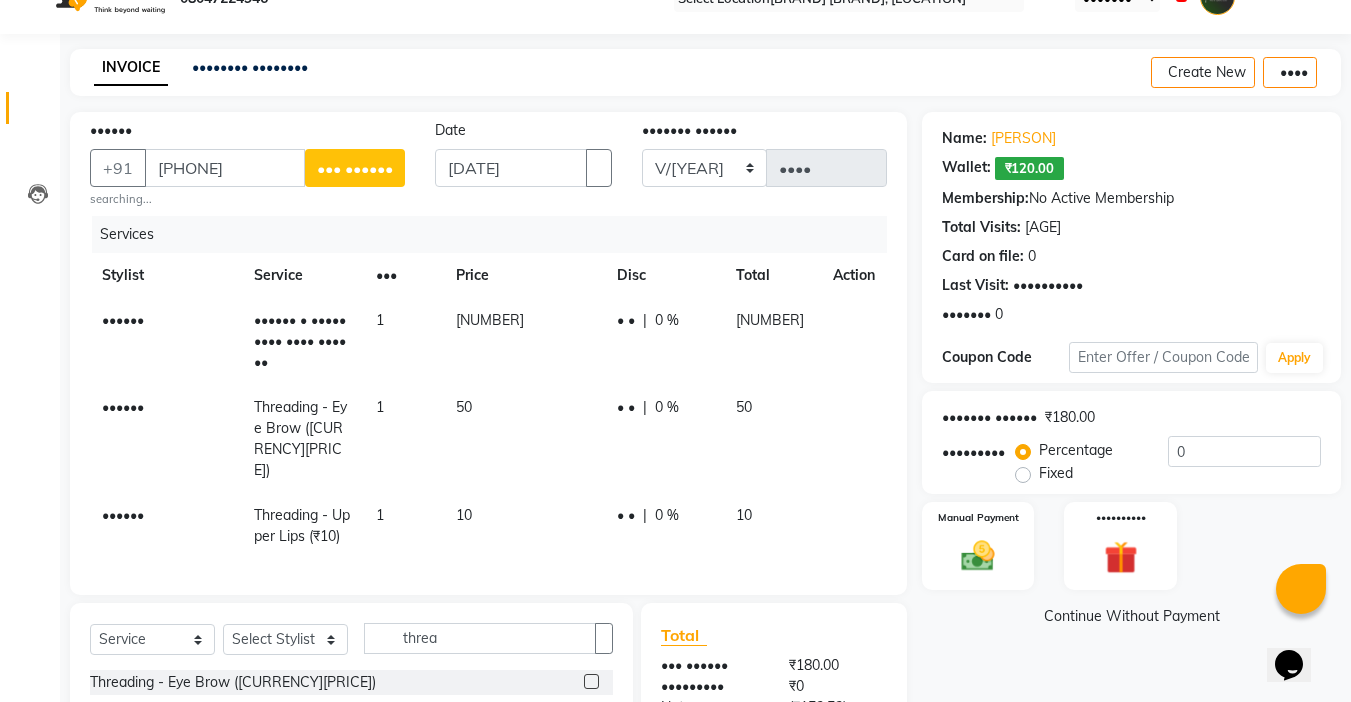 scroll, scrollTop: 36, scrollLeft: 0, axis: vertical 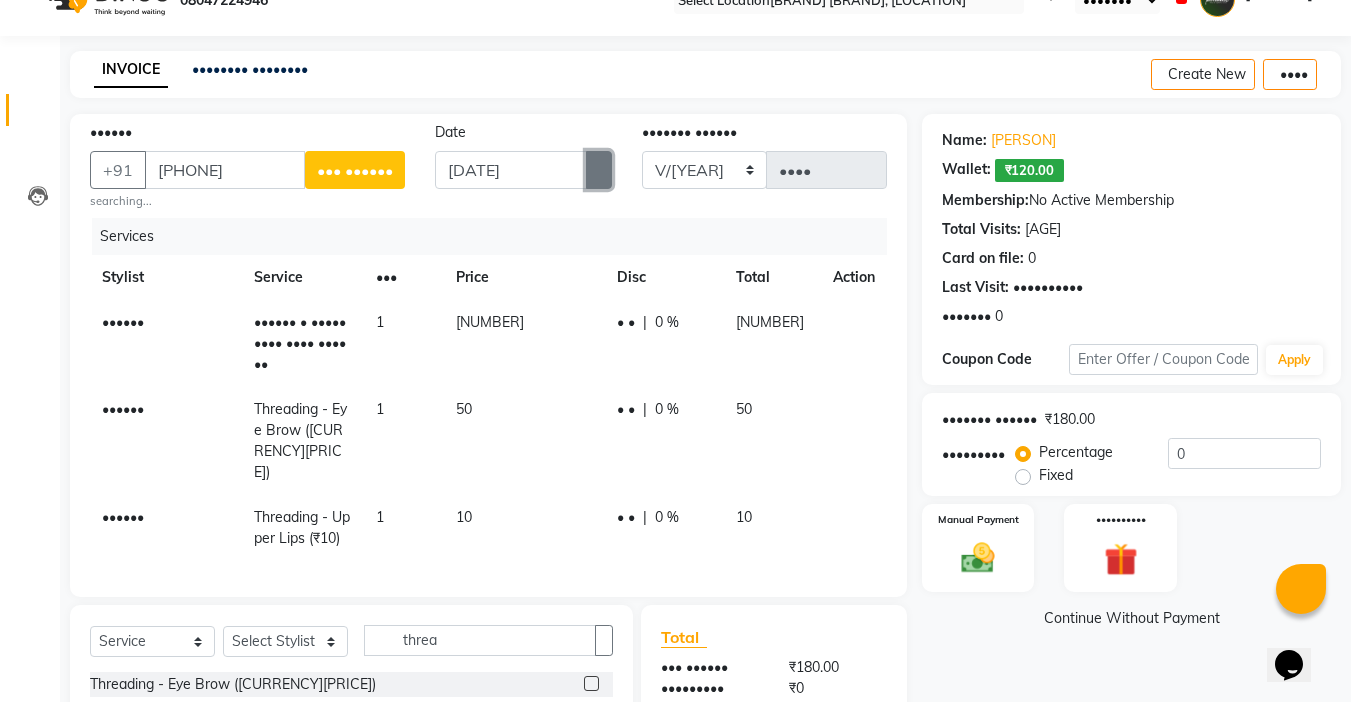 click at bounding box center [599, 170] 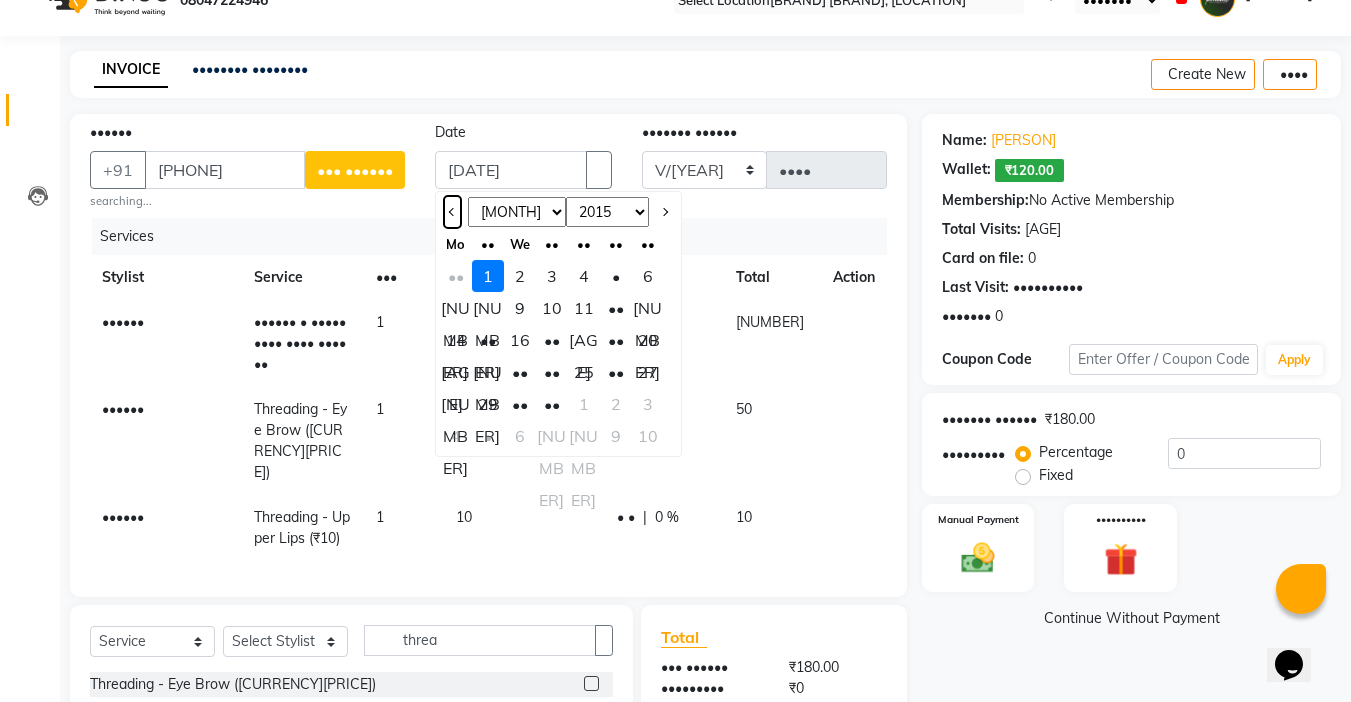click at bounding box center [452, 212] 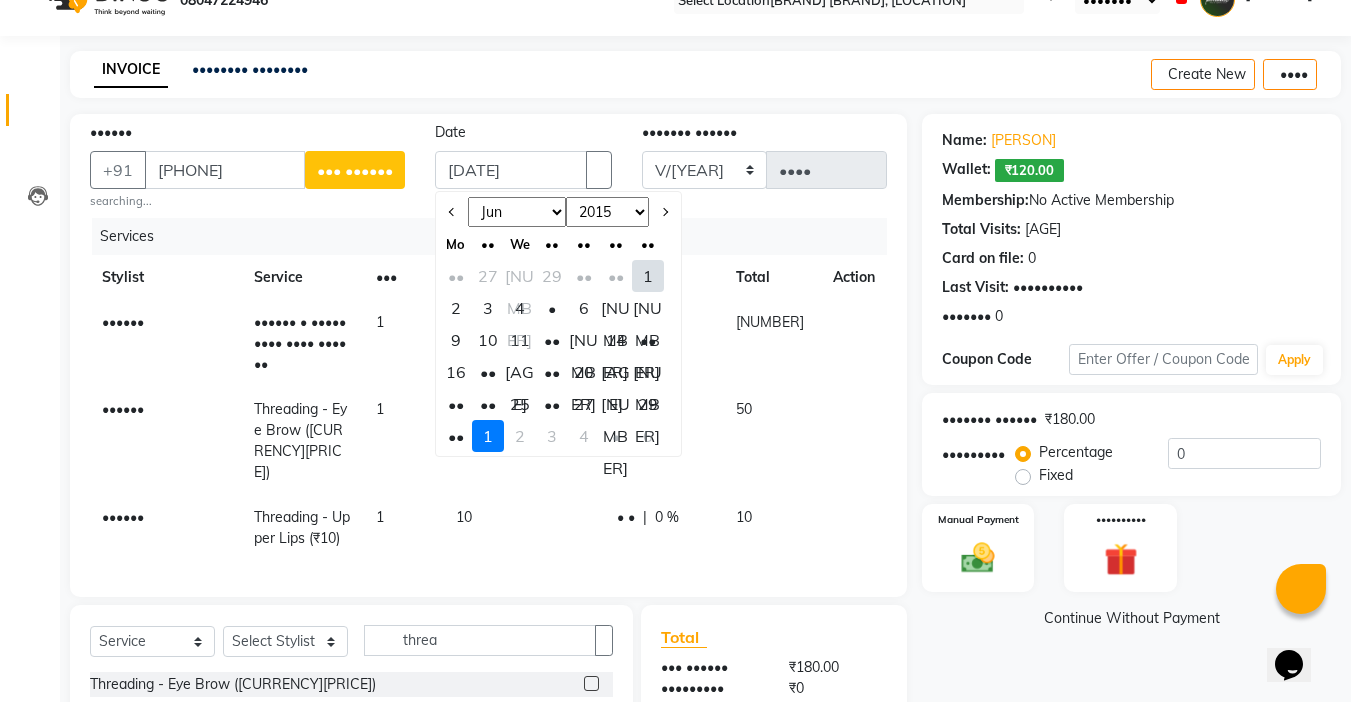click on "[AGE]" at bounding box center (520, 372) 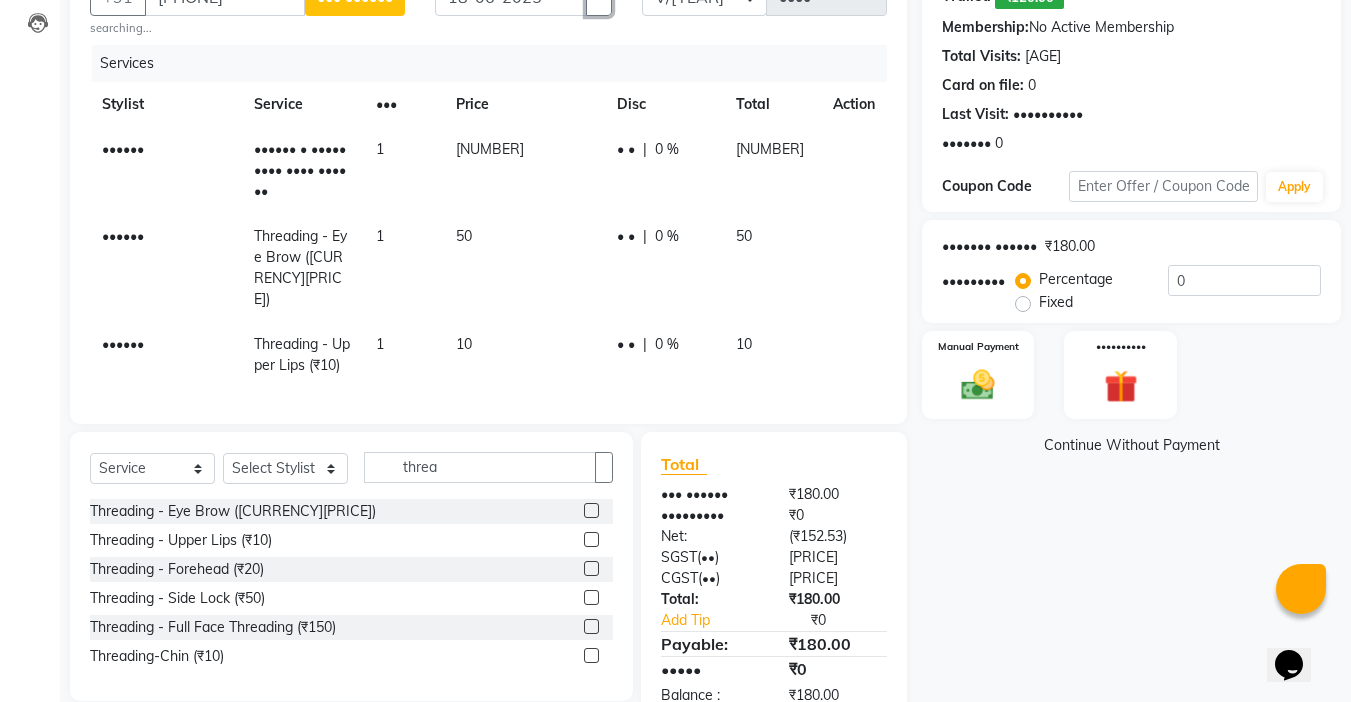 scroll, scrollTop: 236, scrollLeft: 0, axis: vertical 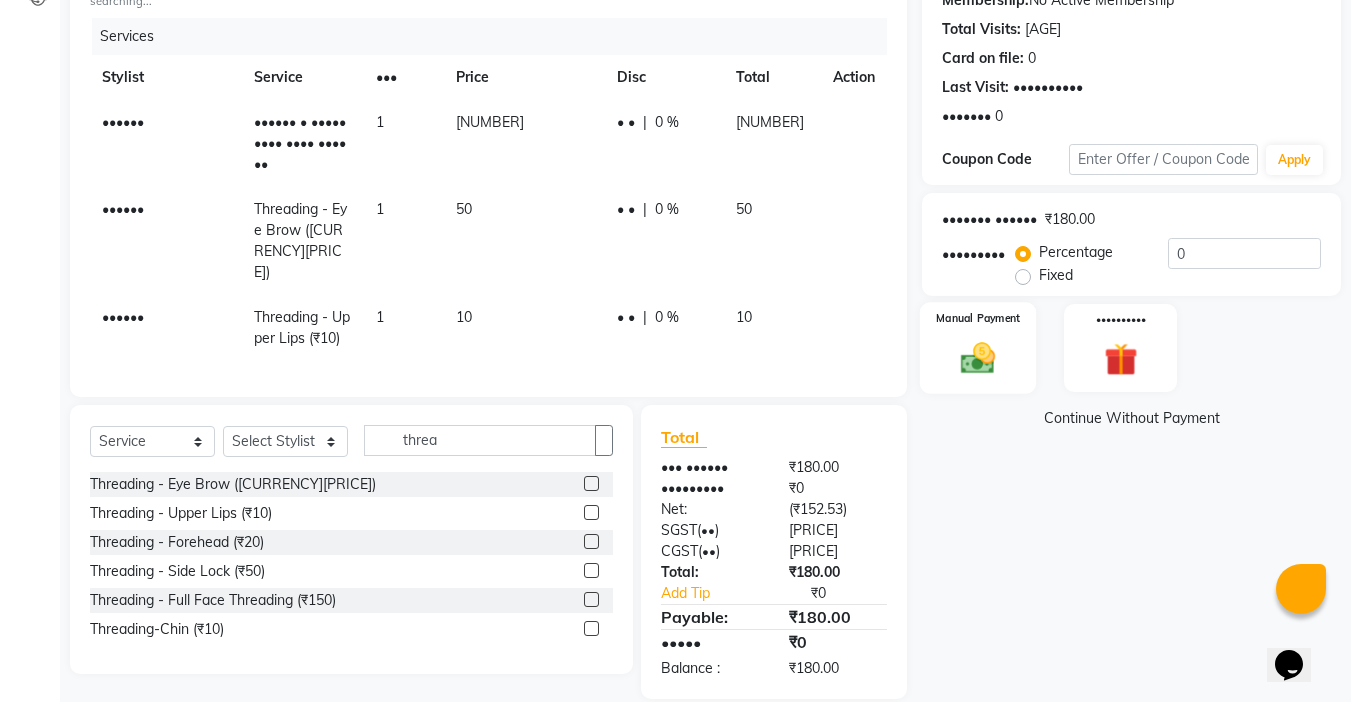 click at bounding box center [978, 358] 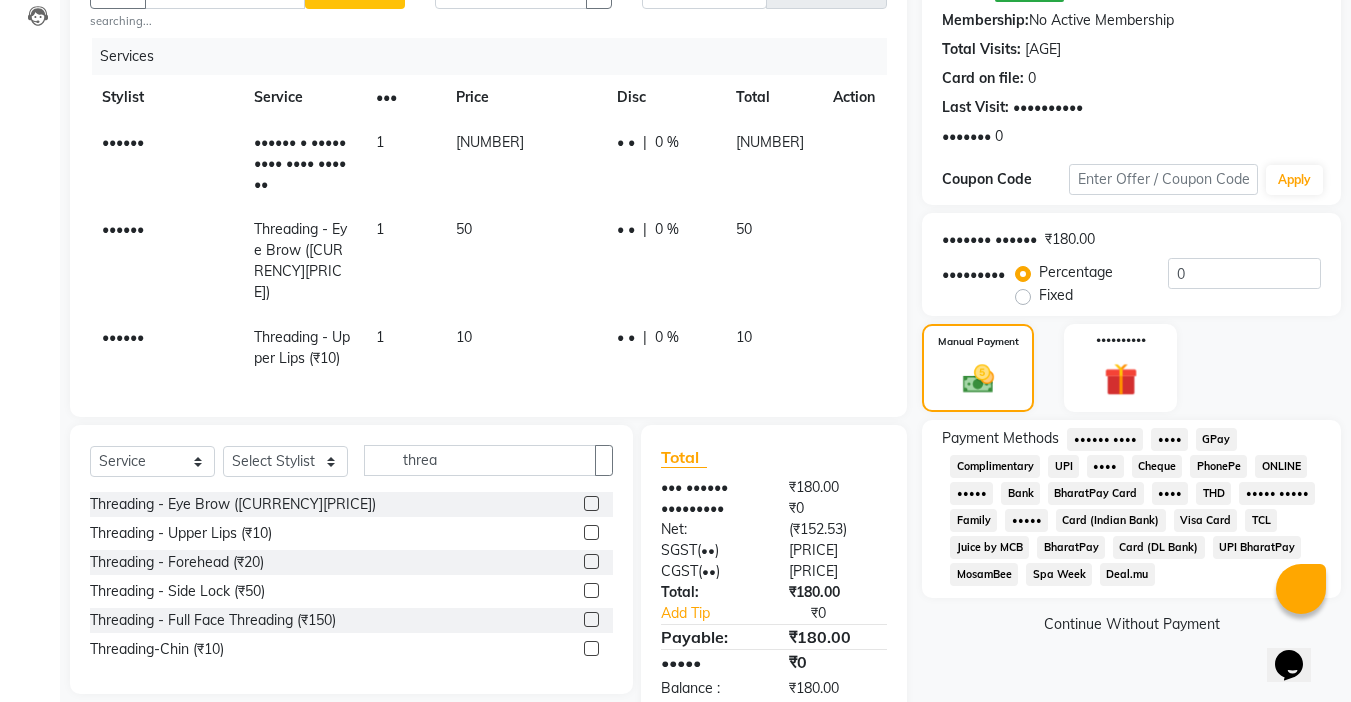 scroll, scrollTop: 236, scrollLeft: 0, axis: vertical 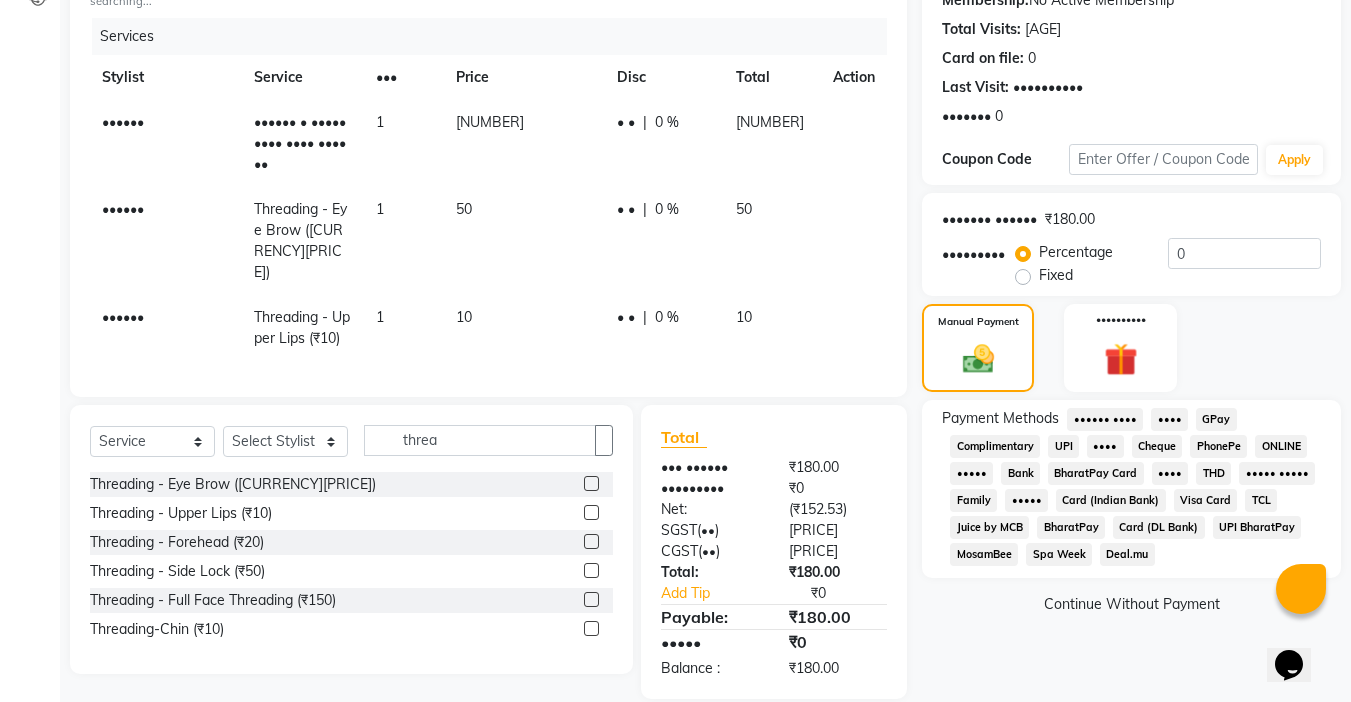 click on "UPI BharatPay" at bounding box center [1105, 419] 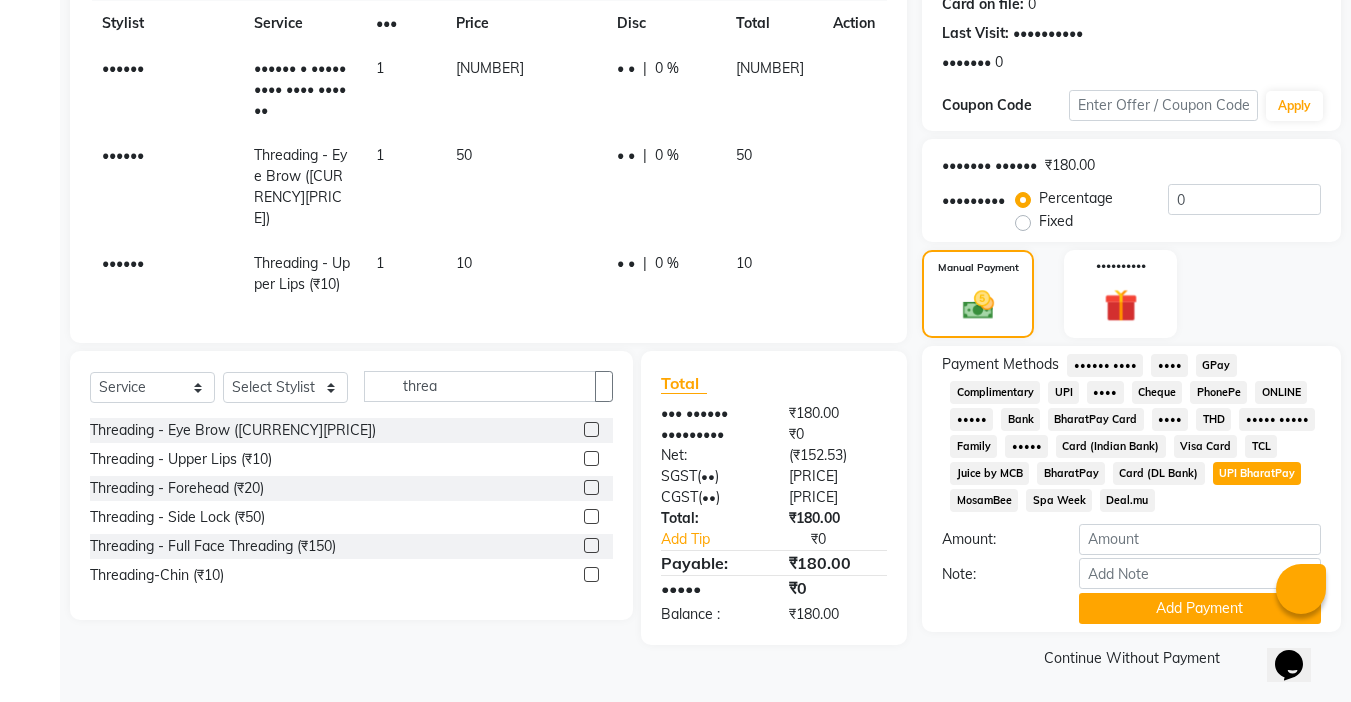 scroll, scrollTop: 296, scrollLeft: 0, axis: vertical 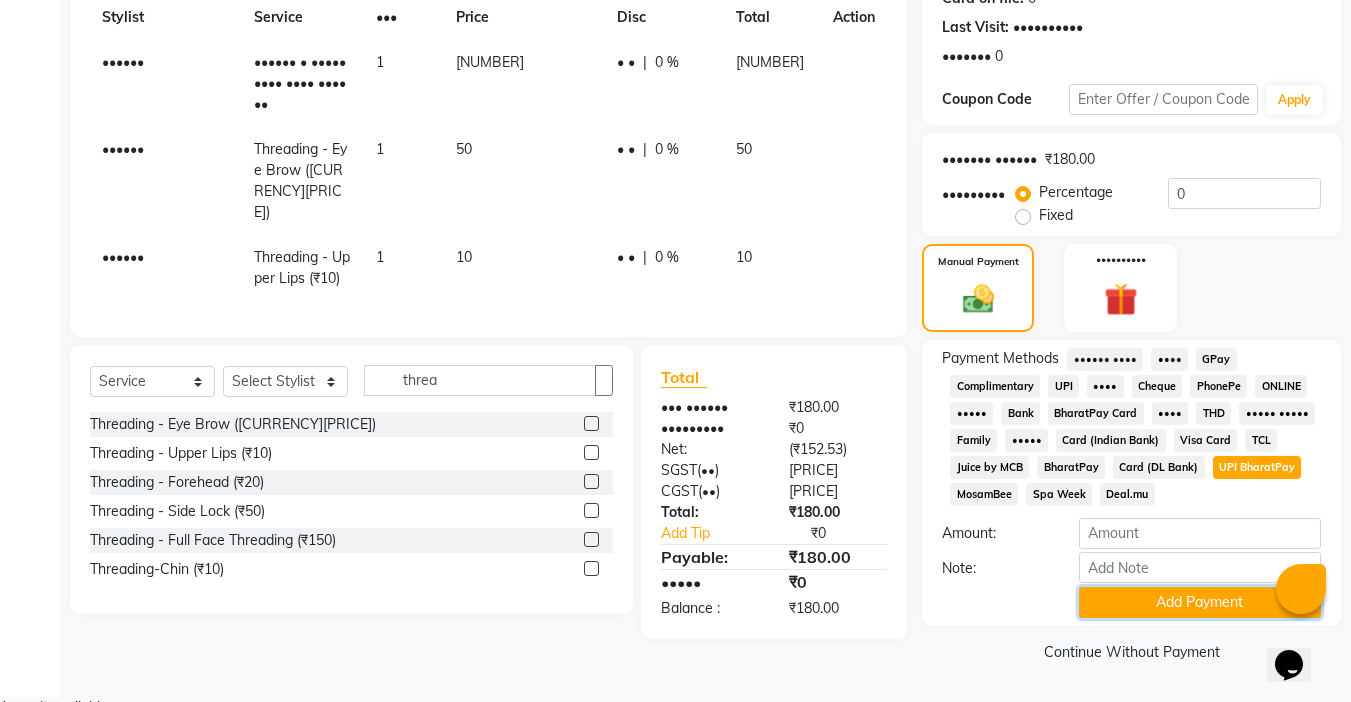 click on "Add Payment" at bounding box center (1200, 602) 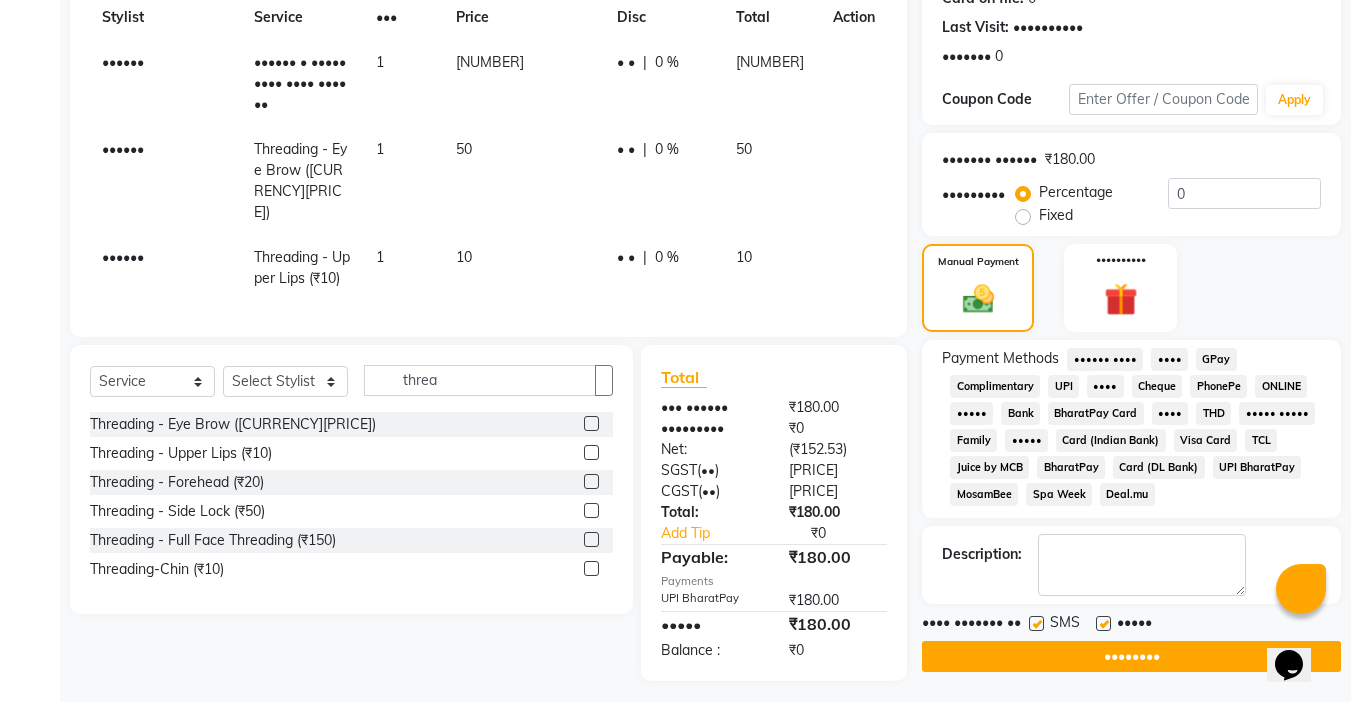 click at bounding box center [1103, 623] 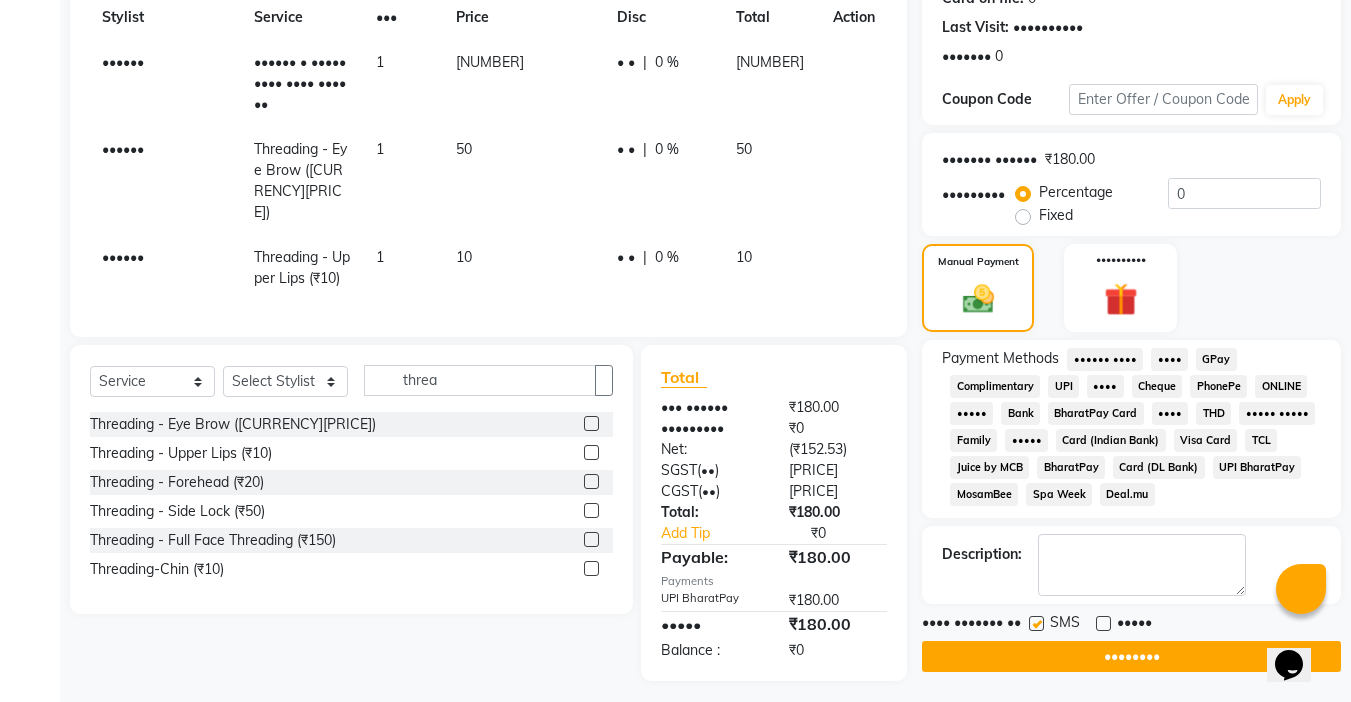 click on "SMS" at bounding box center [1062, 624] 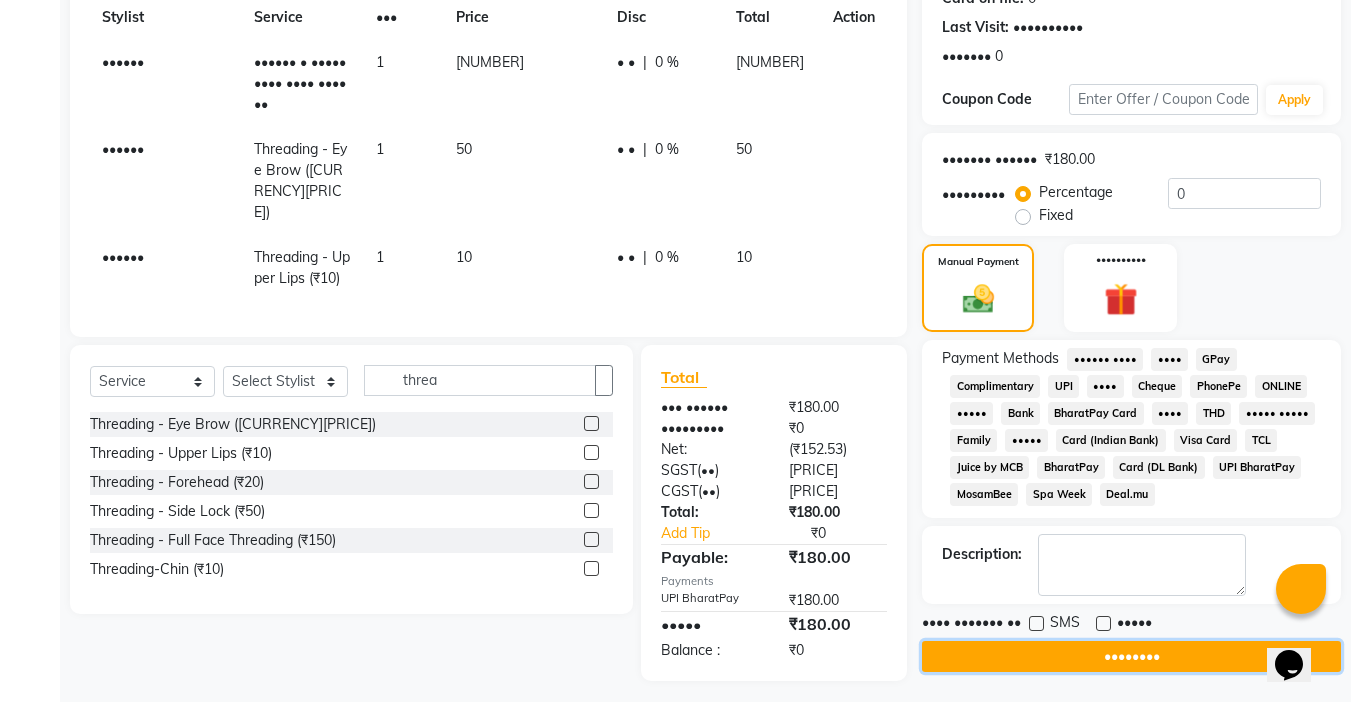 click on "••••••••" at bounding box center [1131, 656] 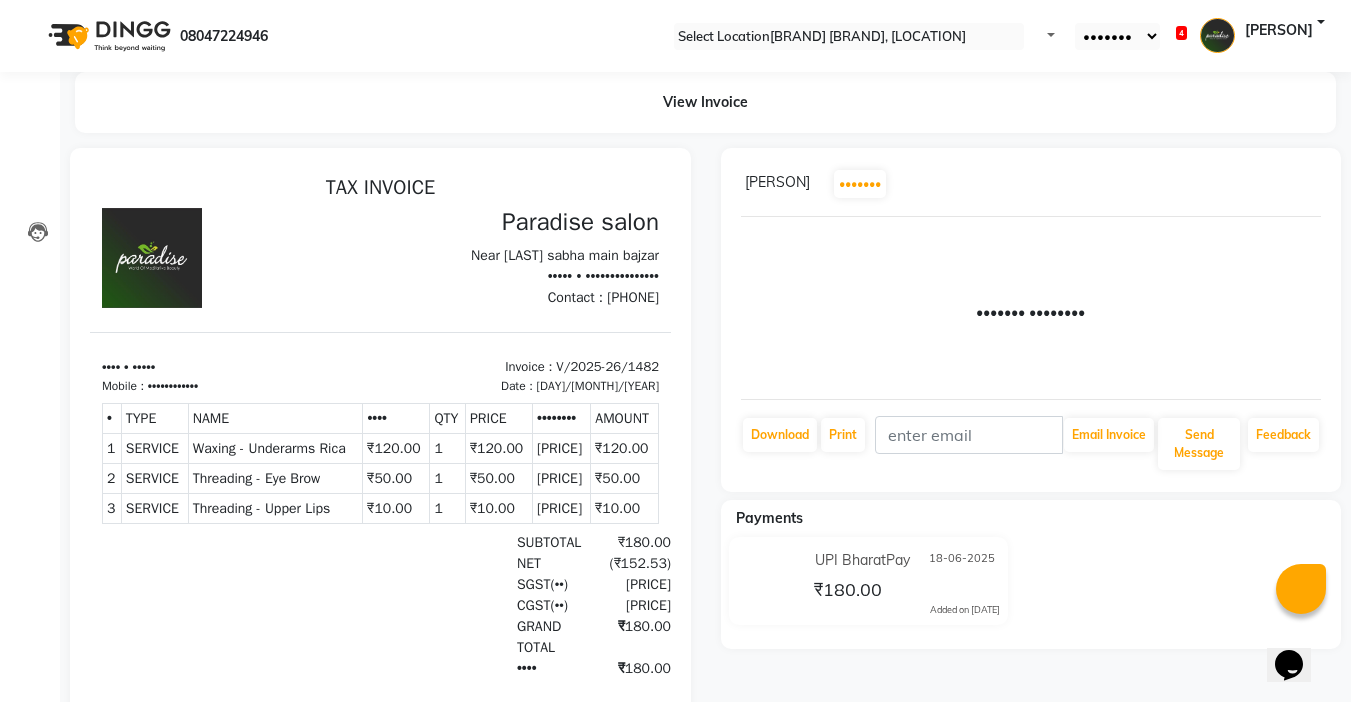 scroll, scrollTop: 0, scrollLeft: 0, axis: both 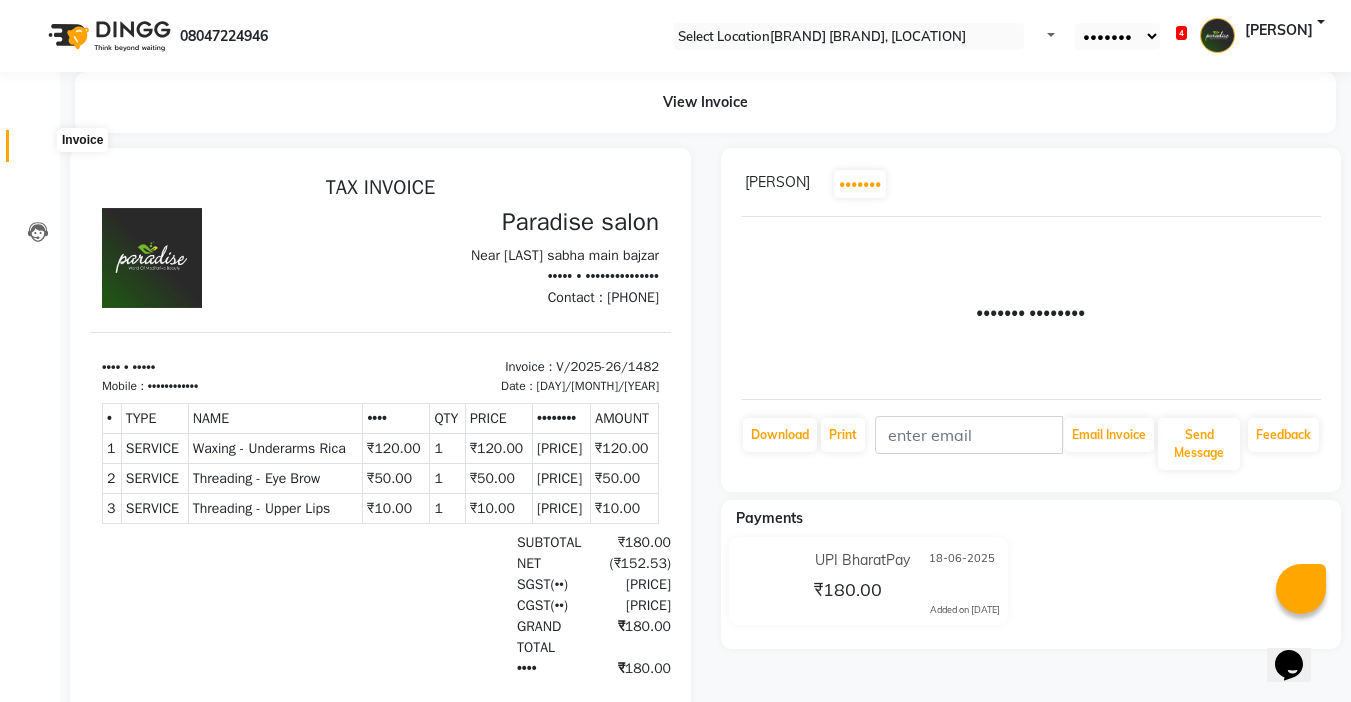 click at bounding box center [38, 151] 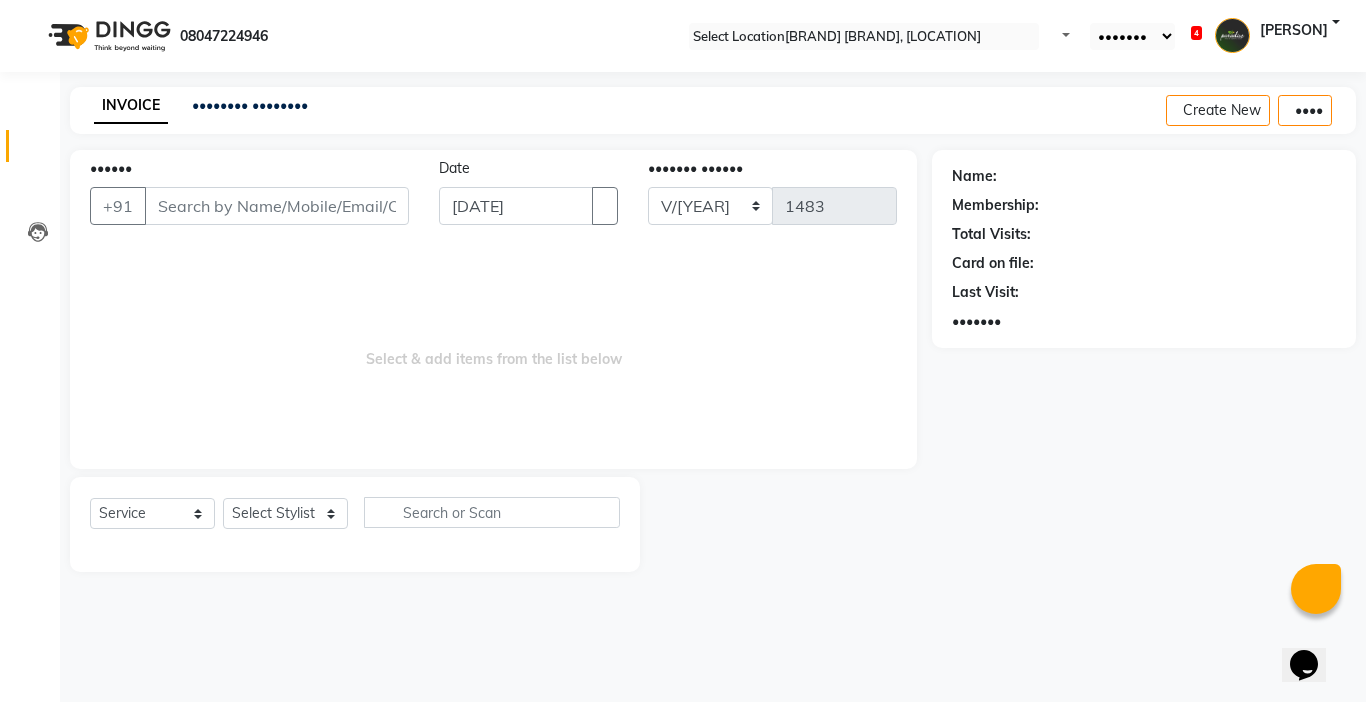 click on "••••••" at bounding box center (277, 206) 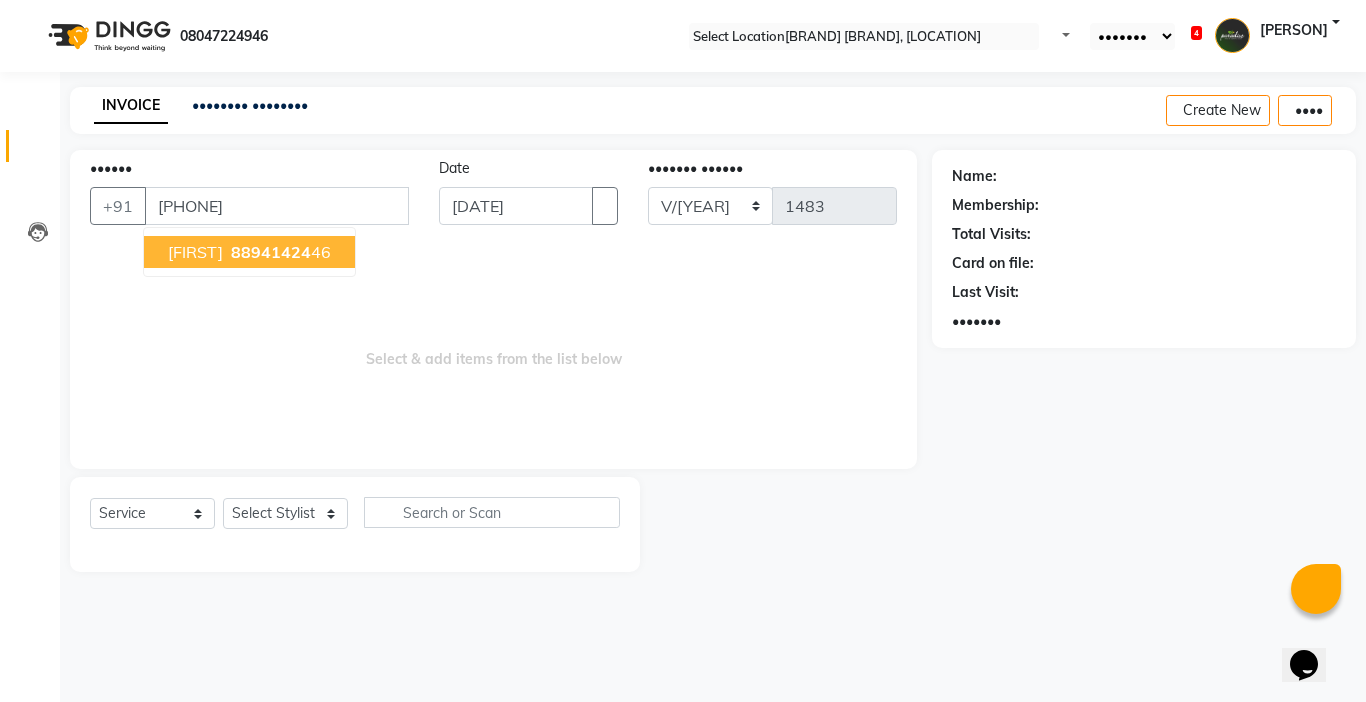 type on "[PHONE]" 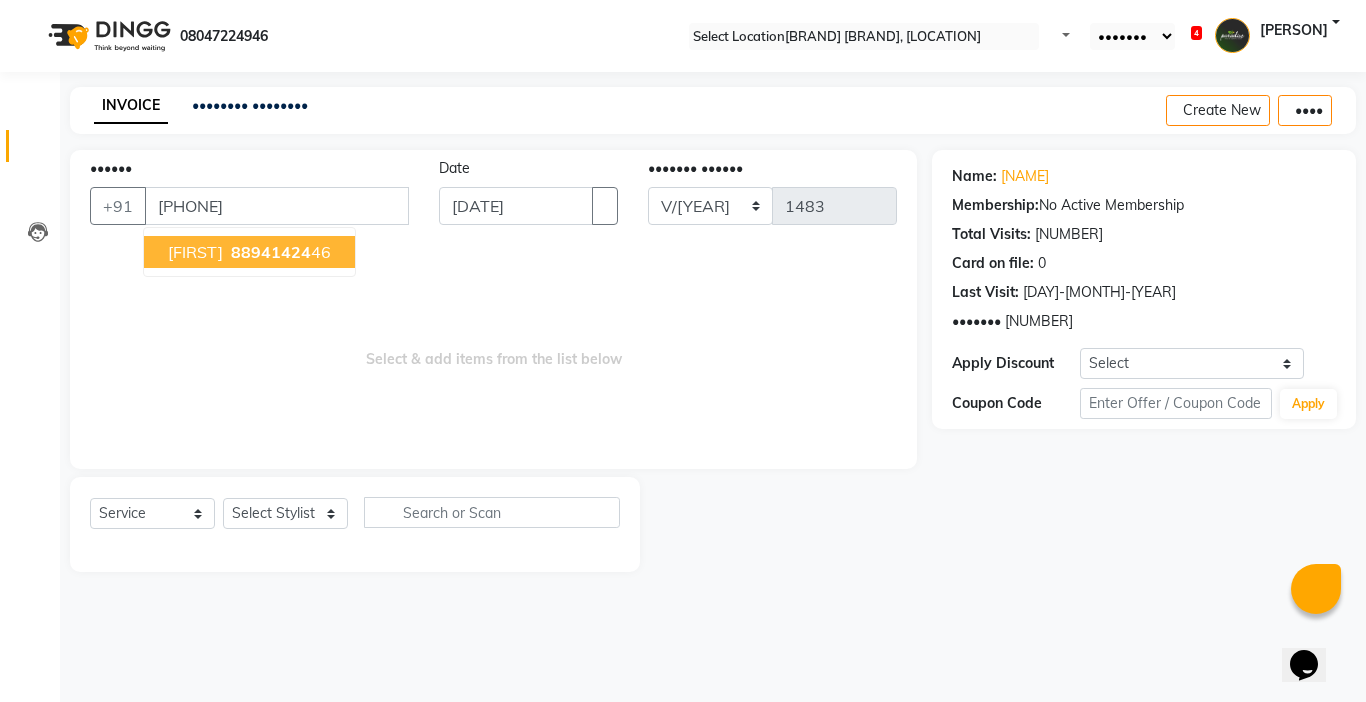 click on "88941424" at bounding box center (271, 252) 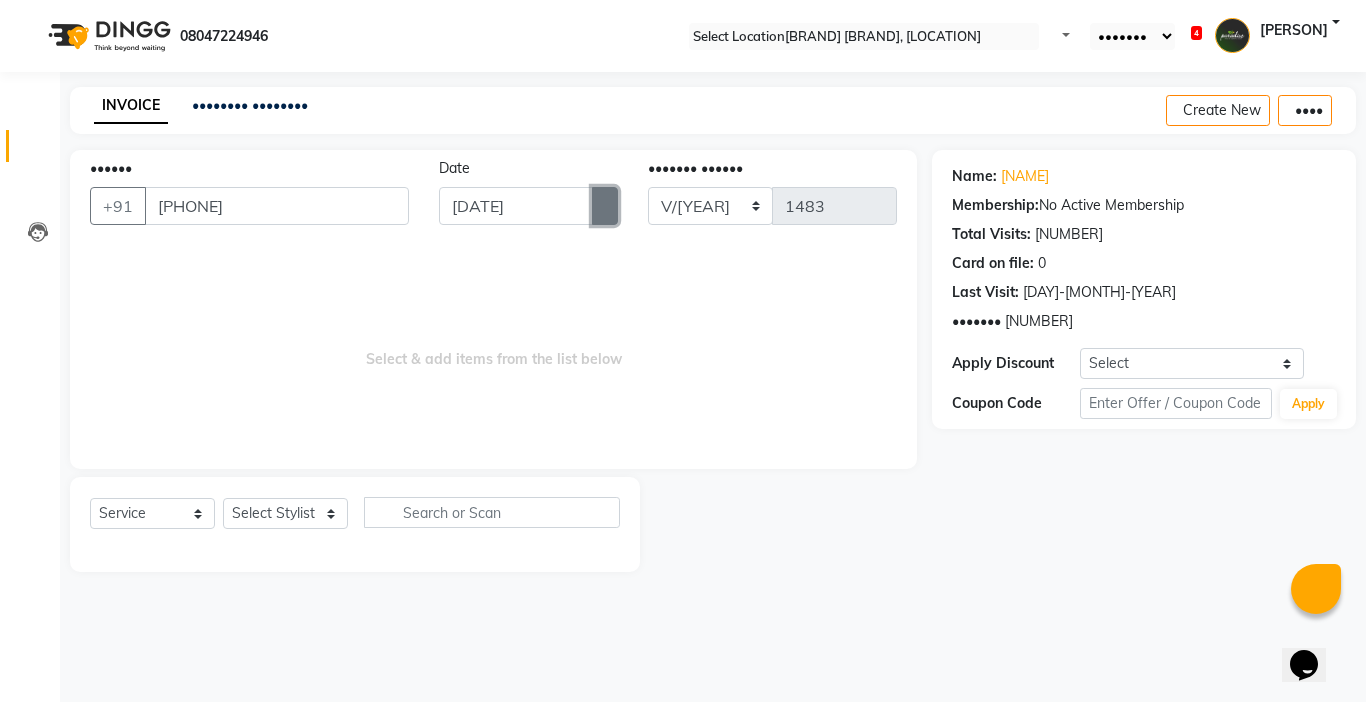 click at bounding box center [605, 206] 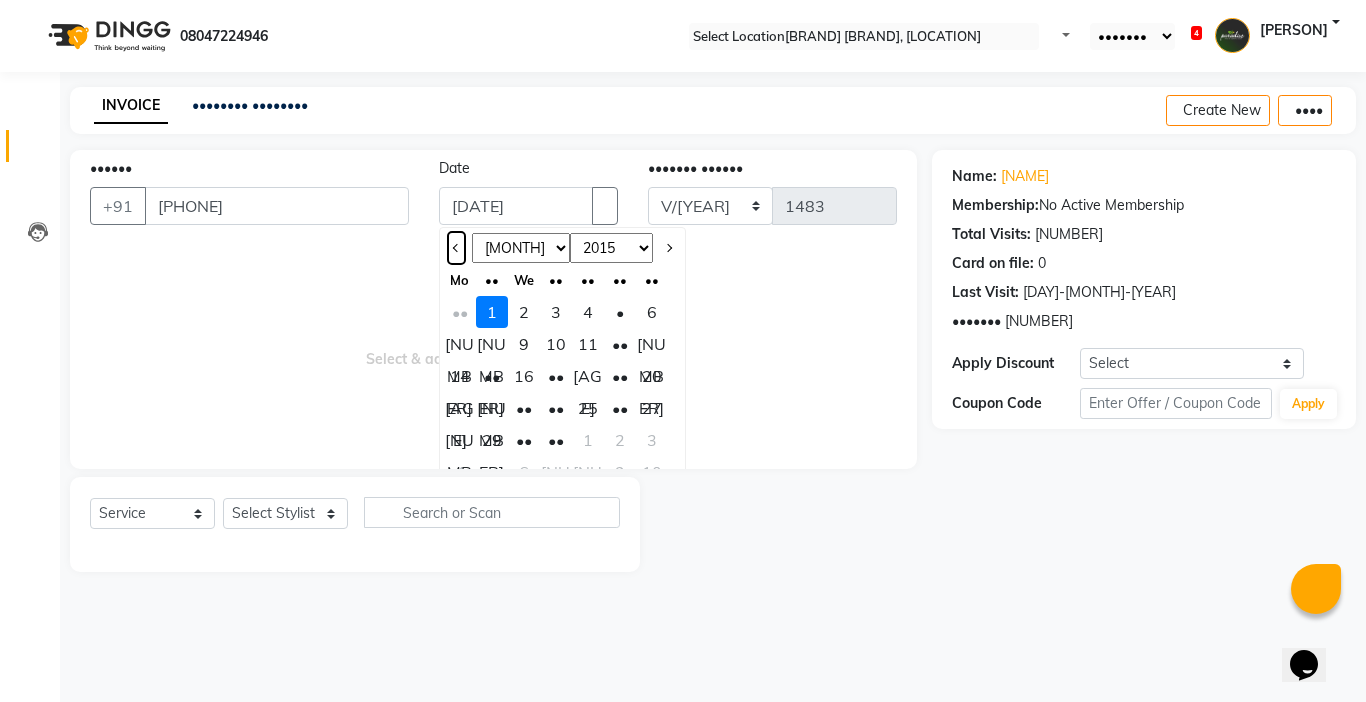 click at bounding box center [457, 248] 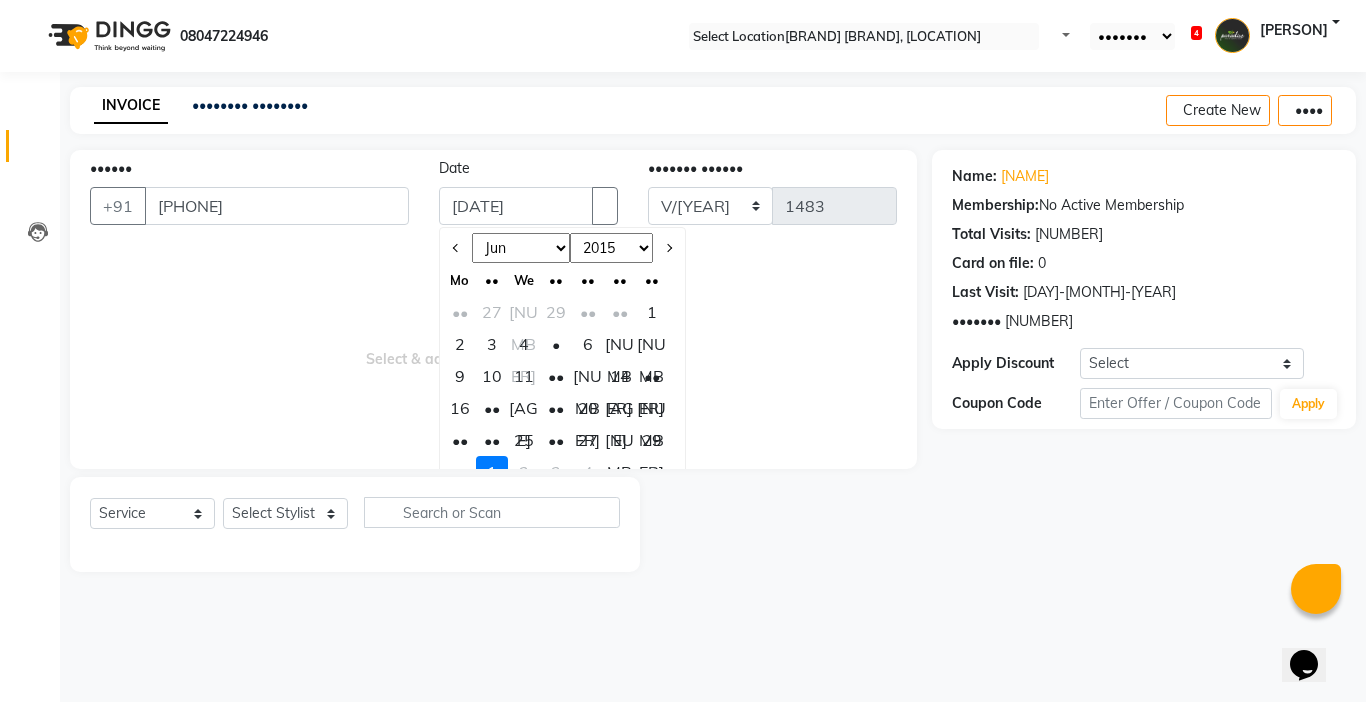 click on "[AGE]" at bounding box center (524, 408) 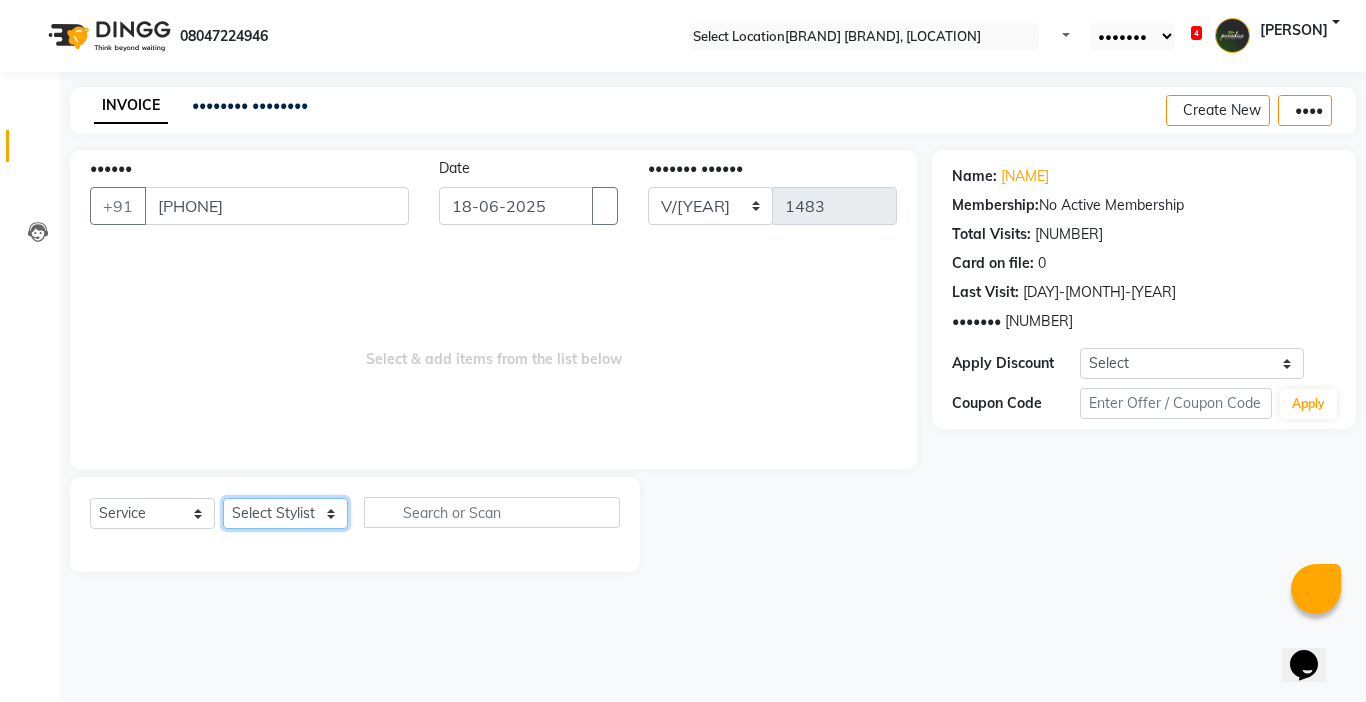 click on "Select Stylist Abby aman  Anil anku company Deepak Deepika Gourav Heena ishu Jagdeesh kanchan Love preet Maddy Manpreet student Meenu Naina Palak Palak Sharma Radika Rajneesh Student Seema Shagun Shifali - Student Shweta  Sujata Surinder Paul Vansh Vikas Vishal" at bounding box center (285, 513) 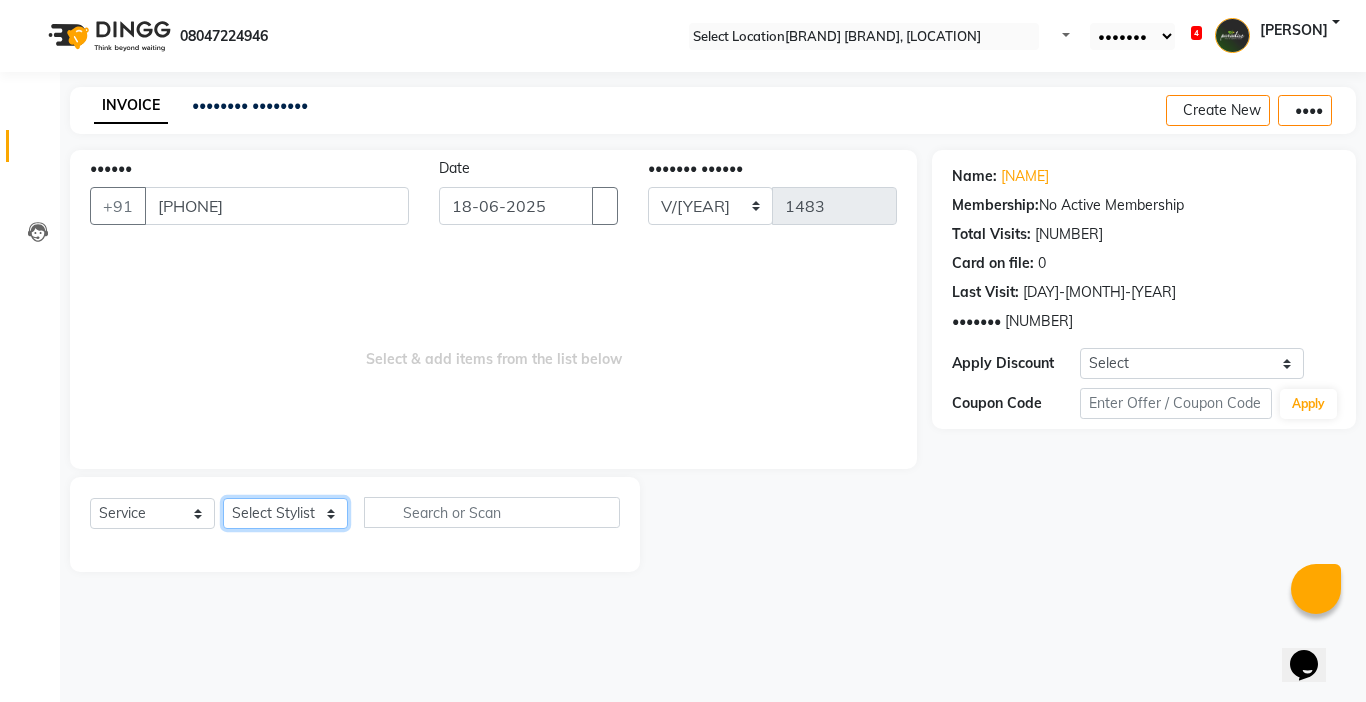 select on "•••••" 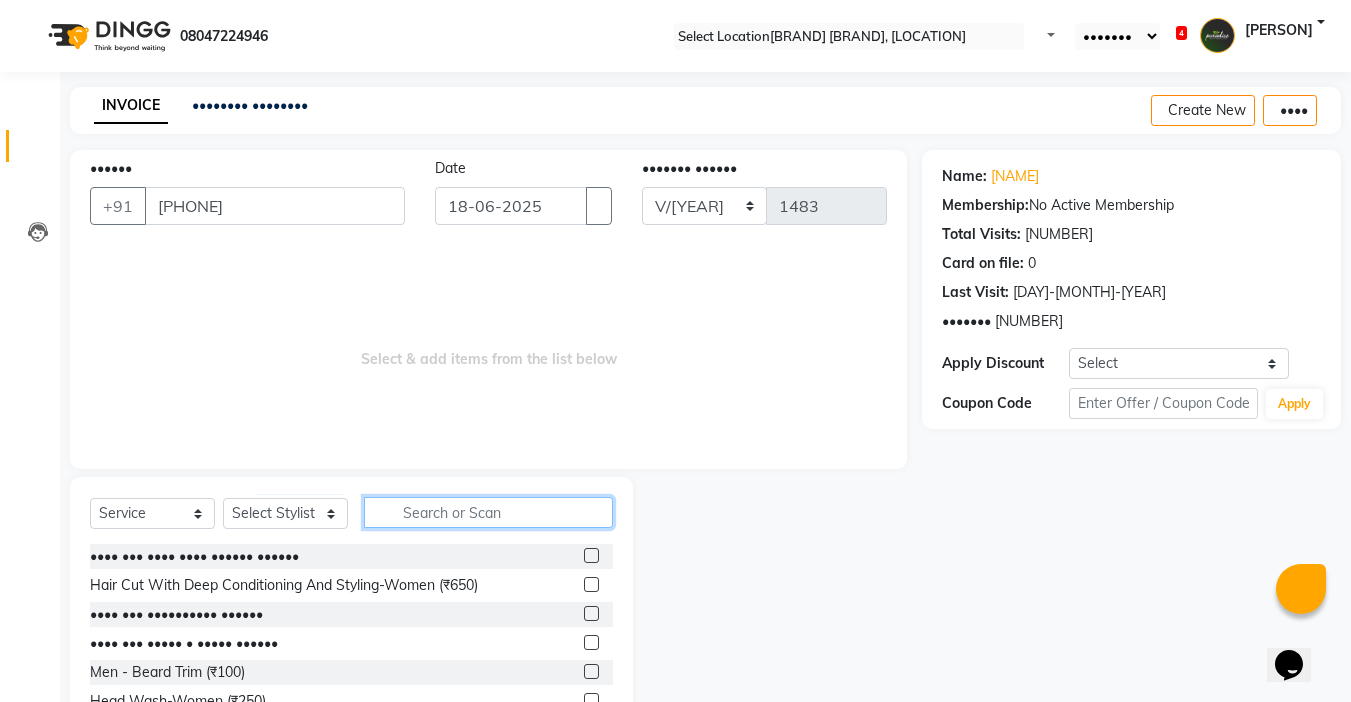 click at bounding box center (488, 512) 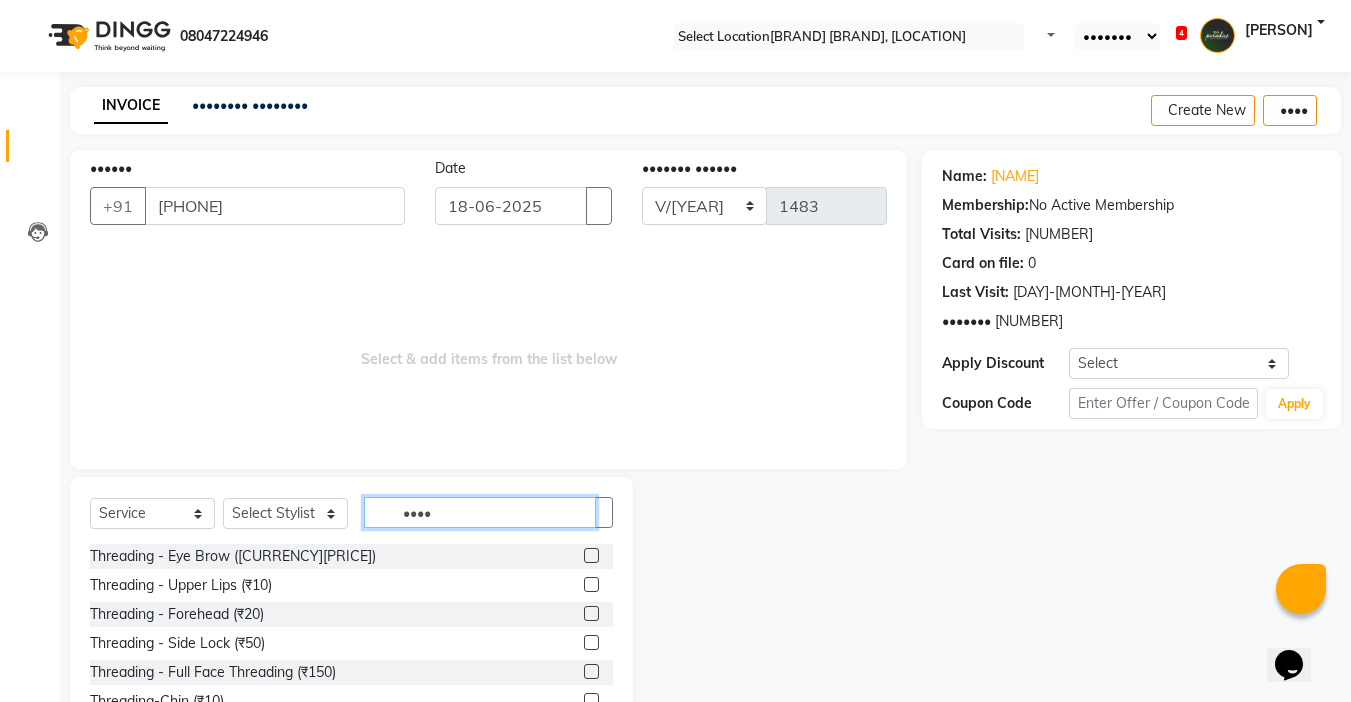 type on "••••" 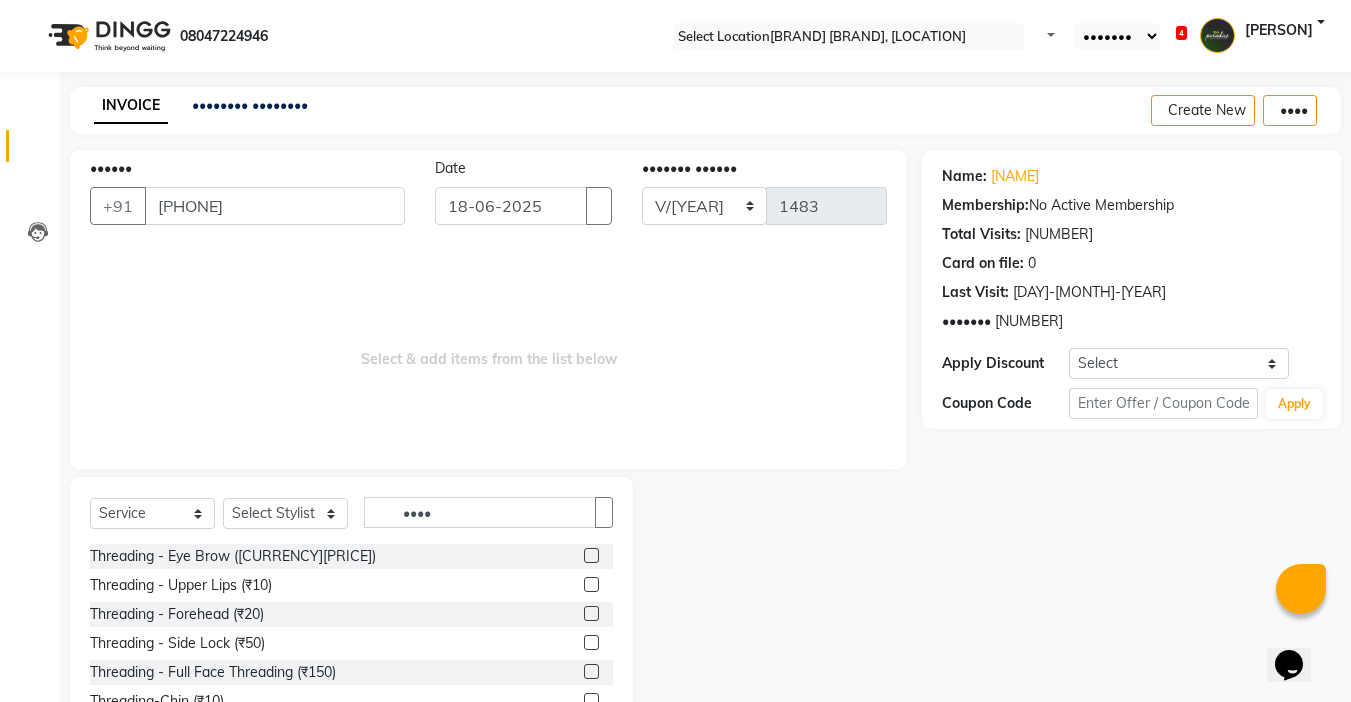 click on "Threading - Eye Brow ([CURRENCY][PRICE])" at bounding box center [351, 556] 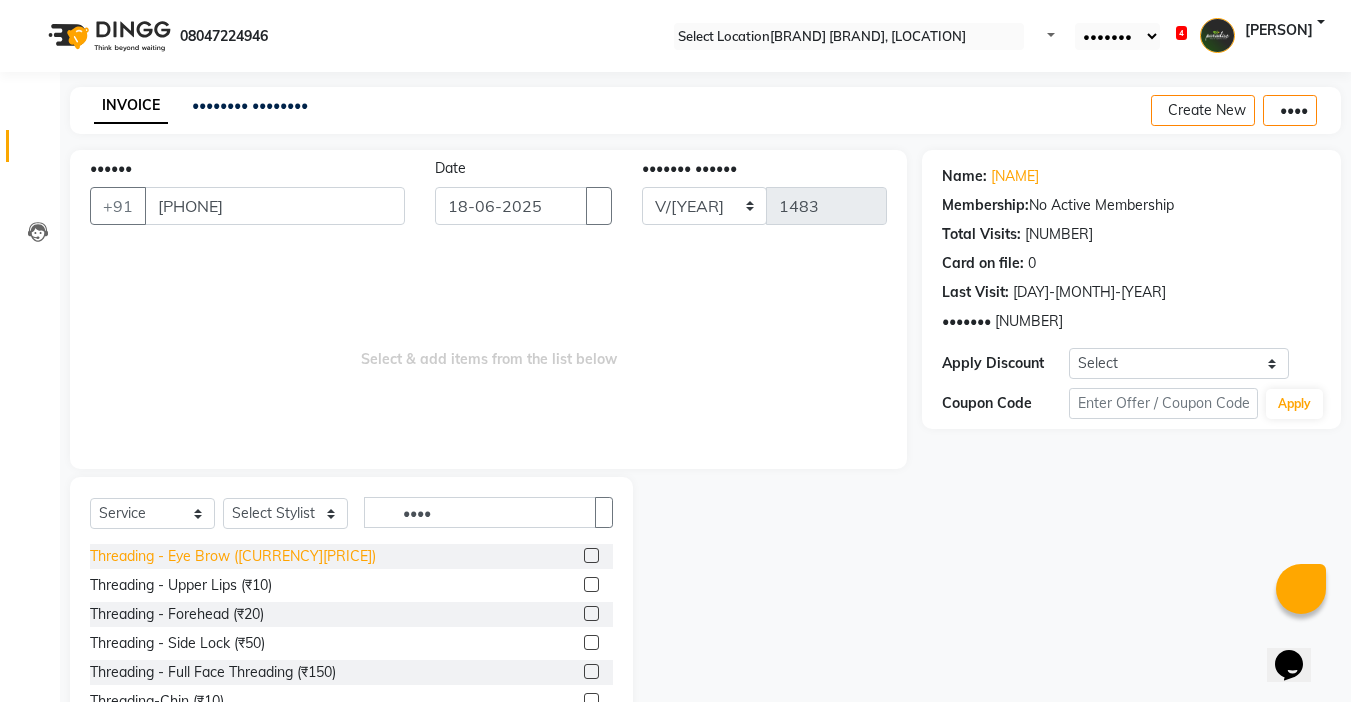 click on "Threading - Eye Brow ([CURRENCY][PRICE])" at bounding box center (233, 556) 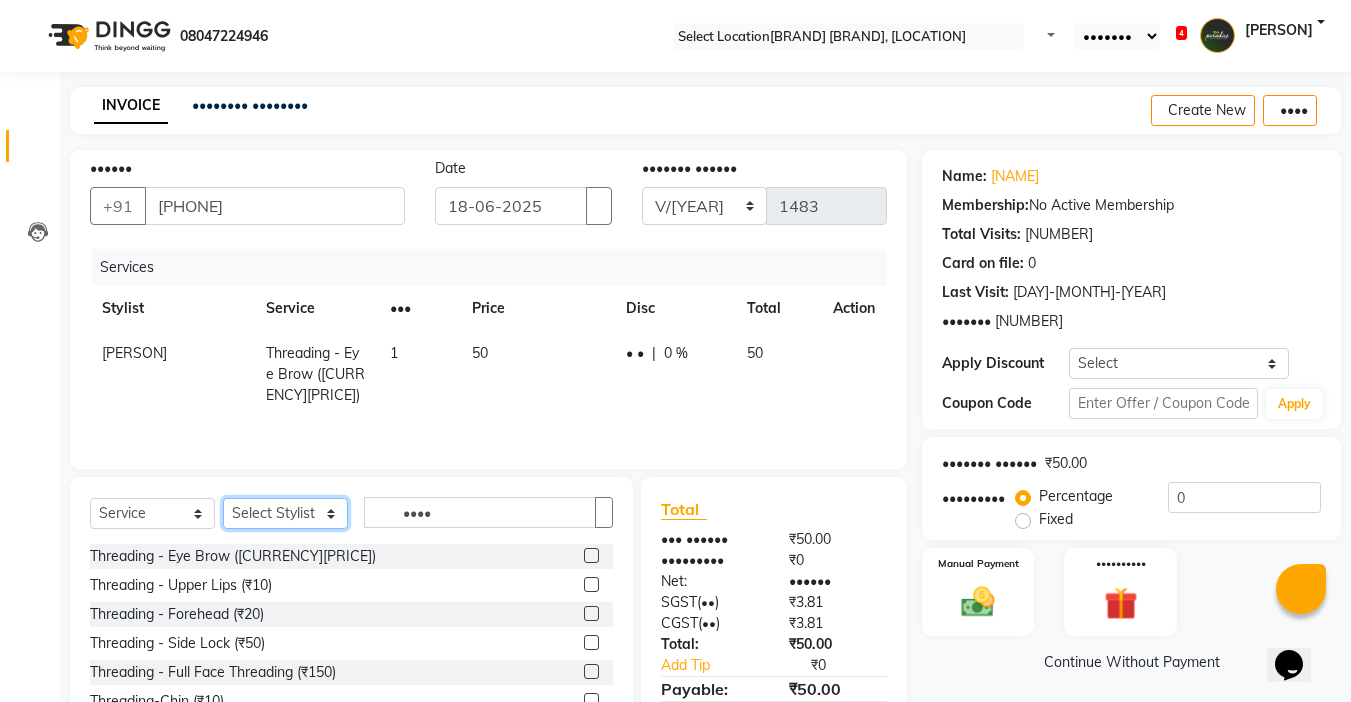 click on "Select Stylist Abby aman  Anil anku company Deepak Deepika Gourav Heena ishu Jagdeesh kanchan Love preet Maddy Manpreet student Meenu Naina Palak Palak Sharma Radika Rajneesh Student Seema Shagun Shifali - Student Shweta  Sujata Surinder Paul Vansh Vikas Vishal" at bounding box center (285, 513) 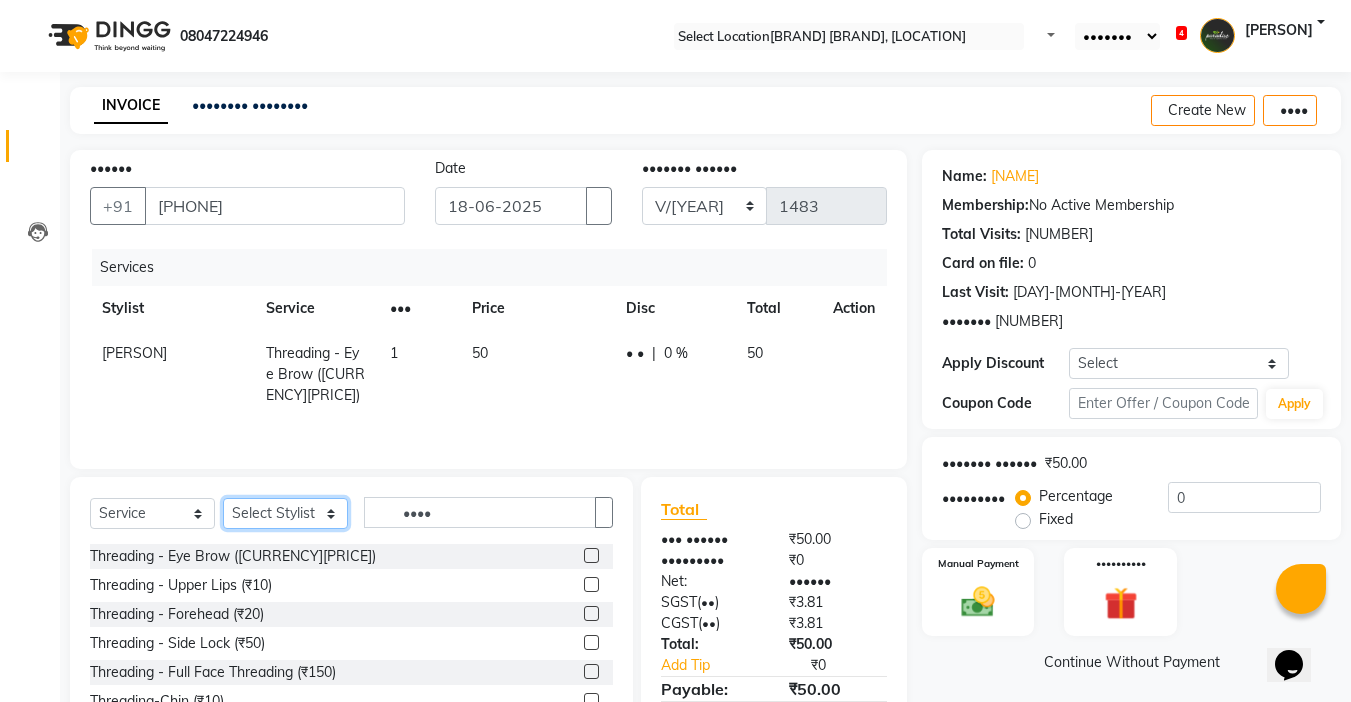 select on "•••••" 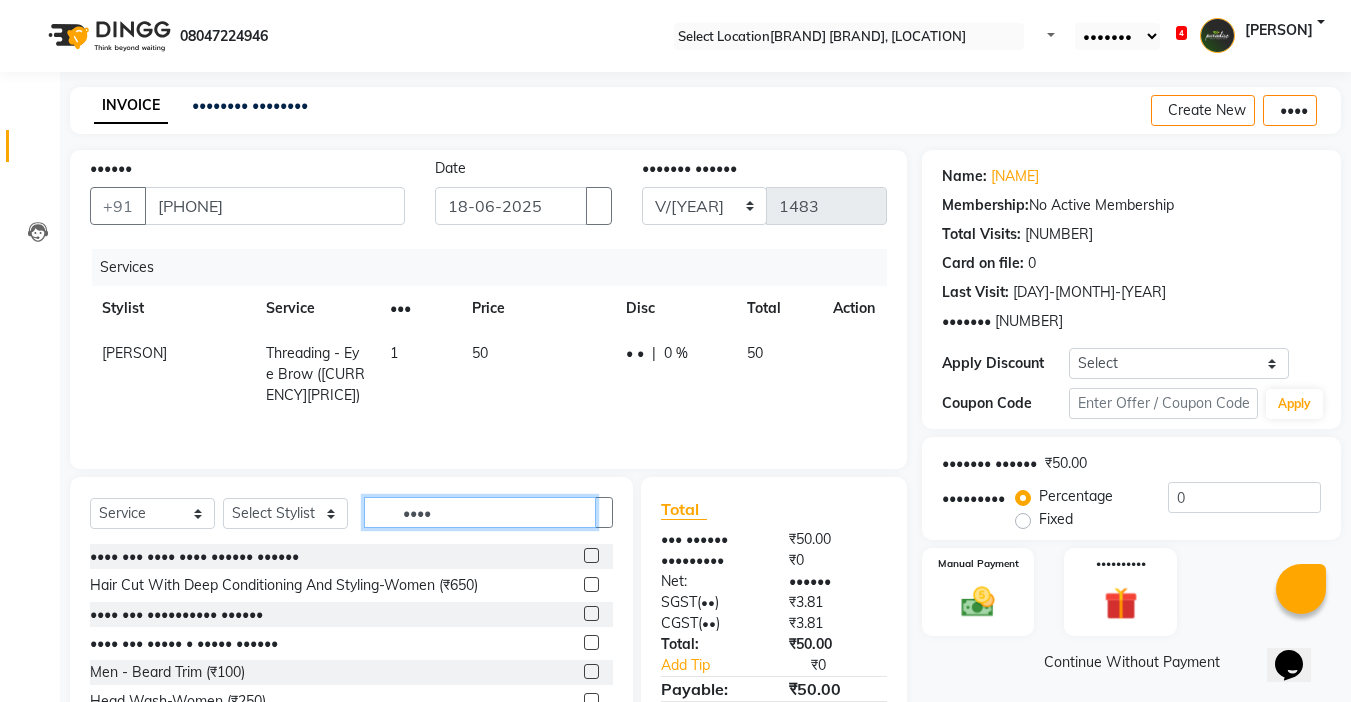 click on "••••" at bounding box center (480, 512) 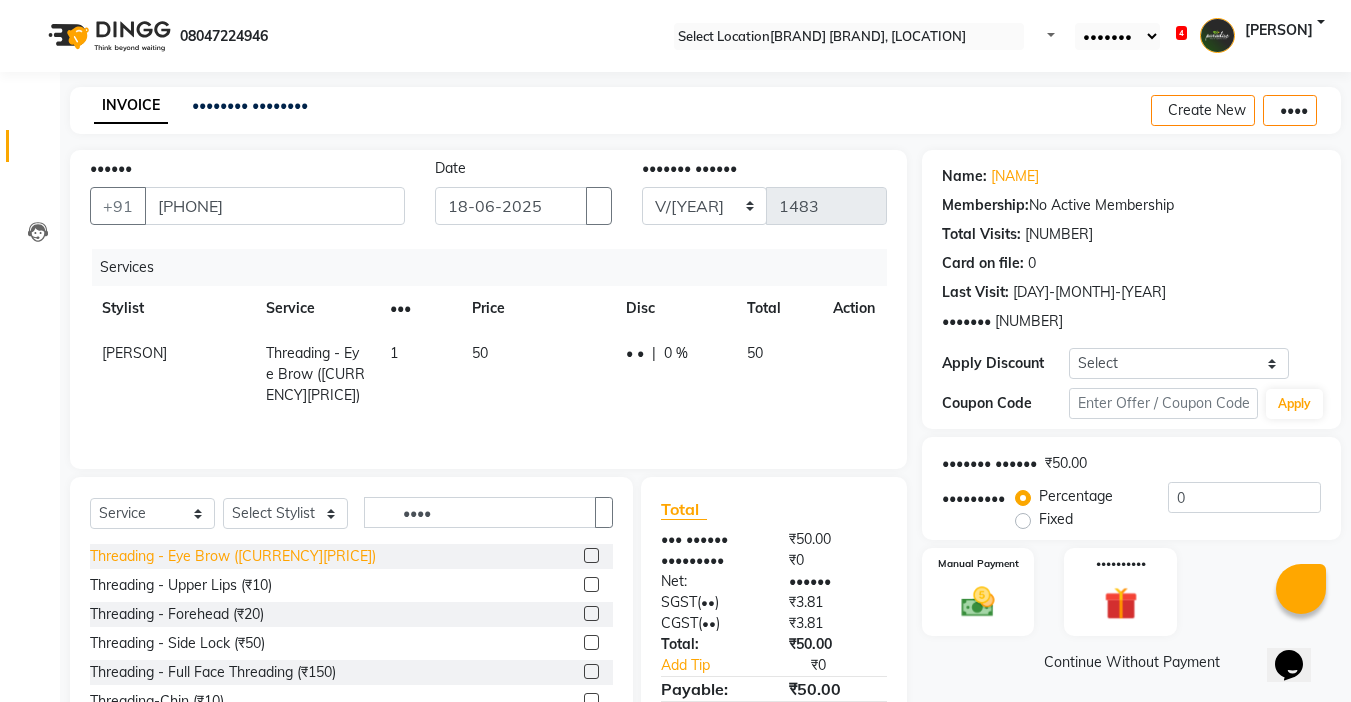 click on "Threading - Eye Brow ([CURRENCY][PRICE])" at bounding box center (233, 556) 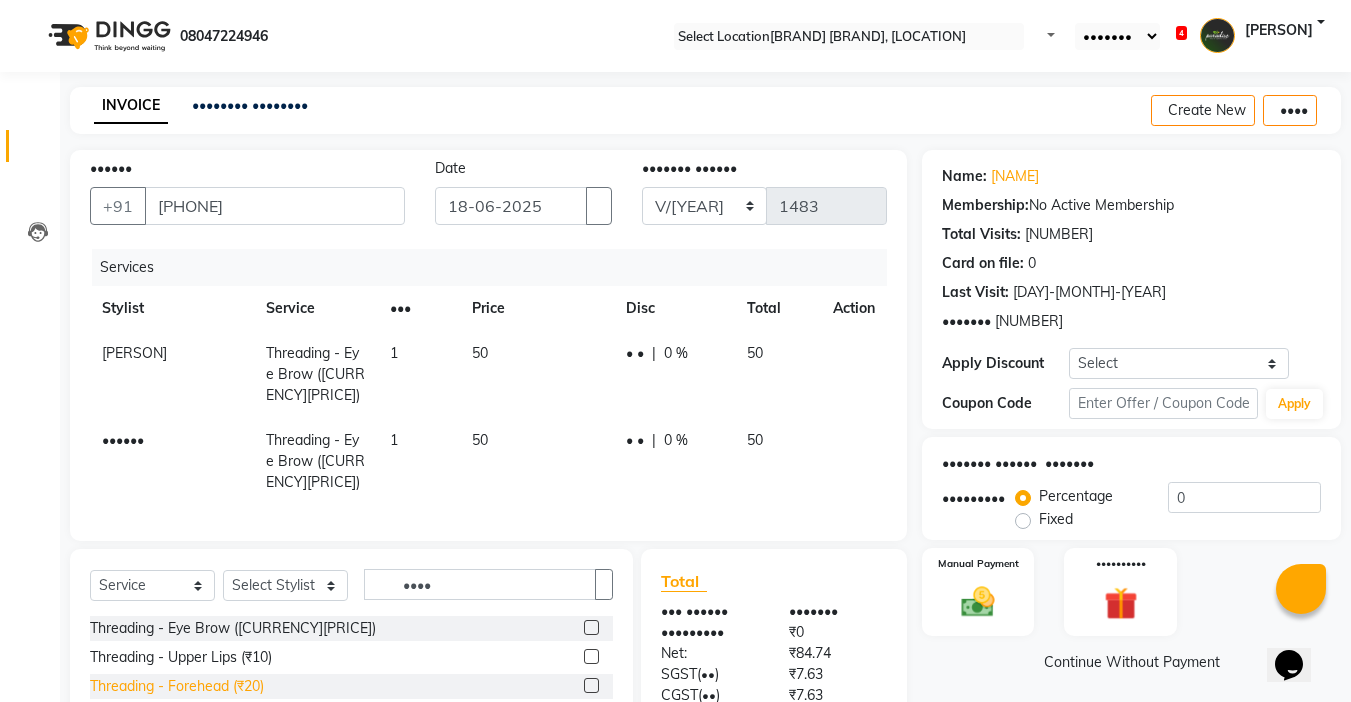 click on "Threading   -  Forehead (₹20)" at bounding box center [233, 628] 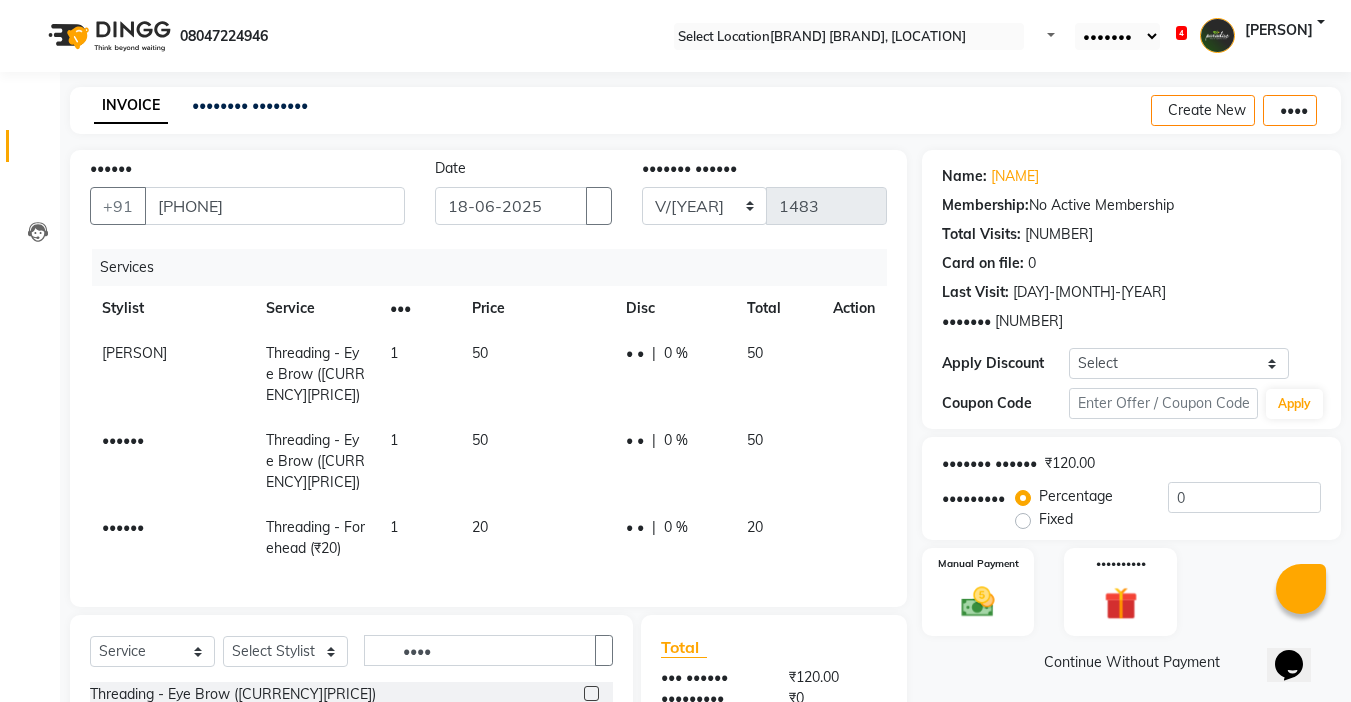 click on "Threading   -  Upper Lips (₹10)" at bounding box center [233, 694] 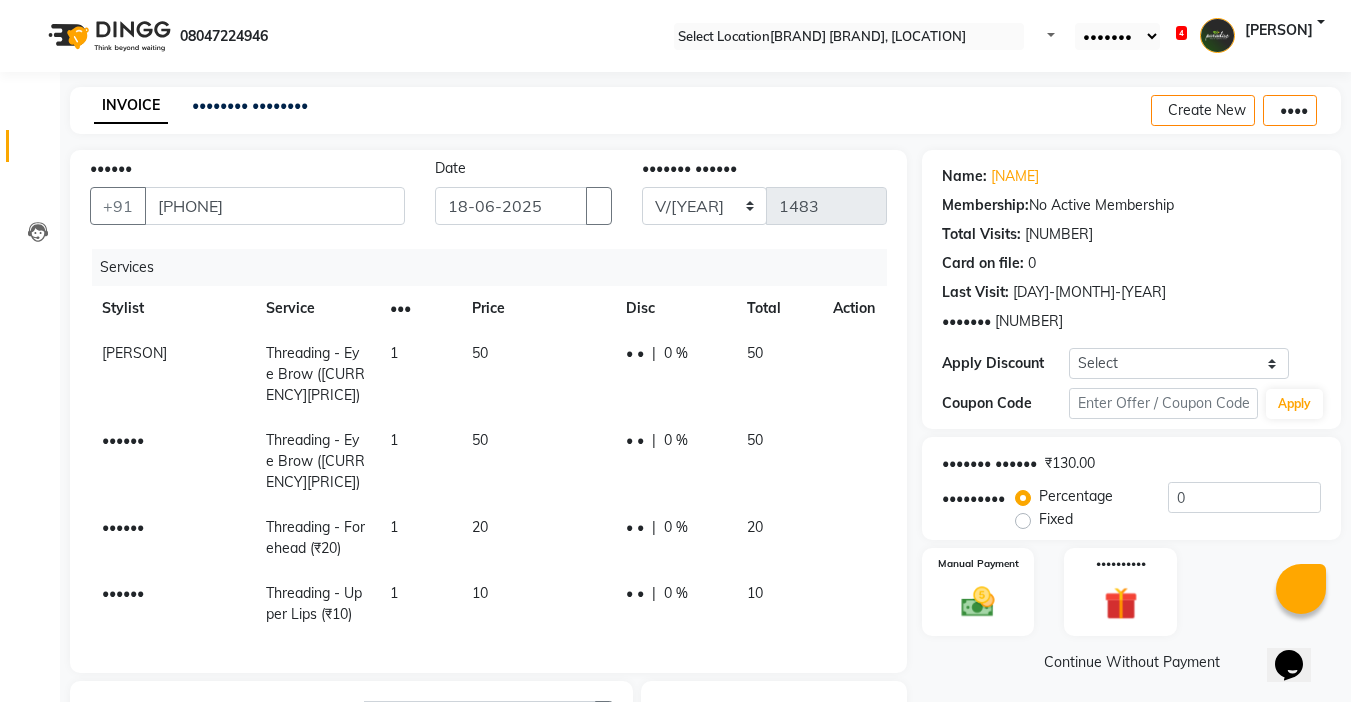 scroll, scrollTop: 275, scrollLeft: 0, axis: vertical 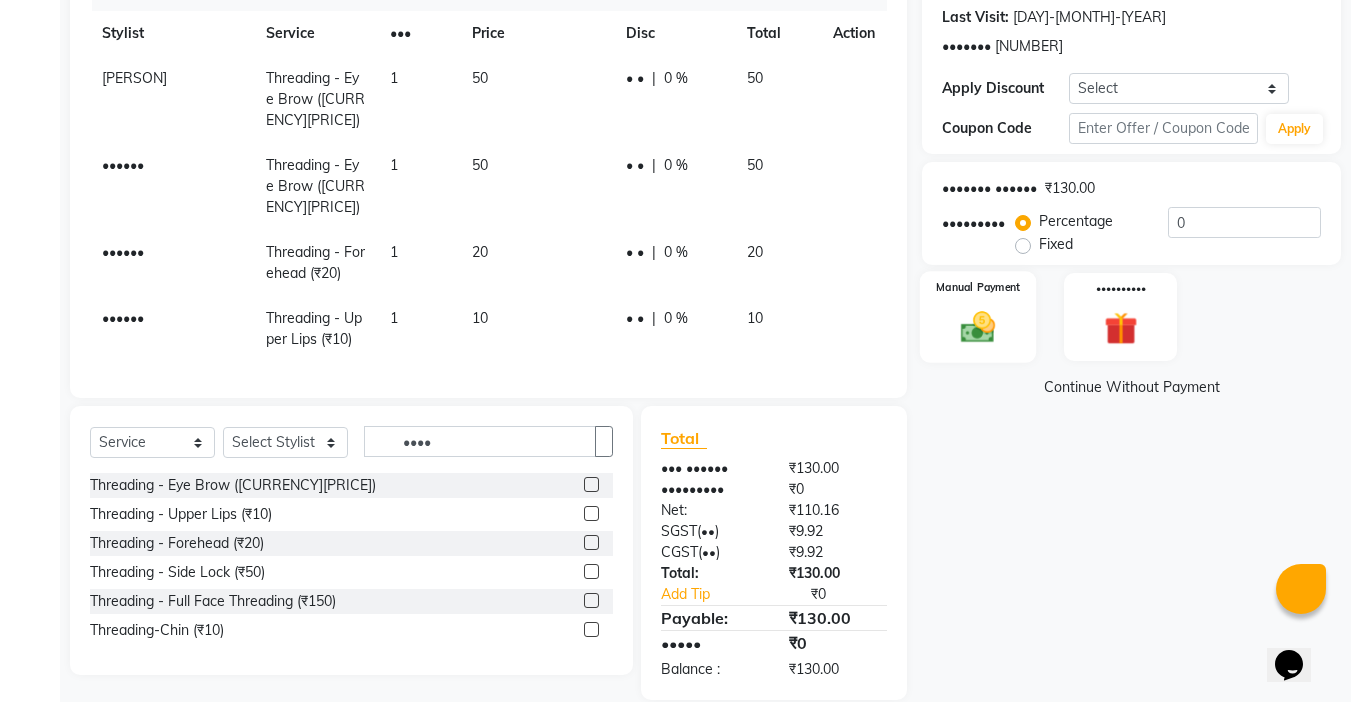 click at bounding box center [978, 327] 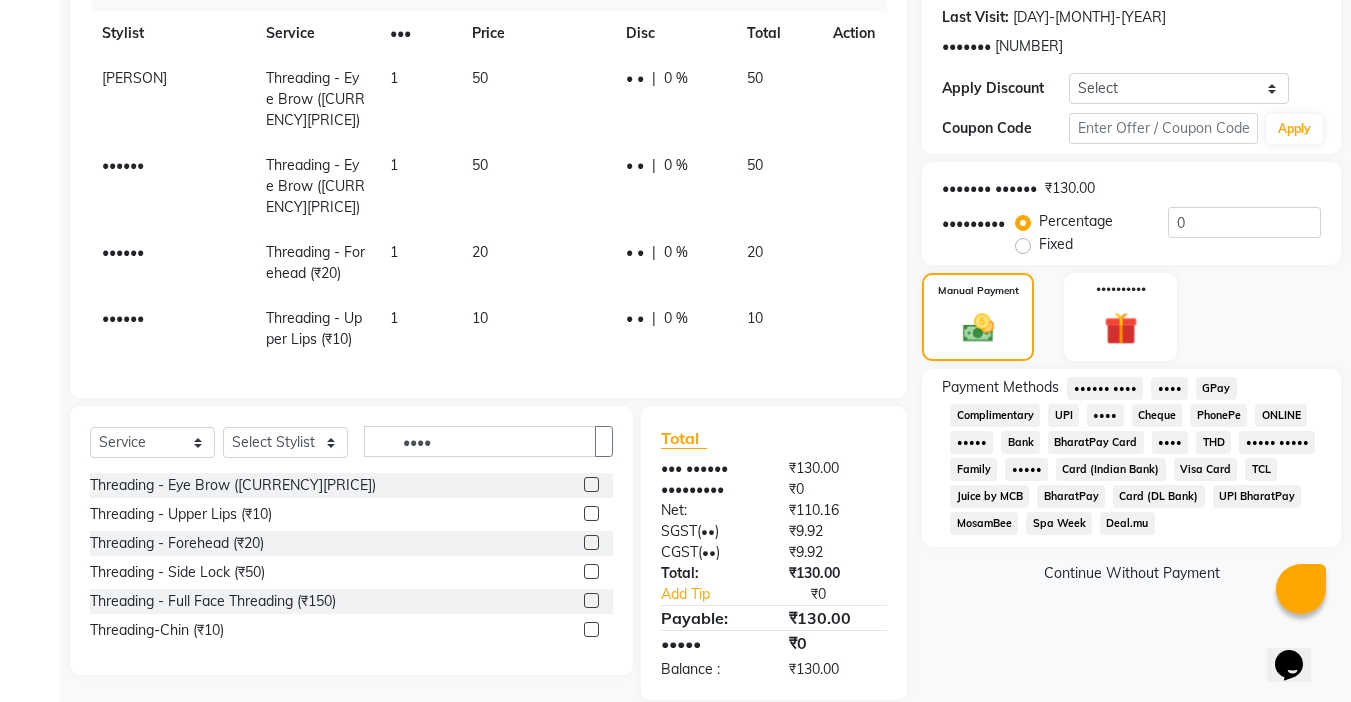click on "UPI BharatPay" at bounding box center (1105, 388) 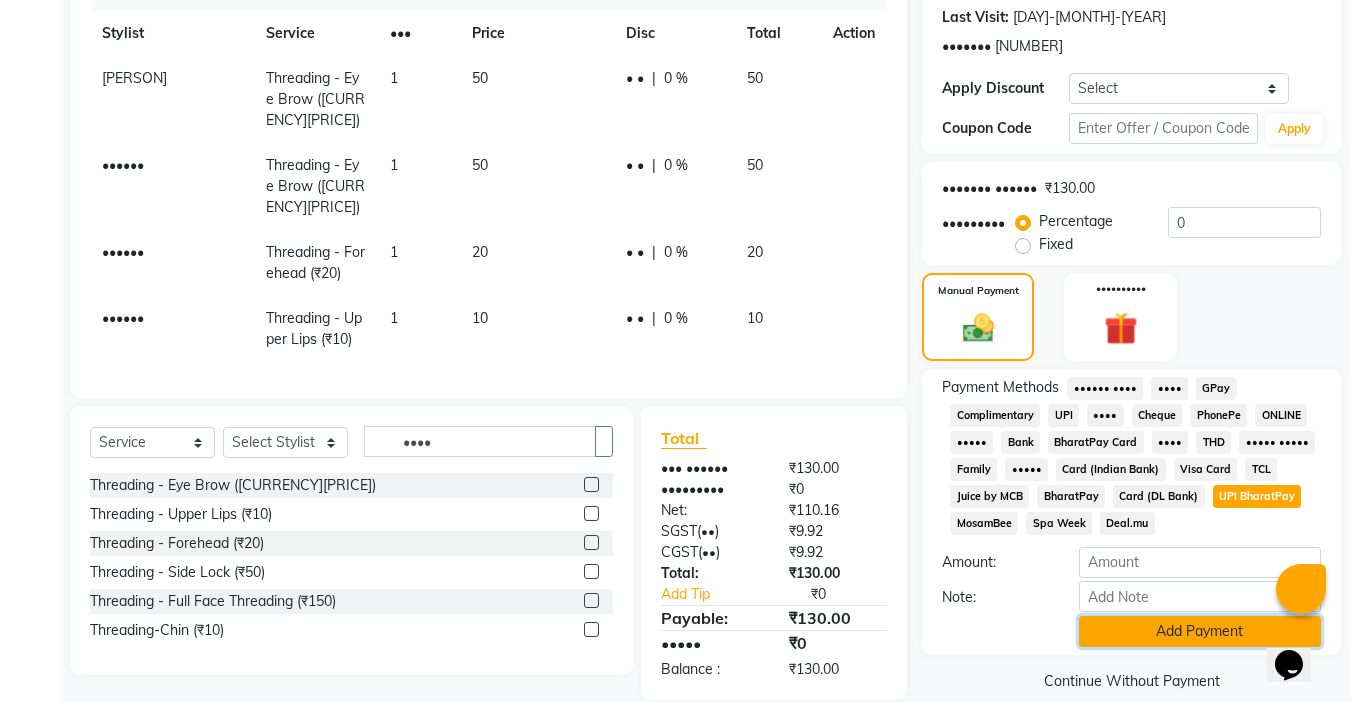 click on "Add Payment" at bounding box center (1200, 631) 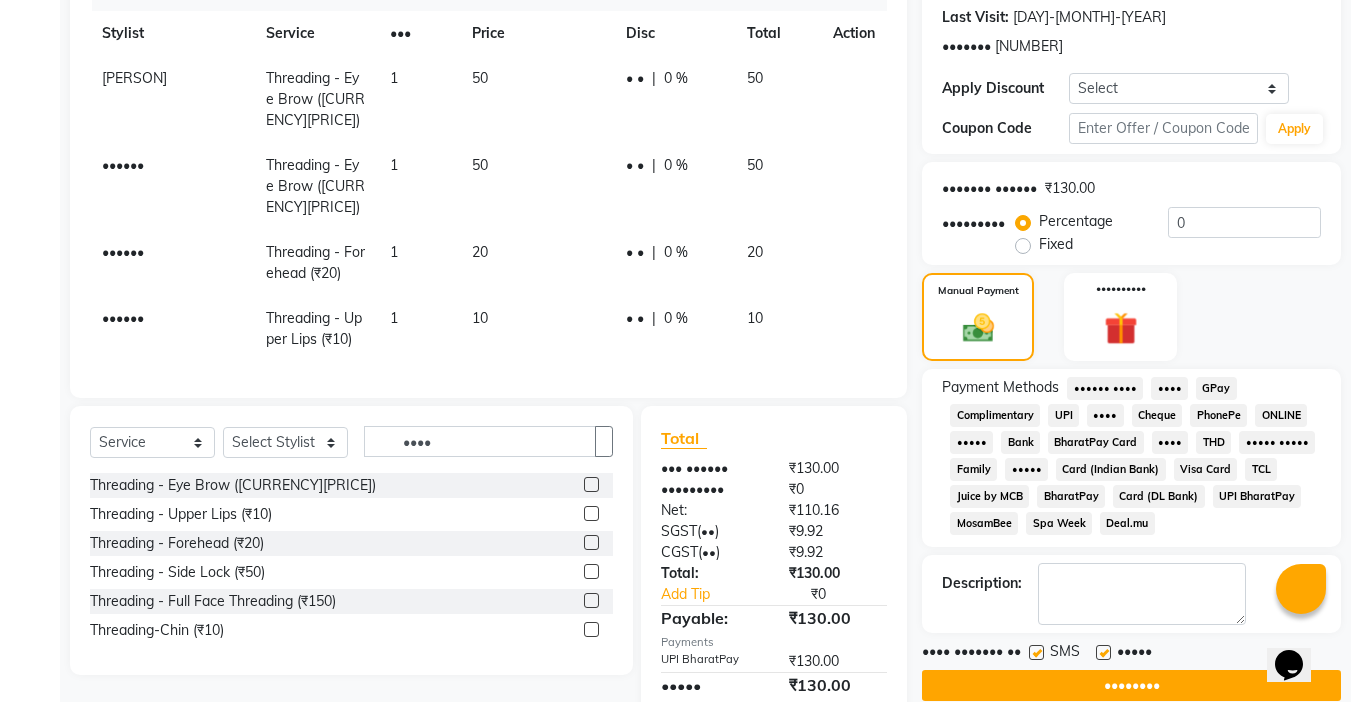 scroll, scrollTop: 416, scrollLeft: 0, axis: vertical 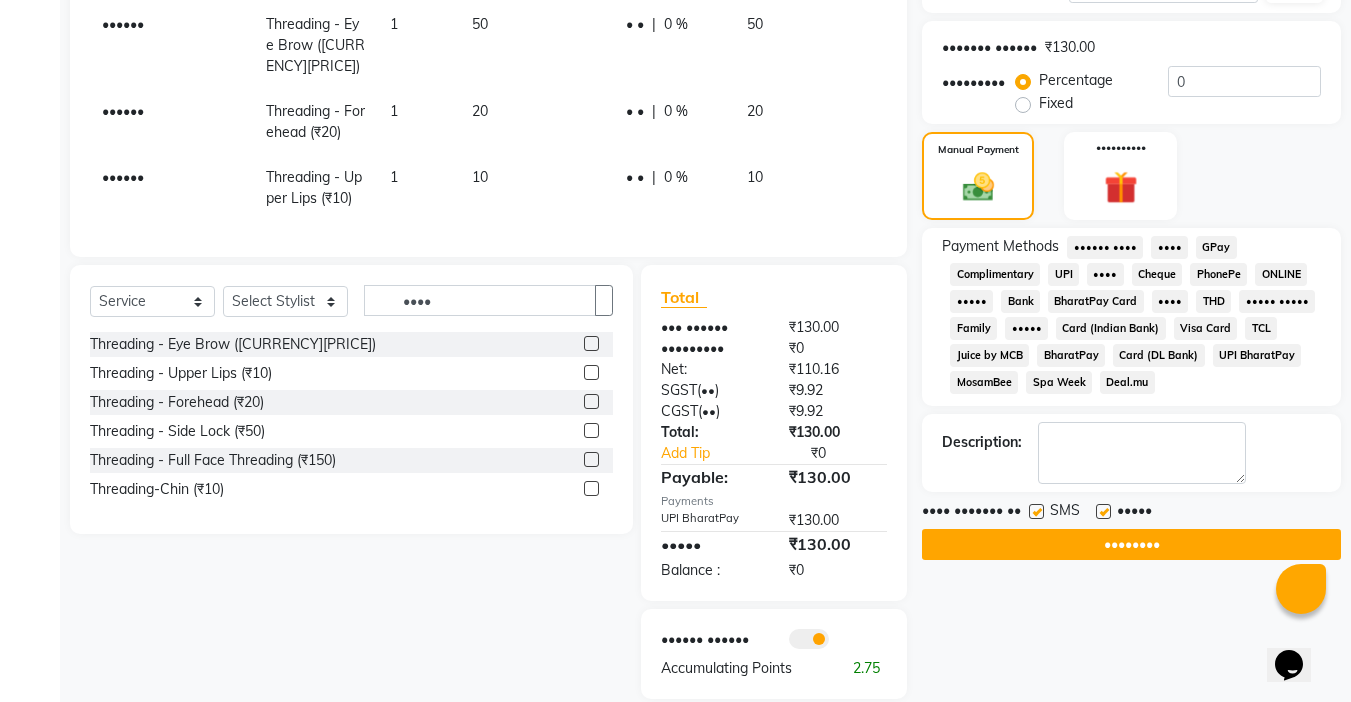 click at bounding box center [1103, 511] 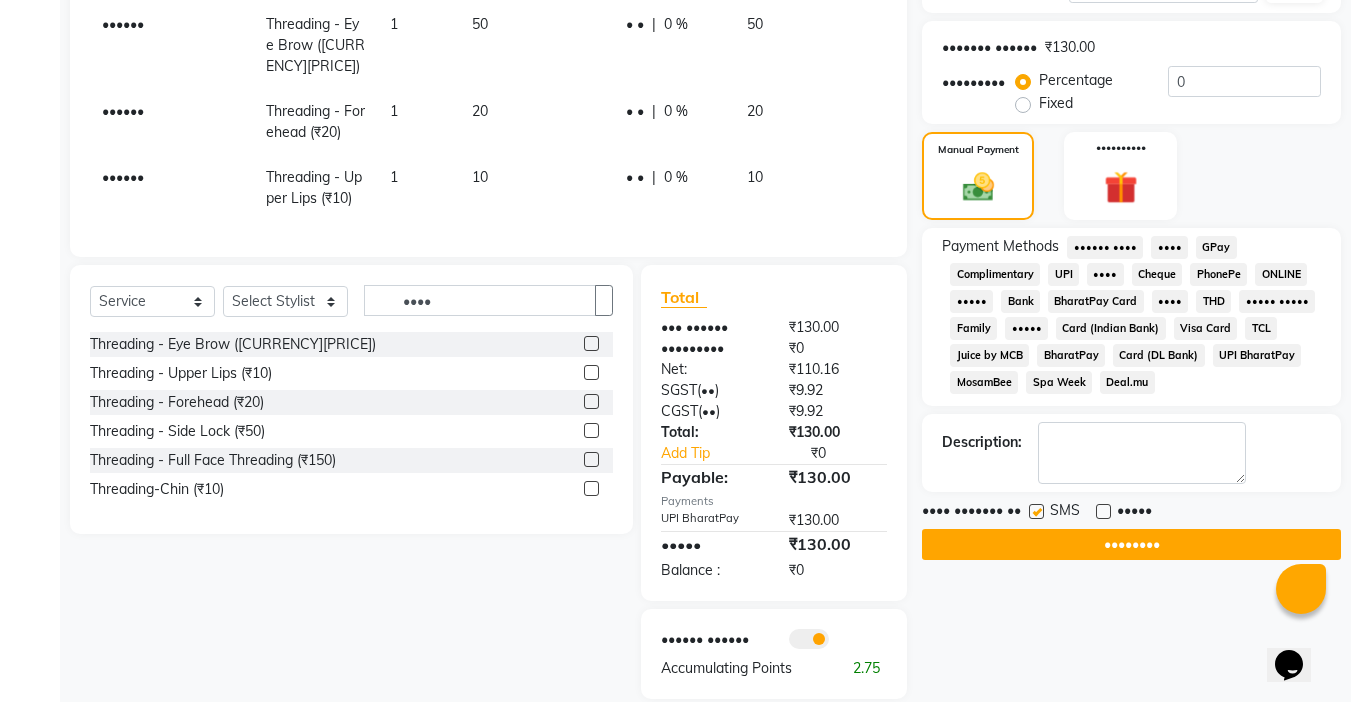 click at bounding box center [1036, 511] 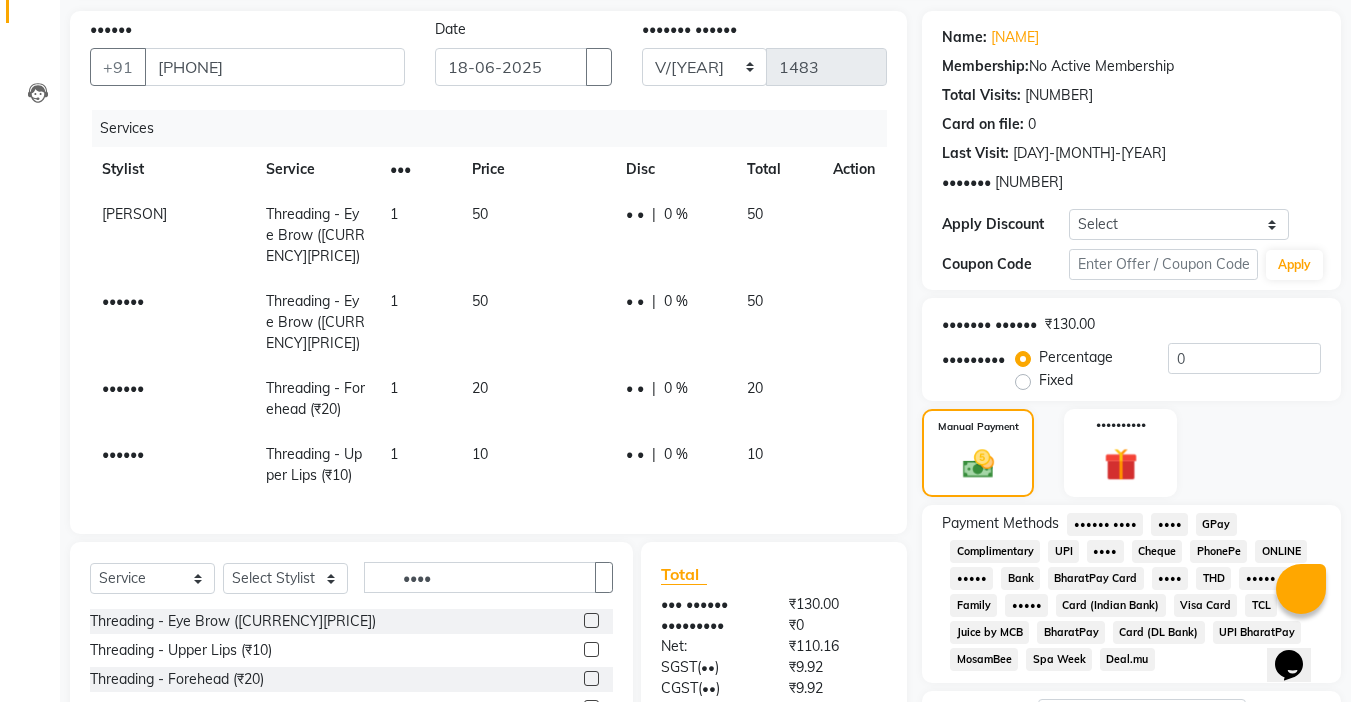 scroll, scrollTop: 116, scrollLeft: 0, axis: vertical 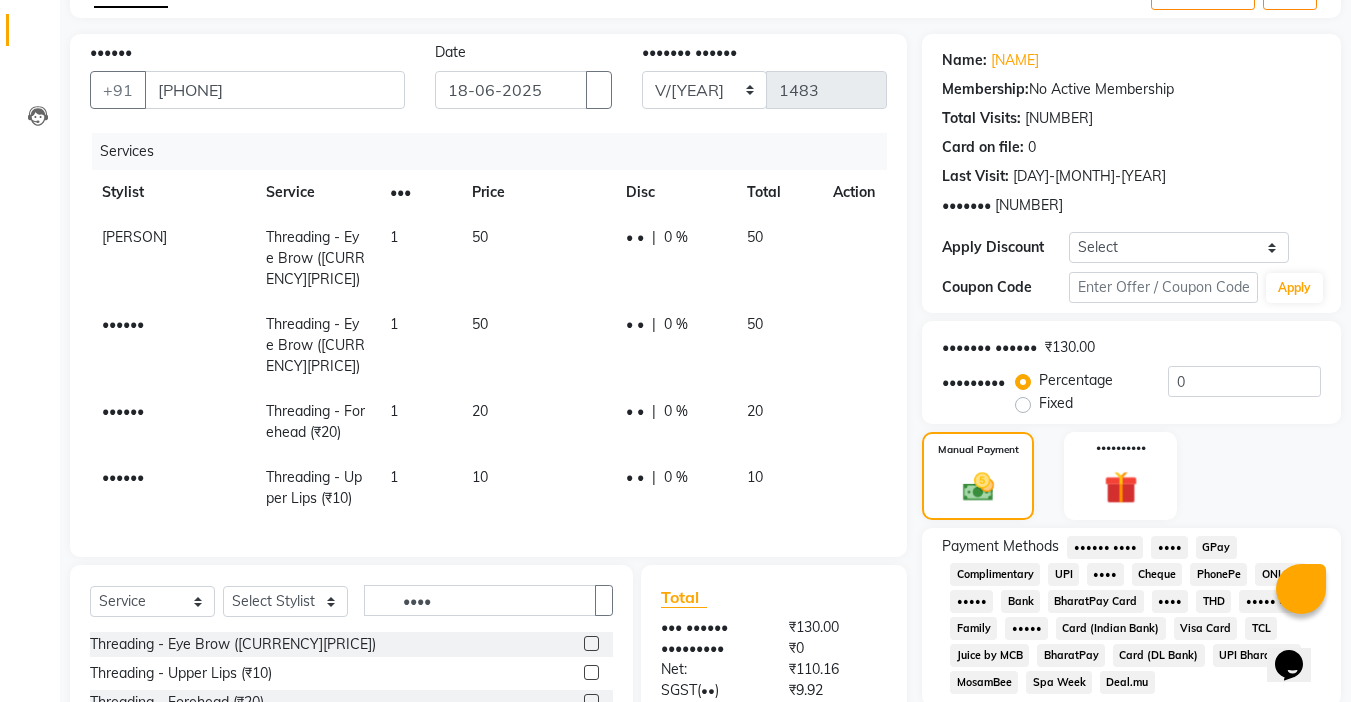 click at bounding box center [841, 227] 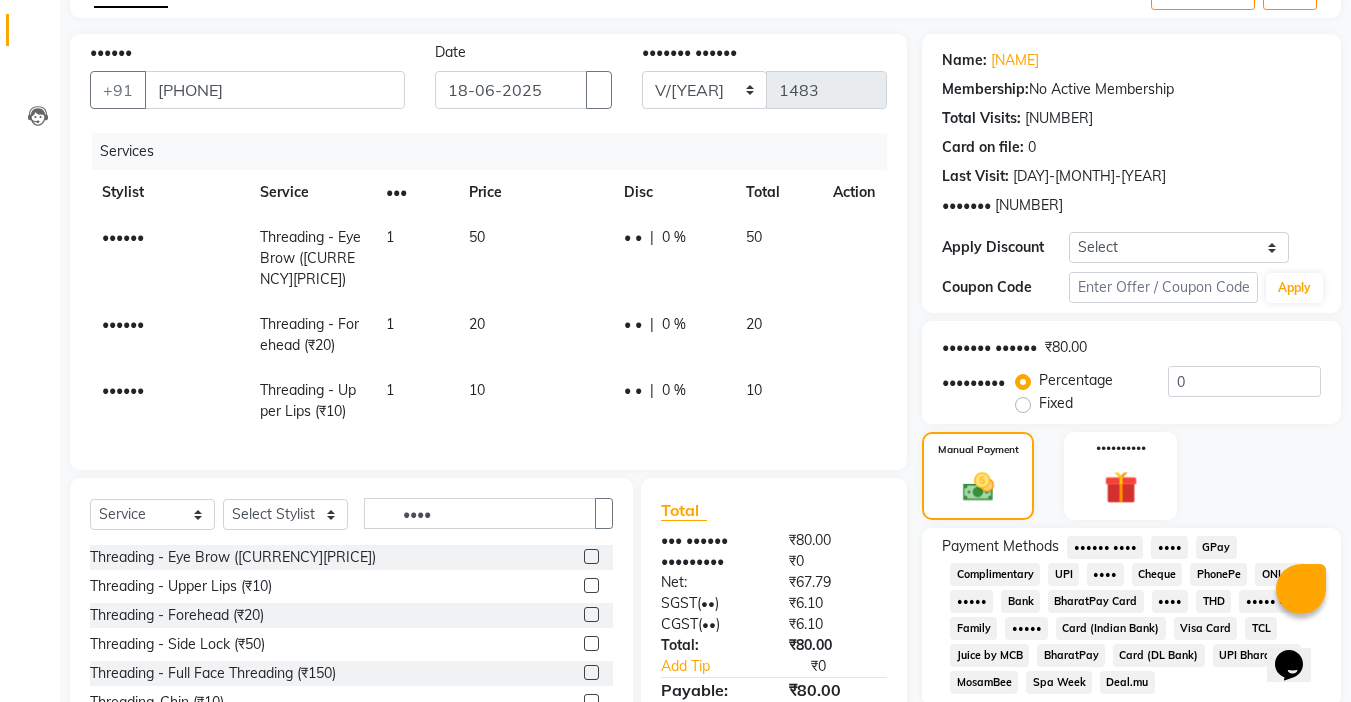 click on "••••••" at bounding box center [123, 237] 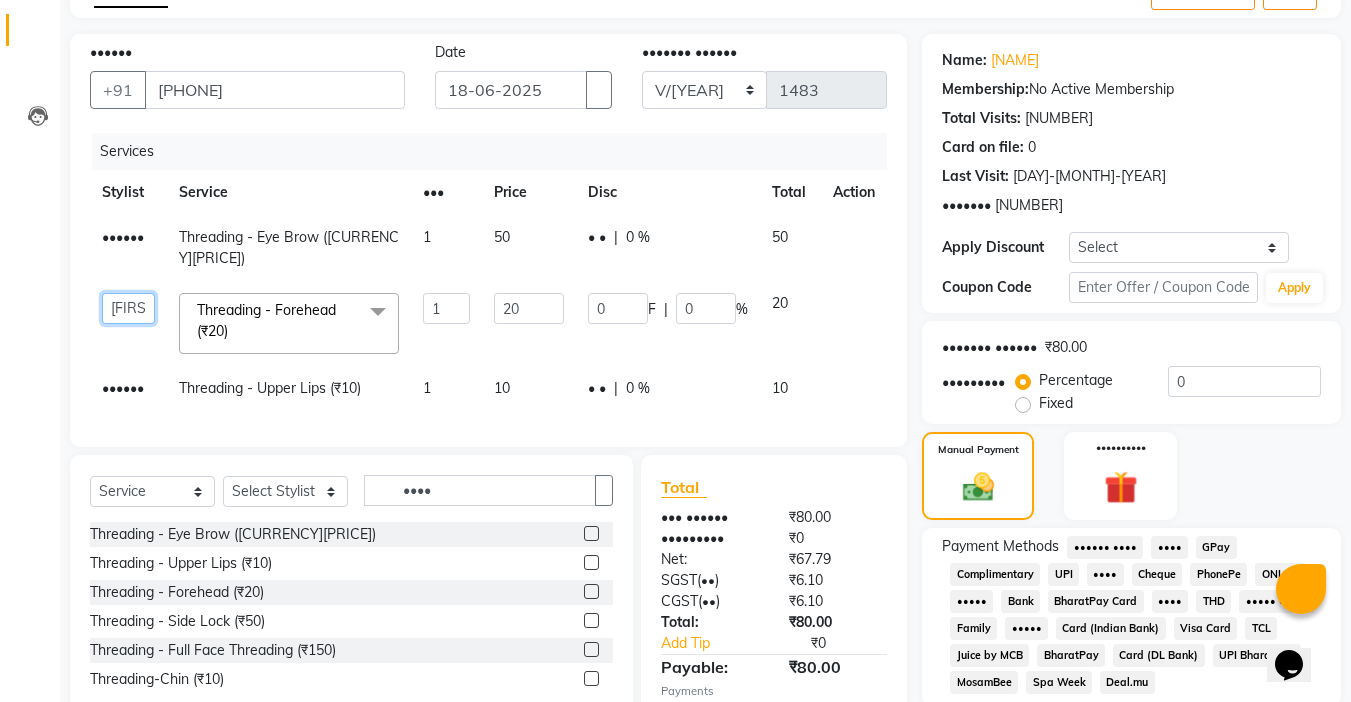 click on "••••   ••••    ••••   ••••   •••••••   ••••••   •••••••   ••••••   •••••   ••••   ••••••••   •••••••   •••• •••••   •••••   •••••••• •••••••   •••••   •••••   •••••   ••••• ••••••   ••••••   •••••••• •••••••   •••••   ••••••   ••••••• • •••••••   ••••••    ••••••   •••••••• ••••   •••••   •••••   ••••••" at bounding box center [128, 308] 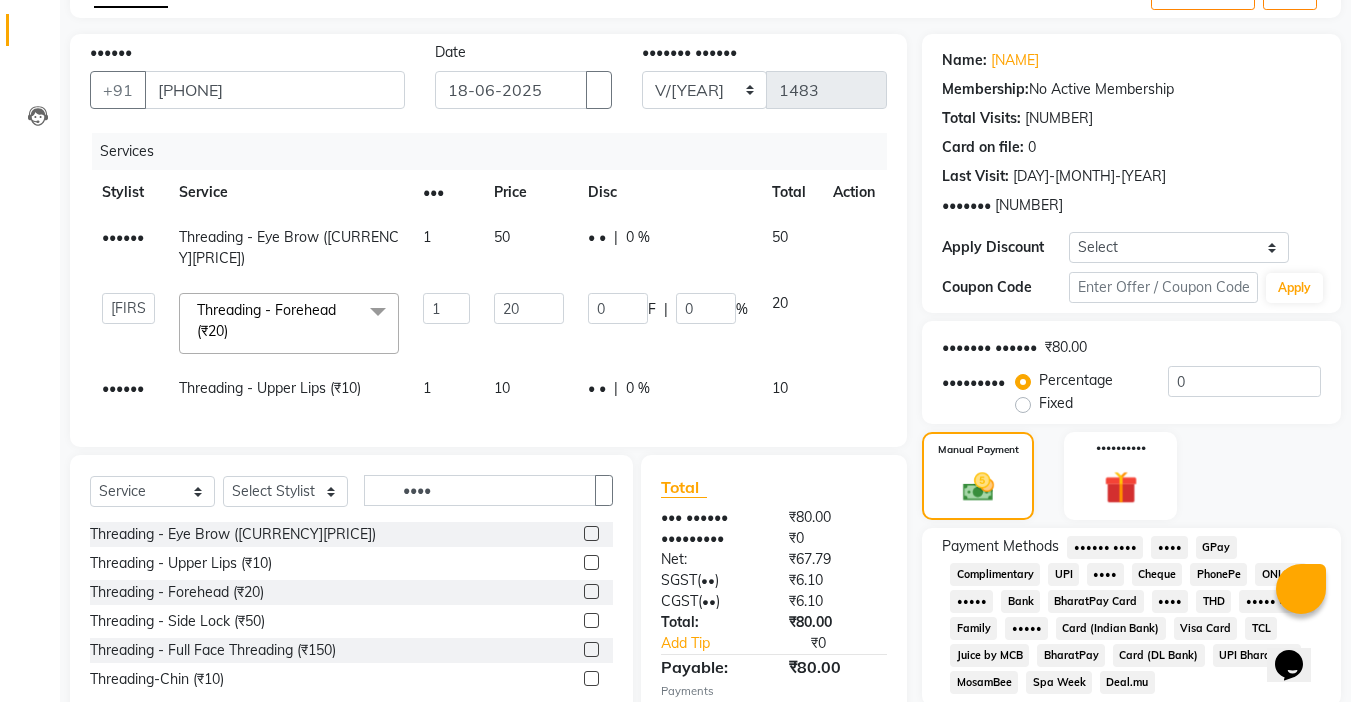 click on "••••••" at bounding box center (123, 237) 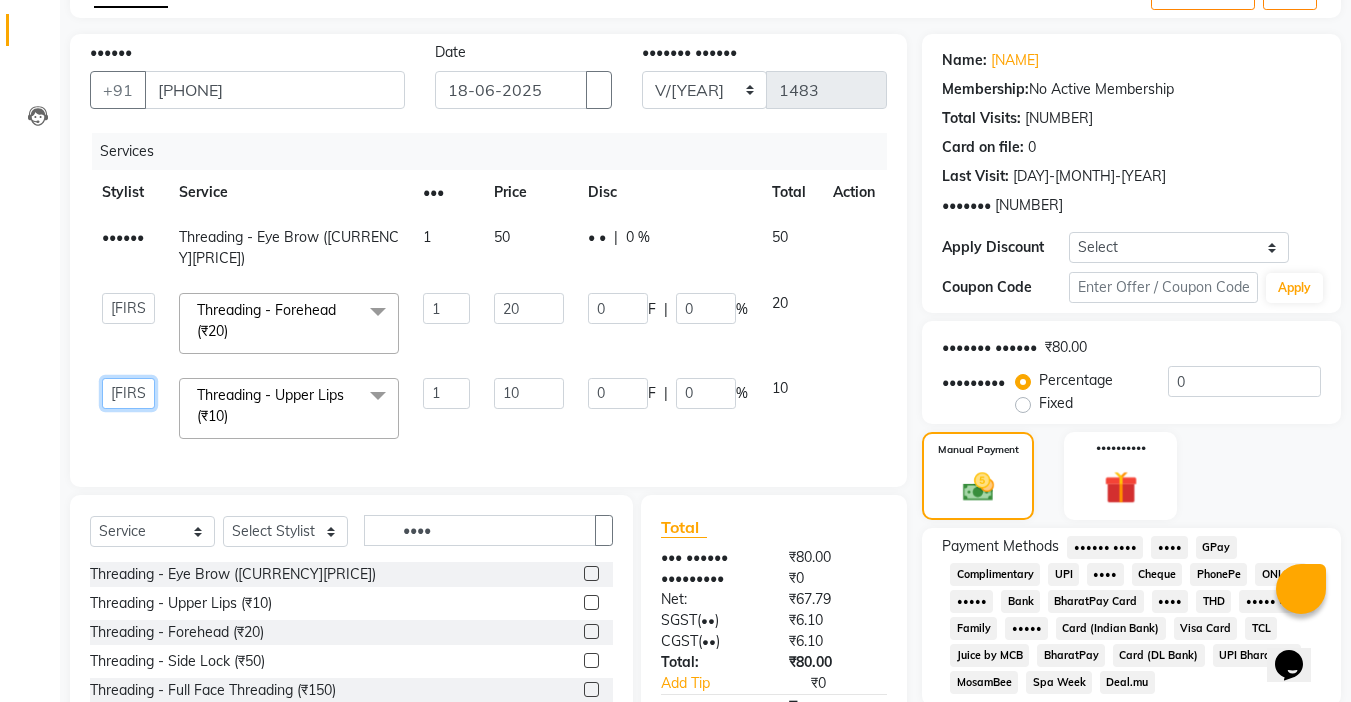 click on "••••   ••••    ••••   ••••   •••••••   ••••••   •••••••   ••••••   •••••   ••••   ••••••••   •••••••   •••• •••••   •••••   •••••••• •••••••   •••••   •••••   •••••   ••••• ••••••   ••••••   •••••••• •••••••   •••••   ••••••   ••••••• • •••••••   ••••••    ••••••   •••••••• ••••   •••••   •••••   ••••••" at bounding box center (128, 308) 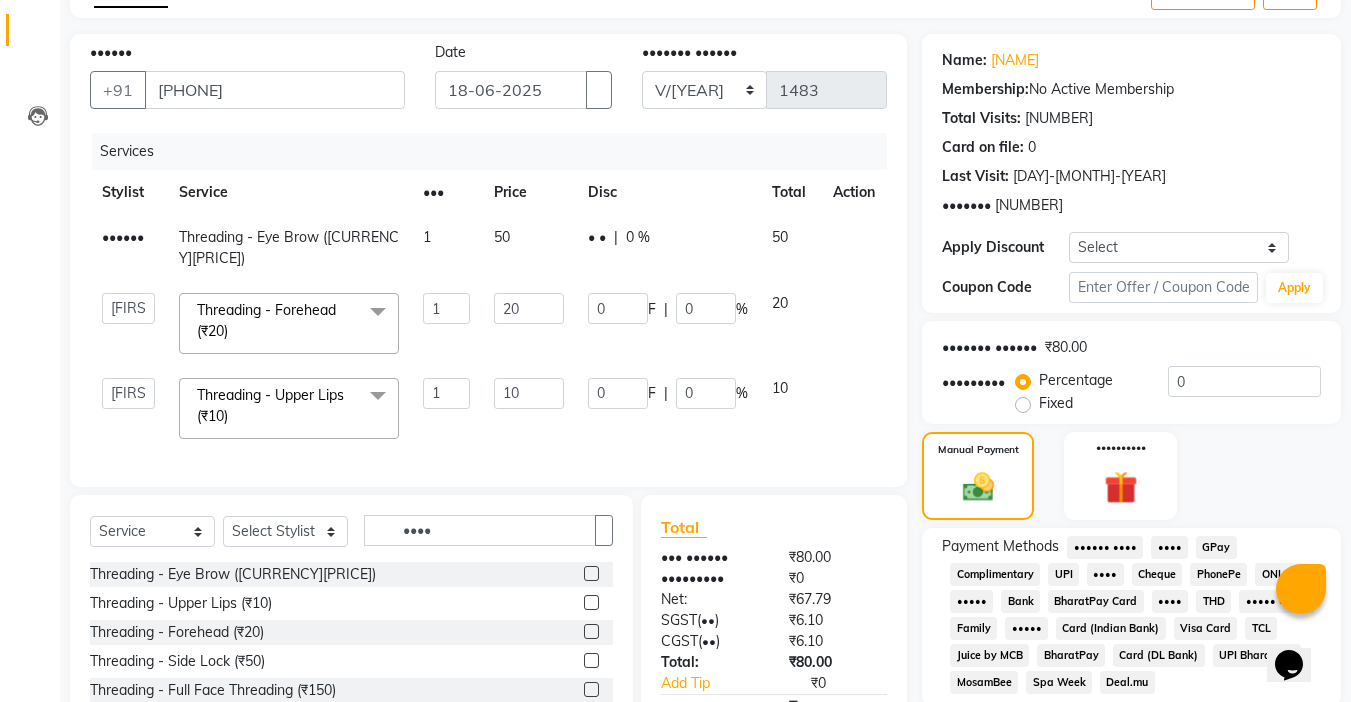 click on "1" at bounding box center (447, 248) 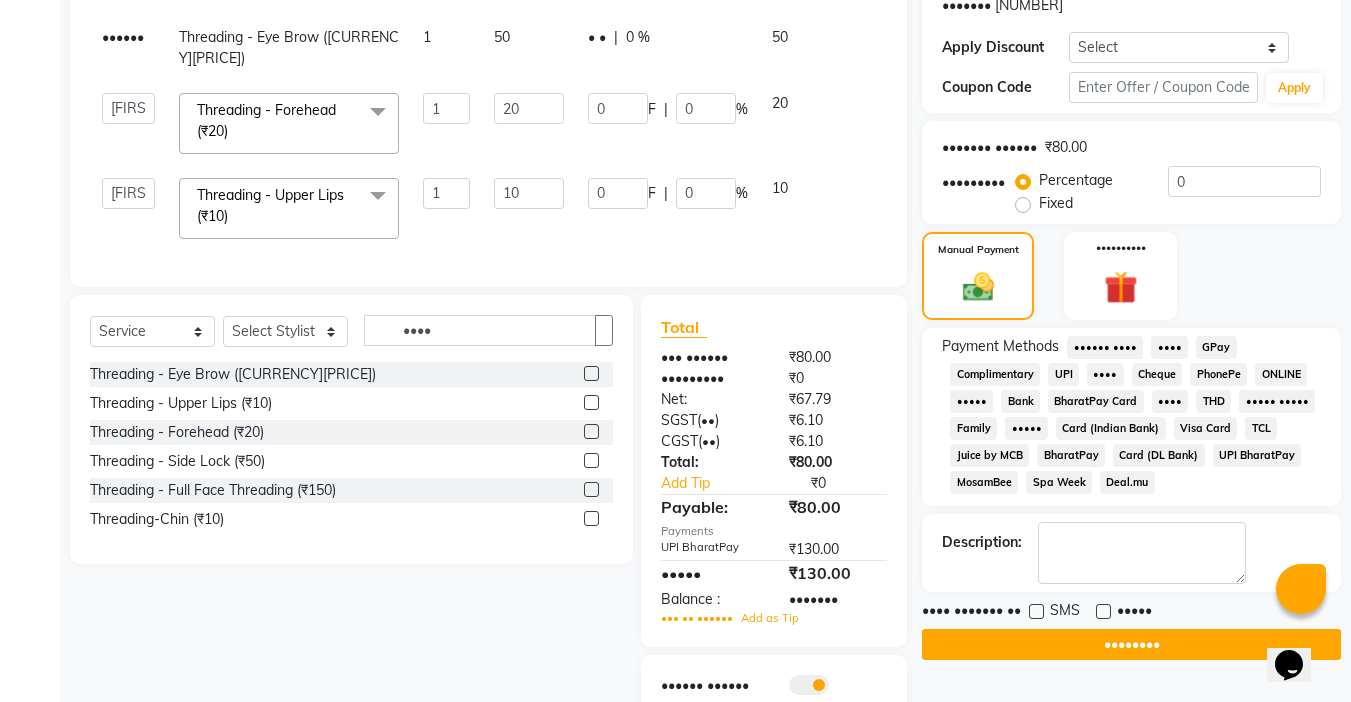 scroll, scrollTop: 404, scrollLeft: 0, axis: vertical 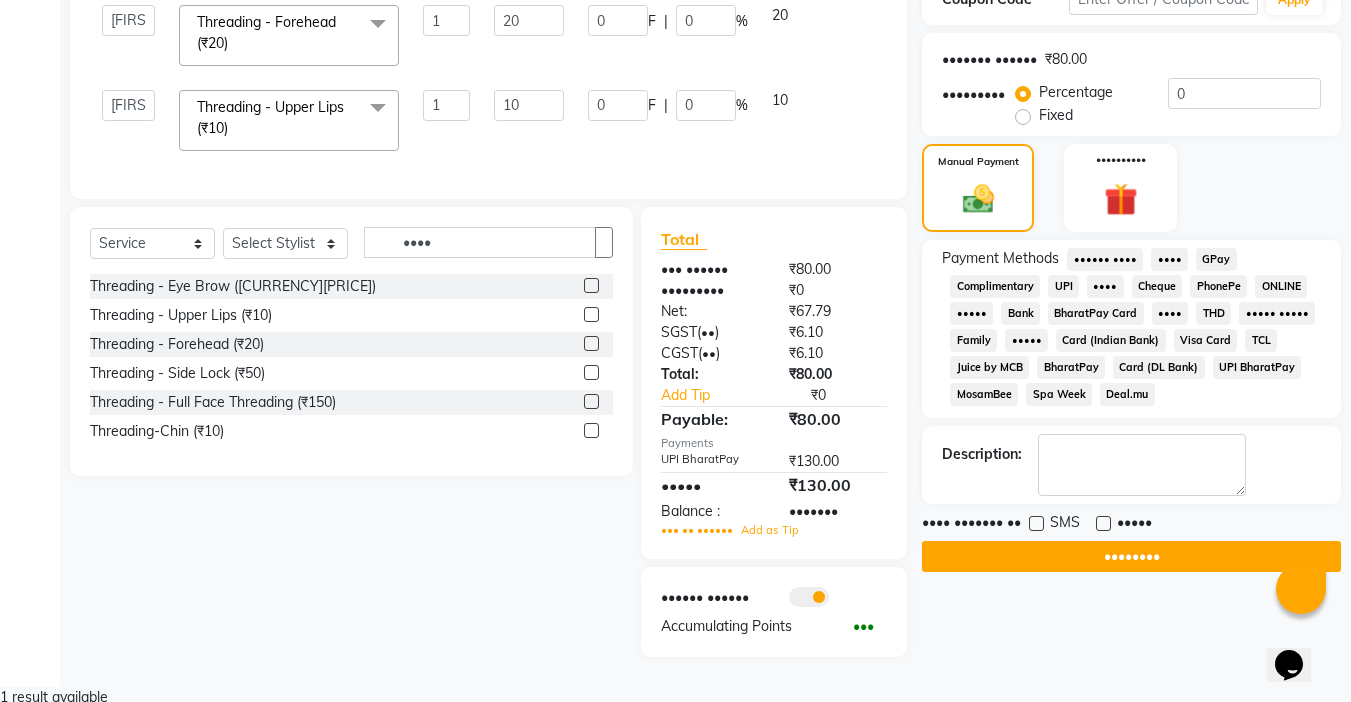click at bounding box center (843, 461) 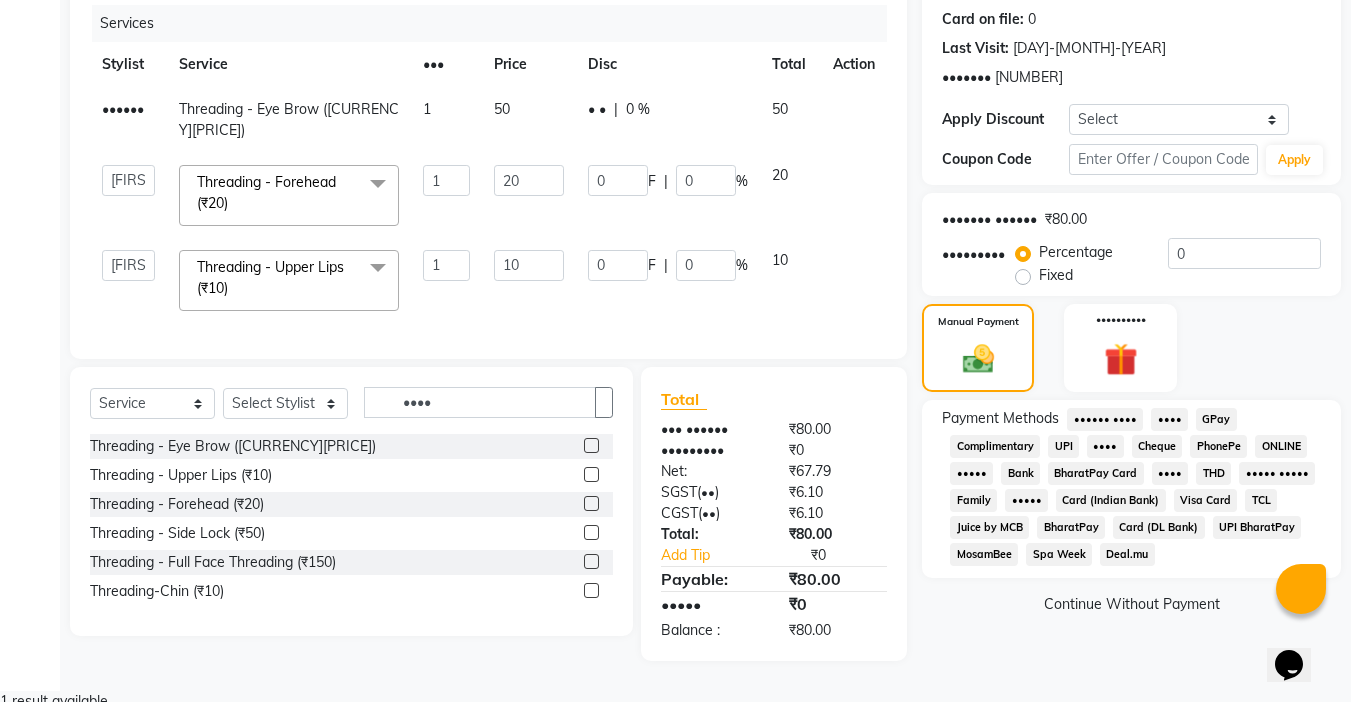 scroll, scrollTop: 247, scrollLeft: 0, axis: vertical 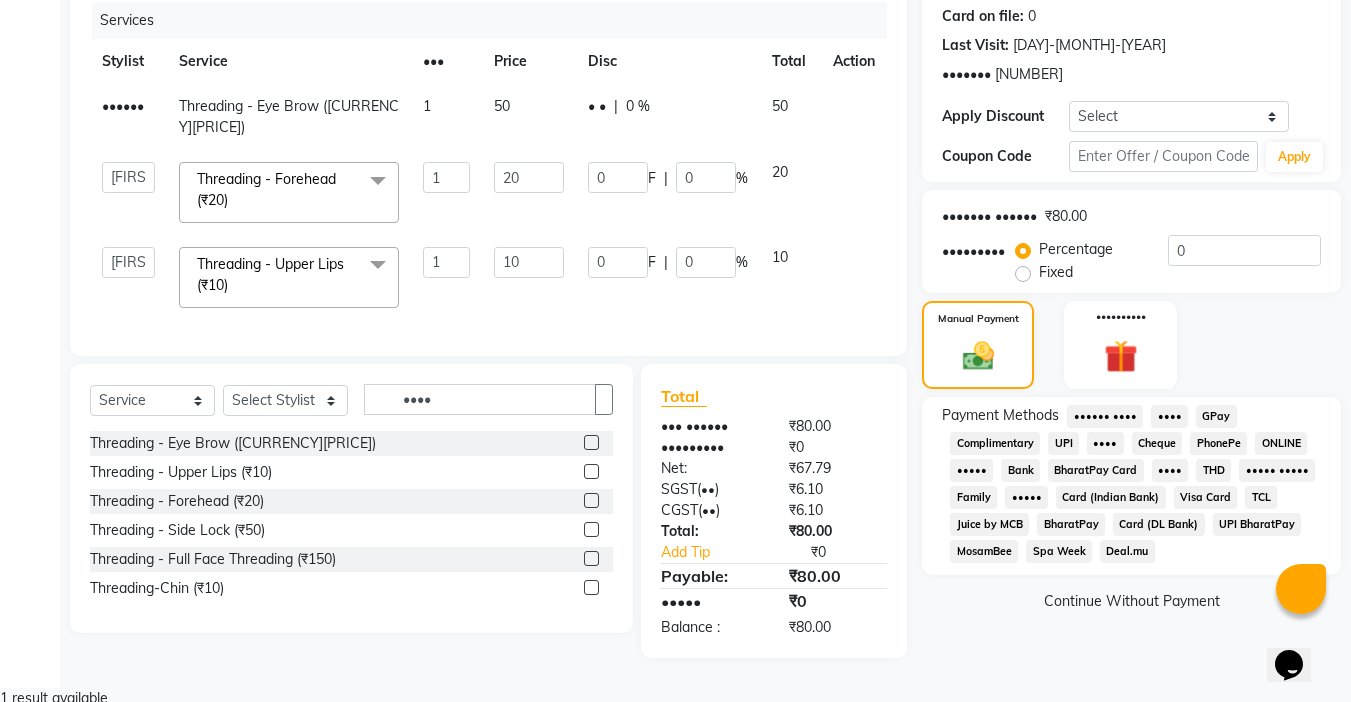 click on "UPI BharatPay" at bounding box center [1105, 416] 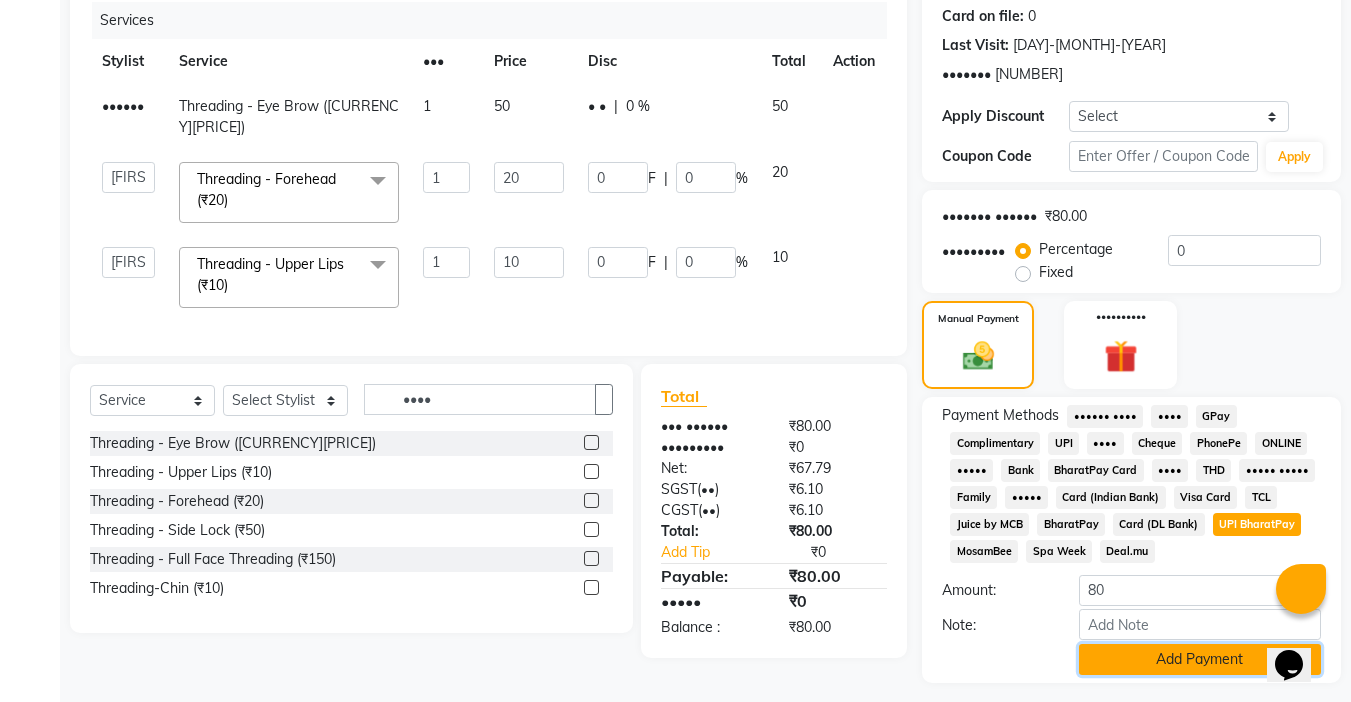 click on "Add Payment" at bounding box center [1200, 659] 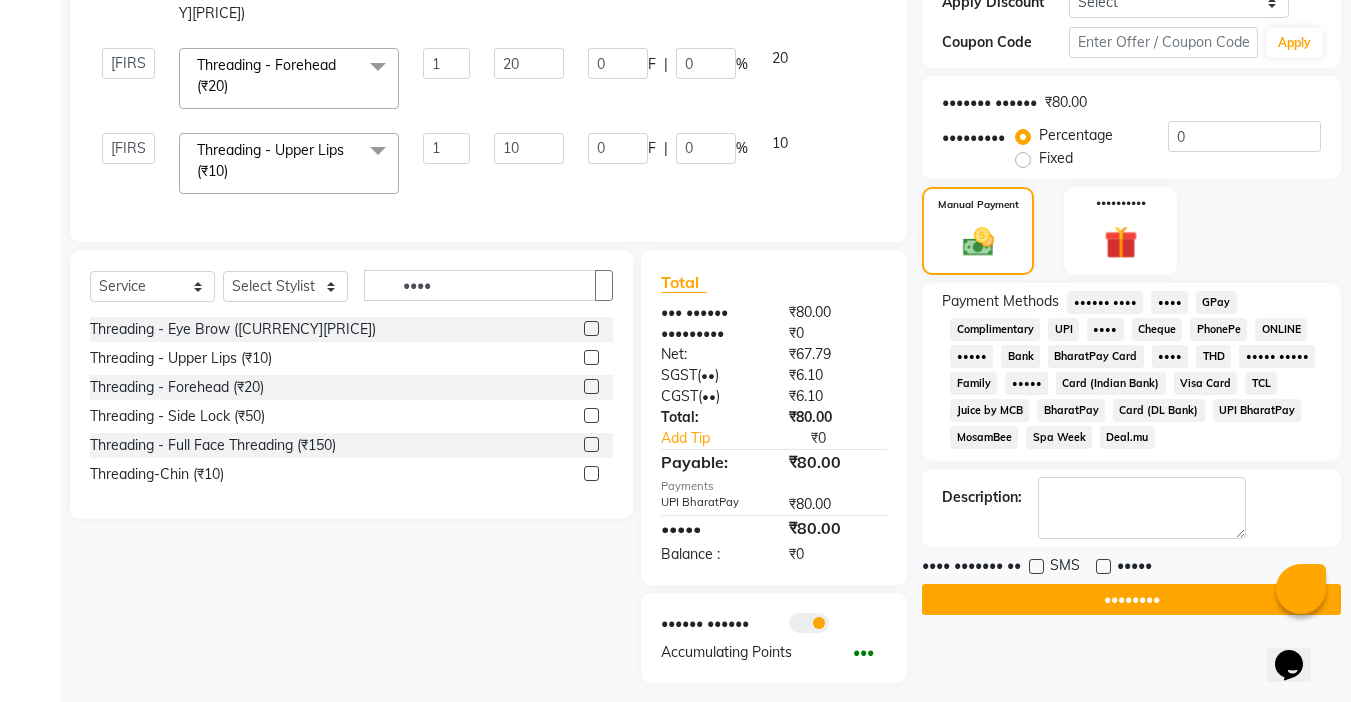 scroll, scrollTop: 387, scrollLeft: 0, axis: vertical 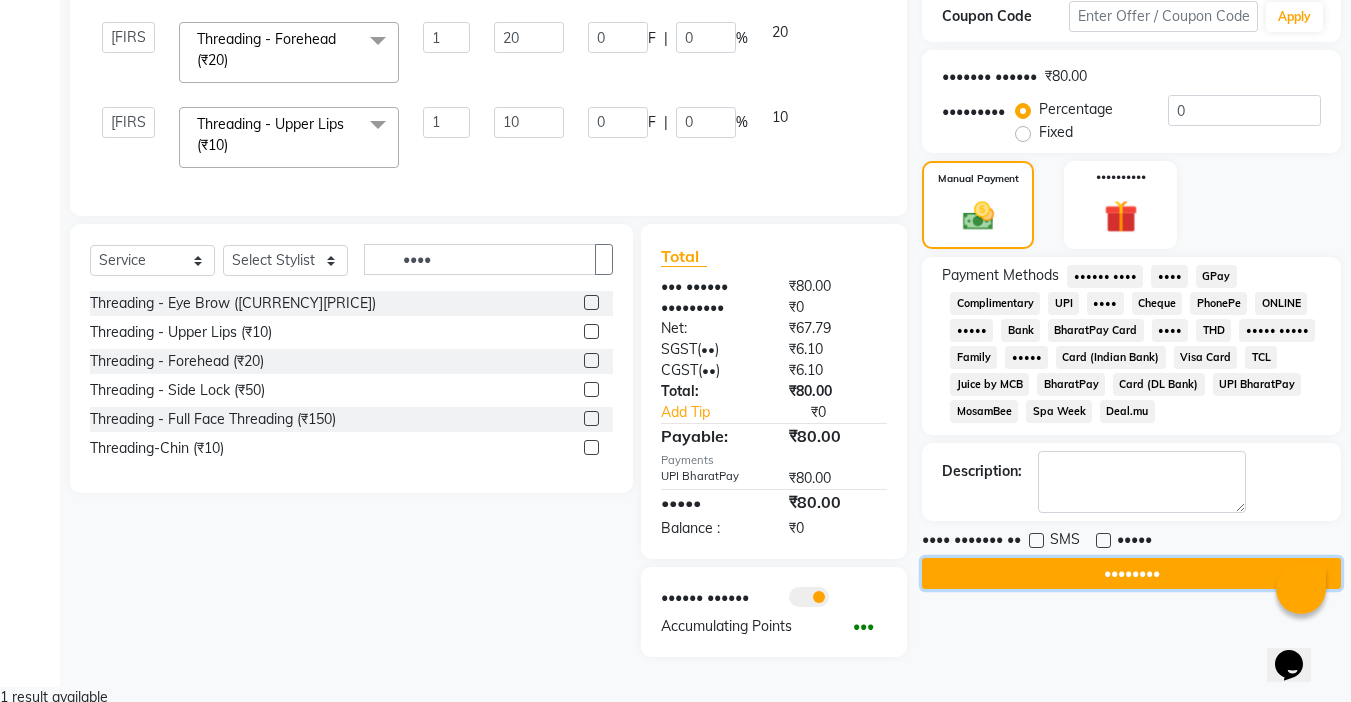 click on "••••••••" at bounding box center [1131, 573] 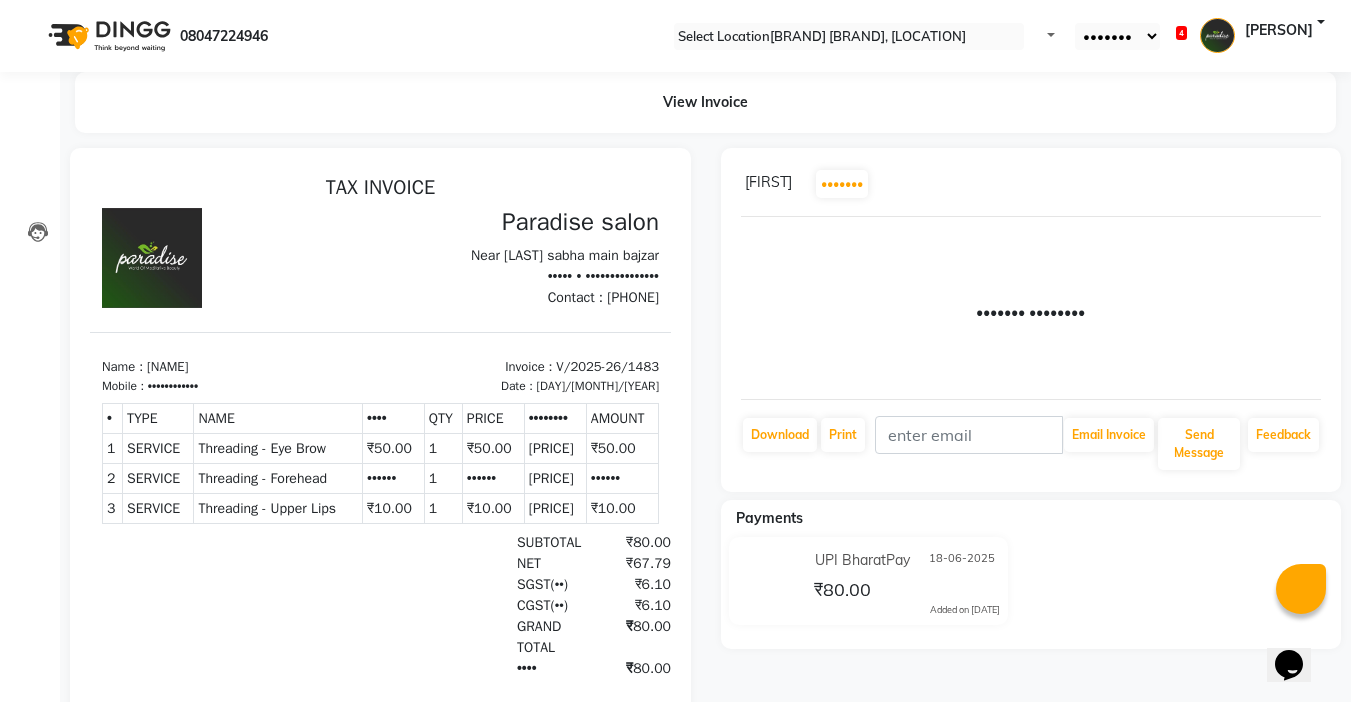 scroll, scrollTop: 0, scrollLeft: 0, axis: both 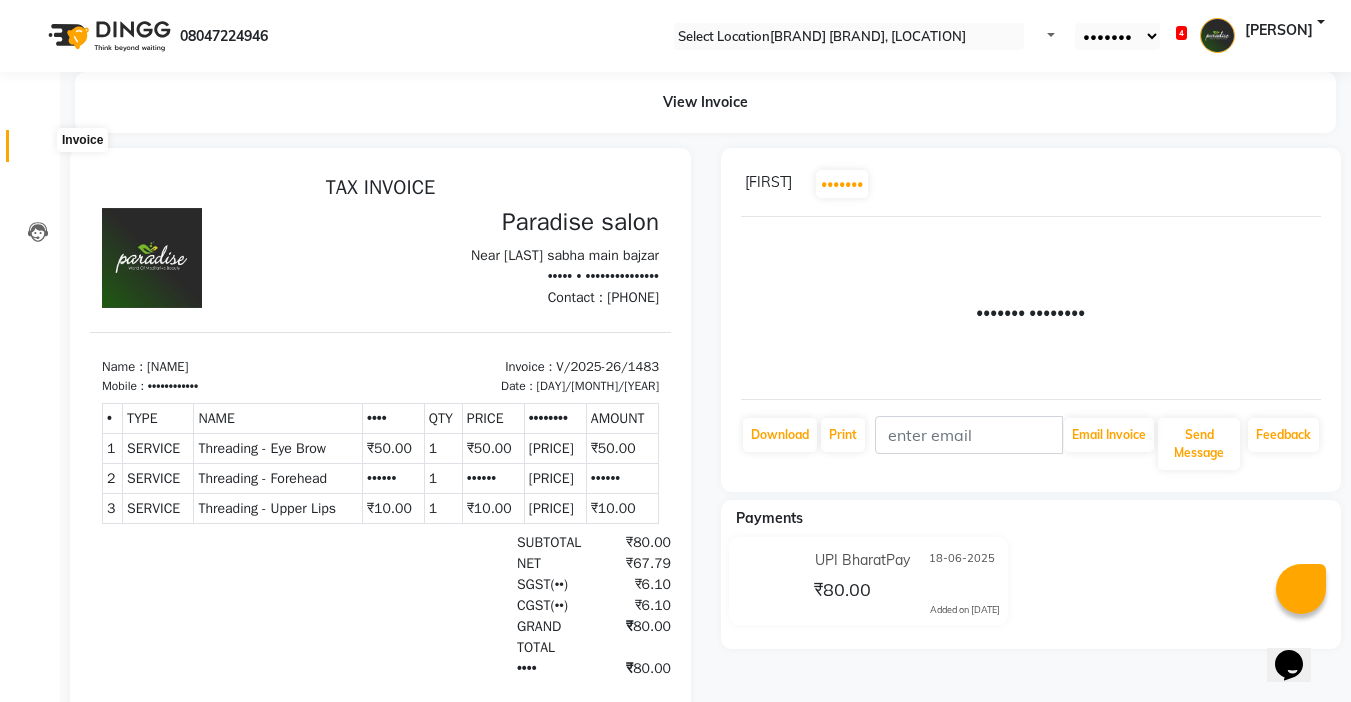 click at bounding box center (38, 151) 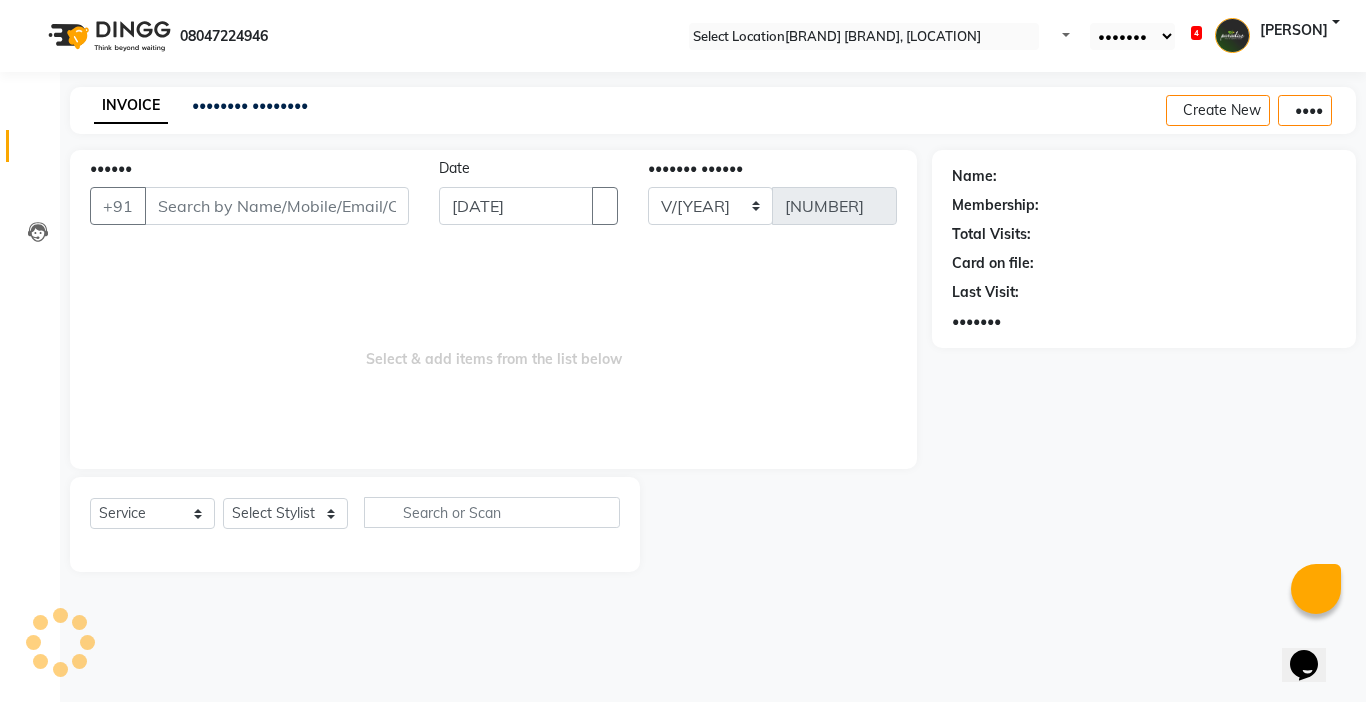 click on "••••••" at bounding box center [277, 206] 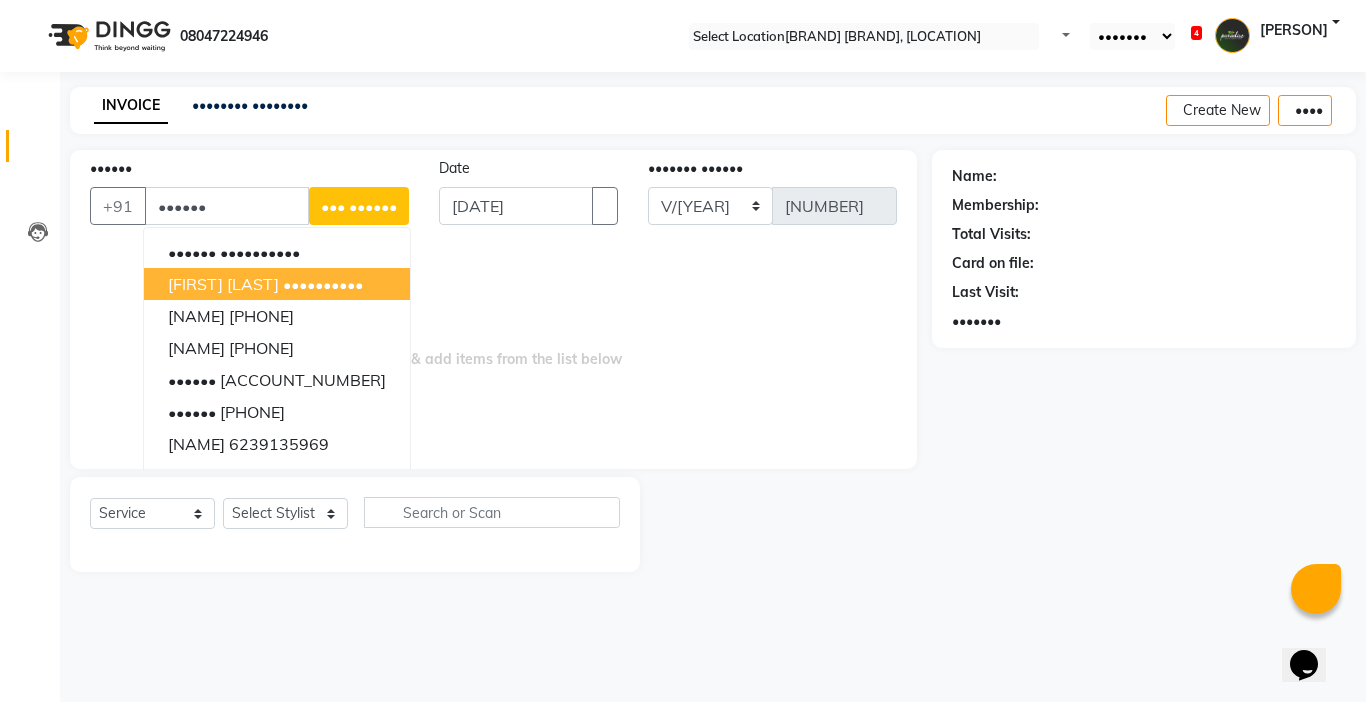 click on "[FIRST] [LAST]" at bounding box center (223, 284) 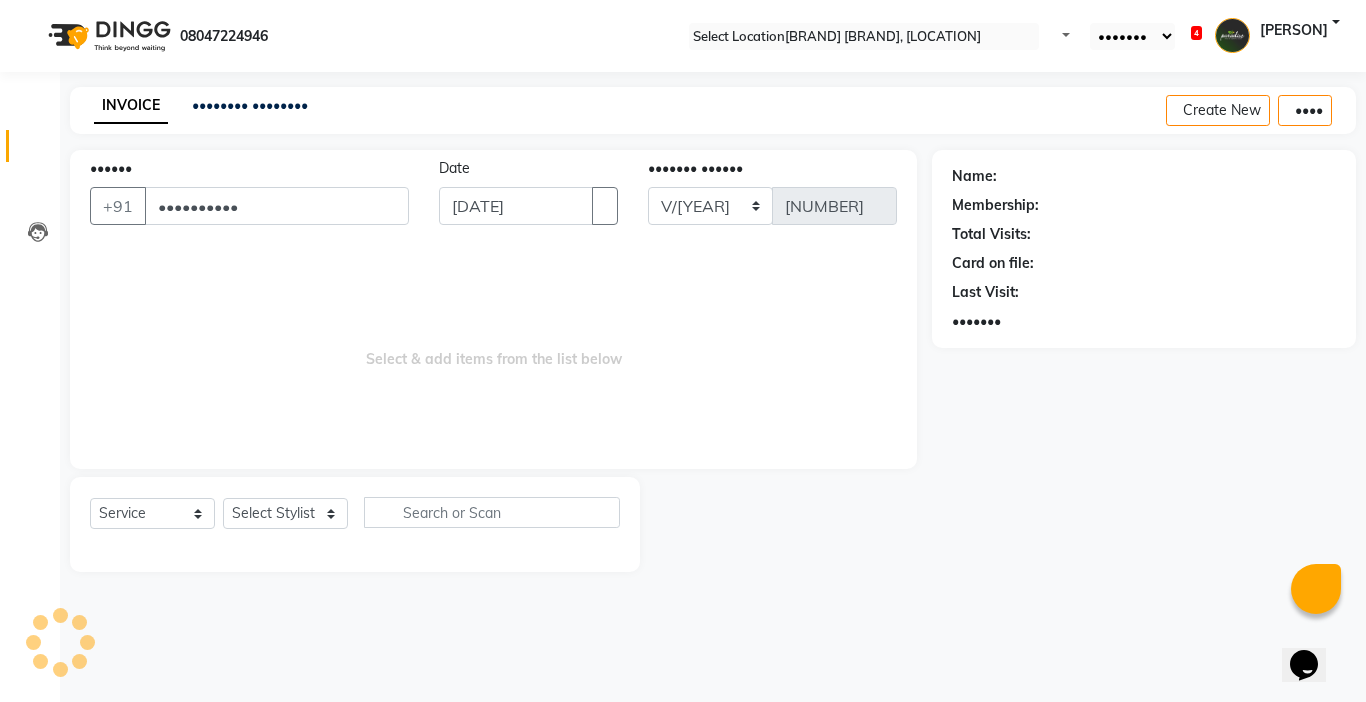type on "••••••••••" 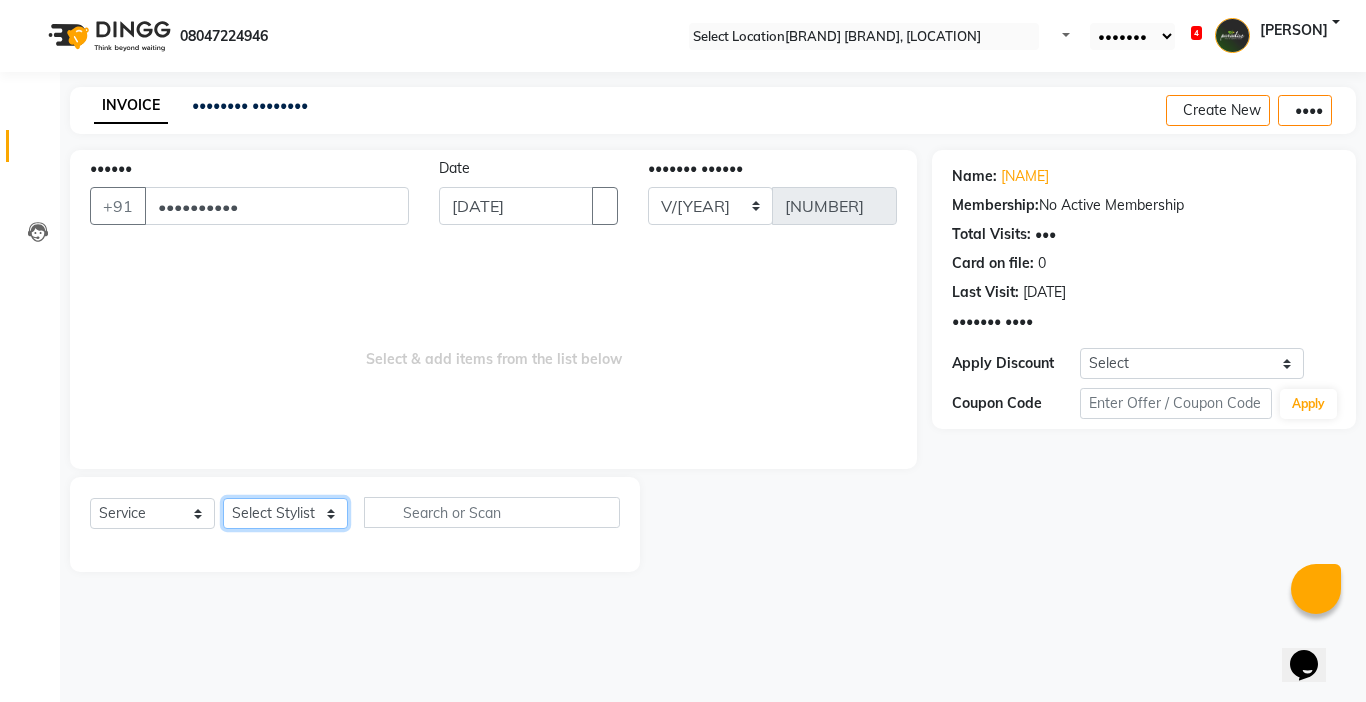 click on "Select Stylist Abby aman  Anil anku company Deepak Deepika Gourav Heena ishu Jagdeesh kanchan Love preet Maddy Manpreet student Meenu Naina Palak Palak Sharma Radika Rajneesh Student Seema Shagun Shifali - Student Shweta  Sujata Surinder Paul Vansh Vikas Vishal" at bounding box center (285, 513) 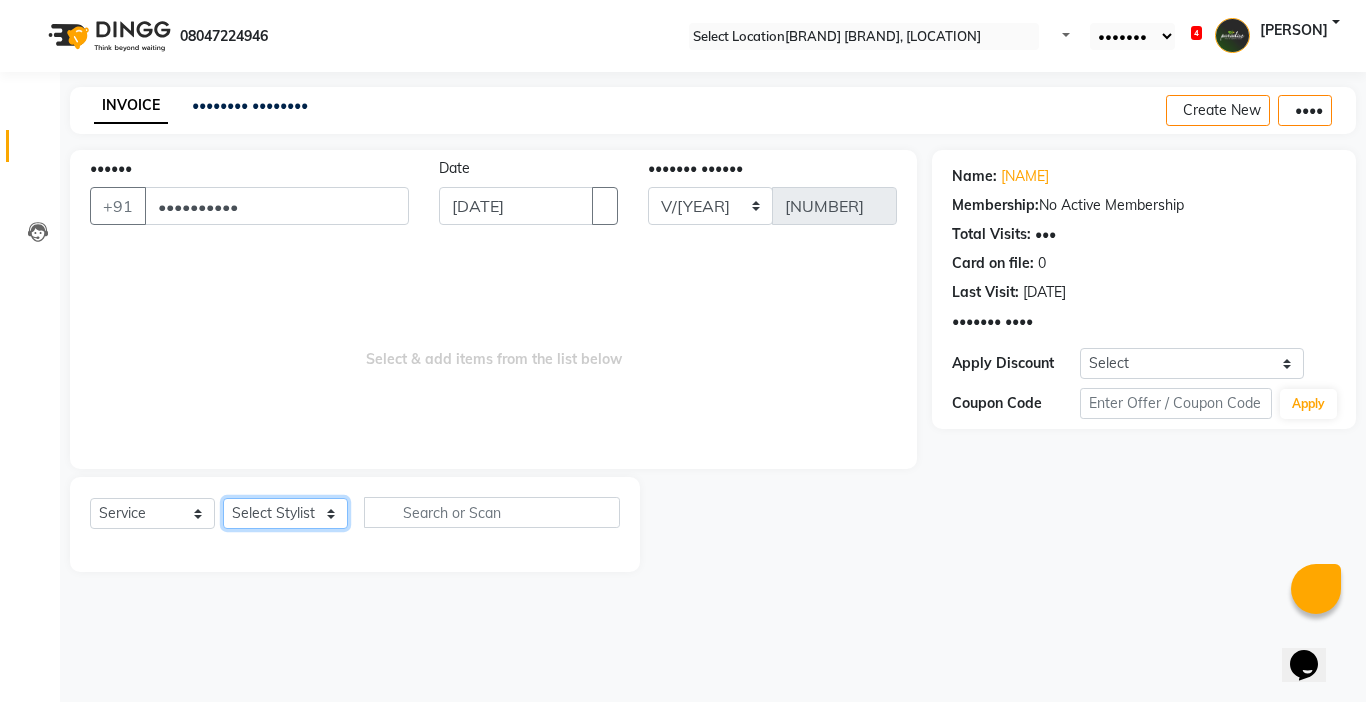 select on "24941" 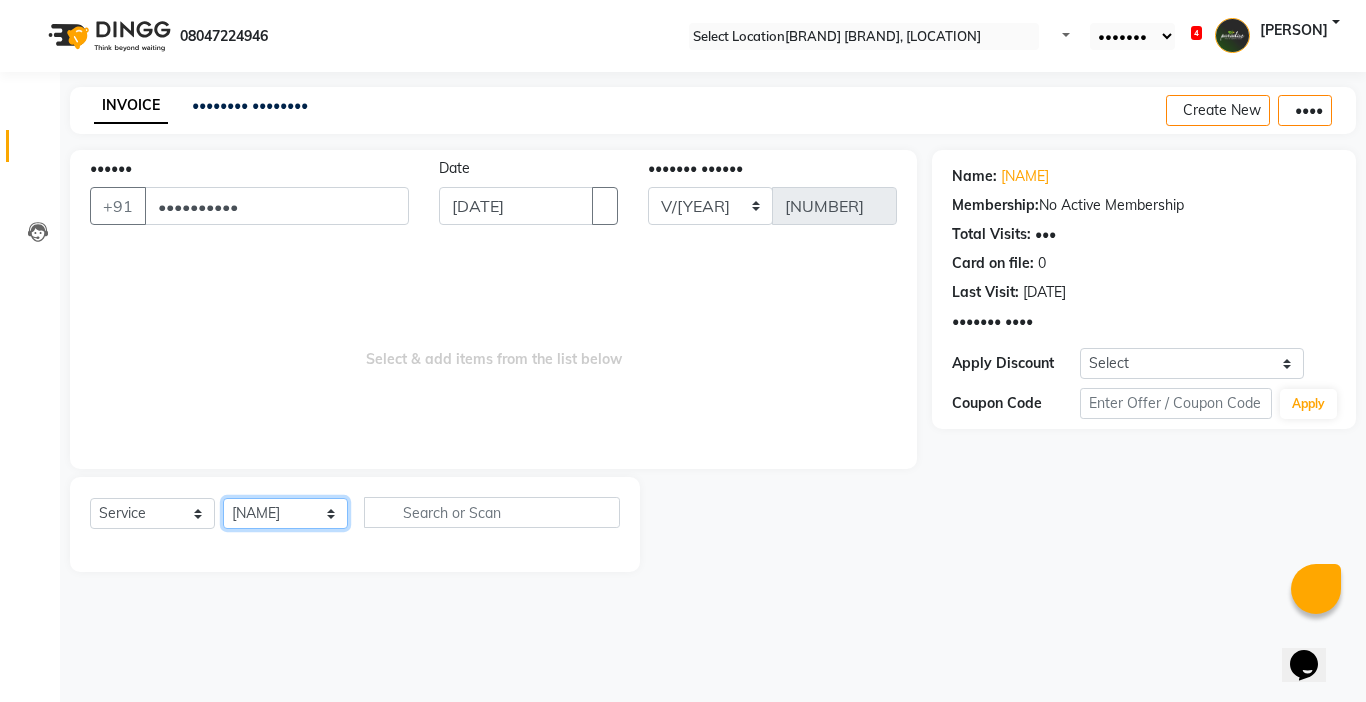 click on "Select Stylist Abby aman  Anil anku company Deepak Deepika Gourav Heena ishu Jagdeesh kanchan Love preet Maddy Manpreet student Meenu Naina Palak Palak Sharma Radika Rajneesh Student Seema Shagun Shifali - Student Shweta  Sujata Surinder Paul Vansh Vikas Vishal" at bounding box center [285, 513] 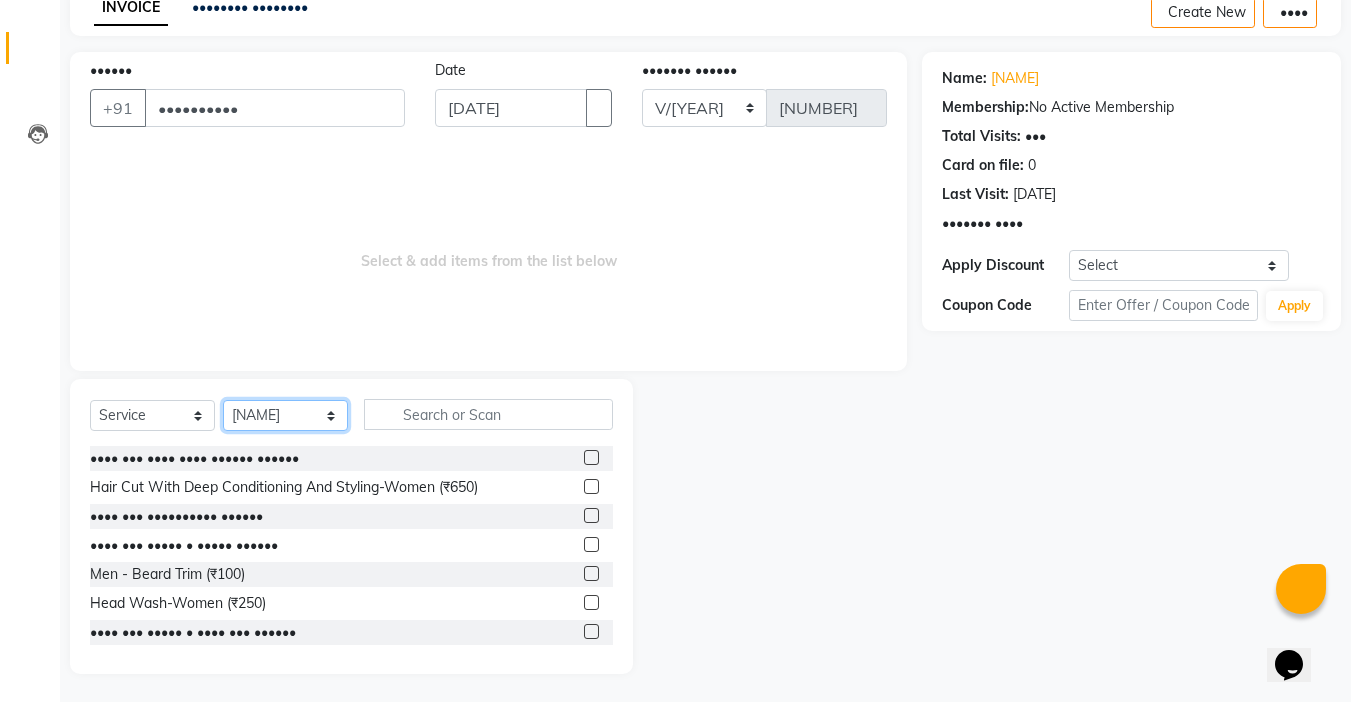 scroll, scrollTop: 99, scrollLeft: 0, axis: vertical 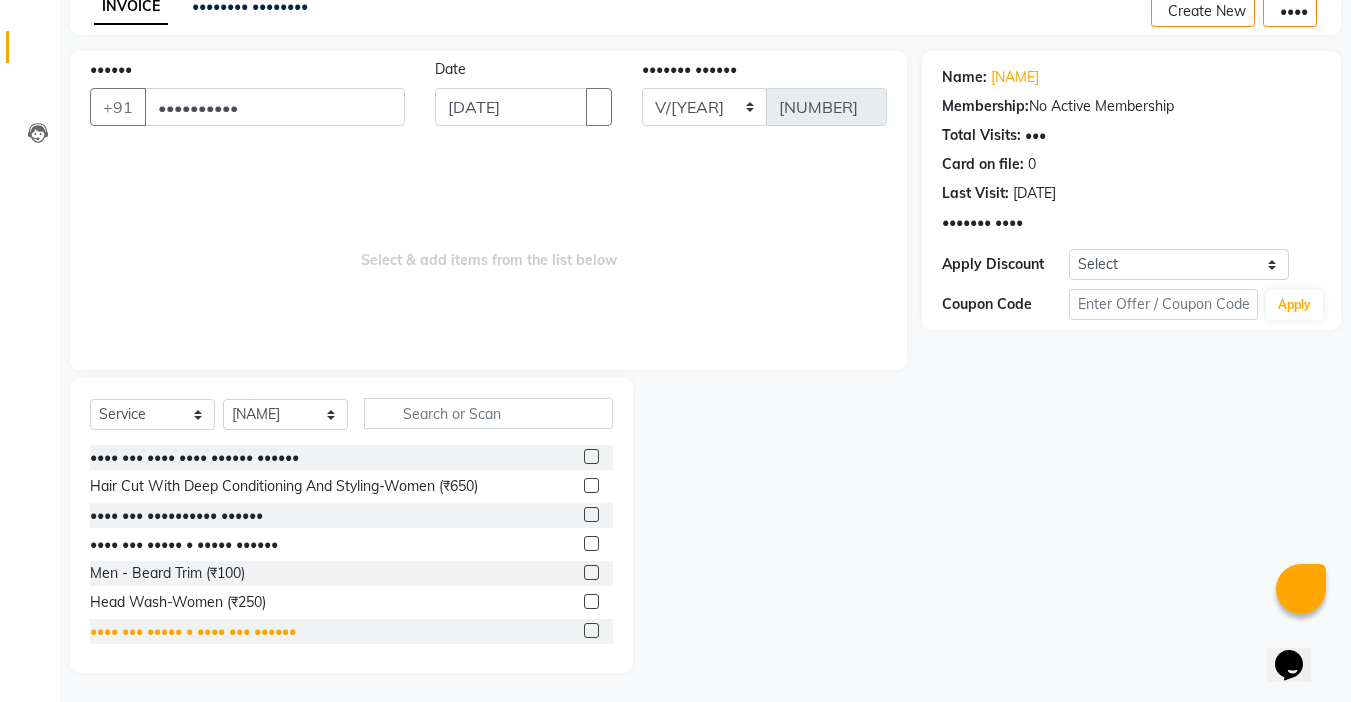 click on "•••• •••  •••••  •  •••• ••• ••••••" at bounding box center [194, 457] 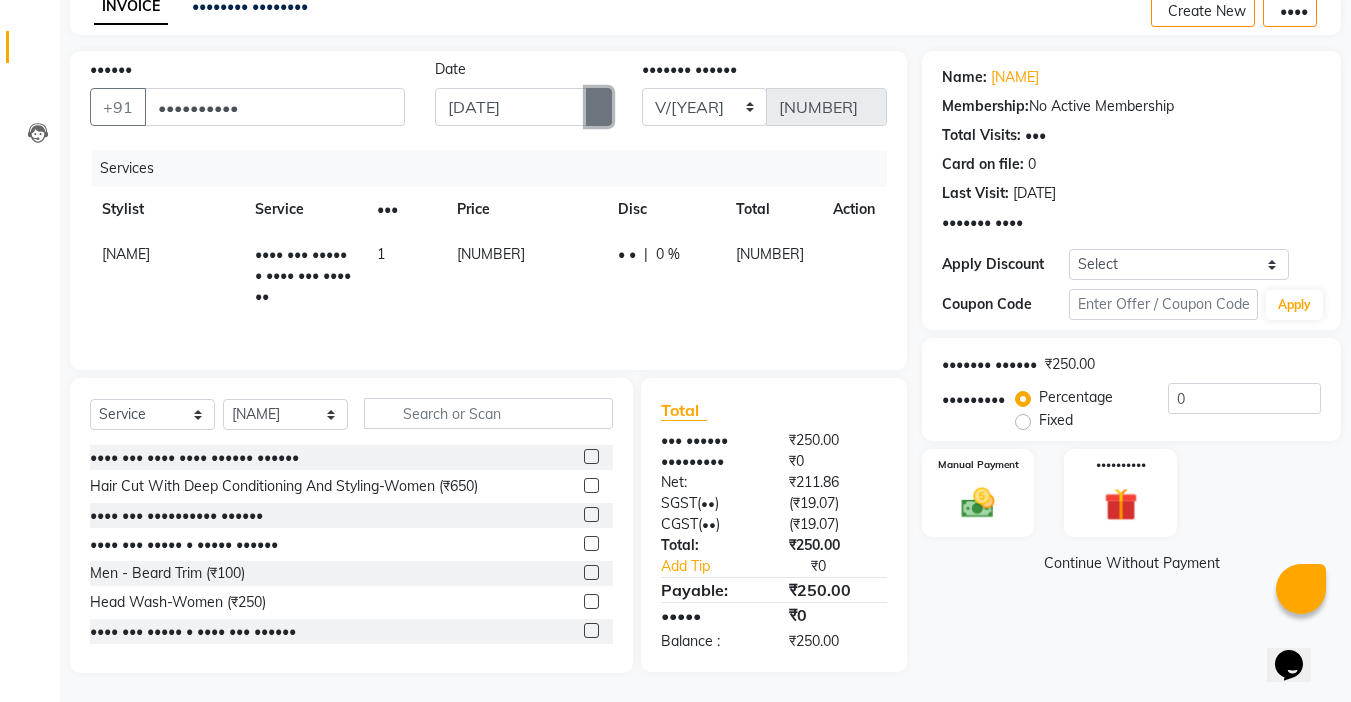 click at bounding box center (599, 107) 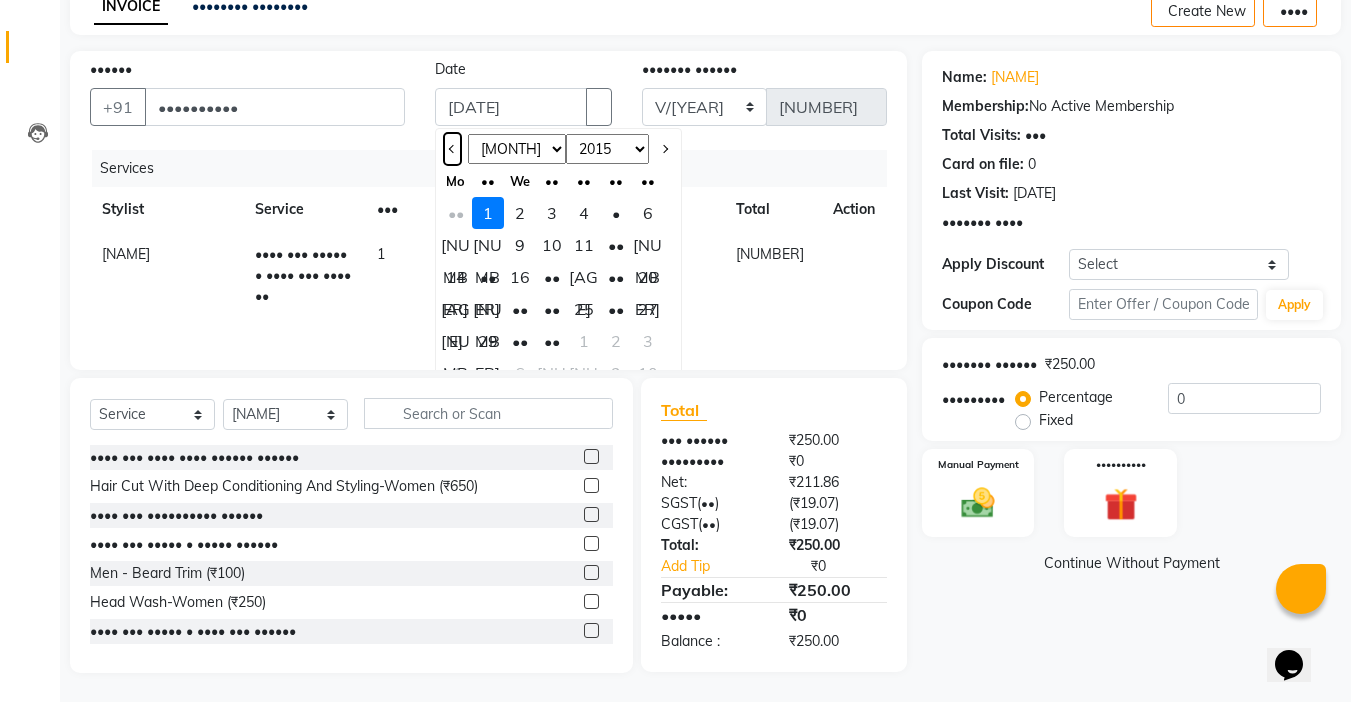click at bounding box center (452, 149) 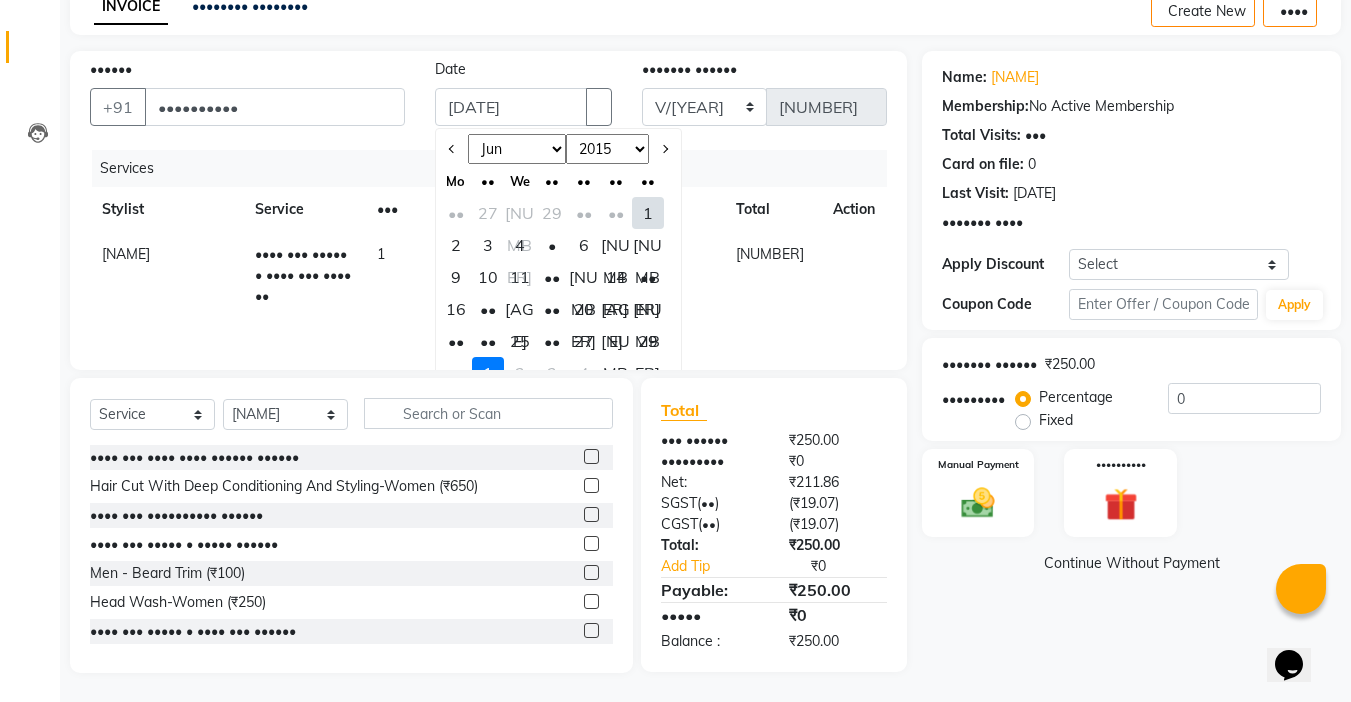 click on "[AGE]" at bounding box center [520, 309] 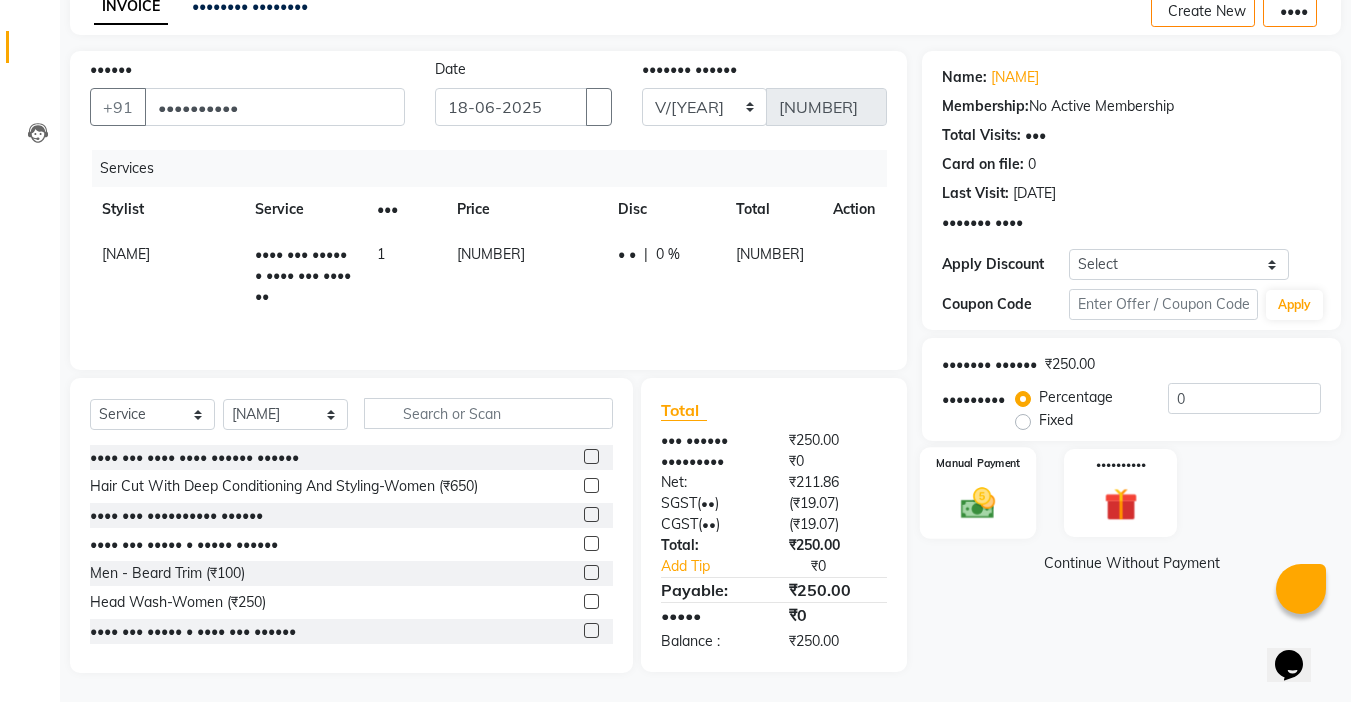 click on "Manual Payment" at bounding box center (978, 493) 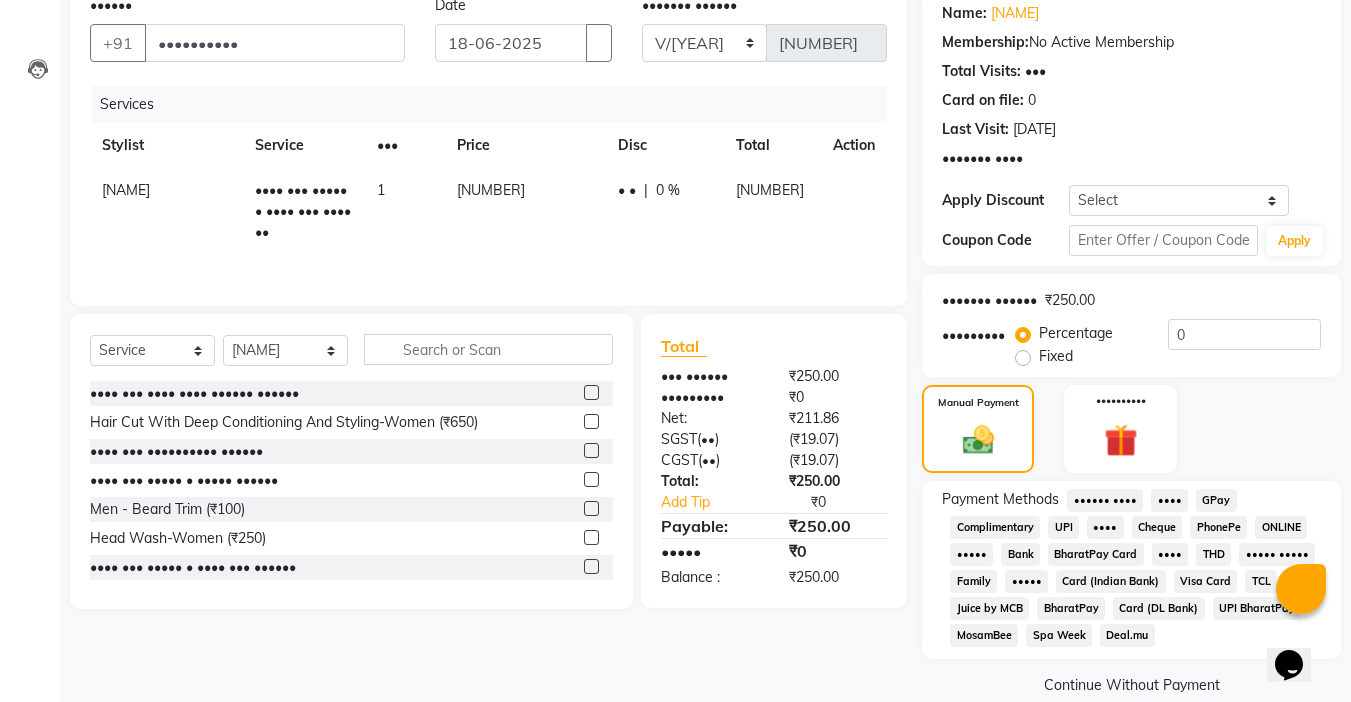 scroll, scrollTop: 198, scrollLeft: 0, axis: vertical 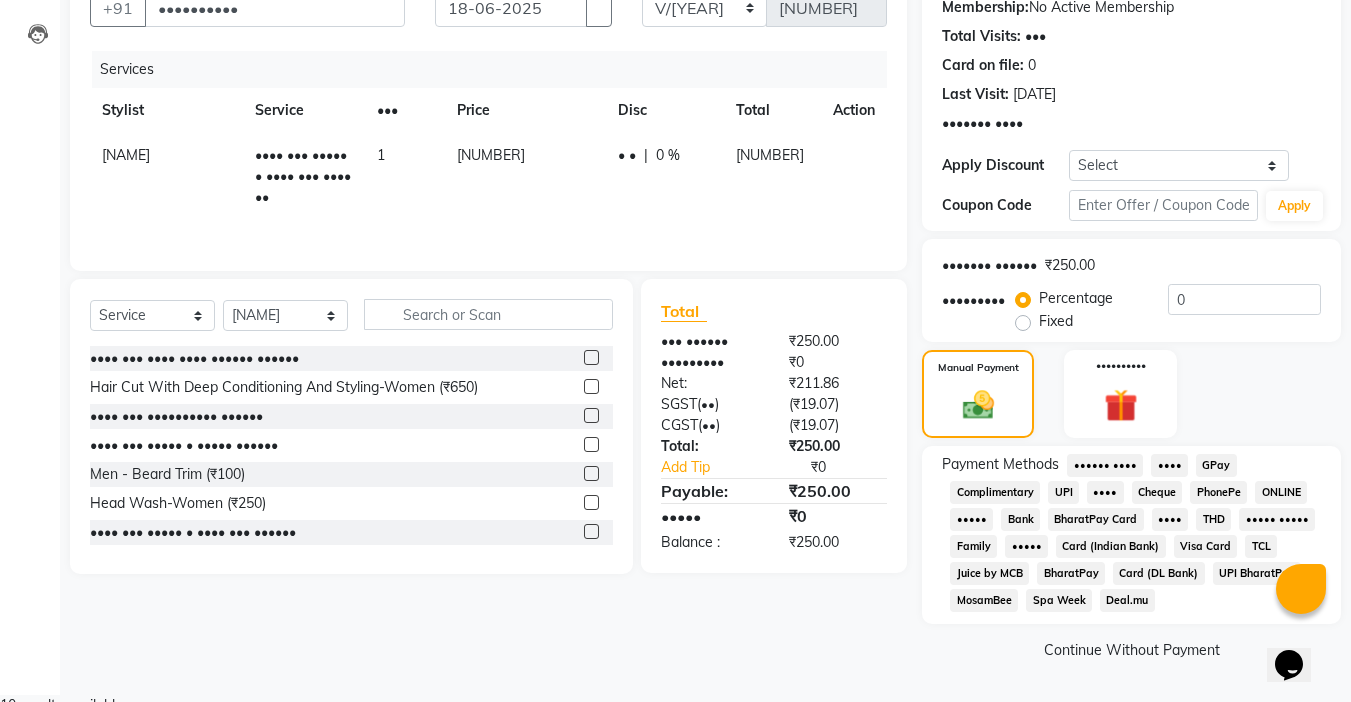 click on "[NUMBER]" at bounding box center (525, 176) 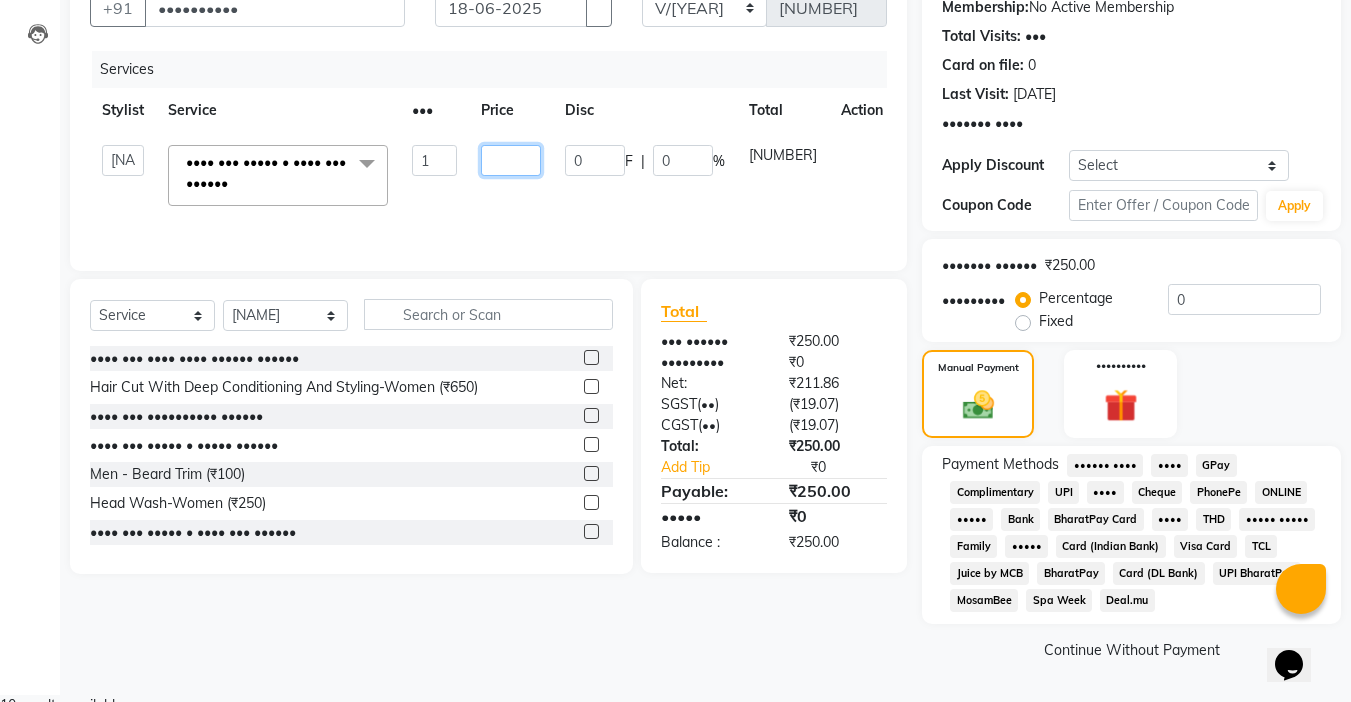 drag, startPoint x: 540, startPoint y: 162, endPoint x: 392, endPoint y: 168, distance: 148.12157 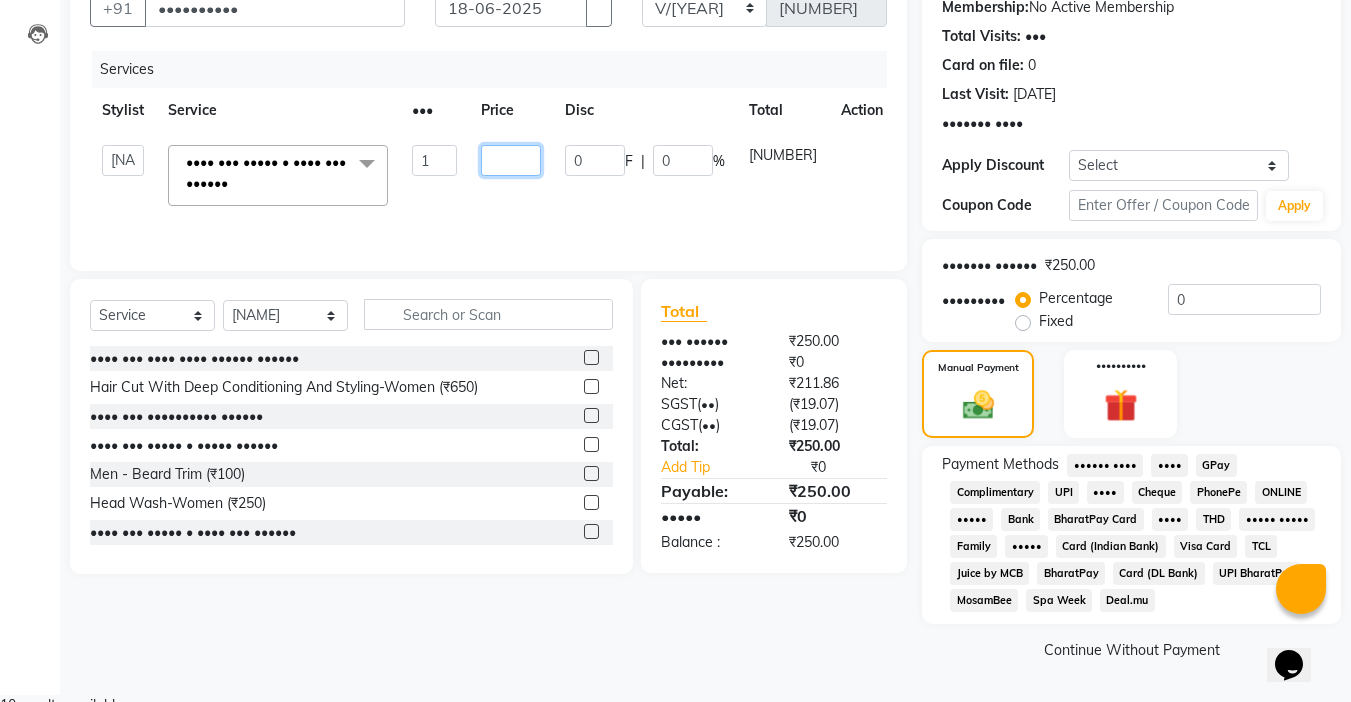 click on "••••   ••••    ••••   ••••   •••••••   ••••••   •••••••   ••••••   •••••   ••••   ••••••••   •••••••   •••• •••••   •••••   •••••••• •••••••   •••••   •••••   •••••   ••••• ••••••   ••••••   •••••••• •••••••   •••••   ••••••   ••••••• • •••••••   ••••••    ••••••   •••••••• ••••   •••••   •••••   ••••••  •••• •••  •••••  •  •••• ••• ••••••  • •••• ••• •••• •••• •••••• •••••• •••• ••• •••• •••• •••••••••••• ••• ••••••••••••• •••••• •••• ••• •••••••••• •••••• •••• •••  •••••  •  ••••• •••••• •••  •  ••••• •••• •••••• •••• •••••••••• •••••• •••• •••  •••••  •  •••• ••• •••••• •••• •••• •••• ••• •••••• •••• ••• ••••  •••••• •••• ••••• ••••••• ••••••• •••• ••••• ••• ••••• ••••• ••• •••••• •••• ••••• •••• •••••• •••• •••• •••• •••• •••••••••••• ••• •••• ••••• •••••• •••• •••• •••• •••• ••••• •••••• •••• ••••••••••• •••••• •••• ••••• ••••• •••••• •••••• •••• ••••• •••••• •••••••• •••••••••• •••••• •••• ••••• •••••••••• ••••••• ••••••• ••••• ••••••• ••••••• •••• •••• •" at bounding box center (492, 175) 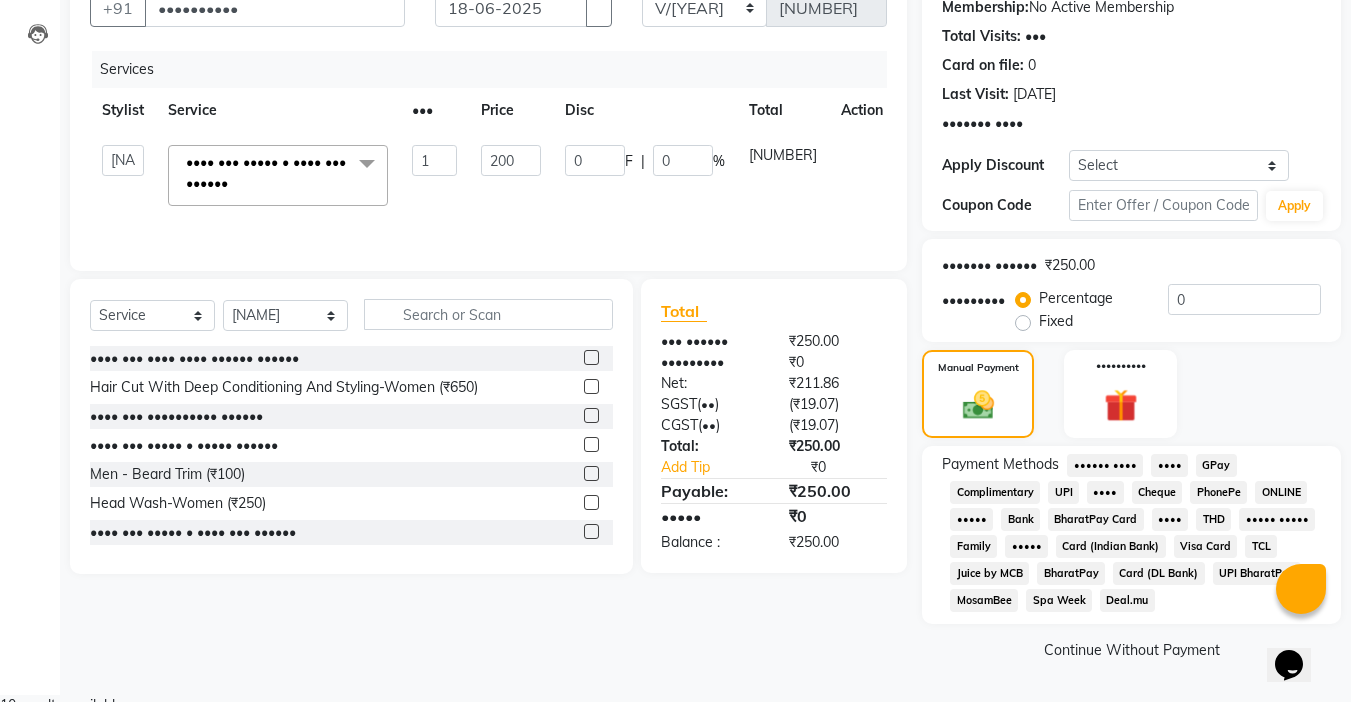 click on "200" at bounding box center [511, 175] 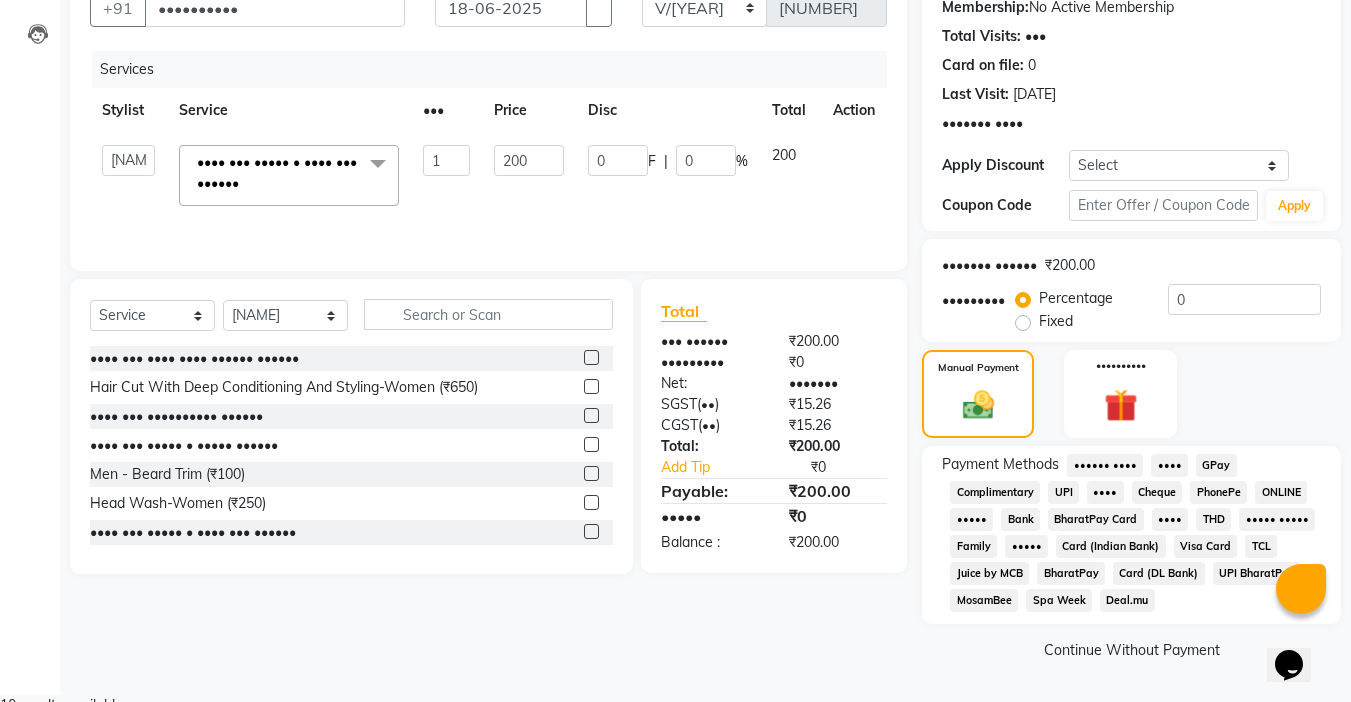click on "••••" at bounding box center (1105, 465) 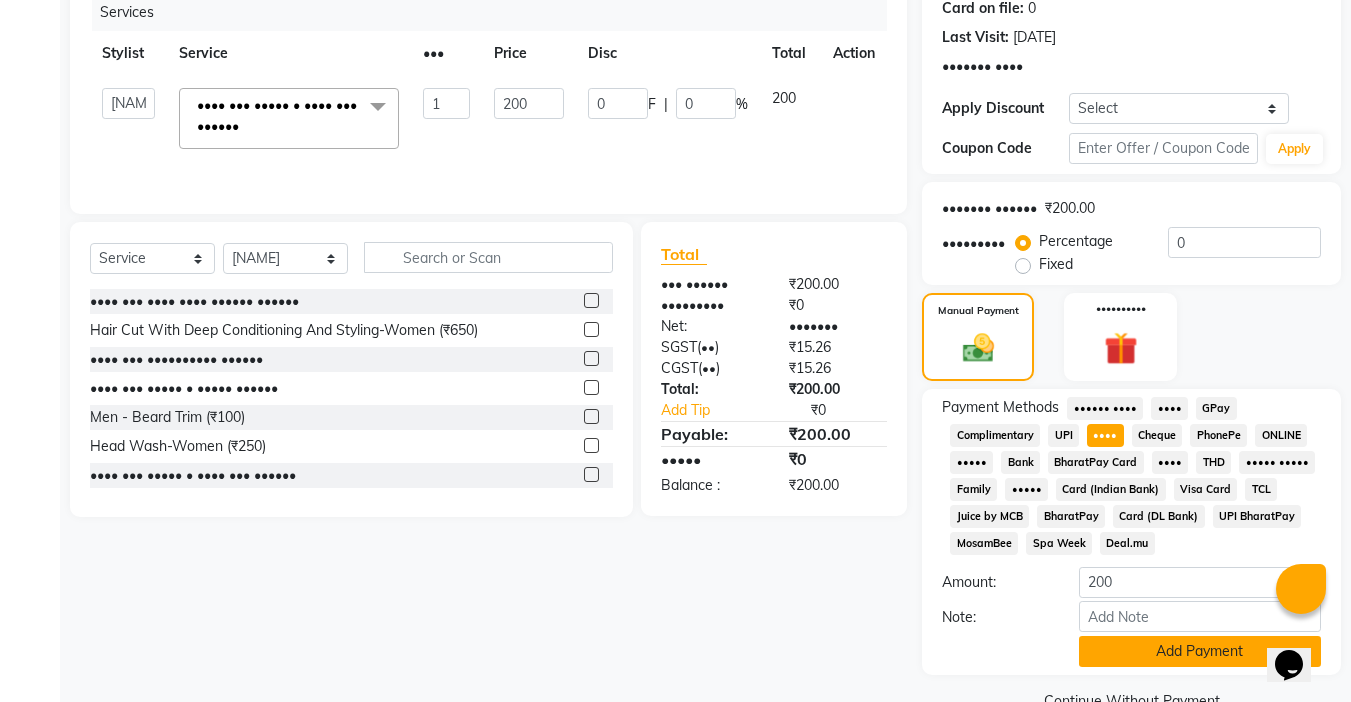 scroll, scrollTop: 304, scrollLeft: 0, axis: vertical 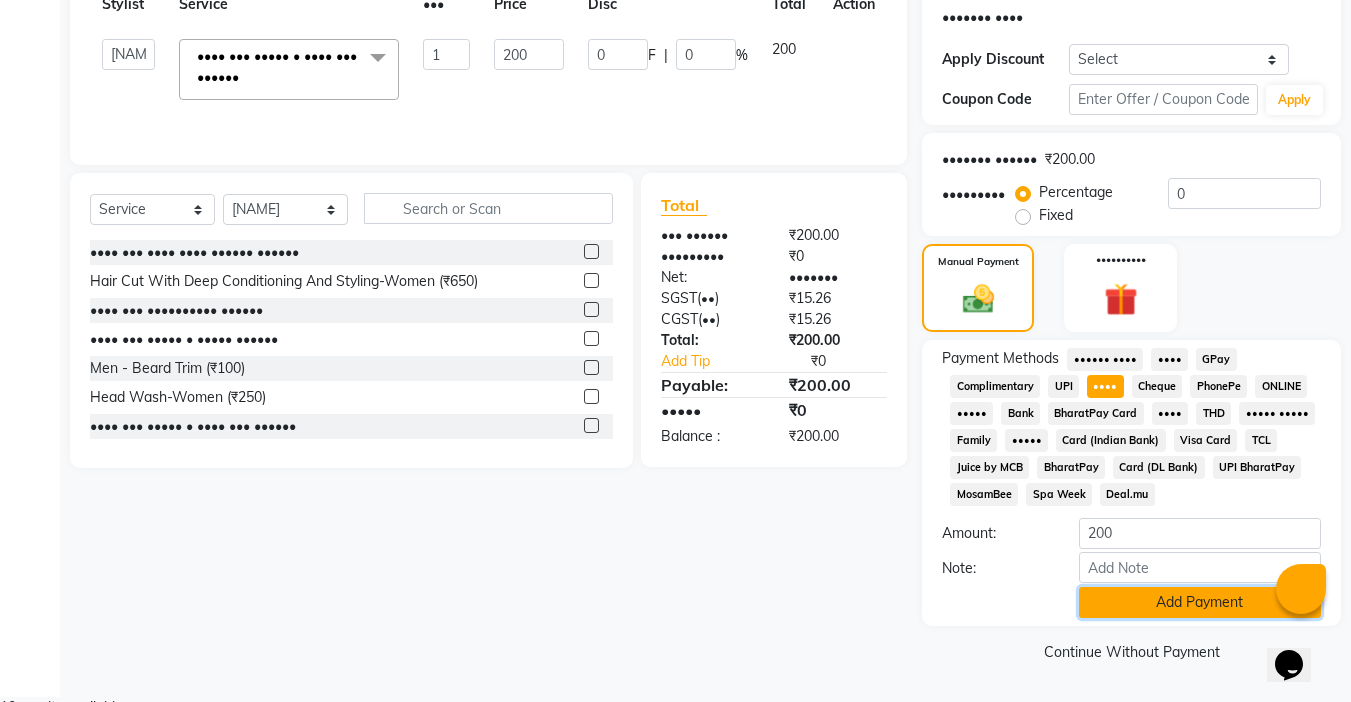 click on "Add Payment" at bounding box center (1200, 602) 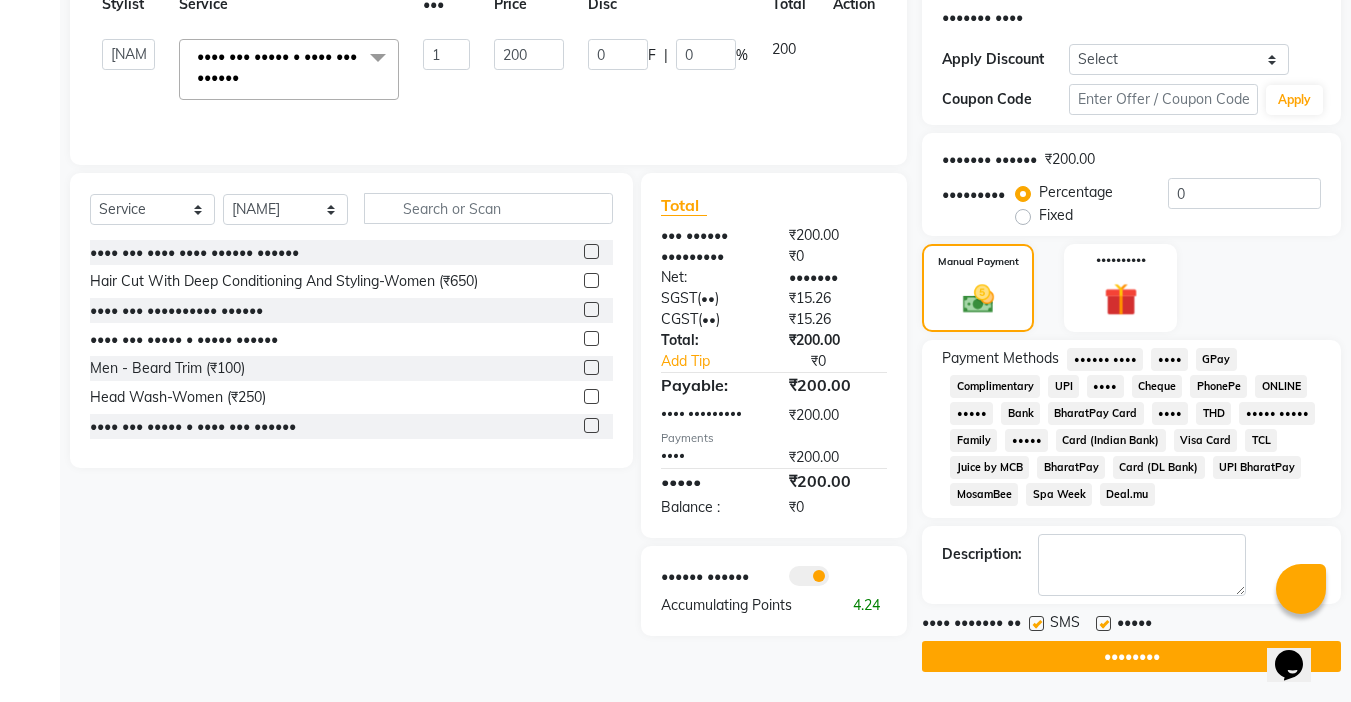click at bounding box center (1103, 623) 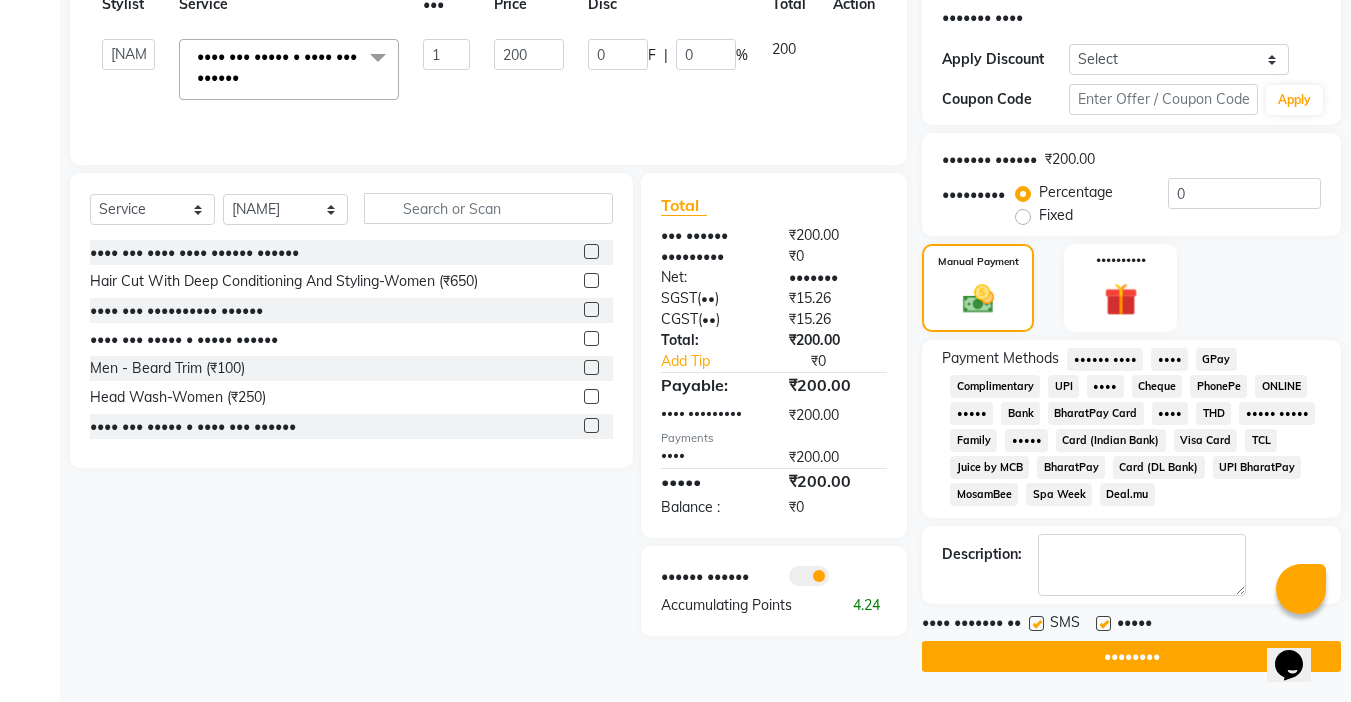 click at bounding box center [1102, 624] 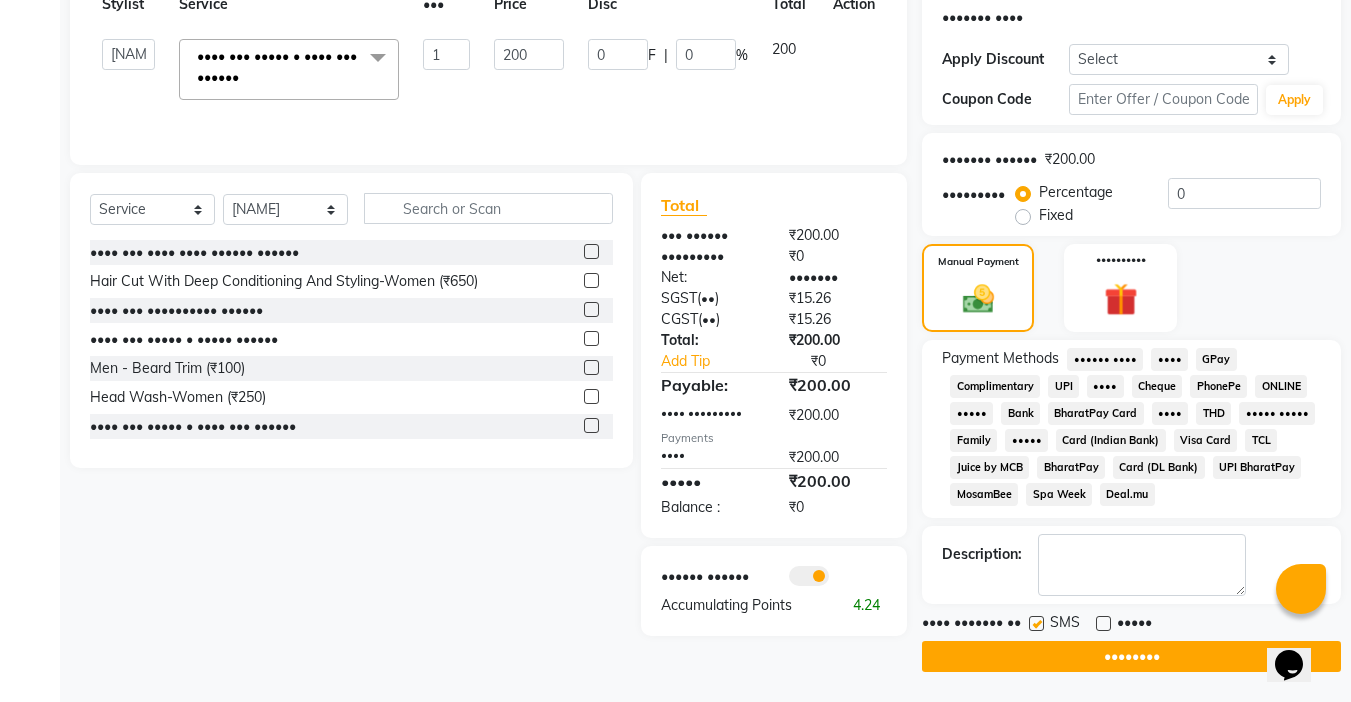 click at bounding box center (1036, 623) 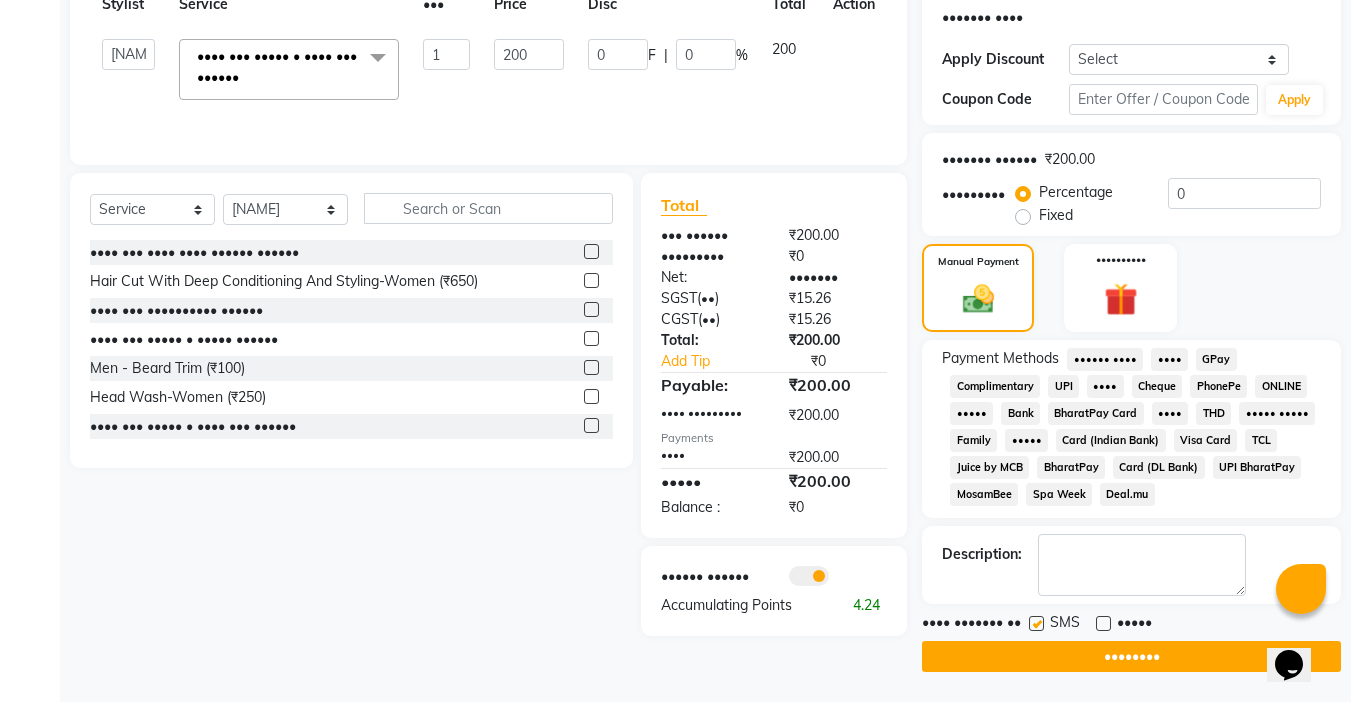 click at bounding box center [1035, 624] 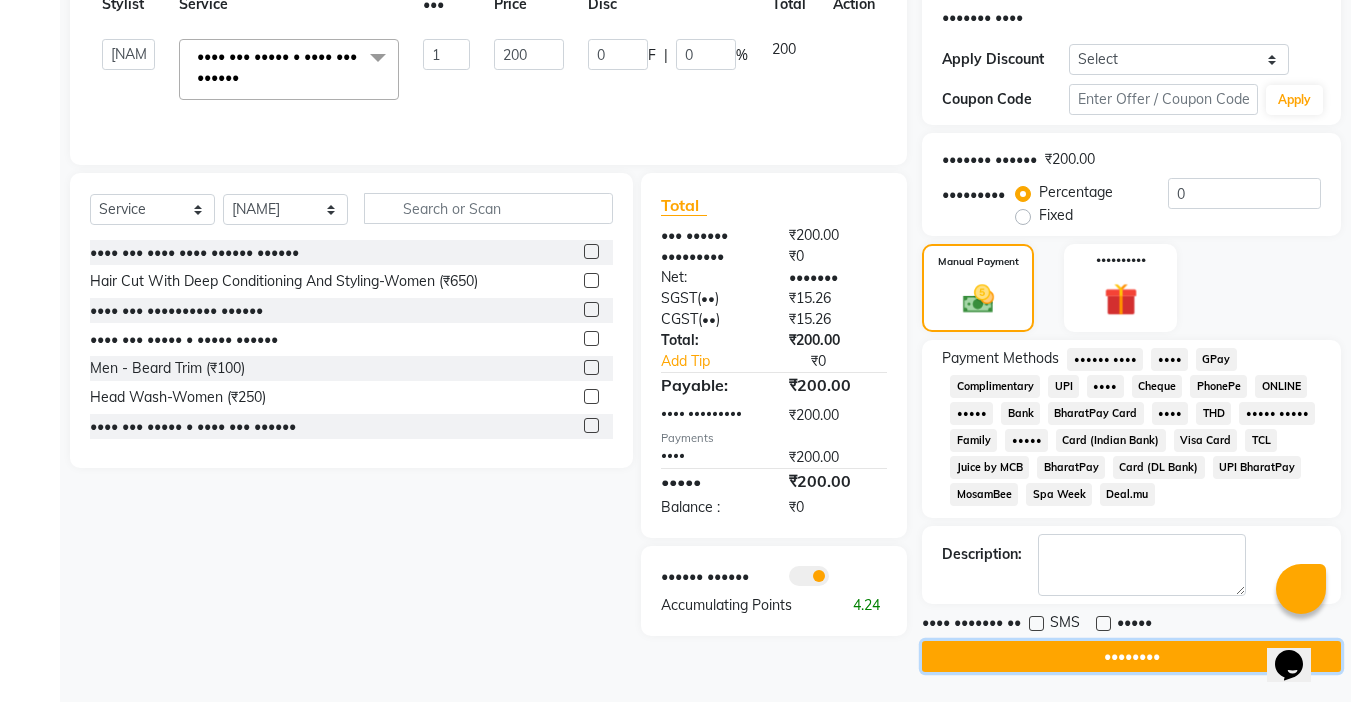 click on "••••••••" at bounding box center [1131, 656] 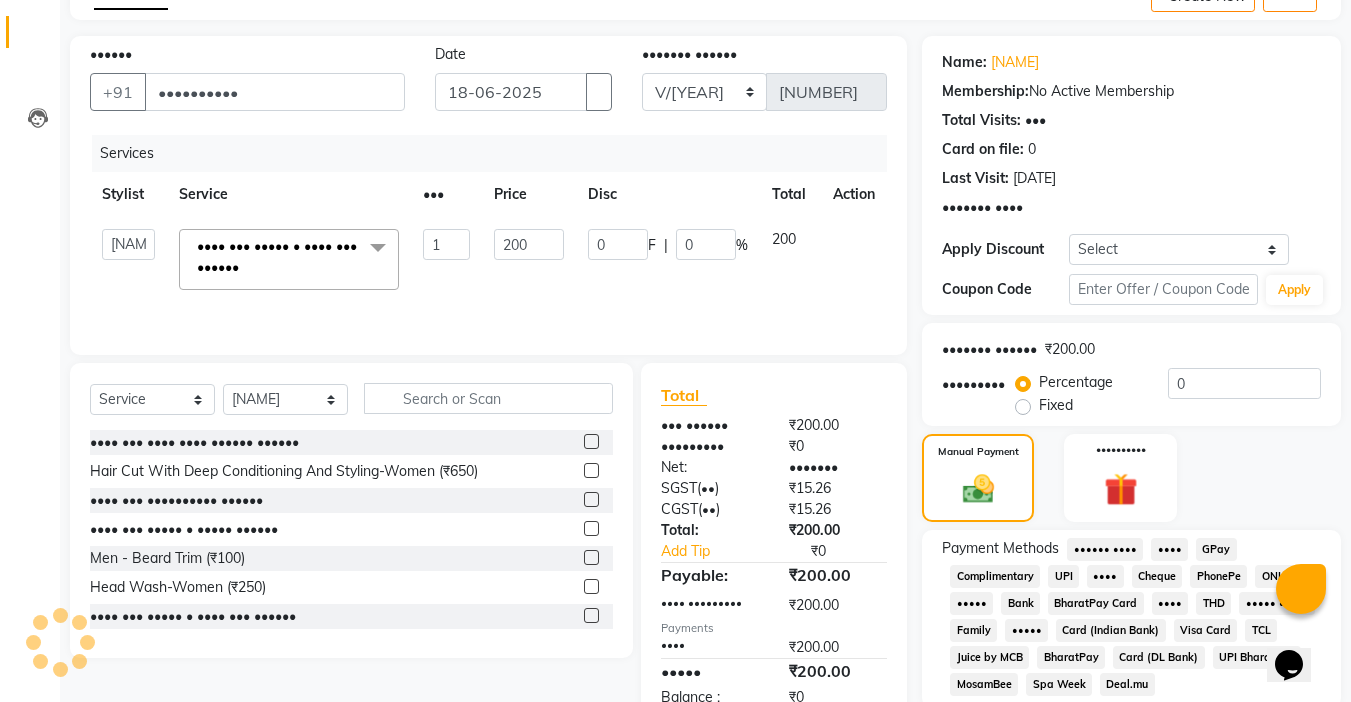 scroll, scrollTop: 0, scrollLeft: 0, axis: both 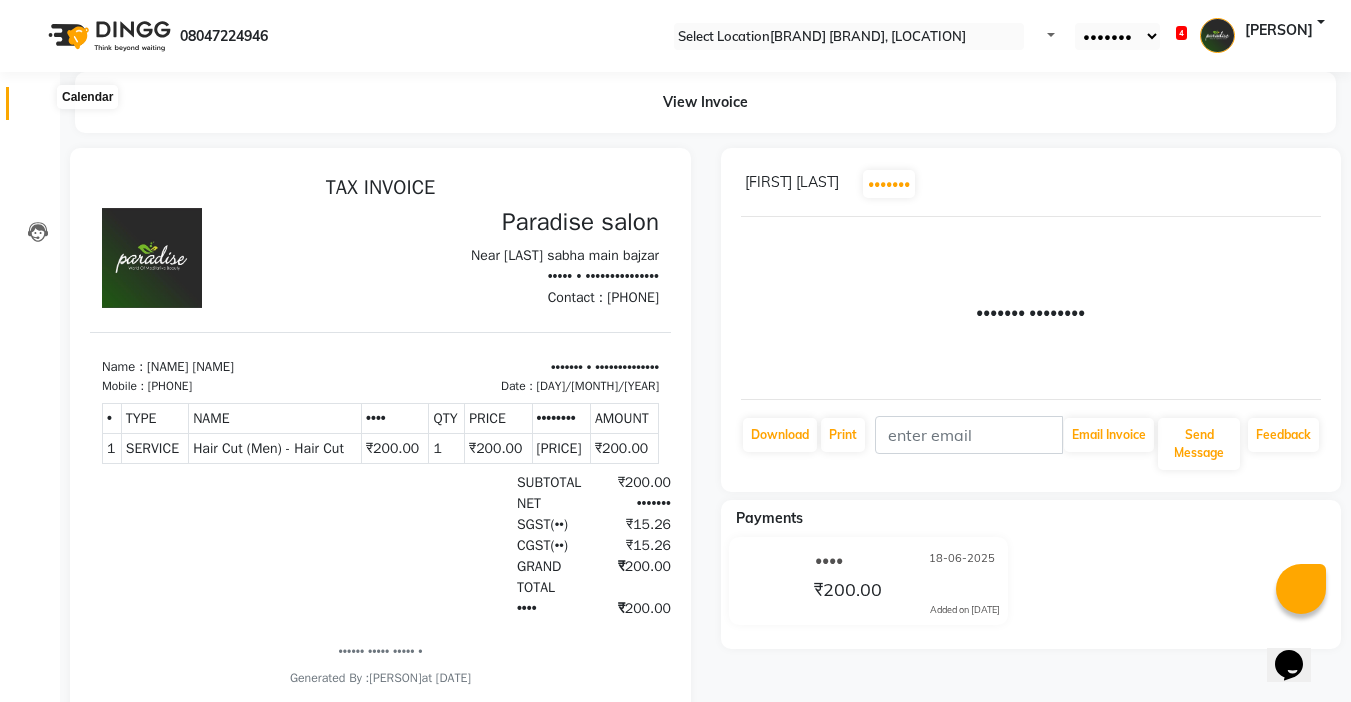 click at bounding box center (38, 108) 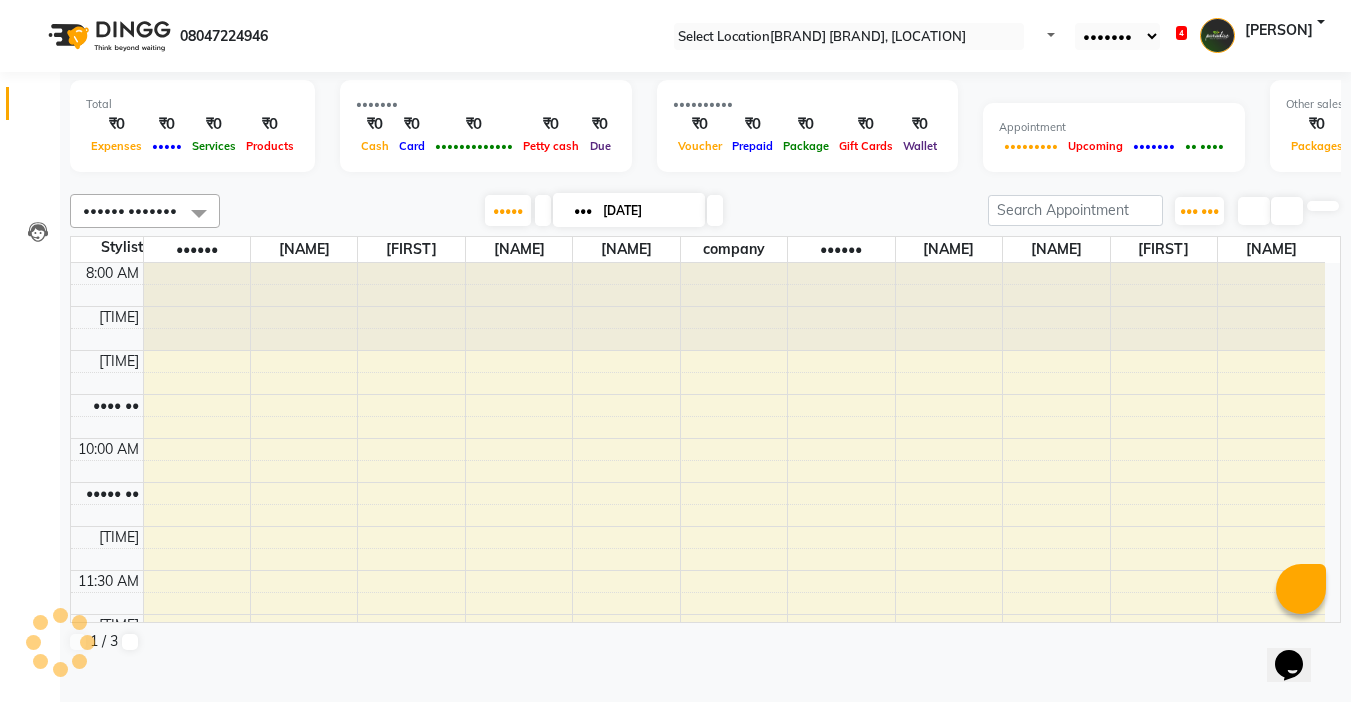 scroll, scrollTop: 0, scrollLeft: 0, axis: both 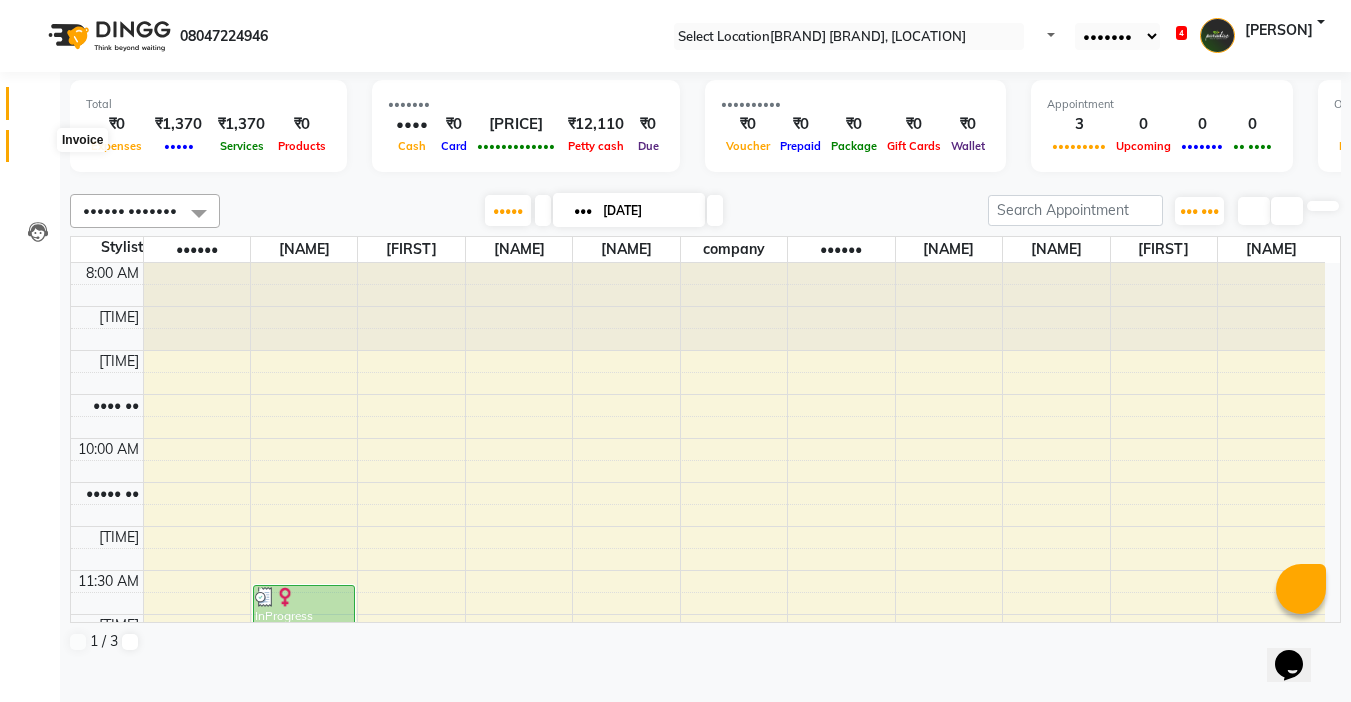 click at bounding box center (38, 151) 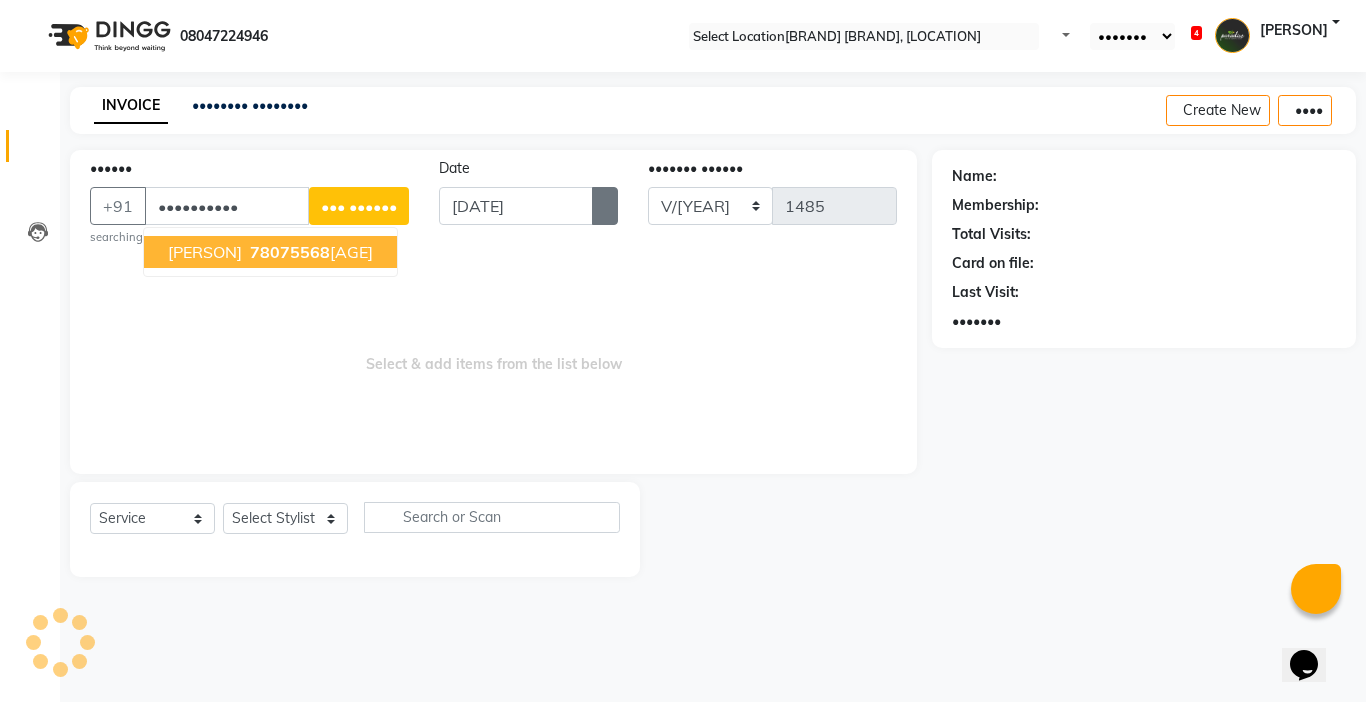 type on "••••••••••" 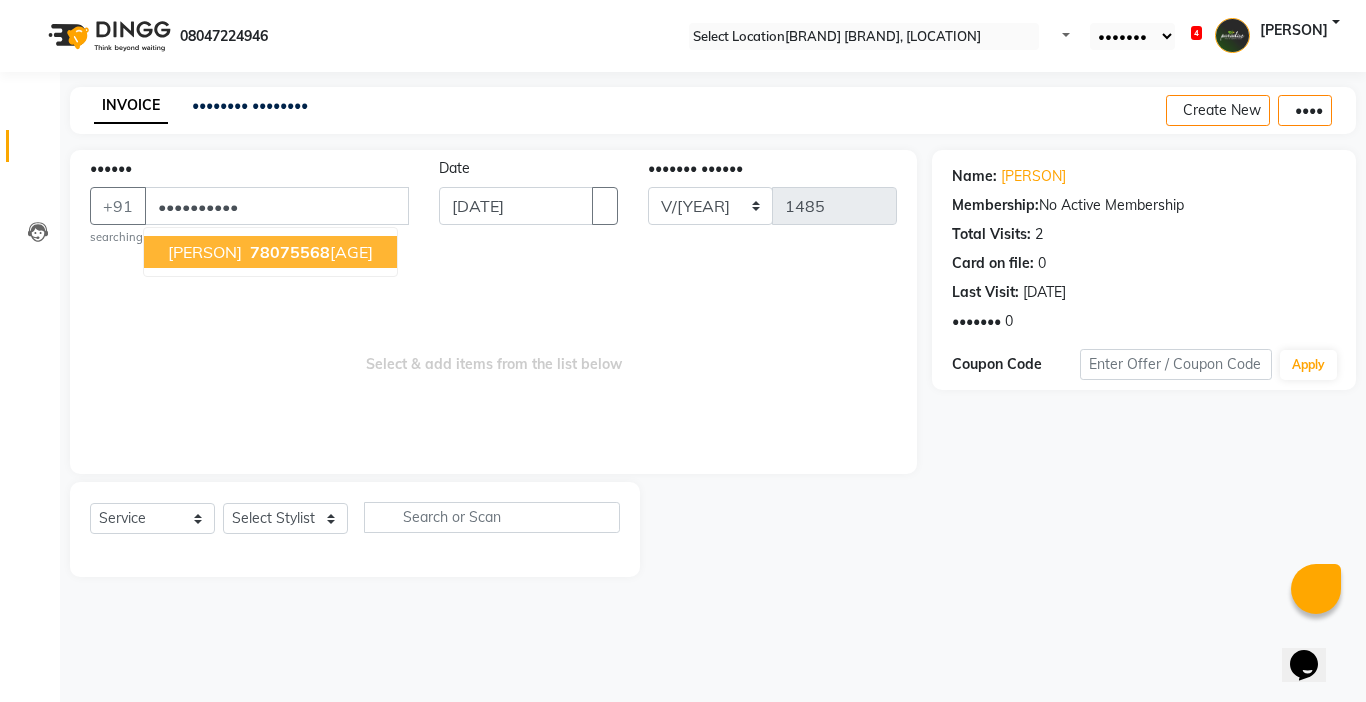 click on "78075568" at bounding box center (290, 252) 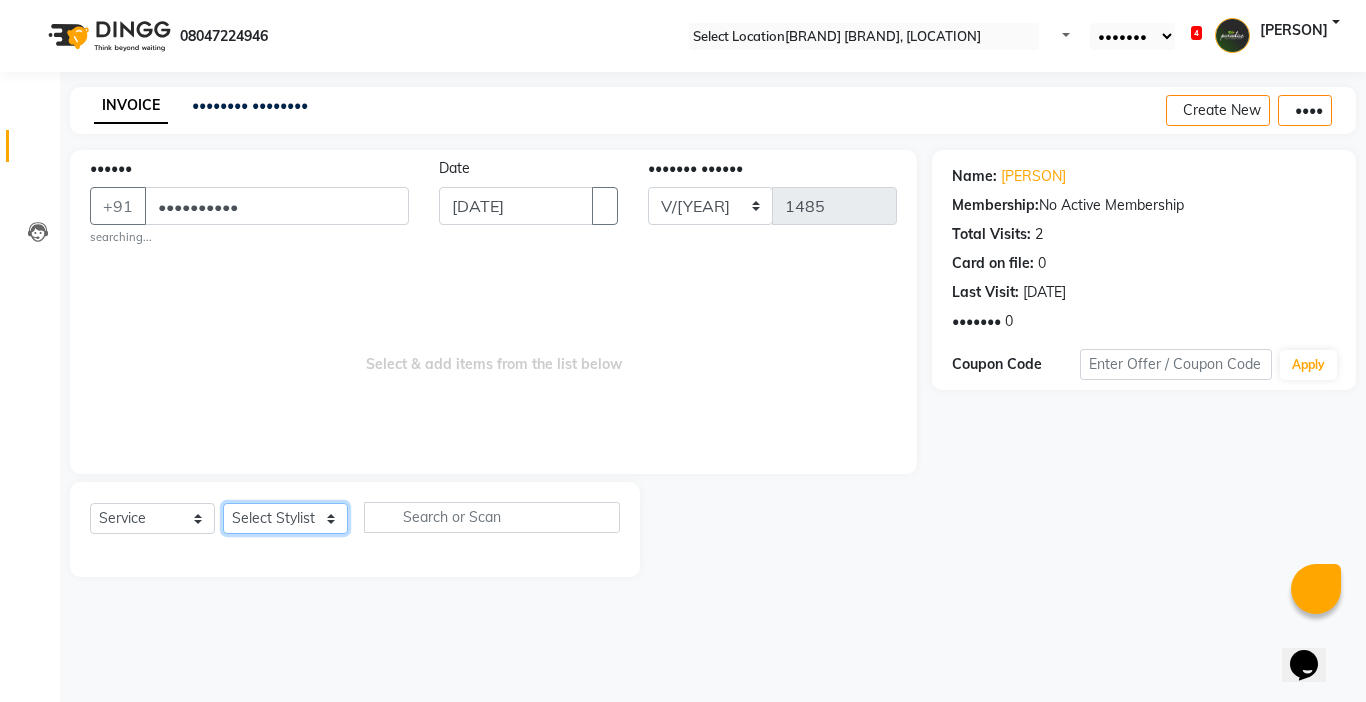 click on "Select Stylist Abby aman  Anil anku company Deepak Deepika Gourav Heena ishu Jagdeesh kanchan Love preet Maddy Manpreet student Meenu Naina Palak Palak Sharma Radika Rajneesh Student Seema Shagun Shifali - Student Shweta  Sujata Surinder Paul Vansh Vikas Vishal" at bounding box center [285, 518] 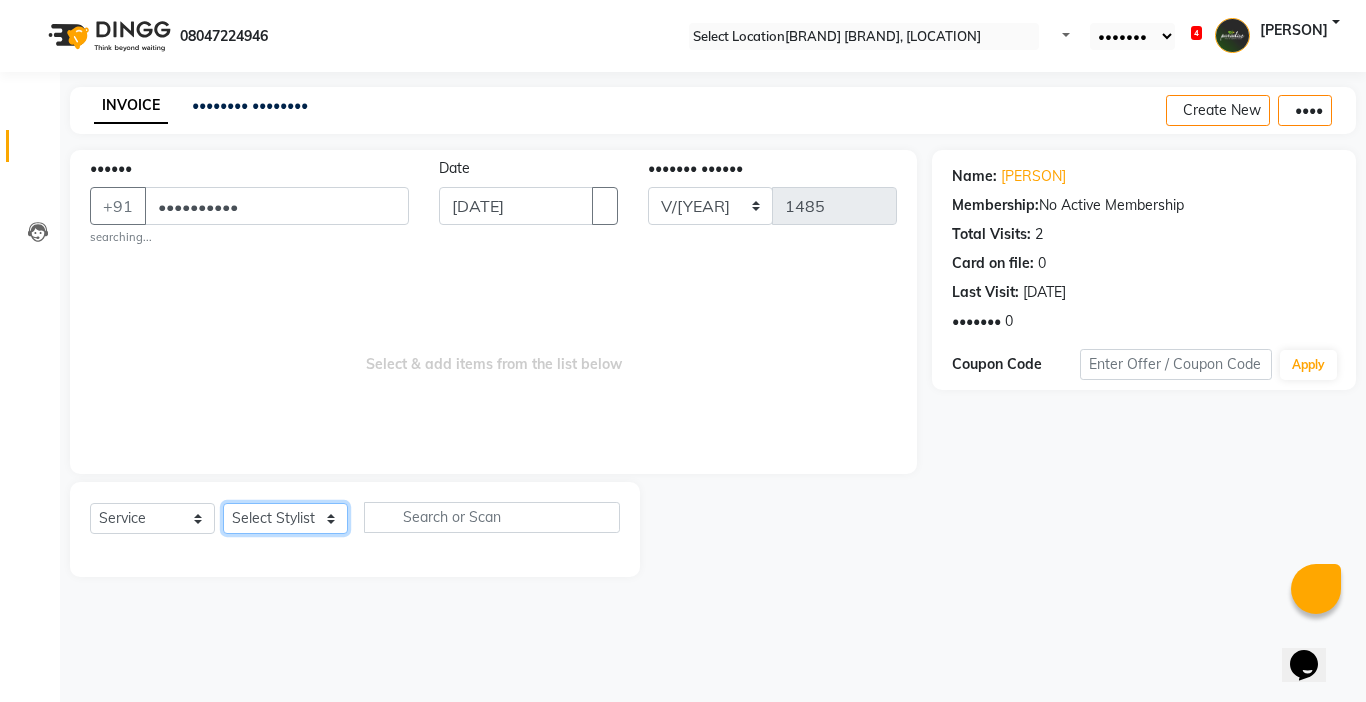 select on "•••••" 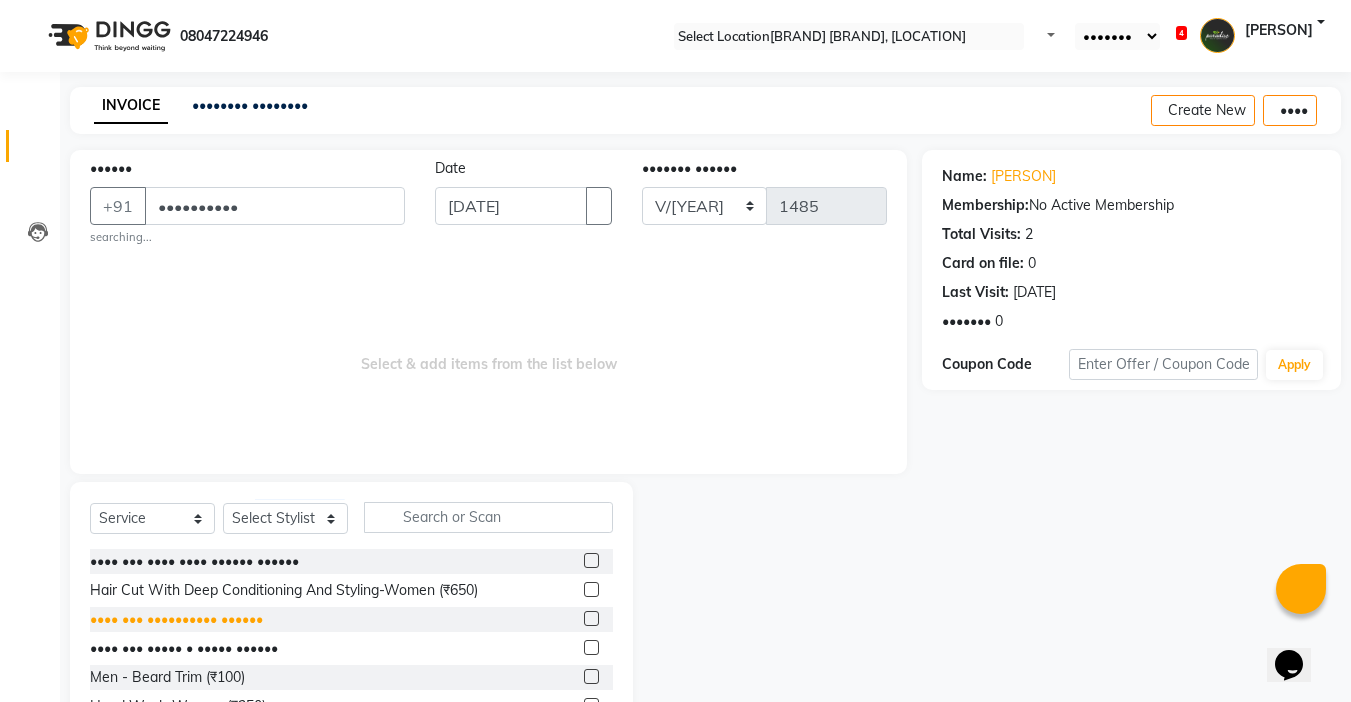 click on "•••• ••• •••••••••• ••••••" at bounding box center [194, 561] 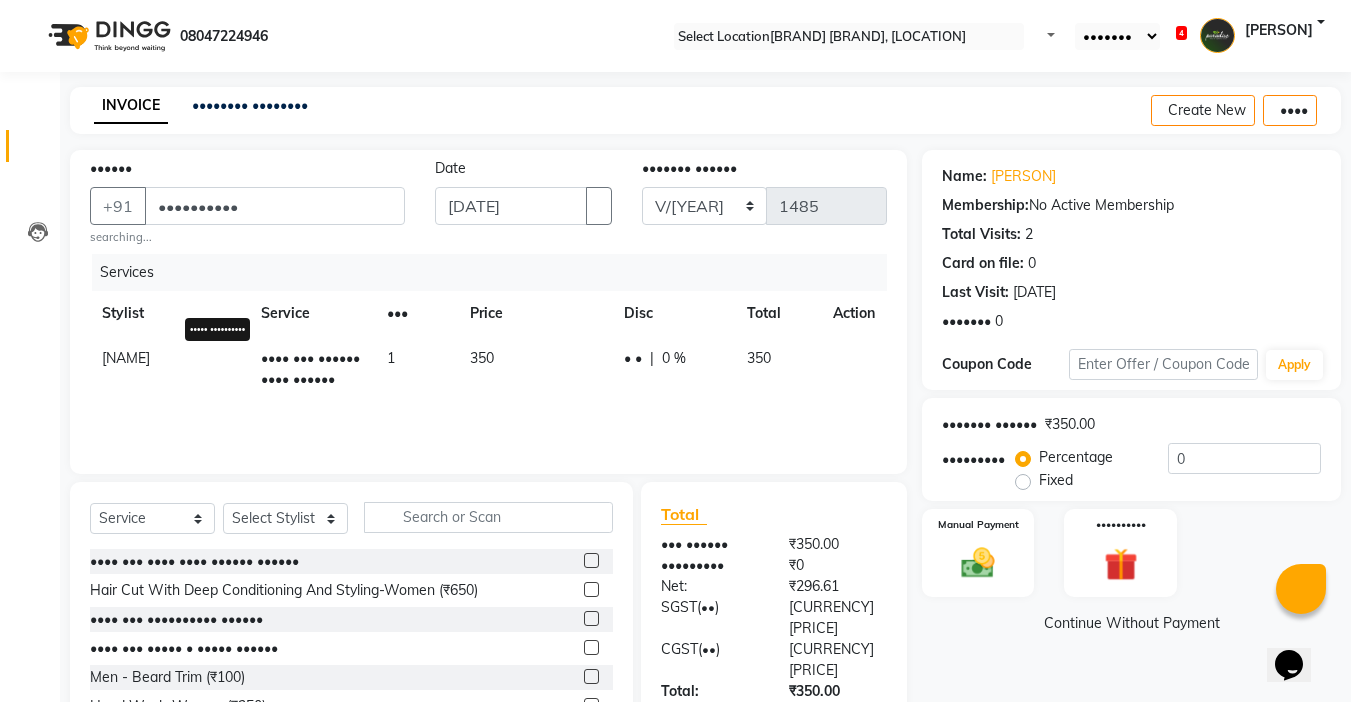 click at bounding box center [237, 348] 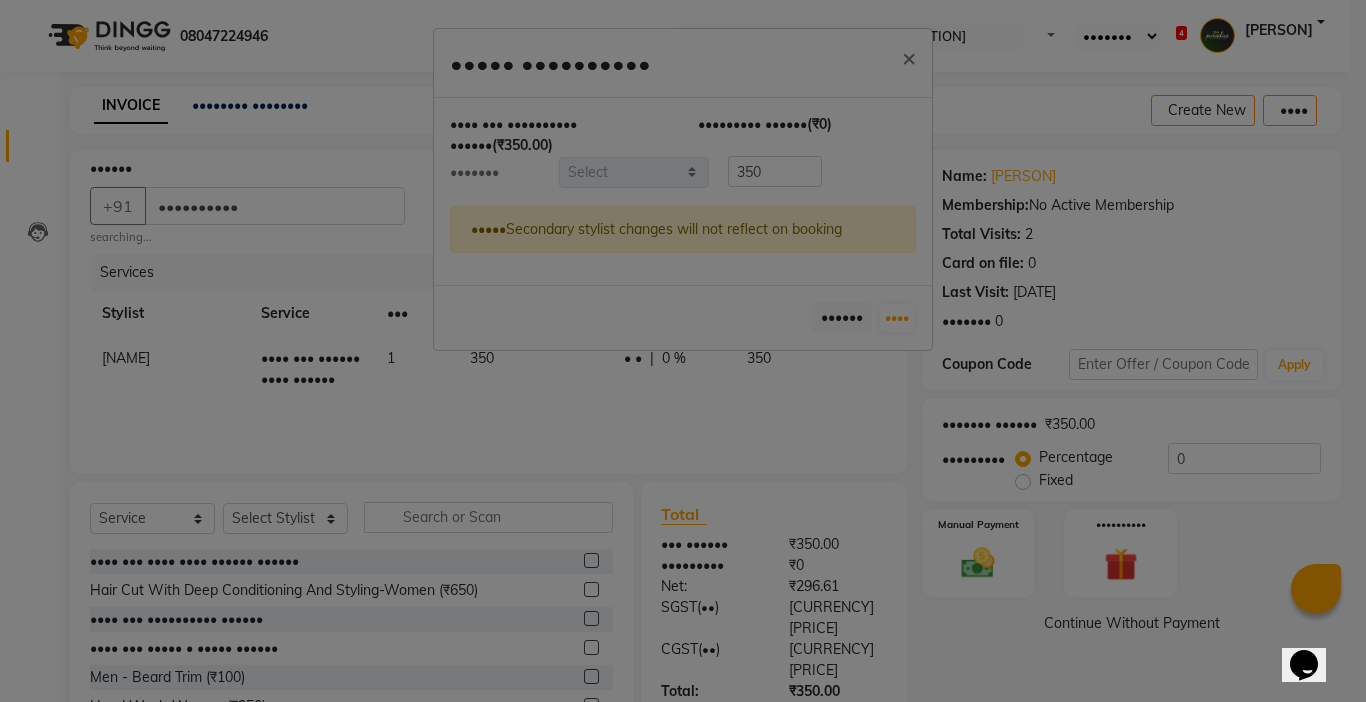 click at bounding box center (457, 193) 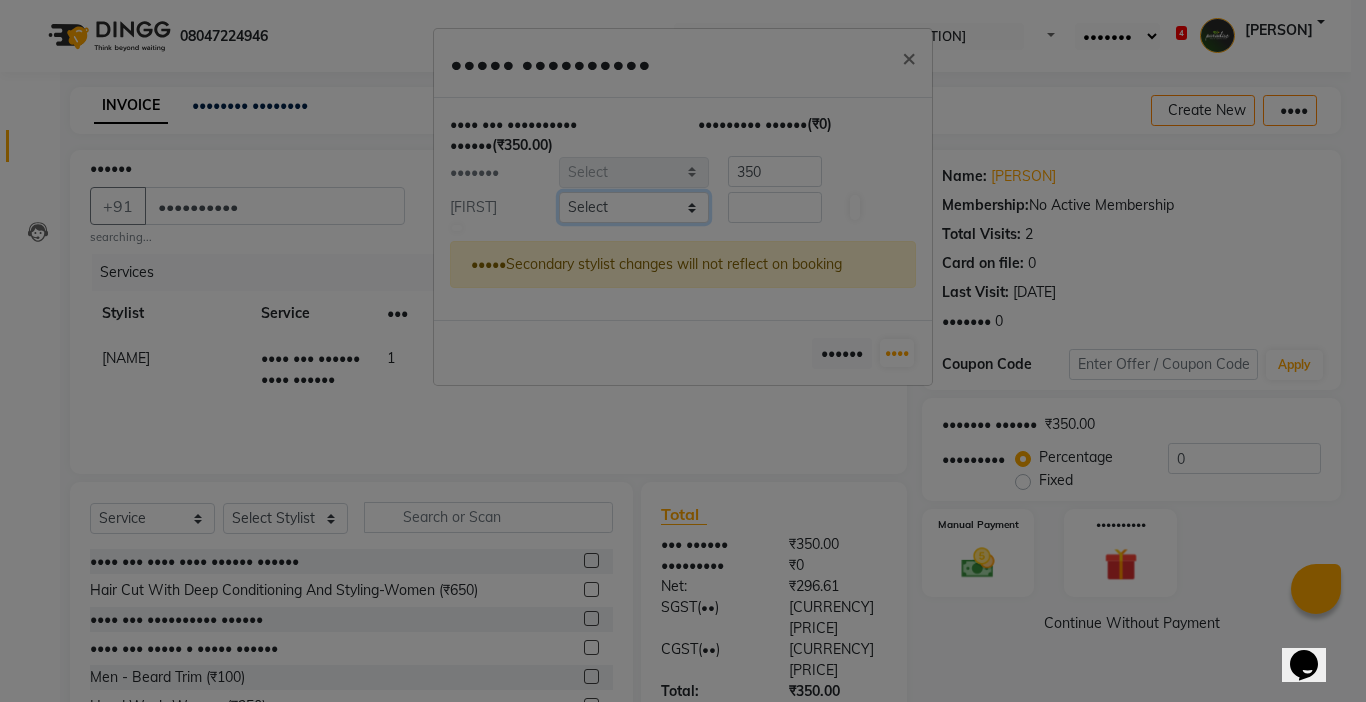 click on "Select  [NAME]    [NAME]    [NAME]   [NAME]   [NAME]   [NAME]   [NAME]   [NAME]   [NAME]   [NAME]   [NAME]   [NAME]   [NAME]   [NAME]   [NAME]   [NAME]   [NAME]   [NAME]   [NAME]   [NAME]    [NAME]   [NAME]    [NAME]   [NAME]    [NAME]   [NAME]    [NAME]    [NAME]   [NAME]   [NAME]   [NAME]   [NAME]" at bounding box center [634, 207] 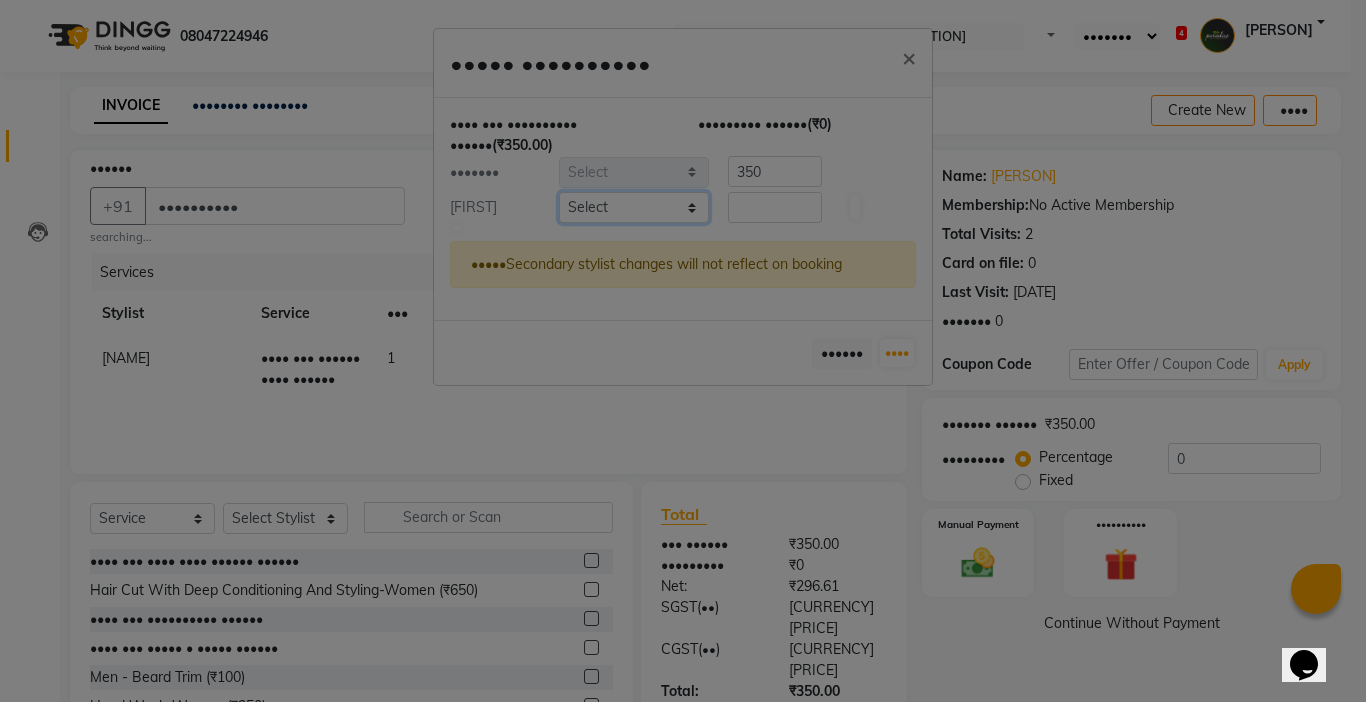select on "•••••" 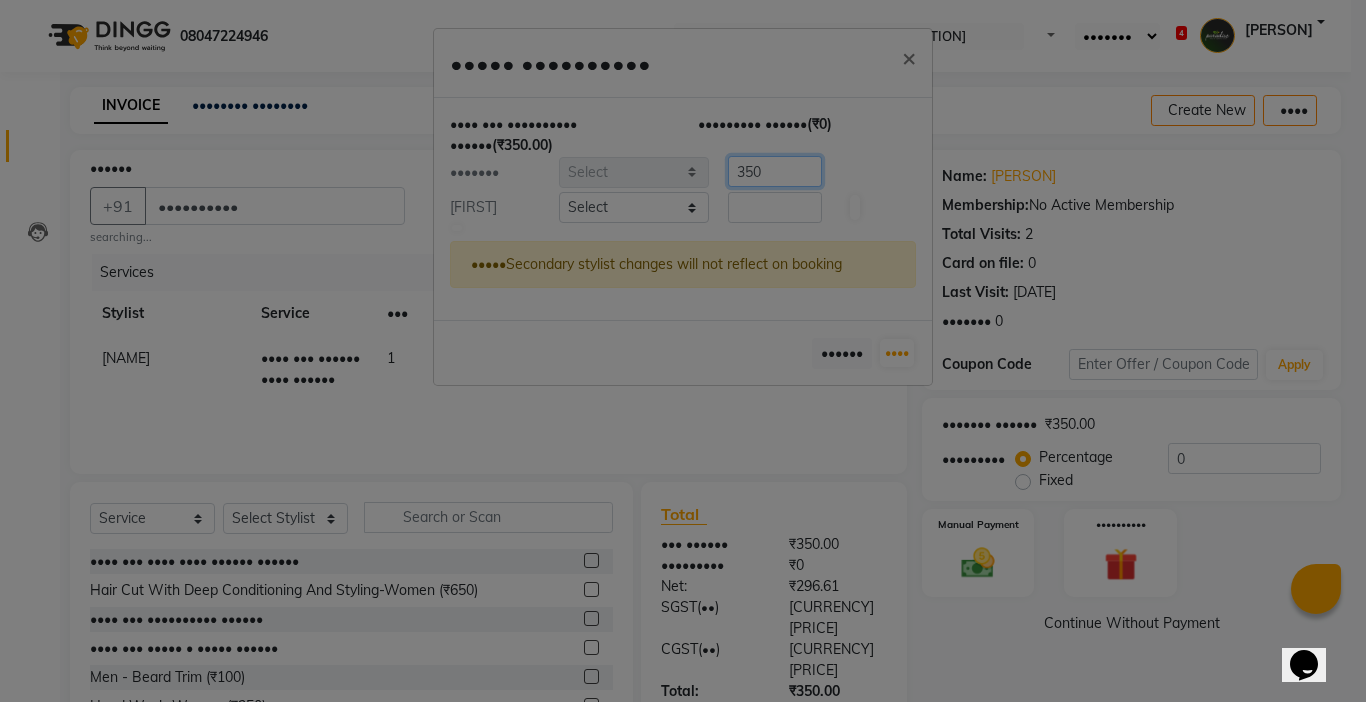 click on "••••••• ••••••  ••••   ••••    ••••   ••••   •••••••   ••••••   •••••••   ••••••   •••••   ••••   ••••••••   •••••••   •••• •••••   •••••   •••••••• •••••••   •••••   •••••   •••••   ••••• ••••••   ••••••   •••••••• •••••••   •••••   ••••••   ••••••• • •••••••   ••••••    ••••••   •••••••• ••••   •••••   •••••   ••••••  •••" at bounding box center (683, 172) 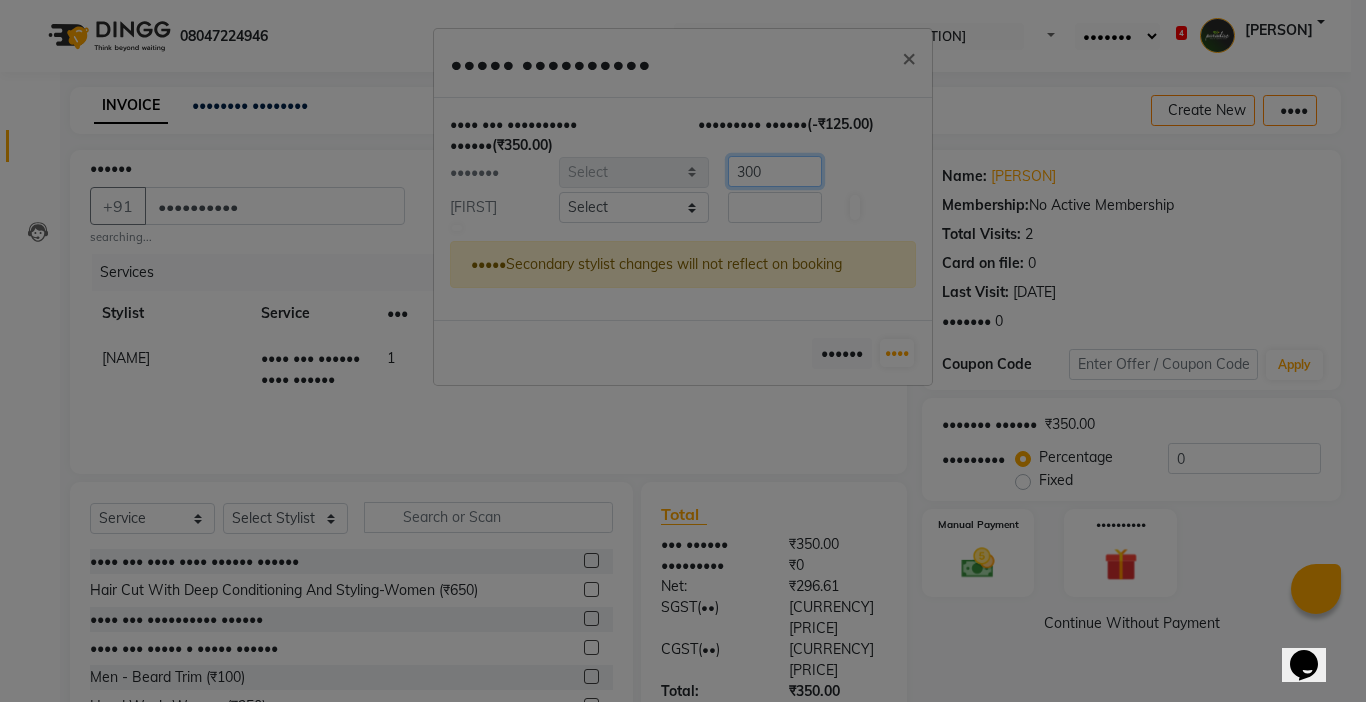 type on "300" 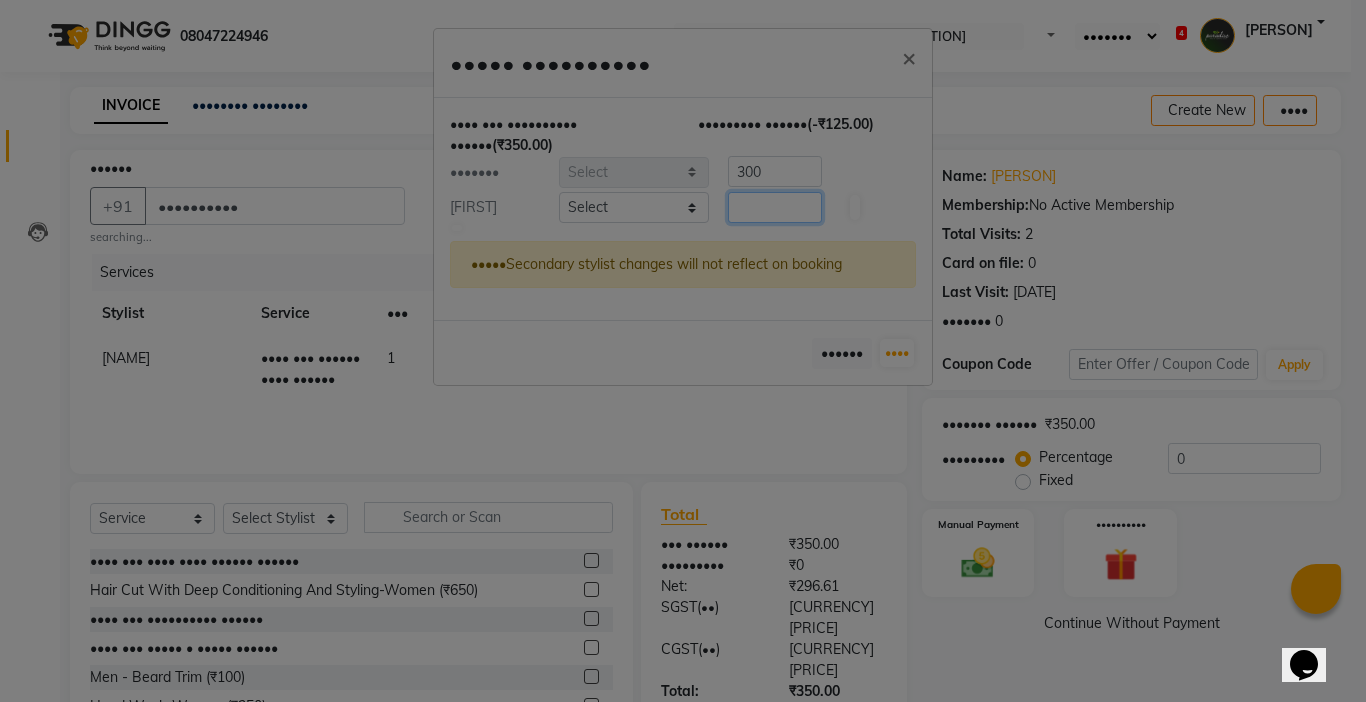 drag, startPoint x: 779, startPoint y: 209, endPoint x: 689, endPoint y: 214, distance: 90.13878 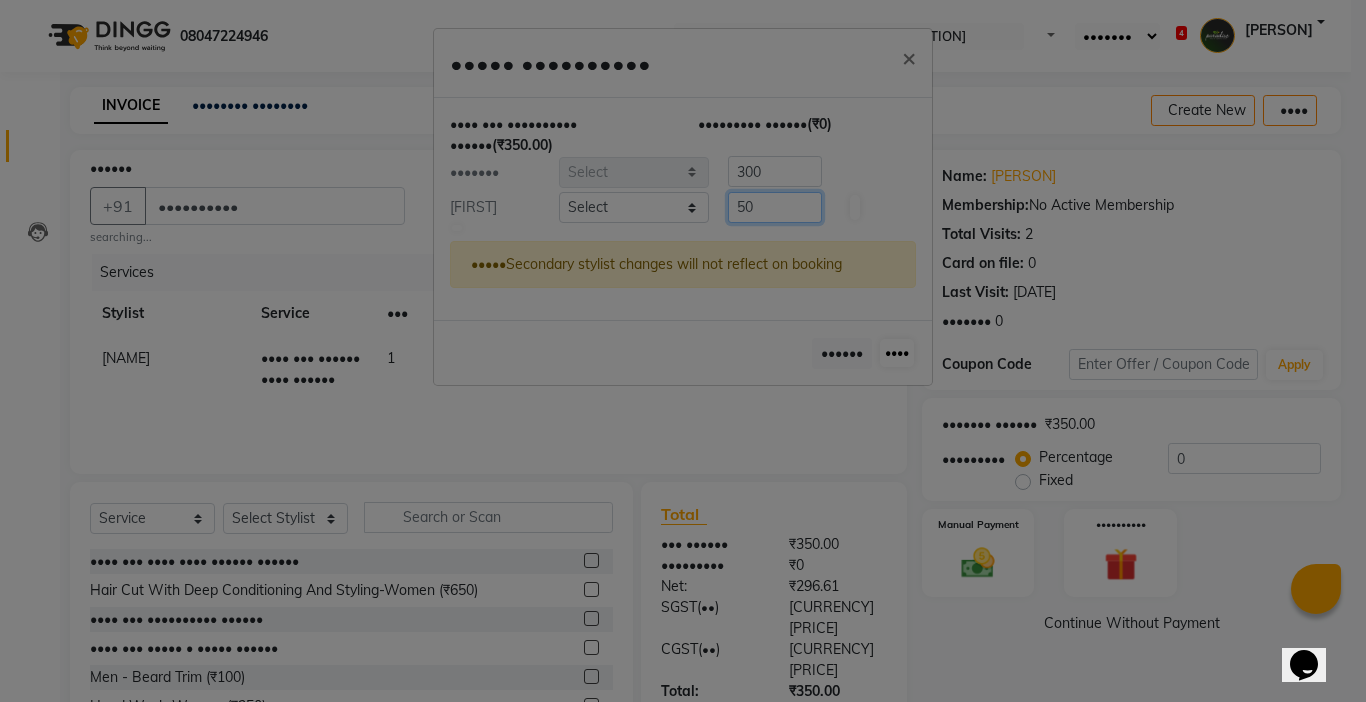 type on "50" 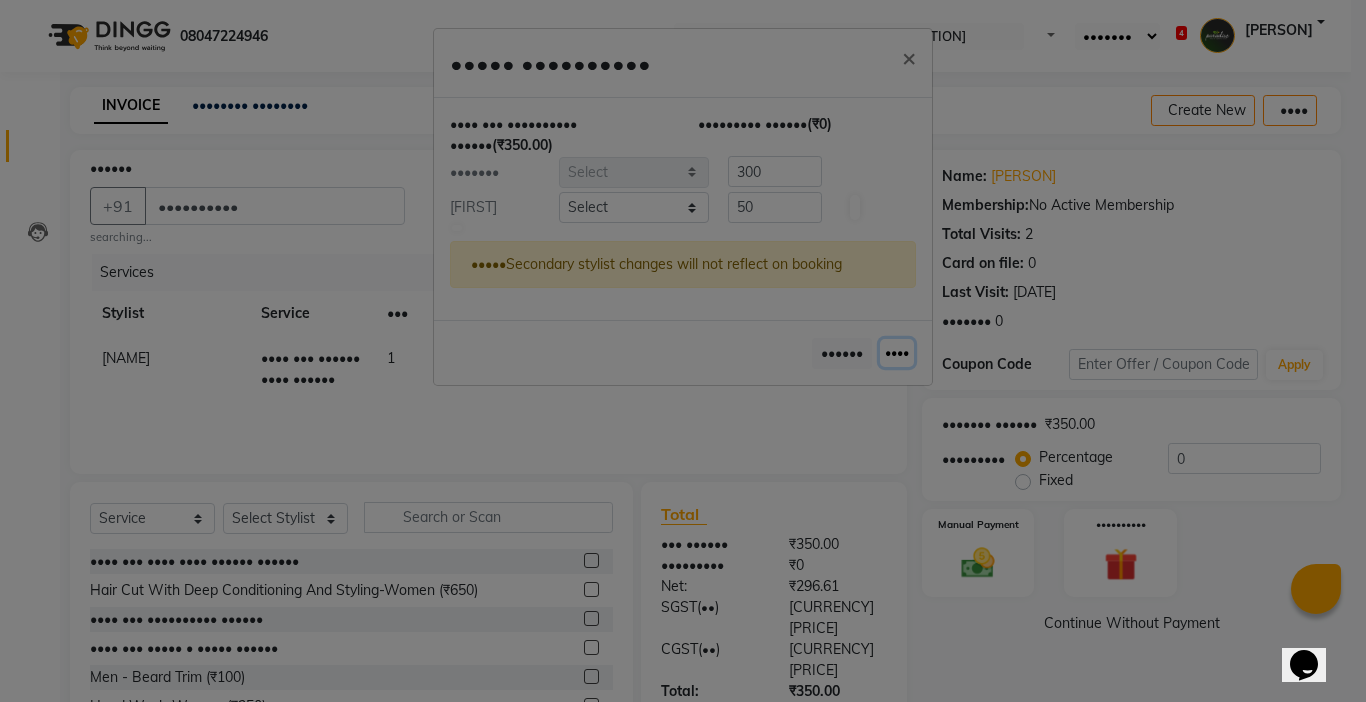 click on "••••" at bounding box center [897, 353] 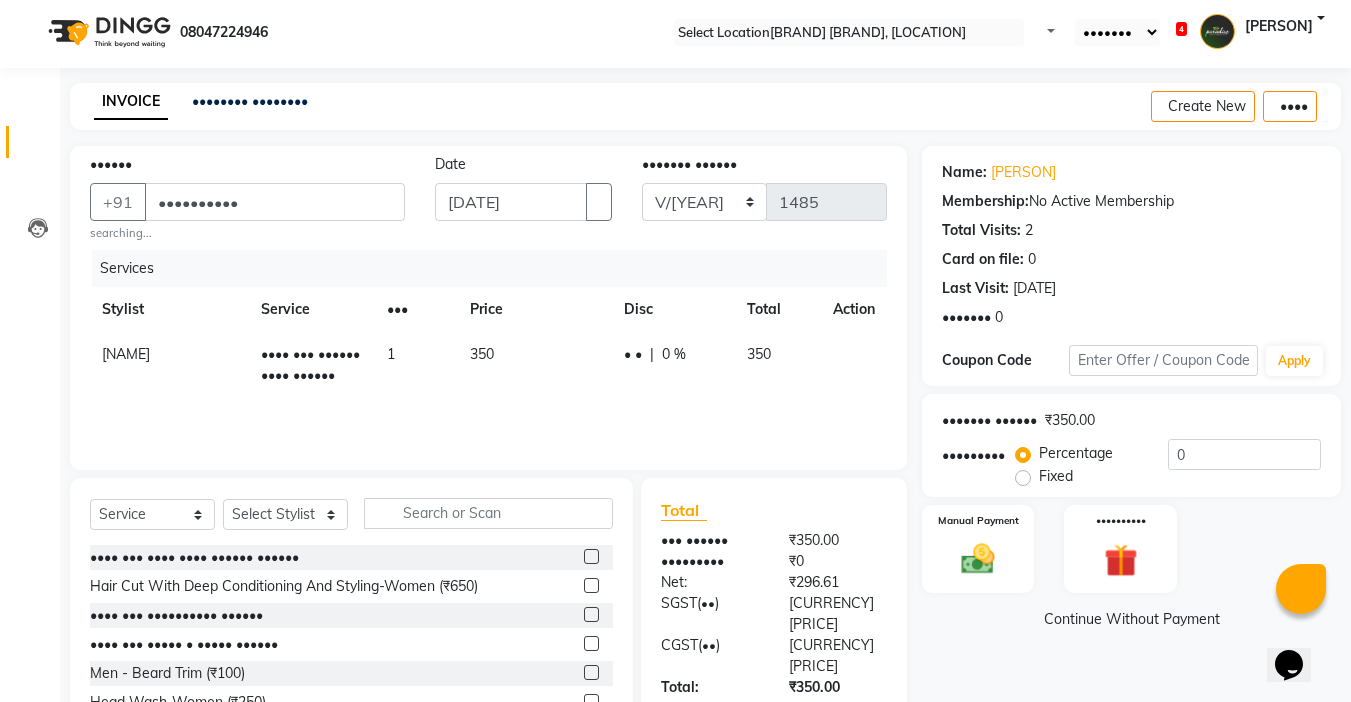 scroll, scrollTop: 0, scrollLeft: 0, axis: both 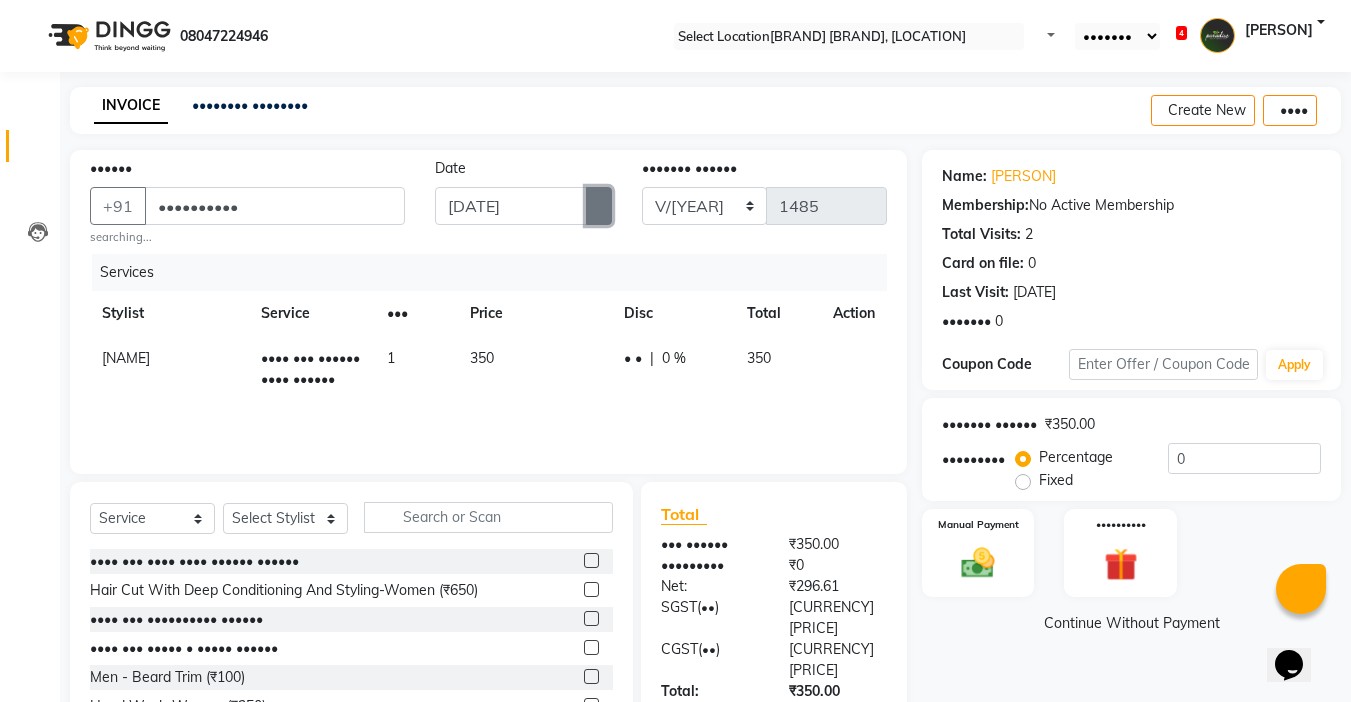 click at bounding box center [599, 206] 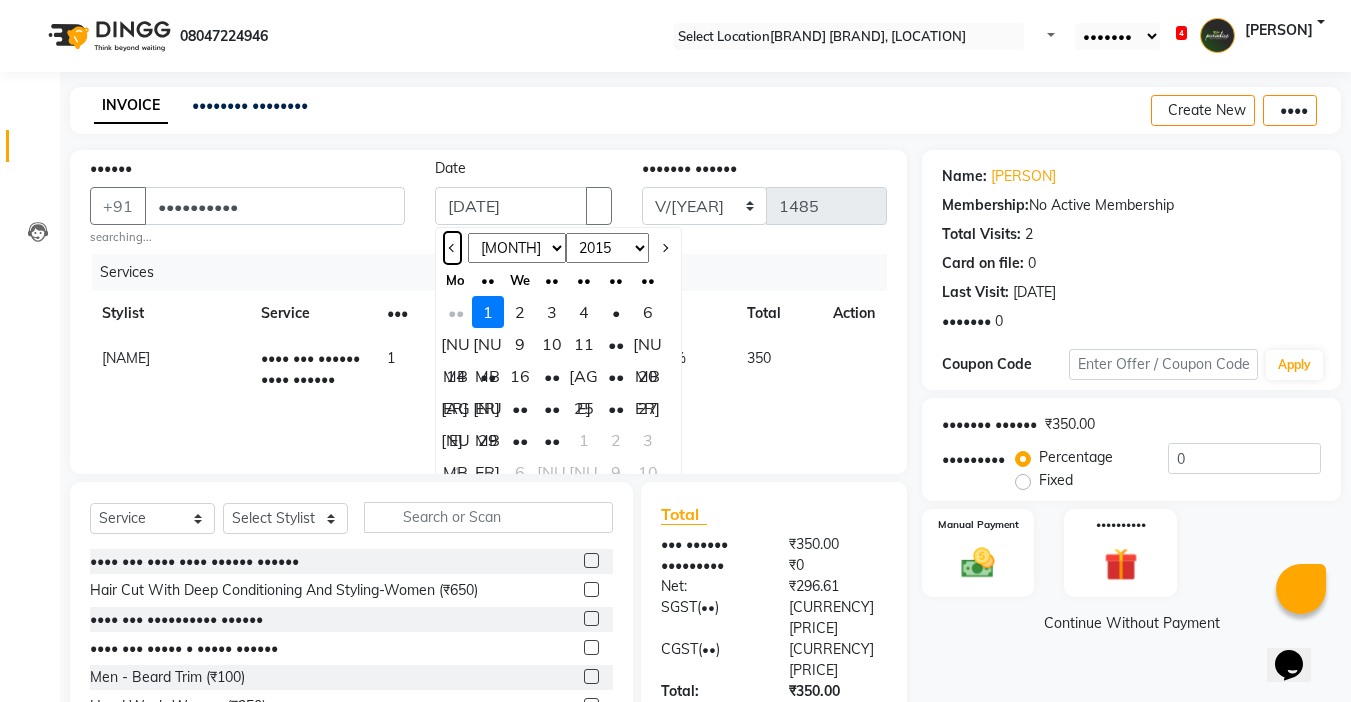 click at bounding box center (452, 248) 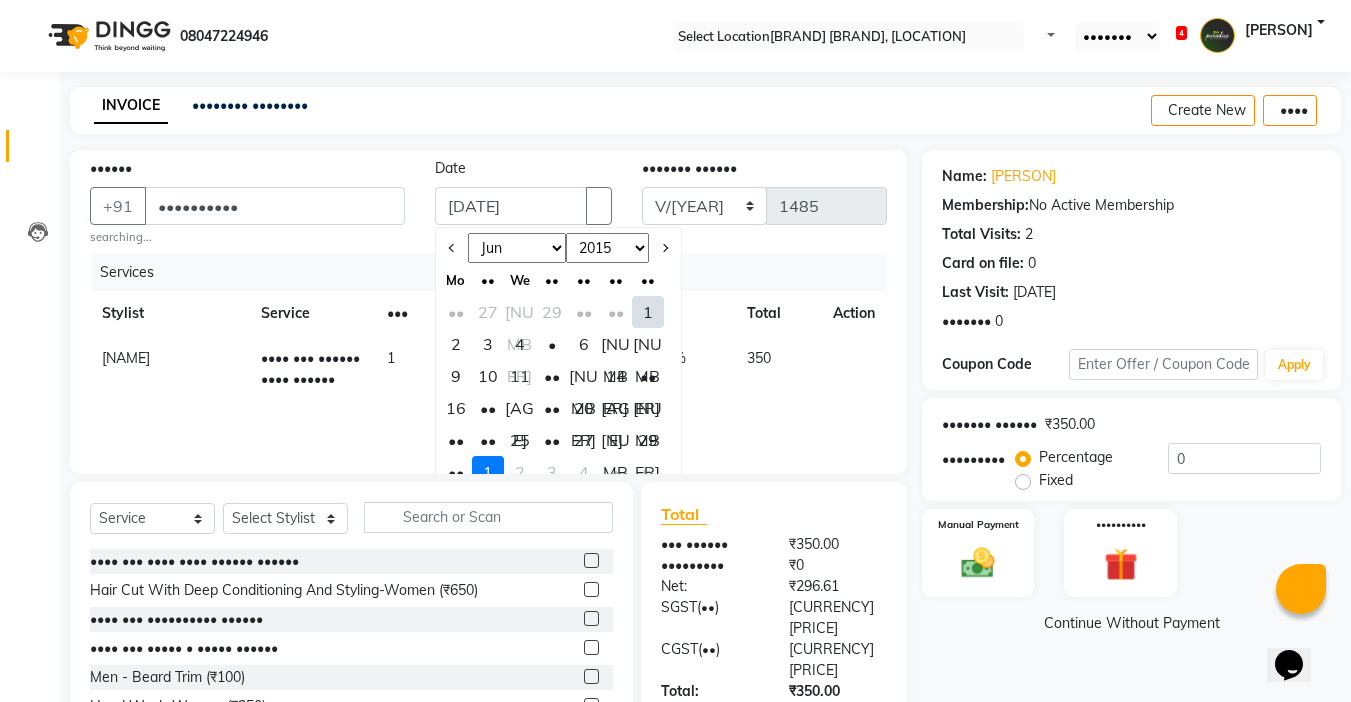 click on "••" at bounding box center [552, 408] 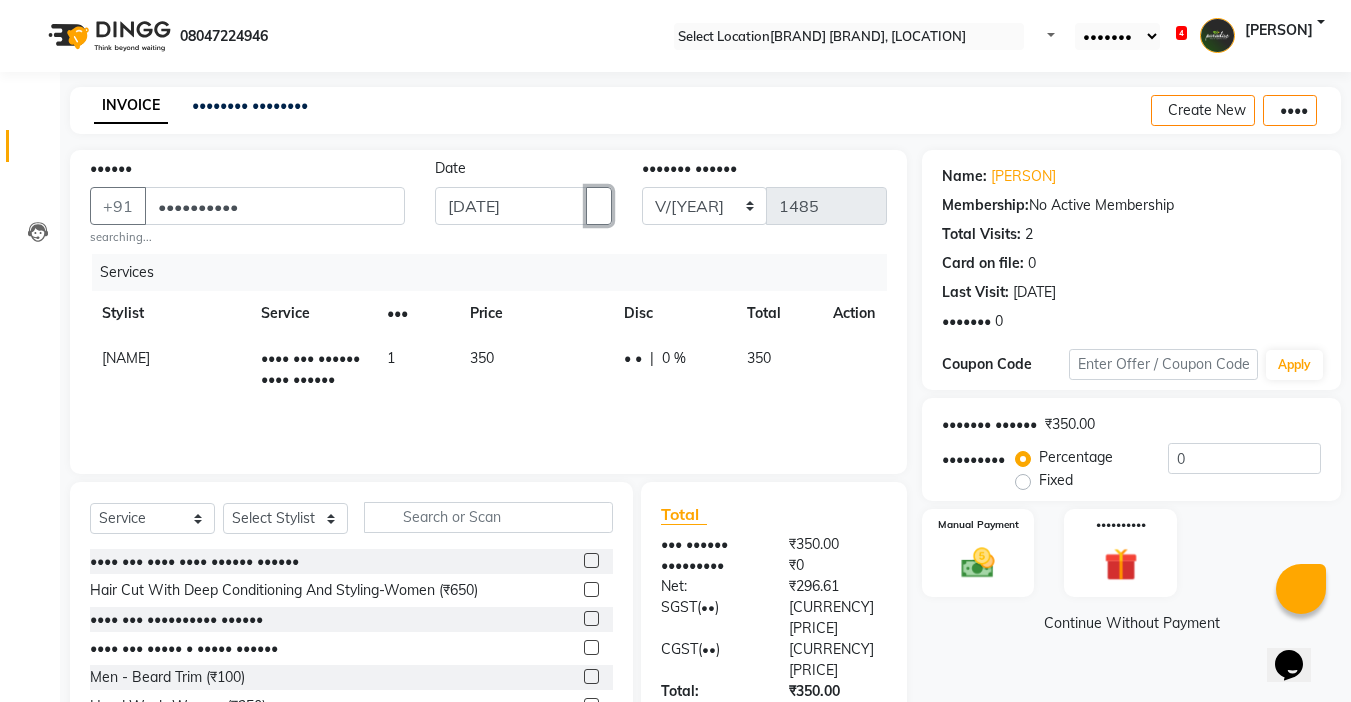 scroll, scrollTop: 105, scrollLeft: 0, axis: vertical 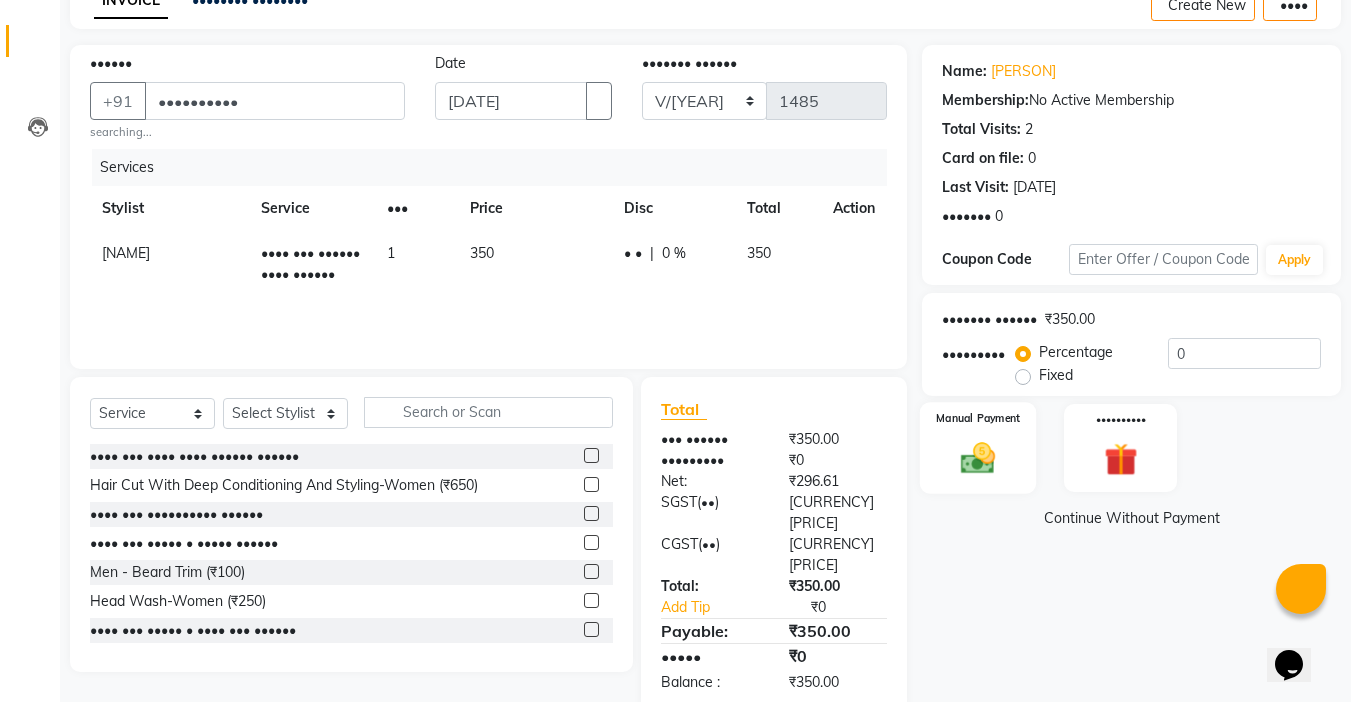 click on "Manual Payment" at bounding box center [978, 448] 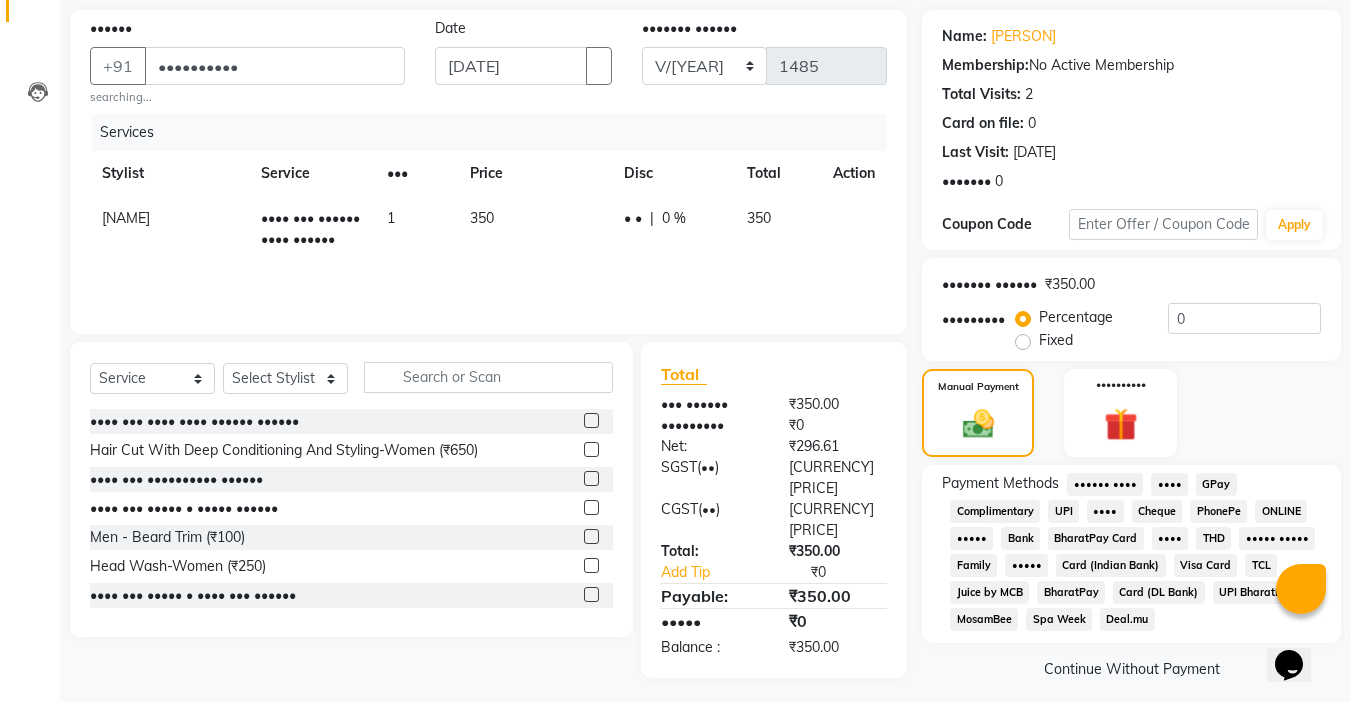 scroll, scrollTop: 159, scrollLeft: 0, axis: vertical 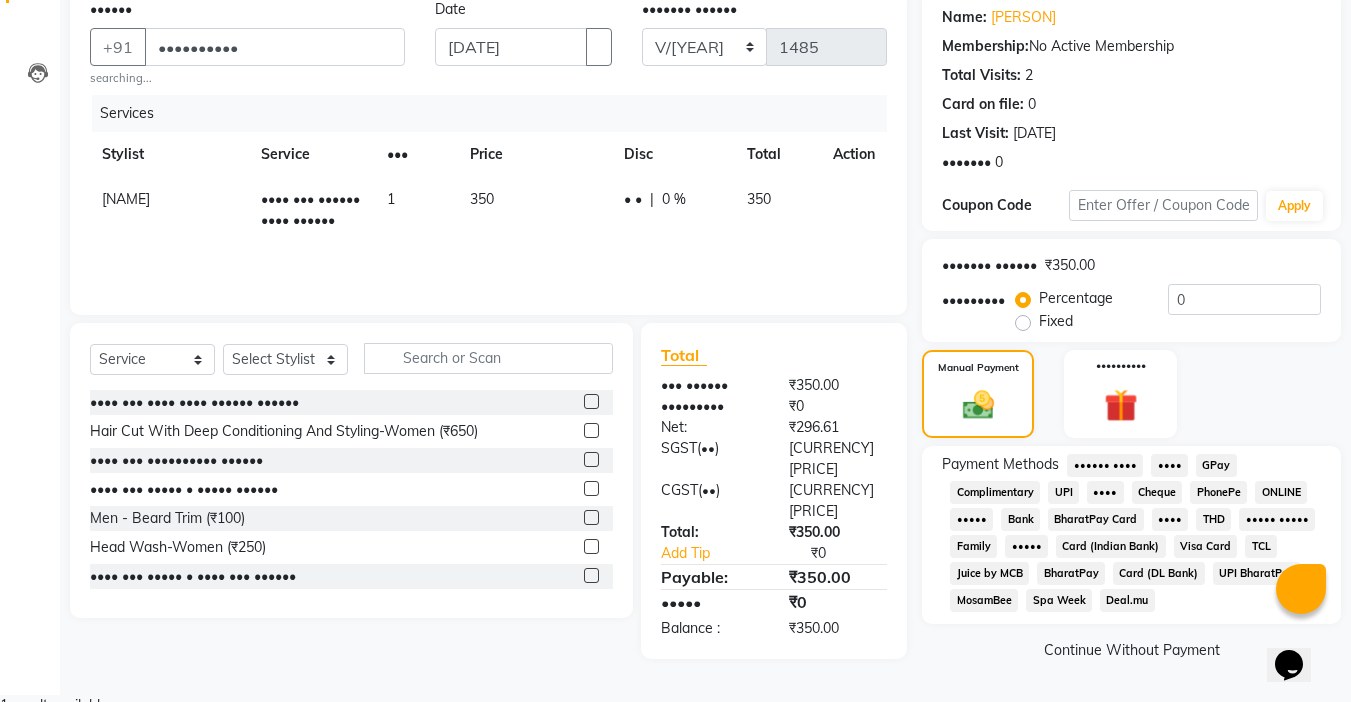 click on "UPI BharatPay" at bounding box center [1105, 465] 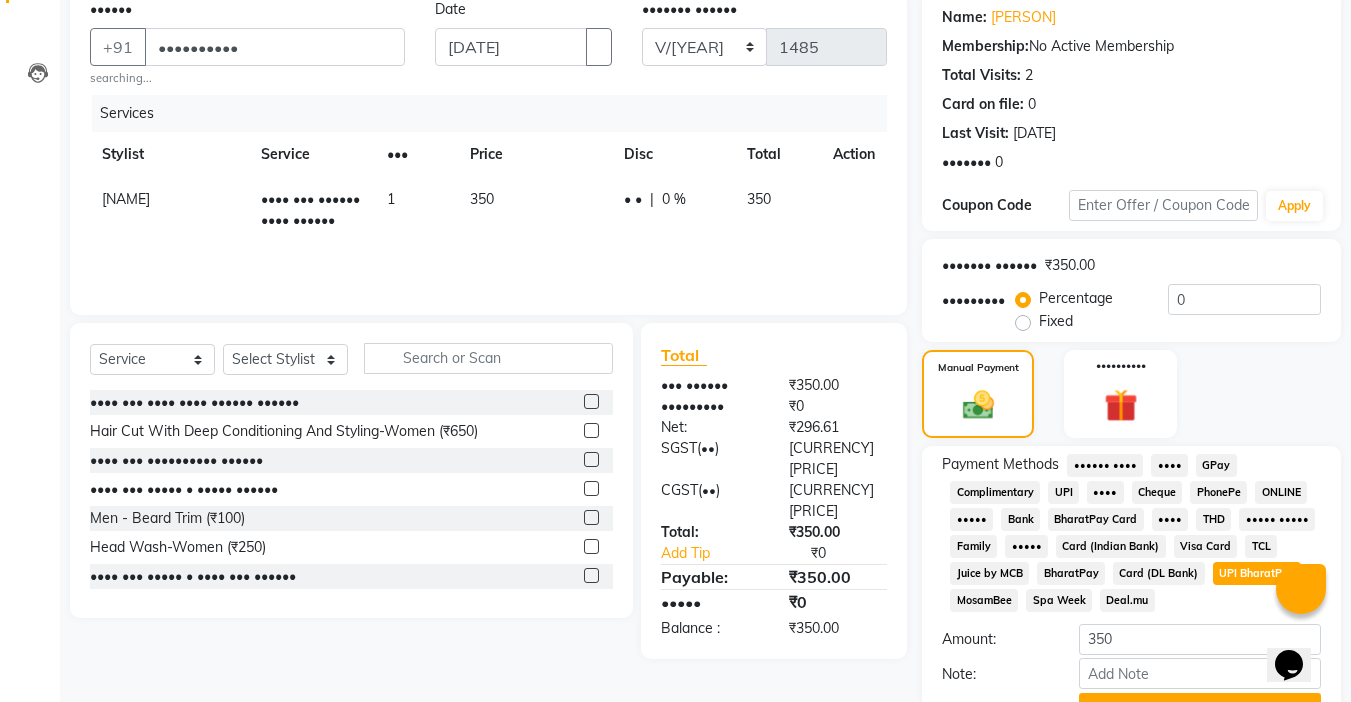 scroll, scrollTop: 265, scrollLeft: 0, axis: vertical 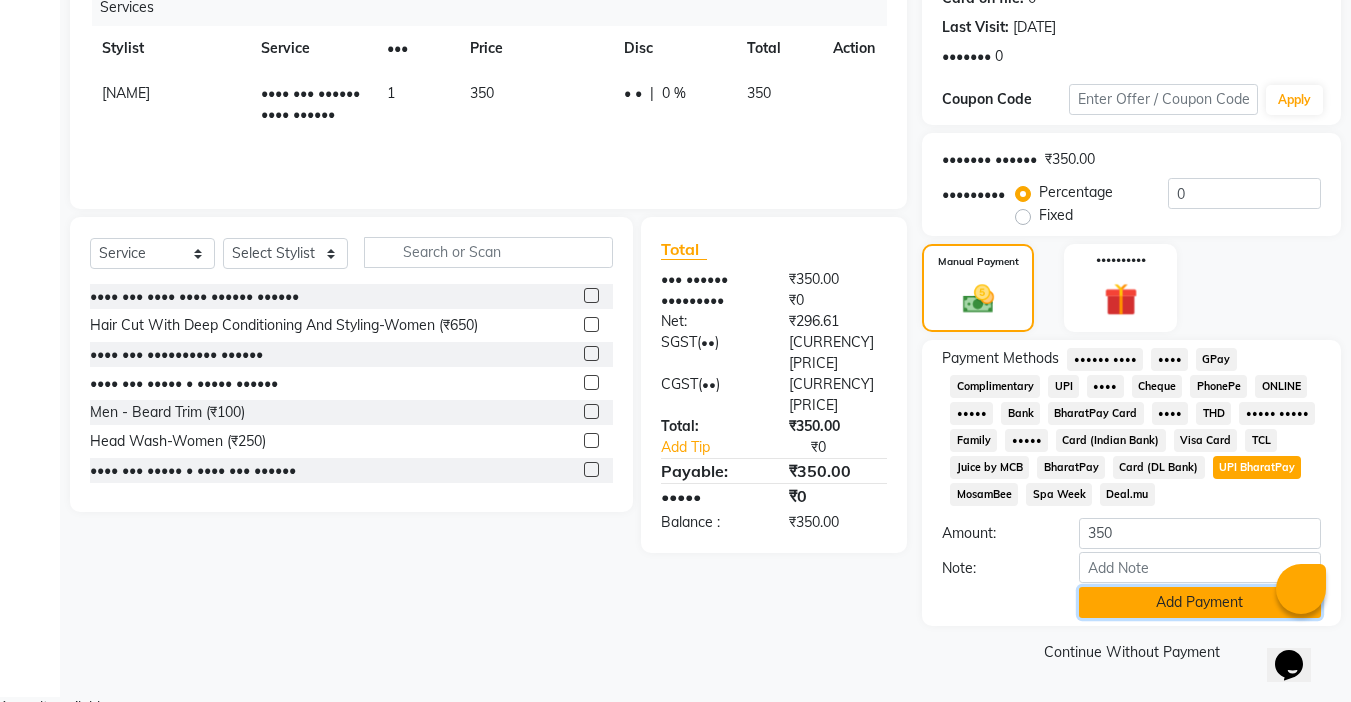 click on "Add Payment" at bounding box center [1200, 602] 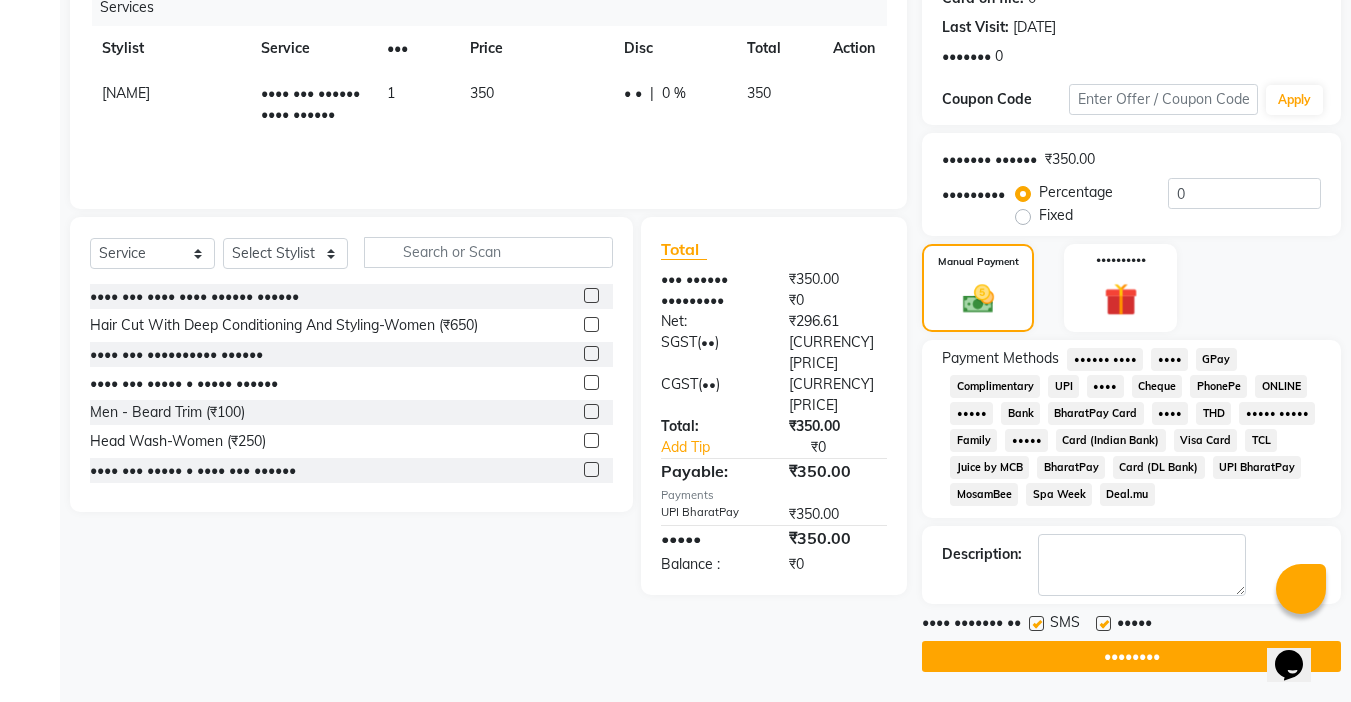 click at bounding box center (1103, 623) 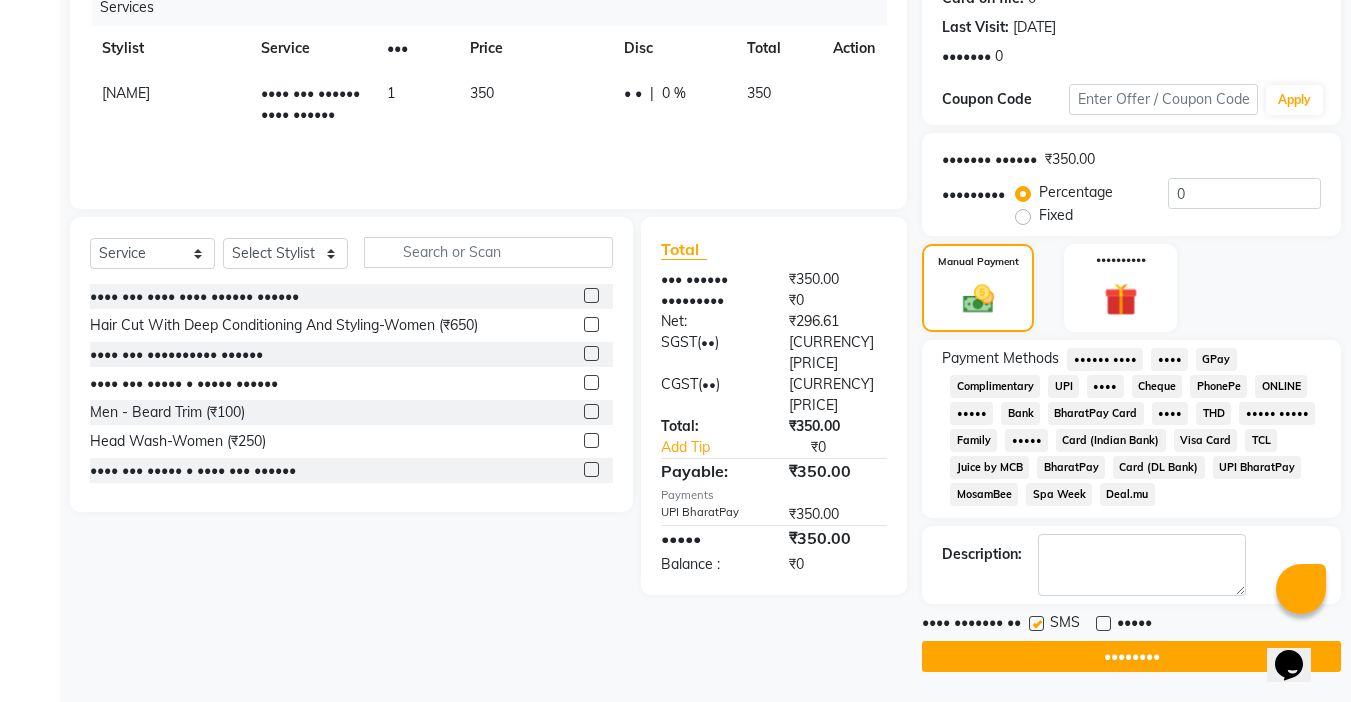 click at bounding box center [1036, 623] 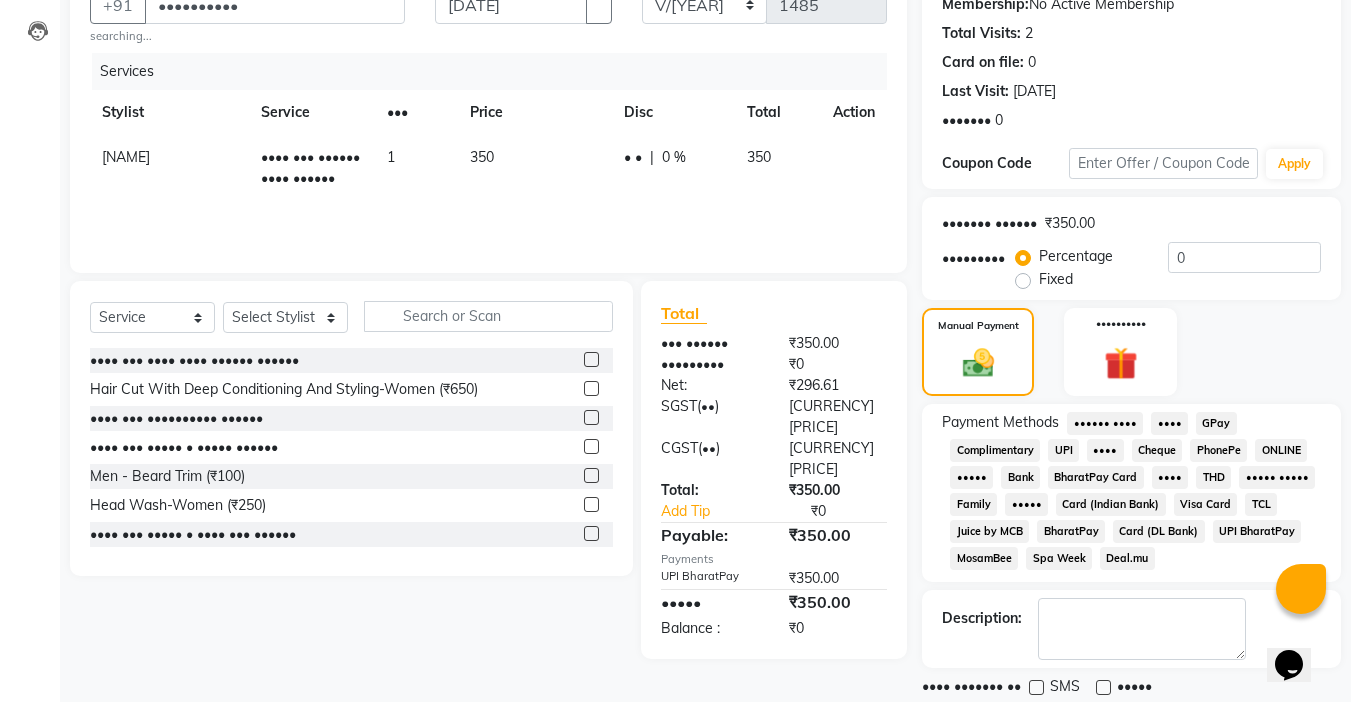 scroll, scrollTop: 272, scrollLeft: 0, axis: vertical 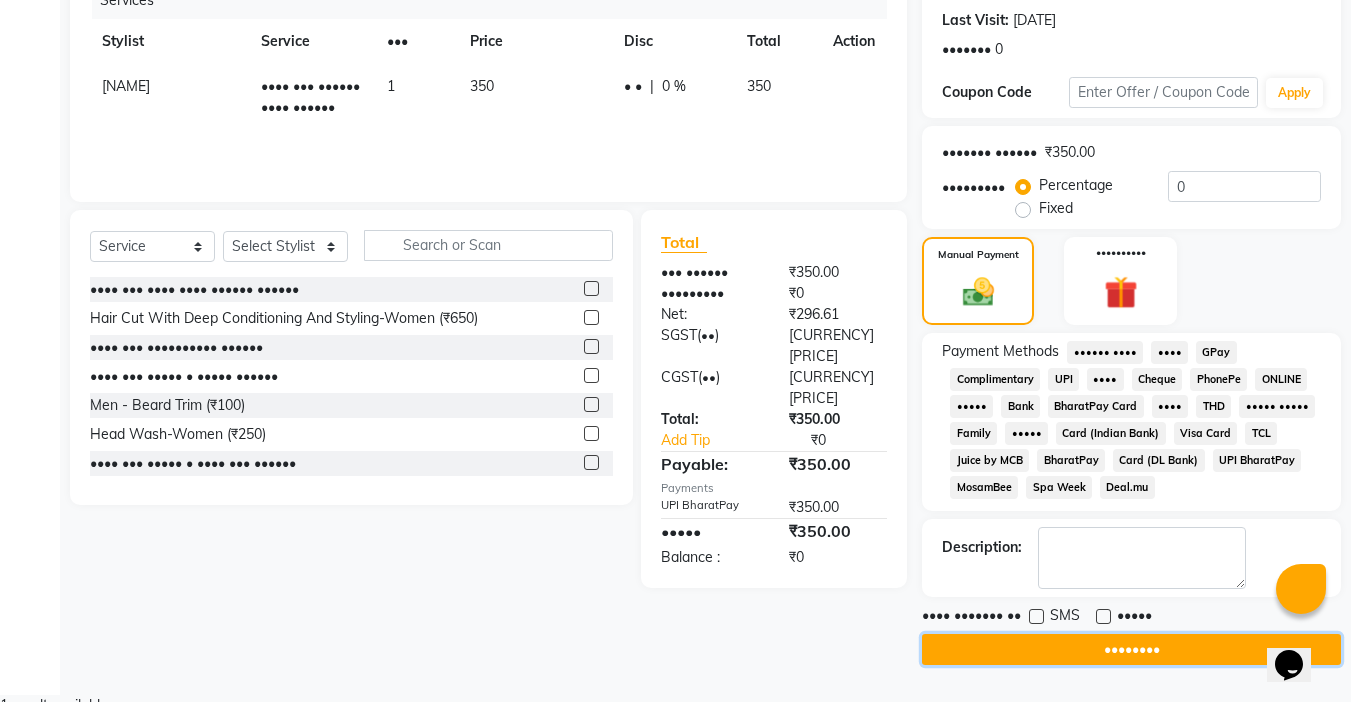 drag, startPoint x: 1138, startPoint y: 658, endPoint x: 1135, endPoint y: 647, distance: 11.401754 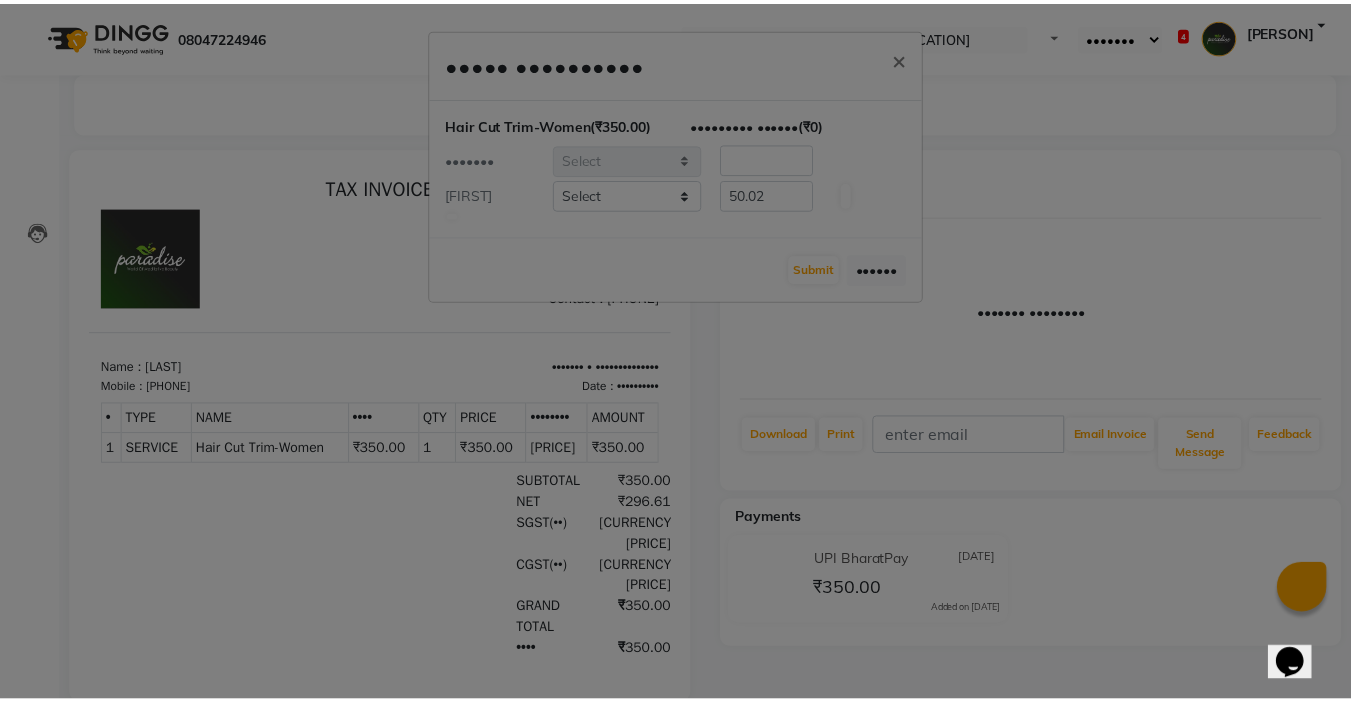 scroll, scrollTop: 0, scrollLeft: 0, axis: both 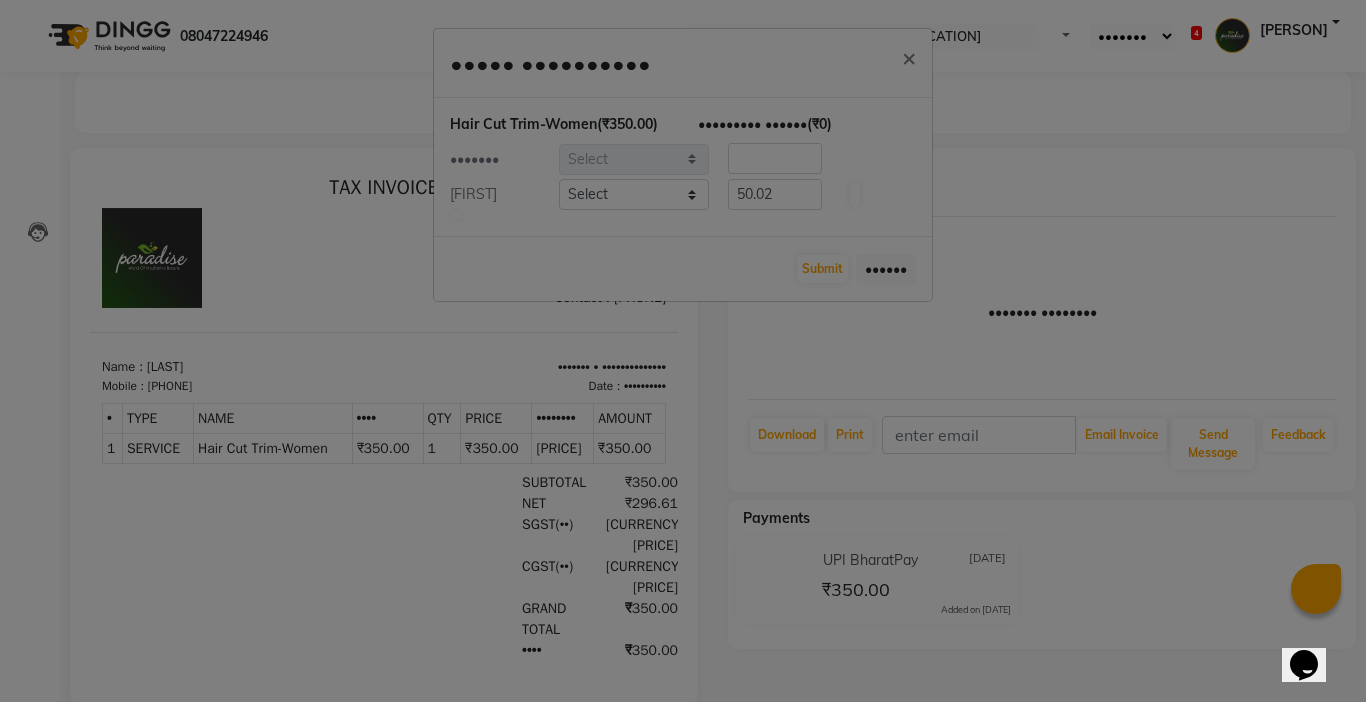 click on "Submit   Cancel" at bounding box center (683, 268) 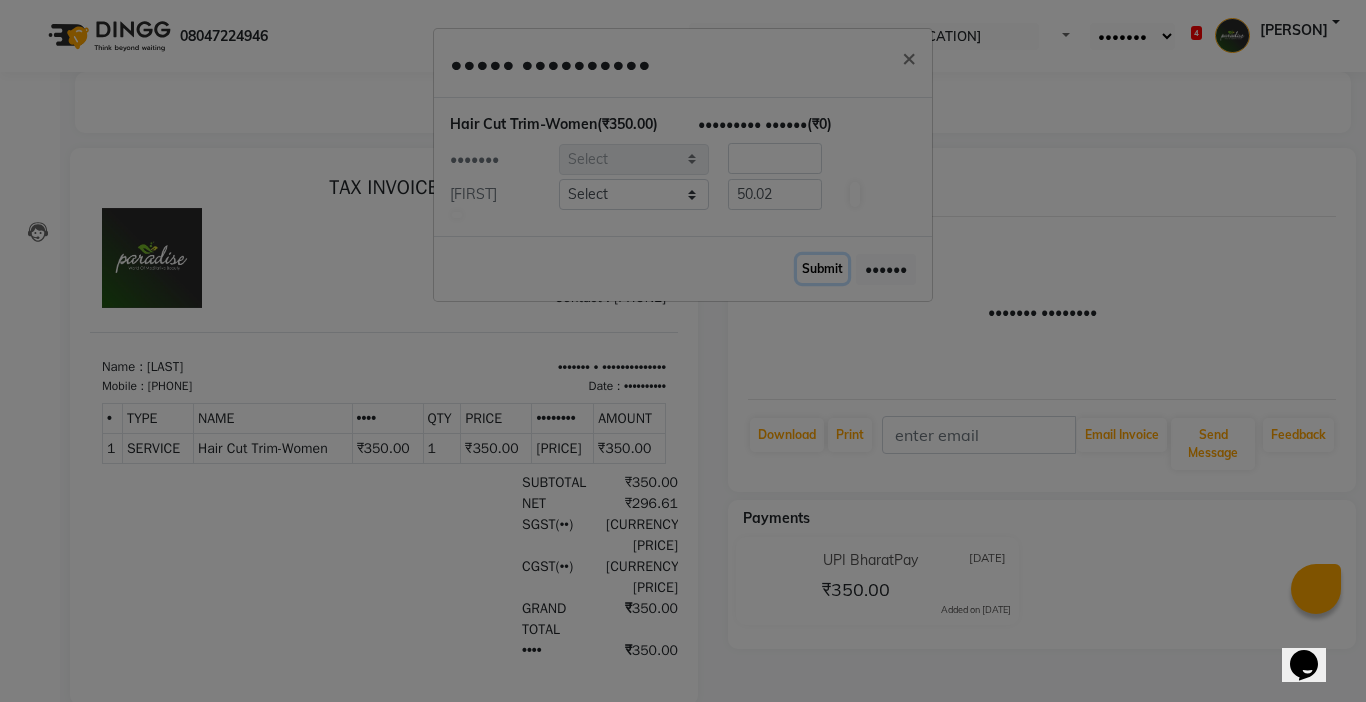 click on "Submit" at bounding box center [822, 269] 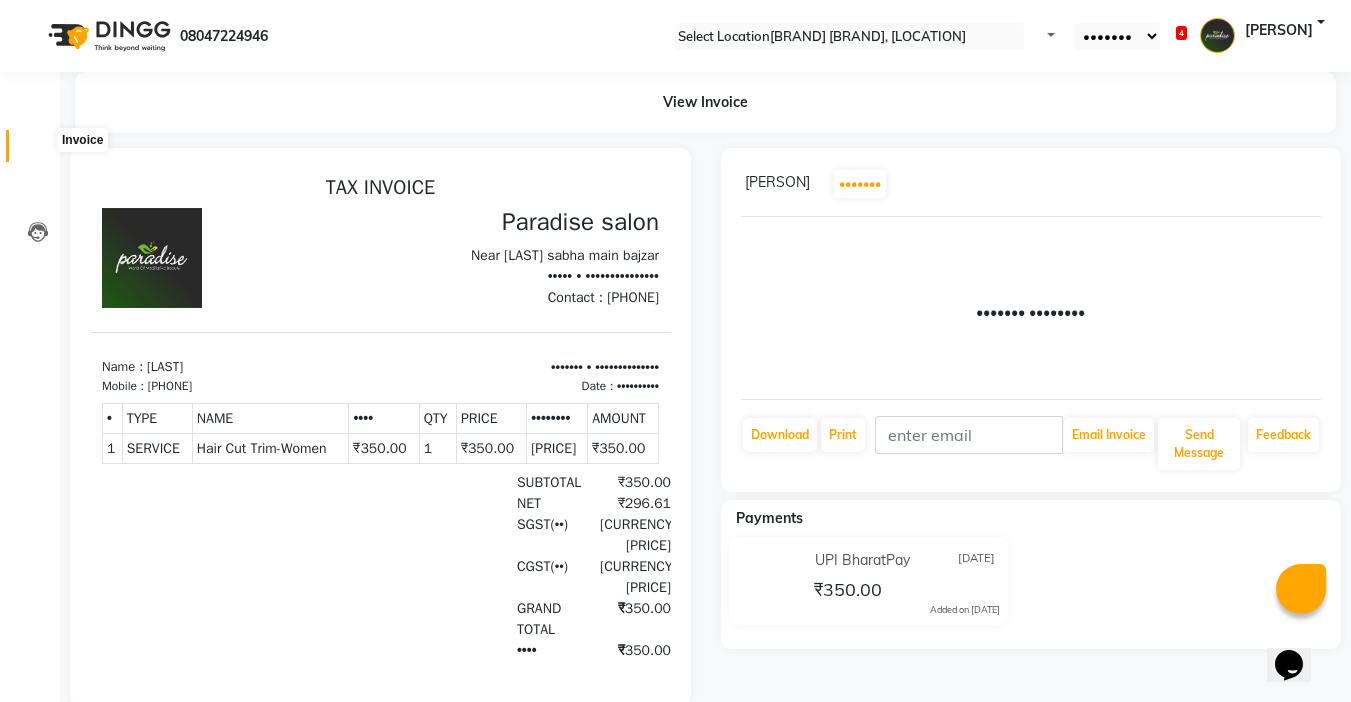 click at bounding box center (38, 151) 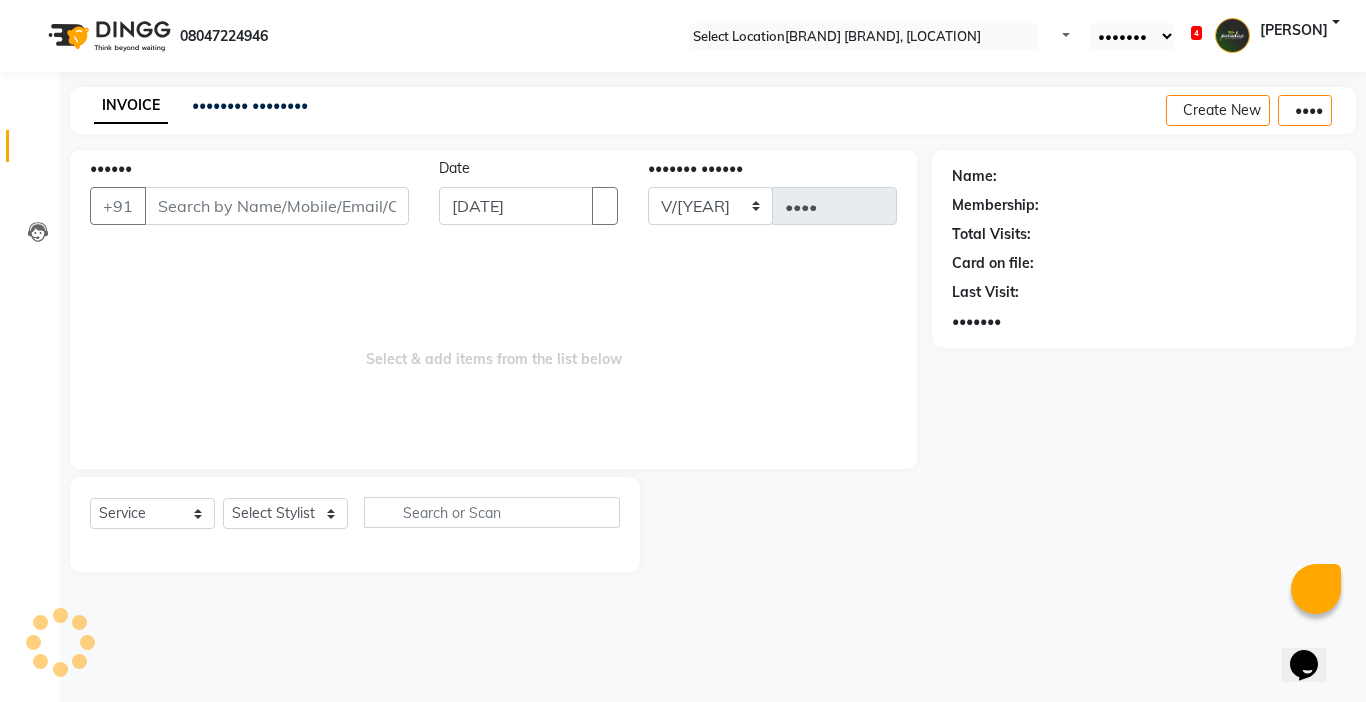 click on "••••••" at bounding box center [277, 206] 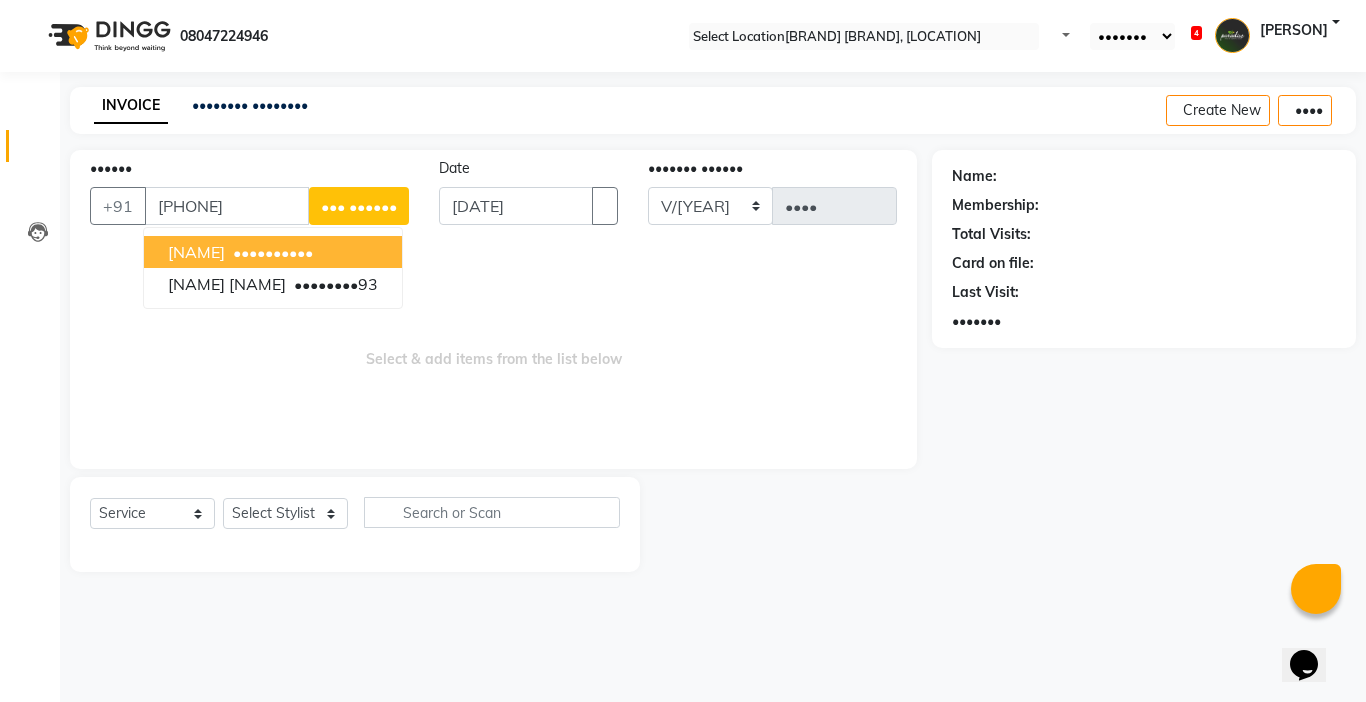 type on "[PHONE]" 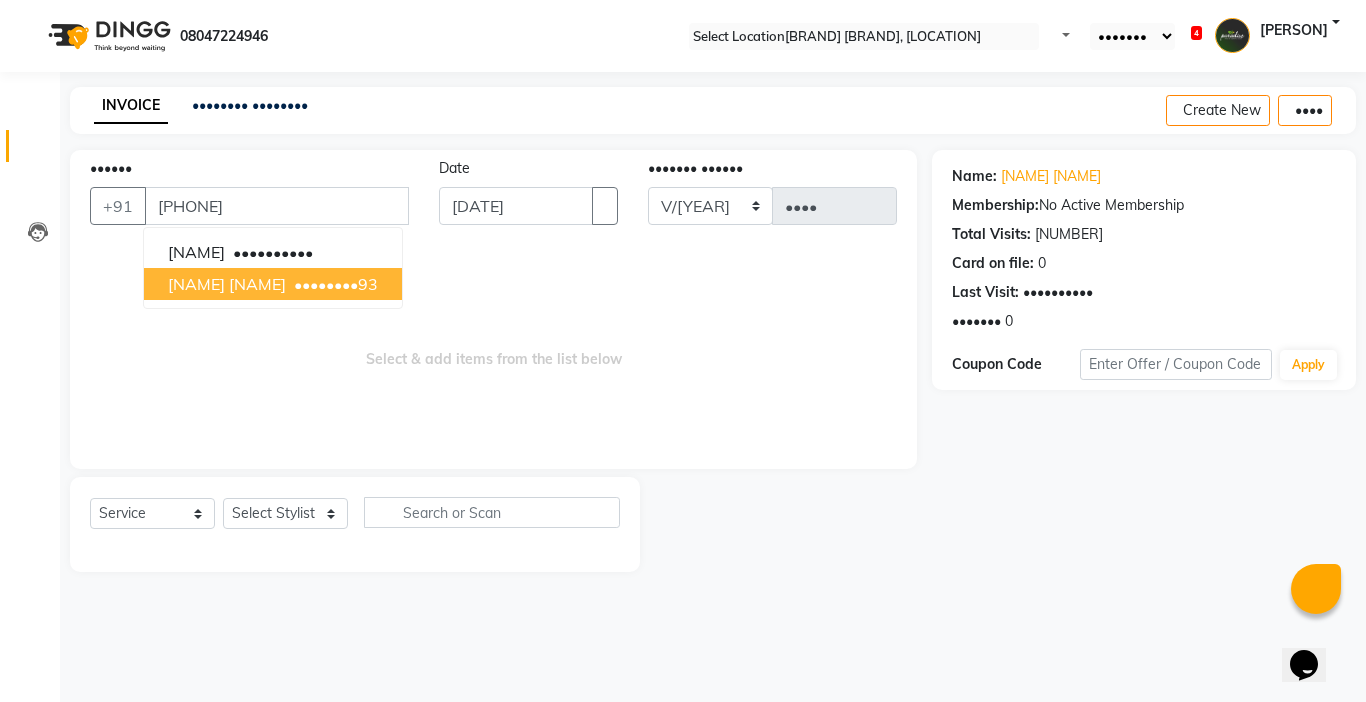 click on "Select & add items from the list below" at bounding box center [493, 349] 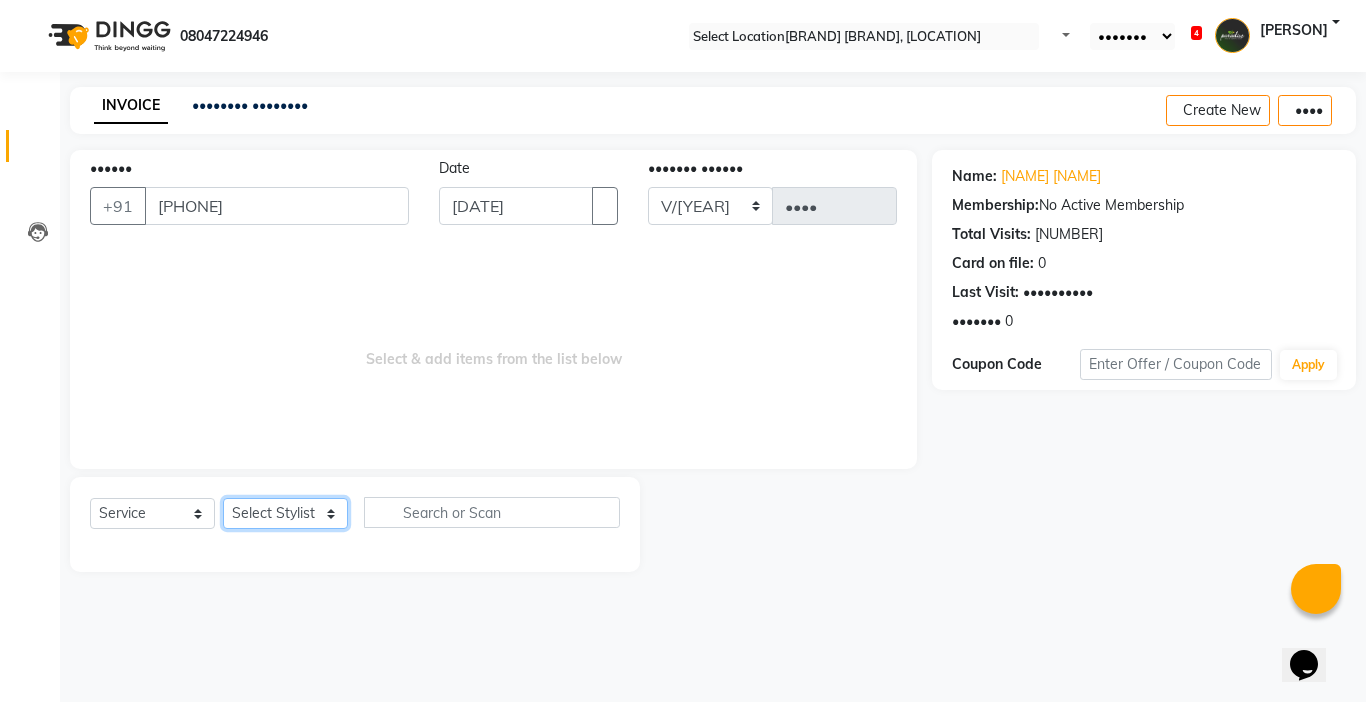 click on "Select Stylist Abby aman  Anil anku company Deepak Deepika Gourav Heena ishu Jagdeesh kanchan Love preet Maddy Manpreet student Meenu Naina Palak Palak Sharma Radika Rajneesh Student Seema Shagun Shifali - Student Shweta  Sujata Surinder Paul Vansh Vikas Vishal" at bounding box center [285, 513] 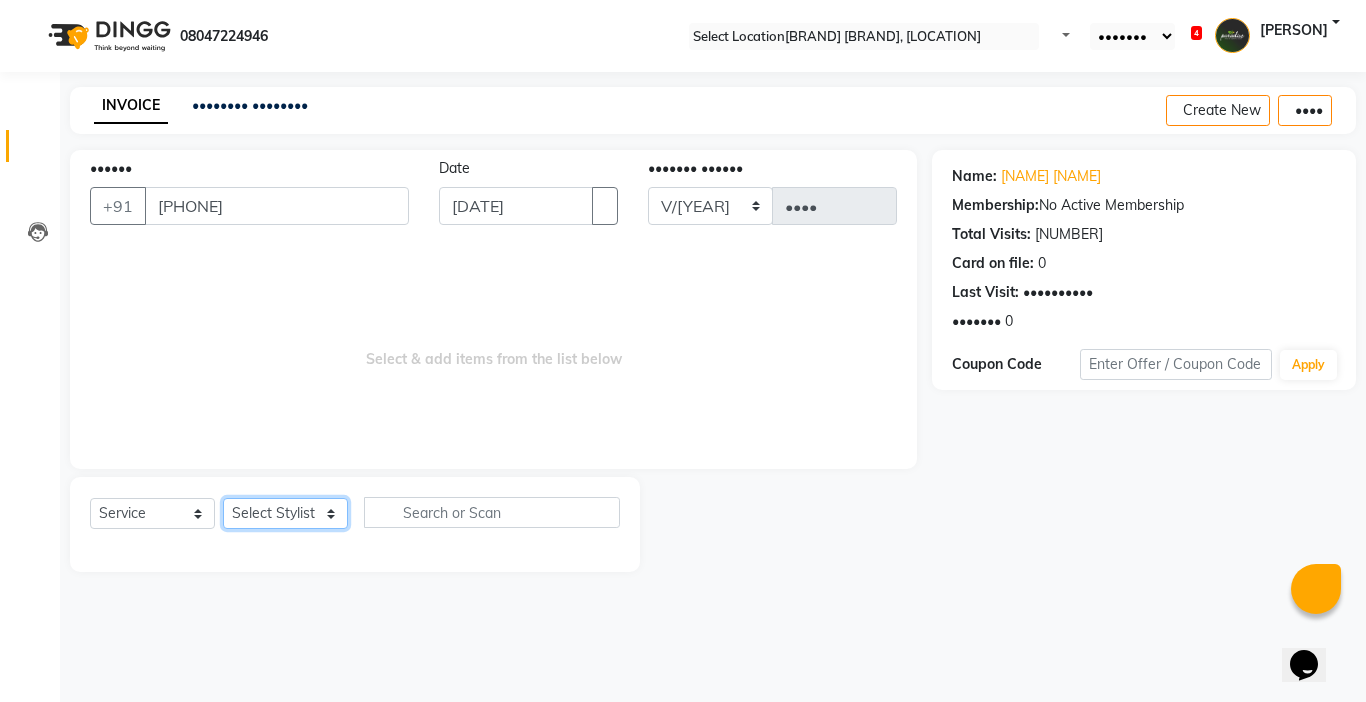 select on "•••••" 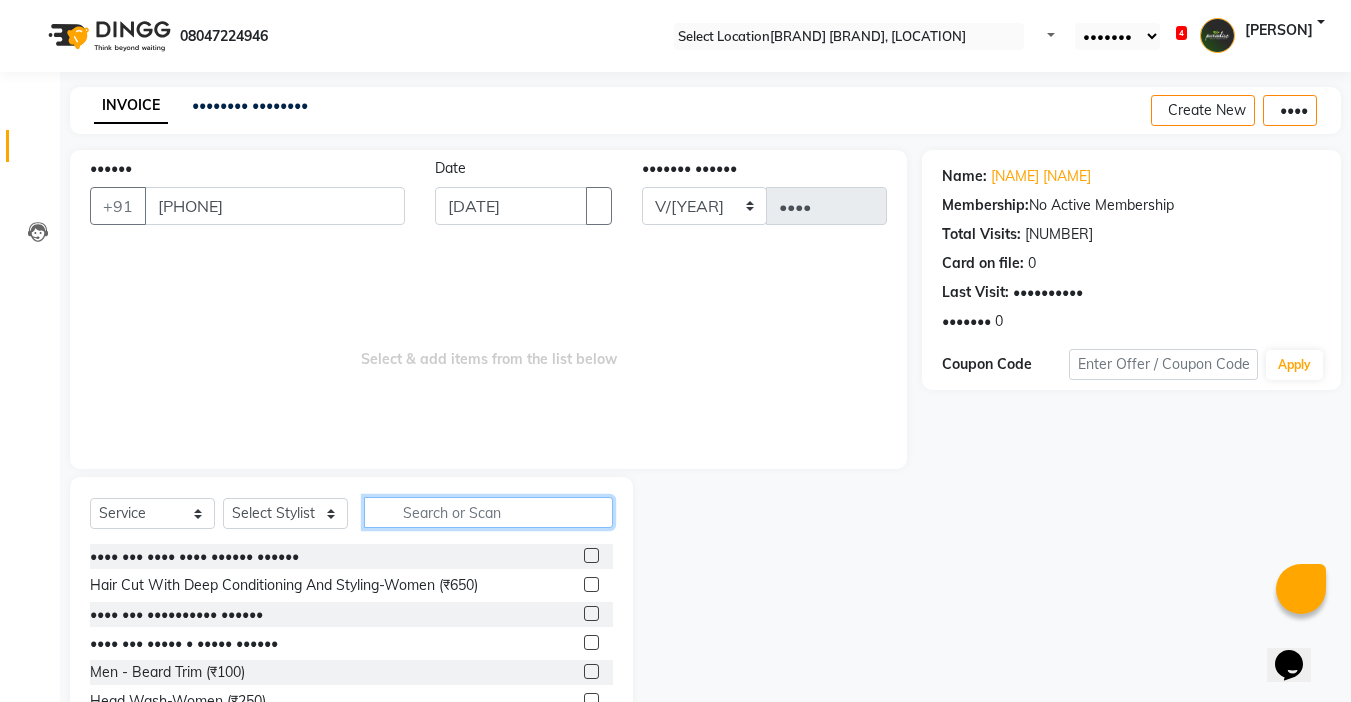 click at bounding box center [488, 512] 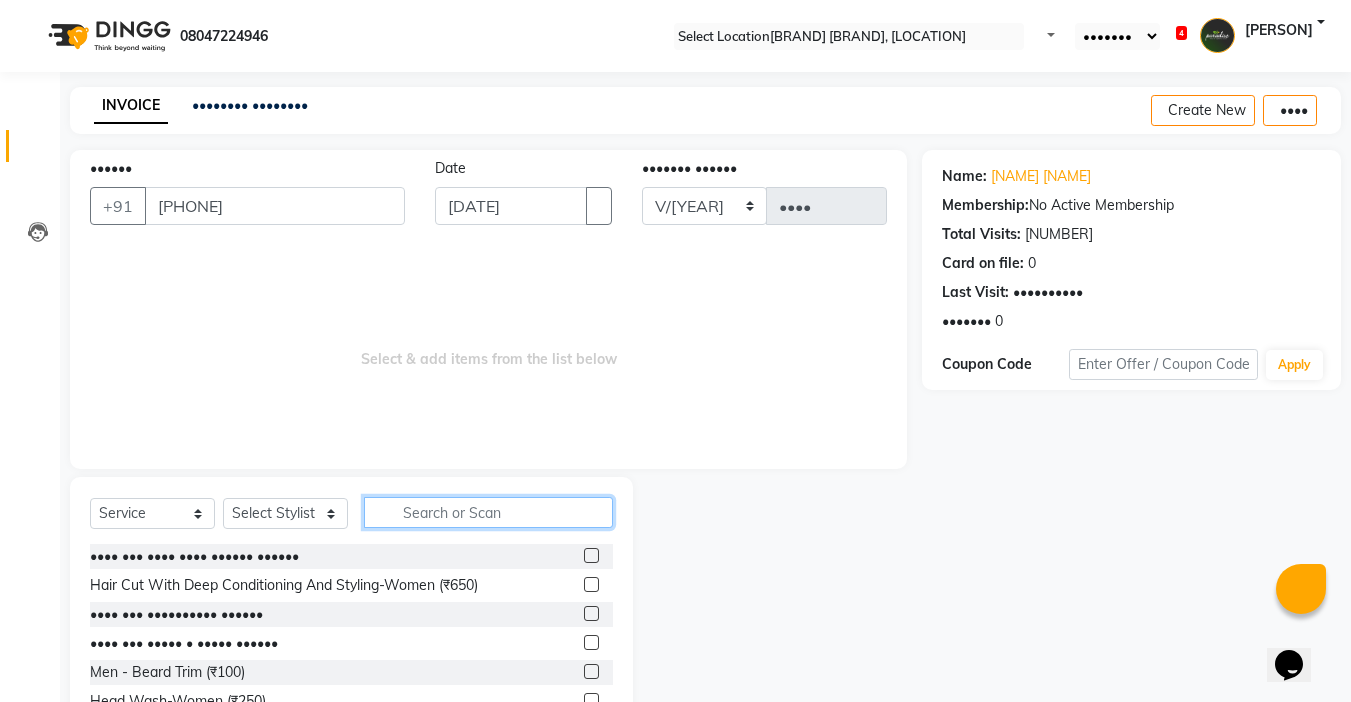 scroll, scrollTop: 99, scrollLeft: 0, axis: vertical 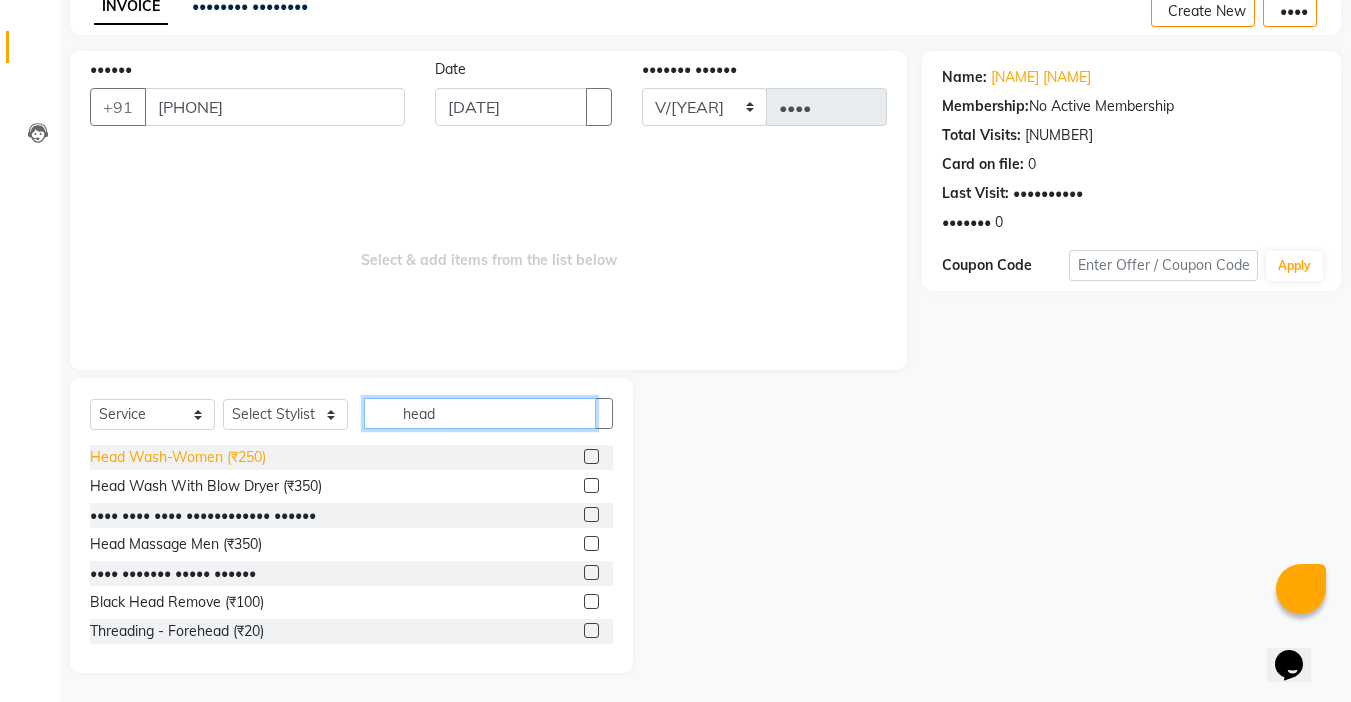 type on "head" 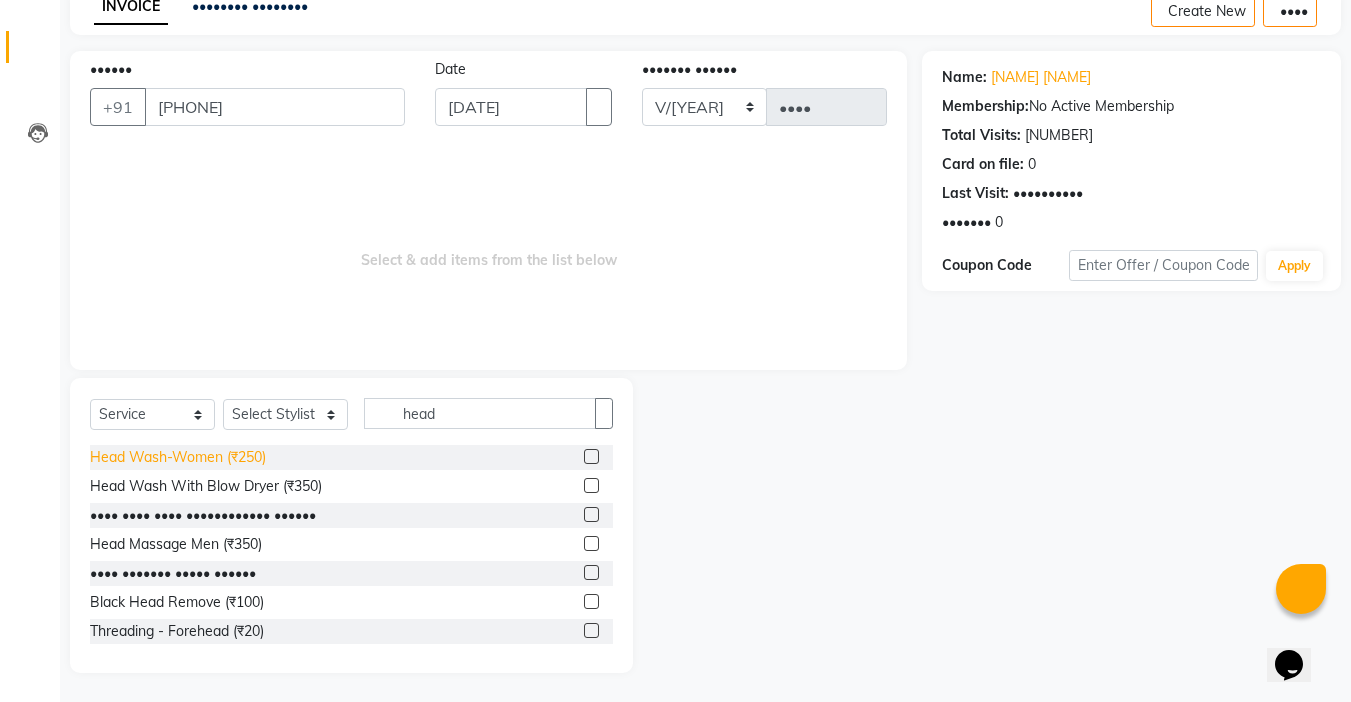 click on "Head Wash-Women (₹250)" at bounding box center [178, 457] 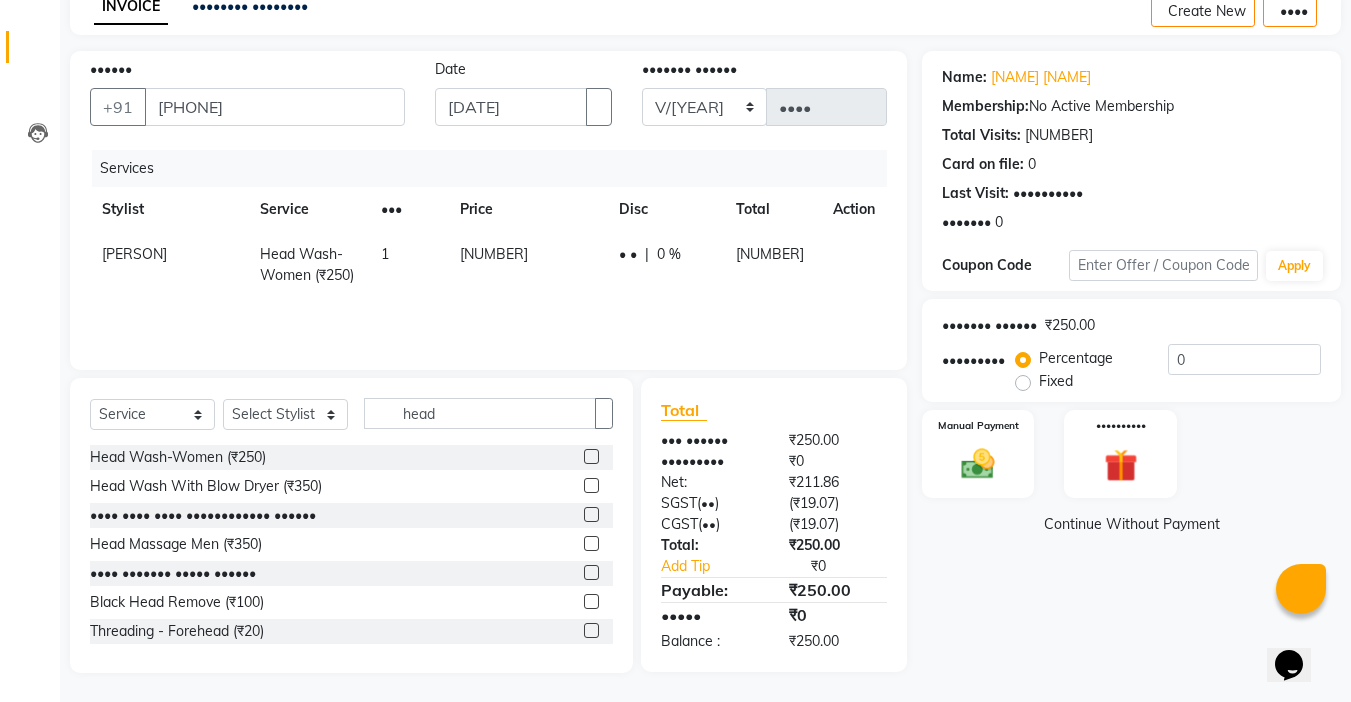 click on "[NUMBER]" at bounding box center [527, 265] 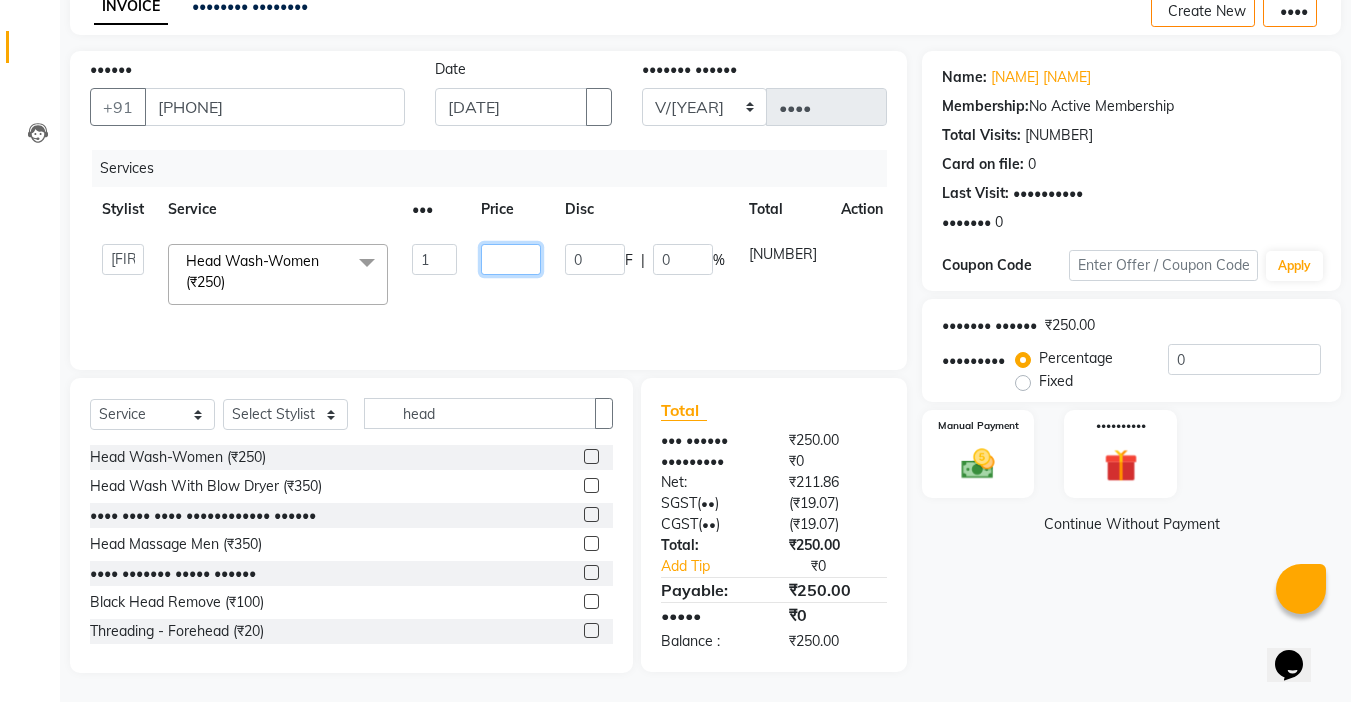 click on "[NUMBER]" at bounding box center (434, 259) 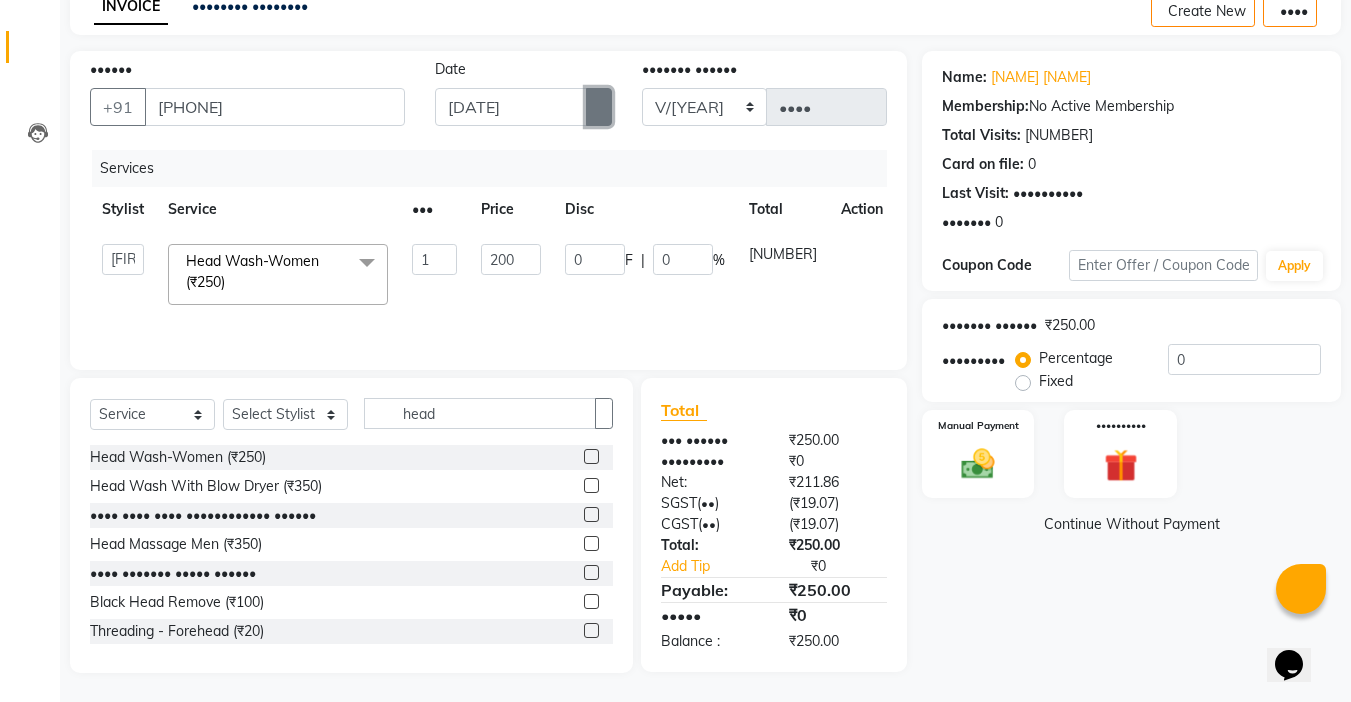 click at bounding box center (599, 107) 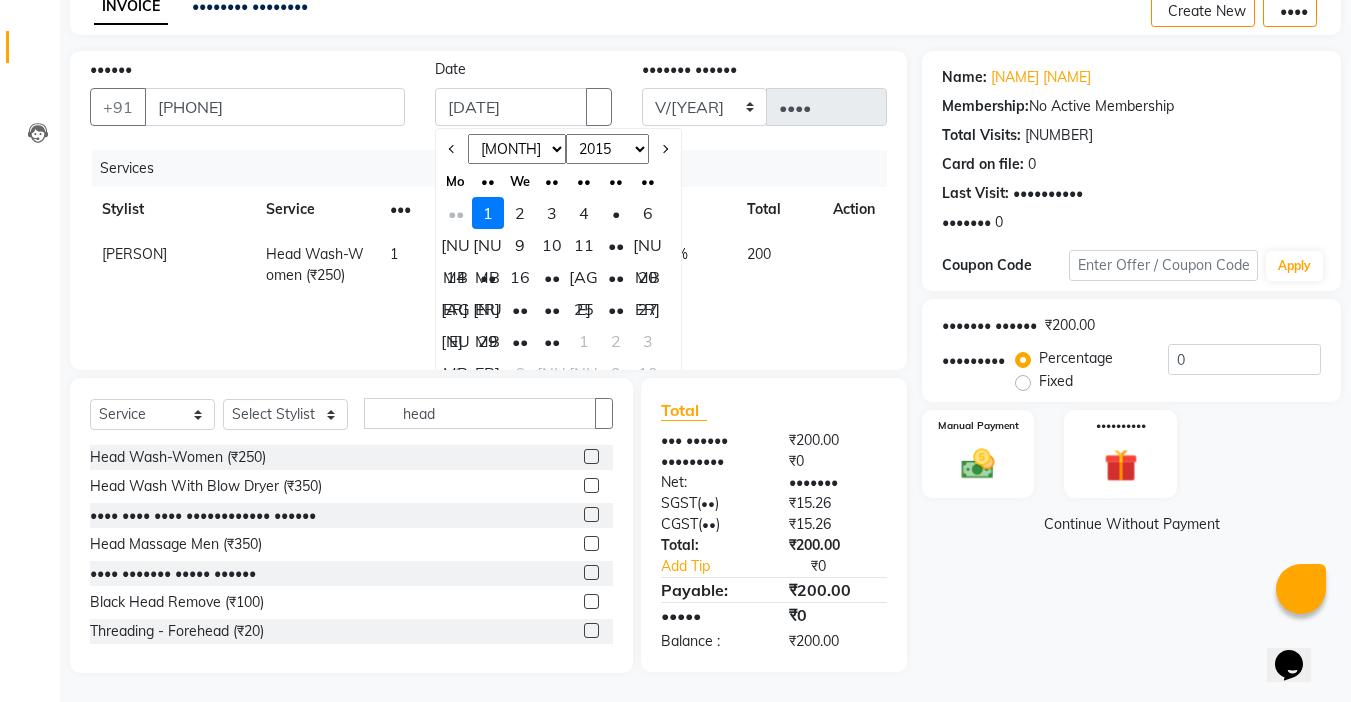 click at bounding box center [452, 149] 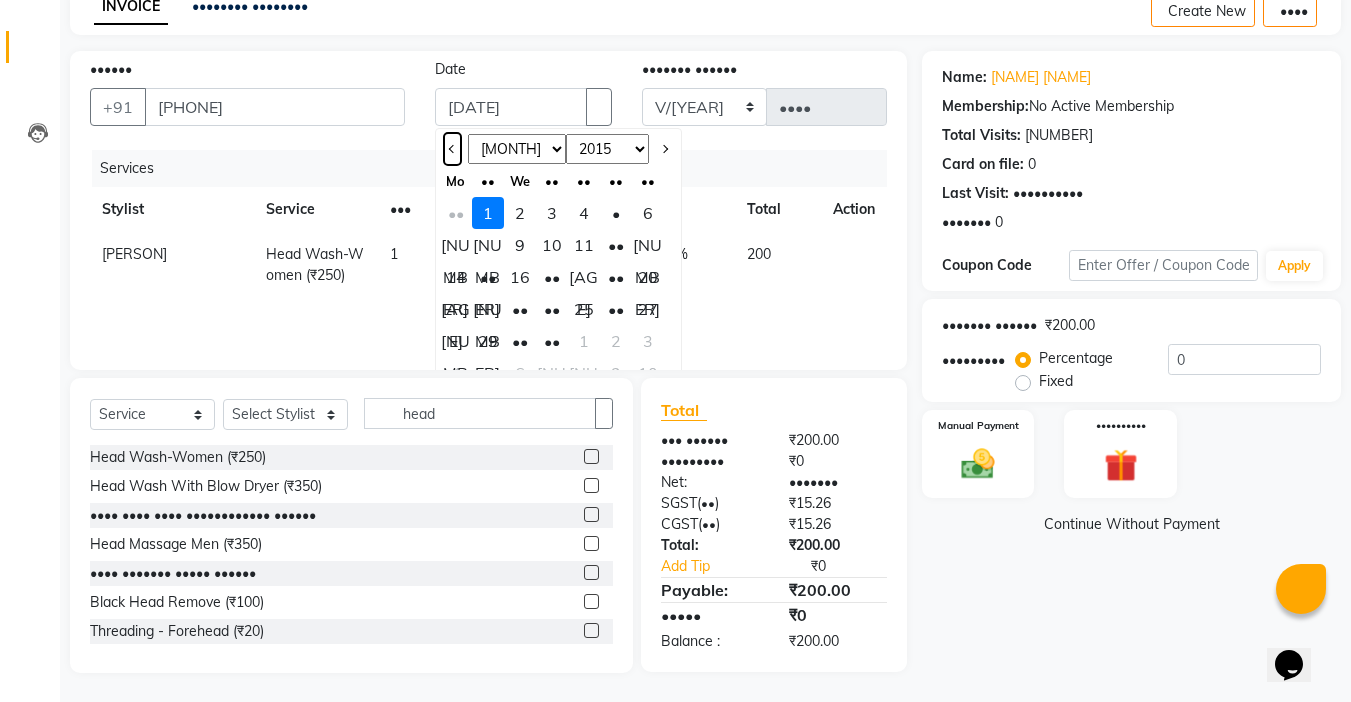 click at bounding box center [452, 149] 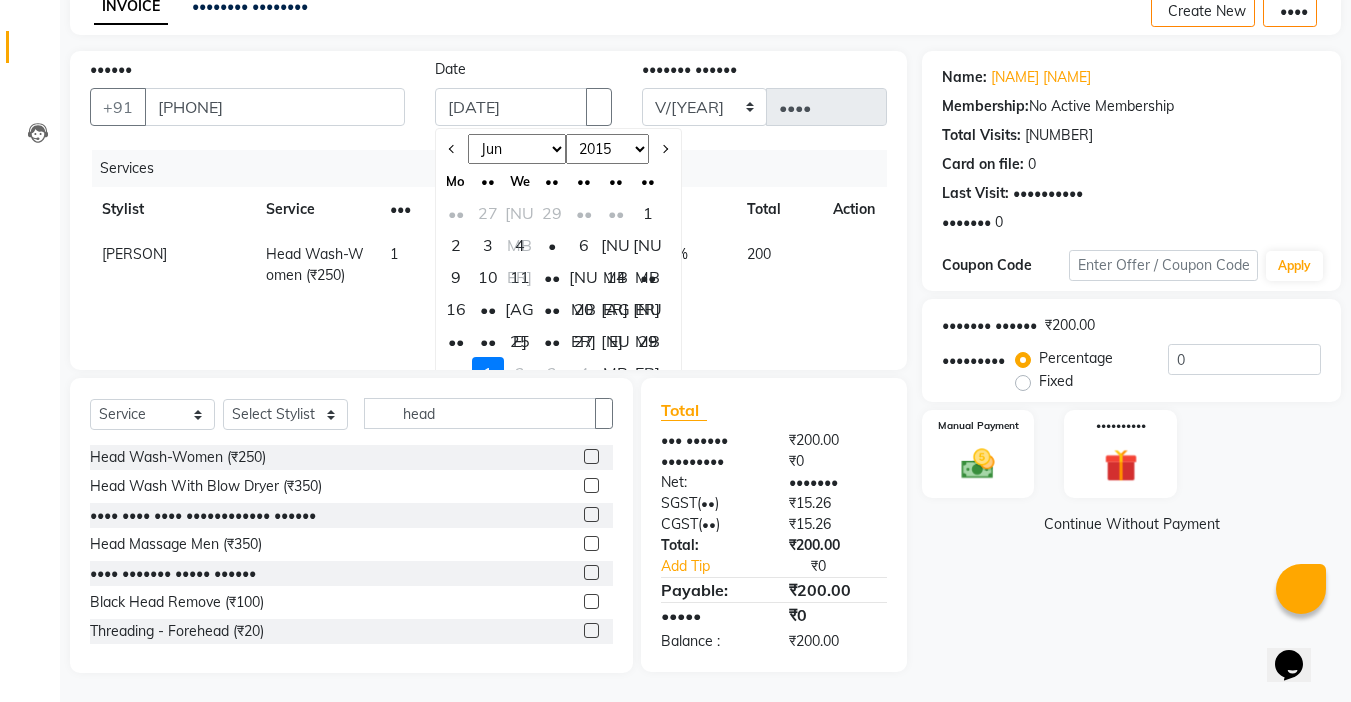 click on "••" at bounding box center (552, 309) 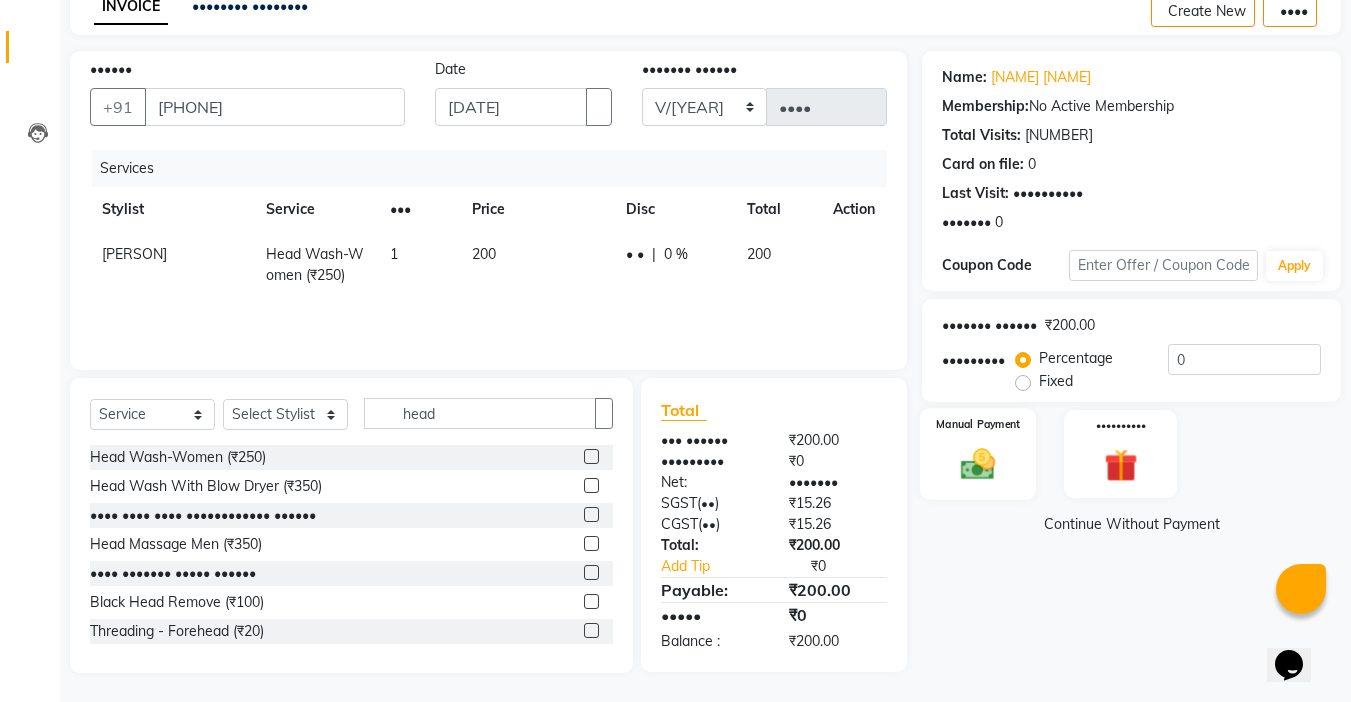 click on "Manual Payment" at bounding box center (978, 454) 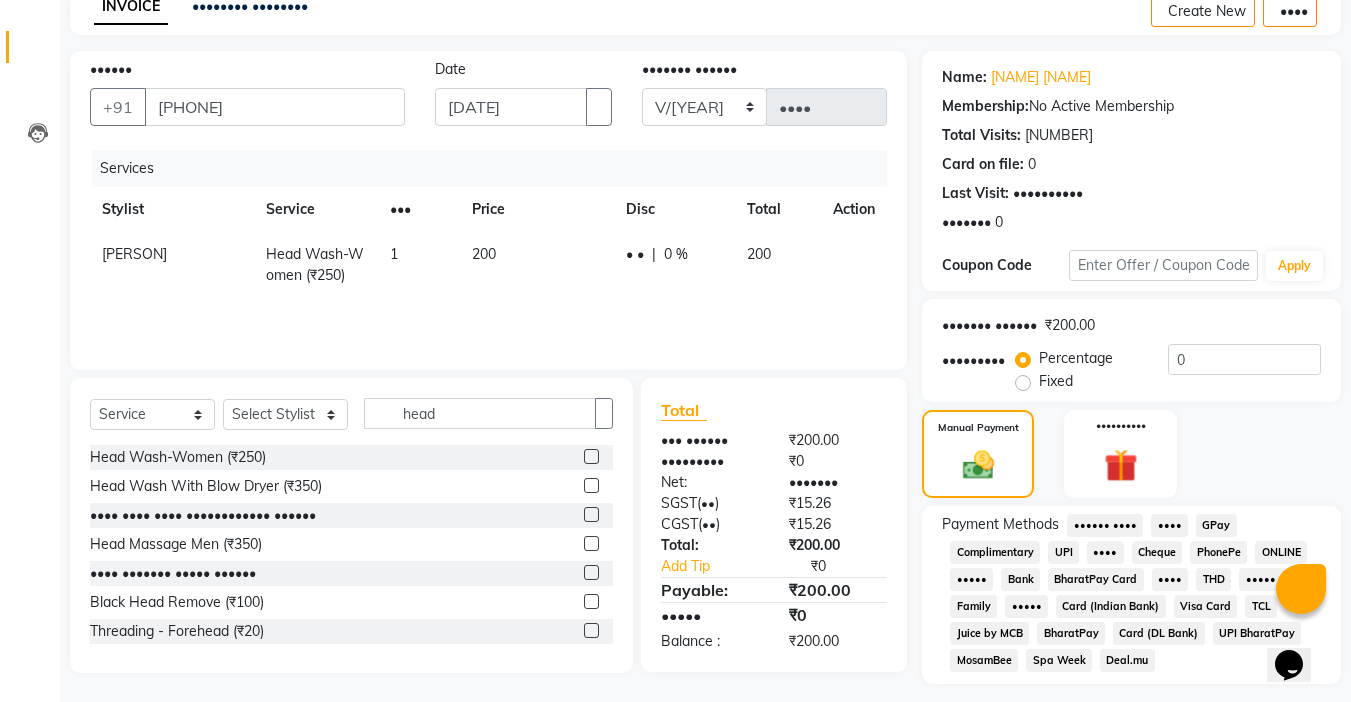 click on "UPI BharatPay" at bounding box center (1105, 525) 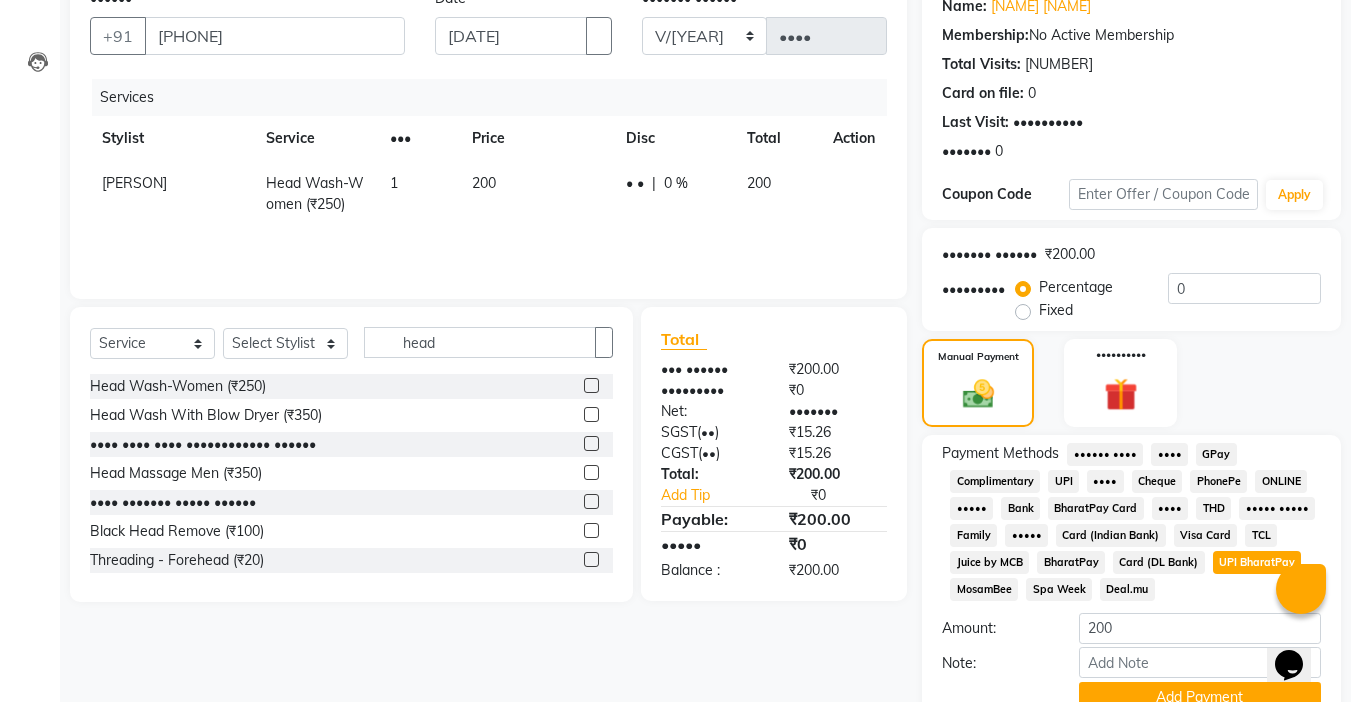 scroll, scrollTop: 265, scrollLeft: 0, axis: vertical 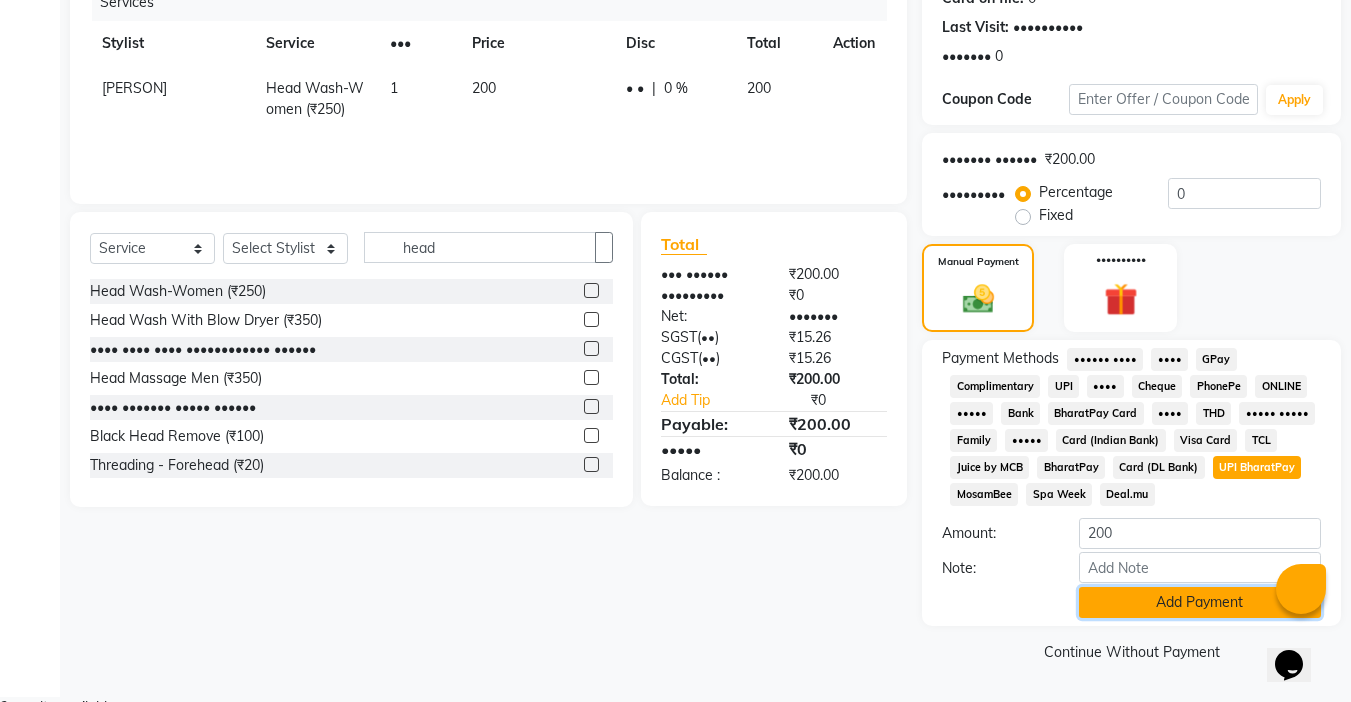 click on "Add Payment" at bounding box center (1200, 602) 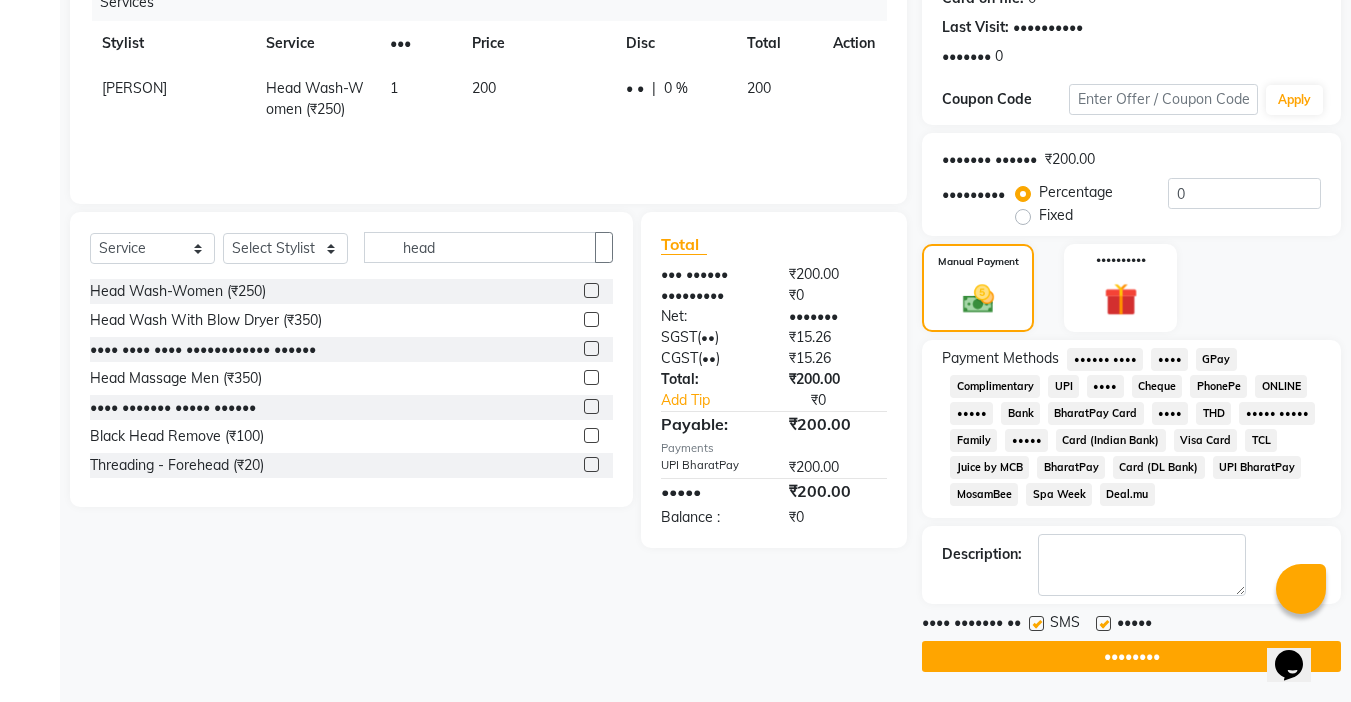 click at bounding box center (1103, 623) 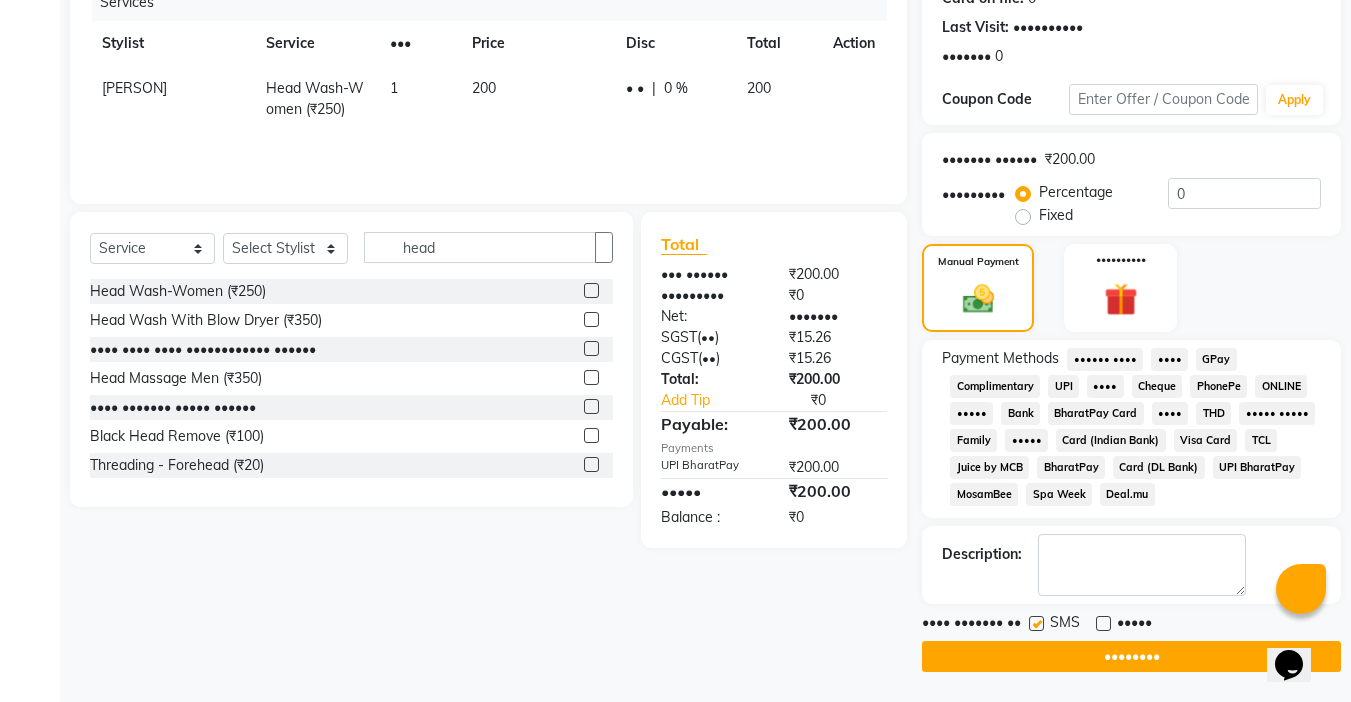click at bounding box center [1036, 623] 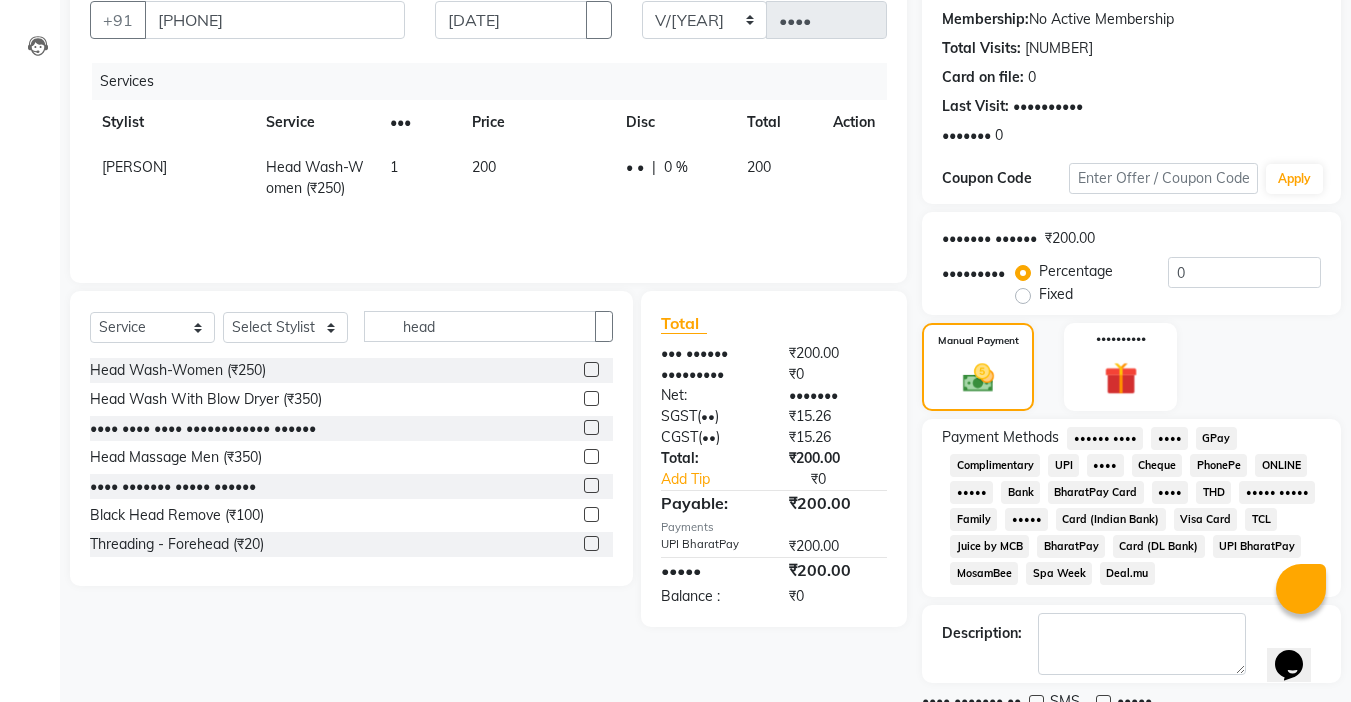 scroll, scrollTop: 272, scrollLeft: 0, axis: vertical 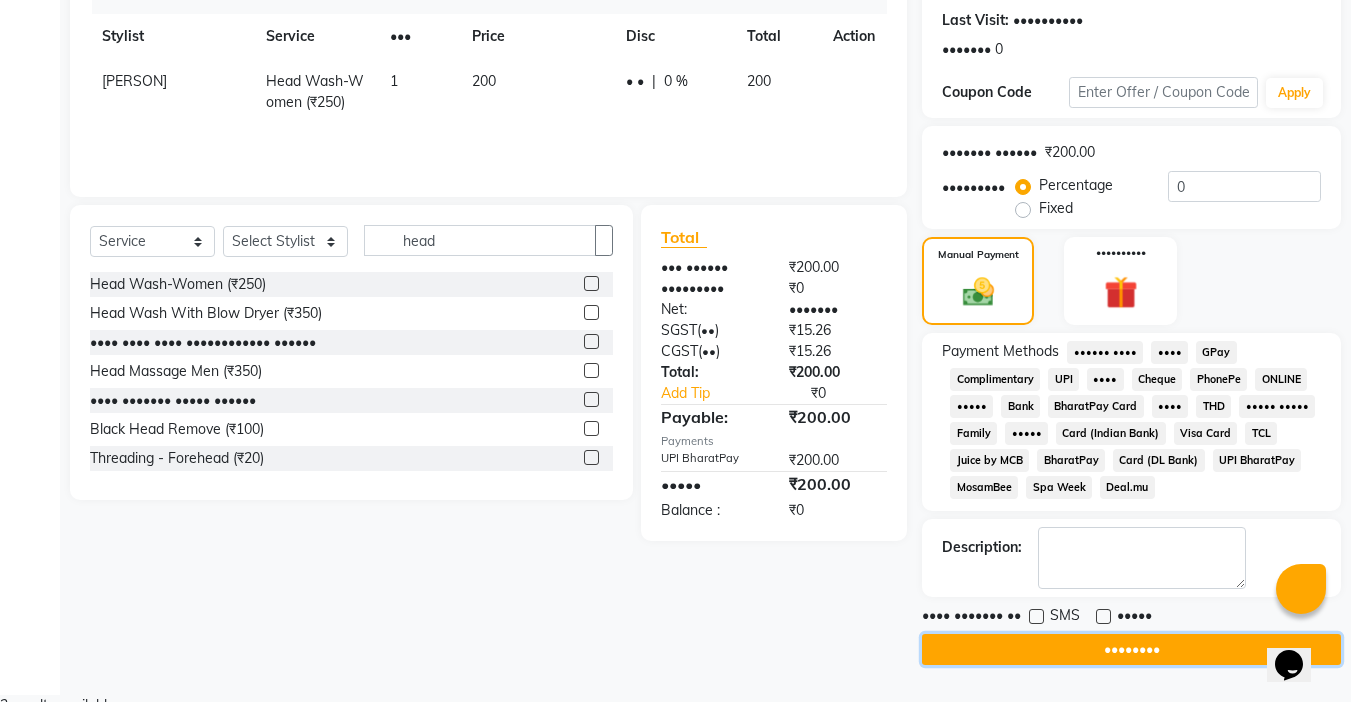 click on "••••••••" at bounding box center (1131, 649) 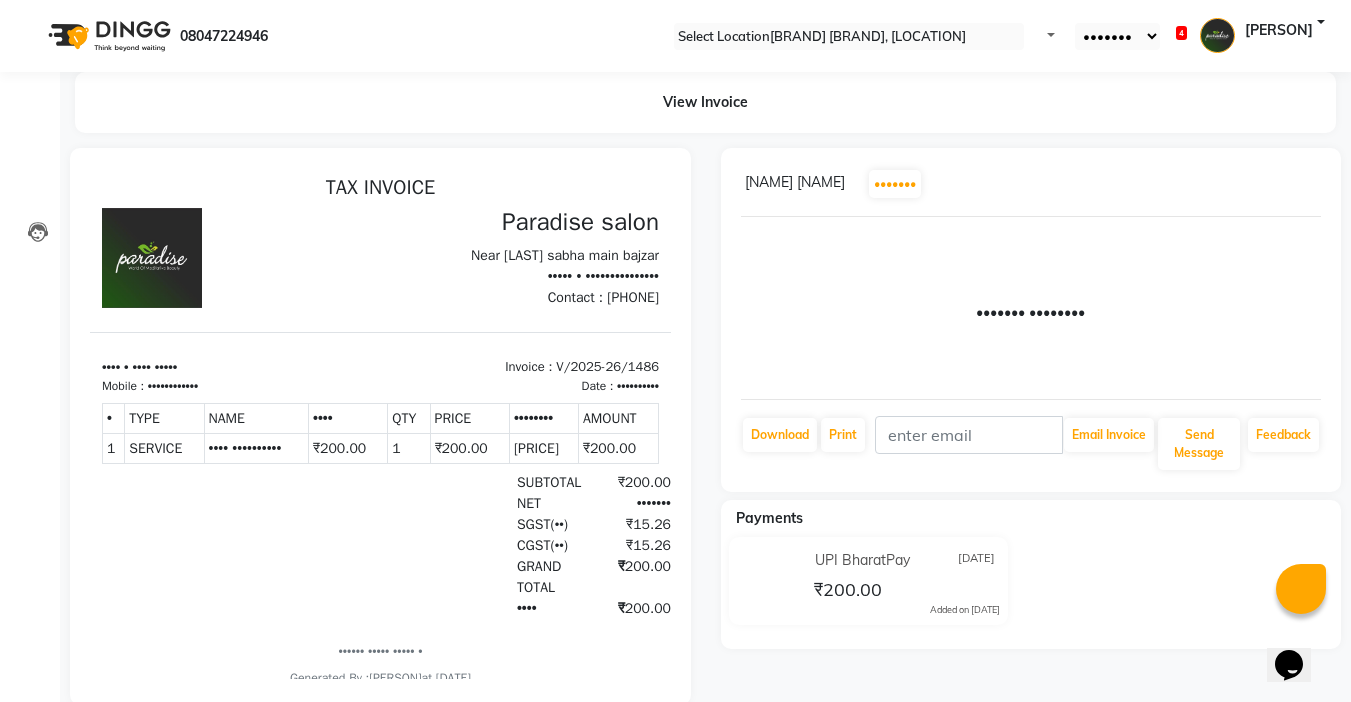 scroll, scrollTop: 0, scrollLeft: 0, axis: both 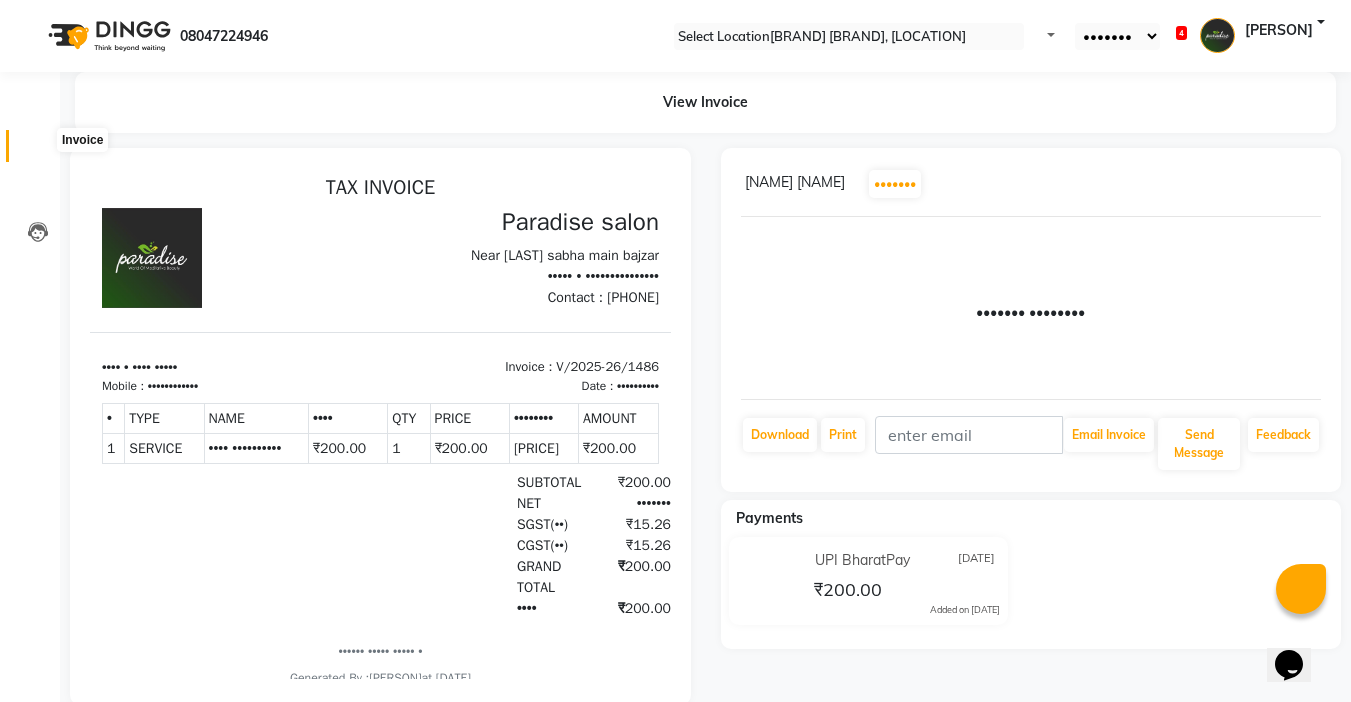 click at bounding box center (38, 151) 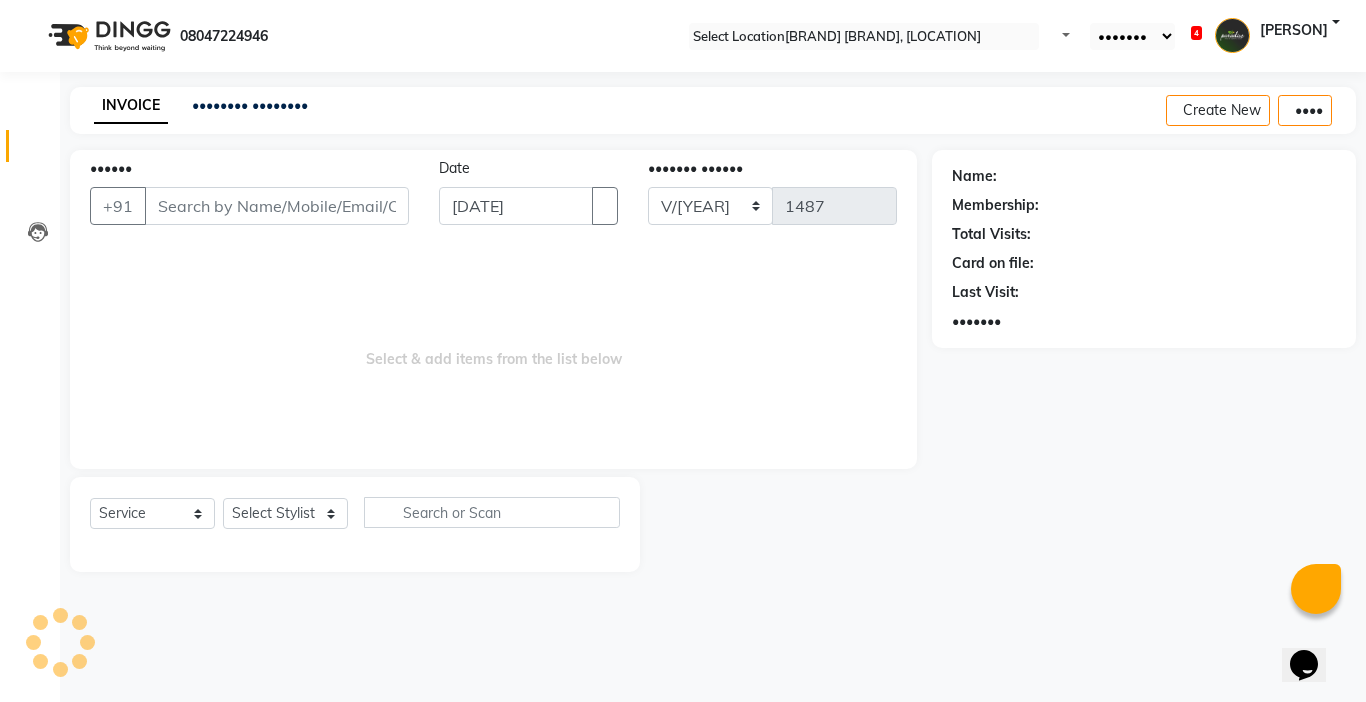 click on "••••••" at bounding box center [277, 206] 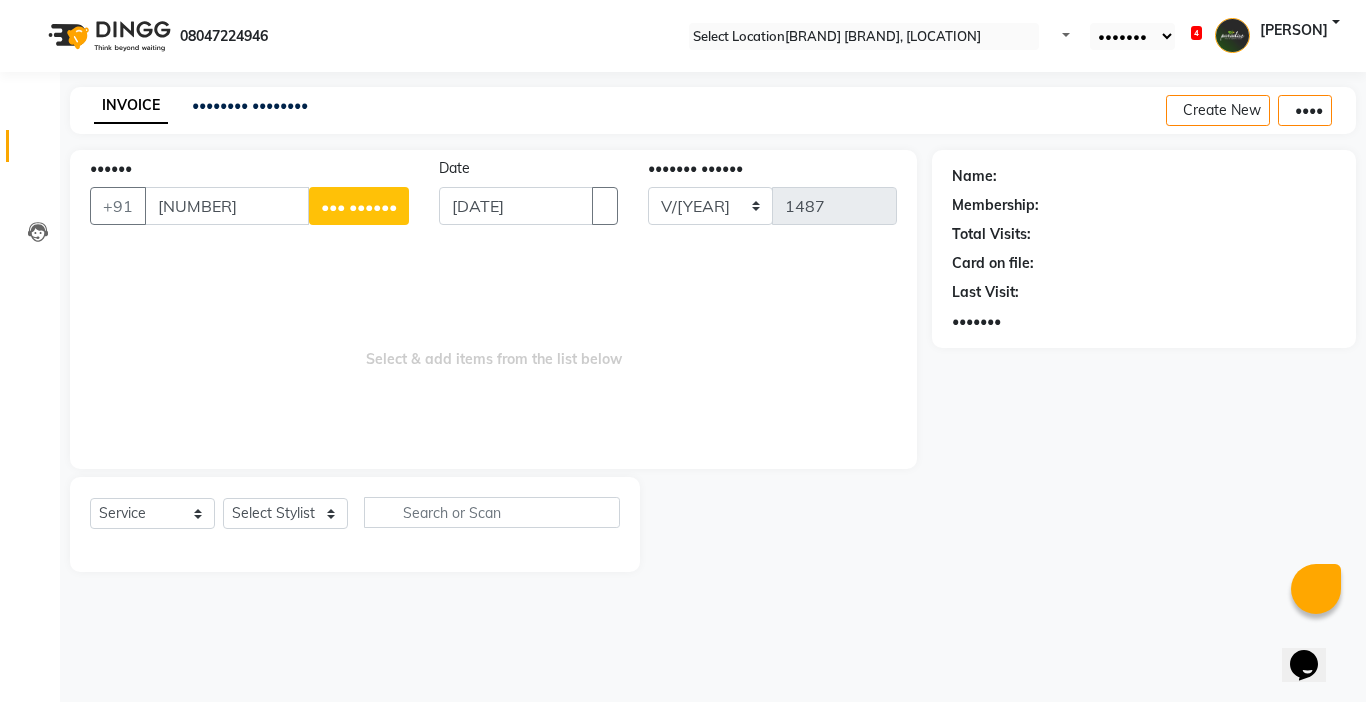 drag, startPoint x: 277, startPoint y: 210, endPoint x: 0, endPoint y: 210, distance: 277 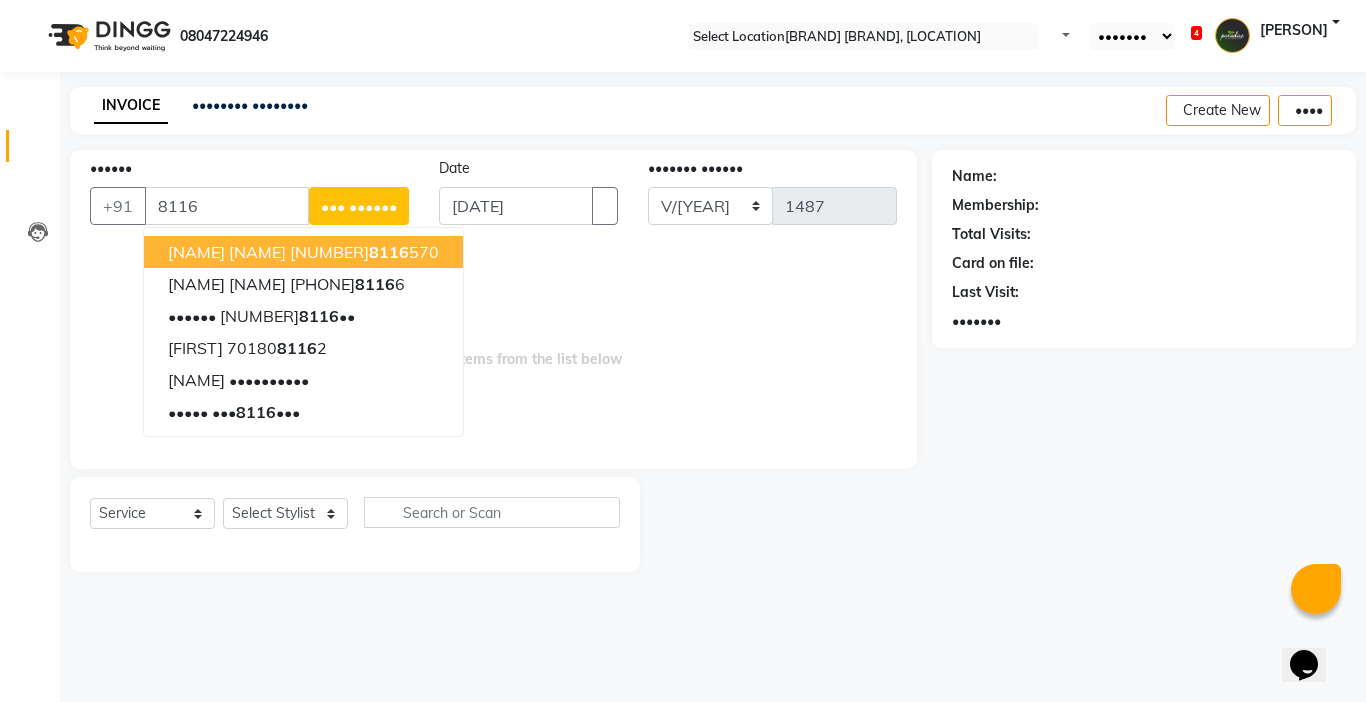 drag, startPoint x: 227, startPoint y: 205, endPoint x: 0, endPoint y: 242, distance: 229.99565 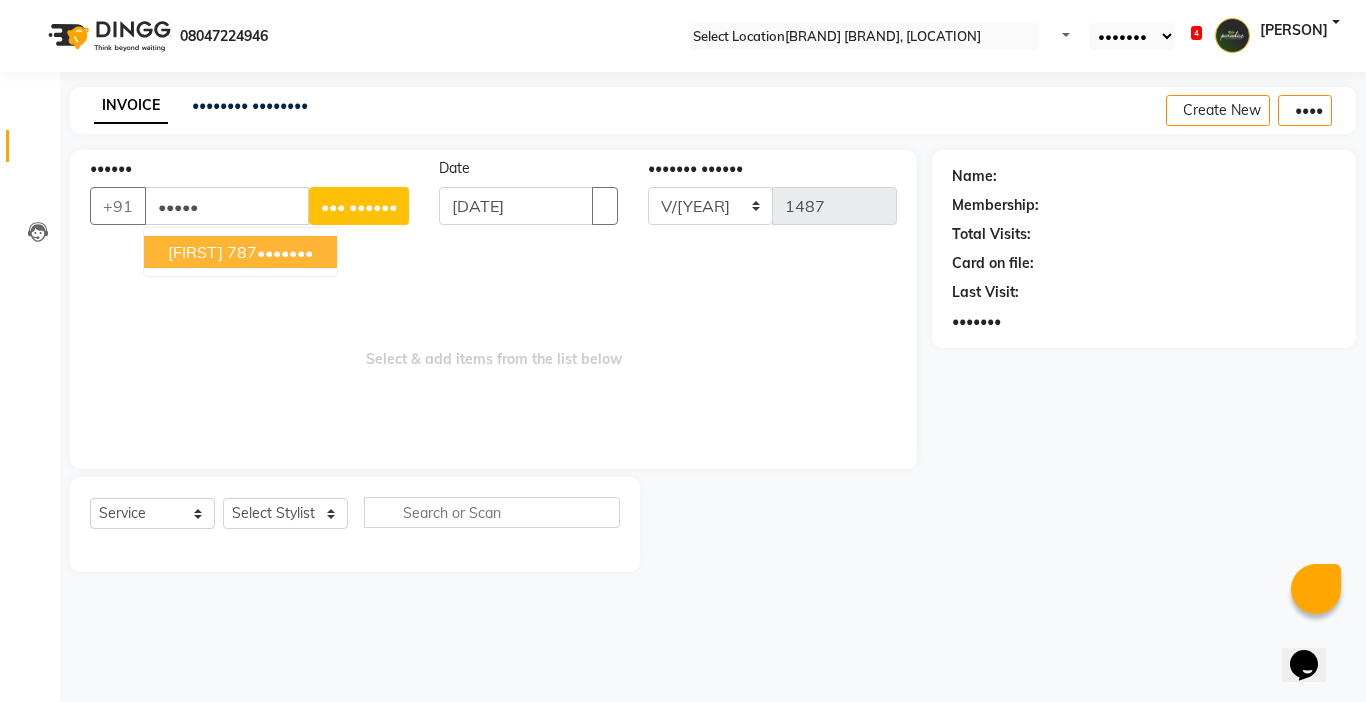 click on "•••••  ••• ••••• ••" at bounding box center (240, 252) 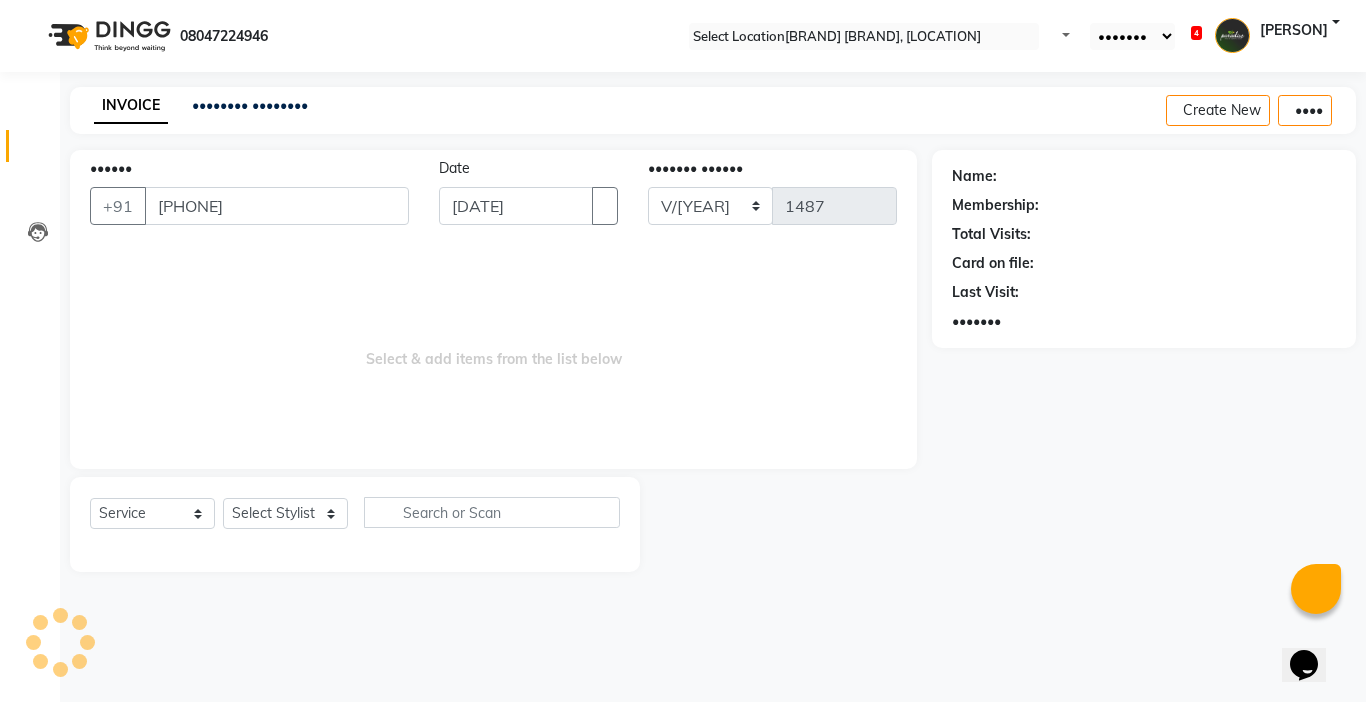 type on "[PHONE]" 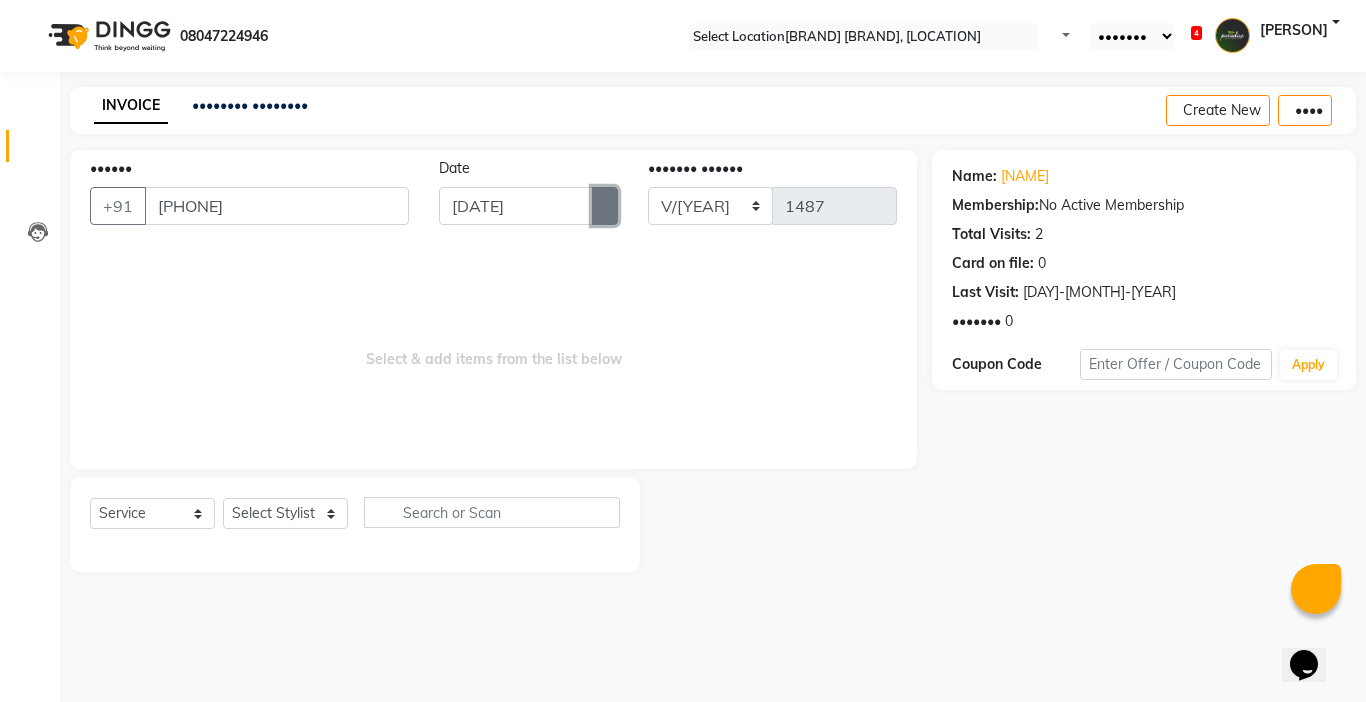 click at bounding box center (605, 206) 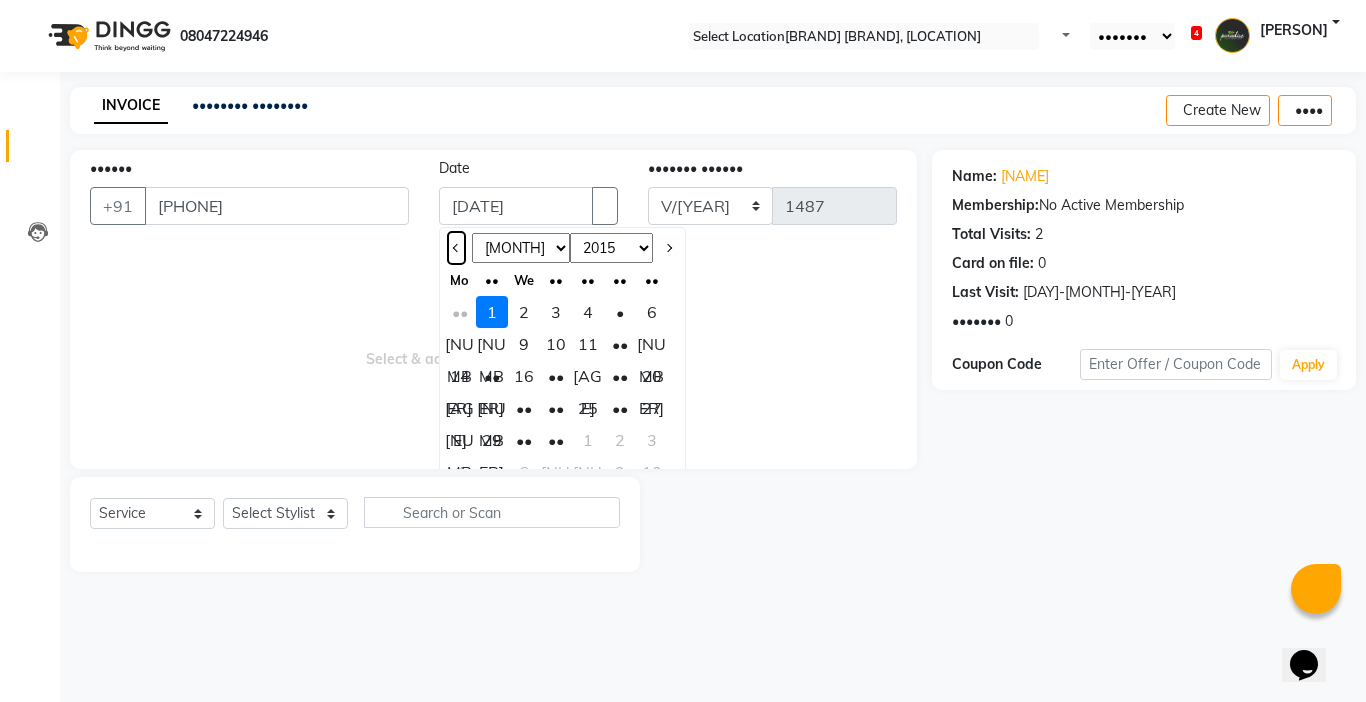 click at bounding box center [457, 248] 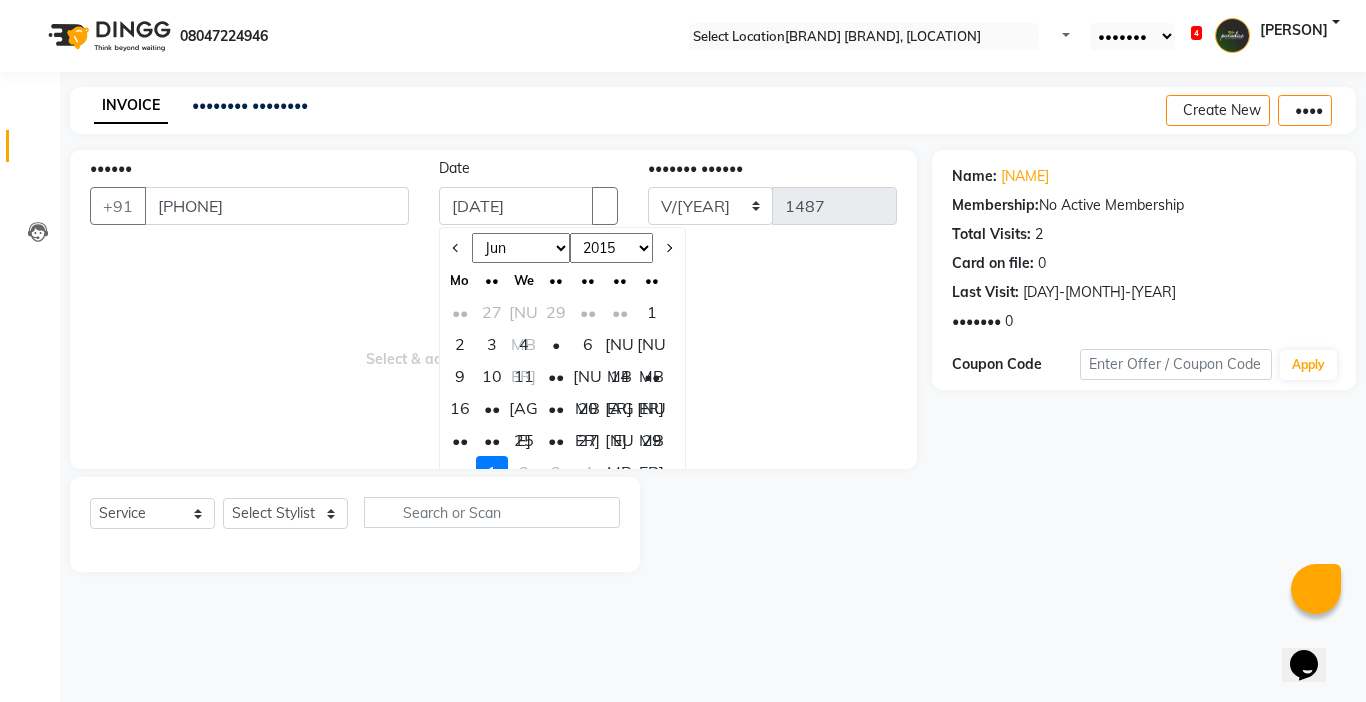 click on "••" at bounding box center [556, 408] 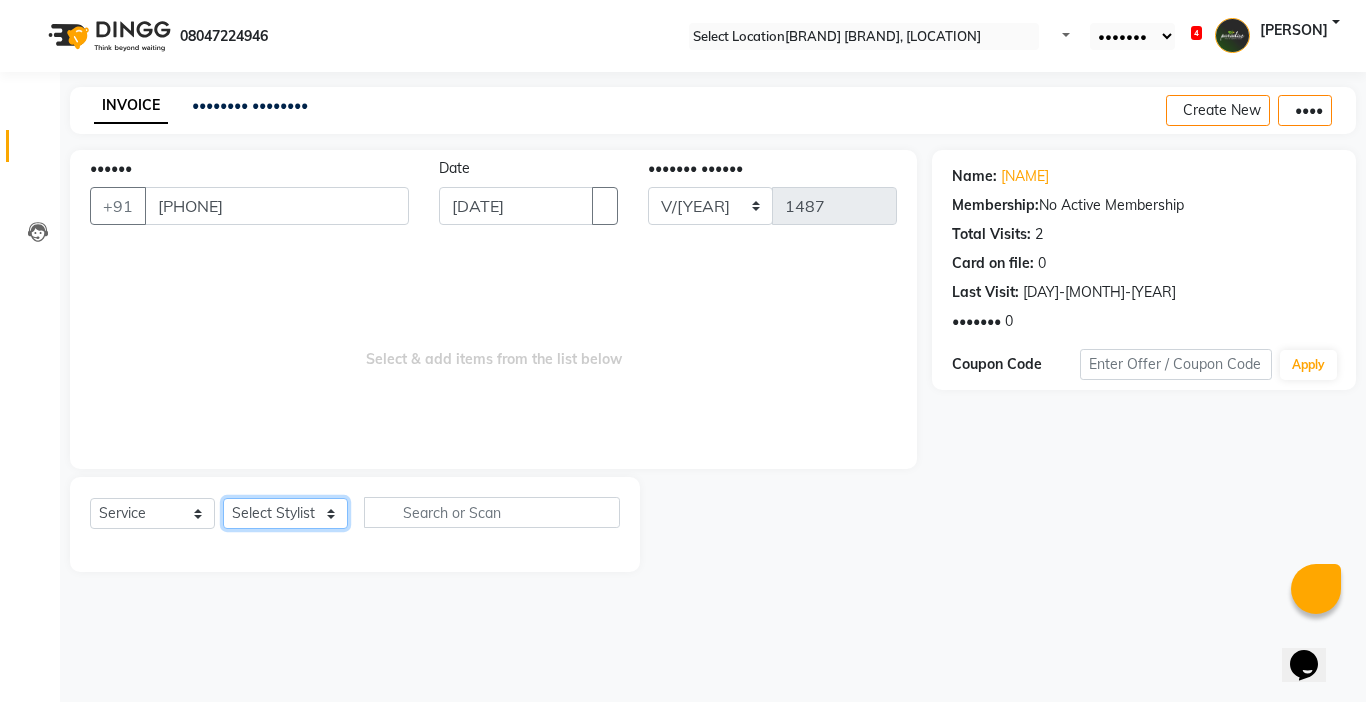 click on "Select Stylist Abby aman  Anil anku company Deepak Deepika Gourav Heena ishu Jagdeesh kanchan Love preet Maddy Manpreet student Meenu Naina Palak Palak Sharma Radika Rajneesh Student Seema Shagun Shifali - Student Shweta  Sujata Surinder Paul Vansh Vikas Vishal" at bounding box center [285, 513] 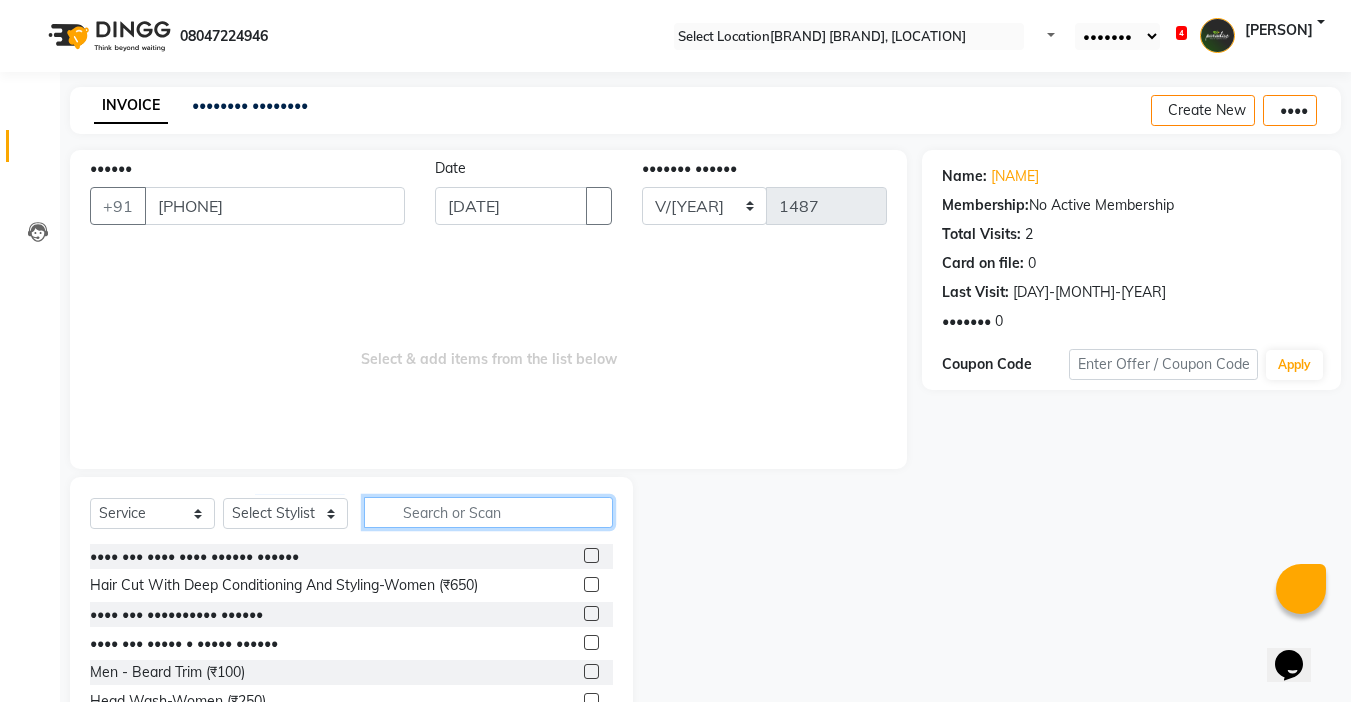 click at bounding box center (488, 512) 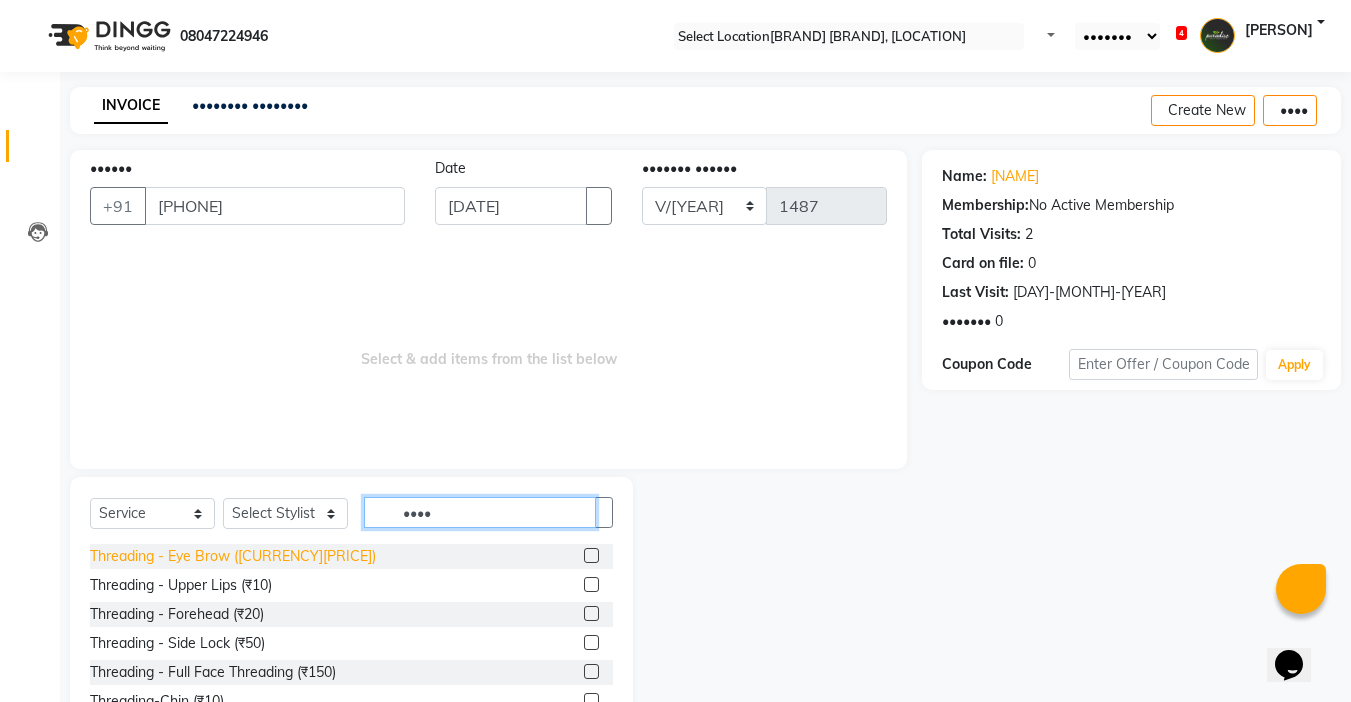 type on "••••" 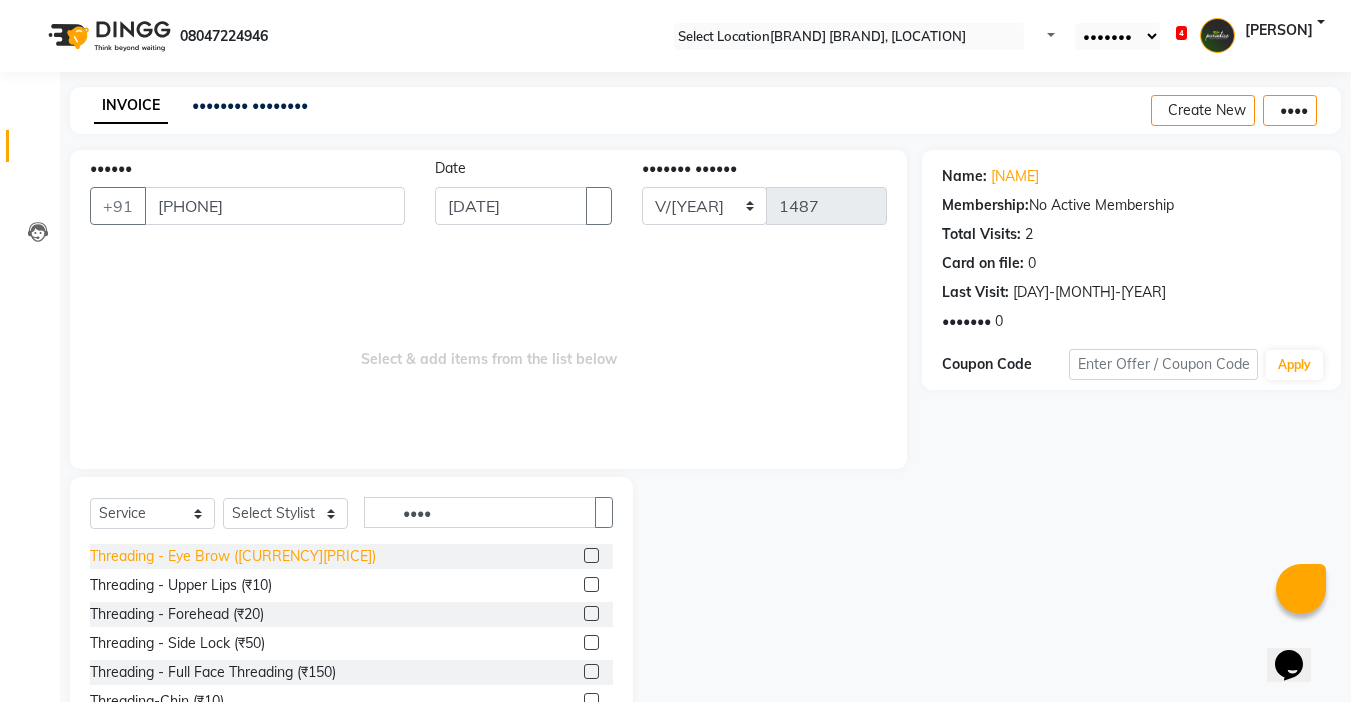 click on "Threading - Eye Brow ([CURRENCY][PRICE])" at bounding box center [233, 556] 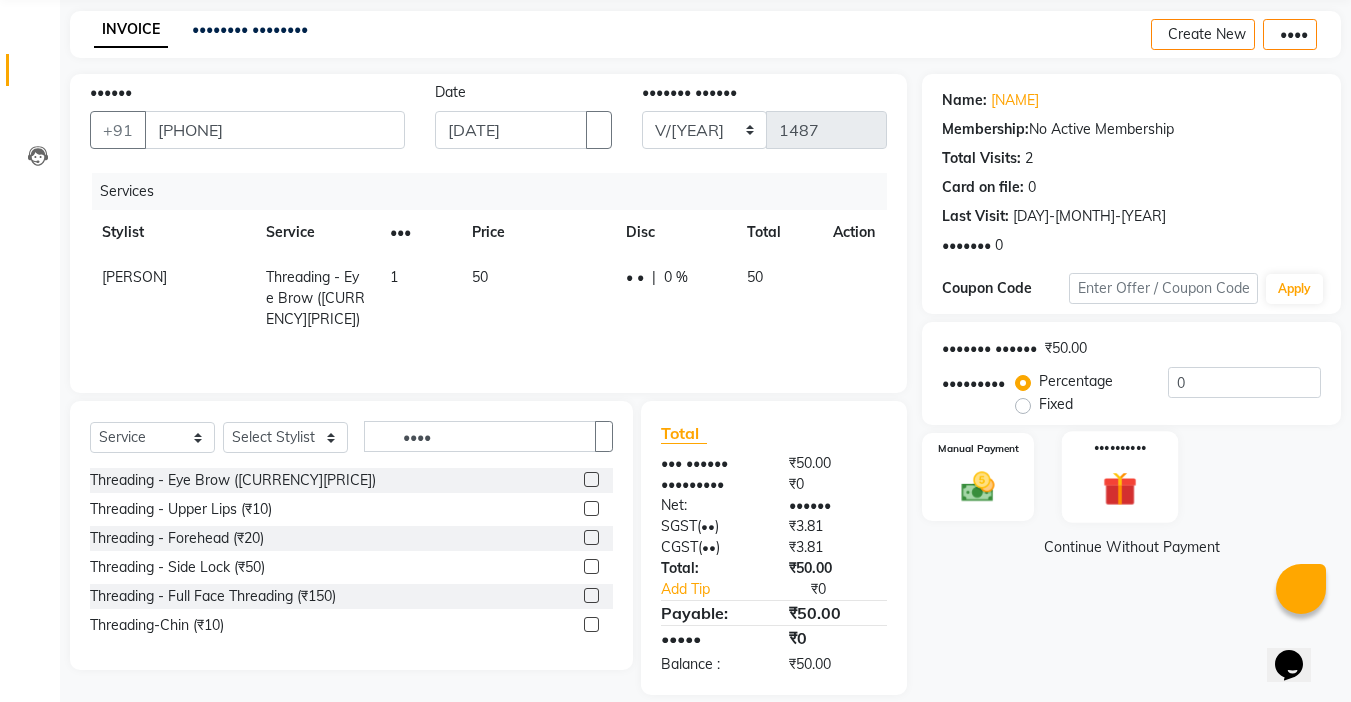 scroll, scrollTop: 98, scrollLeft: 0, axis: vertical 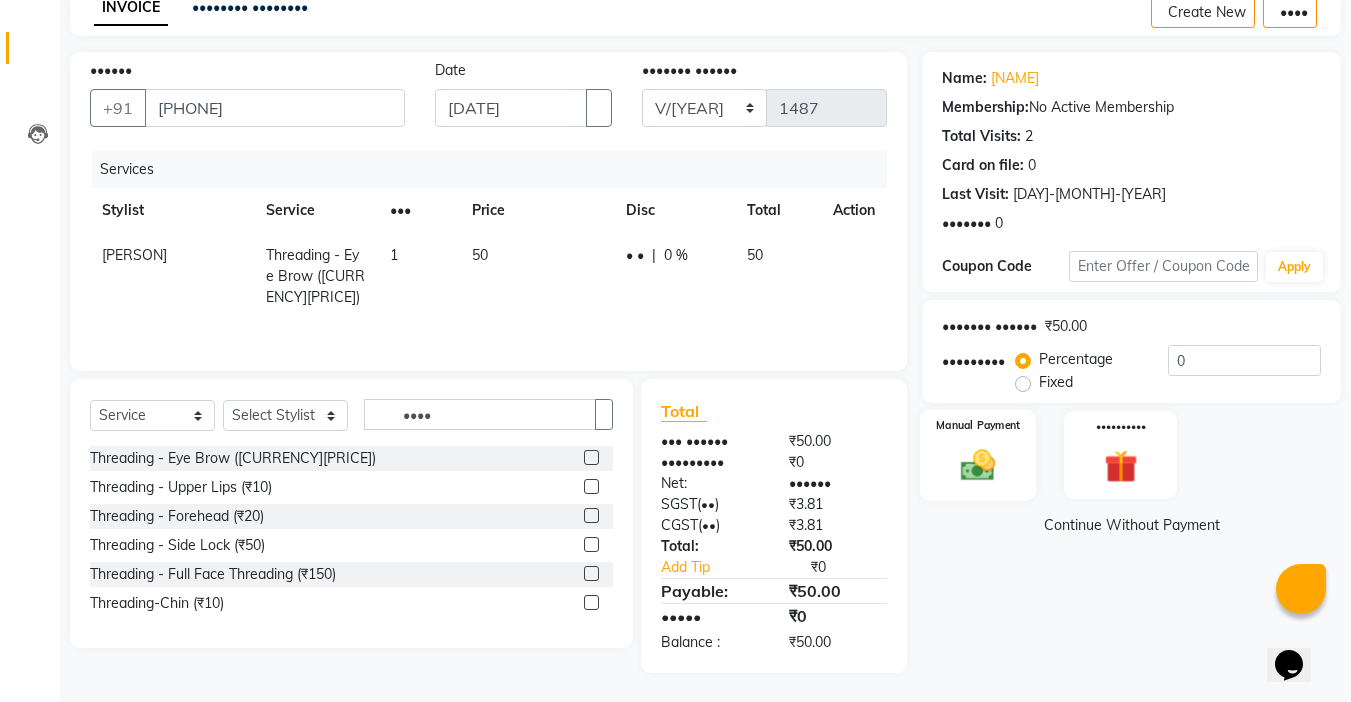 click at bounding box center [978, 465] 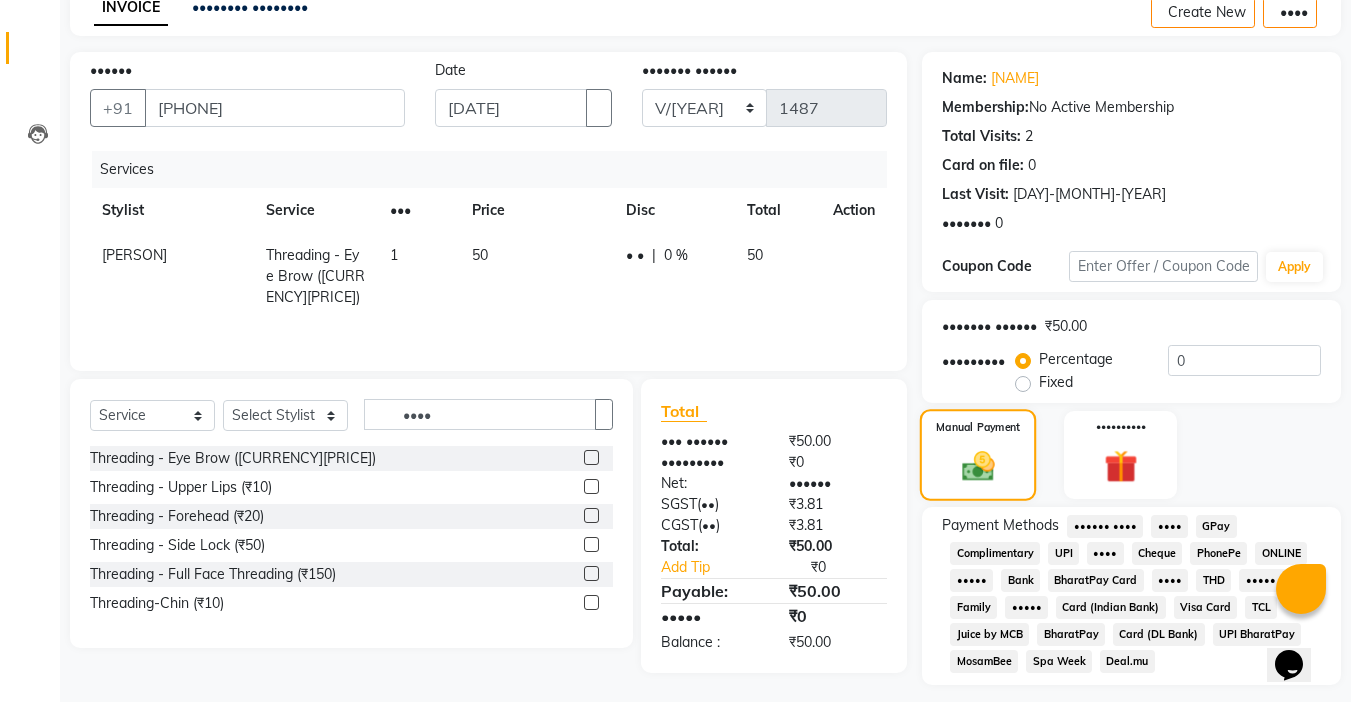 scroll, scrollTop: 159, scrollLeft: 0, axis: vertical 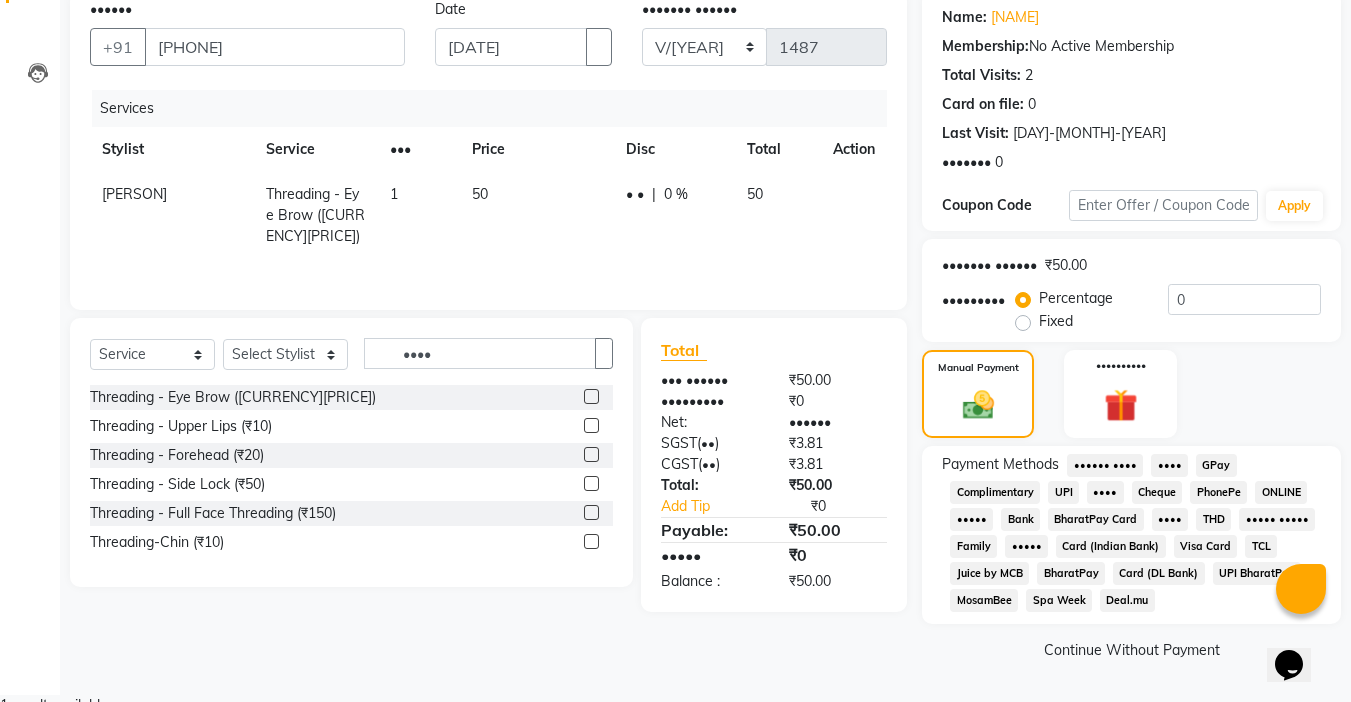 click on "••••" at bounding box center [1105, 465] 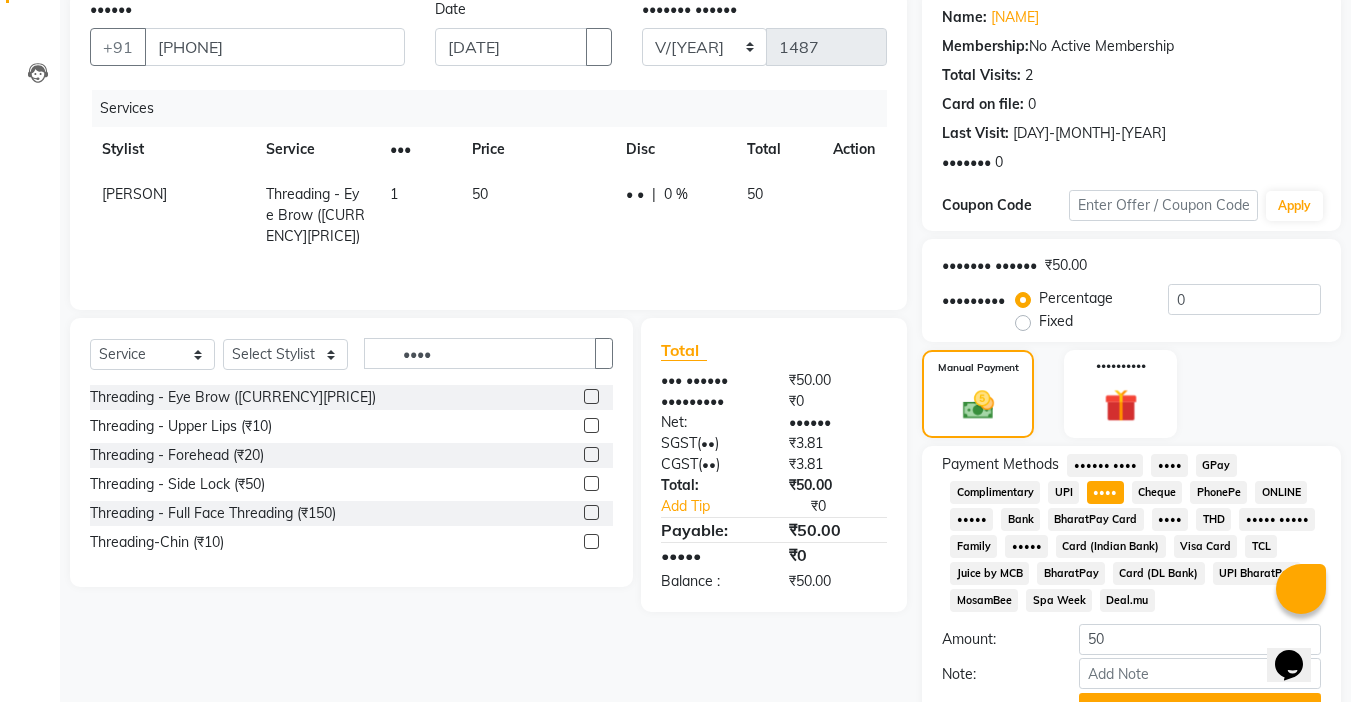scroll, scrollTop: 265, scrollLeft: 0, axis: vertical 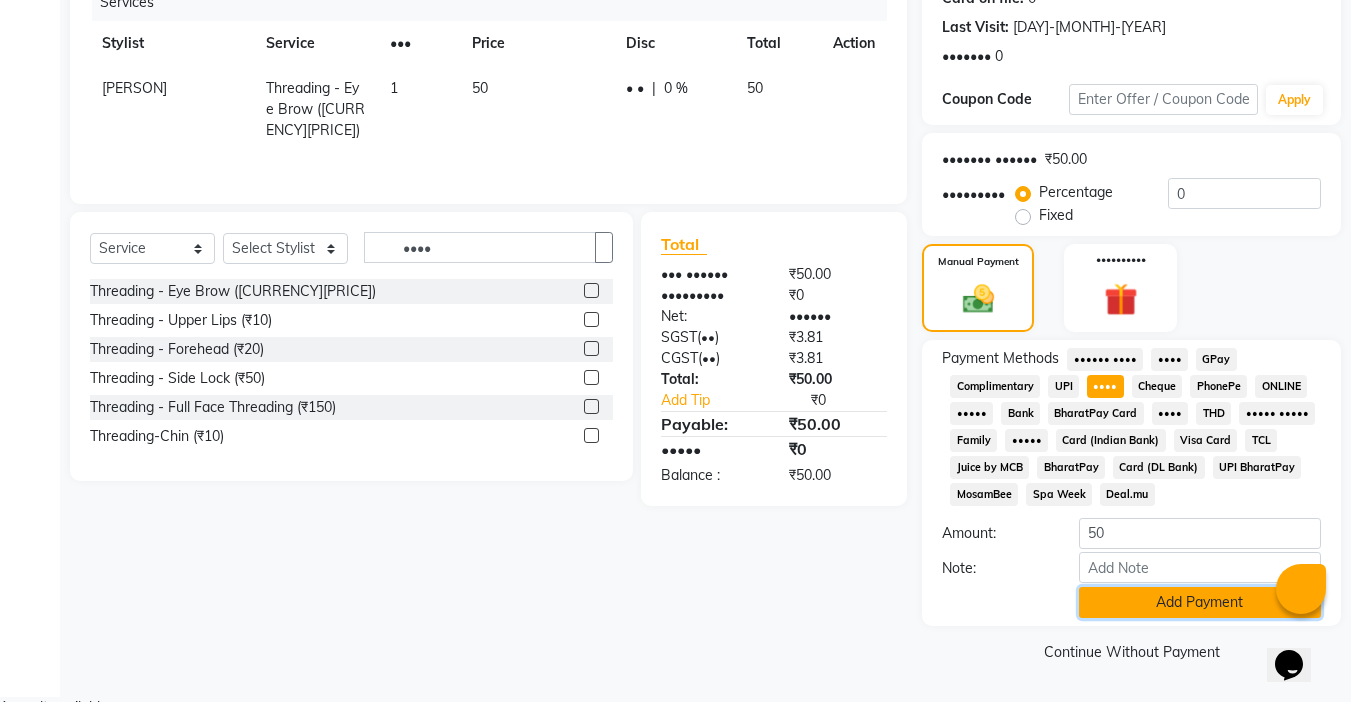 click on "Add Payment" at bounding box center (1200, 602) 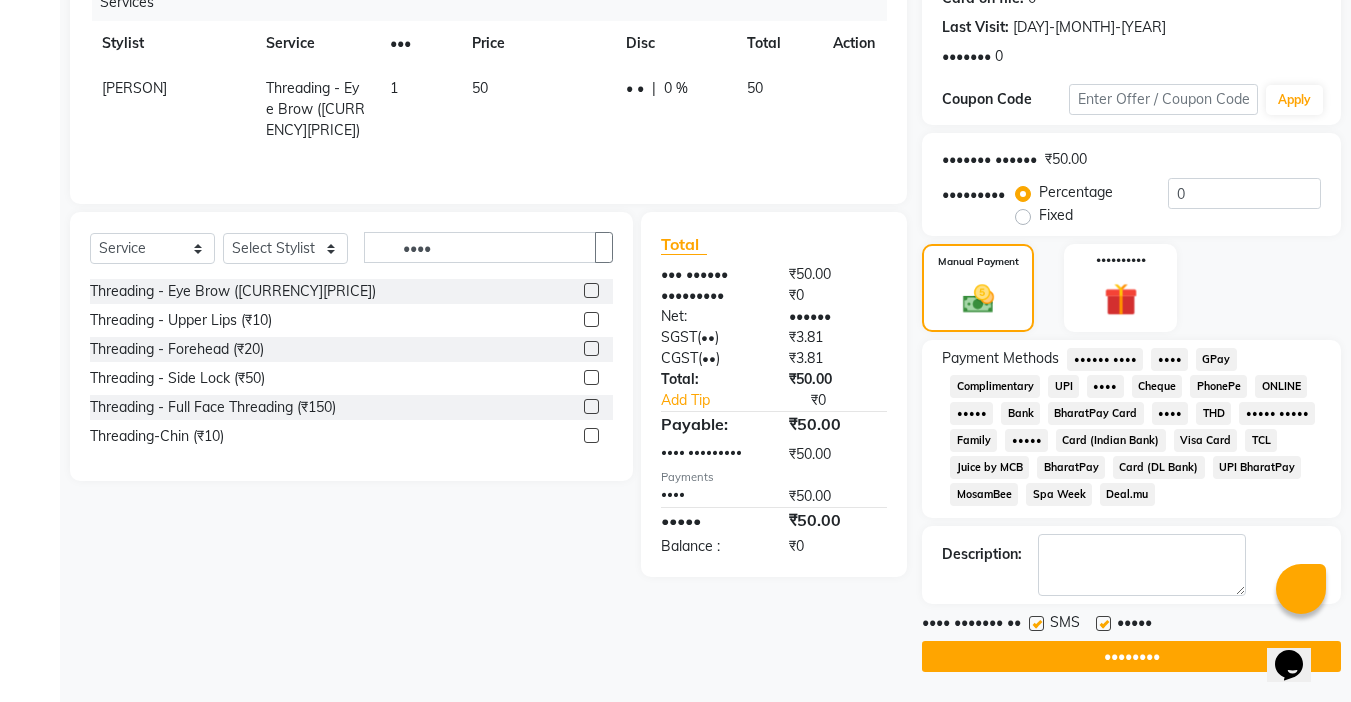 click at bounding box center (1103, 623) 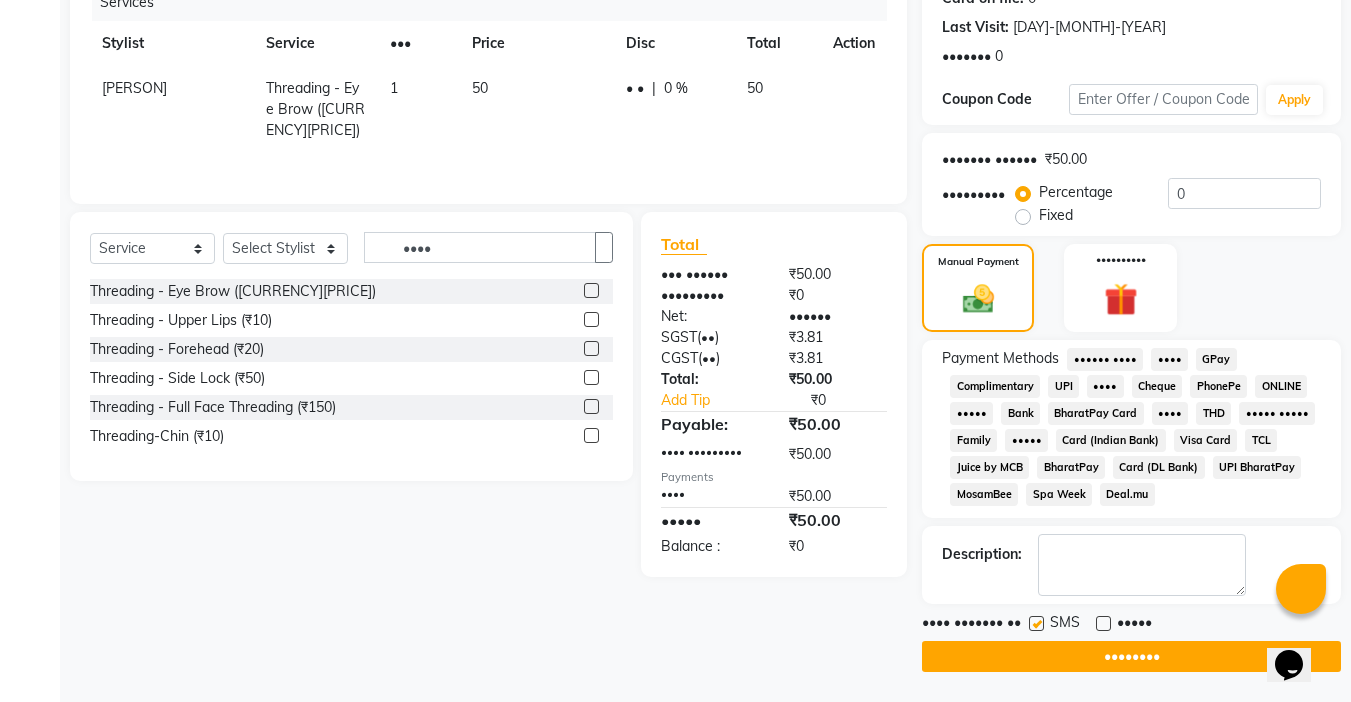 click at bounding box center (1036, 623) 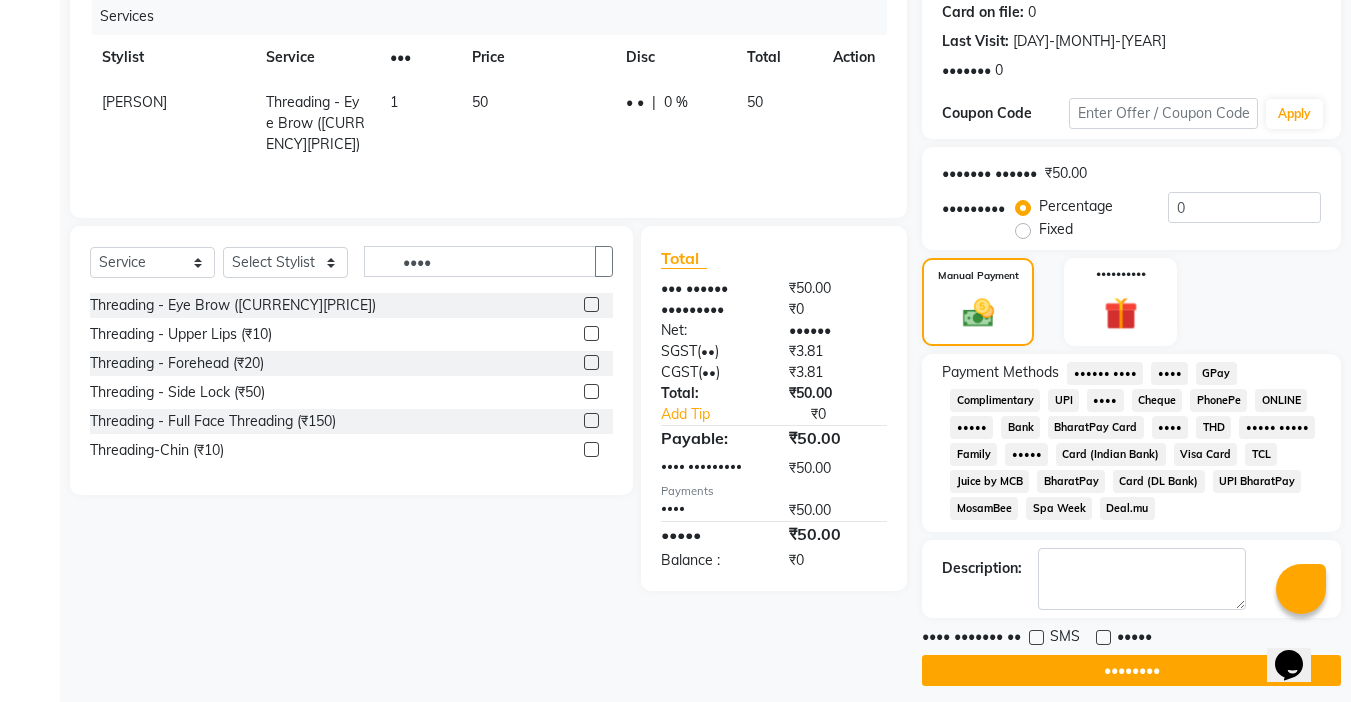 scroll, scrollTop: 272, scrollLeft: 0, axis: vertical 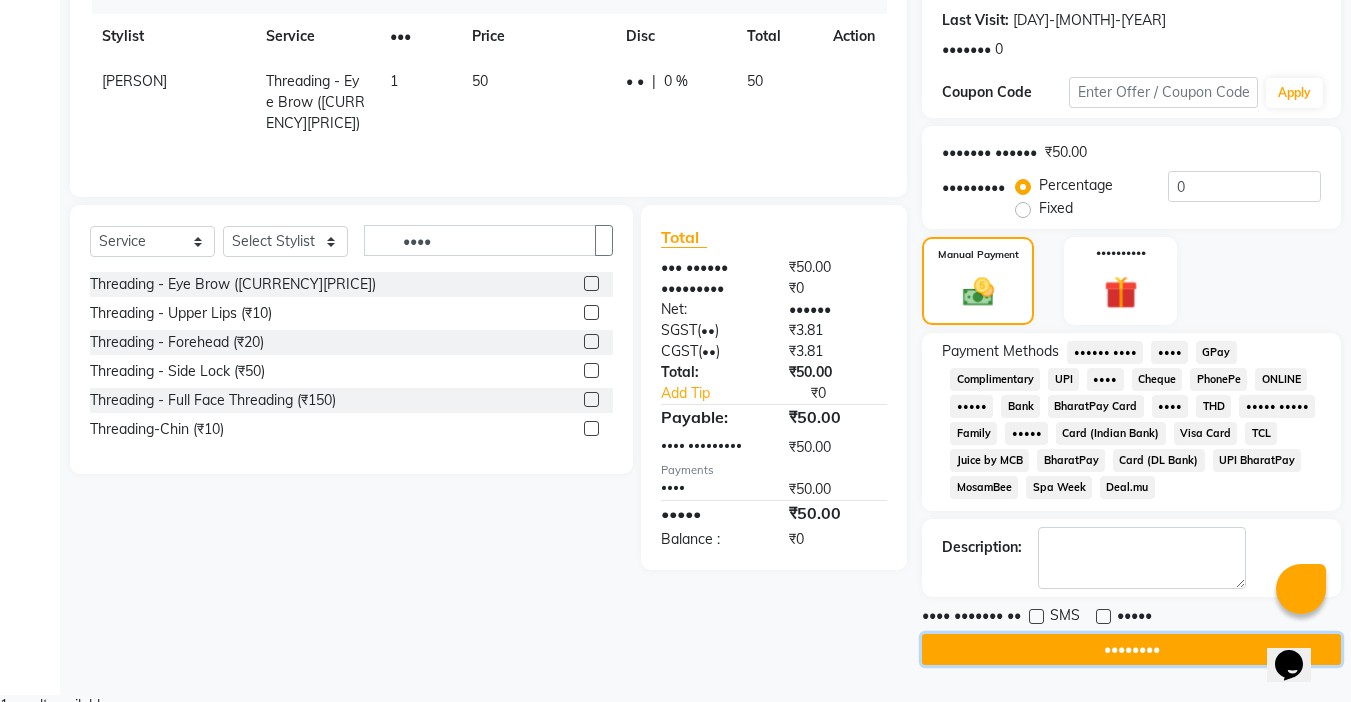 click on "••••••••" at bounding box center [1131, 649] 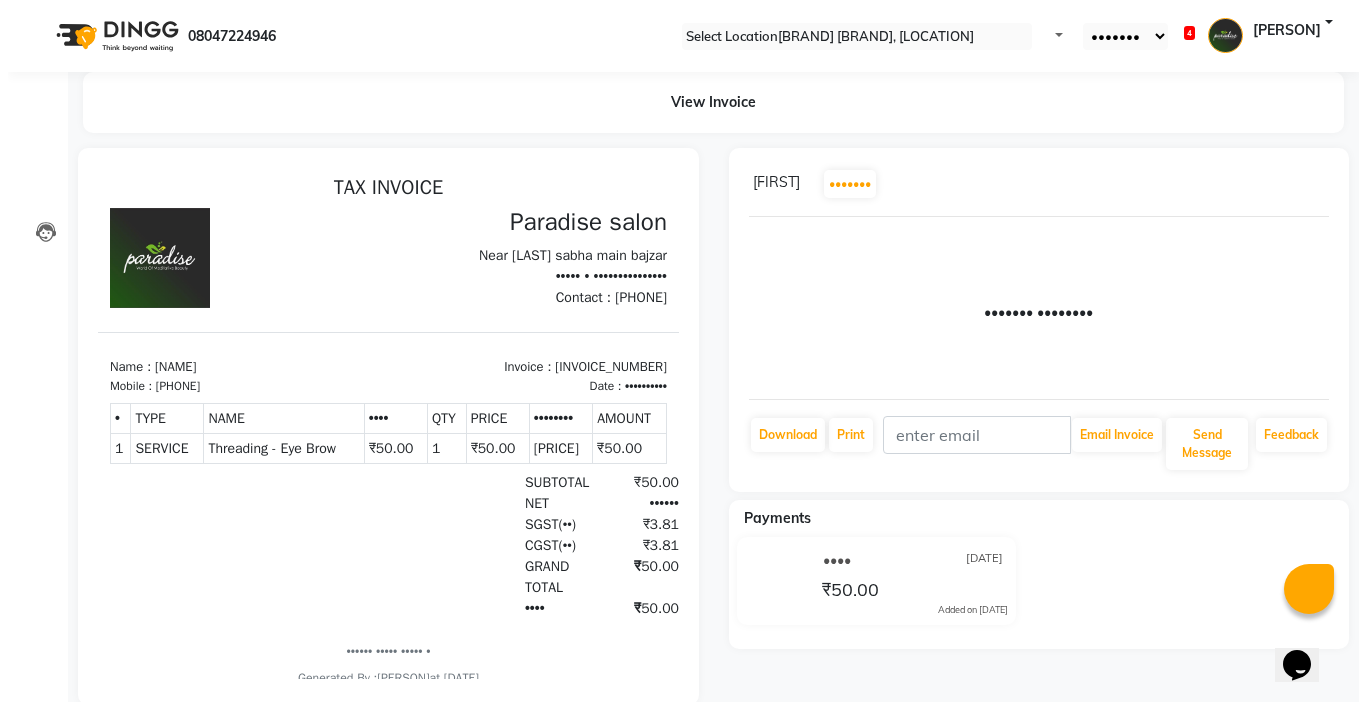 scroll, scrollTop: 0, scrollLeft: 0, axis: both 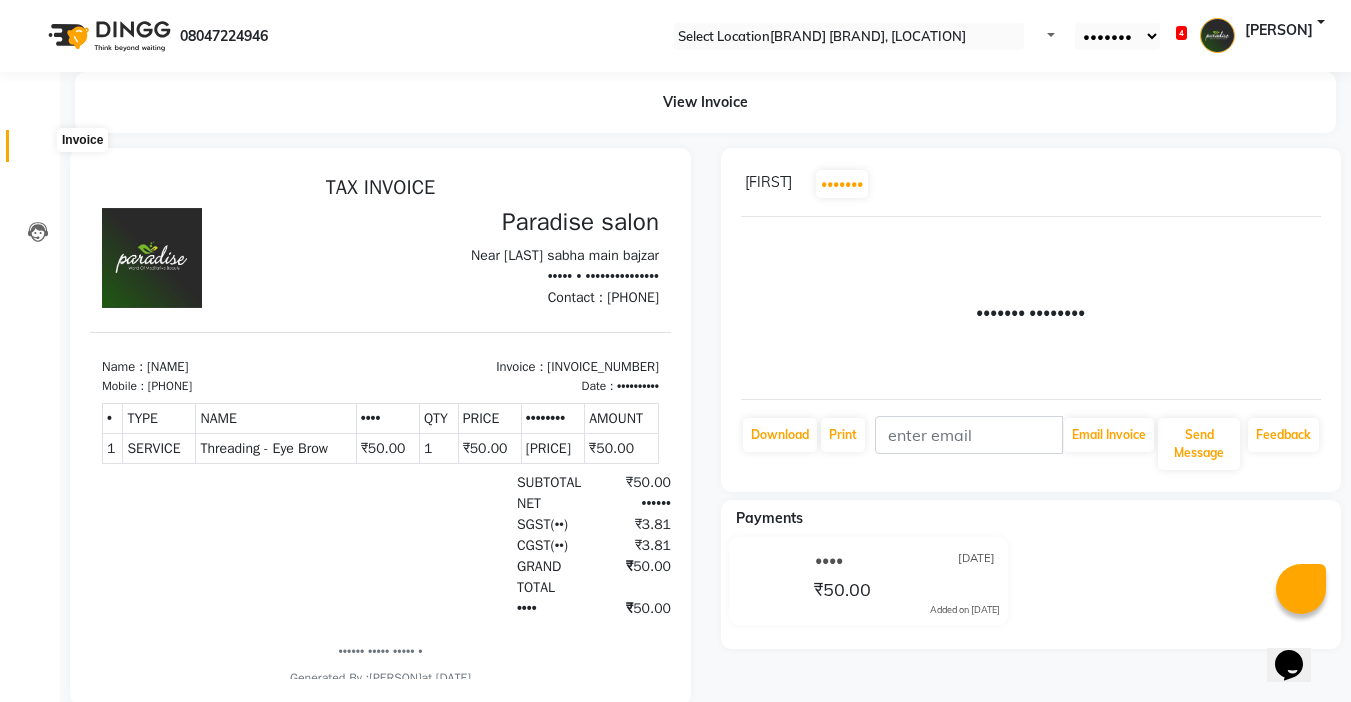 click at bounding box center (38, 151) 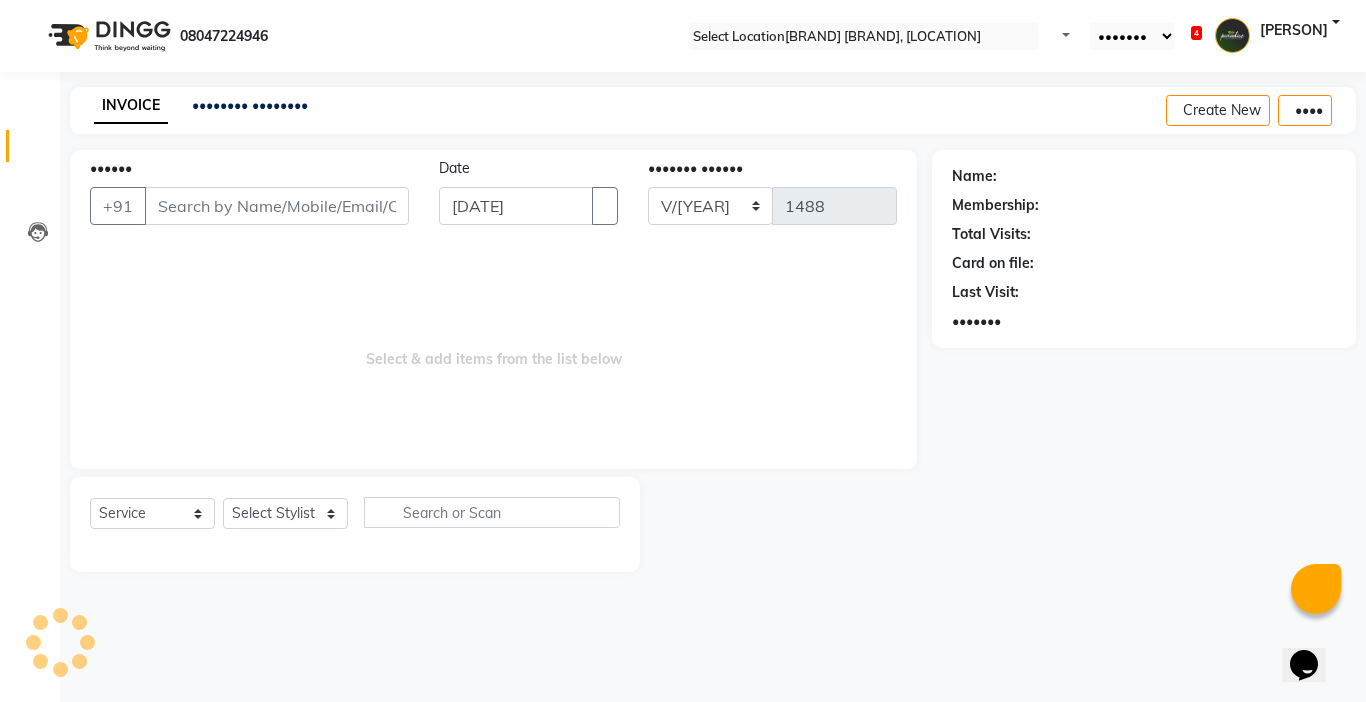 click on "••••••" at bounding box center (277, 206) 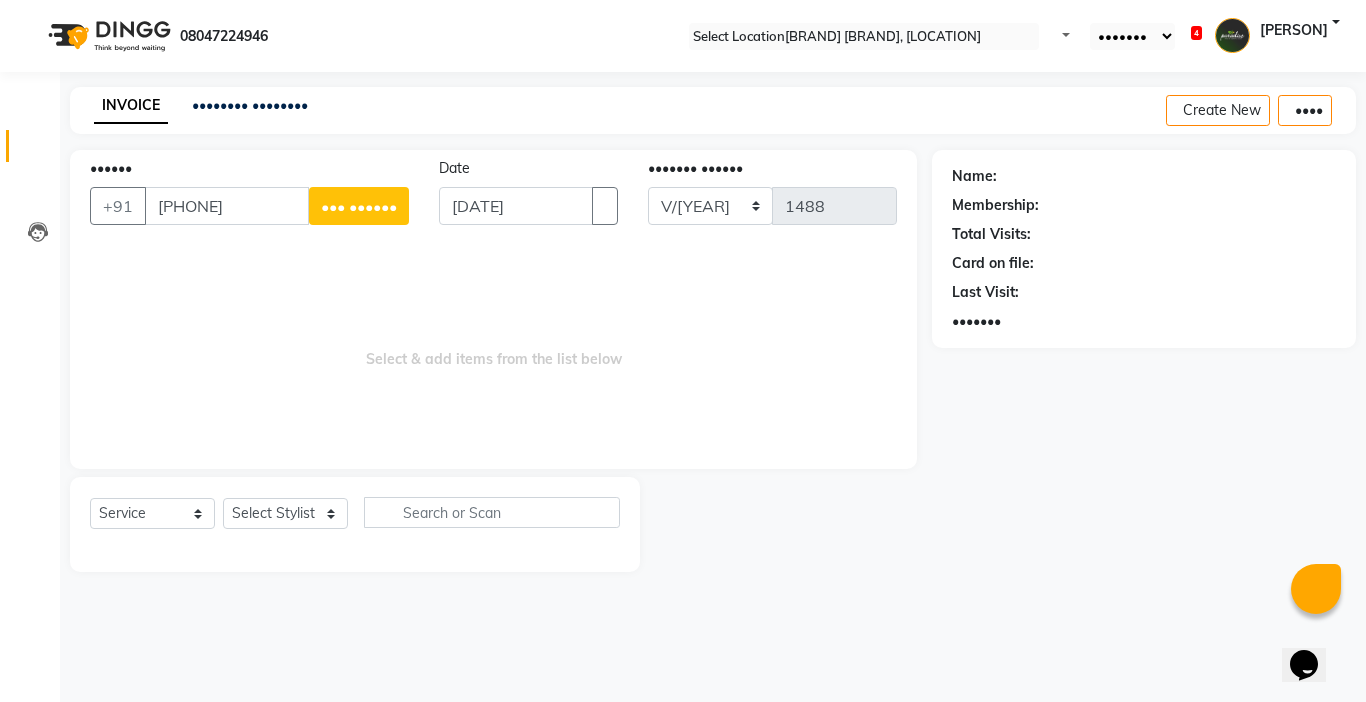 type on "[PHONE]" 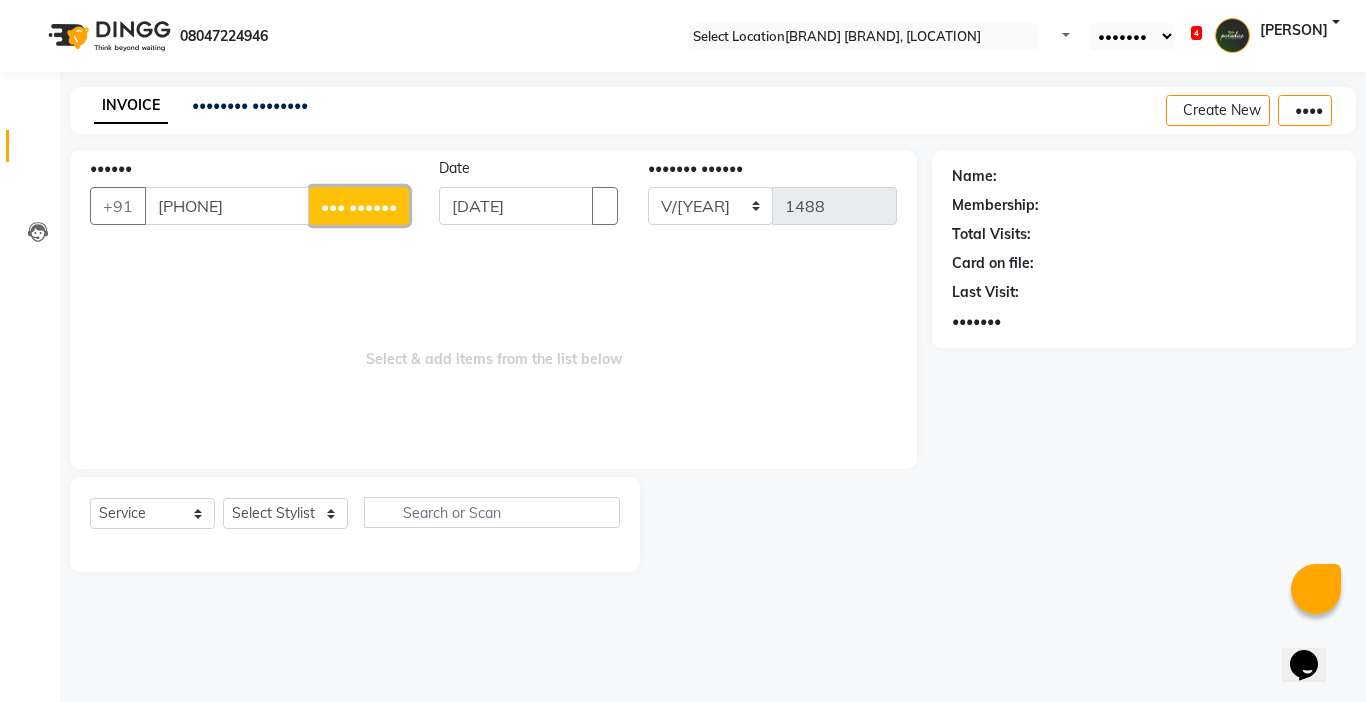 click on "••• ••••••" at bounding box center [359, 206] 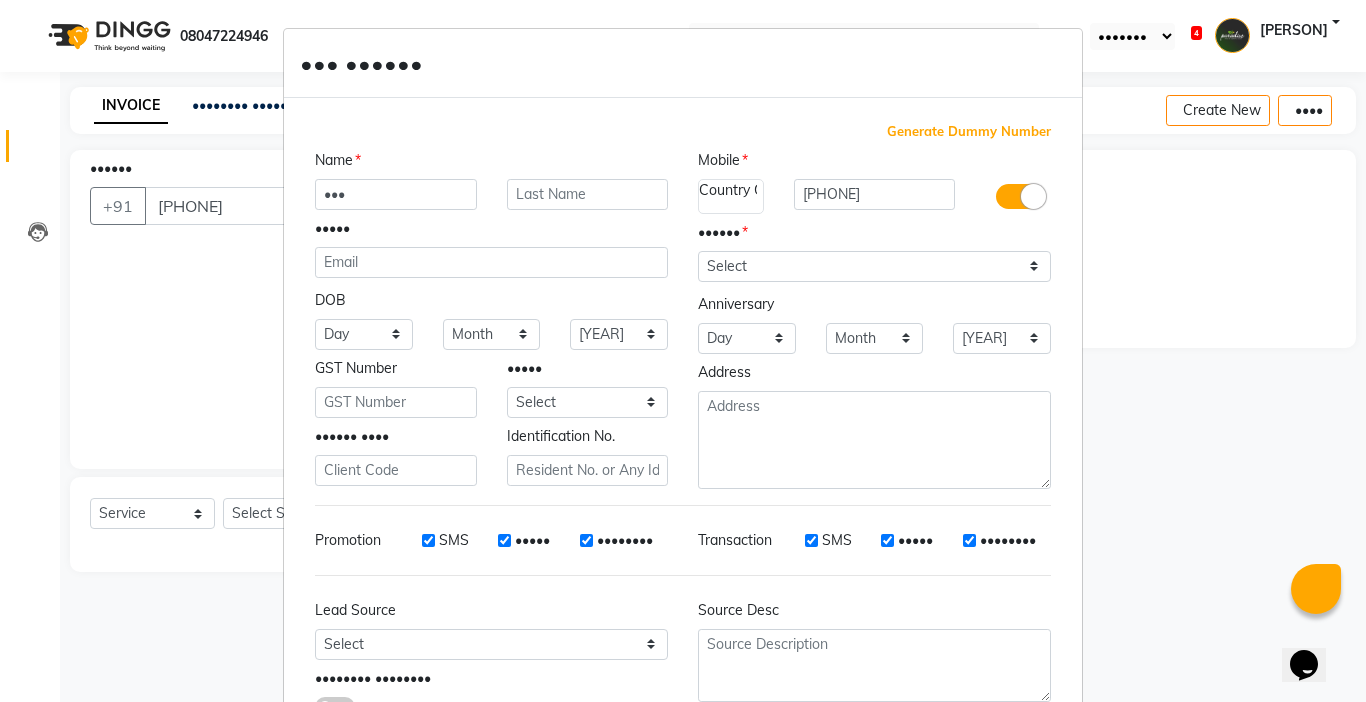 type on "•••" 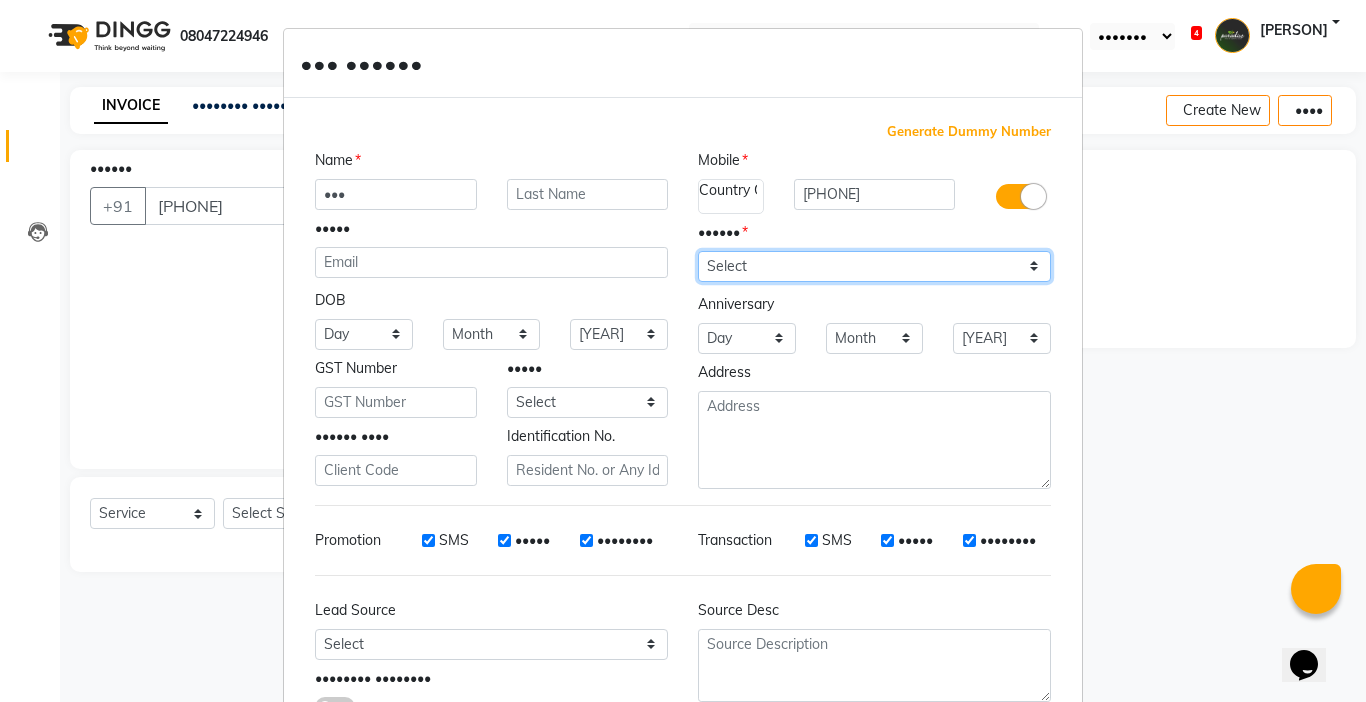 click on "•••••• •••• •••••• ••••• •••••• ••• •• •••" at bounding box center (874, 266) 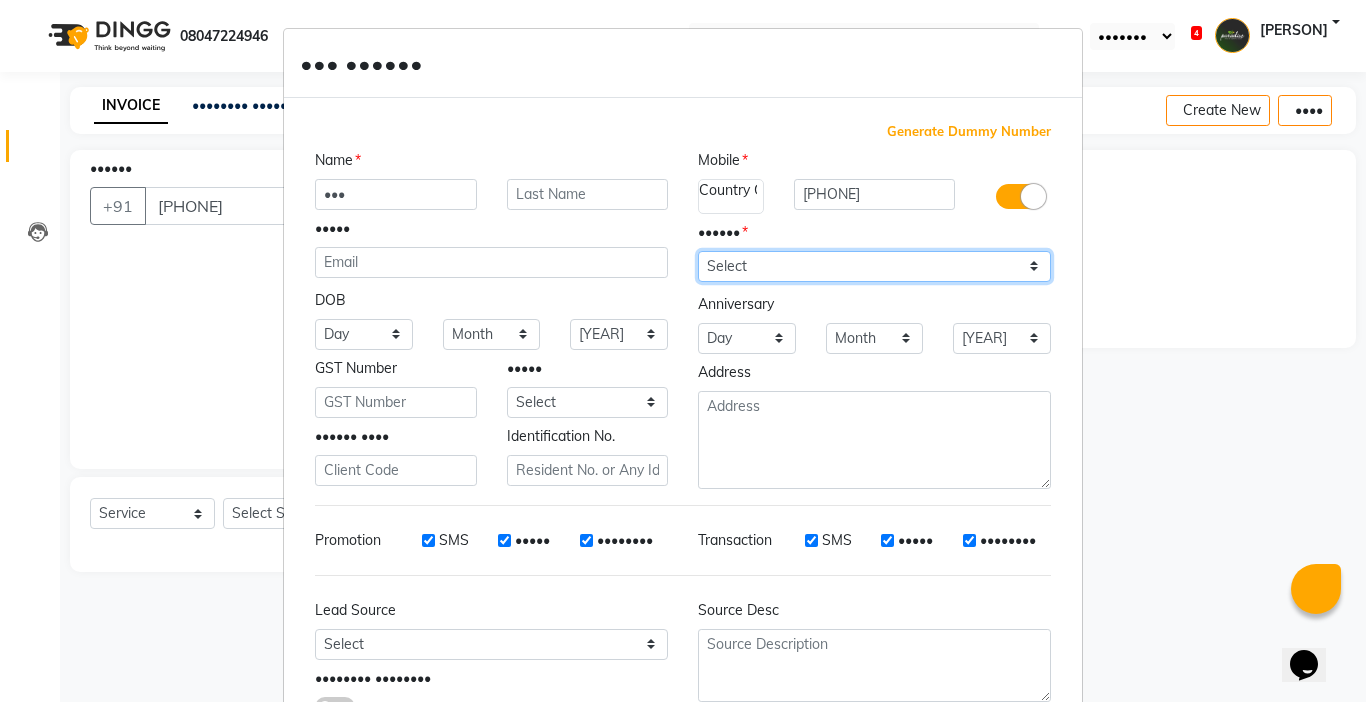 select on "male" 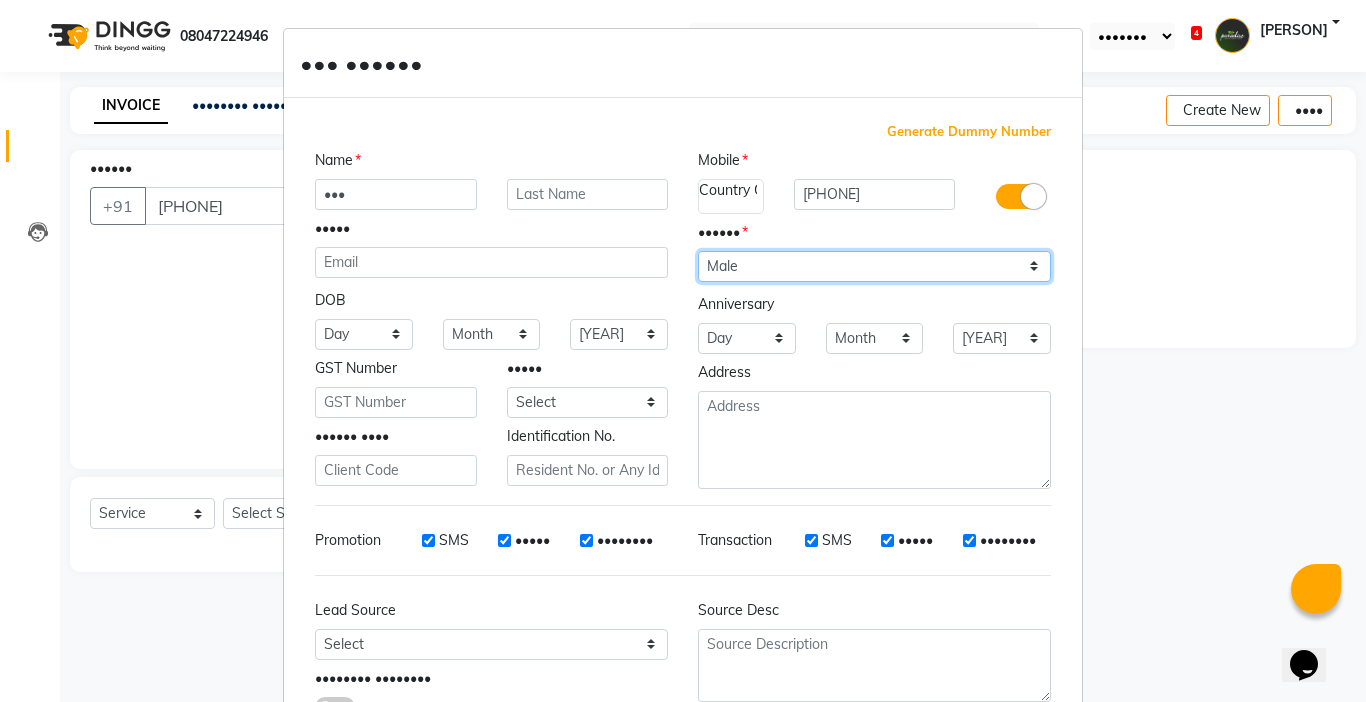 click on "•••••• •••• •••••• ••••• •••••• ••• •• •••" at bounding box center (874, 266) 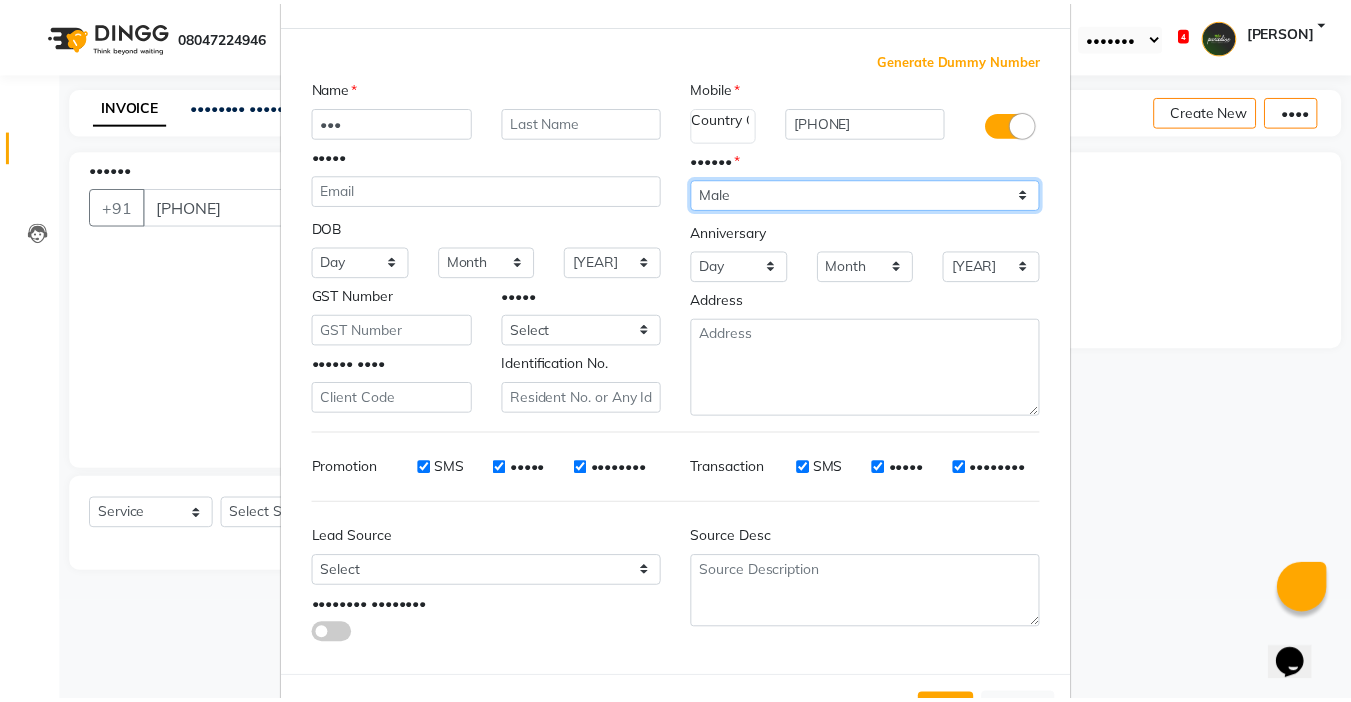 scroll, scrollTop: 147, scrollLeft: 0, axis: vertical 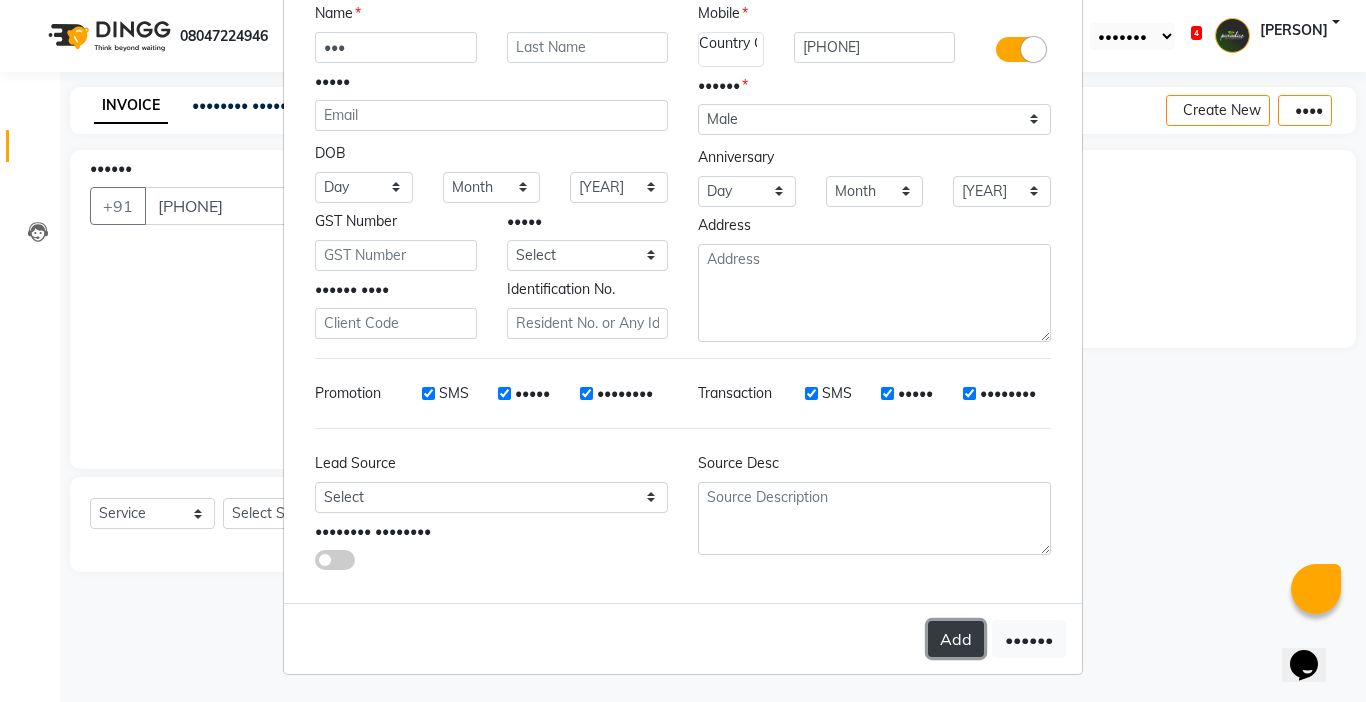 click on "Add" at bounding box center [956, 639] 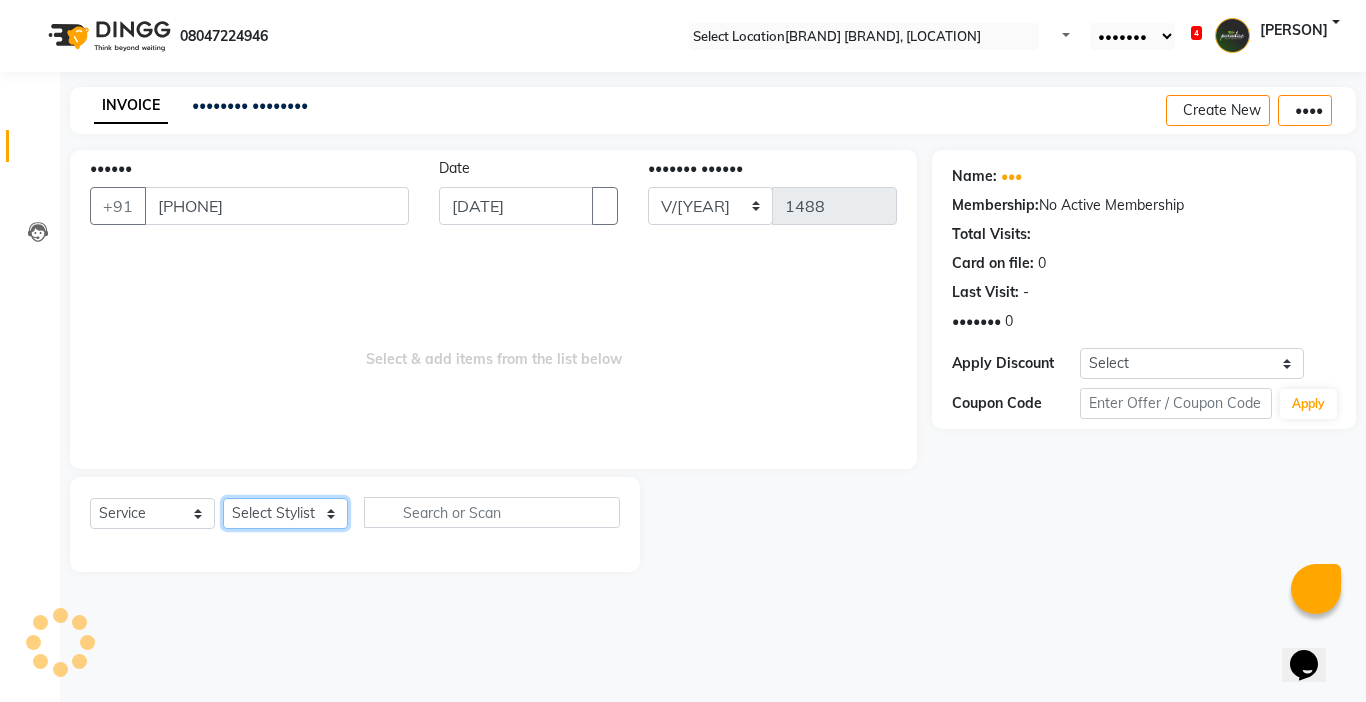 click on "Select Stylist Abby aman  Anil anku company Deepak Deepika Gourav Heena ishu Jagdeesh kanchan Love preet Maddy Manpreet student Meenu Naina Palak Palak Sharma Radika Rajneesh Student Seema Shagun Shifali - Student Shweta  Sujata Surinder Paul Vansh Vikas Vishal" at bounding box center [285, 513] 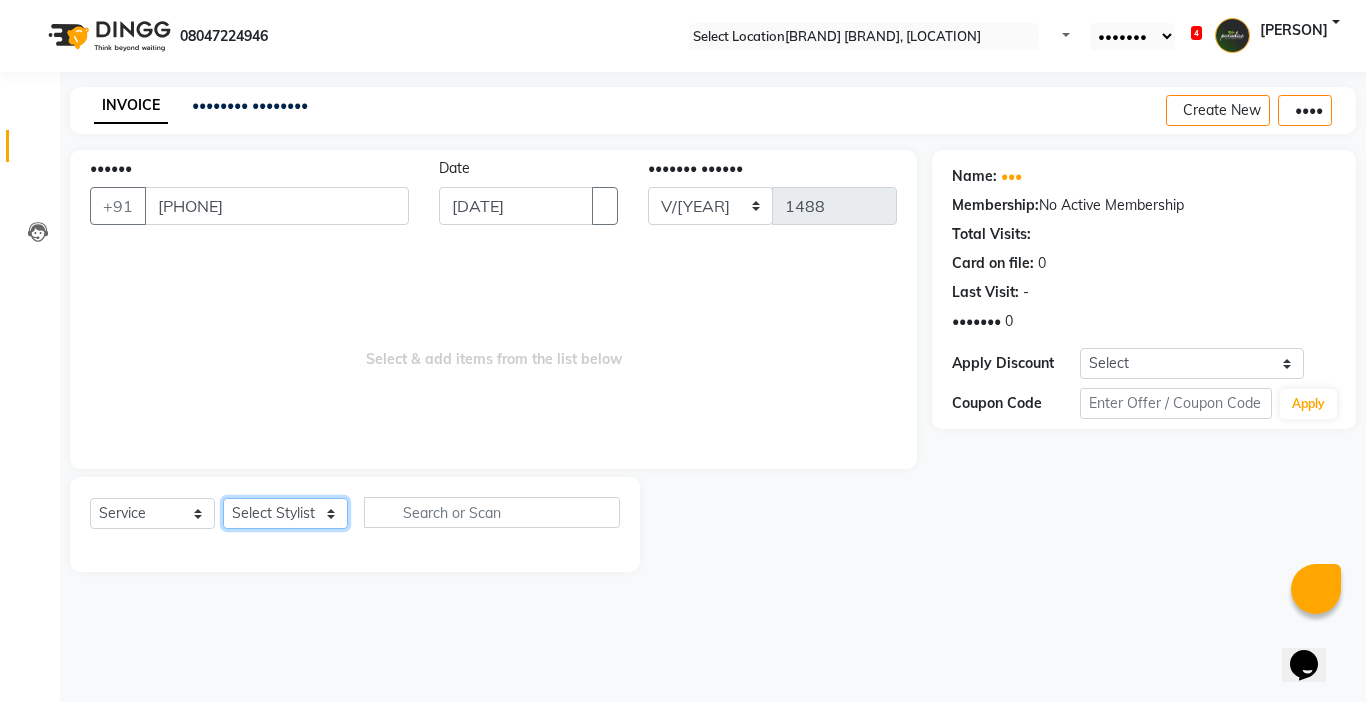 select on "24941" 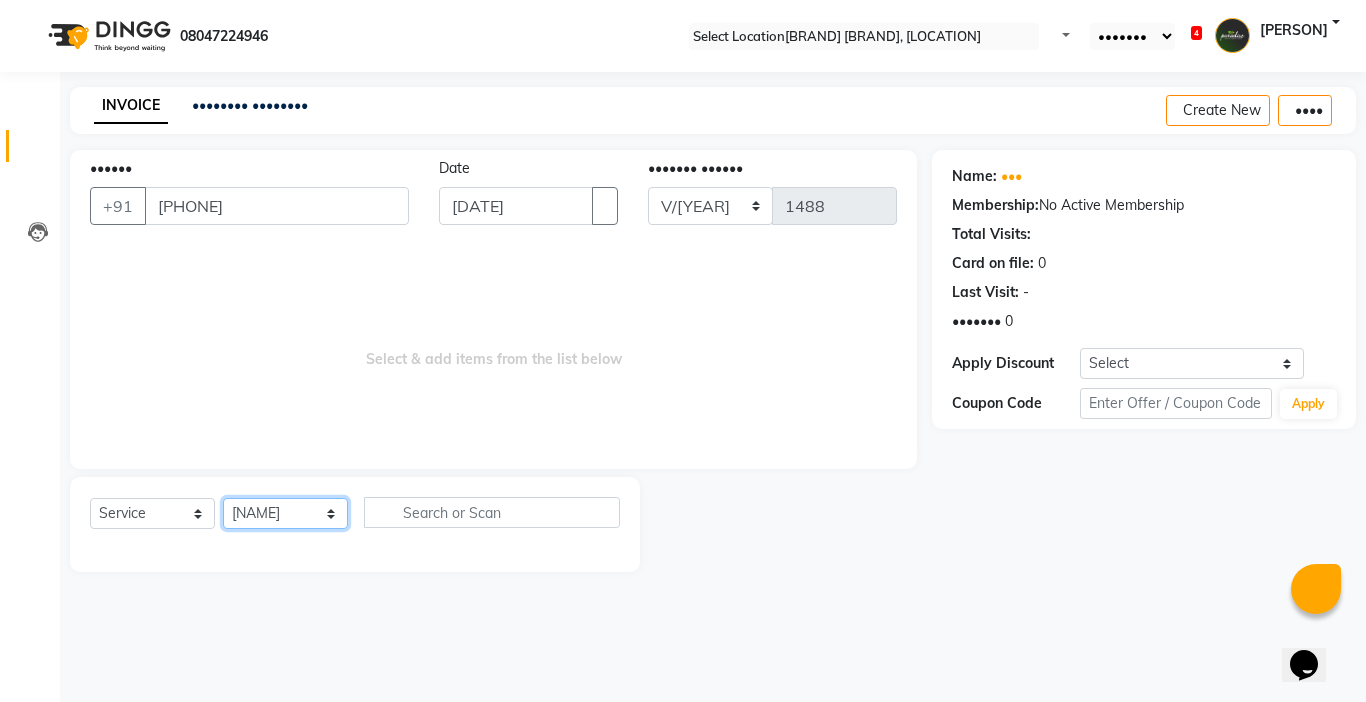 click on "Select Stylist Abby aman  Anil anku company Deepak Deepika Gourav Heena ishu Jagdeesh kanchan Love preet Maddy Manpreet student Meenu Naina Palak Palak Sharma Radika Rajneesh Student Seema Shagun Shifali - Student Shweta  Sujata Surinder Paul Vansh Vikas Vishal" at bounding box center [285, 513] 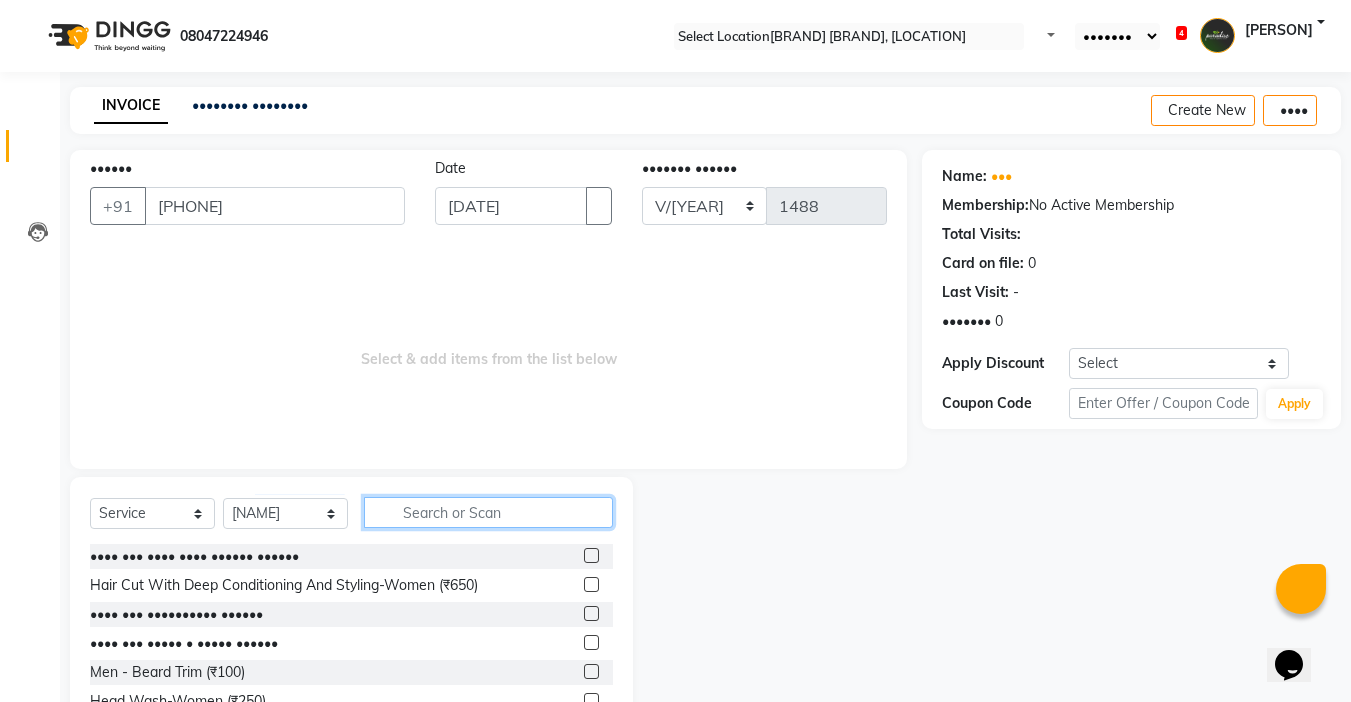 click at bounding box center (488, 512) 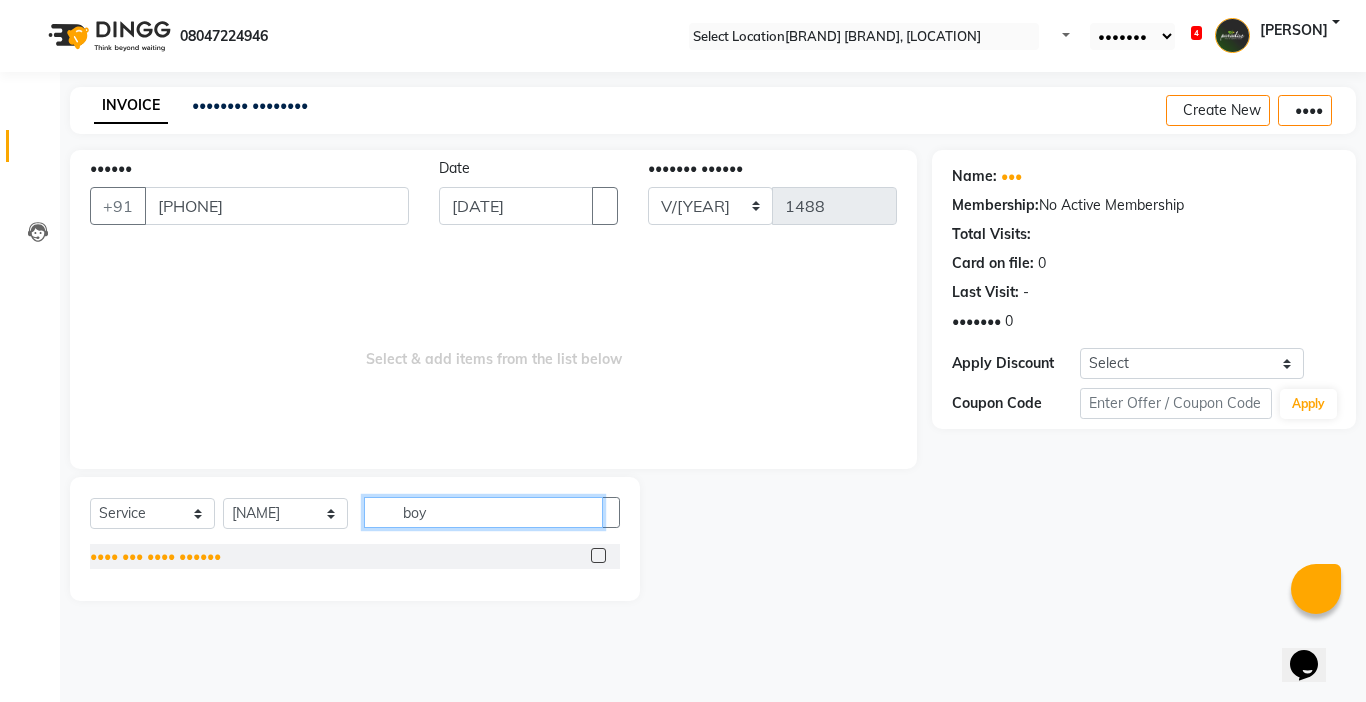 type on "boy" 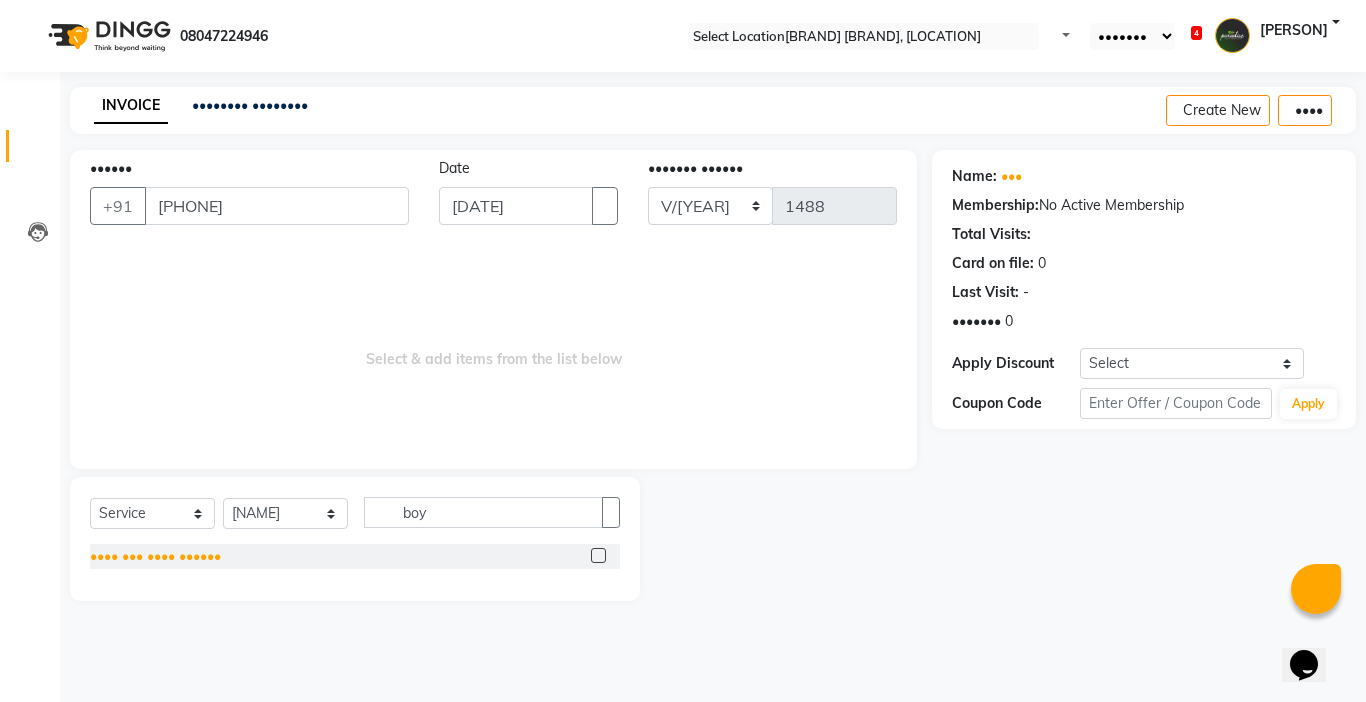click on "•••• ••• ••••  ••••••" at bounding box center (155, 556) 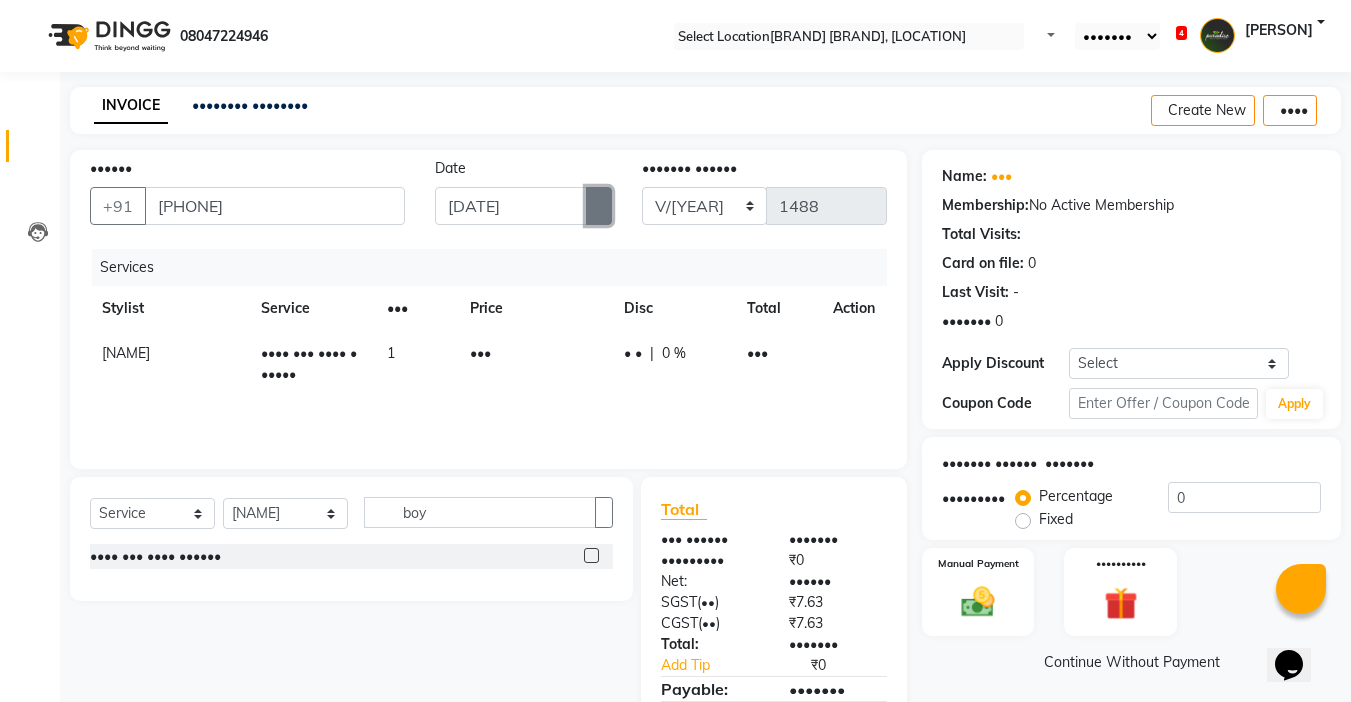 click at bounding box center (599, 206) 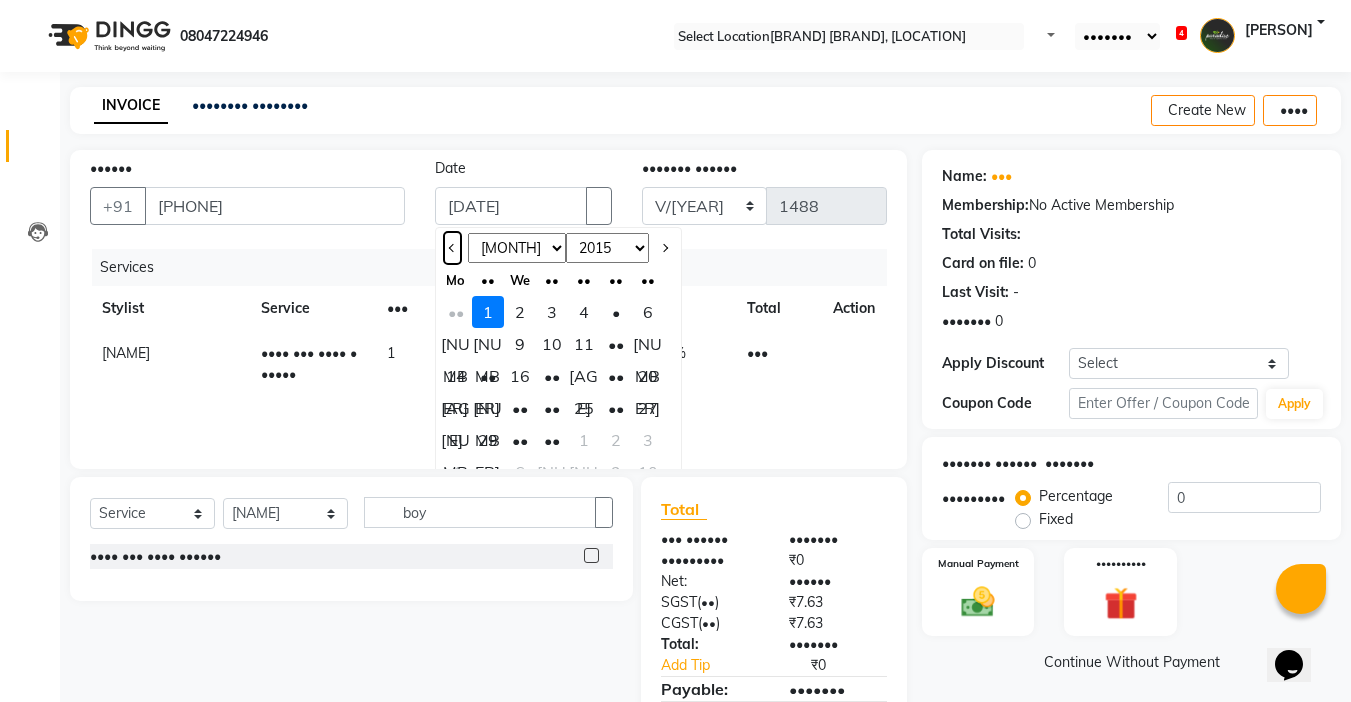 click at bounding box center [452, 248] 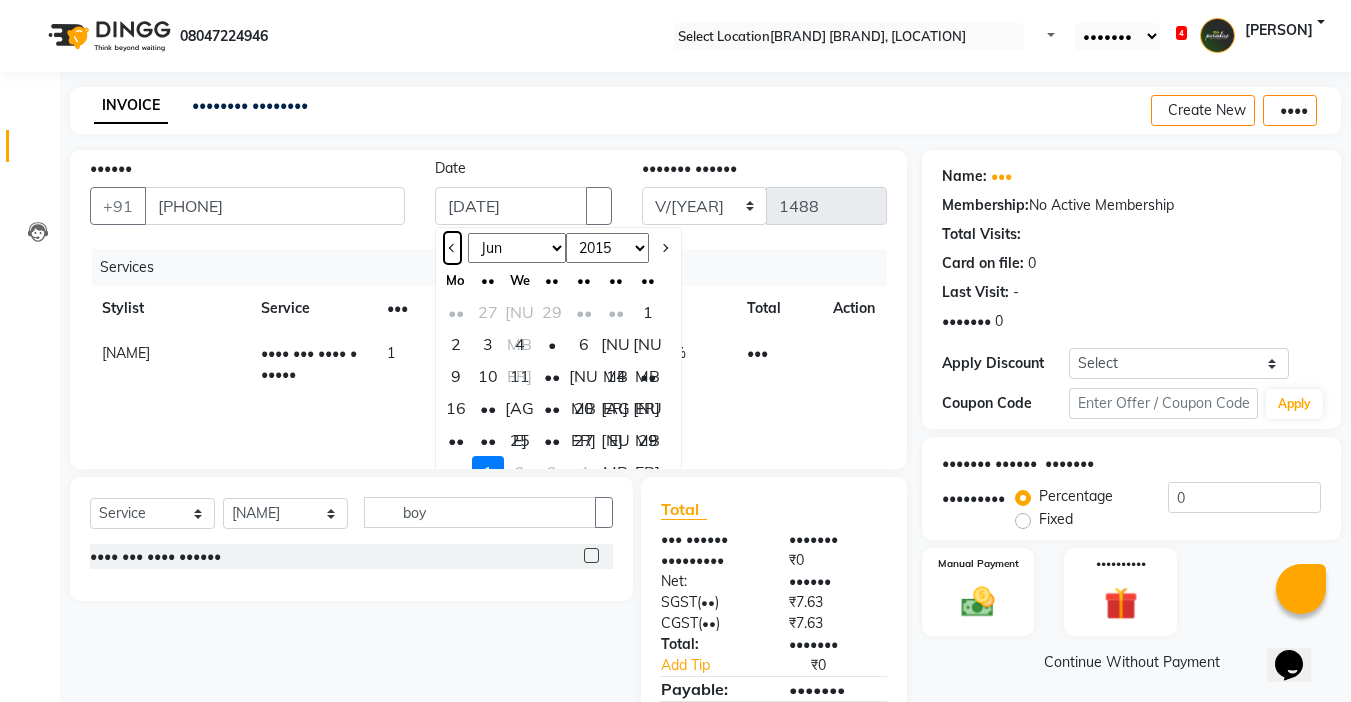 click at bounding box center [452, 248] 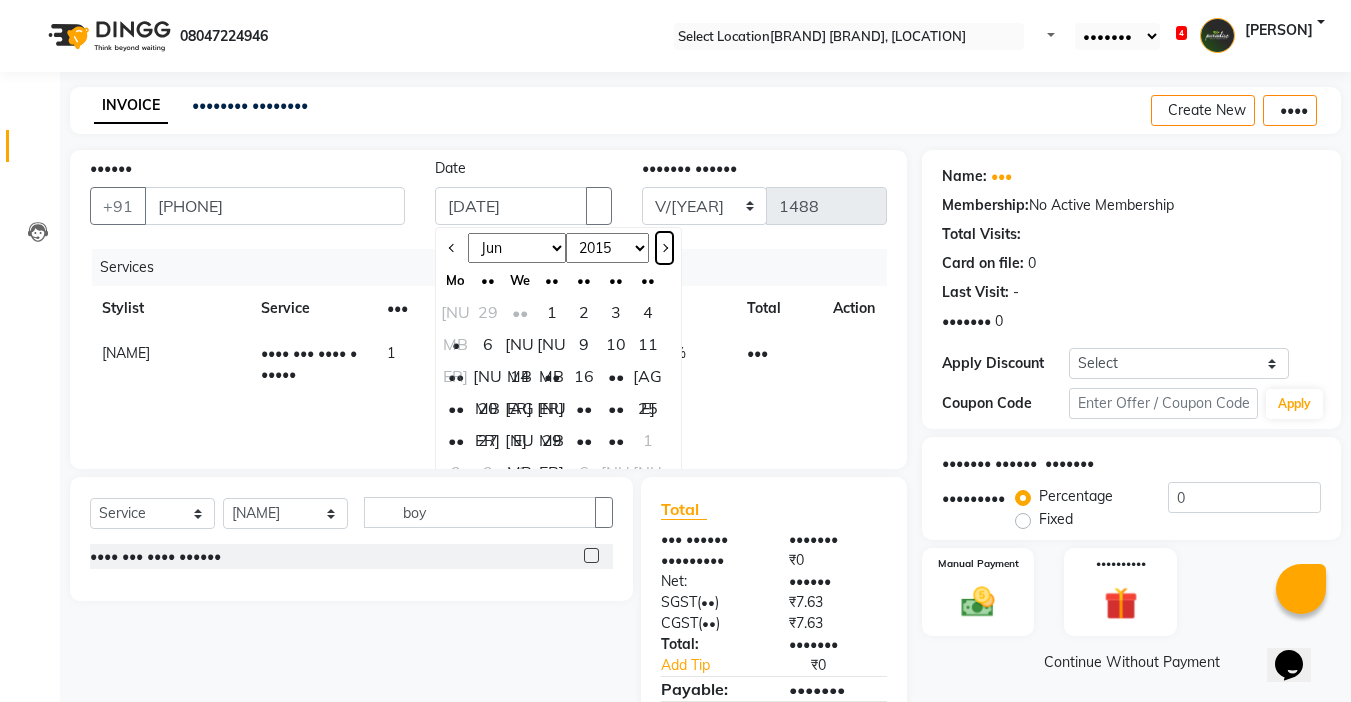 click at bounding box center [663, 248] 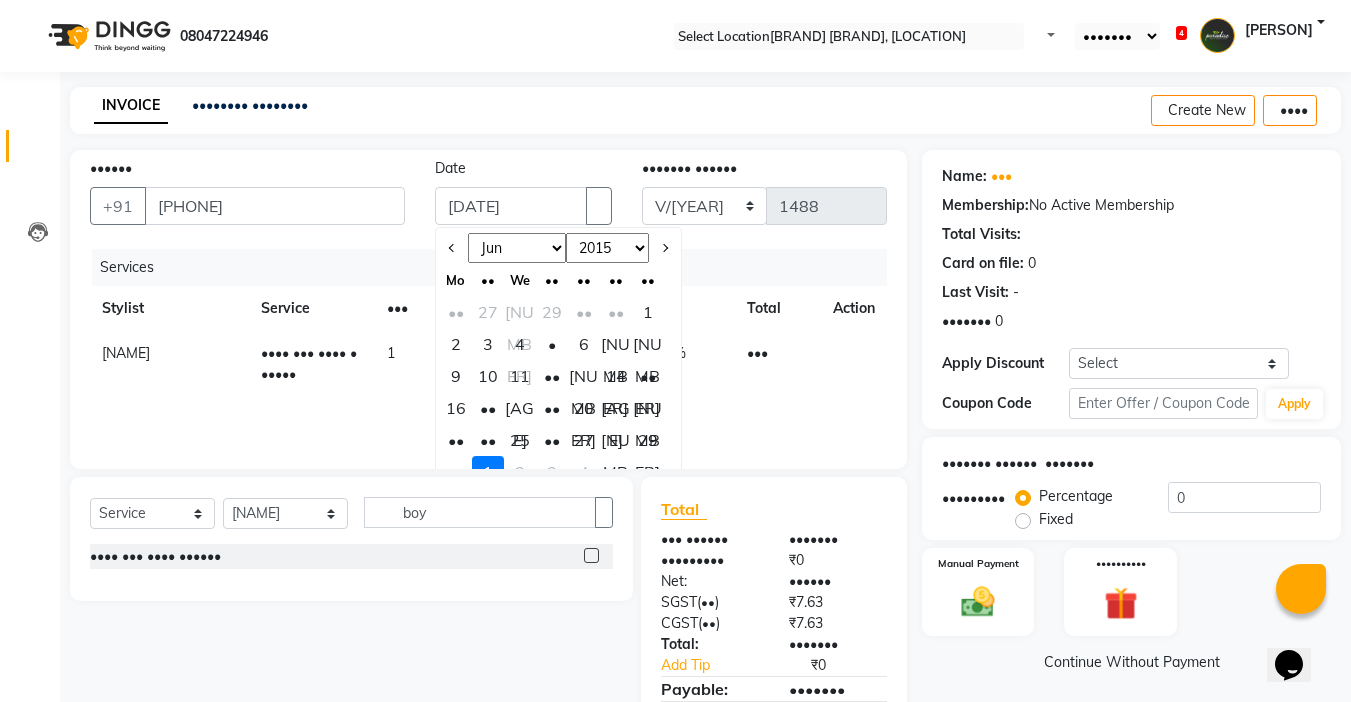 click on "20" at bounding box center [584, 408] 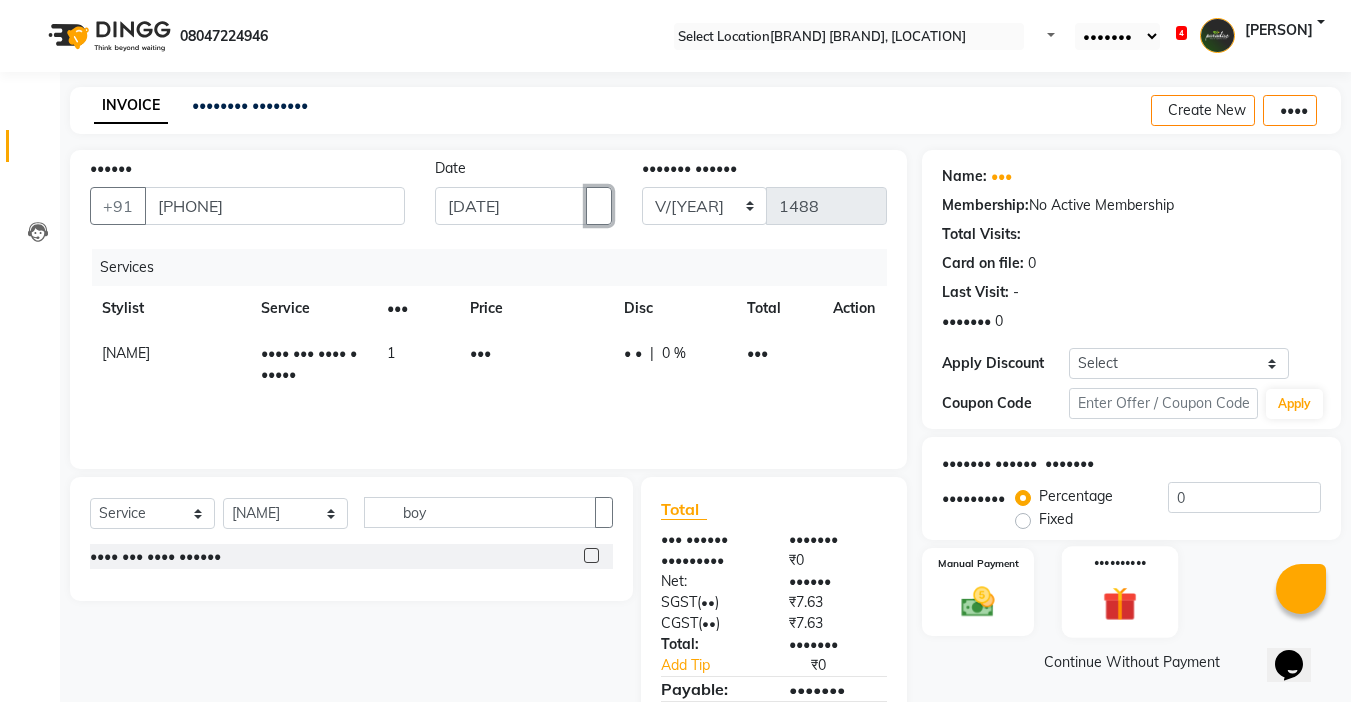 scroll, scrollTop: 98, scrollLeft: 0, axis: vertical 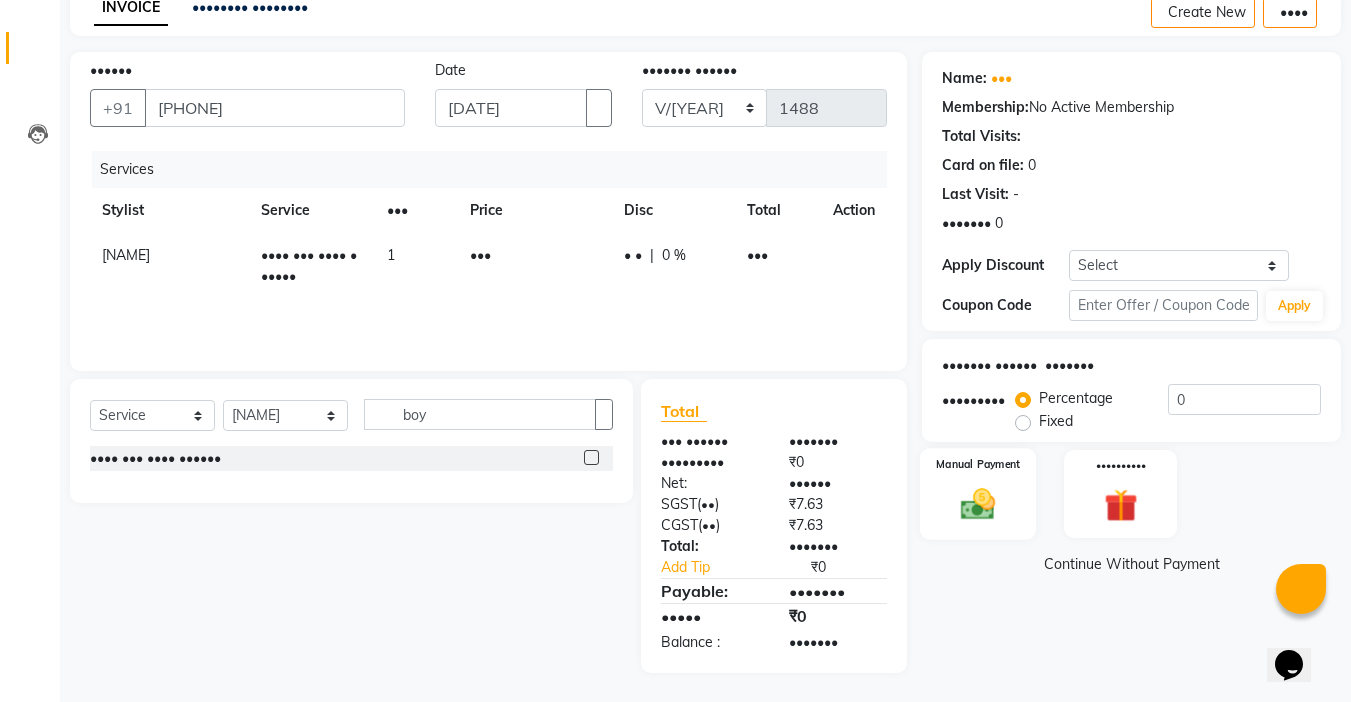 click at bounding box center (978, 504) 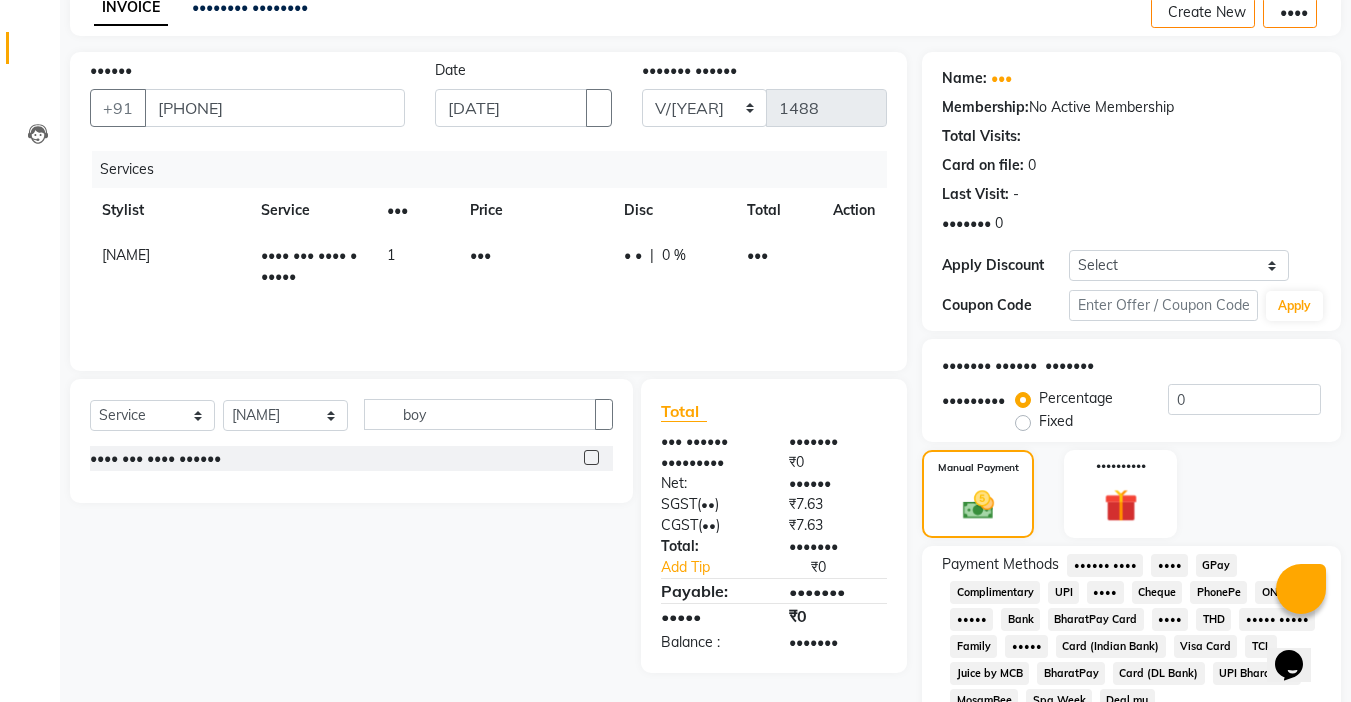 click on "••••" at bounding box center [1105, 565] 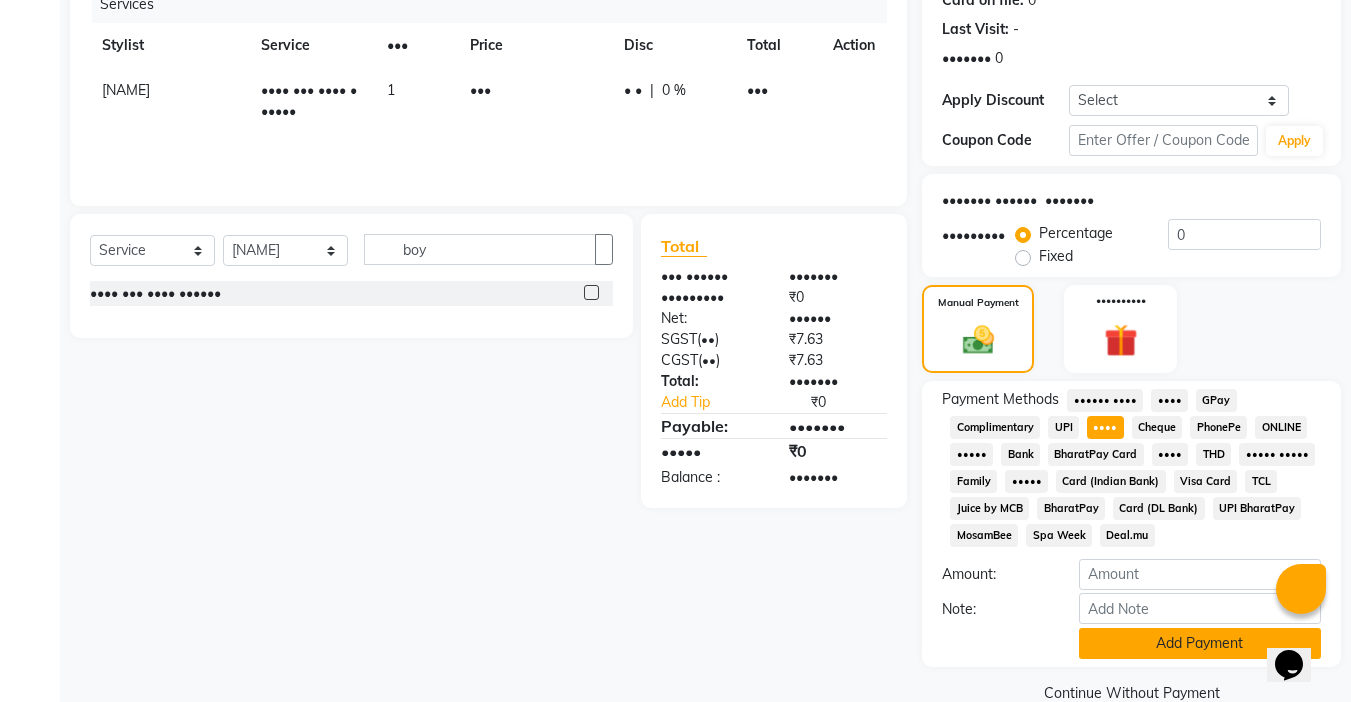 scroll, scrollTop: 298, scrollLeft: 0, axis: vertical 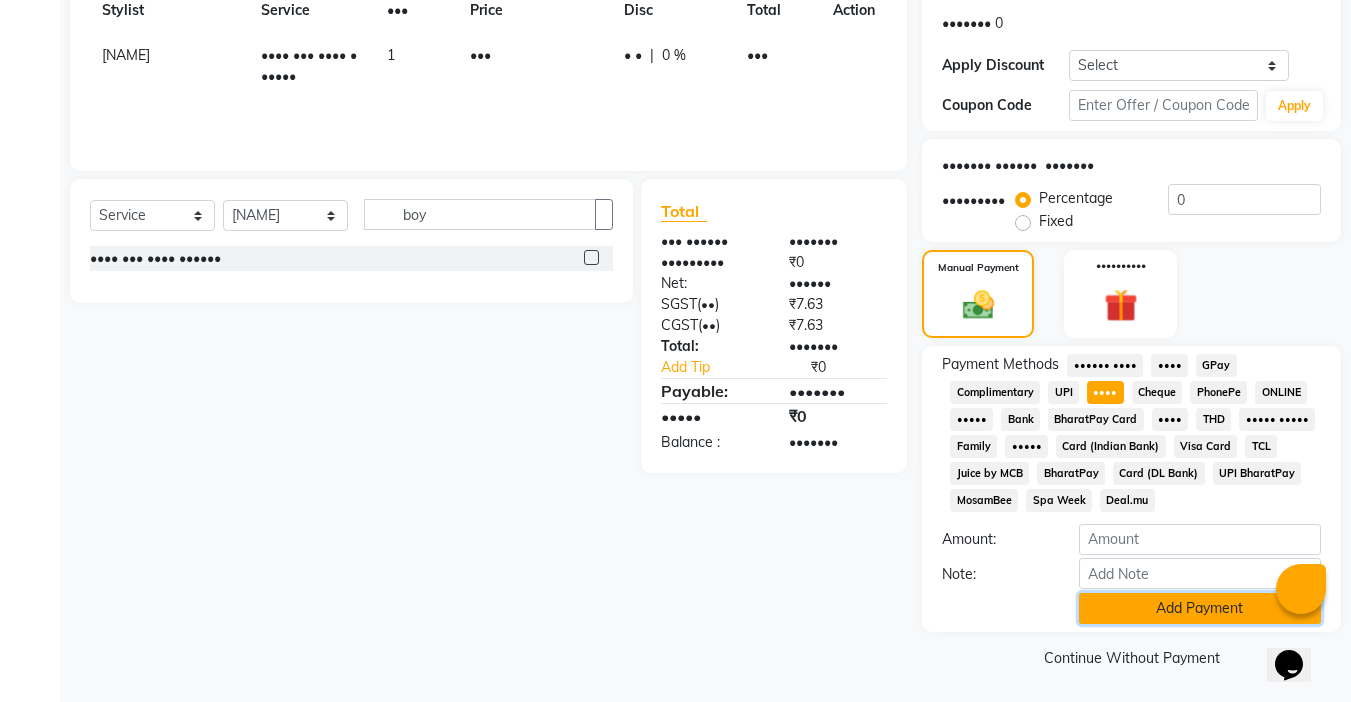 click on "Add Payment" at bounding box center [1200, 608] 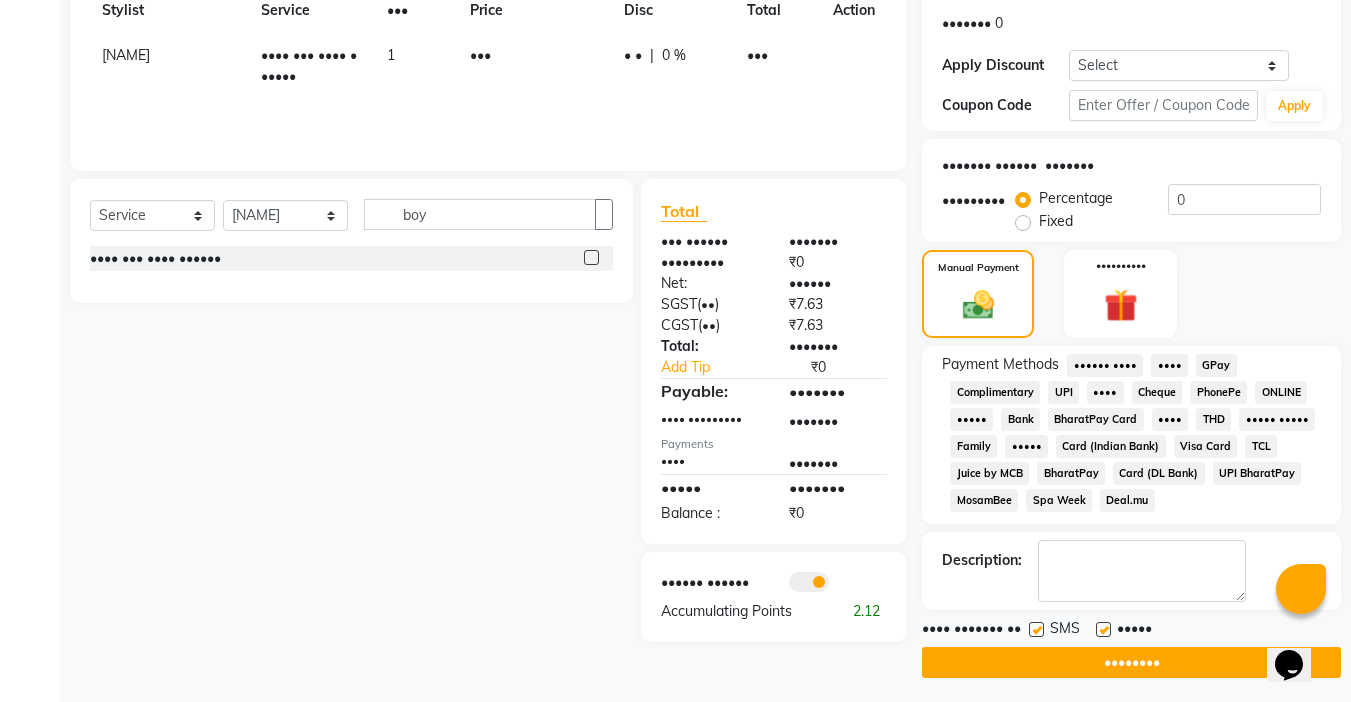 click at bounding box center [1103, 629] 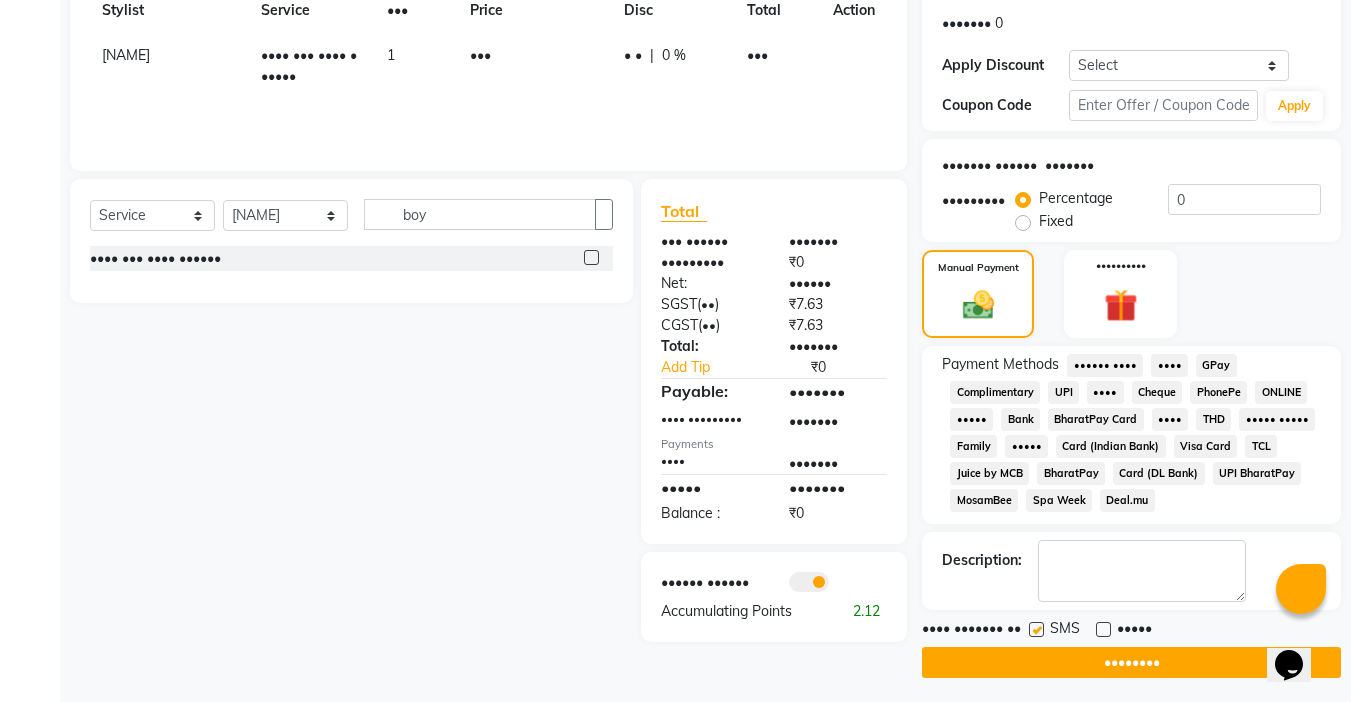 click at bounding box center (1036, 629) 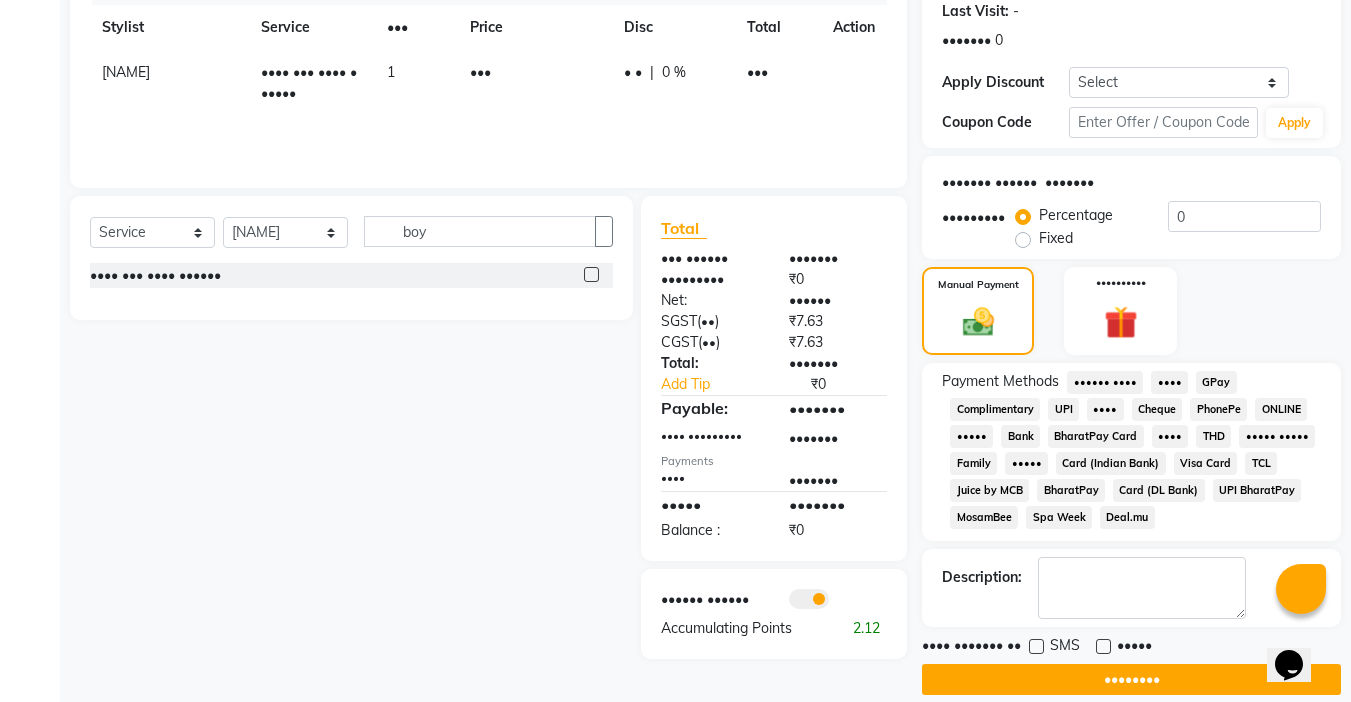 scroll, scrollTop: 311, scrollLeft: 0, axis: vertical 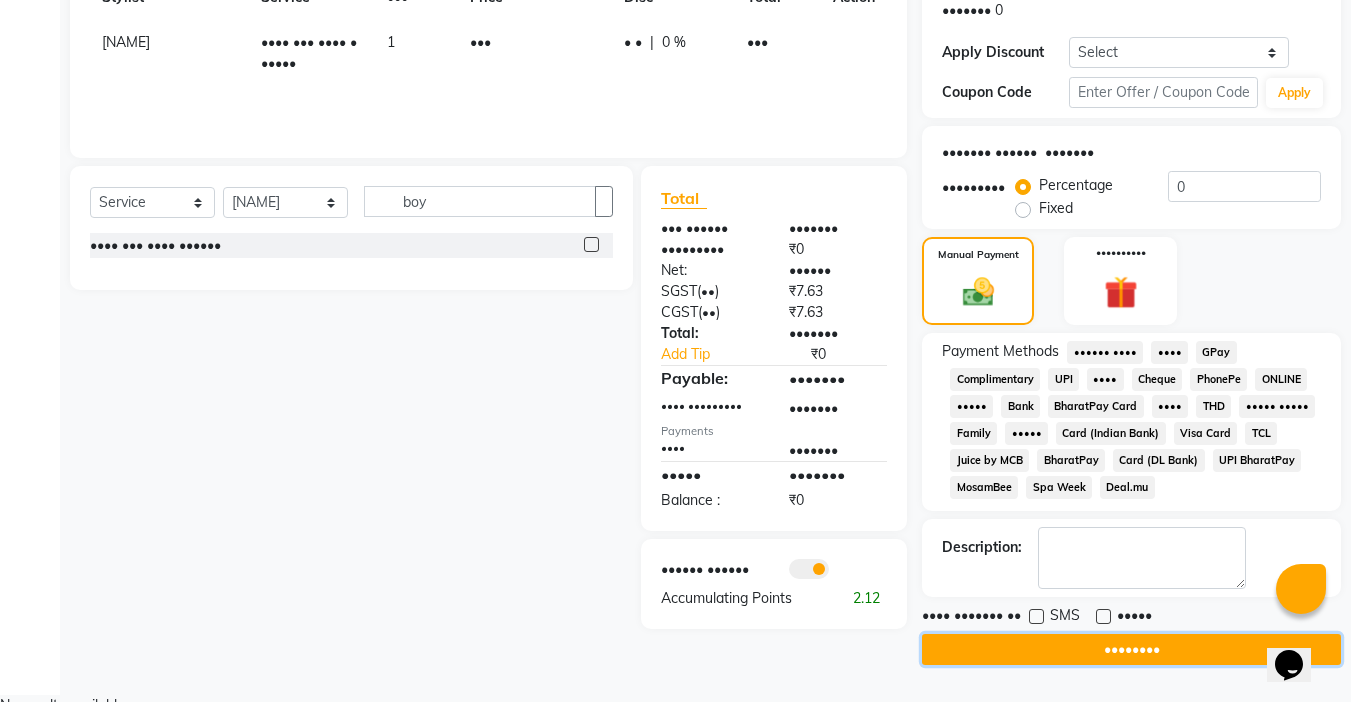 click on "••••••••" at bounding box center [1131, 649] 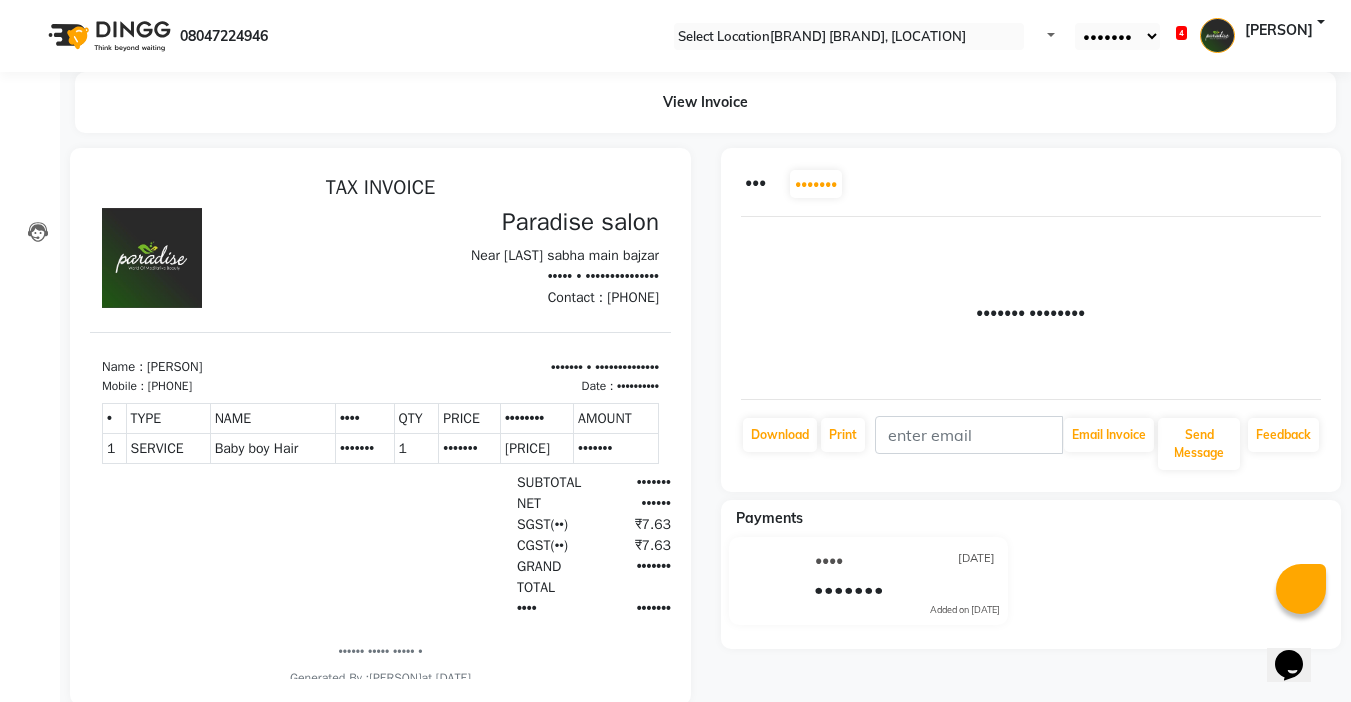 scroll, scrollTop: 0, scrollLeft: 0, axis: both 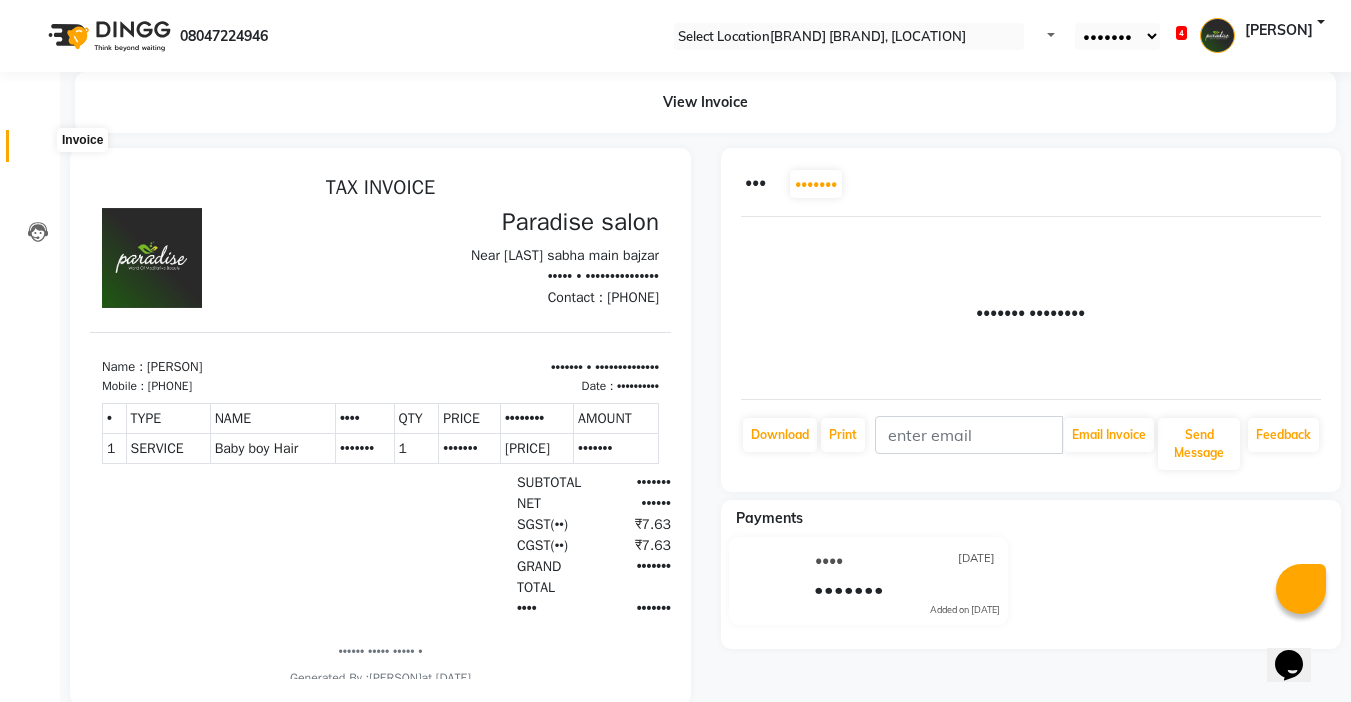 click at bounding box center (38, 151) 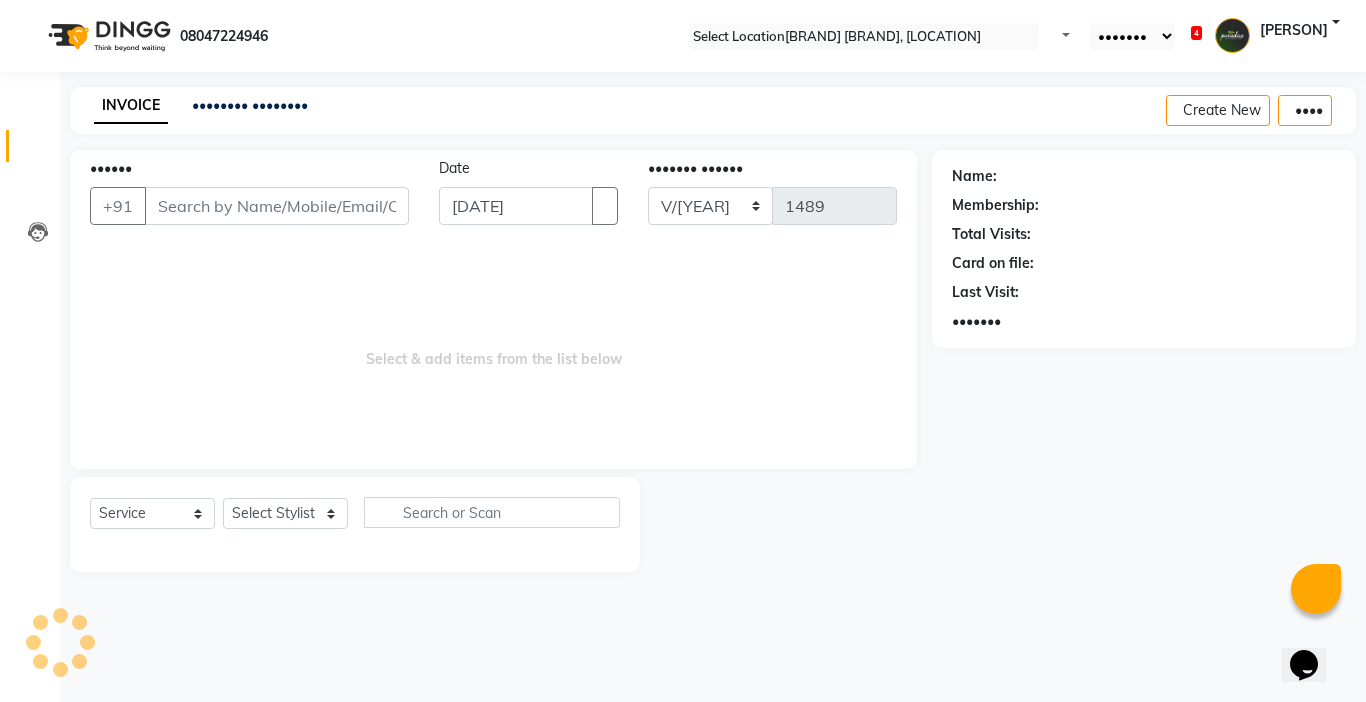 click on "••••••" at bounding box center (277, 206) 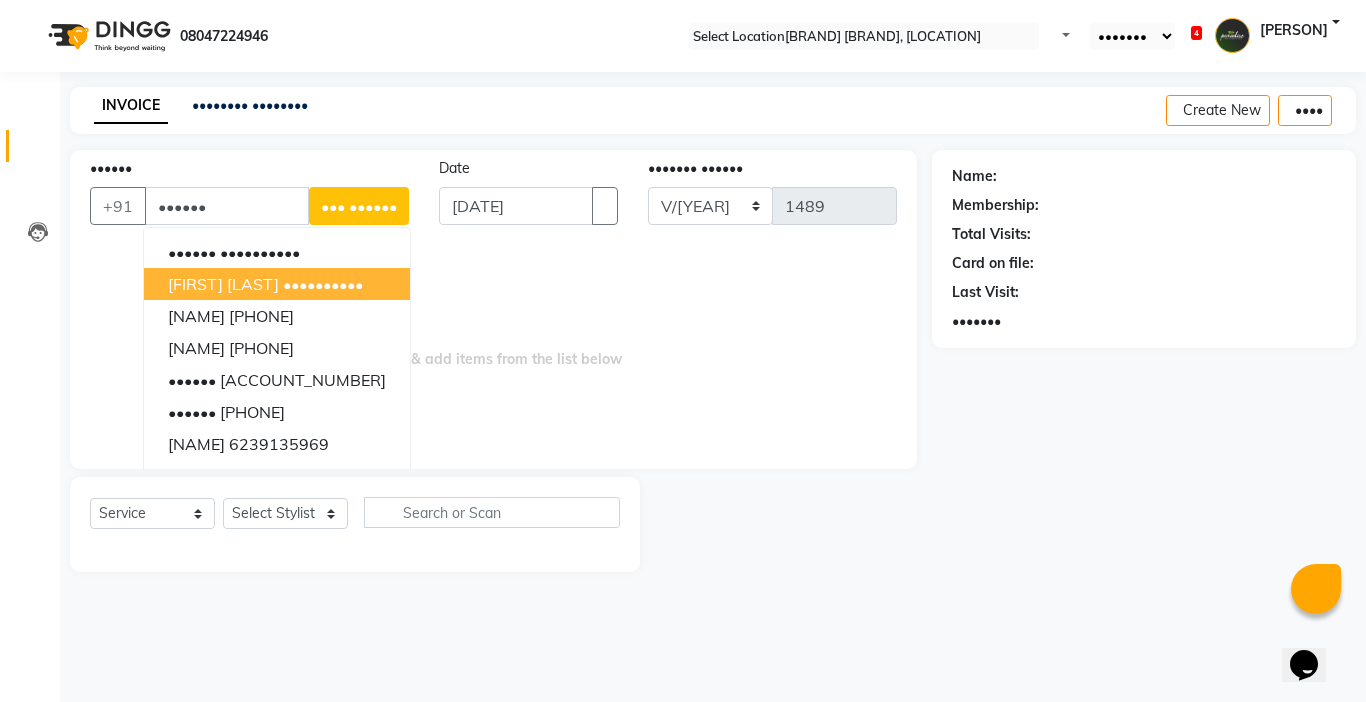 click on "[FIRST] [LAST] [PHONE]" at bounding box center (277, 284) 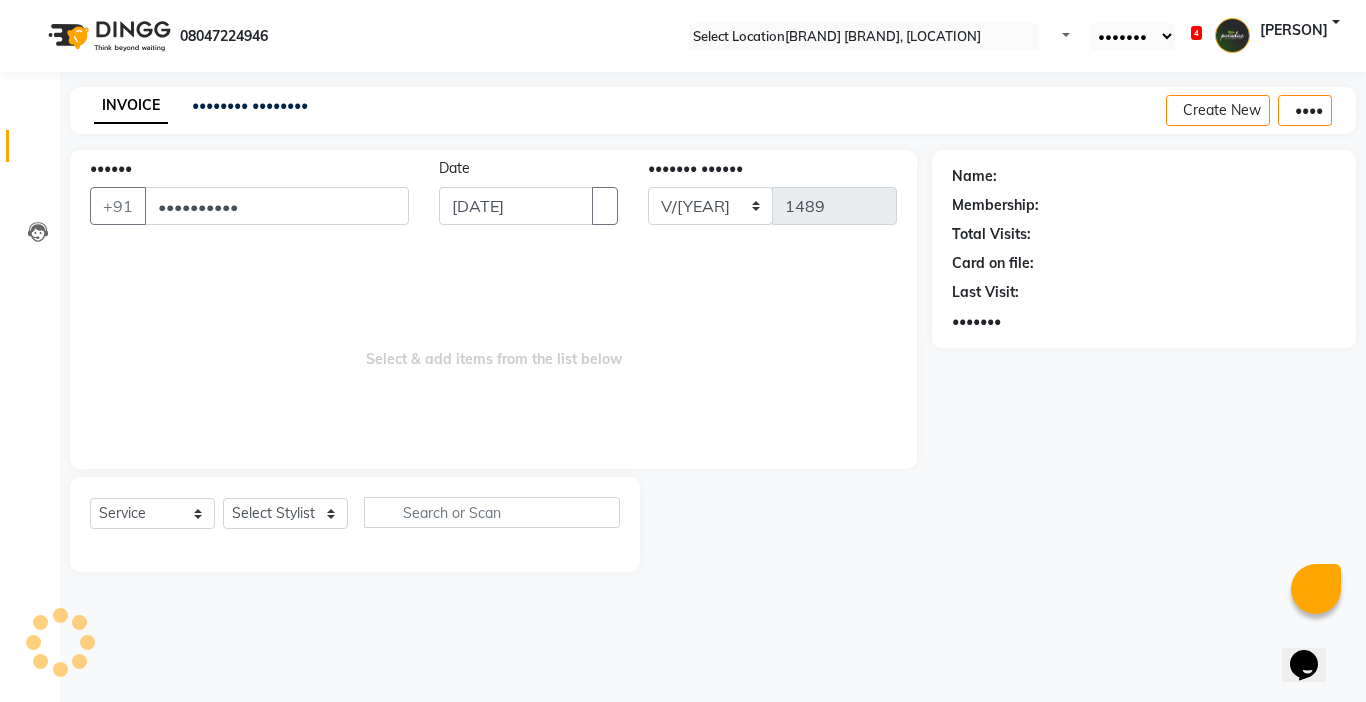 type on "••••••••••" 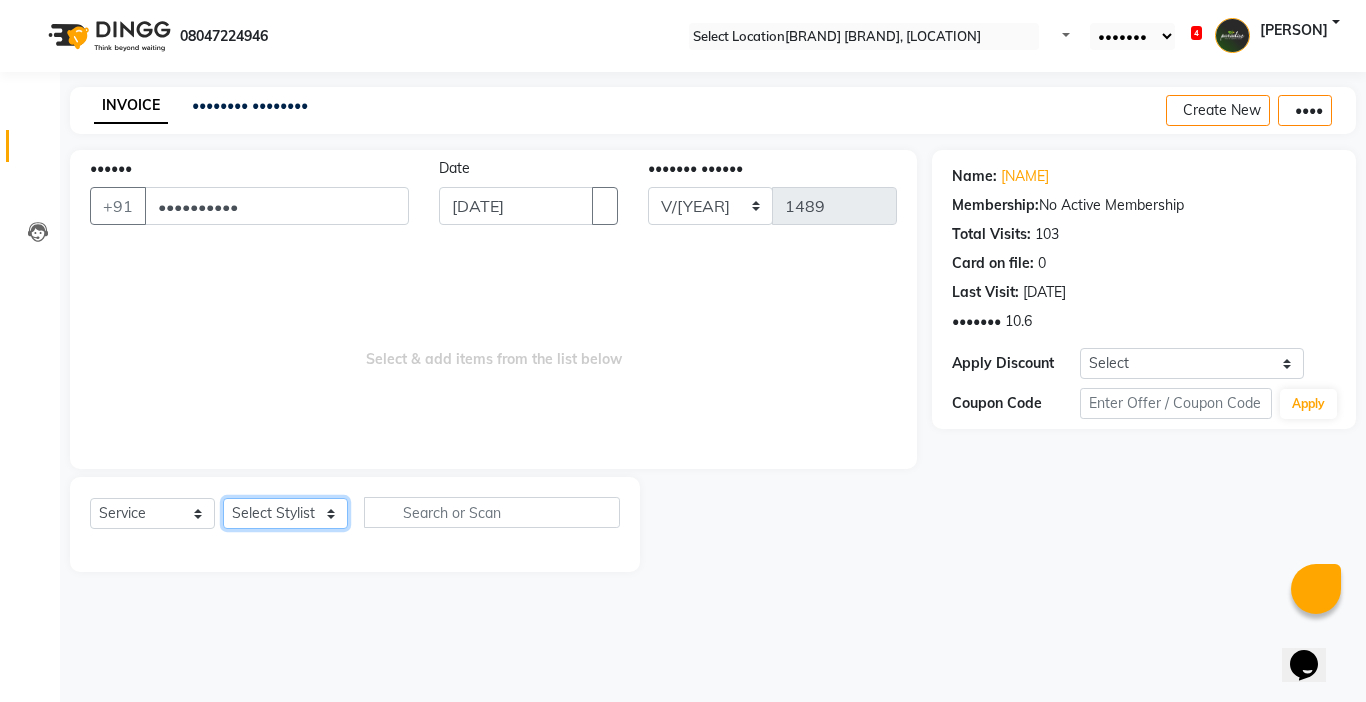 click on "Select Stylist Abby aman  Anil anku company Deepak Deepika Gourav Heena ishu Jagdeesh kanchan Love preet Maddy Manpreet student Meenu Naina Palak Palak Sharma Radika Rajneesh Student Seema Shagun Shifali - Student Shweta  Sujata Surinder Paul Vansh Vikas Vishal" at bounding box center (285, 513) 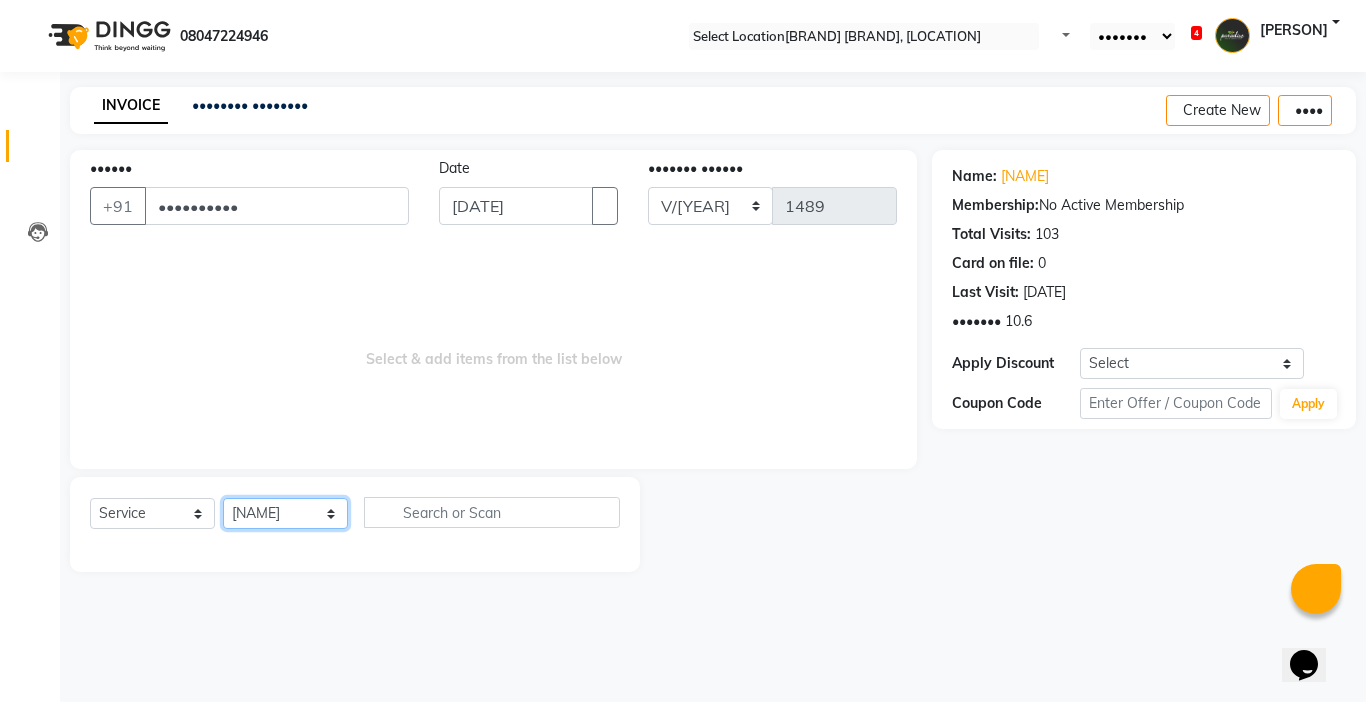 click on "Select Stylist Abby aman  Anil anku company Deepak Deepika Gourav Heena ishu Jagdeesh kanchan Love preet Maddy Manpreet student Meenu Naina Palak Palak Sharma Radika Rajneesh Student Seema Shagun Shifali - Student Shweta  Sujata Surinder Paul Vansh Vikas Vishal" at bounding box center (285, 513) 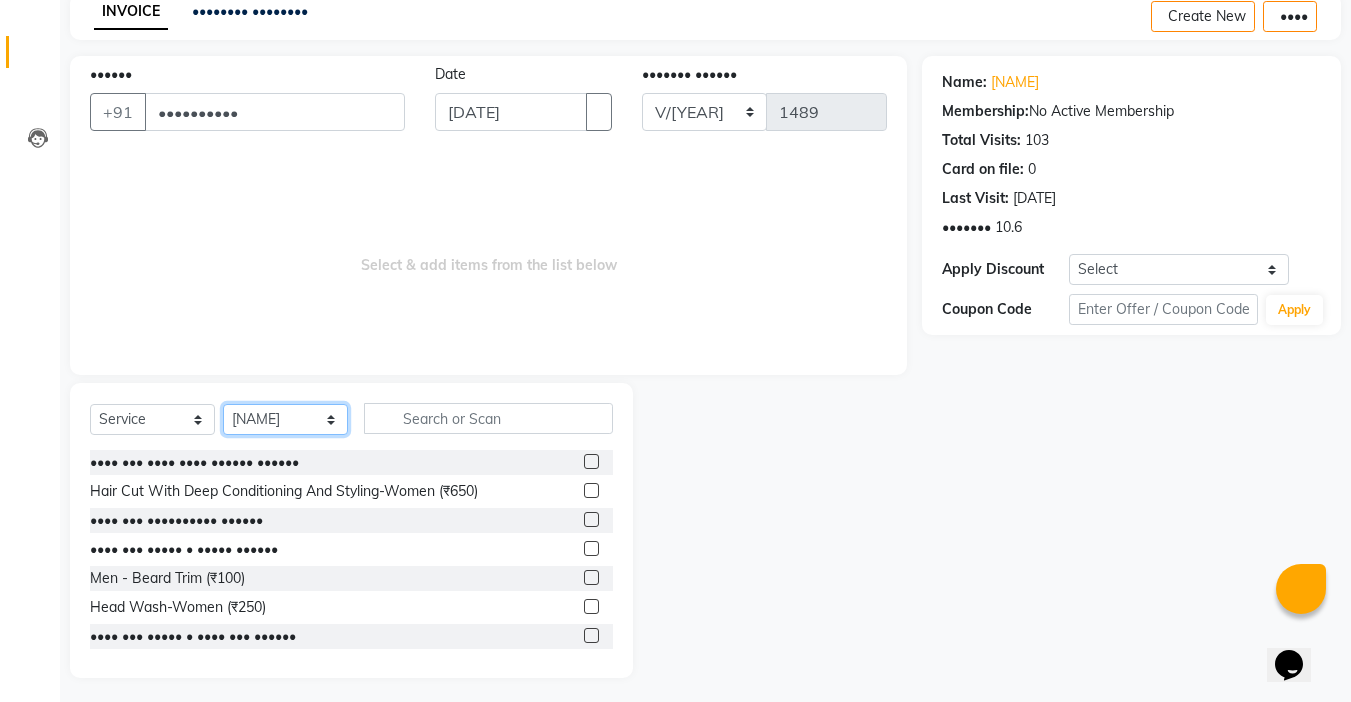 scroll, scrollTop: 99, scrollLeft: 0, axis: vertical 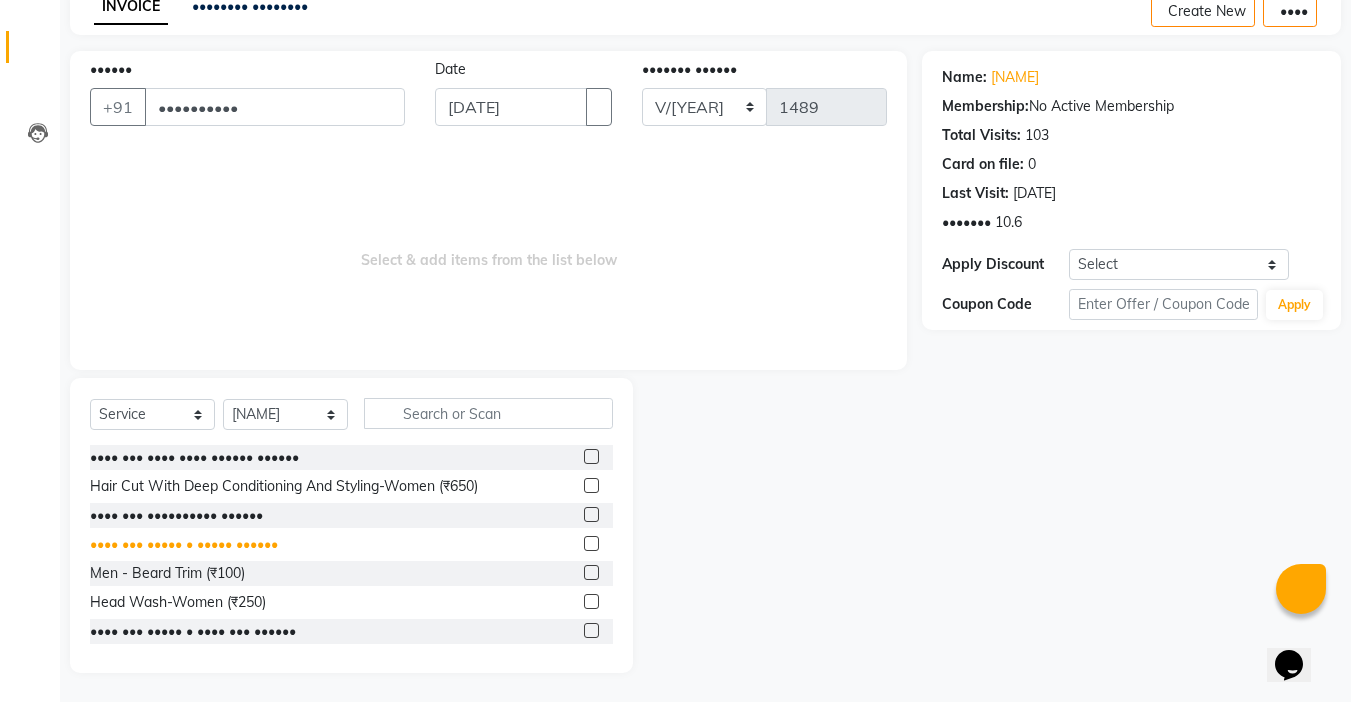 click on "•••• •••  •••••  •  ••••• ••••••" at bounding box center (194, 457) 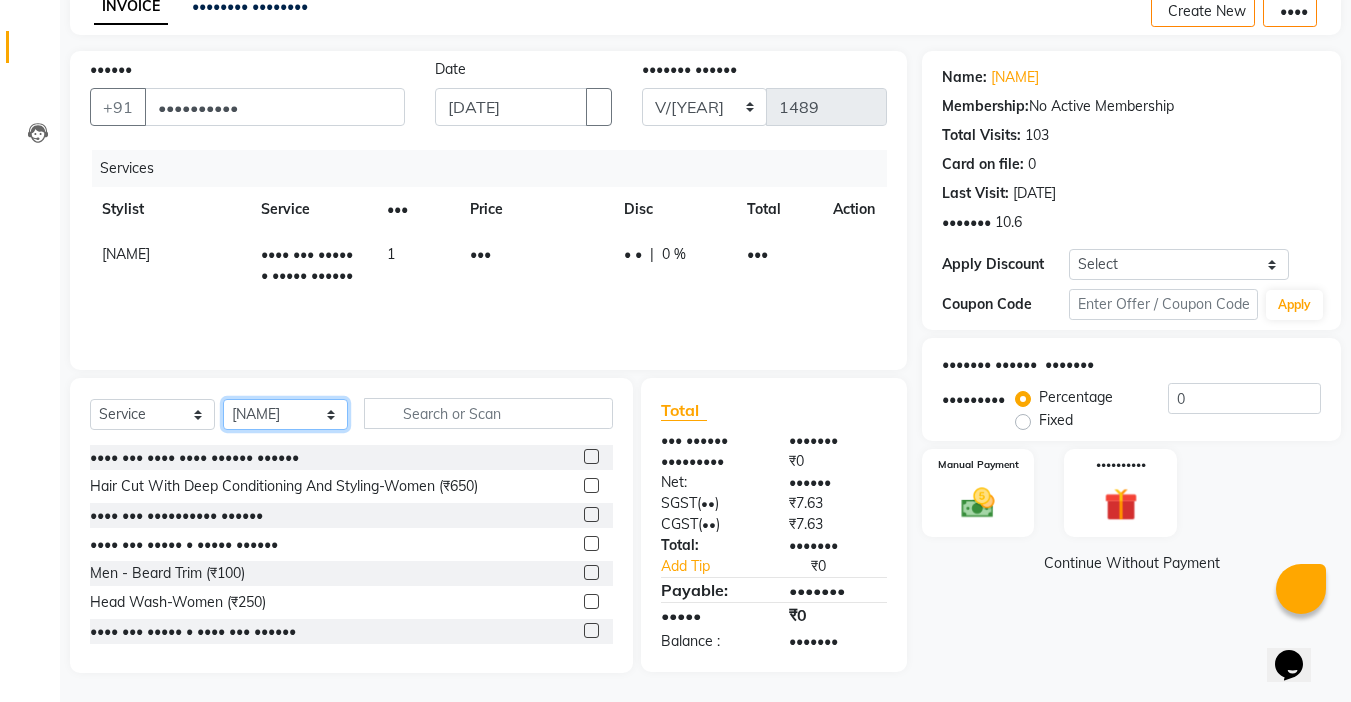 click on "Select Stylist Abby aman  Anil anku company Deepak Deepika Gourav Heena ishu Jagdeesh kanchan Love preet Maddy Manpreet student Meenu Naina Palak Palak Sharma Radika Rajneesh Student Seema Shagun Shifali - Student Shweta  Sujata Surinder Paul Vansh Vikas Vishal" at bounding box center (285, 414) 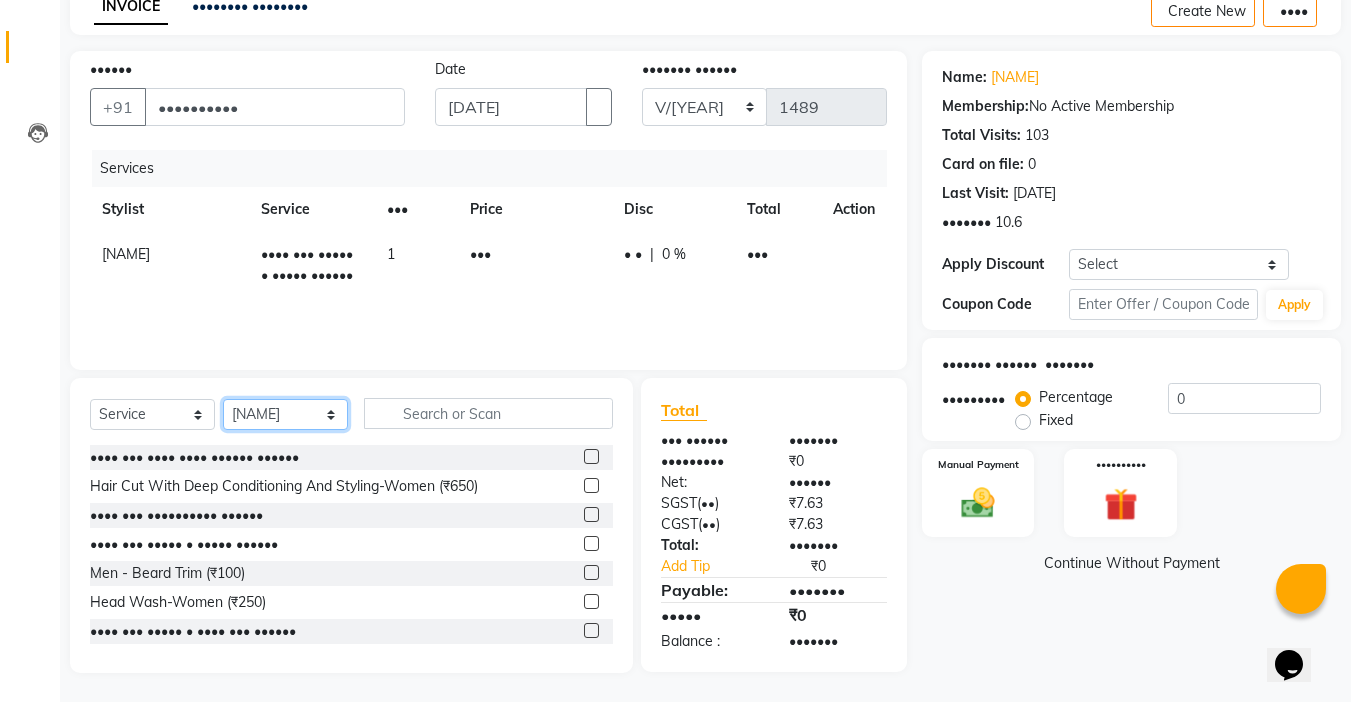 click on "Select Stylist Abby aman  Anil anku company Deepak Deepika Gourav Heena ishu Jagdeesh kanchan Love preet Maddy Manpreet student Meenu Naina Palak Palak Sharma Radika Rajneesh Student Seema Shagun Shifali - Student Shweta  Sujata Surinder Paul Vansh Vikas Vishal" at bounding box center [285, 414] 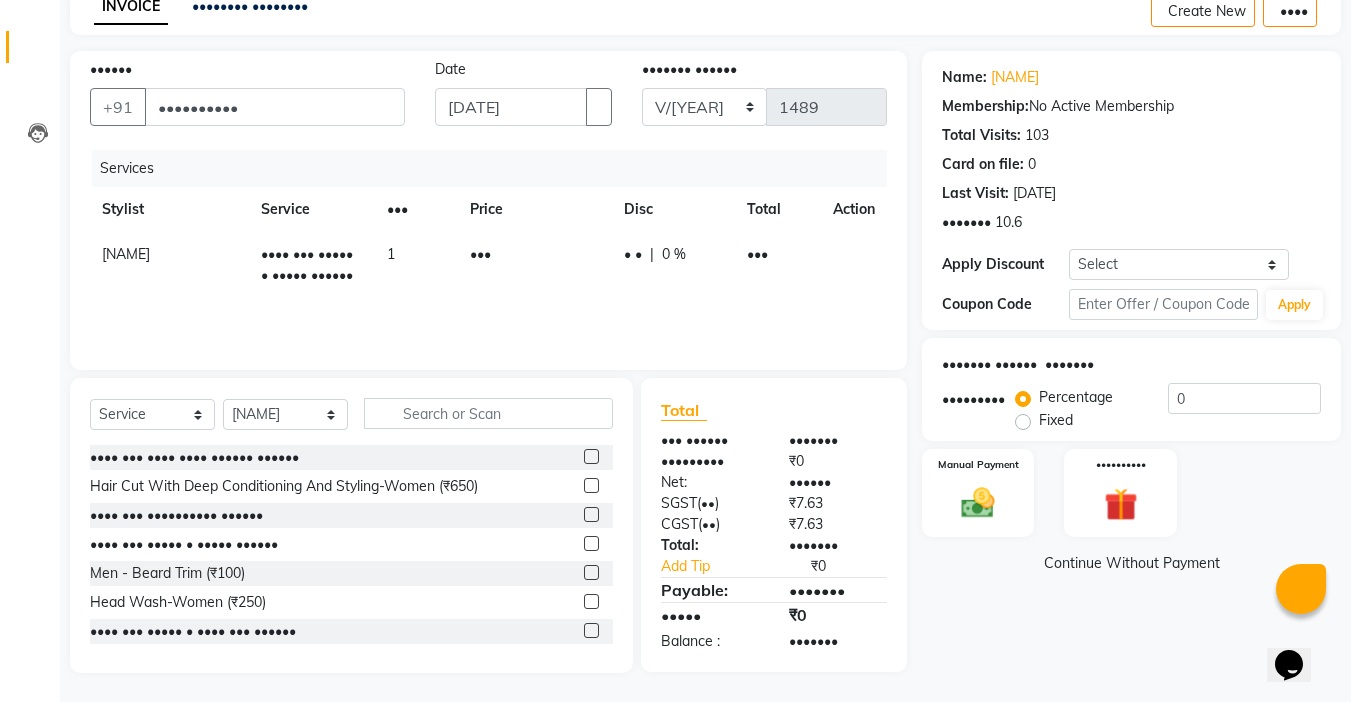 click on "Men  -  Beard Trim (₹100)" at bounding box center [351, 573] 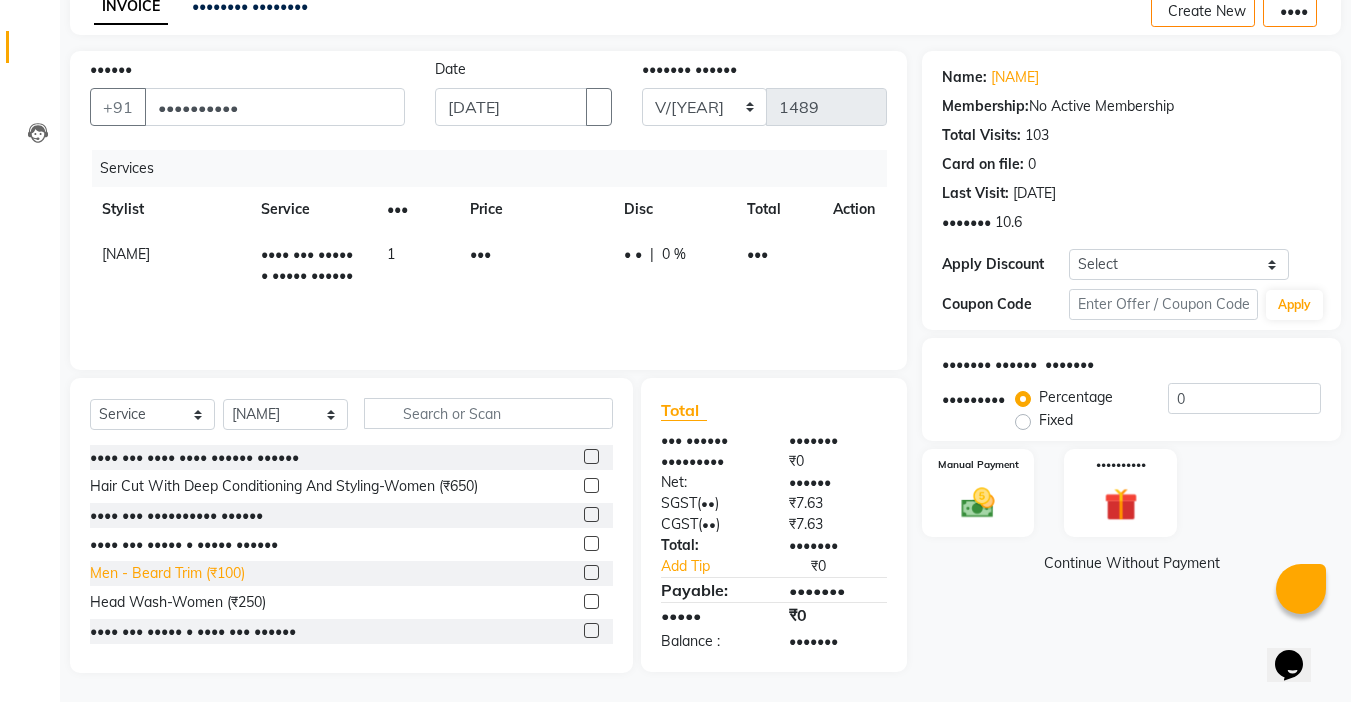 click on "Men  -  Beard Trim (₹100)" at bounding box center (194, 457) 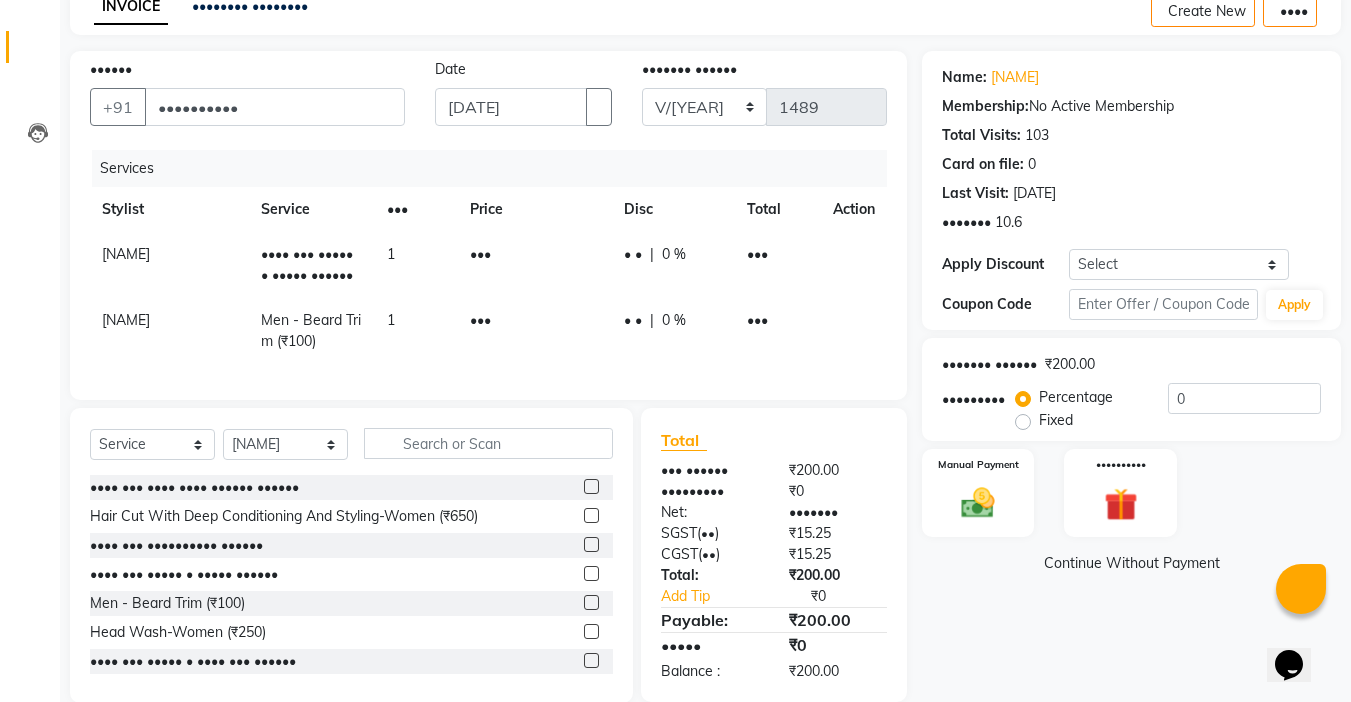 click on "•••" at bounding box center [126, 254] 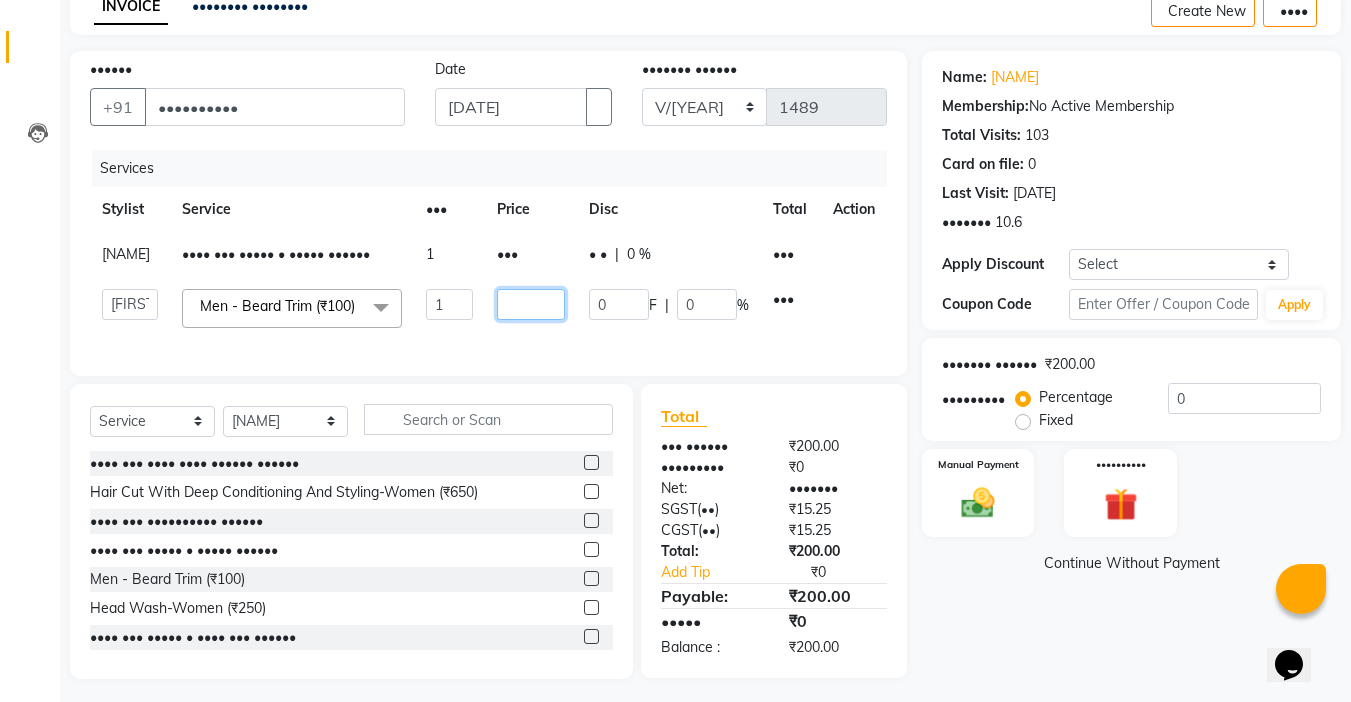 drag, startPoint x: 537, startPoint y: 333, endPoint x: 395, endPoint y: 329, distance: 142.05632 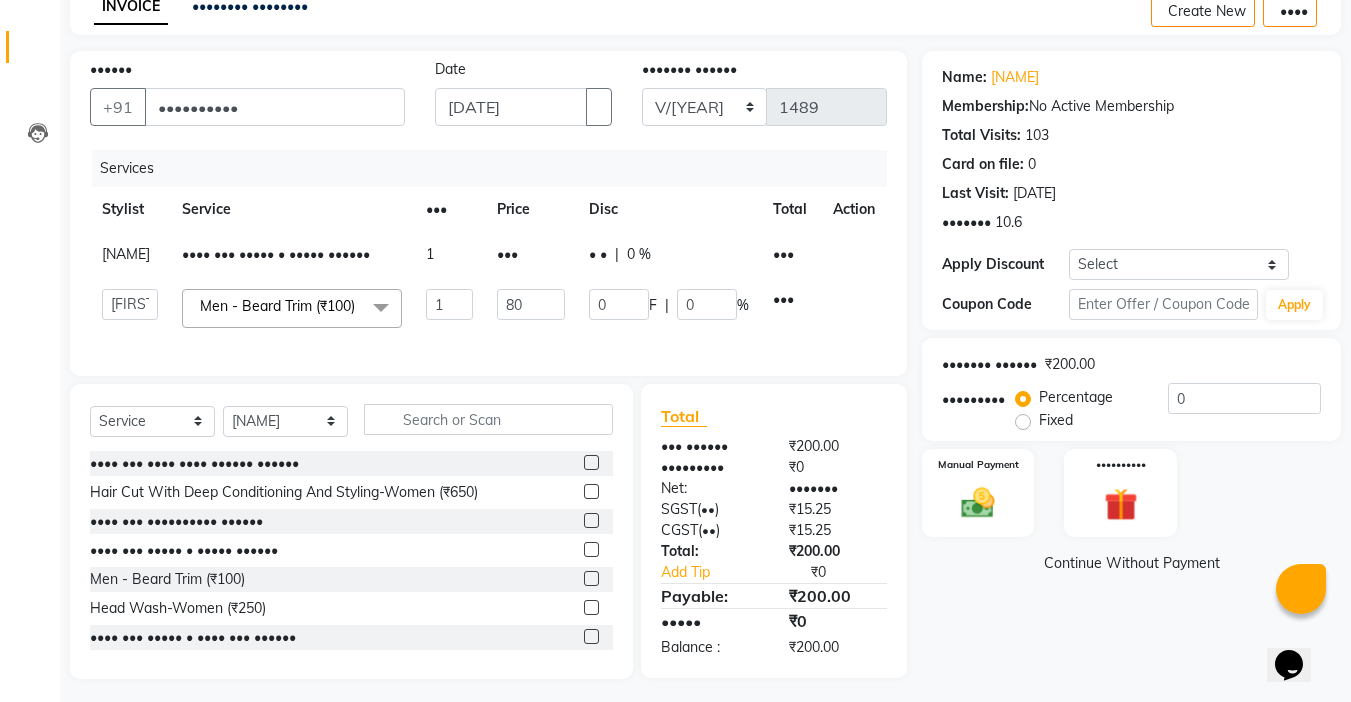 click on "Select Stylist Abby aman  Anil anku company Deepak Deepika Gourav Heena ishu Jagdeesh kanchan Love preet Maddy Manpreet student Meenu Naina Palak Palak Sharma Radika Rajneesh Student Seema Shagun Shifali - Student Shweta  Sujata Surinder Paul Vansh Vikas Vishal" at bounding box center [488, 253] 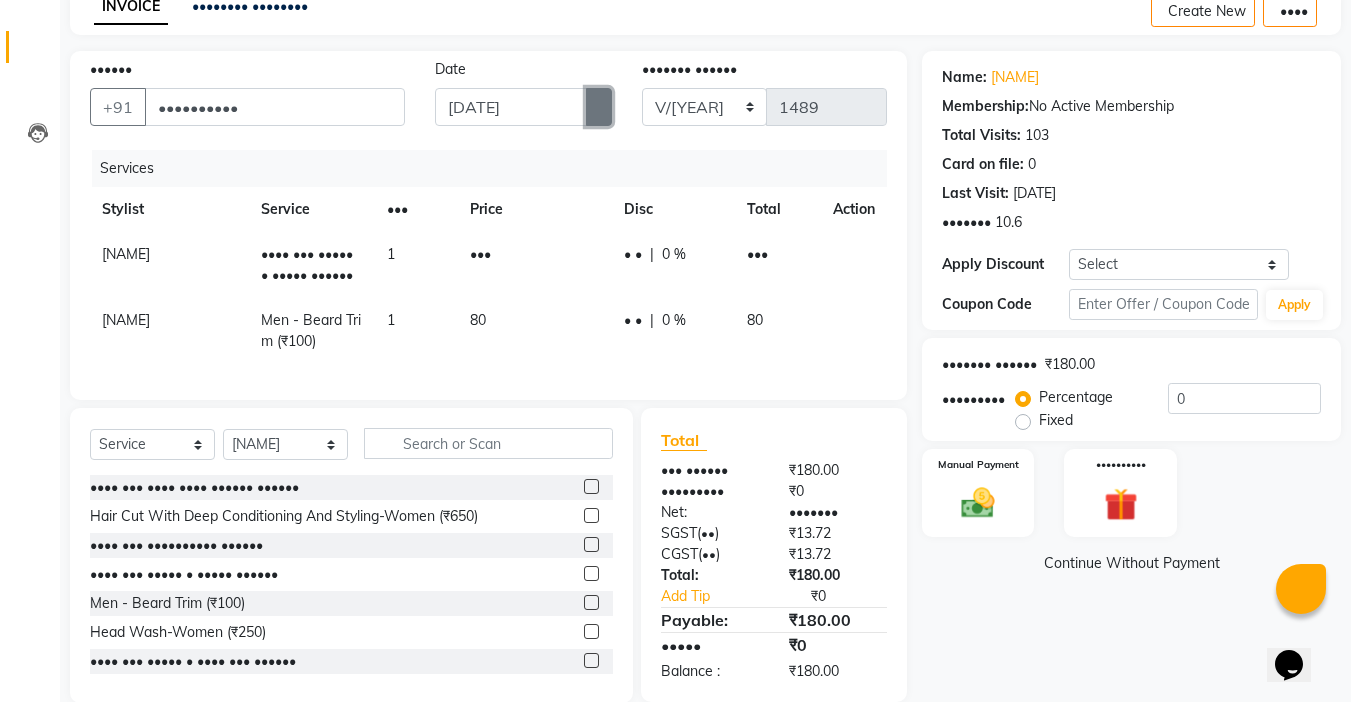 click at bounding box center [599, 107] 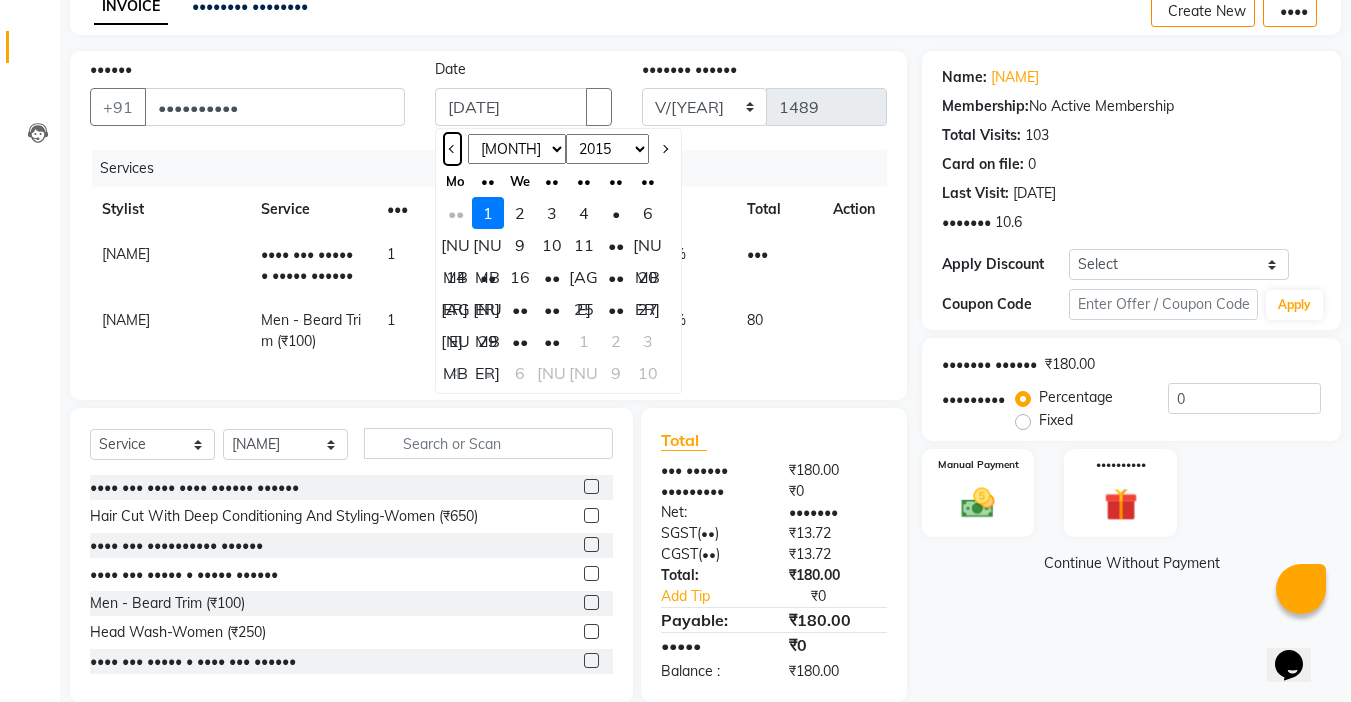 click at bounding box center (452, 149) 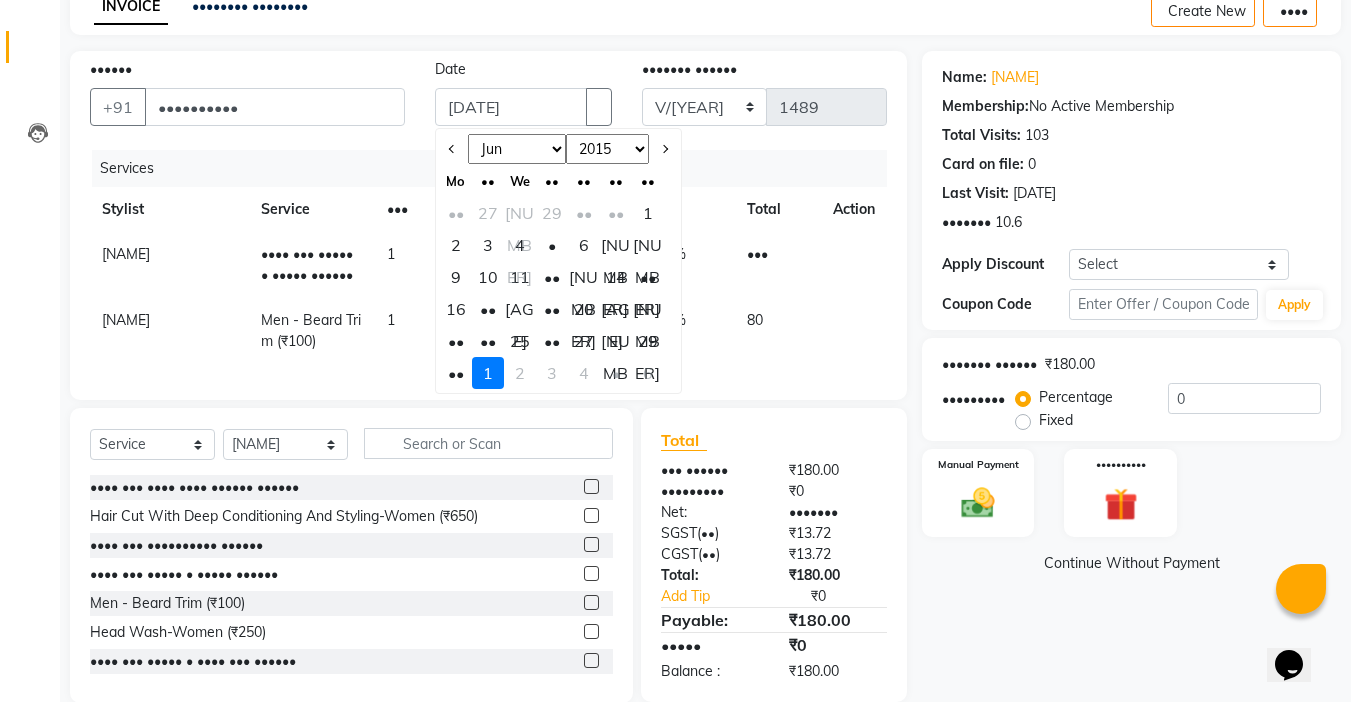 click on "20" at bounding box center [584, 309] 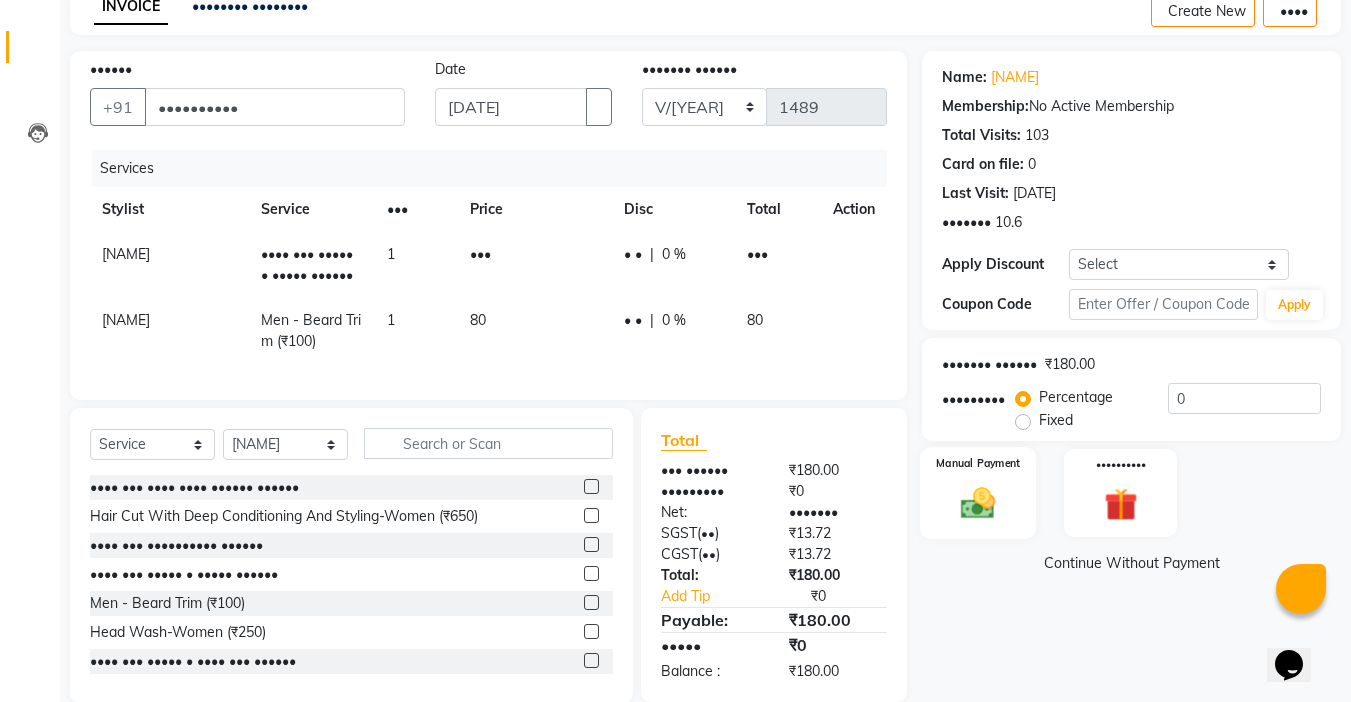 click at bounding box center (978, 503) 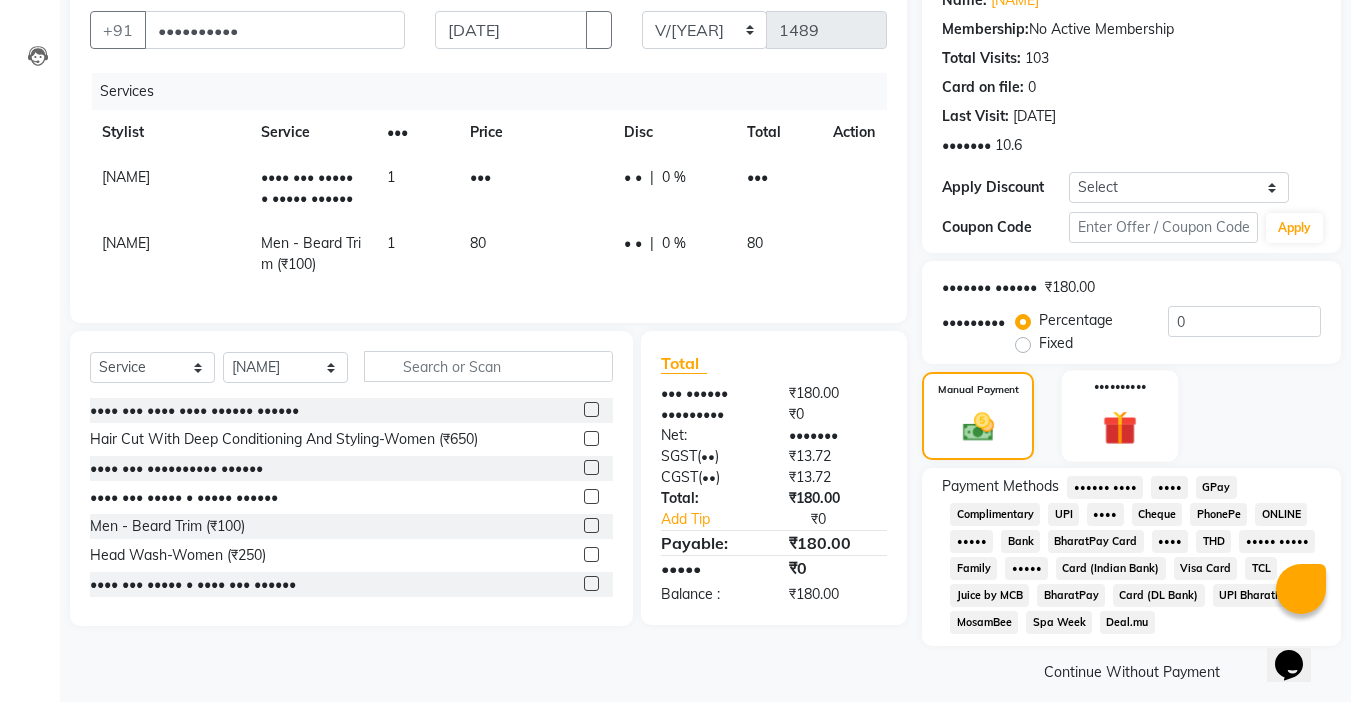 scroll, scrollTop: 198, scrollLeft: 0, axis: vertical 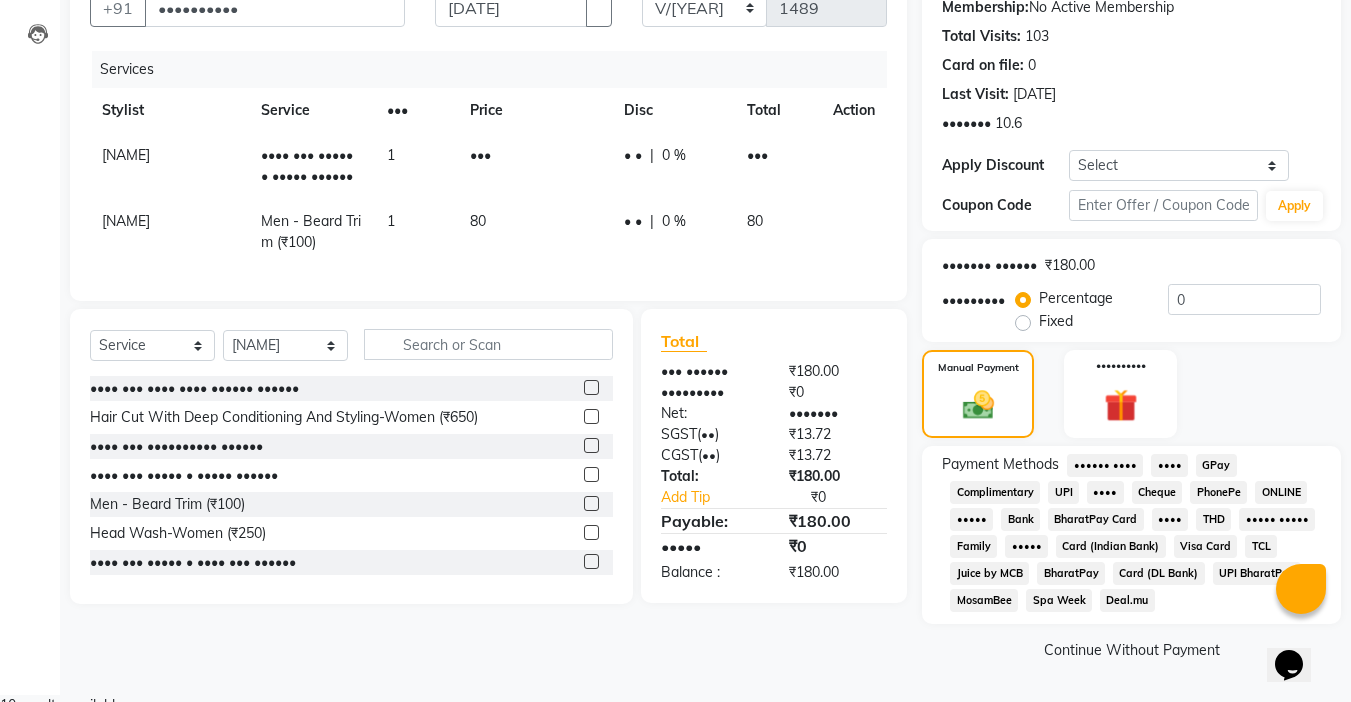click on "••••" at bounding box center [1105, 465] 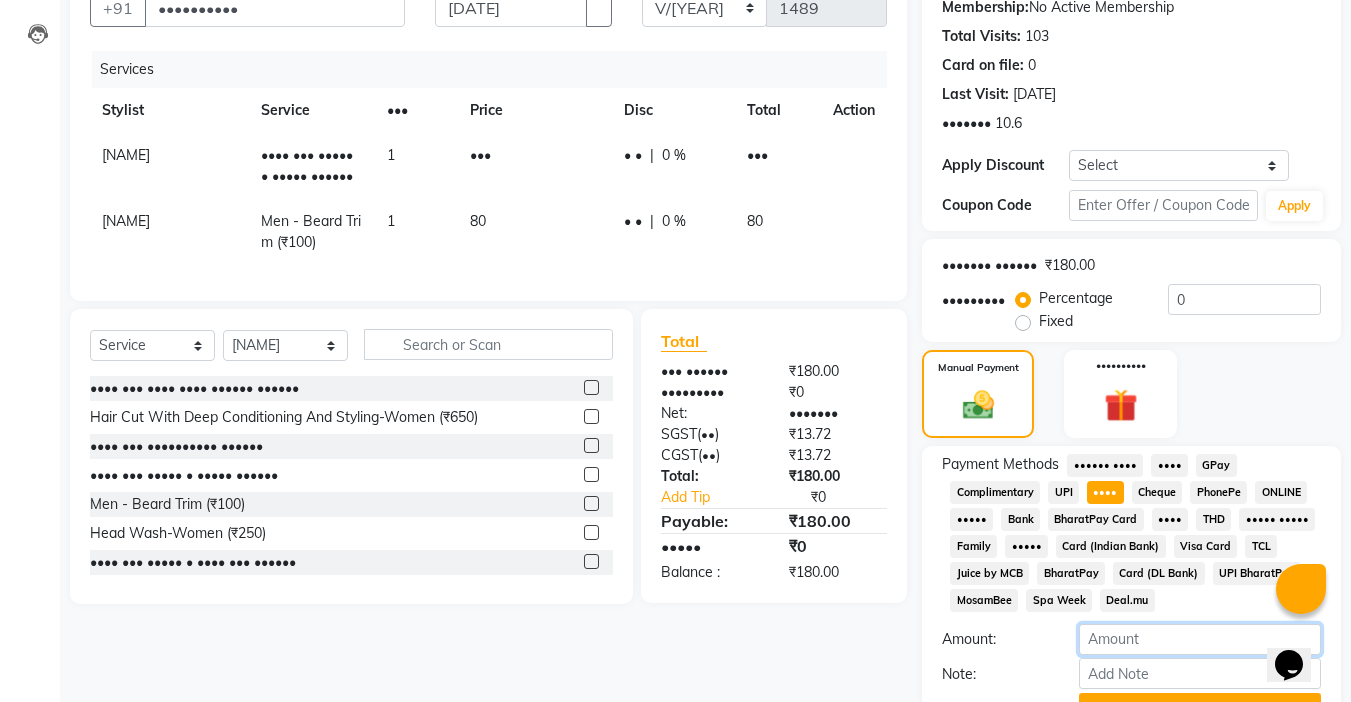drag, startPoint x: 1153, startPoint y: 637, endPoint x: 894, endPoint y: 659, distance: 259.93268 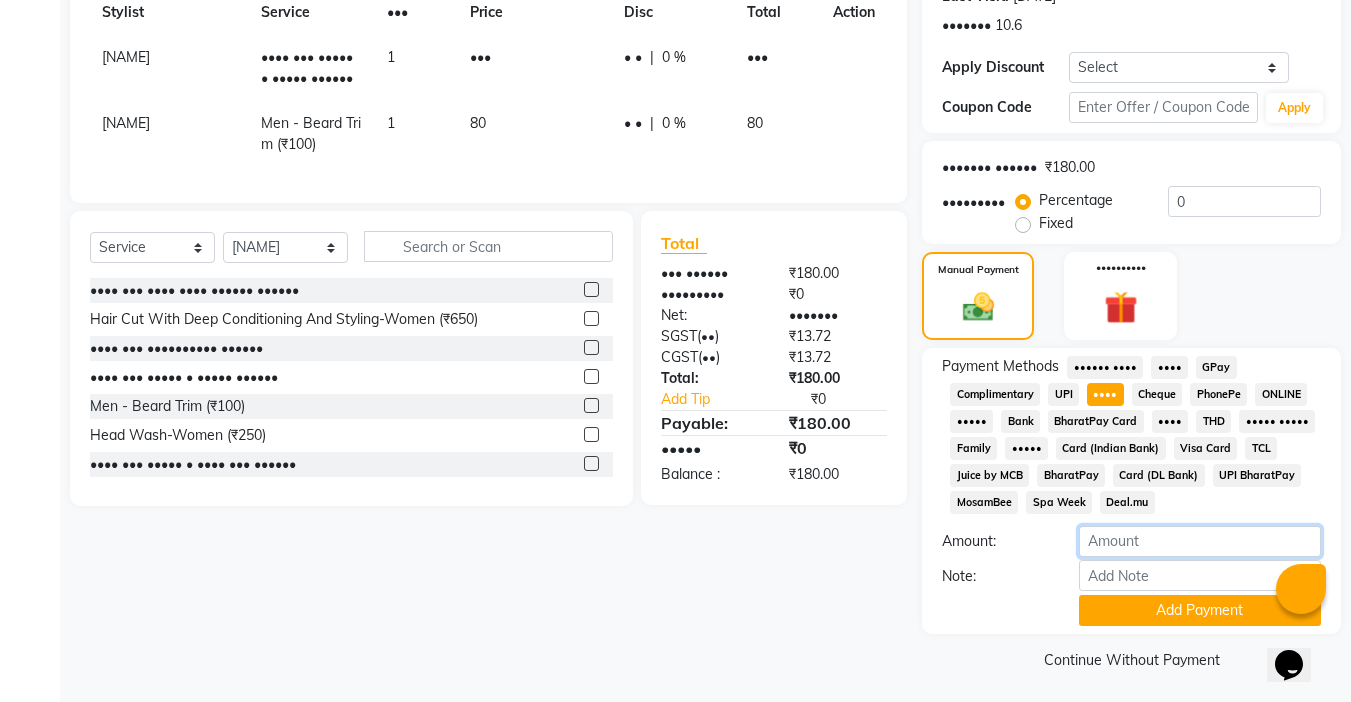 scroll, scrollTop: 304, scrollLeft: 0, axis: vertical 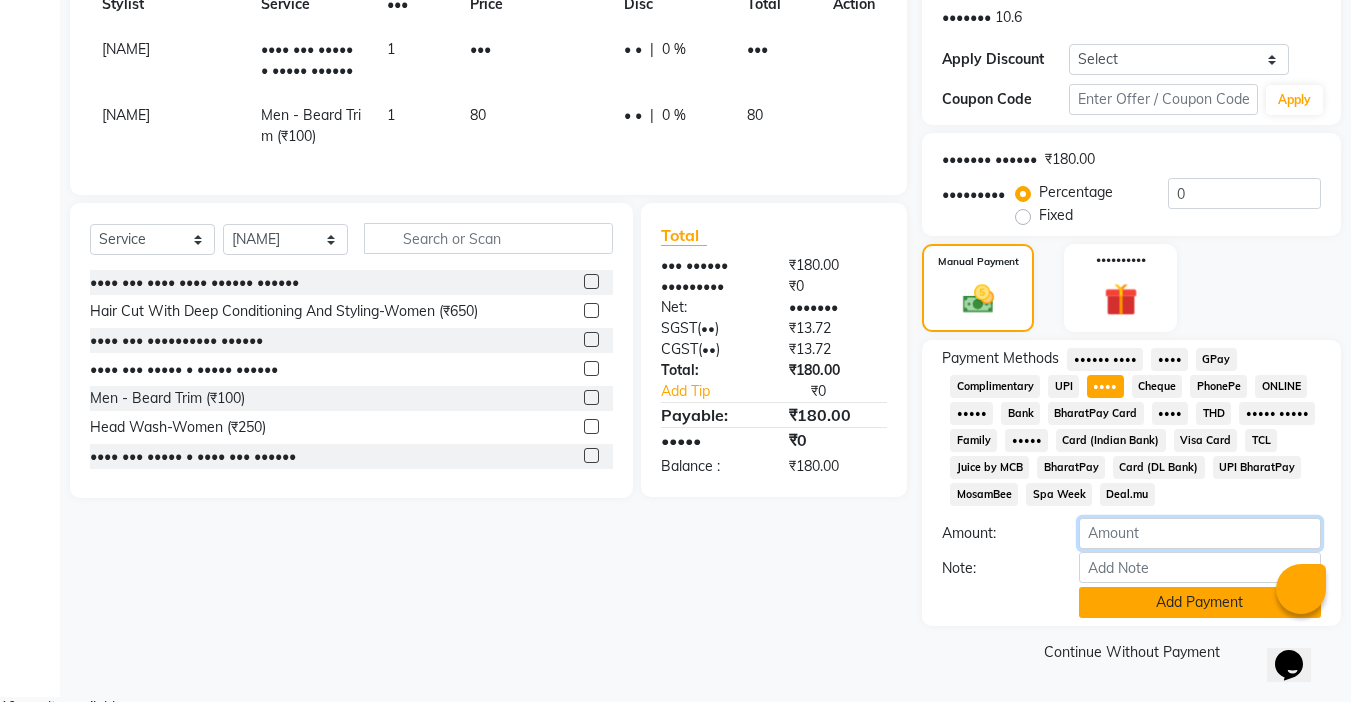 type on "•••" 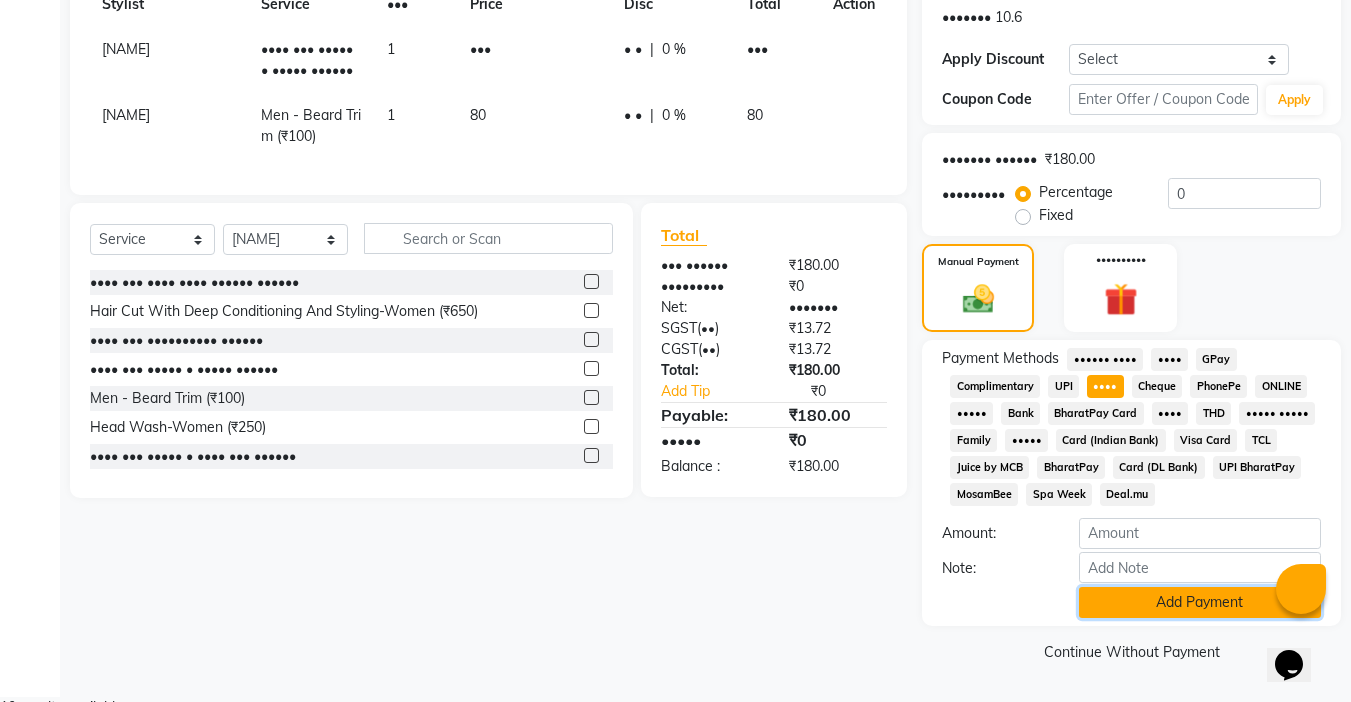 click on "Add Payment" at bounding box center (1200, 602) 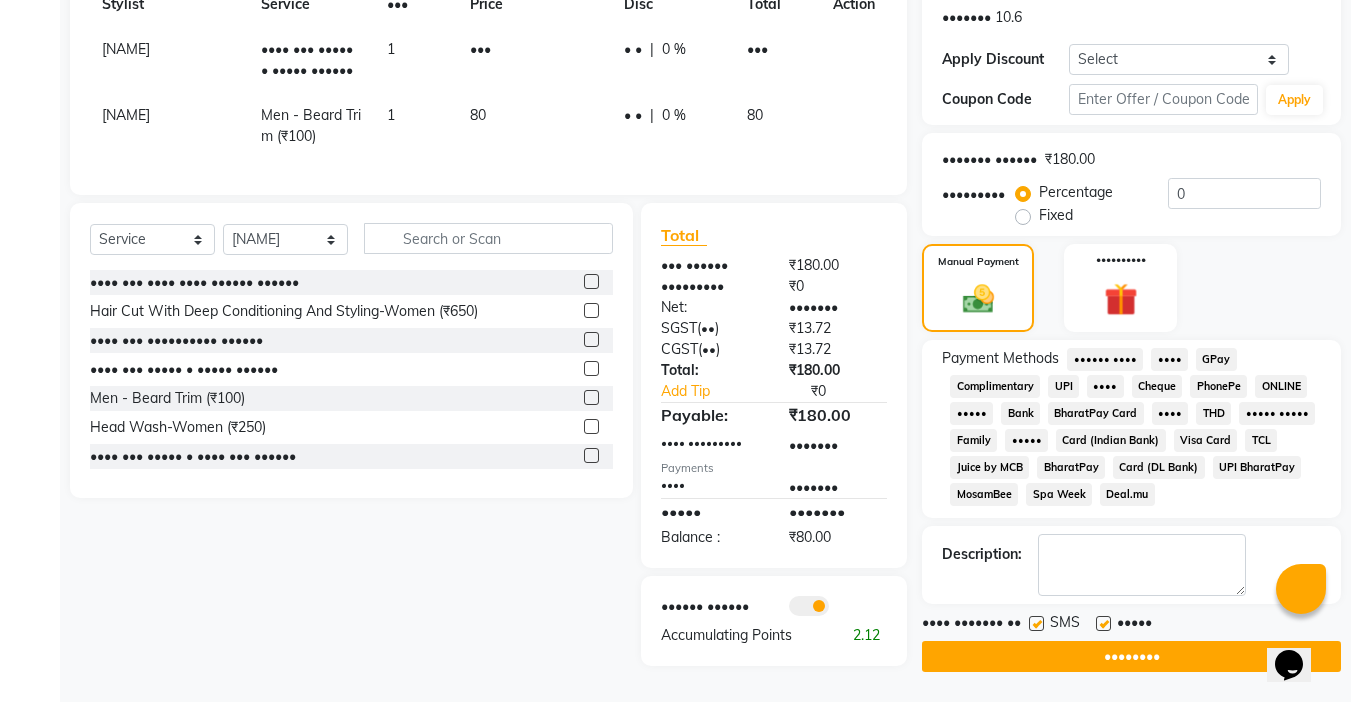 click on "UPI" at bounding box center [1105, 359] 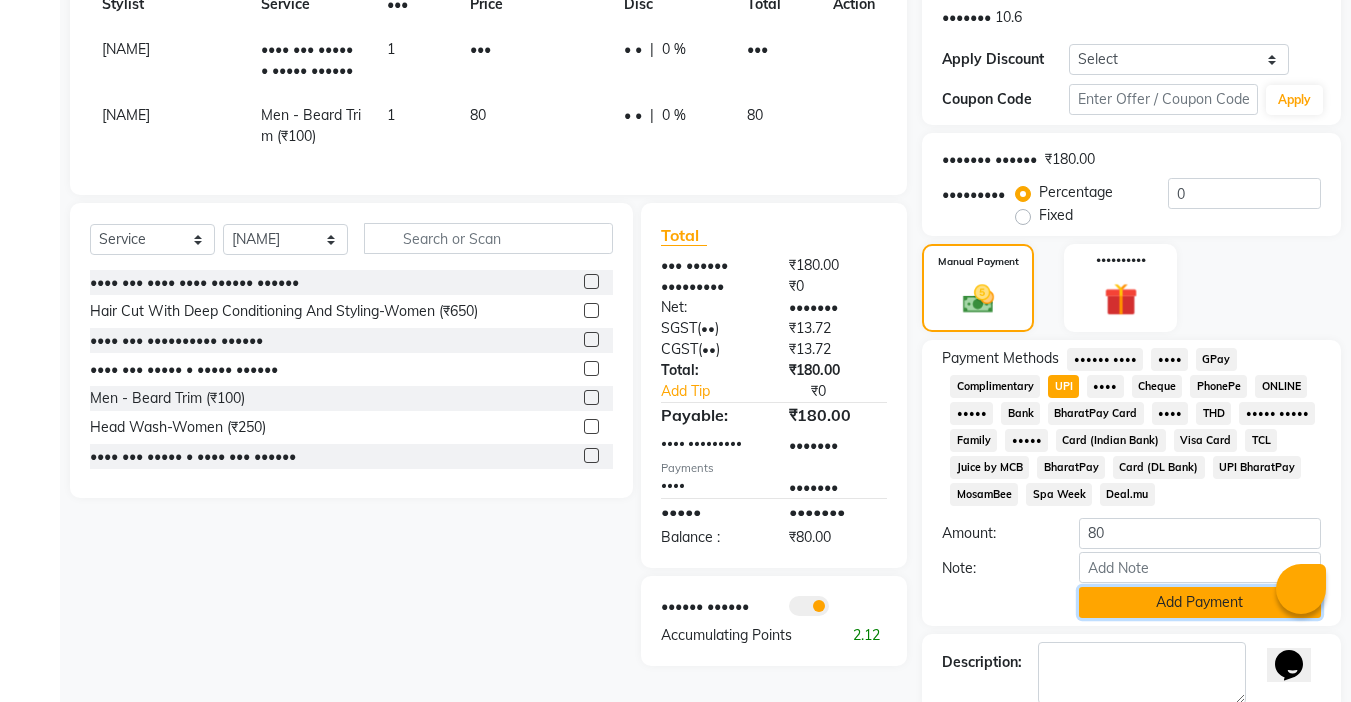click on "Add Payment" at bounding box center (1200, 602) 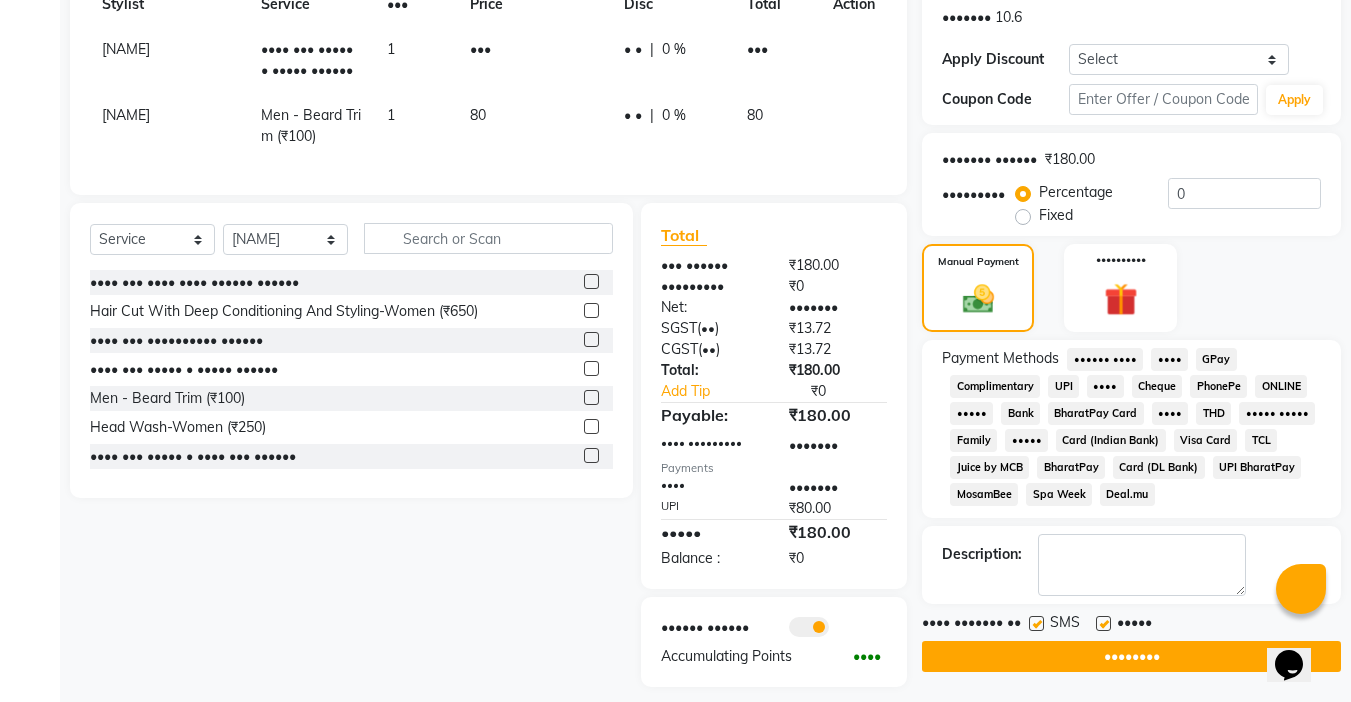 click at bounding box center [1103, 623] 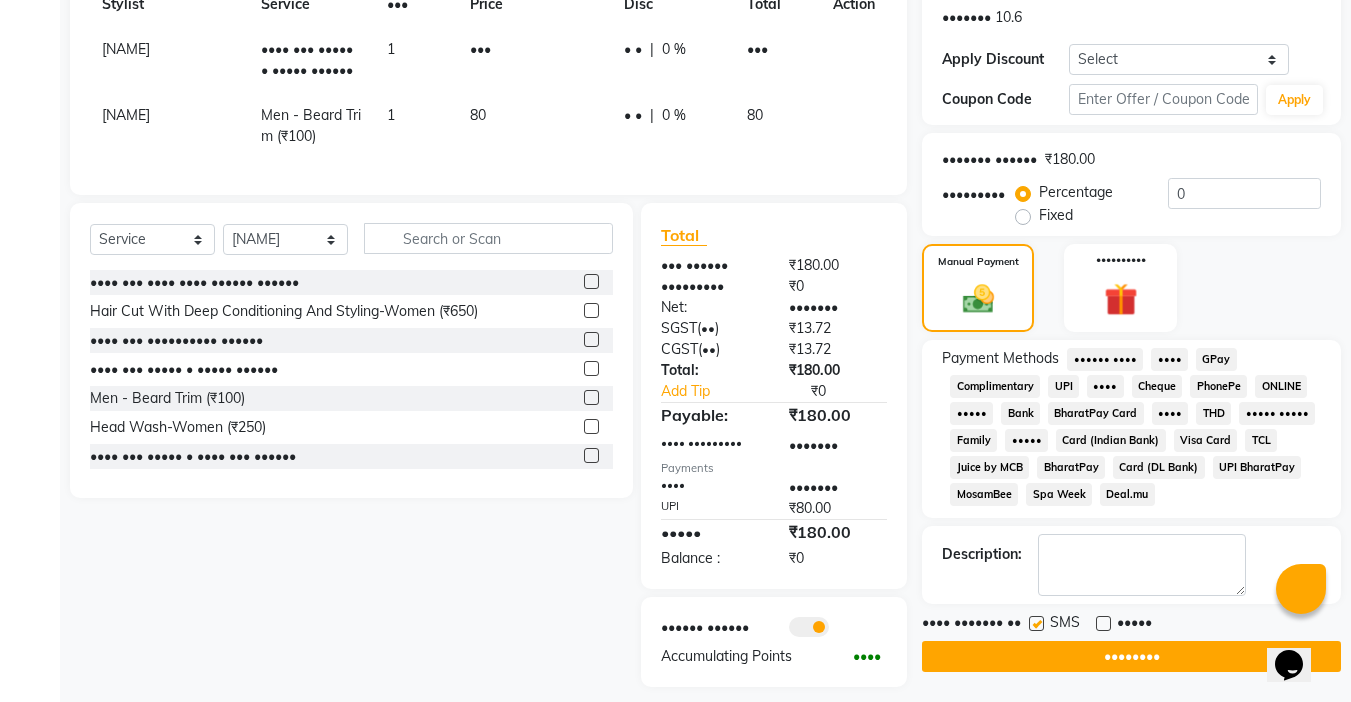 click at bounding box center (1036, 623) 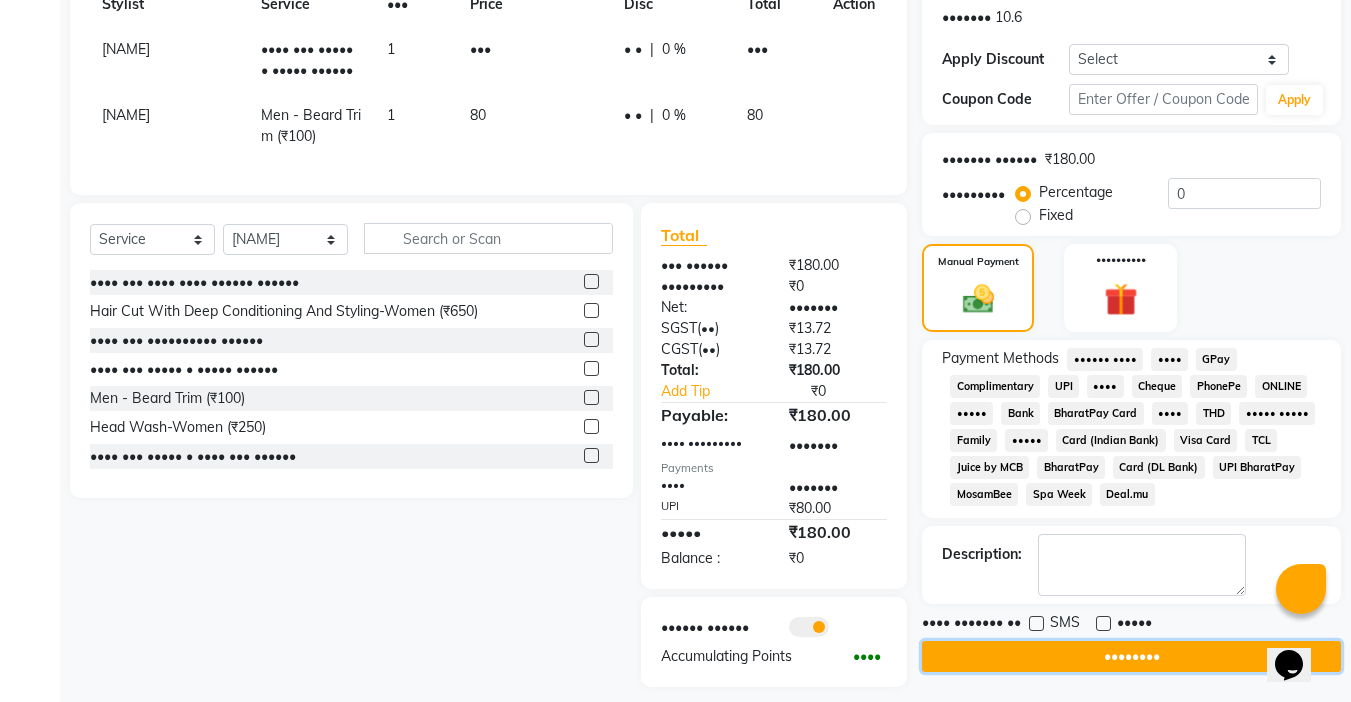 click on "••••••••" at bounding box center [1131, 656] 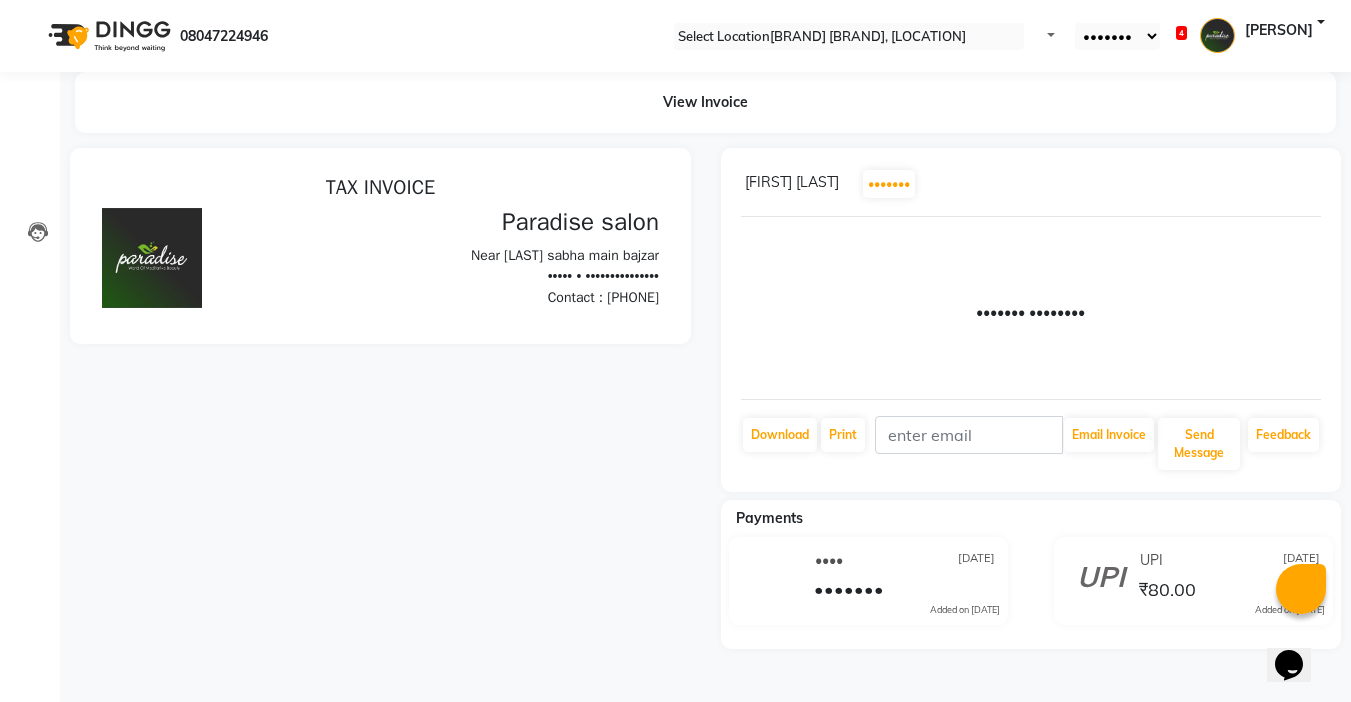 scroll, scrollTop: 0, scrollLeft: 0, axis: both 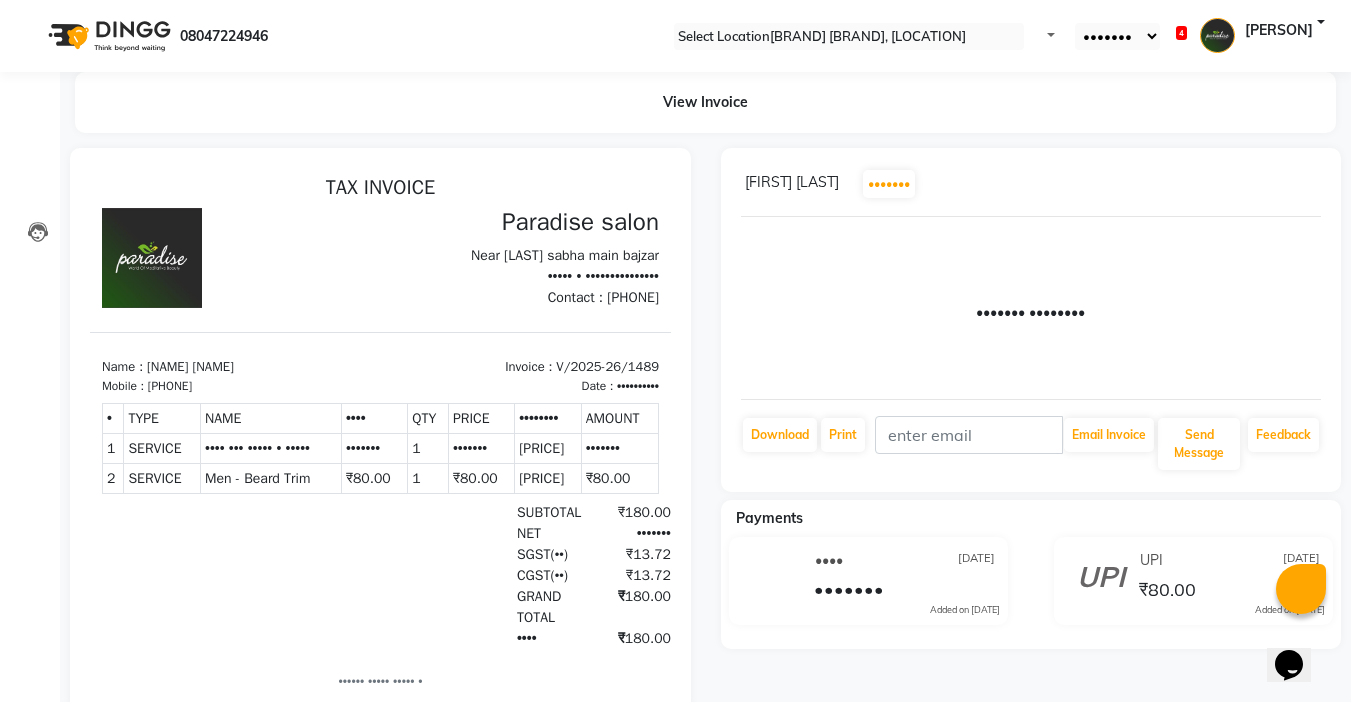 click on "[NAME] [NAME]" at bounding box center [1031, 184] 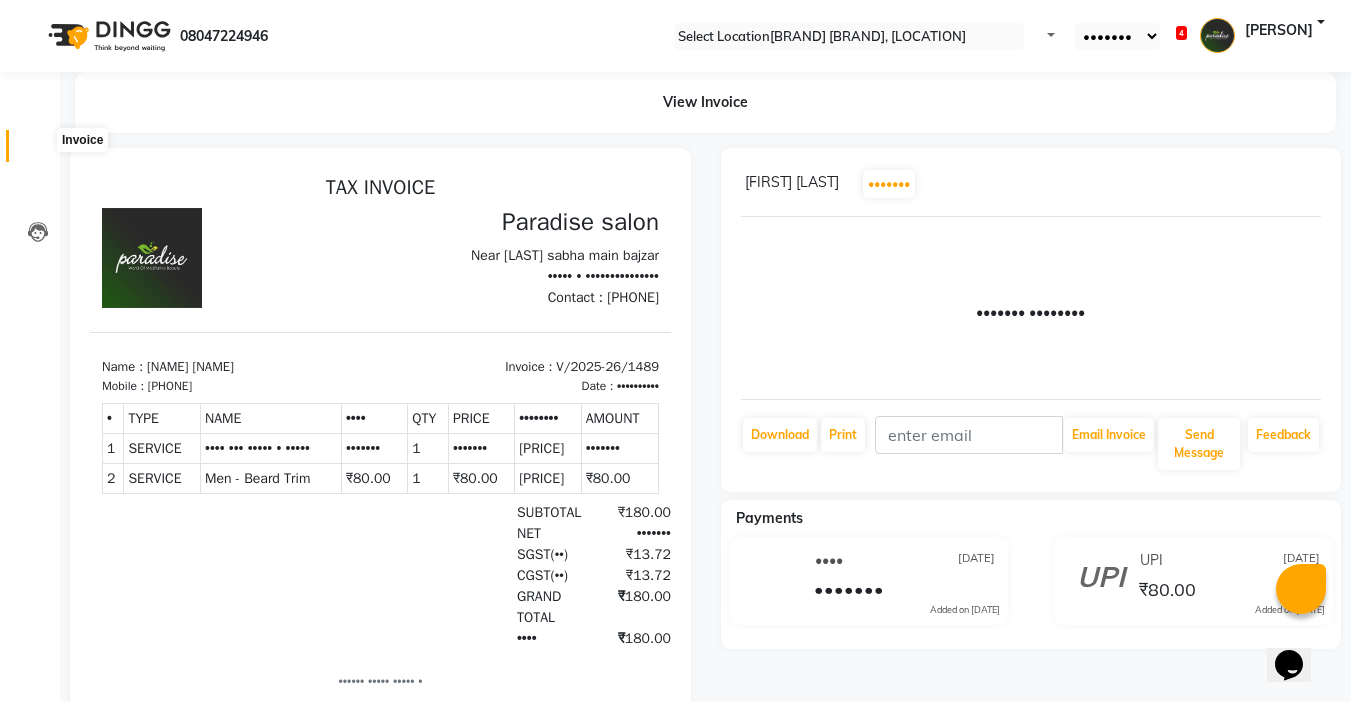 click at bounding box center (38, 151) 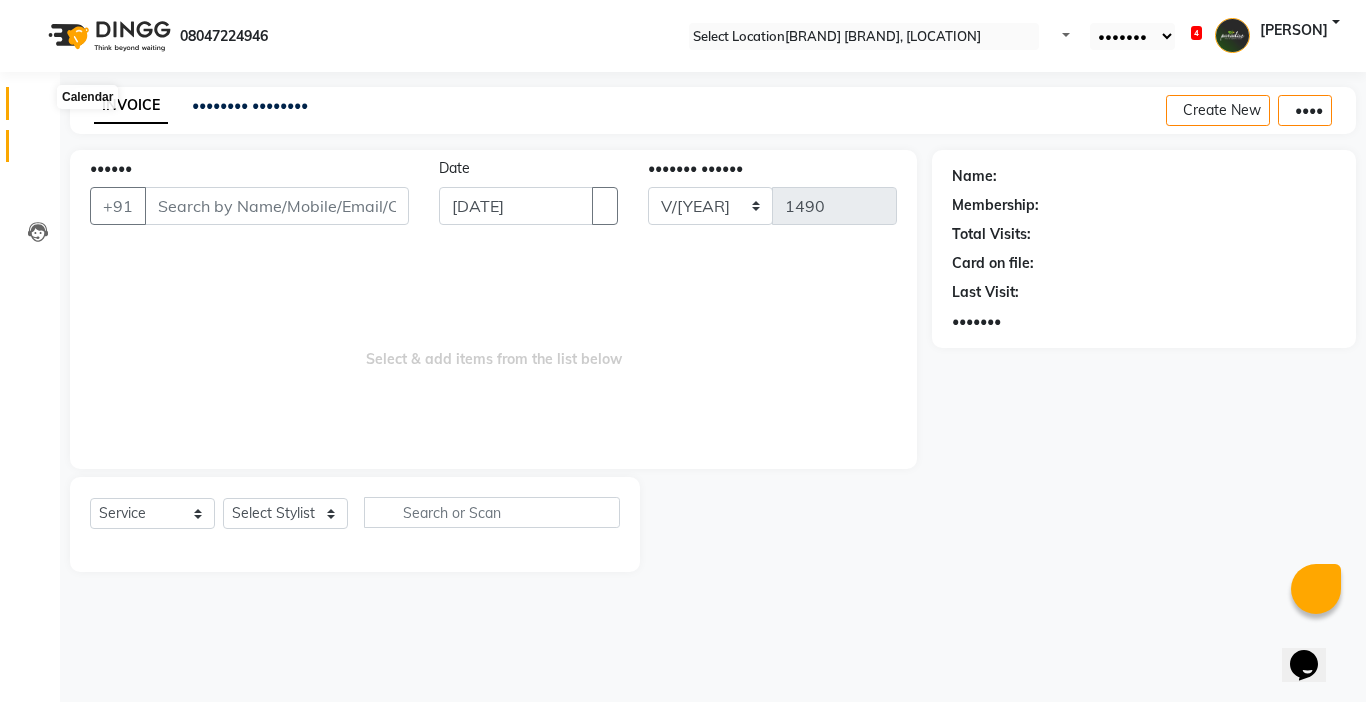 click at bounding box center (38, 108) 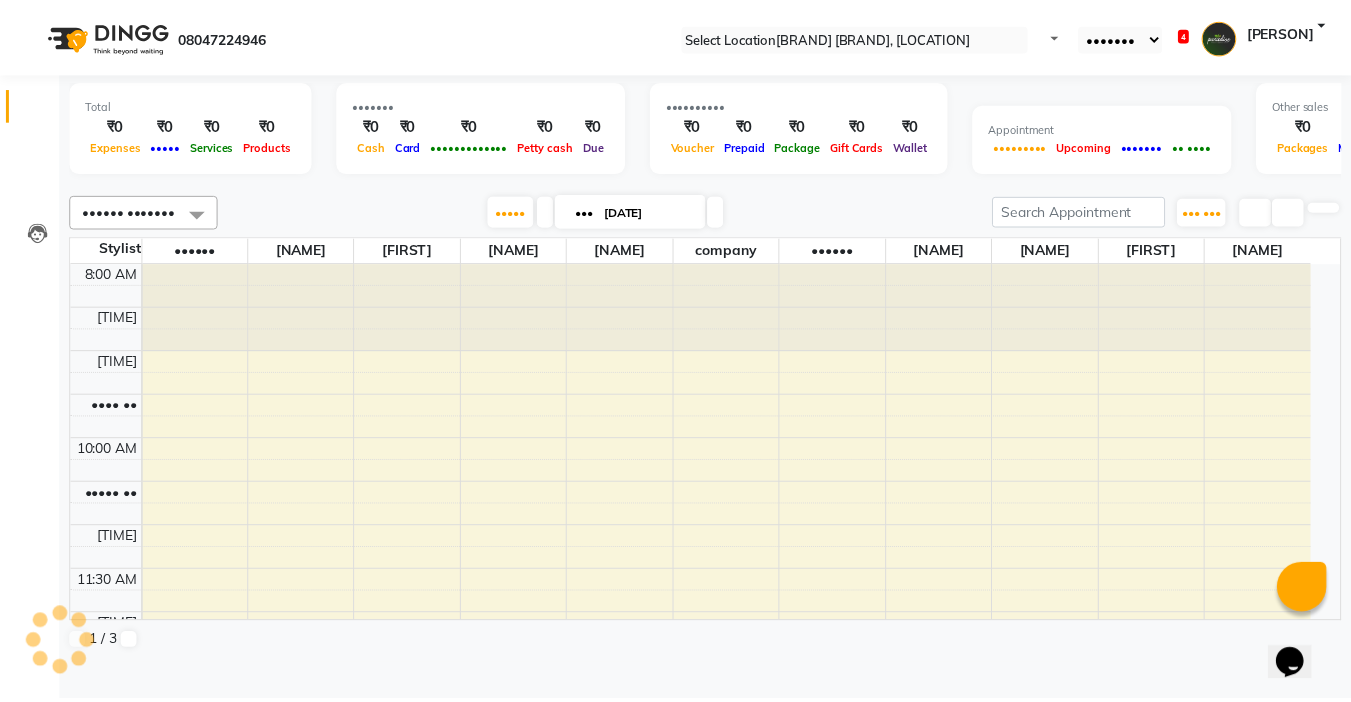 scroll, scrollTop: 0, scrollLeft: 0, axis: both 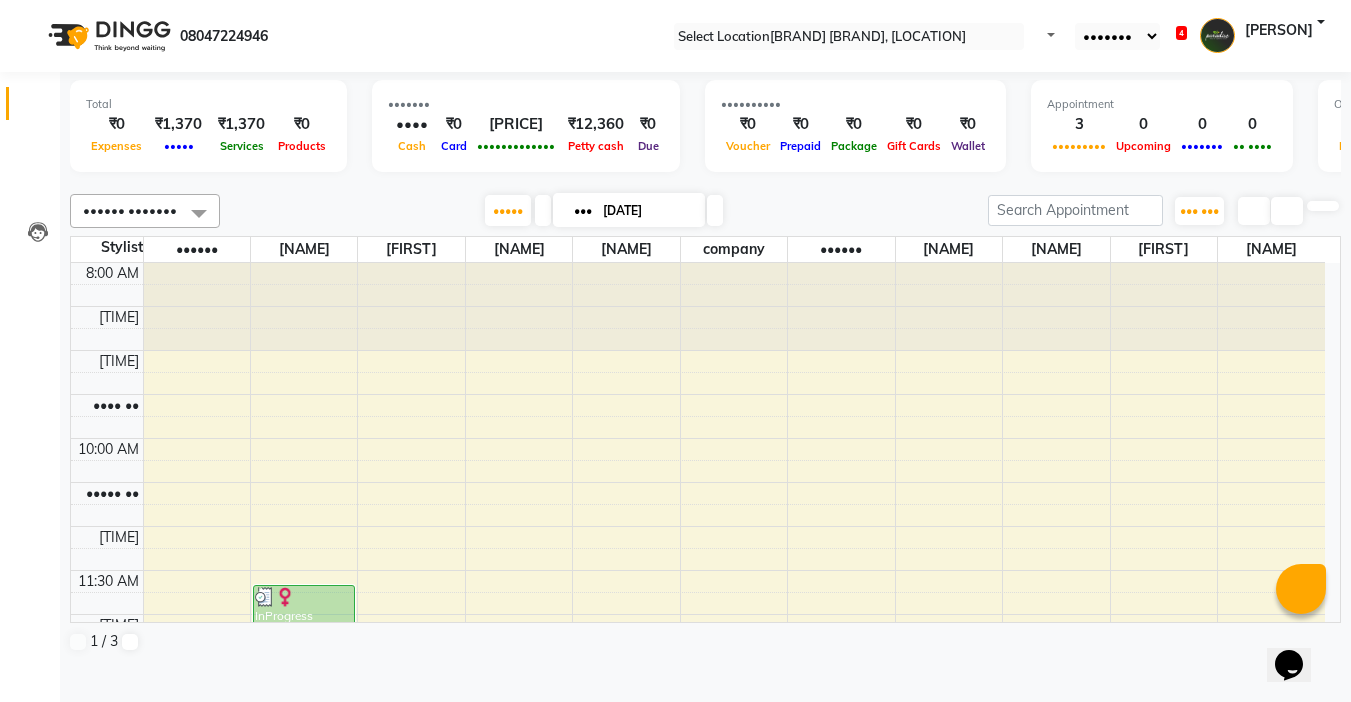 click at bounding box center (705, 182) 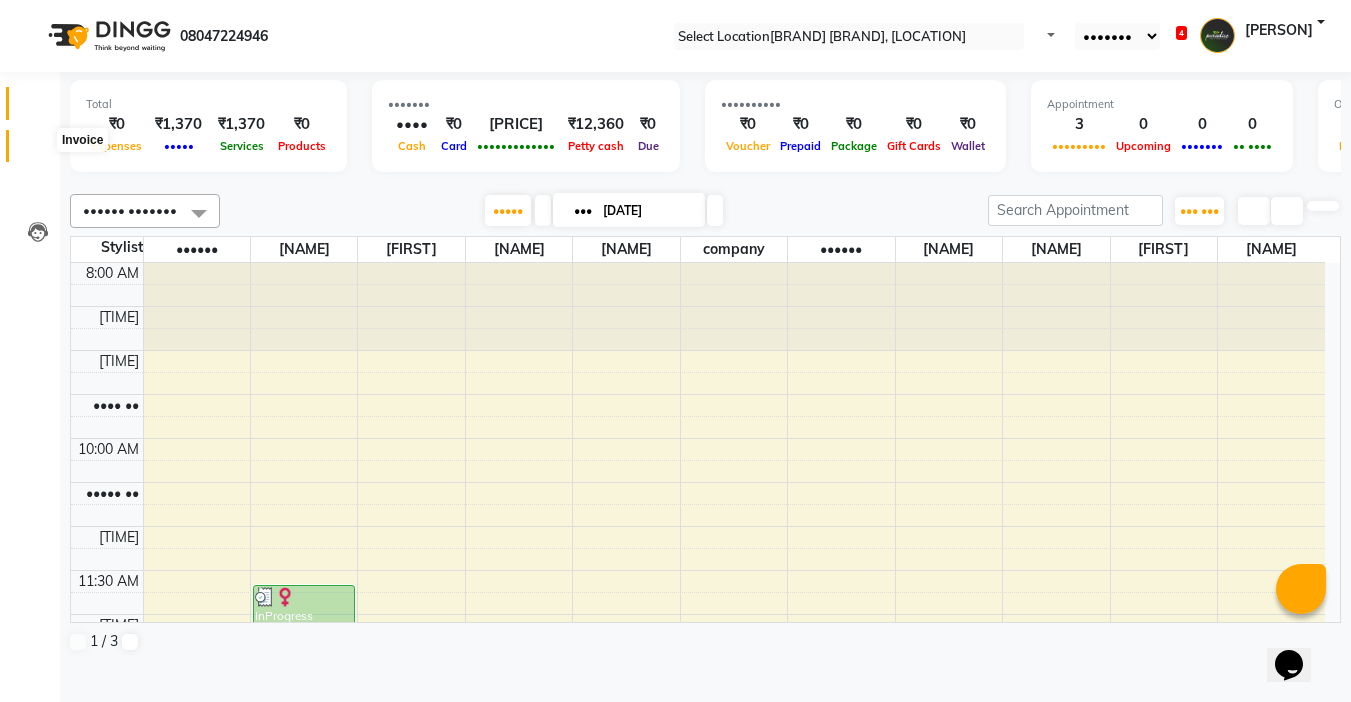 click at bounding box center (38, 151) 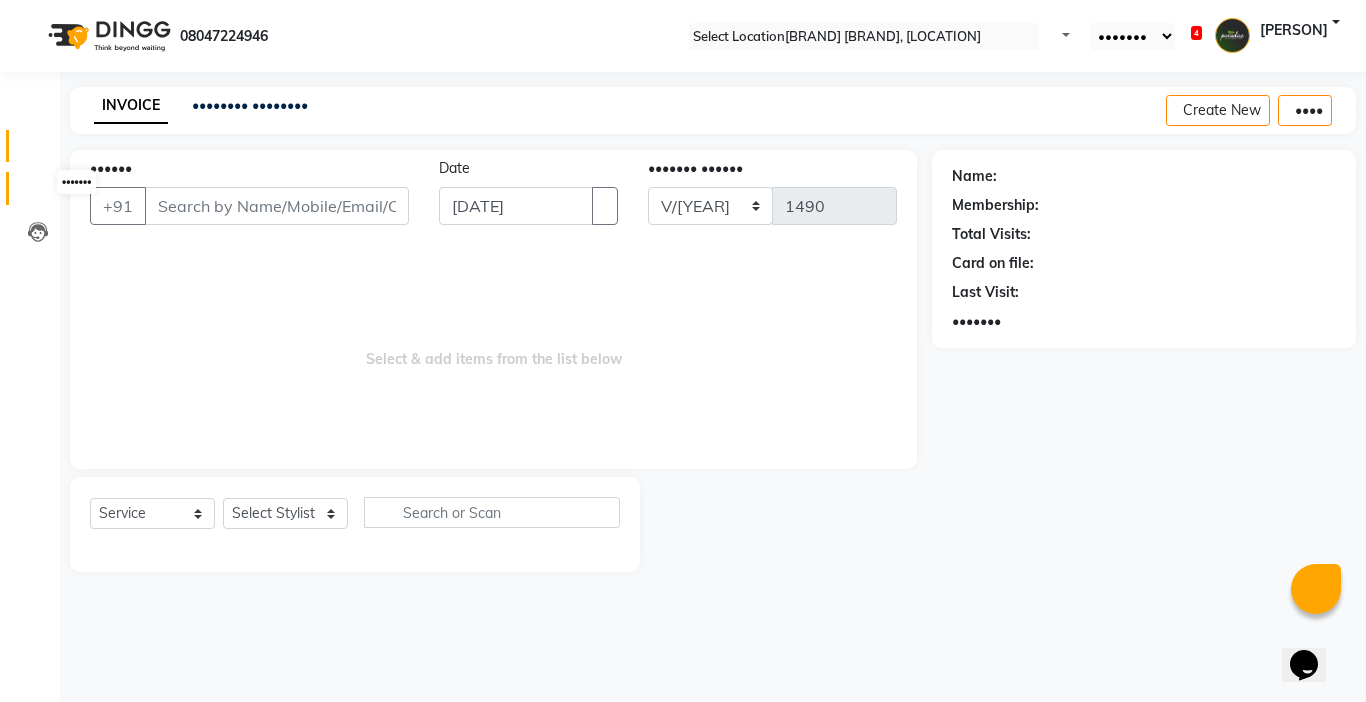 click at bounding box center [38, 193] 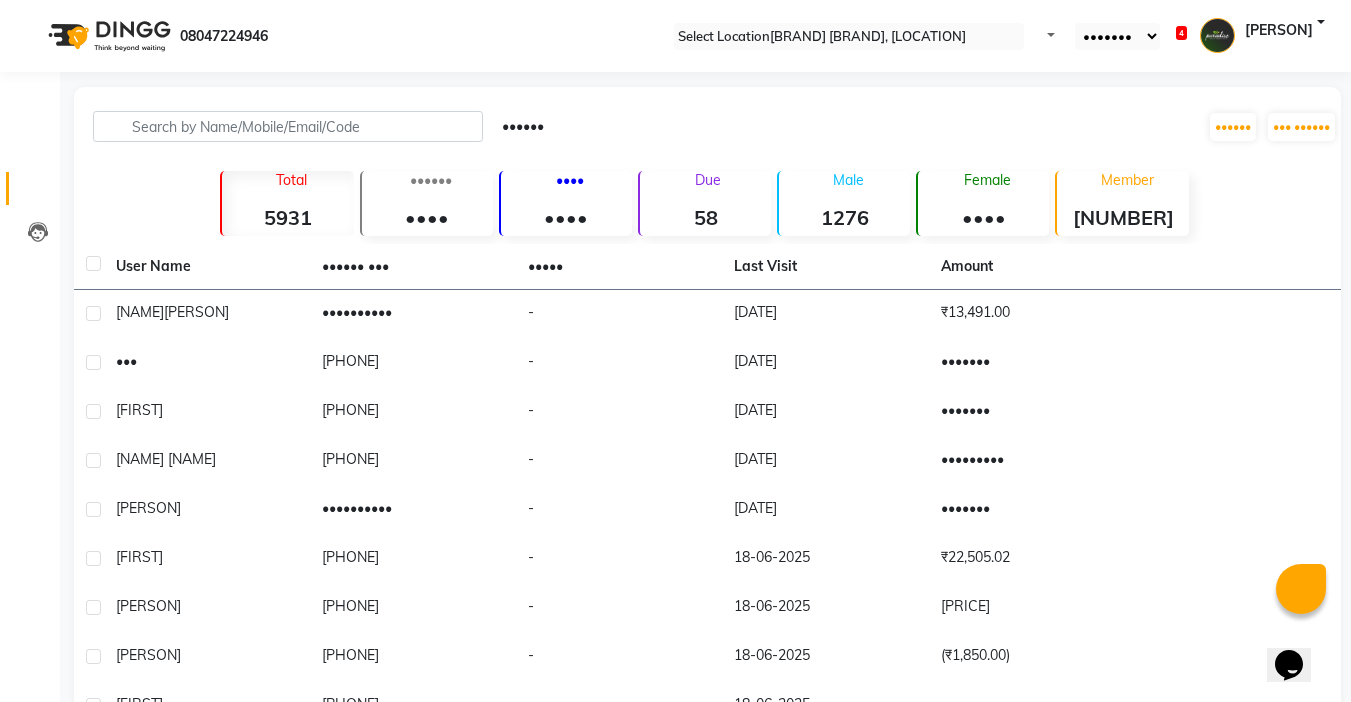 click on "••••" at bounding box center (287, 217) 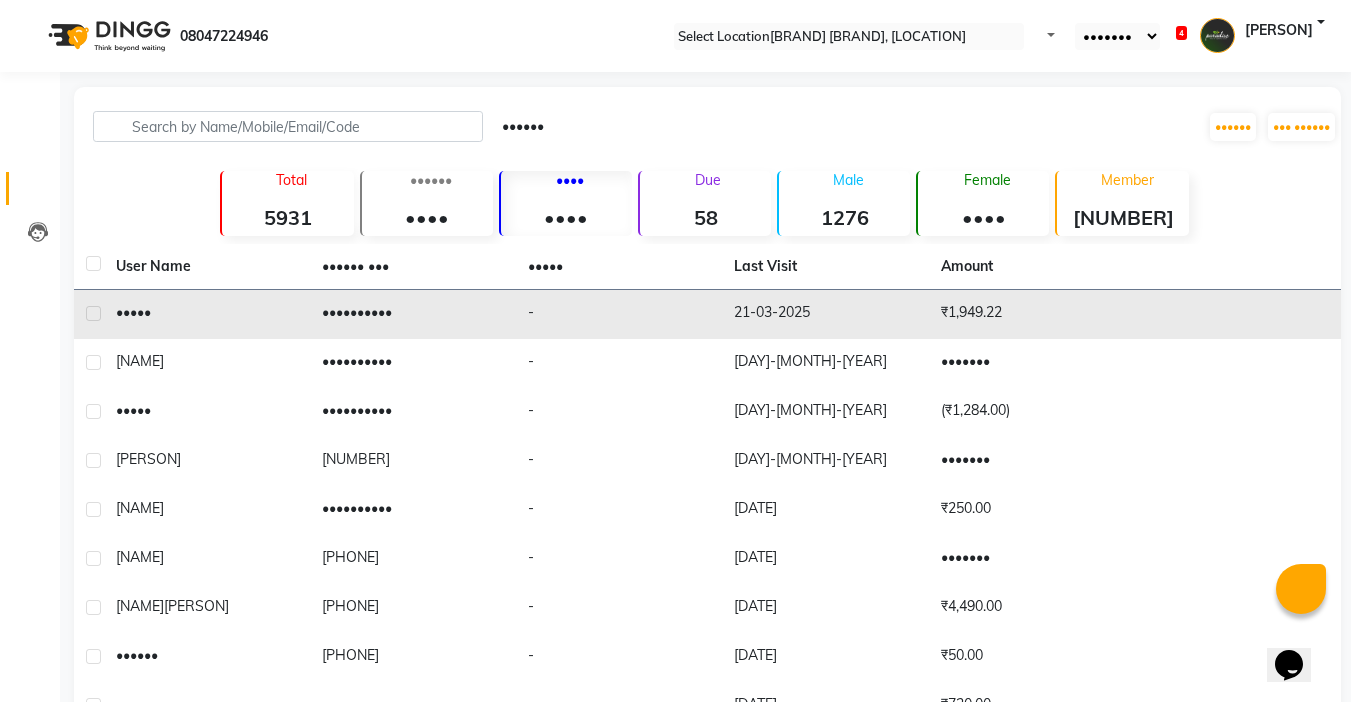 click on "••••••••••" at bounding box center [413, 314] 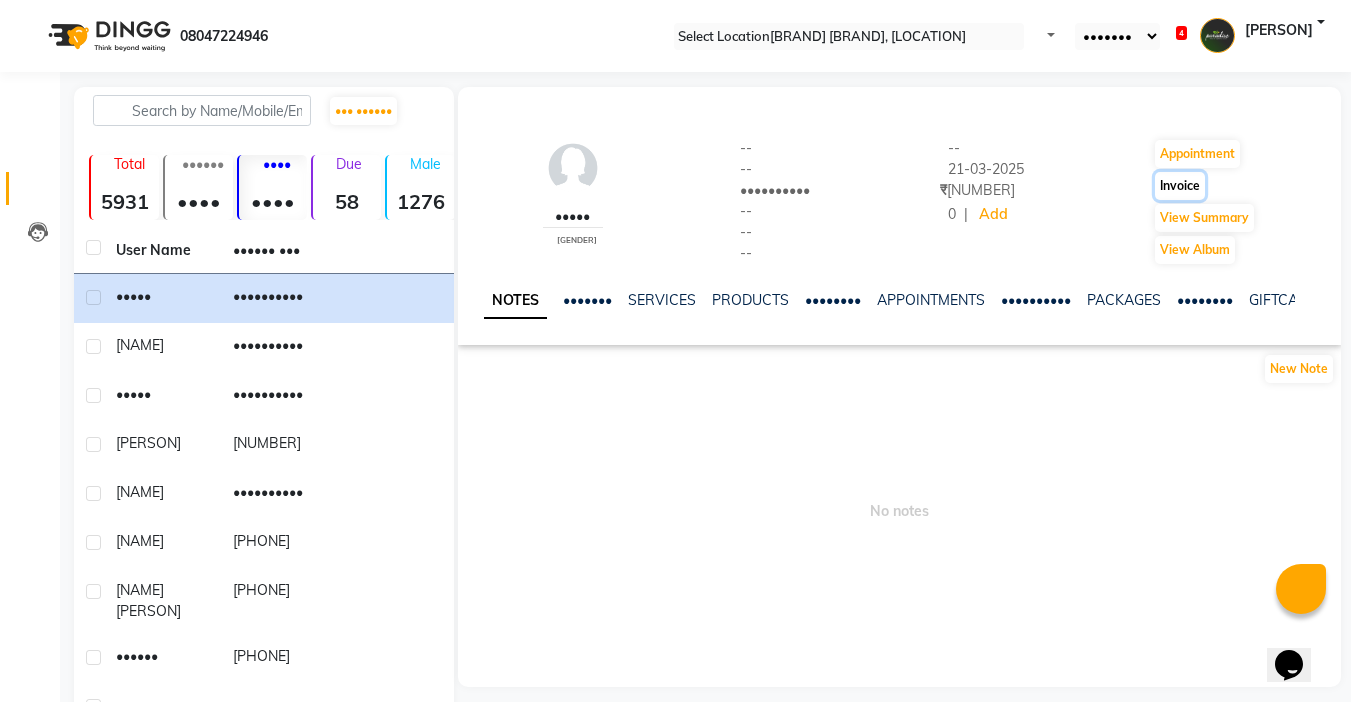 click on "Invoice" at bounding box center [1197, 154] 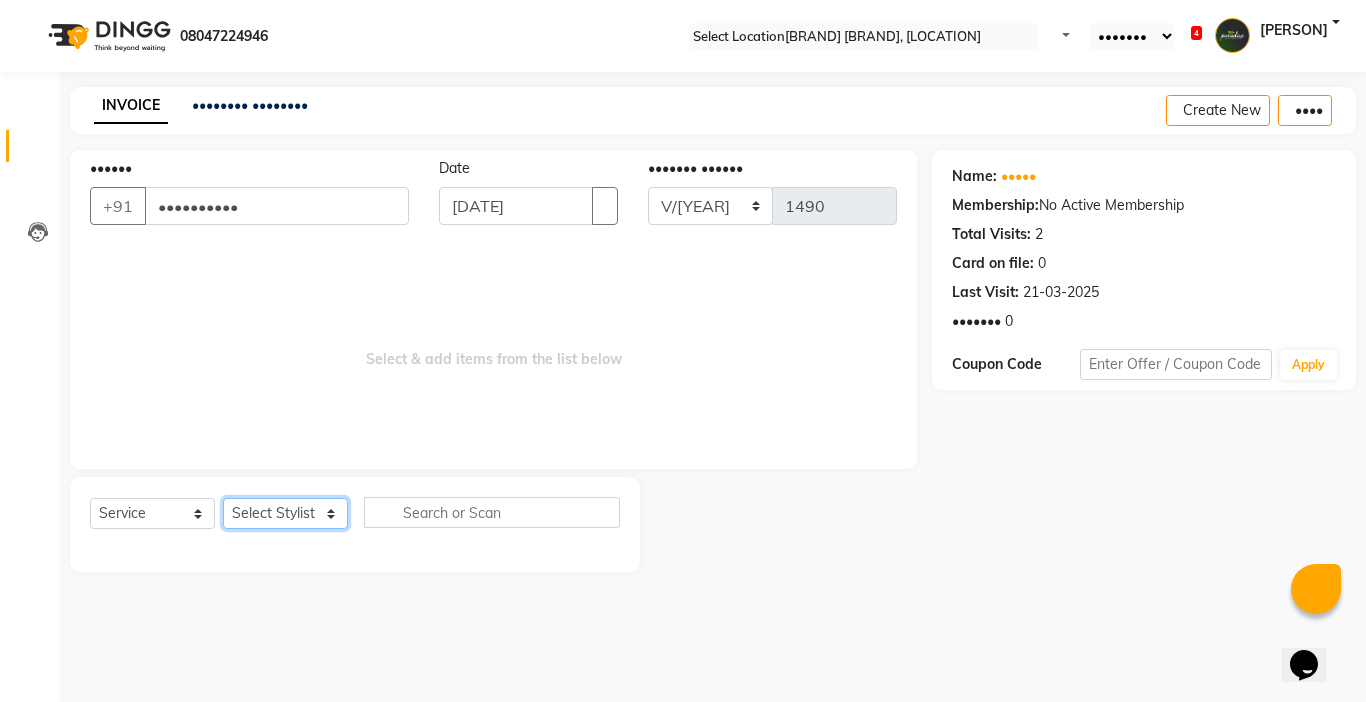 click on "Select Stylist Abby aman  Anil anku company Deepak Deepika Gourav Heena ishu Jagdeesh kanchan Love preet Maddy Manpreet student Meenu Naina Palak Palak Sharma Radika Rajneesh Student Seema Shagun Shifali - Student Shweta  Sujata Surinder Paul Vansh Vikas Vishal" at bounding box center [285, 513] 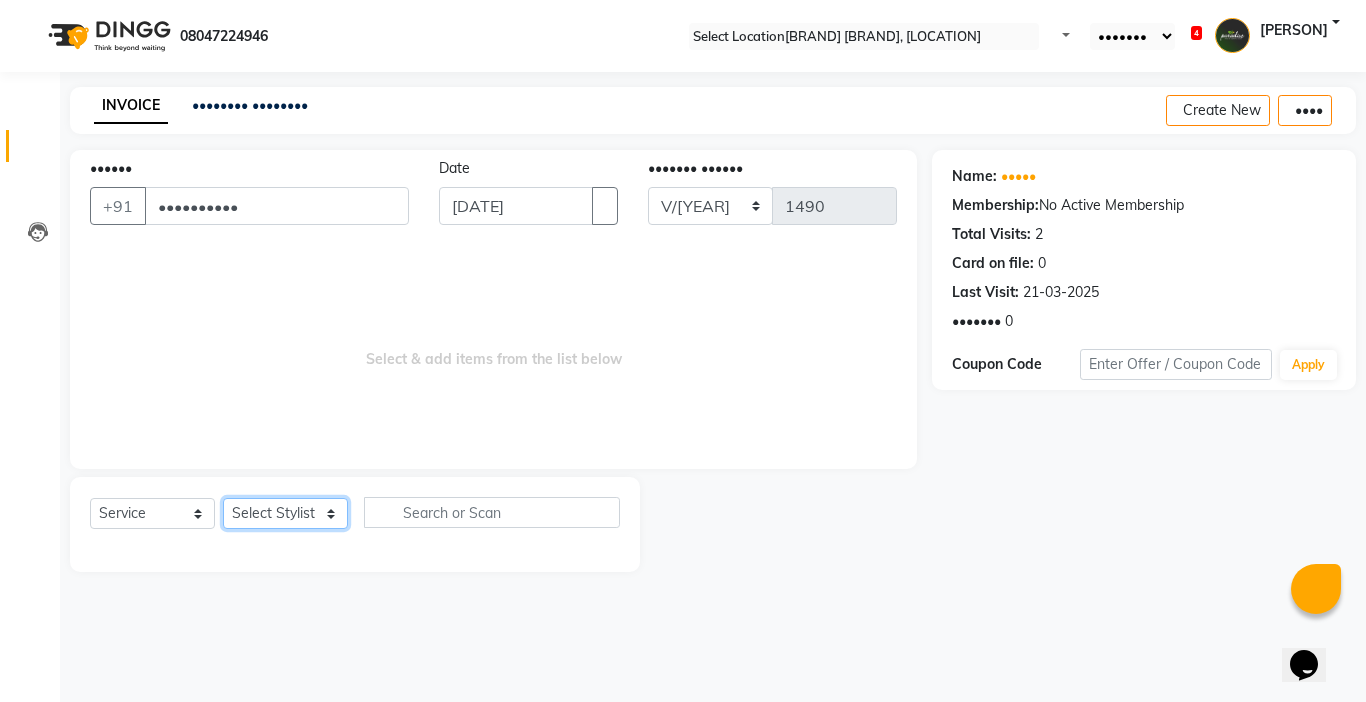 select on "24941" 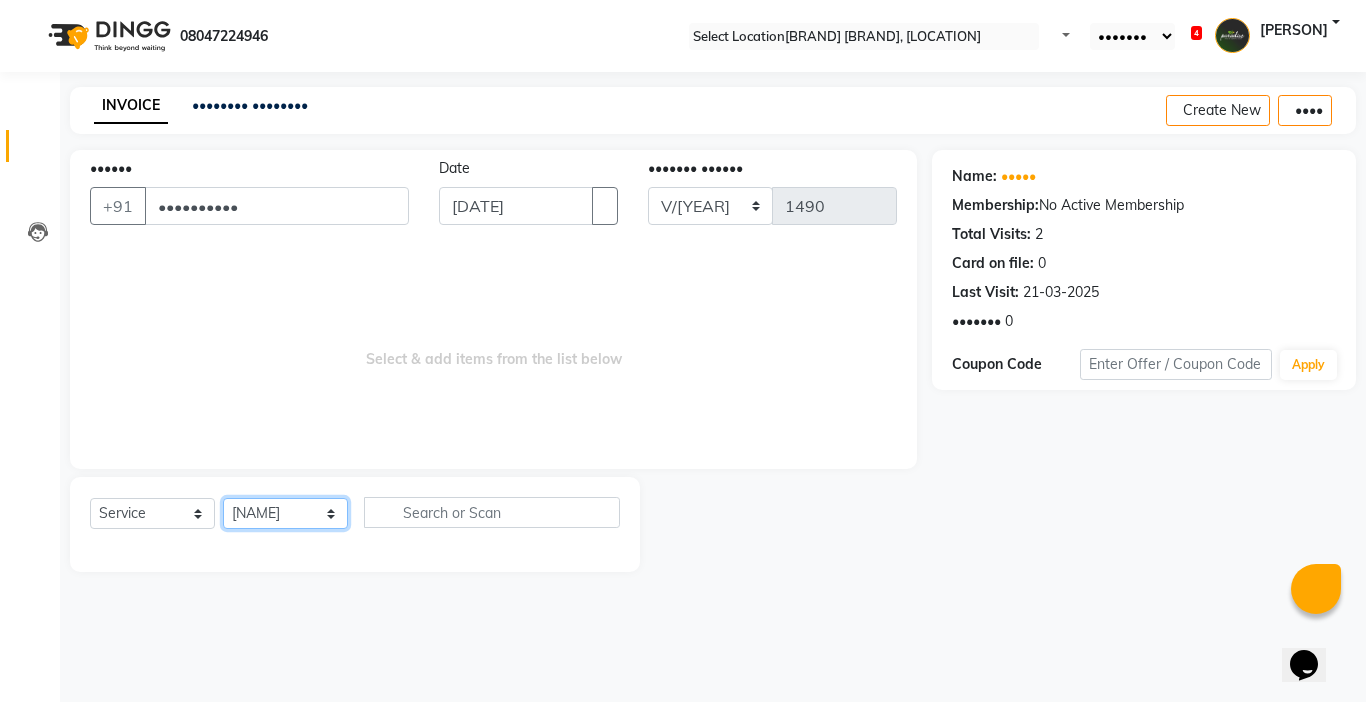 click on "Select Stylist Abby aman  Anil anku company Deepak Deepika Gourav Heena ishu Jagdeesh kanchan Love preet Maddy Manpreet student Meenu Naina Palak Palak Sharma Radika Rajneesh Student Seema Shagun Shifali - Student Shweta  Sujata Surinder Paul Vansh Vikas Vishal" at bounding box center (285, 513) 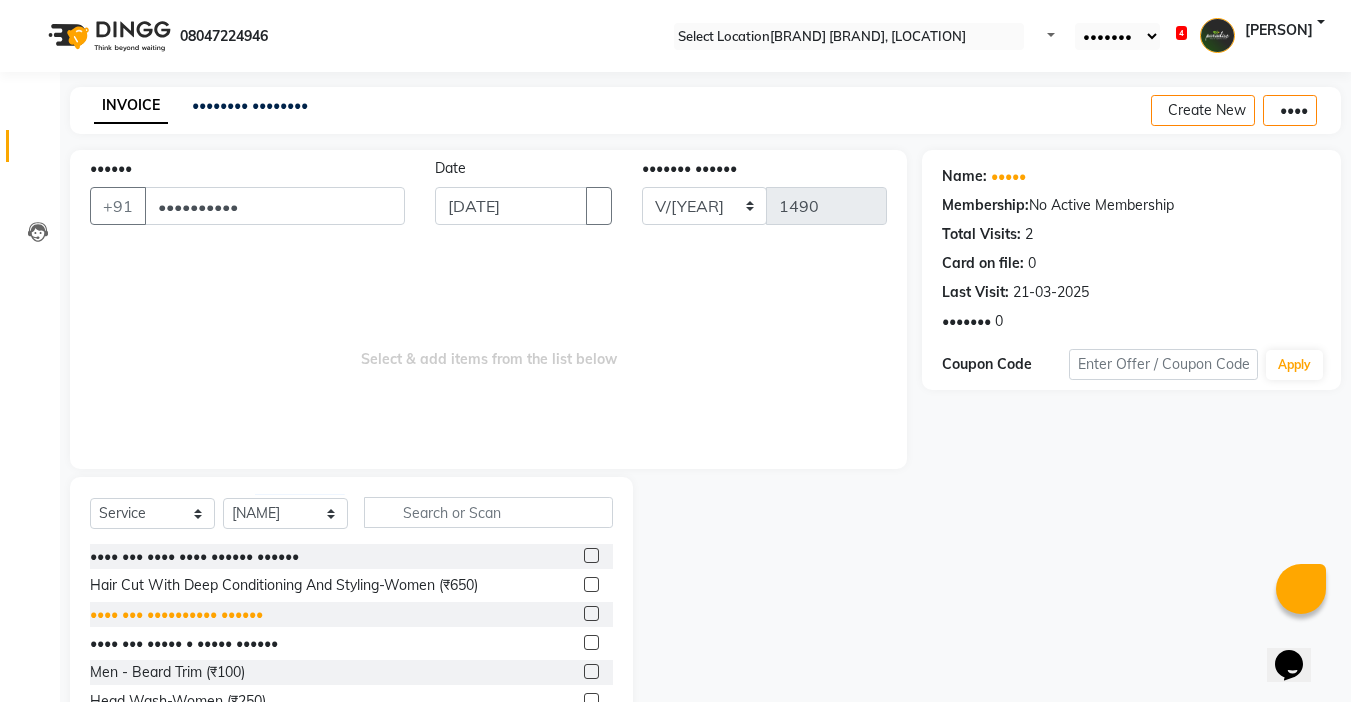 click on "•••• ••• •••••••••• ••••••" at bounding box center [194, 556] 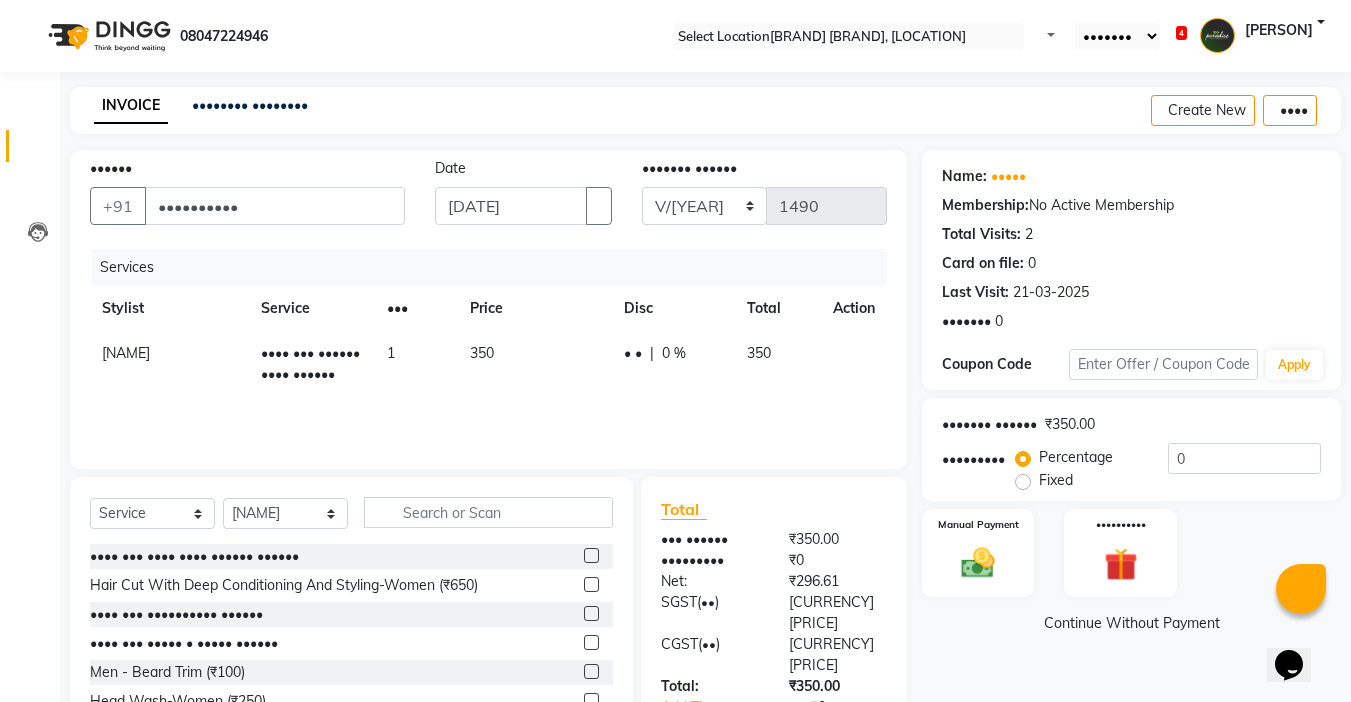 click on "350" at bounding box center [126, 353] 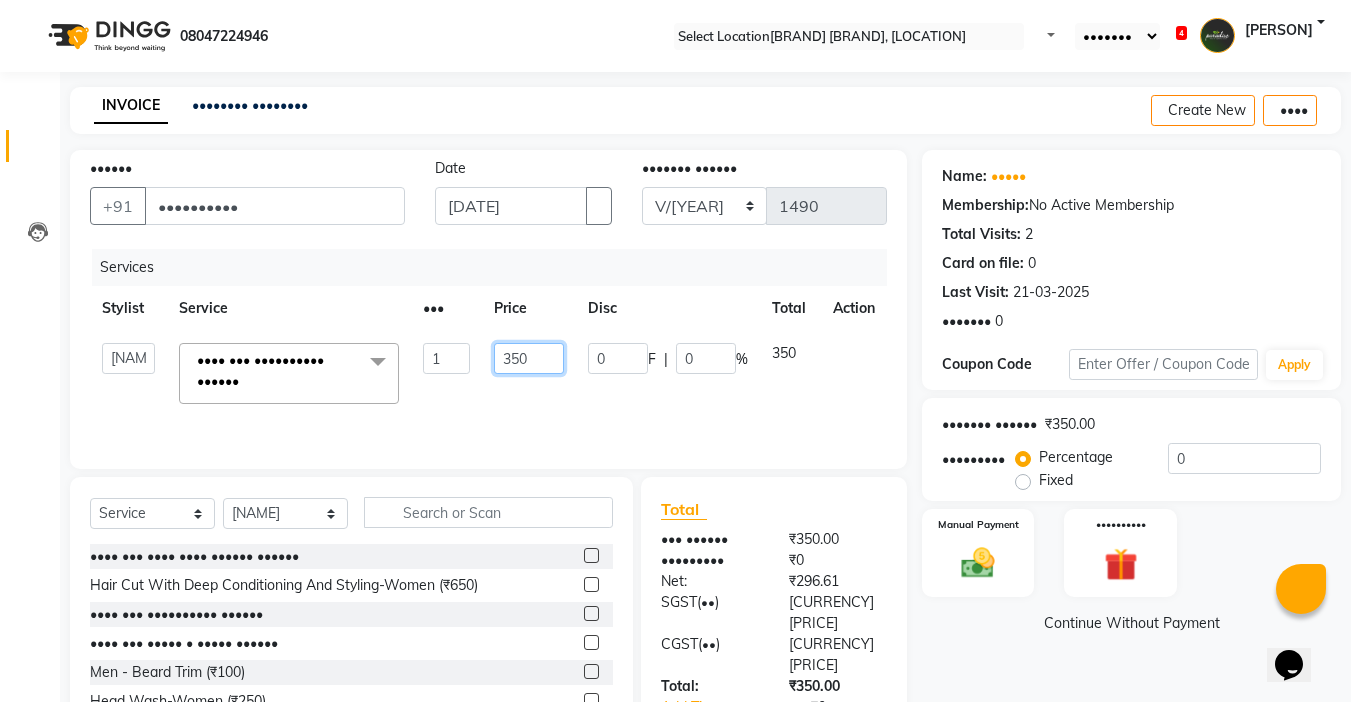 click on "350" at bounding box center (447, 358) 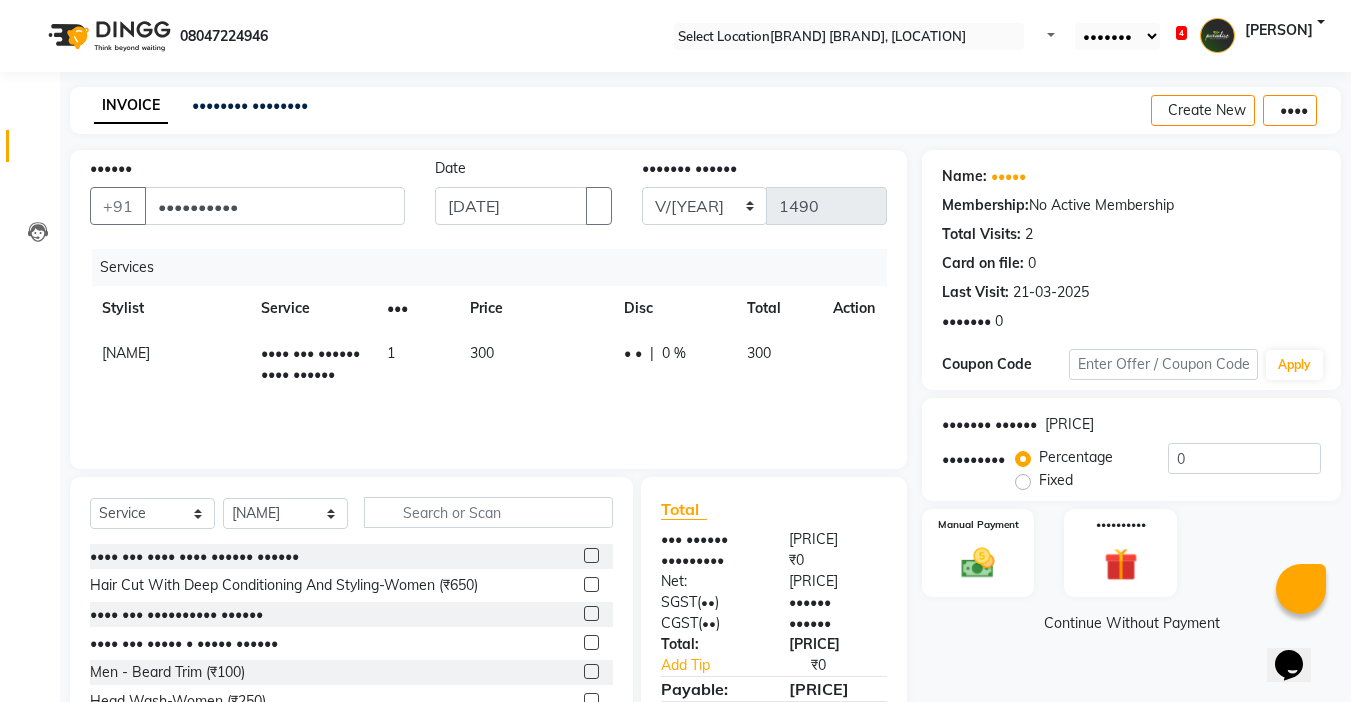 click on "300" at bounding box center [535, 364] 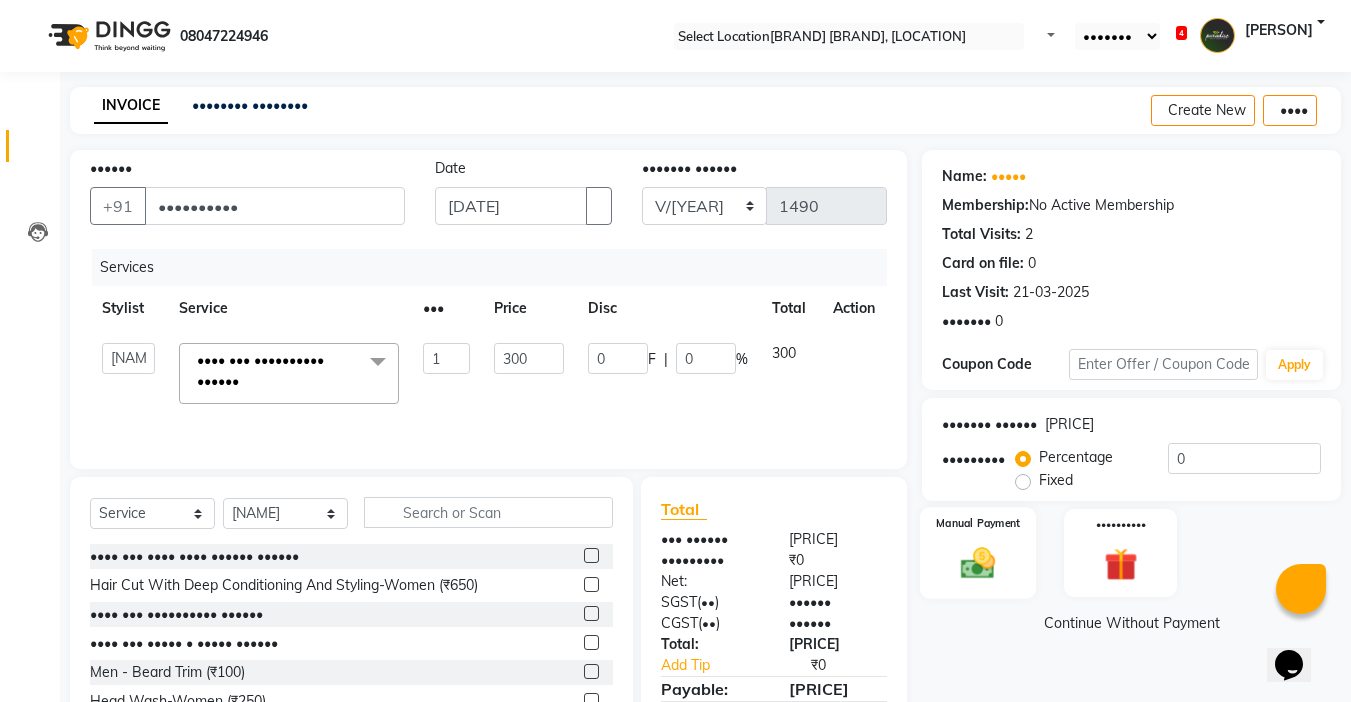 click on "Manual Payment" at bounding box center [978, 553] 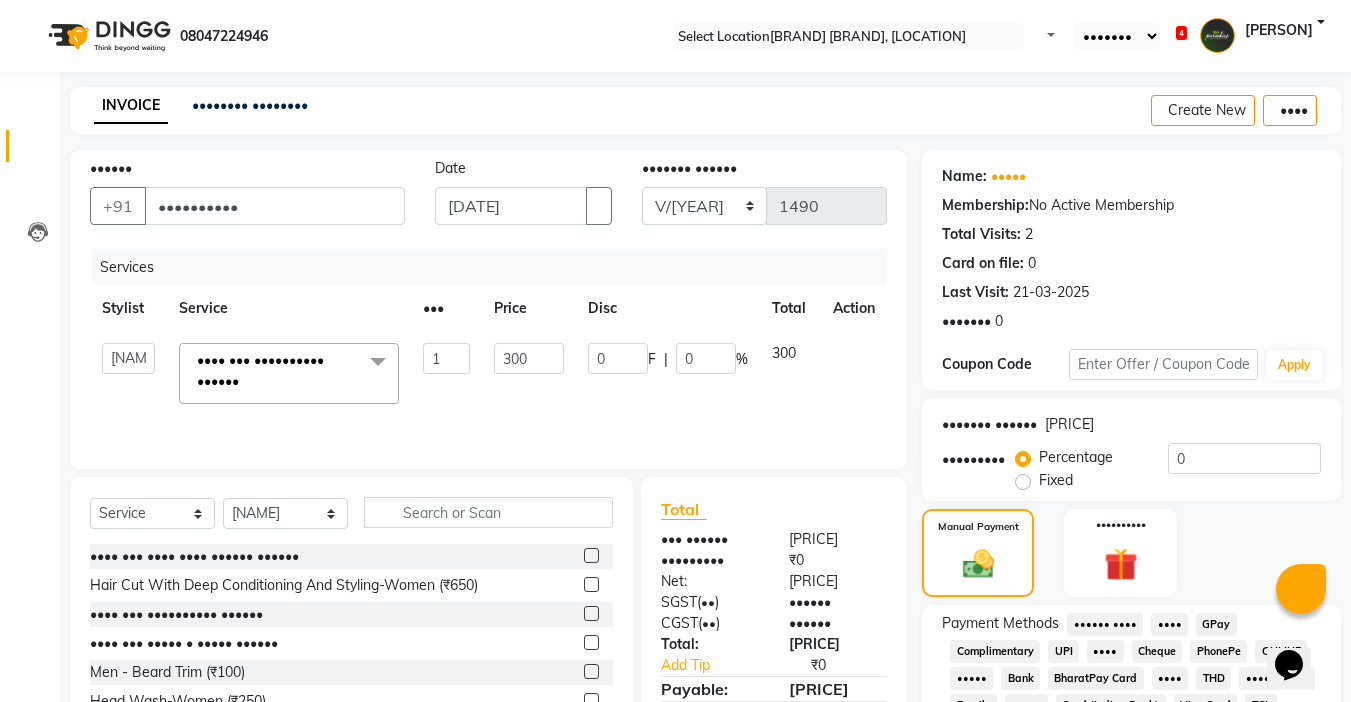 scroll, scrollTop: 159, scrollLeft: 0, axis: vertical 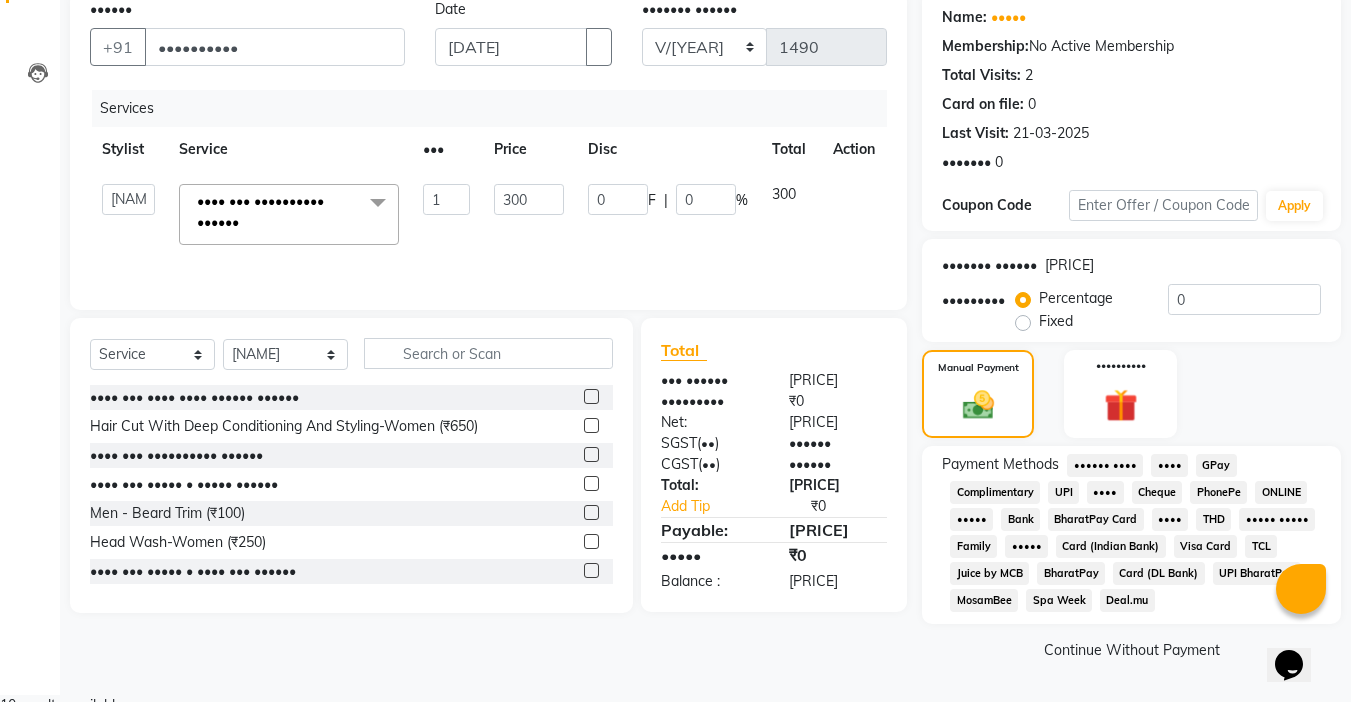 click on "••••" at bounding box center (1105, 465) 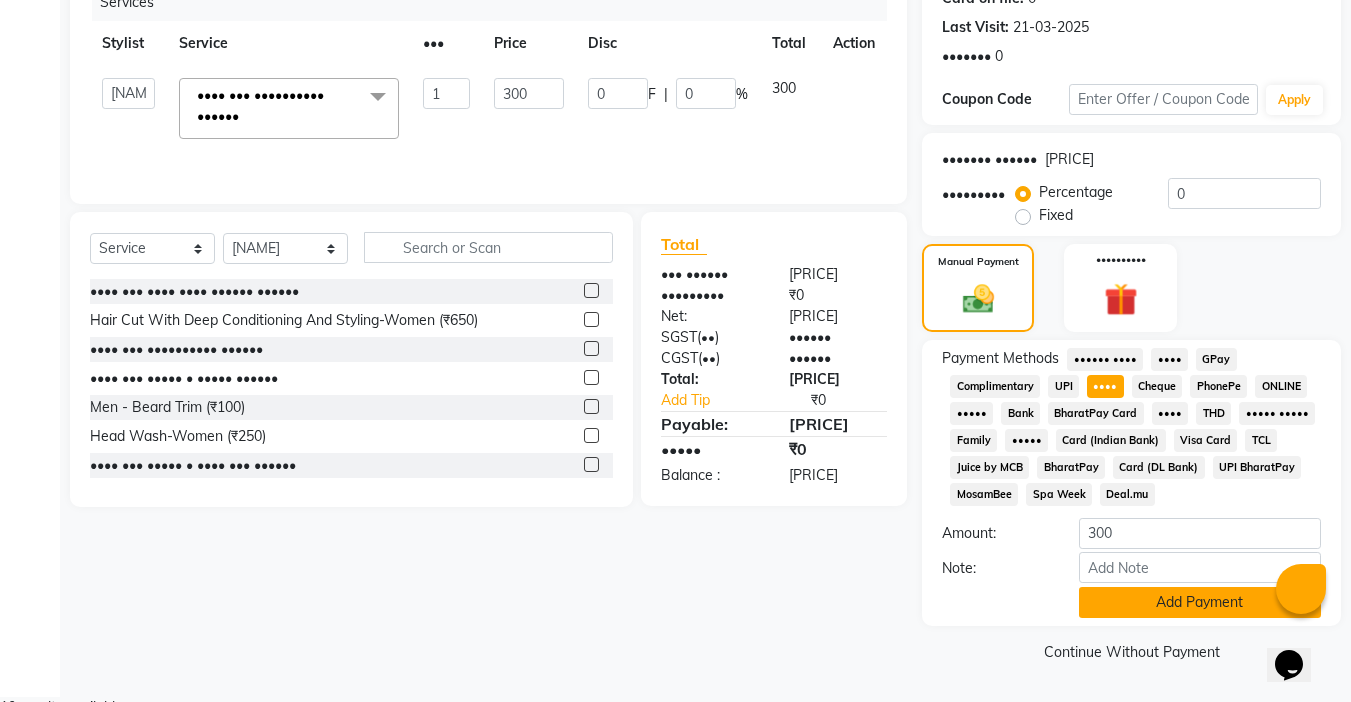 scroll, scrollTop: 0, scrollLeft: 0, axis: both 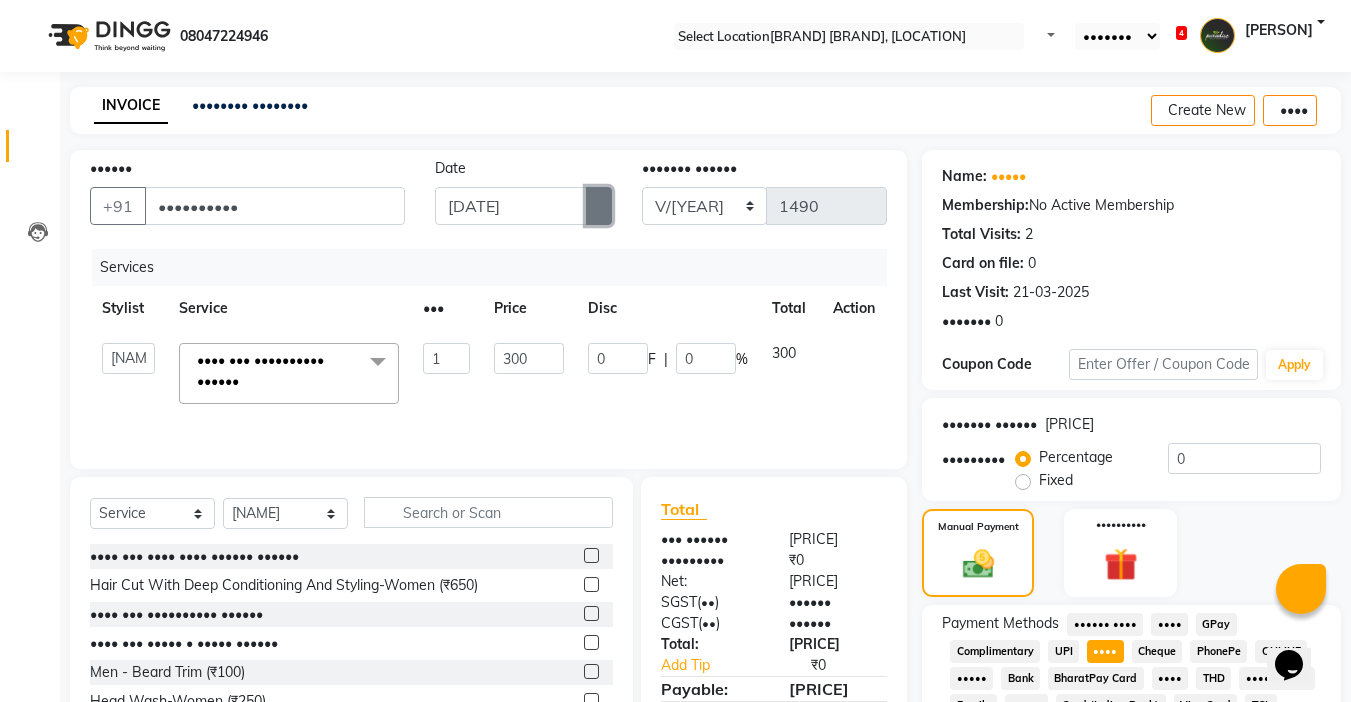 click at bounding box center (599, 206) 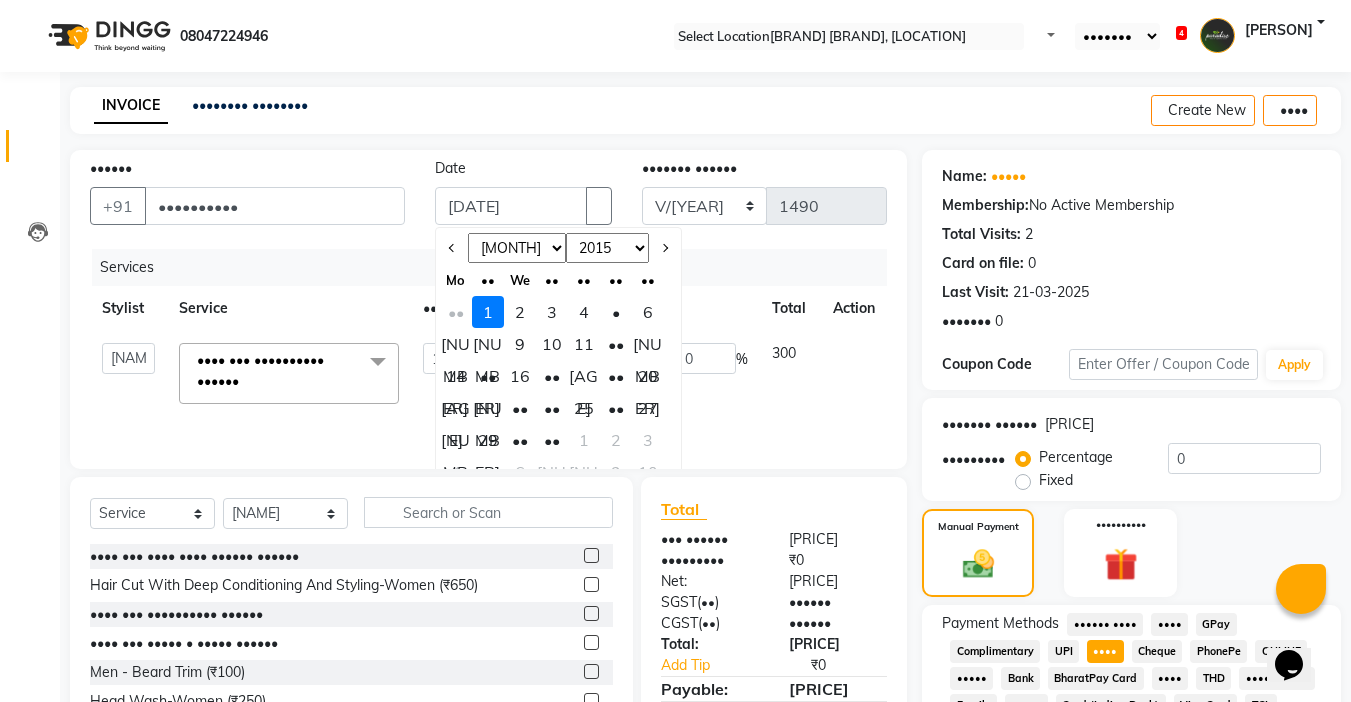 click at bounding box center (452, 248) 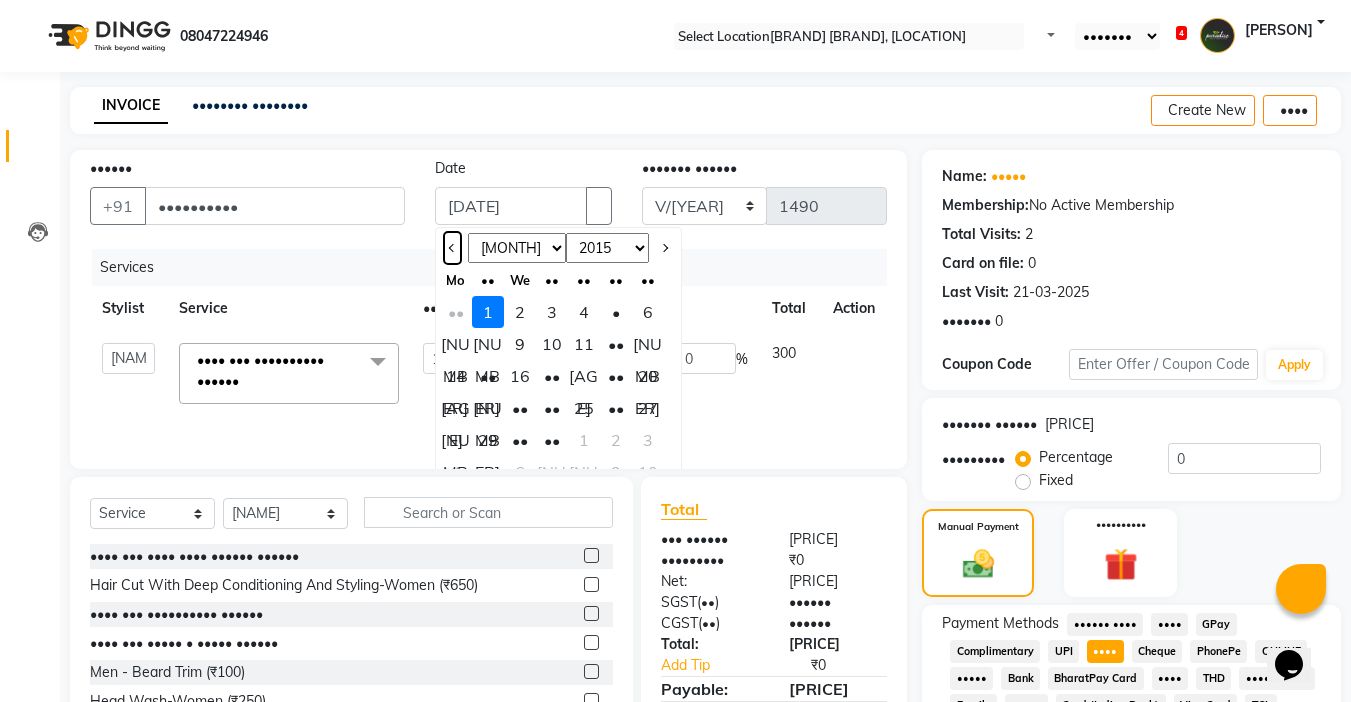 click at bounding box center (452, 248) 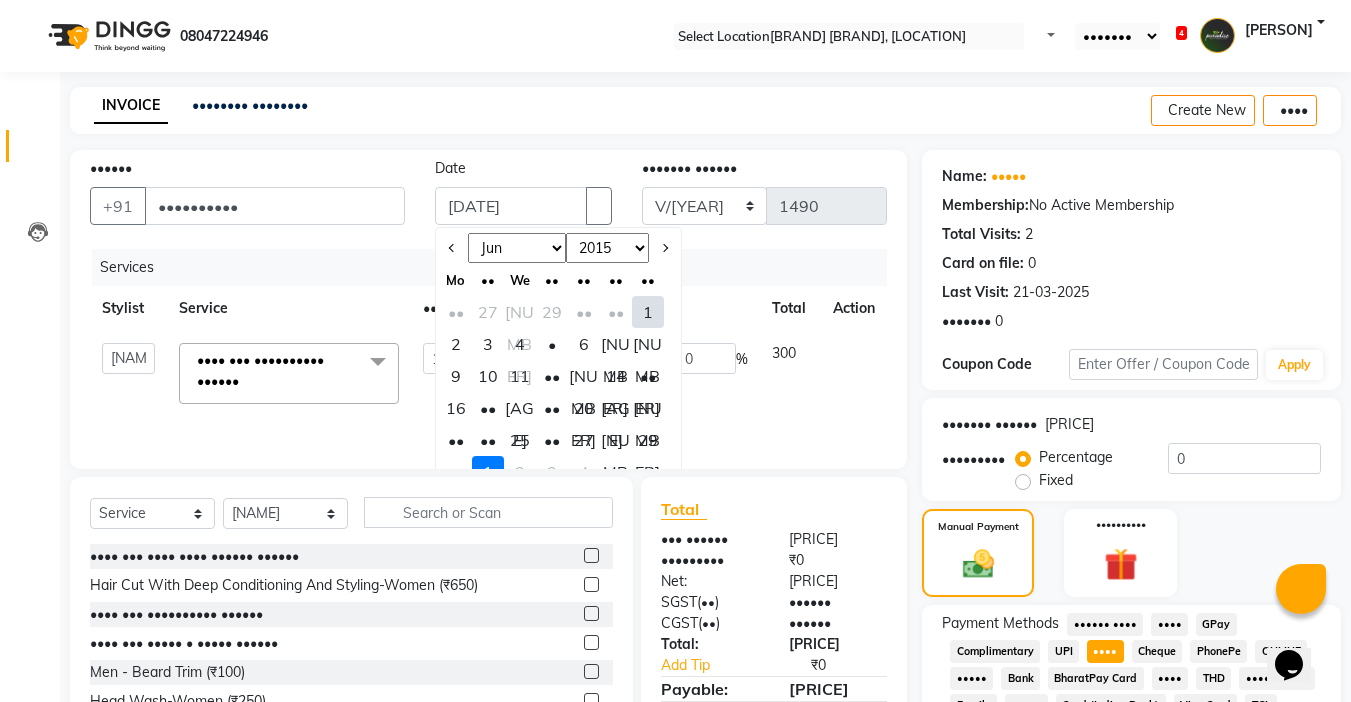 click on "[AGE]" at bounding box center (616, 408) 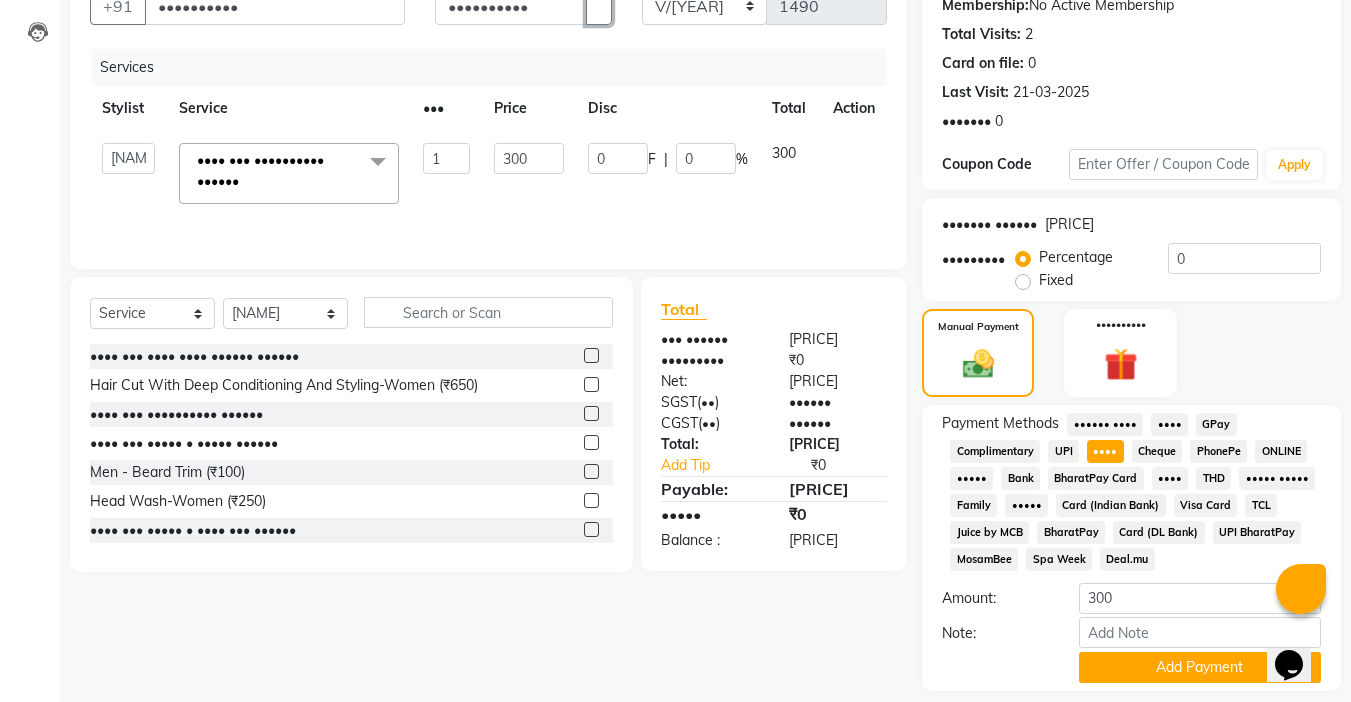 scroll, scrollTop: 265, scrollLeft: 0, axis: vertical 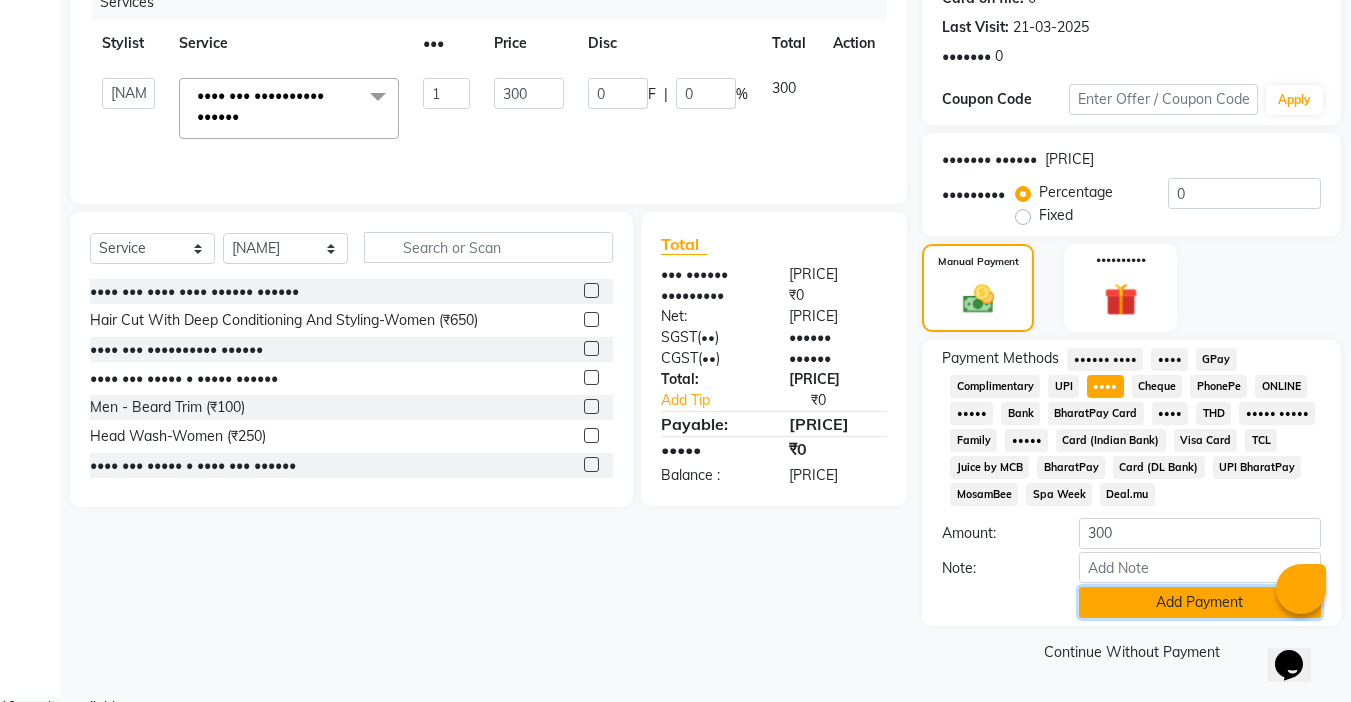 click on "Add Payment" at bounding box center [1200, 602] 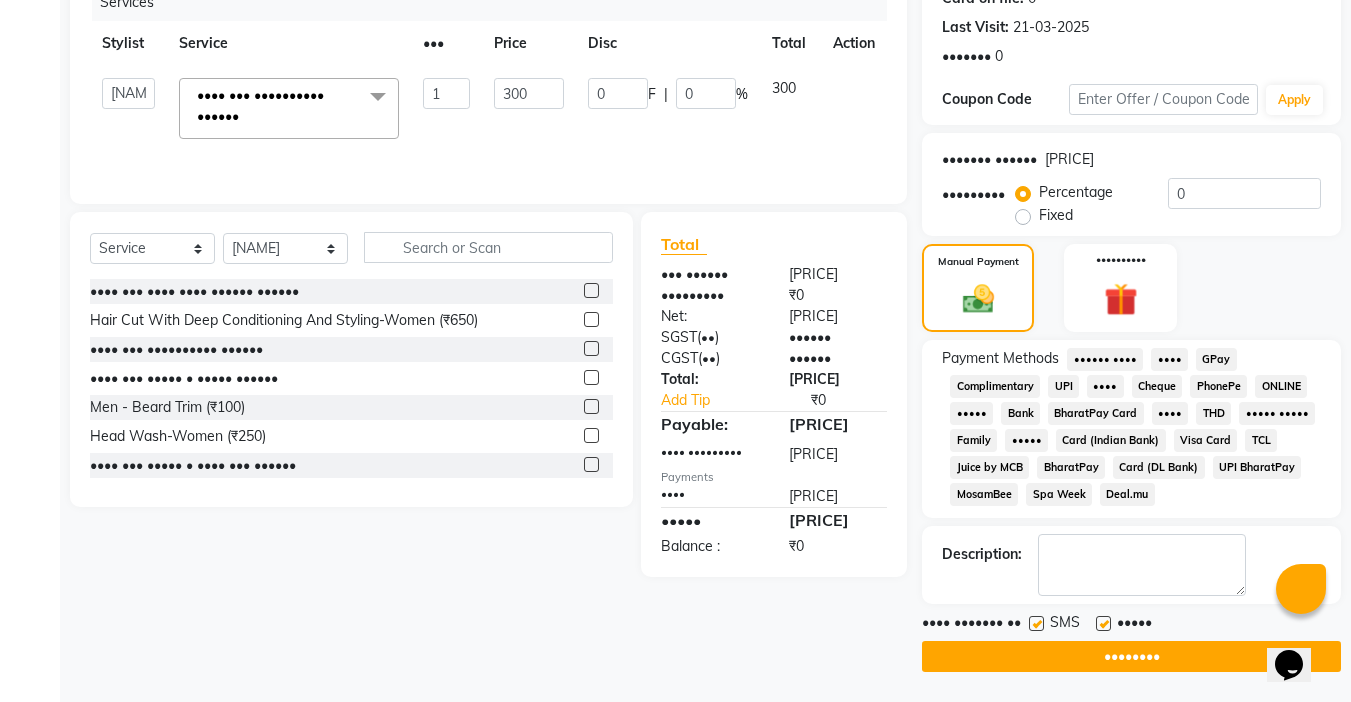 click at bounding box center [1103, 623] 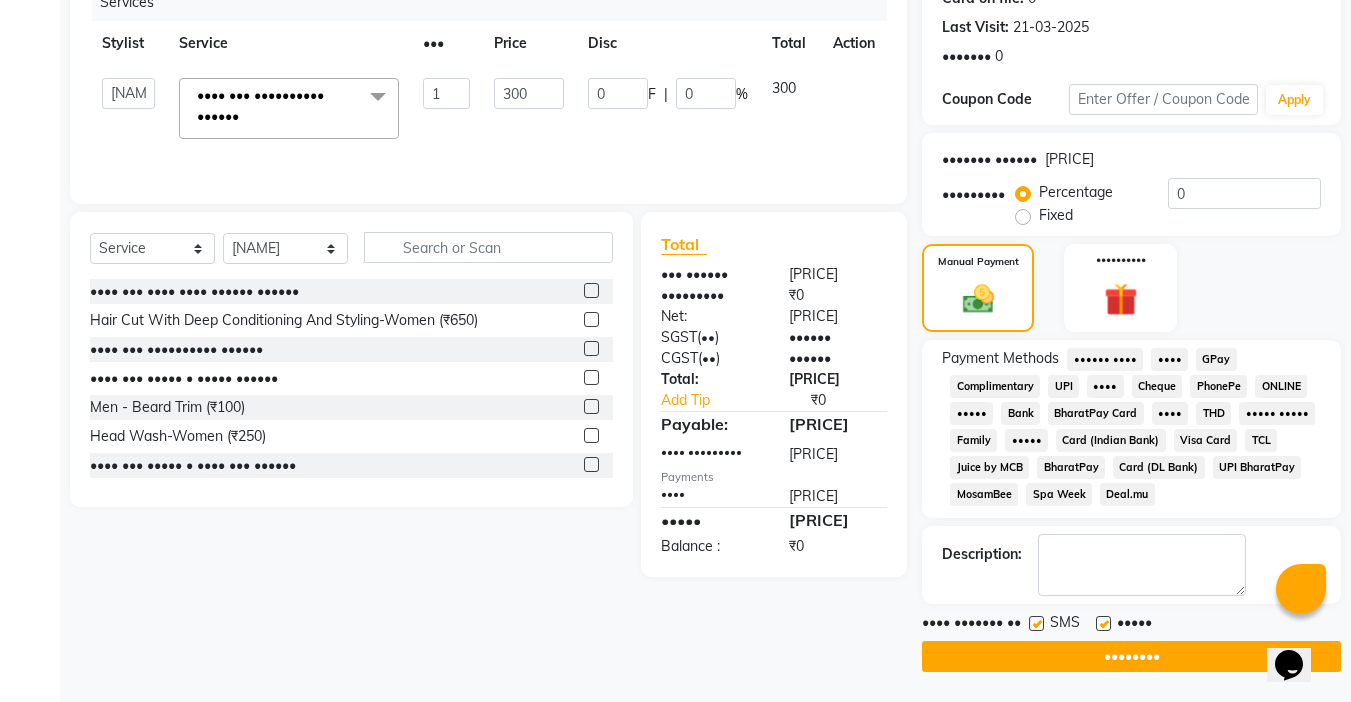 click at bounding box center (1102, 624) 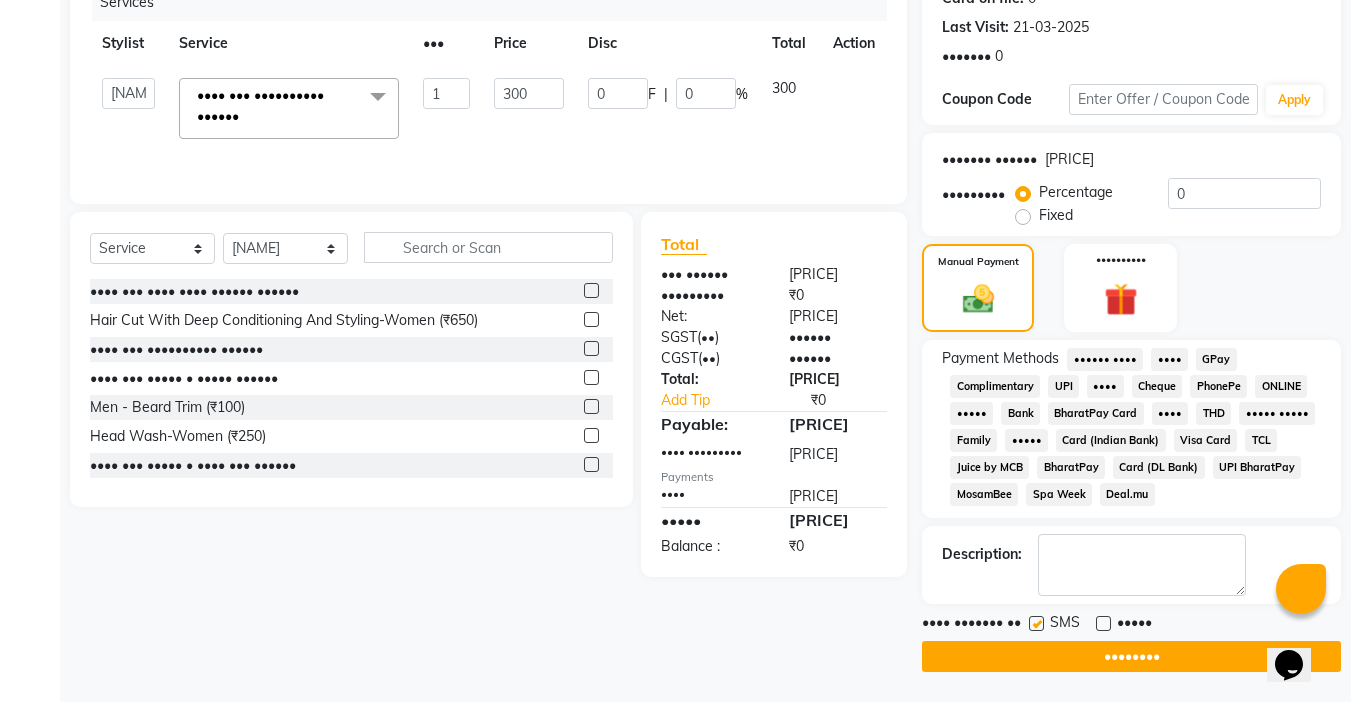 click at bounding box center [1036, 623] 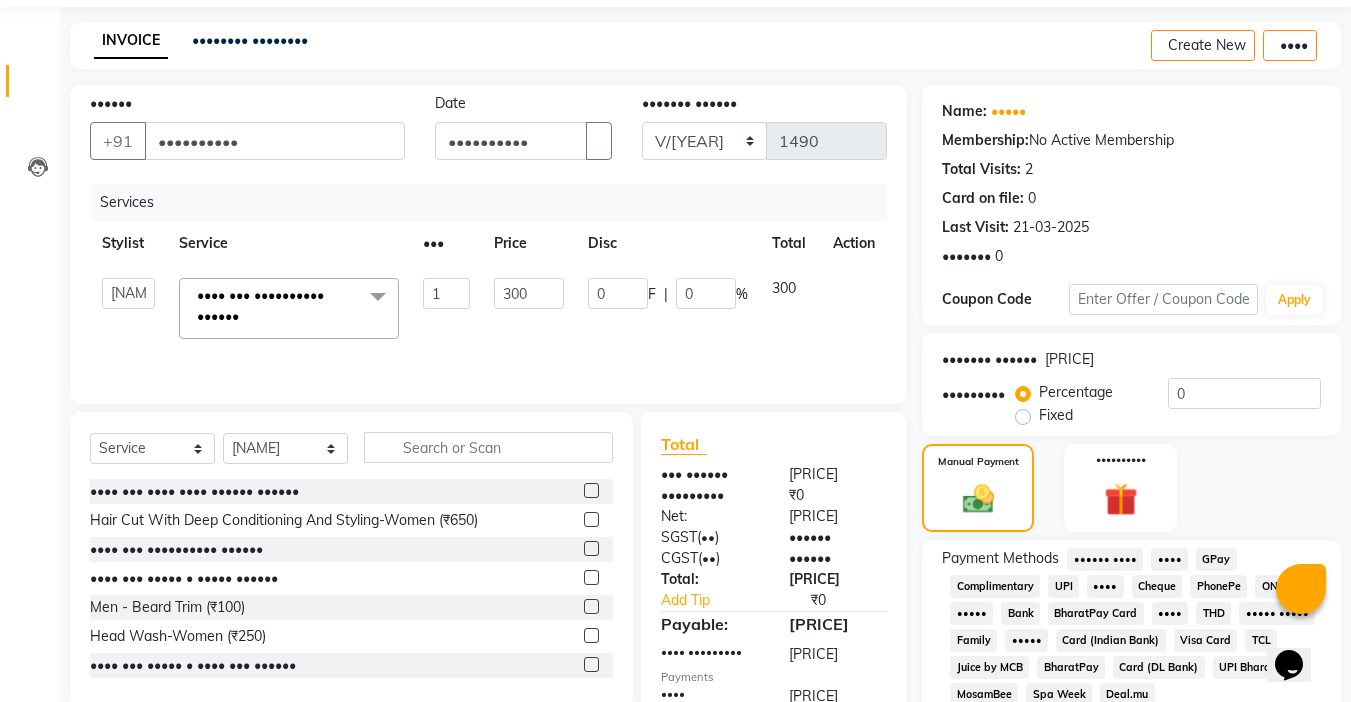 scroll, scrollTop: 272, scrollLeft: 0, axis: vertical 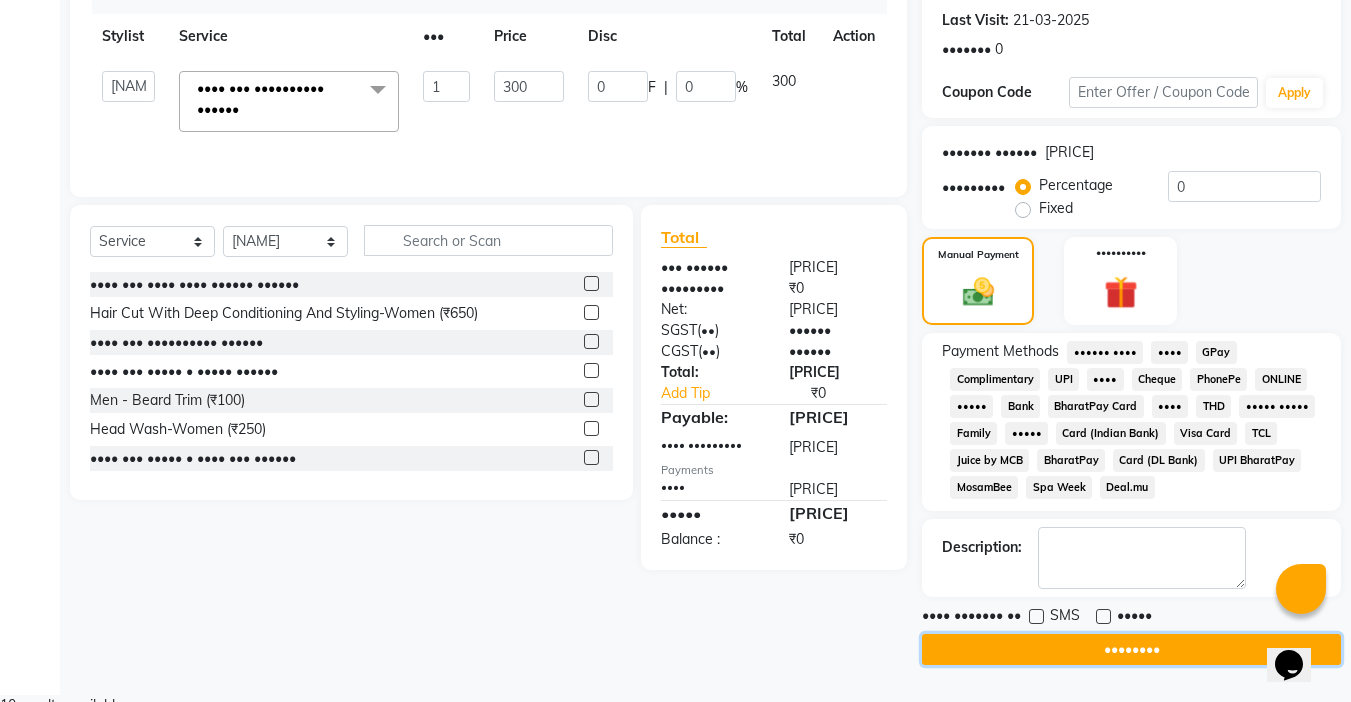 click on "••••••••" at bounding box center [1131, 649] 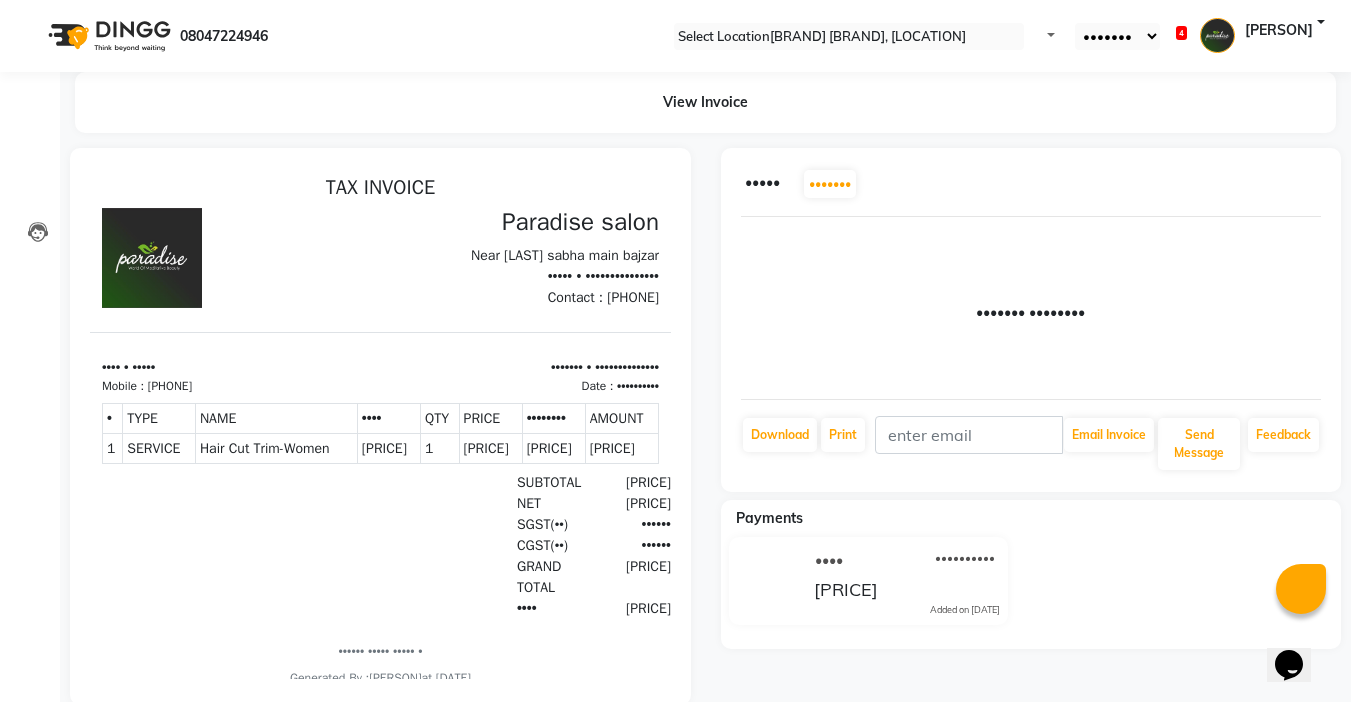 scroll, scrollTop: 0, scrollLeft: 0, axis: both 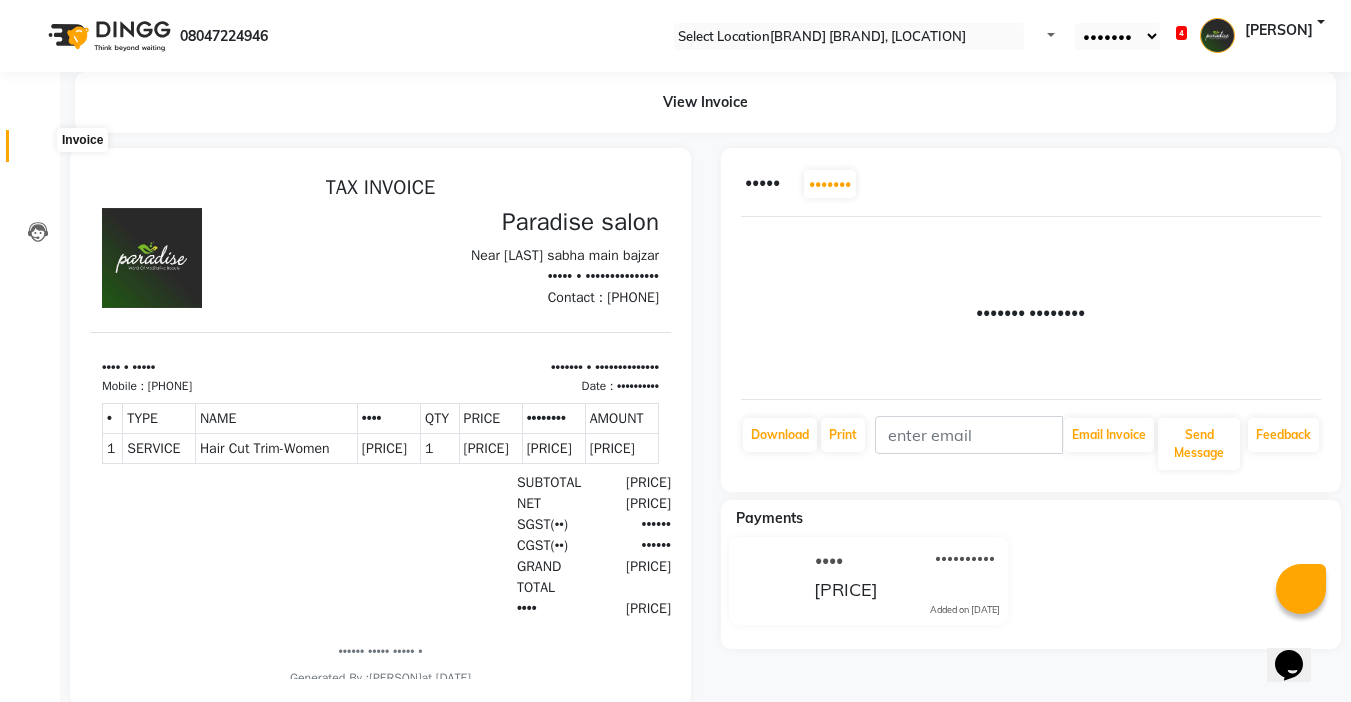 click at bounding box center [38, 151] 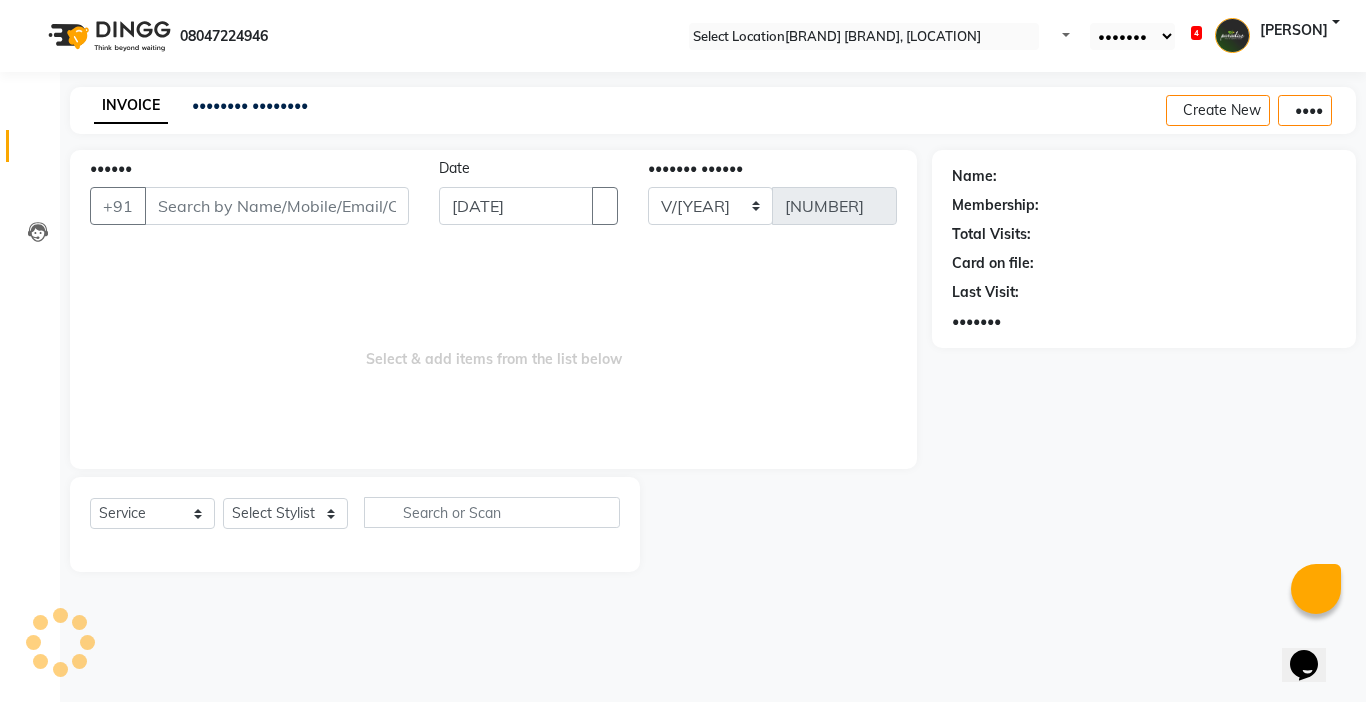 click on "••••••" at bounding box center [277, 206] 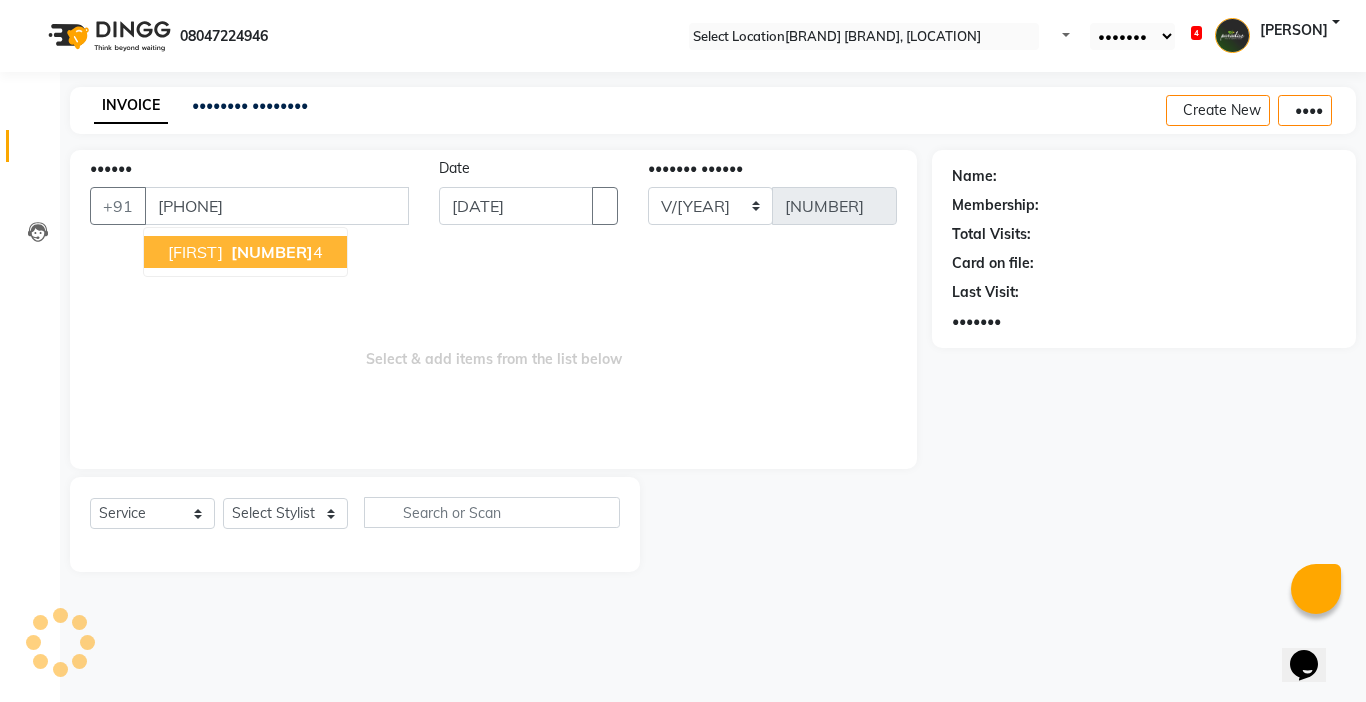 type on "[PHONE]" 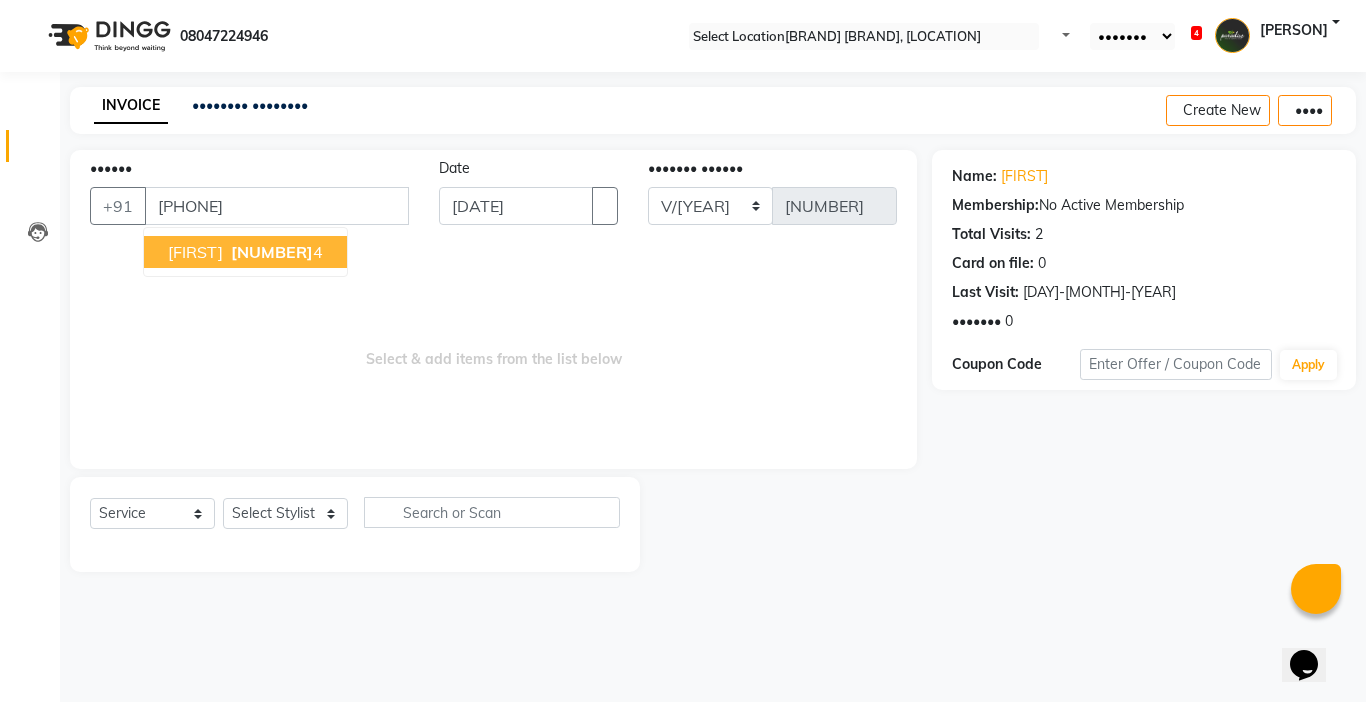 click on "[NUMBER]" at bounding box center [272, 252] 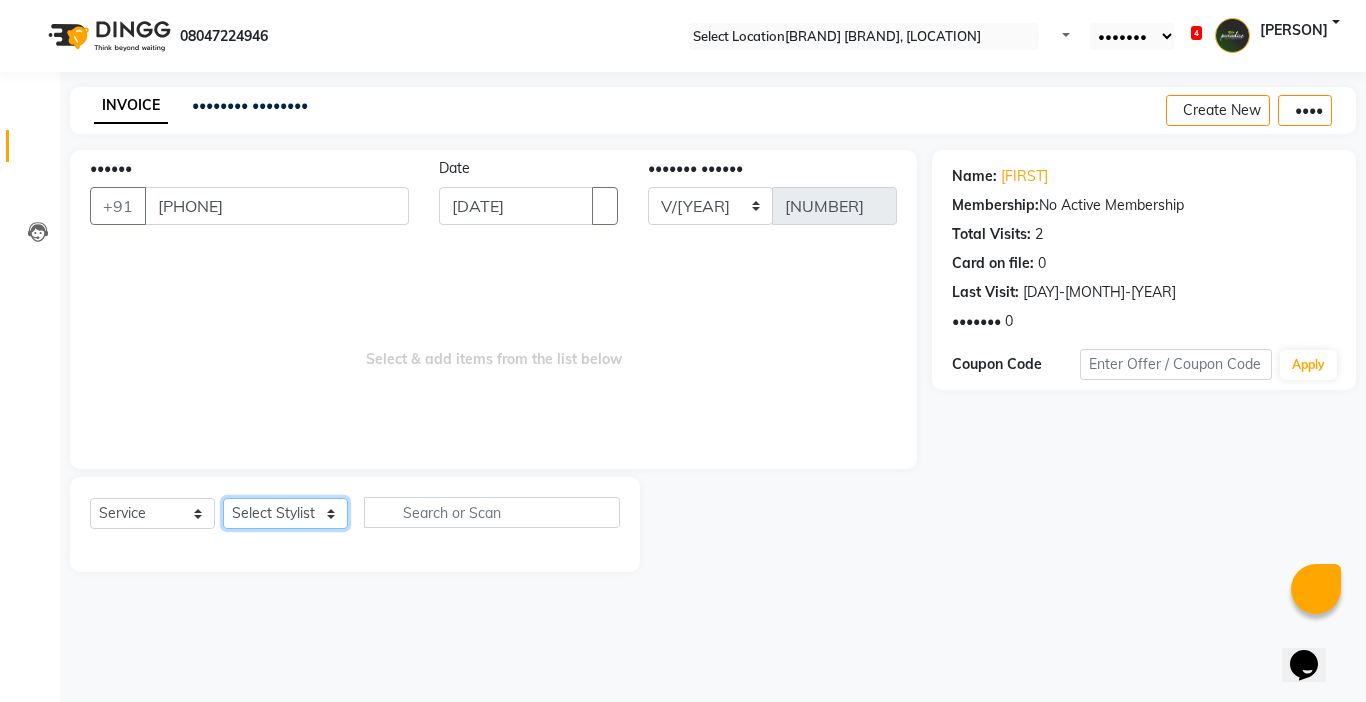 click on "Select Stylist Abby aman  Anil anku company Deepak Deepika Gourav Heena ishu Jagdeesh kanchan Love preet Maddy Manpreet student Meenu Naina Palak Palak Sharma Radika Rajneesh Student Seema Shagun Shifali - Student Shweta  Sujata Surinder Paul Vansh Vikas Vishal" at bounding box center [285, 513] 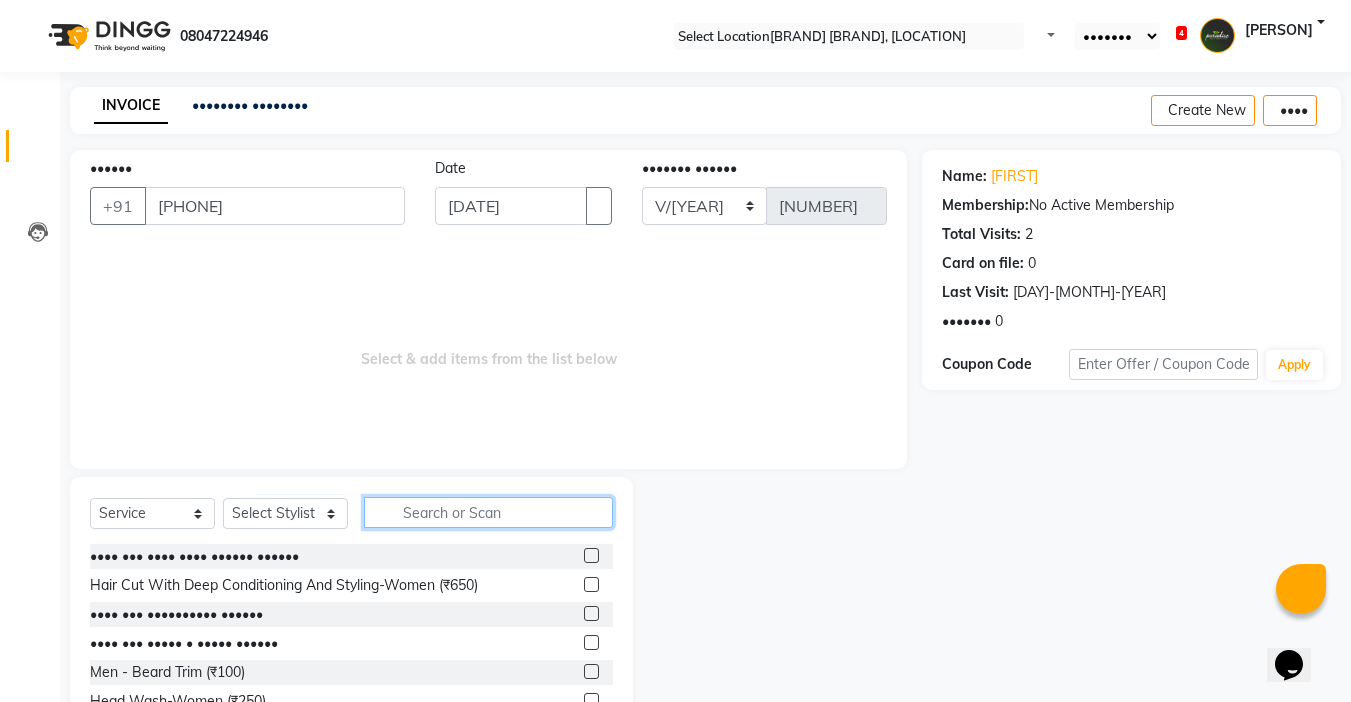 click at bounding box center [488, 512] 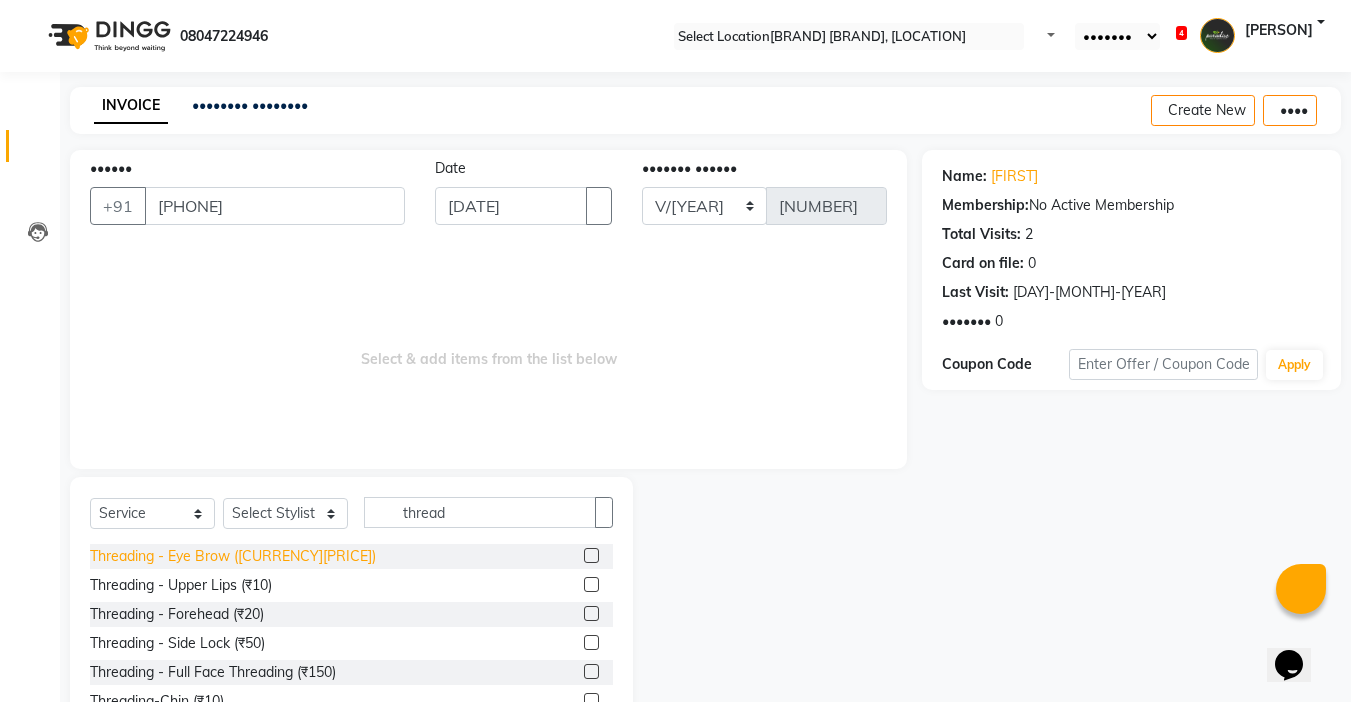 click on "Threading - Eye Brow ([CURRENCY][PRICE])" at bounding box center [233, 556] 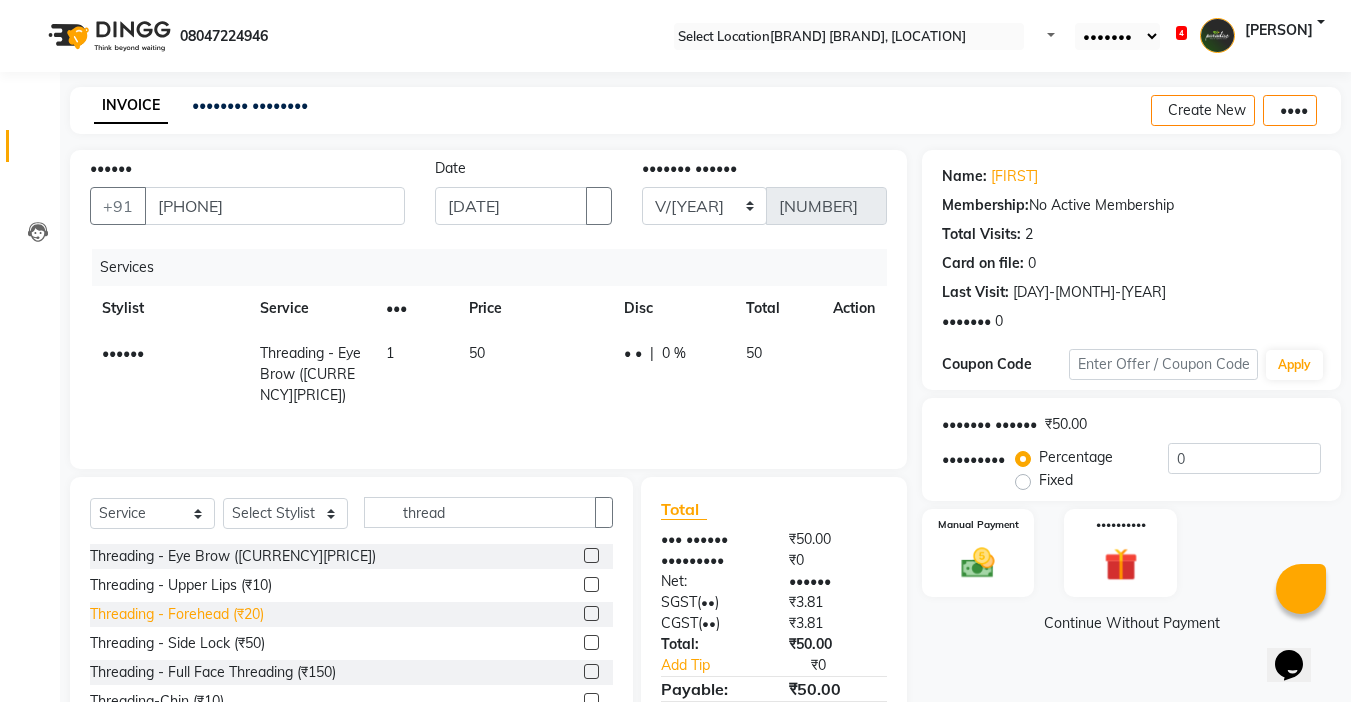 click on "Threading   -  Forehead (₹20)" at bounding box center (233, 556) 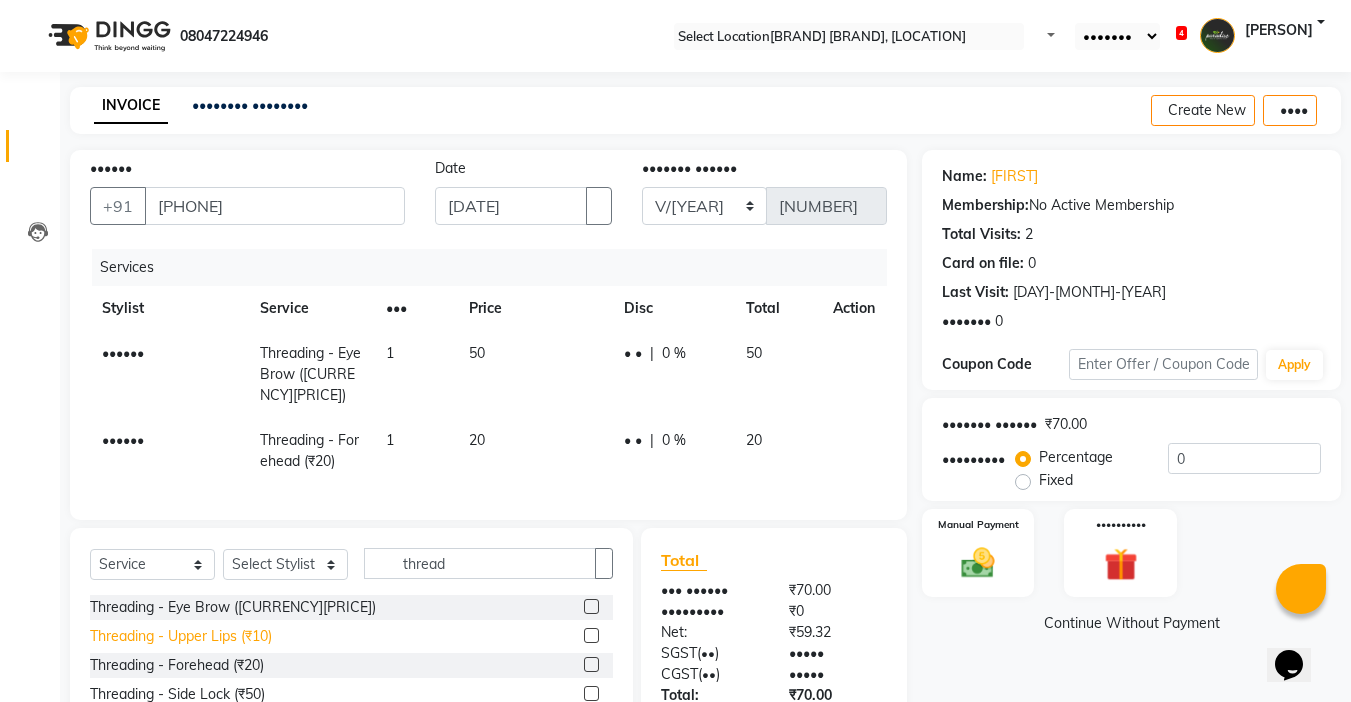 click on "Threading   -  Upper Lips (₹10)" at bounding box center (233, 607) 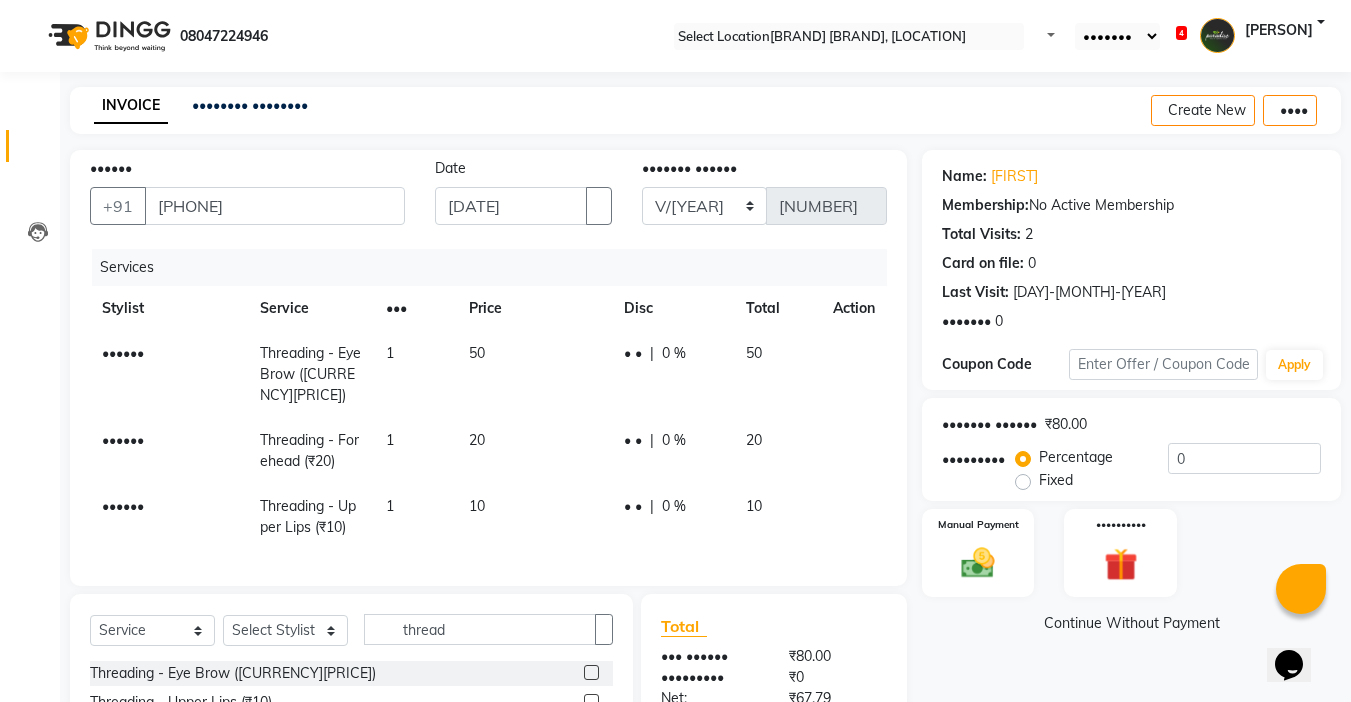 scroll, scrollTop: 100, scrollLeft: 0, axis: vertical 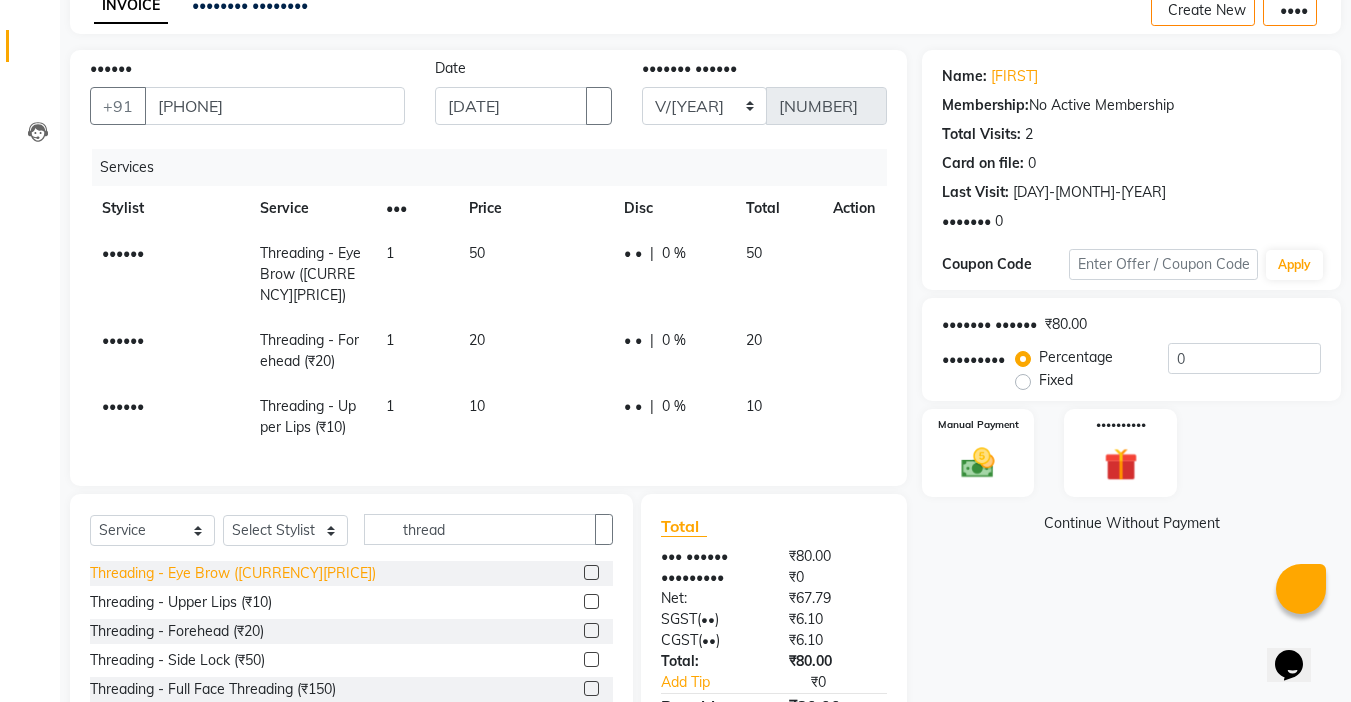 click on "Threading - Eye Brow ([CURRENCY][PRICE])" at bounding box center [233, 573] 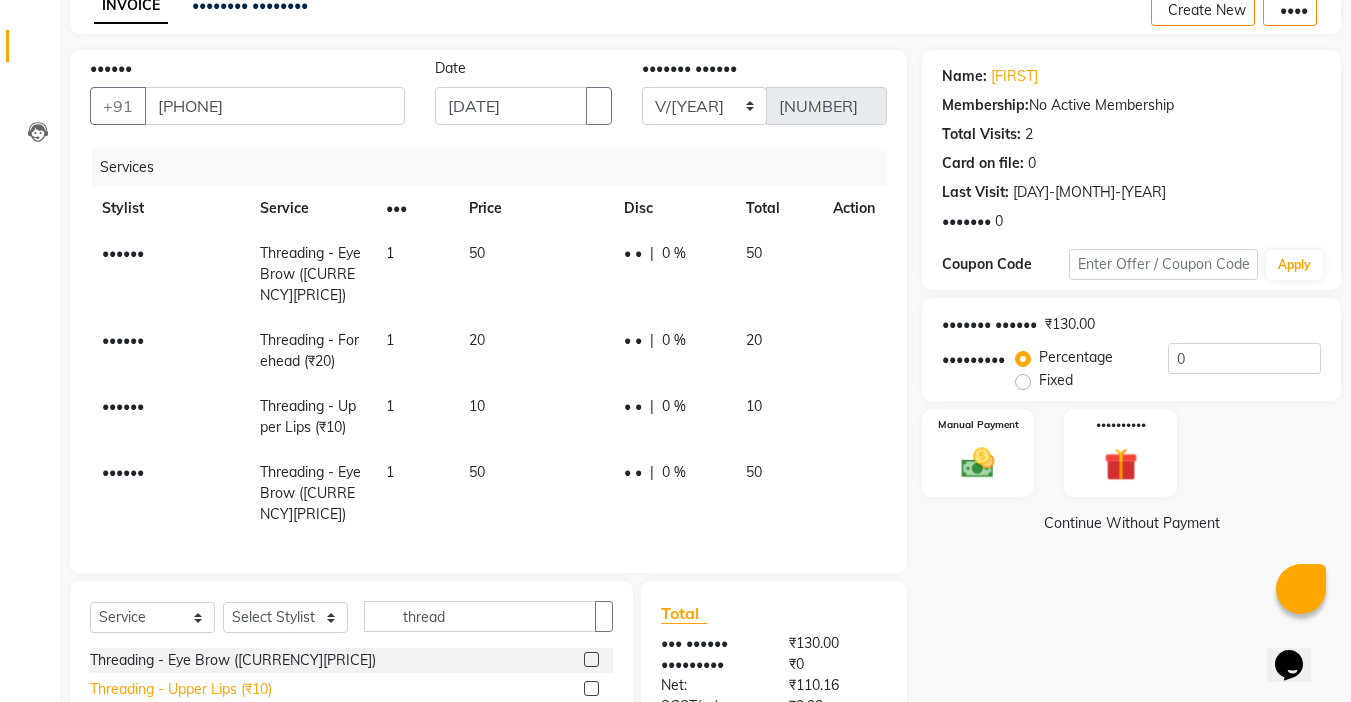 click on "Threading   -  Upper Lips (₹10)" at bounding box center (233, 660) 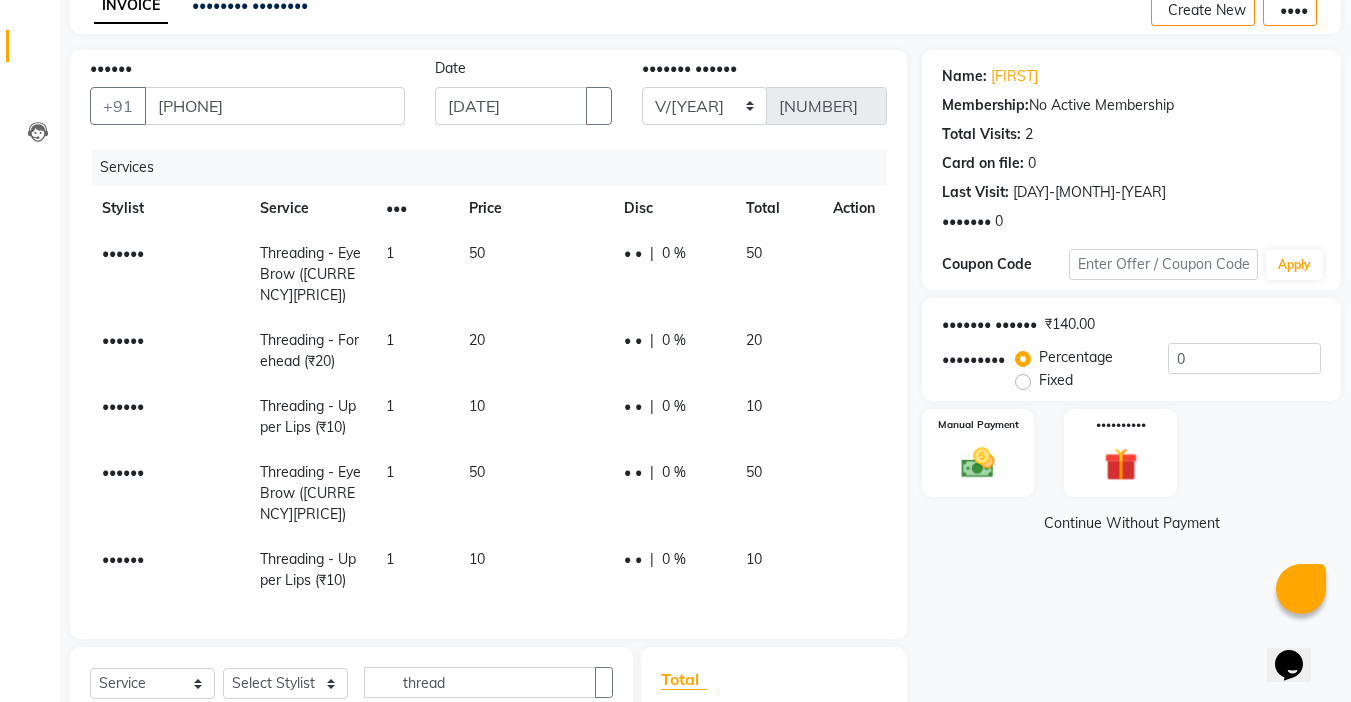 scroll, scrollTop: 300, scrollLeft: 0, axis: vertical 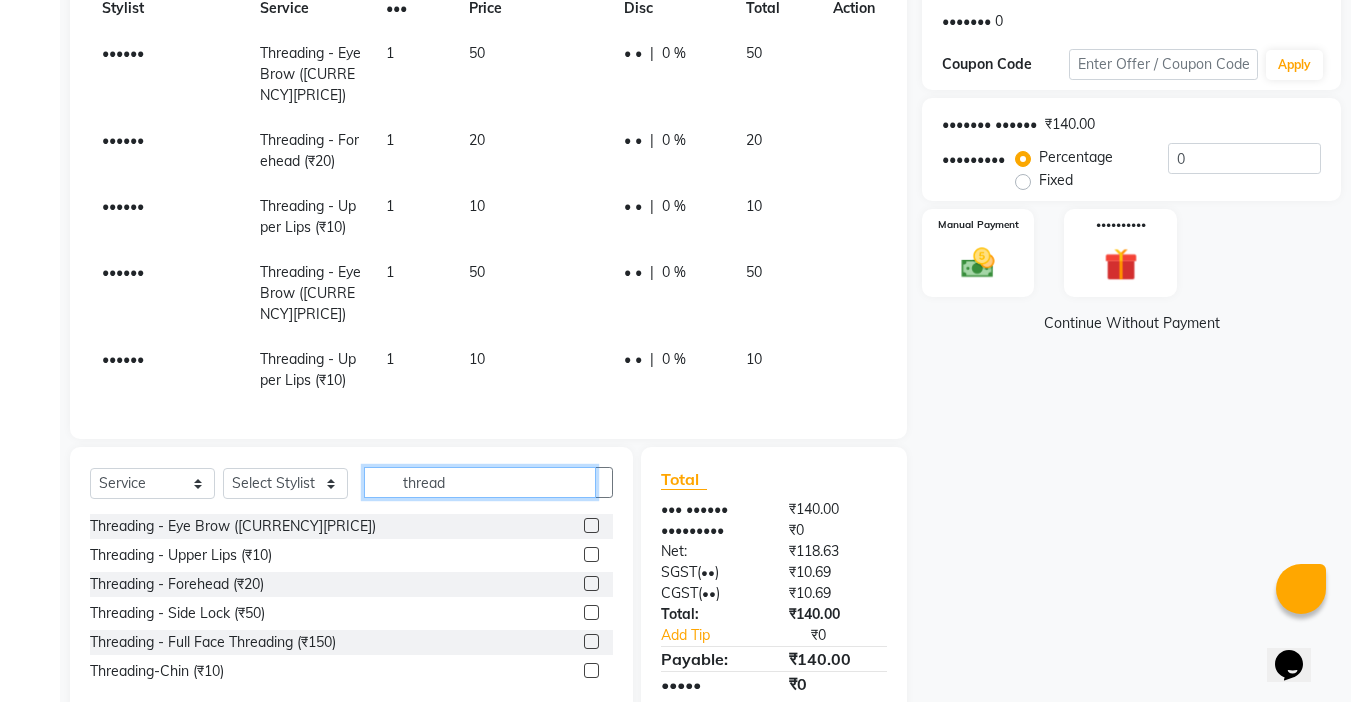 drag, startPoint x: 475, startPoint y: 457, endPoint x: 281, endPoint y: 488, distance: 196.4612 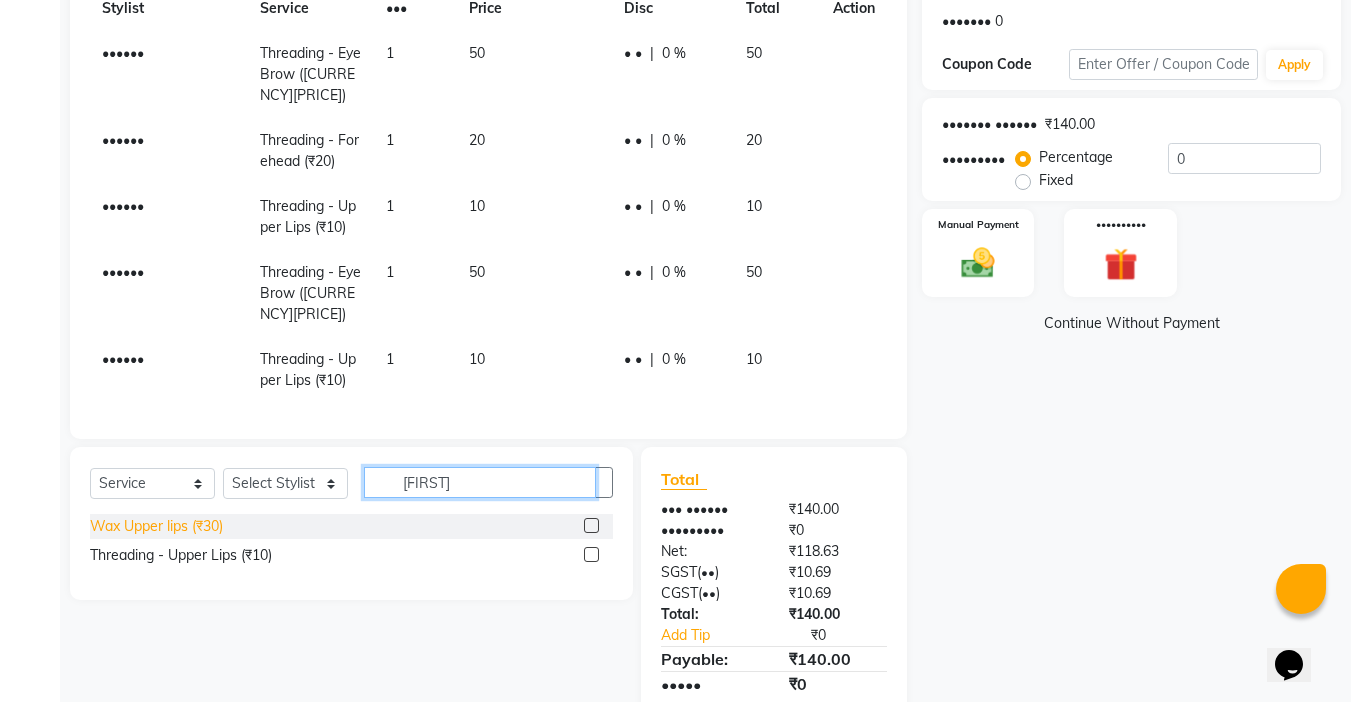 type on "[FIRST]" 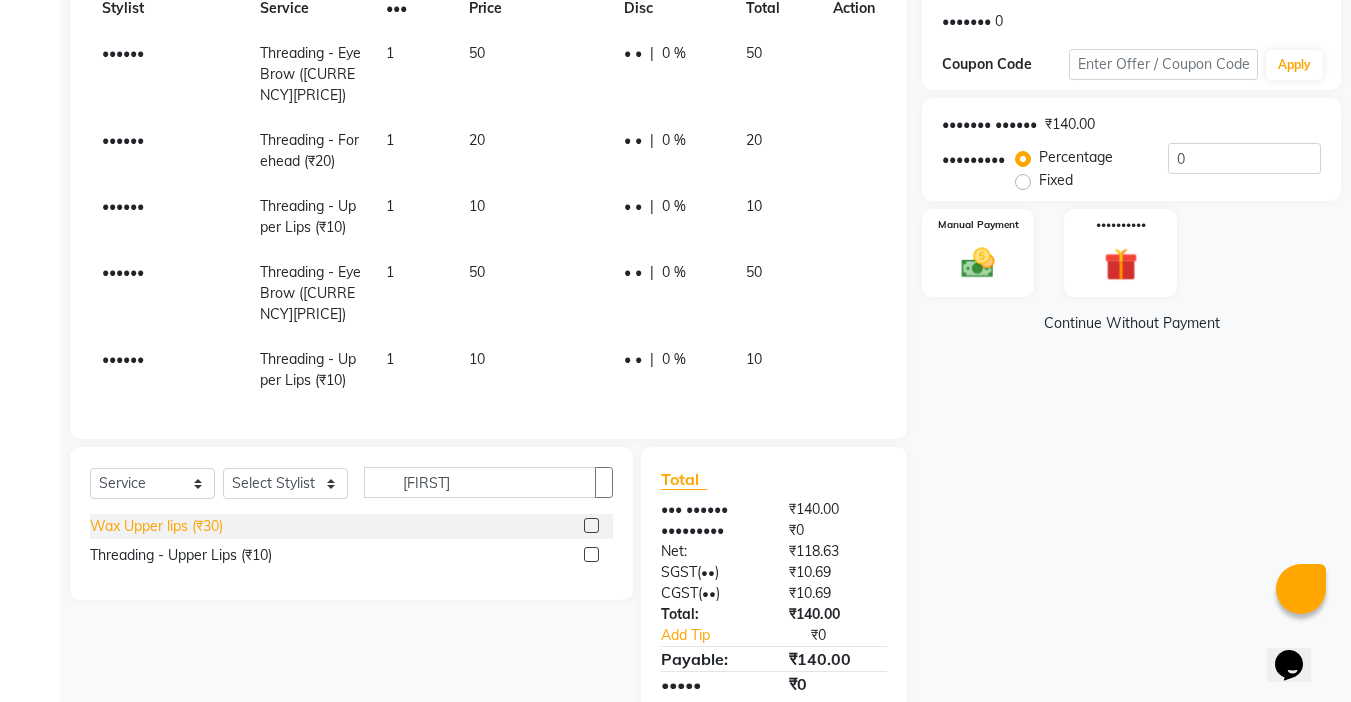 click on "Wax Upper lips (₹30)" at bounding box center [156, 526] 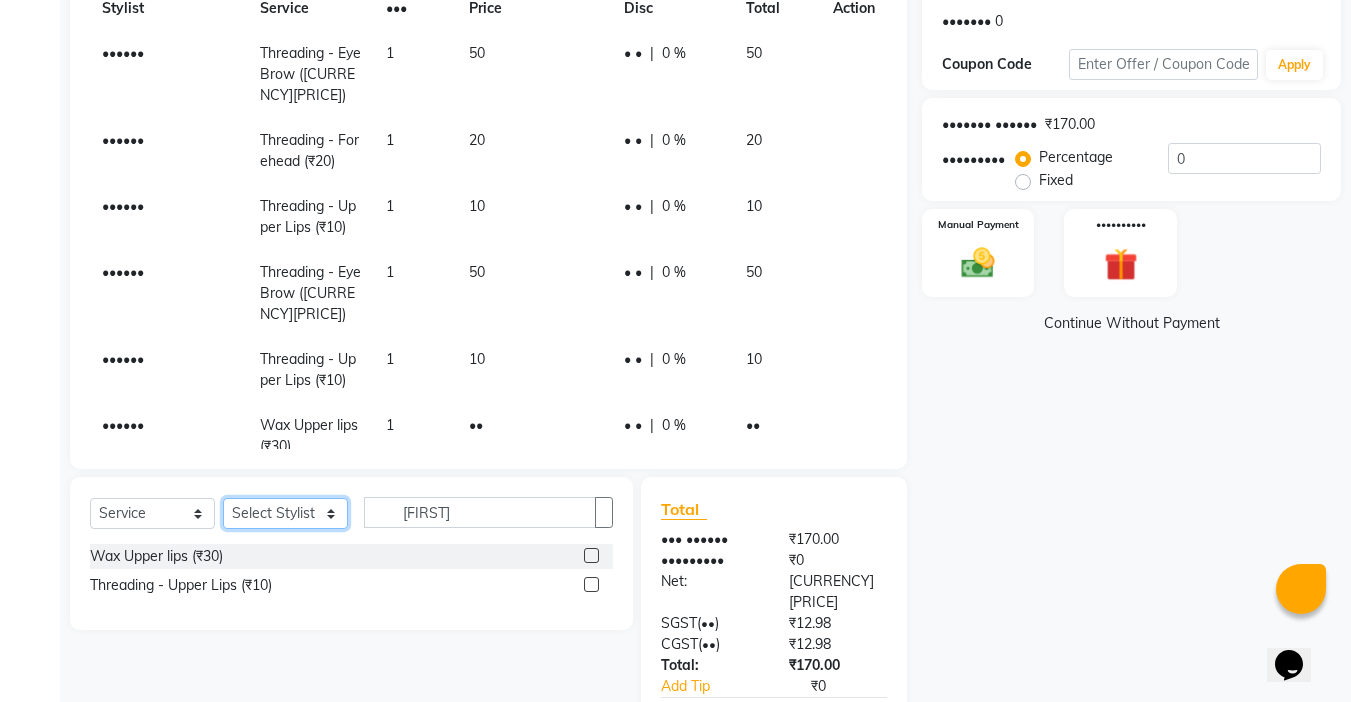 click on "Select Stylist Abby aman  Anil anku company Deepak Deepika Gourav Heena ishu Jagdeesh kanchan Love preet Maddy Manpreet student Meenu Naina Palak Palak Sharma Radika Rajneesh Student Seema Shagun Shifali - Student Shweta  Sujata Surinder Paul Vansh Vikas Vishal" at bounding box center (285, 513) 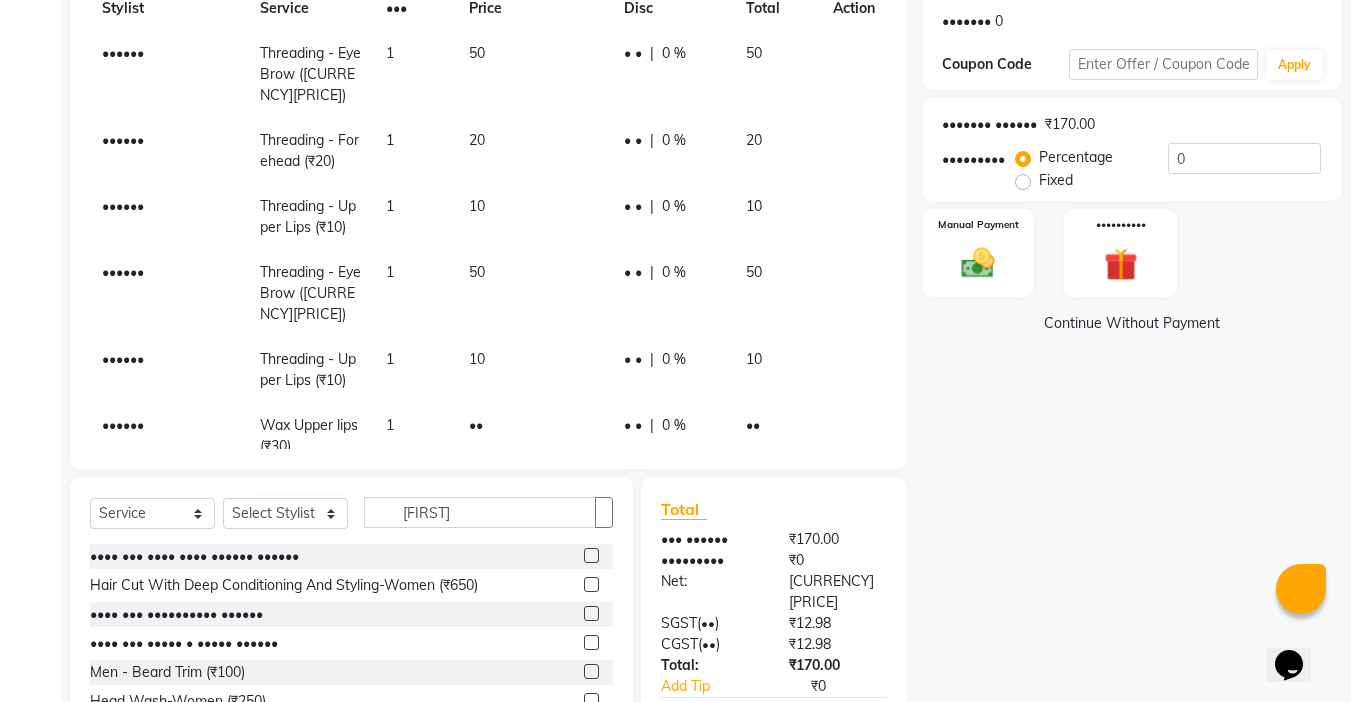 click on "Select  Service  Product  Membership  Package Voucher Prepaid Gift Card  Select Stylist Abby aman  Anil anku company Deepak Deepika Gourav Heena ishu Jagdeesh kanchan Love preet Maddy Manpreet student Meenu Naina Palak Palak Sharma Radika Rajneesh Student Seema Shagun Shifali - Student Shweta  Sujata Surinder Paul Vansh Vikas Vishal upp" at bounding box center [351, 520] 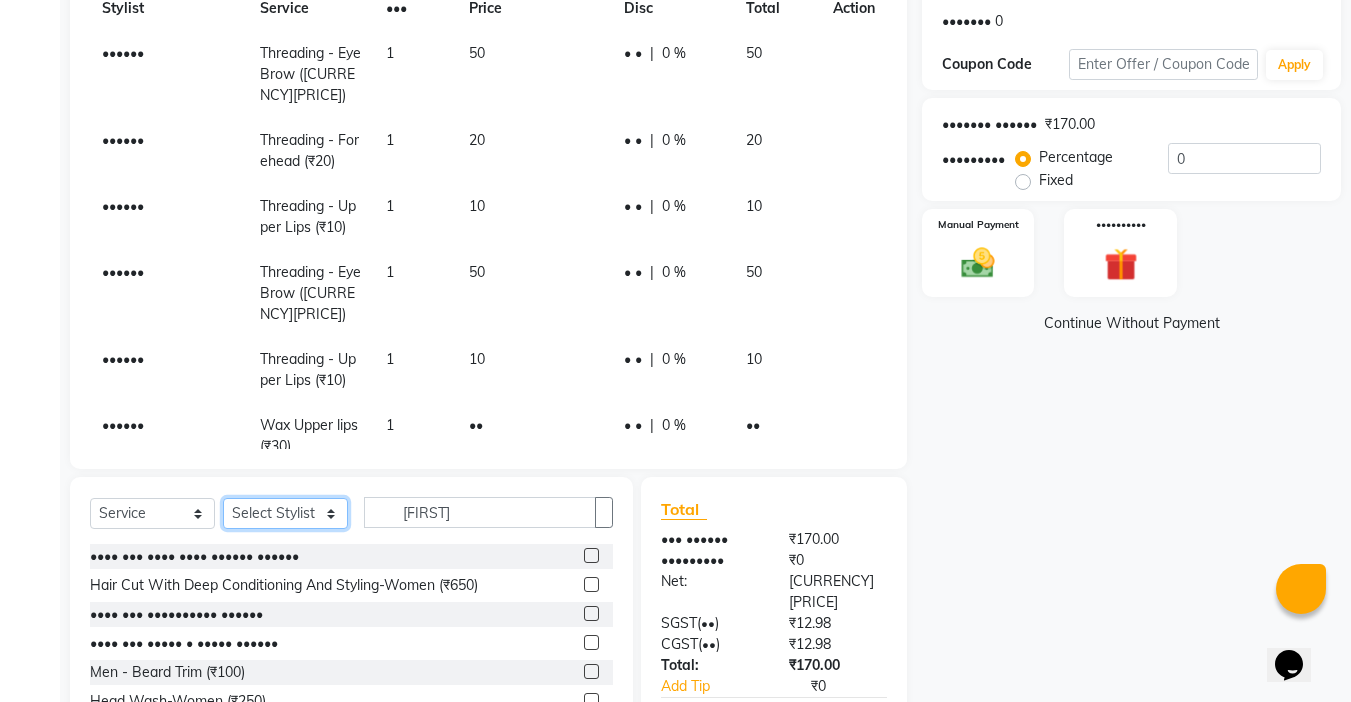 click on "Select Stylist Abby aman  Anil anku company Deepak Deepika Gourav Heena ishu Jagdeesh kanchan Love preet Maddy Manpreet student Meenu Naina Palak Palak Sharma Radika Rajneesh Student Seema Shagun Shifali - Student Shweta  Sujata Surinder Paul Vansh Vikas Vishal" at bounding box center (285, 513) 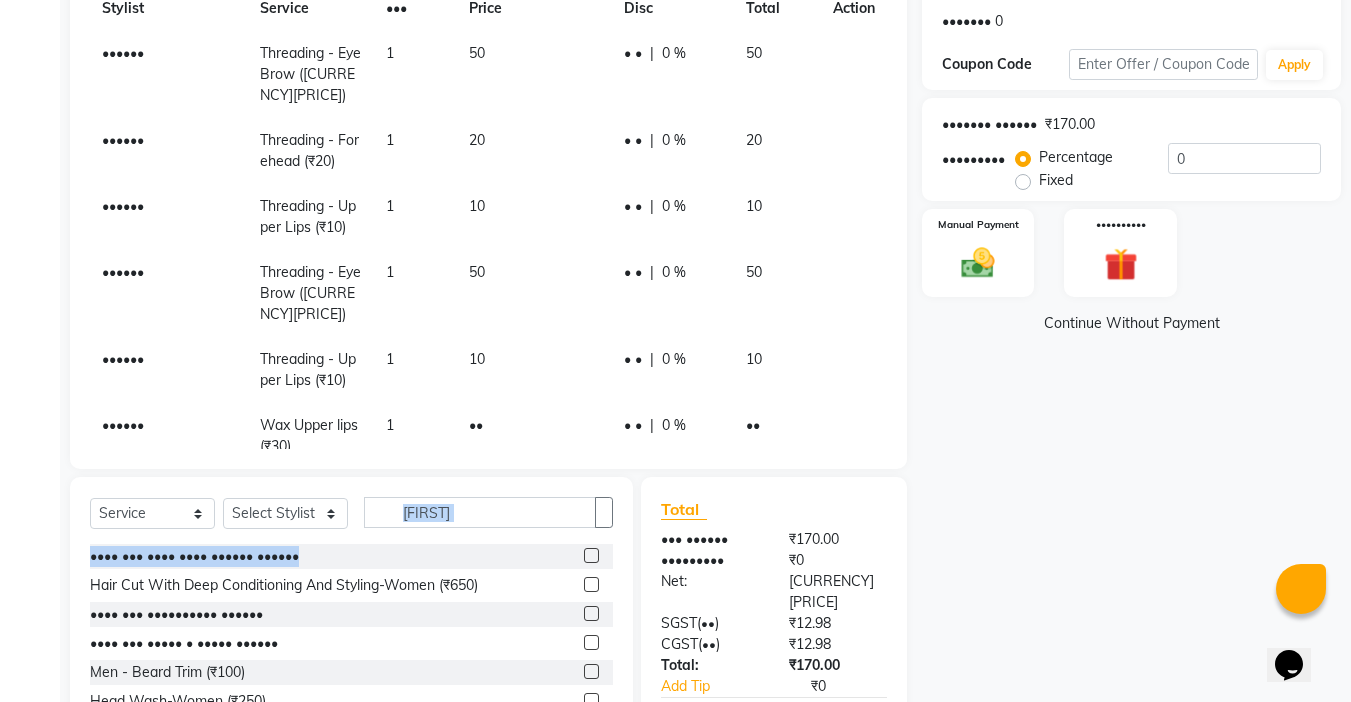 drag, startPoint x: 510, startPoint y: 539, endPoint x: 376, endPoint y: 556, distance: 135.07405 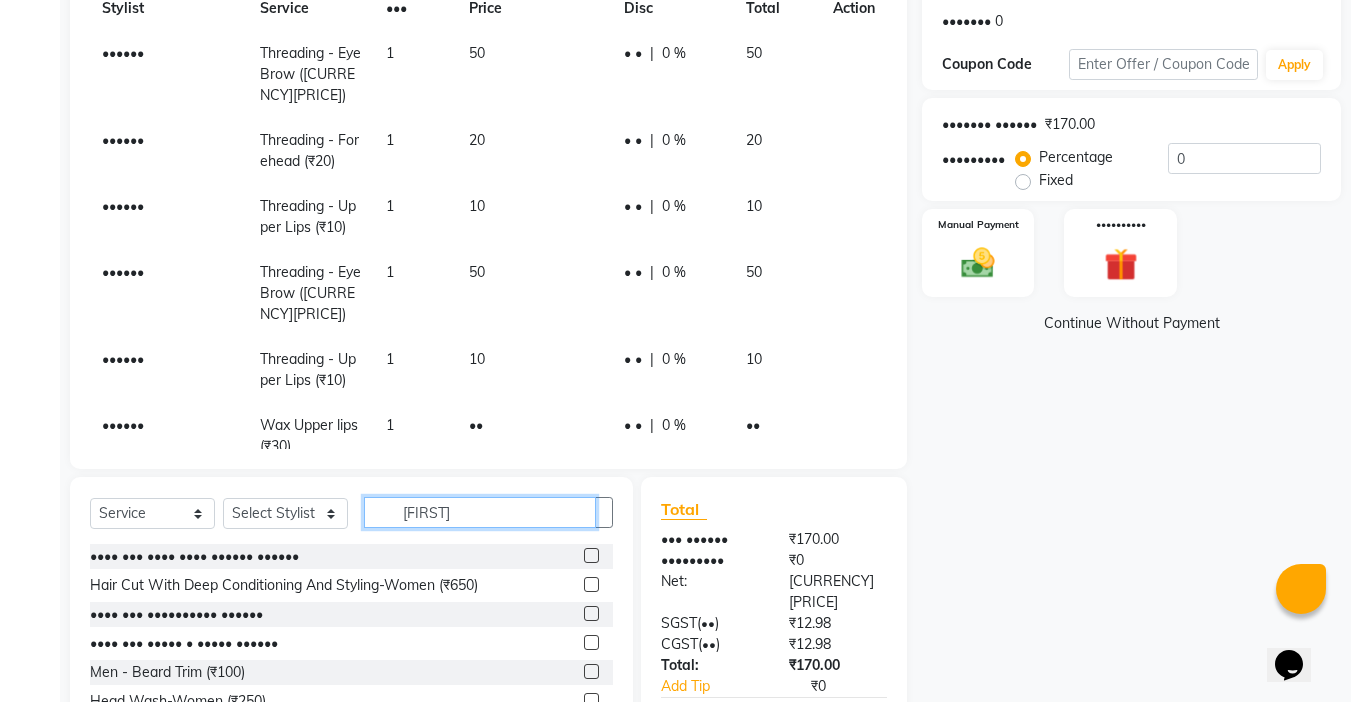drag, startPoint x: 431, startPoint y: 512, endPoint x: 364, endPoint y: 518, distance: 67.26812 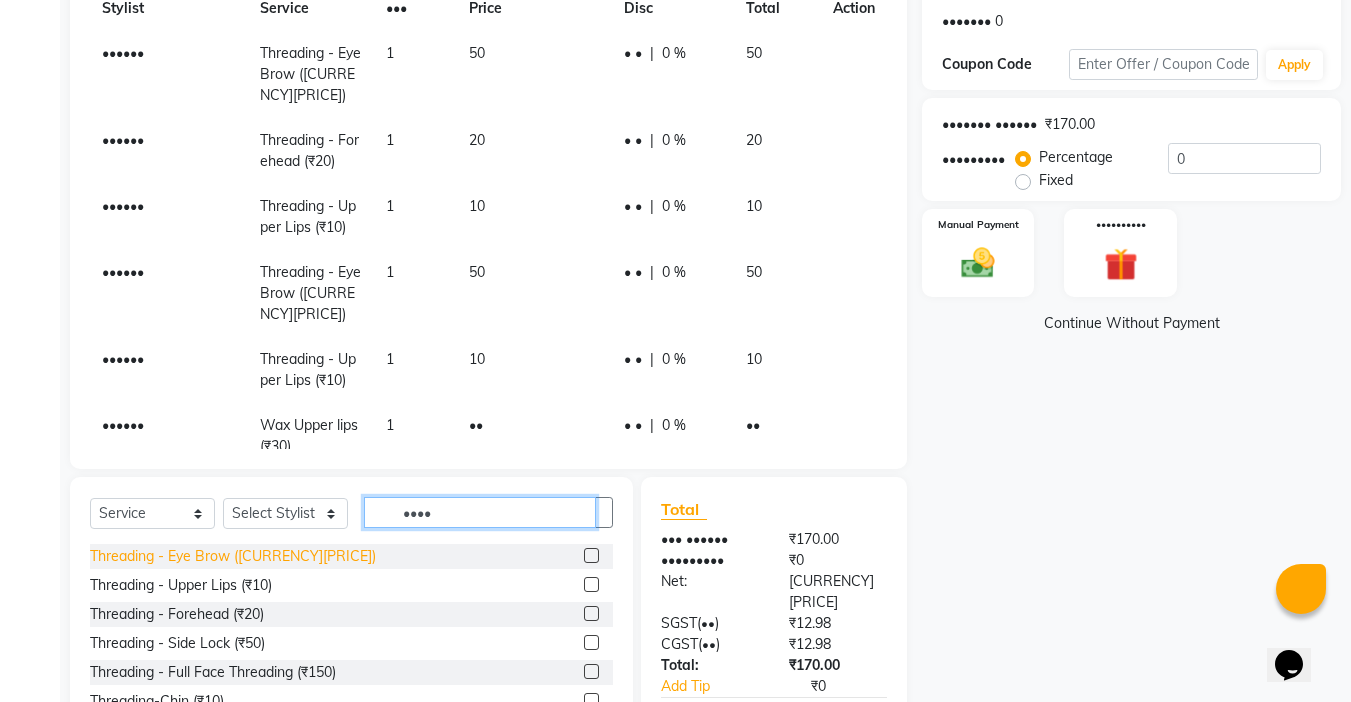 type on "••••" 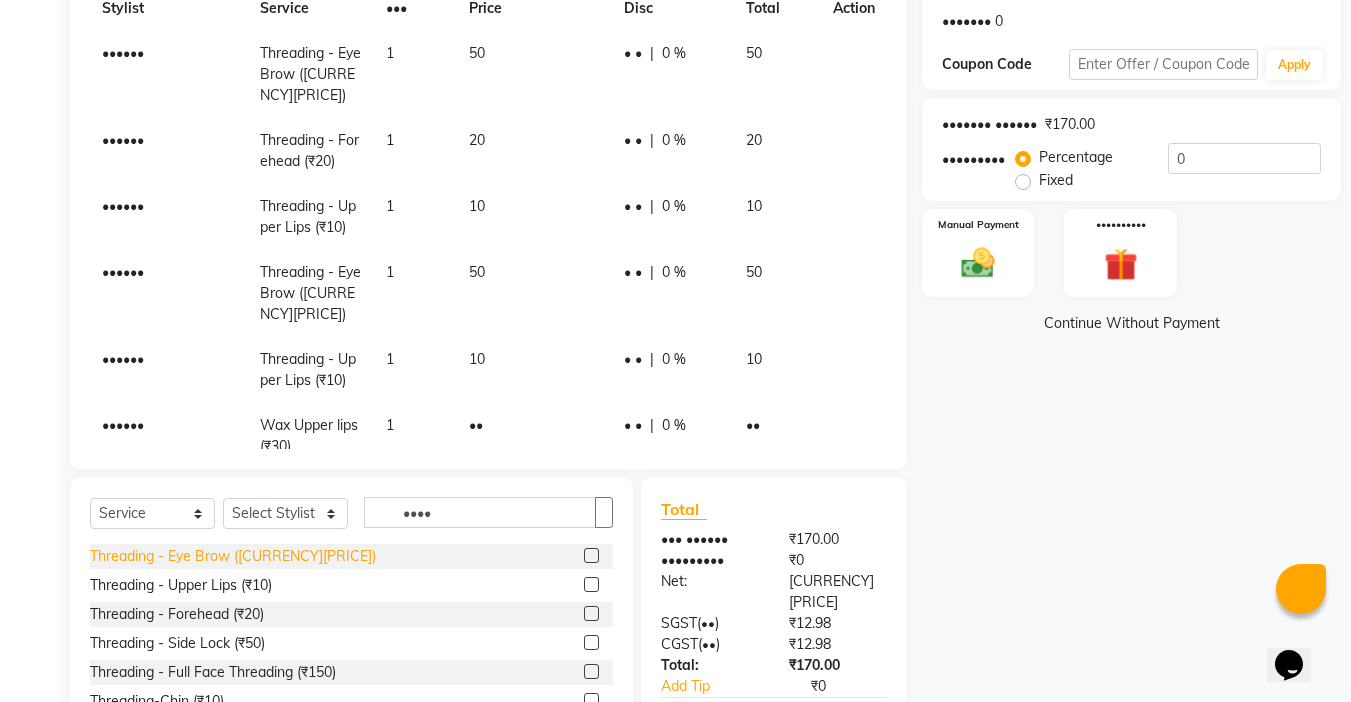click on "Threading - Eye Brow ([CURRENCY][PRICE])" at bounding box center [233, 556] 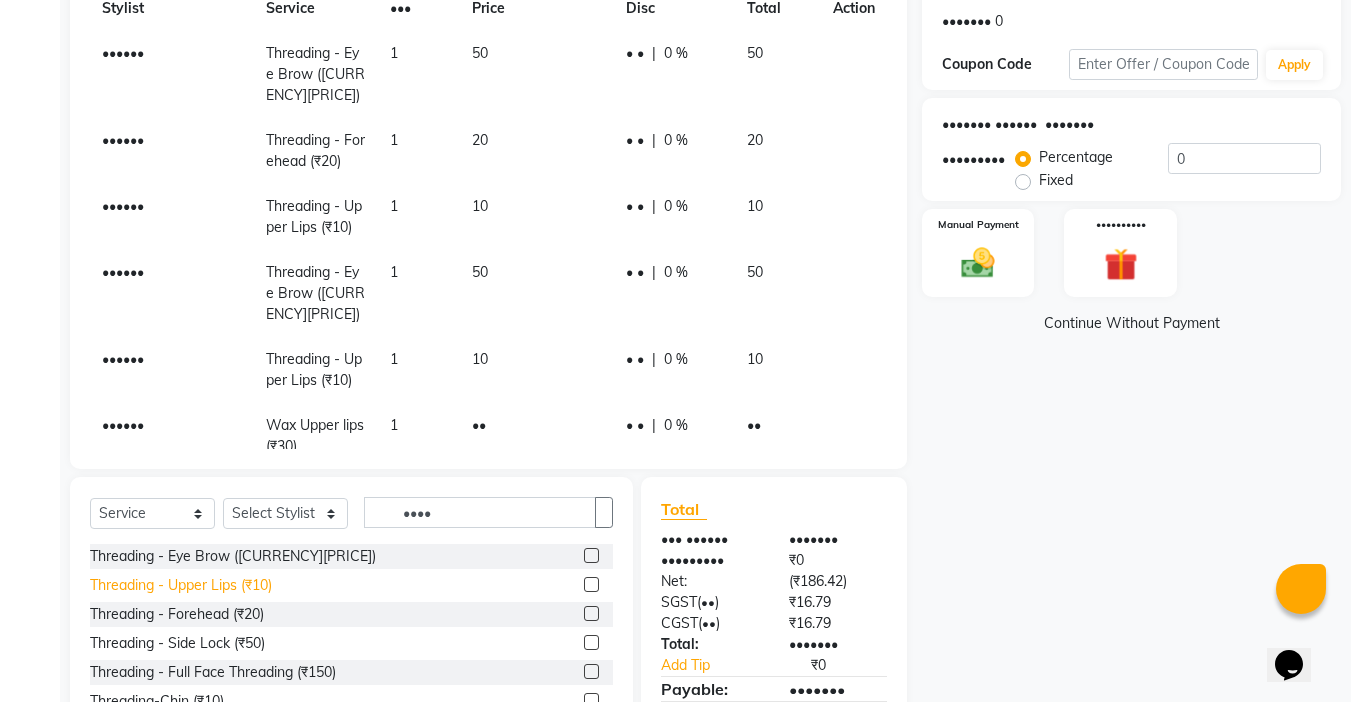 click on "Threading   -  Upper Lips (₹10)" at bounding box center [233, 556] 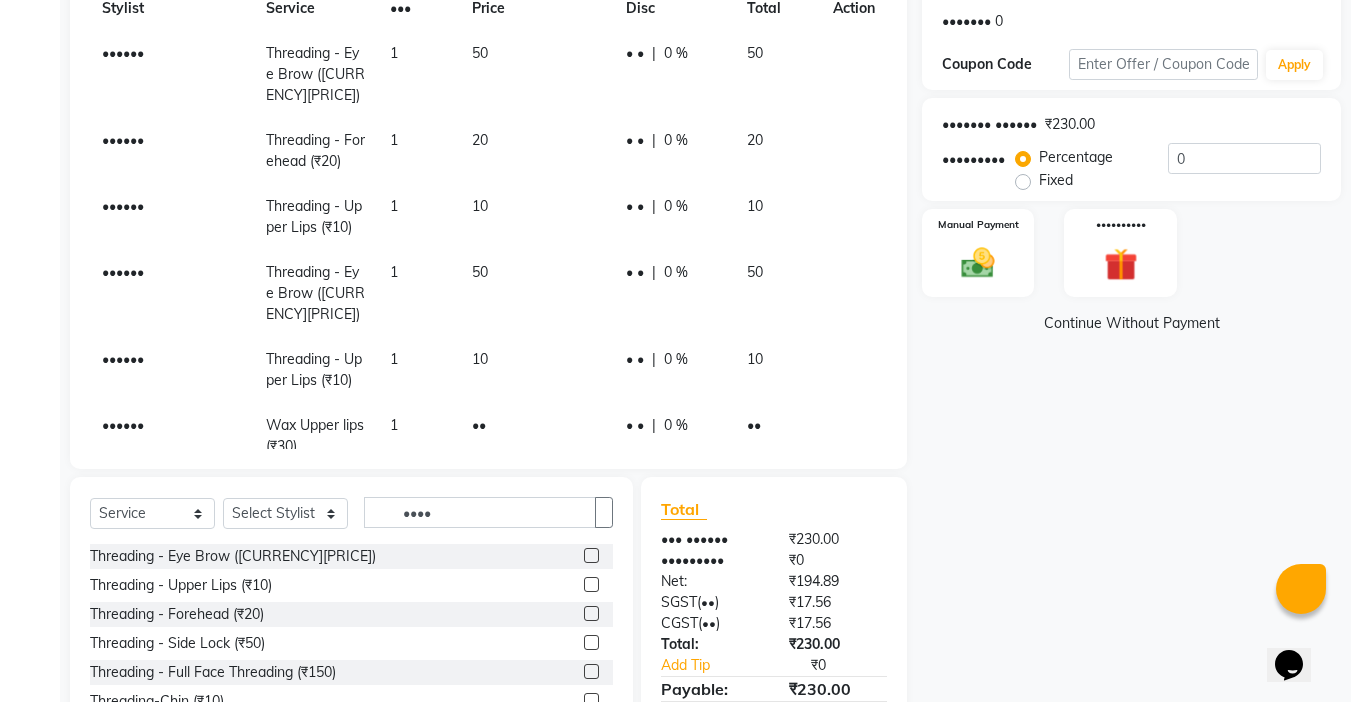 scroll, scrollTop: 0, scrollLeft: 0, axis: both 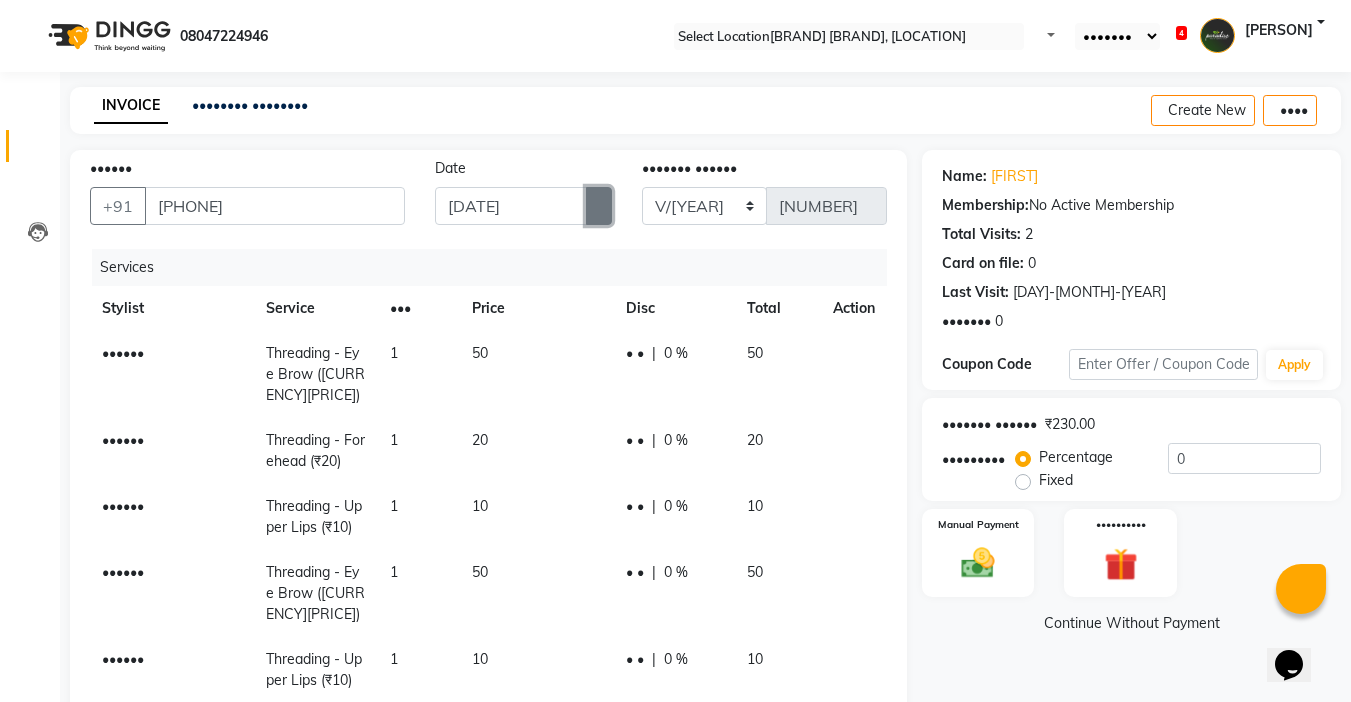 click at bounding box center [599, 206] 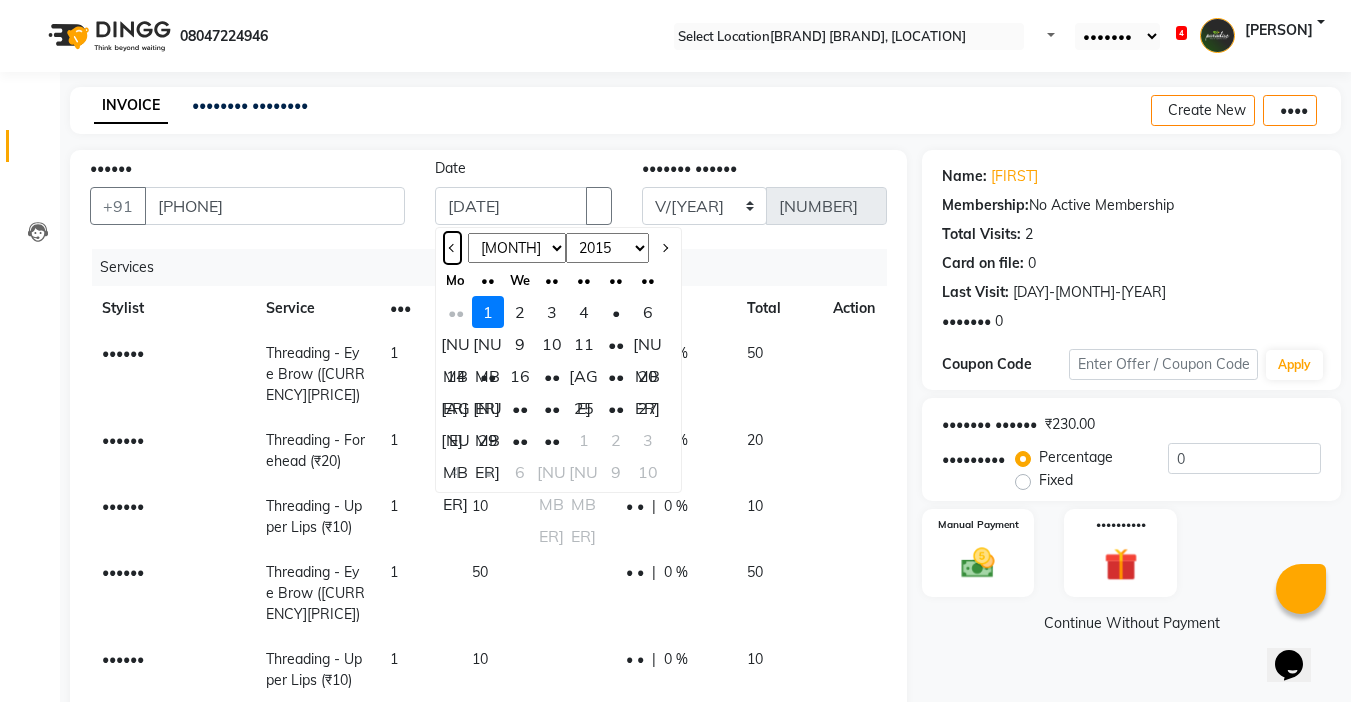 click at bounding box center [452, 248] 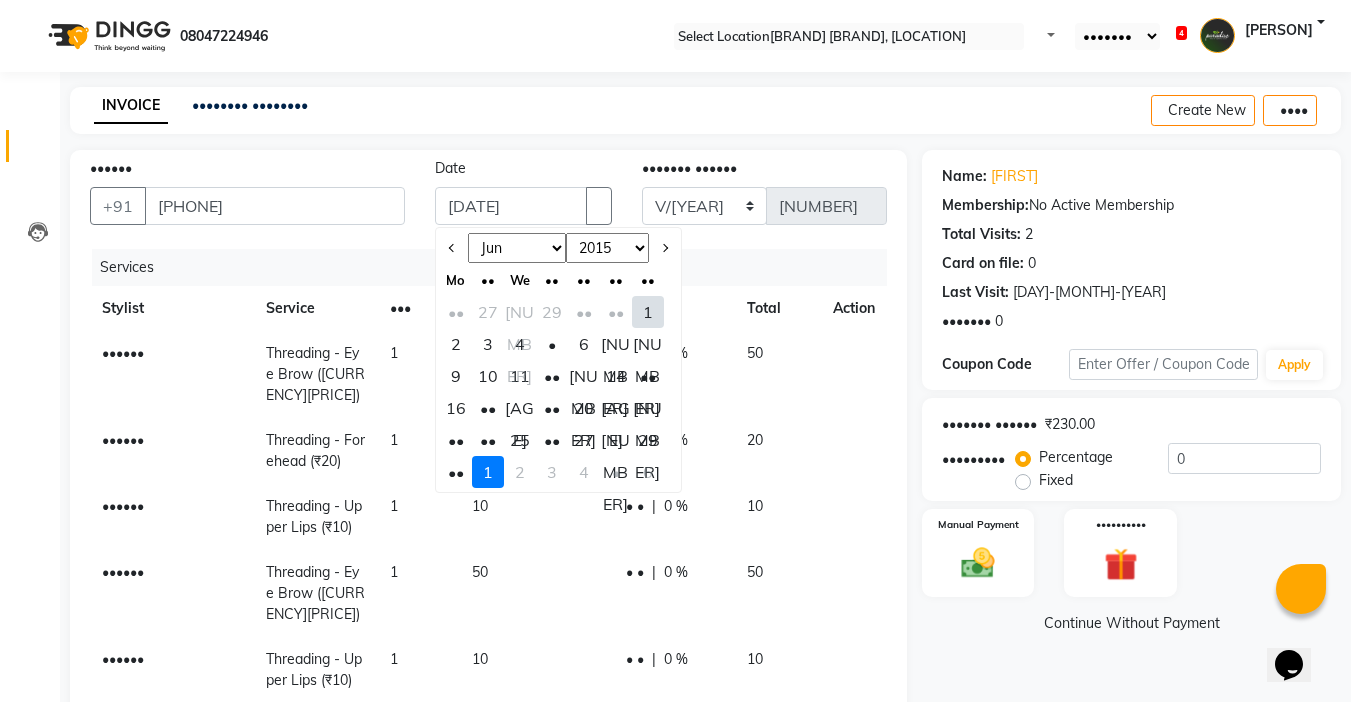 click on "[AGE]" at bounding box center [616, 408] 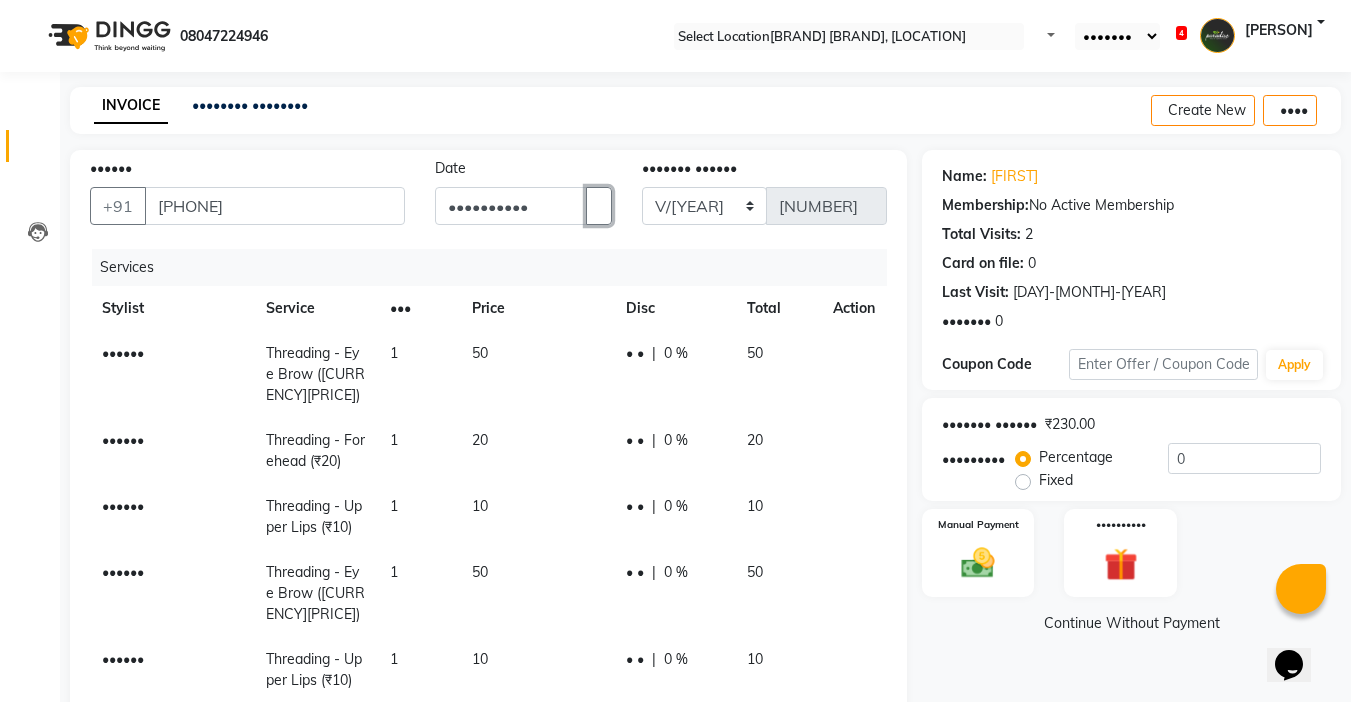 scroll, scrollTop: 200, scrollLeft: 0, axis: vertical 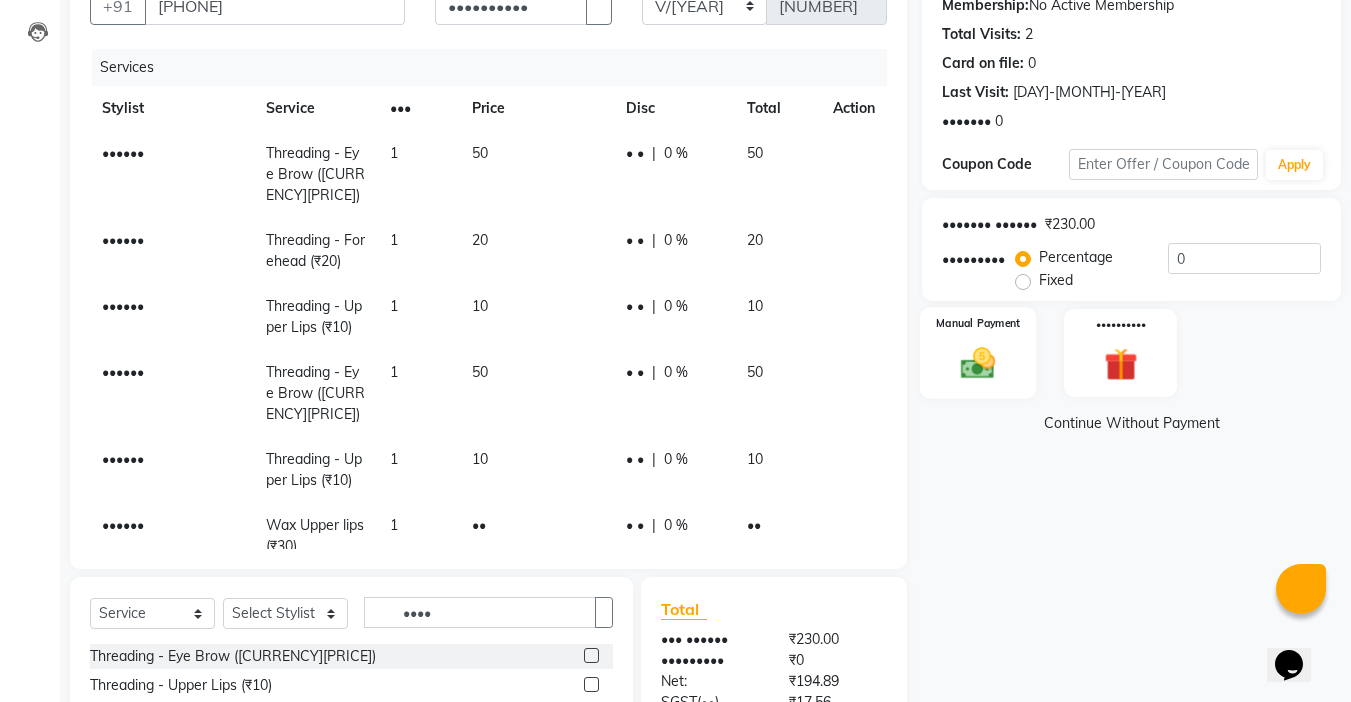click at bounding box center [978, 363] 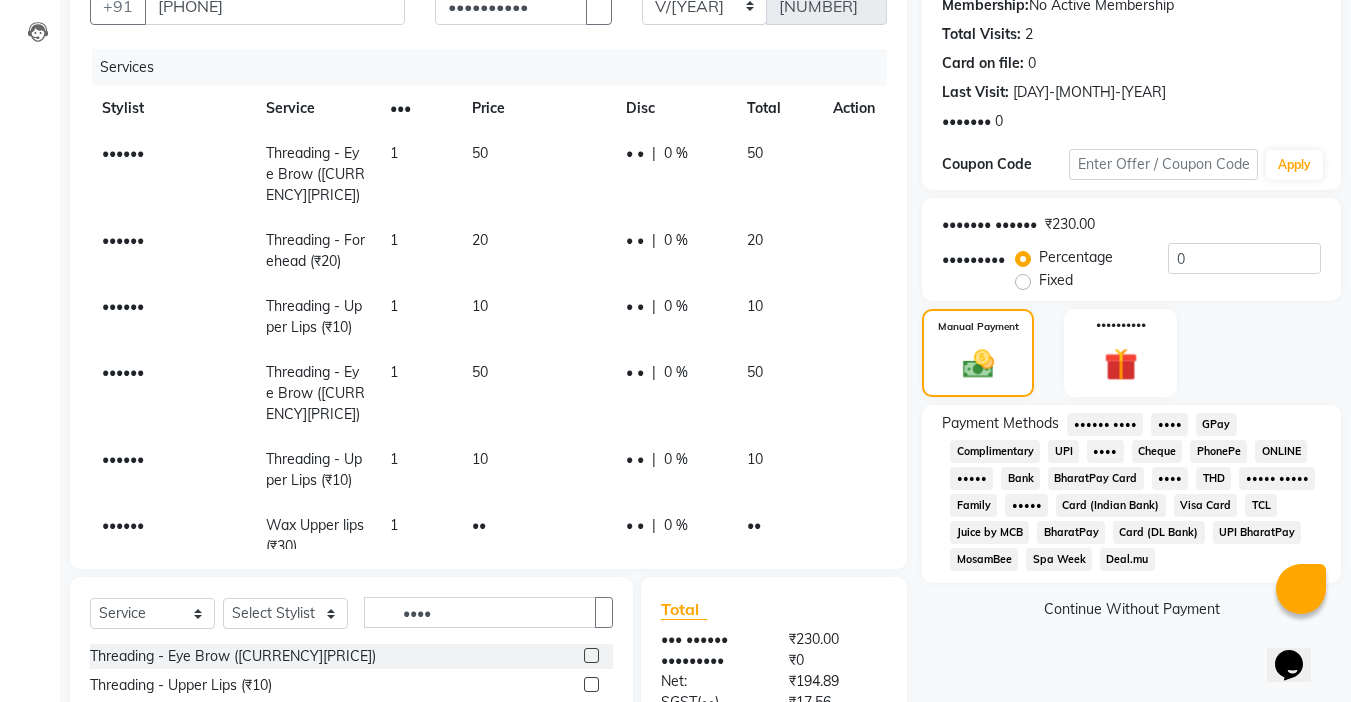 scroll, scrollTop: 398, scrollLeft: 0, axis: vertical 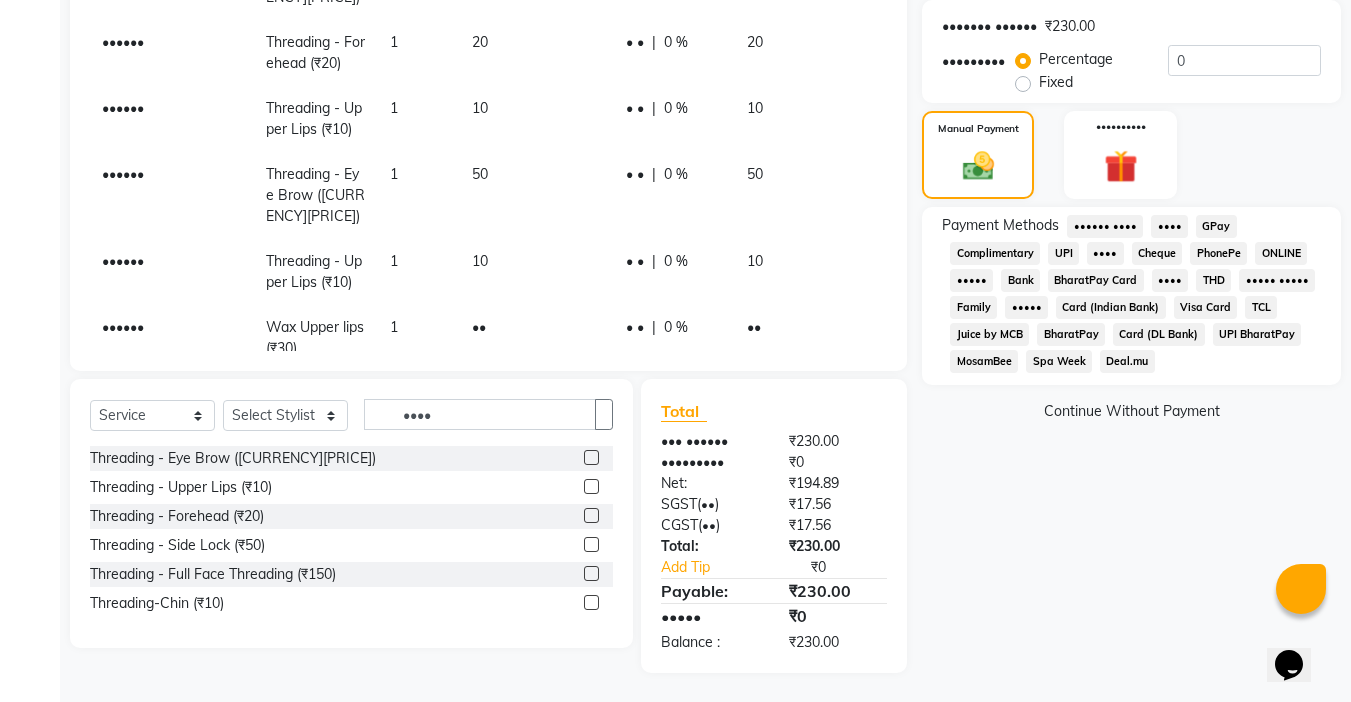 click on "UPI BharatPay" at bounding box center (1105, 226) 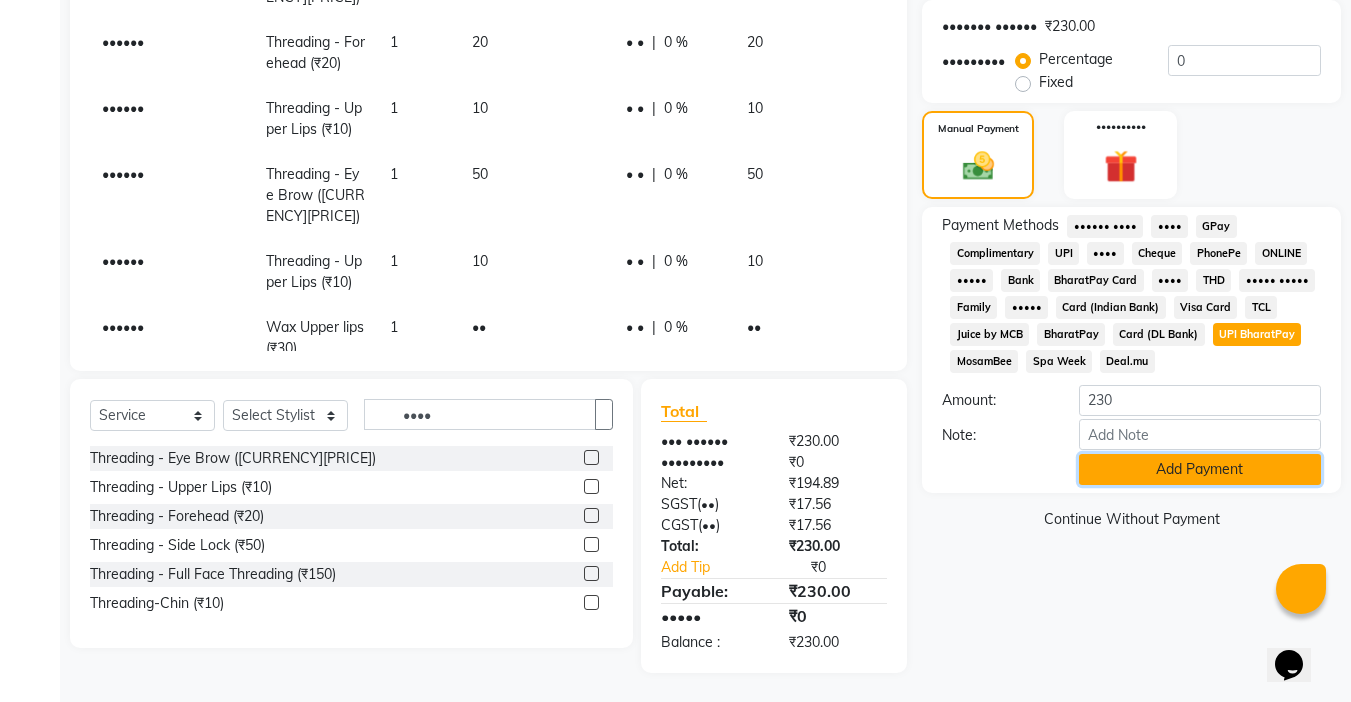 click on "Add Payment" at bounding box center [1200, 469] 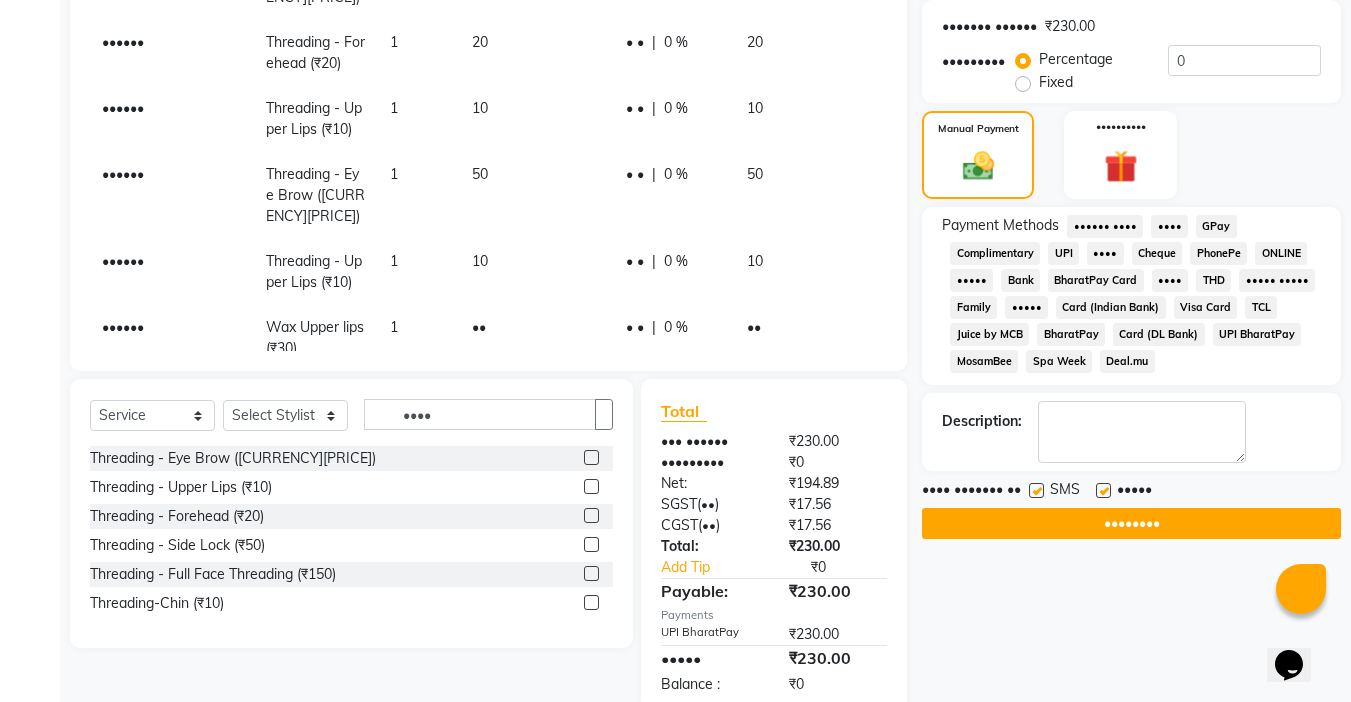 click at bounding box center (1103, 490) 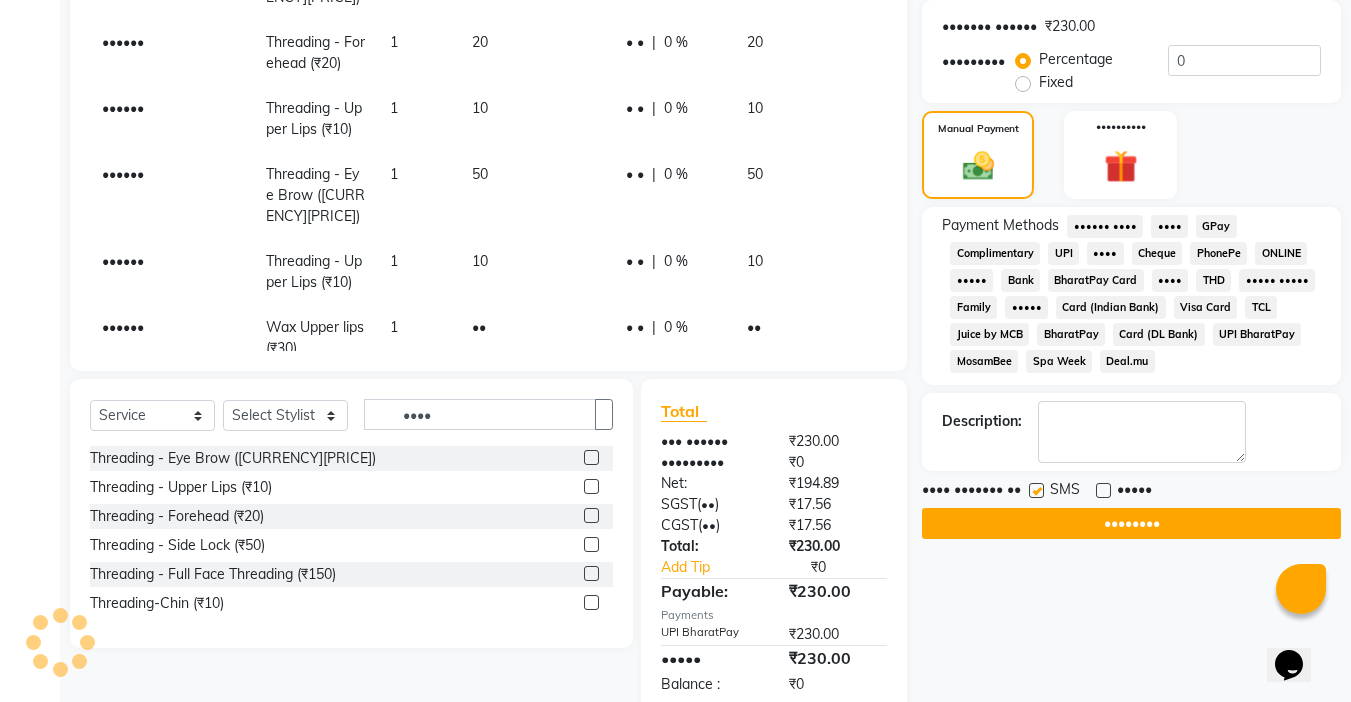click at bounding box center [1036, 490] 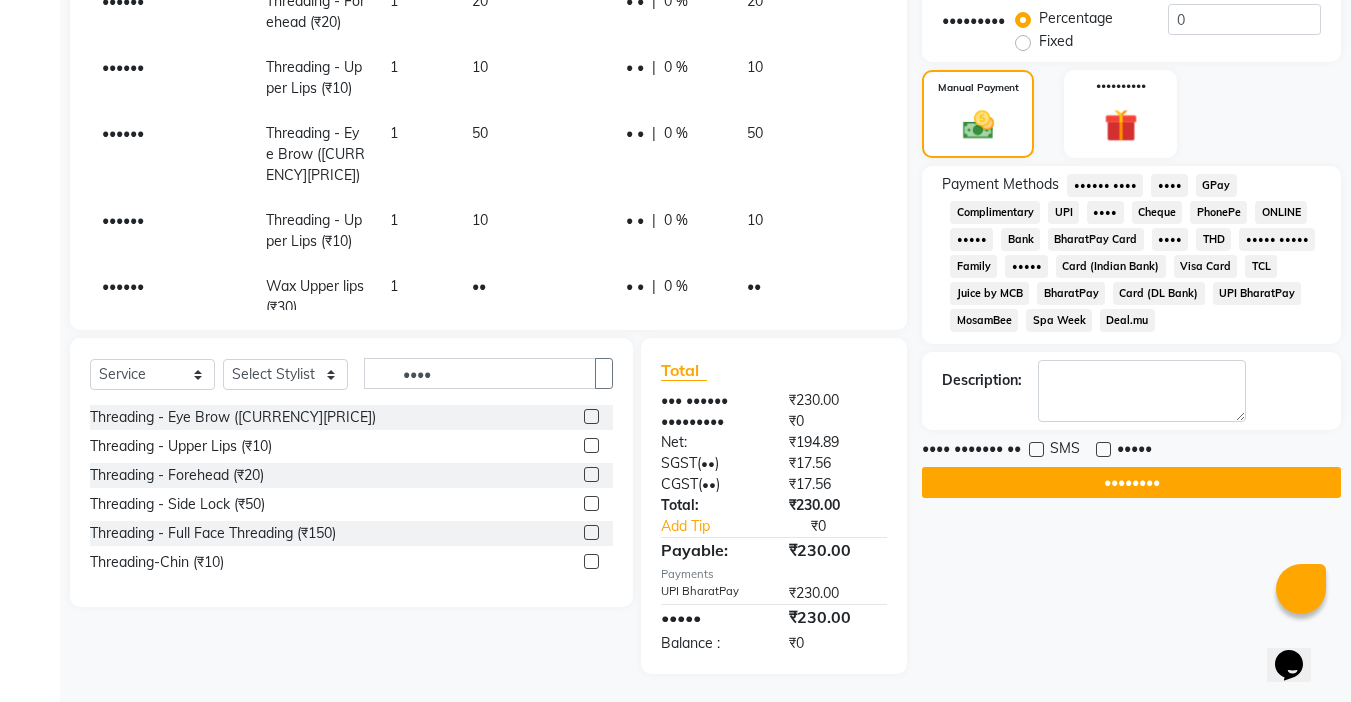 scroll, scrollTop: 440, scrollLeft: 0, axis: vertical 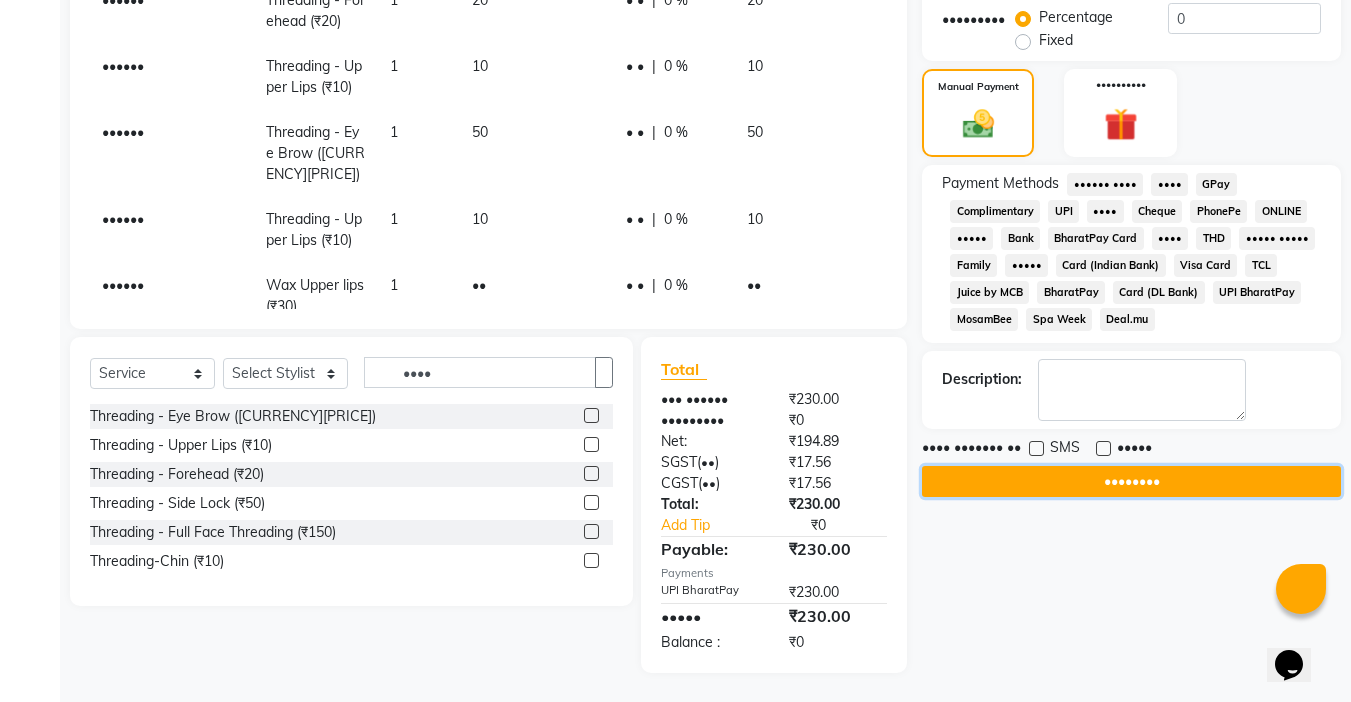click on "••••••••" at bounding box center [1131, 481] 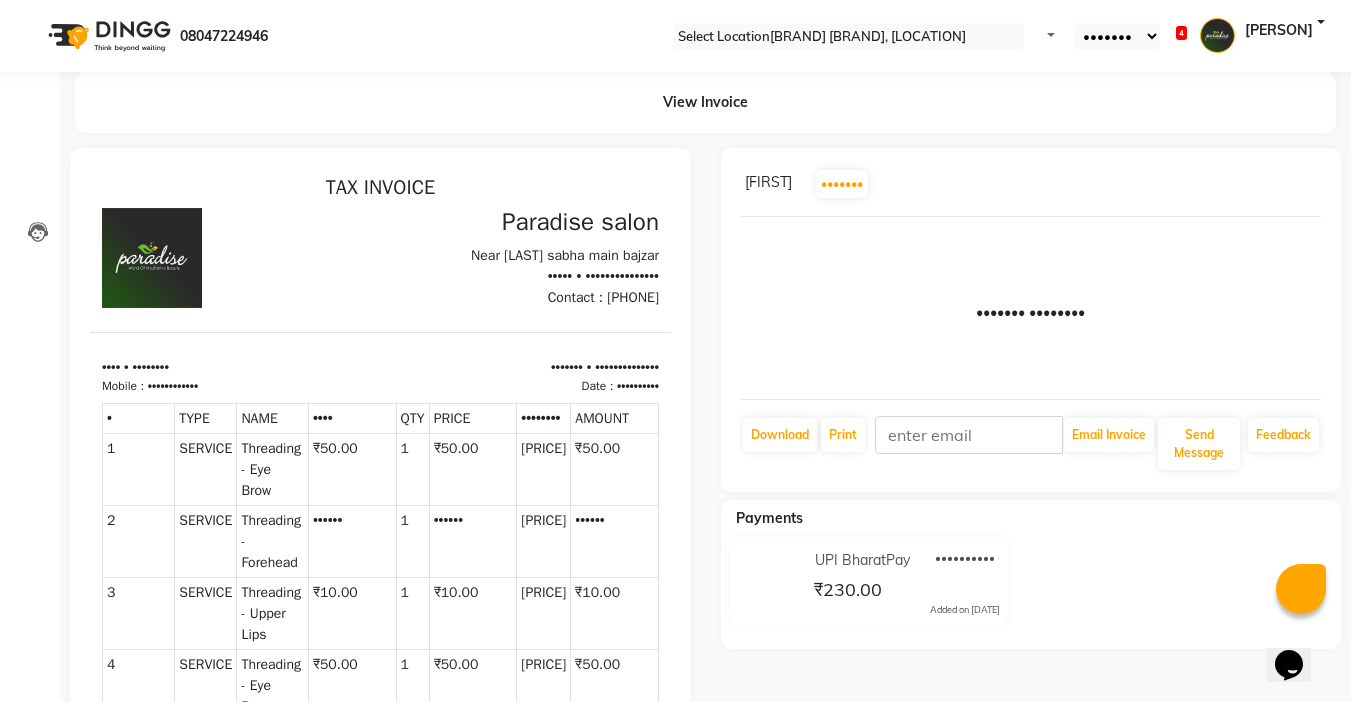 scroll, scrollTop: 0, scrollLeft: 0, axis: both 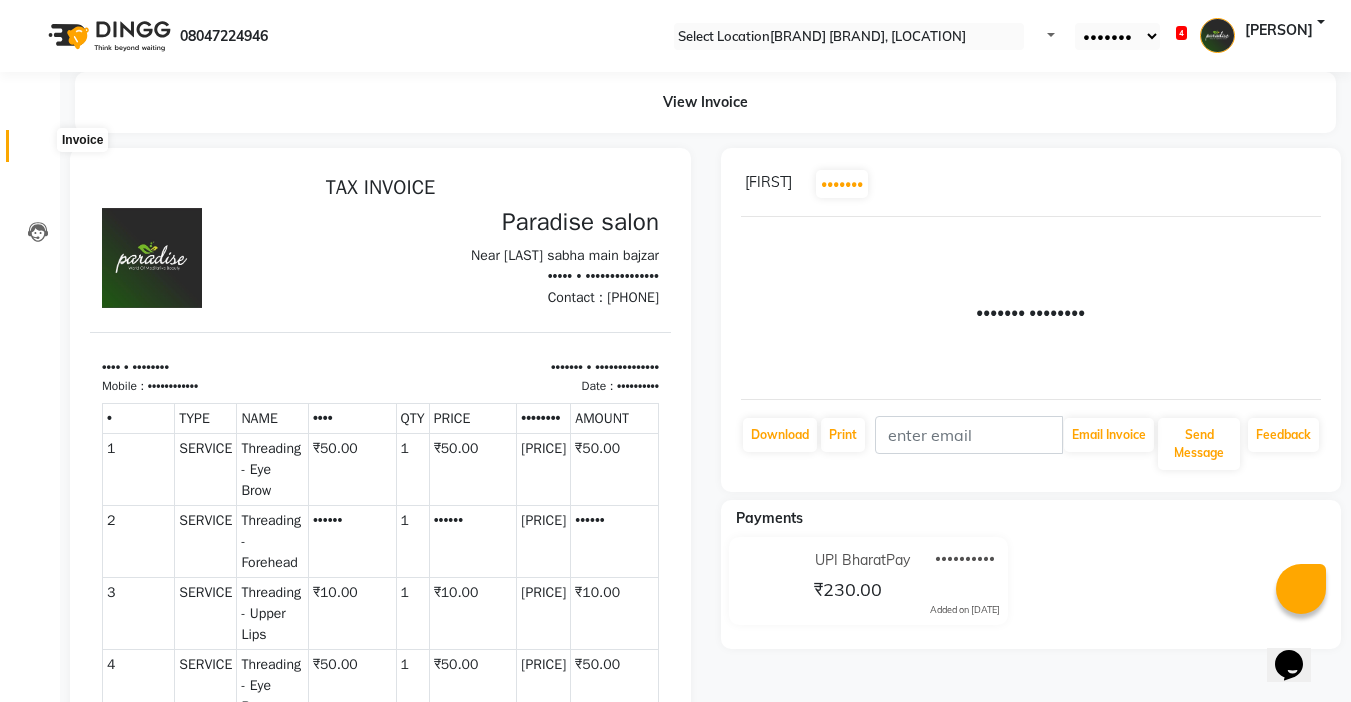 click at bounding box center (38, 151) 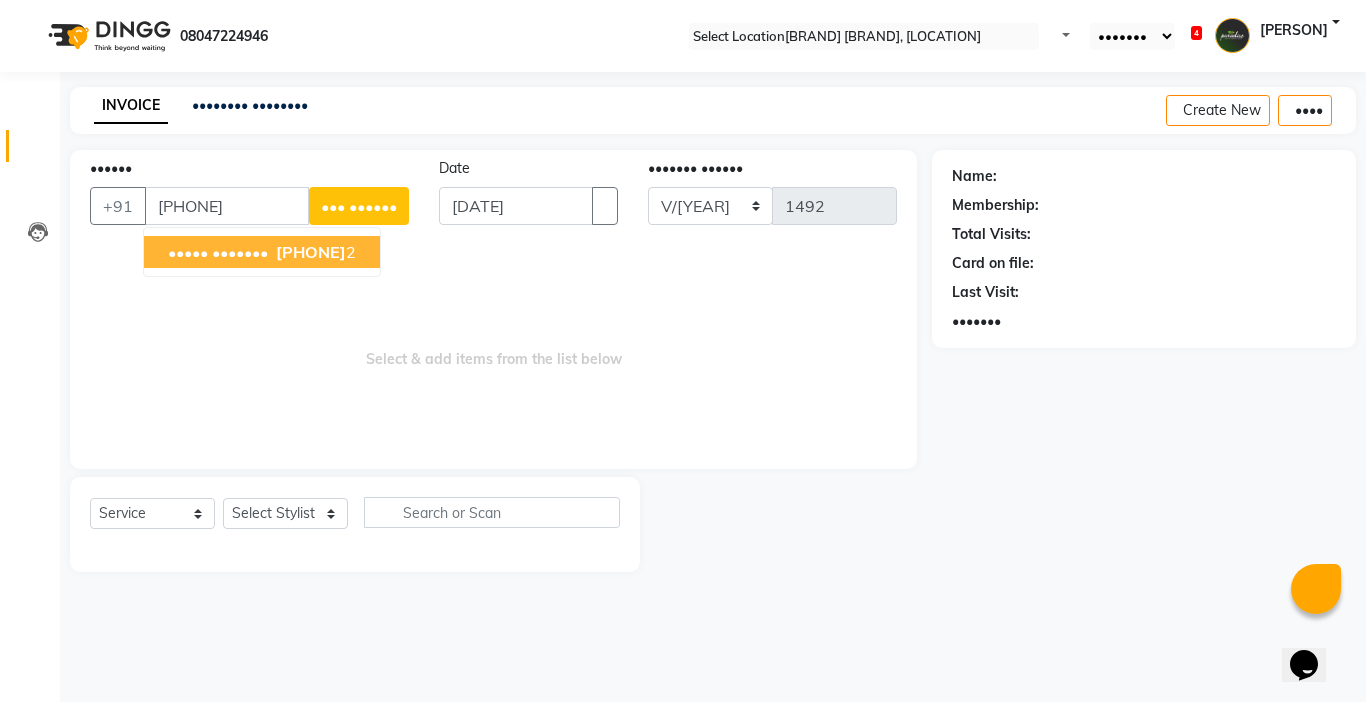 click on "••••• •••••••" at bounding box center [218, 252] 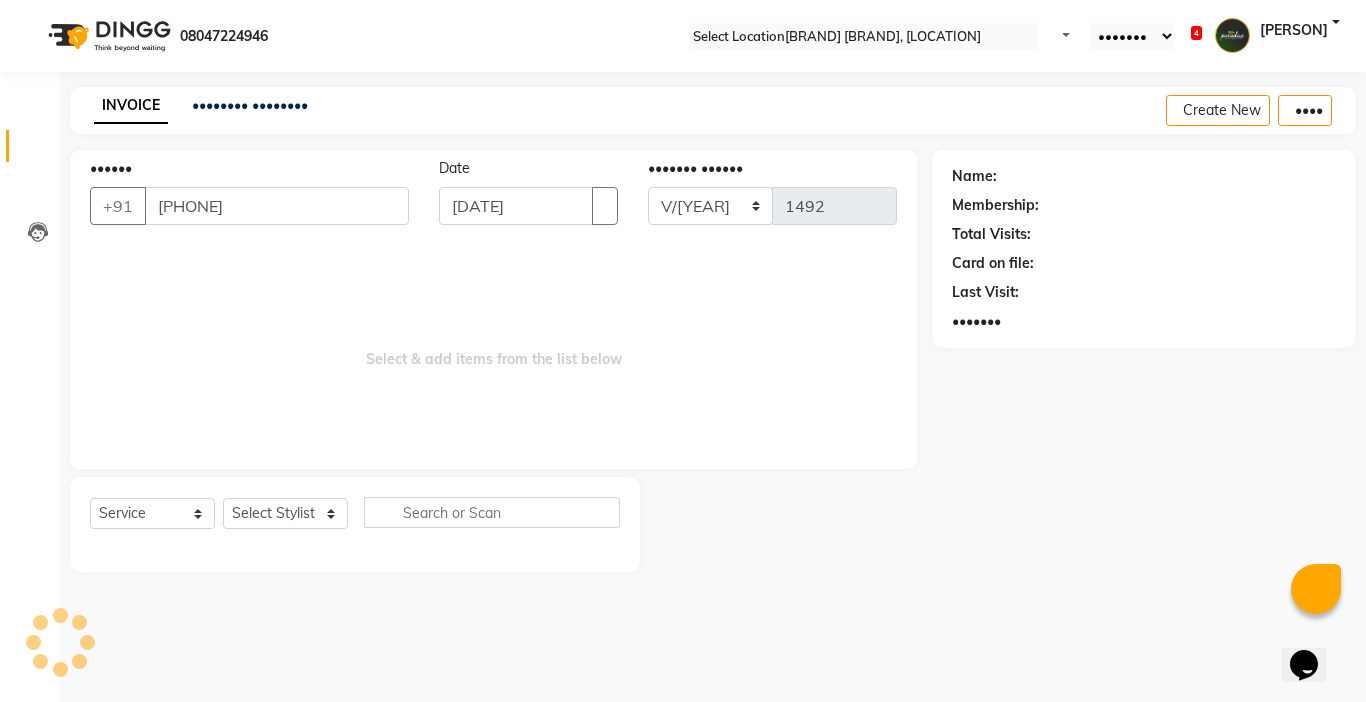 type on "[PHONE]" 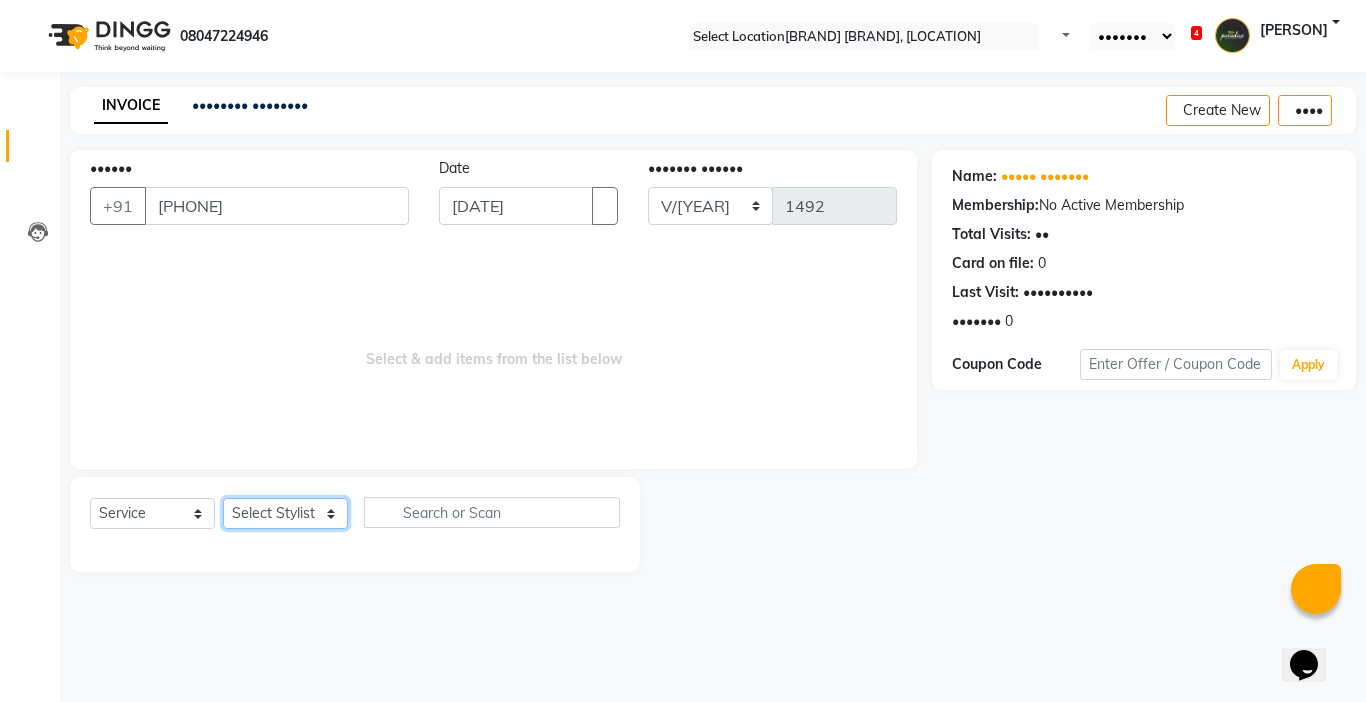 click on "Select Stylist Abby aman  Anil anku company Deepak Deepika Gourav Heena ishu Jagdeesh kanchan Love preet Maddy Manpreet student Meenu Naina Palak Palak Sharma Radika Rajneesh Student Seema Shagun Shifali - Student Shweta  Sujata Surinder Paul Vansh Vikas Vishal" at bounding box center (285, 513) 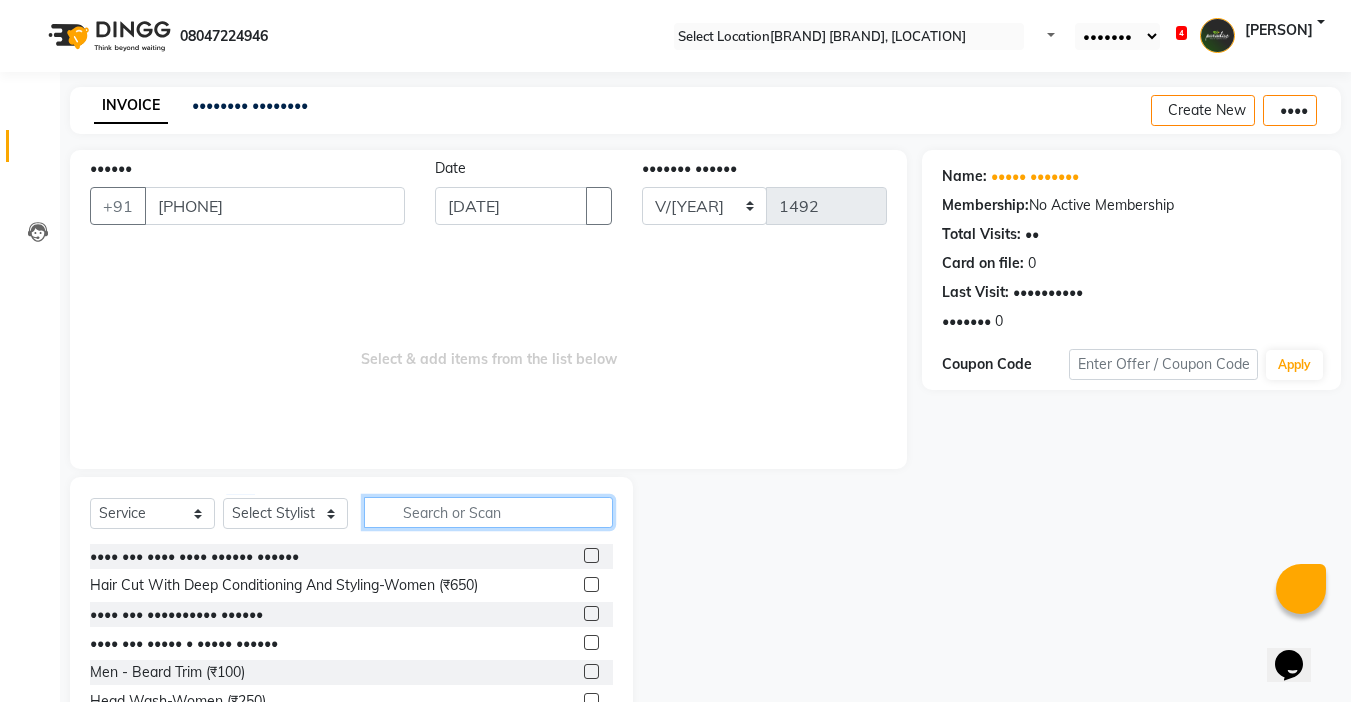 click at bounding box center [488, 512] 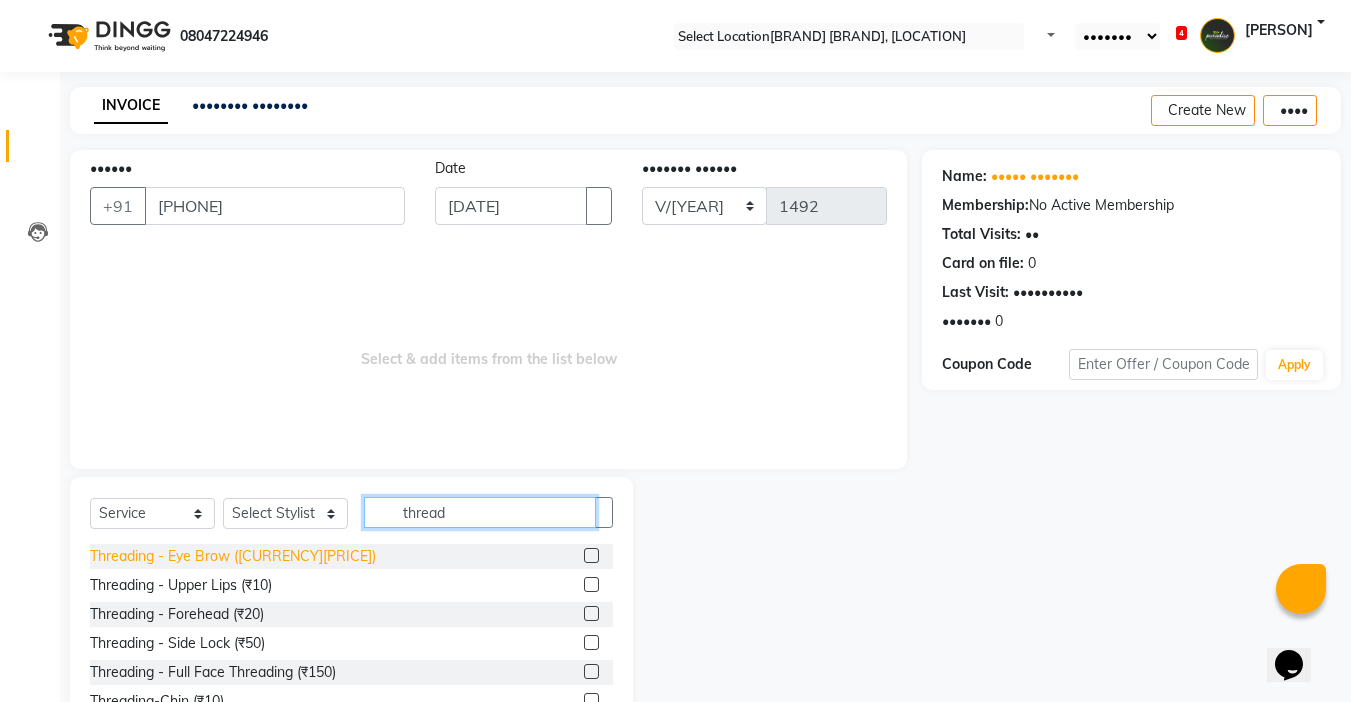type on "thread" 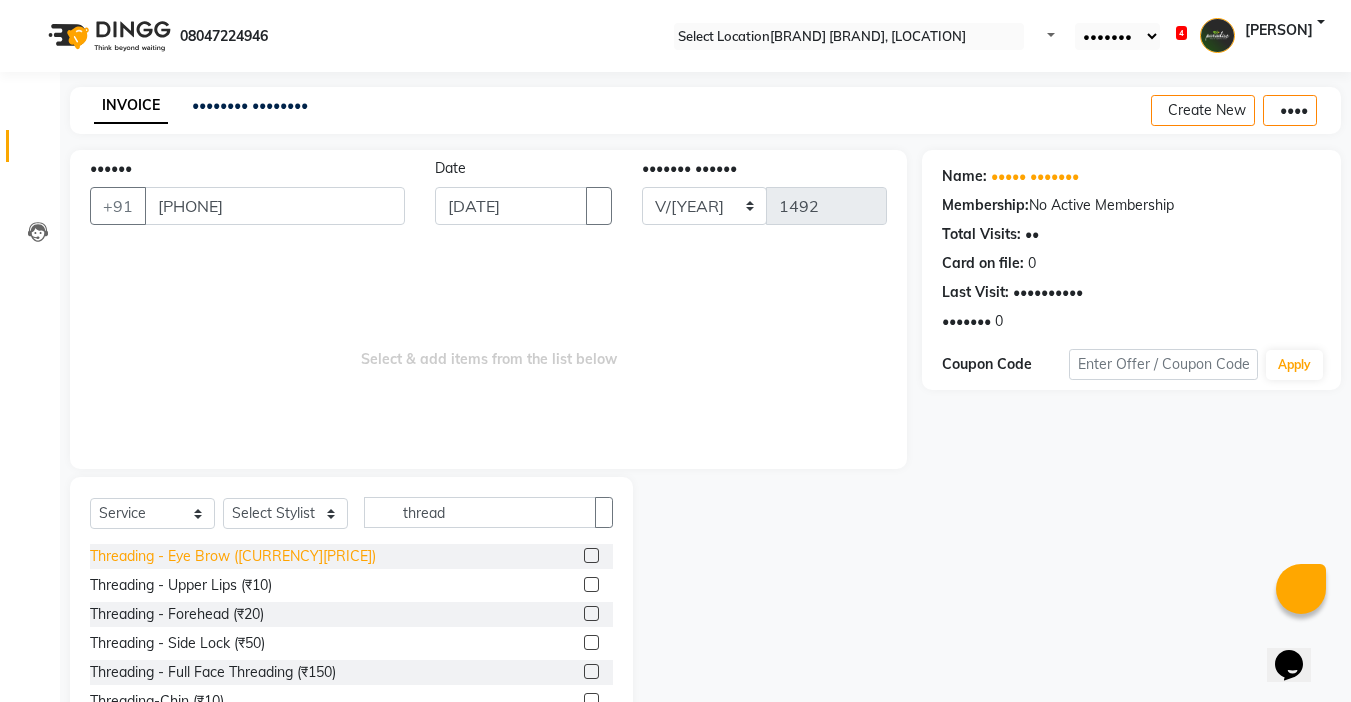 click on "Threading - Eye Brow ([CURRENCY][PRICE])" at bounding box center (233, 556) 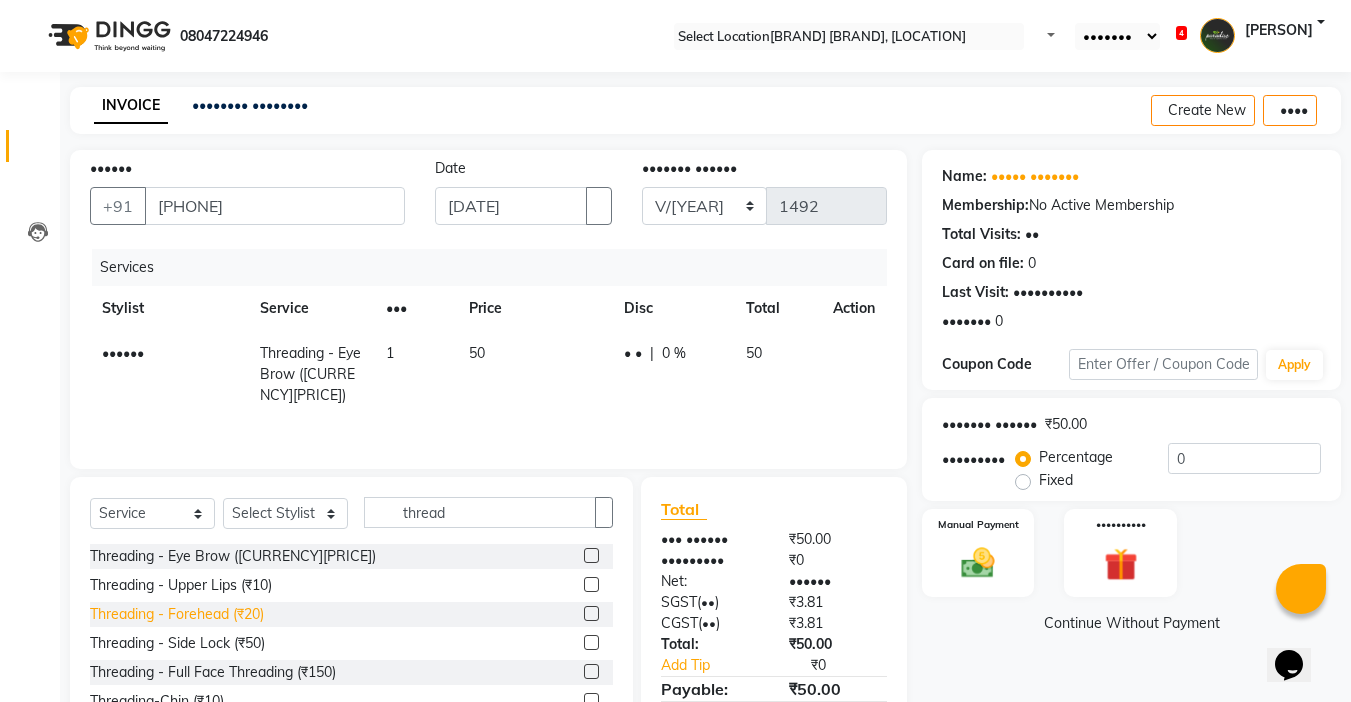 click on "Threading   -  Forehead (₹20)" at bounding box center (233, 556) 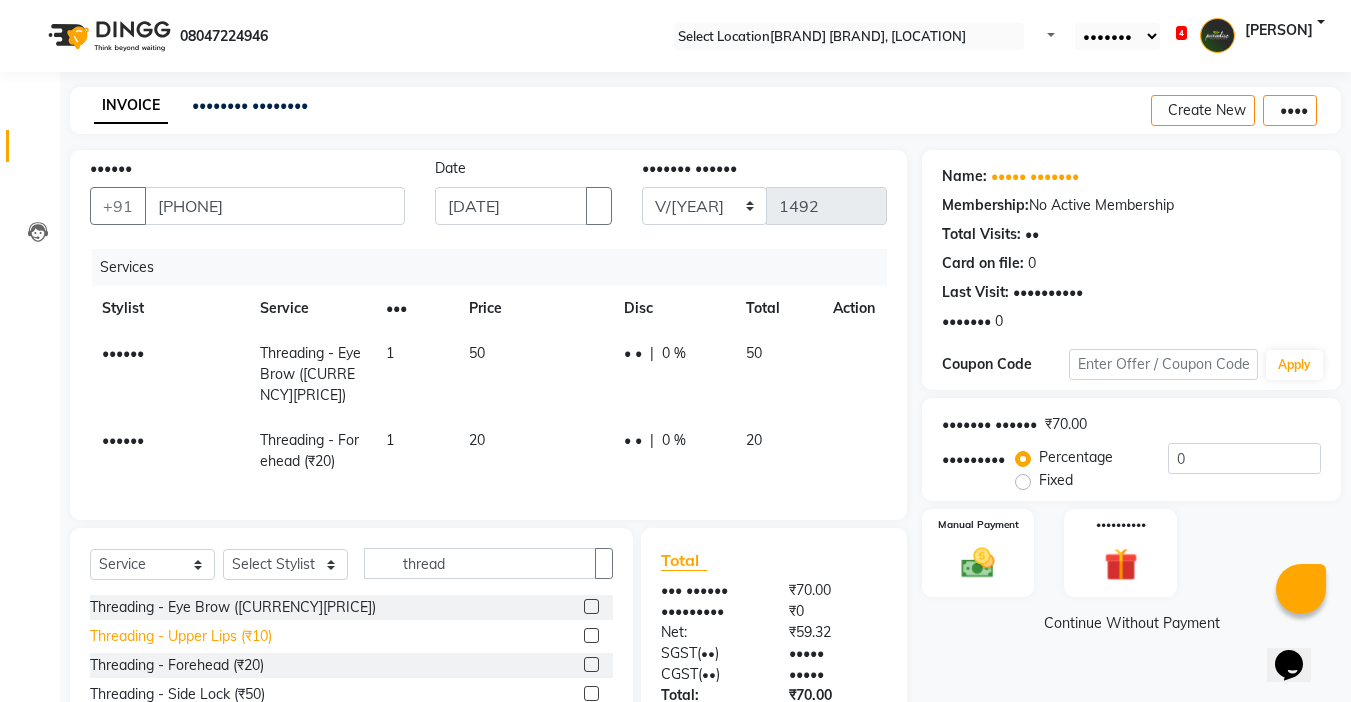 click on "Threading   -  Upper Lips (₹10)" at bounding box center (233, 607) 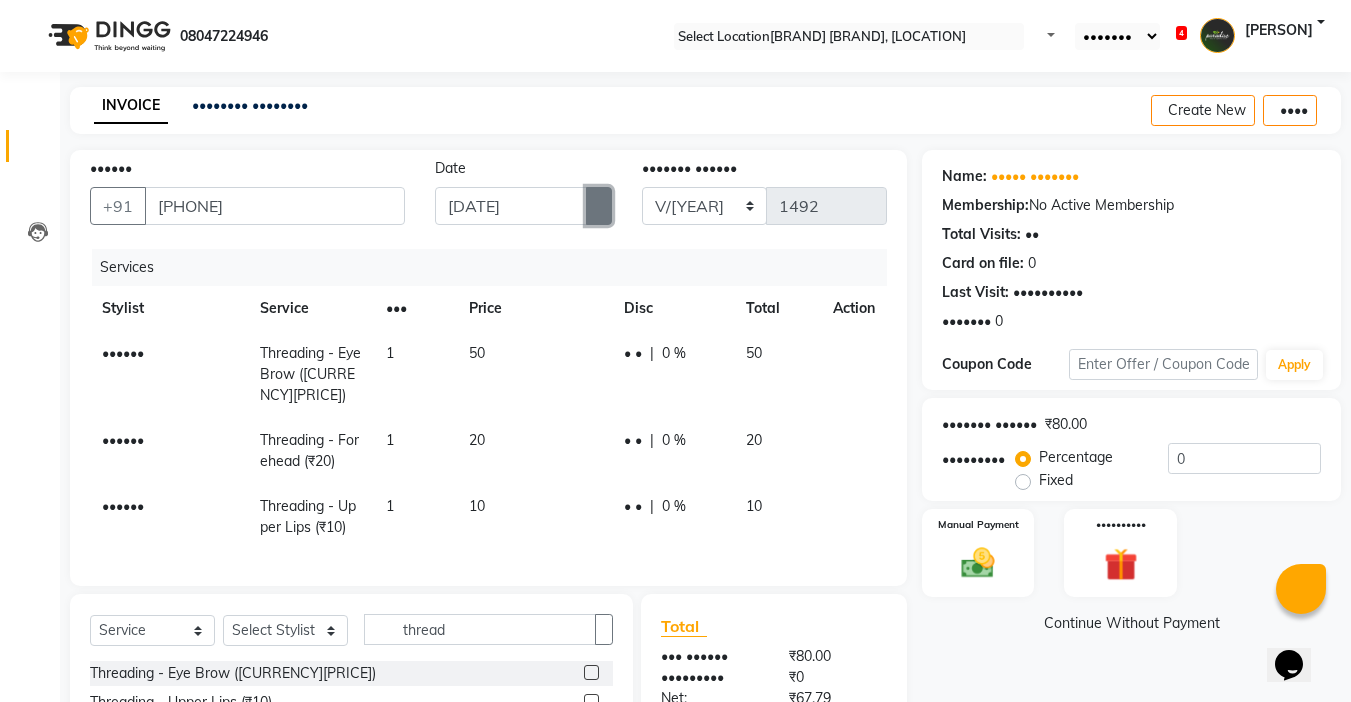 click at bounding box center [599, 206] 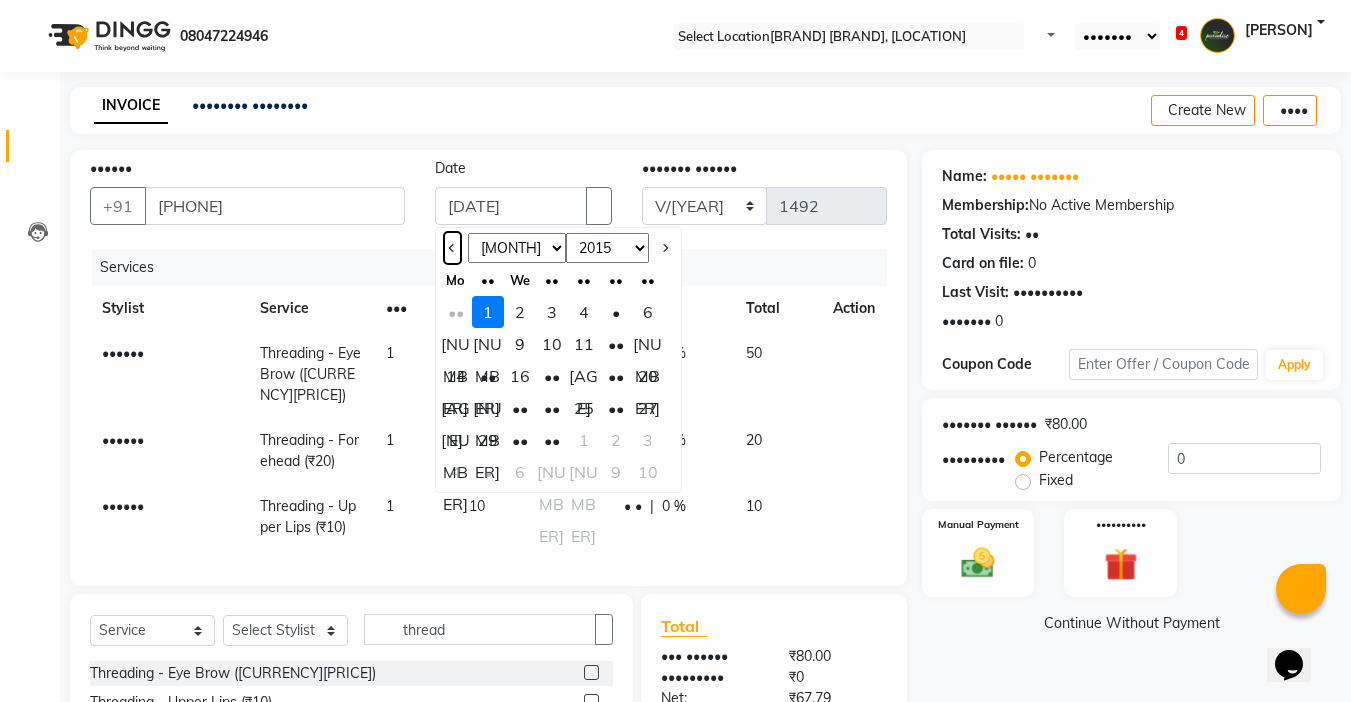 click at bounding box center (452, 248) 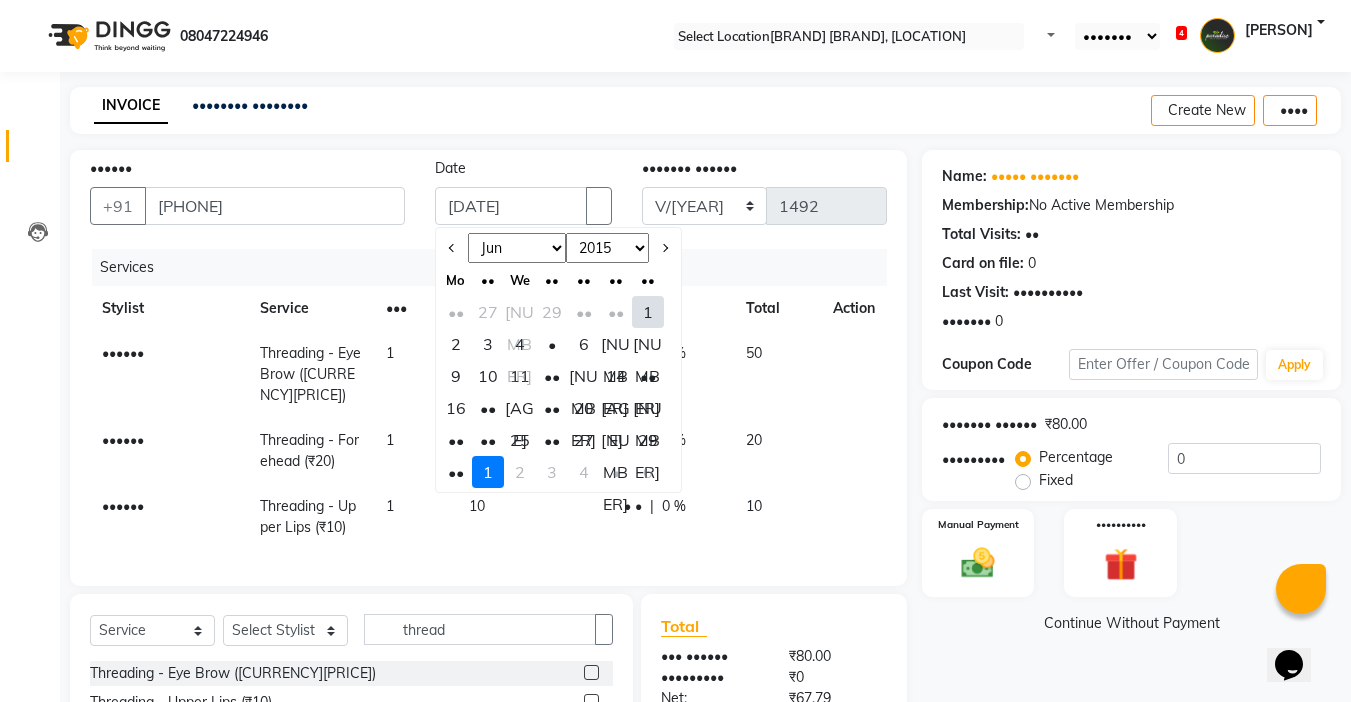 click on "[AGE]" at bounding box center [616, 408] 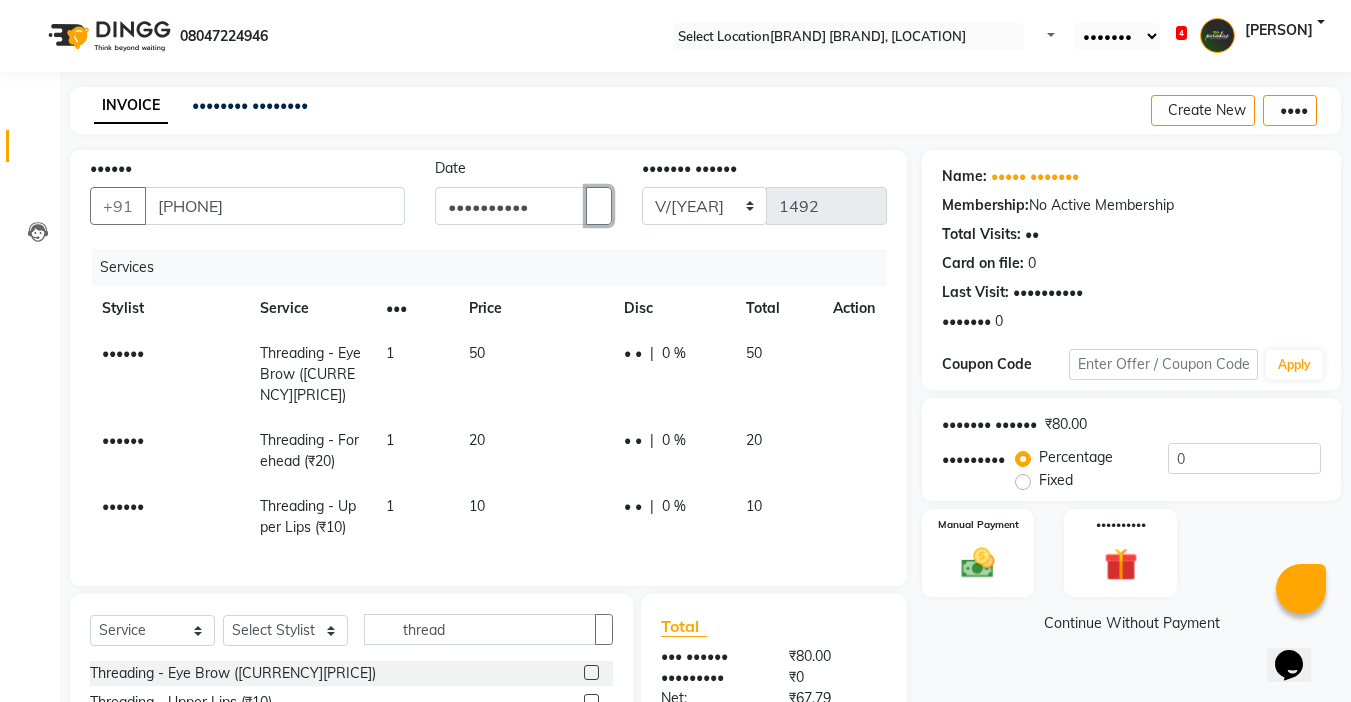 scroll, scrollTop: 100, scrollLeft: 0, axis: vertical 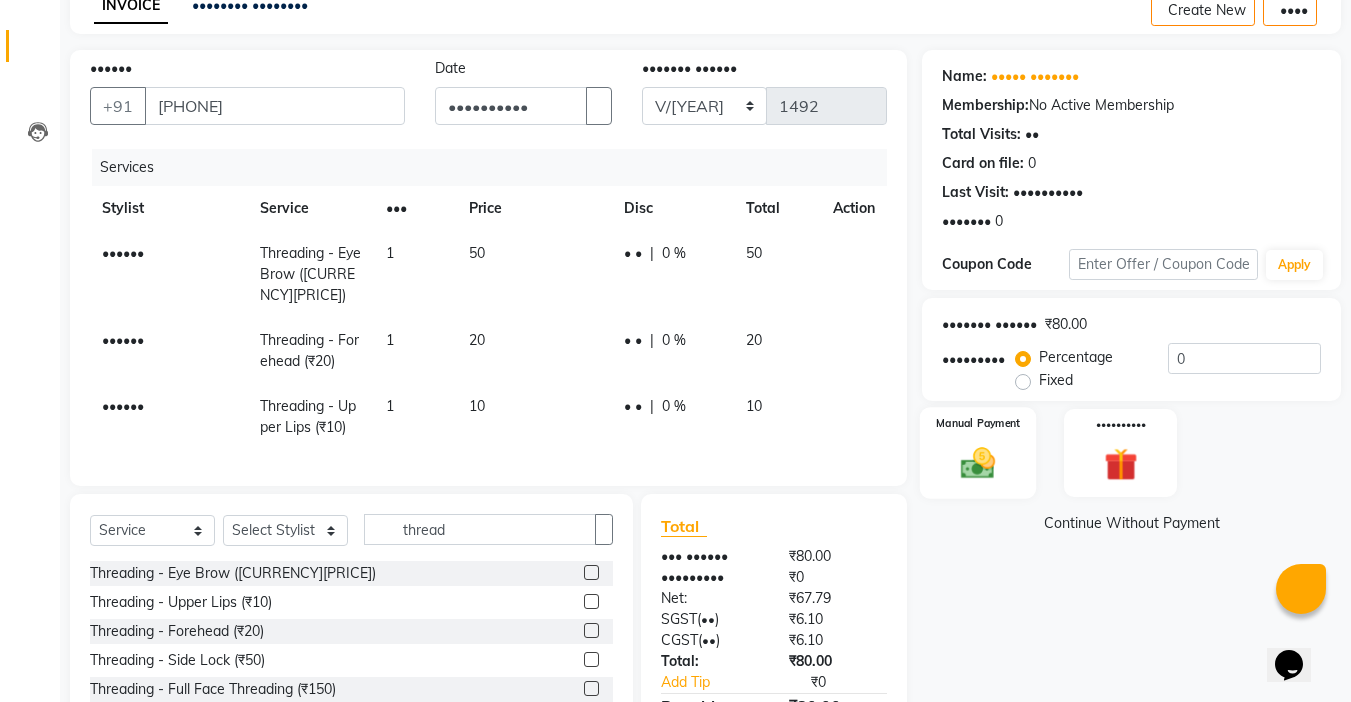 click on "Manual Payment" at bounding box center (978, 453) 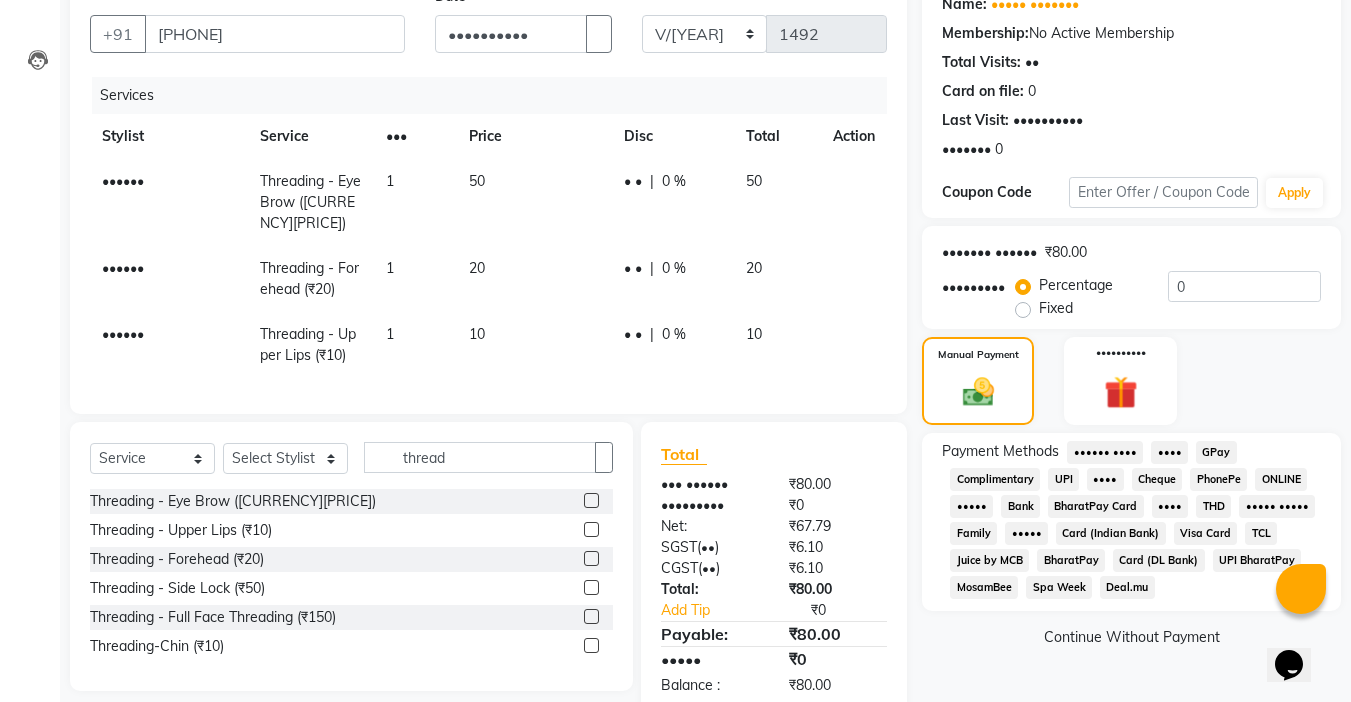 scroll, scrollTop: 209, scrollLeft: 0, axis: vertical 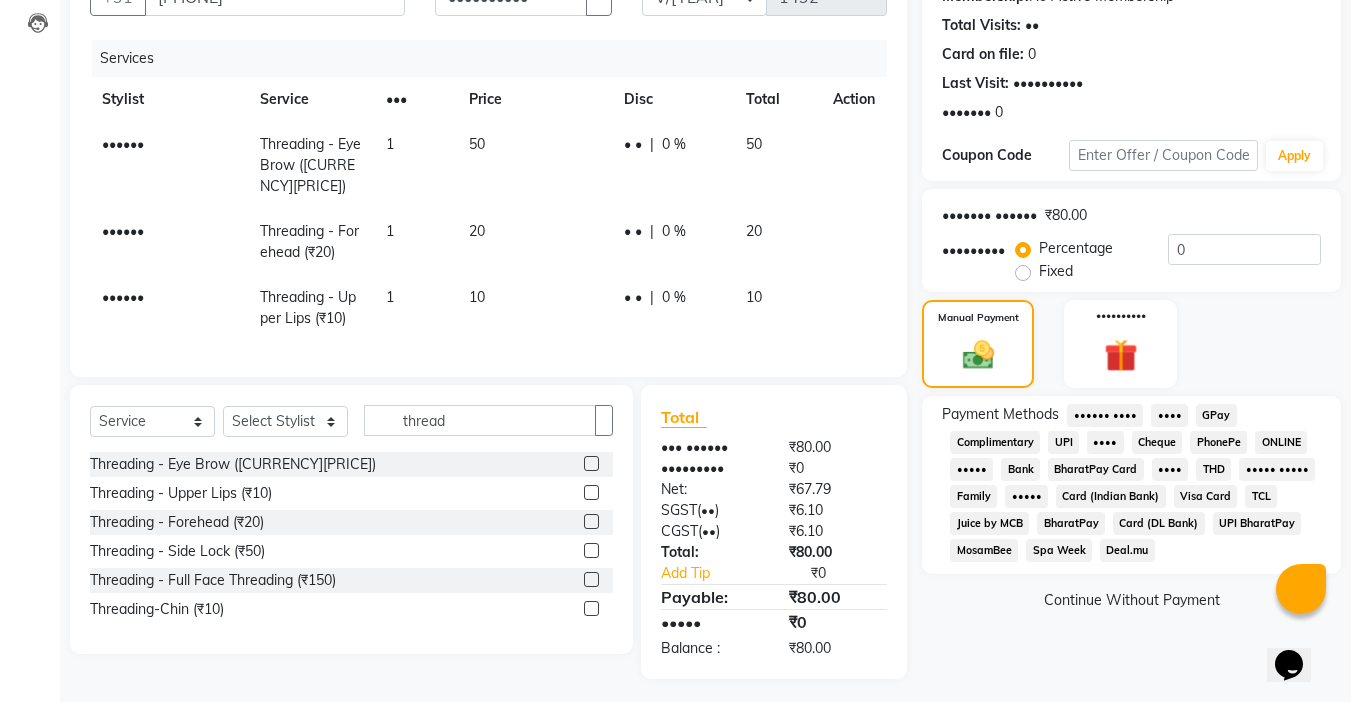 click on "••••" at bounding box center (1105, 415) 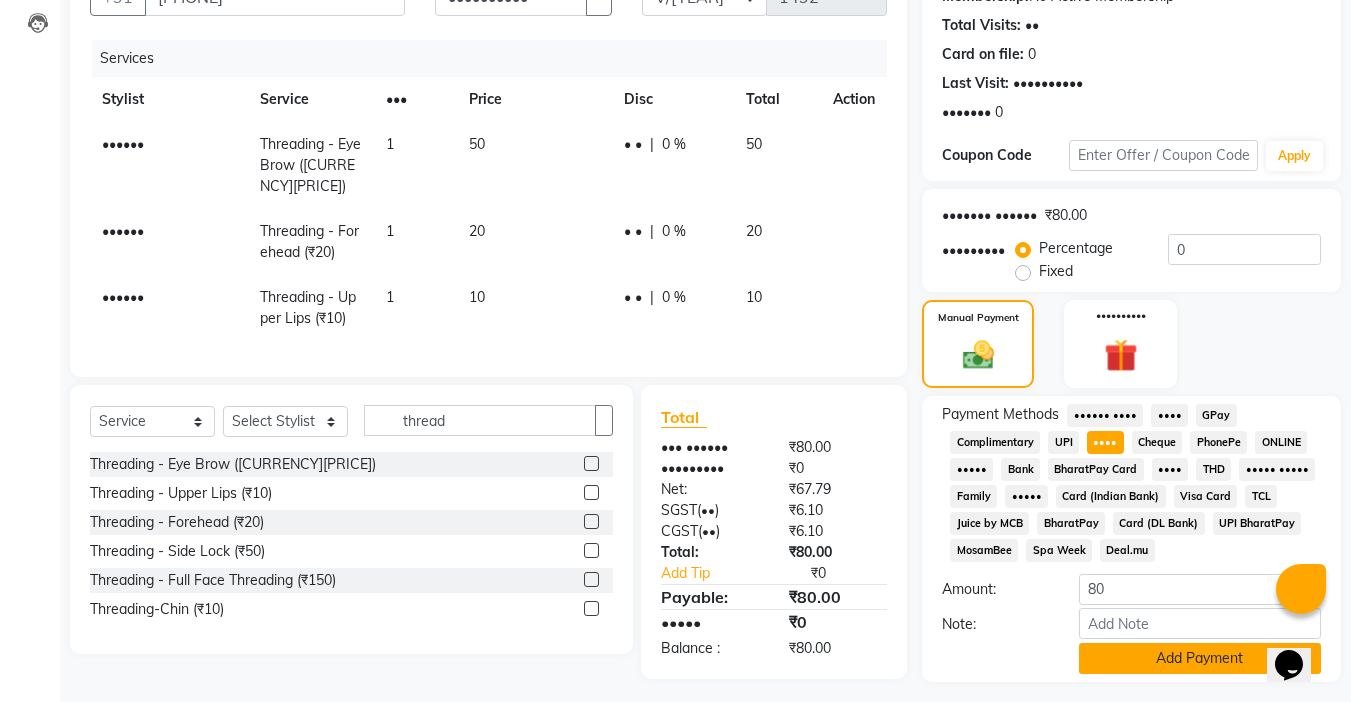 scroll, scrollTop: 265, scrollLeft: 0, axis: vertical 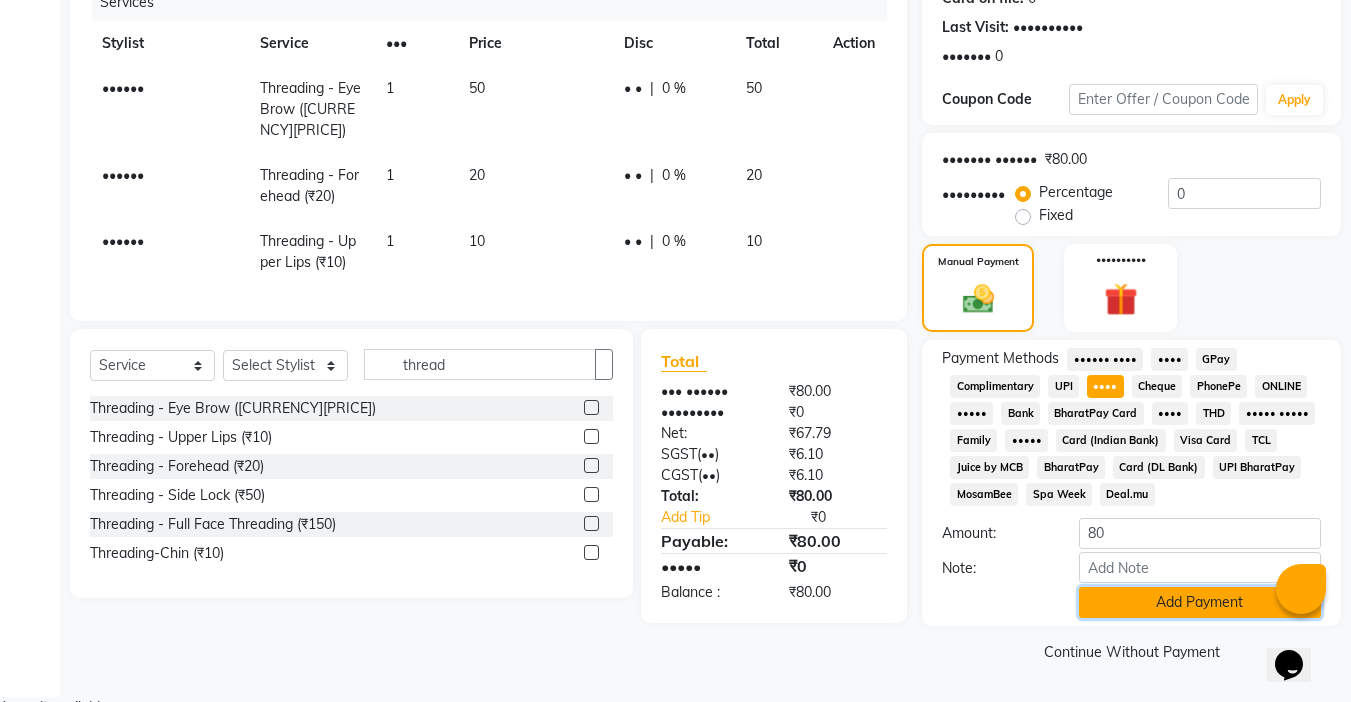 click on "Add Payment" at bounding box center (1200, 602) 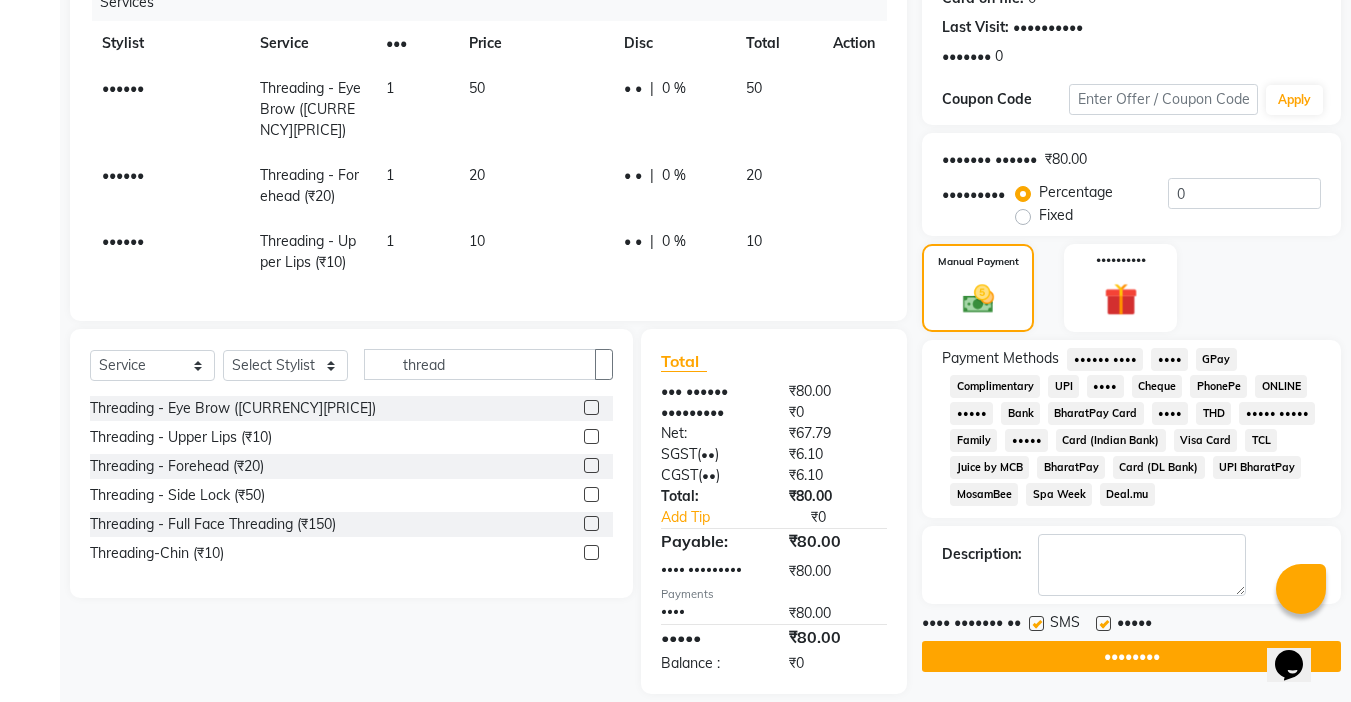 click at bounding box center [1103, 623] 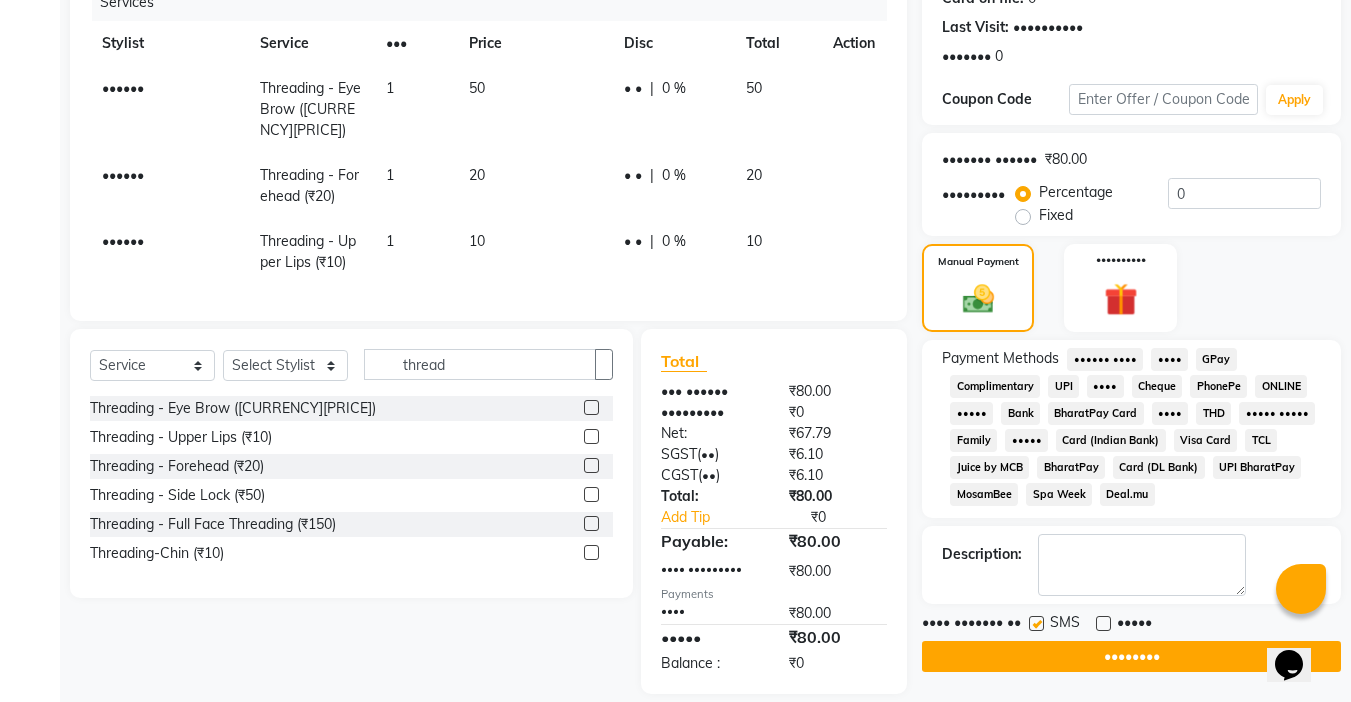 click at bounding box center (1036, 623) 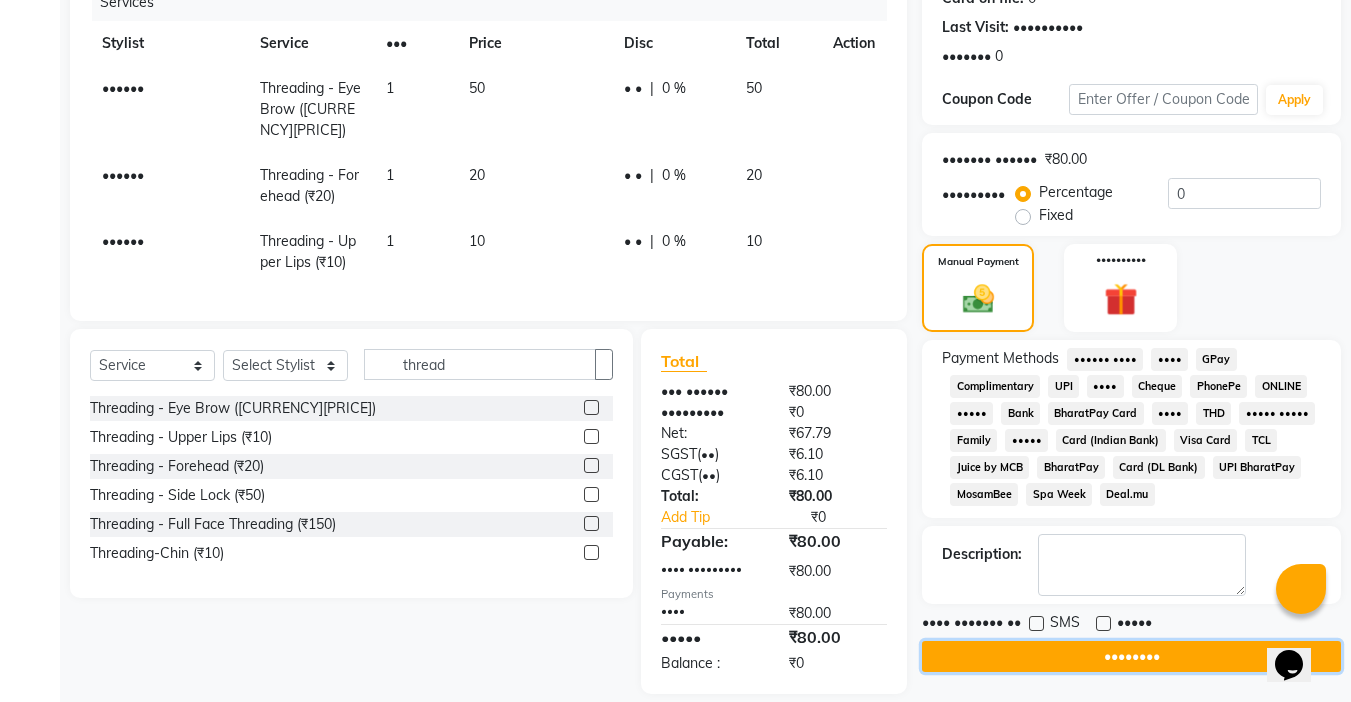 click on "••••••••" at bounding box center [1131, 656] 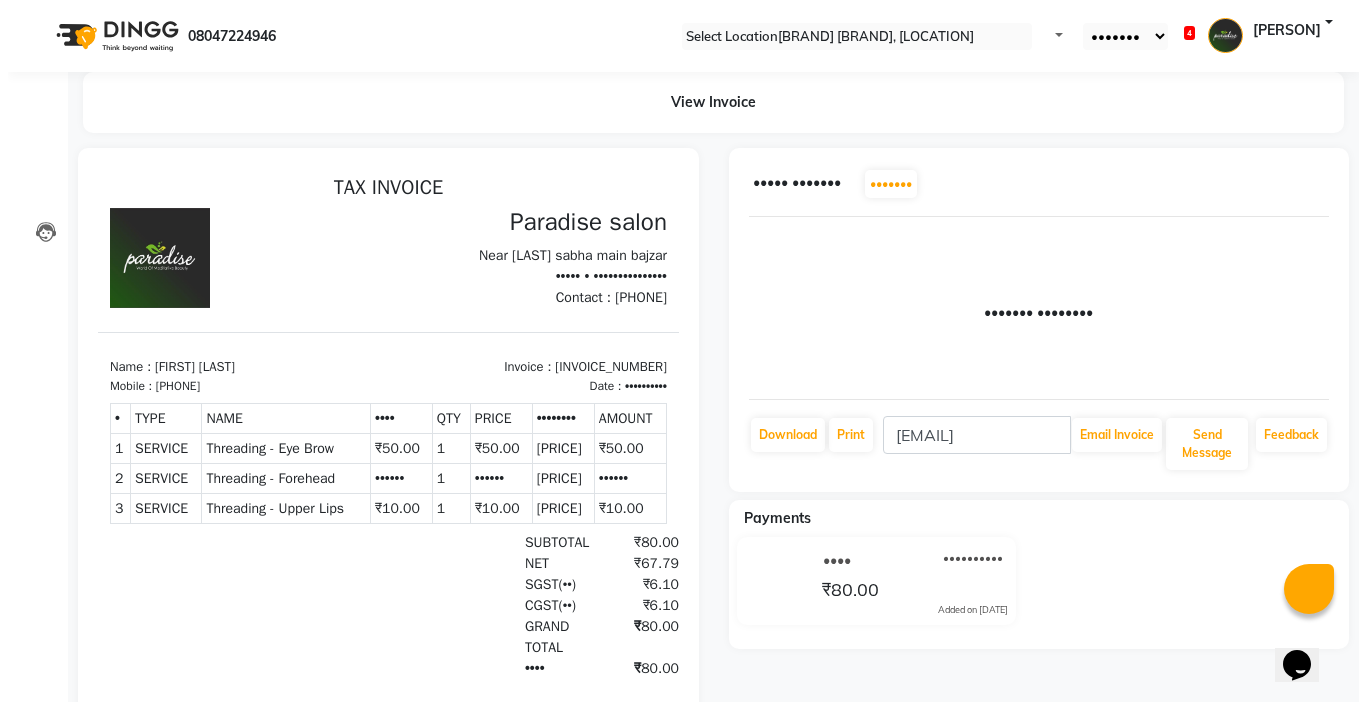 scroll, scrollTop: 0, scrollLeft: 0, axis: both 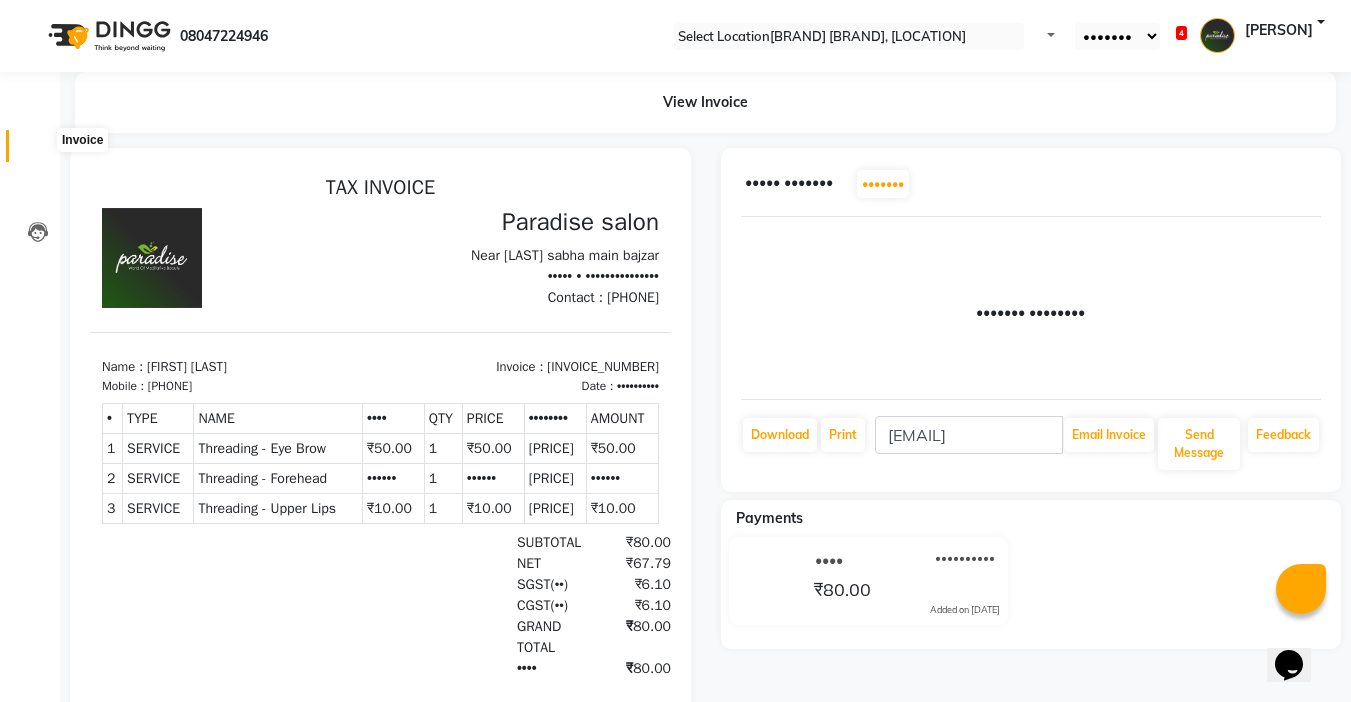 click at bounding box center (38, 151) 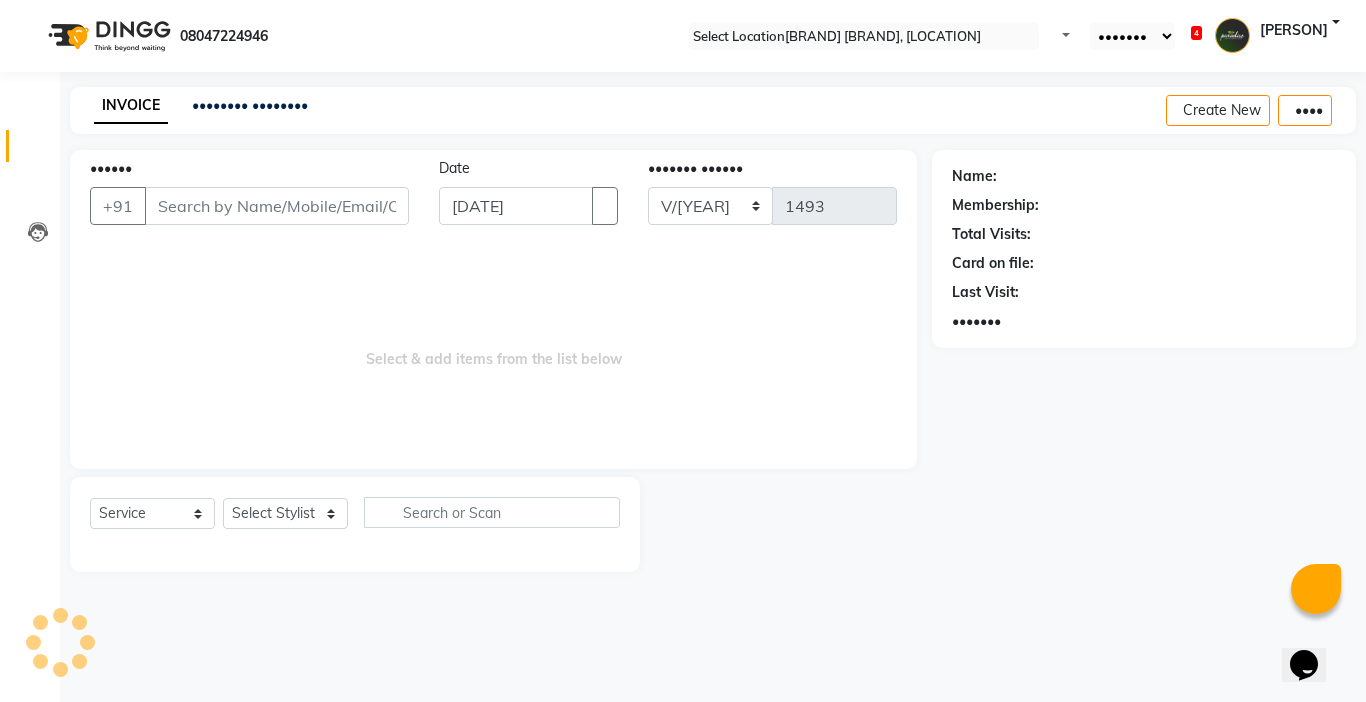 click on "••••••" at bounding box center (277, 206) 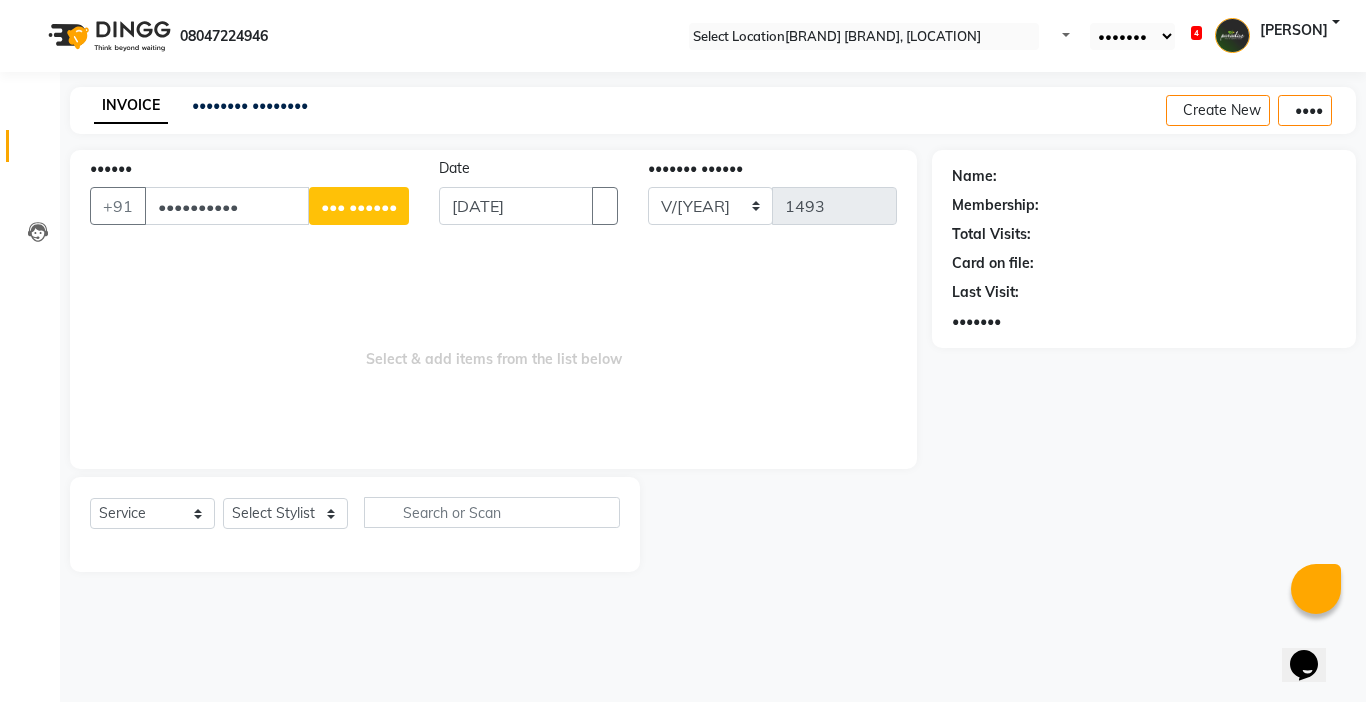 type on "••••••••••" 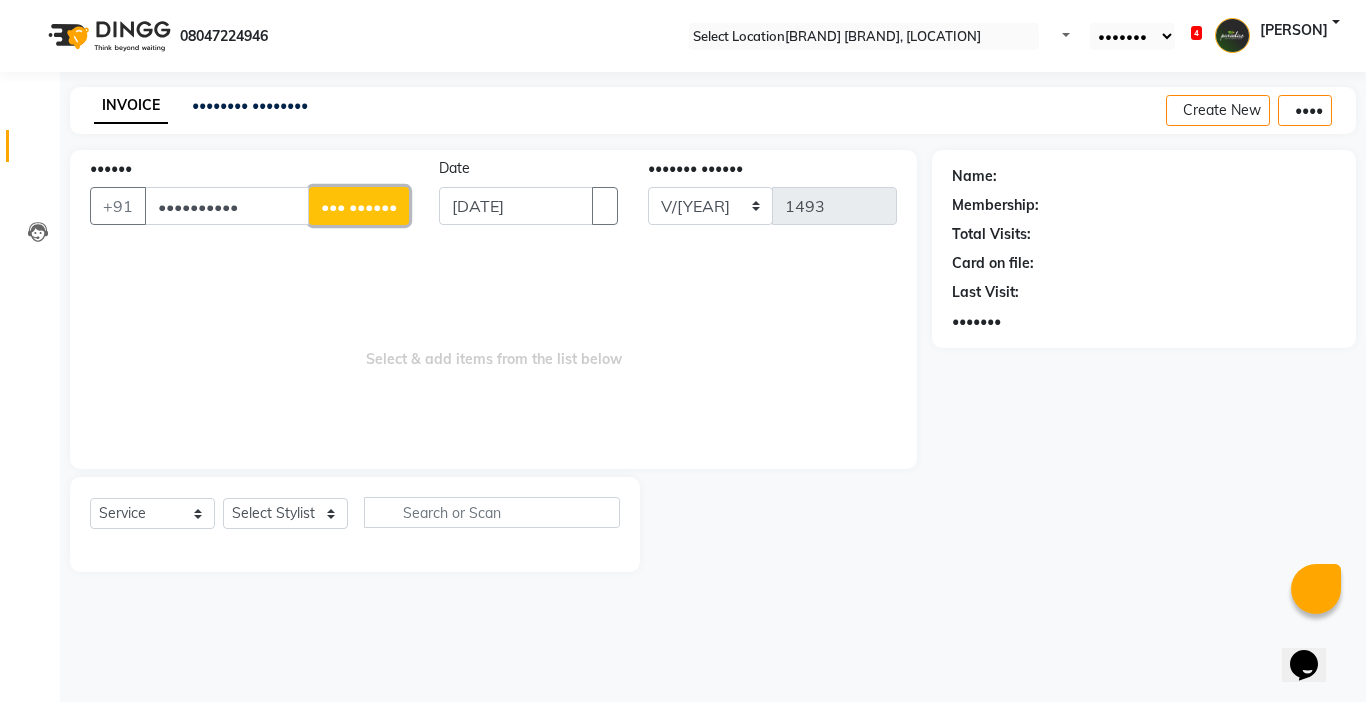 click on "••• ••••••" at bounding box center (359, 206) 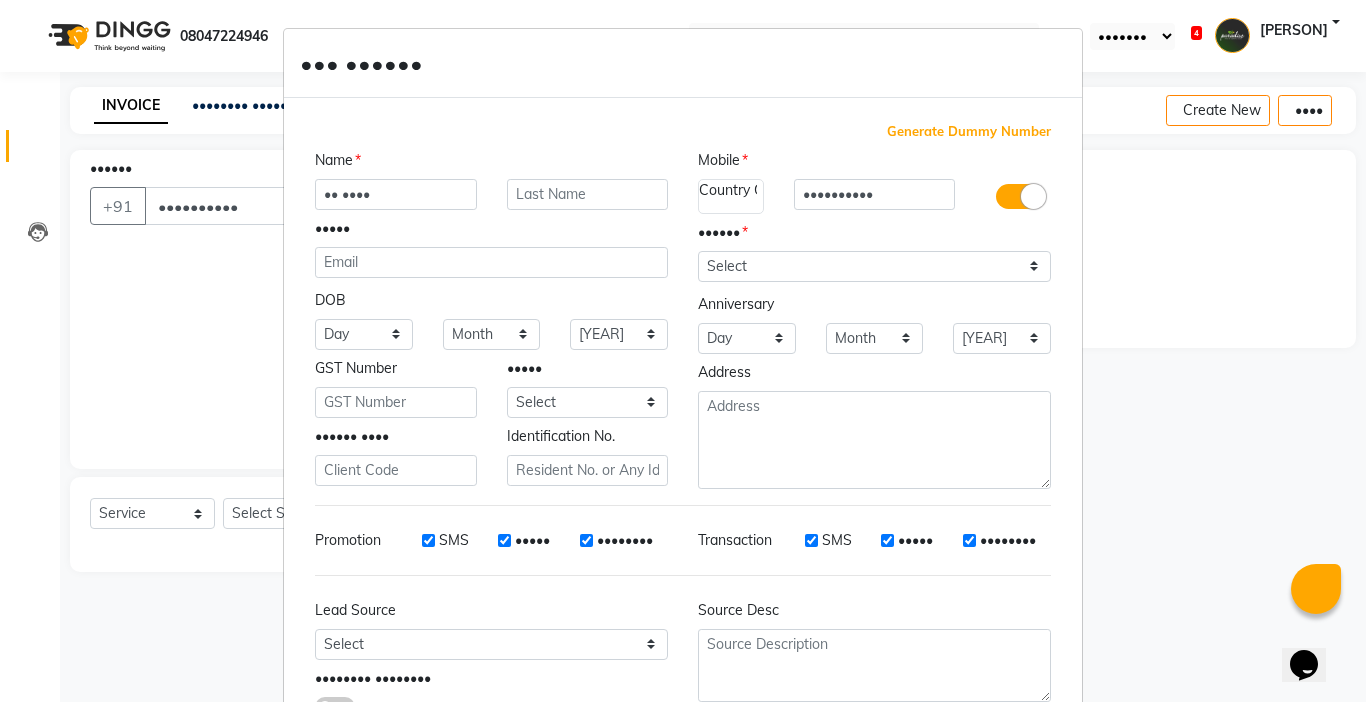 type on "•• ••••" 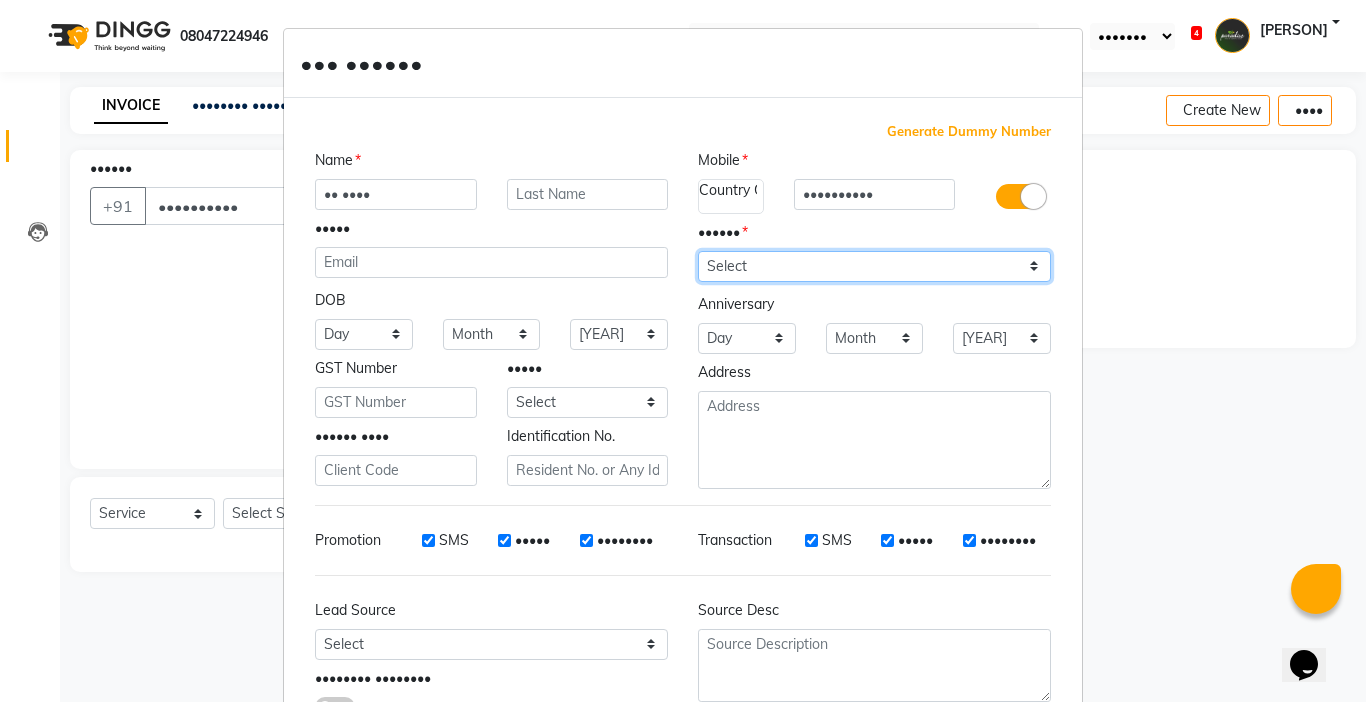 click on "•••••• •••• •••••• ••••• •••••• ••• •• •••" at bounding box center (874, 266) 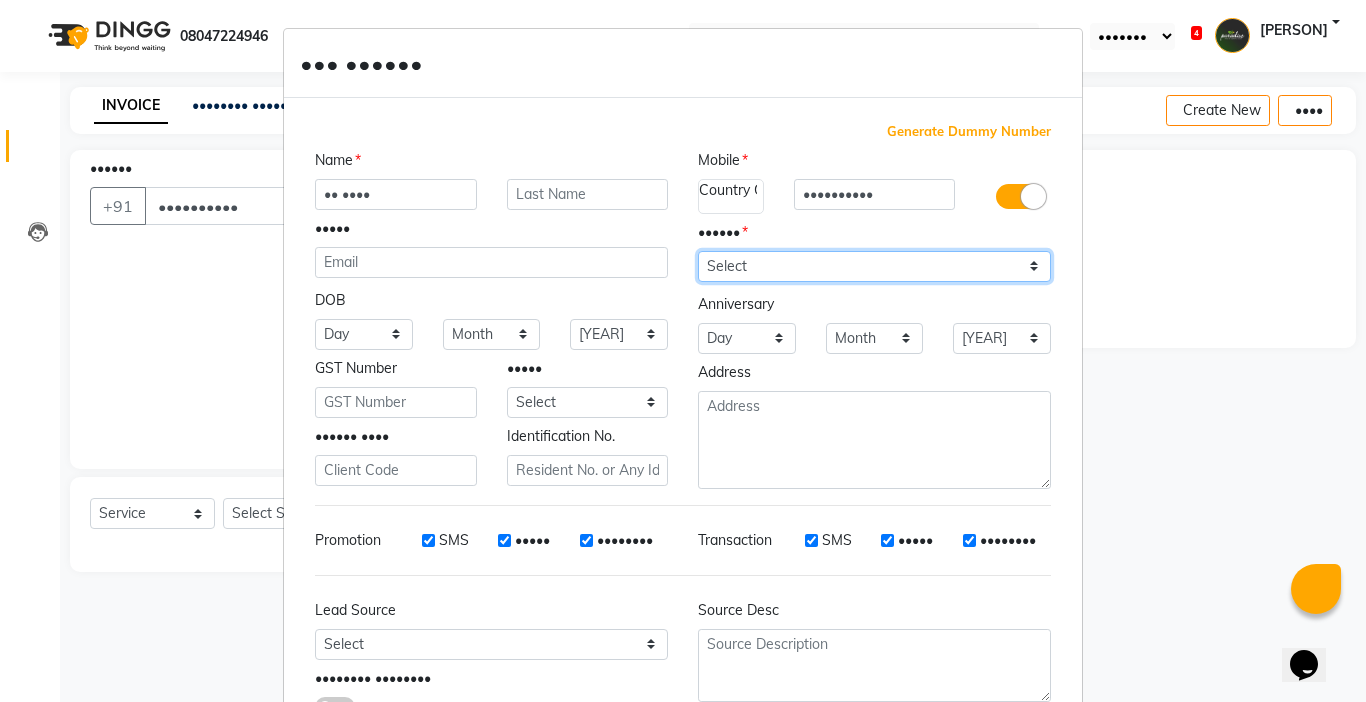 select on "male" 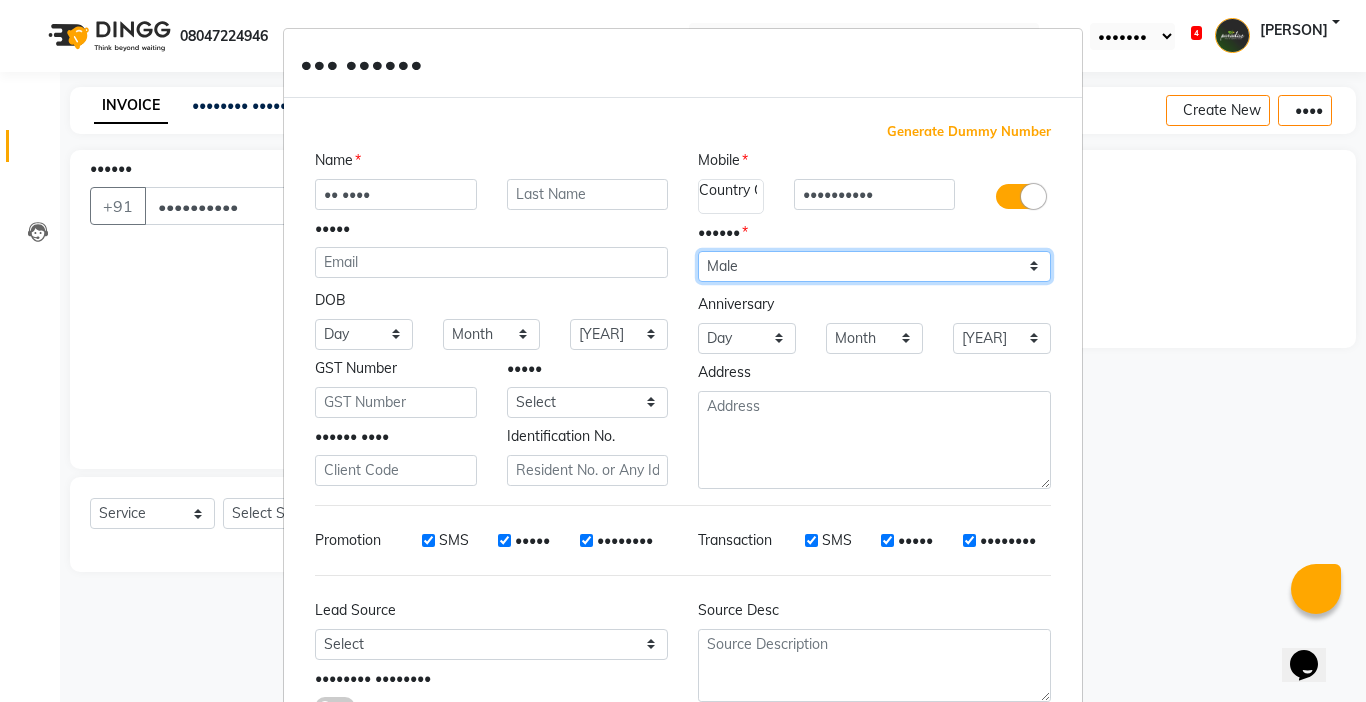 click on "•••••• •••• •••••• ••••• •••••• ••• •• •••" at bounding box center [874, 266] 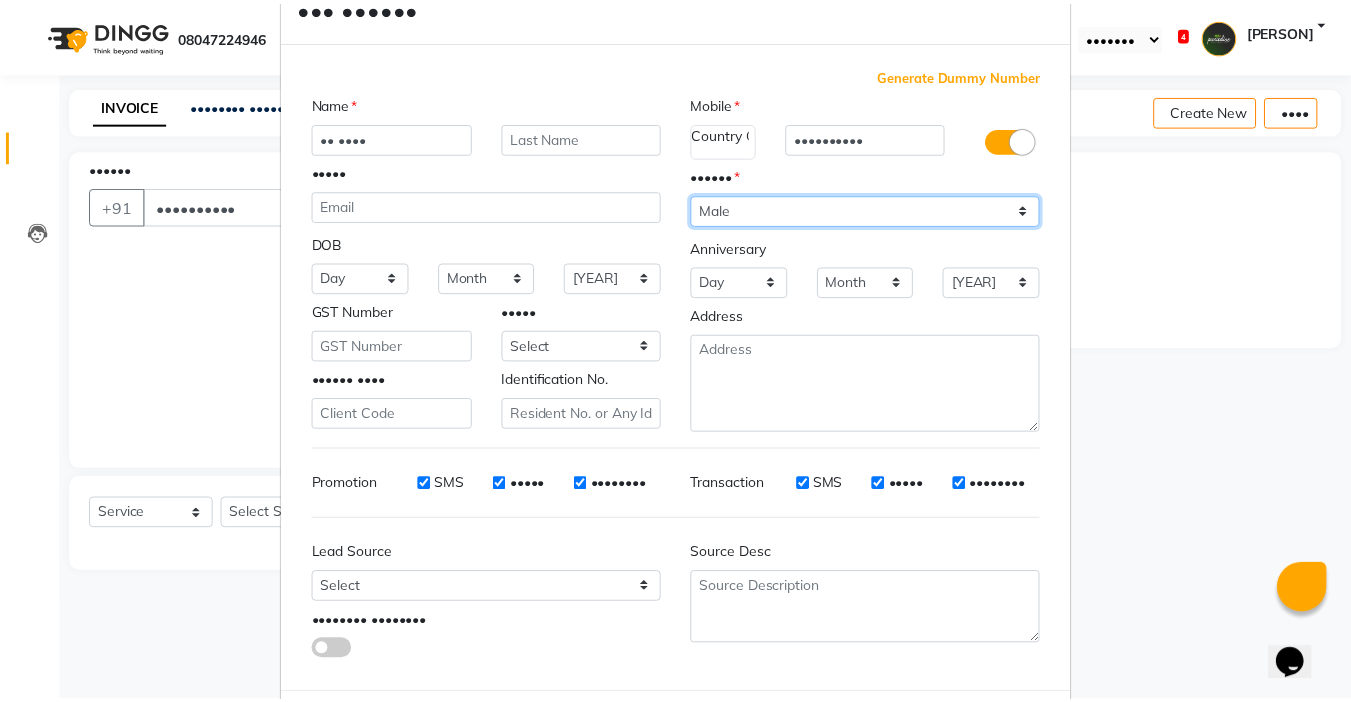 scroll, scrollTop: 147, scrollLeft: 0, axis: vertical 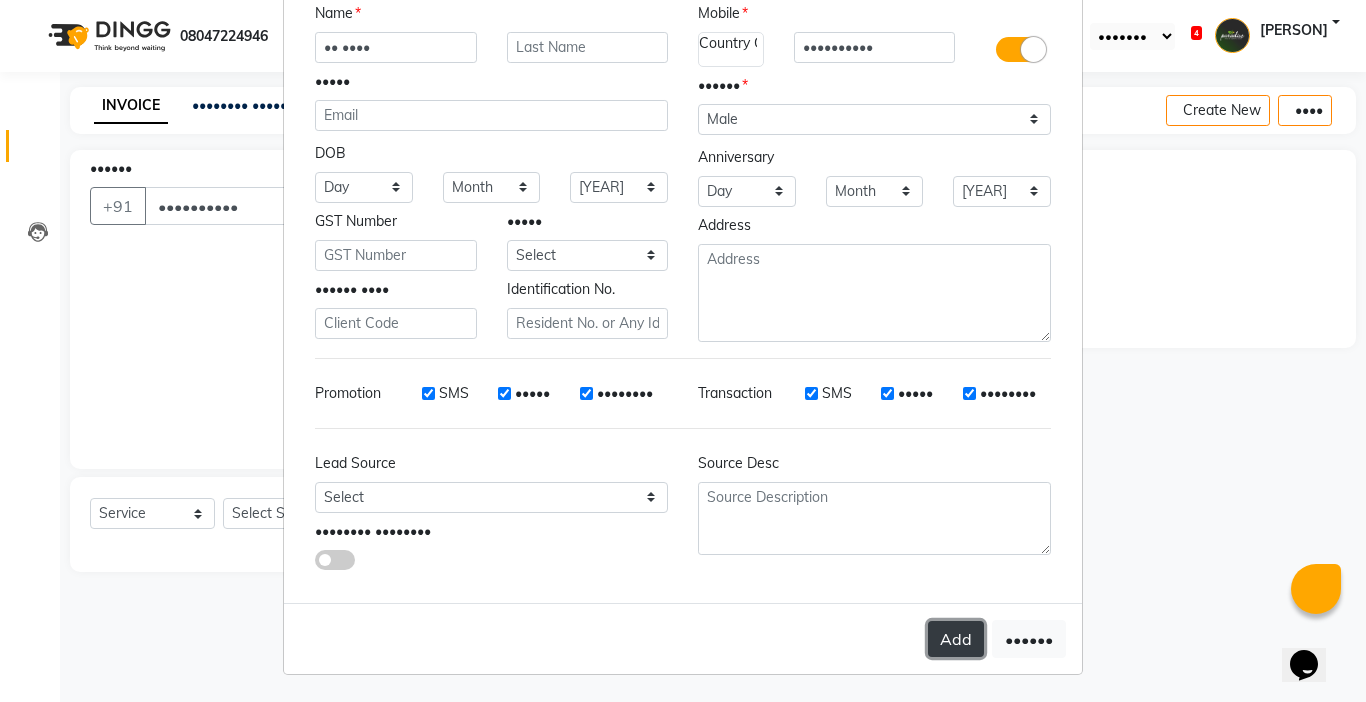 click on "Add" at bounding box center (956, 639) 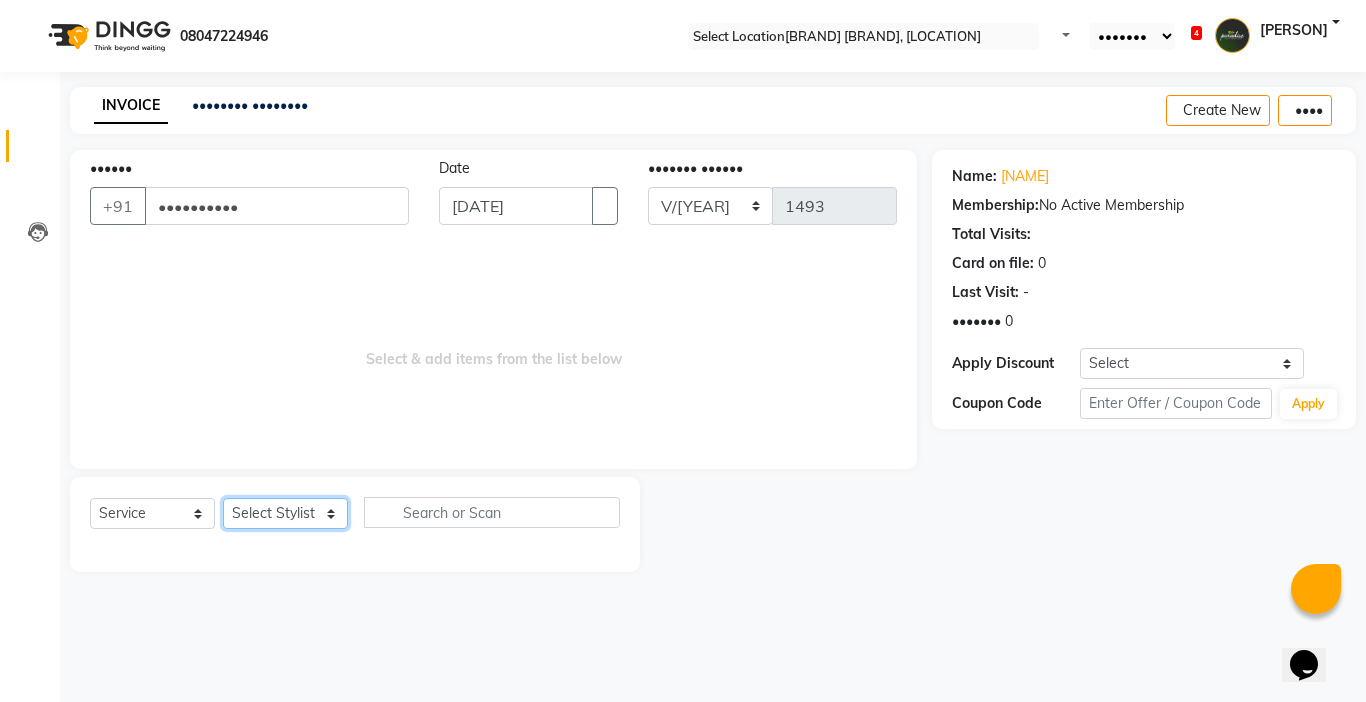 click on "Select Stylist Abby aman  Anil anku company Deepak Deepika Gourav Heena ishu Jagdeesh kanchan Love preet Maddy Manpreet student Meenu Naina Palak Palak Sharma Radika Rajneesh Student Seema Shagun Shifali - Student Shweta  Sujata Surinder Paul Vansh Vikas Vishal" at bounding box center [285, 513] 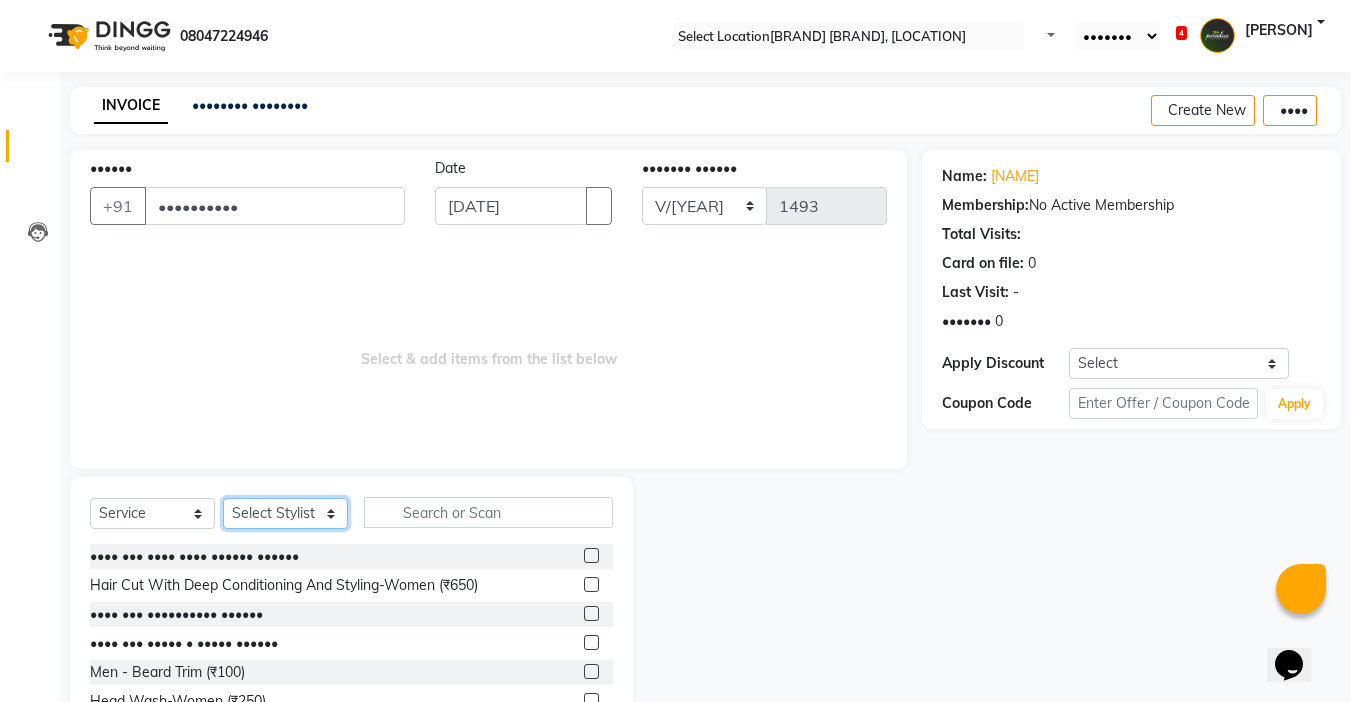 scroll, scrollTop: 99, scrollLeft: 0, axis: vertical 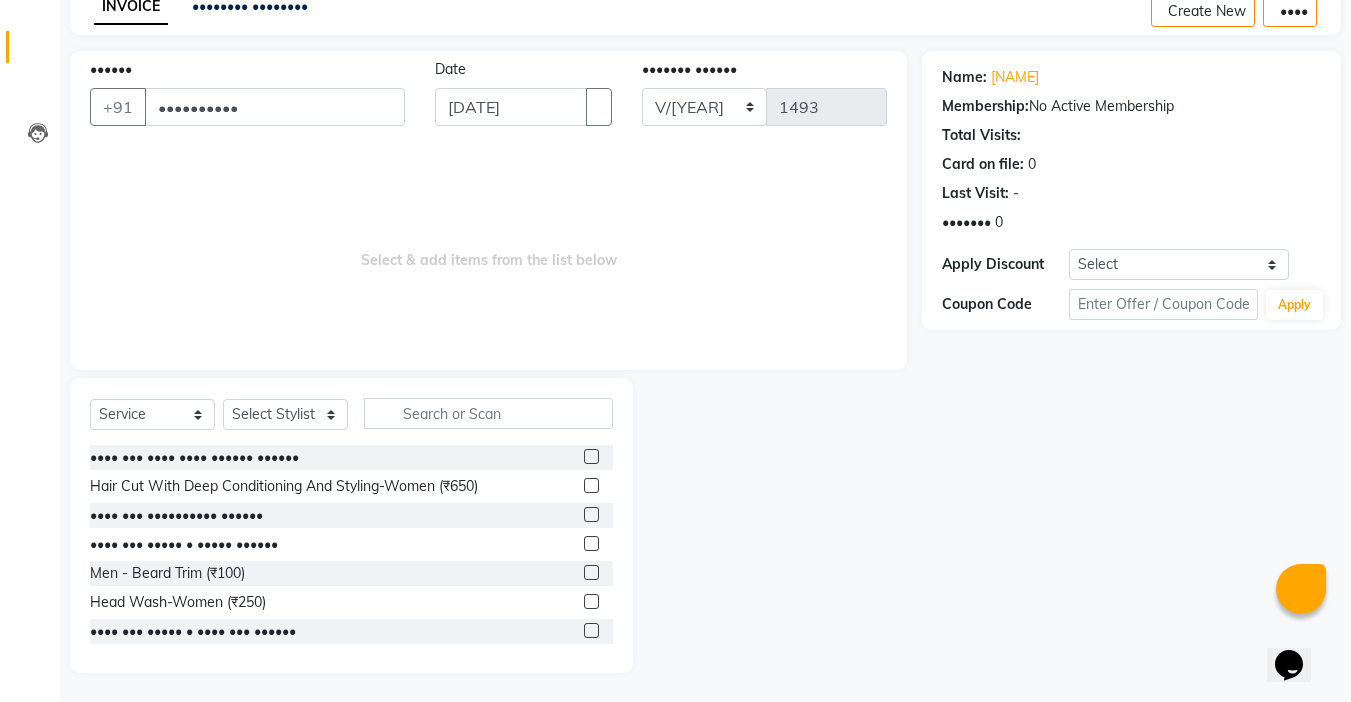 click on "•••• •••  •••••  •  •••• ••• ••••••" at bounding box center [351, 631] 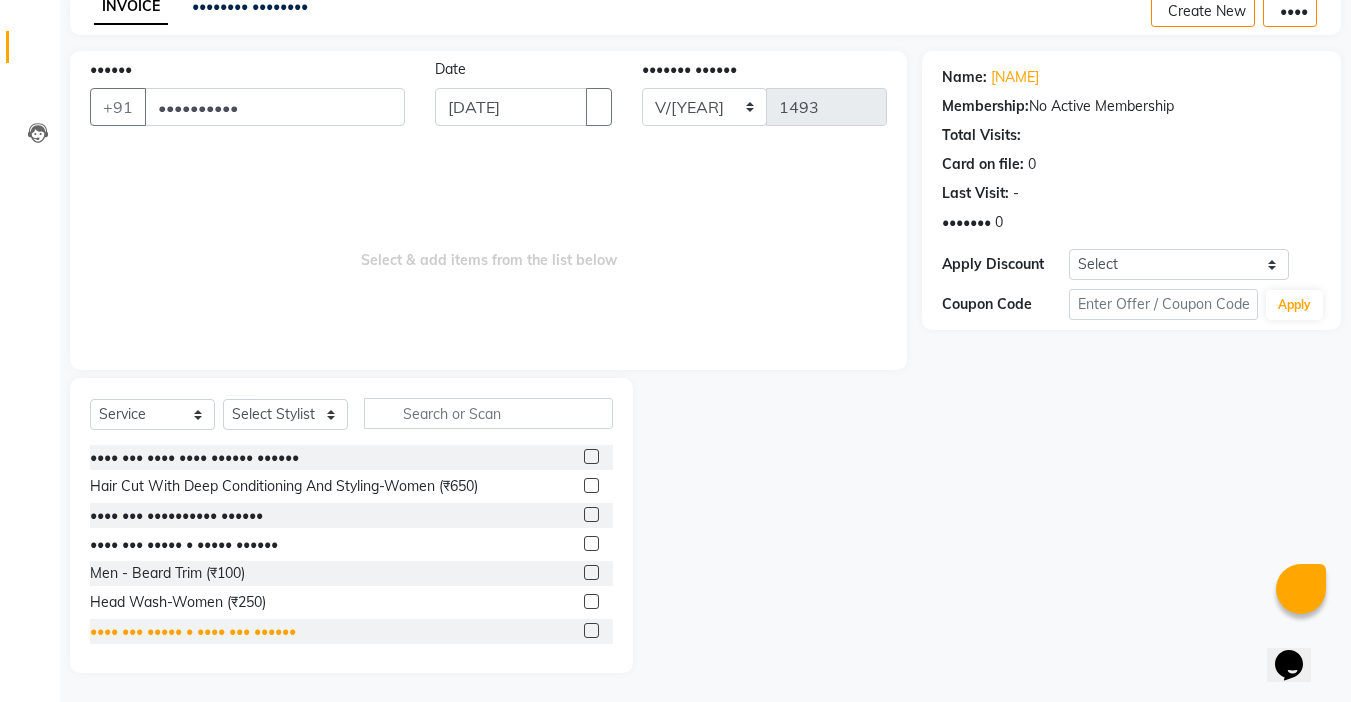 click on "•••• •••  •••••  •  •••• ••• ••••••" at bounding box center (194, 457) 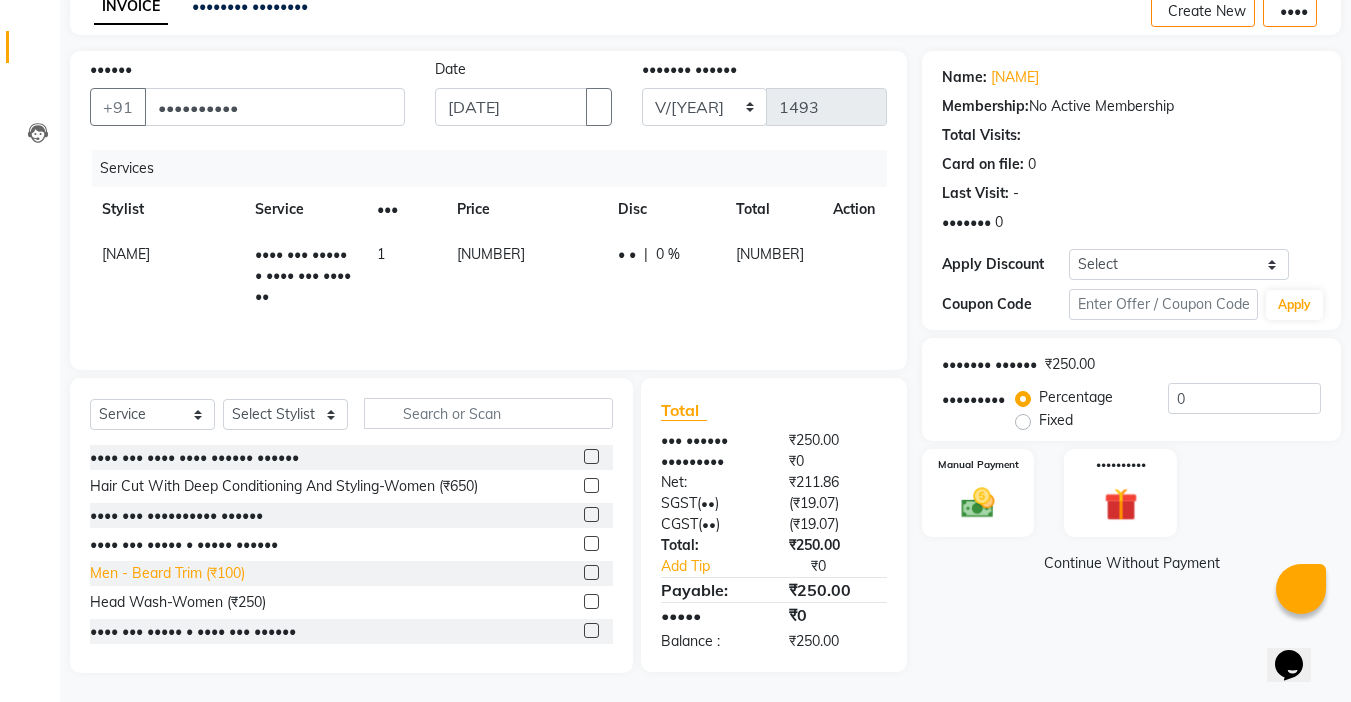 click on "Men  -  Beard Trim (₹100)" at bounding box center (194, 457) 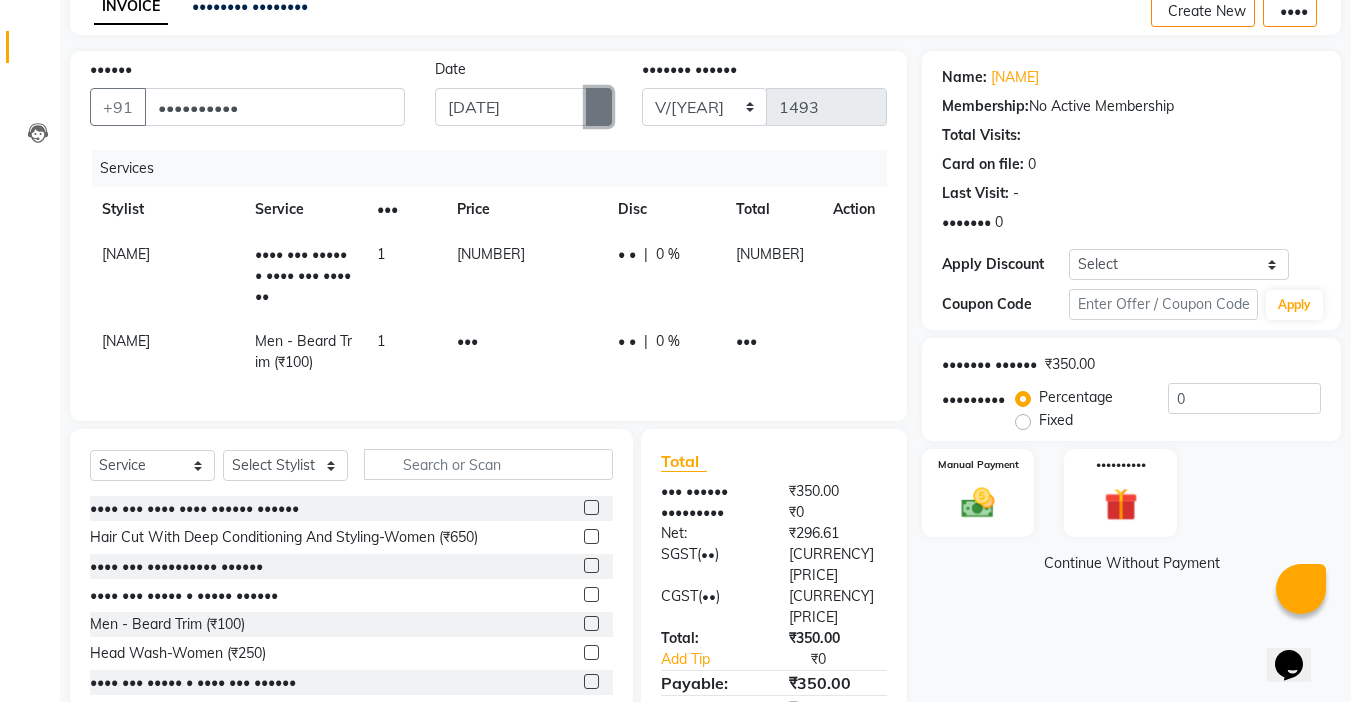 click at bounding box center (599, 107) 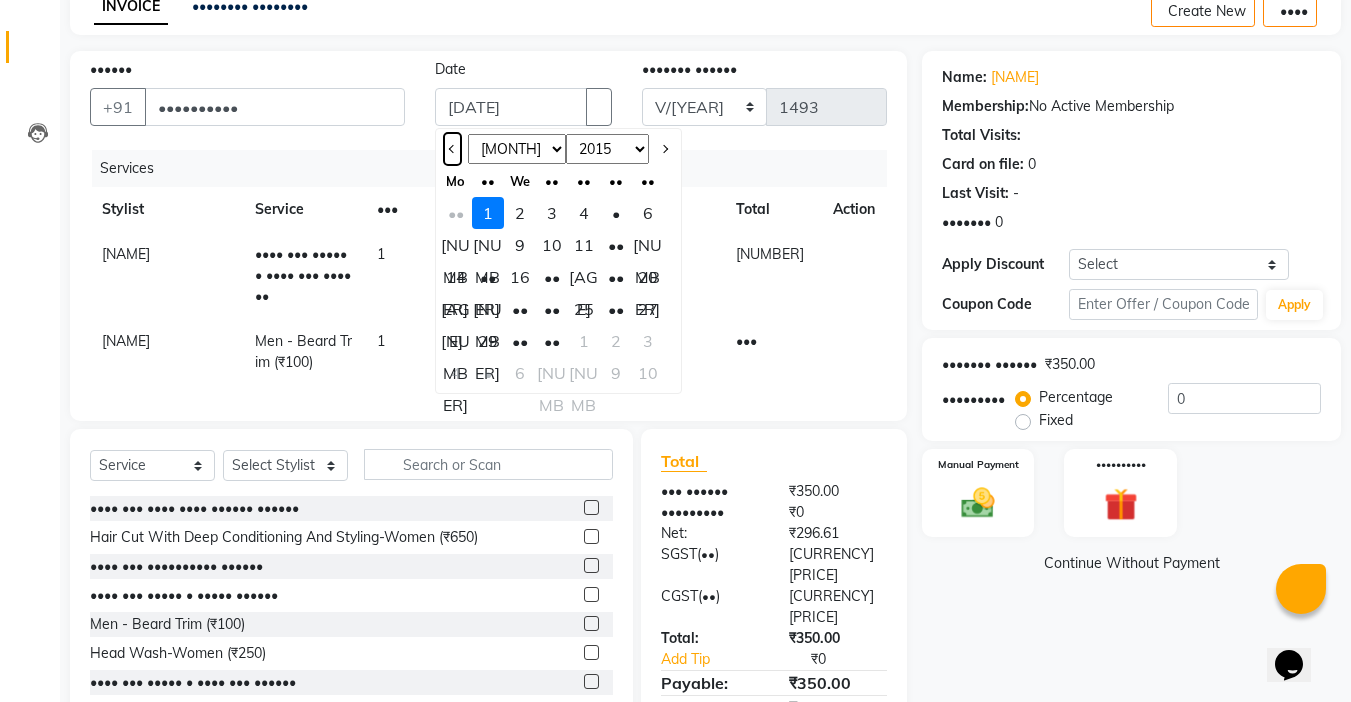 click at bounding box center (452, 149) 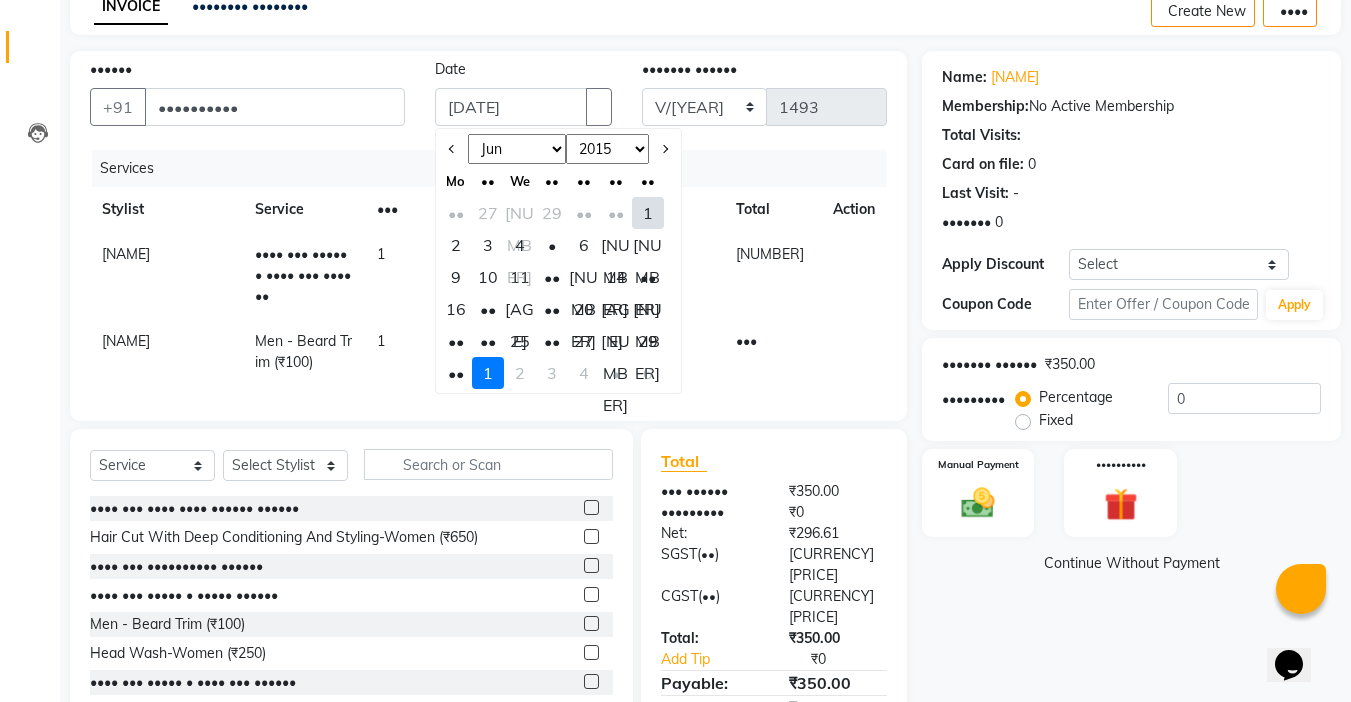 click on "[NUMBER]" at bounding box center [648, 309] 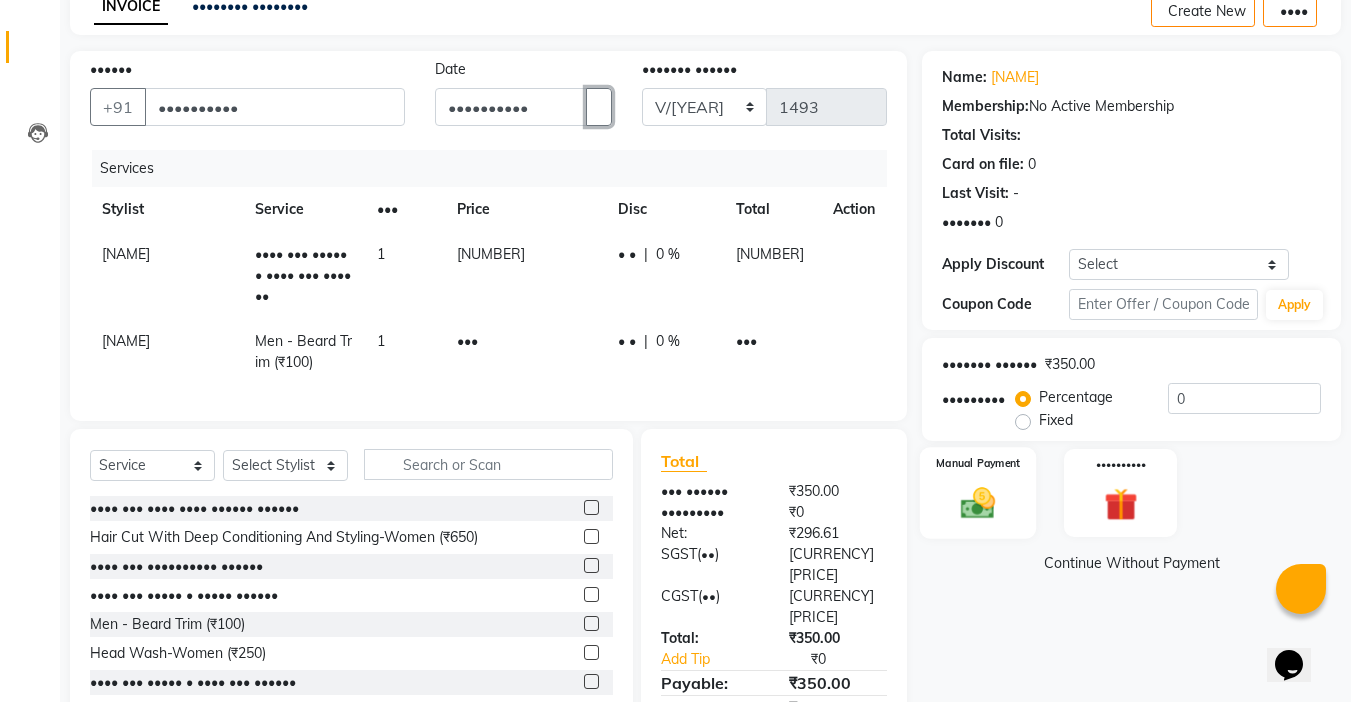 scroll, scrollTop: 165, scrollLeft: 0, axis: vertical 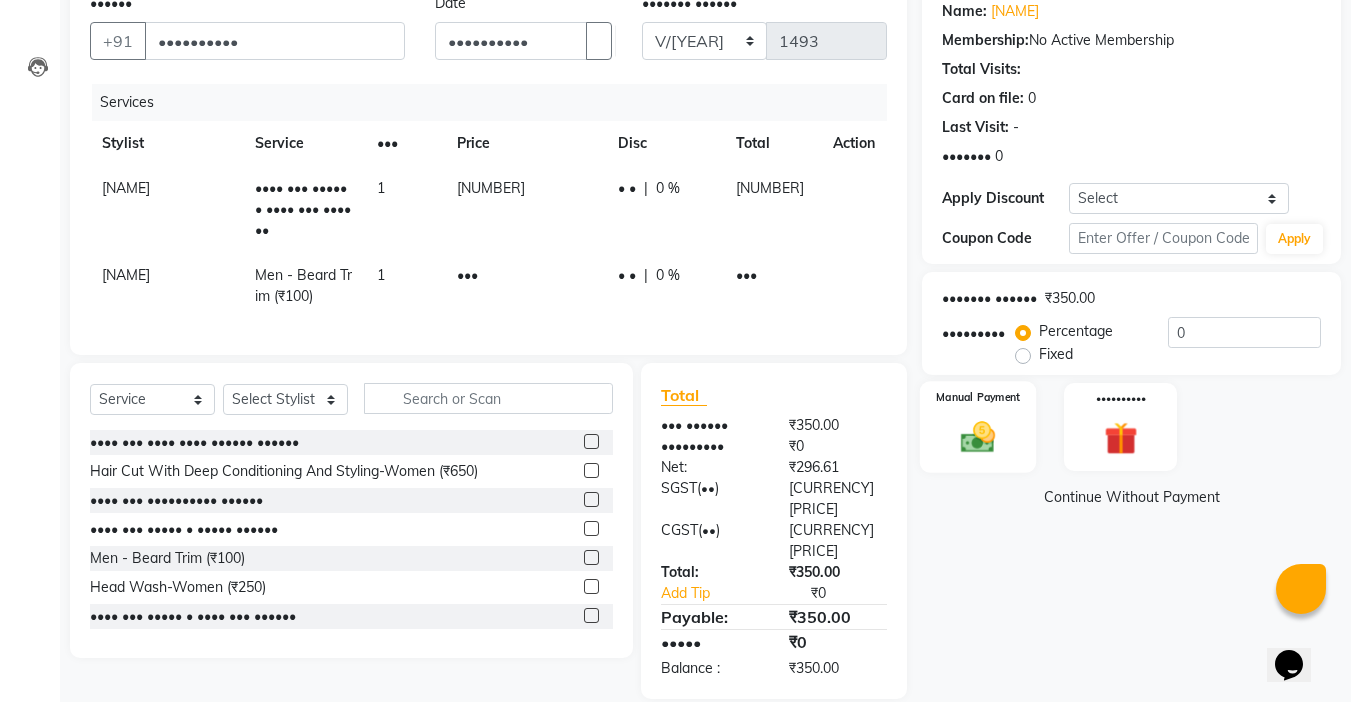 click at bounding box center [978, 437] 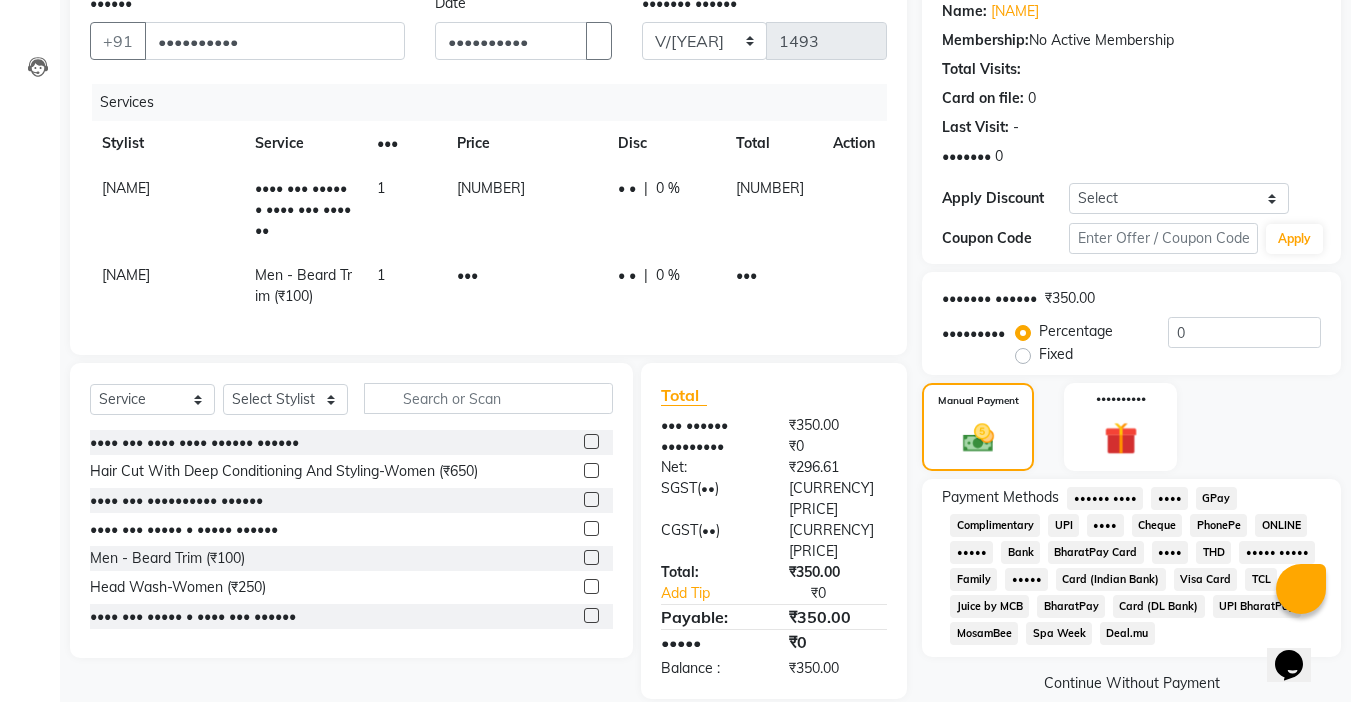 scroll, scrollTop: 198, scrollLeft: 0, axis: vertical 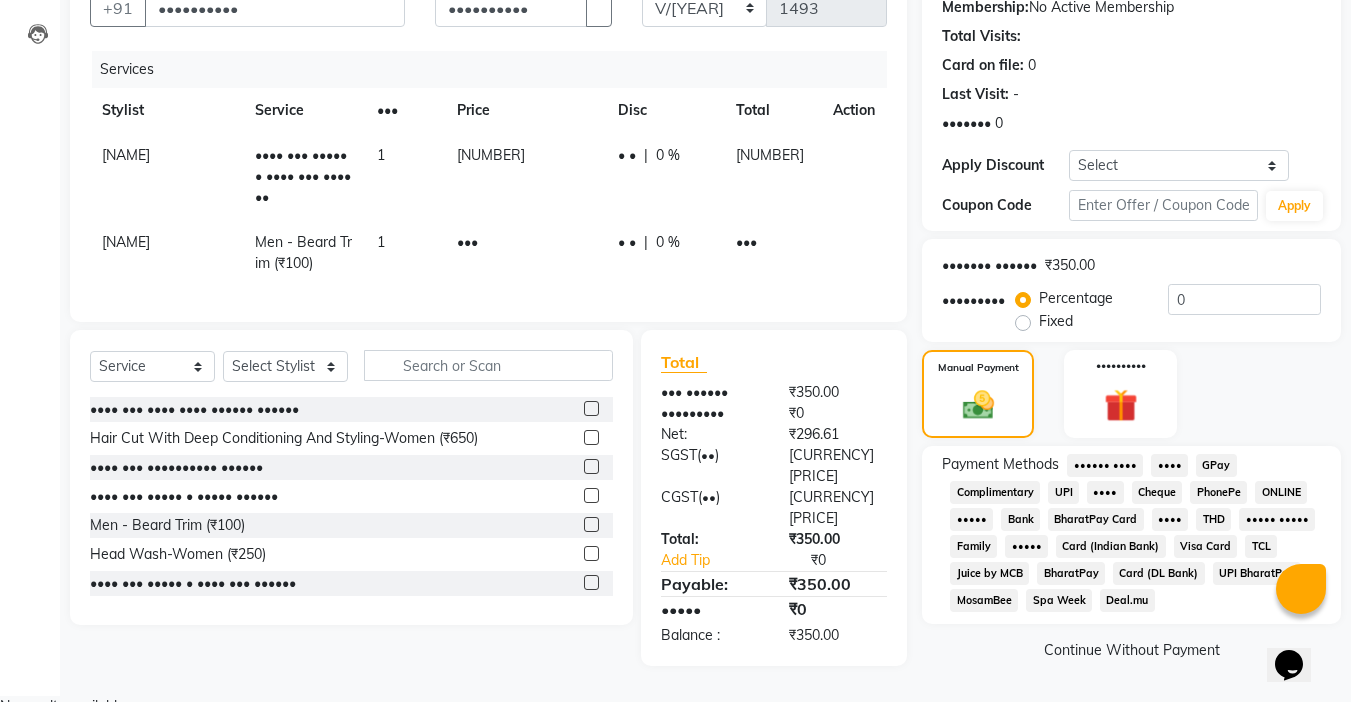 click on "UPI BharatPay" at bounding box center (1105, 465) 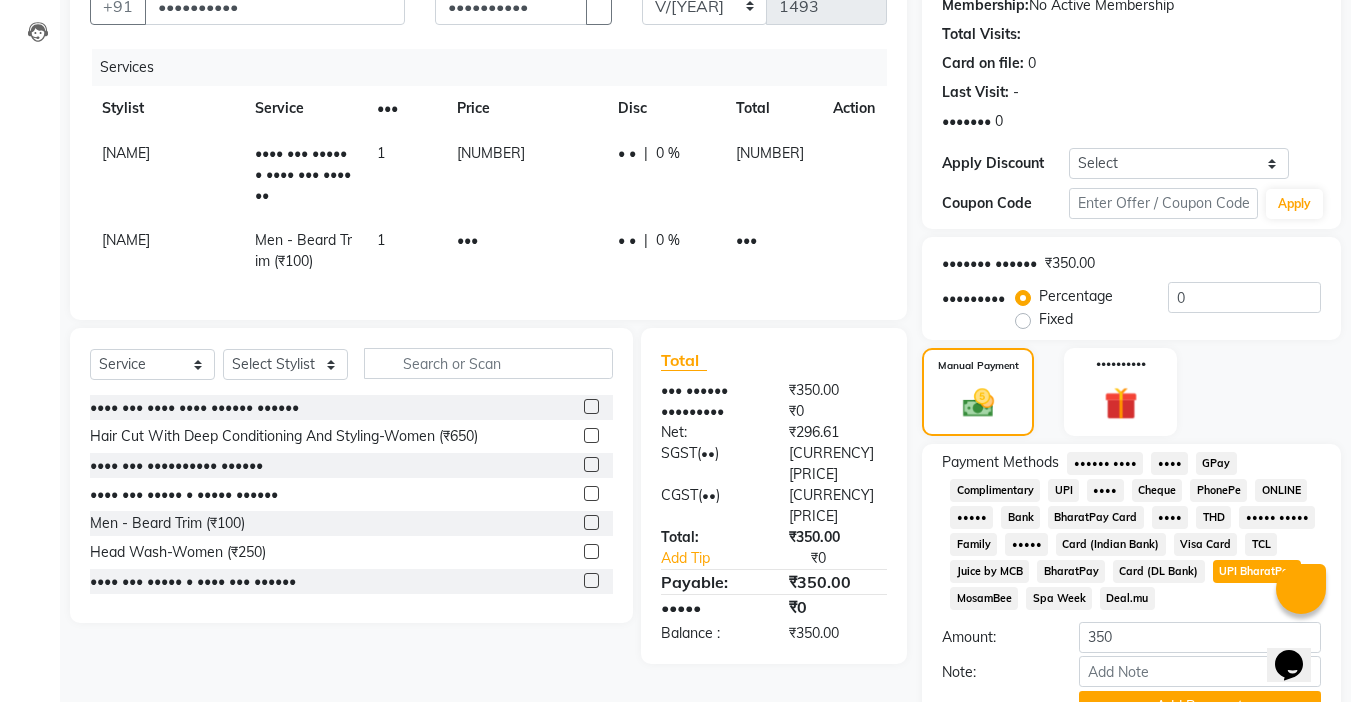 scroll, scrollTop: 304, scrollLeft: 0, axis: vertical 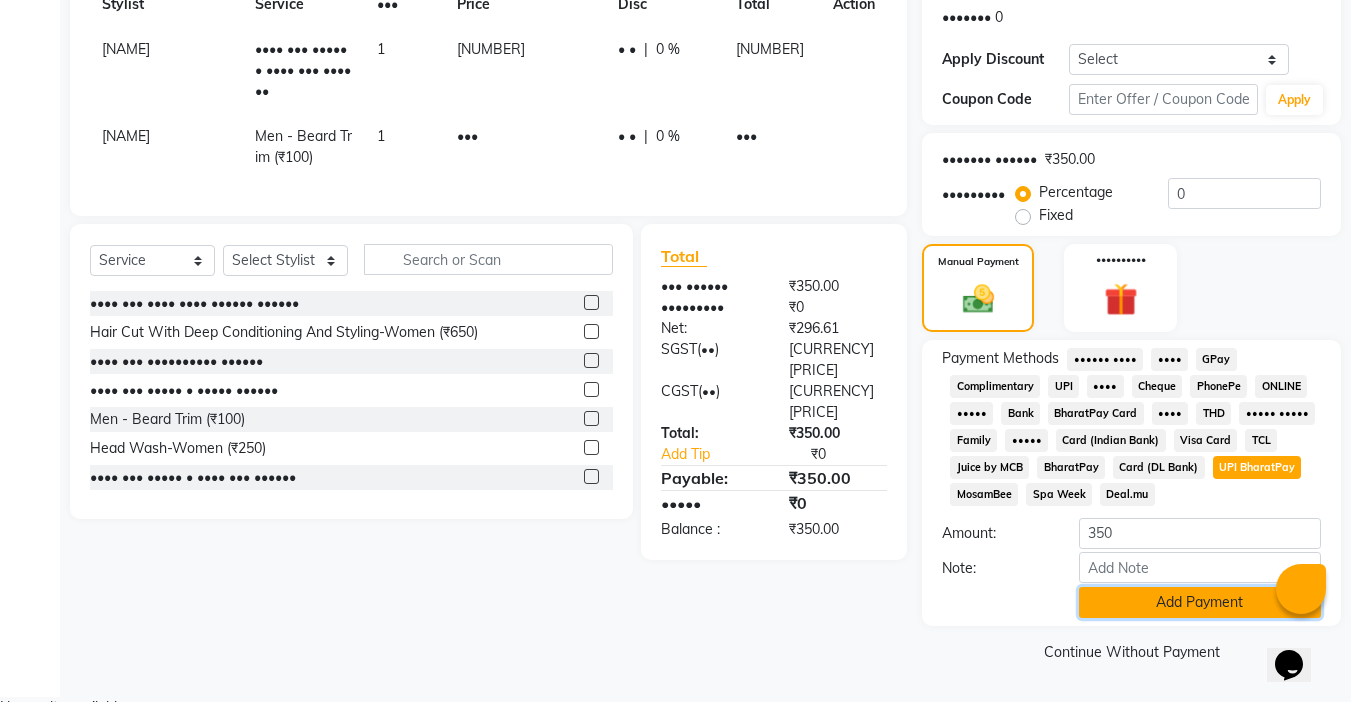 click on "Add Payment" at bounding box center (1200, 602) 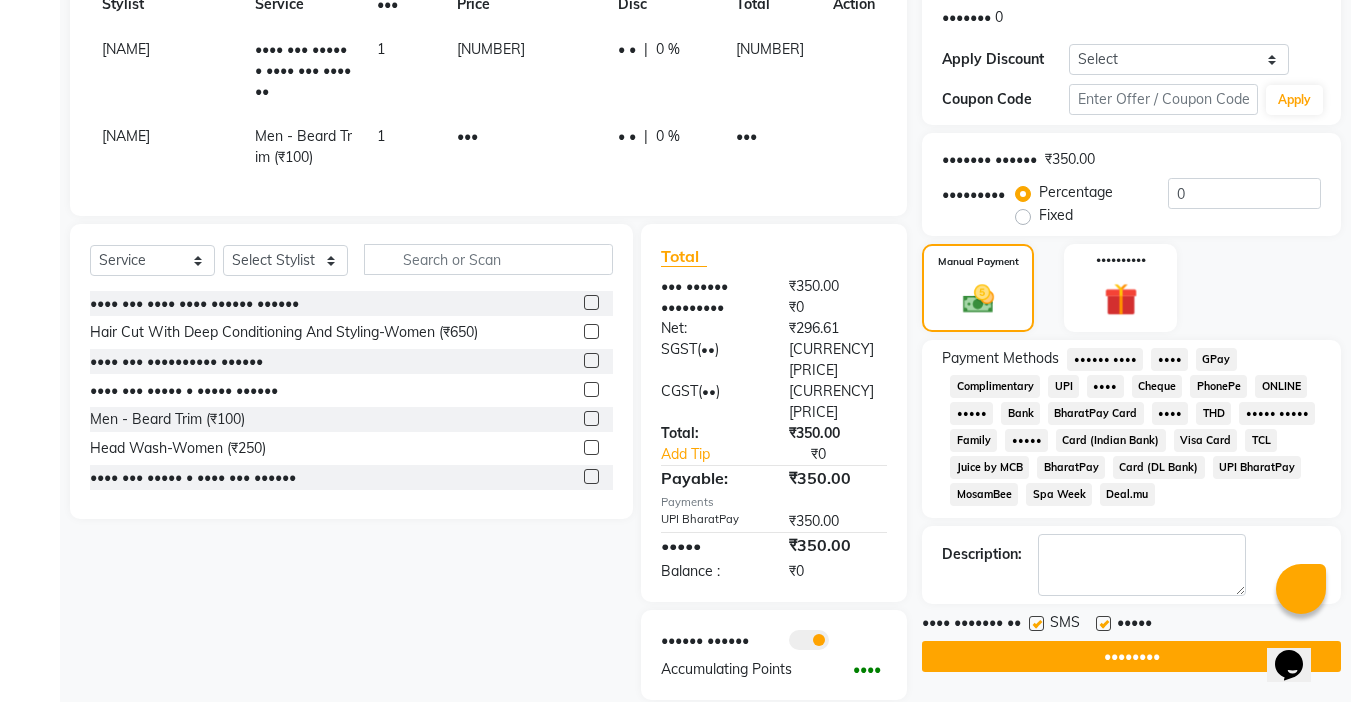 click at bounding box center [1103, 623] 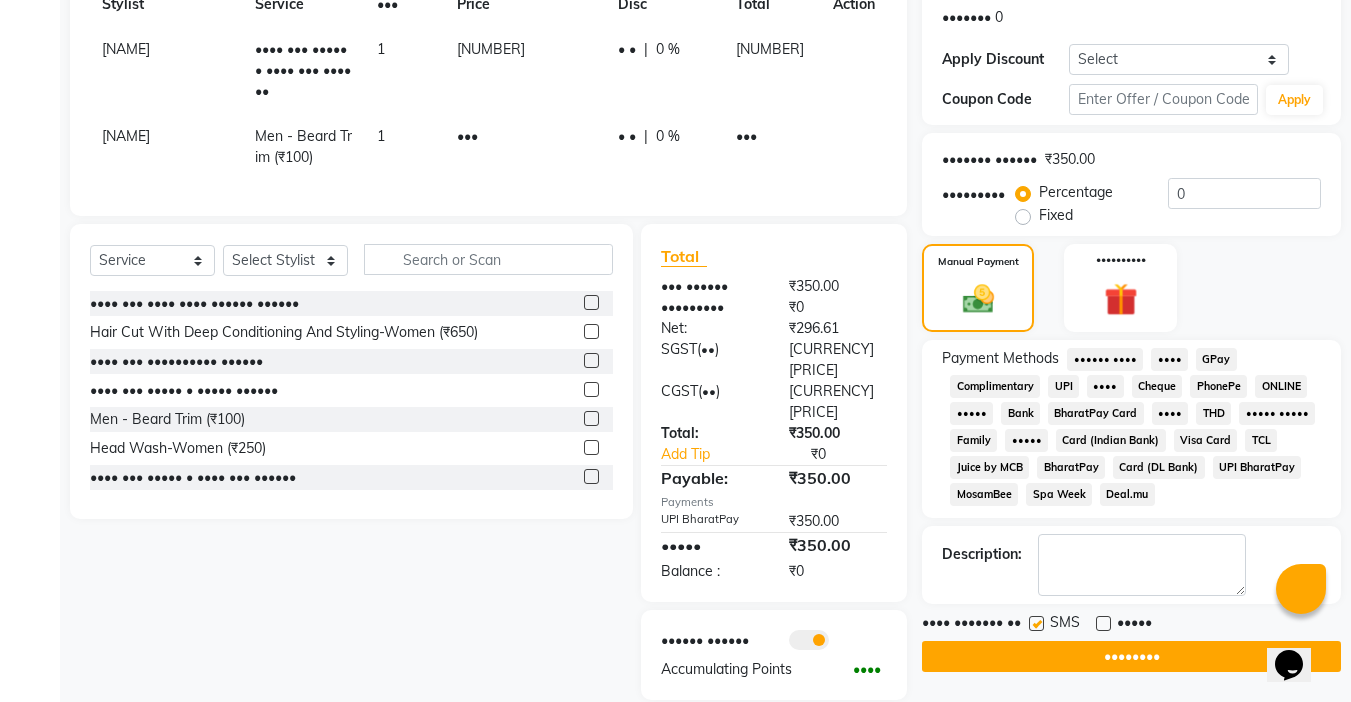 click at bounding box center [1036, 623] 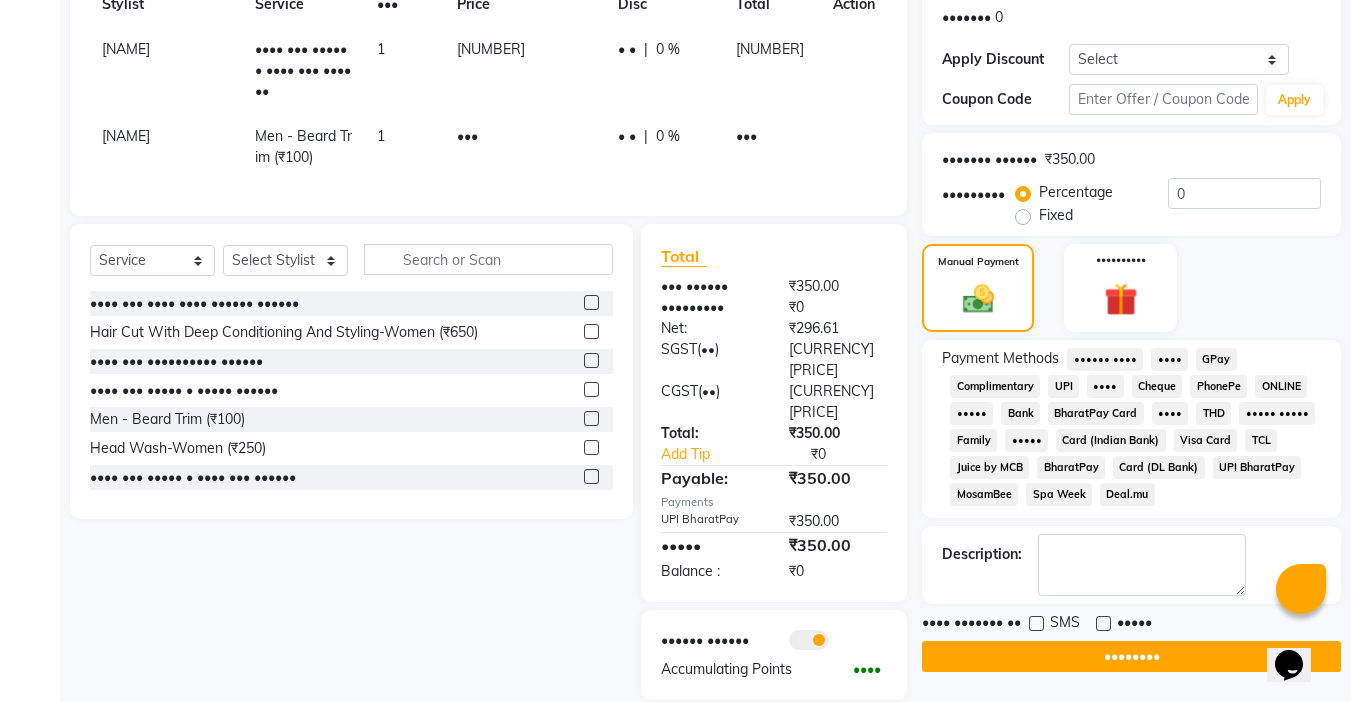 scroll, scrollTop: 311, scrollLeft: 0, axis: vertical 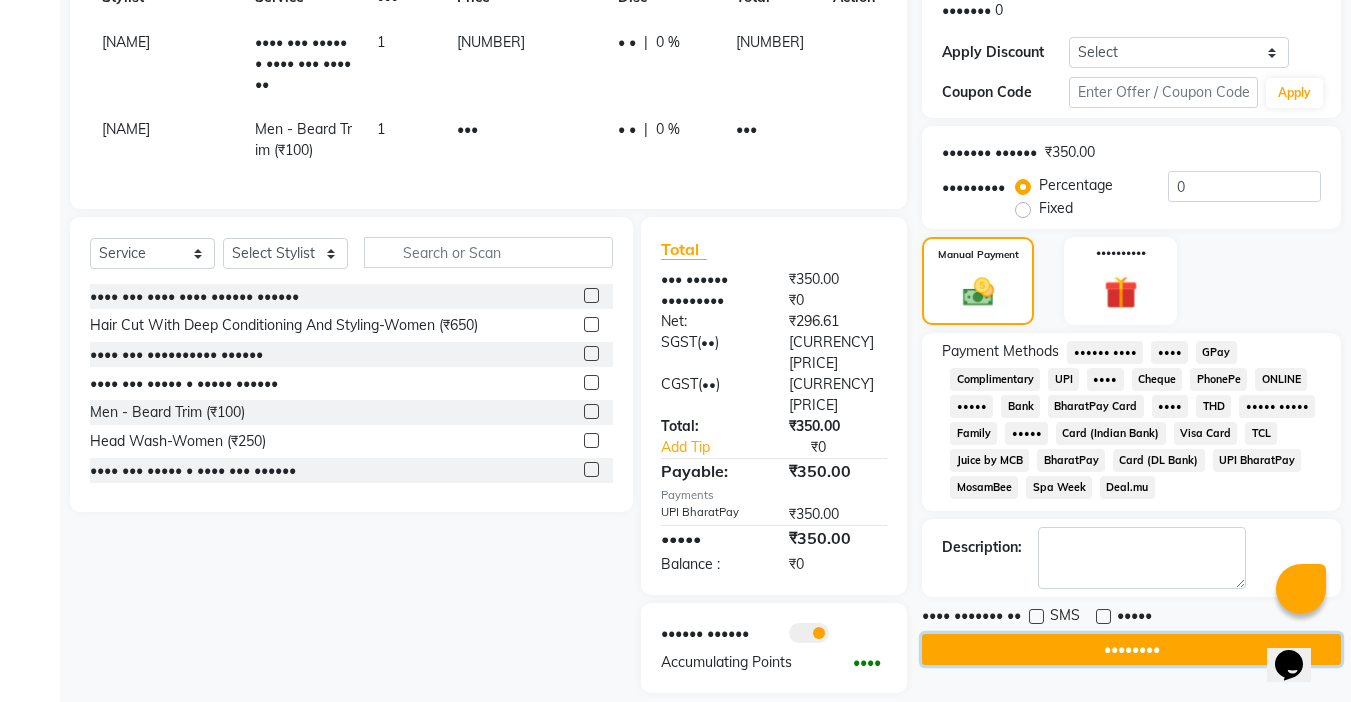 click on "••••••••" at bounding box center [1131, 649] 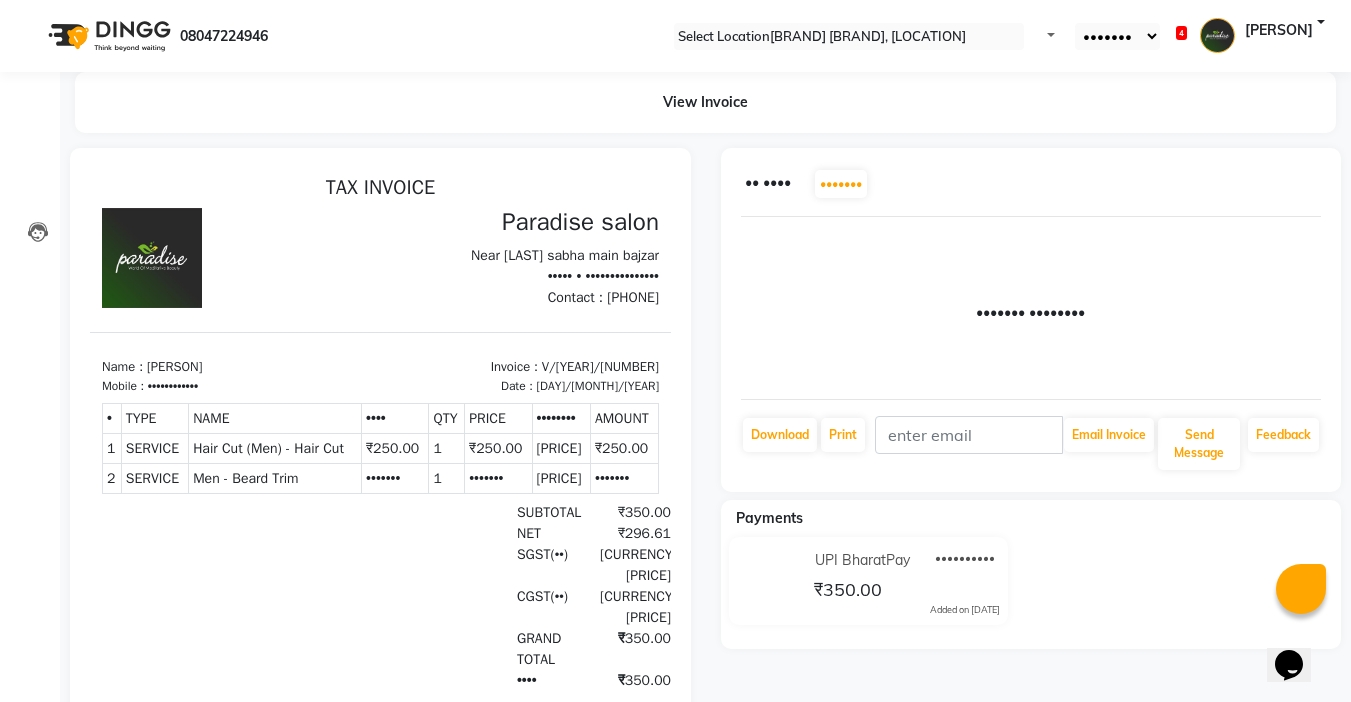 scroll, scrollTop: 0, scrollLeft: 0, axis: both 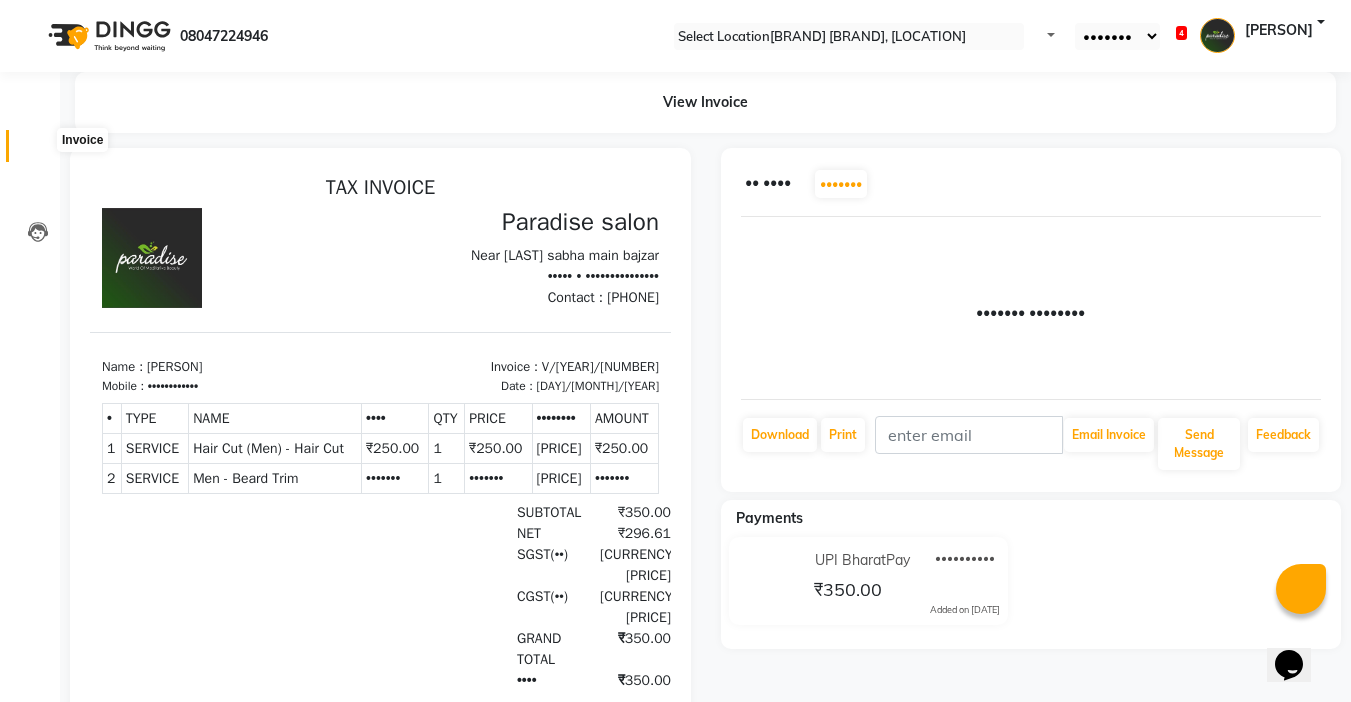 click at bounding box center [38, 151] 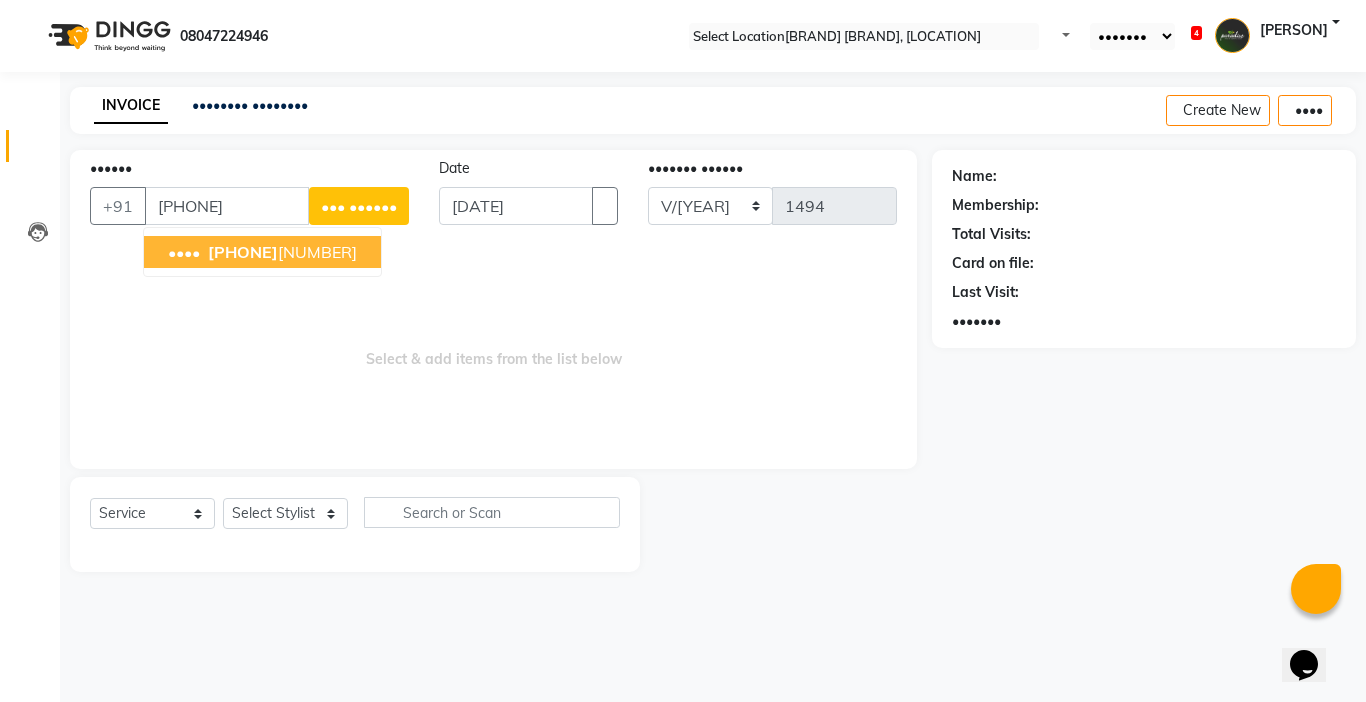 click on "[FIRST] [PHONE]" at bounding box center (262, 252) 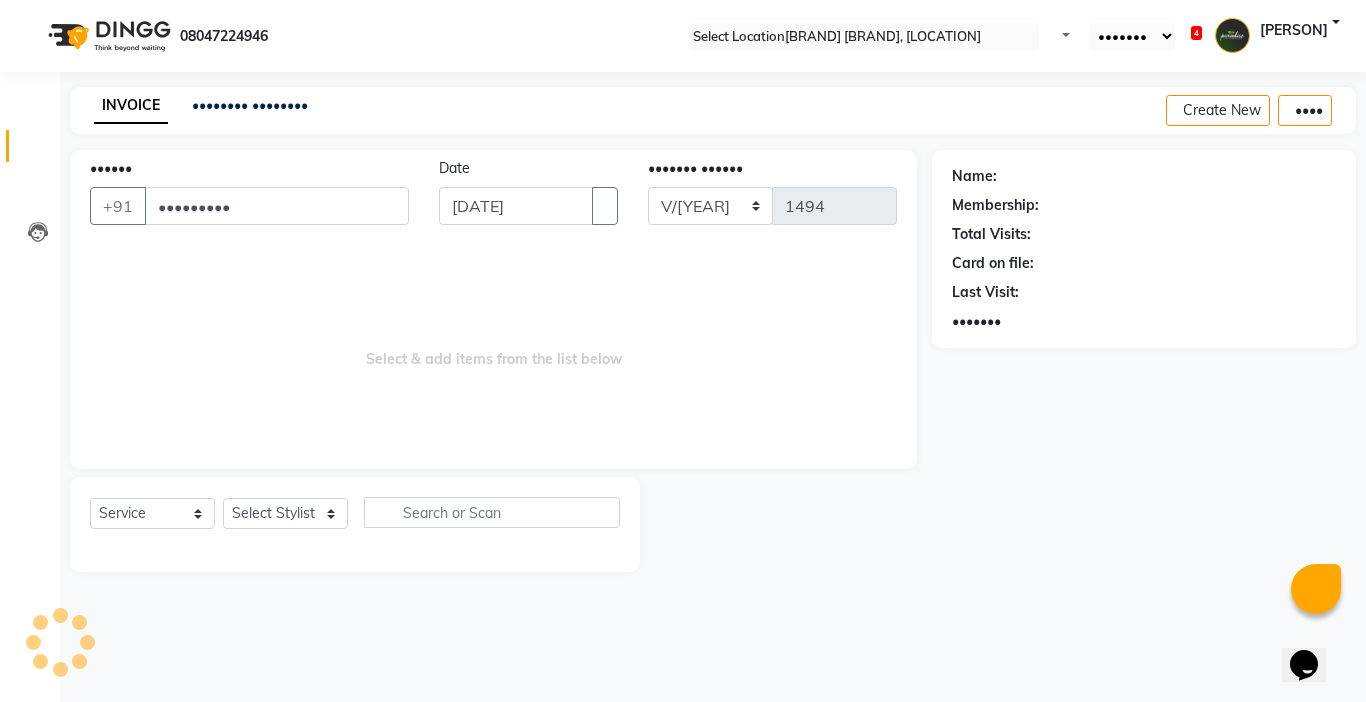 type on "•••••••••" 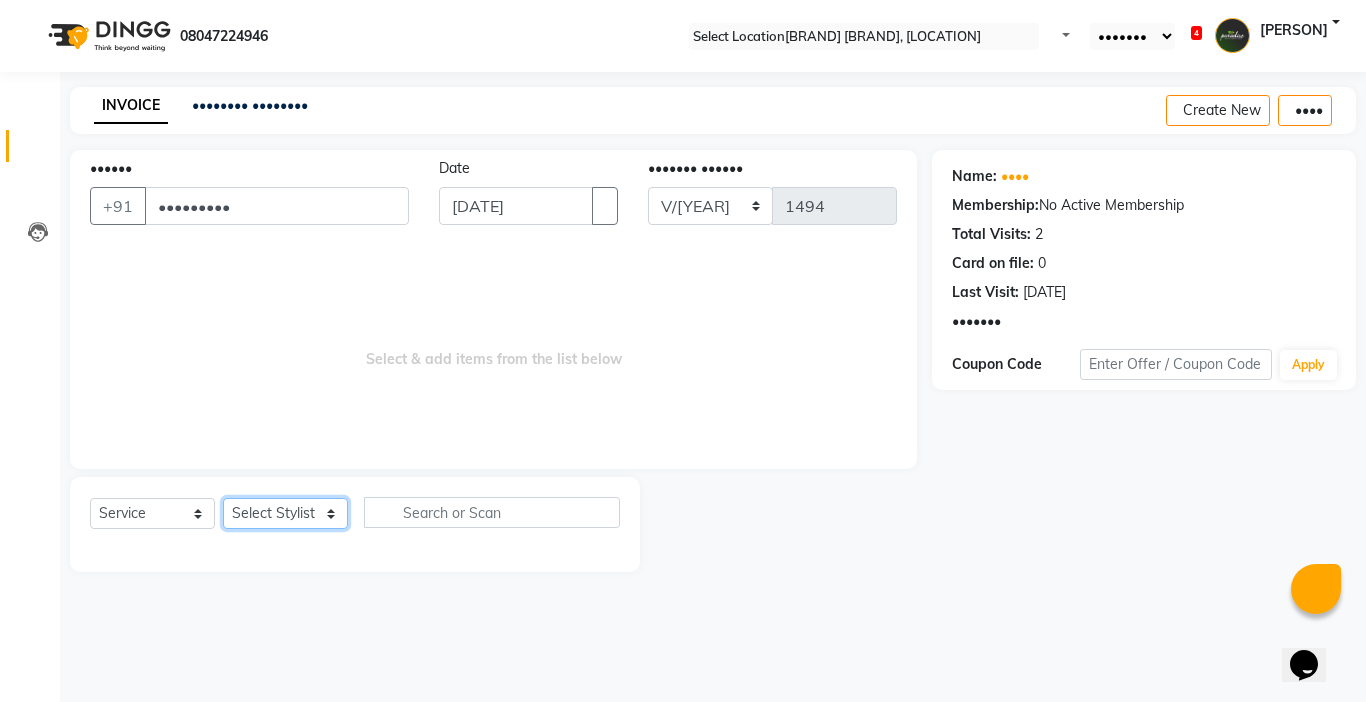 click on "Select Stylist Abby aman  Anil anku company Deepak Deepika Gourav Heena ishu Jagdeesh kanchan Love preet Maddy Manpreet student Meenu Naina Palak Palak Sharma Radika Rajneesh Student Seema Shagun Shifali - Student Shweta  Sujata Surinder Paul Vansh Vikas Vishal" at bounding box center [285, 513] 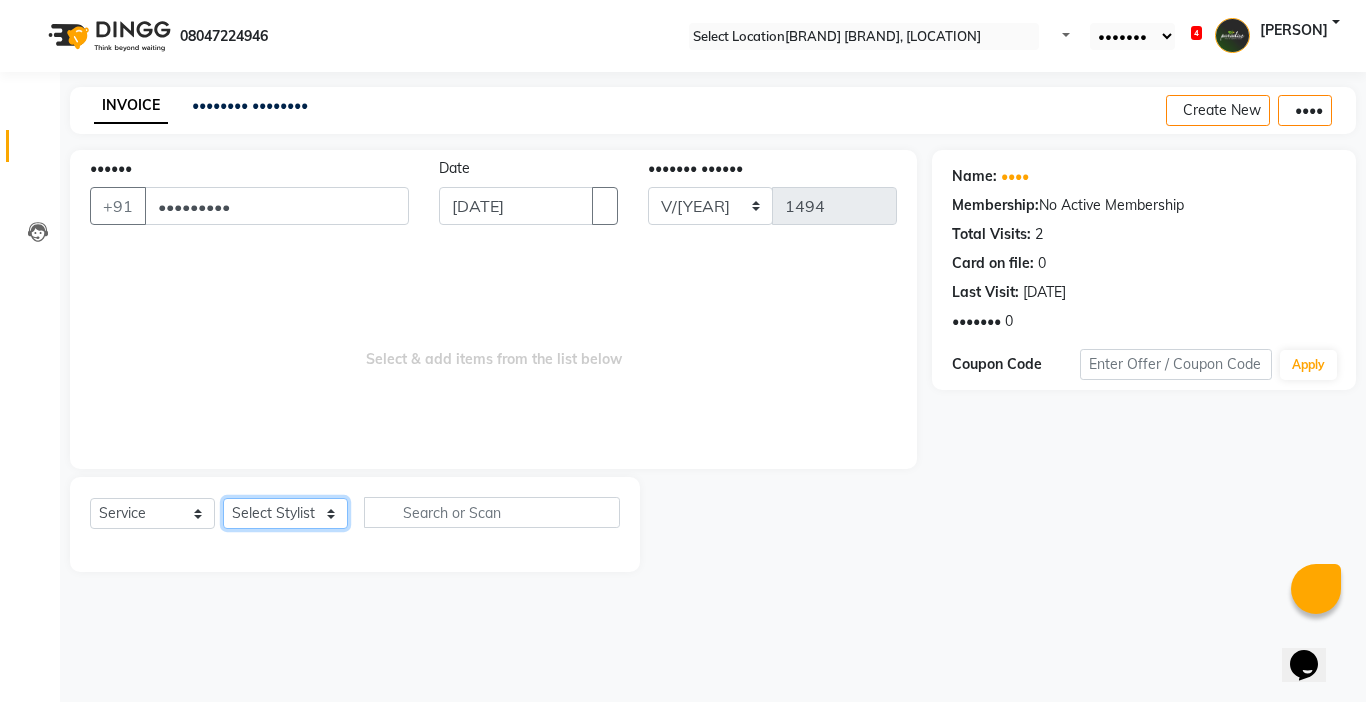 select on "•••••" 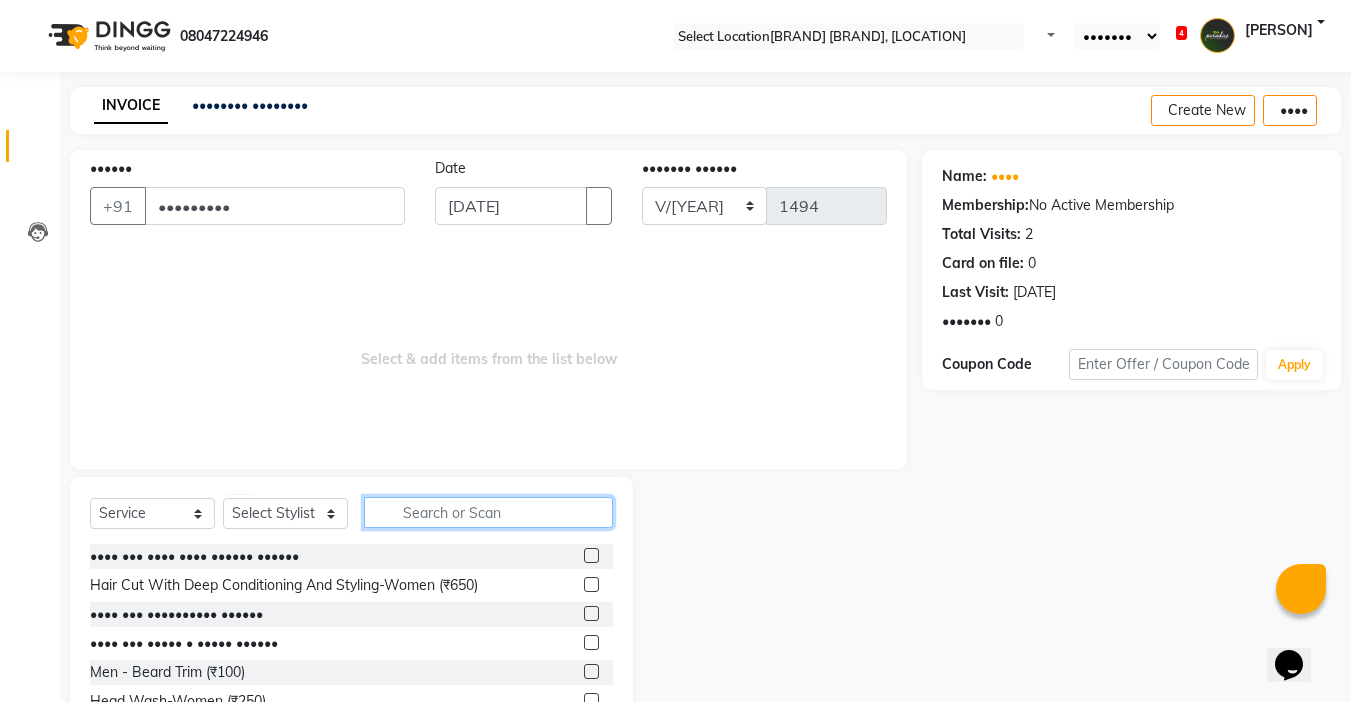 click at bounding box center [488, 512] 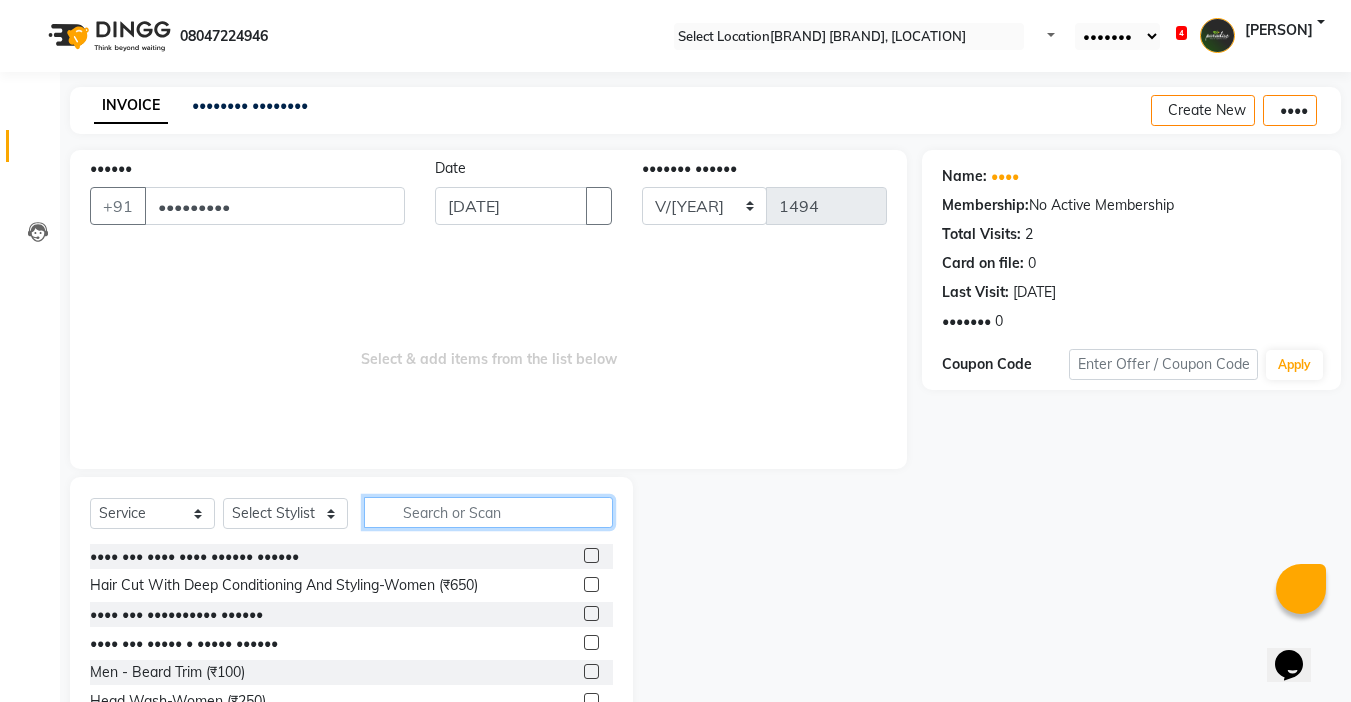 click at bounding box center (488, 512) 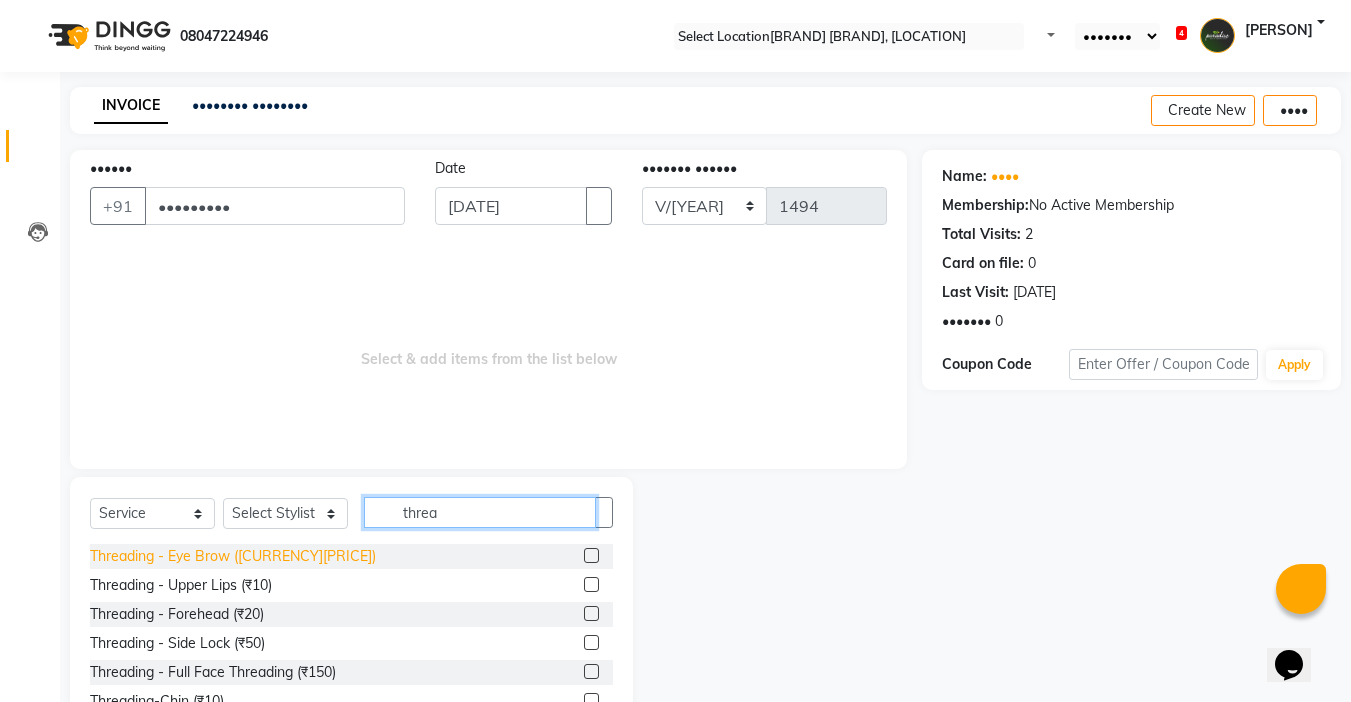 type on "threa" 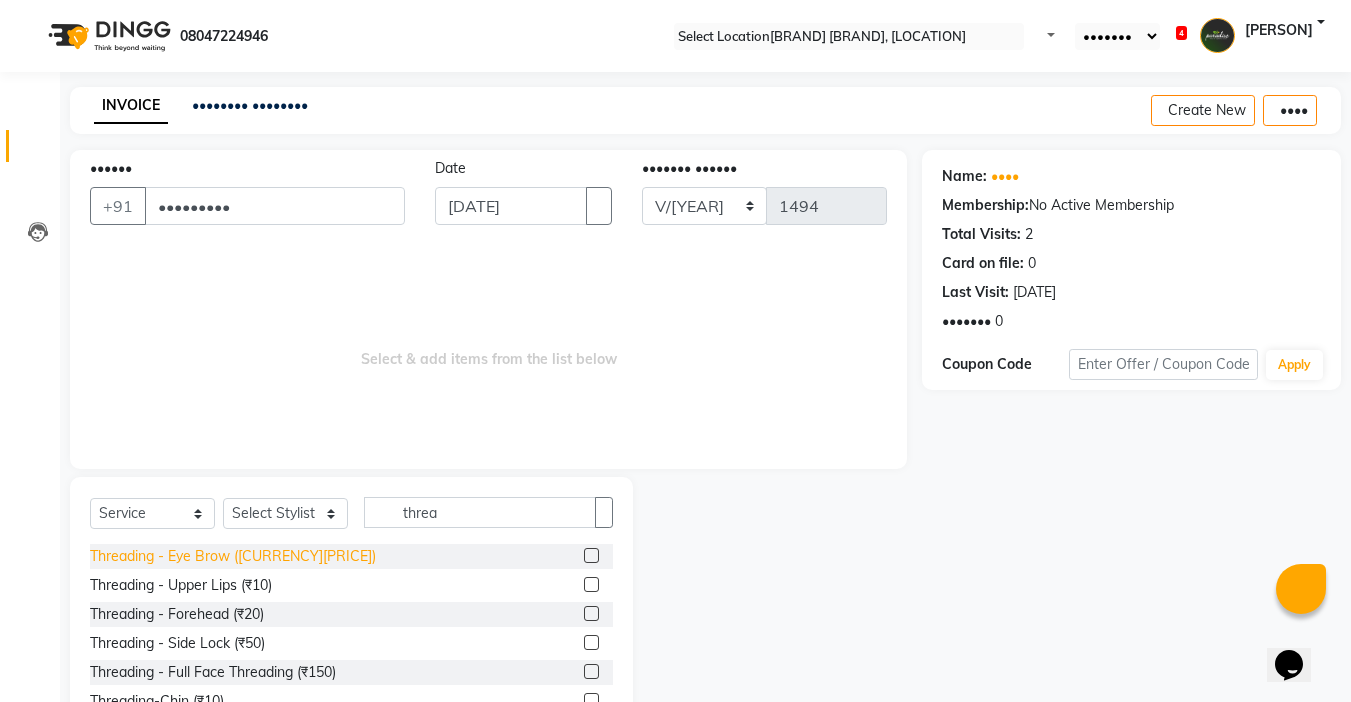 click on "Threading - Eye Brow ([CURRENCY][PRICE])" at bounding box center [233, 556] 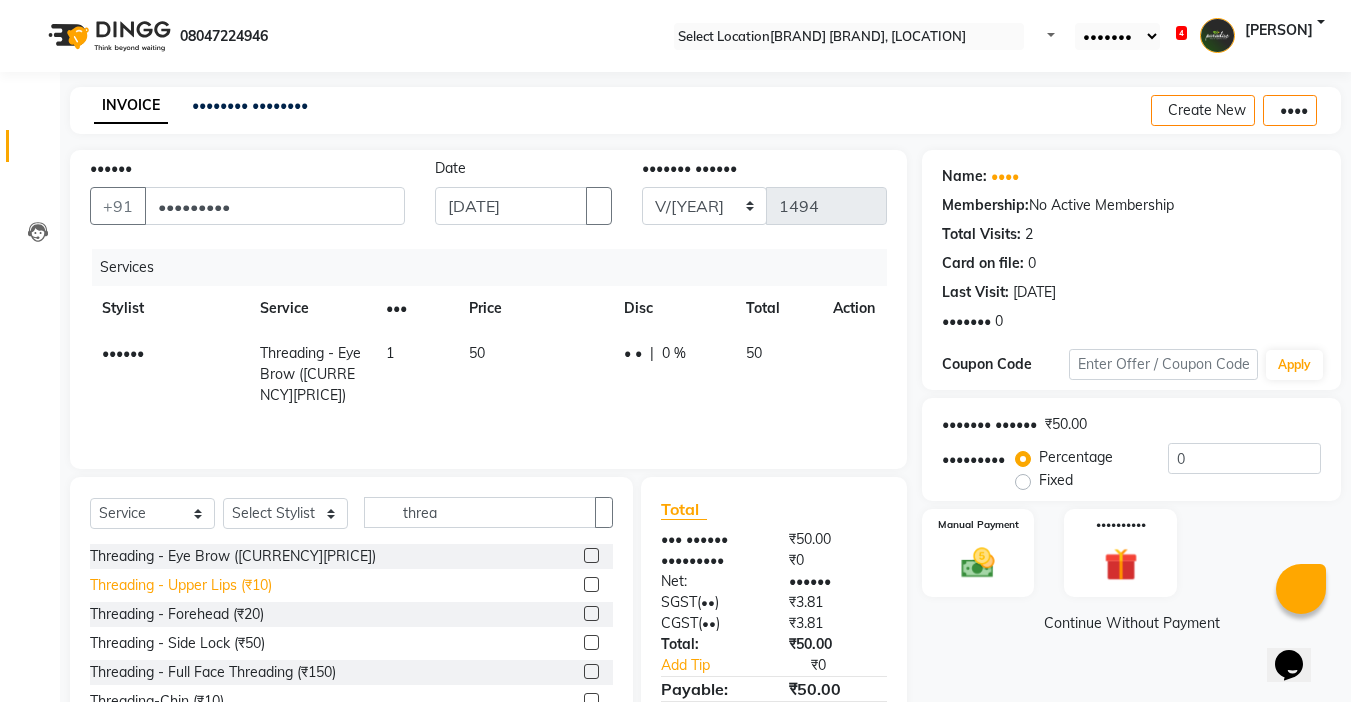 click on "Threading   -  Upper Lips (₹10)" at bounding box center (233, 556) 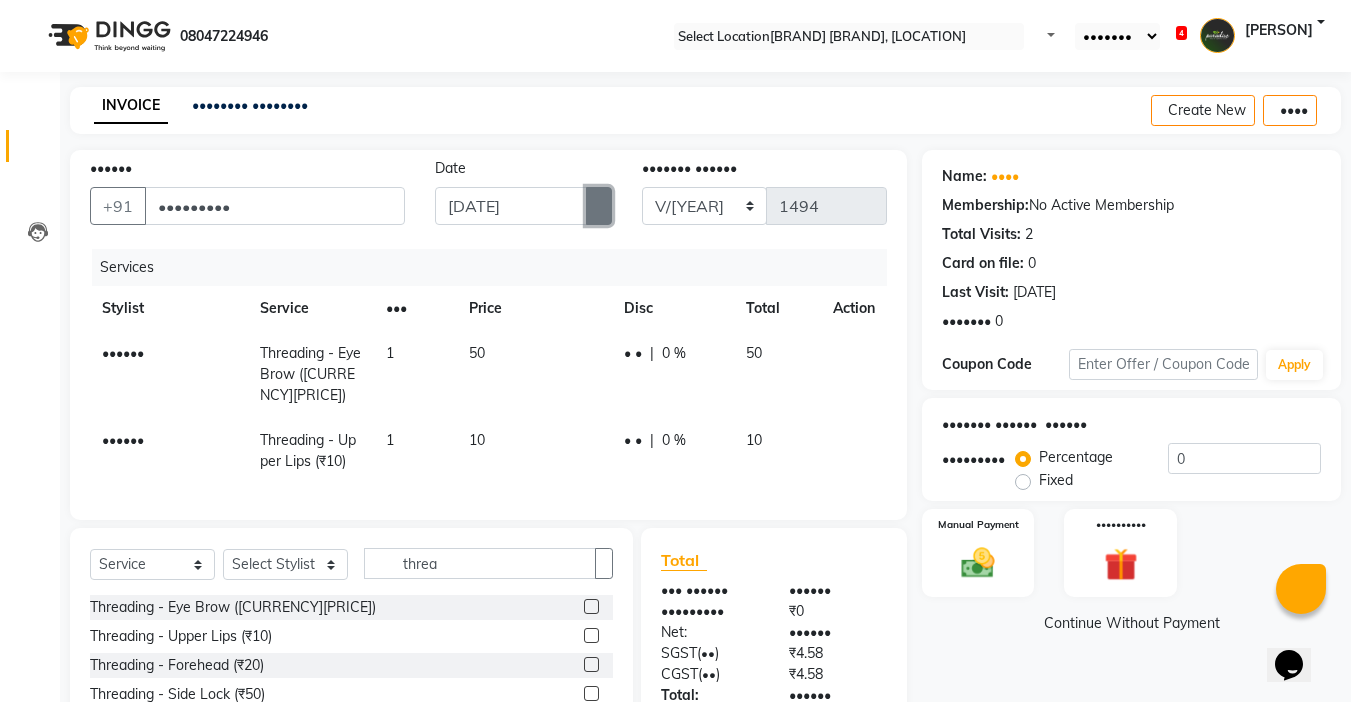 click at bounding box center [599, 206] 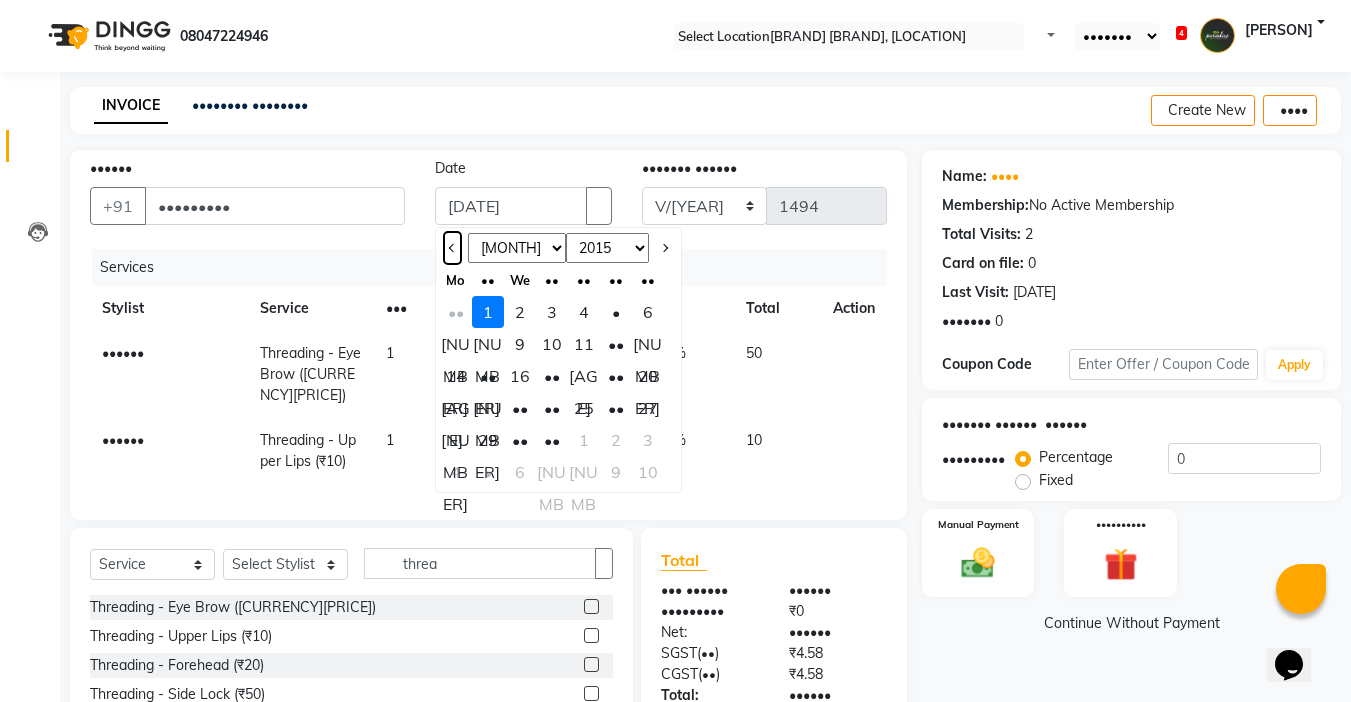 click at bounding box center [452, 248] 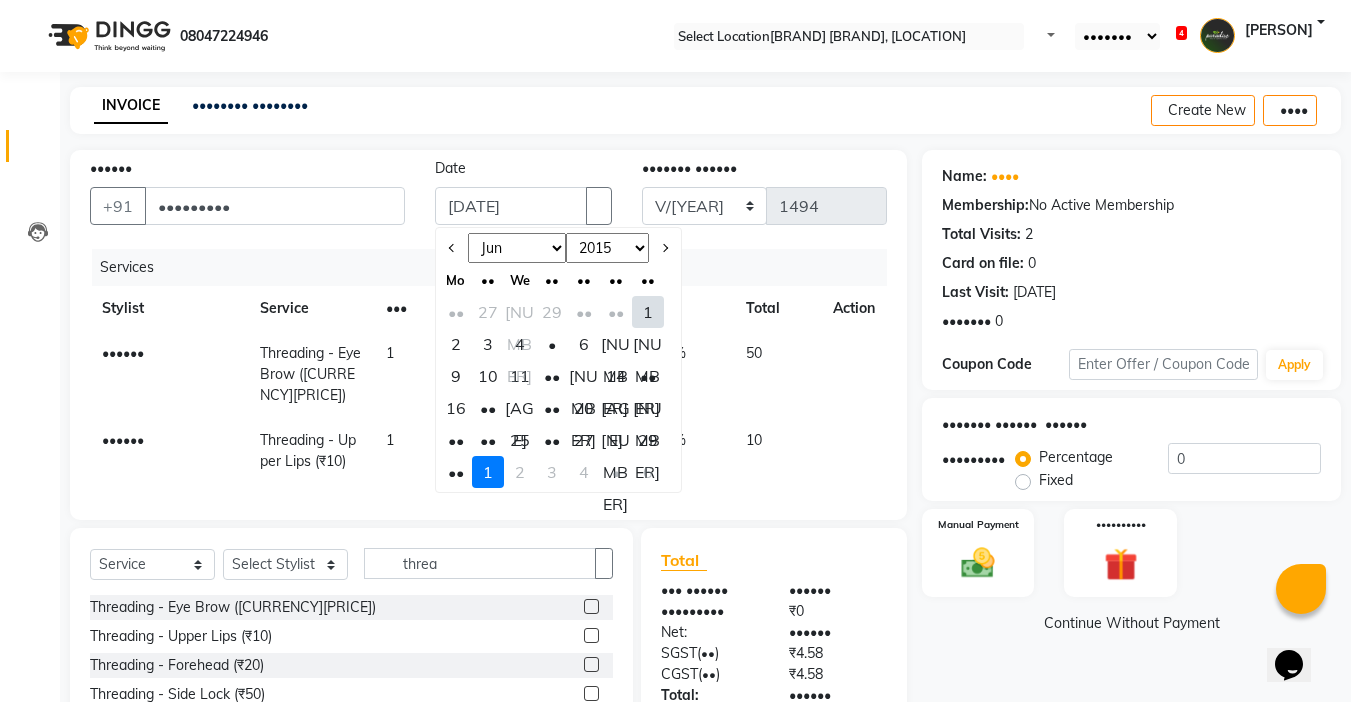 click on "[NUMBER]" at bounding box center [648, 408] 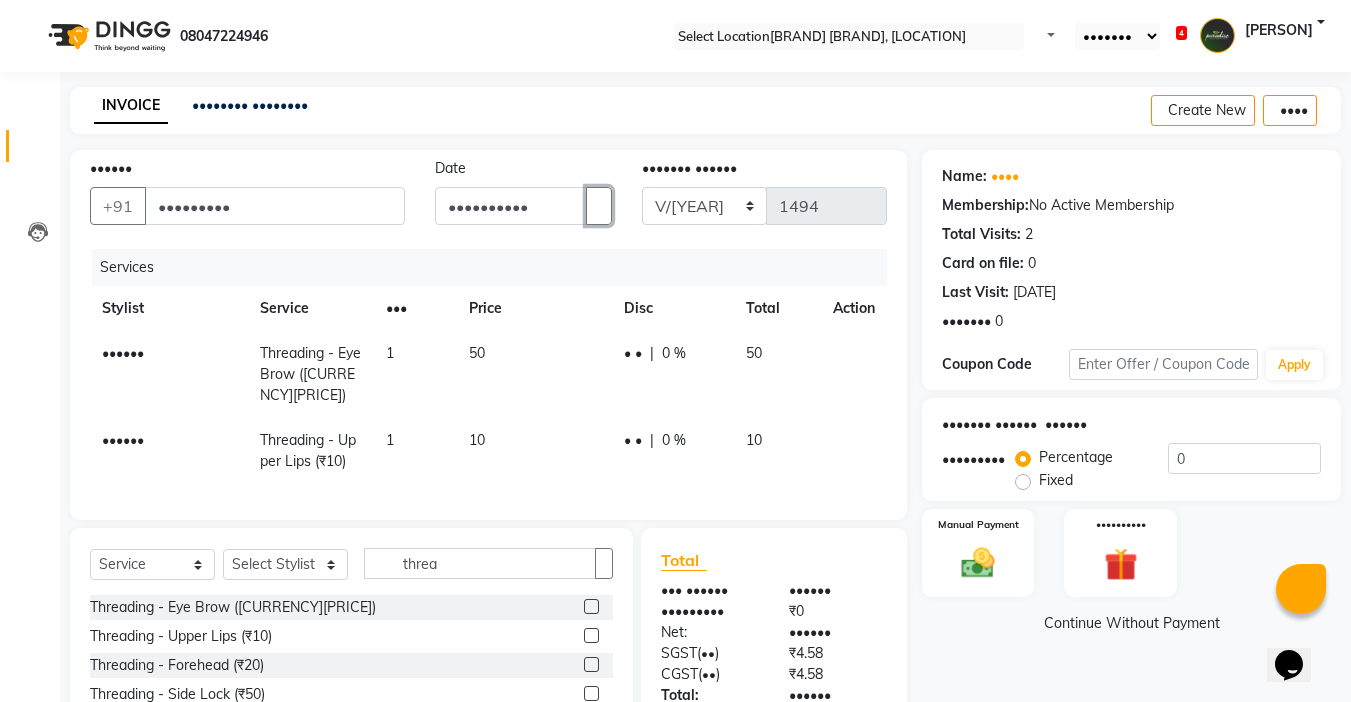 scroll, scrollTop: 143, scrollLeft: 0, axis: vertical 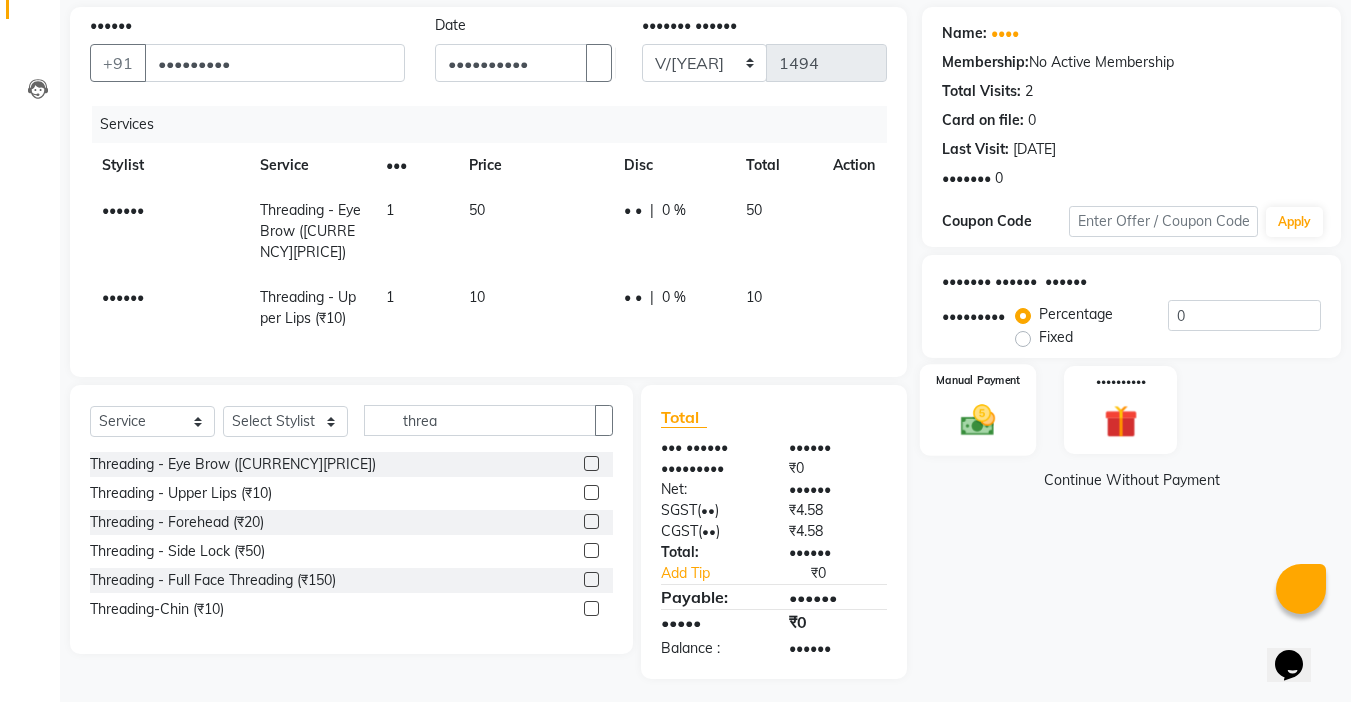 click on "Manual Payment" at bounding box center (978, 410) 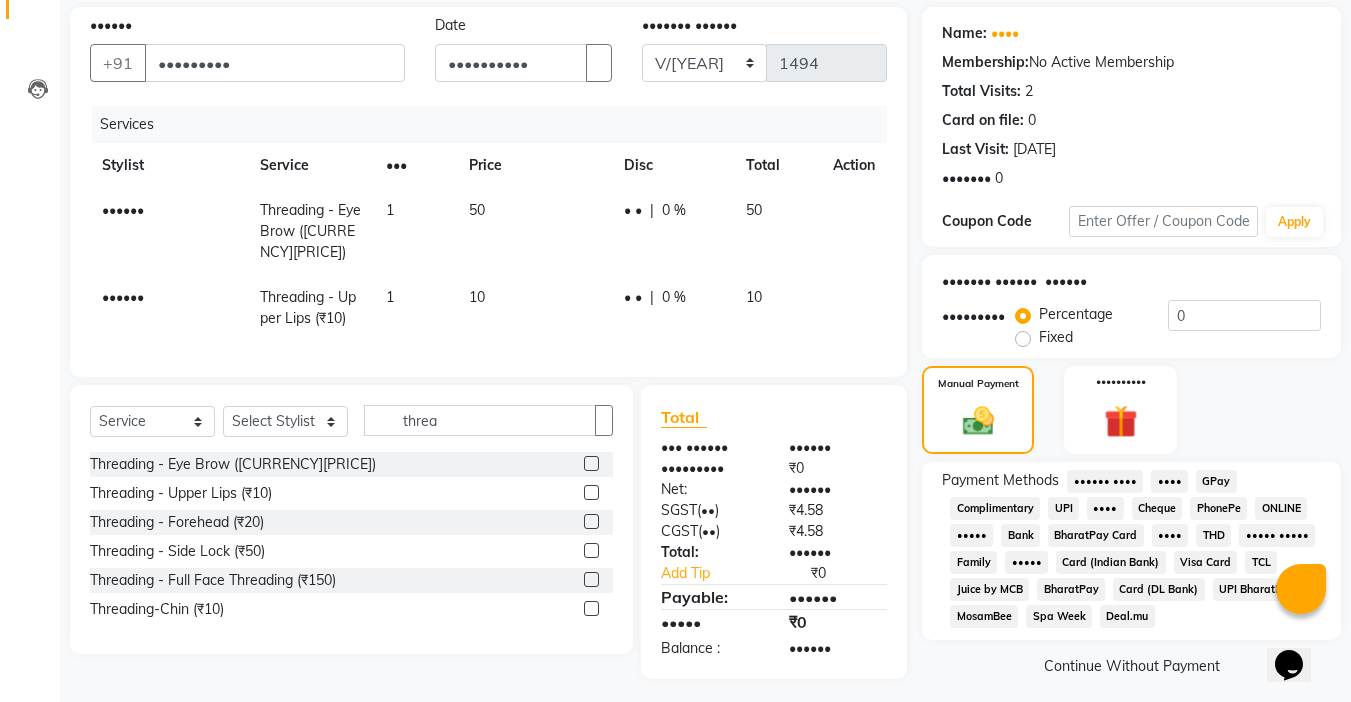 click on "UPI BharatPay" at bounding box center (1105, 481) 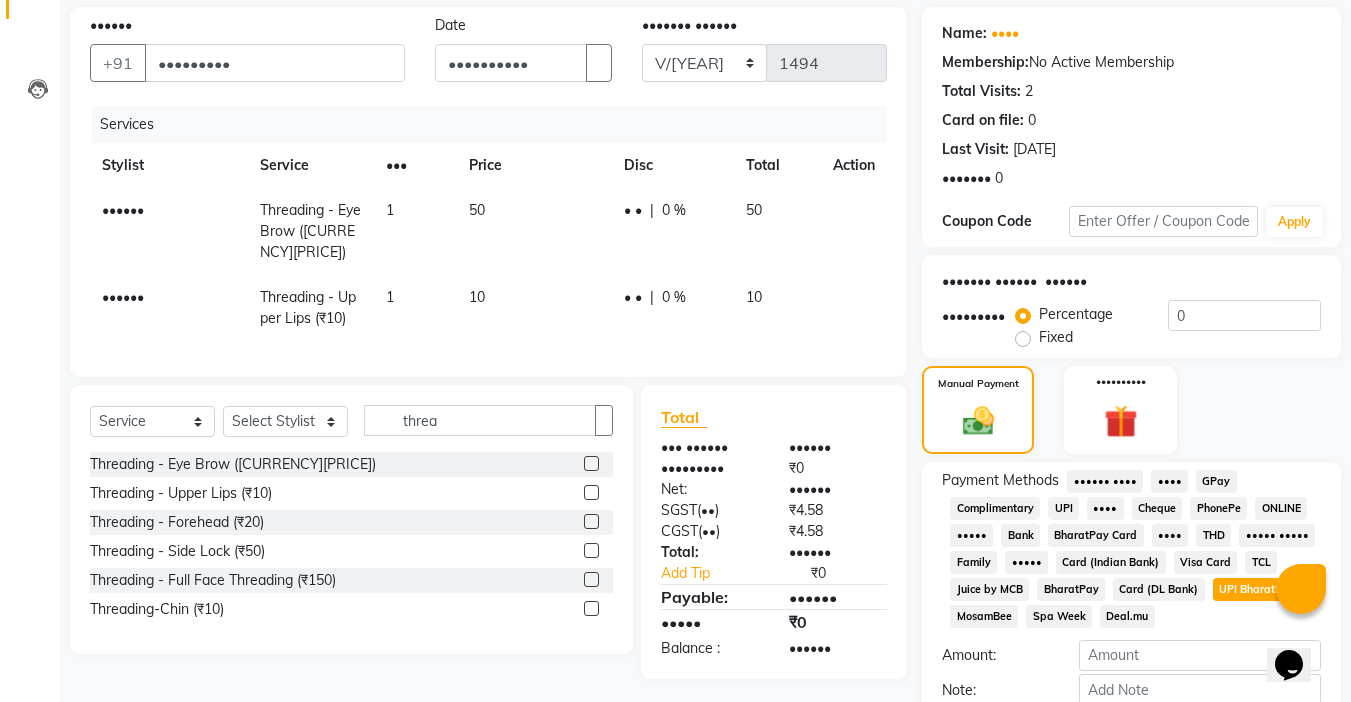 scroll, scrollTop: 265, scrollLeft: 0, axis: vertical 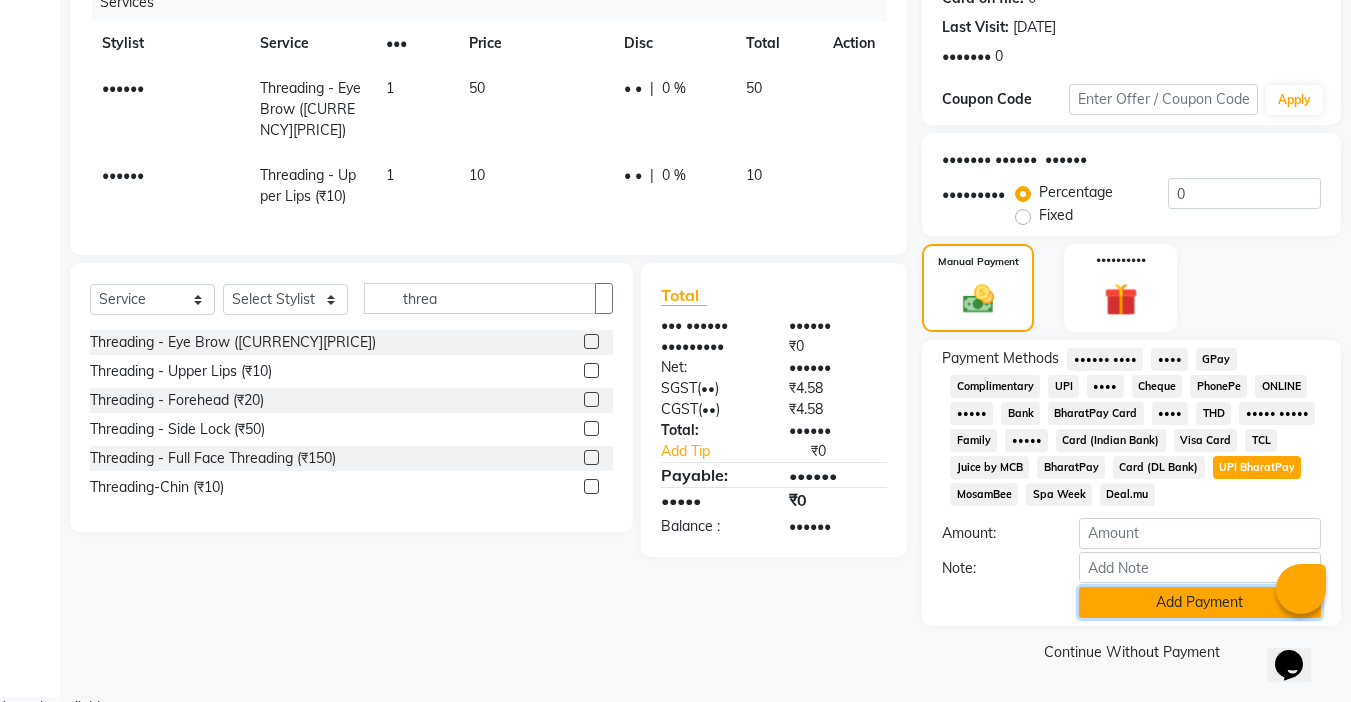 click on "Add Payment" at bounding box center [1200, 602] 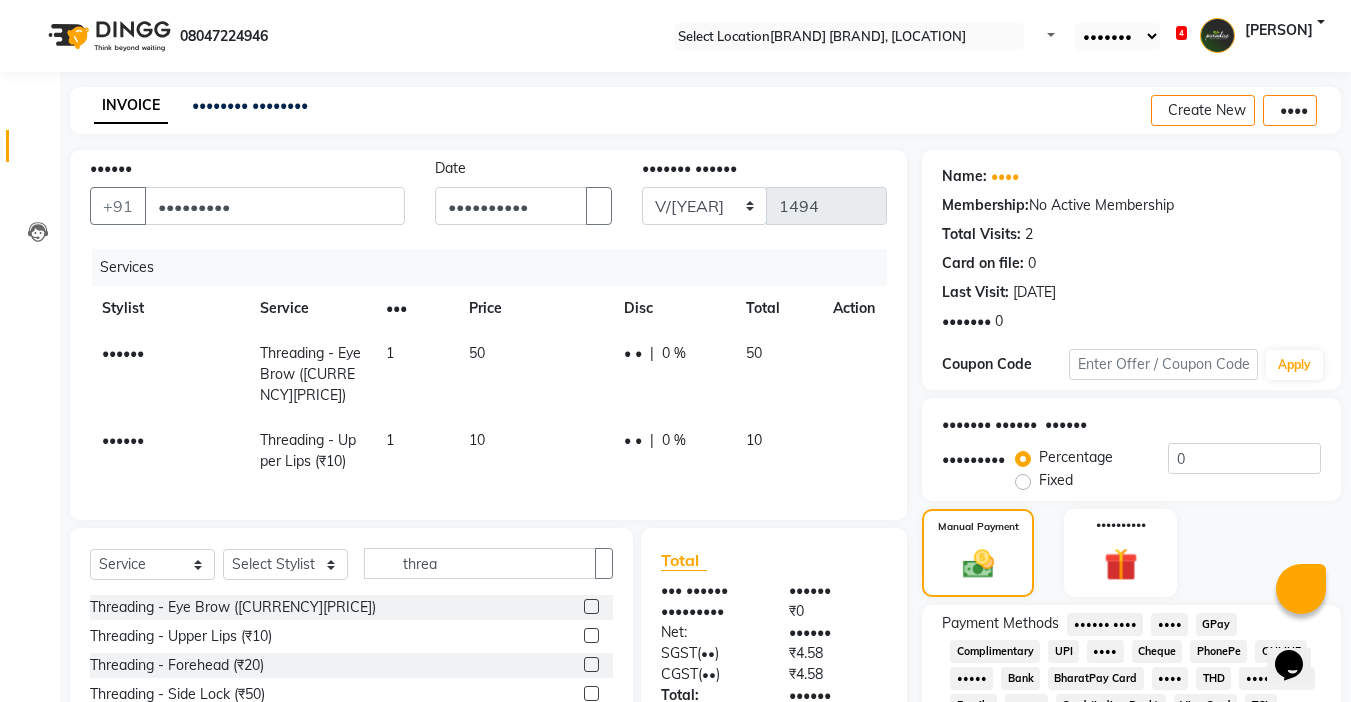 scroll, scrollTop: 272, scrollLeft: 0, axis: vertical 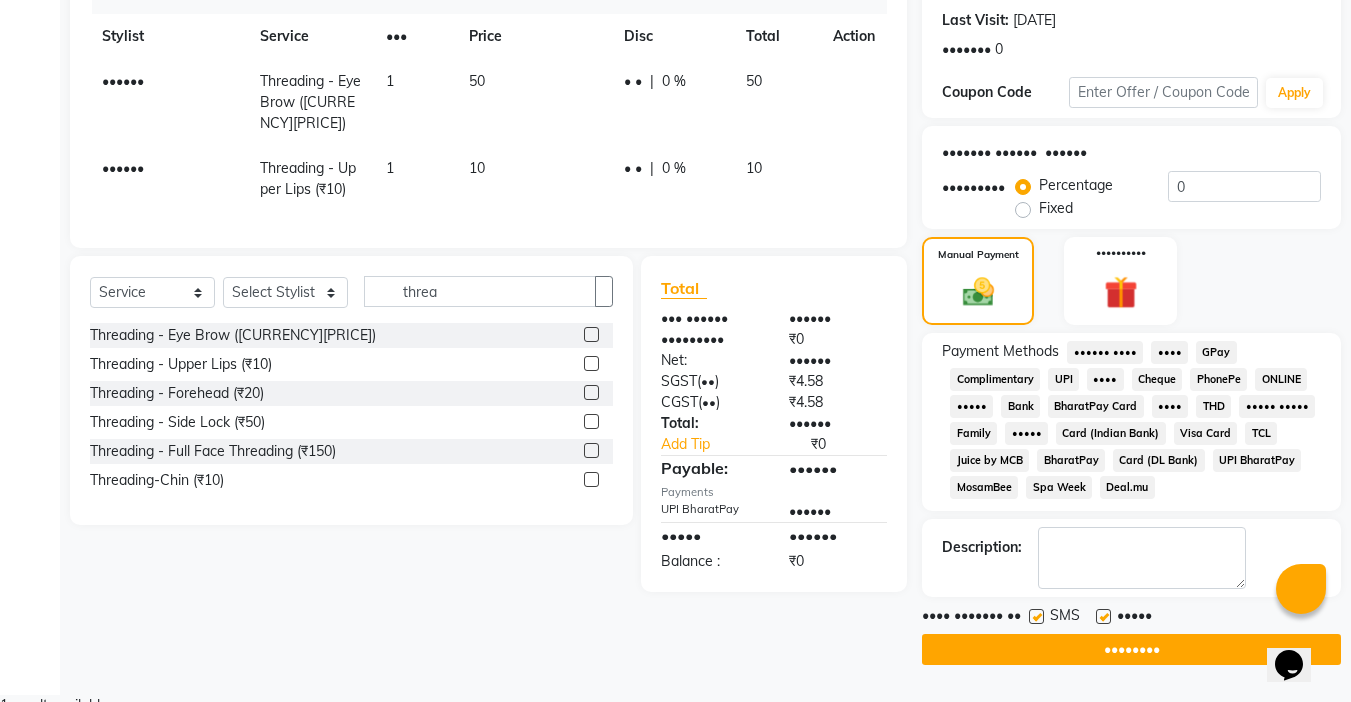 click at bounding box center (1036, 616) 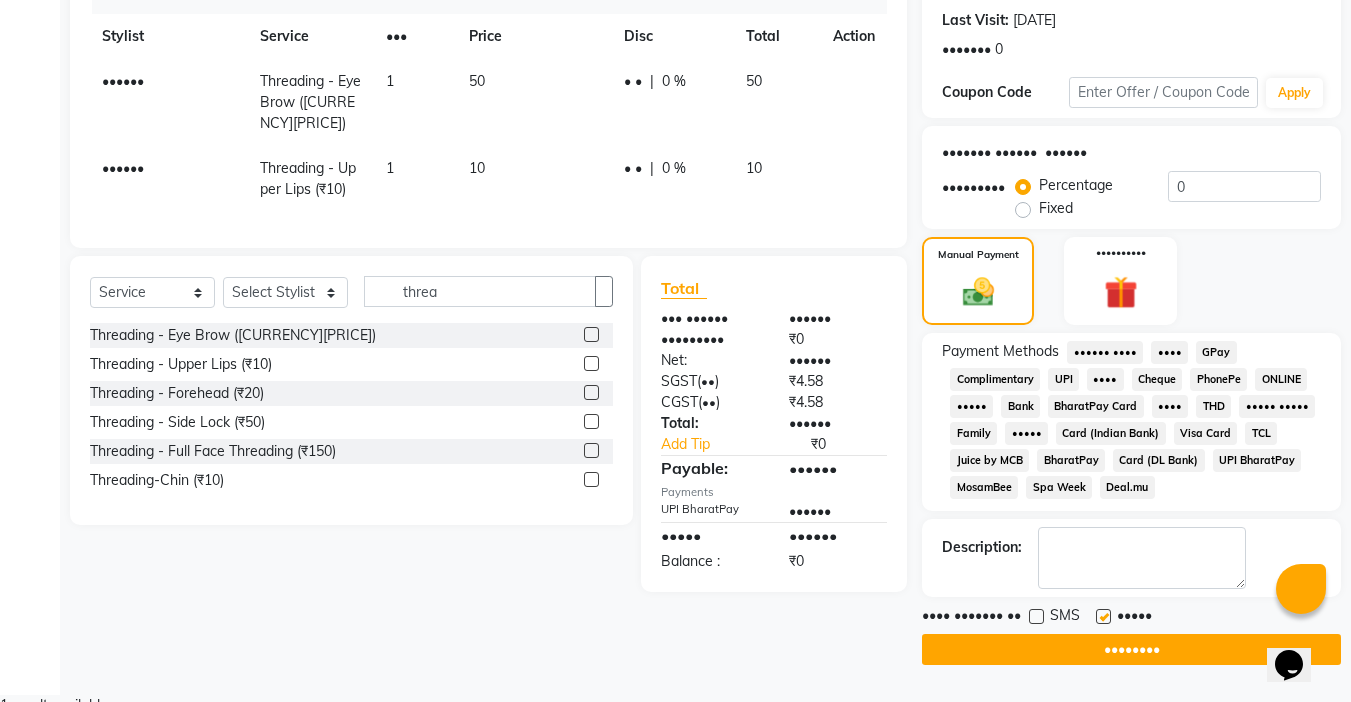 drag, startPoint x: 1105, startPoint y: 626, endPoint x: 1128, endPoint y: 648, distance: 31.827662 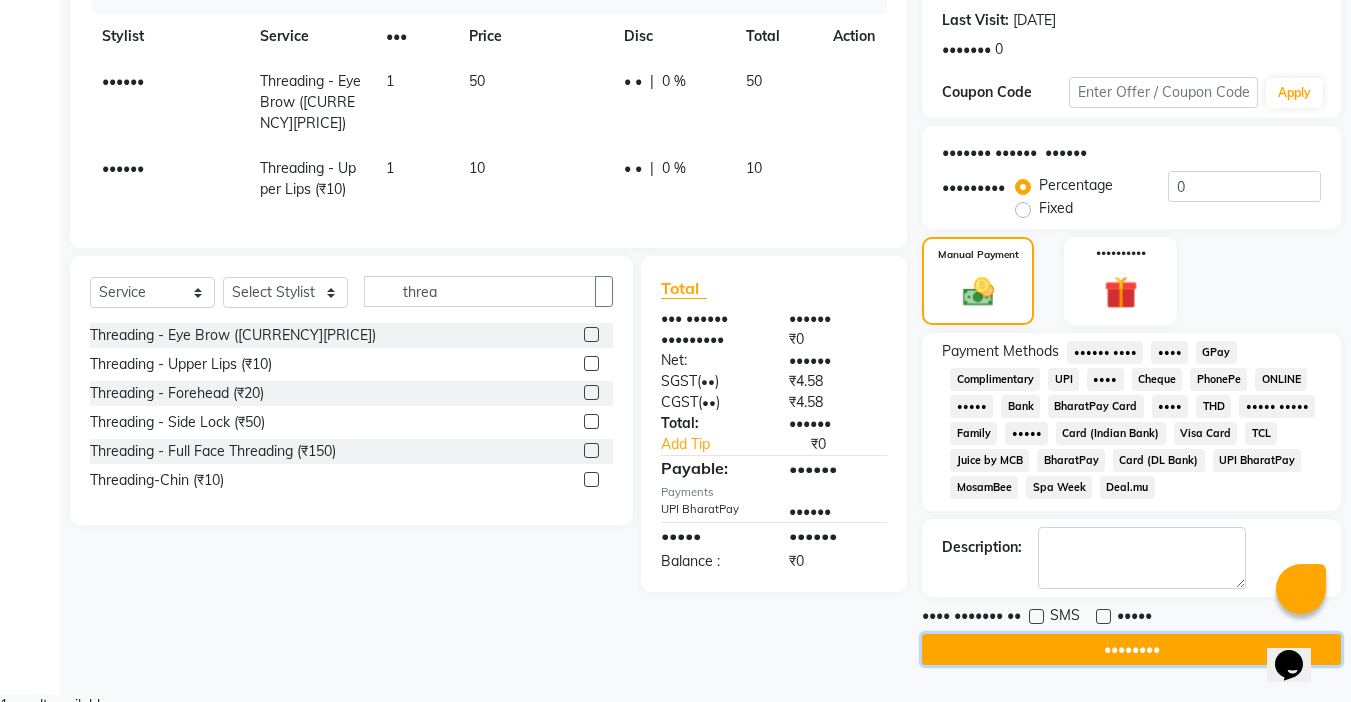 click on "••••••••" at bounding box center [1131, 649] 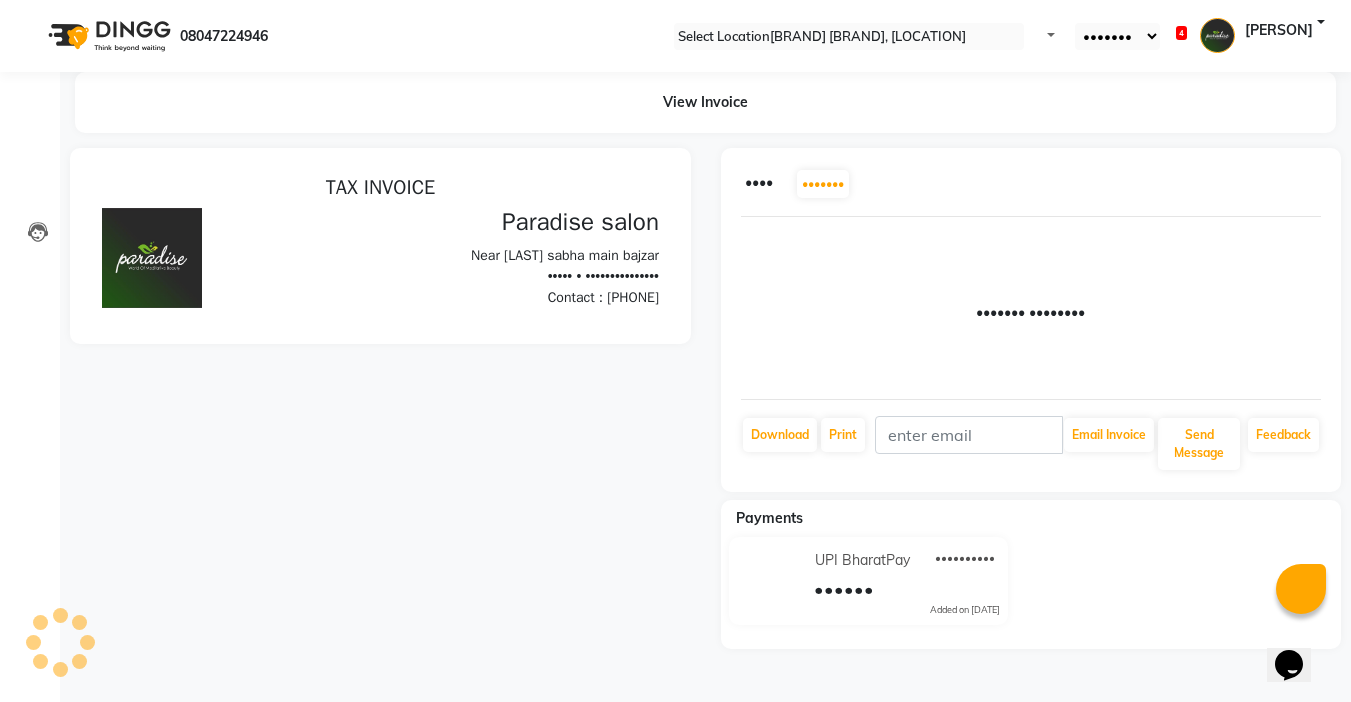 scroll, scrollTop: 0, scrollLeft: 0, axis: both 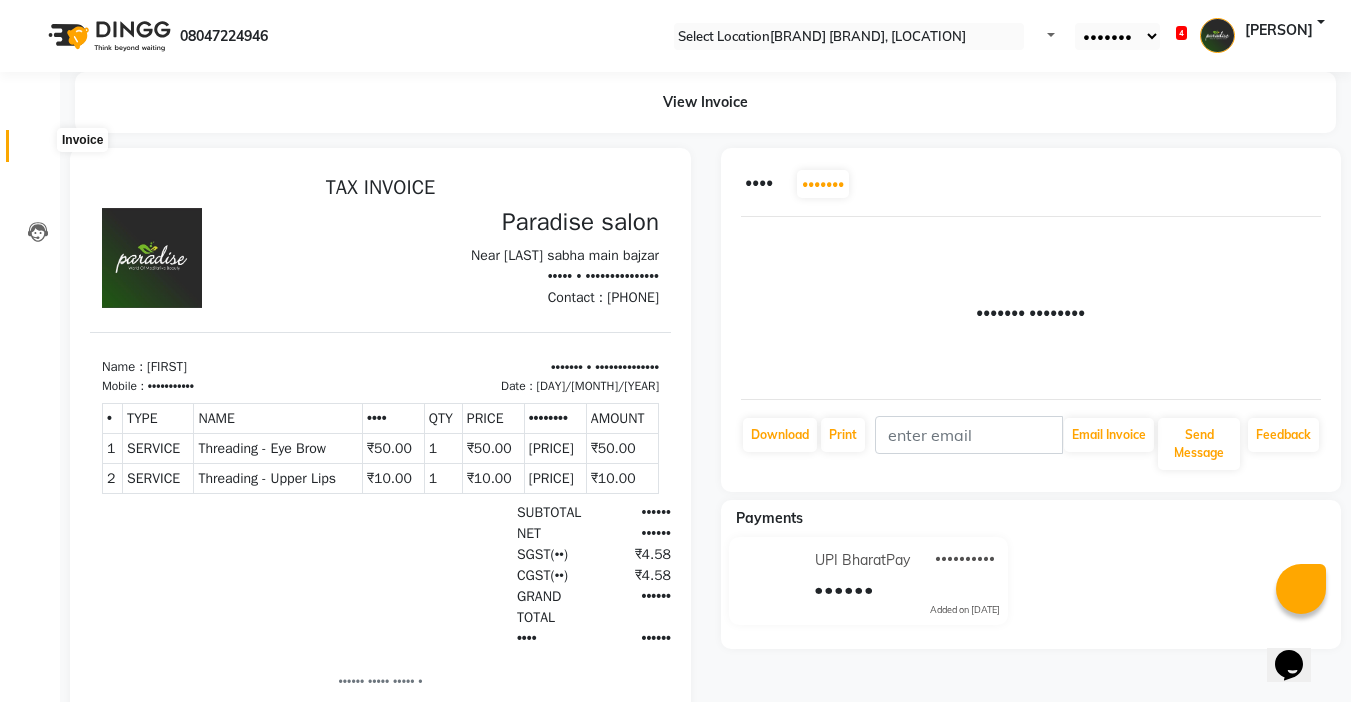 click at bounding box center [38, 151] 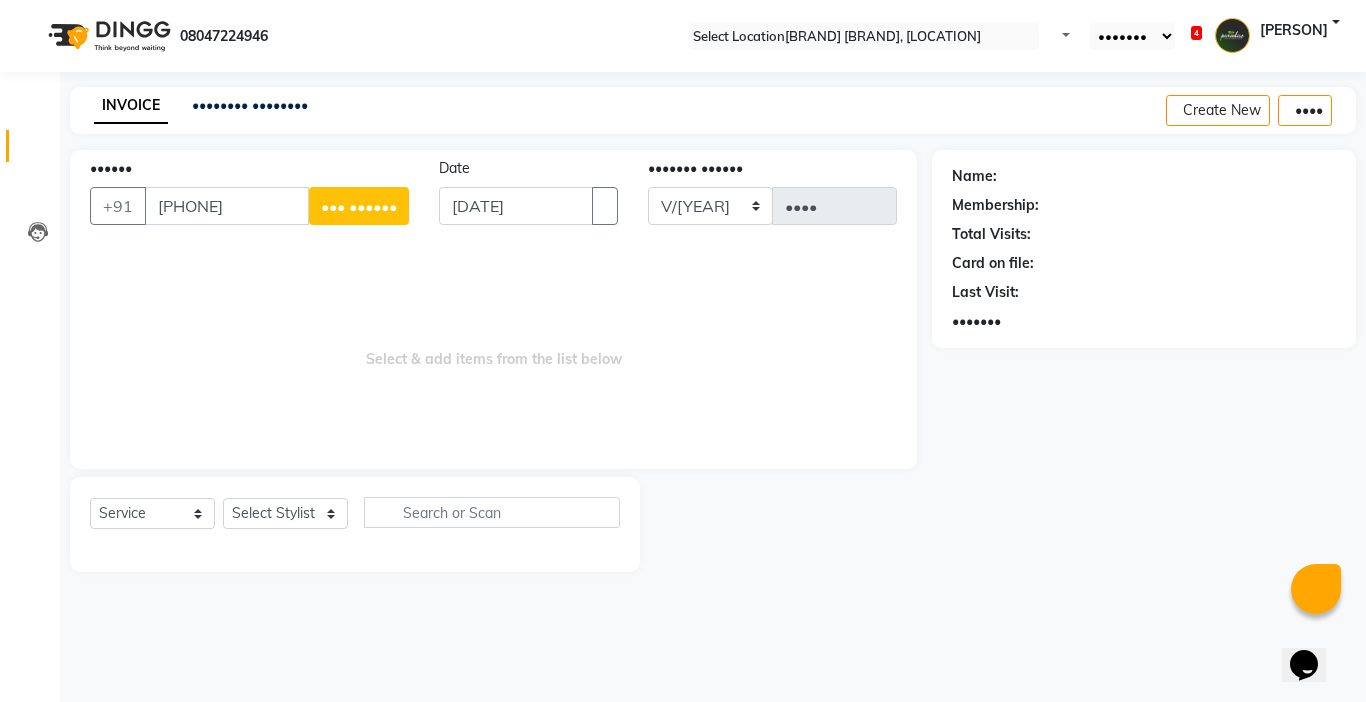 click on "[PHONE]" at bounding box center [227, 206] 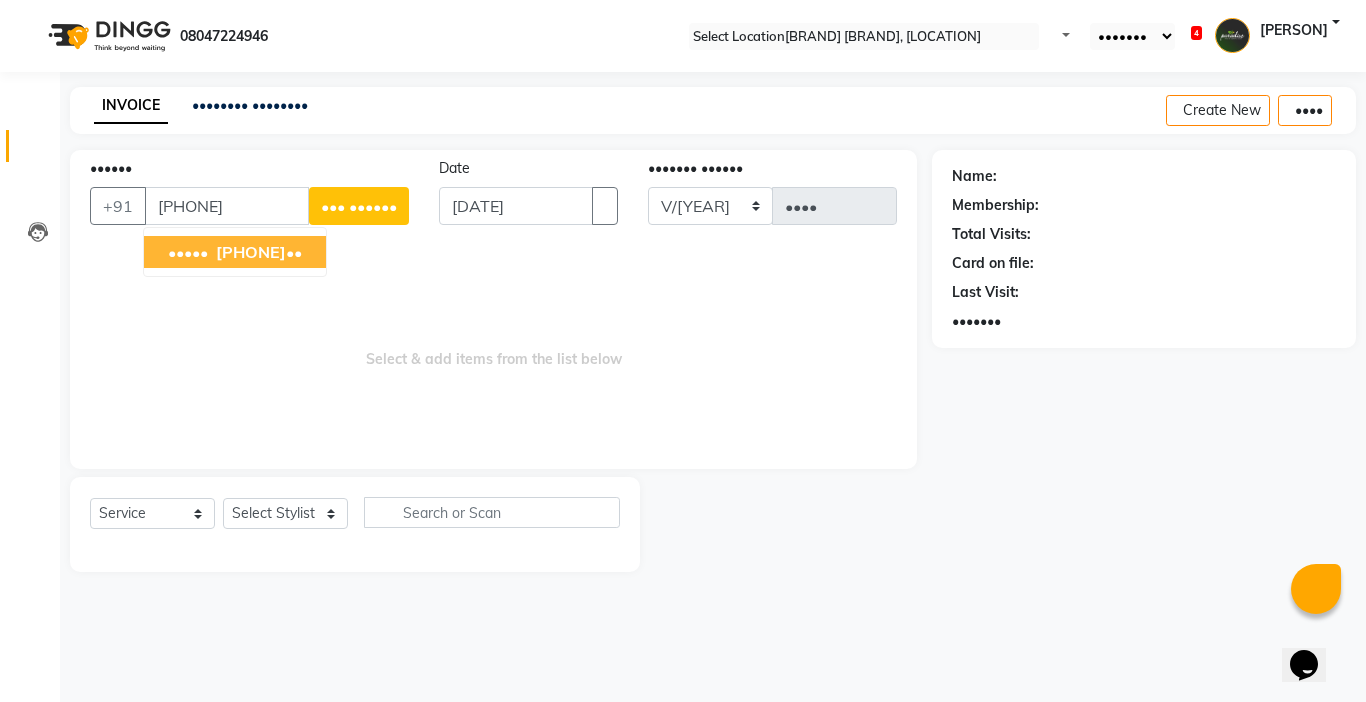 click on "[PHONE]" at bounding box center [257, 252] 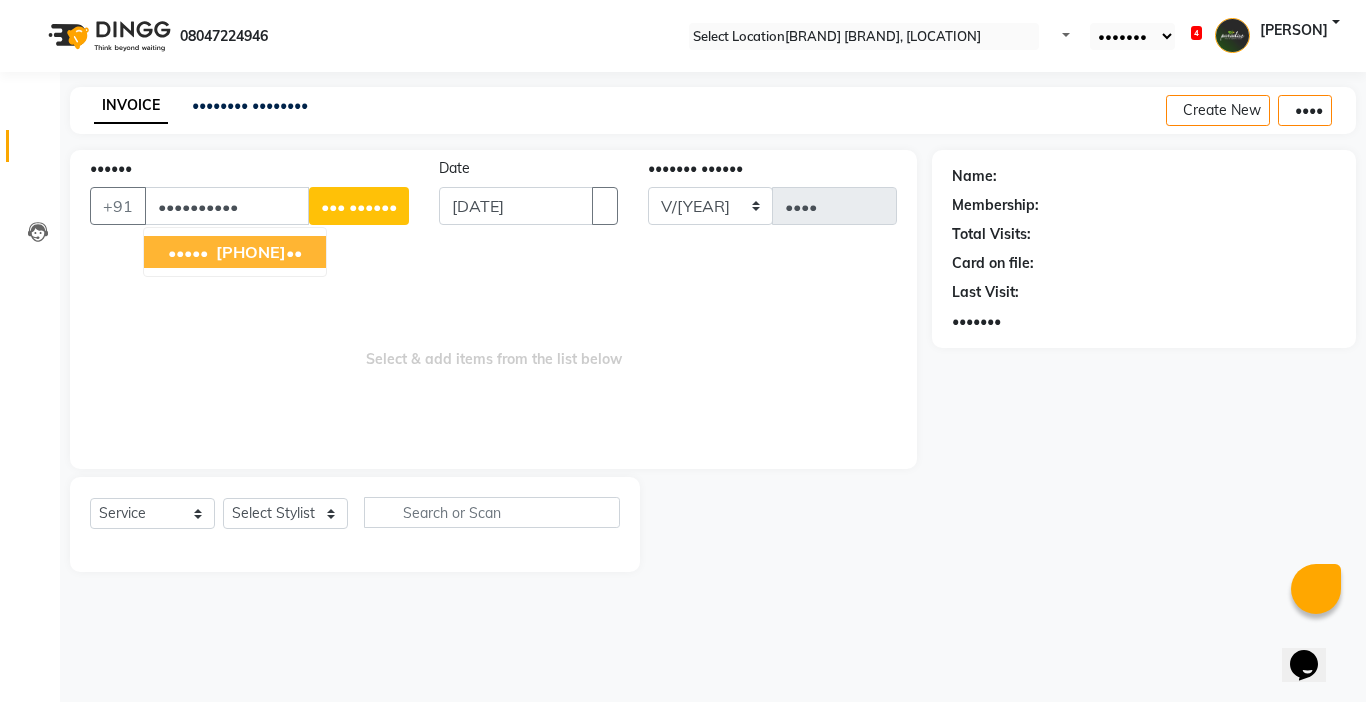 type on "••••••••••" 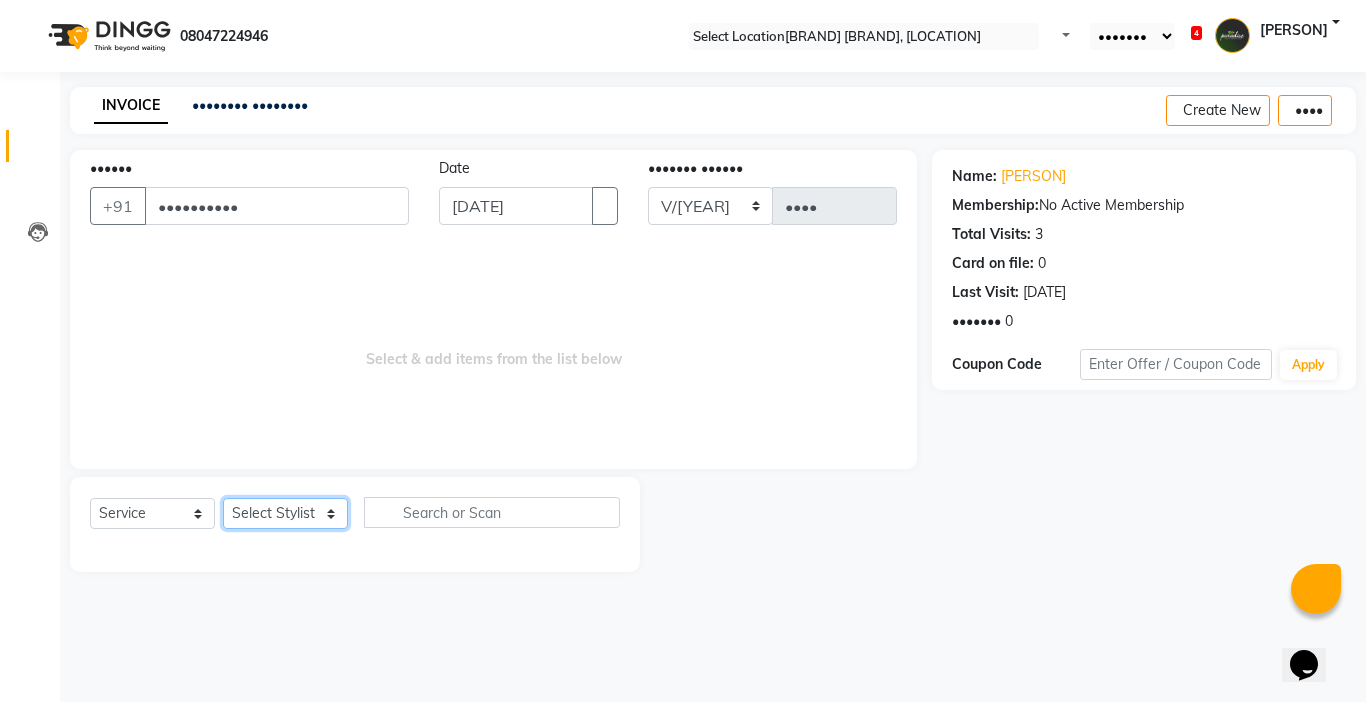 click on "Select Stylist Abby aman  Anil anku company Deepak Deepika Gourav Heena ishu Jagdeesh kanchan Love preet Maddy Manpreet student Meenu Naina Palak Palak Sharma Radika Rajneesh Student Seema Shagun Shifali - Student Shweta  Sujata Surinder Paul Vansh Vikas Vishal" at bounding box center [285, 513] 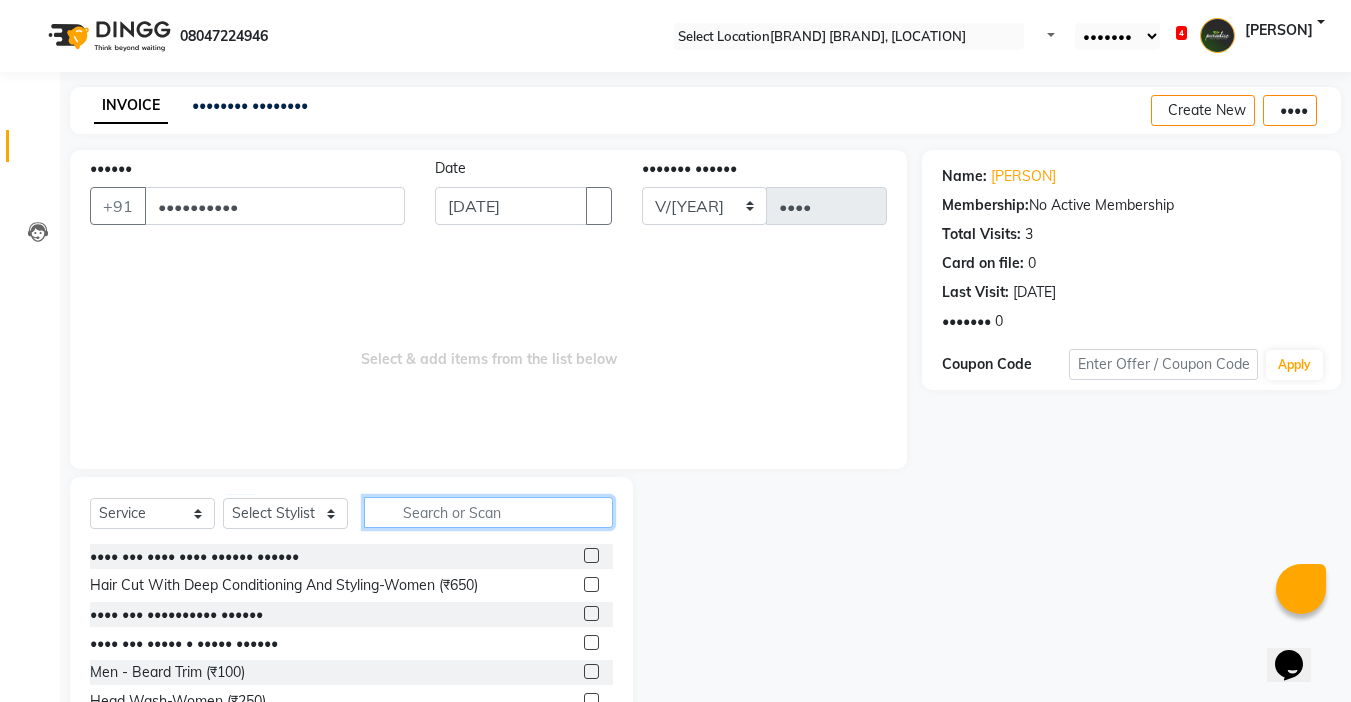 click at bounding box center [488, 512] 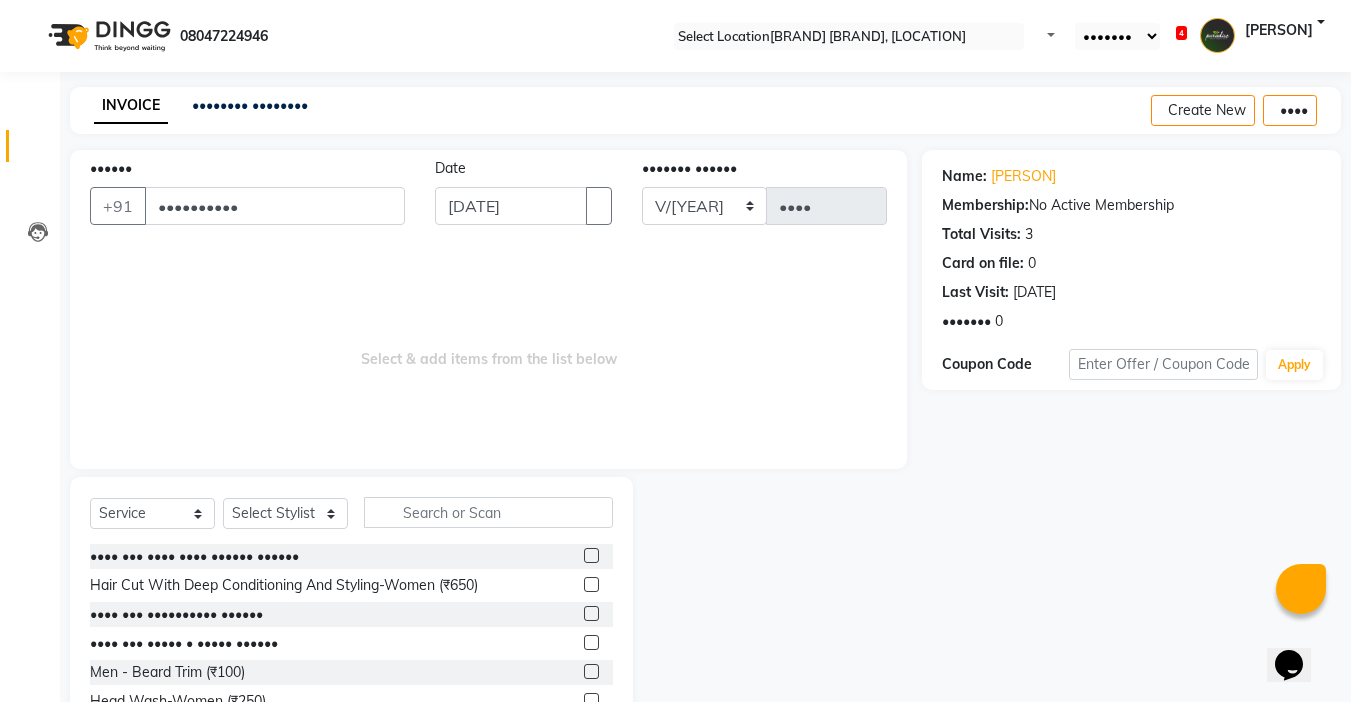 click on "•••• ••• •••• •••• •••••• ••••••" at bounding box center [351, 556] 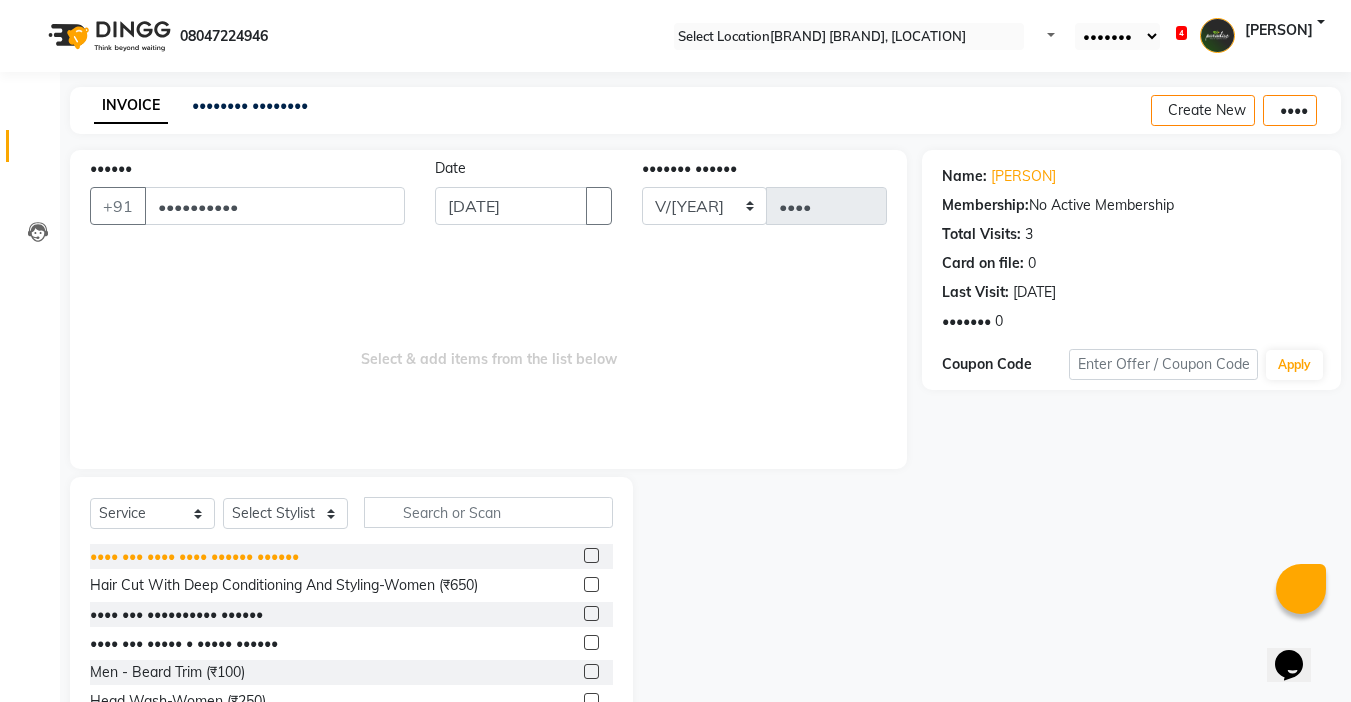 click on "•••• ••• •••• •••• •••••• ••••••" at bounding box center [194, 556] 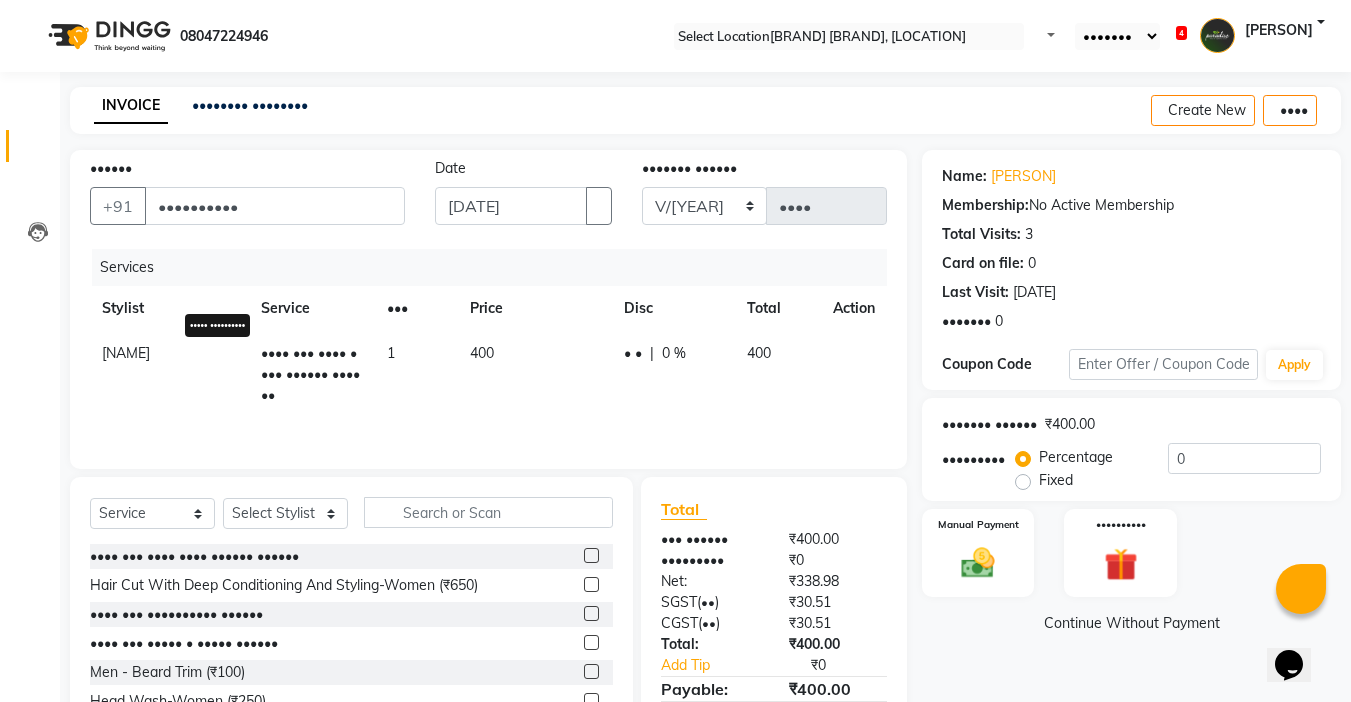 click at bounding box center (237, 343) 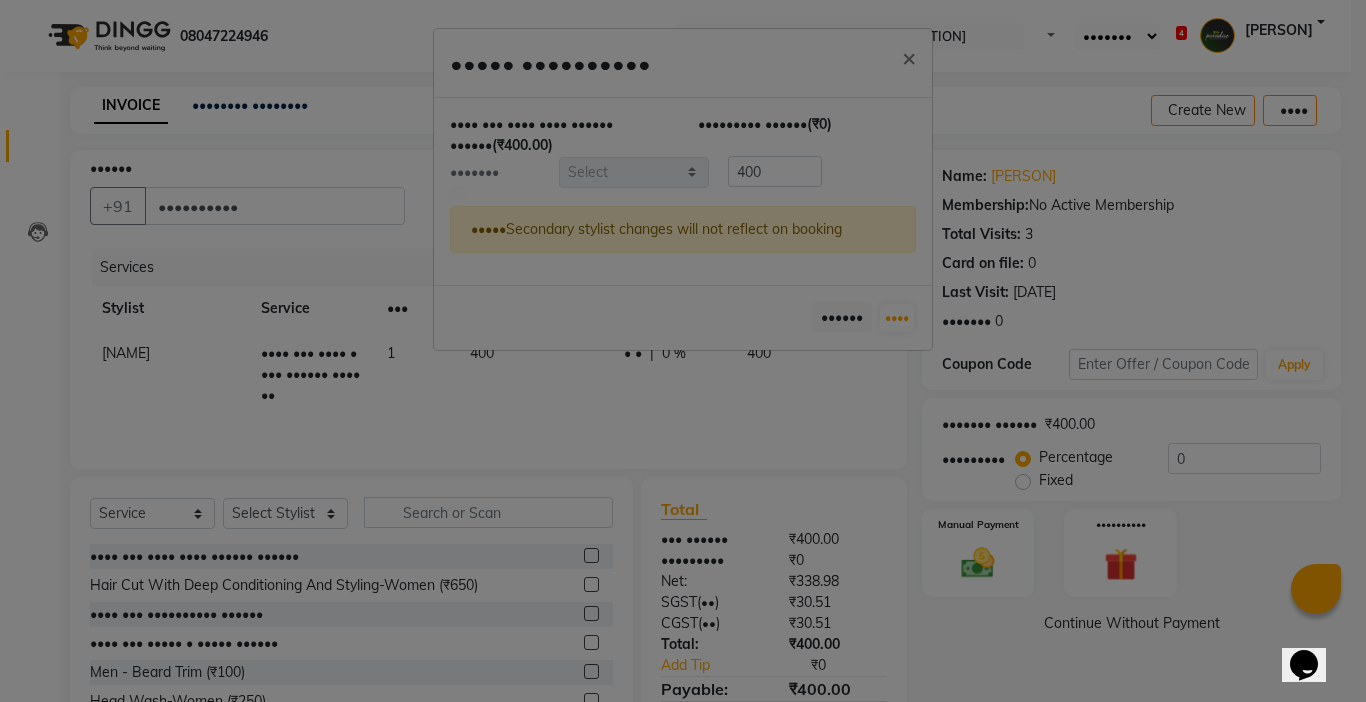 click at bounding box center [457, 193] 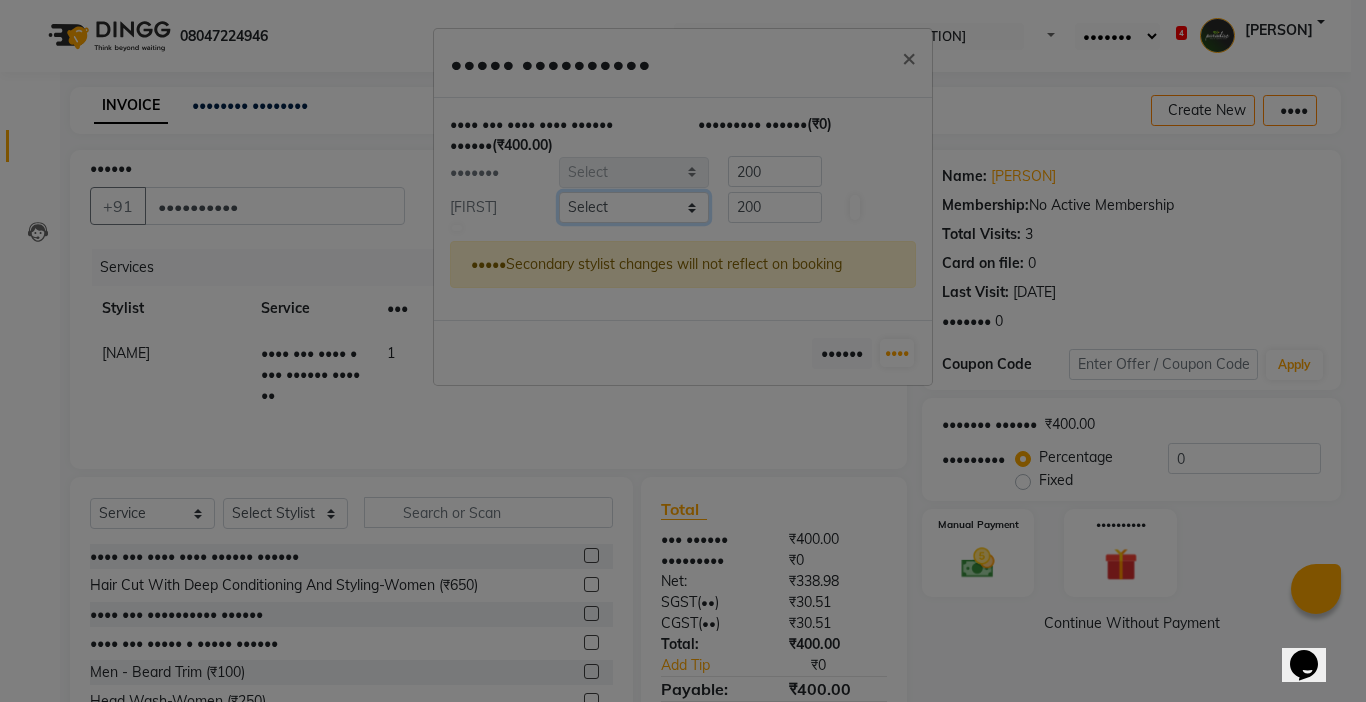 click on "Select  [NAME]    [NAME]    [NAME]   [NAME]   [NAME]   [NAME]   [NAME]   [NAME]   [NAME]   [NAME]   [NAME]   [NAME]   [NAME]   [NAME]   [NAME]   [NAME]   [NAME]   [NAME]   [NAME]   [NAME]    [NAME]   [NAME]    [NAME]   [NAME]    [NAME]   [NAME]    [NAME]    [NAME]   [NAME]   [NAME]   [NAME]   [NAME]" at bounding box center [634, 207] 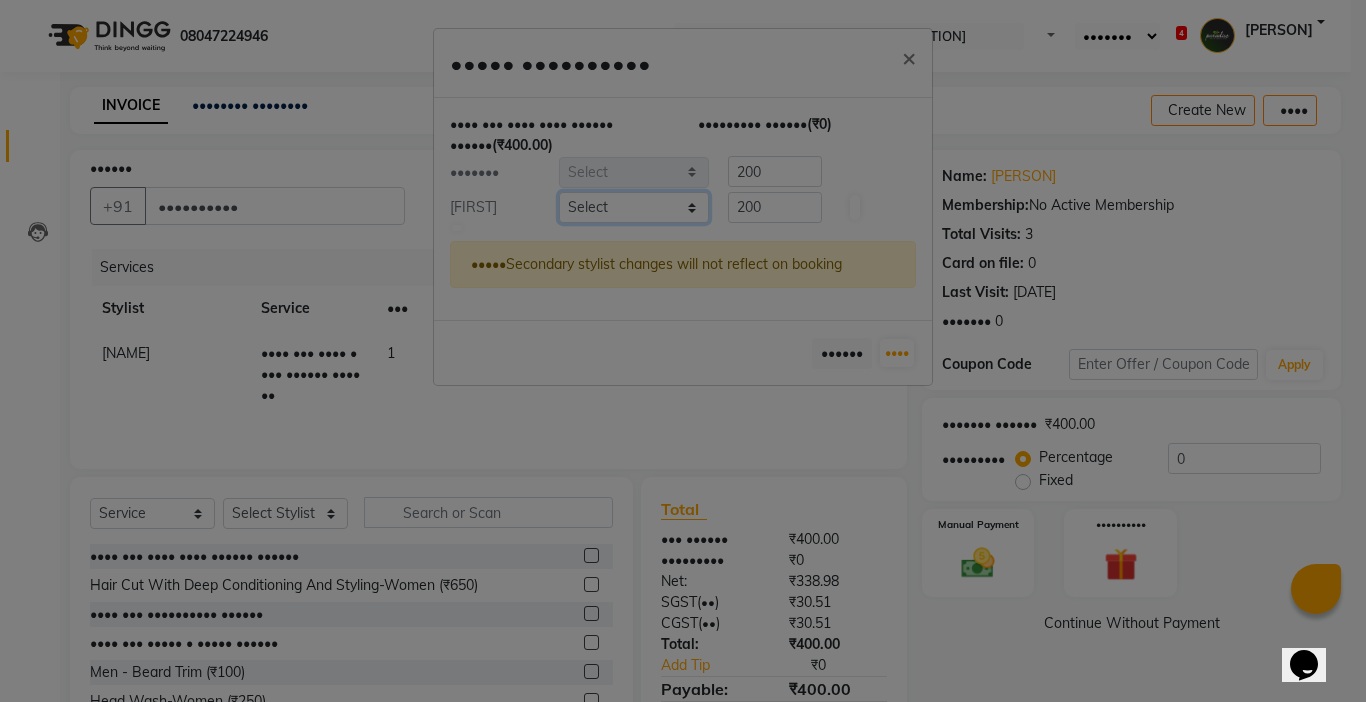 select on "•••••" 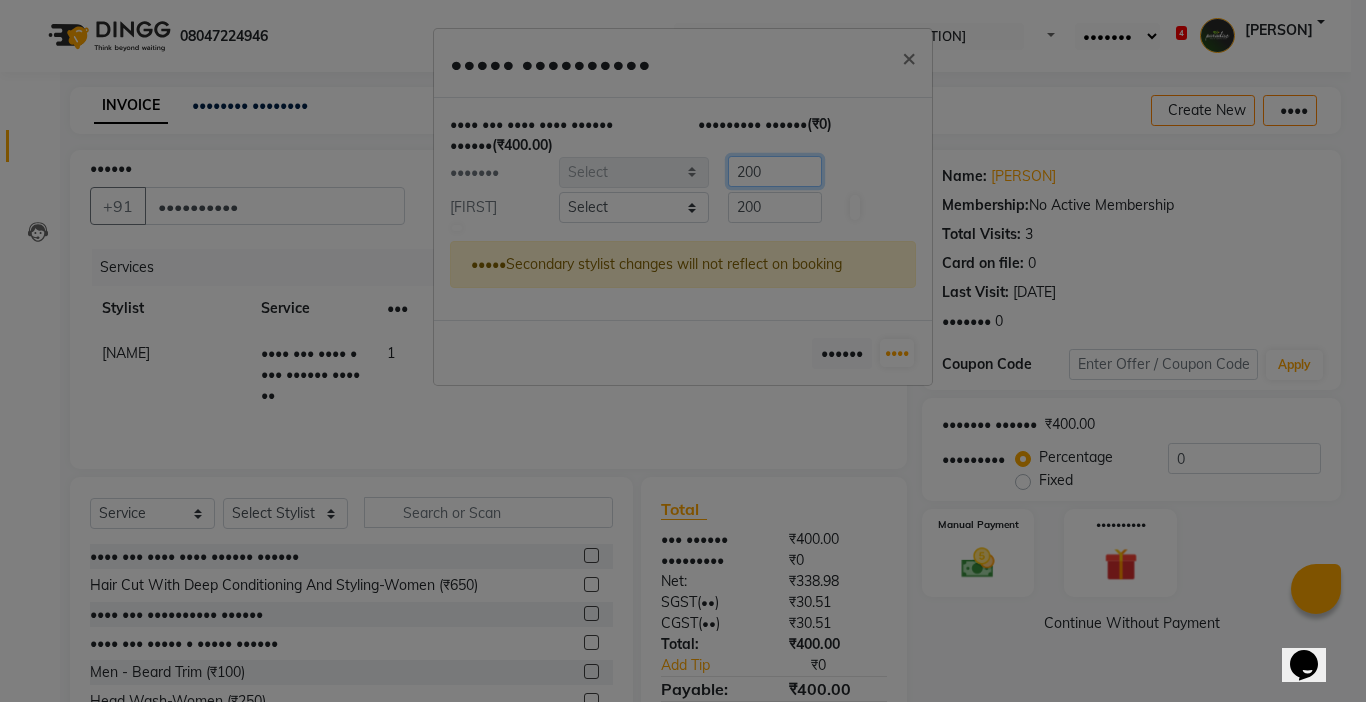 click on "Primary Select  Abby   aman    Anil   anku   company   Deepak   Deepika   Gourav   Heena   ishu   Jagdeesh   kanchan   Love preet   Maddy   Manpreet student   Meenu   Naina   Palak   Palak Sharma   Radika   Rajneesh Student   Seema   Shagun   Shifali - Student   Shweta    Sujata   Surinder Paul   Vansh   Vikas   Vishal  200" at bounding box center (683, 172) 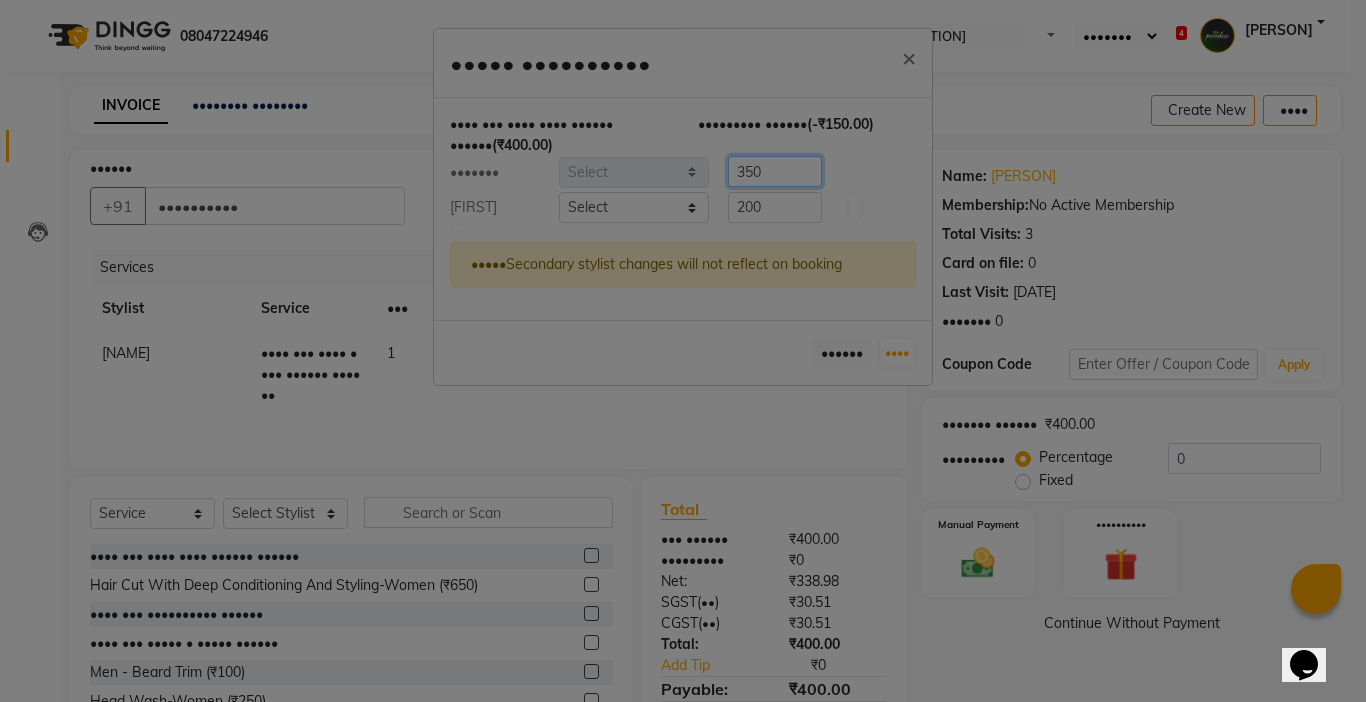 type on "350" 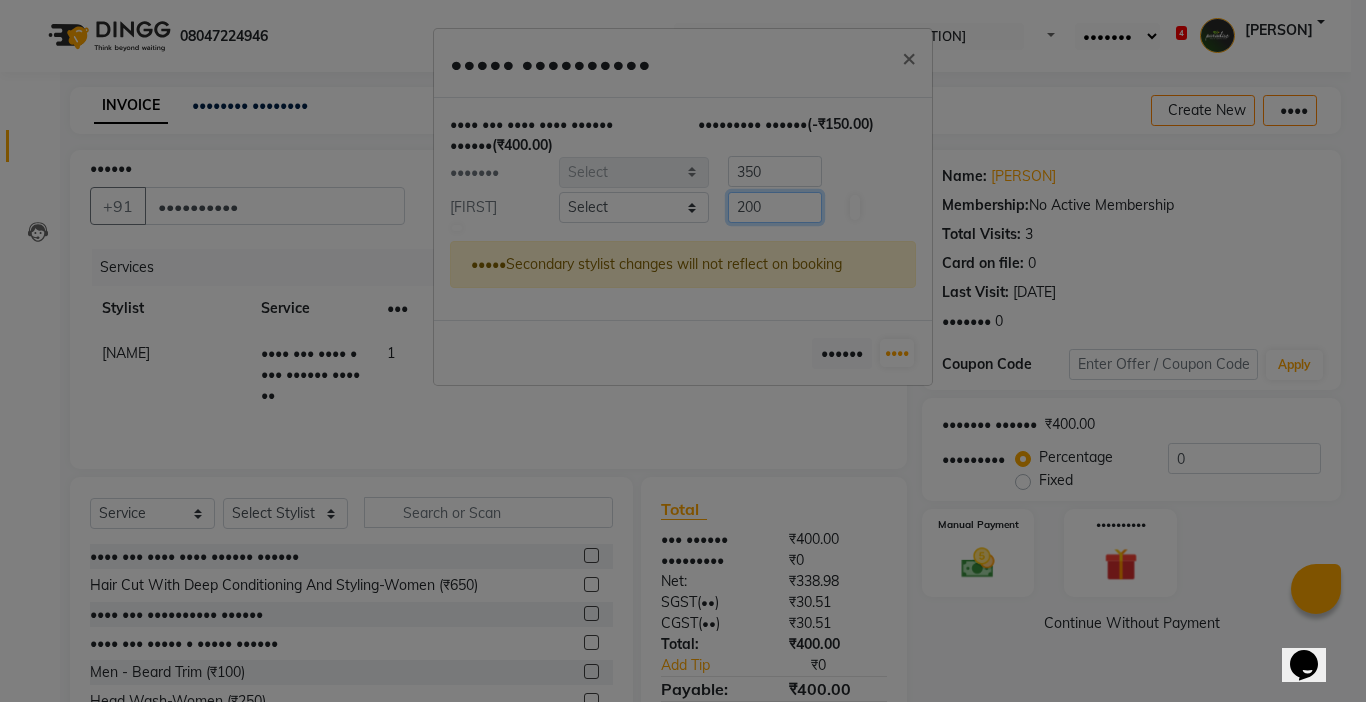 drag, startPoint x: 776, startPoint y: 210, endPoint x: 616, endPoint y: 228, distance: 161.00932 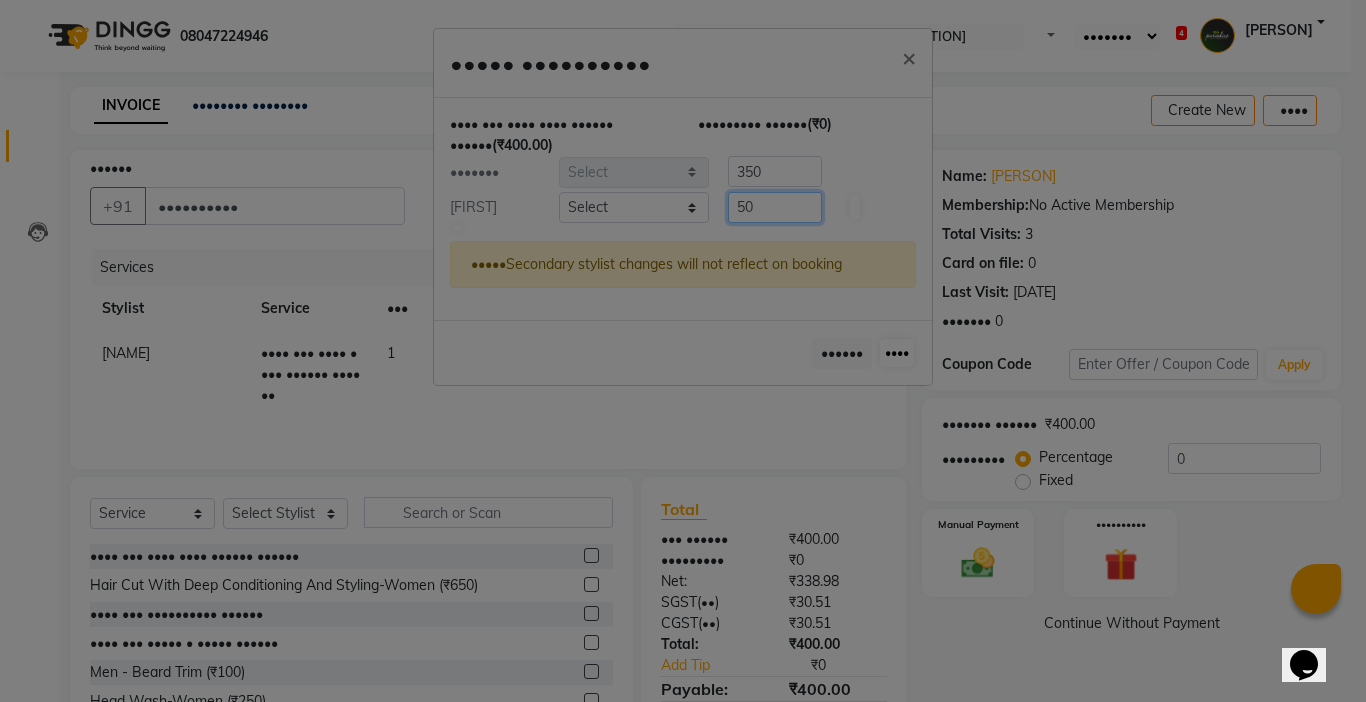 type on "50" 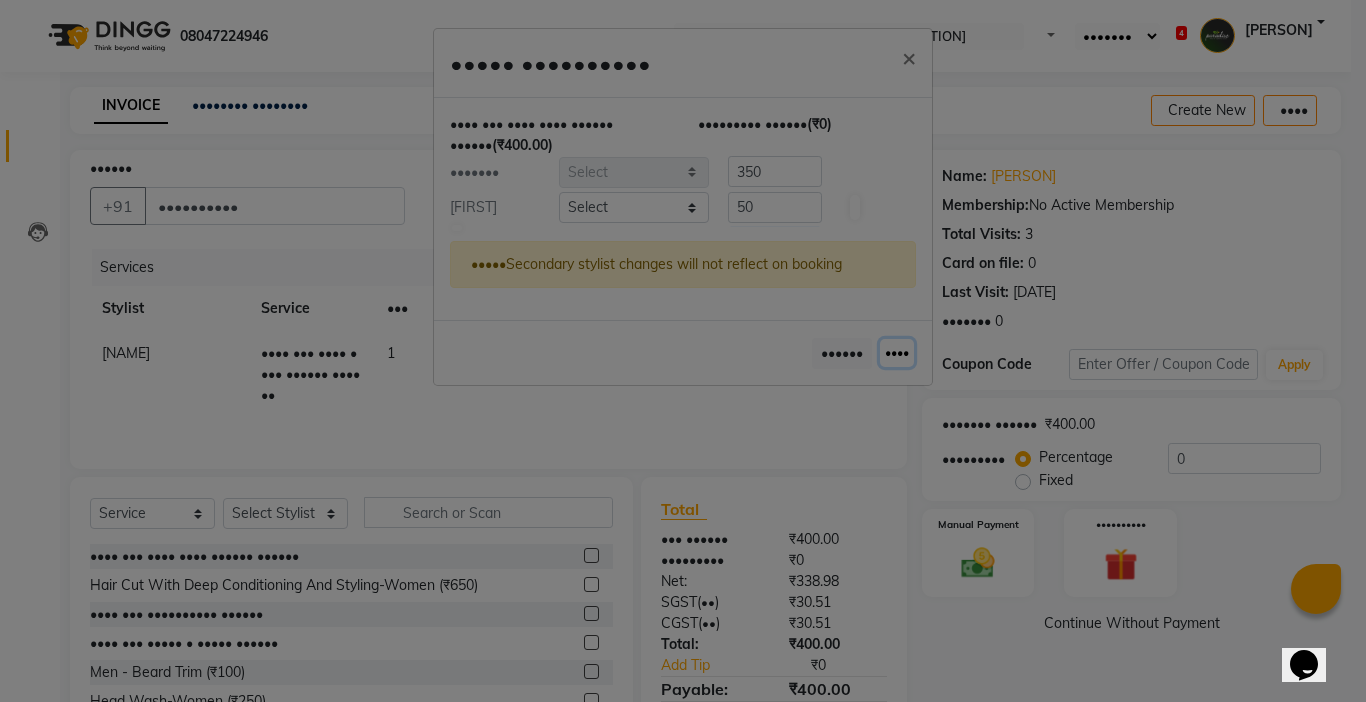 click on "••••" at bounding box center (897, 353) 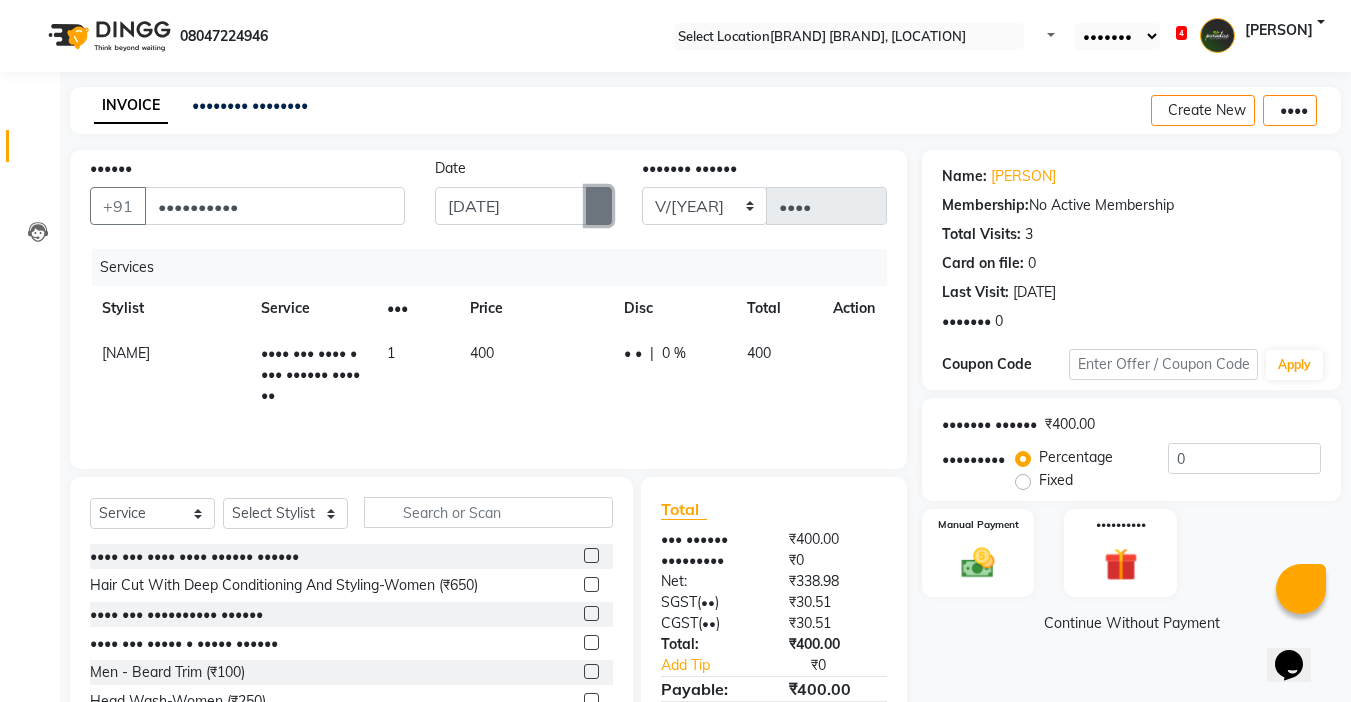 click at bounding box center (599, 206) 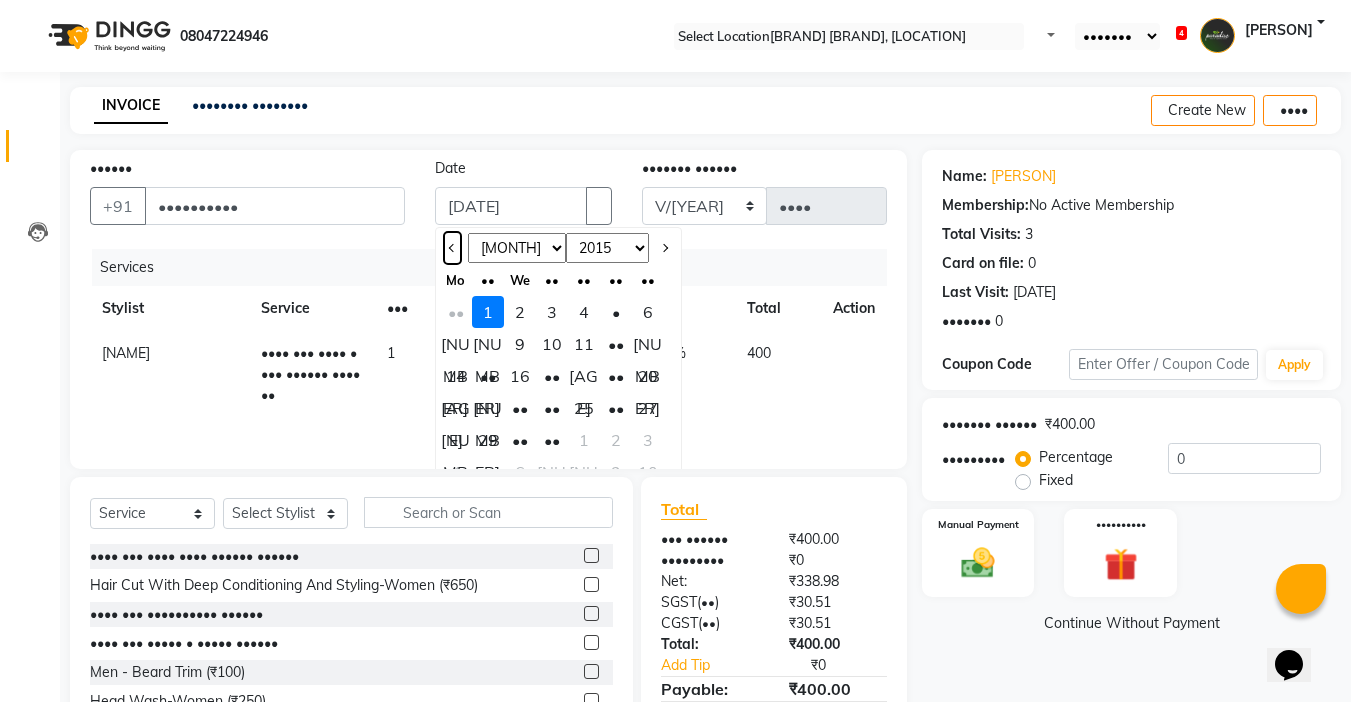 click at bounding box center [452, 248] 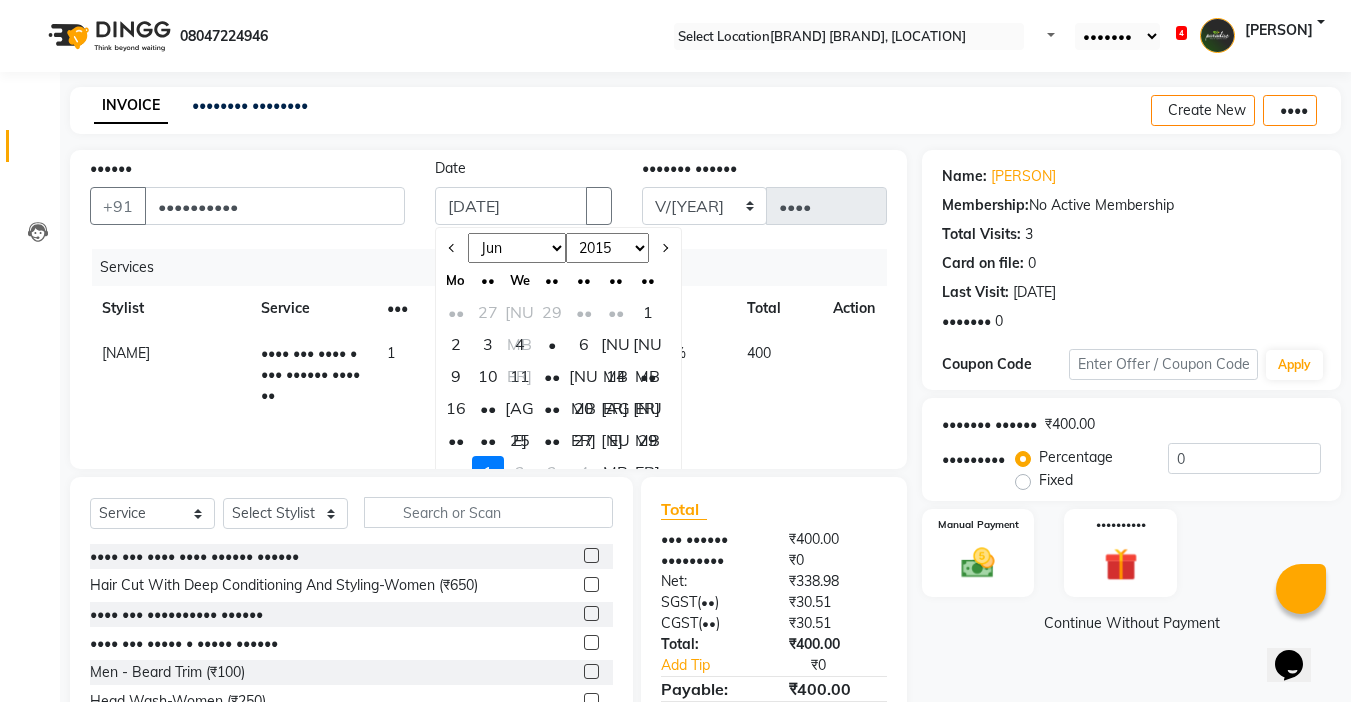 click on "[NUMBER]" at bounding box center (648, 408) 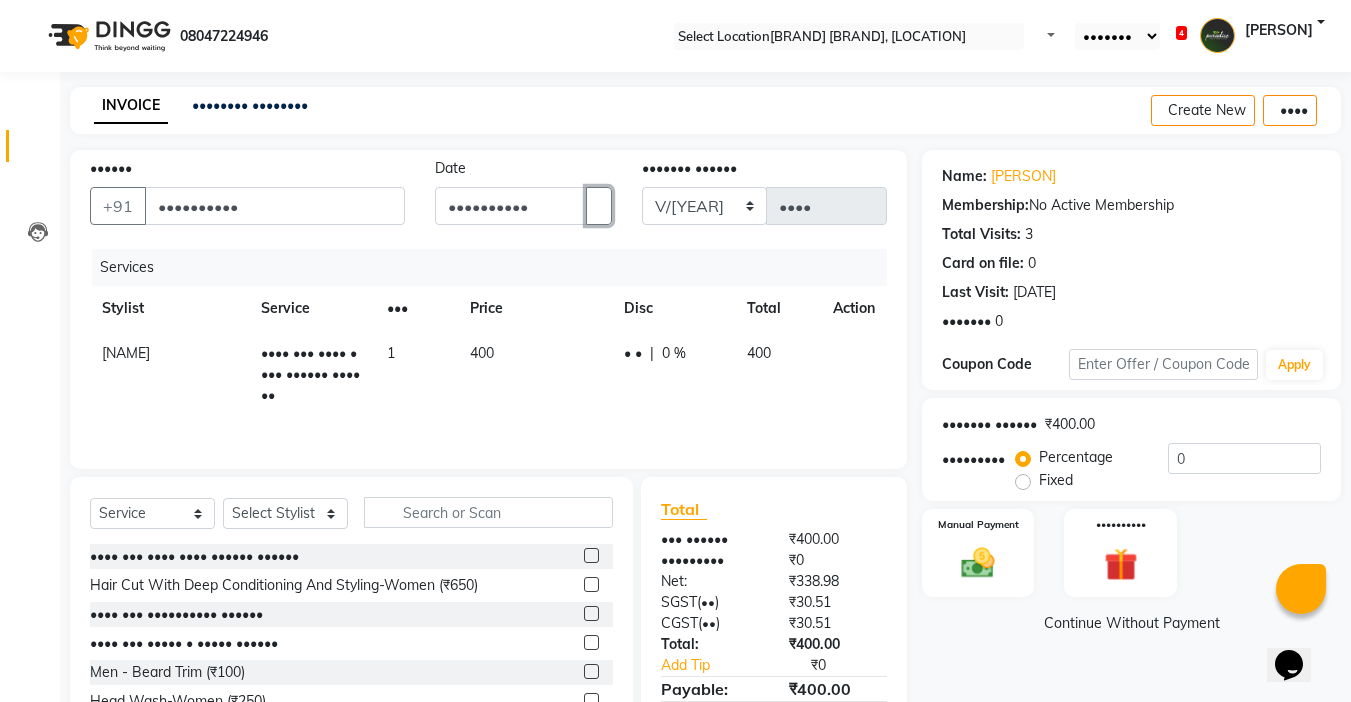 scroll, scrollTop: 99, scrollLeft: 0, axis: vertical 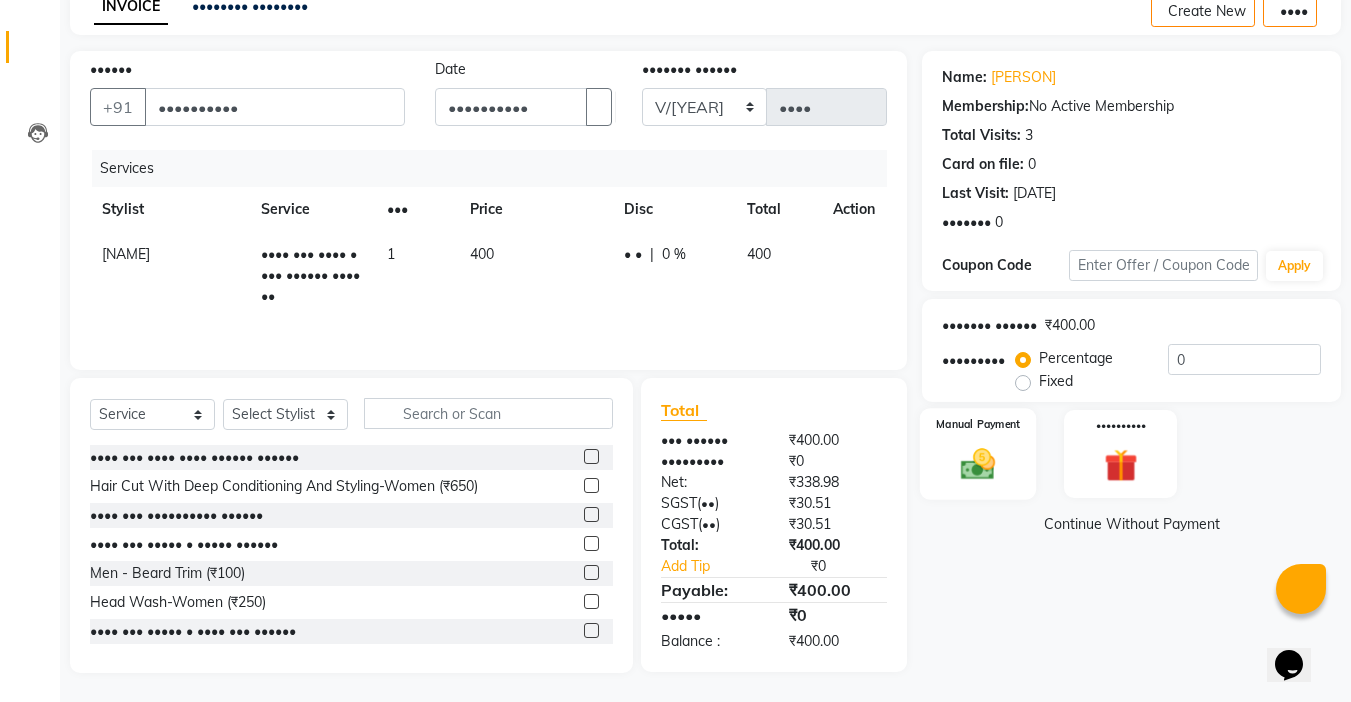 click at bounding box center [978, 464] 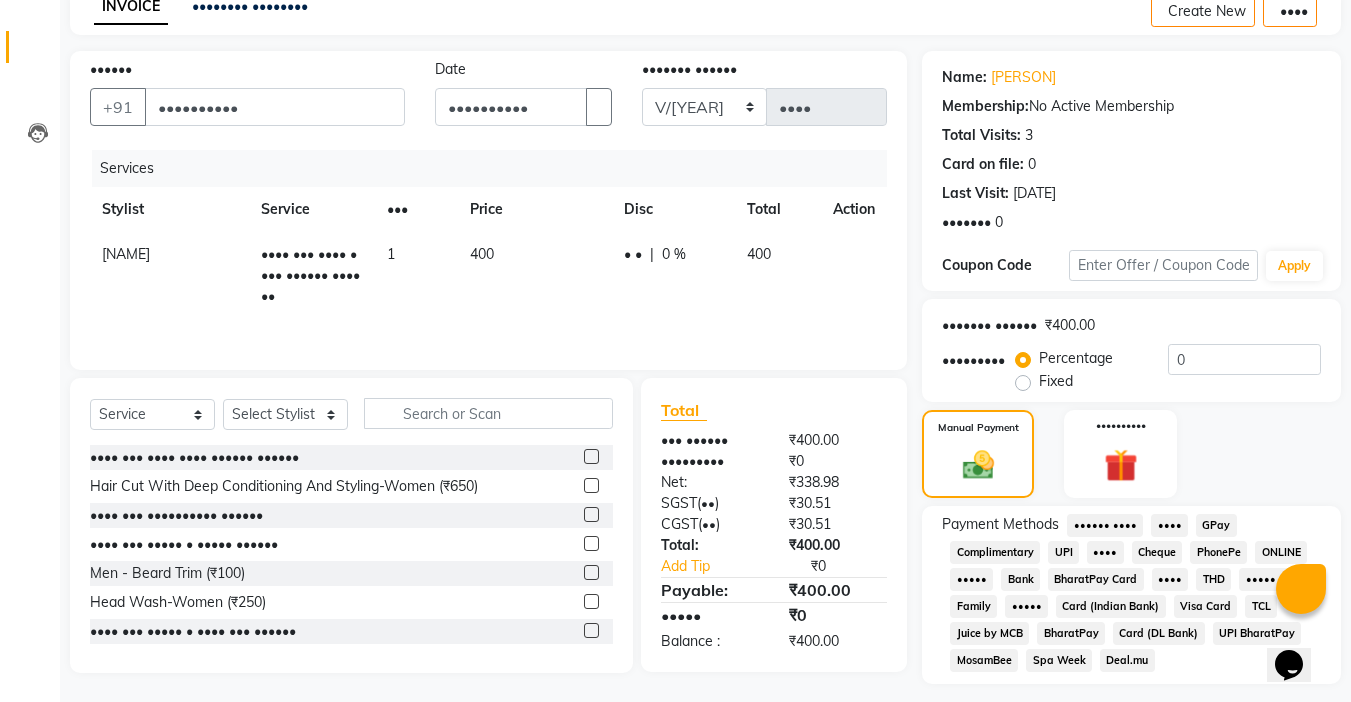 scroll, scrollTop: 159, scrollLeft: 0, axis: vertical 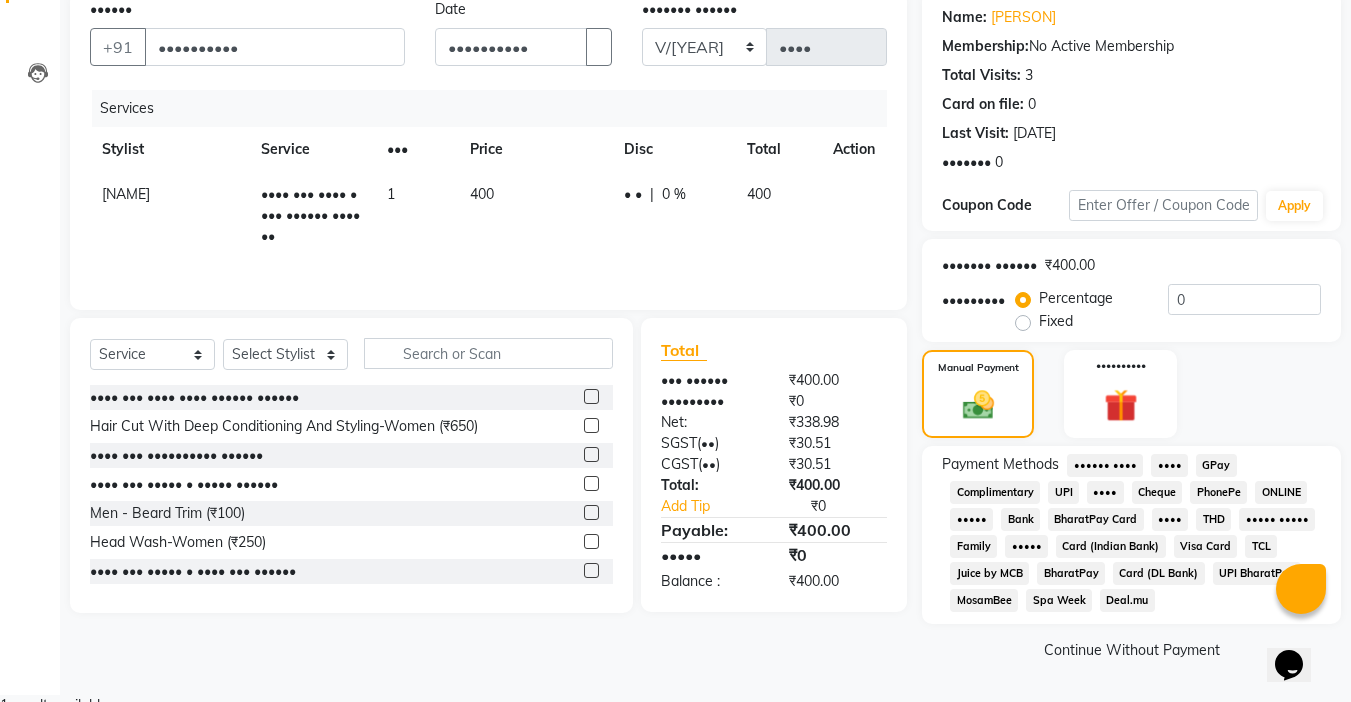 click on "UPI BharatPay" at bounding box center [1105, 465] 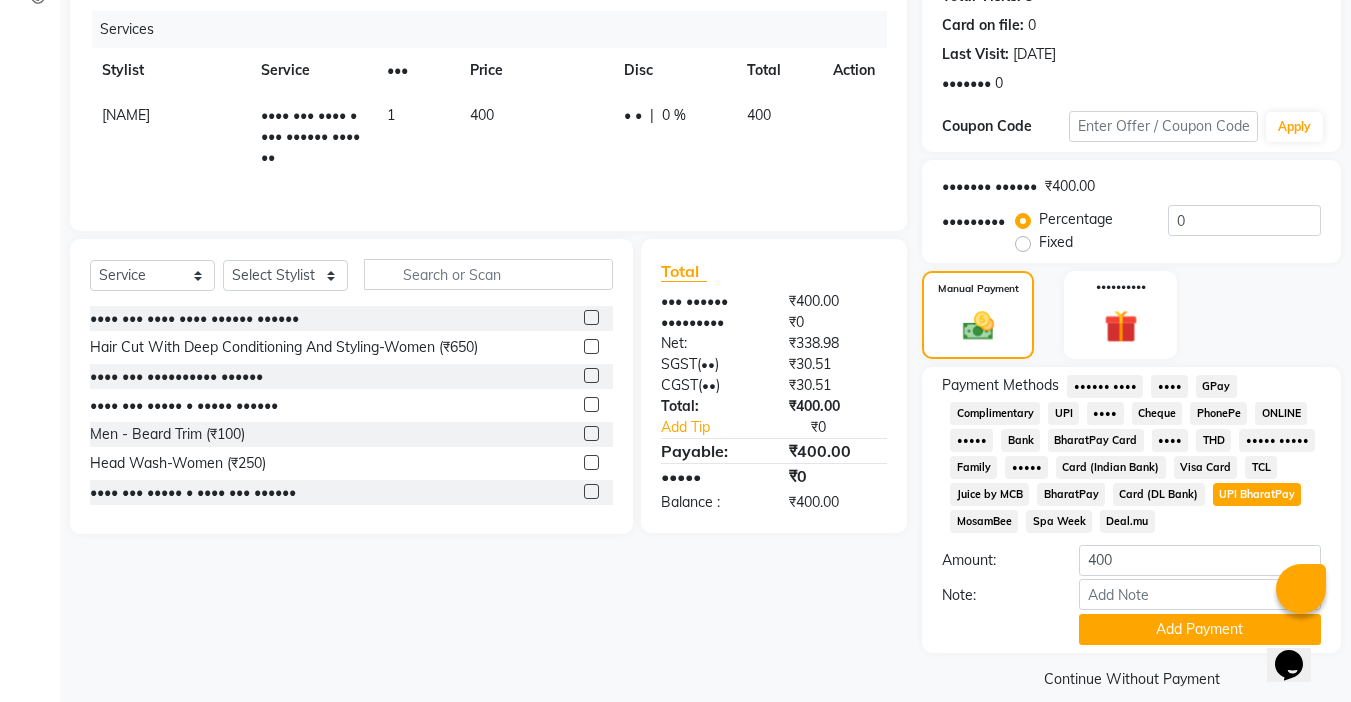 scroll, scrollTop: 265, scrollLeft: 0, axis: vertical 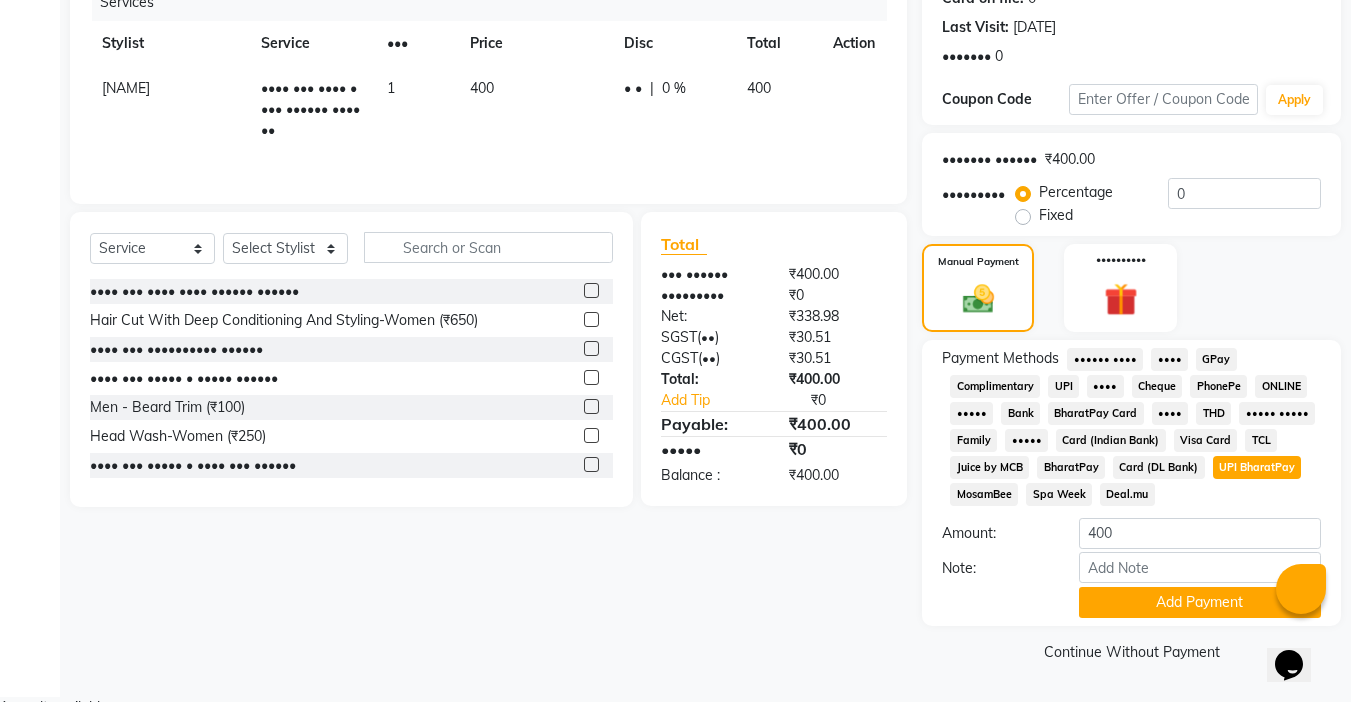 click on "••••••• •••••••  •••••• ••••   ••••   ••••   •••••••••••••   •••   ••••   ••••••   •••••••   ••••••   •••••   ••••   ••••••••• ••••   ••••   •••   ••••• •••••   ••••••   •••••   •••• ••••••• •••••   •••• ••••   •••   ••••• •• •••   •••••••••   •••• ••• •••••   ••• •••••••••   ••••••••   ••• ••••   •••••••  ••••••• ••• ••••• ••• •••••••" at bounding box center (1131, 483) 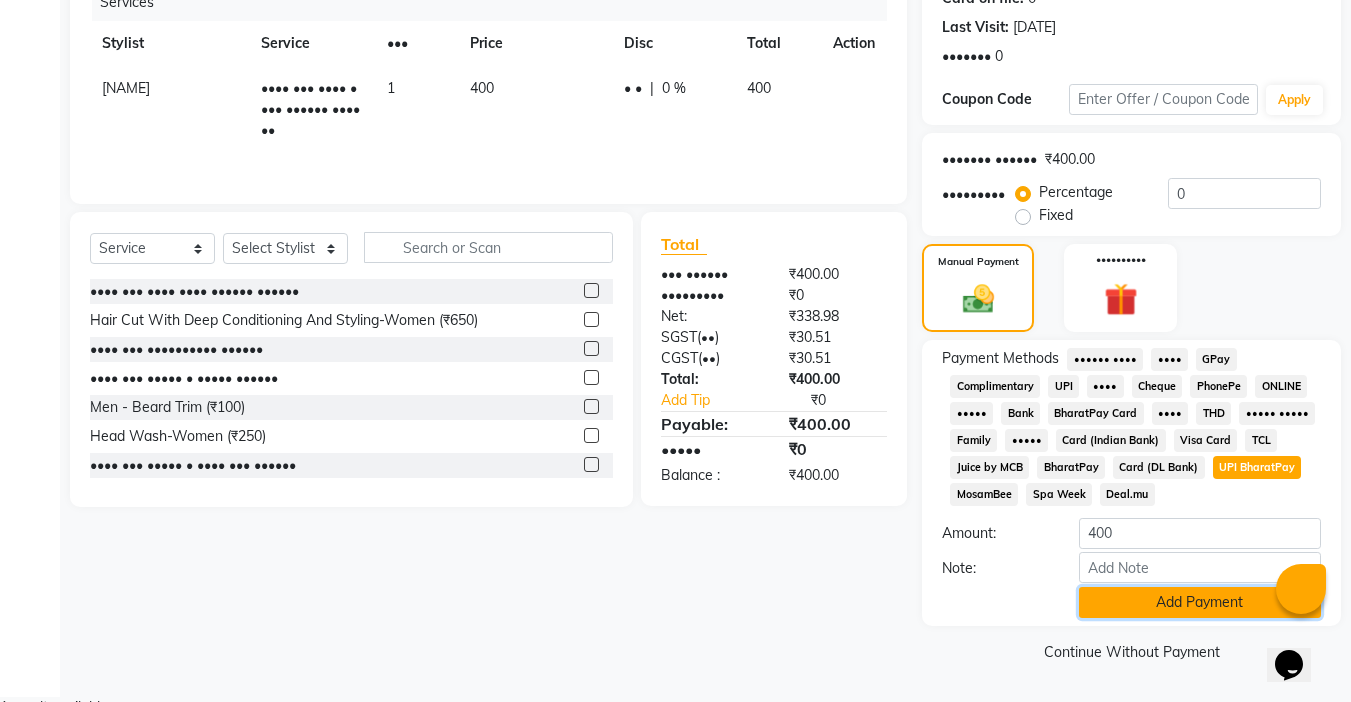 click on "Add Payment" at bounding box center [1200, 602] 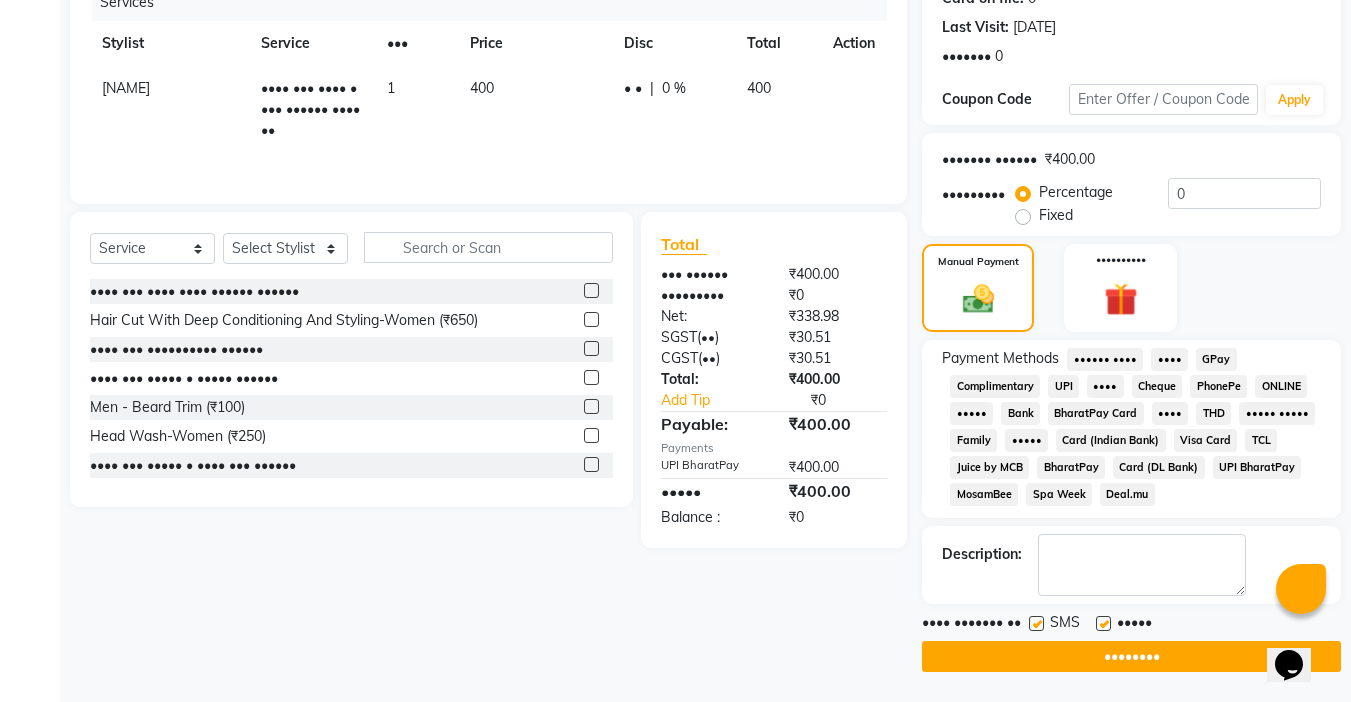 click at bounding box center [1103, 623] 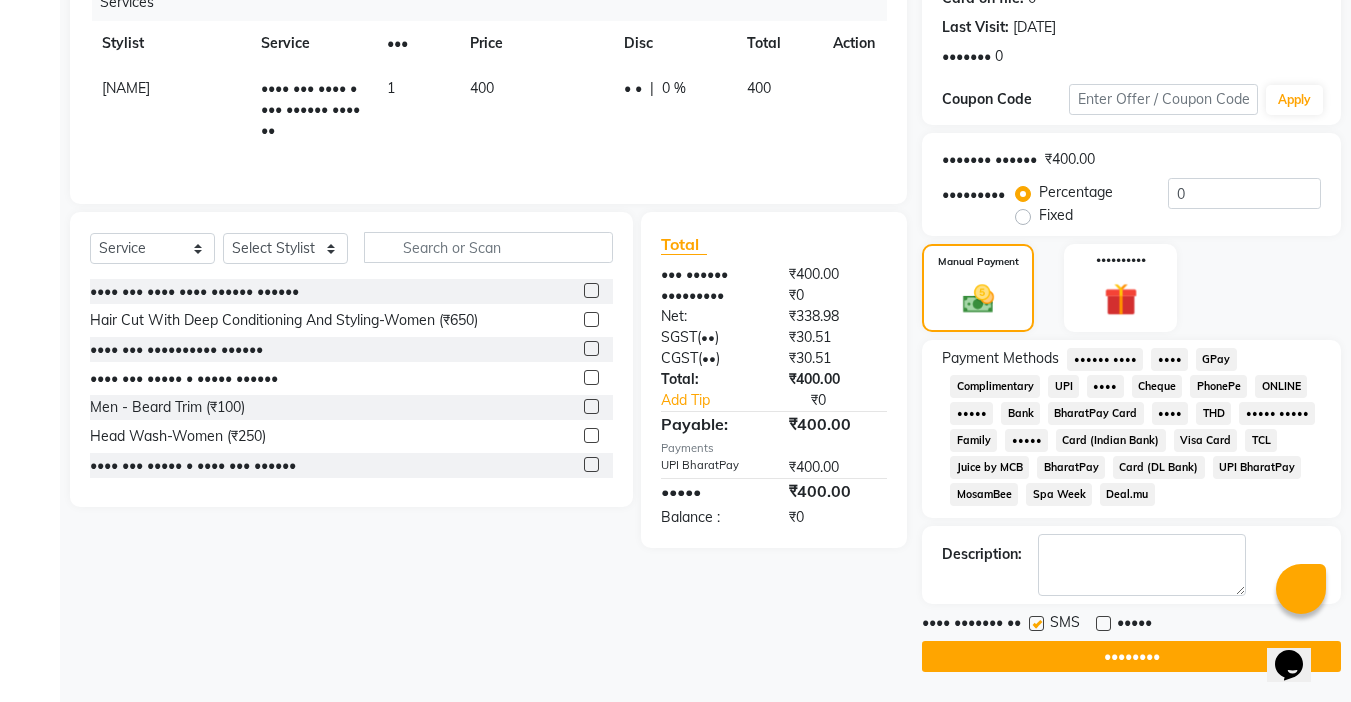 click at bounding box center (1036, 623) 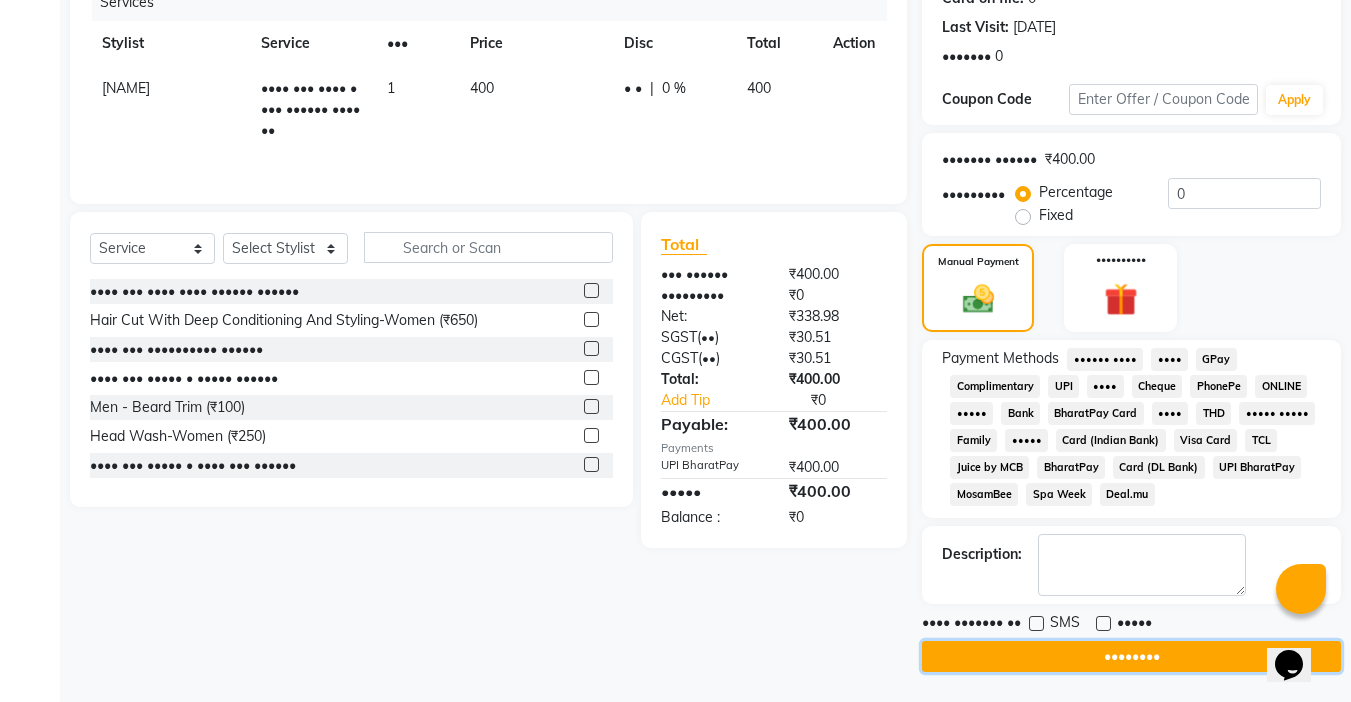click on "••••••••" at bounding box center [1131, 656] 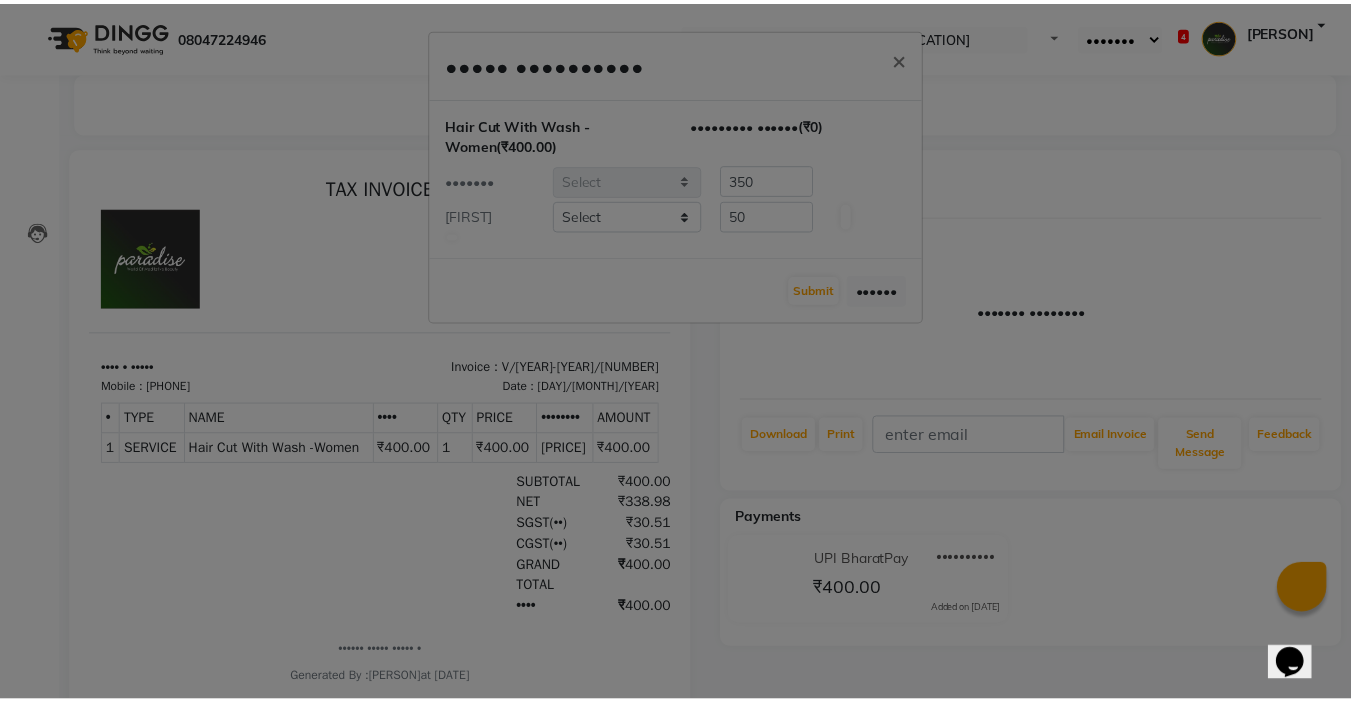 scroll, scrollTop: 0, scrollLeft: 0, axis: both 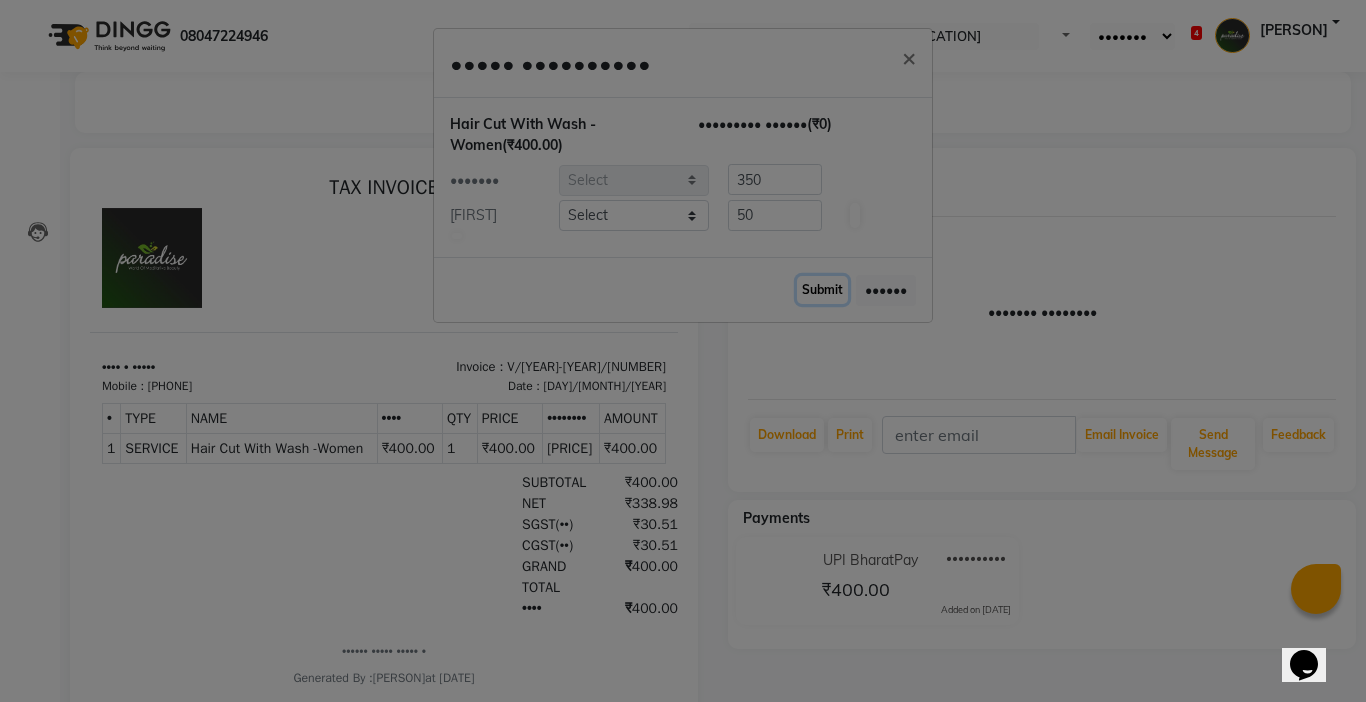 click on "Submit" at bounding box center [822, 290] 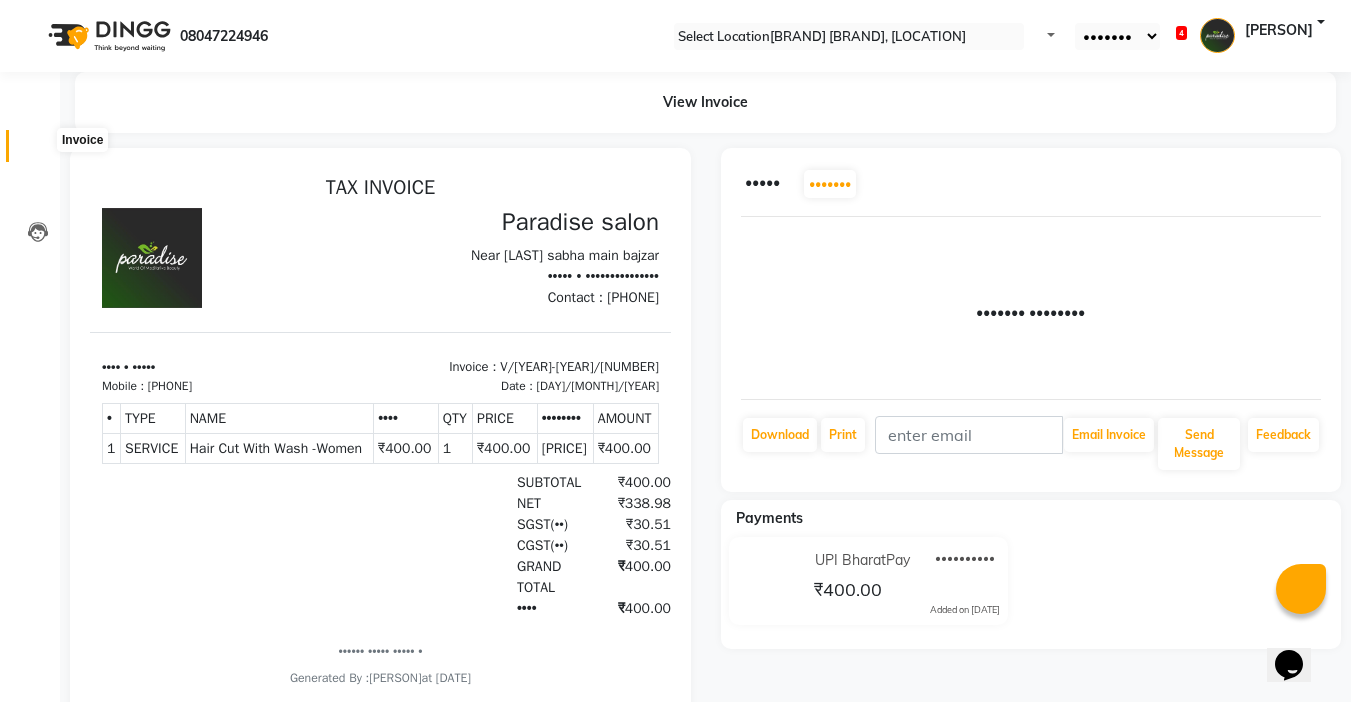 click at bounding box center (38, 151) 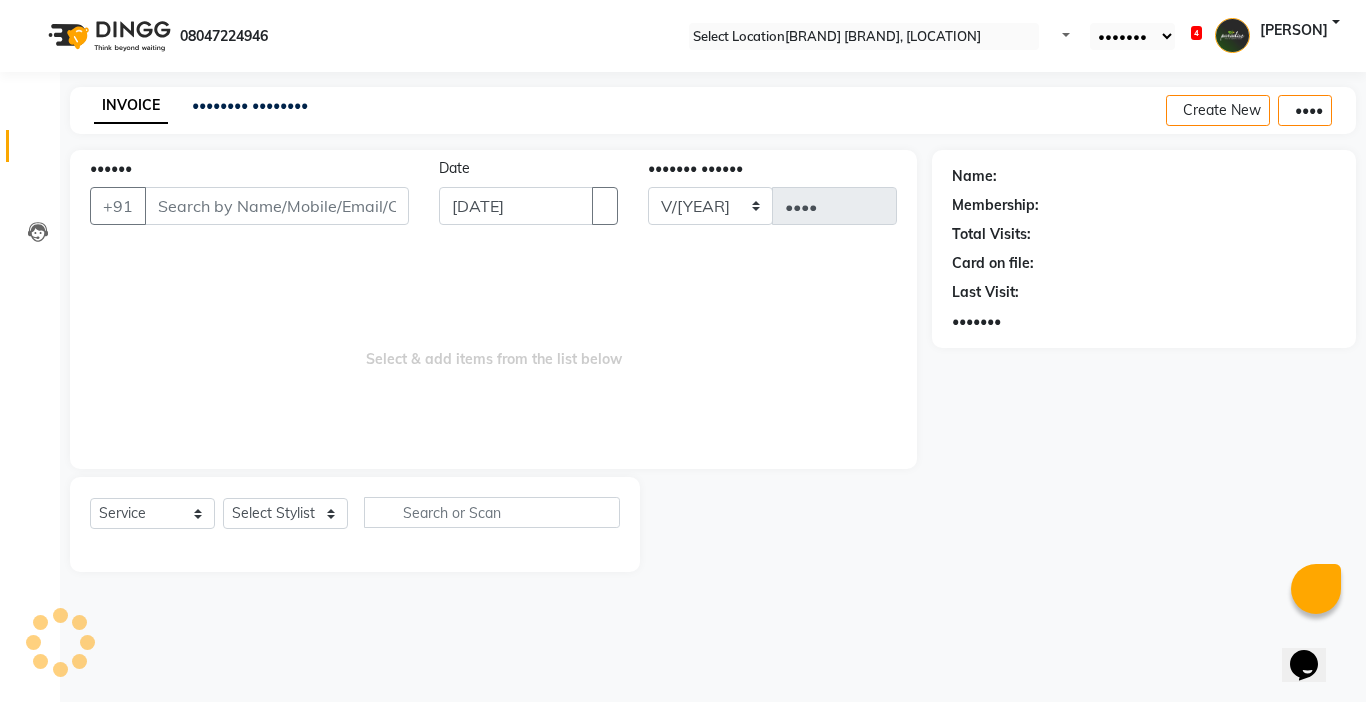 click on "••••••" at bounding box center [277, 206] 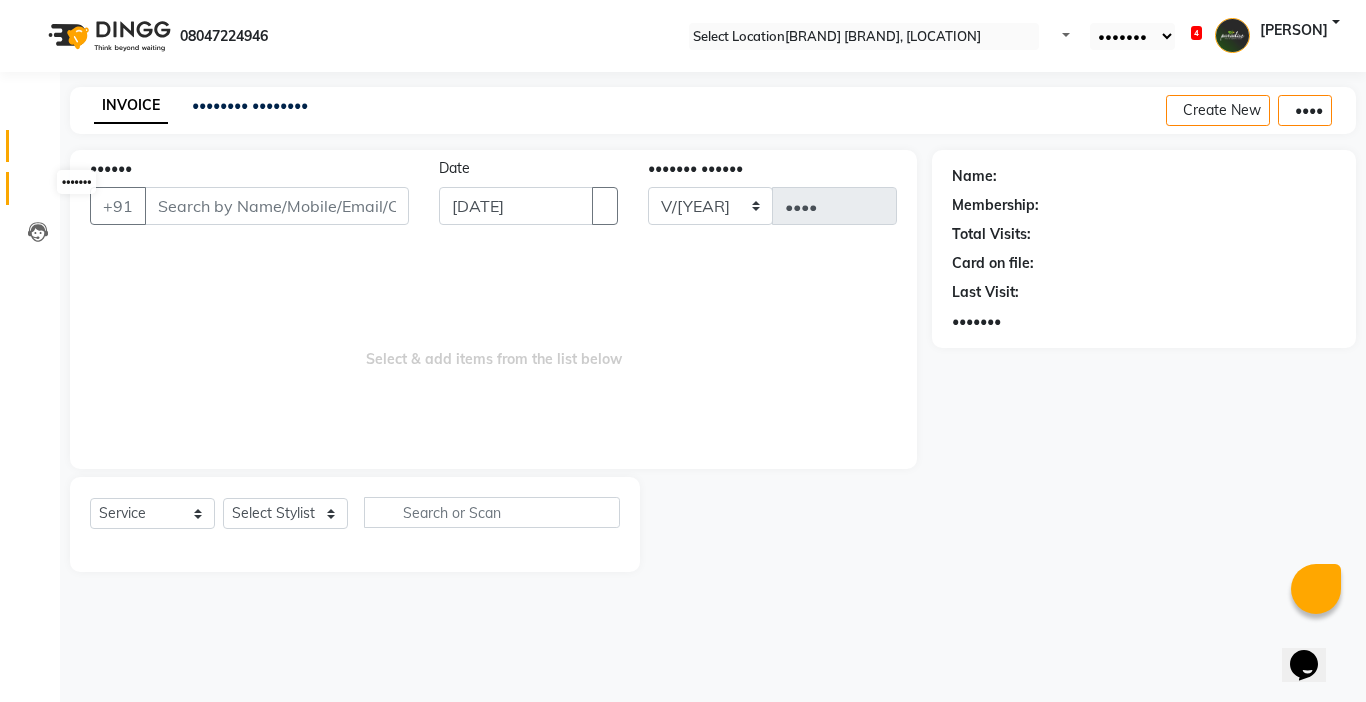 click at bounding box center (38, 193) 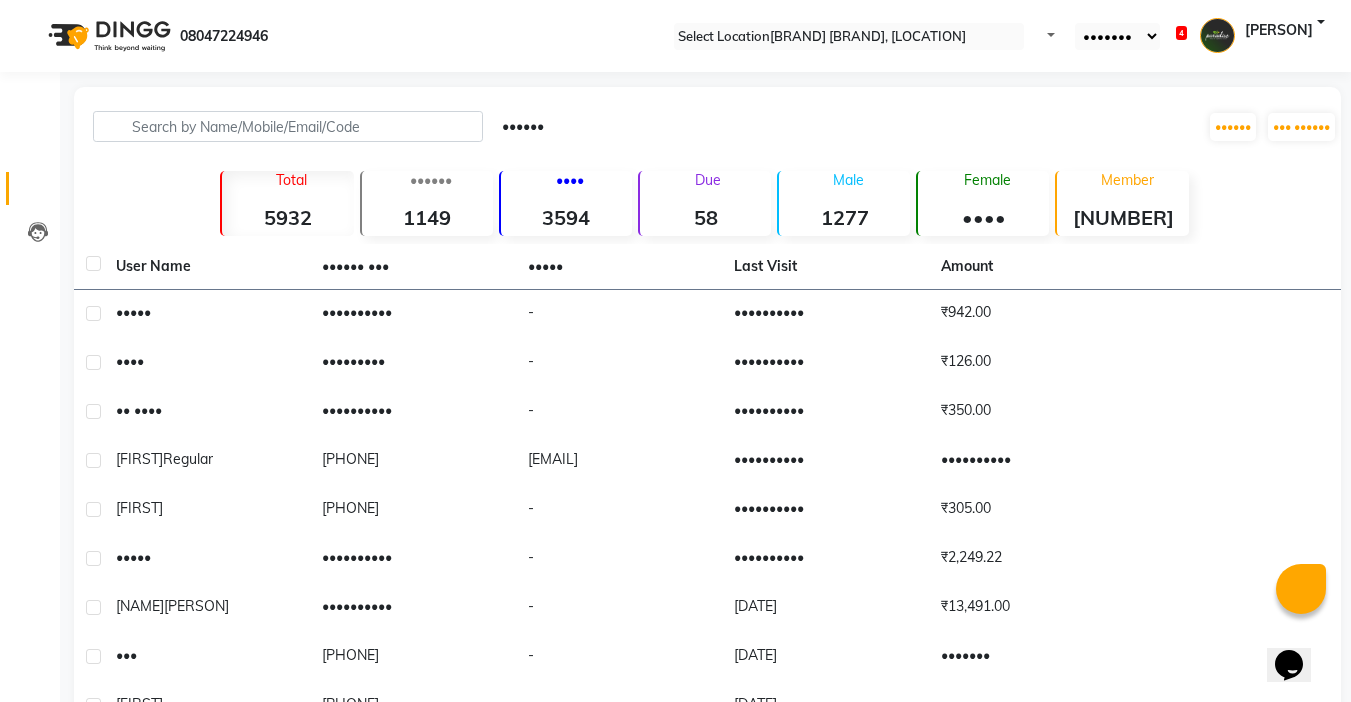 click on "3594" at bounding box center [287, 217] 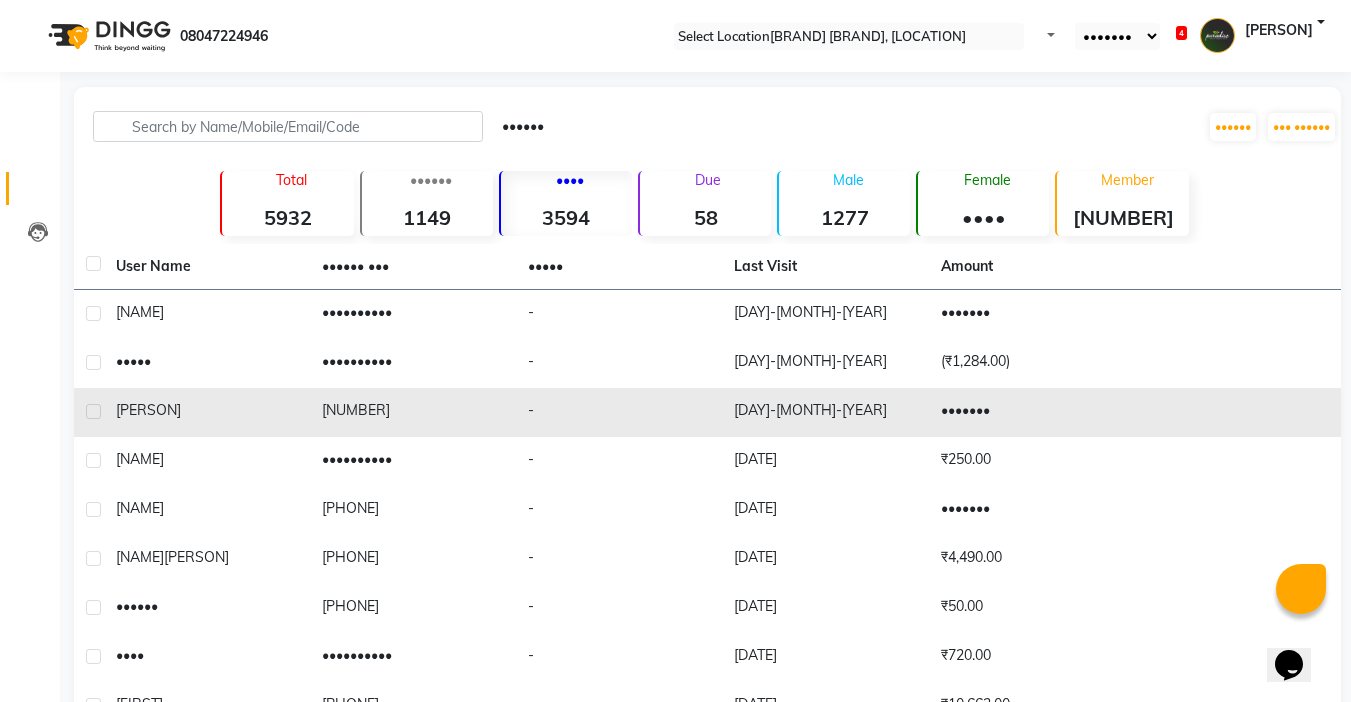 click on "[NUMBER]" at bounding box center (413, 314) 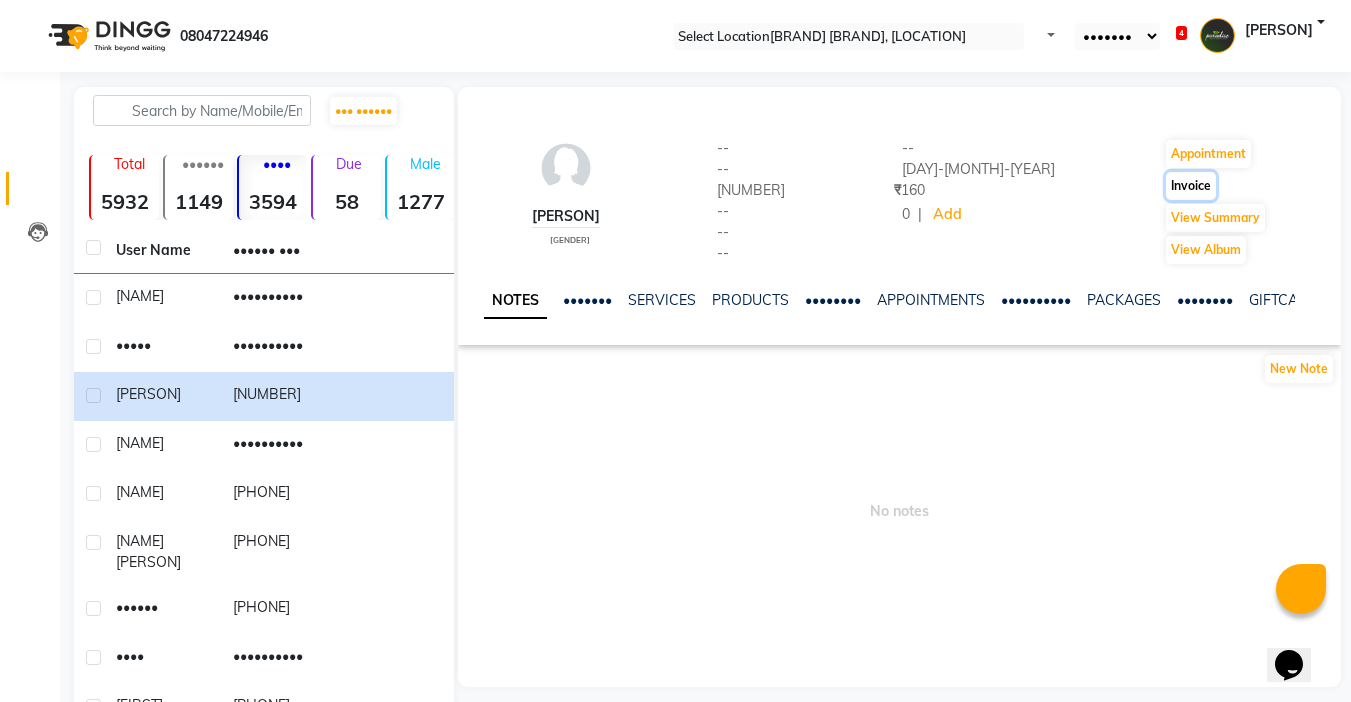 click on "Invoice" at bounding box center (1208, 154) 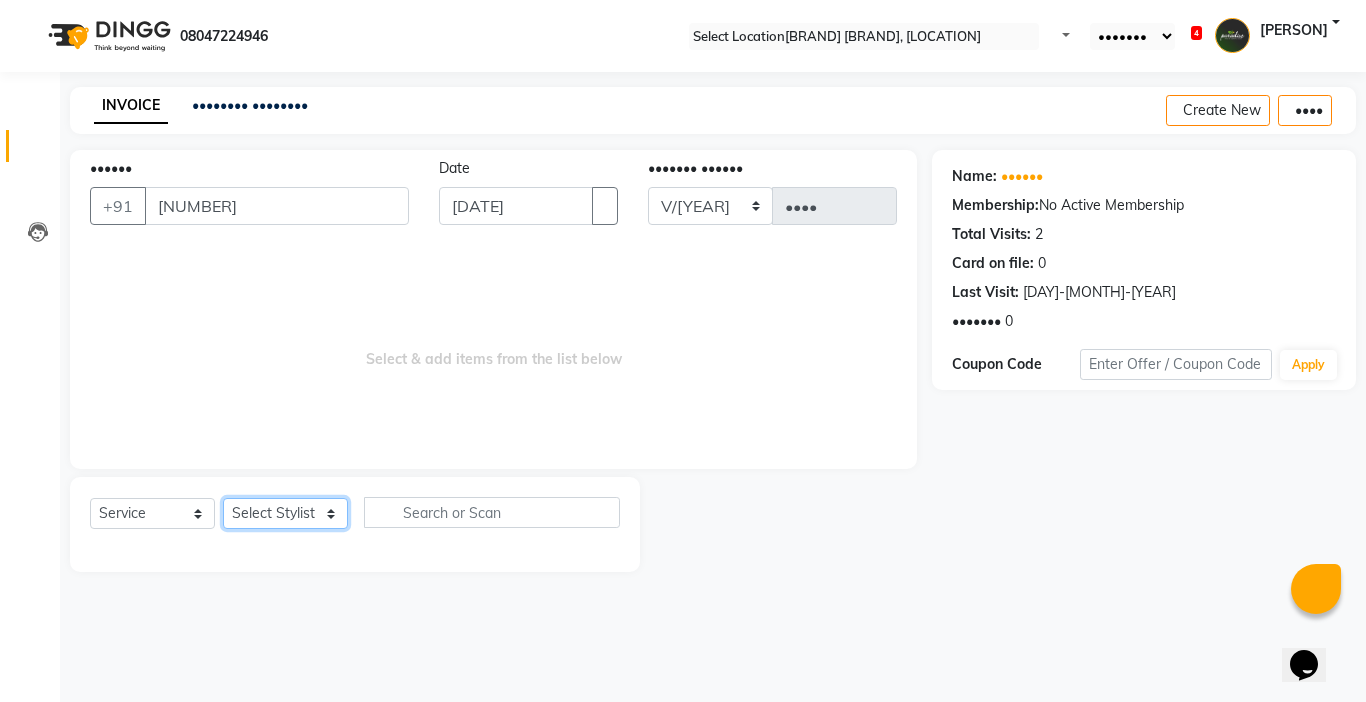 click on "Select Stylist Abby aman  Anil anku company Deepak Deepika Gourav Heena ishu Jagdeesh kanchan Love preet Maddy Manpreet student Meenu Naina Palak Palak Sharma Radika Rajneesh Student Seema Shagun Shifali - Student Shweta  Sujata Surinder Paul Vansh Vikas Vishal" at bounding box center (285, 513) 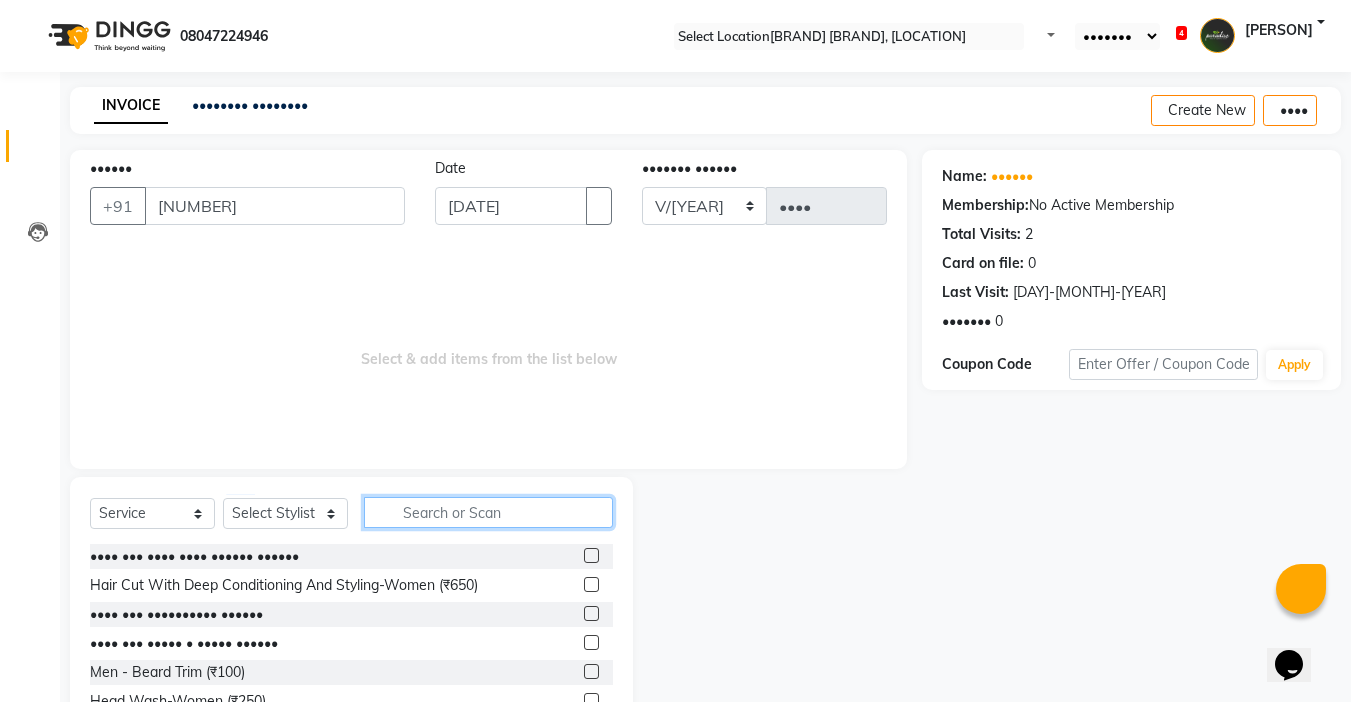click at bounding box center [488, 512] 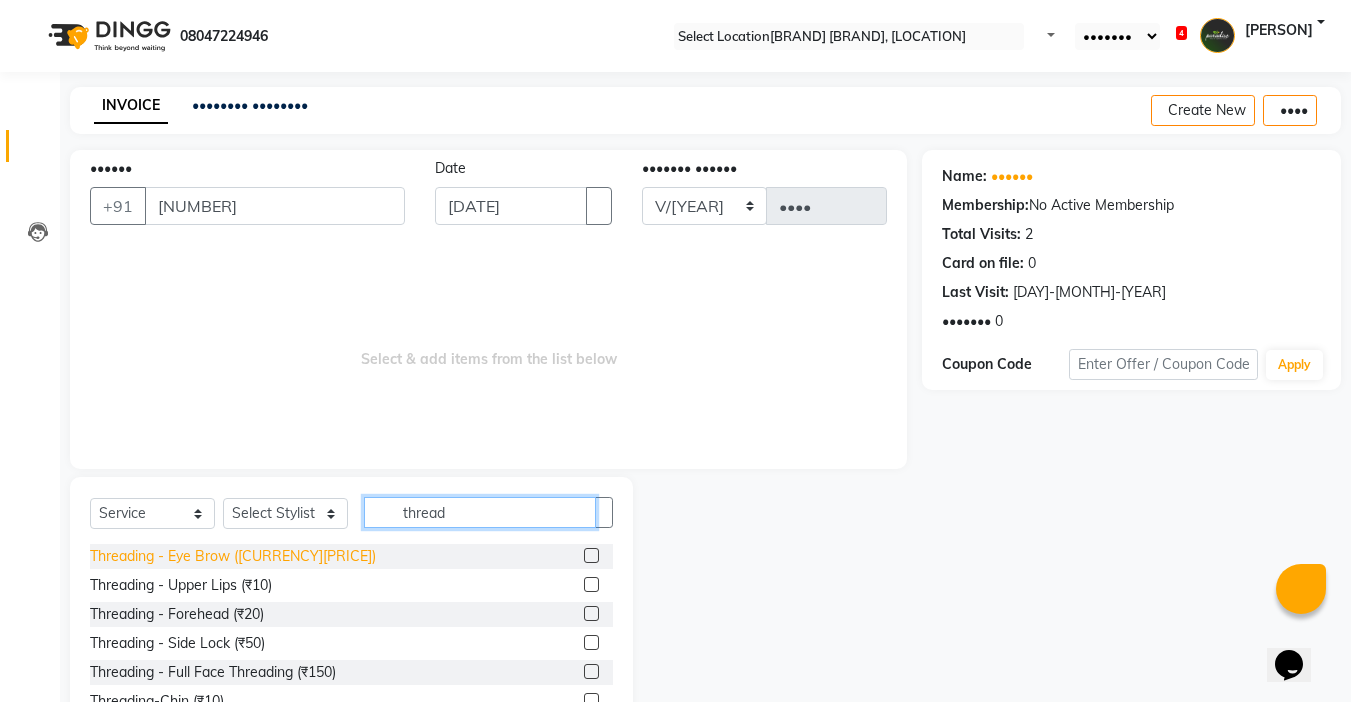 type on "thread" 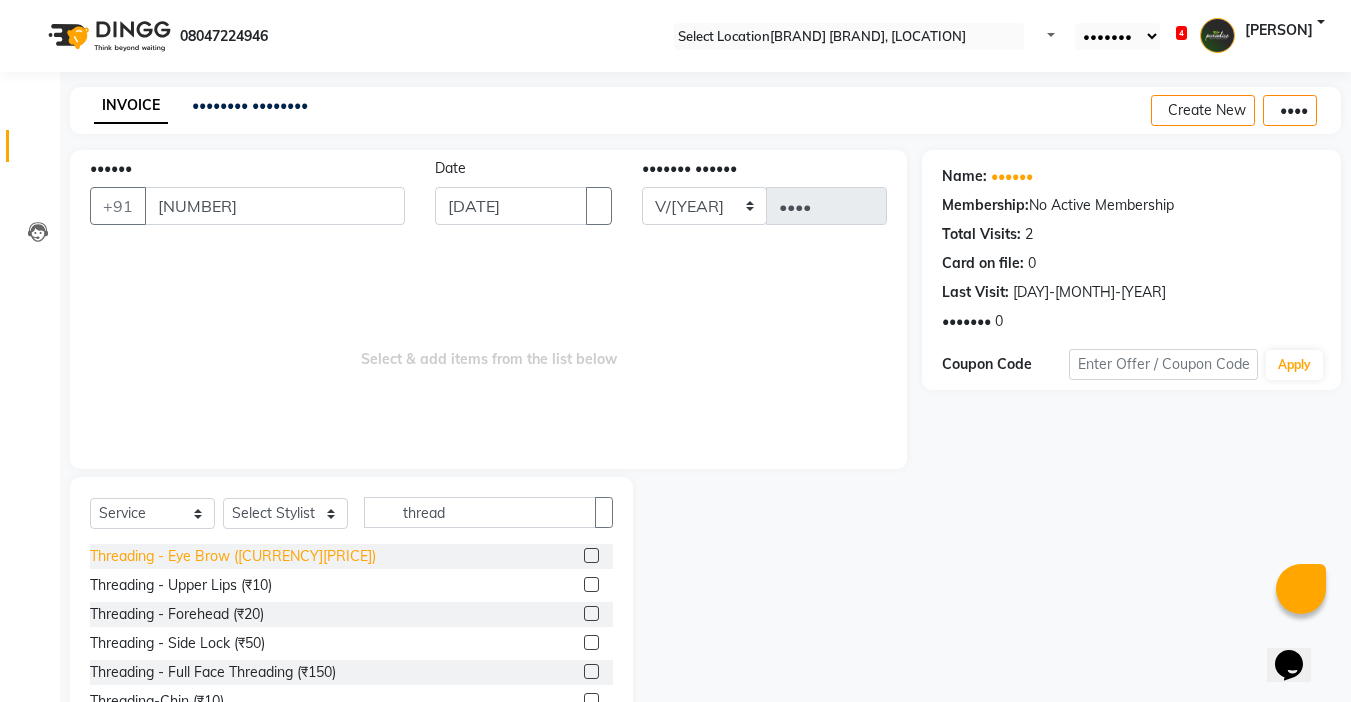 click on "Threading - Eye Brow ([CURRENCY][PRICE])" at bounding box center [233, 556] 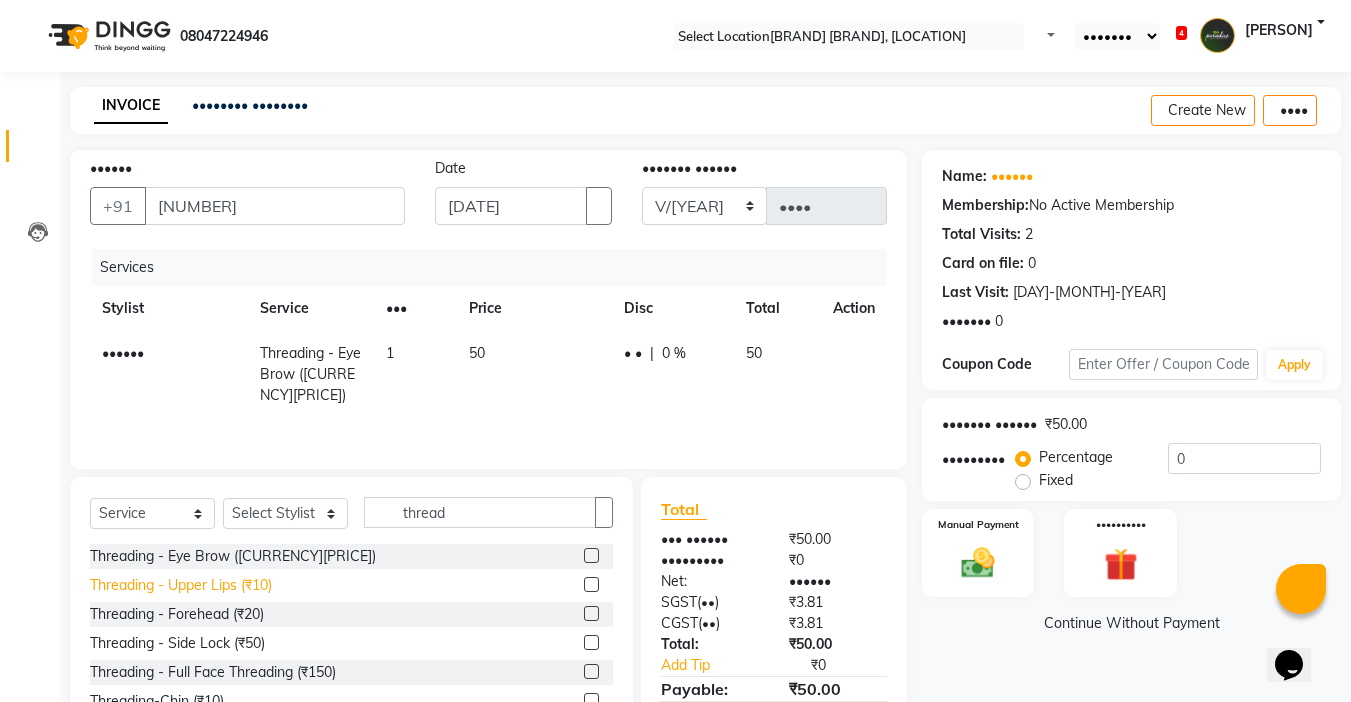 click on "Threading   -  Upper Lips (₹10)" at bounding box center [233, 556] 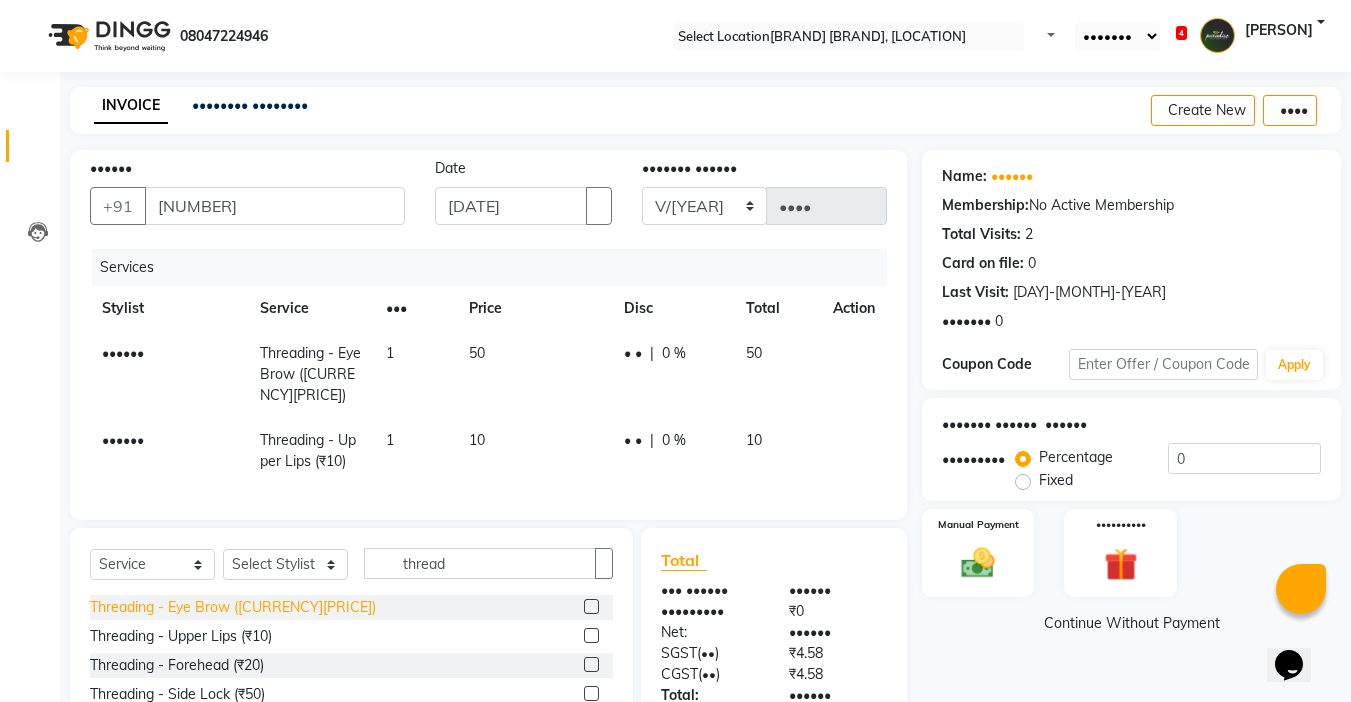 click on "Threading - Eye Brow ([CURRENCY][PRICE])" at bounding box center (233, 607) 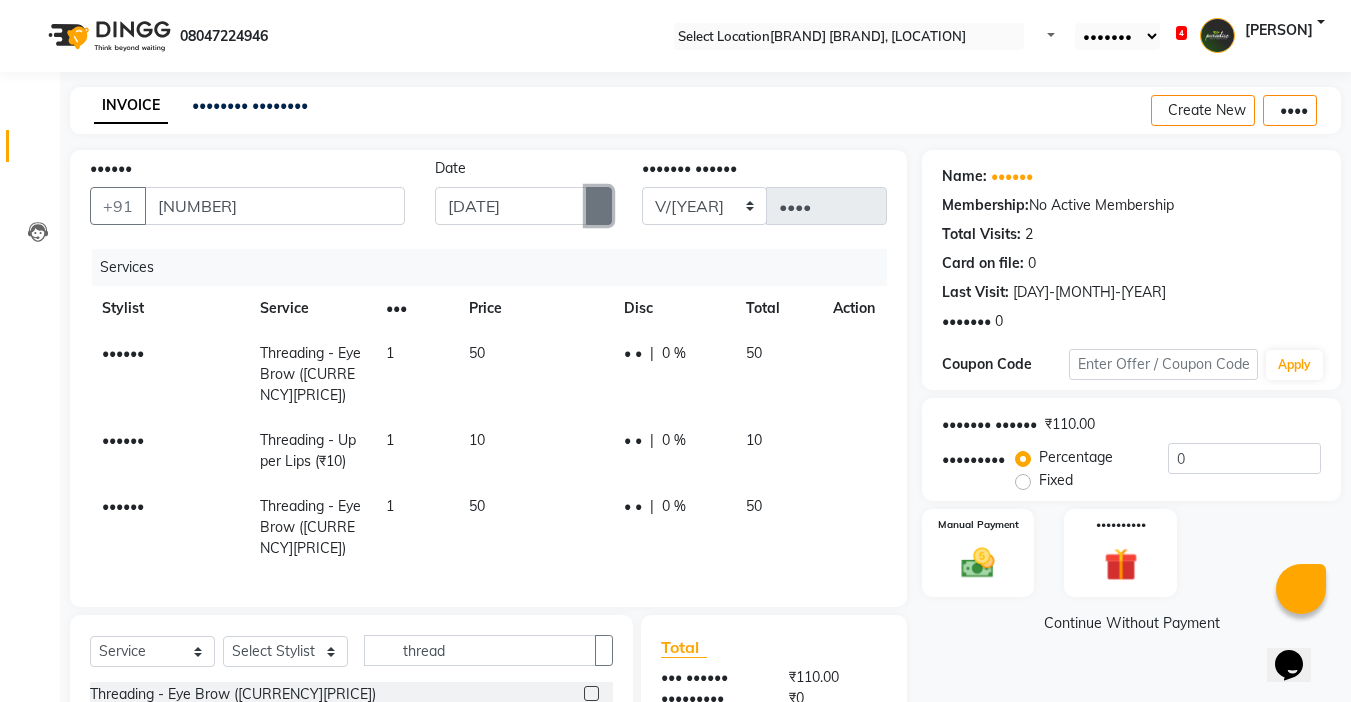click at bounding box center (599, 206) 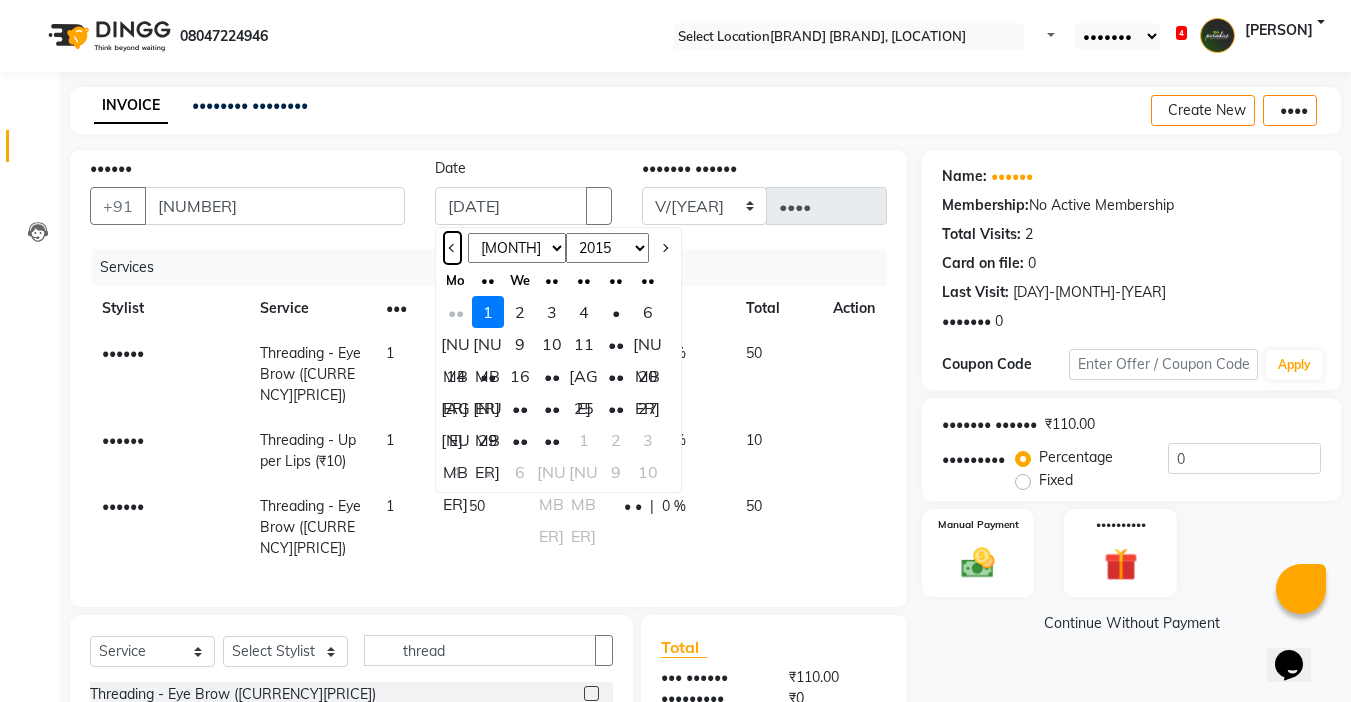 click at bounding box center (452, 248) 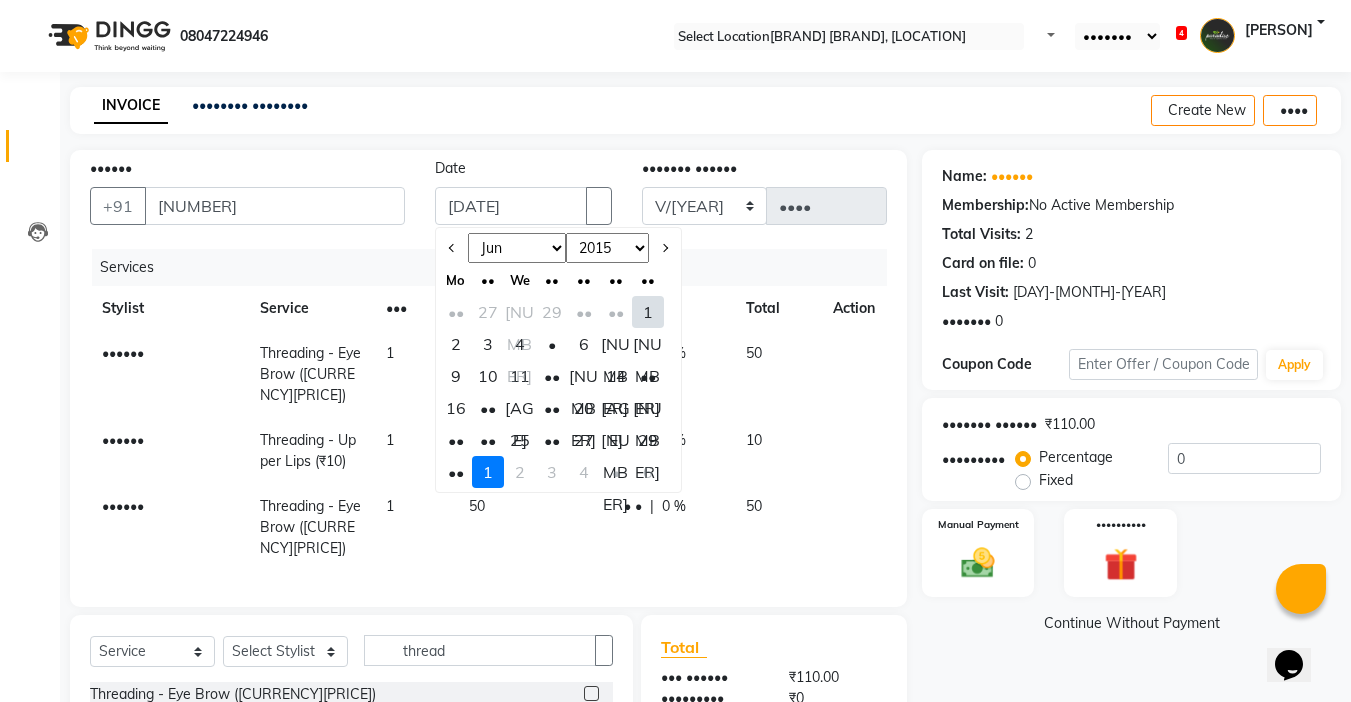 click on "••" at bounding box center [456, 440] 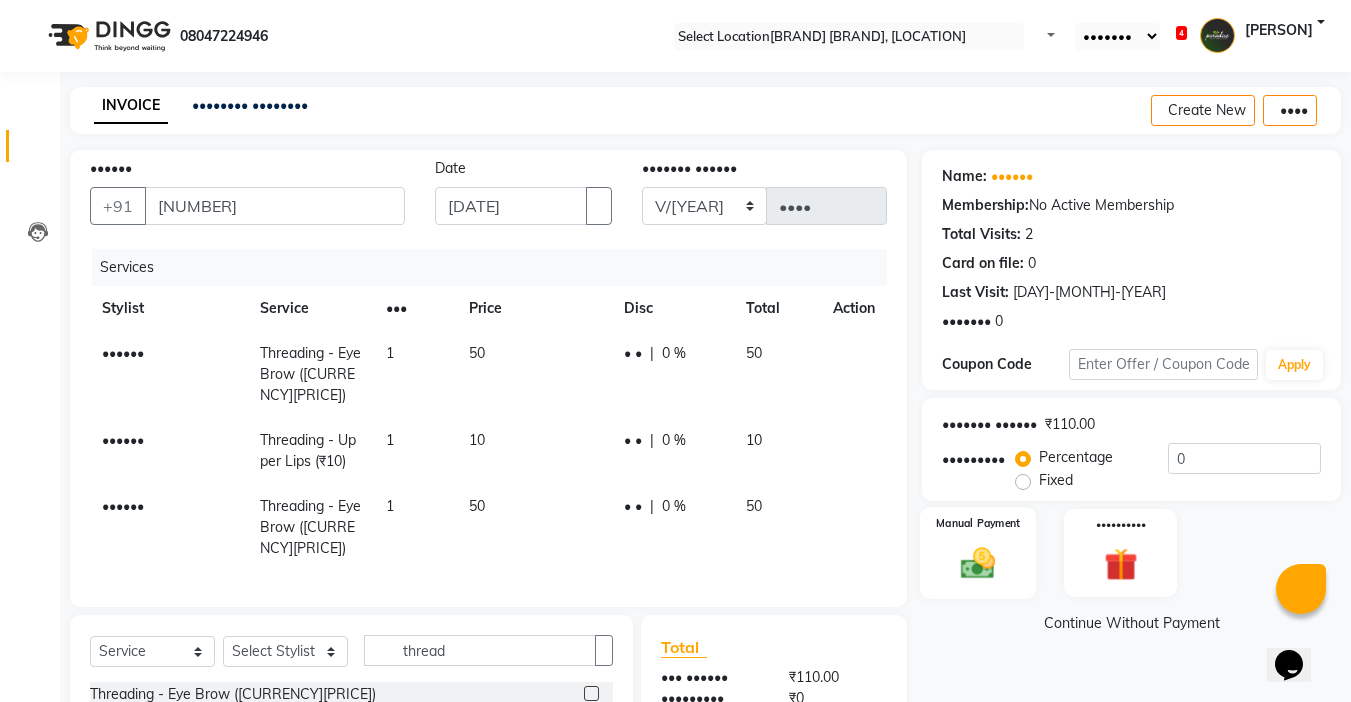 click at bounding box center [978, 563] 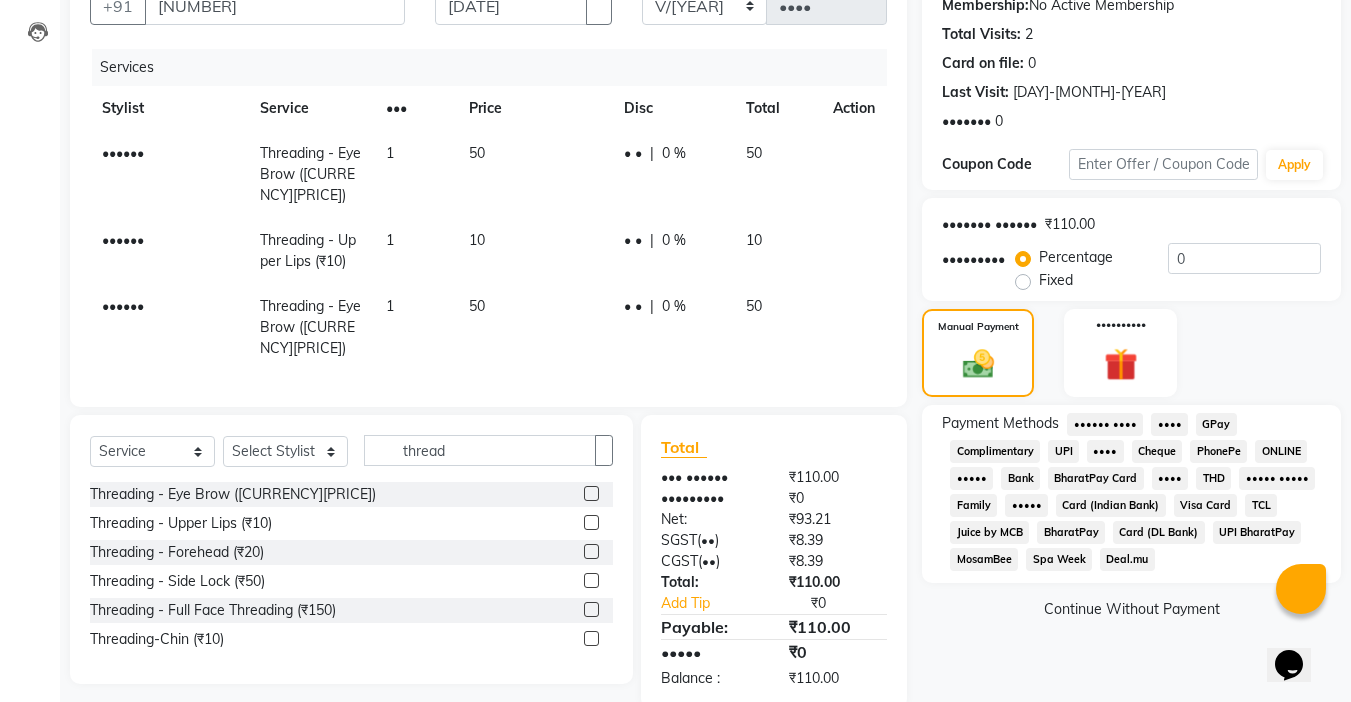 scroll, scrollTop: 209, scrollLeft: 0, axis: vertical 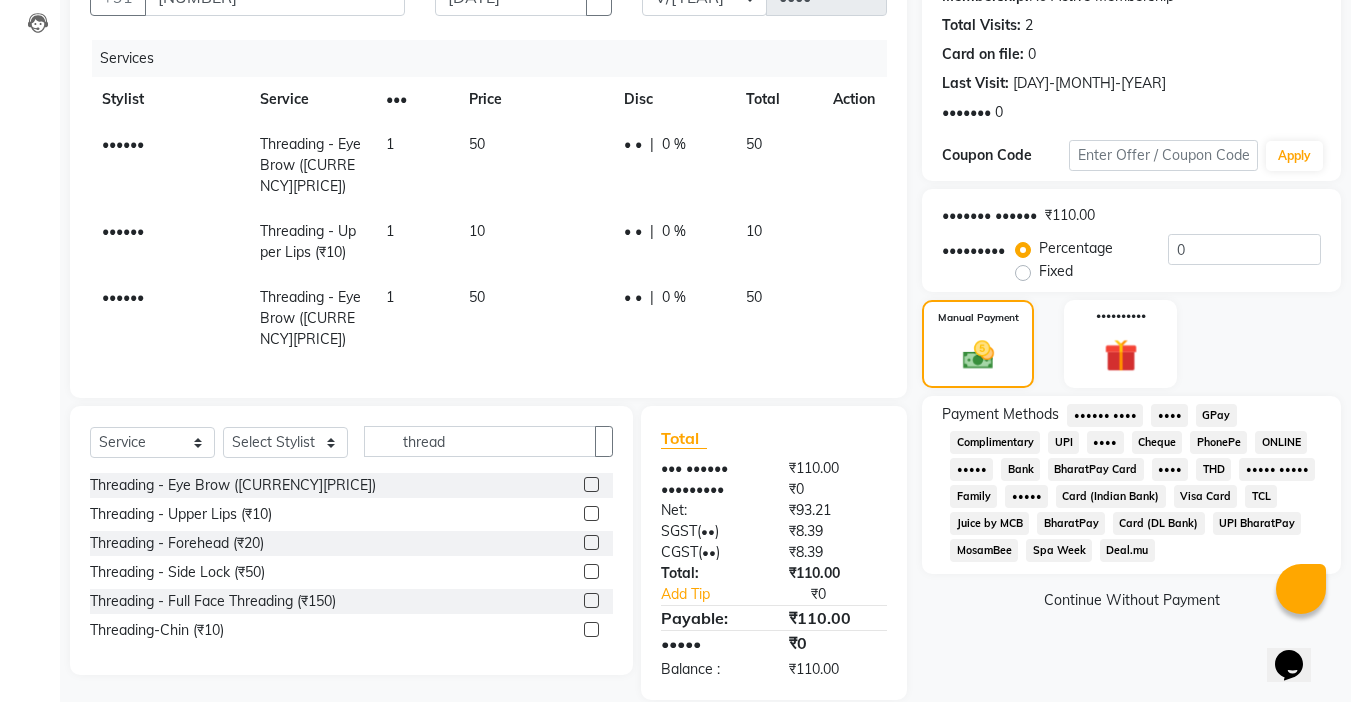 click on "UPI BharatPay" at bounding box center [1105, 415] 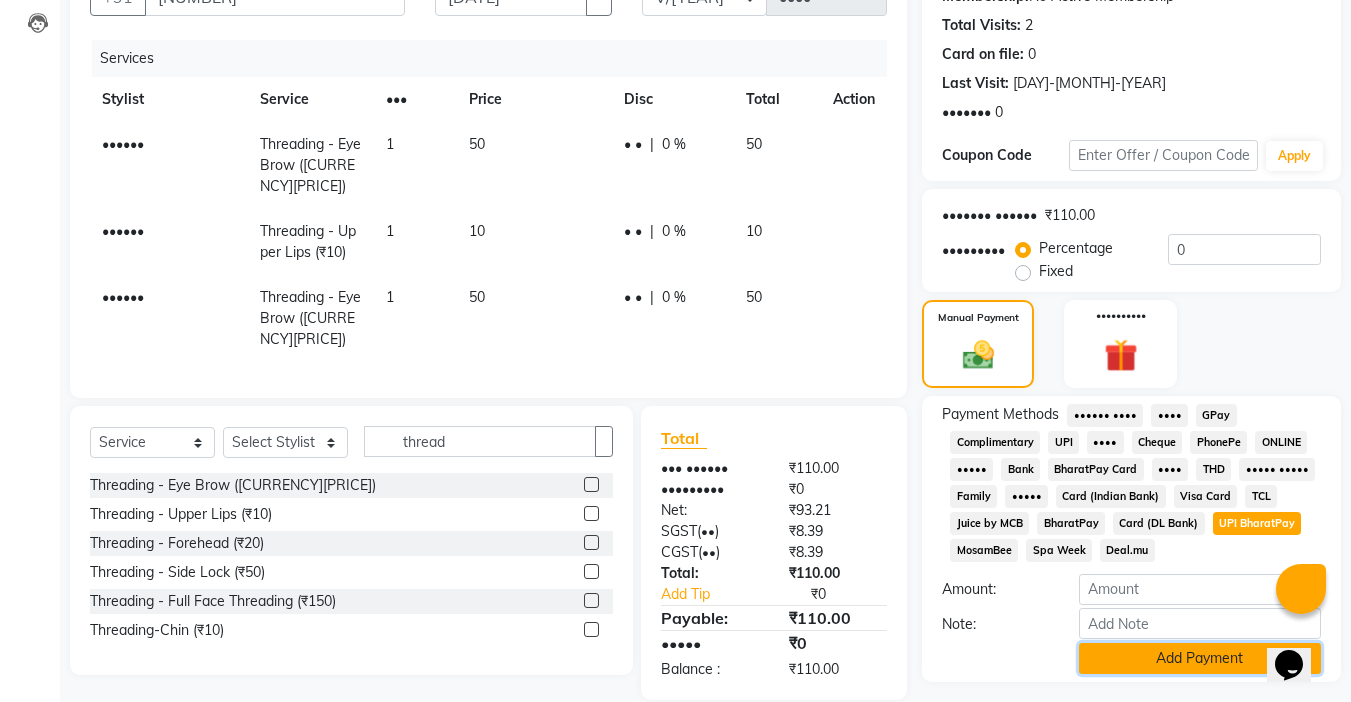 click on "Add Payment" at bounding box center [1200, 658] 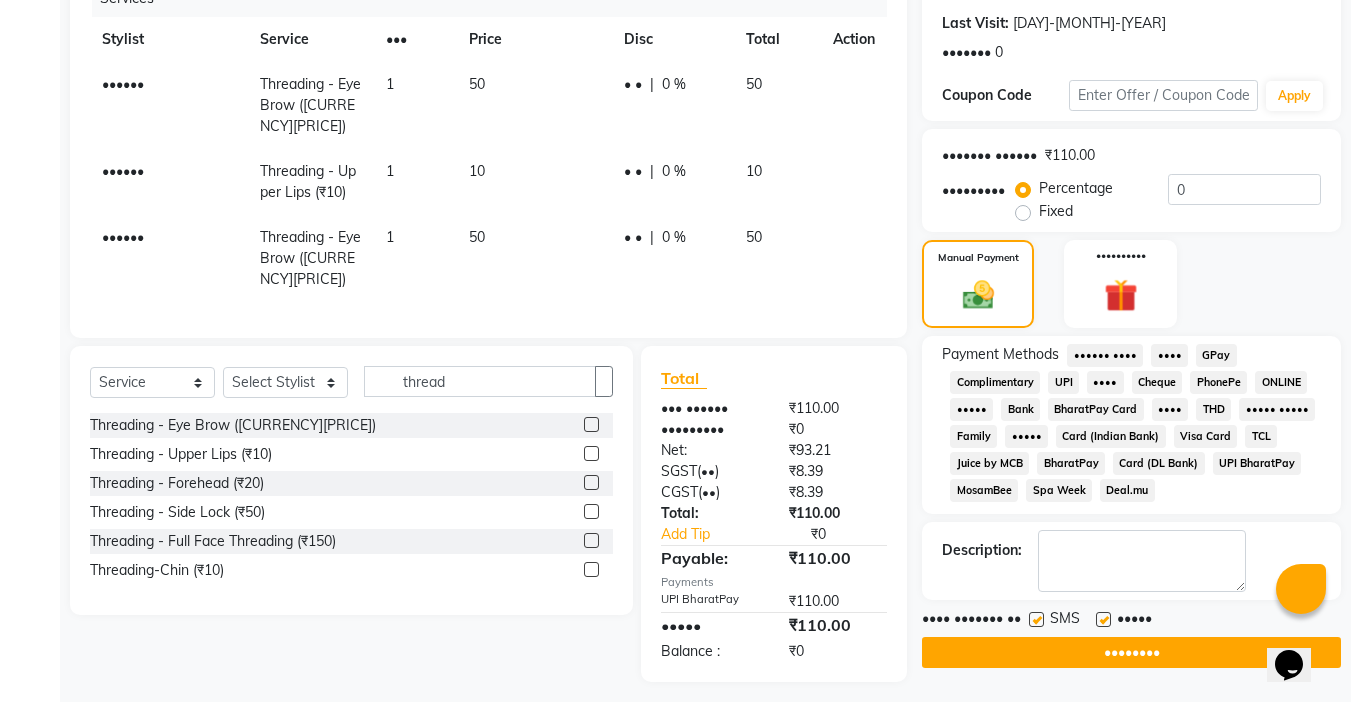 scroll, scrollTop: 272, scrollLeft: 0, axis: vertical 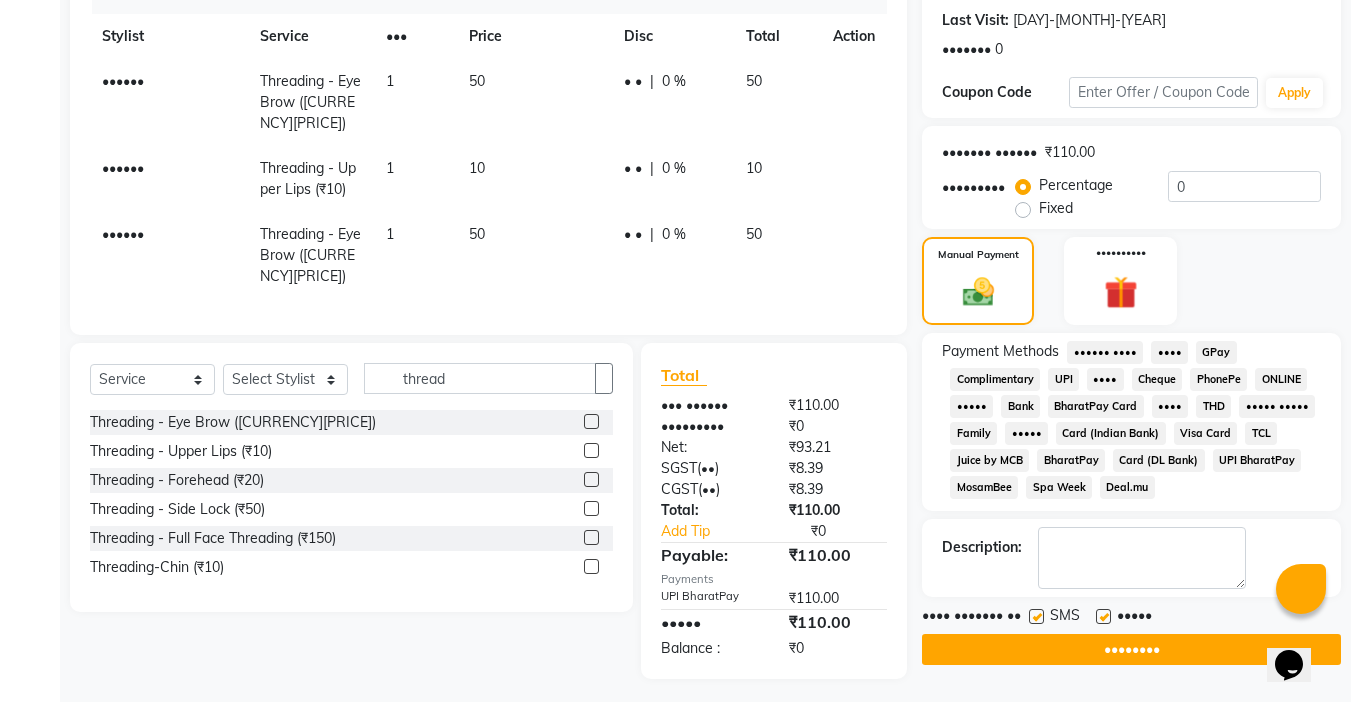 click at bounding box center [1103, 616] 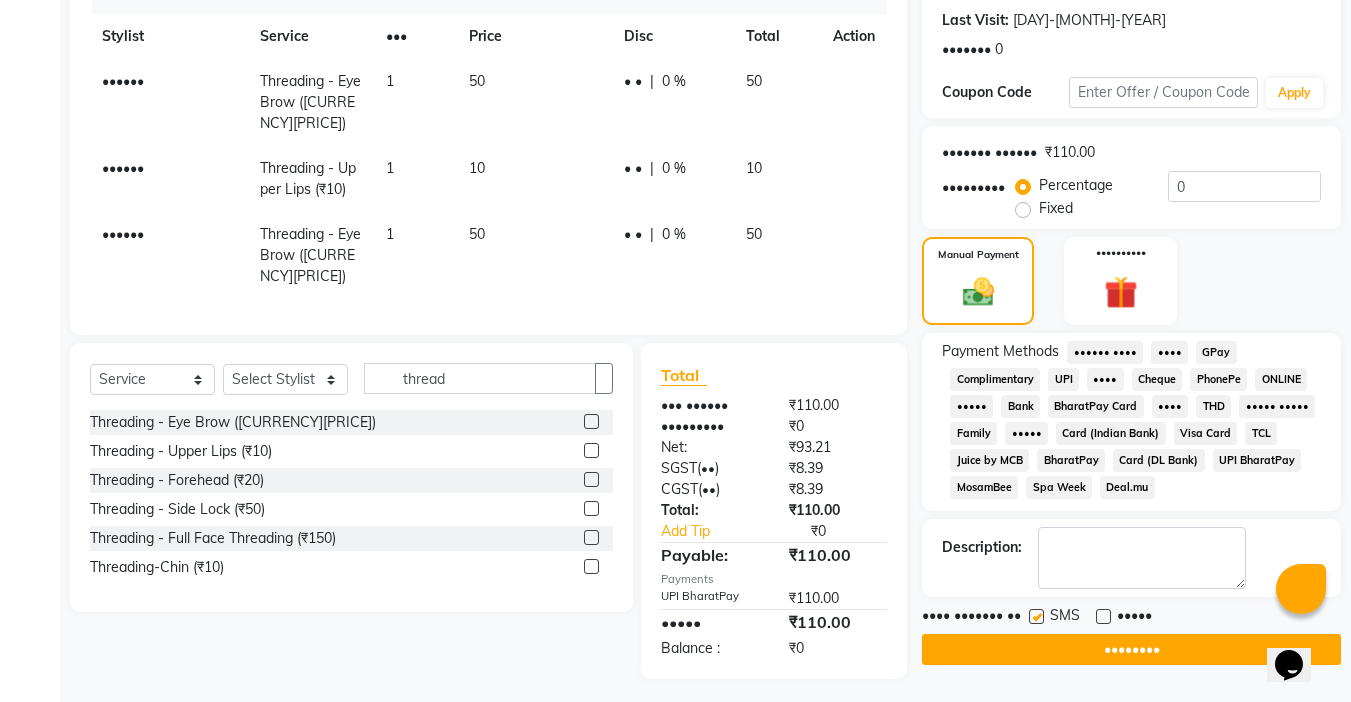 click at bounding box center (1036, 616) 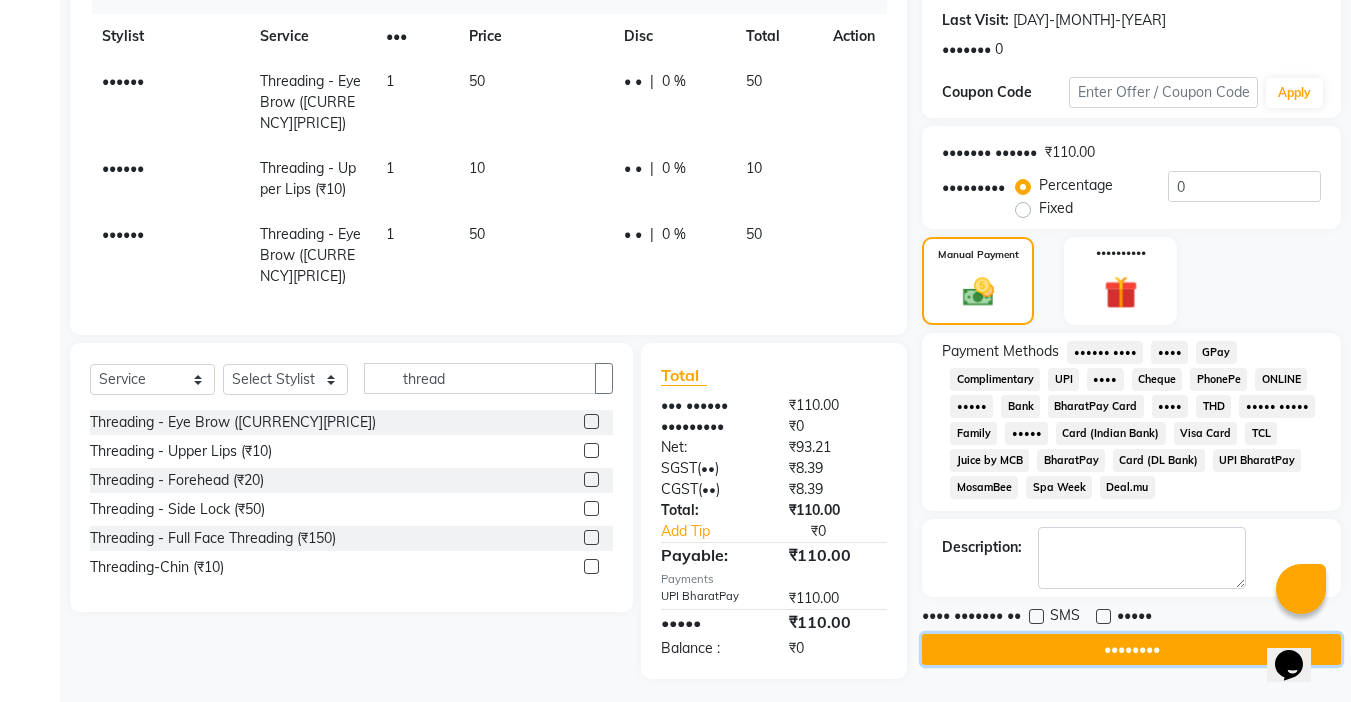 click on "••••••••" at bounding box center [1131, 649] 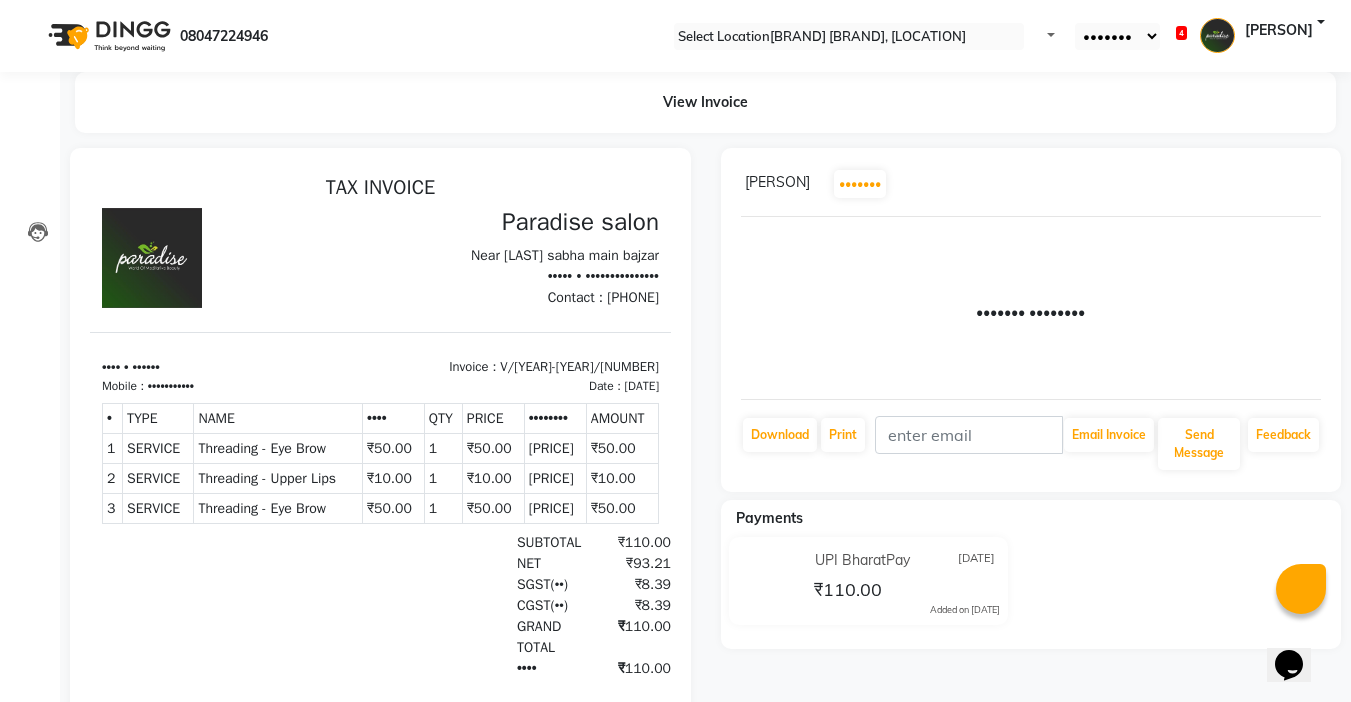 scroll, scrollTop: 0, scrollLeft: 0, axis: both 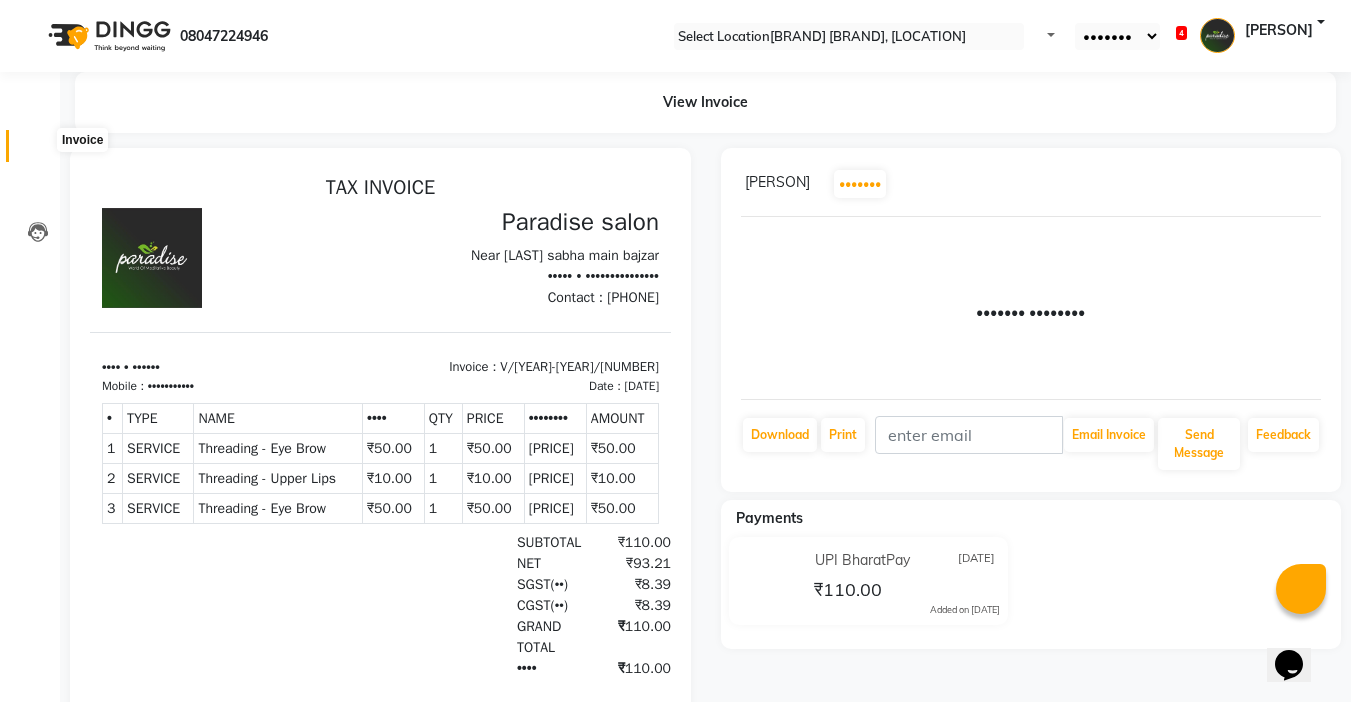 click at bounding box center [38, 151] 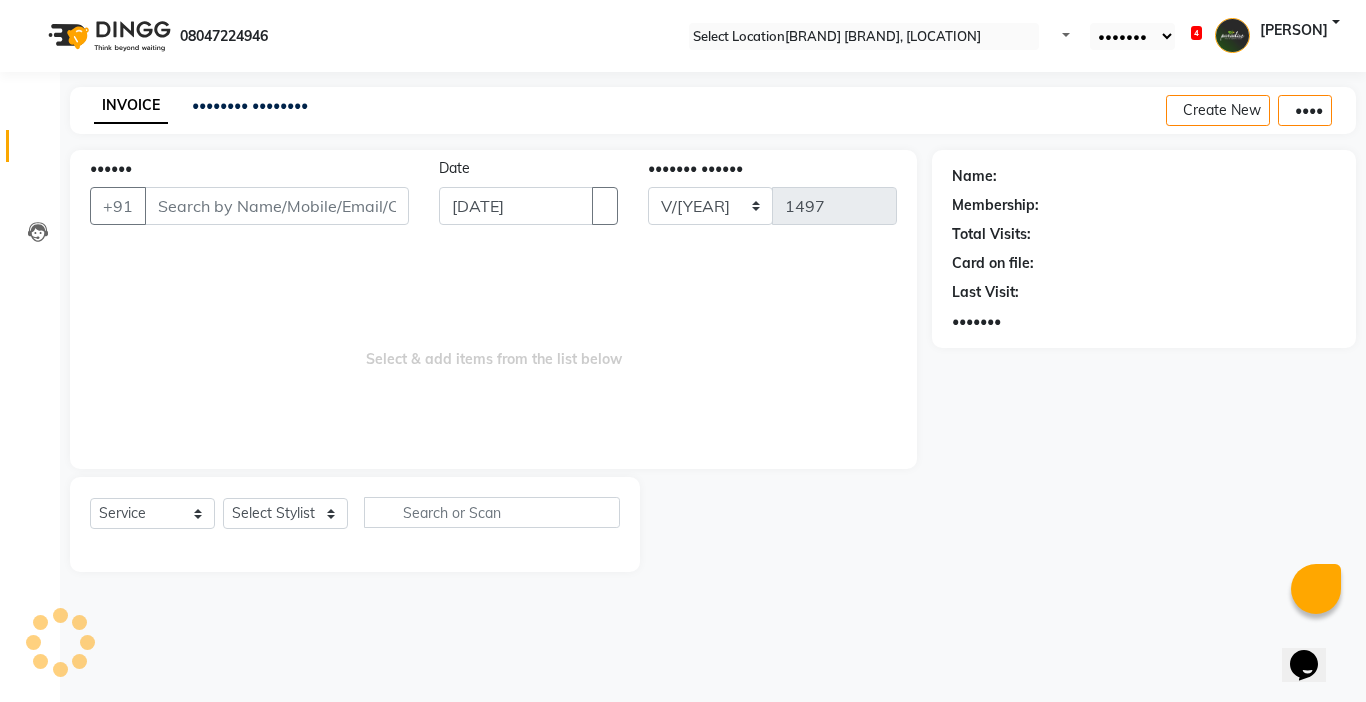 click on "••••••" at bounding box center (277, 206) 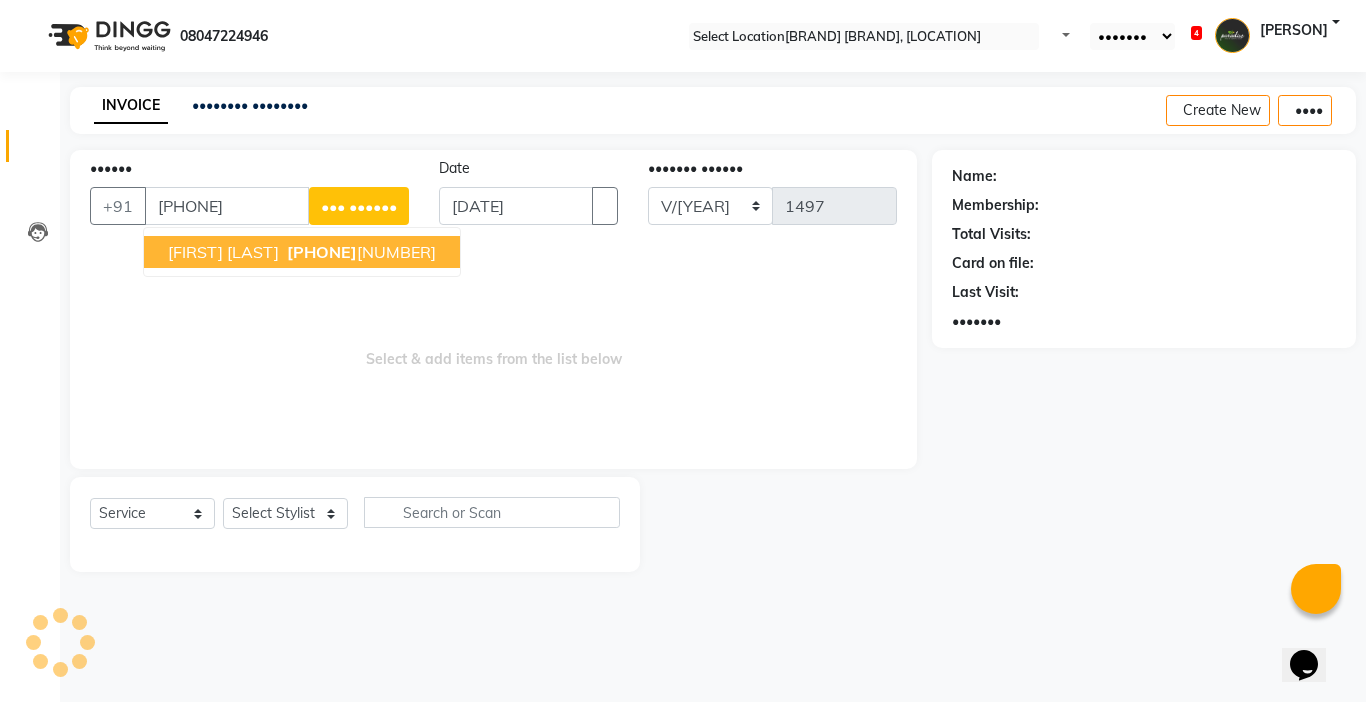type on "[PHONE]" 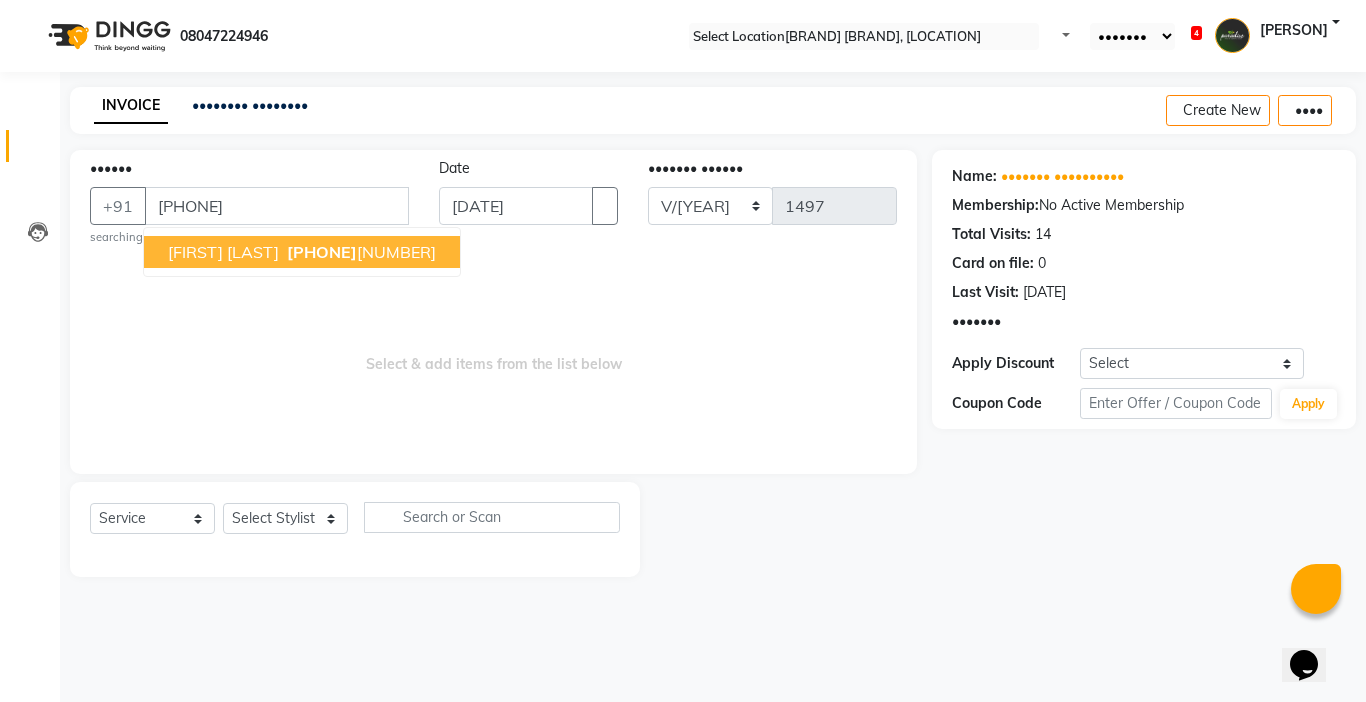 click on "[FIRST] [LAST]" at bounding box center (223, 252) 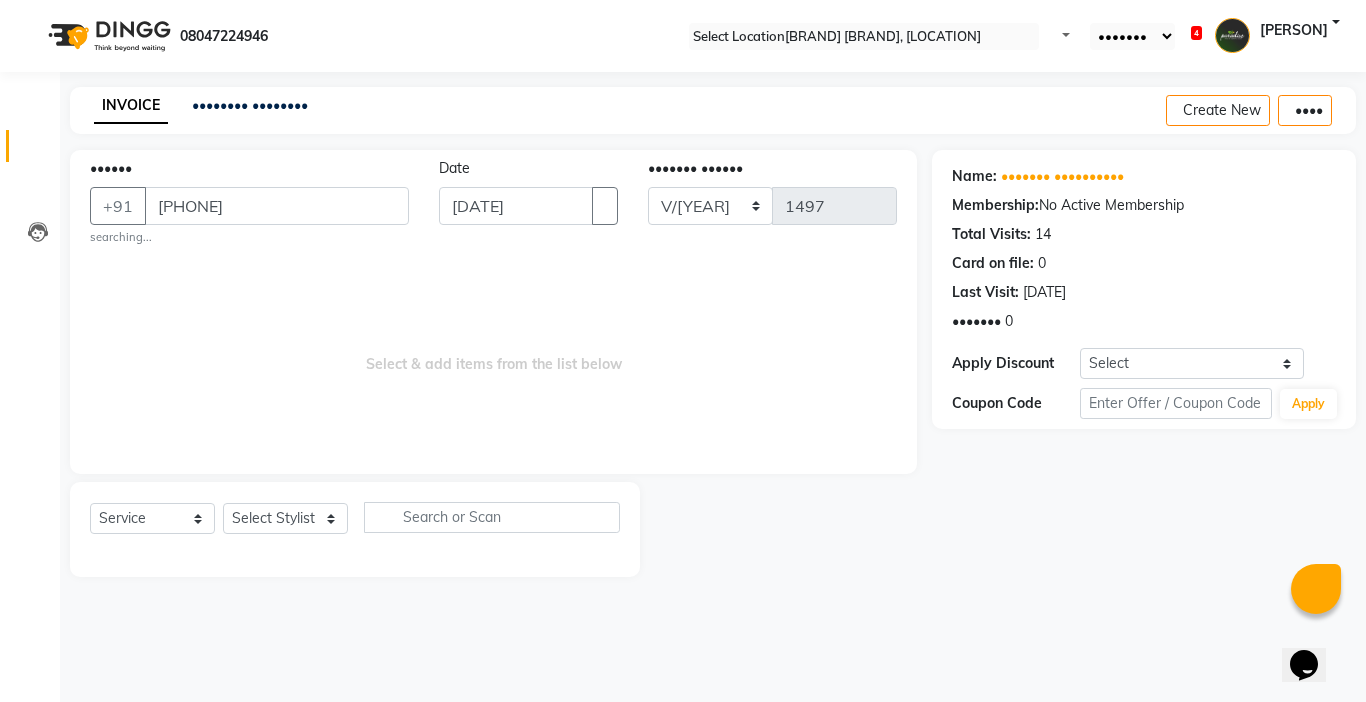 click on "Select  Service  Product  Membership  Package Voucher Prepaid Gift Card  Select Stylist Abby aman  Anil anku company Deepak Deepika Gourav Heena ishu Jagdeesh kanchan Love preet Maddy Manpreet student Meenu Naina Palak Palak Sharma Radika Rajneesh Student Seema Shagun Shifali - Student Shweta  Sujata Surinder Paul Vansh Vikas Vishal" at bounding box center (355, 525) 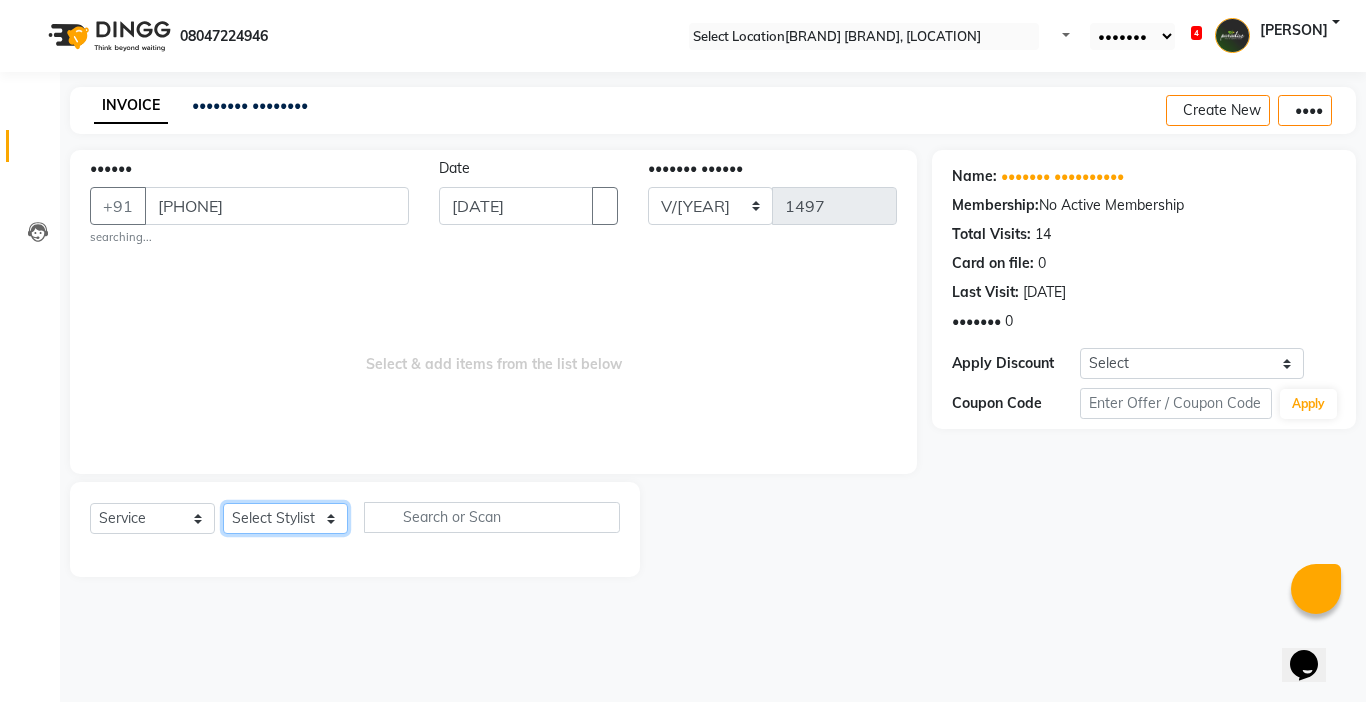click on "Select Stylist Abby aman  Anil anku company Deepak Deepika Gourav Heena ishu Jagdeesh kanchan Love preet Maddy Manpreet student Meenu Naina Palak Palak Sharma Radika Rajneesh Student Seema Shagun Shifali - Student Shweta  Sujata Surinder Paul Vansh Vikas Vishal" at bounding box center [285, 518] 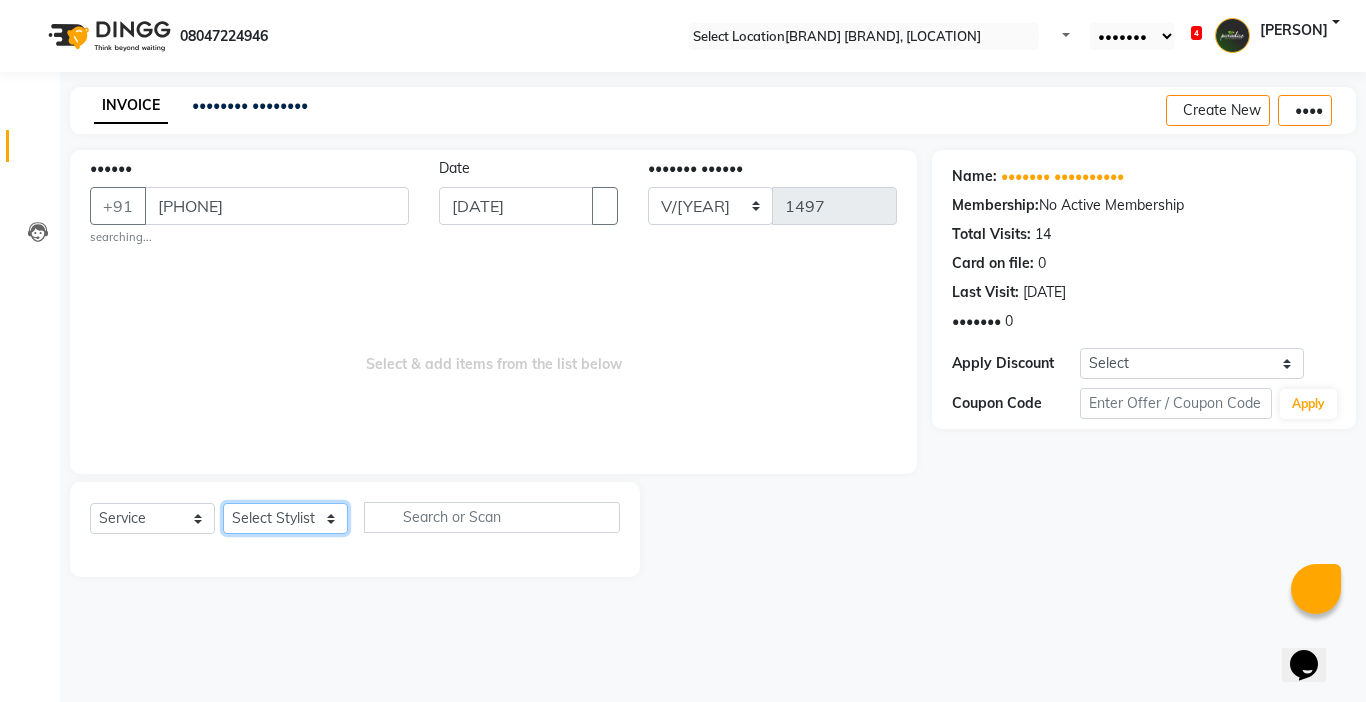 select on "•••••" 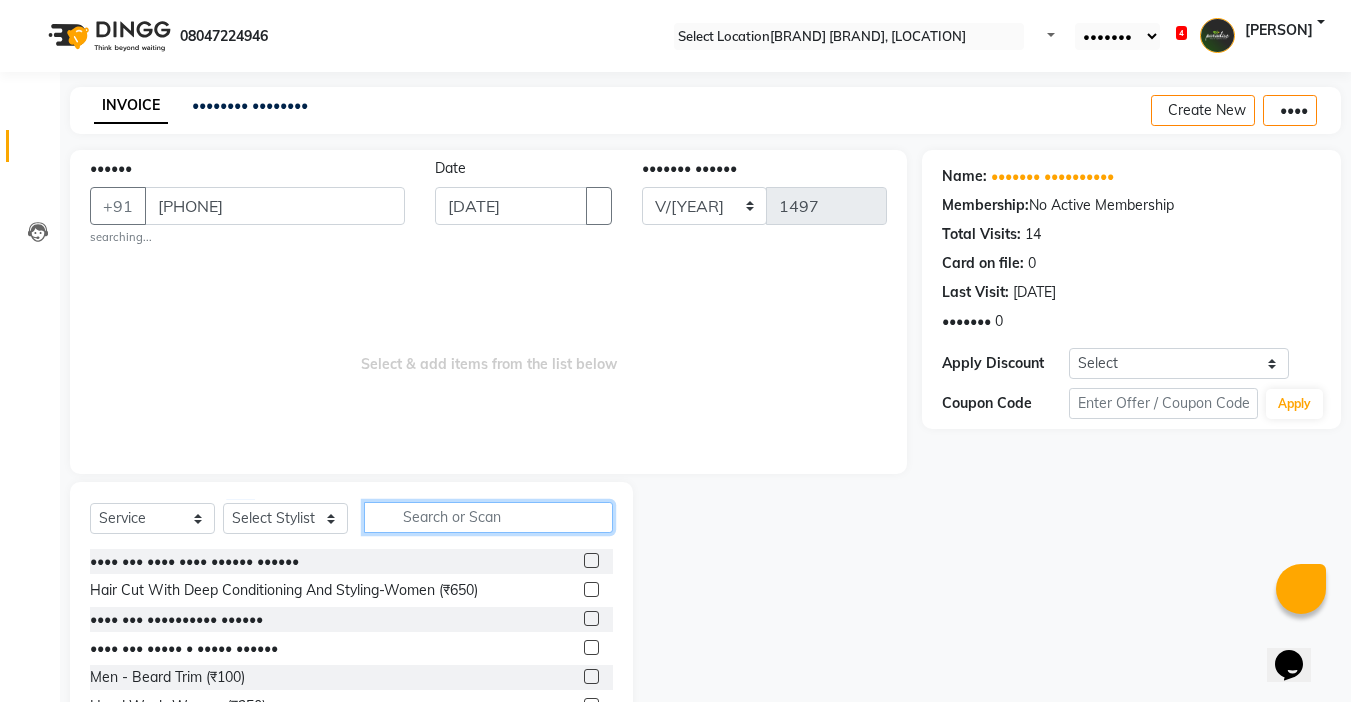 click at bounding box center (488, 517) 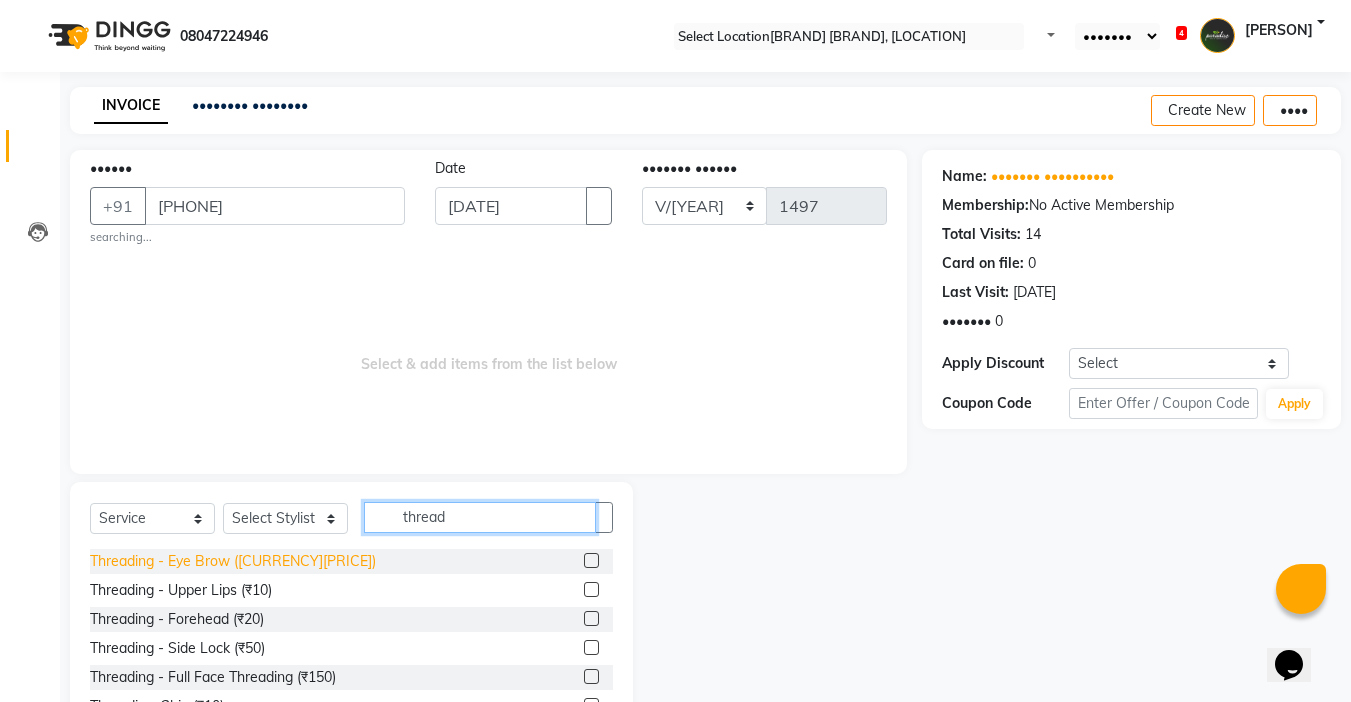 type on "thread" 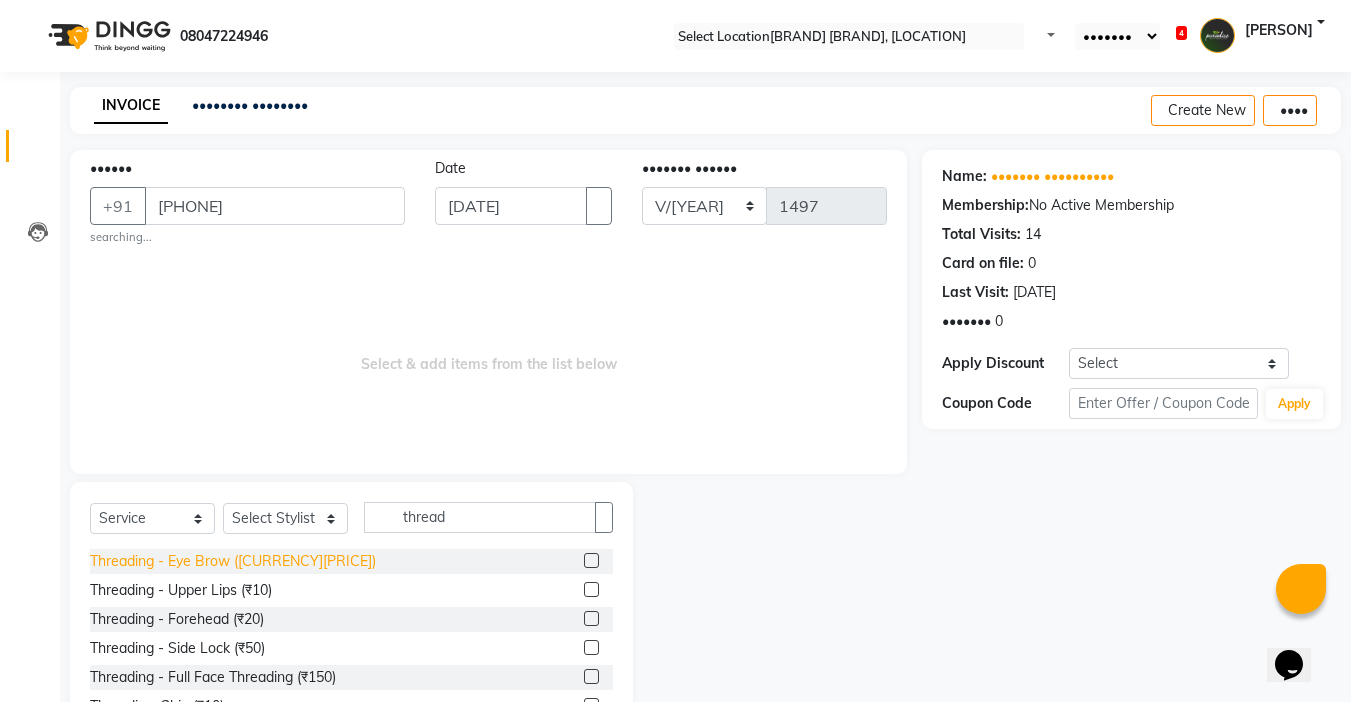click on "Threading - Eye Brow ([CURRENCY][PRICE])" at bounding box center (233, 561) 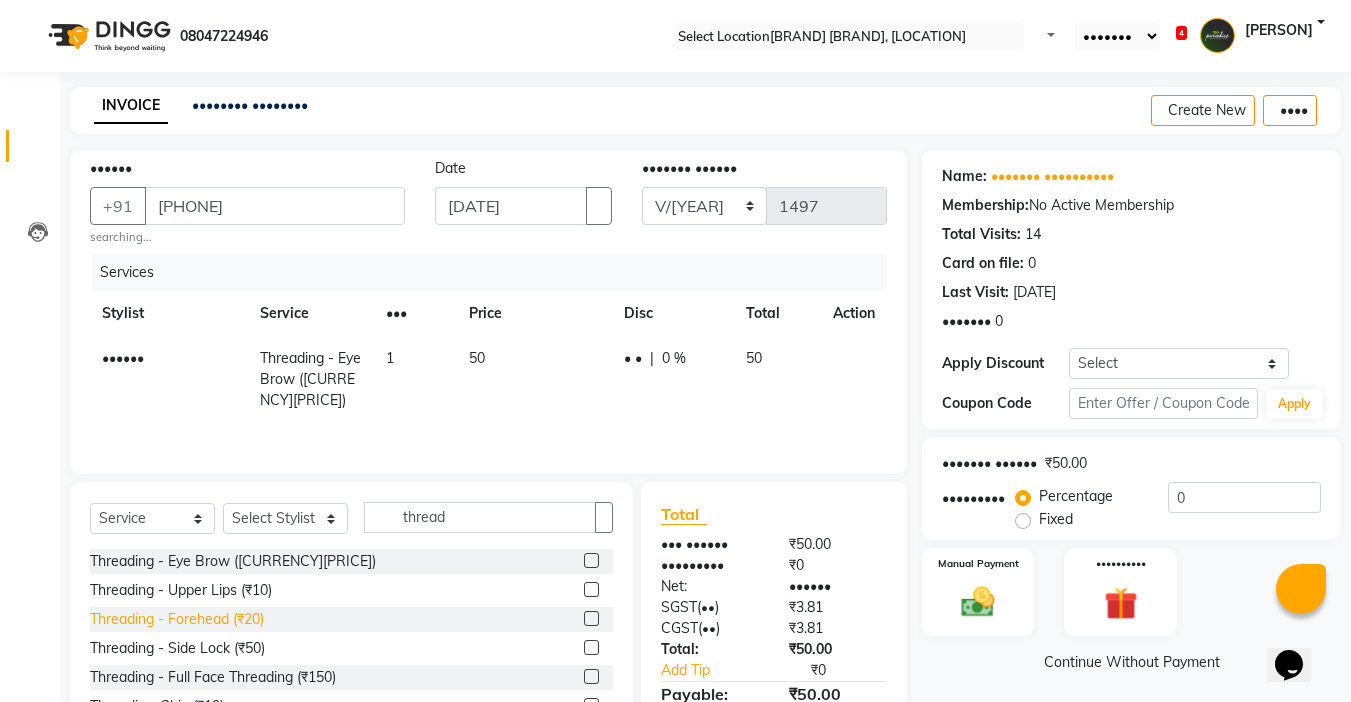click on "Threading   -  Forehead (₹20)" at bounding box center [233, 561] 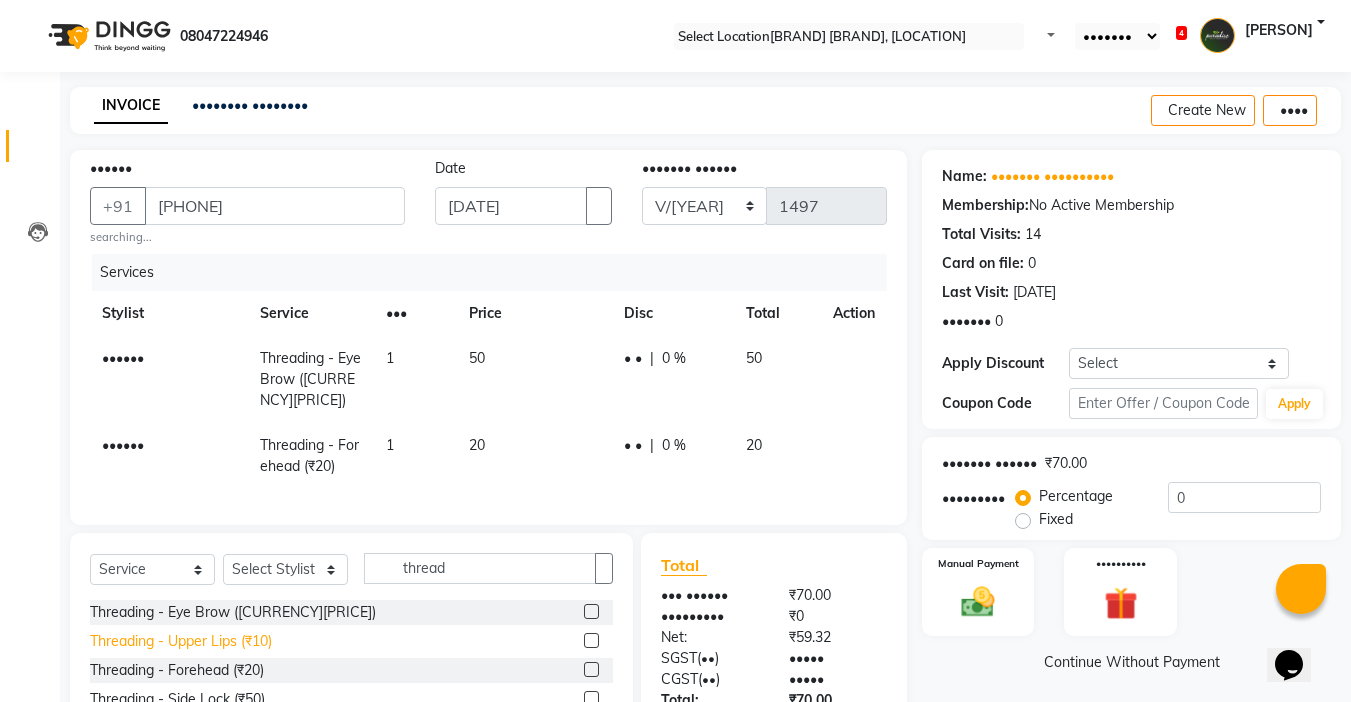 click on "Threading   -  Upper Lips (₹10)" at bounding box center [233, 612] 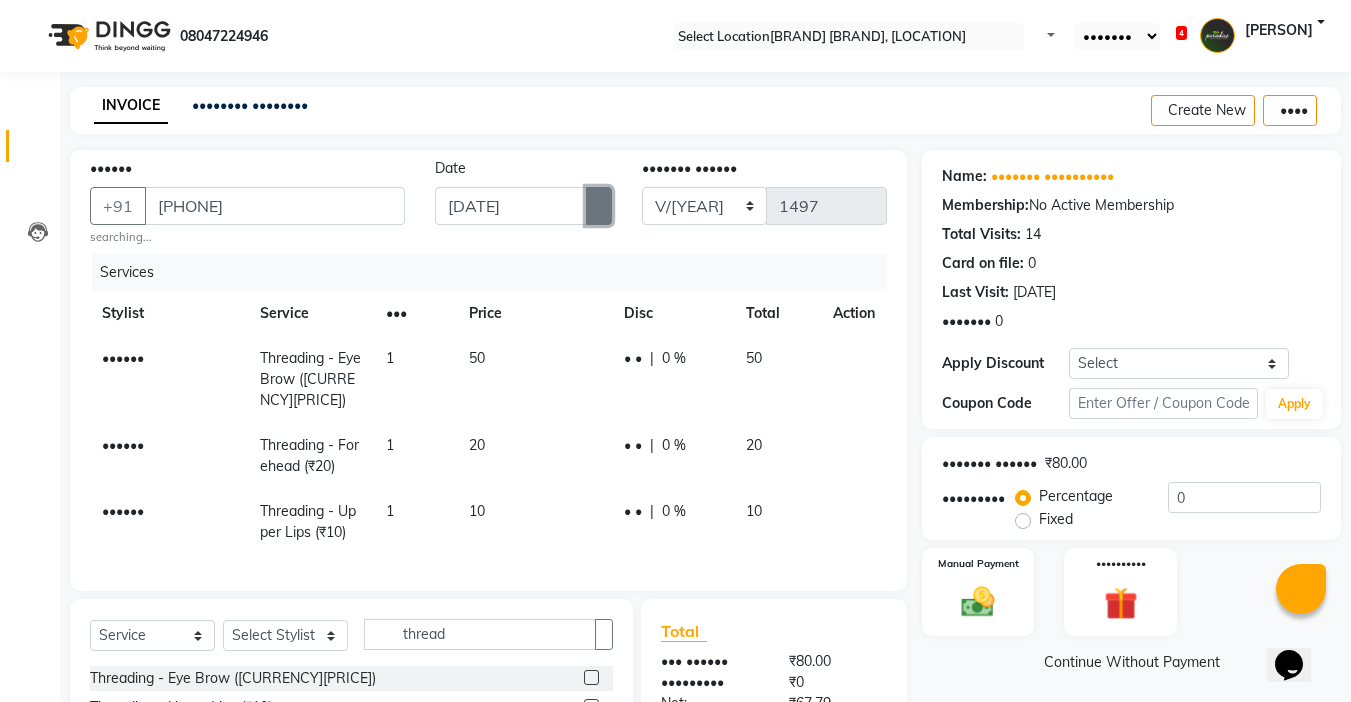 click at bounding box center [599, 206] 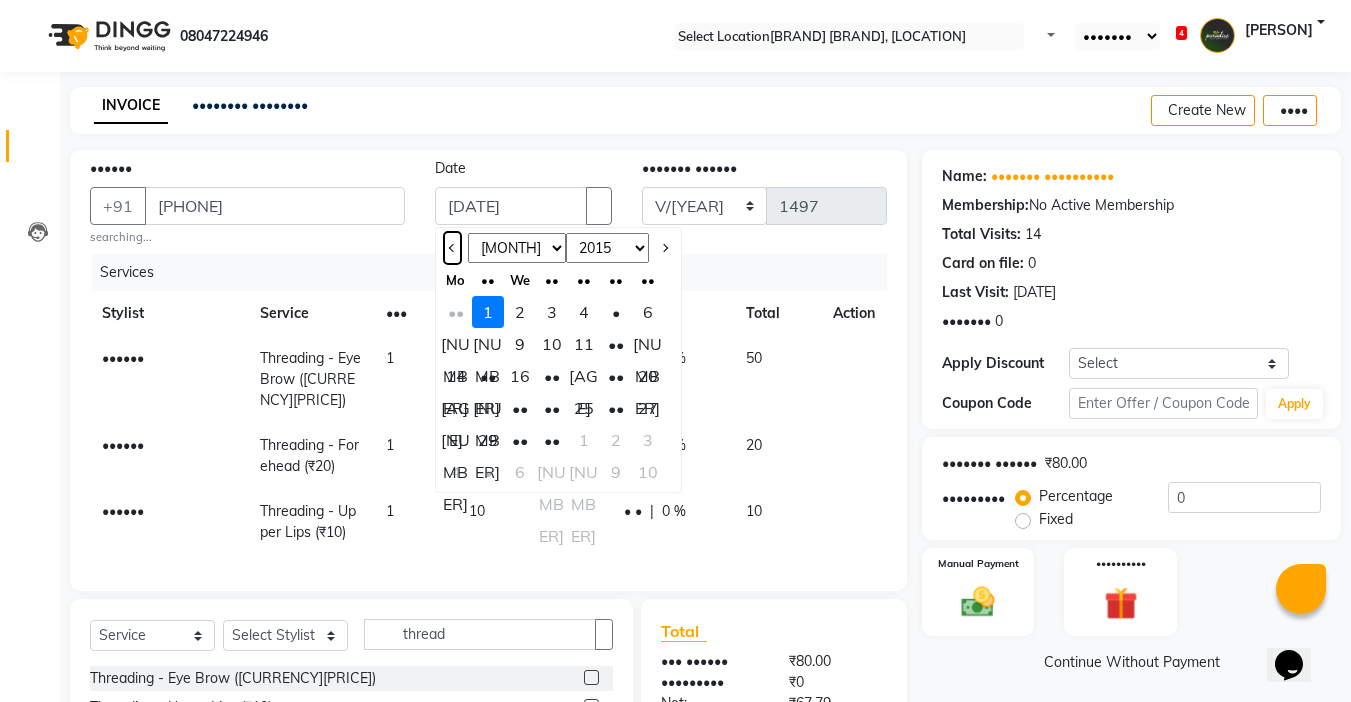 click at bounding box center [452, 248] 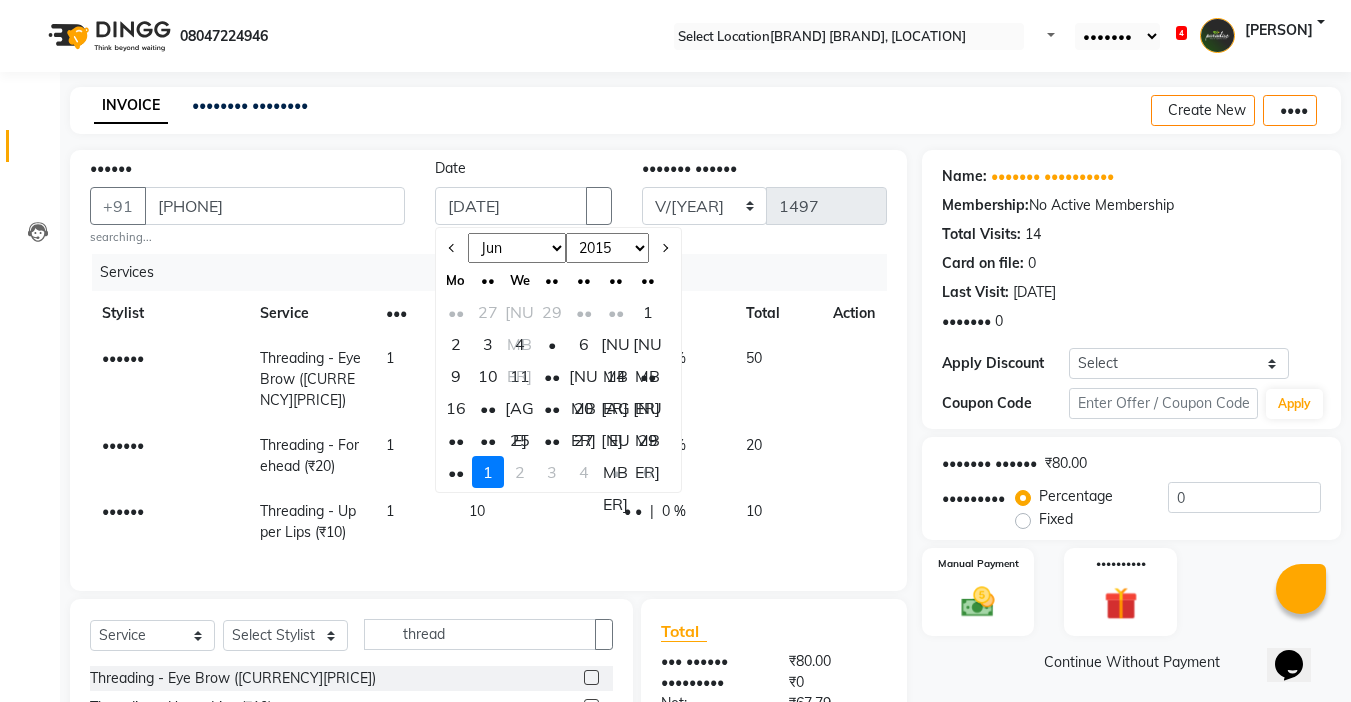 click on "••" at bounding box center (456, 440) 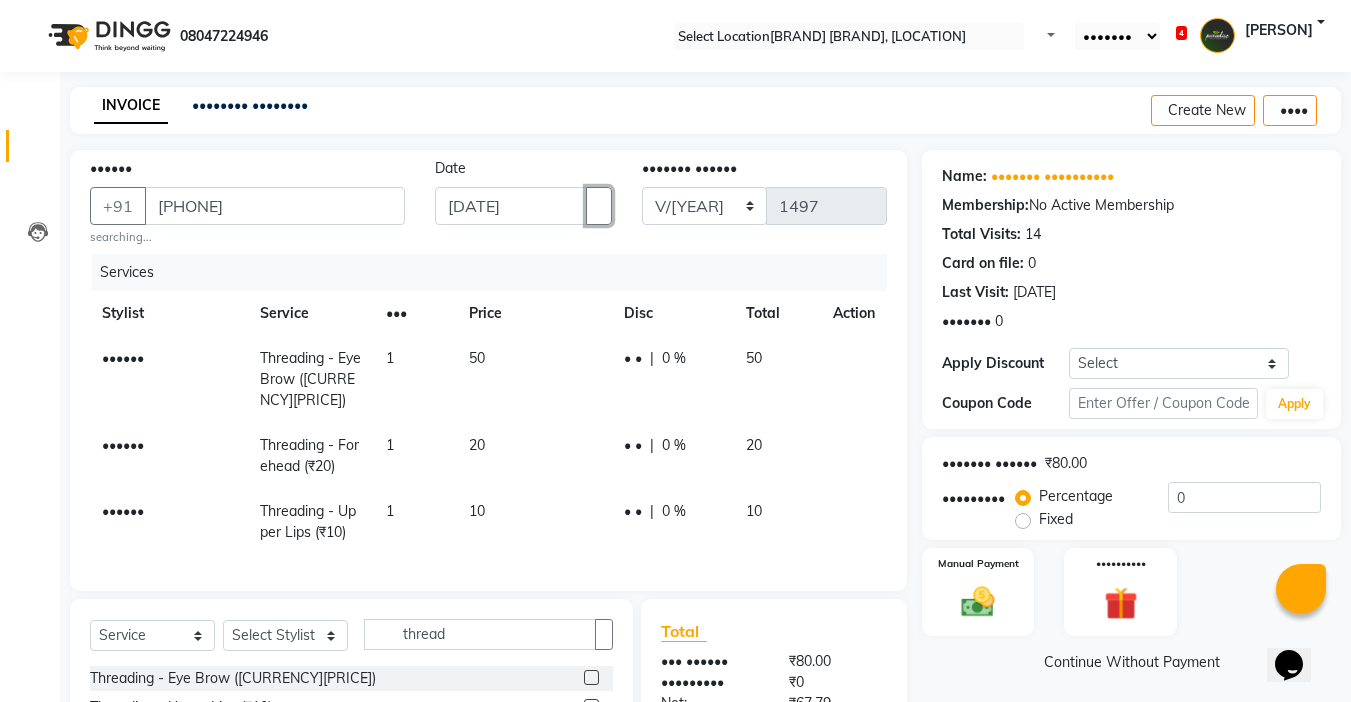 scroll, scrollTop: 200, scrollLeft: 0, axis: vertical 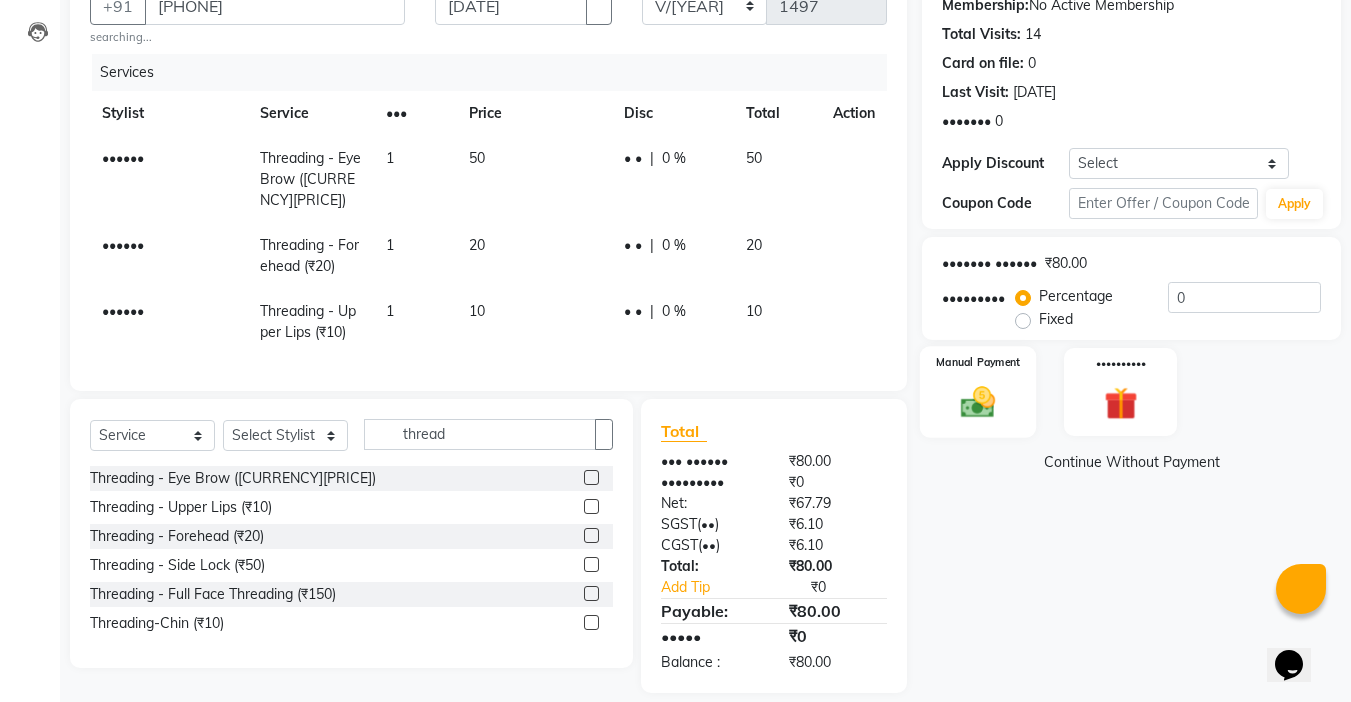click on "Manual Payment" at bounding box center [978, 392] 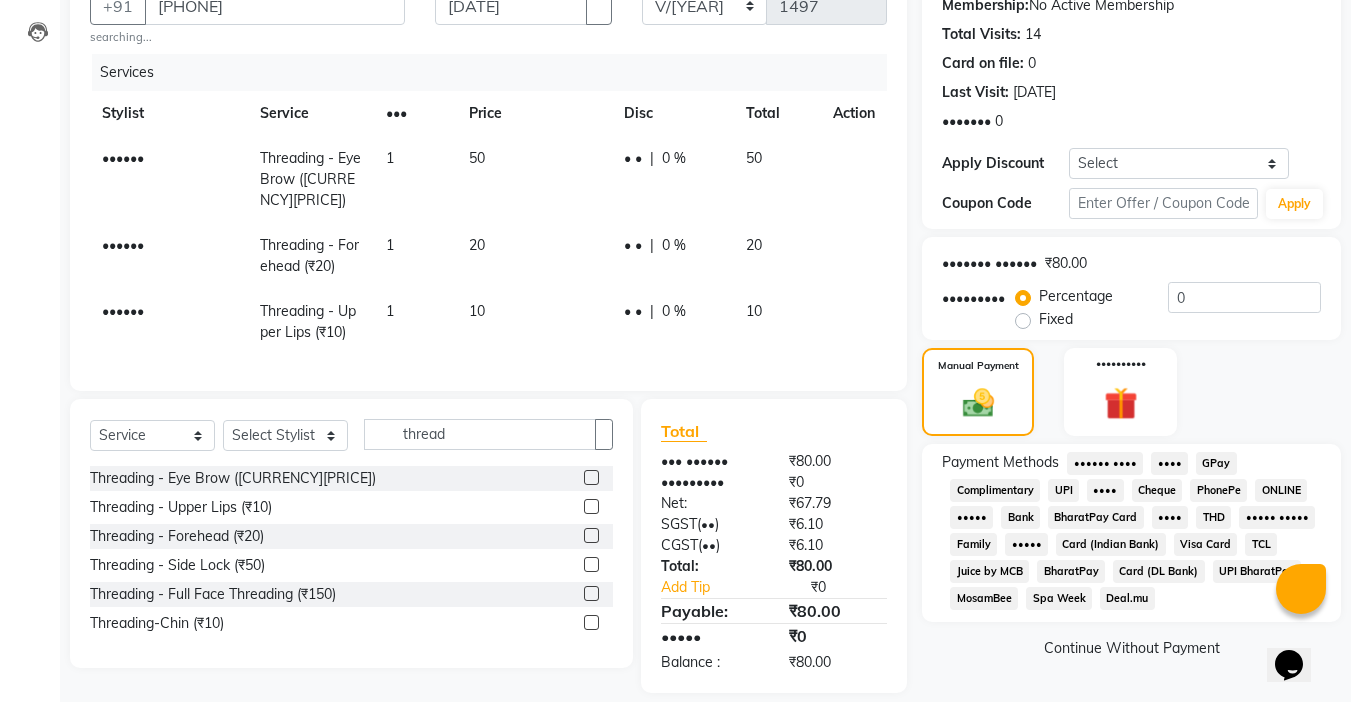 click on "••••" at bounding box center (1105, 463) 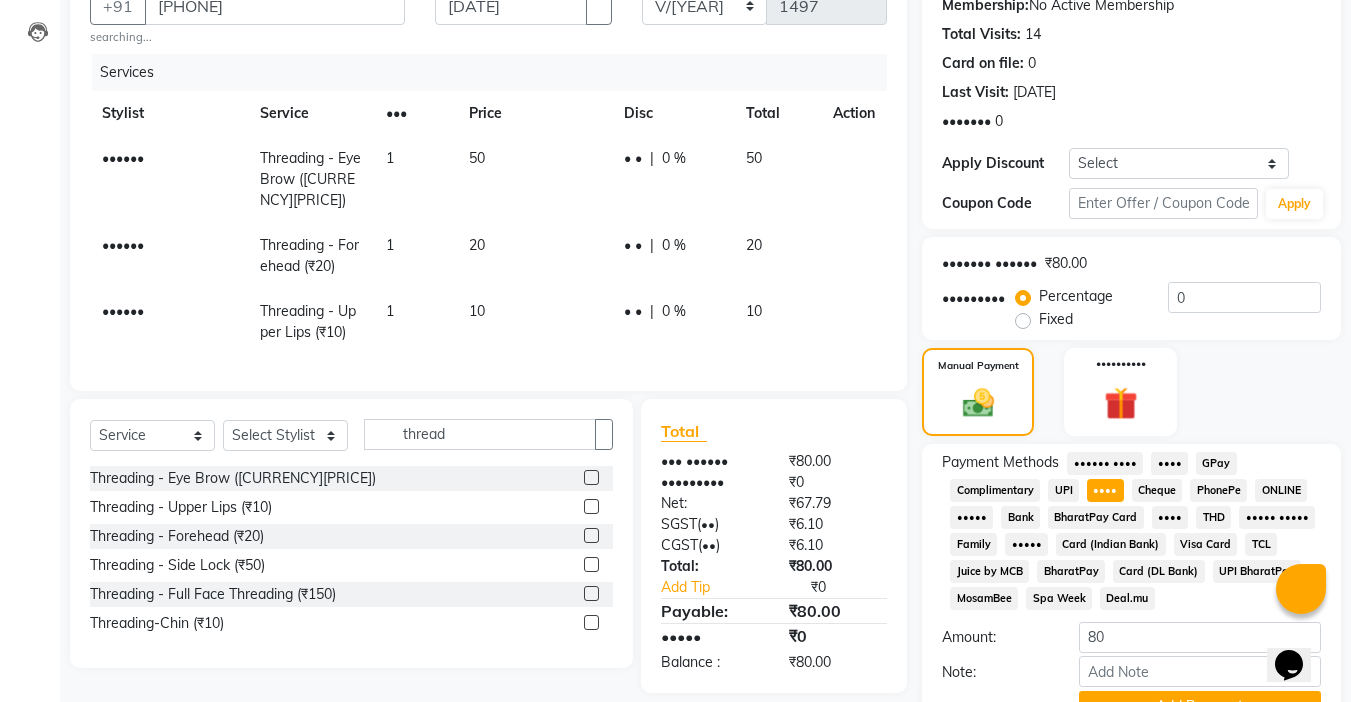 scroll, scrollTop: 304, scrollLeft: 0, axis: vertical 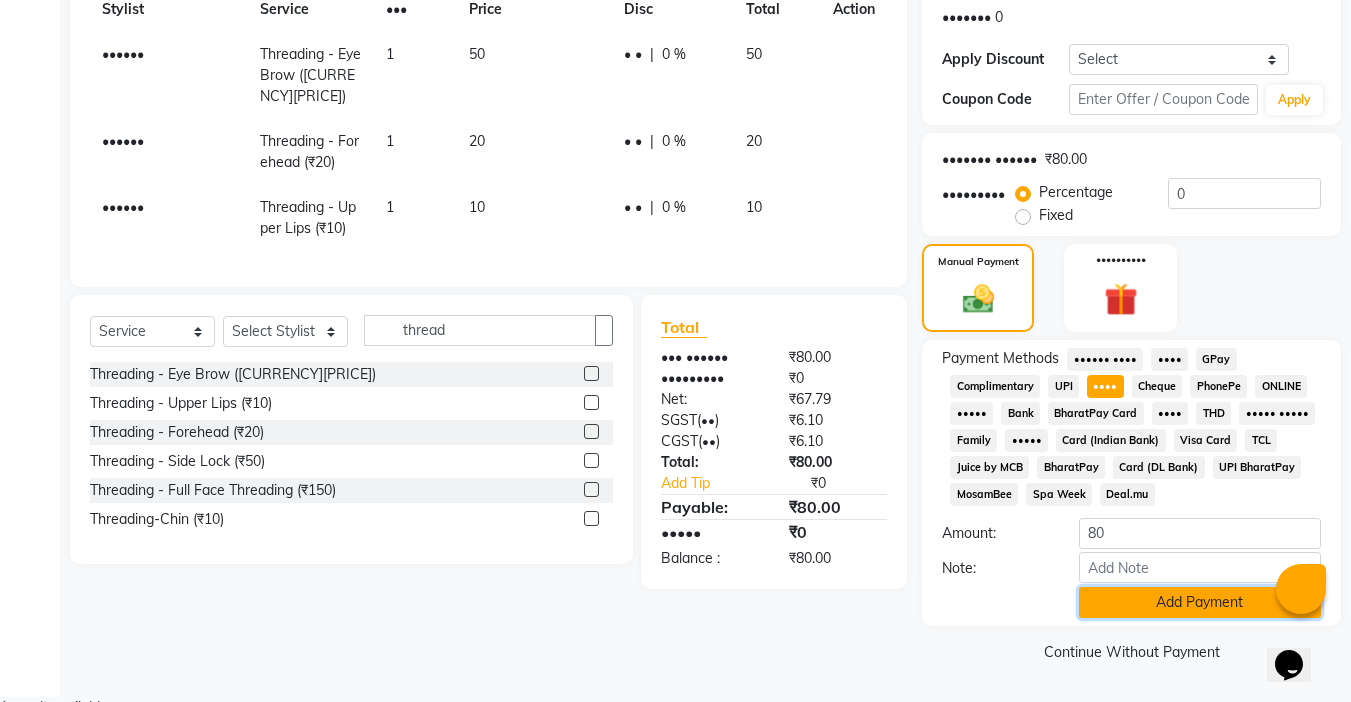 click on "Add Payment" at bounding box center (1200, 602) 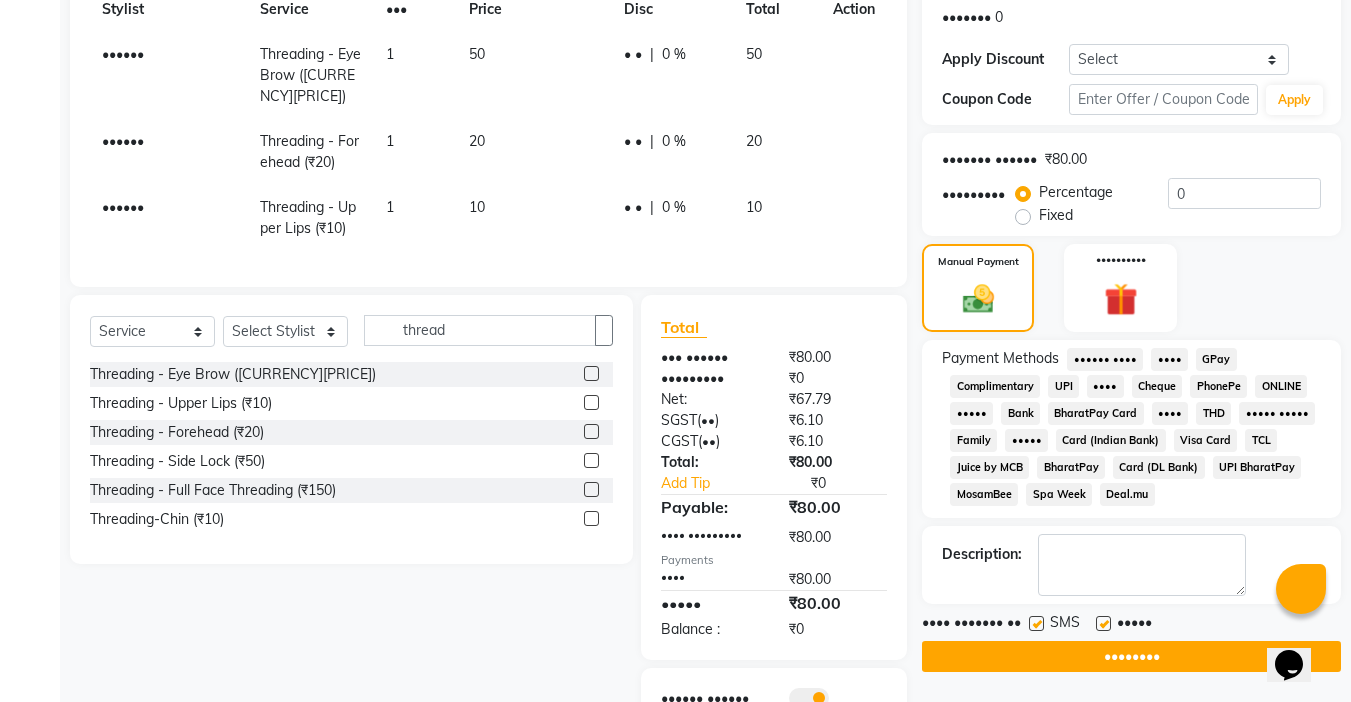 click at bounding box center [1103, 623] 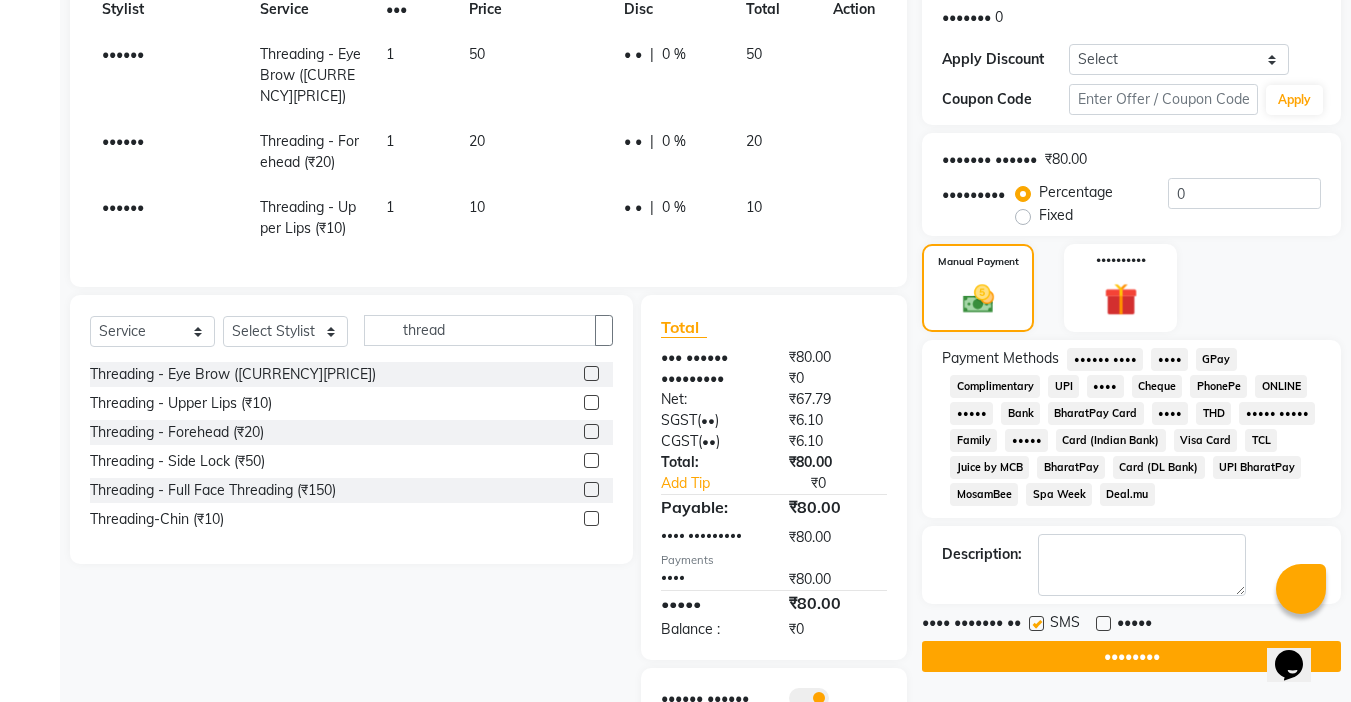 click on "•••• ••••••• •• ••• •••••" at bounding box center [1131, 624] 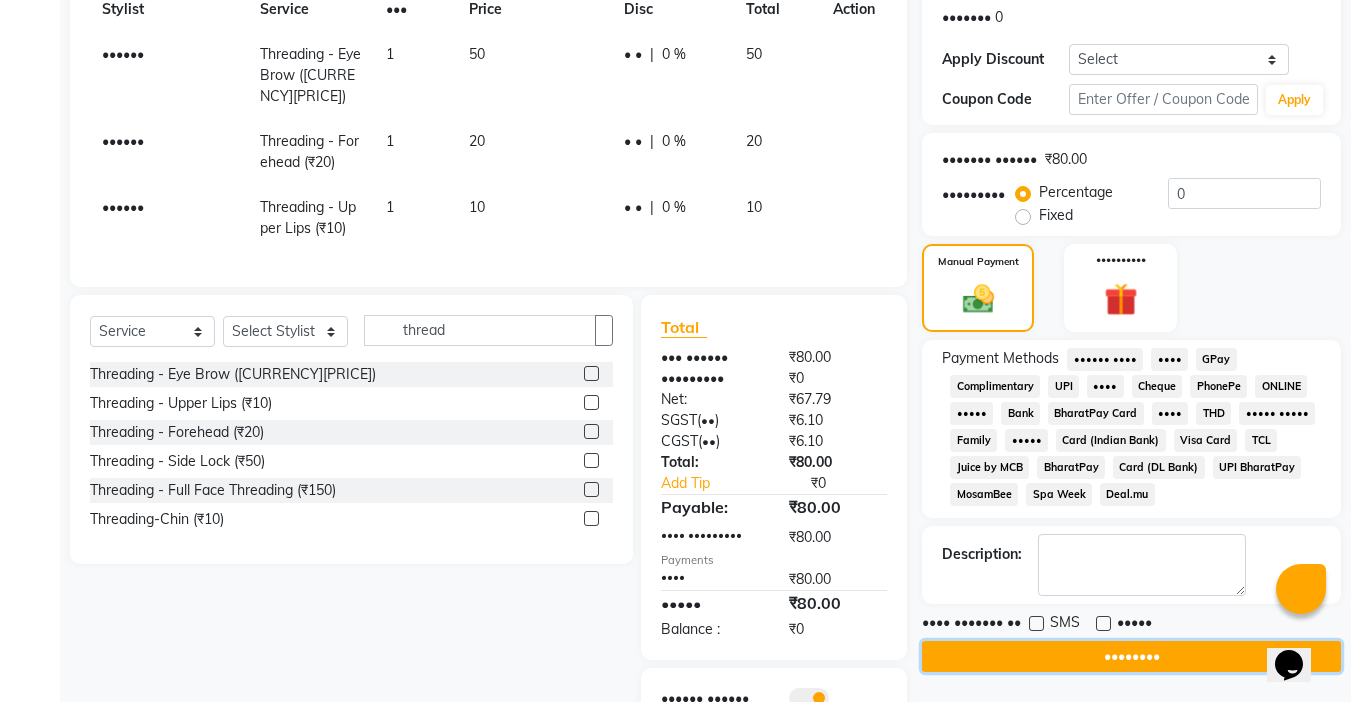 click on "••••••••" at bounding box center [1131, 656] 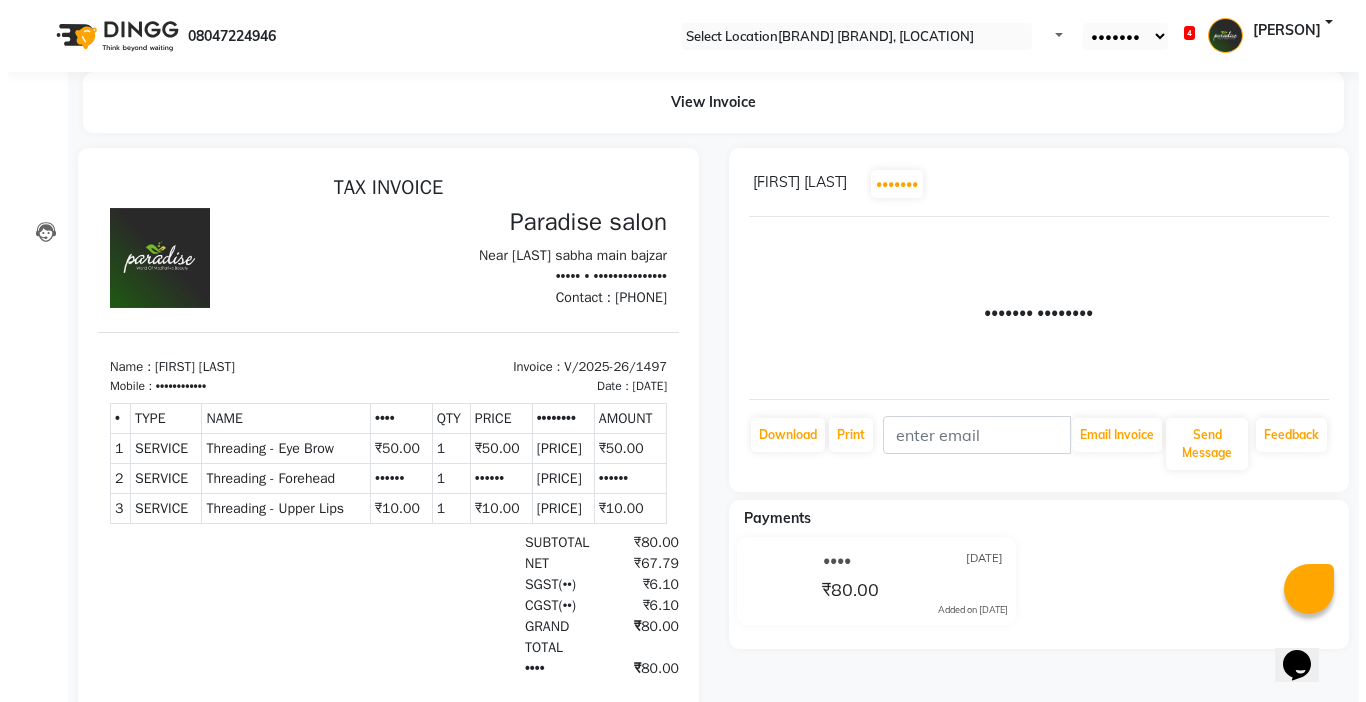 scroll, scrollTop: 0, scrollLeft: 0, axis: both 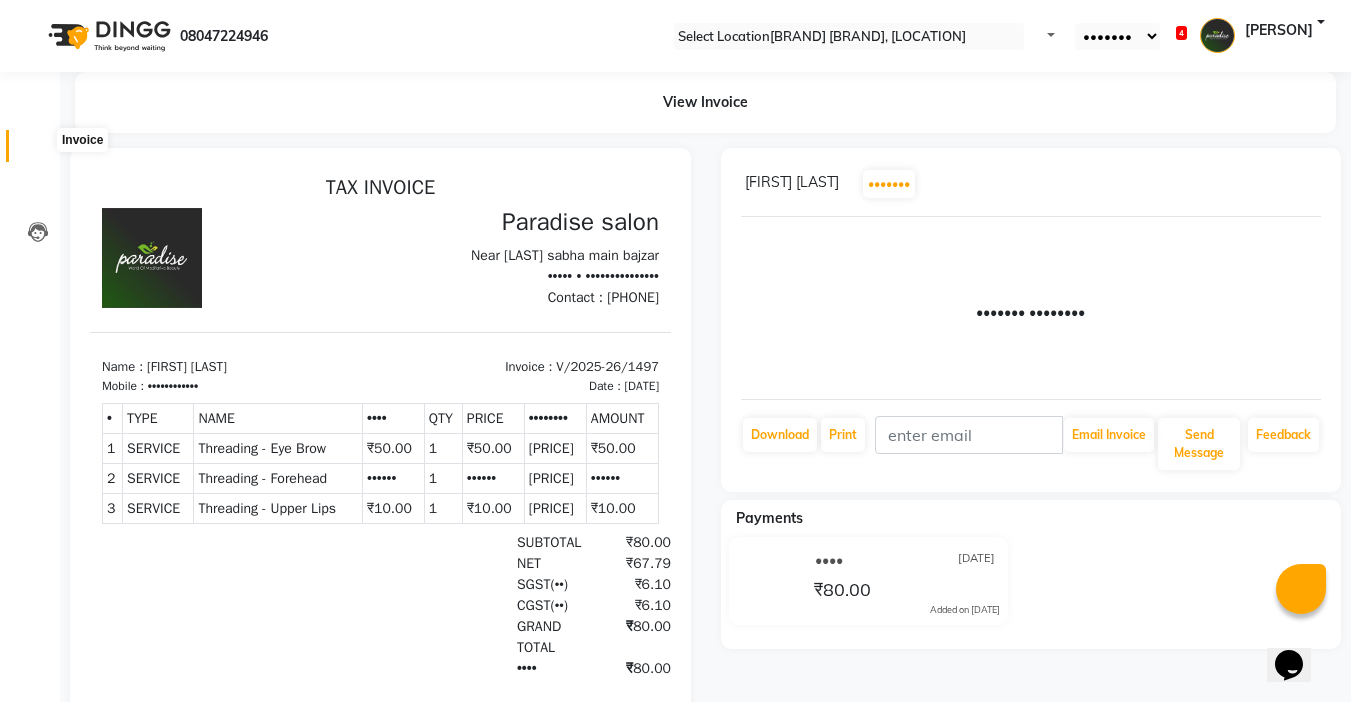 click at bounding box center (38, 151) 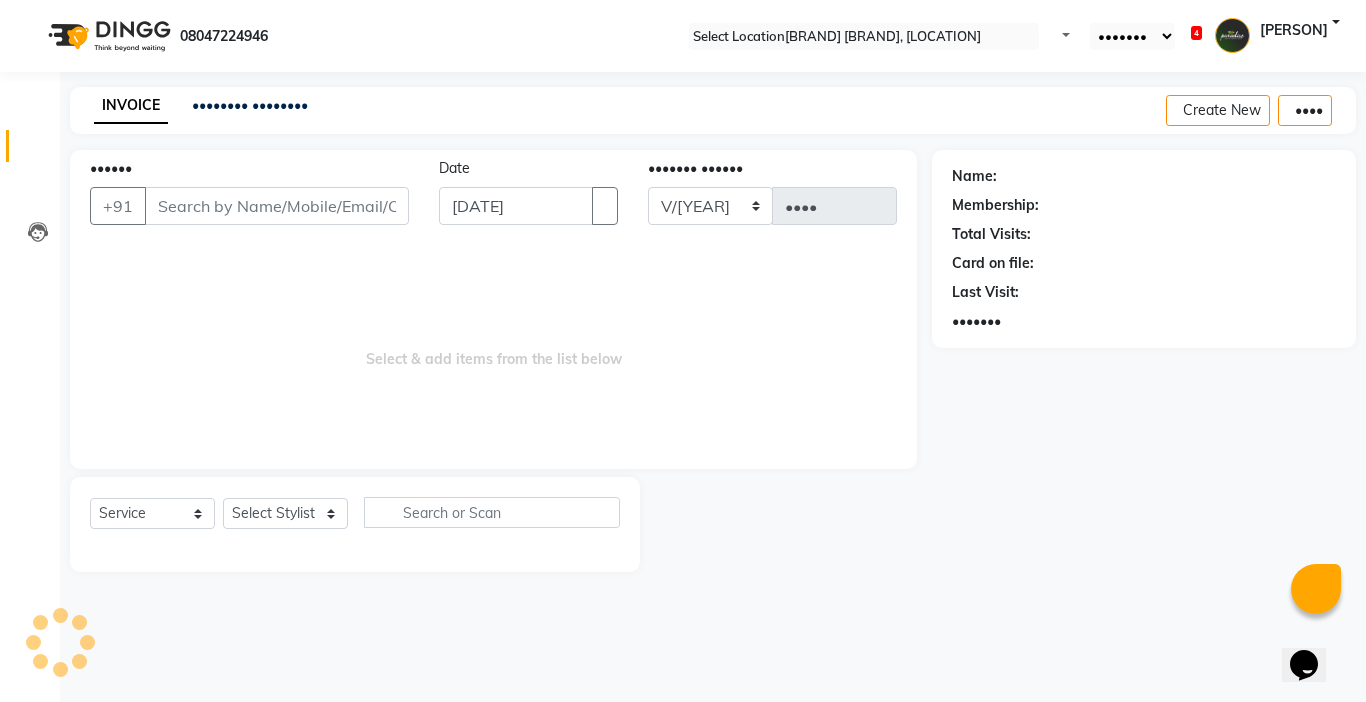 click on "••••••" at bounding box center [277, 206] 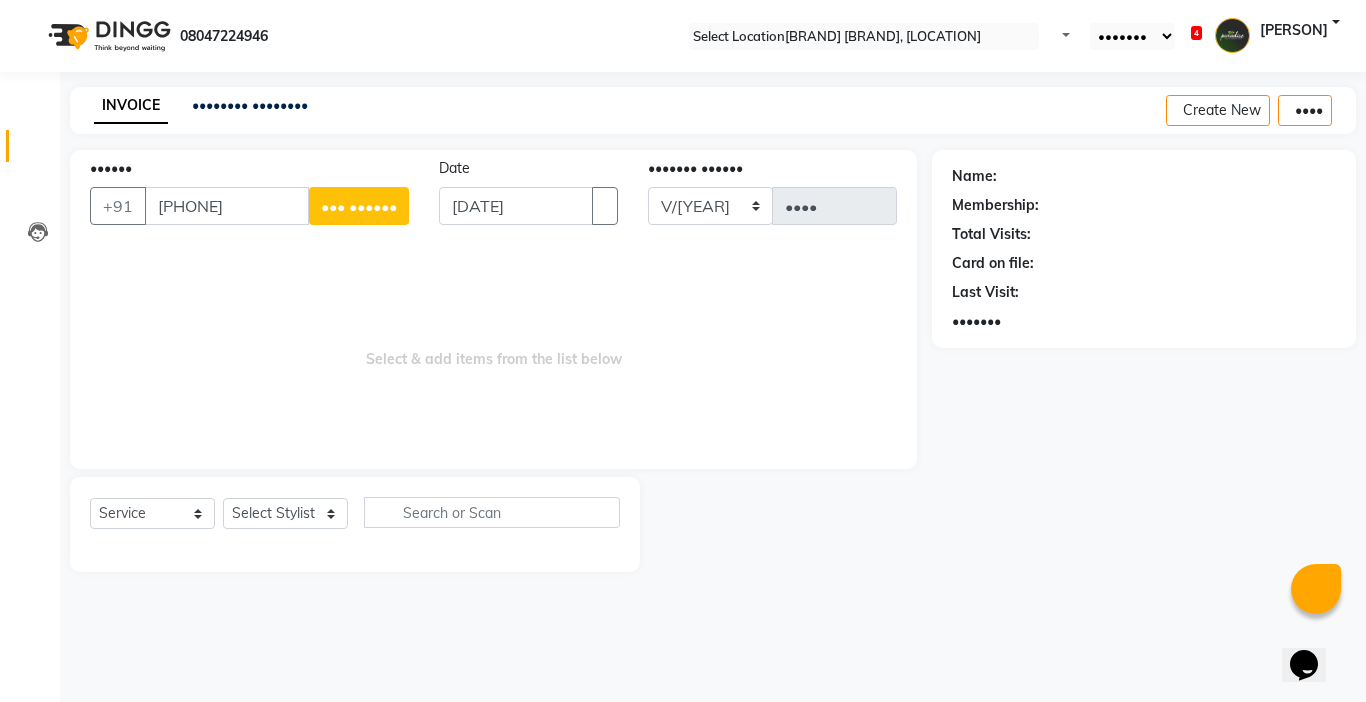 type on "[PHONE]" 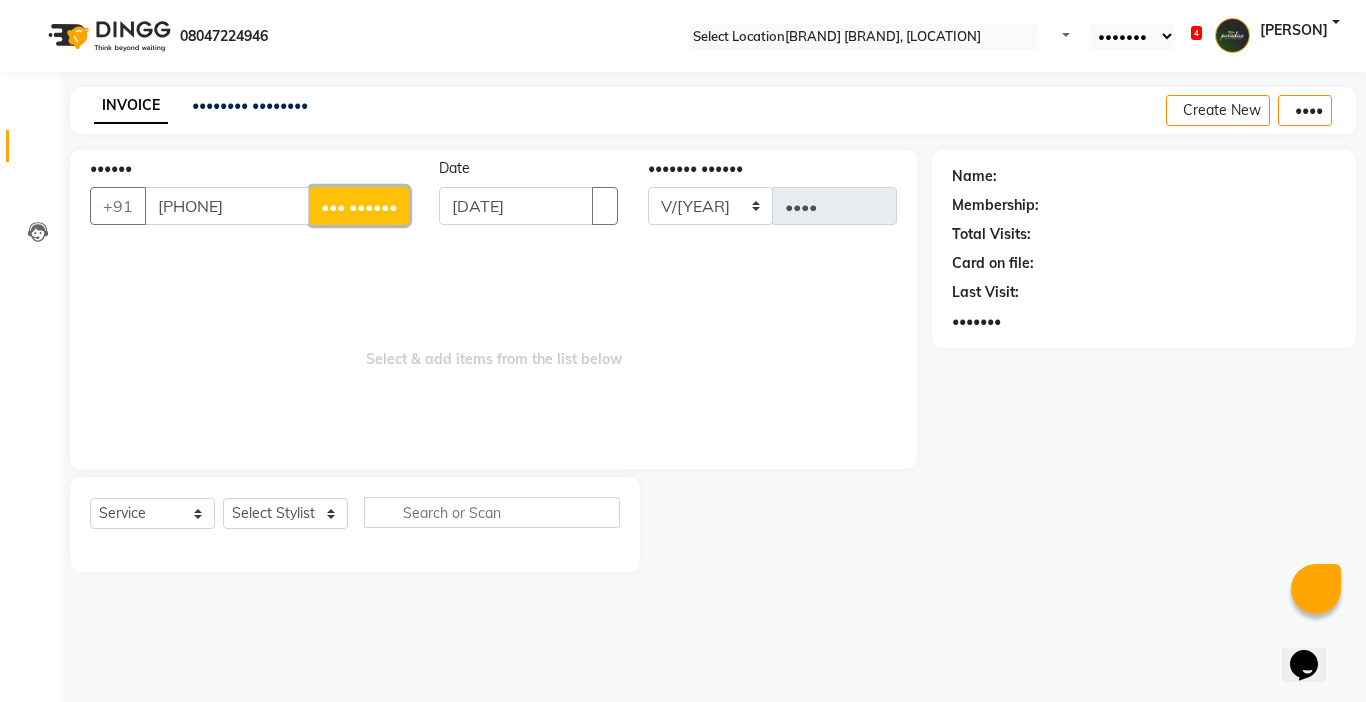 click on "••• ••••••" at bounding box center [359, 206] 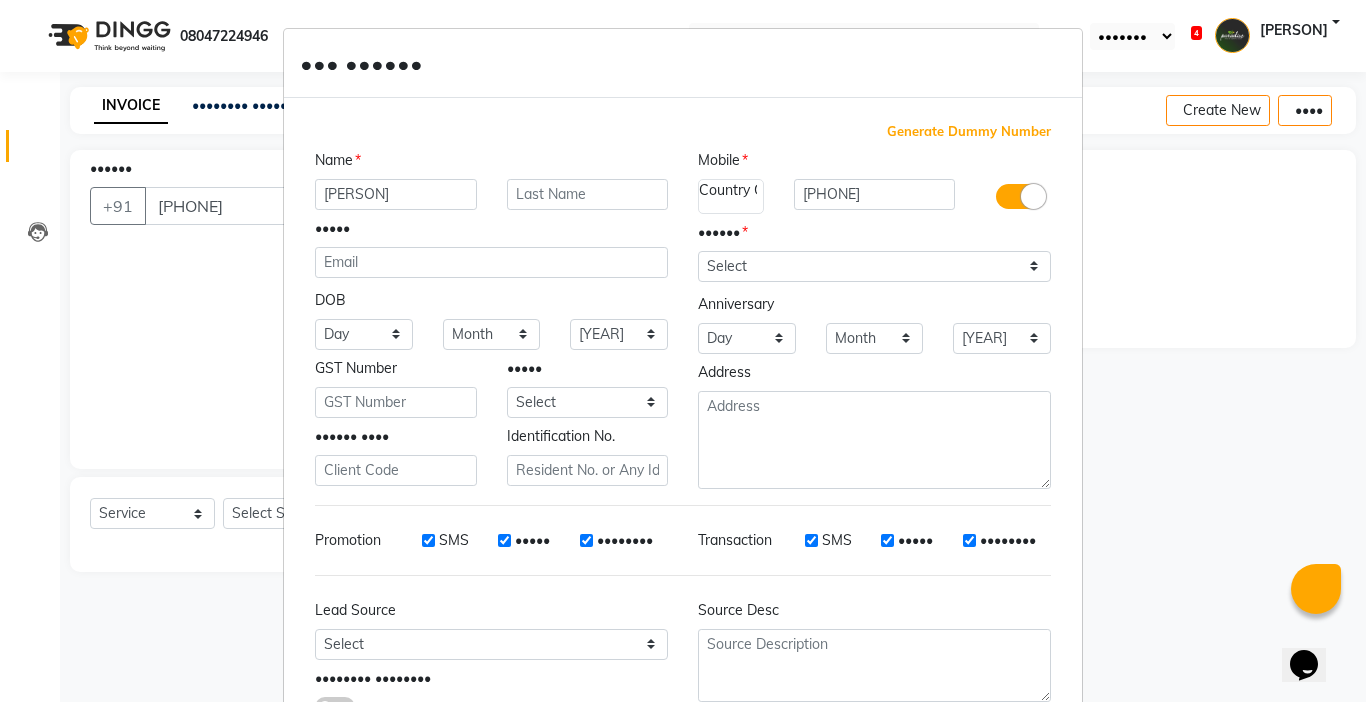 type on "[PERSON]" 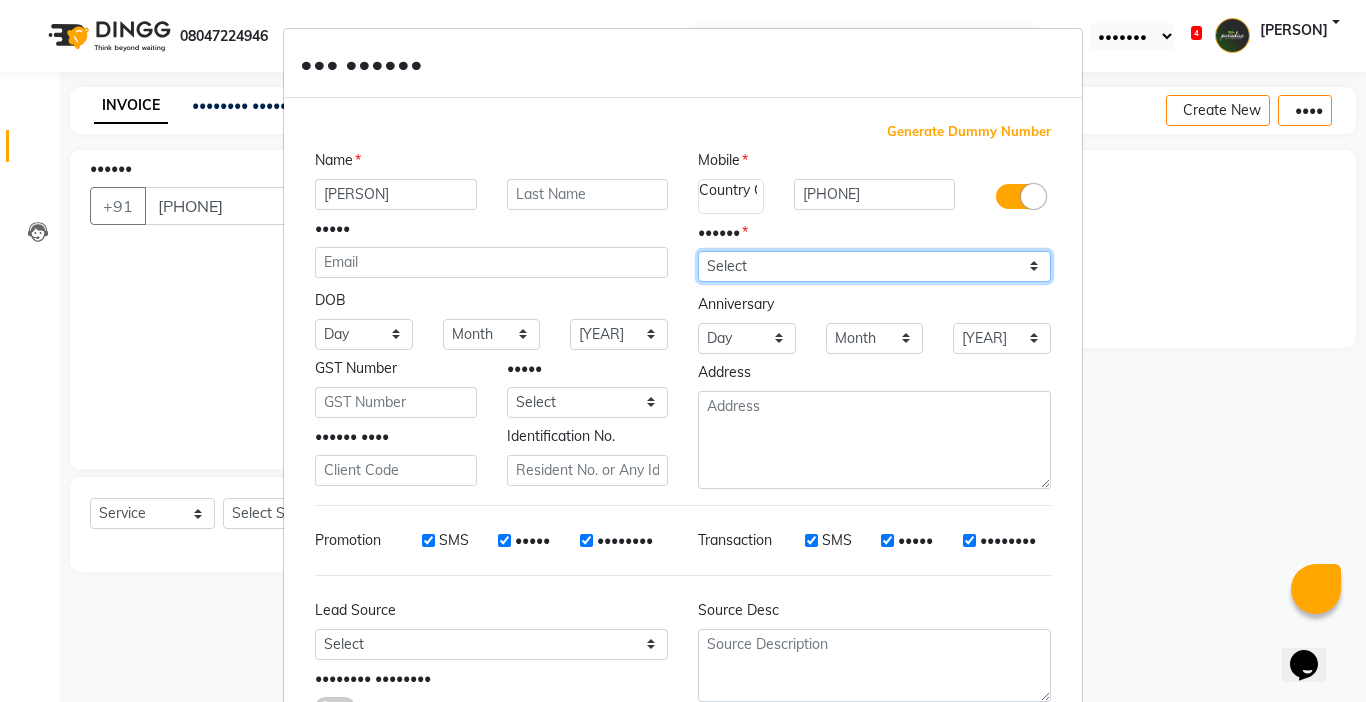 click on "•••••• •••• •••••• ••••• •••••• ••• •• •••" at bounding box center [874, 266] 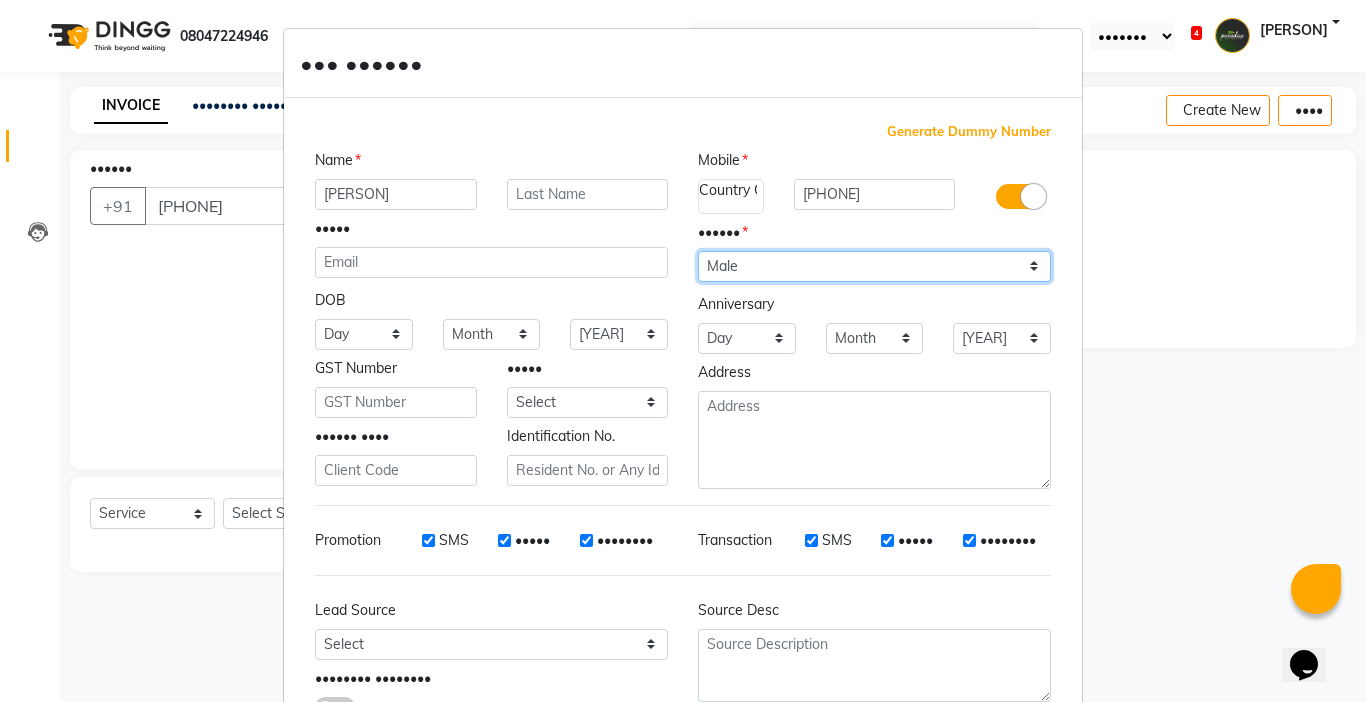 click on "•••••• •••• •••••• ••••• •••••• ••• •• •••" at bounding box center (874, 266) 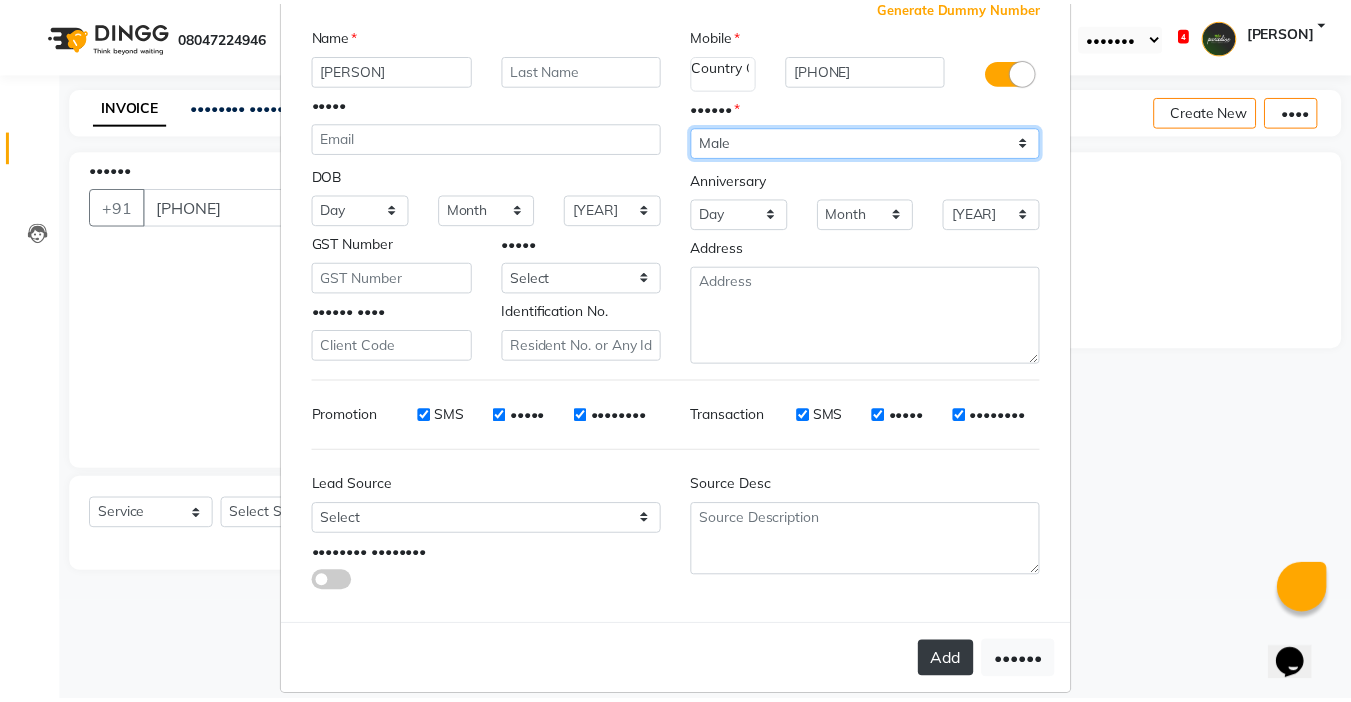 scroll, scrollTop: 147, scrollLeft: 0, axis: vertical 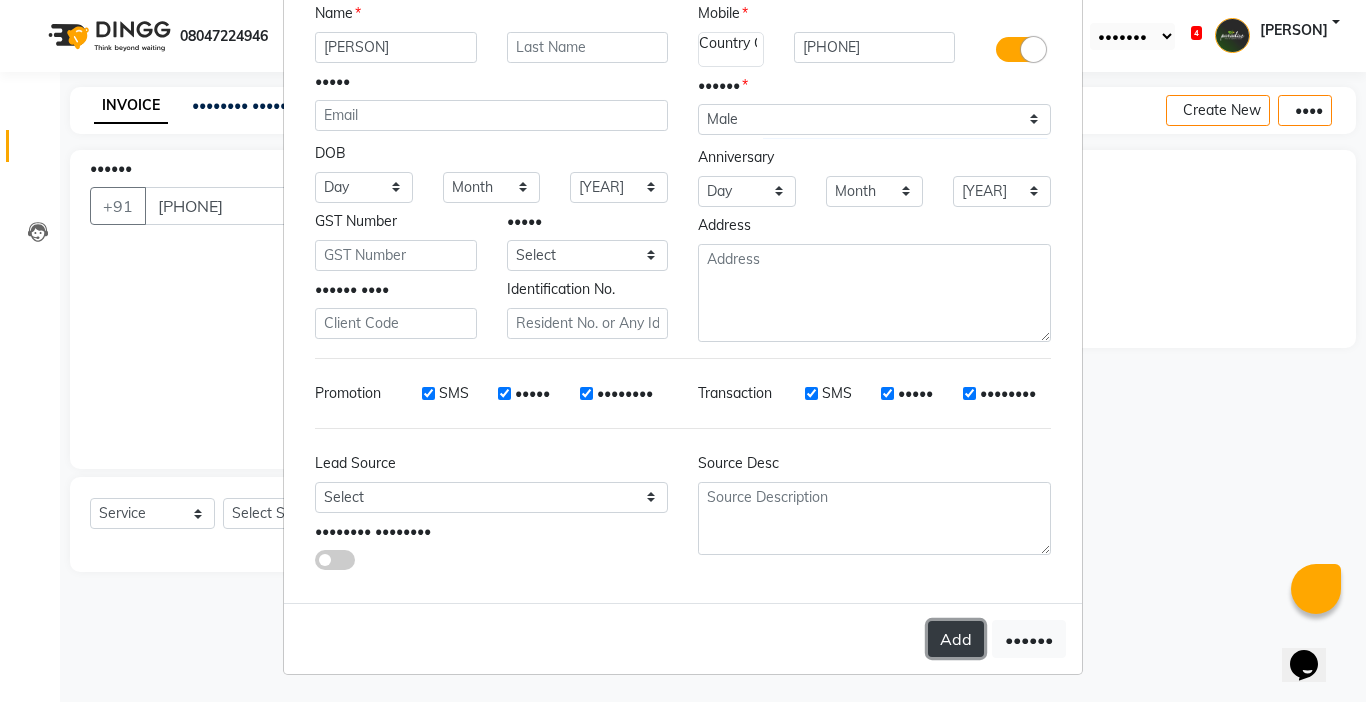 click on "Add" at bounding box center (956, 639) 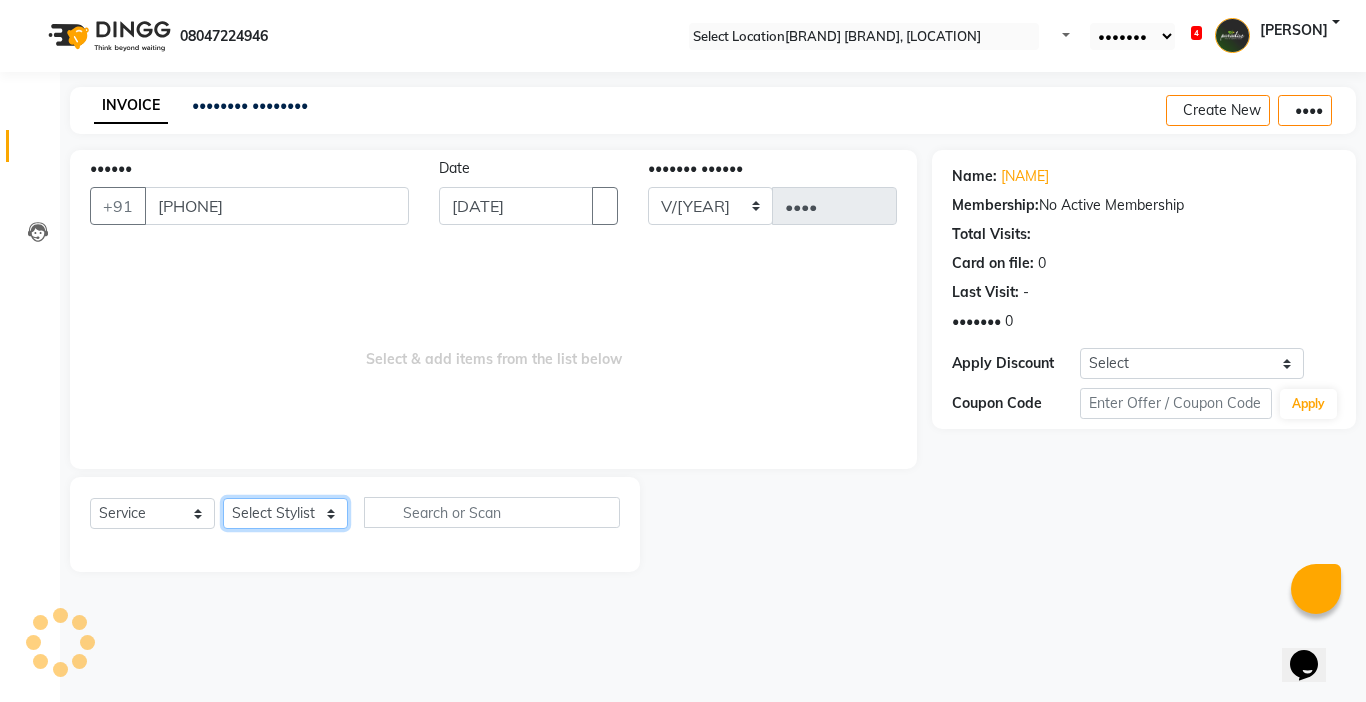 click on "Select Stylist Abby aman  Anil anku company Deepak Deepika Gourav Heena ishu Jagdeesh kanchan Love preet Maddy Manpreet student Meenu Naina Palak Palak Sharma Radika Rajneesh Student Seema Shagun Shifali - Student Shweta  Sujata Surinder Paul Vansh Vikas Vishal" at bounding box center (285, 513) 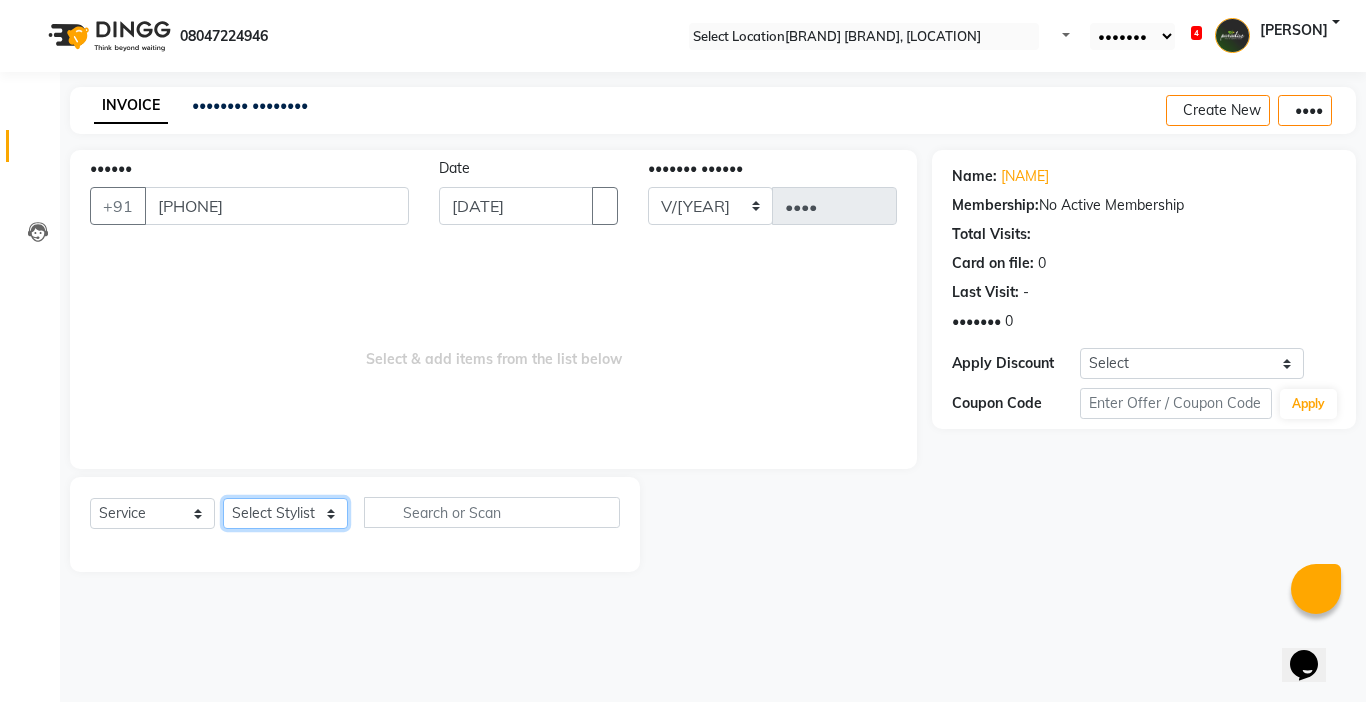 select on "•••••" 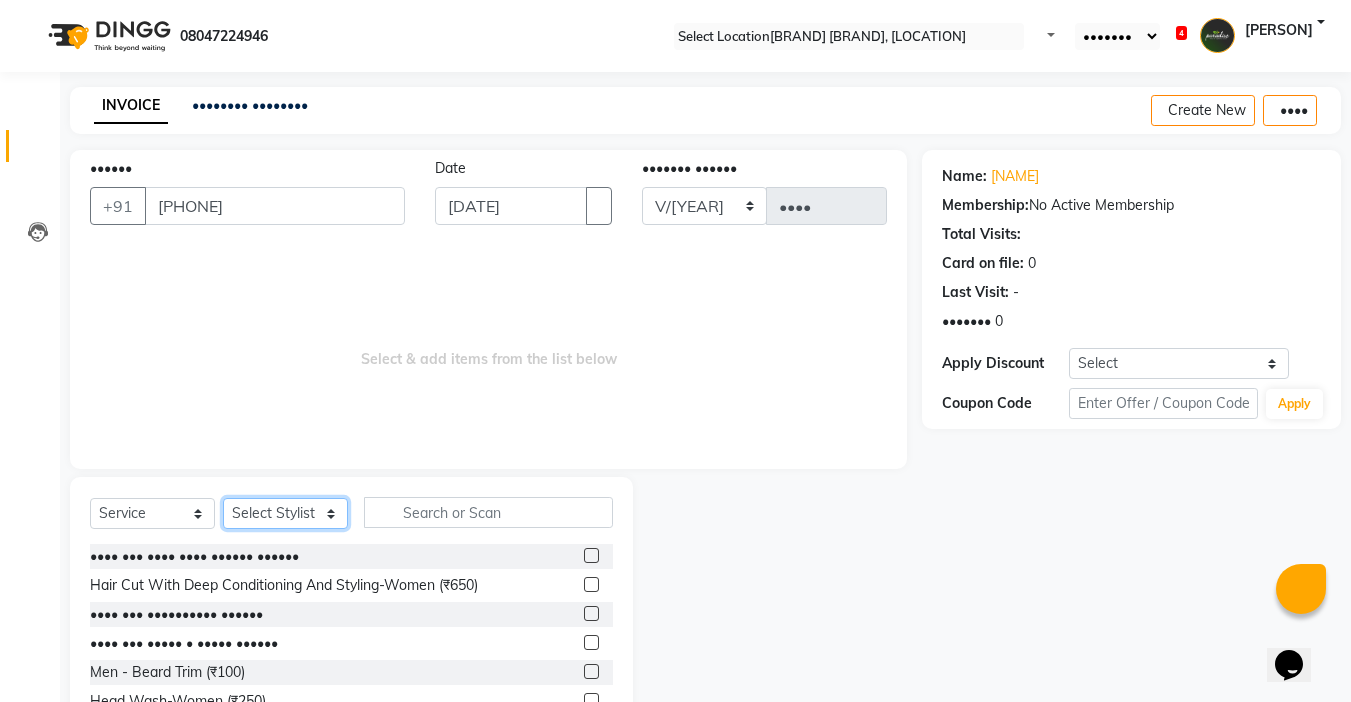 scroll, scrollTop: 99, scrollLeft: 0, axis: vertical 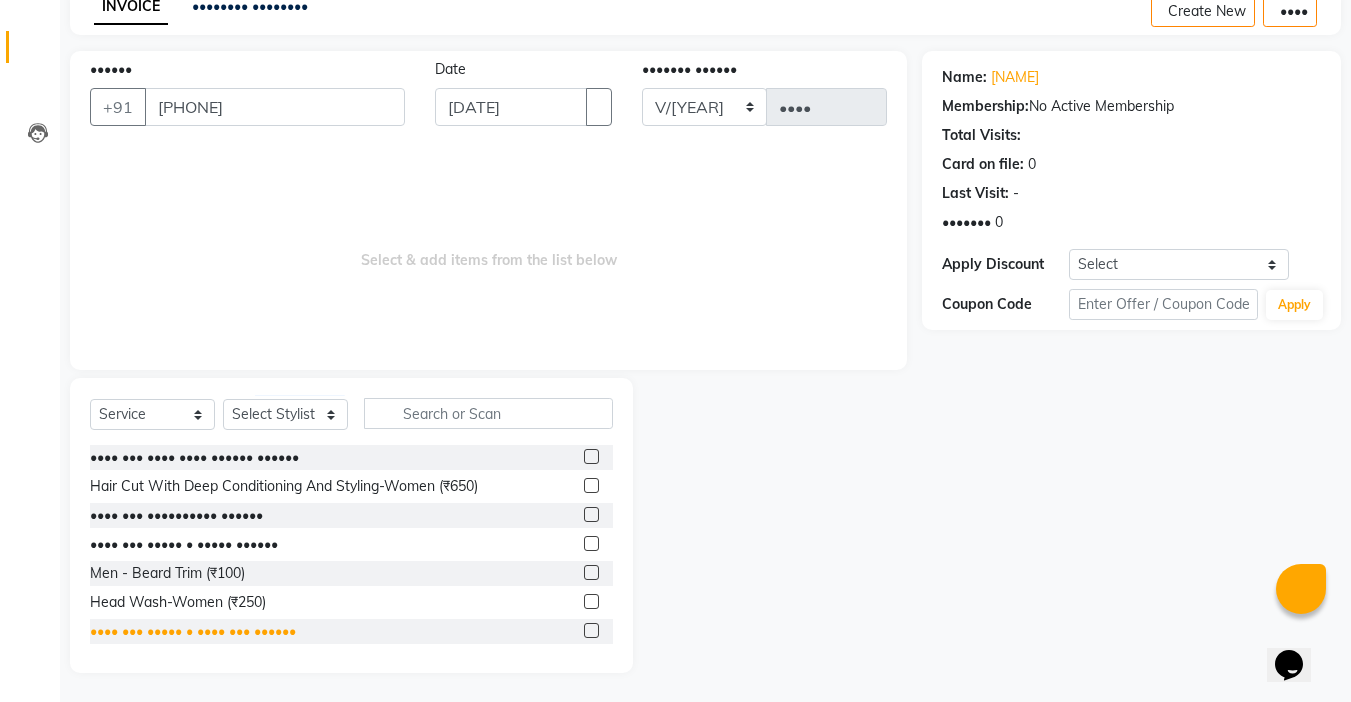 click on "•••• •••  •••••  •  •••• ••• ••••••" at bounding box center [194, 457] 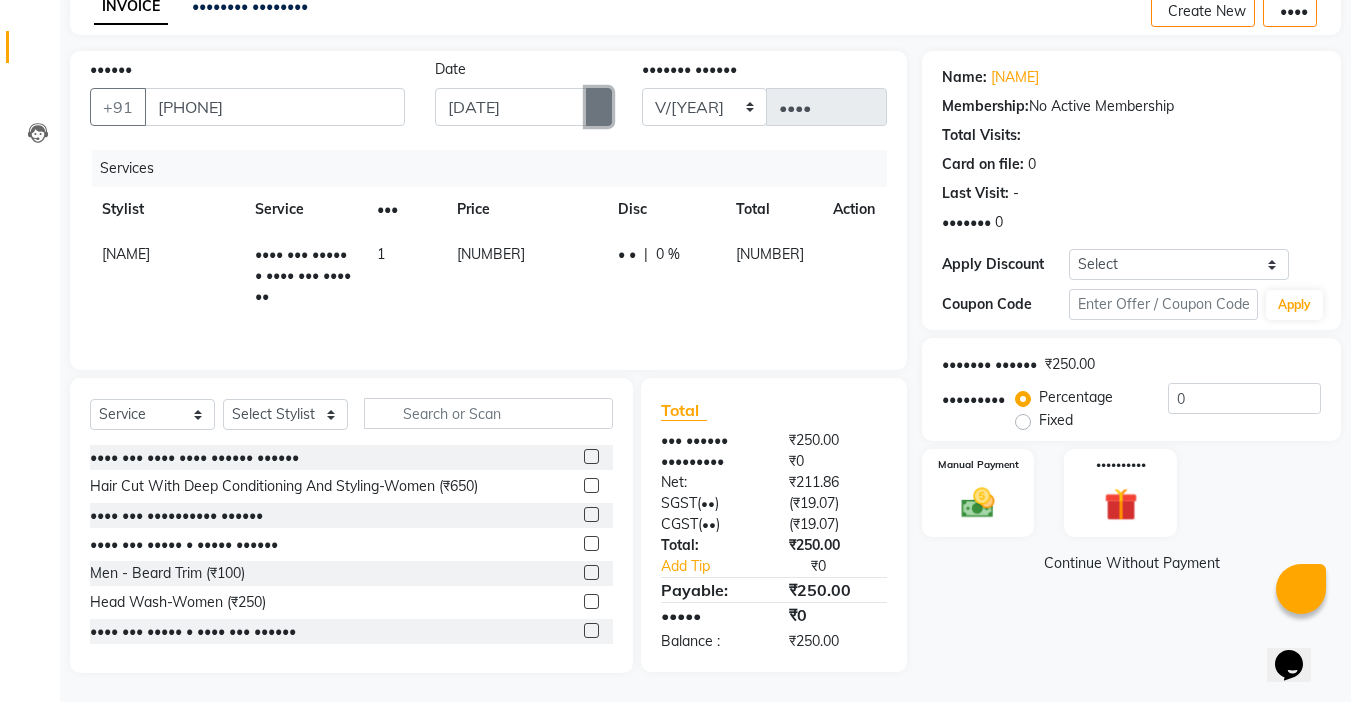 click at bounding box center [599, 107] 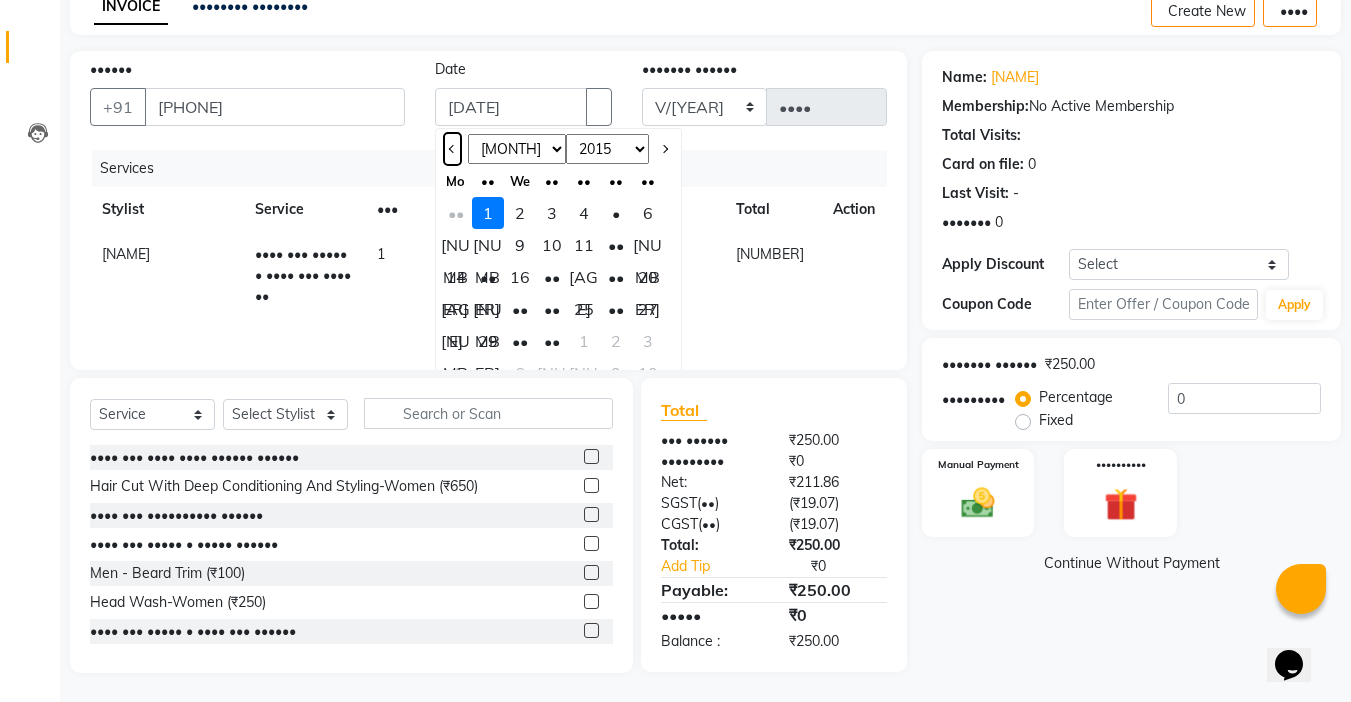 click at bounding box center [452, 149] 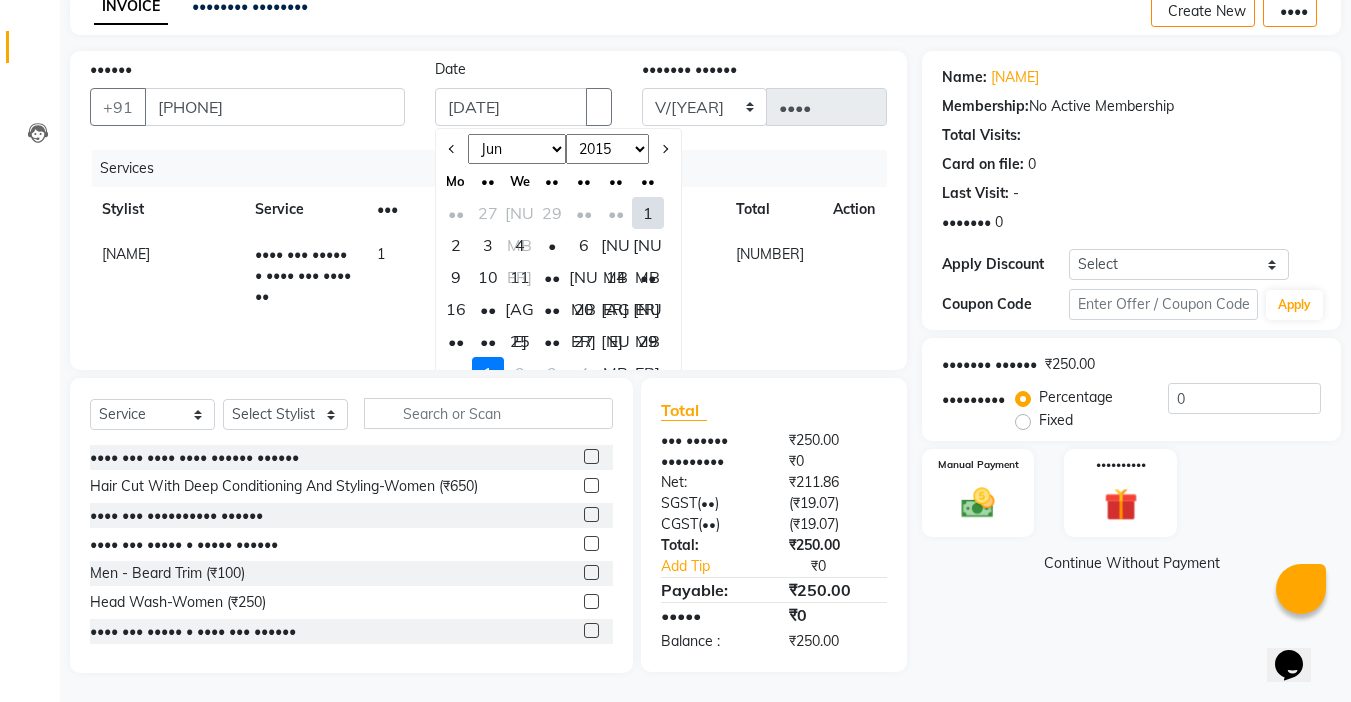 click on "••" at bounding box center (456, 341) 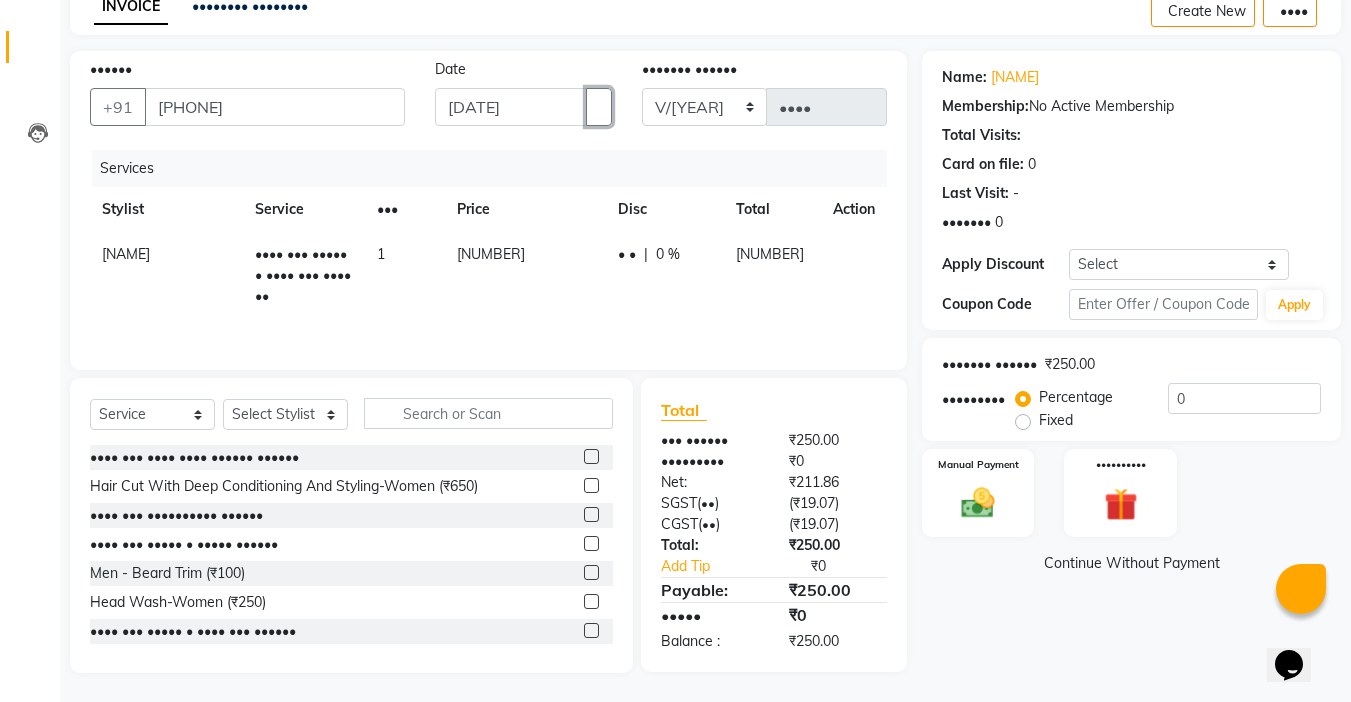 scroll, scrollTop: 0, scrollLeft: 0, axis: both 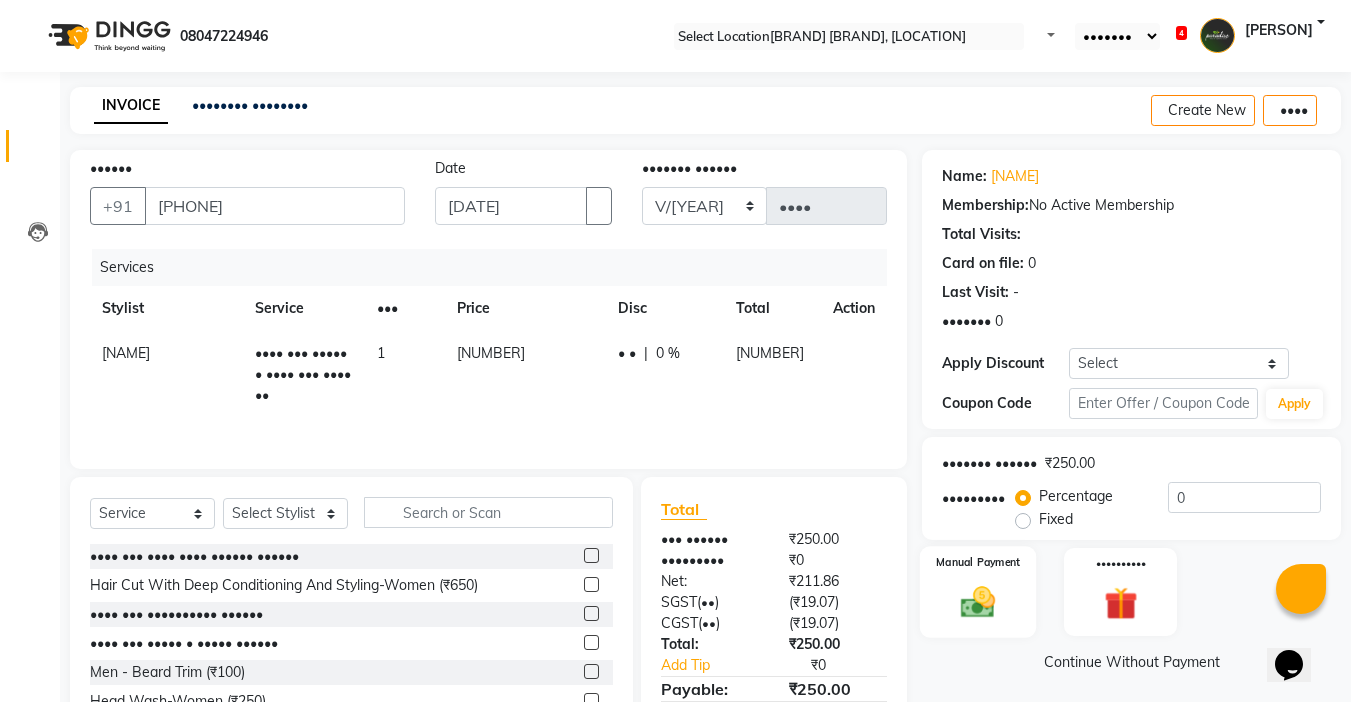 click at bounding box center (978, 602) 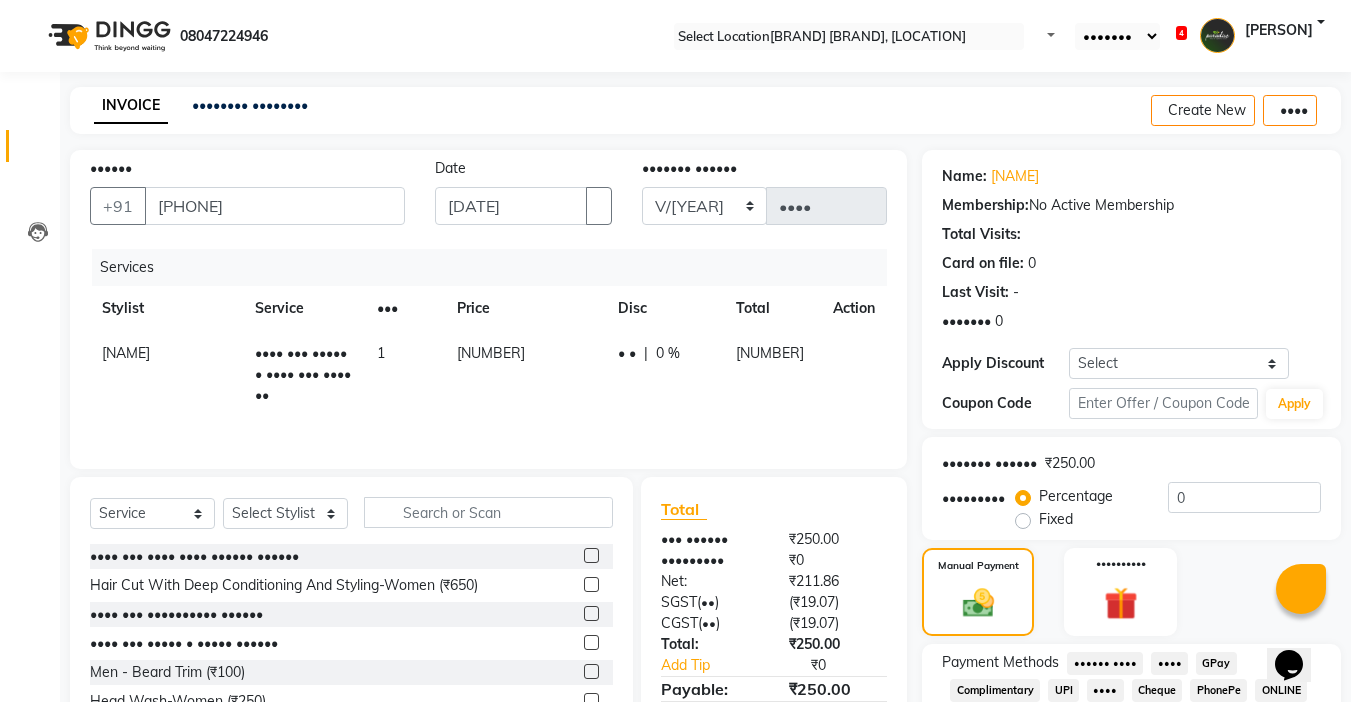 scroll, scrollTop: 198, scrollLeft: 0, axis: vertical 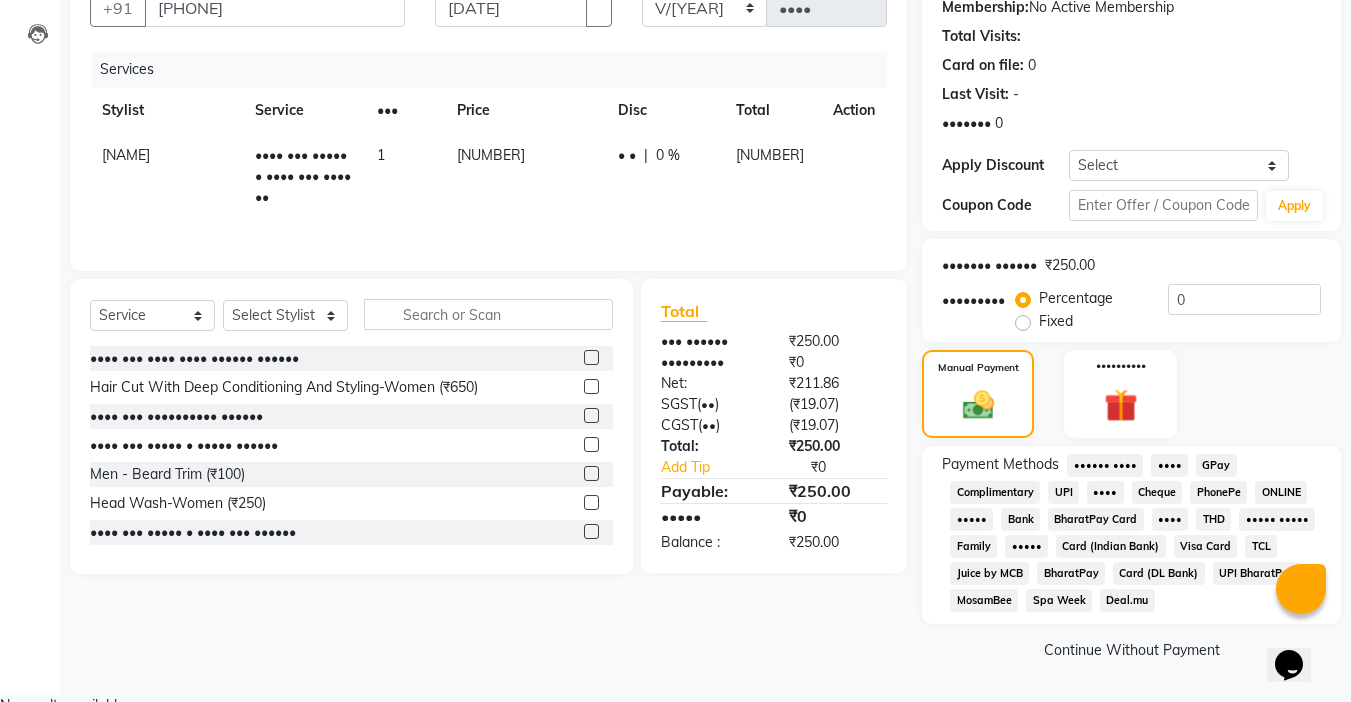 click on "UPI" at bounding box center (1105, 465) 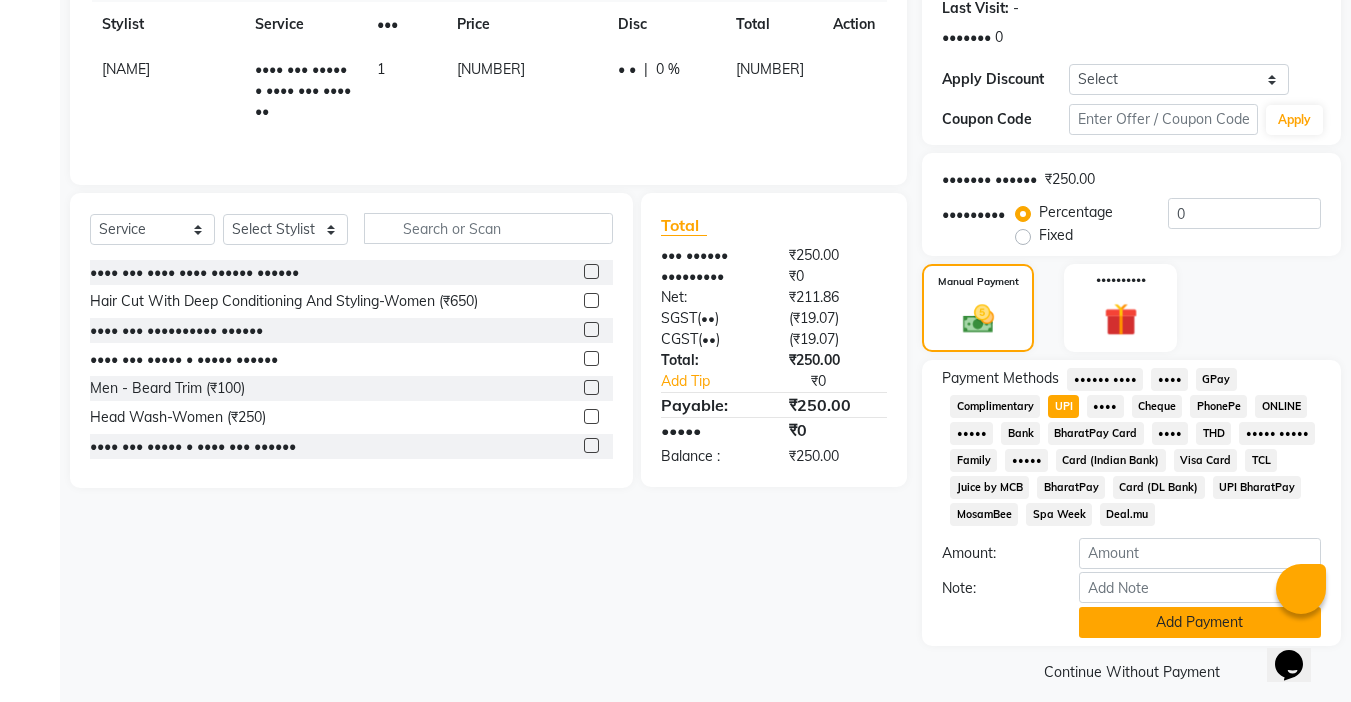 scroll, scrollTop: 304, scrollLeft: 0, axis: vertical 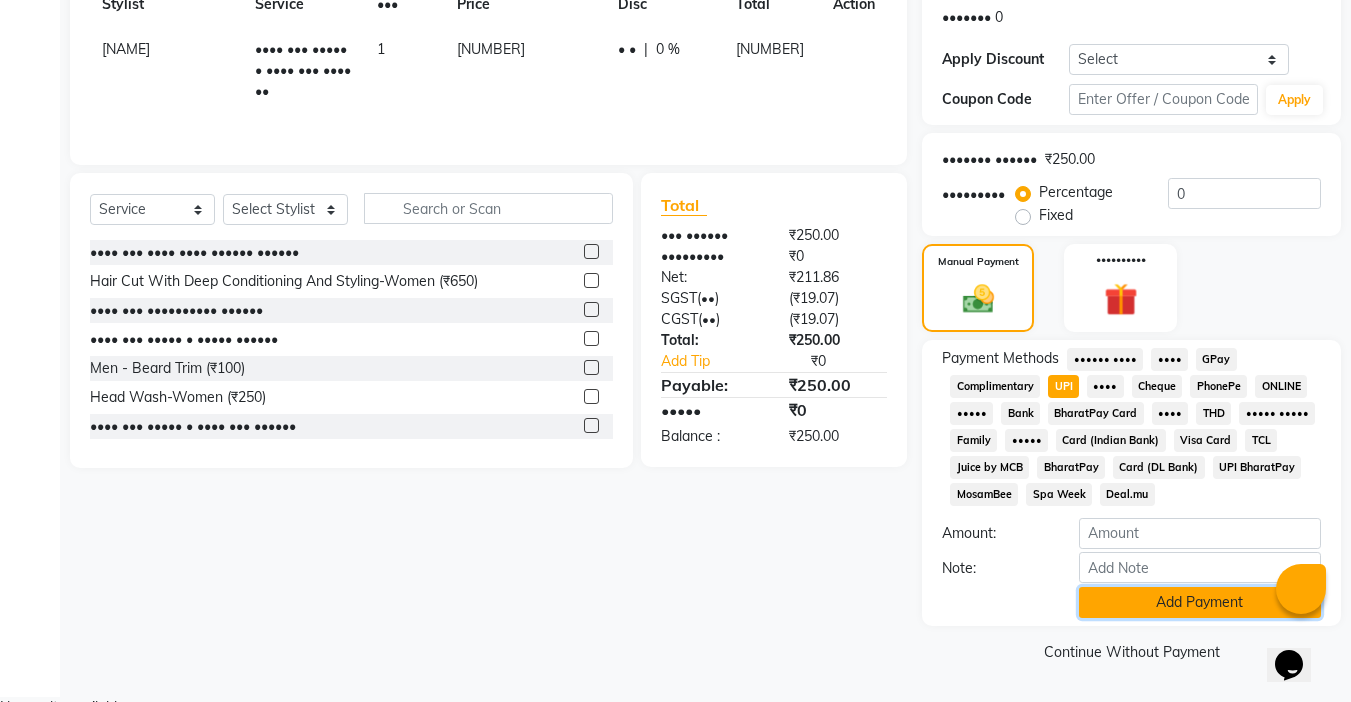 click on "Add Payment" at bounding box center [1200, 602] 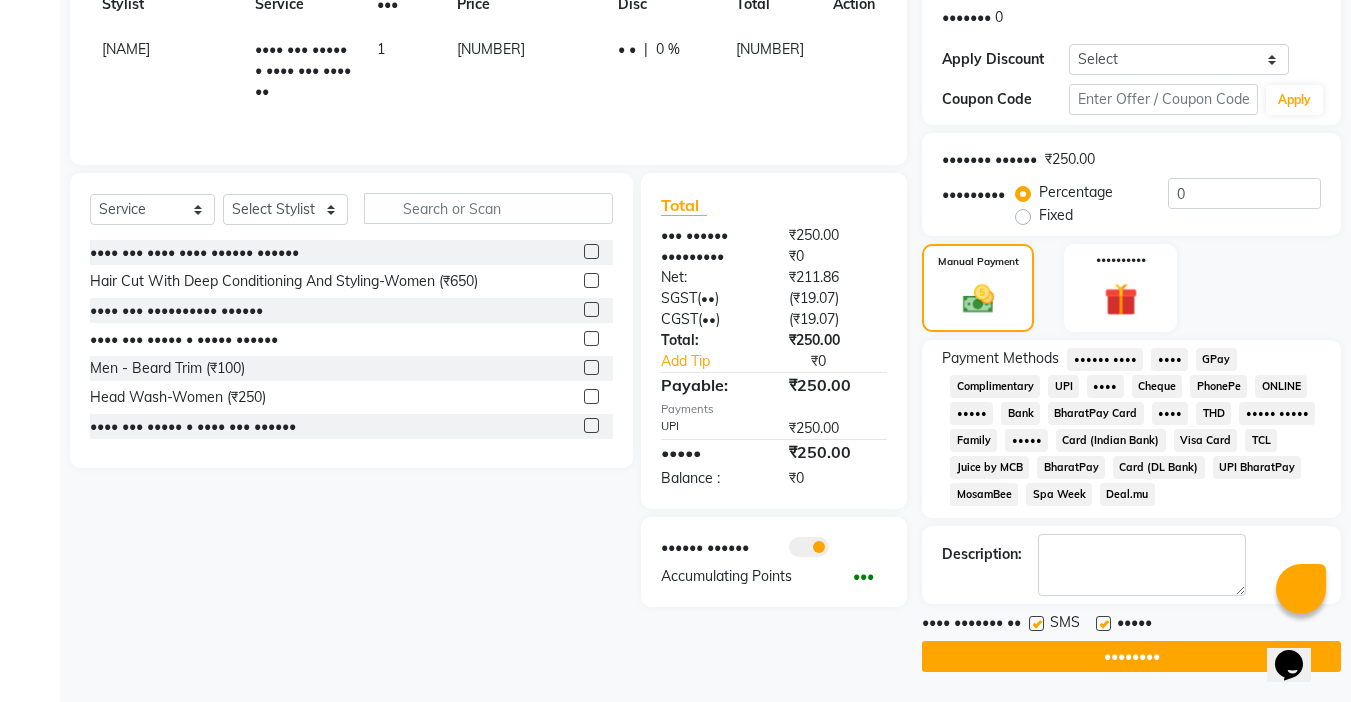 click at bounding box center (1103, 623) 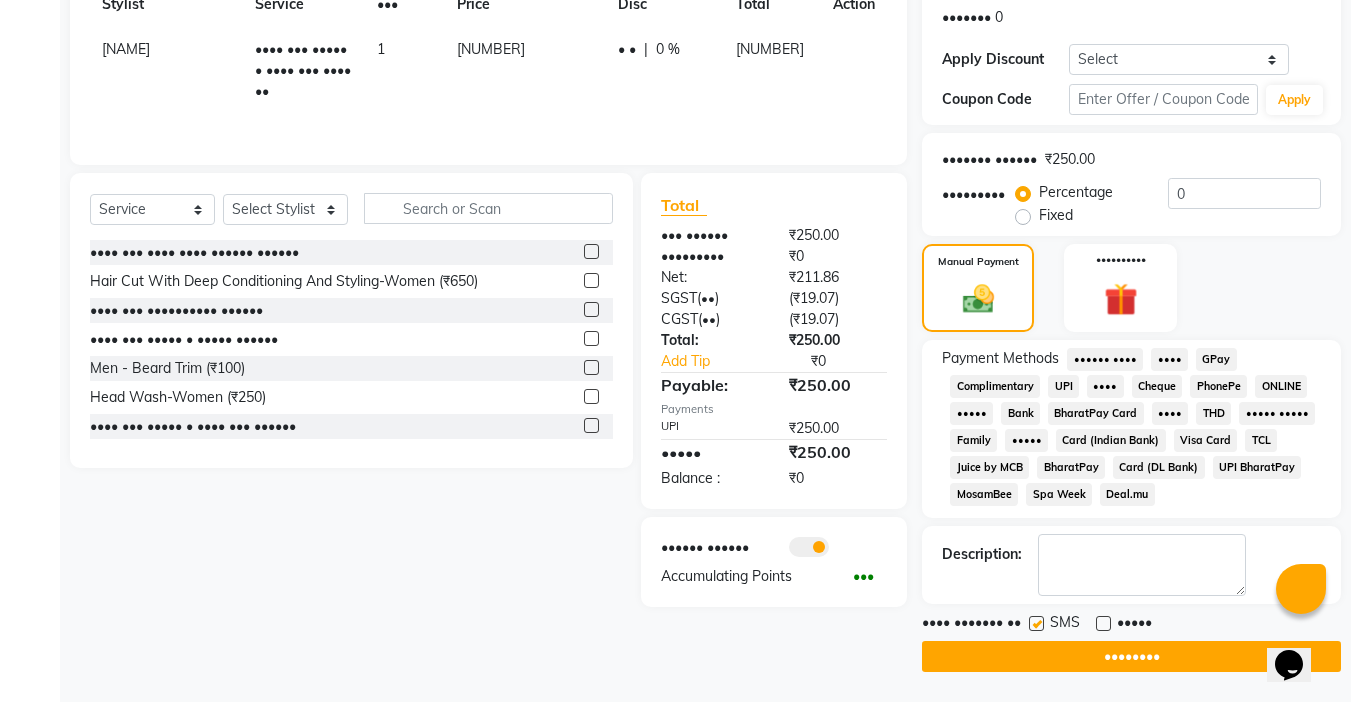 click at bounding box center [1036, 623] 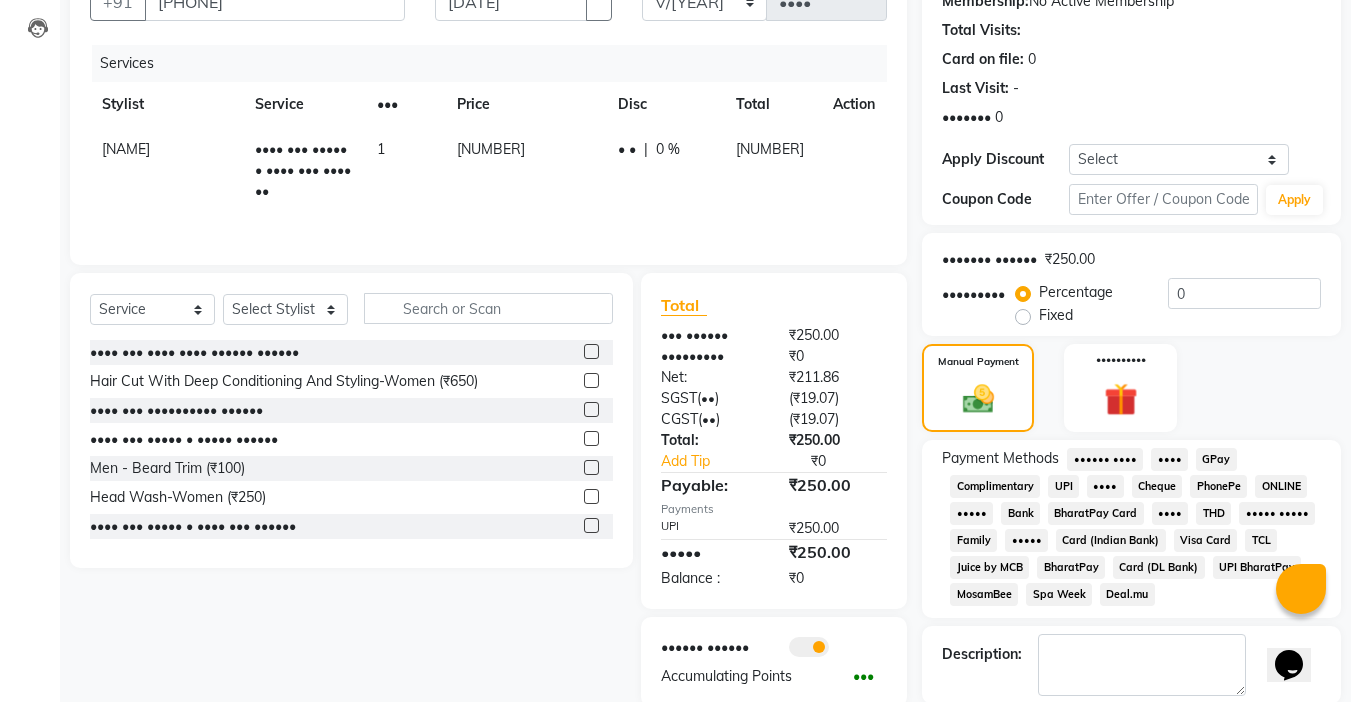 scroll, scrollTop: 311, scrollLeft: 0, axis: vertical 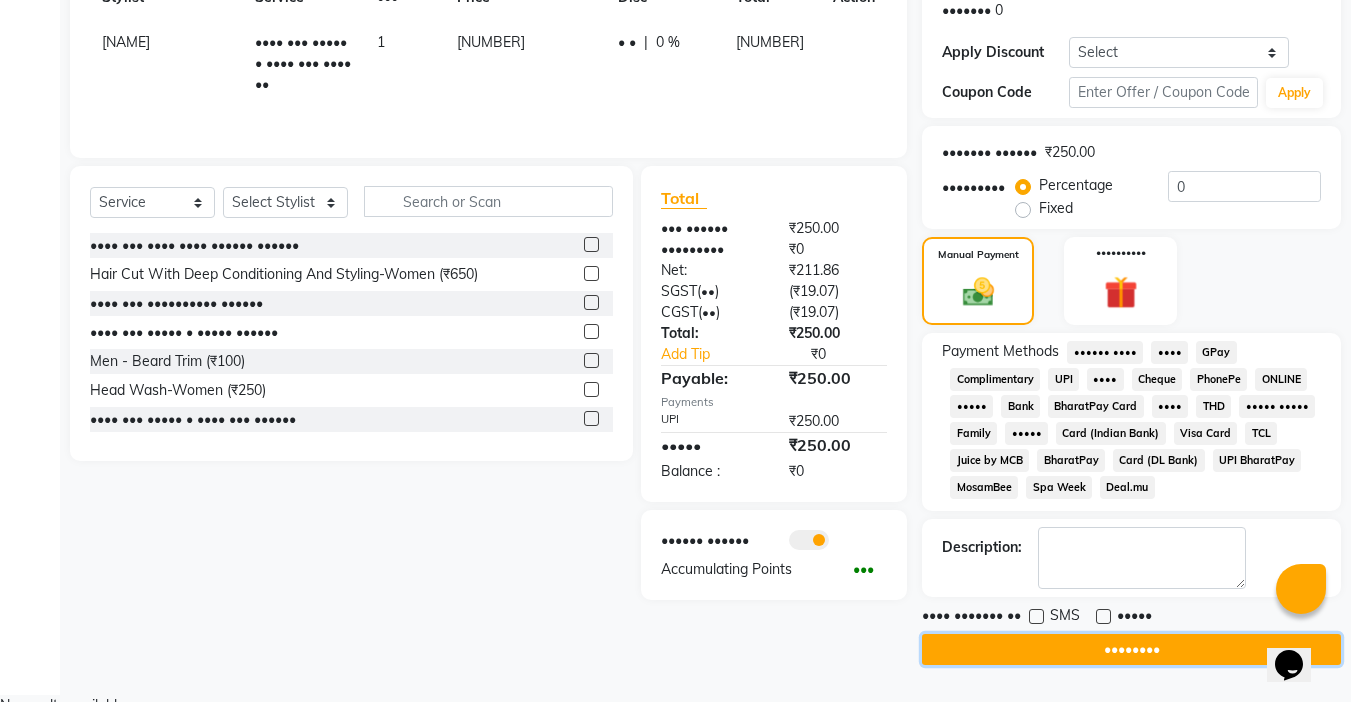 click on "••••••••" at bounding box center [1131, 649] 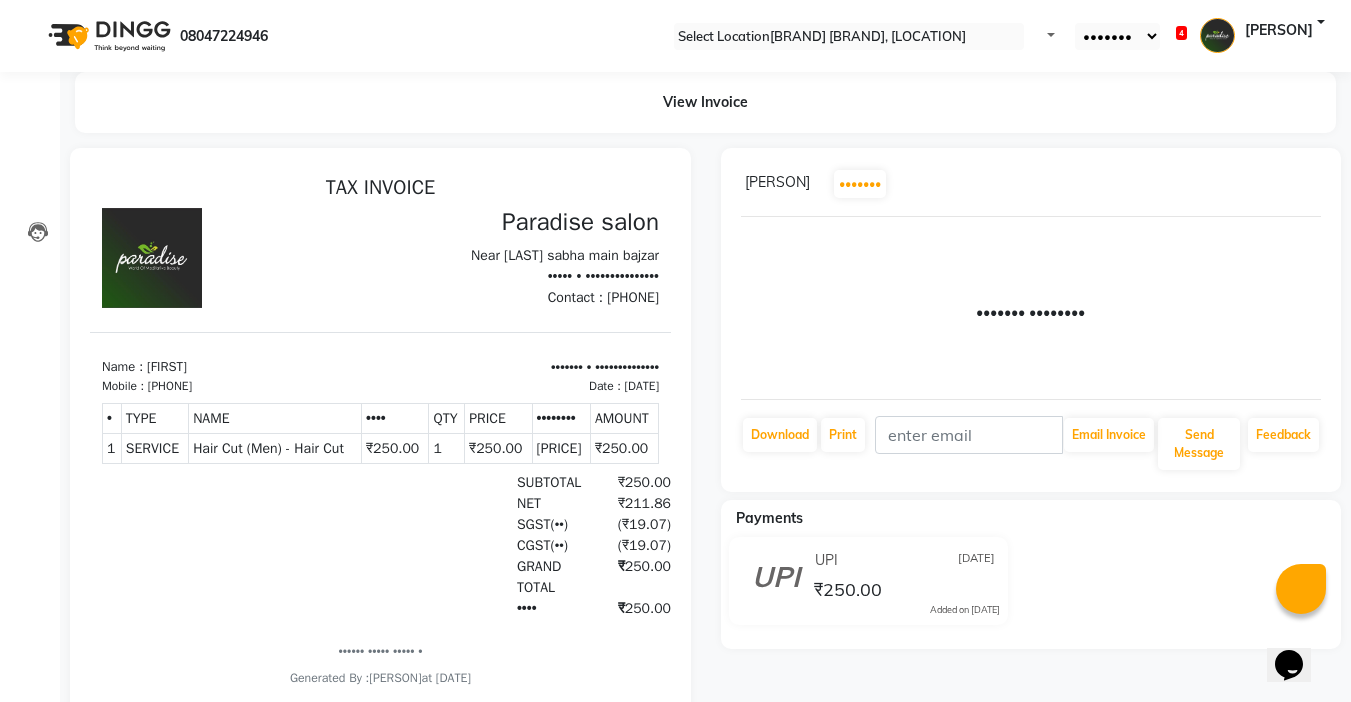 scroll, scrollTop: 0, scrollLeft: 0, axis: both 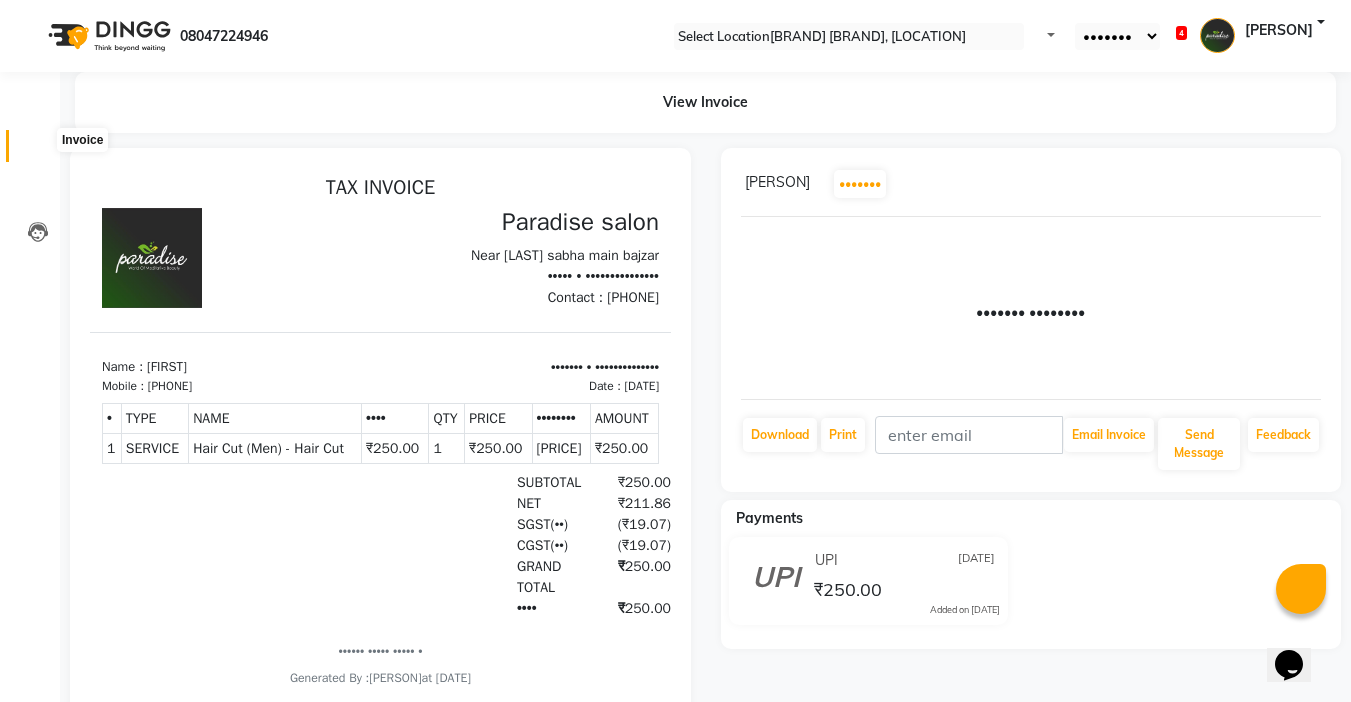 click at bounding box center (38, 151) 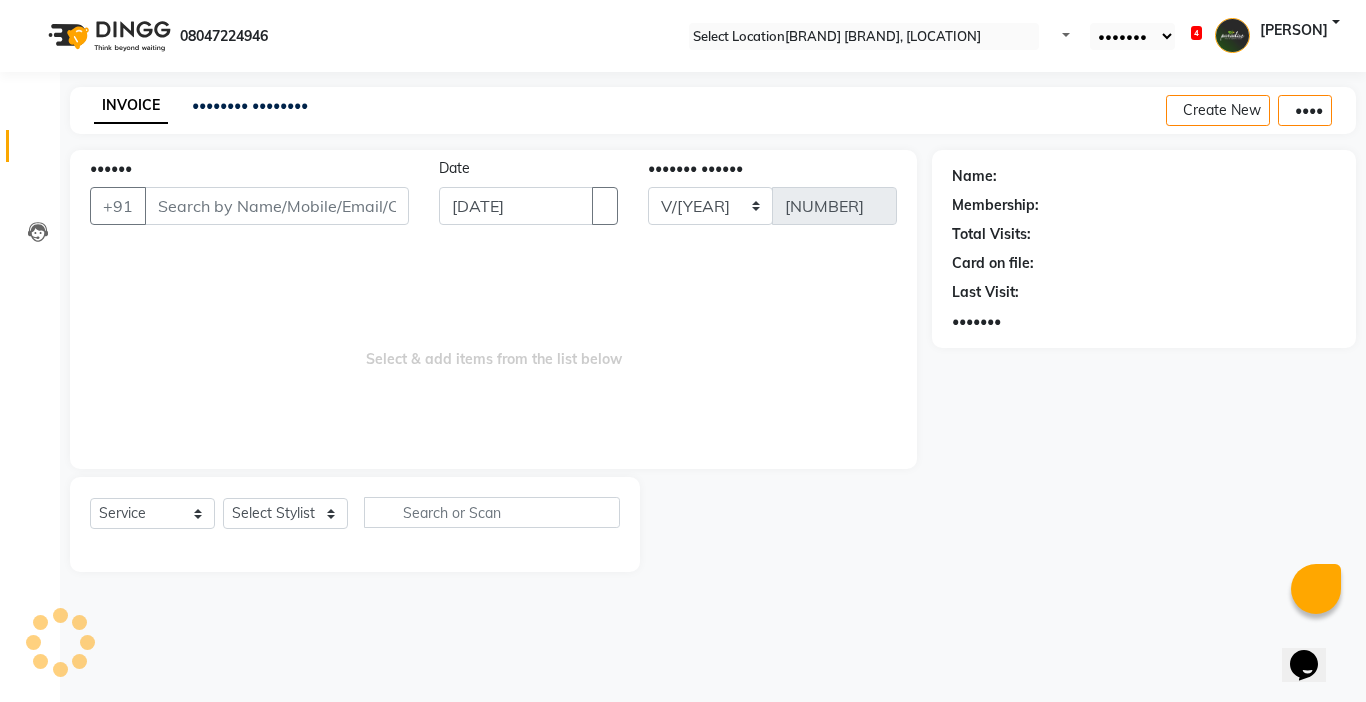click on "••••••" at bounding box center [277, 206] 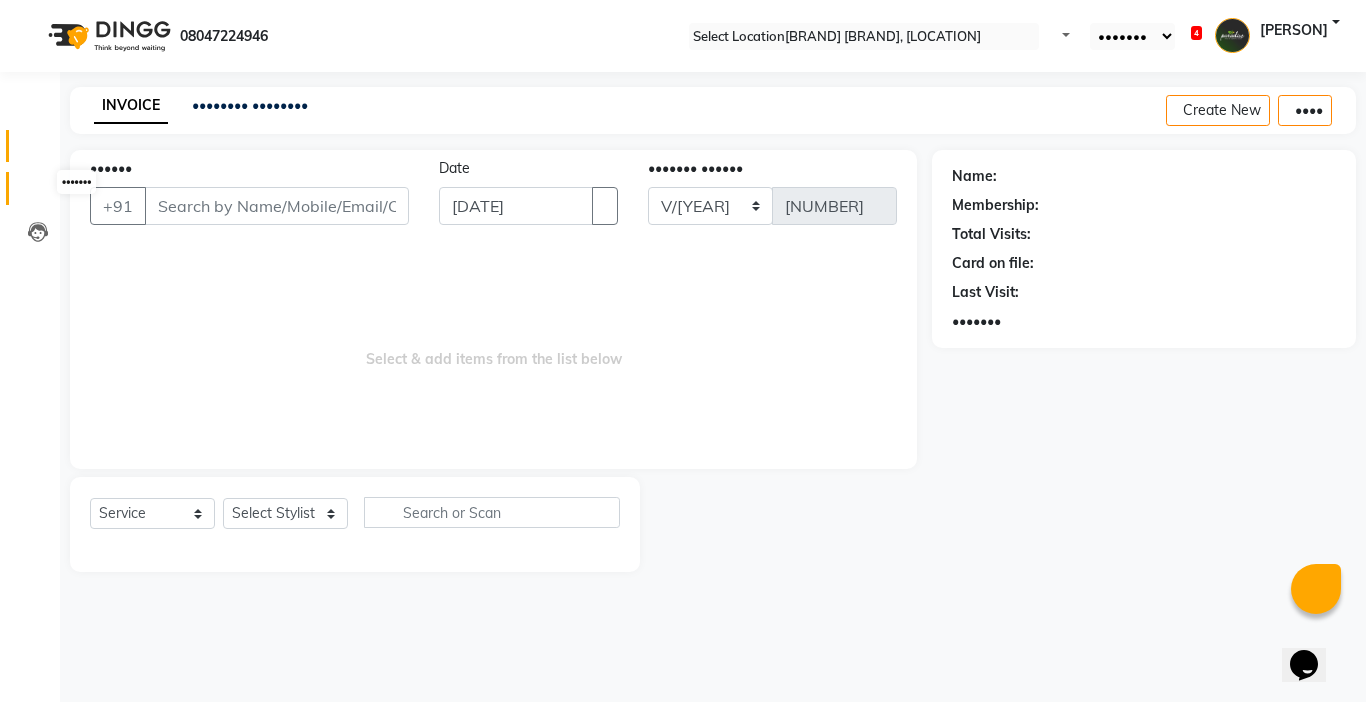 click at bounding box center (38, 193) 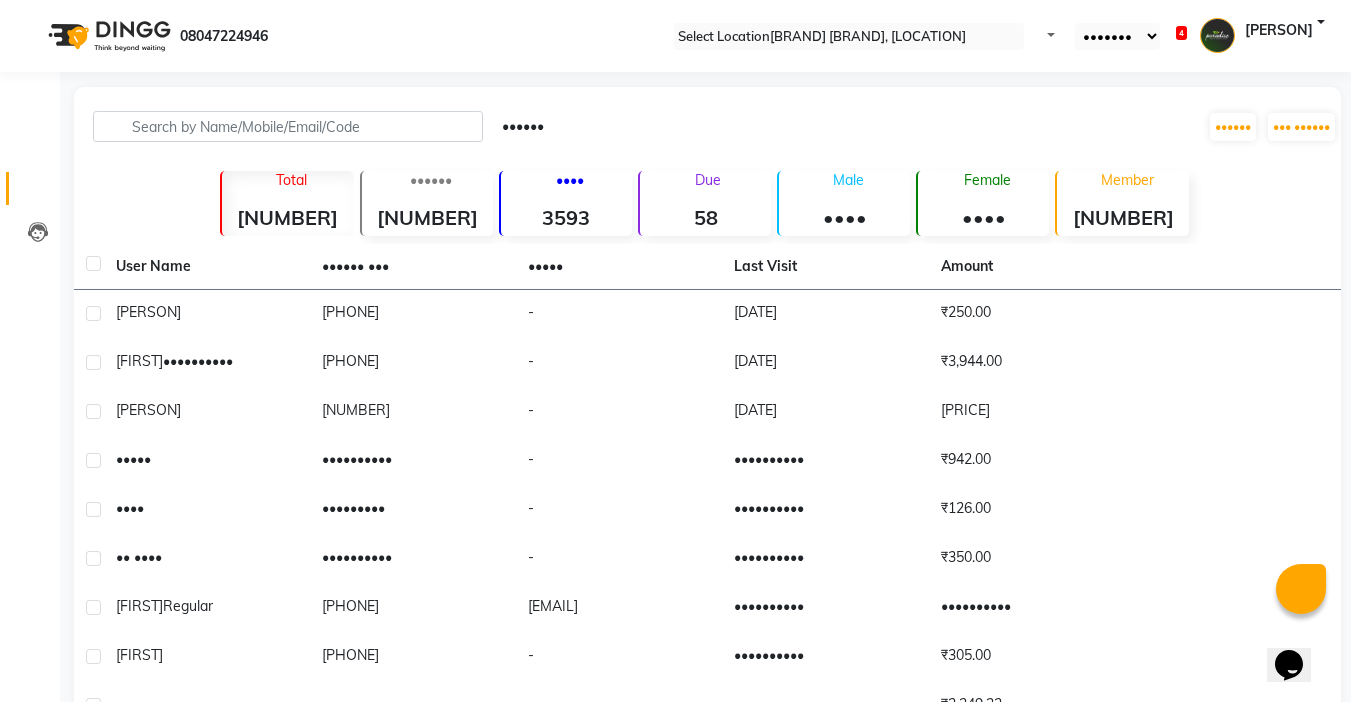 click on "3593" at bounding box center (287, 217) 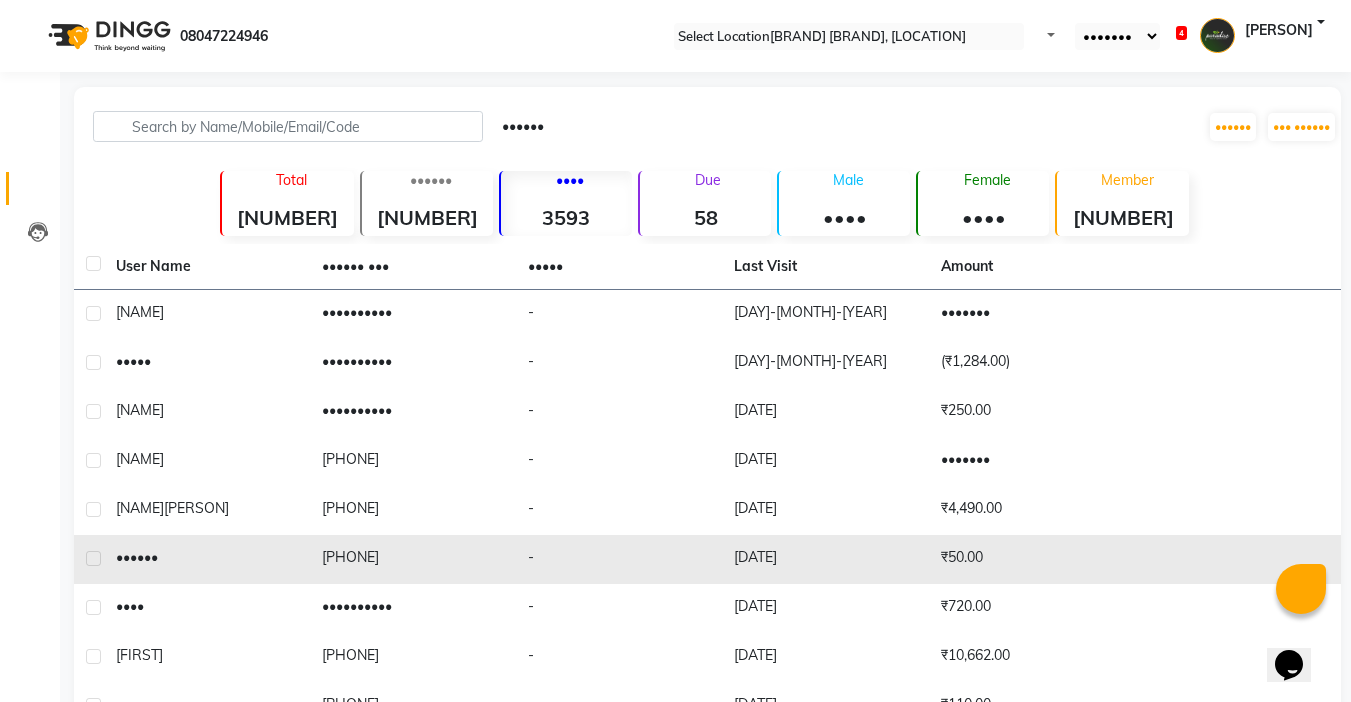 click on "[PHONE]" at bounding box center [413, 314] 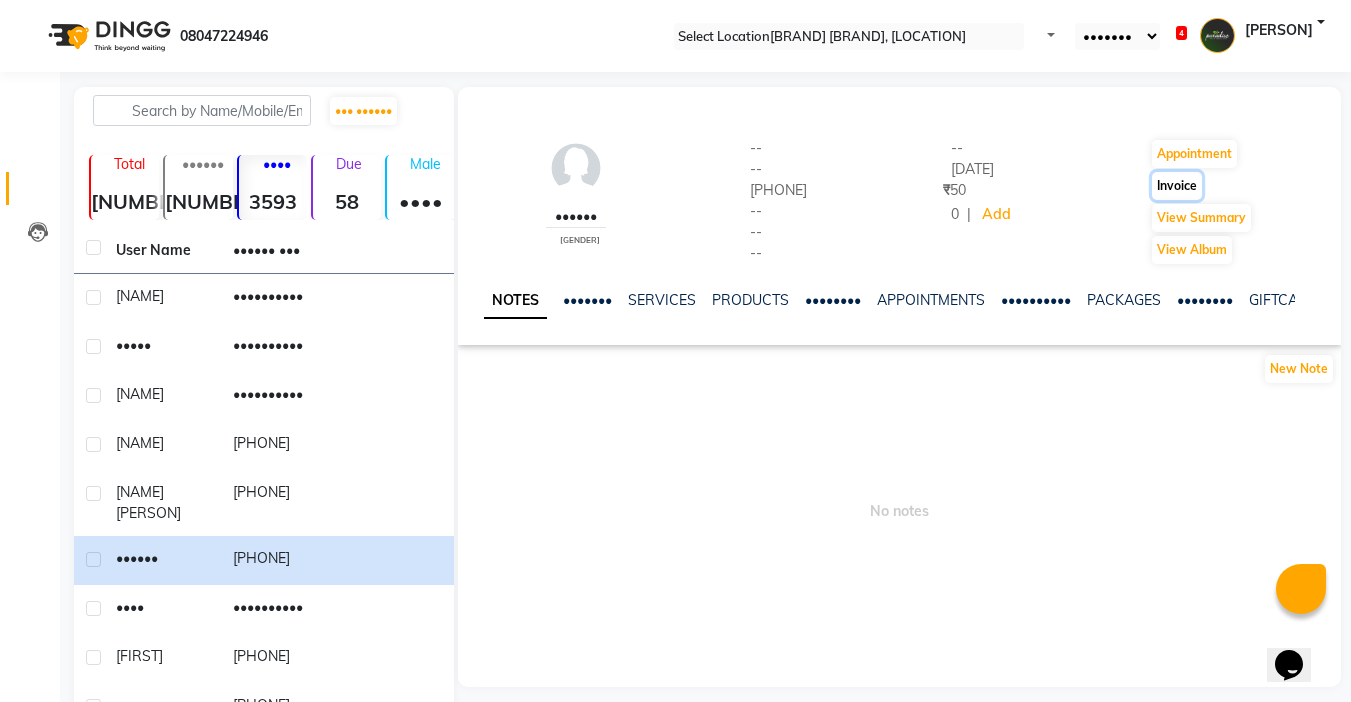 click on "Invoice" at bounding box center [1194, 154] 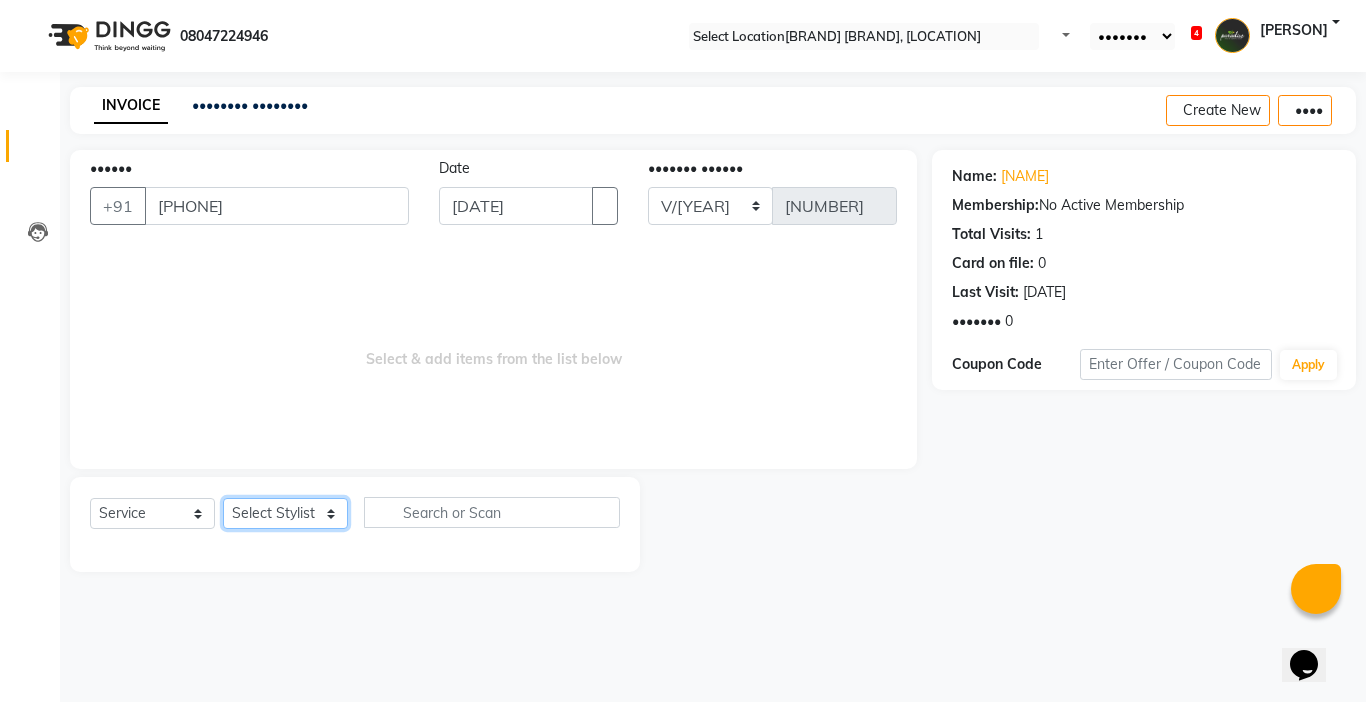 click on "Select Stylist Abby aman  Anil anku company Deepak Deepika Gourav Heena ishu Jagdeesh kanchan Love preet Maddy Manpreet student Meenu Naina Palak Palak Sharma Radika Rajneesh Student Seema Shagun Shifali - Student Shweta  Sujata Surinder Paul Vansh Vikas Vishal" at bounding box center [285, 513] 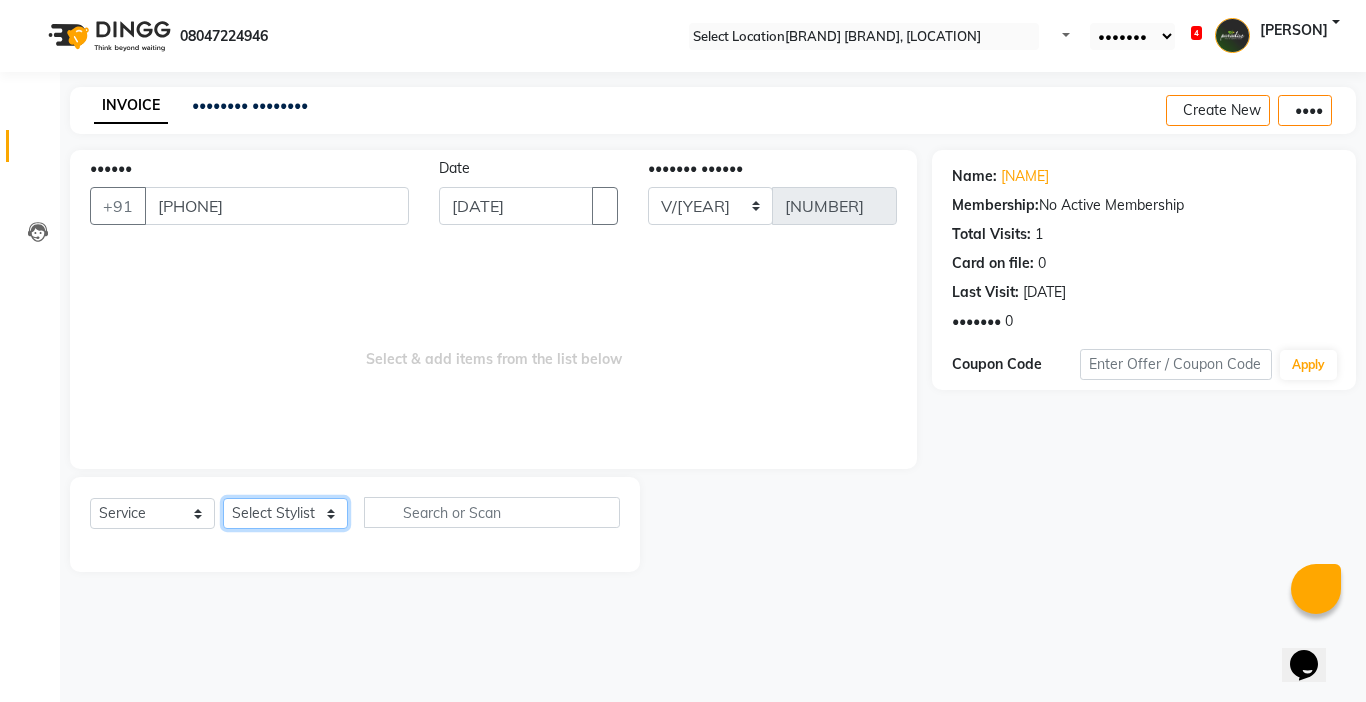 select on "•••••" 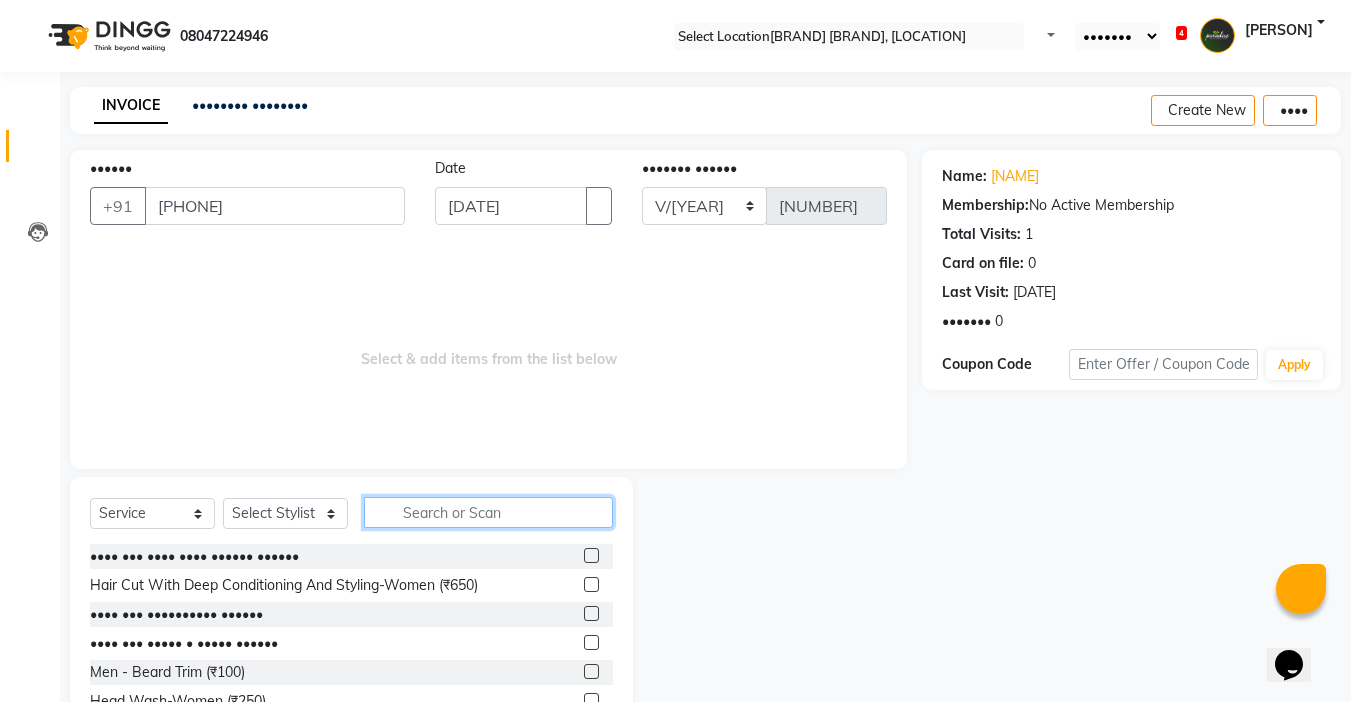 click at bounding box center (488, 512) 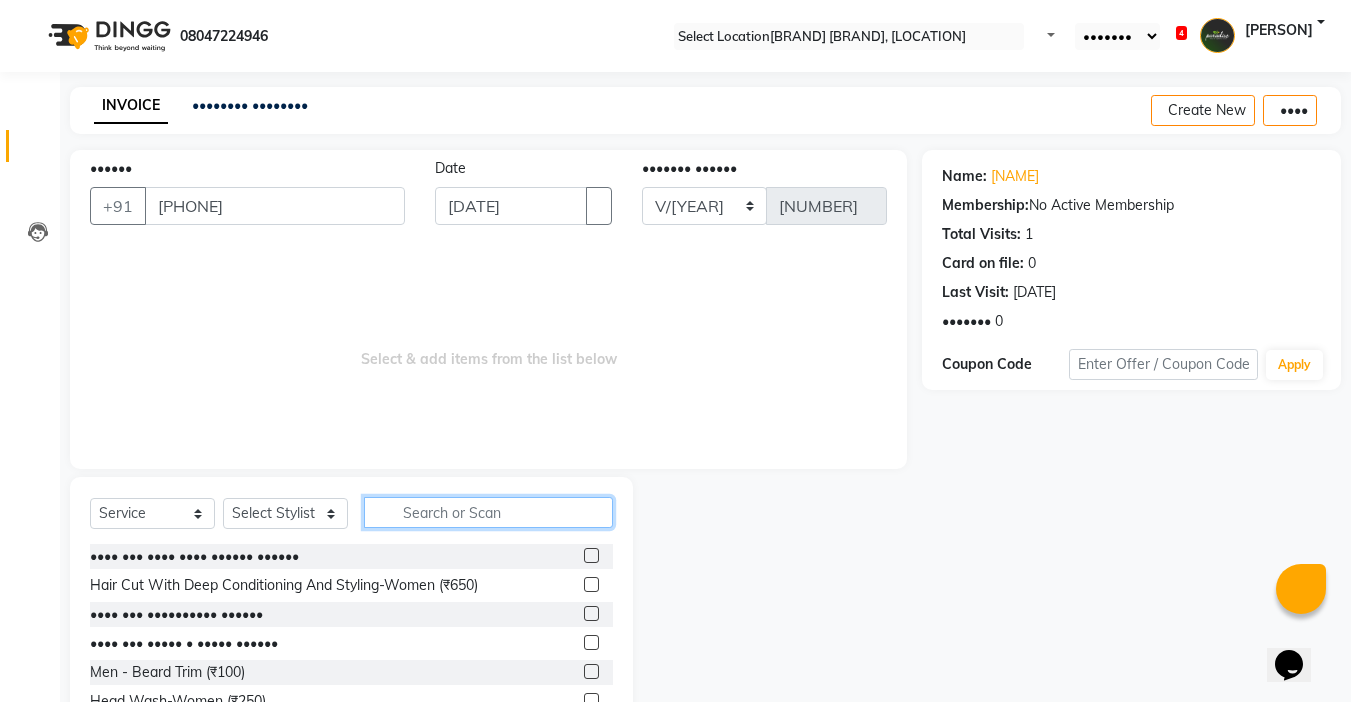 scroll, scrollTop: 99, scrollLeft: 0, axis: vertical 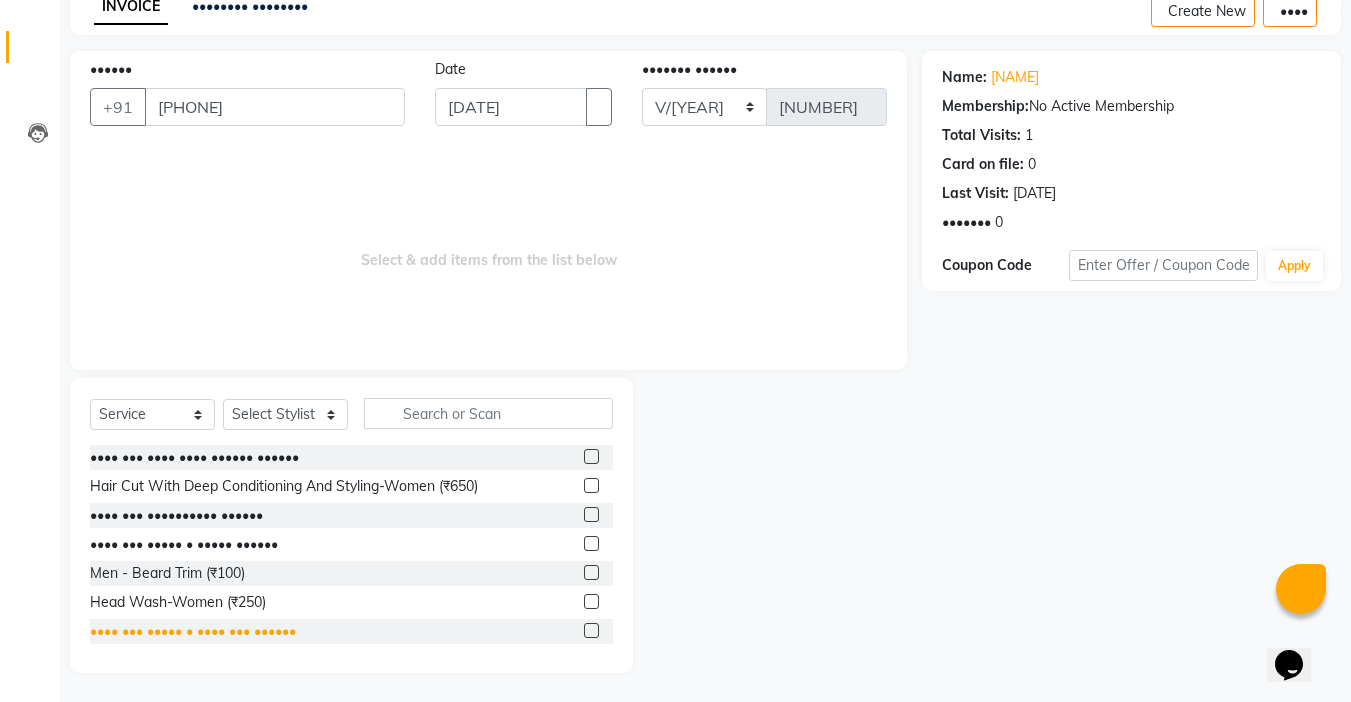 click on "•••• •••  •••••  •  •••• ••• ••••••" at bounding box center (194, 457) 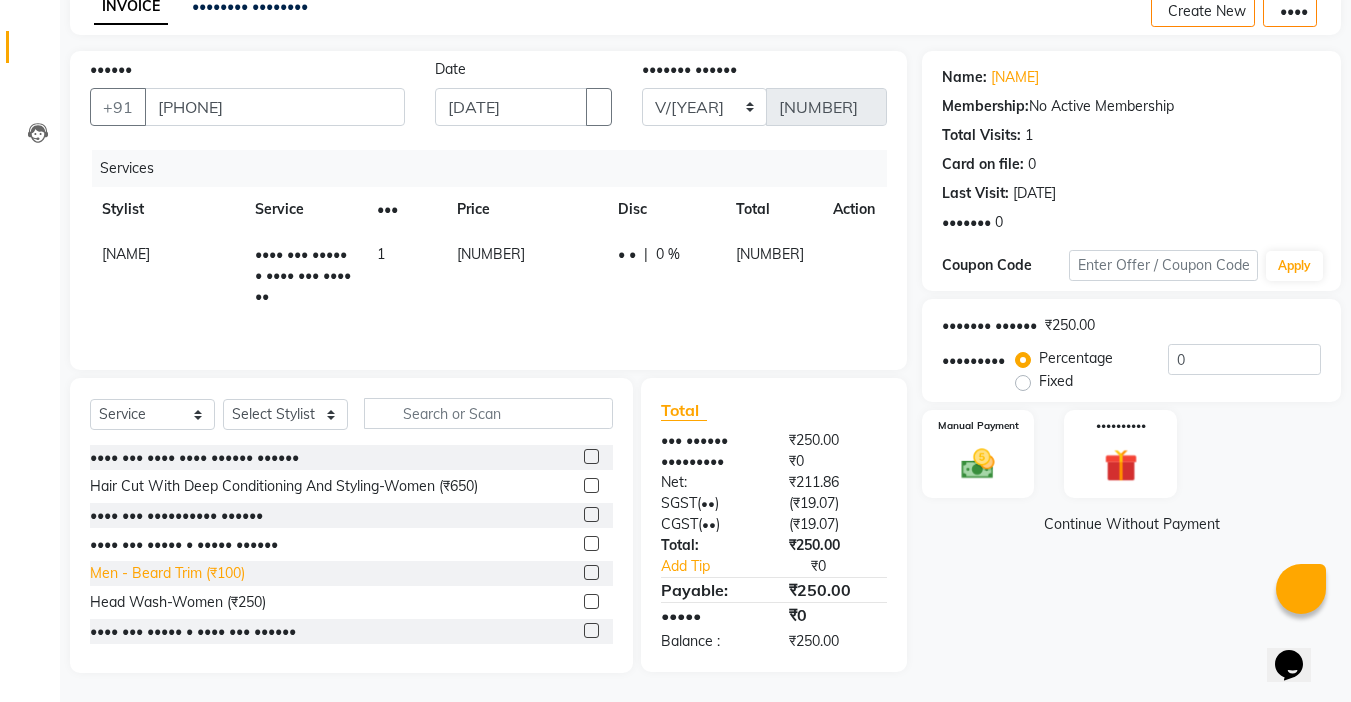 click on "Men  -  Beard Trim (₹100)" at bounding box center [194, 457] 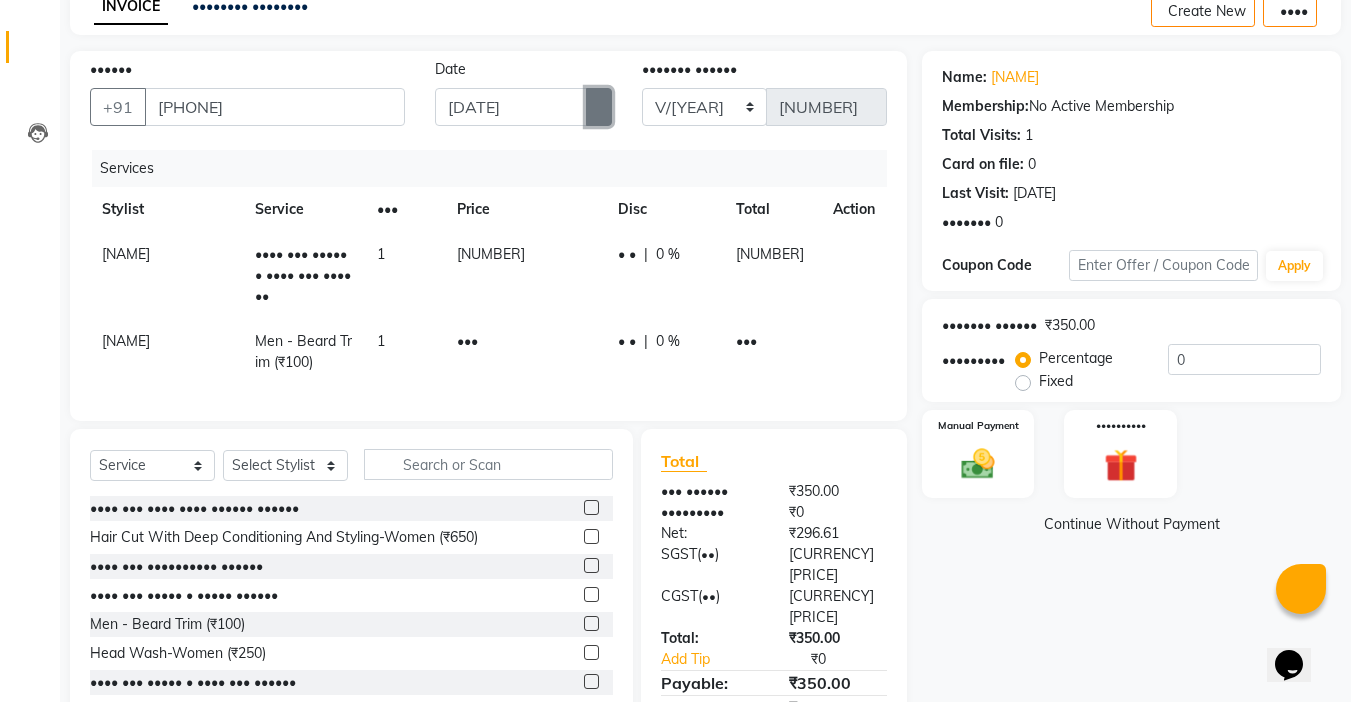 click at bounding box center [599, 107] 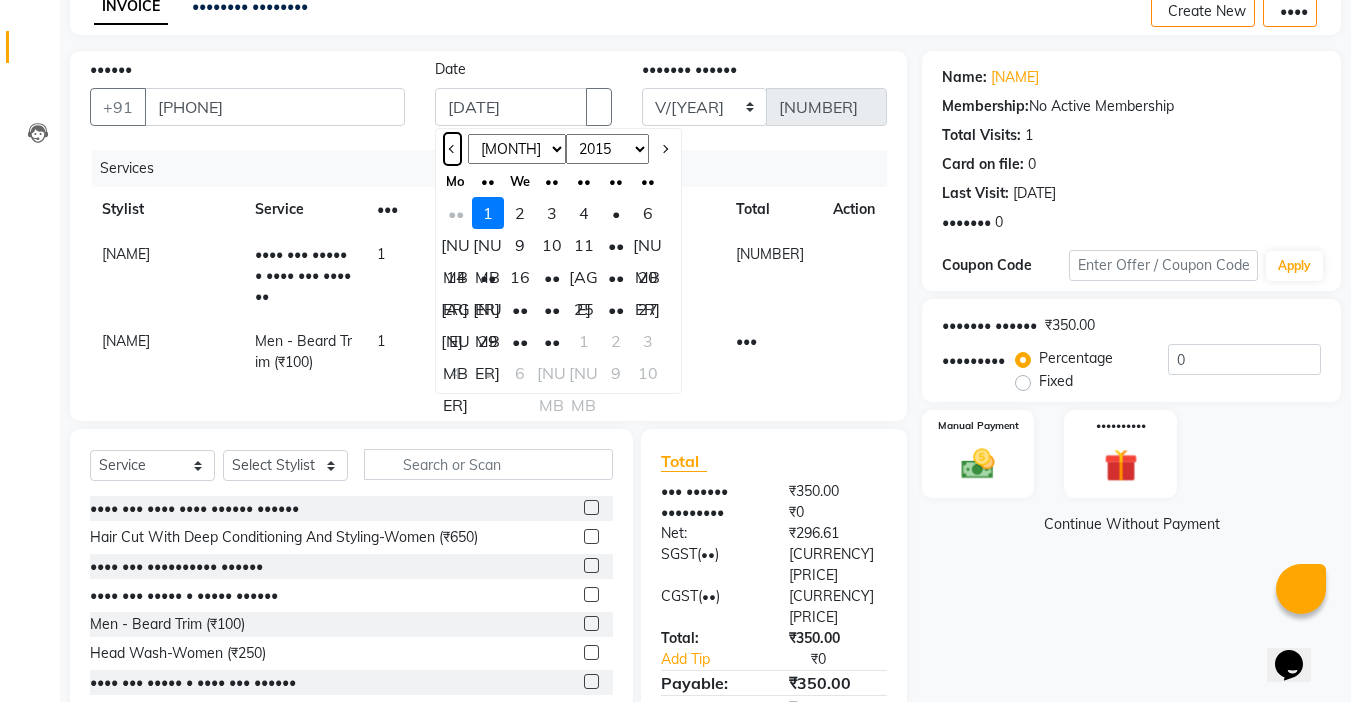 click at bounding box center (452, 149) 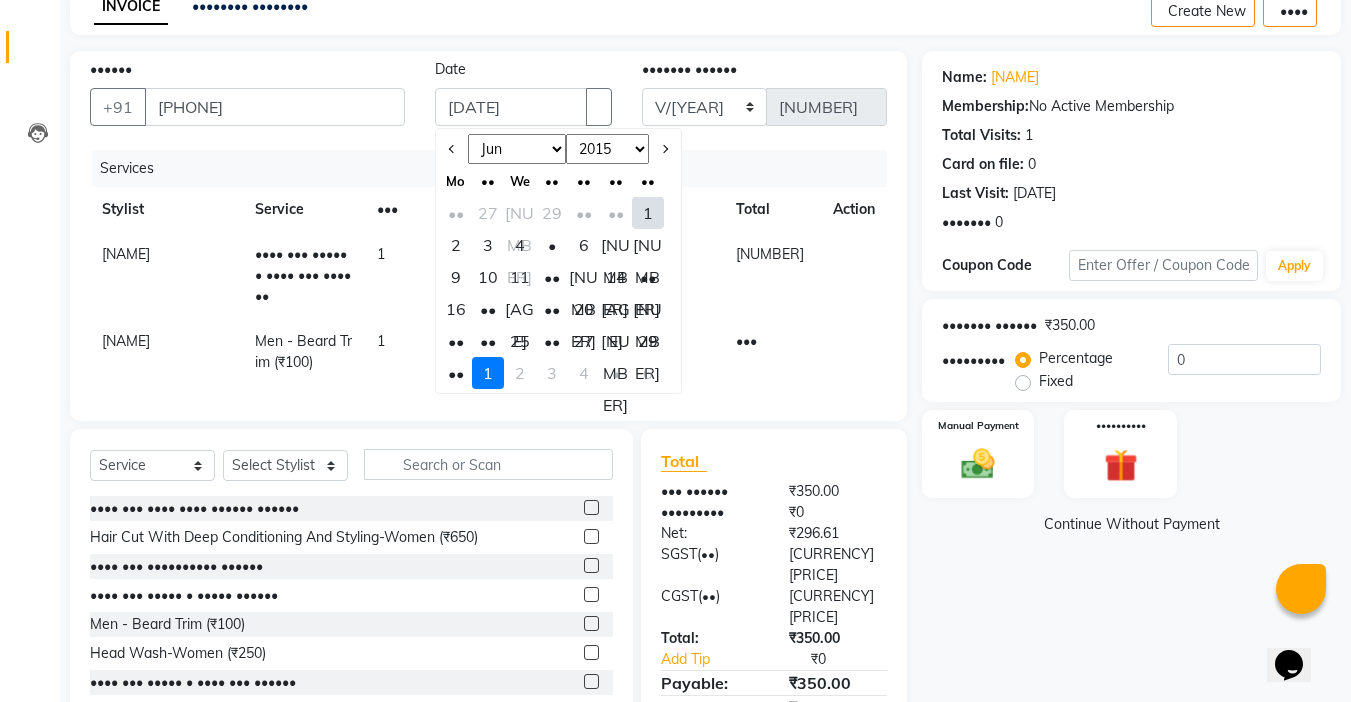 click on "27" at bounding box center [584, 341] 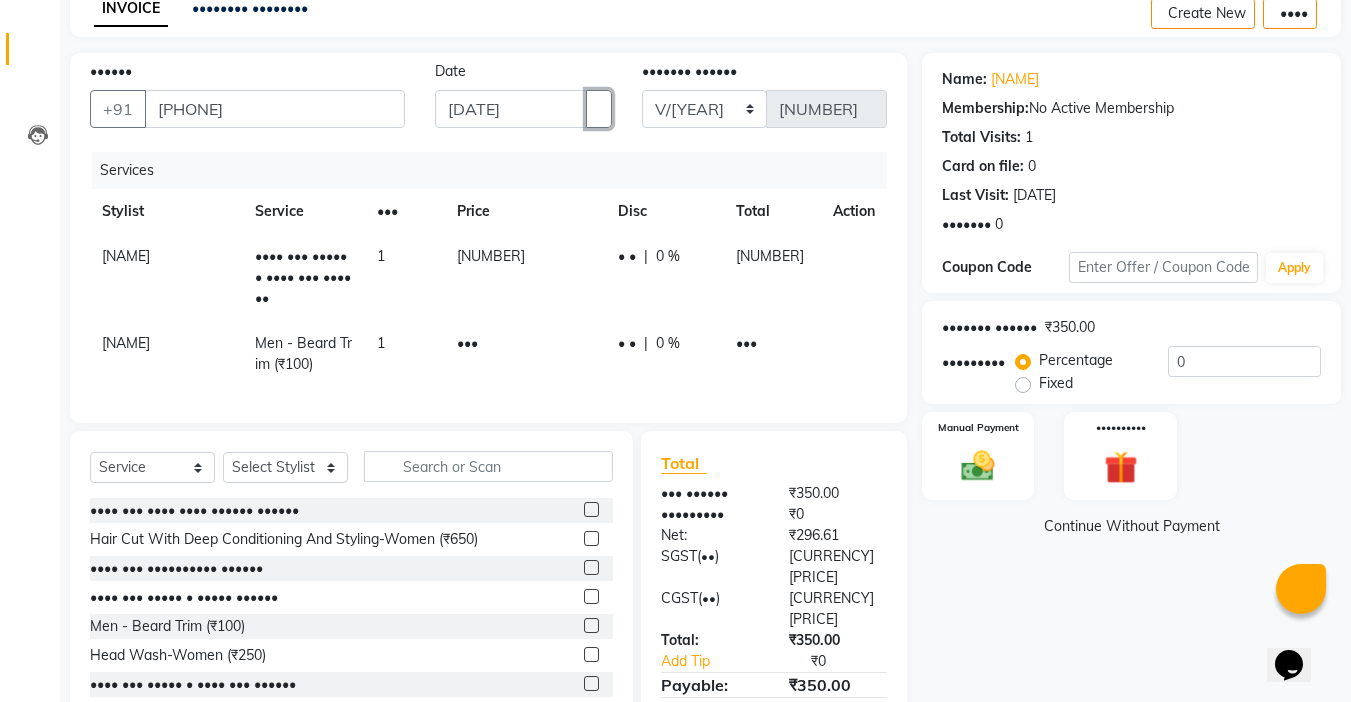 scroll, scrollTop: 100, scrollLeft: 0, axis: vertical 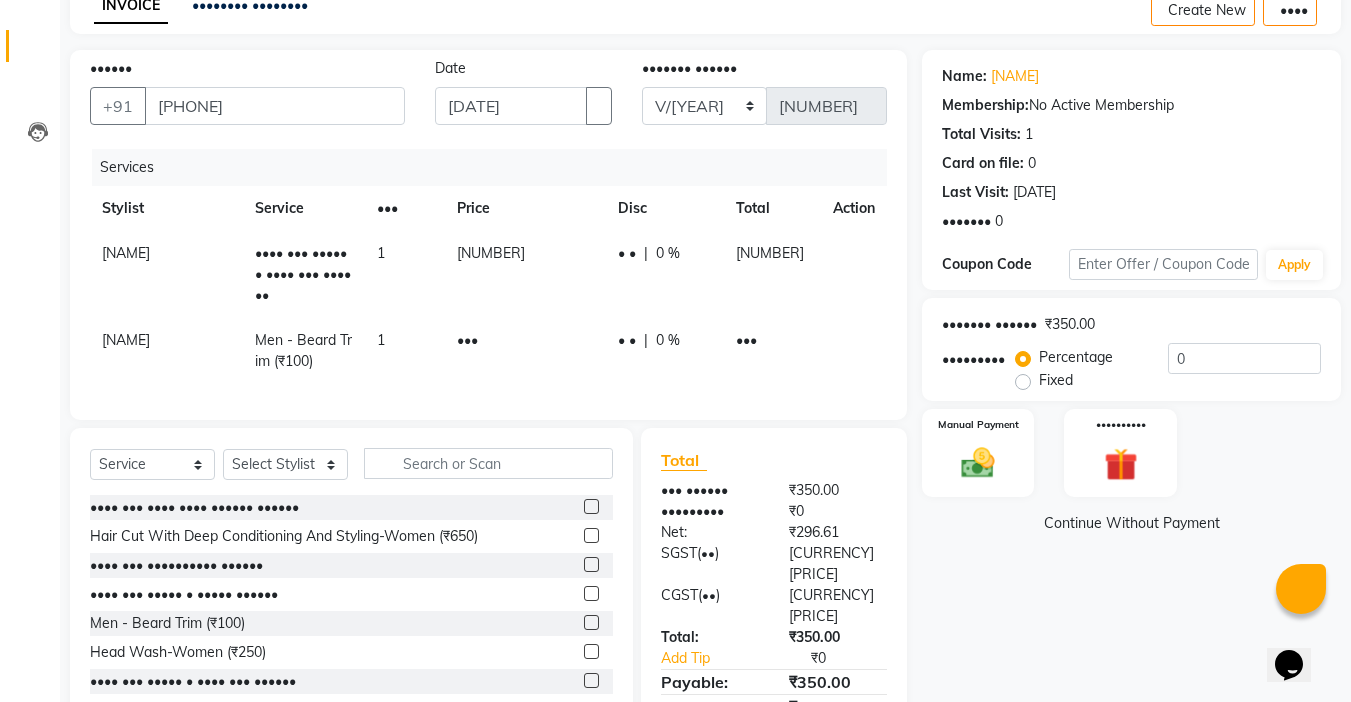 click on "Fixed" at bounding box center (1056, 380) 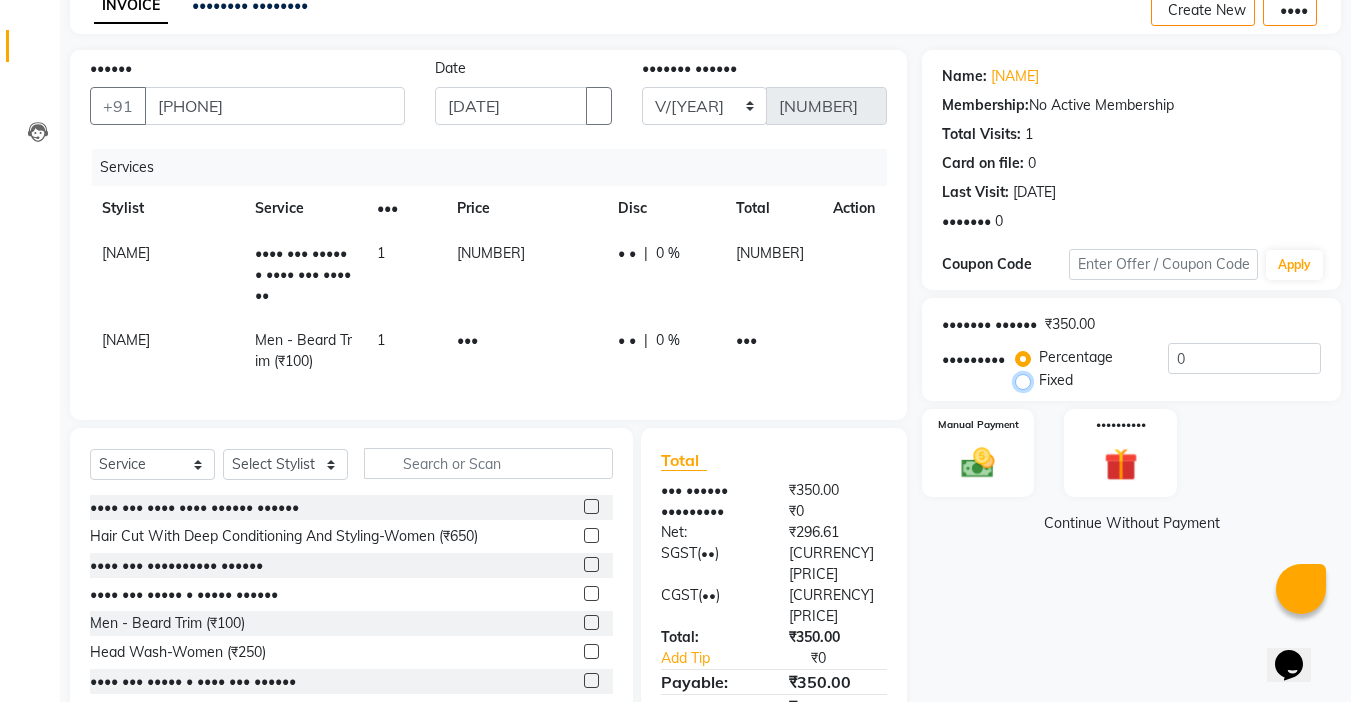 click on "Fixed" at bounding box center (1027, 380) 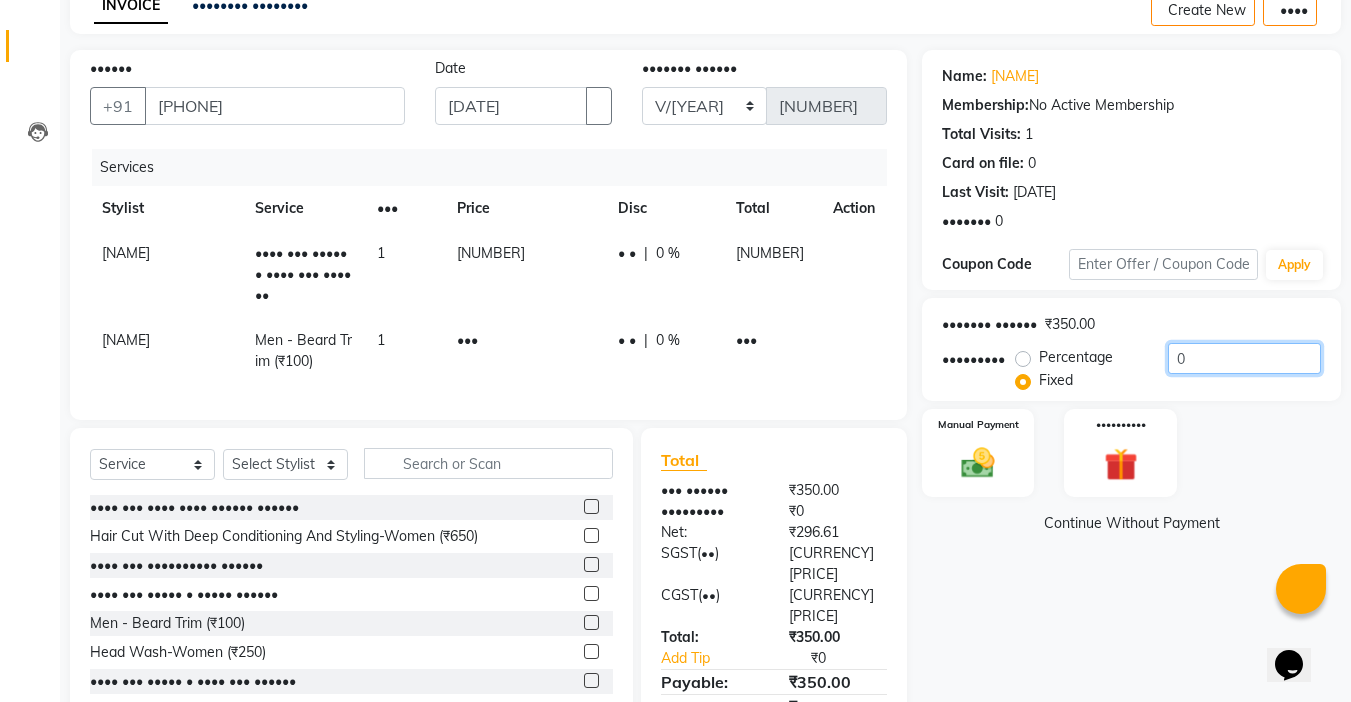 drag, startPoint x: 1198, startPoint y: 344, endPoint x: 1070, endPoint y: 366, distance: 129.87686 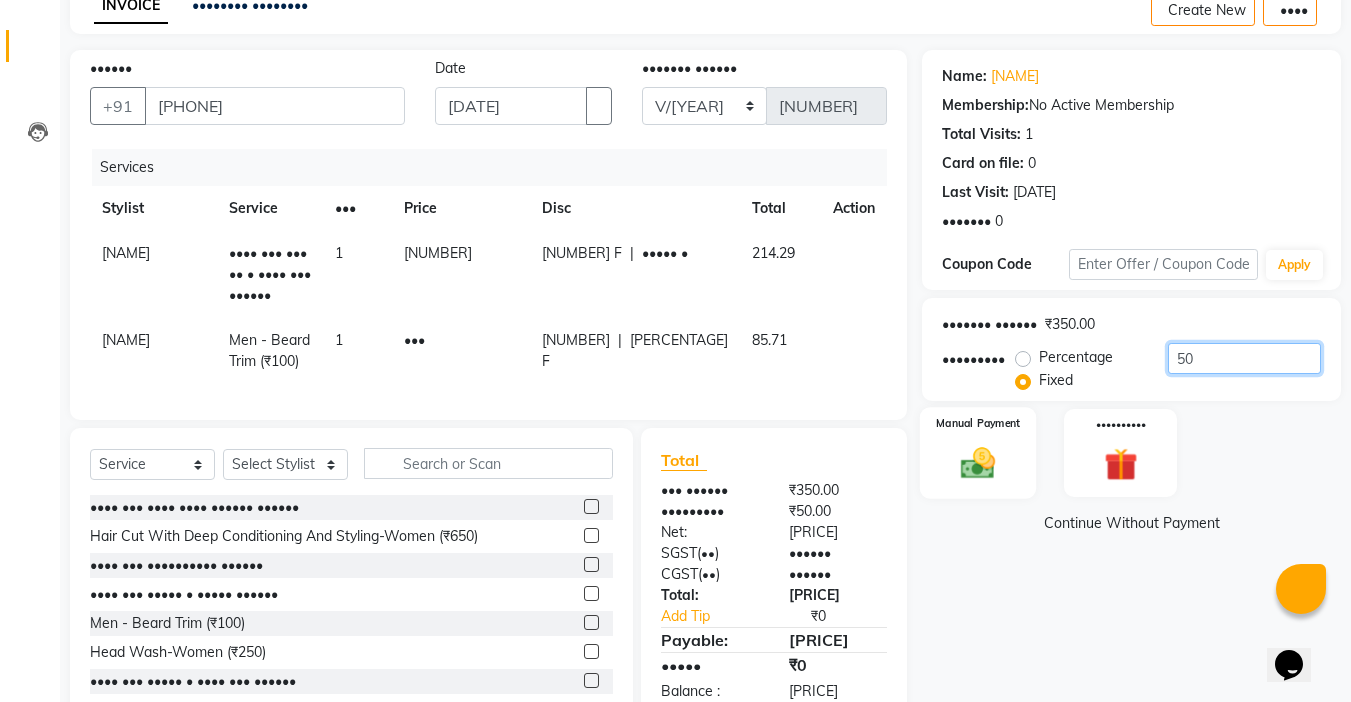 type on "50" 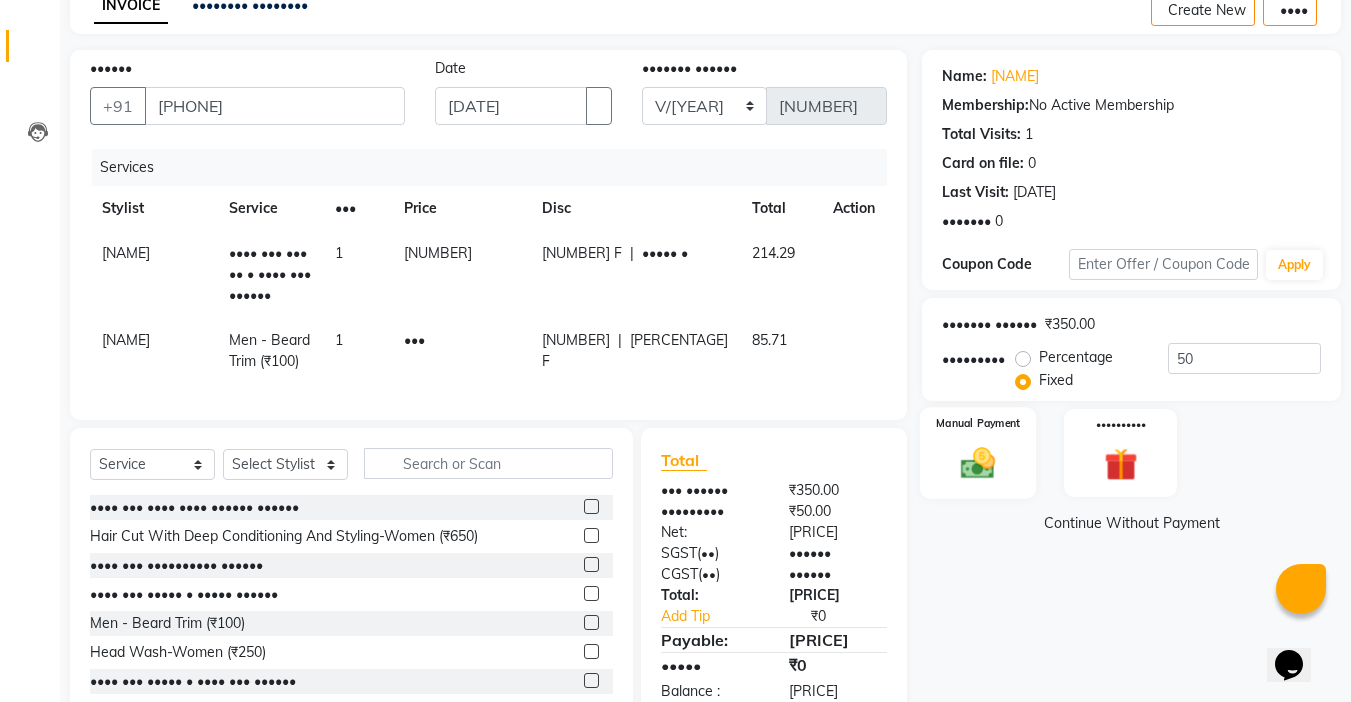 click on "Manual Payment" at bounding box center (978, 453) 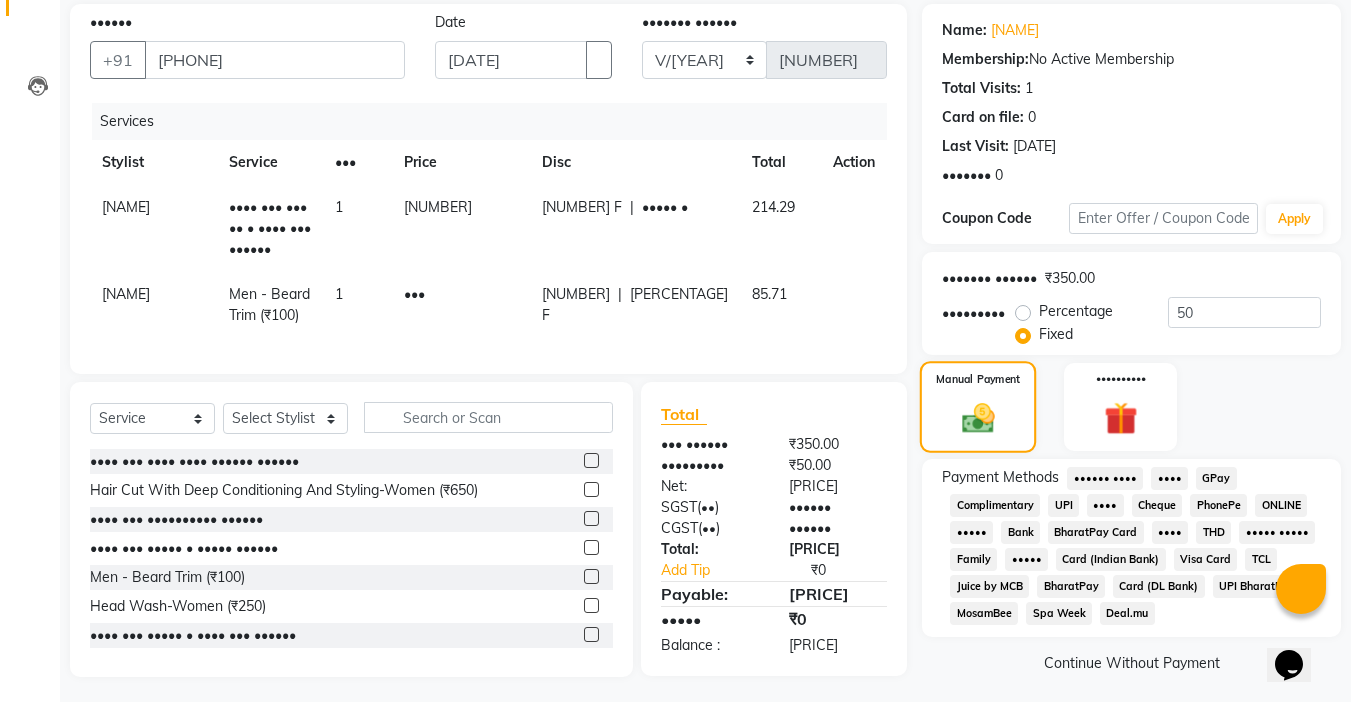 scroll, scrollTop: 165, scrollLeft: 0, axis: vertical 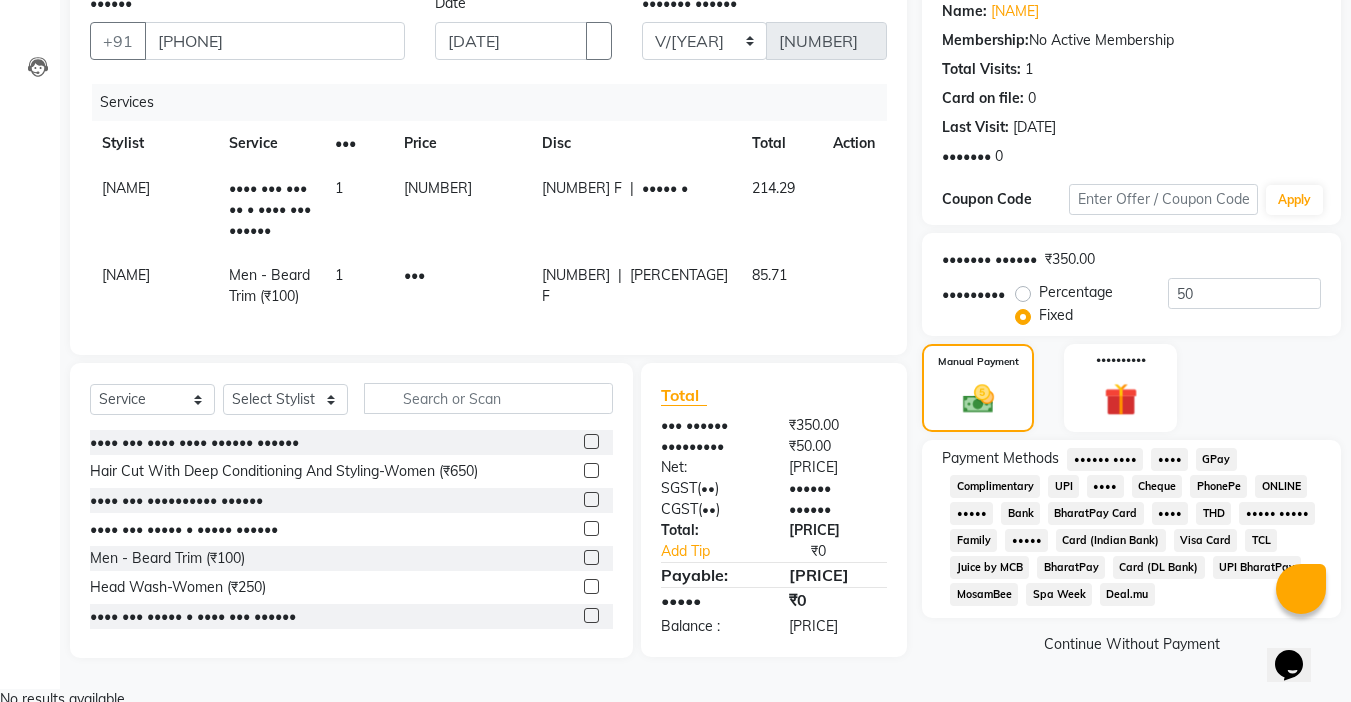 click on "UPI" at bounding box center [1105, 459] 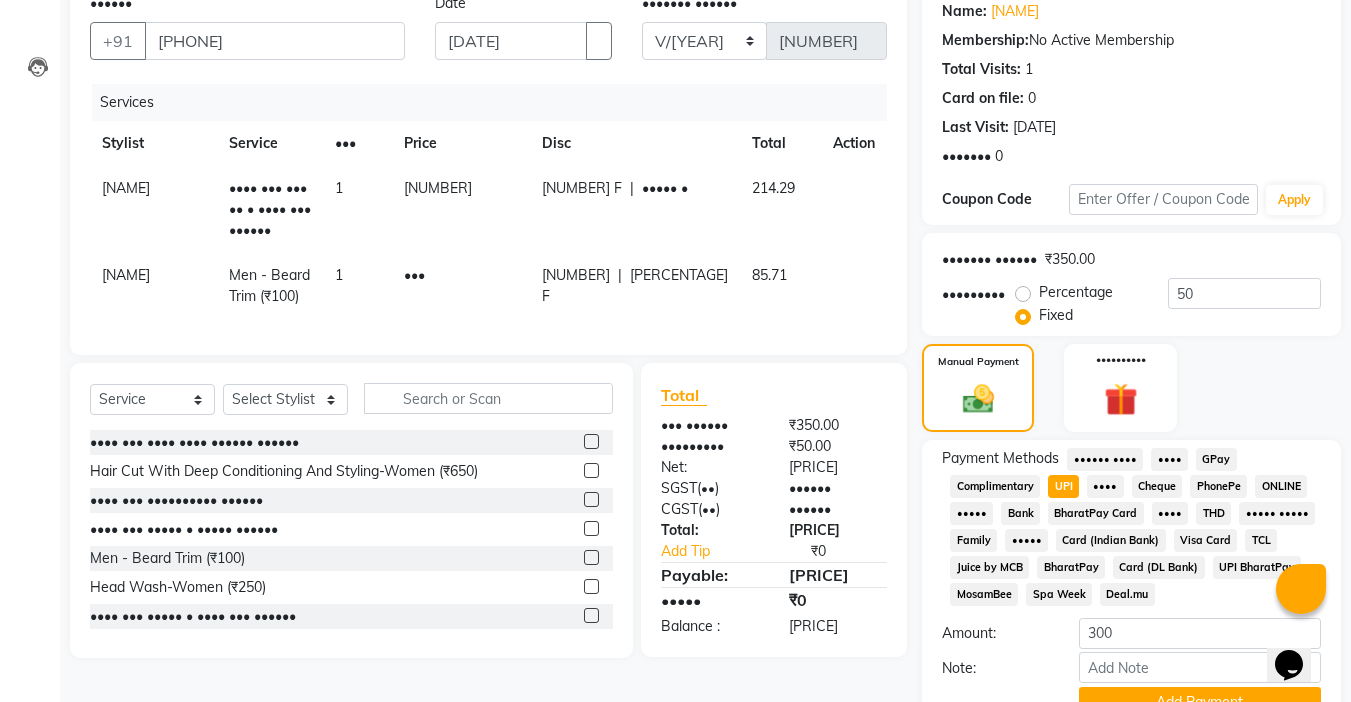 scroll, scrollTop: 265, scrollLeft: 0, axis: vertical 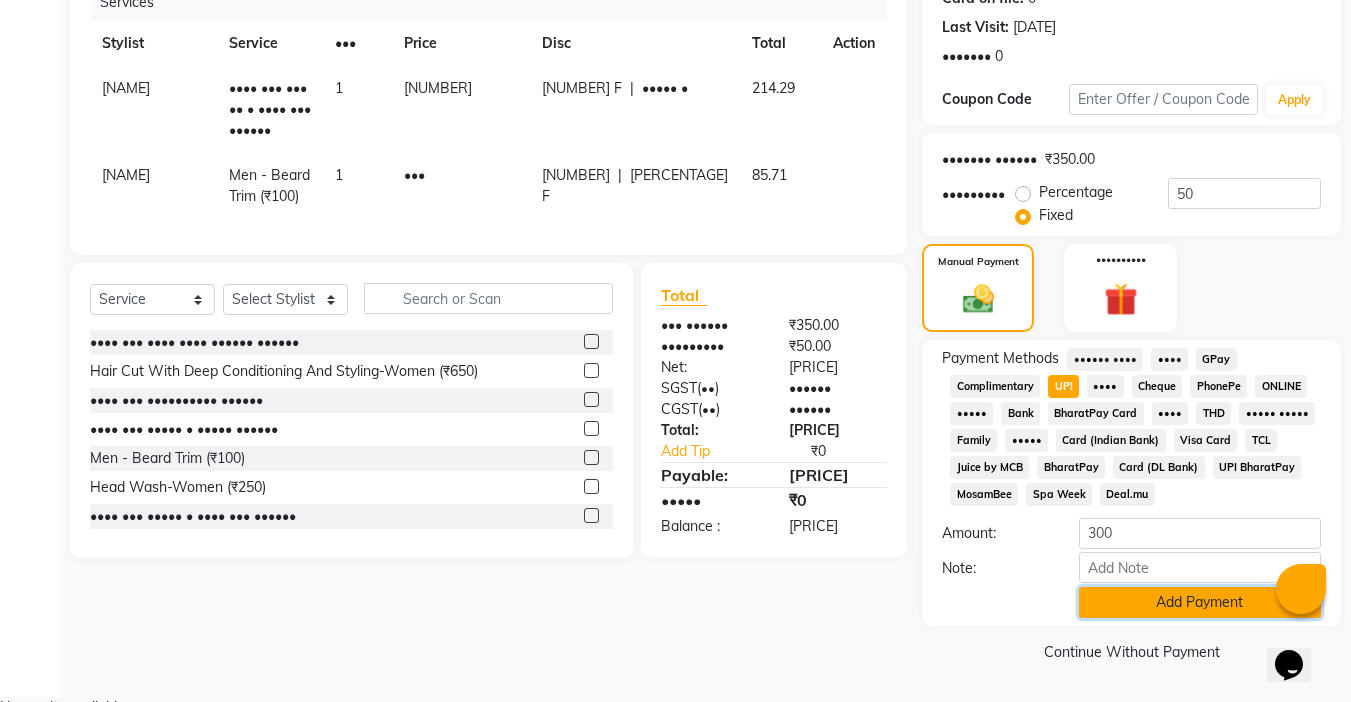 click on "Add Payment" at bounding box center [1200, 602] 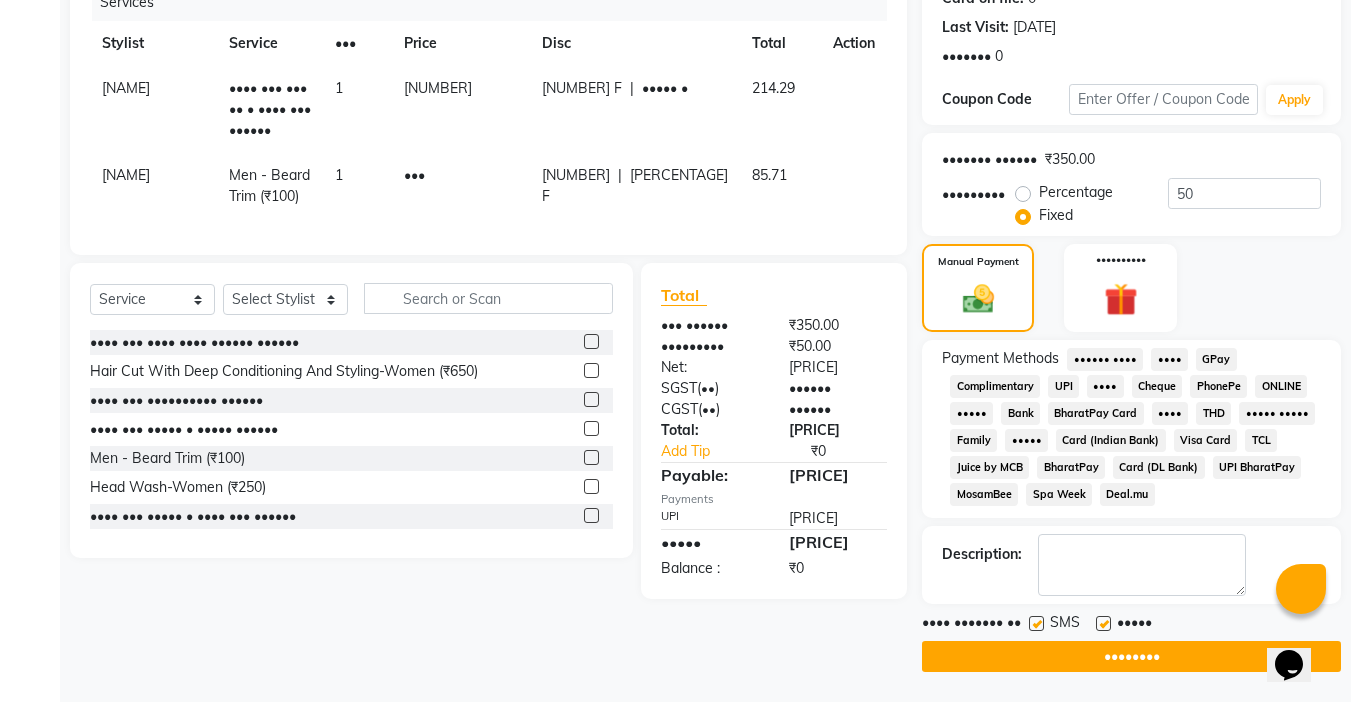 click on "•••••" at bounding box center (1132, 624) 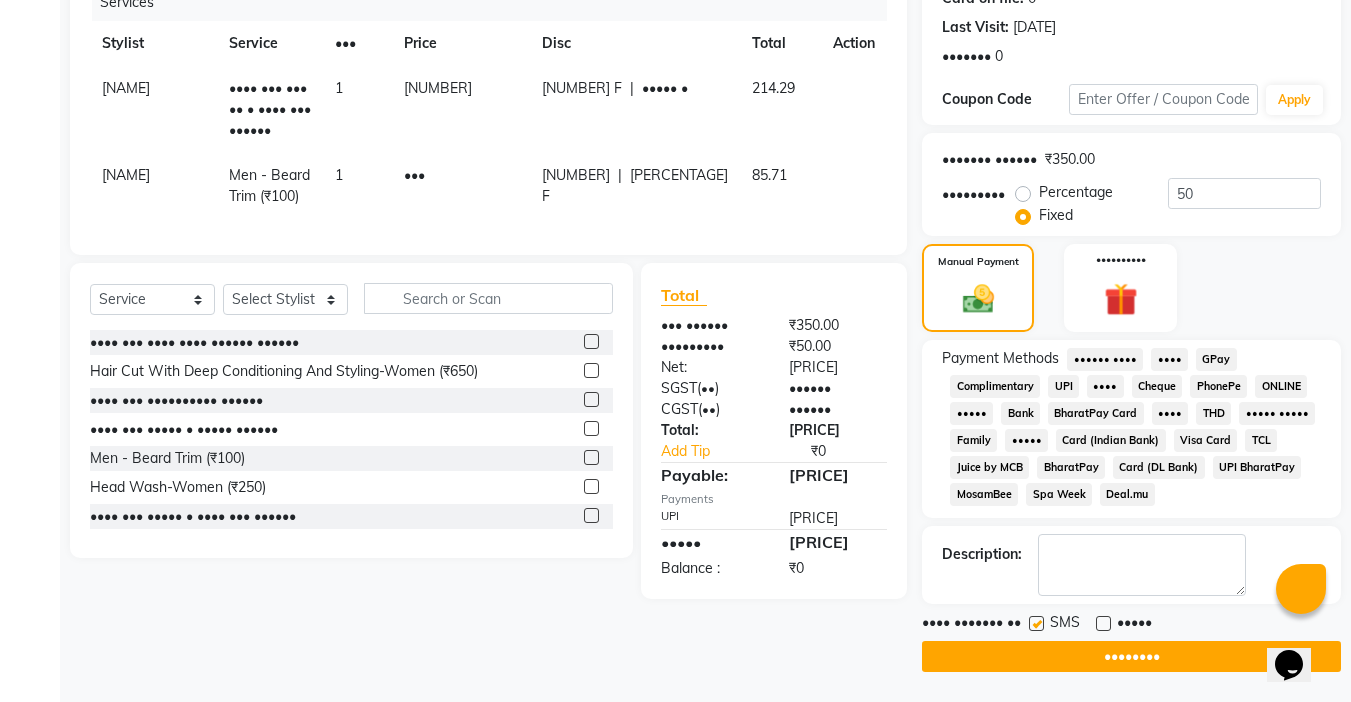 click at bounding box center (1036, 623) 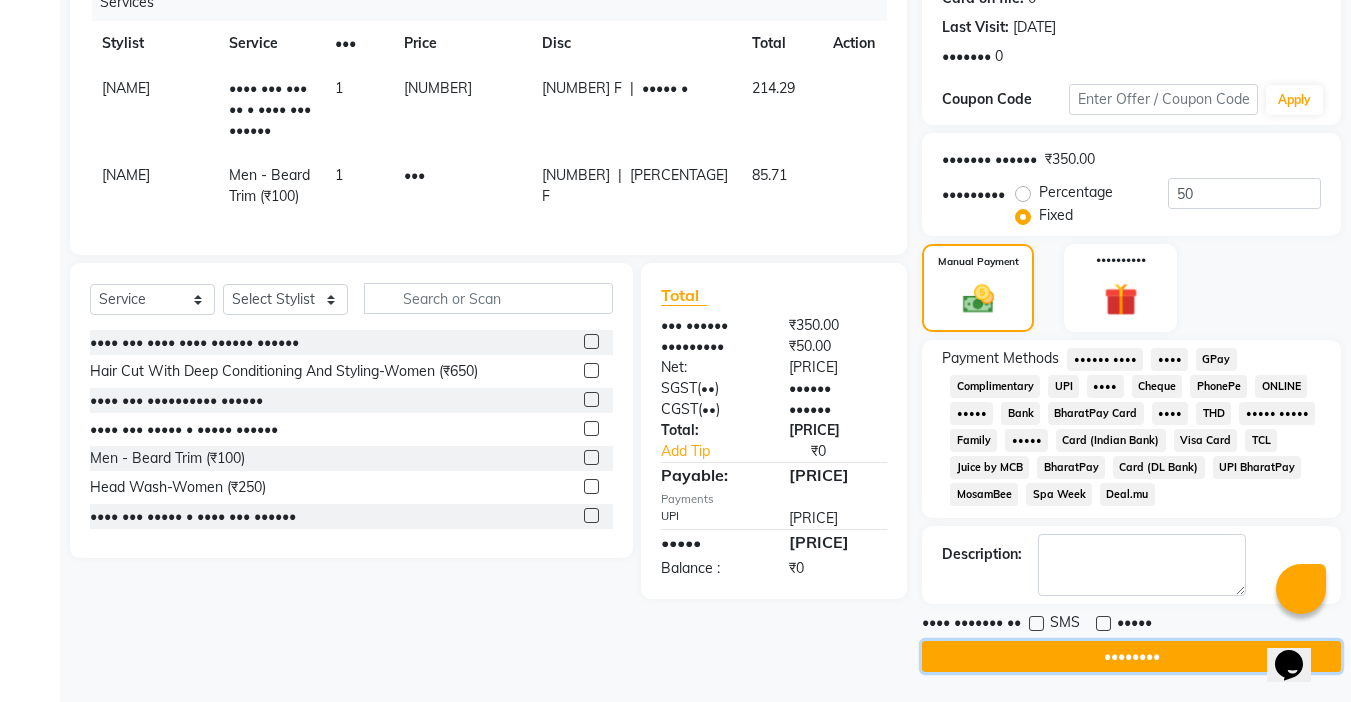 click on "••••••••" at bounding box center (1131, 656) 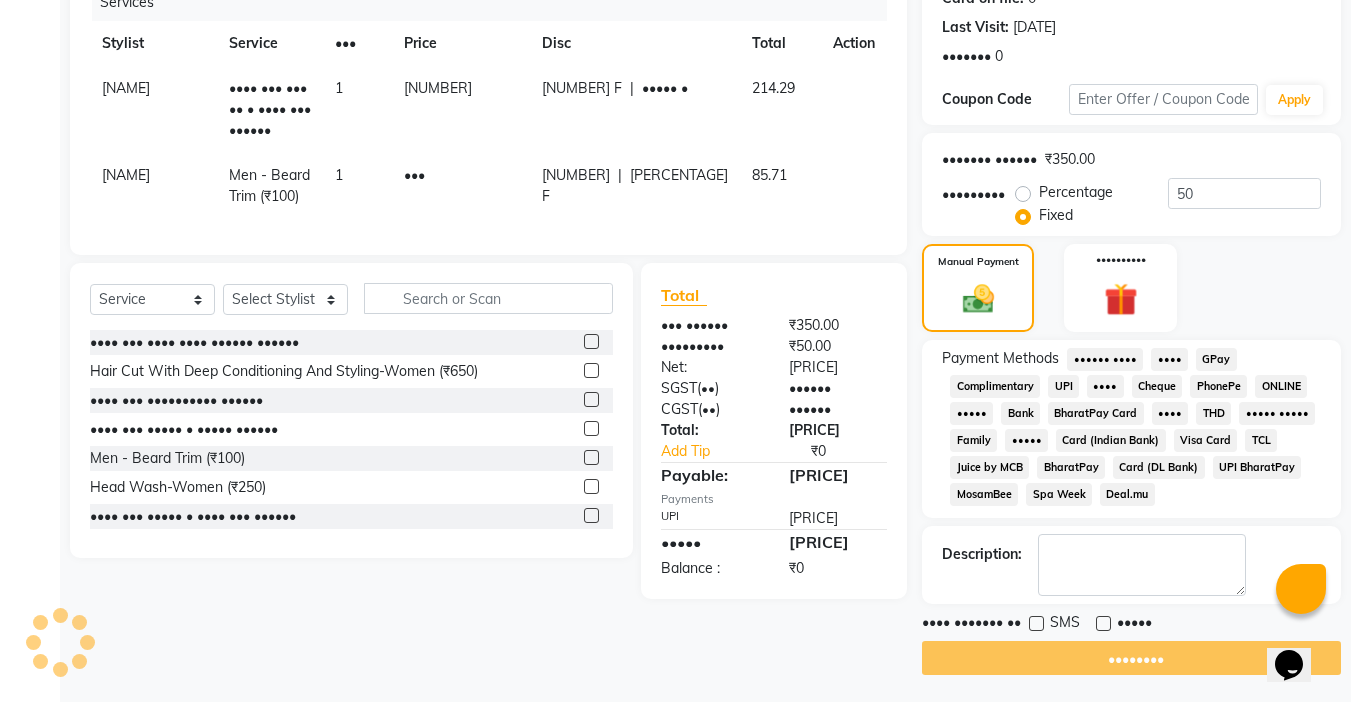 scroll, scrollTop: 0, scrollLeft: 0, axis: both 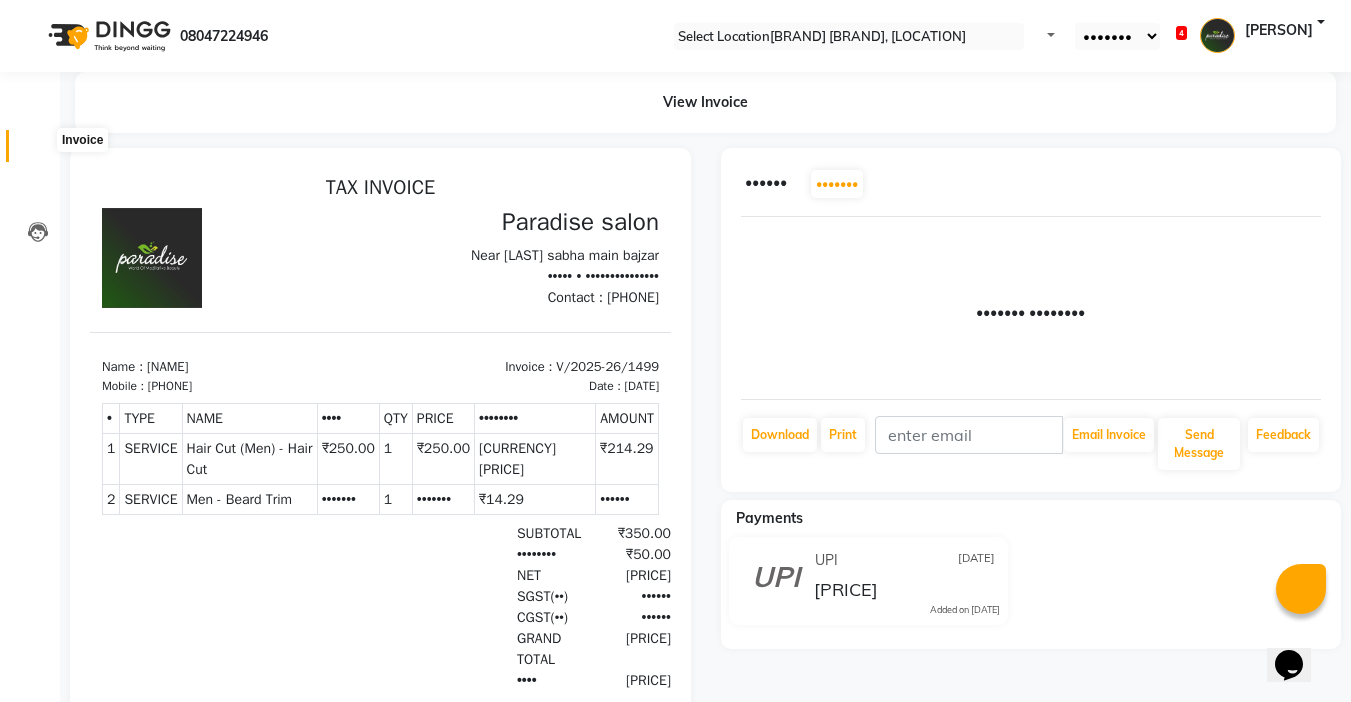 click at bounding box center (38, 151) 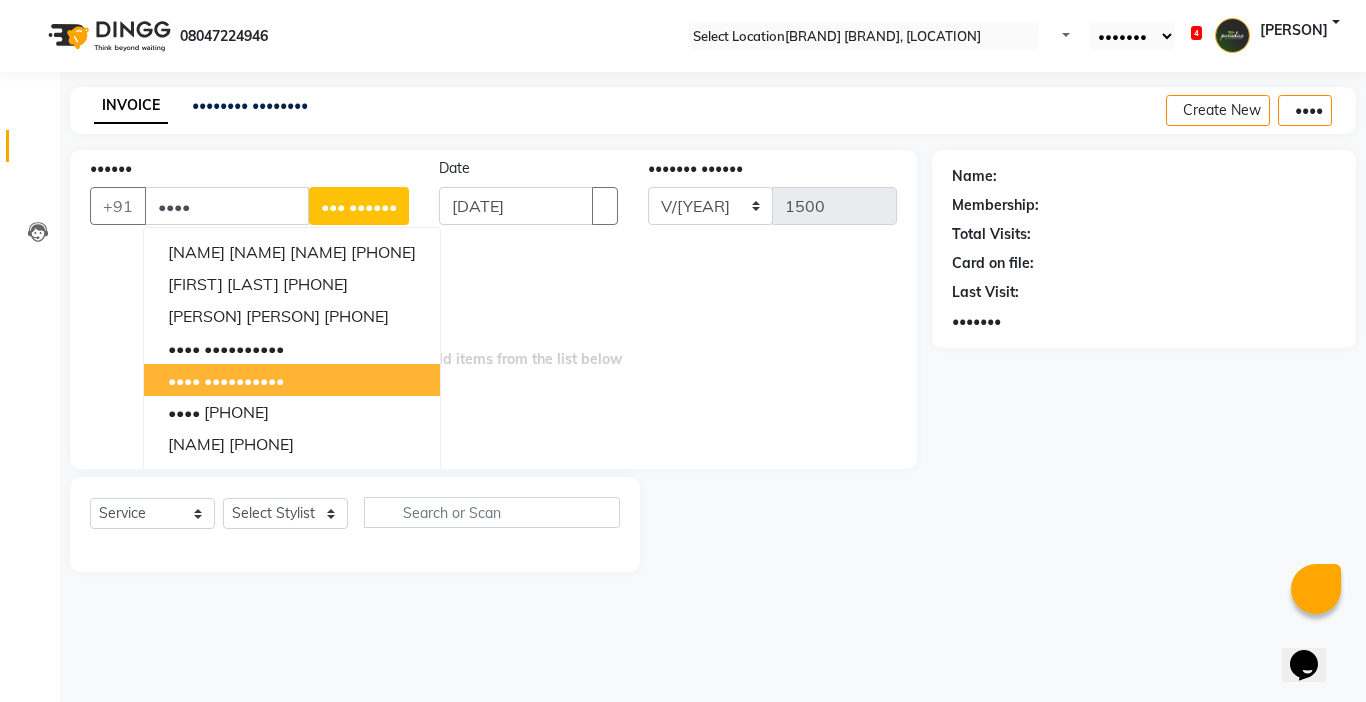 click on "[FIRST] [PHONE]" at bounding box center [292, 380] 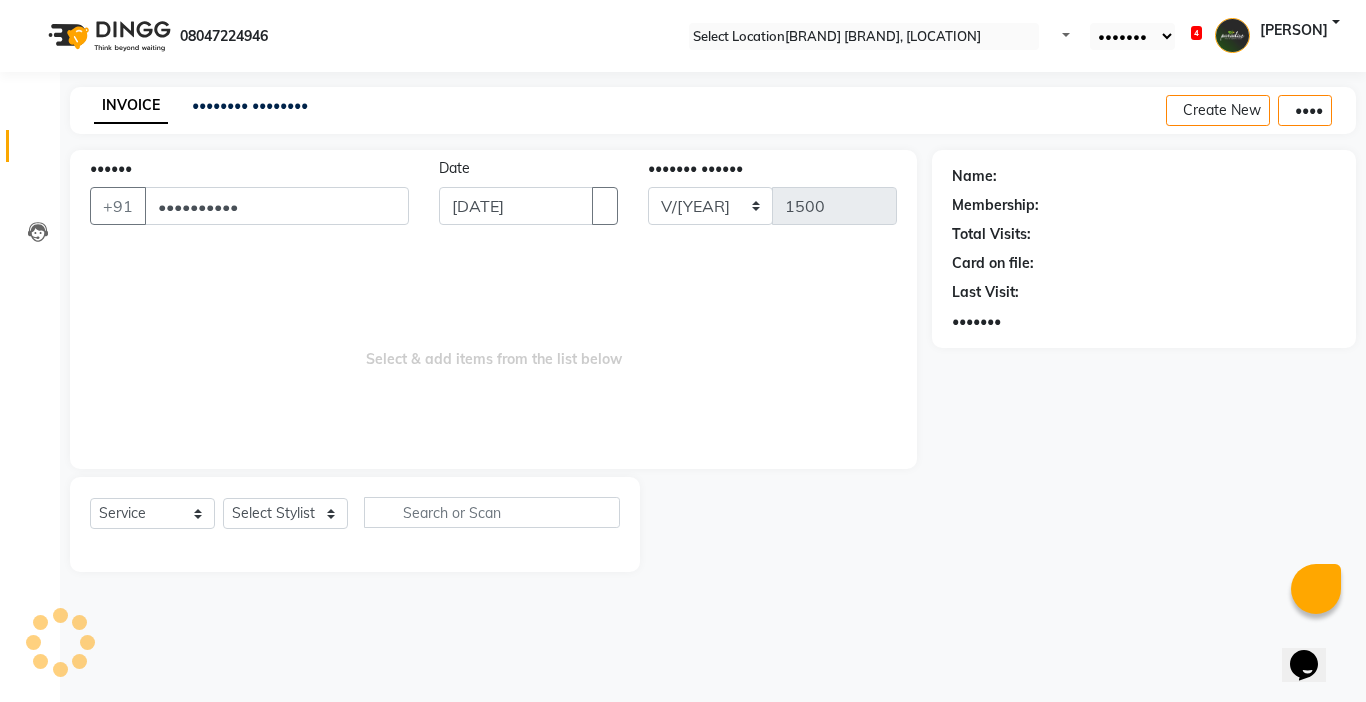 type on "••••••••••" 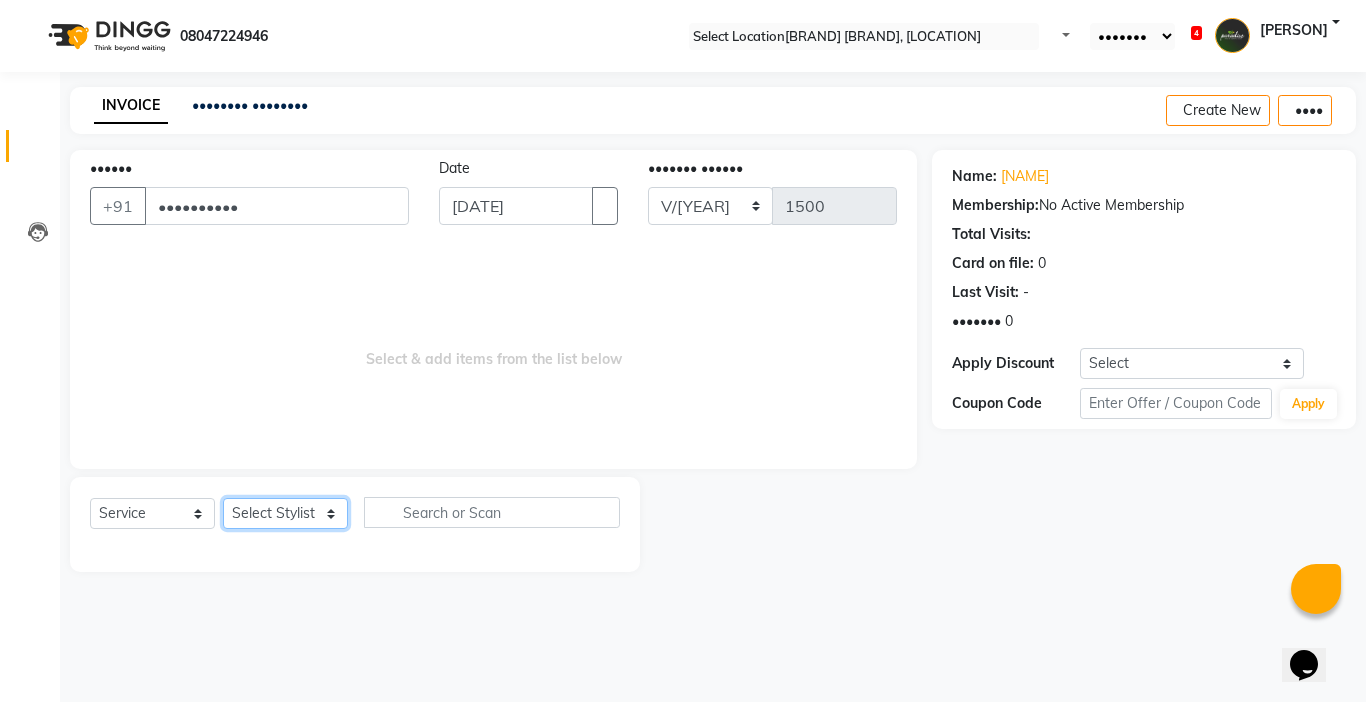 click on "Select Stylist Abby aman  Anil anku company Deepak Deepika Gourav Heena ishu Jagdeesh kanchan Love preet Maddy Manpreet student Meenu Naina Palak Palak Sharma Radika Rajneesh Student Seema Shagun Shifali - Student Shweta  Sujata Surinder Paul Vansh Vikas Vishal" at bounding box center (285, 513) 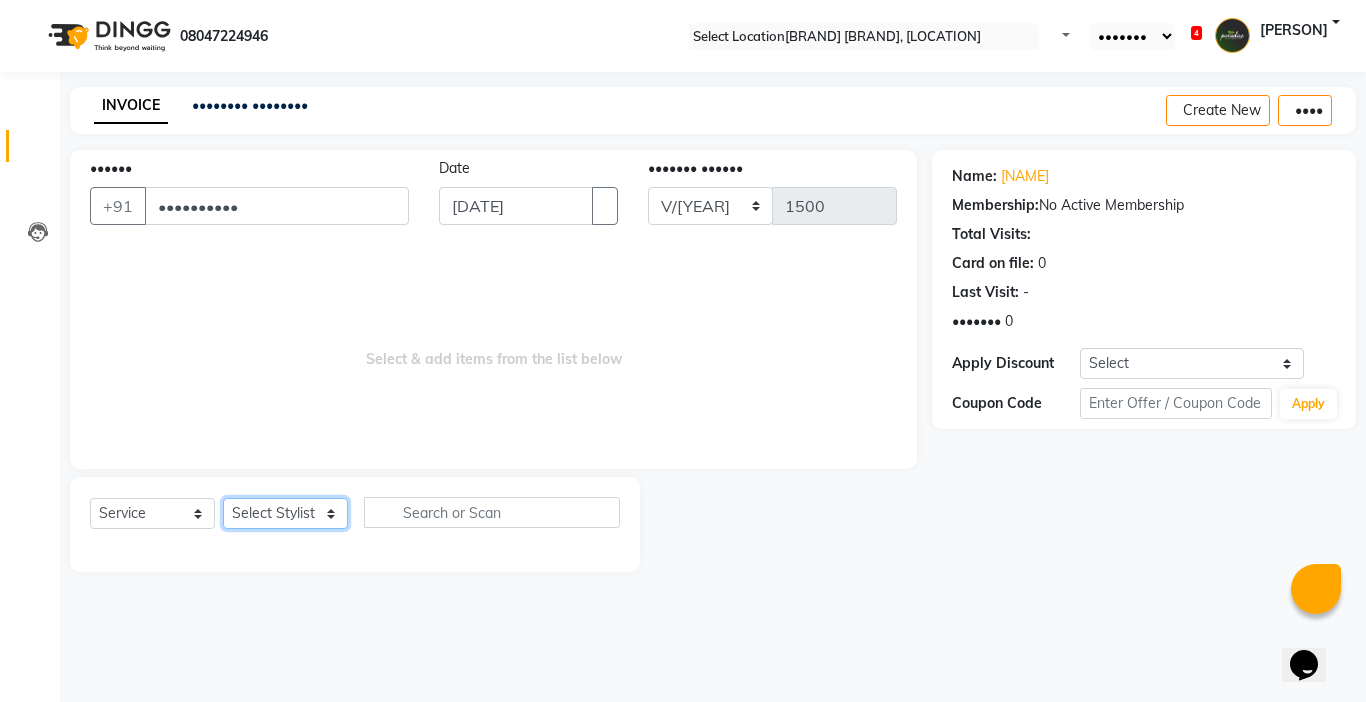 select on "24941" 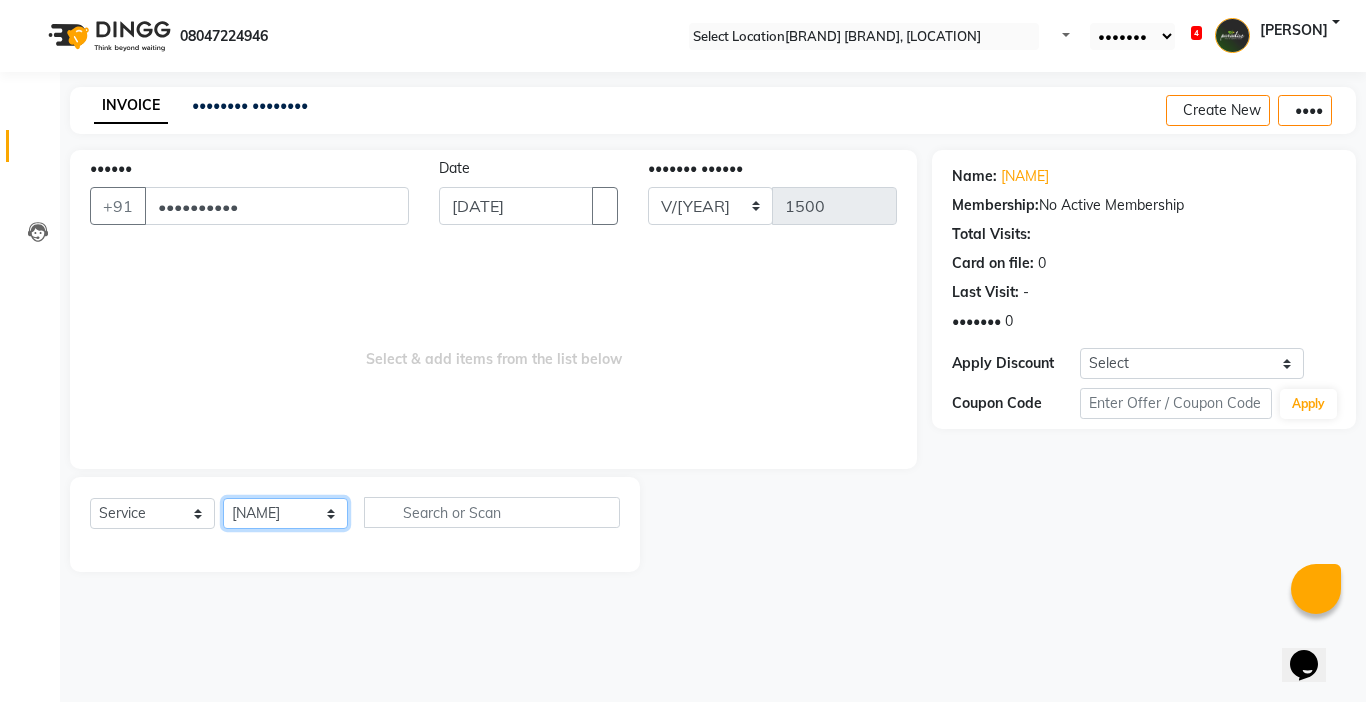 click on "Select Stylist Abby aman  Anil anku company Deepak Deepika Gourav Heena ishu Jagdeesh kanchan Love preet Maddy Manpreet student Meenu Naina Palak Palak Sharma Radika Rajneesh Student Seema Shagun Shifali - Student Shweta  Sujata Surinder Paul Vansh Vikas Vishal" at bounding box center [285, 513] 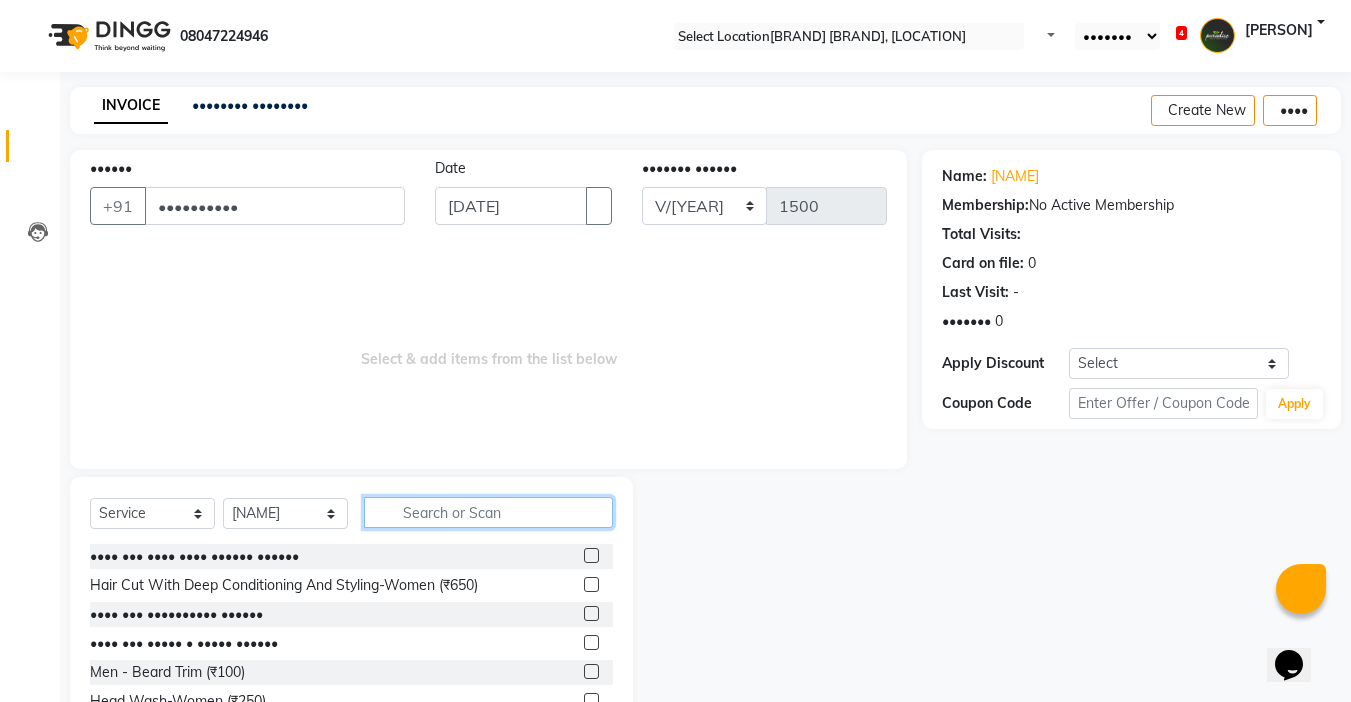 click at bounding box center (488, 512) 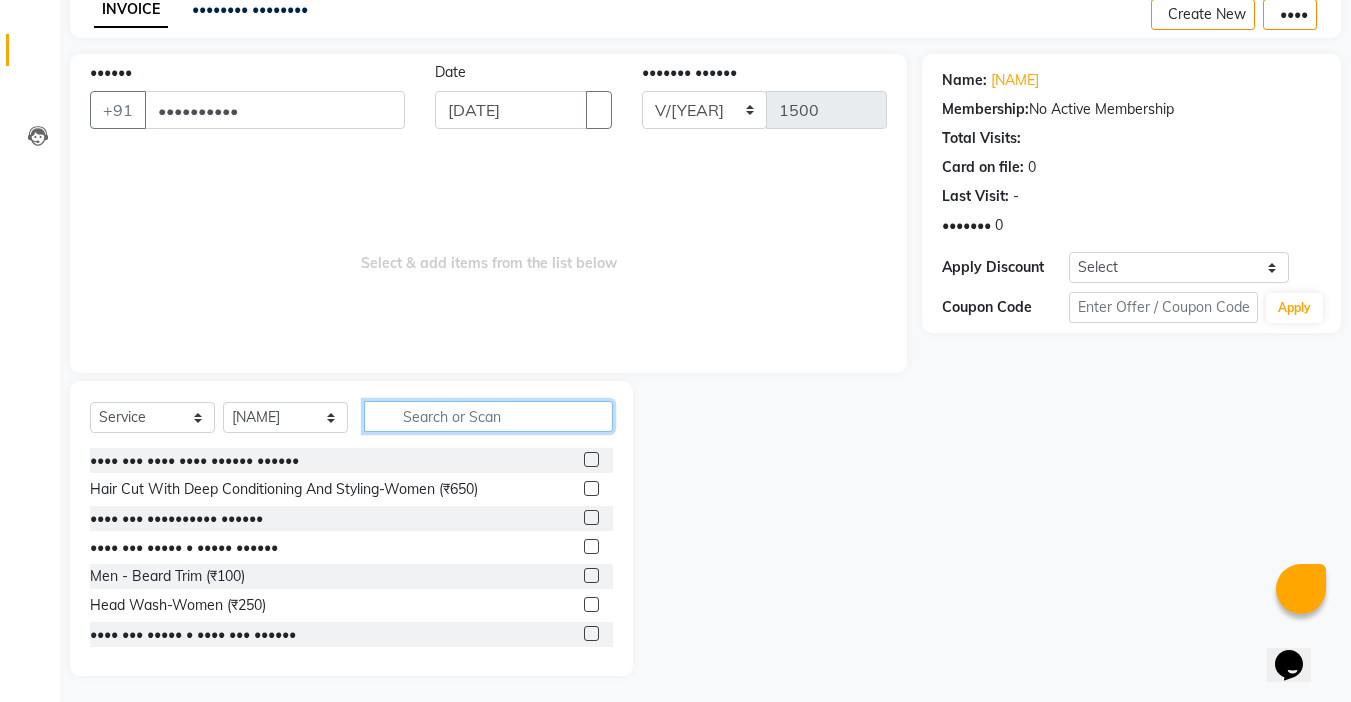 scroll, scrollTop: 99, scrollLeft: 0, axis: vertical 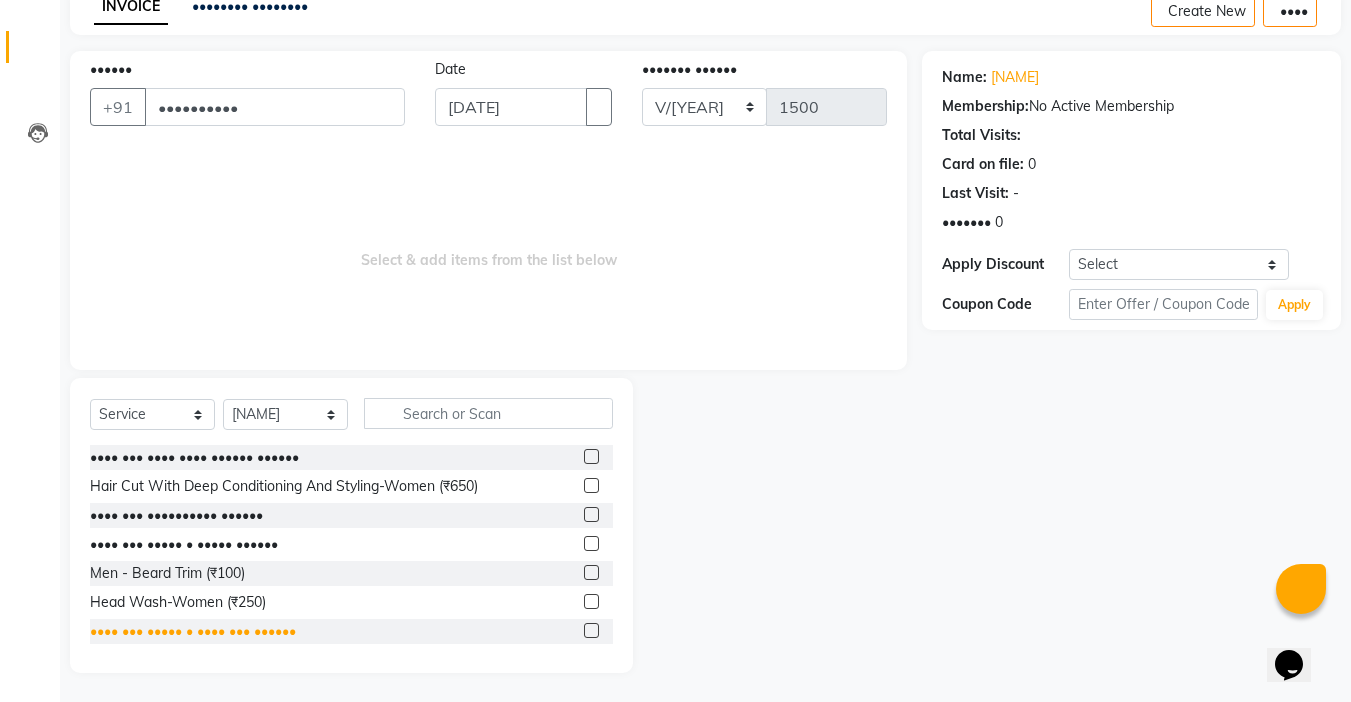 click on "•••• •••  •••••  •  •••• ••• ••••••" at bounding box center (194, 457) 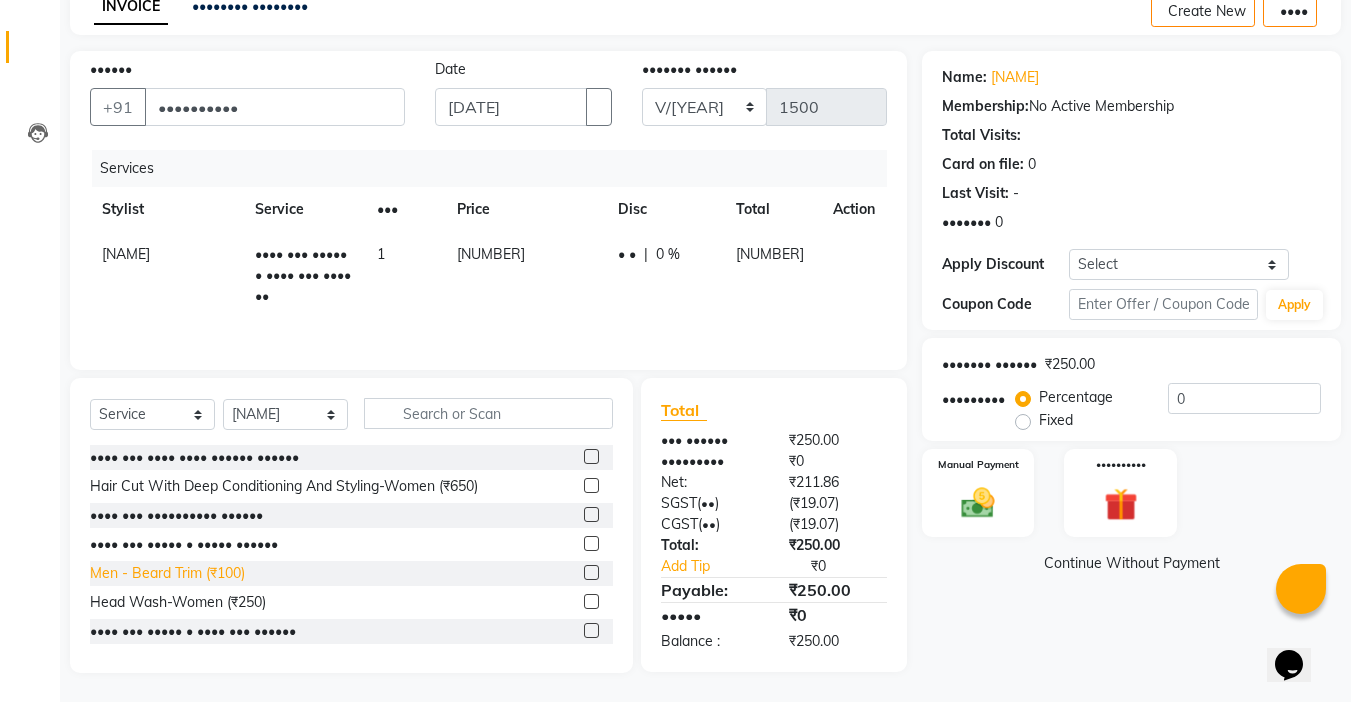 click on "Men  -  Beard Trim (₹100)" at bounding box center [194, 457] 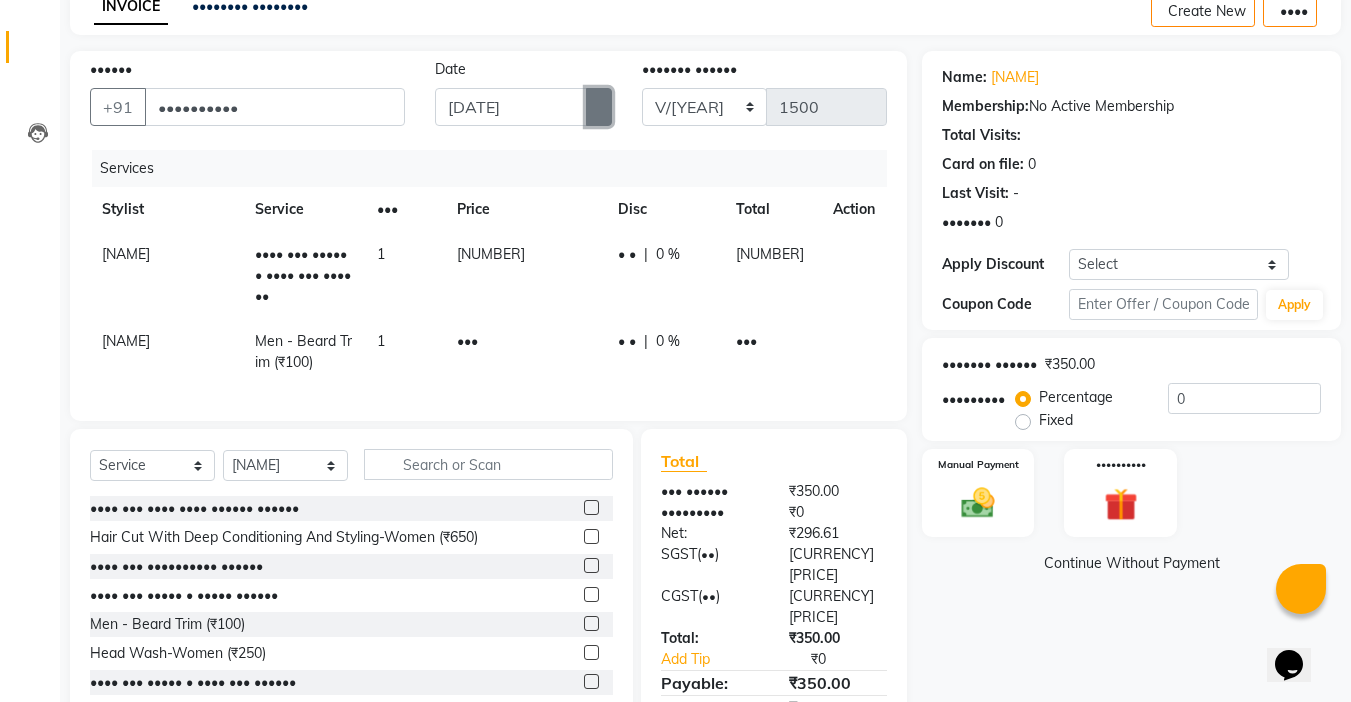 click at bounding box center (599, 107) 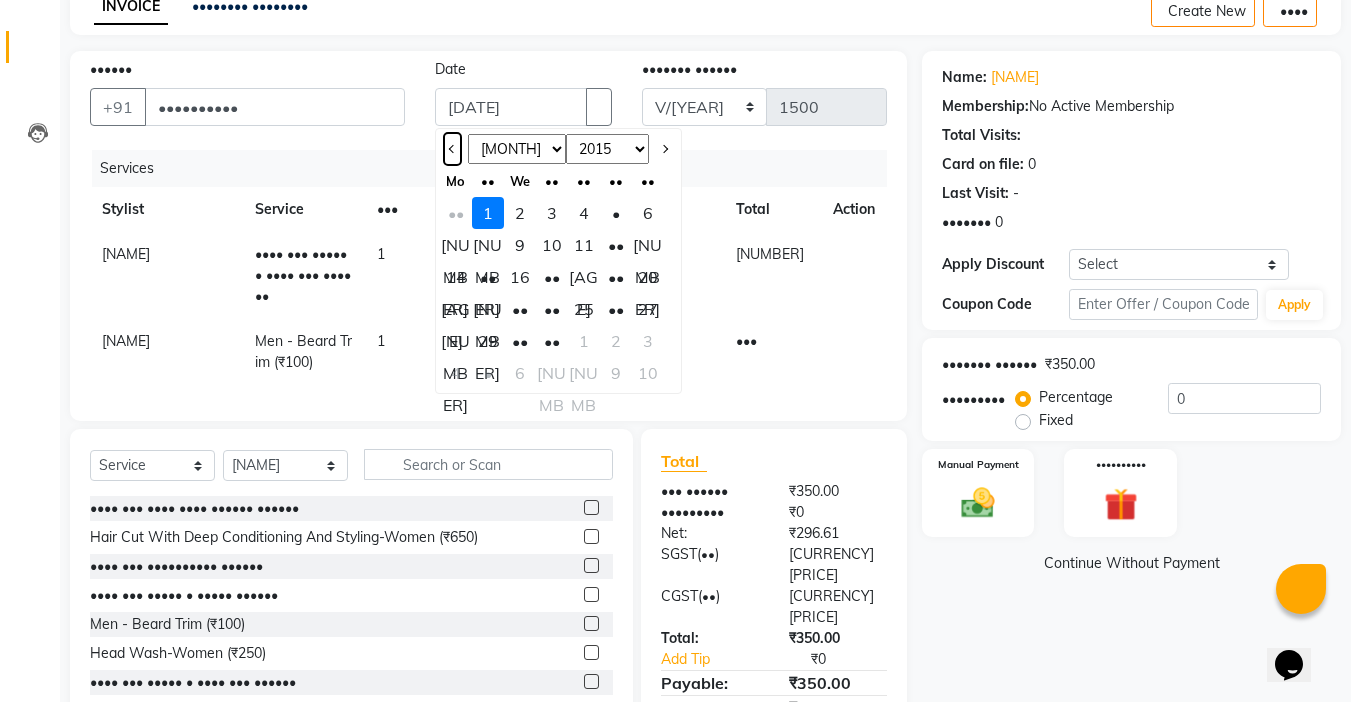 click at bounding box center (452, 149) 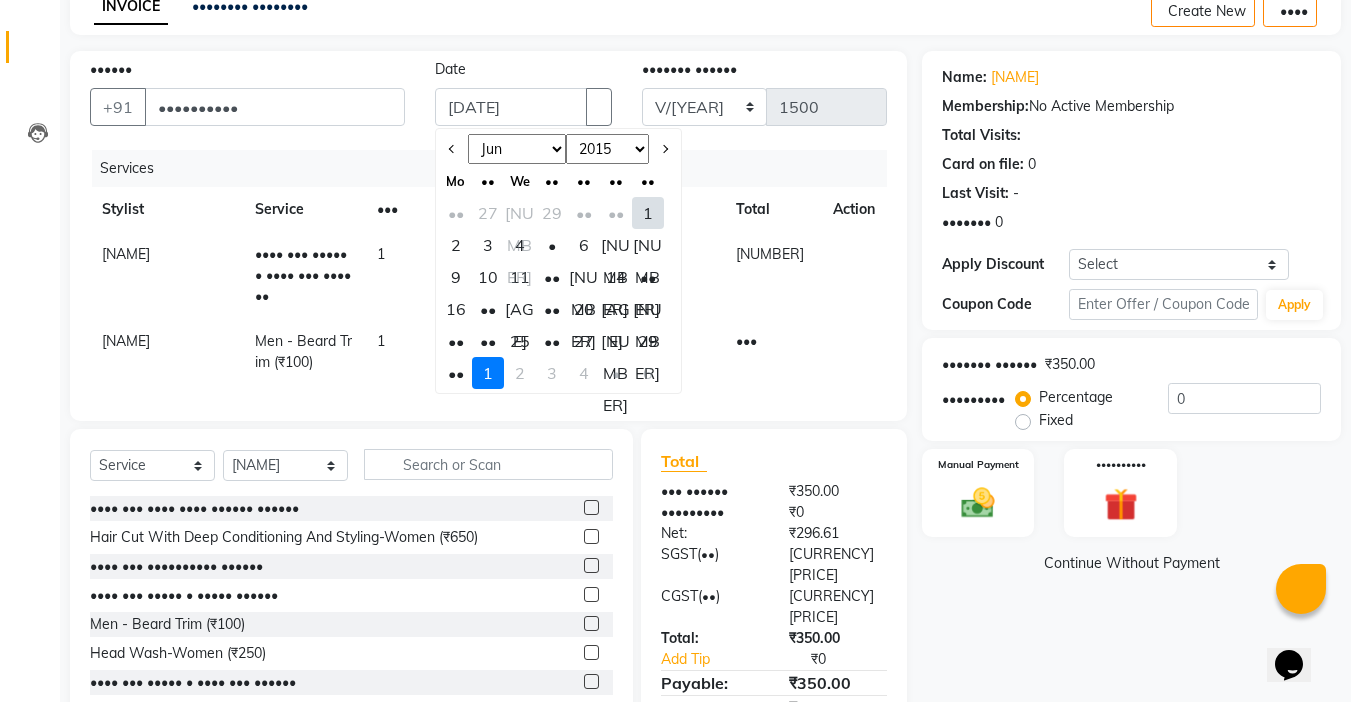click on "27" at bounding box center (584, 341) 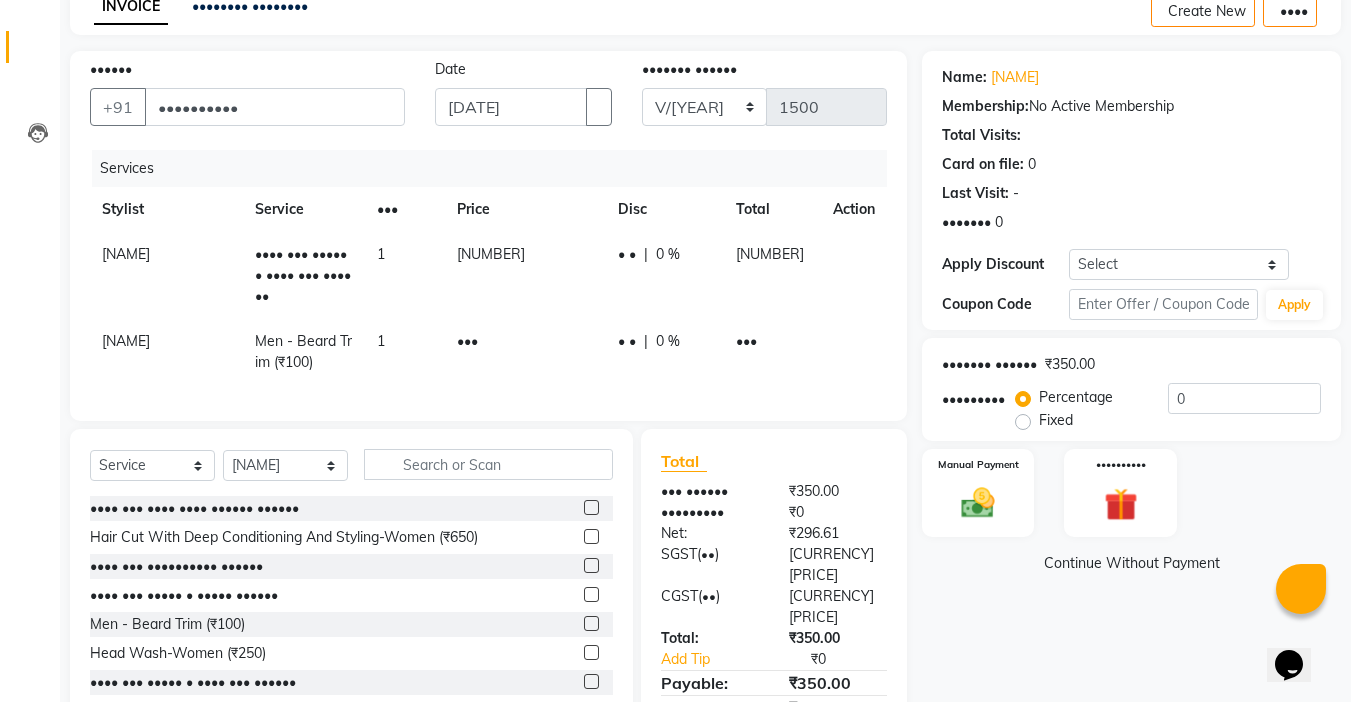 click on "Fixed" at bounding box center [1056, 420] 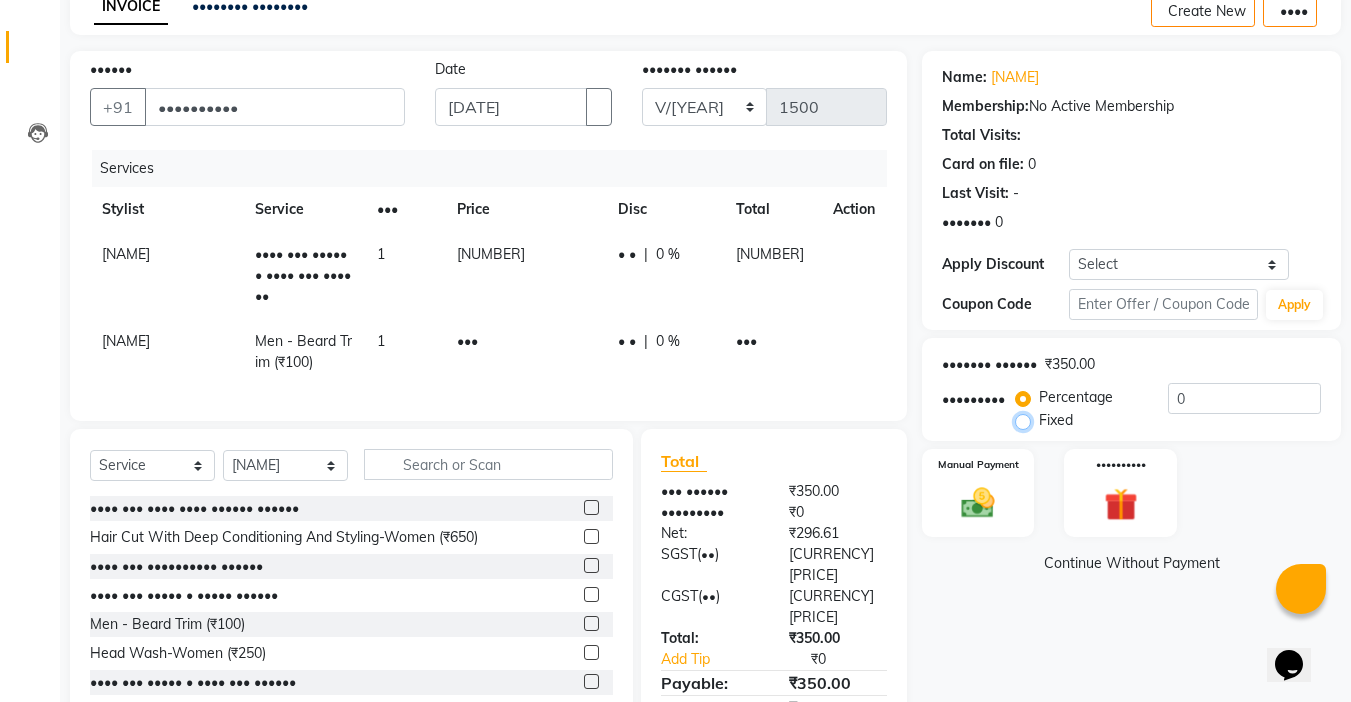 click on "Fixed" at bounding box center [1027, 420] 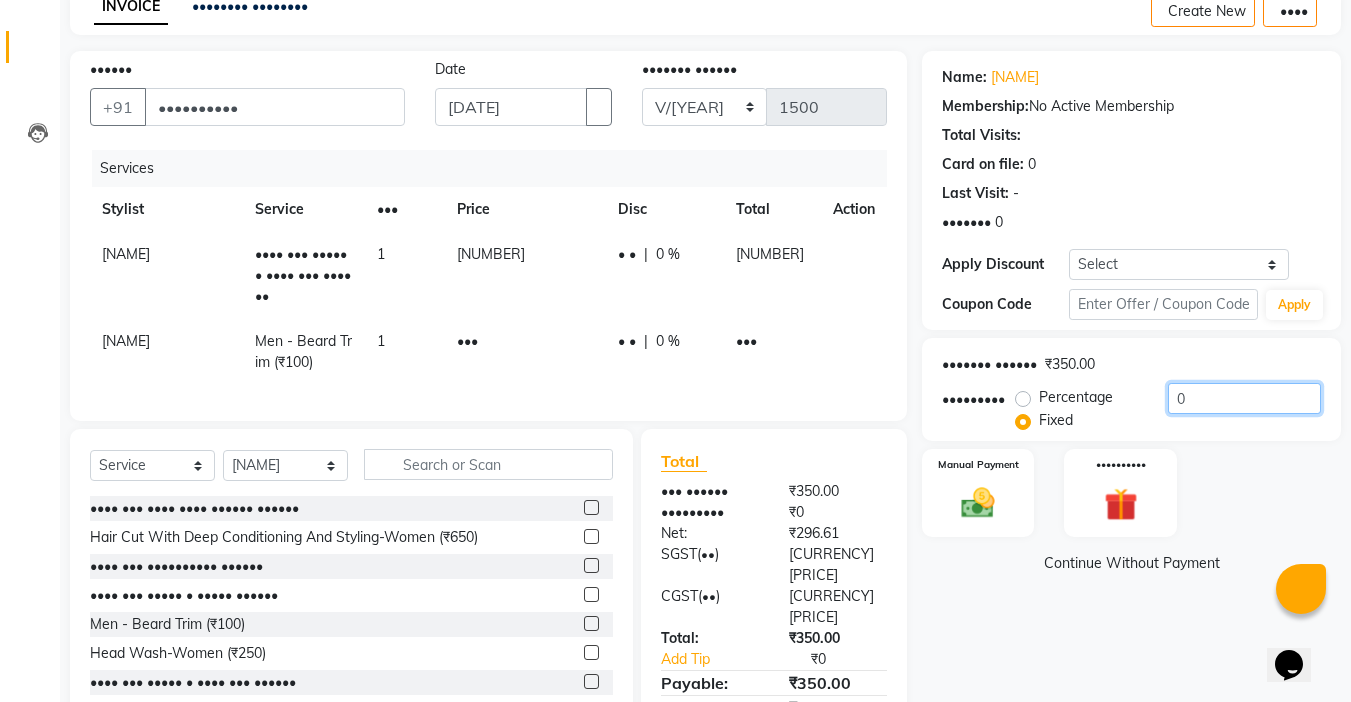 drag, startPoint x: 1199, startPoint y: 398, endPoint x: 1041, endPoint y: 400, distance: 158.01266 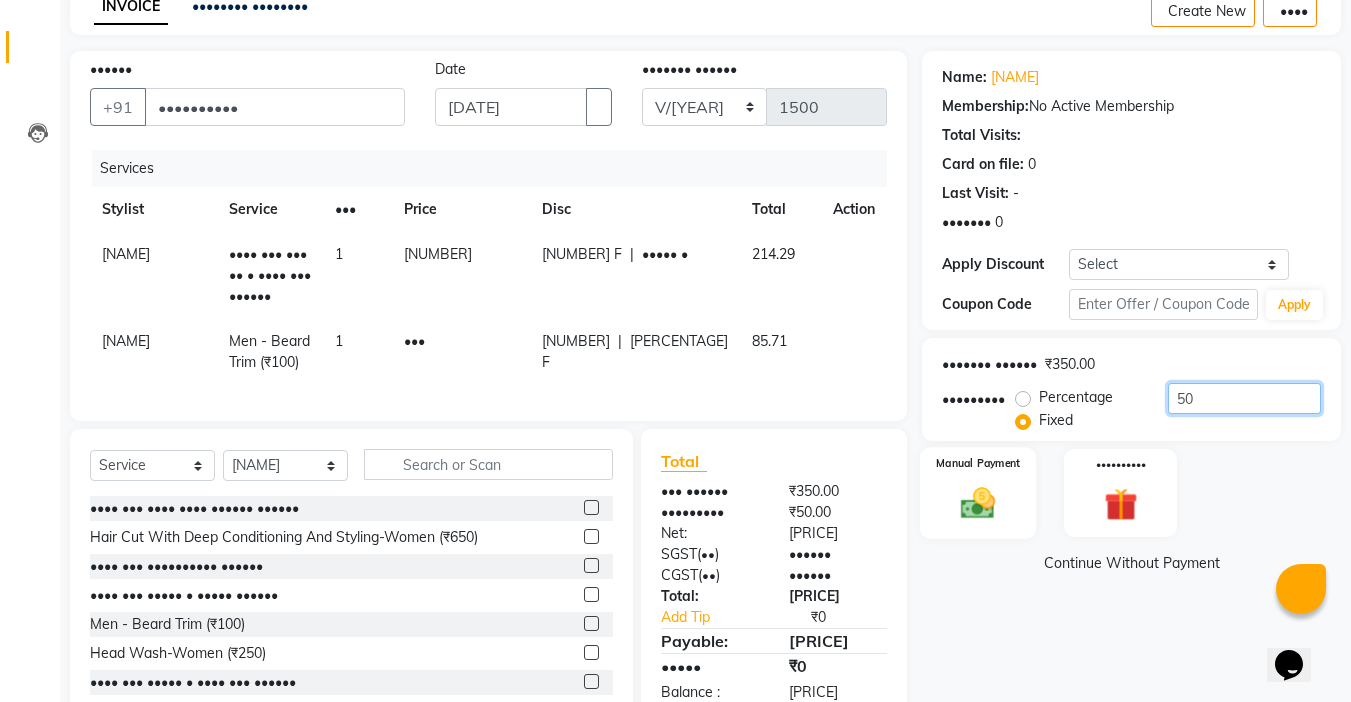 type on "50" 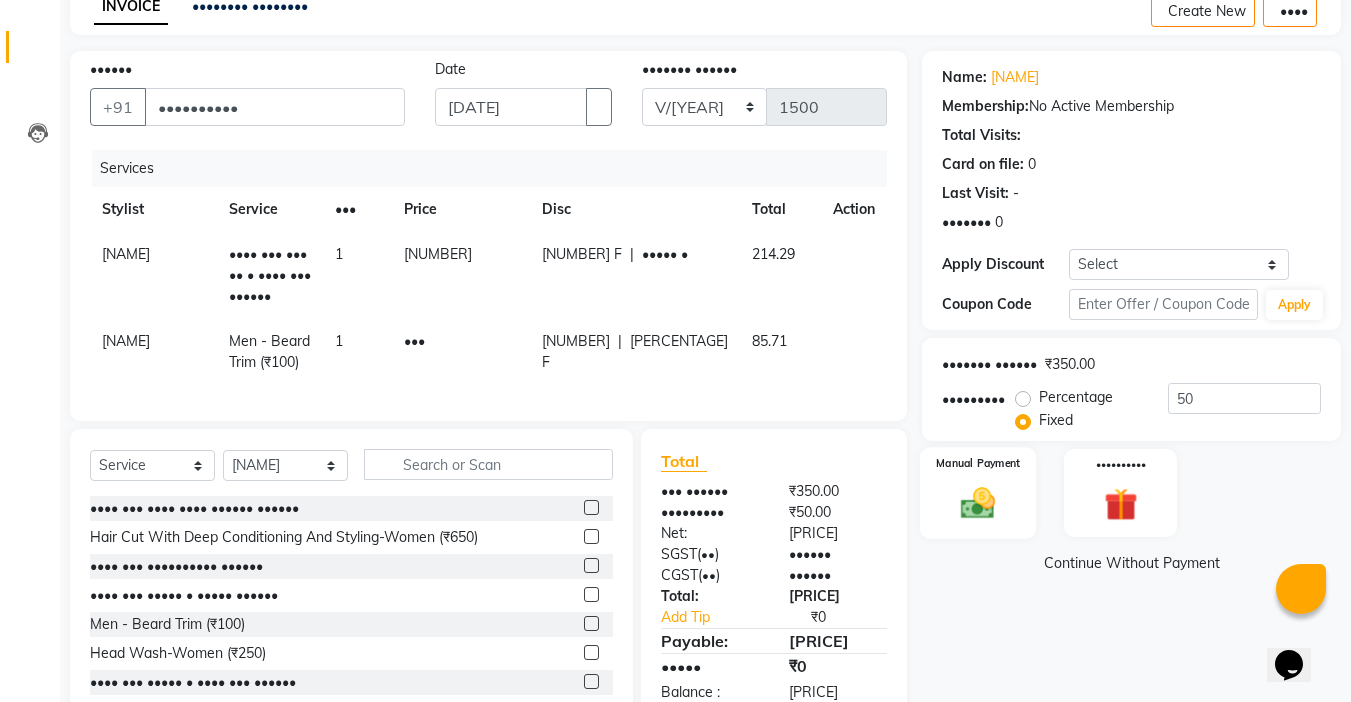 click at bounding box center (978, 503) 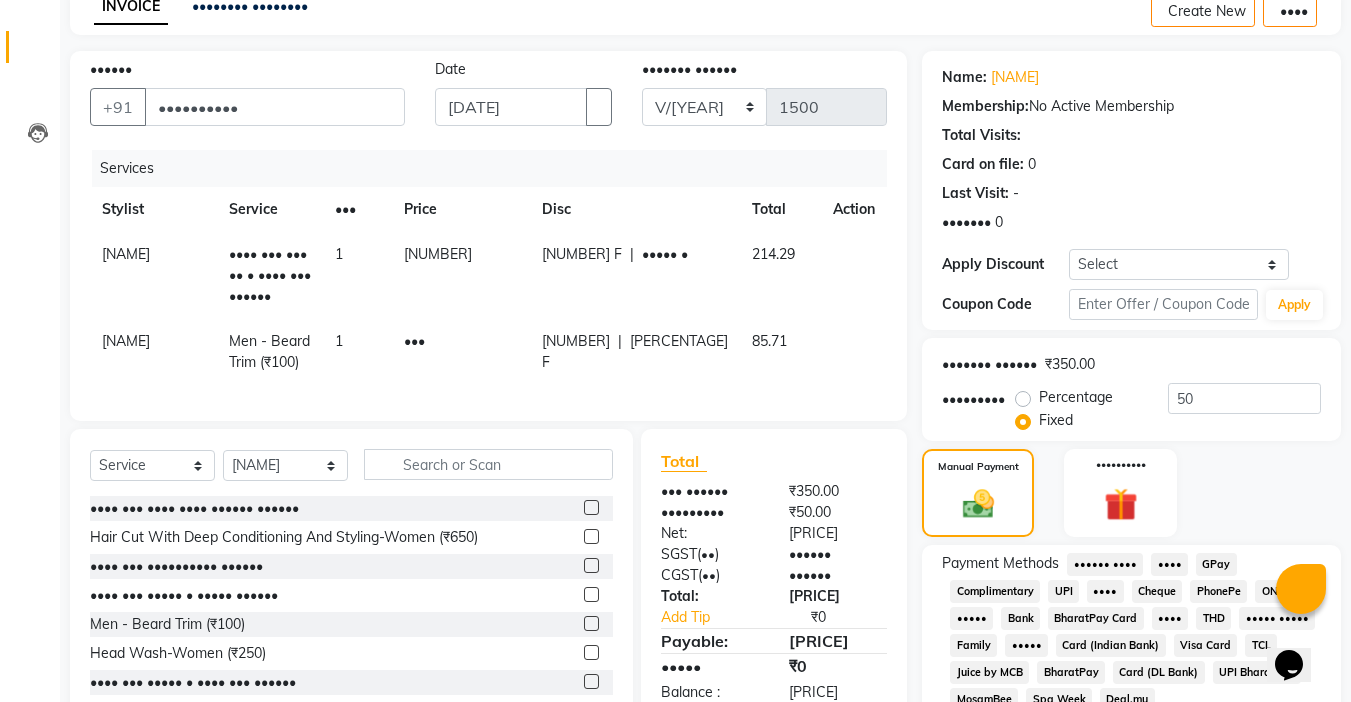 click on "UPI" at bounding box center [1105, 564] 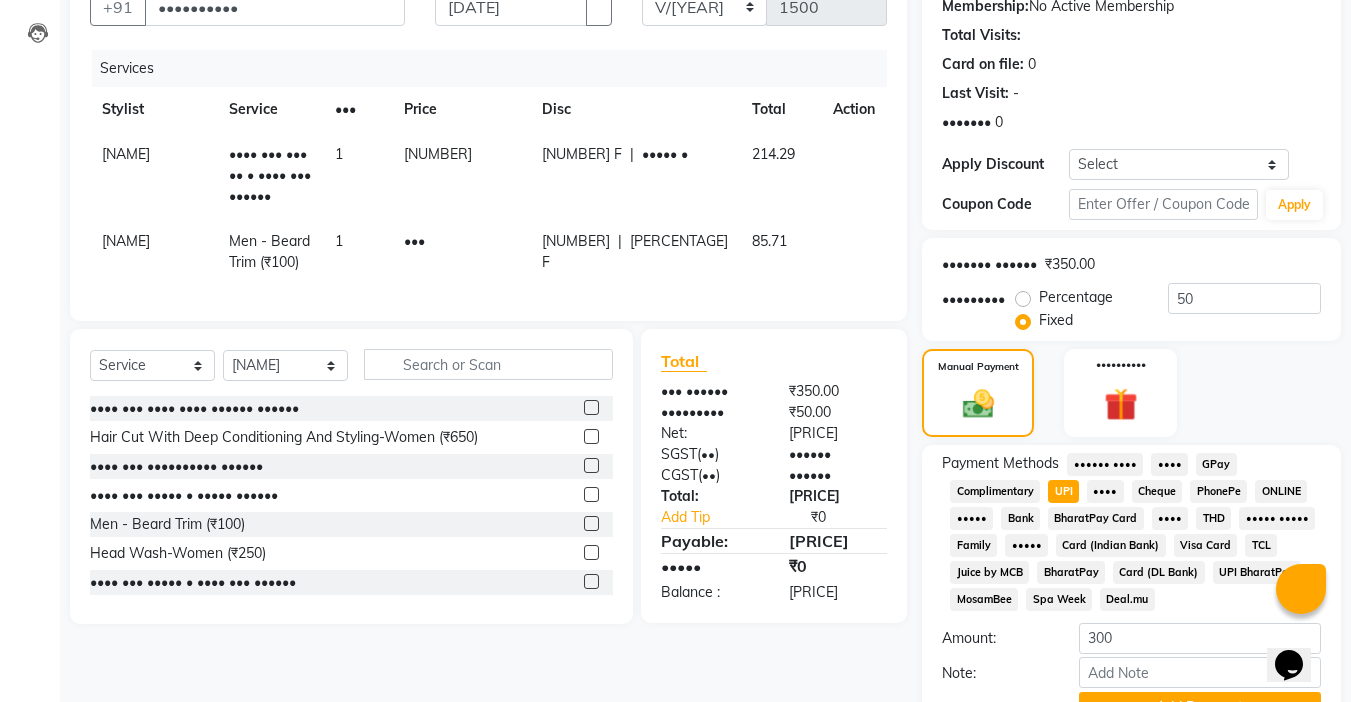scroll, scrollTop: 304, scrollLeft: 0, axis: vertical 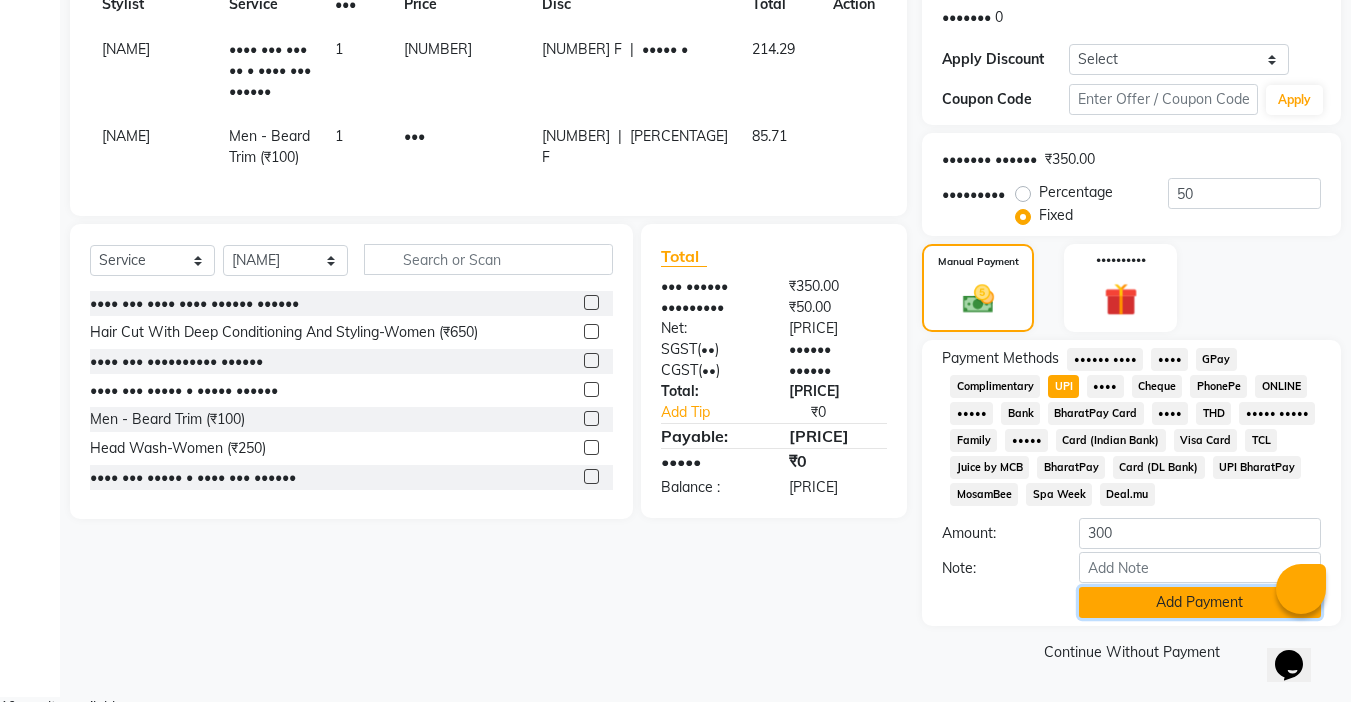 click on "Add Payment" at bounding box center (1200, 602) 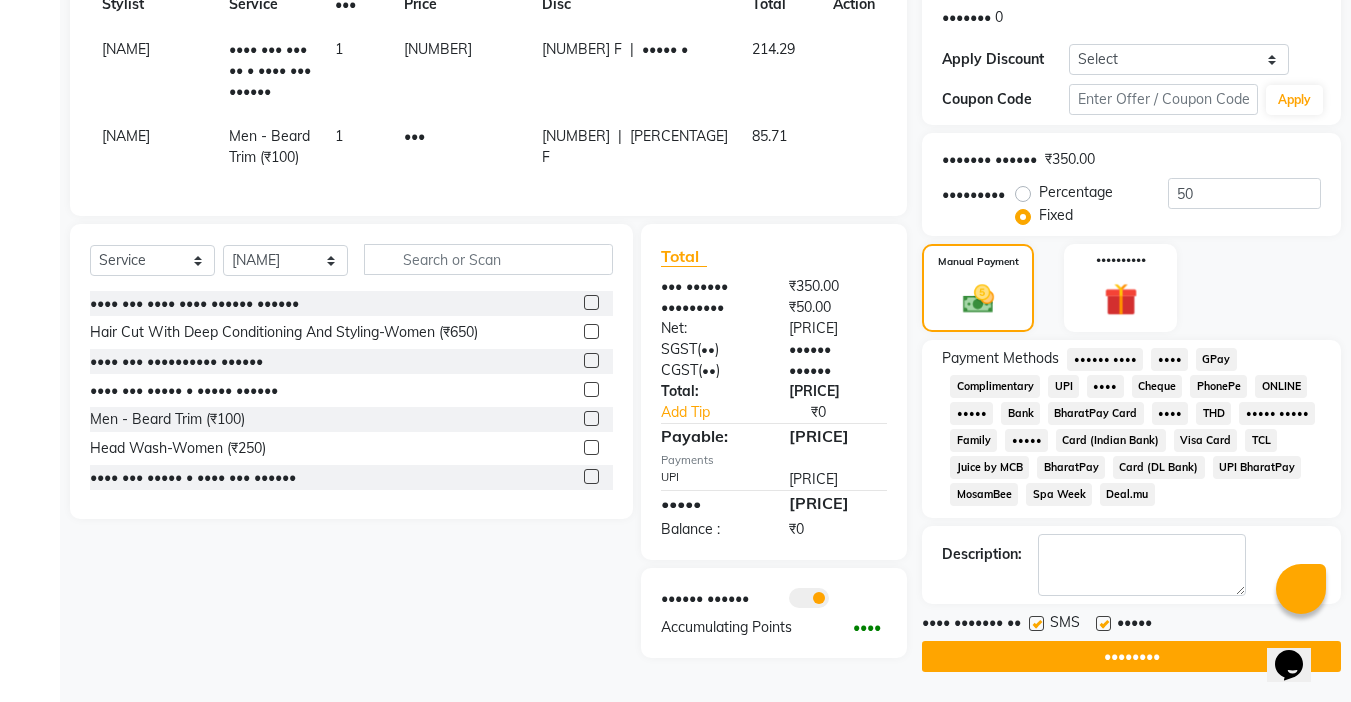 click at bounding box center (1103, 623) 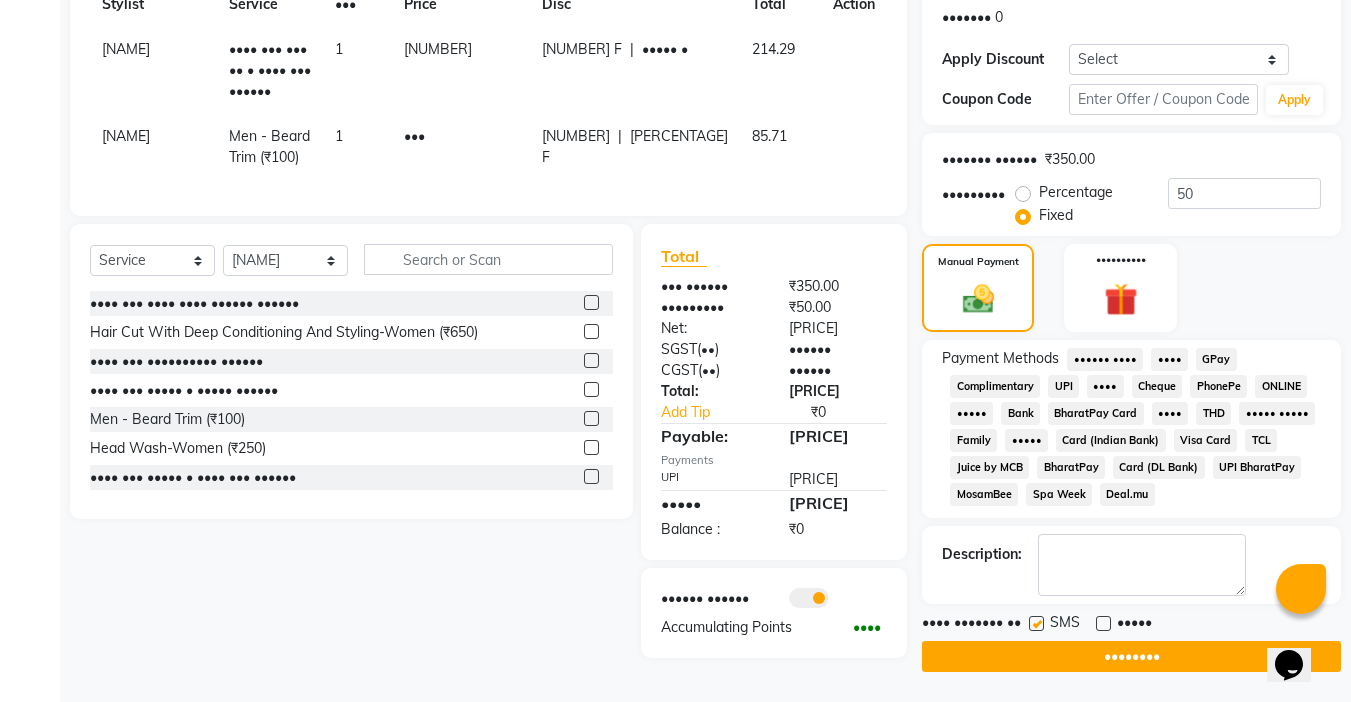 click at bounding box center (1036, 623) 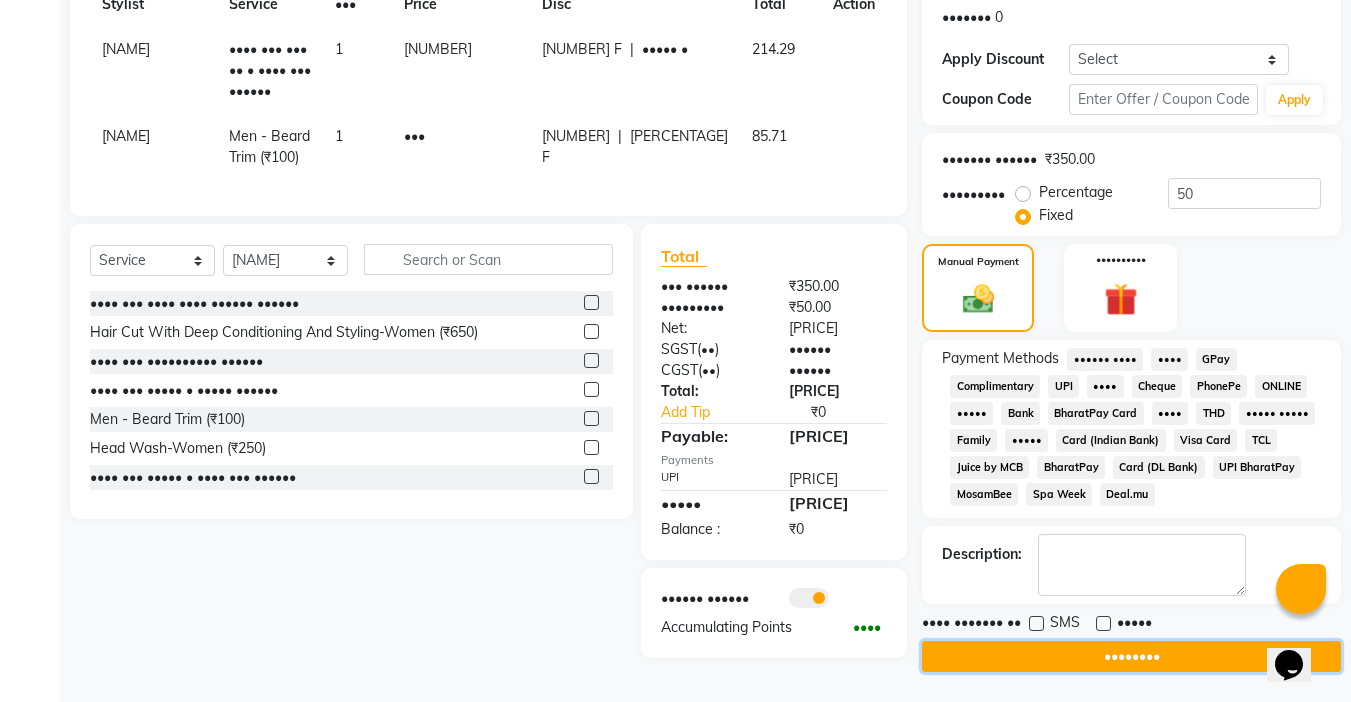 click on "••••••••" at bounding box center [1131, 656] 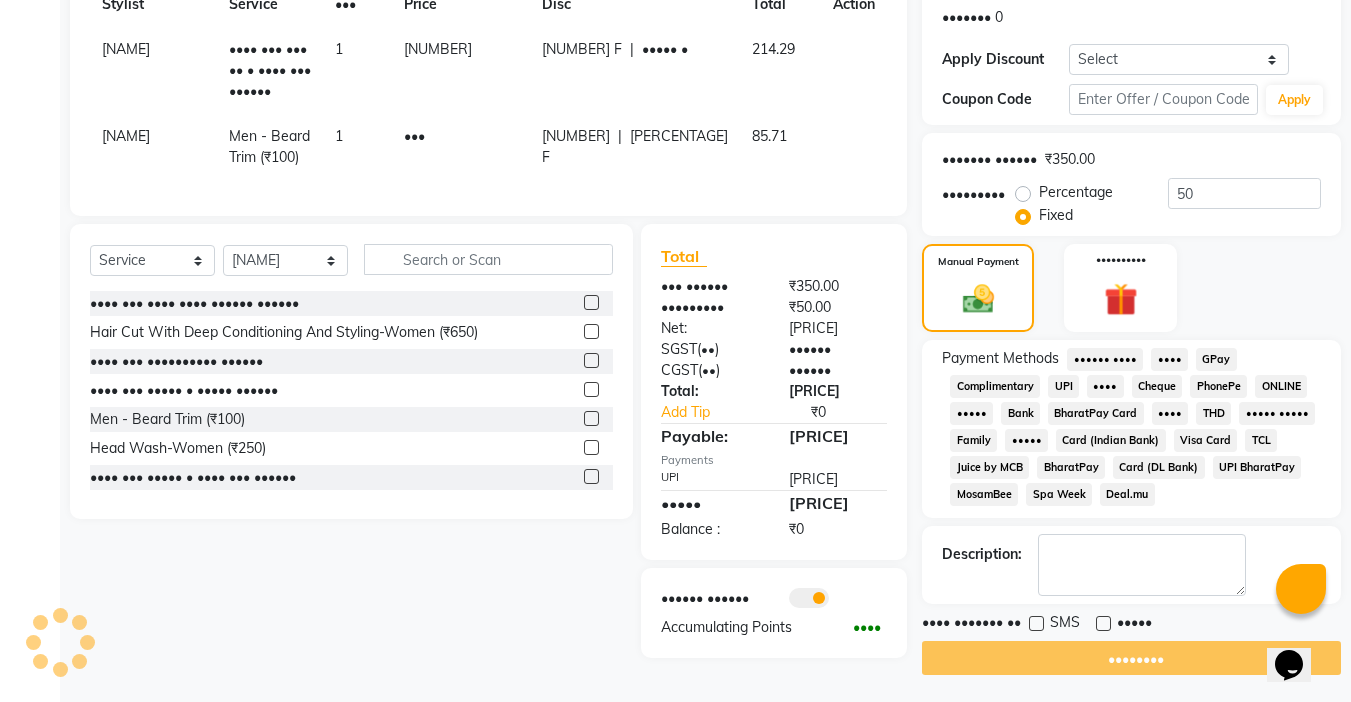 scroll, scrollTop: 0, scrollLeft: 0, axis: both 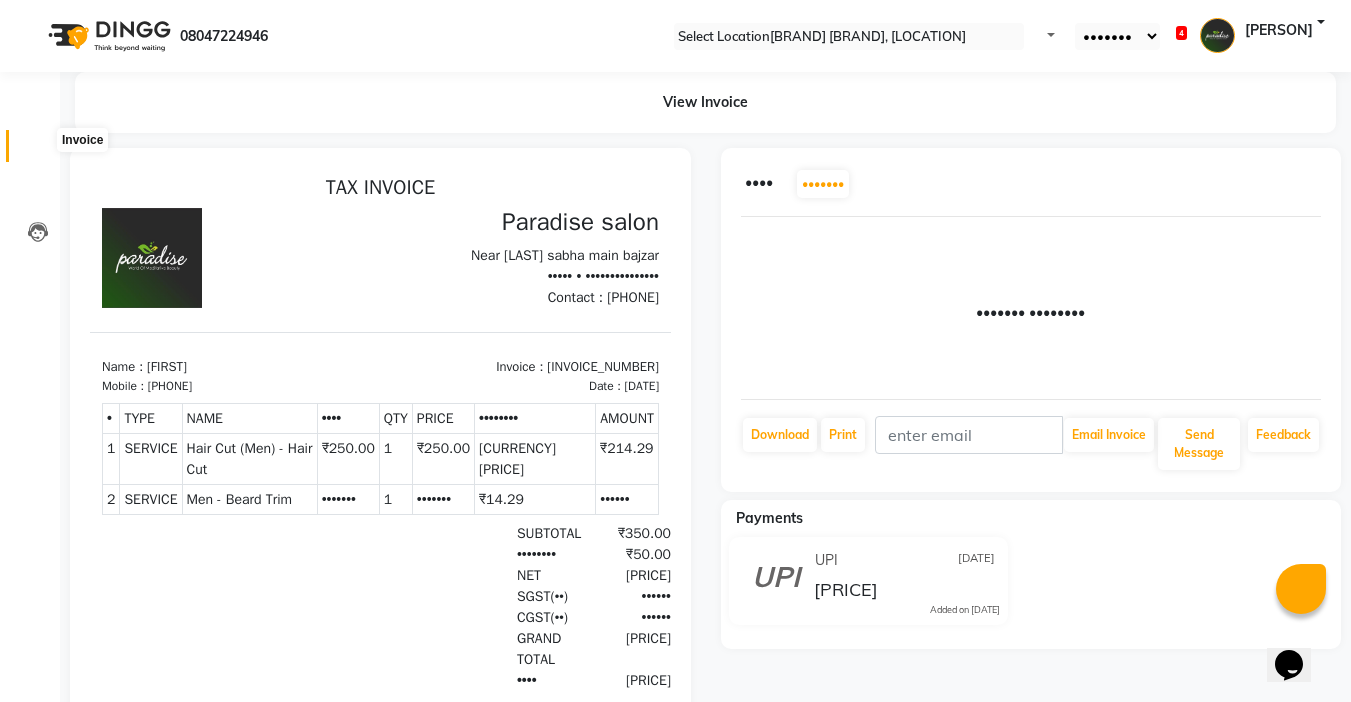 click at bounding box center (38, 151) 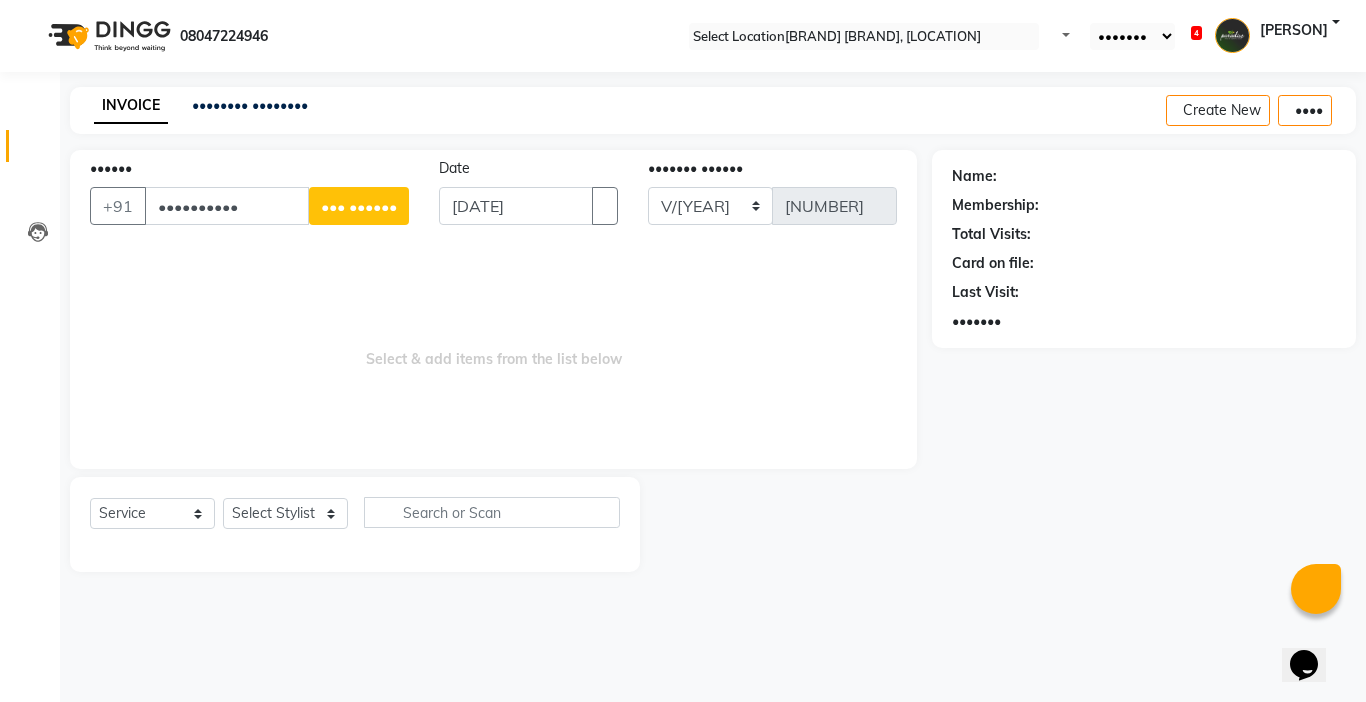 type on "••••••••••" 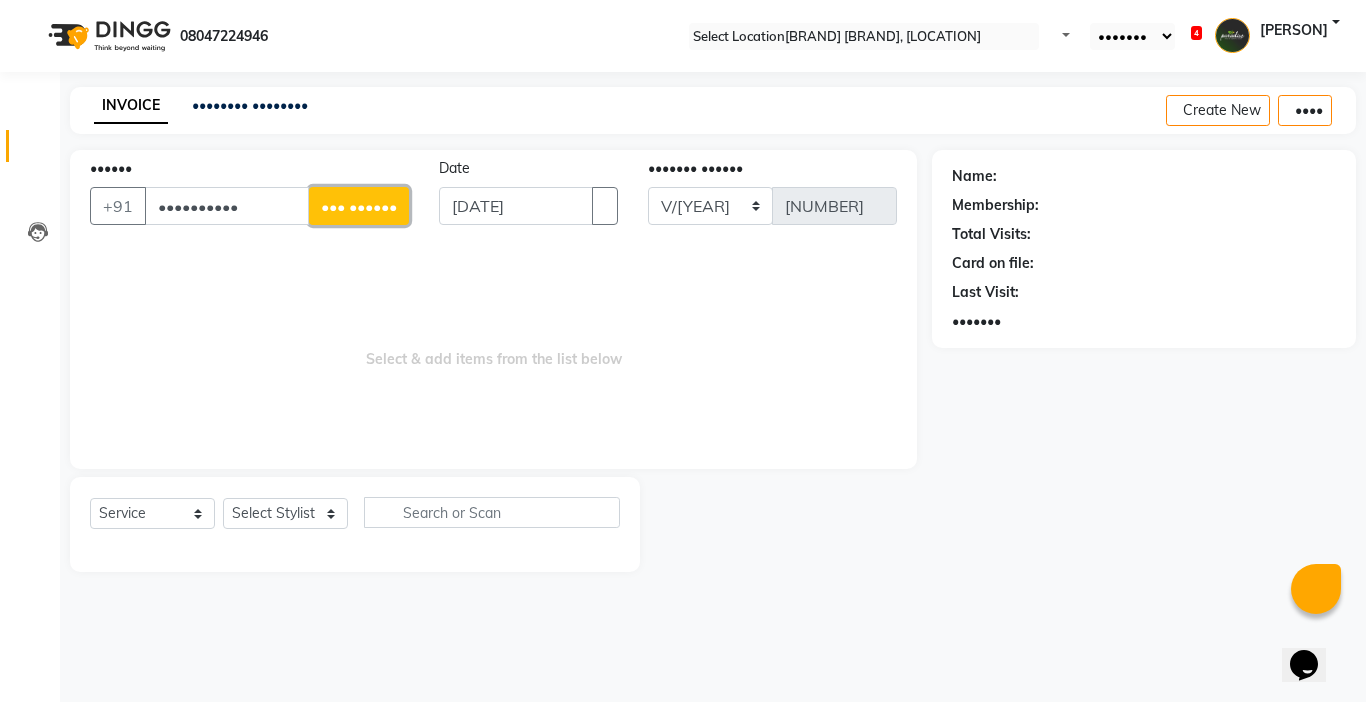 click on "••• ••••••" at bounding box center [359, 206] 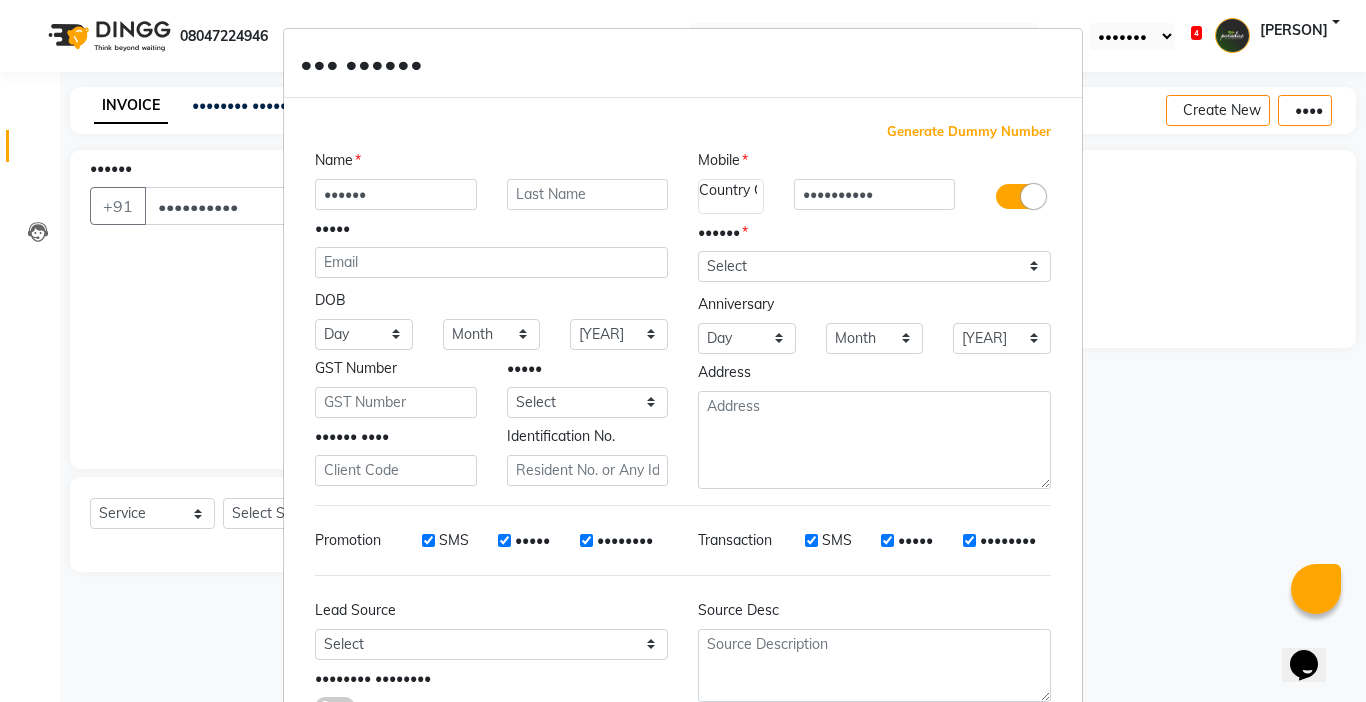 type on "••••••" 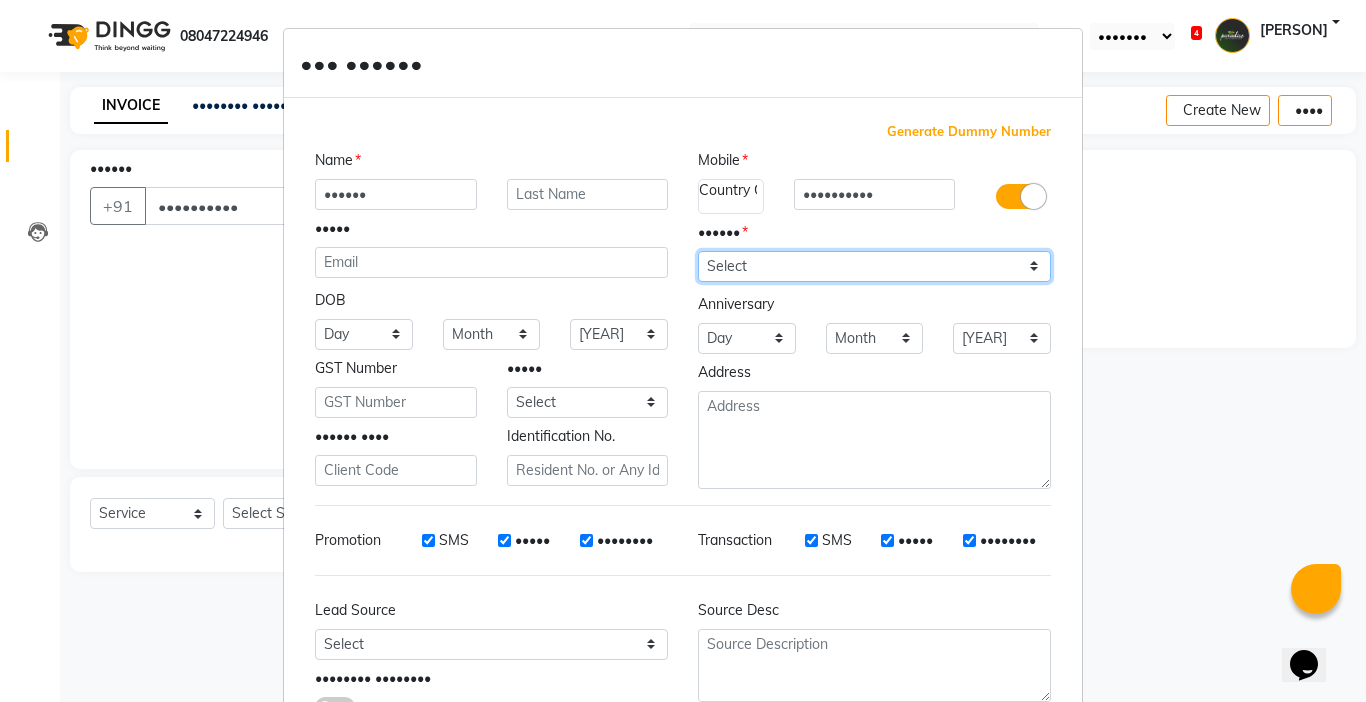 click on "•••••• •••• •••••• ••••• •••••• ••• •• •••" at bounding box center (874, 266) 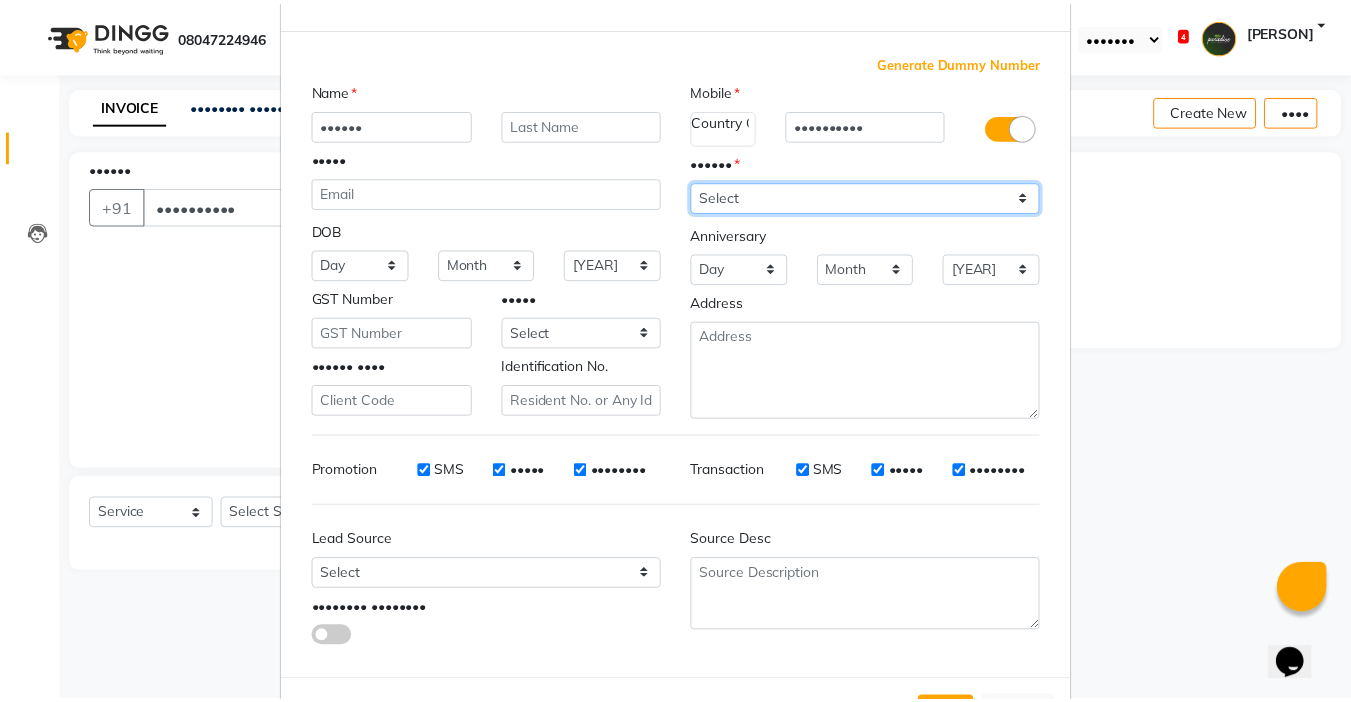 scroll, scrollTop: 147, scrollLeft: 0, axis: vertical 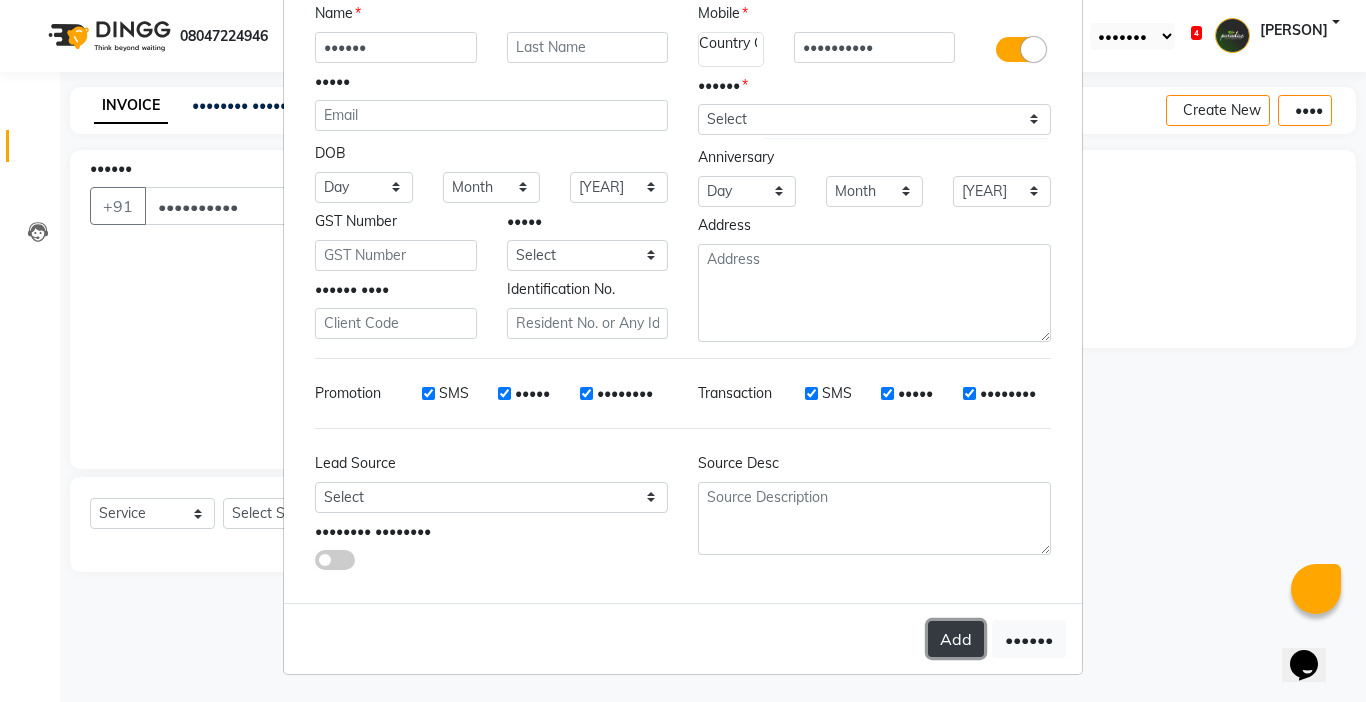 click on "Add" at bounding box center [956, 639] 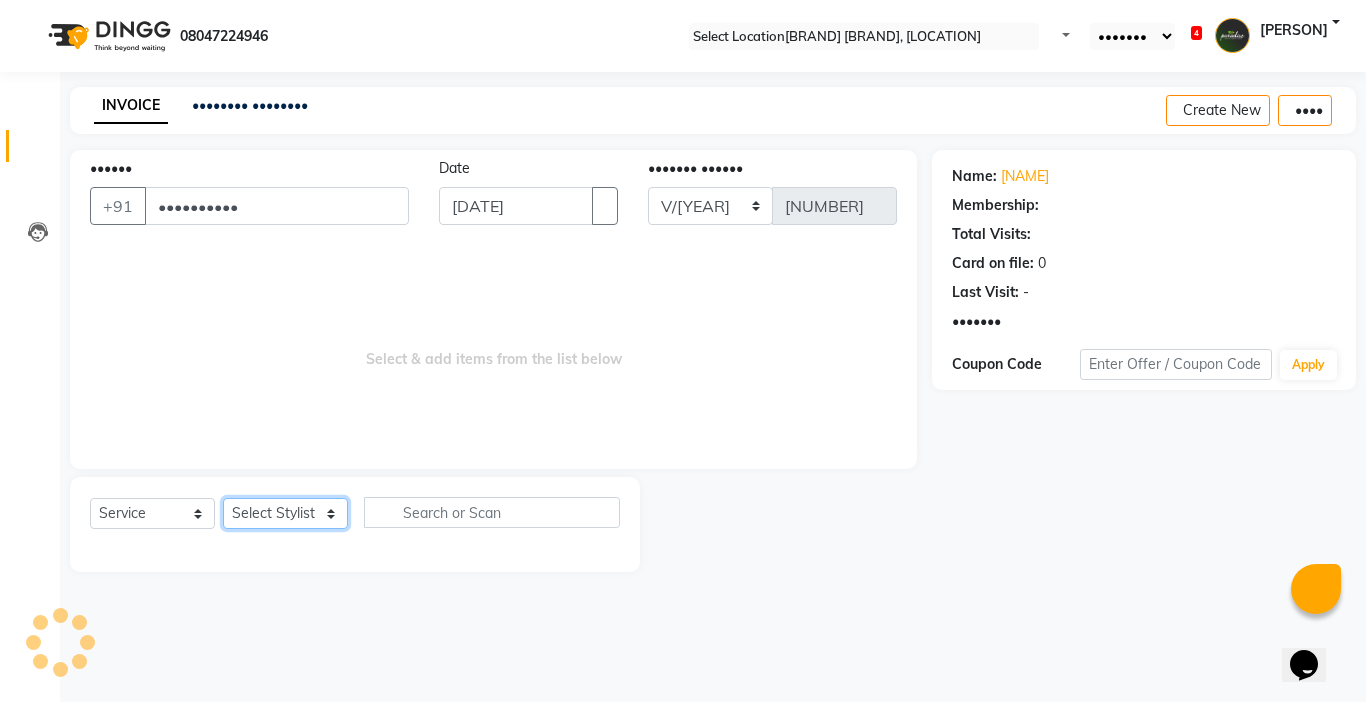 click on "Select Stylist Abby aman  Anil anku company Deepak Deepika Gourav Heena ishu Jagdeesh kanchan Love preet Maddy Manpreet student Meenu Naina Palak Palak Sharma Radika Rajneesh Student Seema Shagun Shifali - Student Shweta  Sujata Surinder Paul Vansh Vikas Vishal" at bounding box center (285, 513) 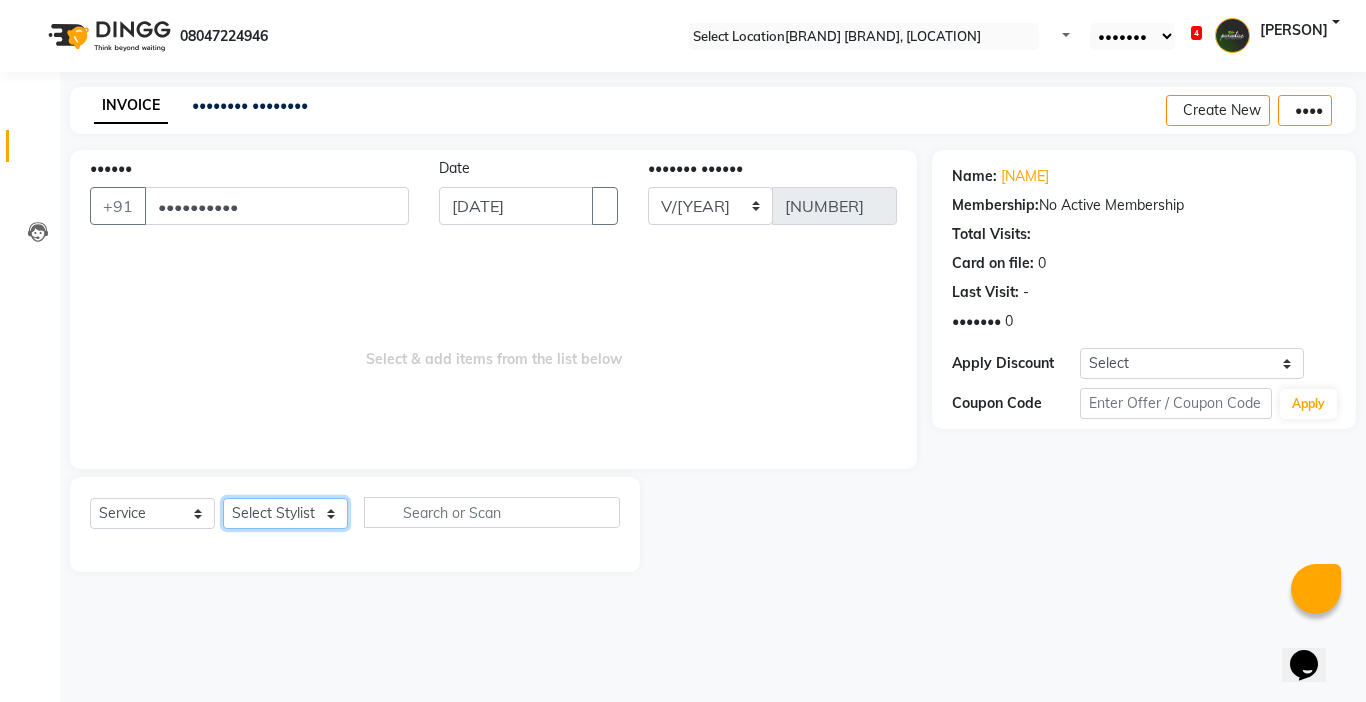 select on "•••••" 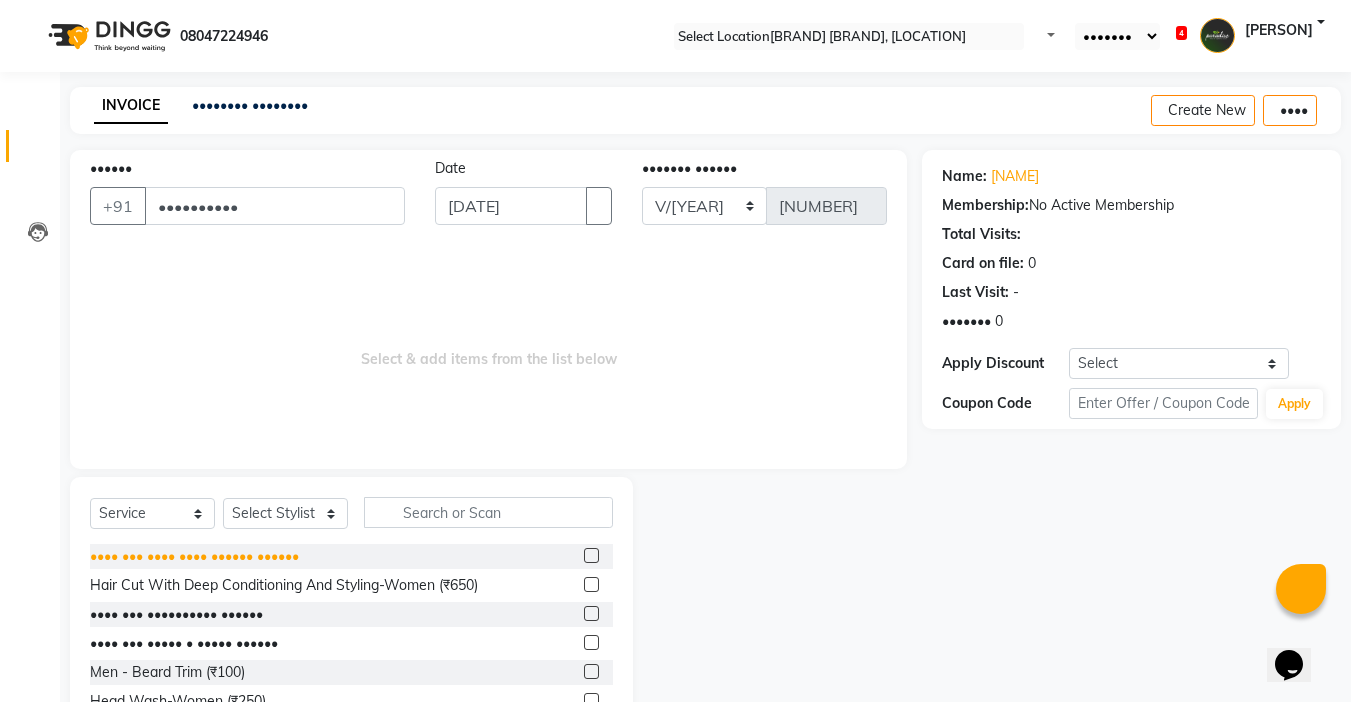 click on "•••• ••• •••• •••• •••••• ••••••" at bounding box center [194, 556] 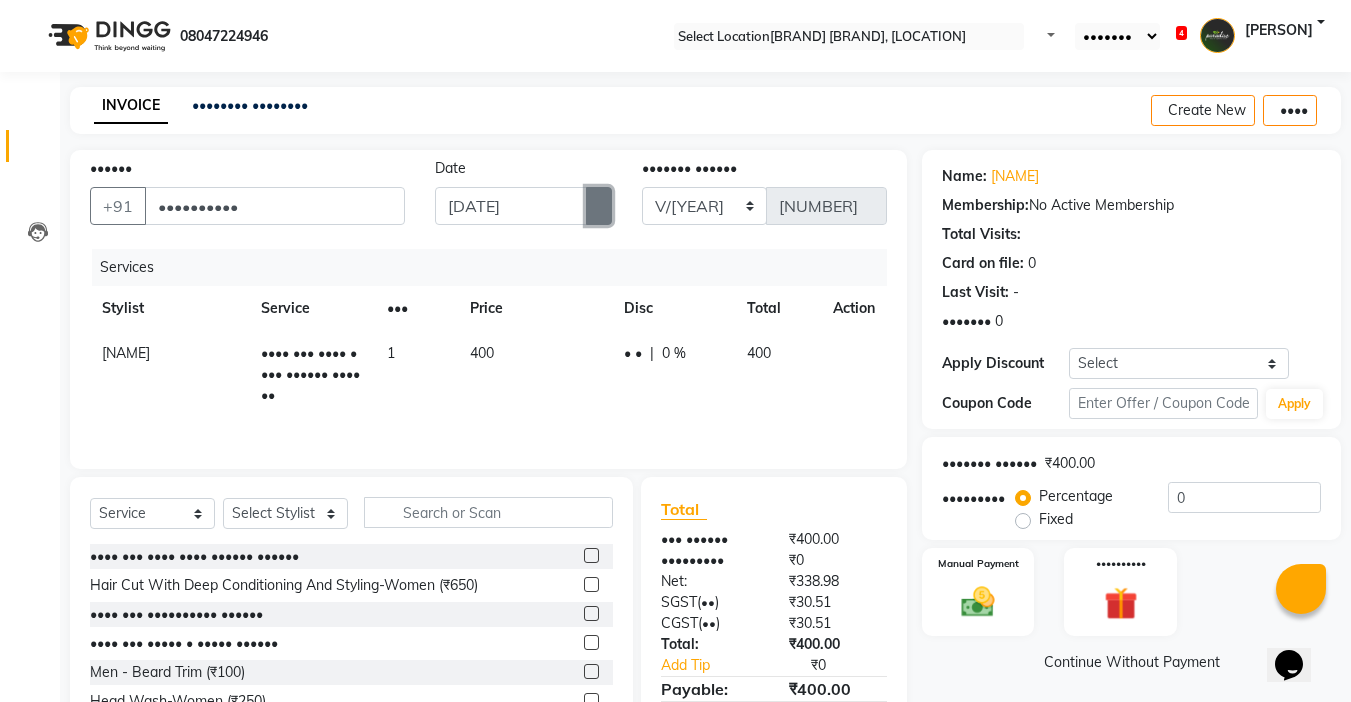 click at bounding box center (599, 206) 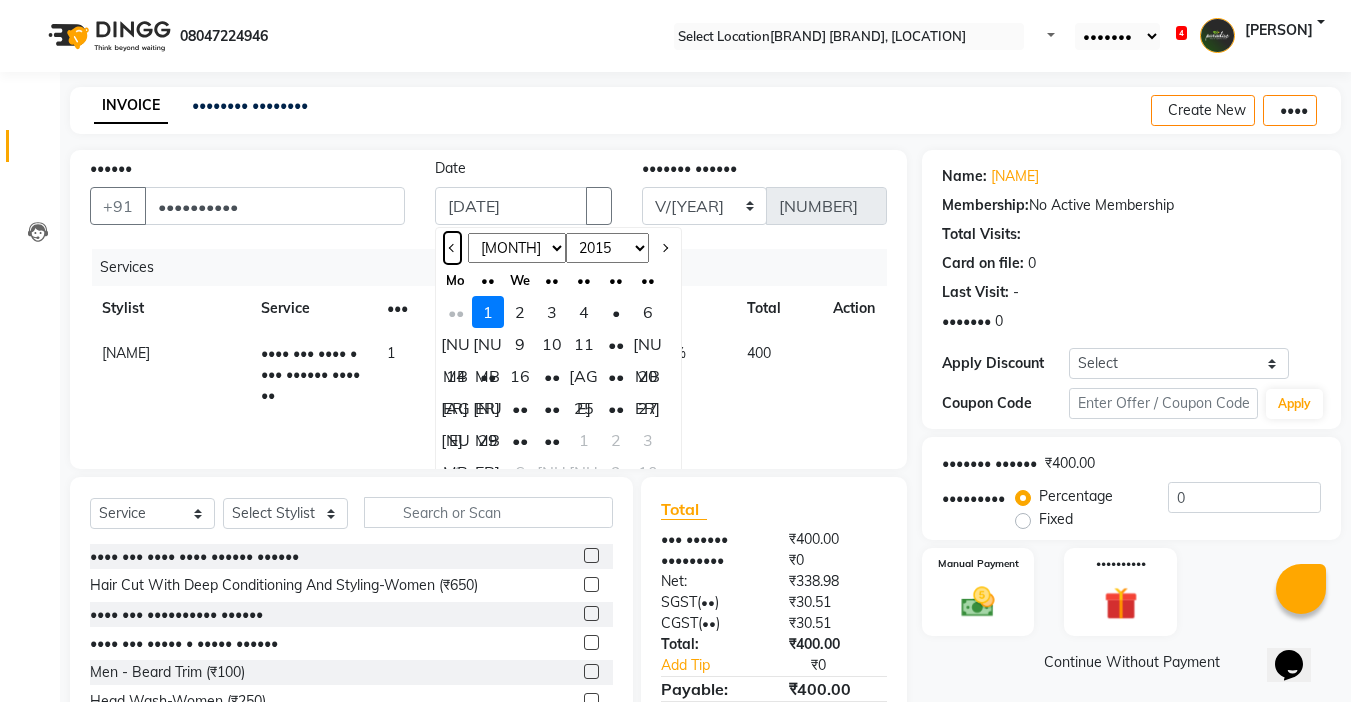 click at bounding box center (452, 248) 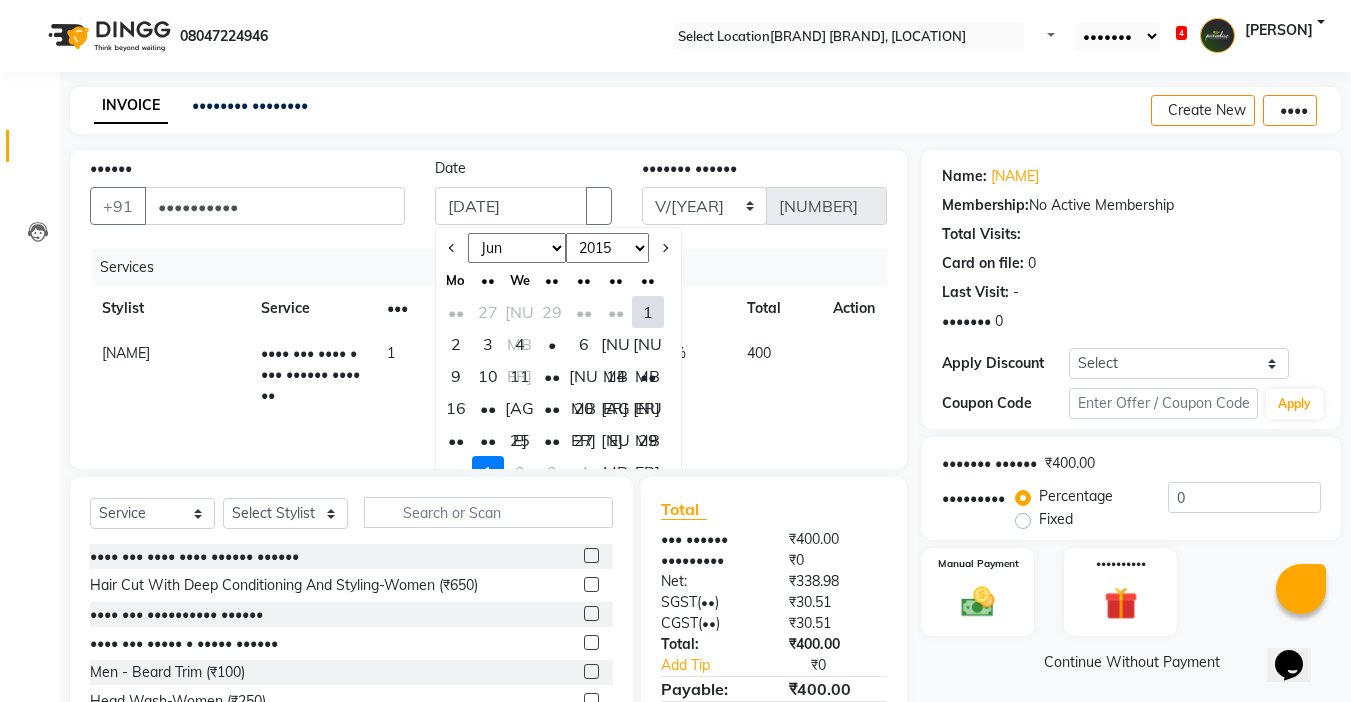 click on "27" at bounding box center [584, 440] 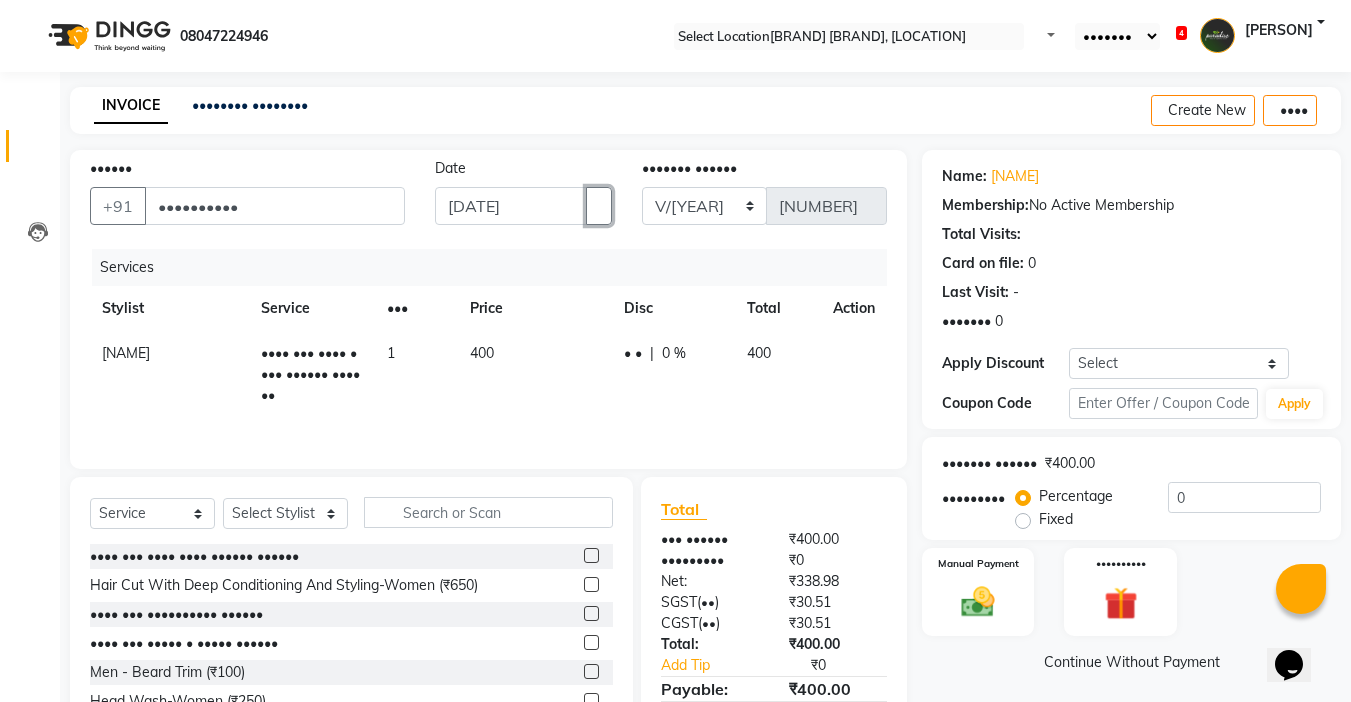 scroll, scrollTop: 99, scrollLeft: 0, axis: vertical 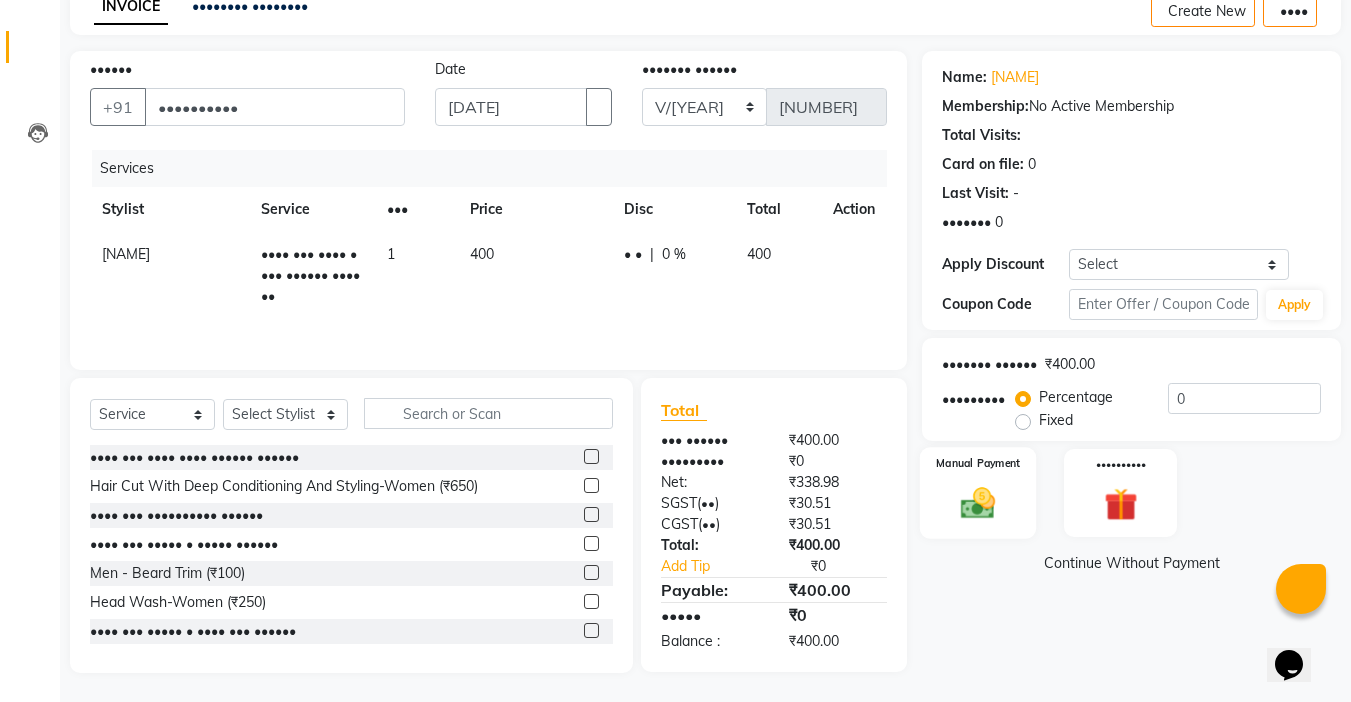click on "Manual Payment" at bounding box center [978, 493] 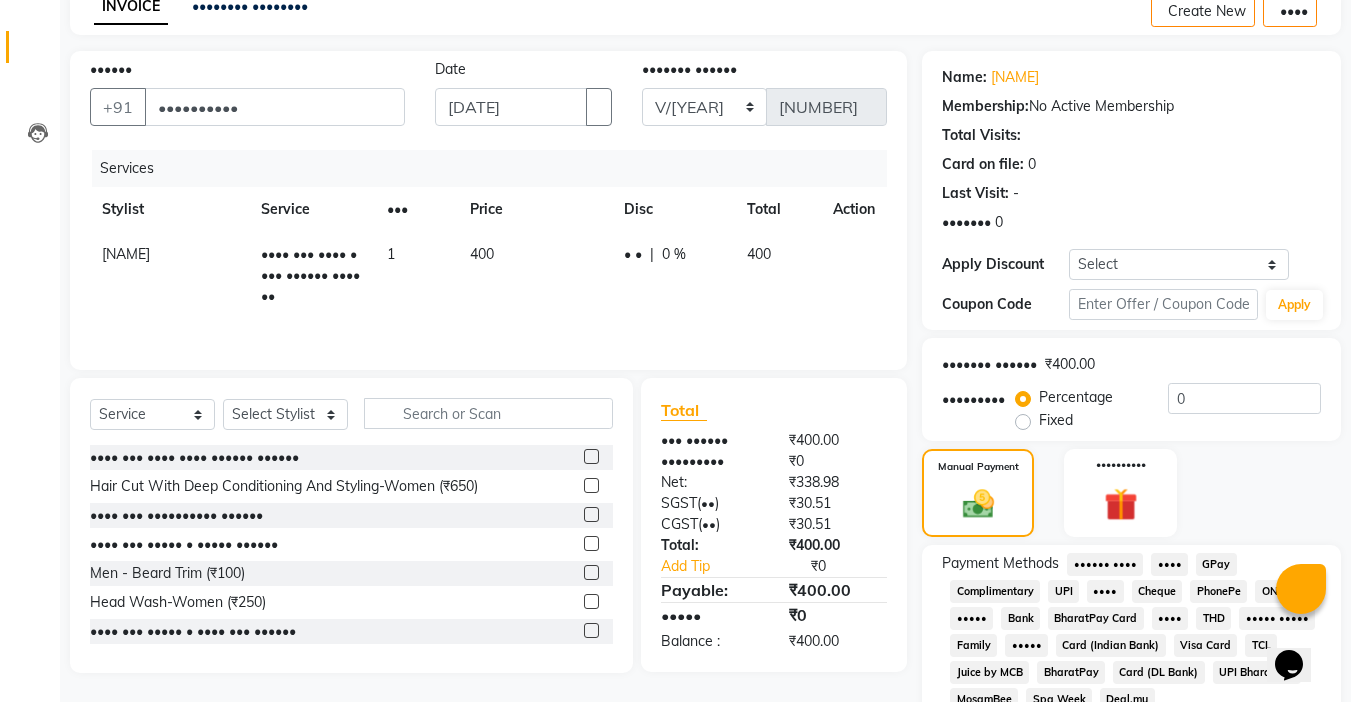 scroll, scrollTop: 198, scrollLeft: 0, axis: vertical 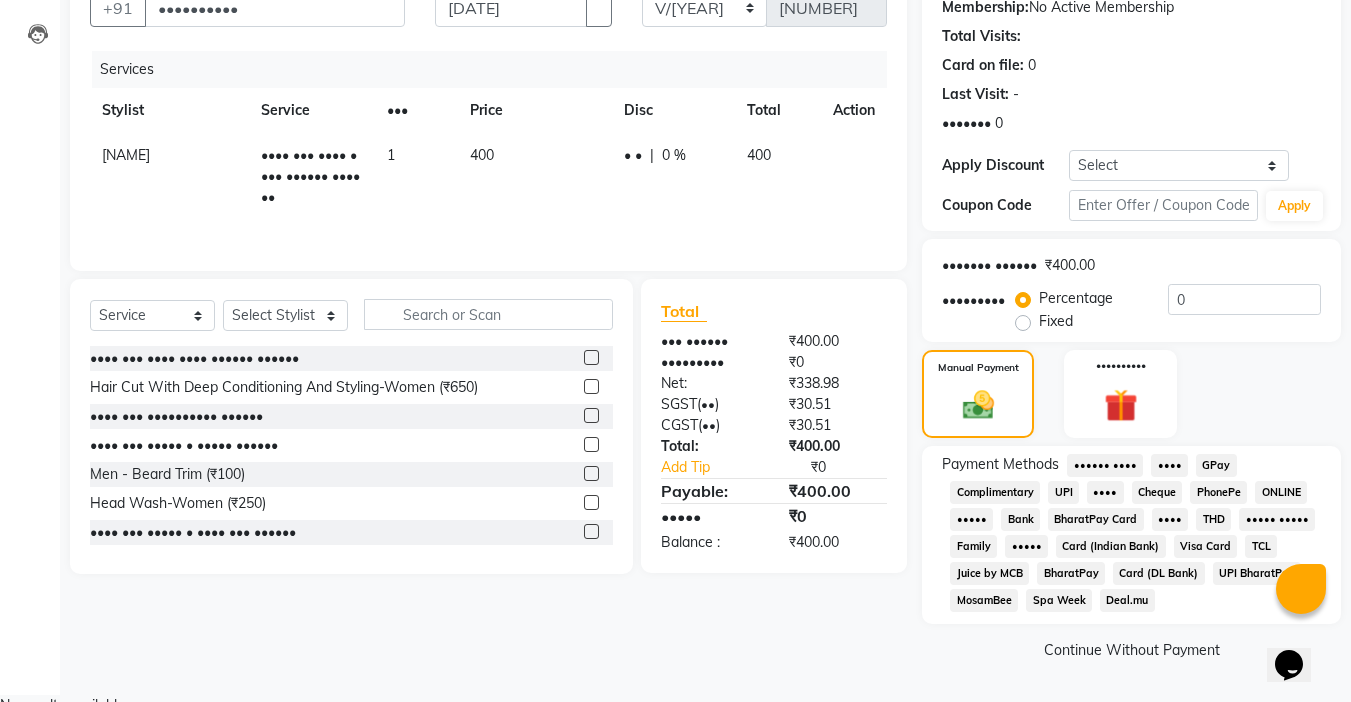 click on "400" at bounding box center [126, 155] 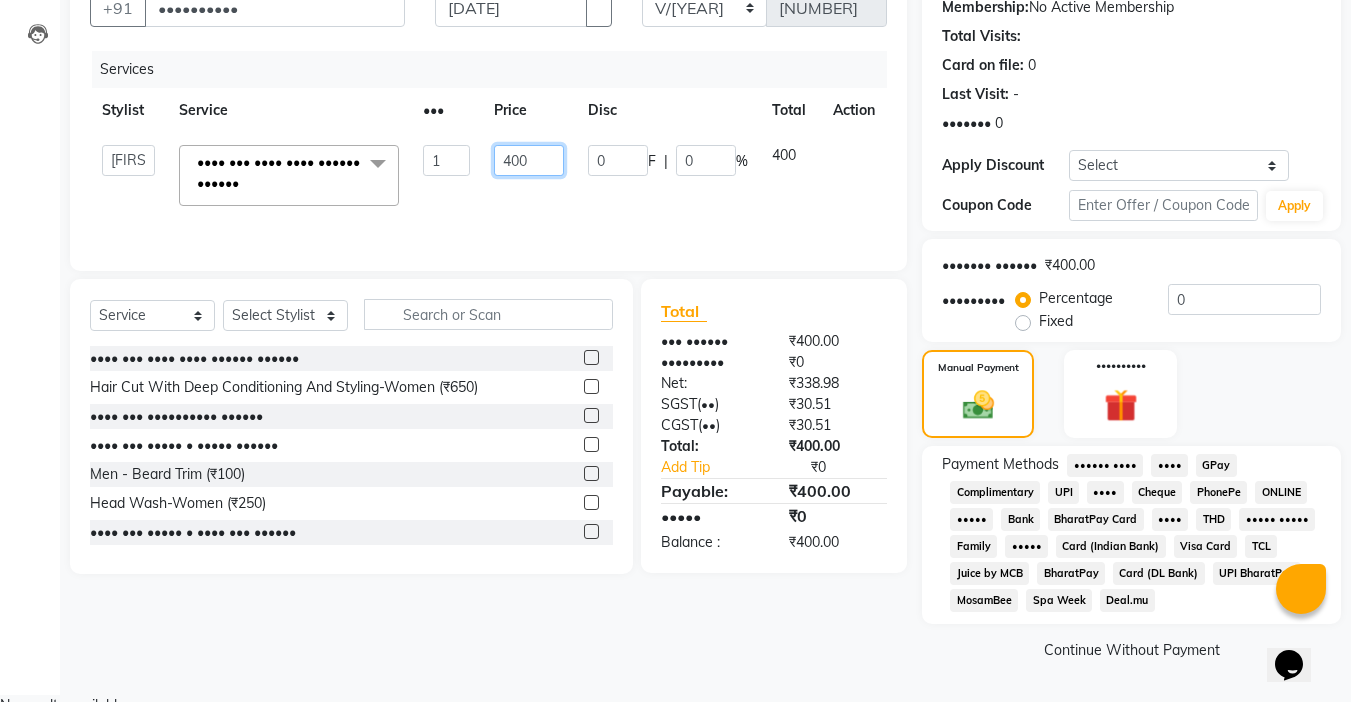 click on "400" at bounding box center [447, 160] 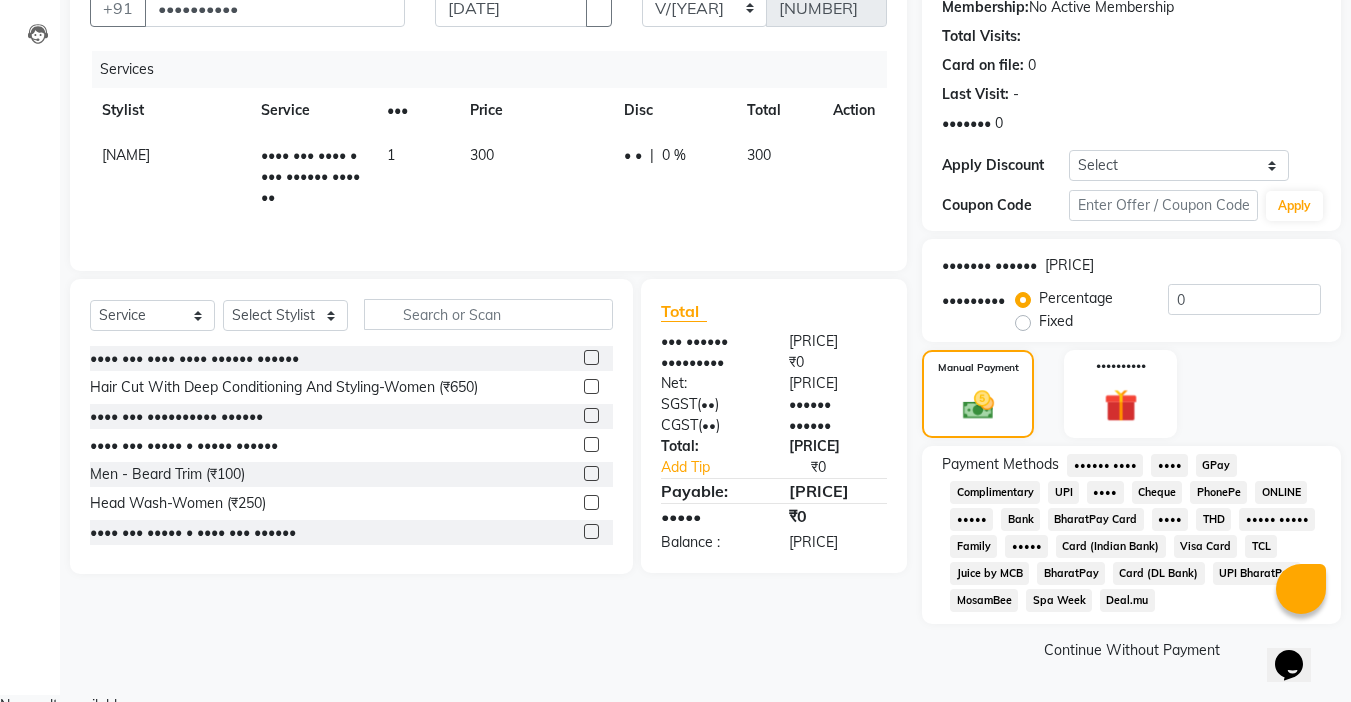 click on "300" at bounding box center [535, 176] 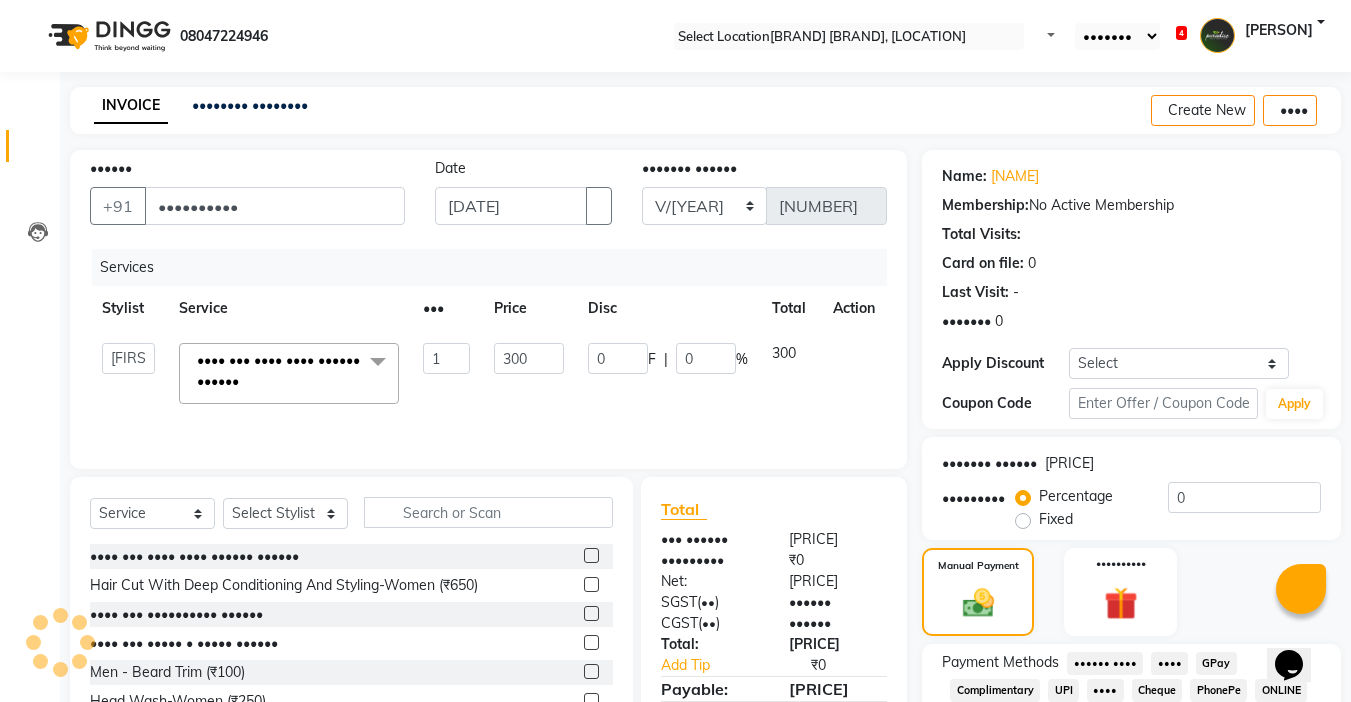 scroll, scrollTop: 198, scrollLeft: 0, axis: vertical 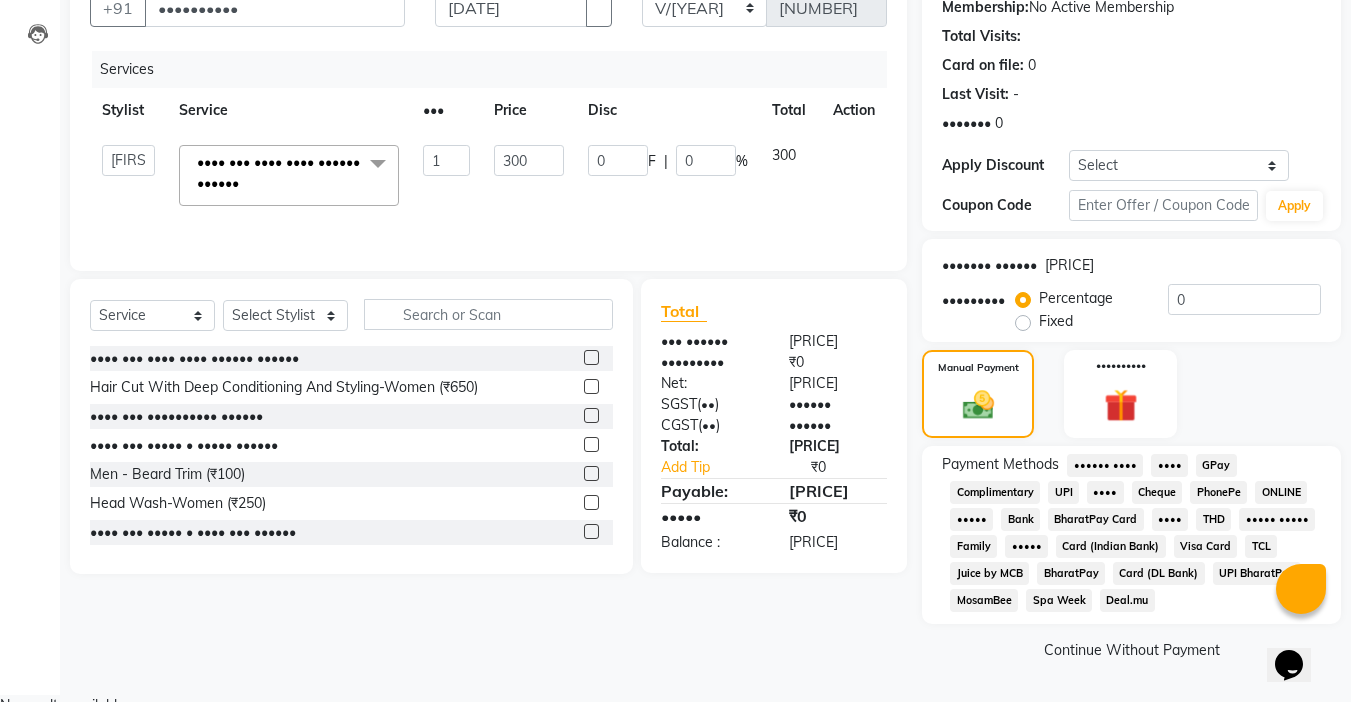 click on "••••" at bounding box center (1105, 465) 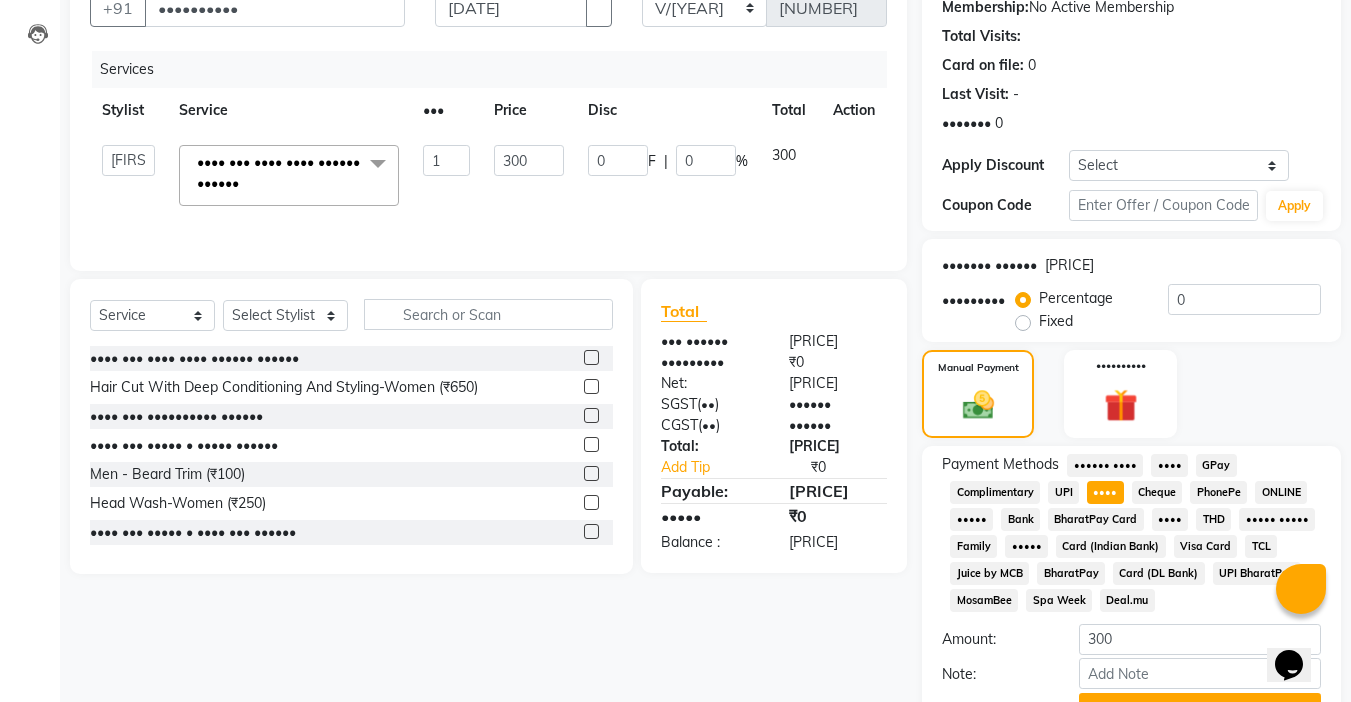 scroll, scrollTop: 304, scrollLeft: 0, axis: vertical 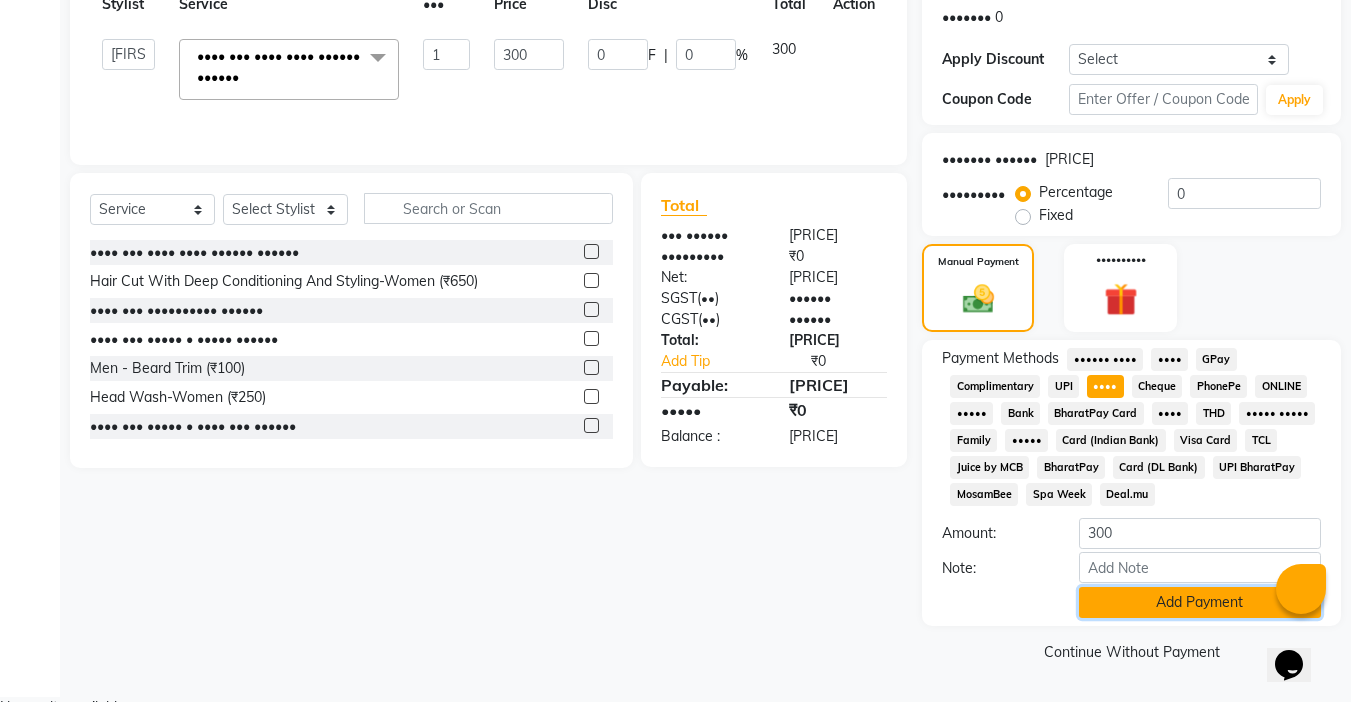 click on "Add Payment" at bounding box center (1200, 602) 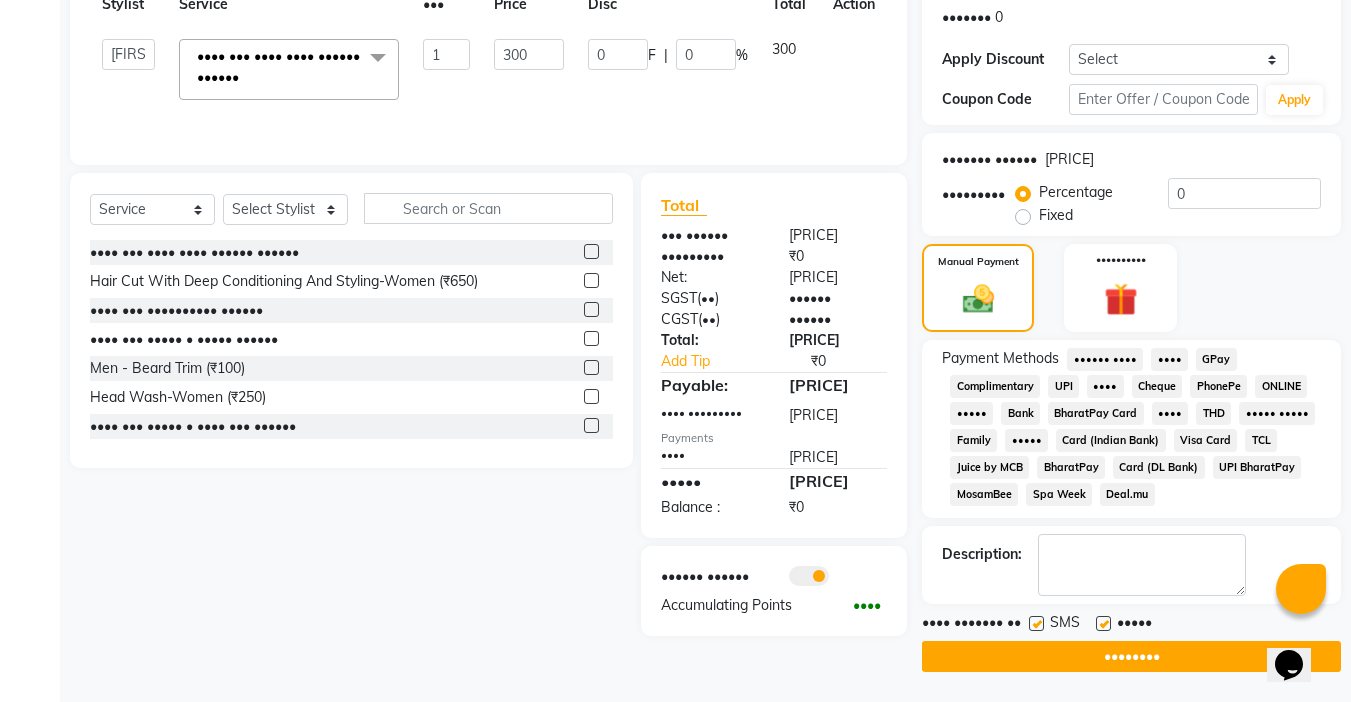 click on "•••••" at bounding box center (1132, 624) 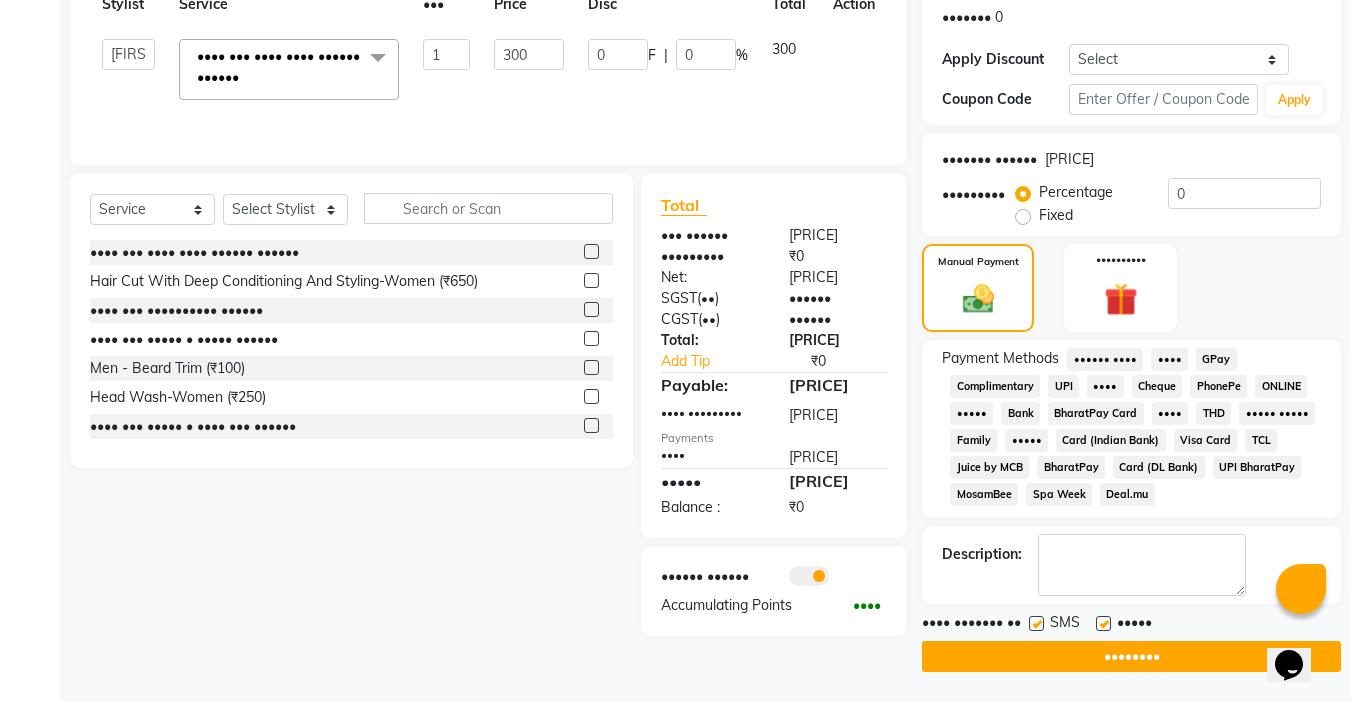 click at bounding box center [1103, 623] 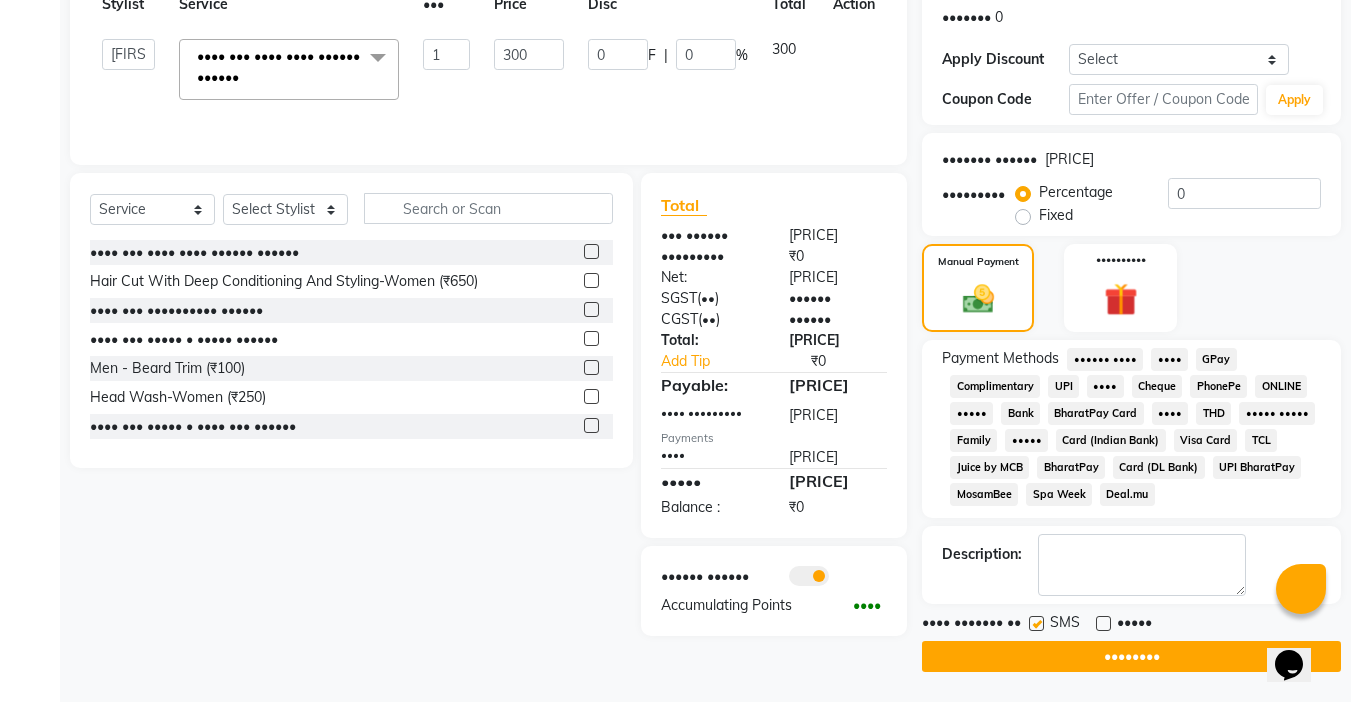 click at bounding box center [1036, 623] 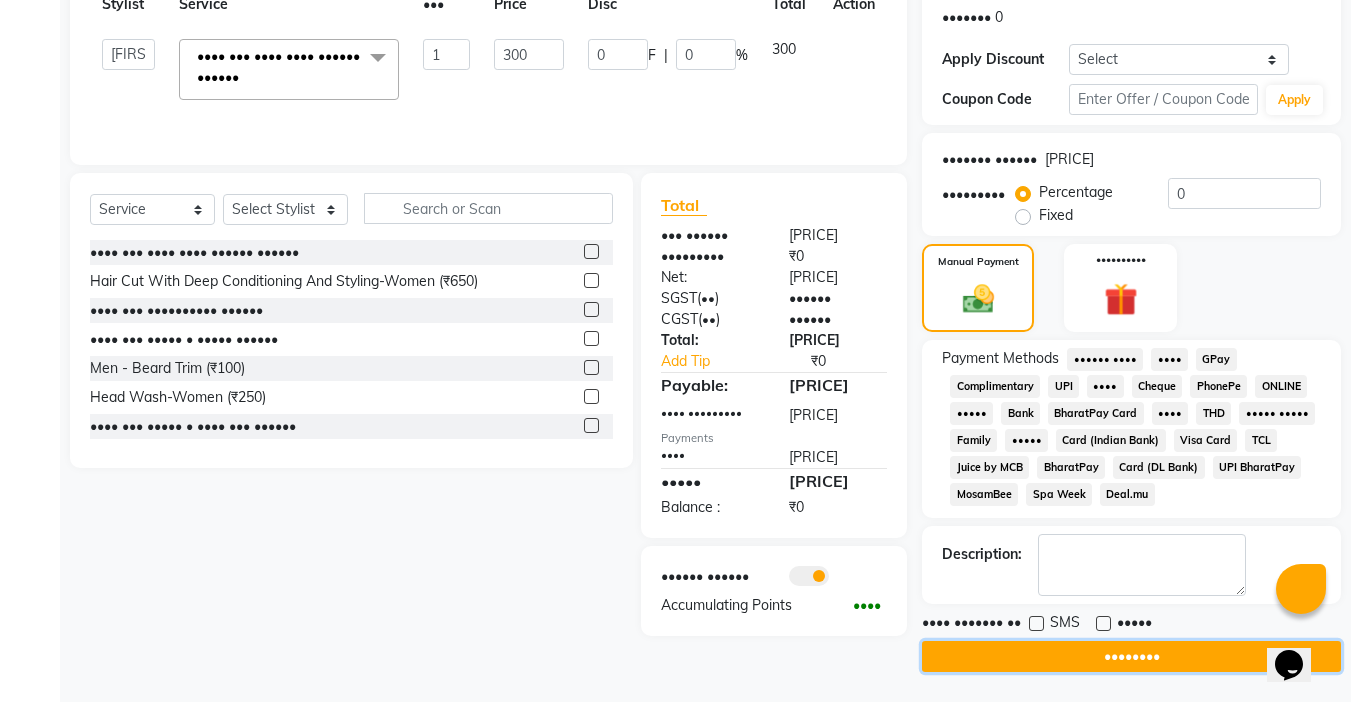 click on "••••••••" at bounding box center [1131, 656] 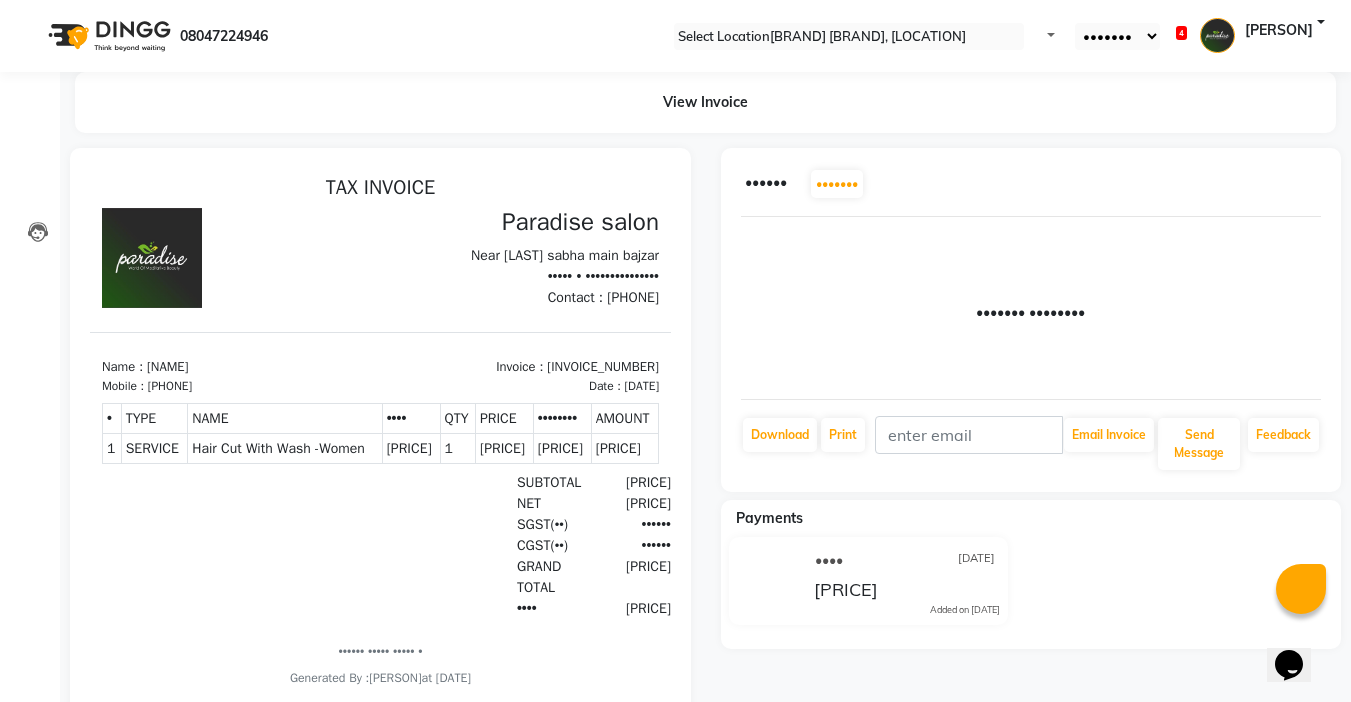 scroll, scrollTop: 0, scrollLeft: 0, axis: both 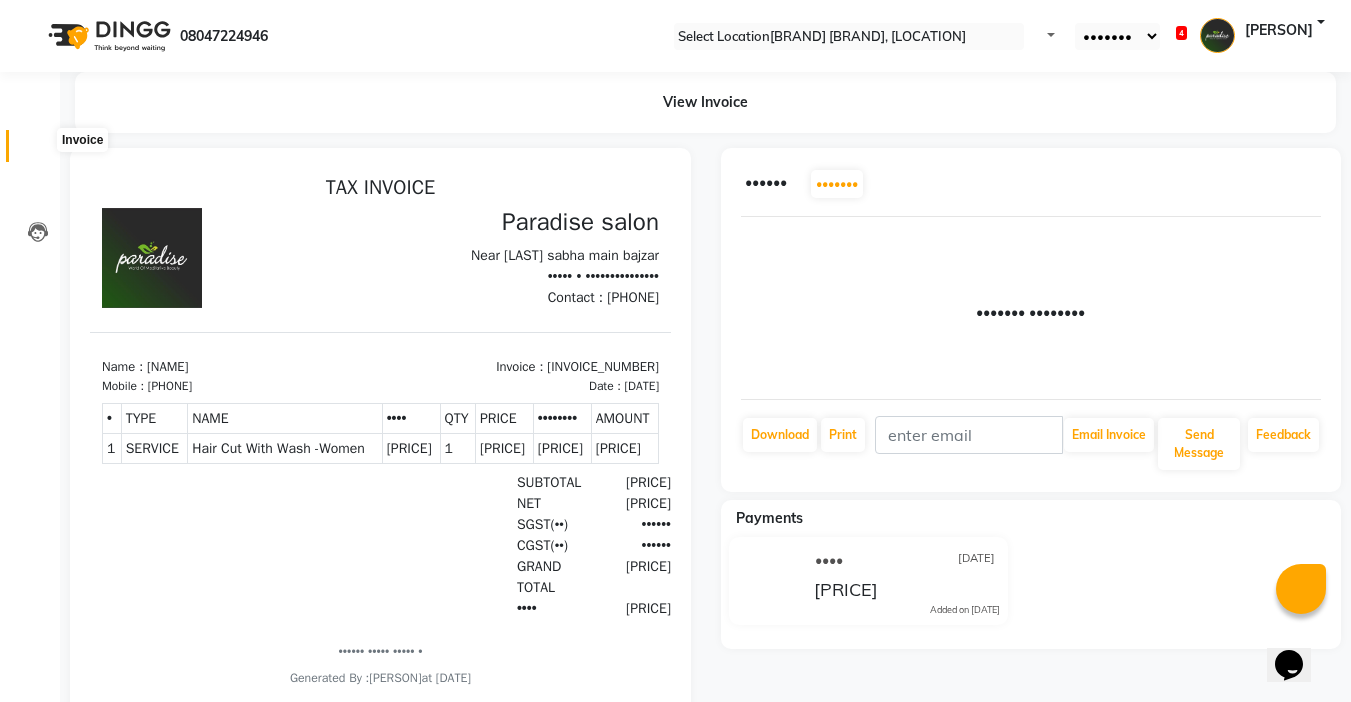 click at bounding box center [38, 151] 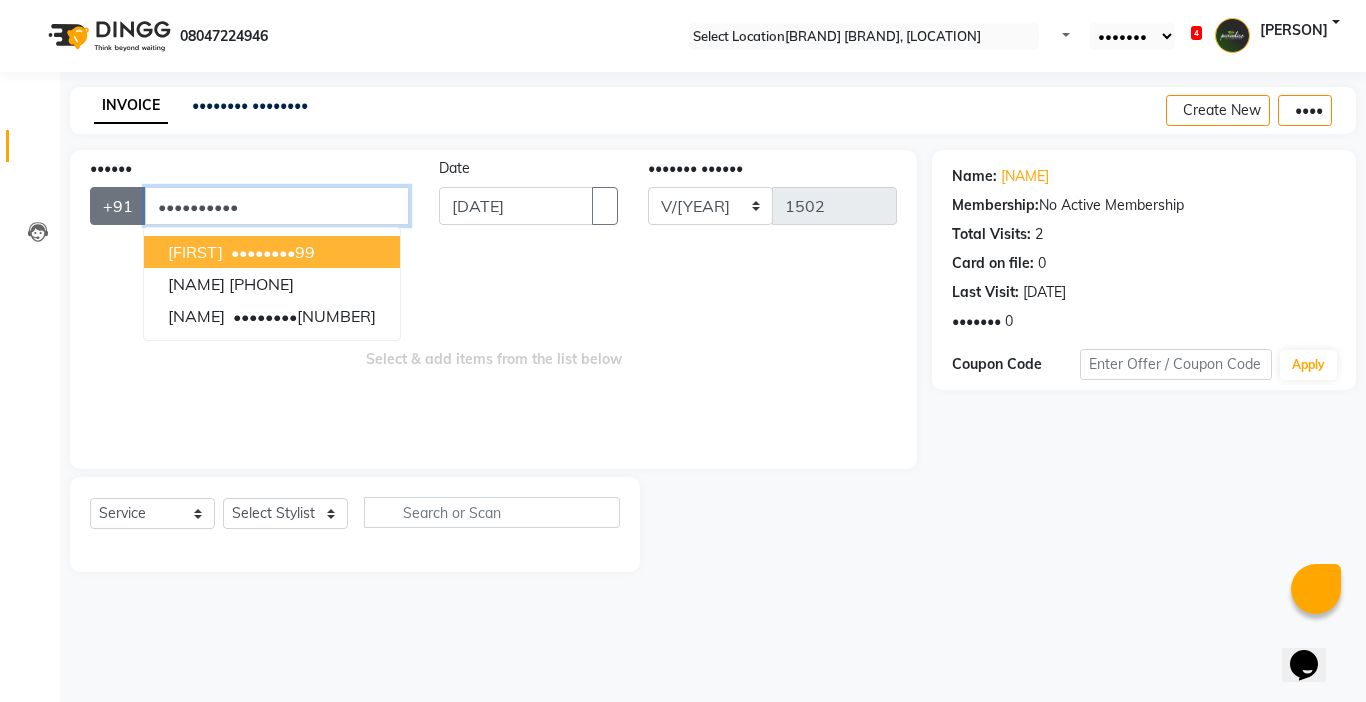 drag, startPoint x: 309, startPoint y: 201, endPoint x: 127, endPoint y: 200, distance: 182.00275 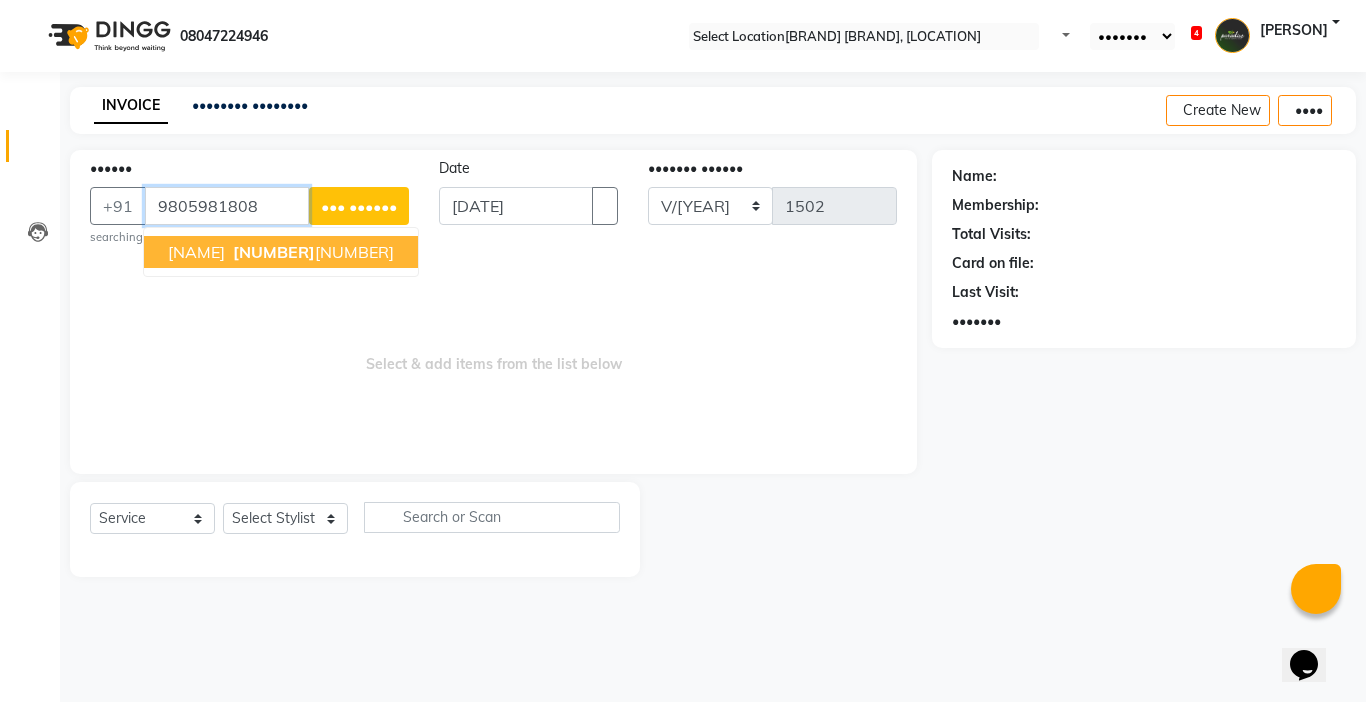 type on "9805981808" 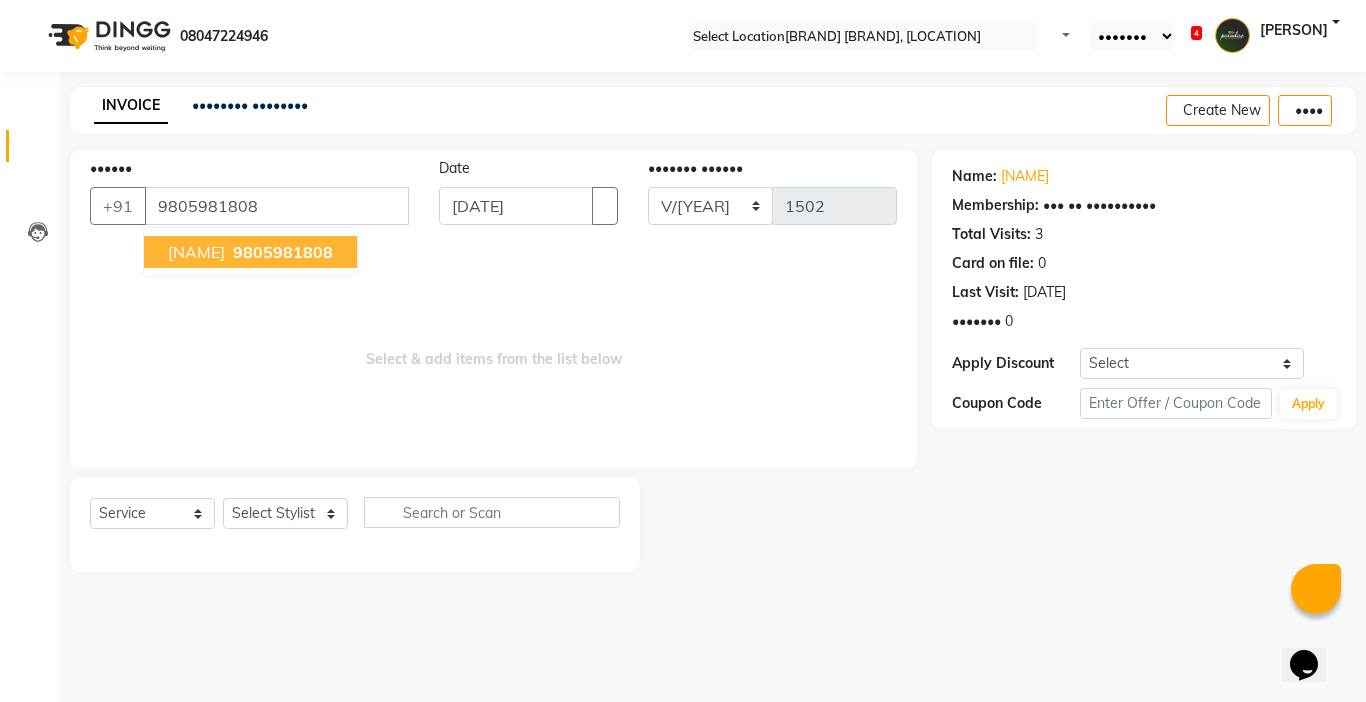 click on "Select & add items from the list below" at bounding box center [493, 349] 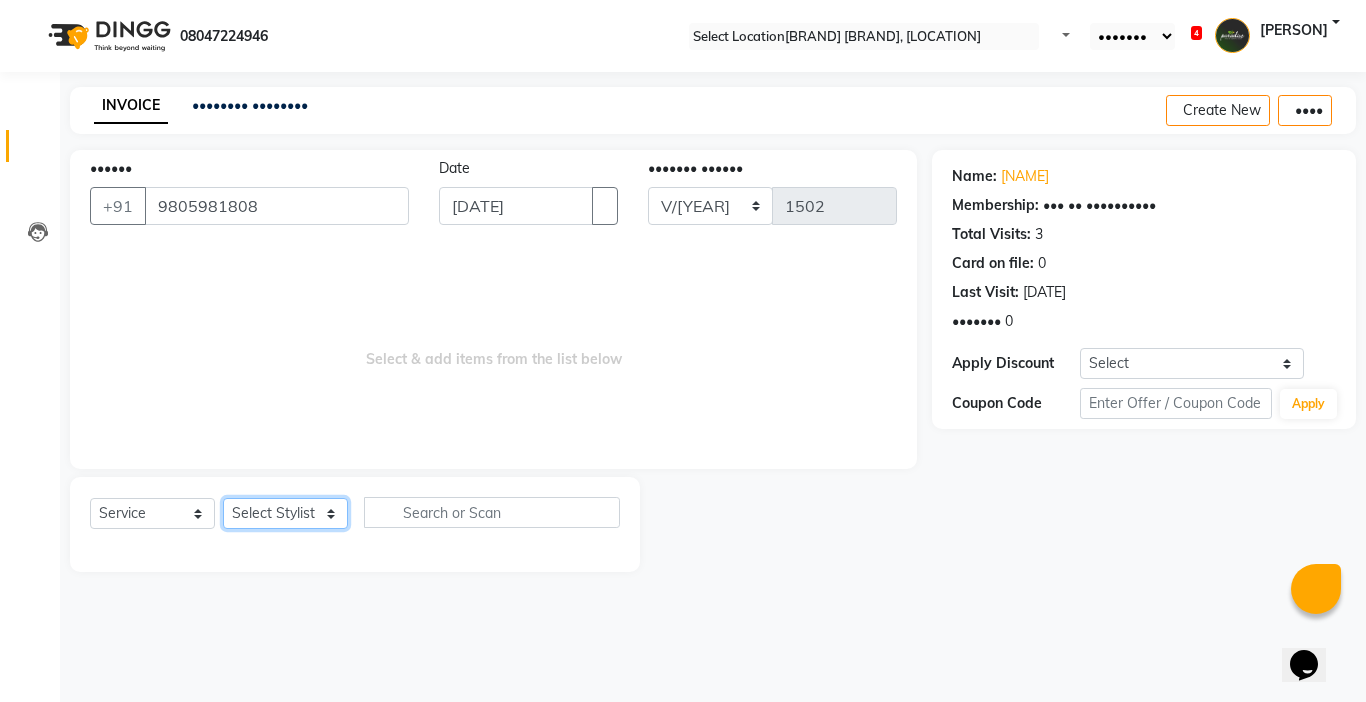 click on "Select Stylist Abby aman  Anil anku company Deepak Deepika Gourav Heena ishu Jagdeesh kanchan Love preet Maddy Manpreet student Meenu Naina Palak Palak Sharma Radika Rajneesh Student Seema Shagun Shifali - Student Shweta  Sujata Surinder Paul Vansh Vikas Vishal" at bounding box center [285, 513] 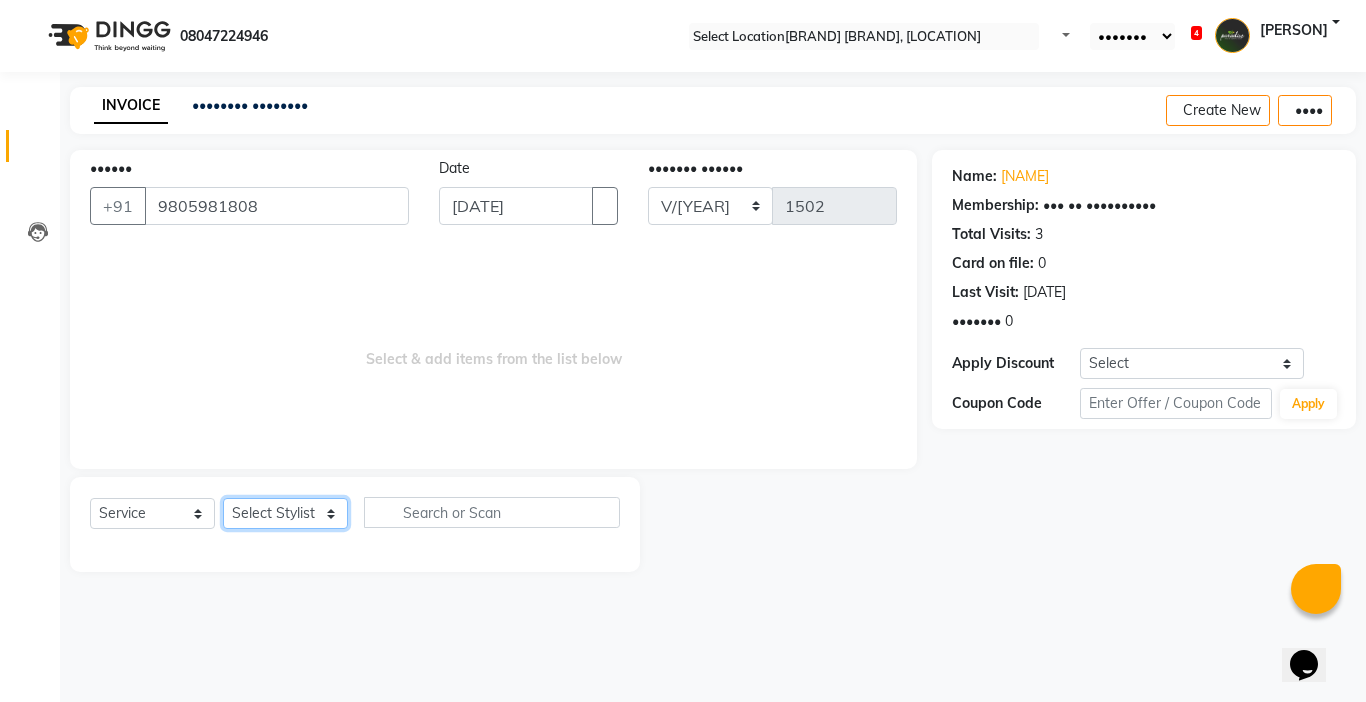 select on "24941" 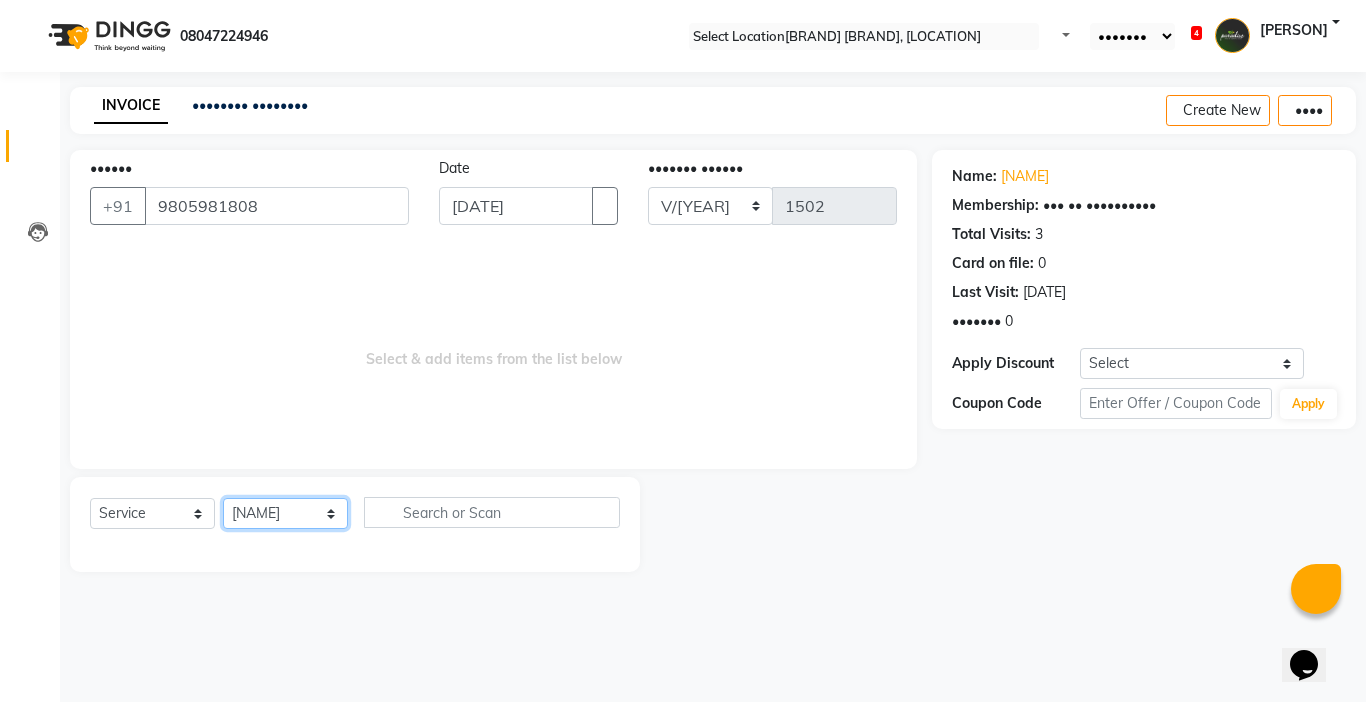 click on "Select Stylist Abby aman  Anil anku company Deepak Deepika Gourav Heena ishu Jagdeesh kanchan Love preet Maddy Manpreet student Meenu Naina Palak Palak Sharma Radika Rajneesh Student Seema Shagun Shifali - Student Shweta  Sujata Surinder Paul Vansh Vikas Vishal" at bounding box center [285, 513] 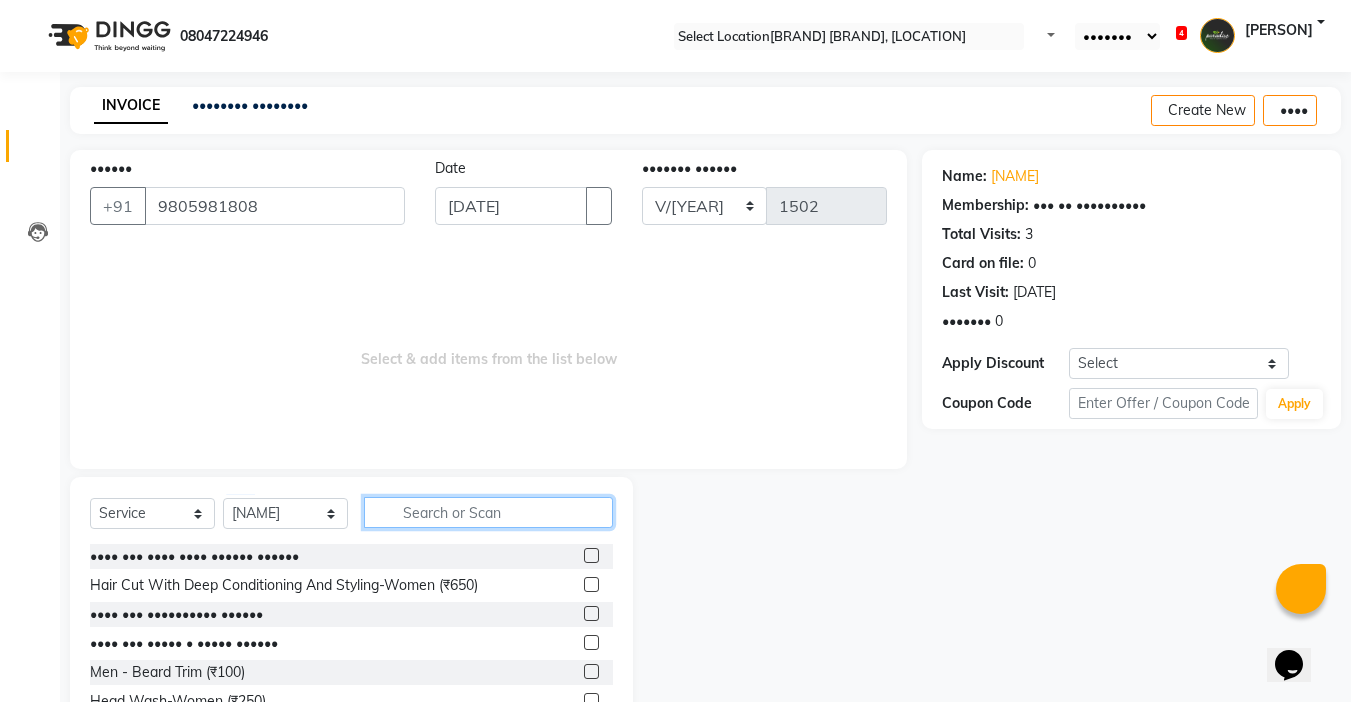 click at bounding box center (488, 512) 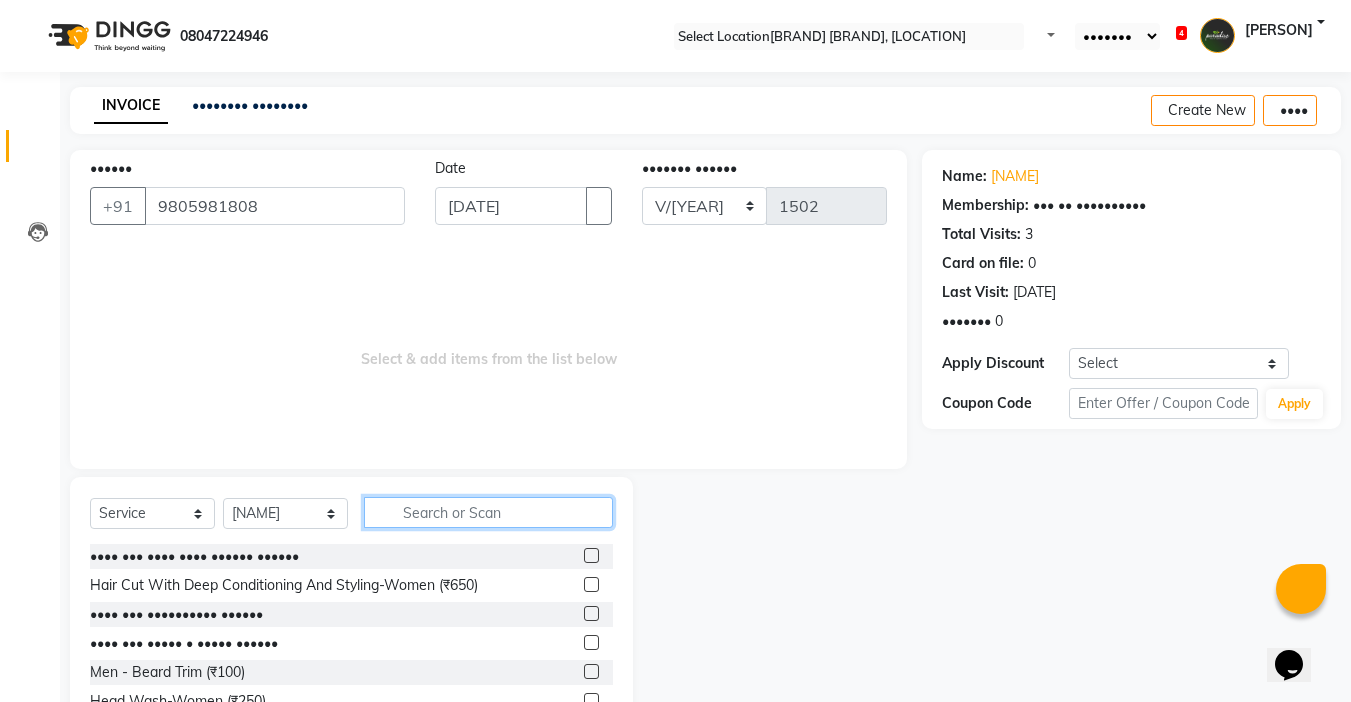 click at bounding box center (488, 512) 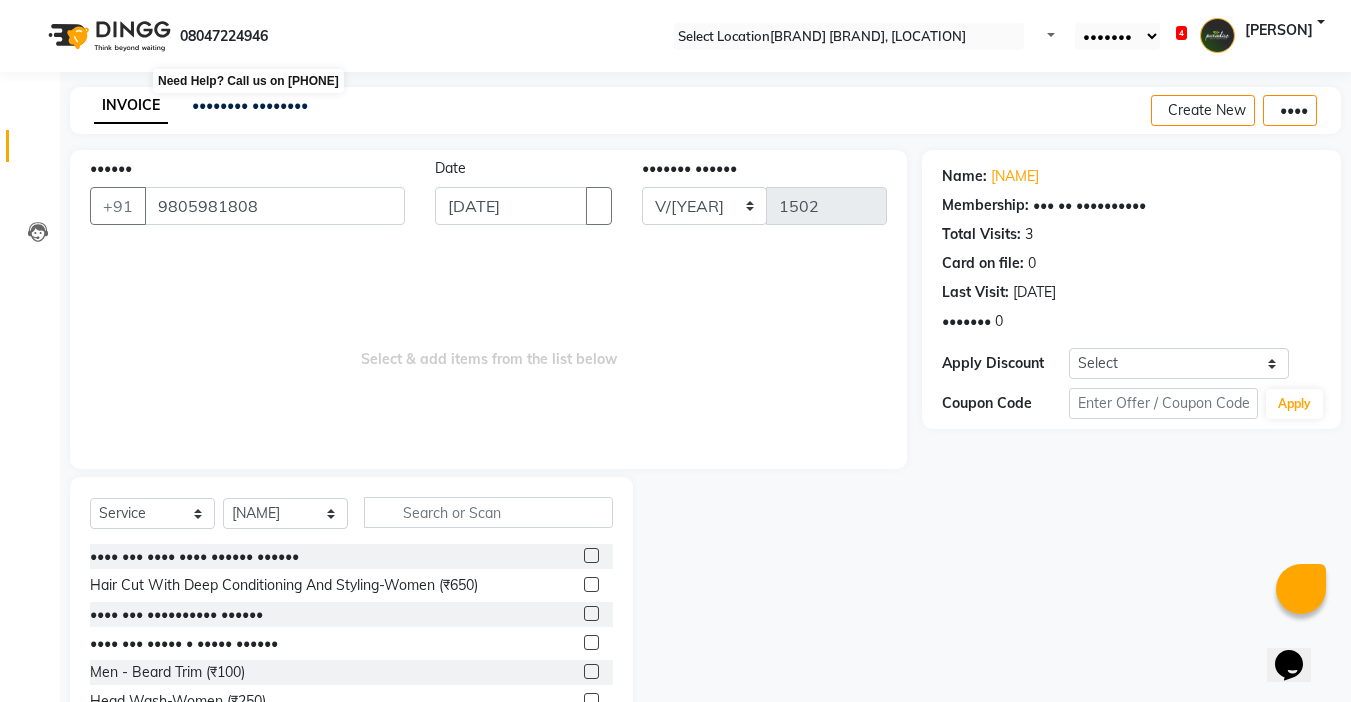 click on "08047224946" at bounding box center (222, 36) 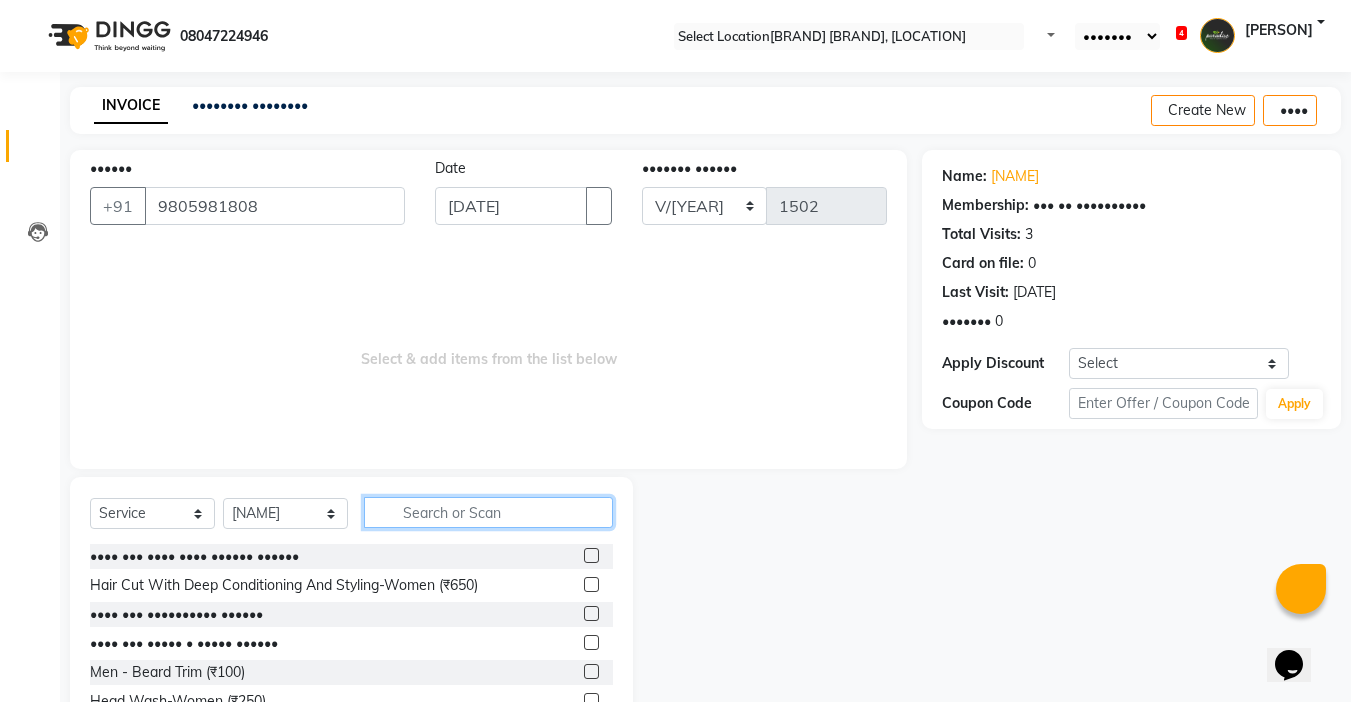 click at bounding box center (488, 512) 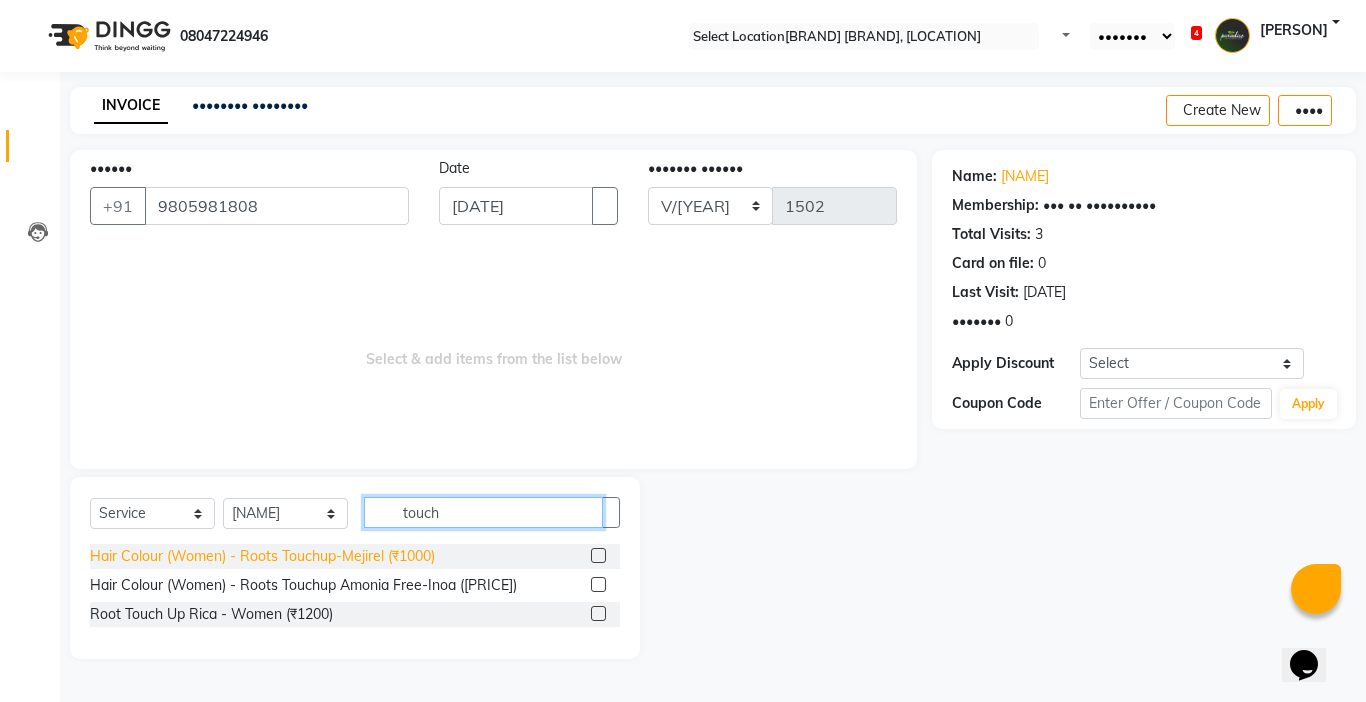 type on "touch" 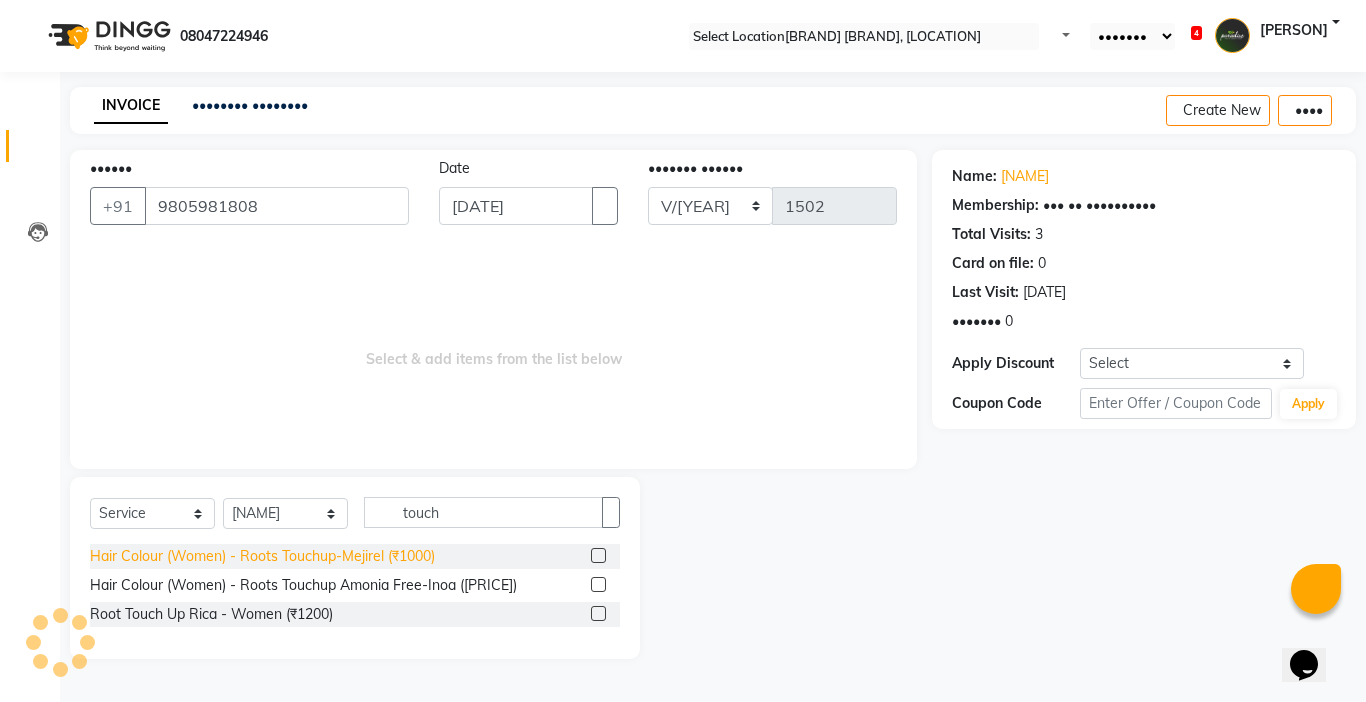 click on "Hair Colour  (Women)  -  Roots Touchup-Mejirel (₹1000)" at bounding box center (262, 556) 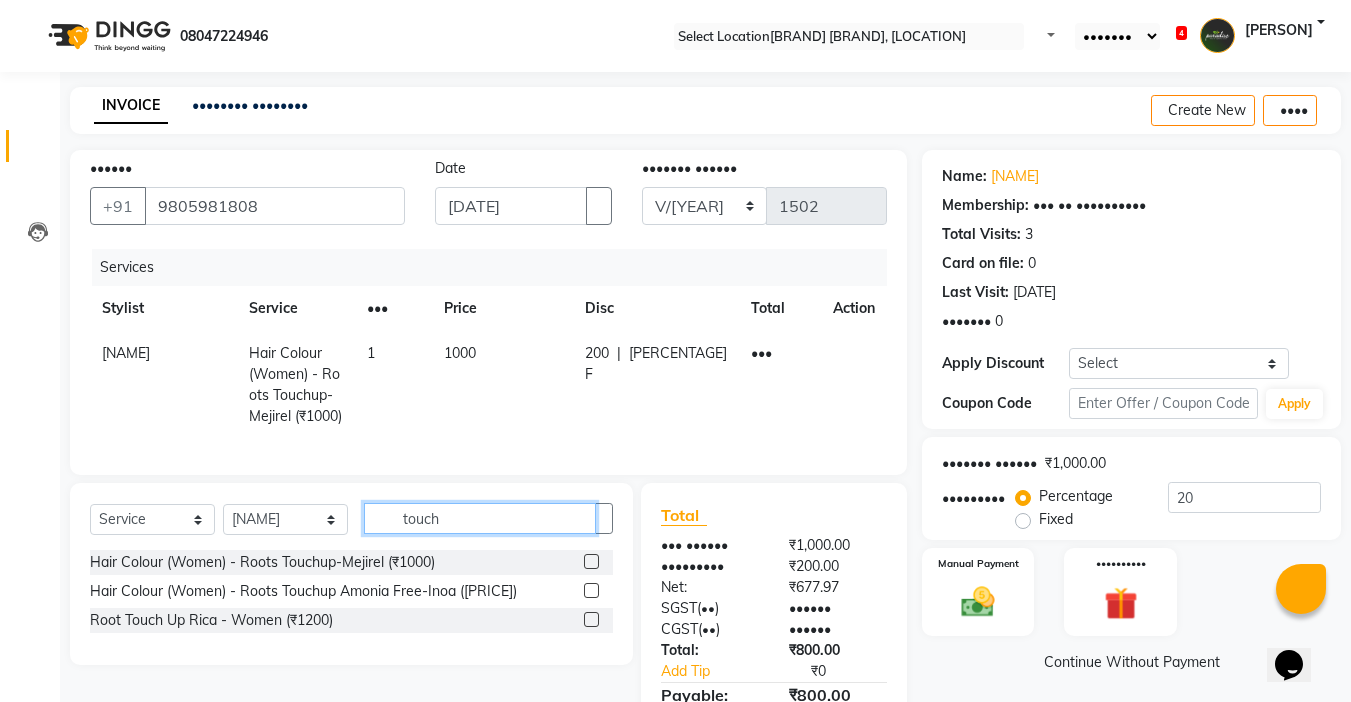 drag, startPoint x: 281, startPoint y: 540, endPoint x: 188, endPoint y: 549, distance: 93.43447 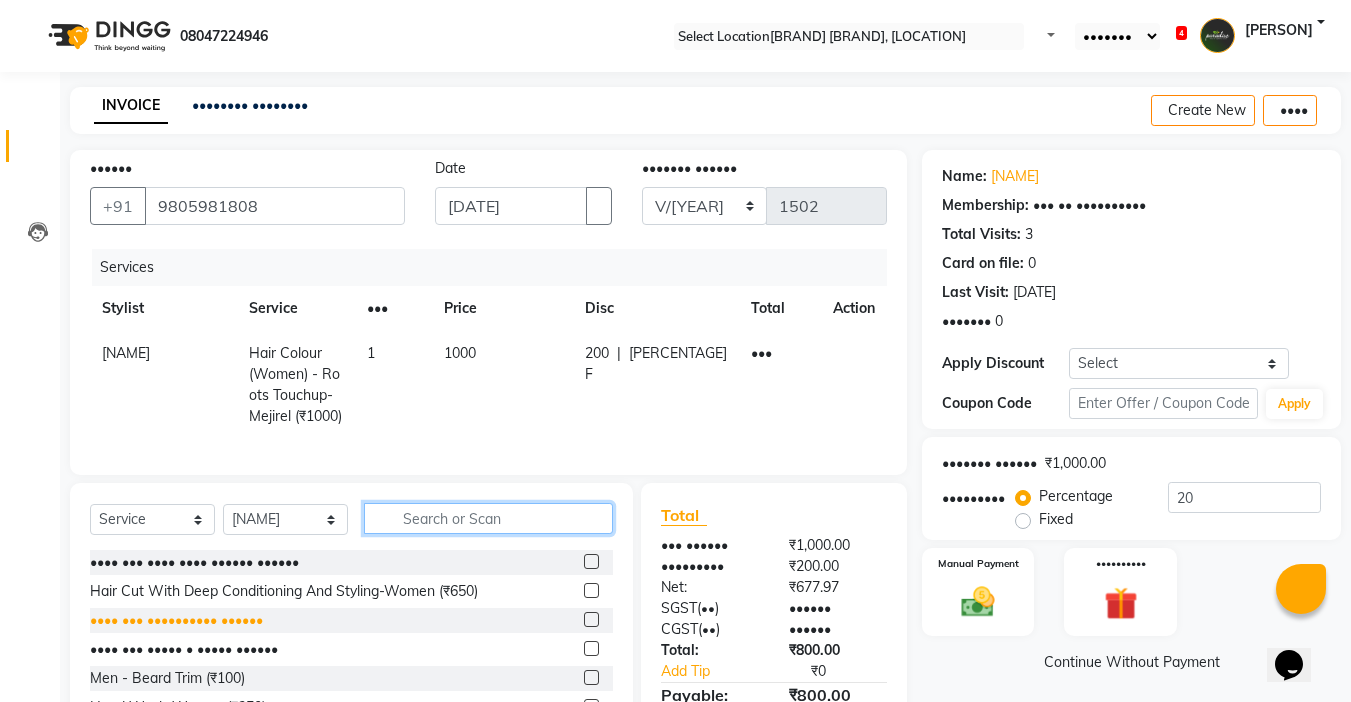 type 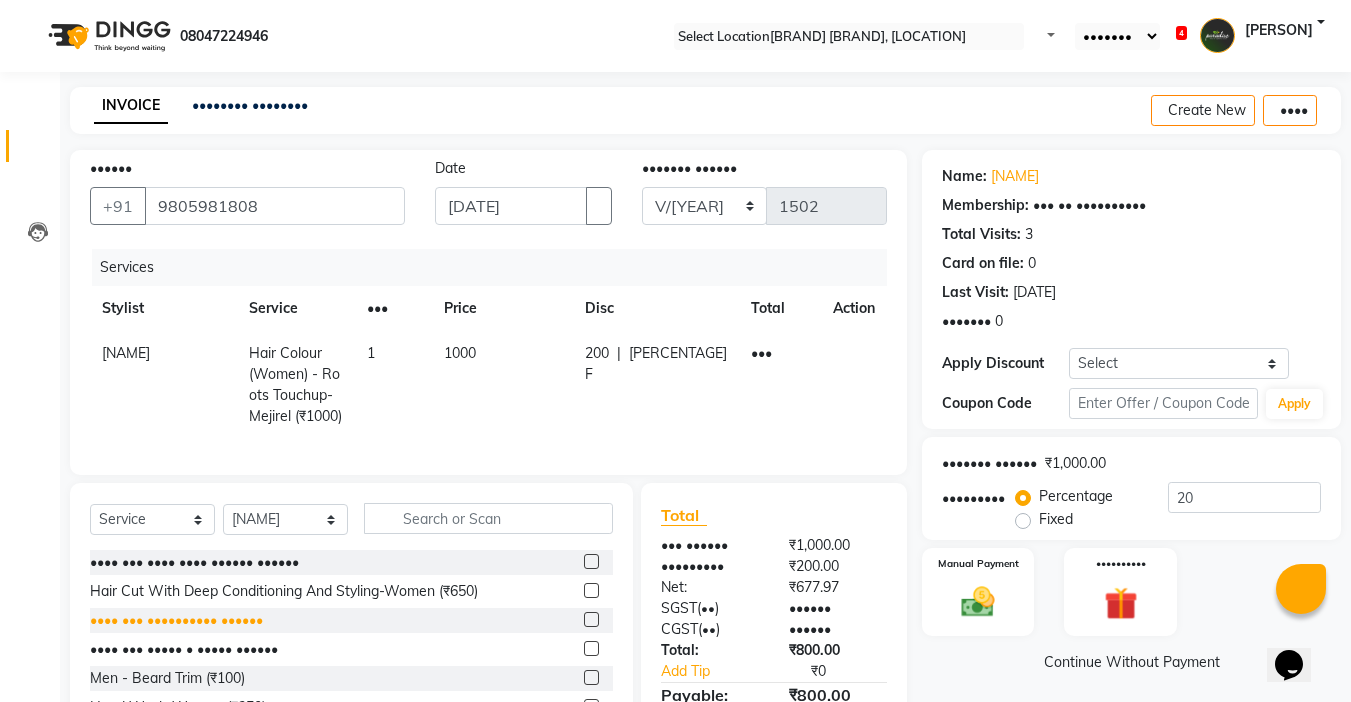 click on "•••• ••• •••••••••• ••••••" at bounding box center [194, 562] 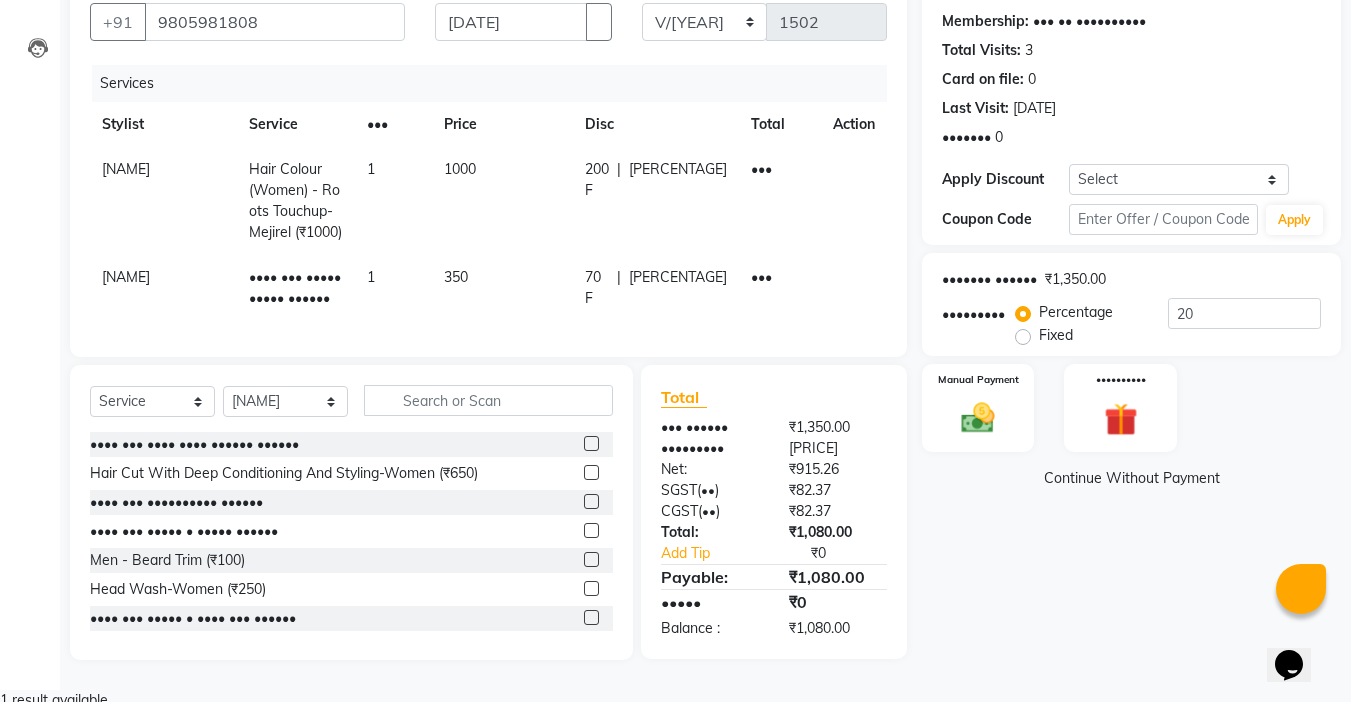 scroll, scrollTop: 186, scrollLeft: 0, axis: vertical 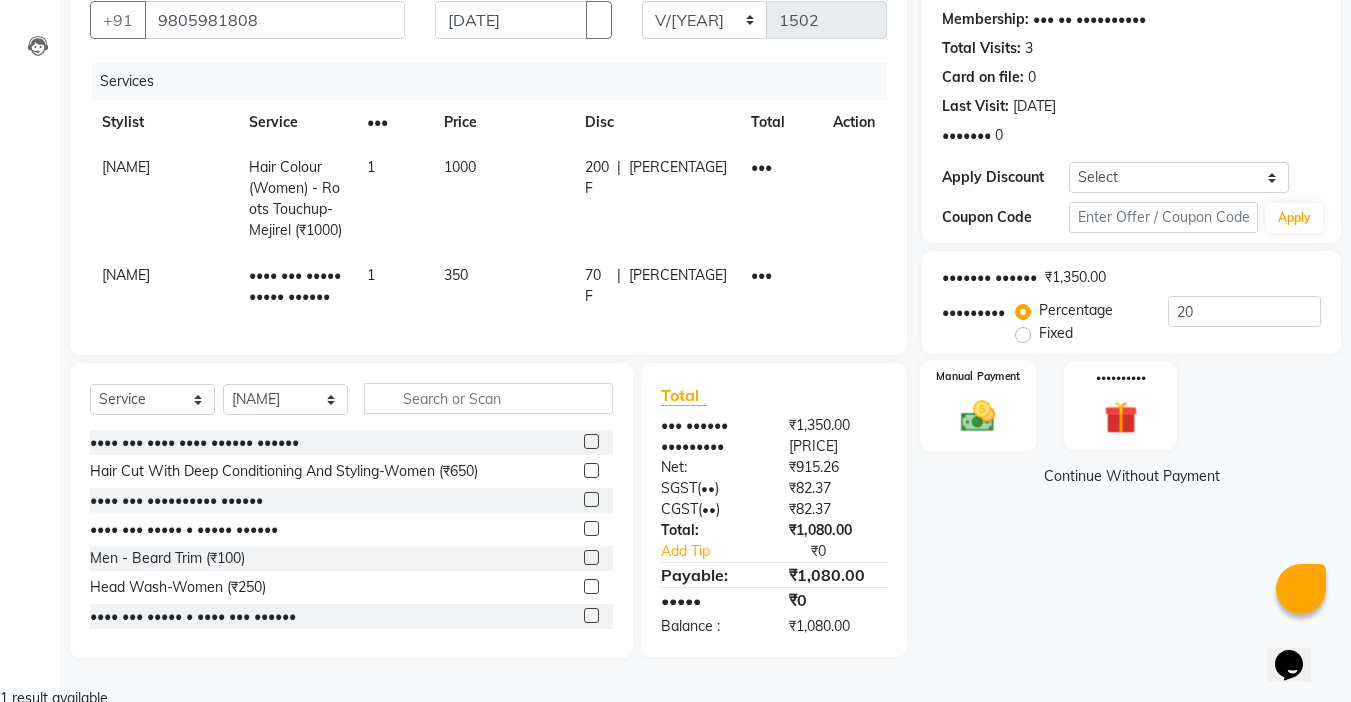 click at bounding box center [978, 416] 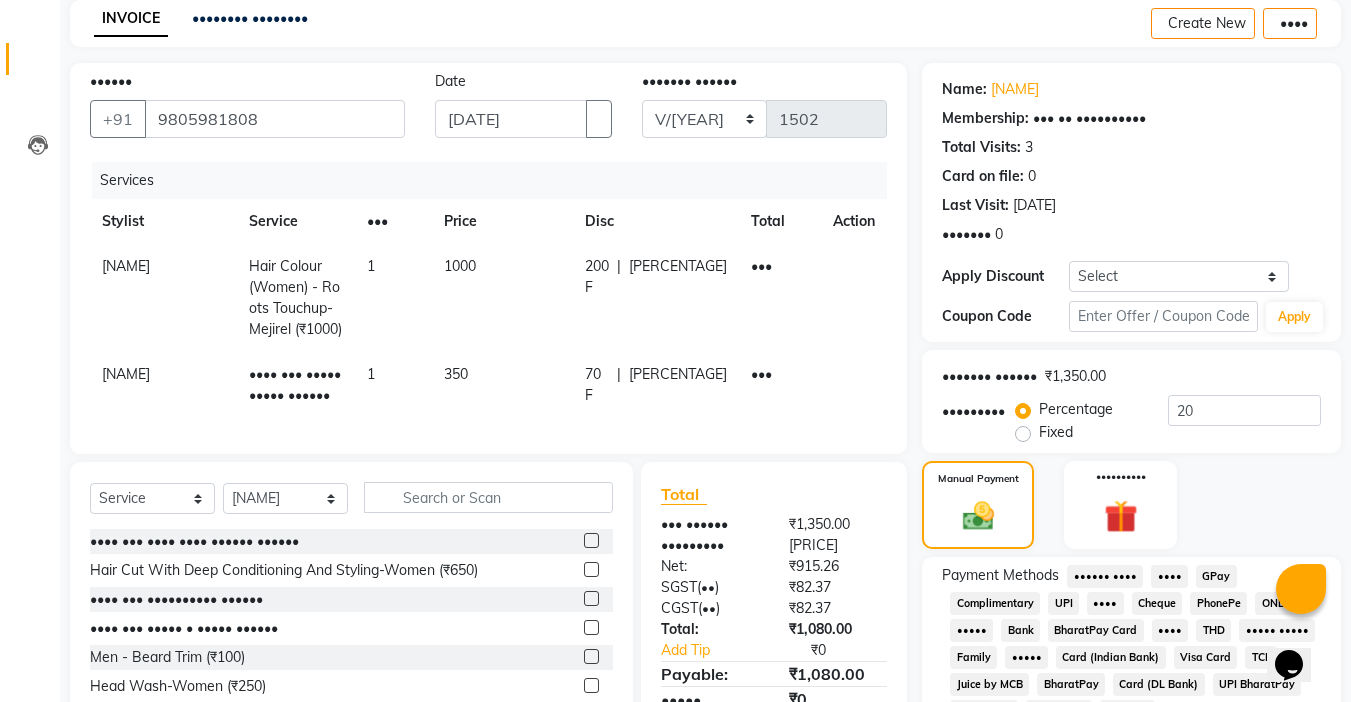 scroll, scrollTop: 86, scrollLeft: 0, axis: vertical 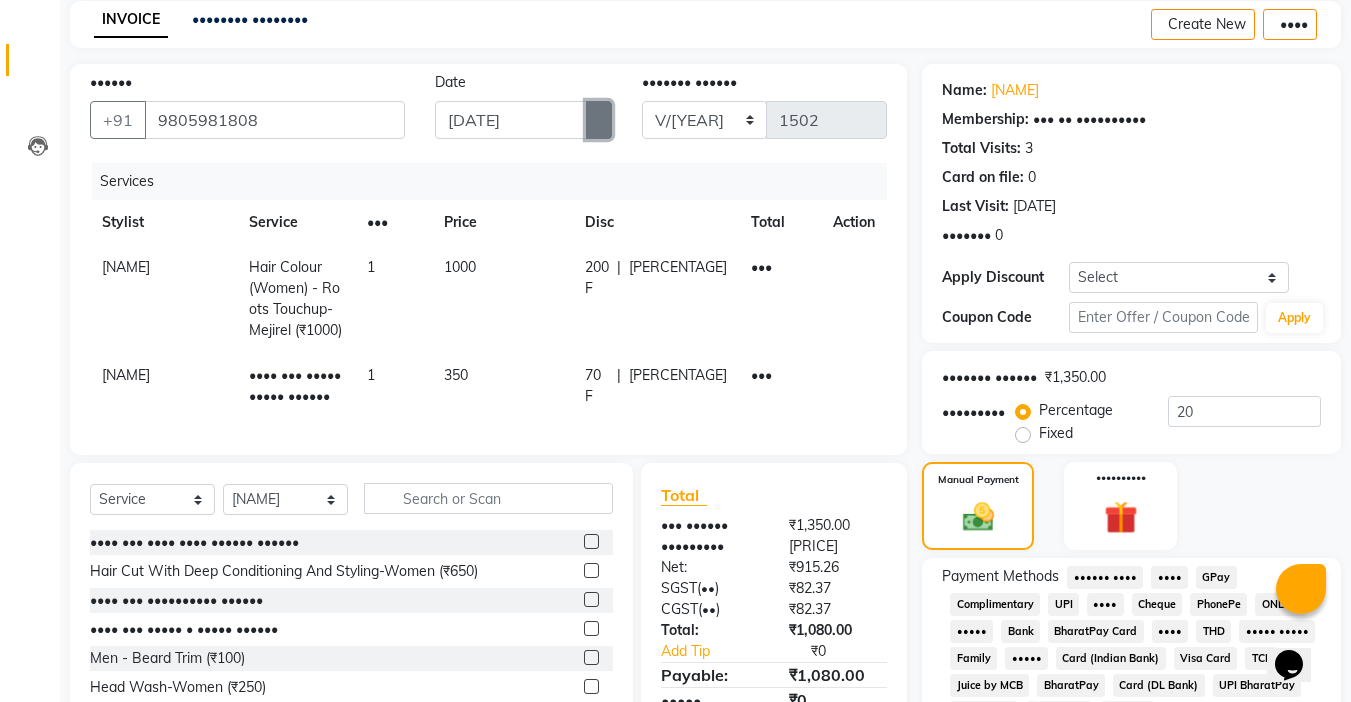 click at bounding box center [599, 120] 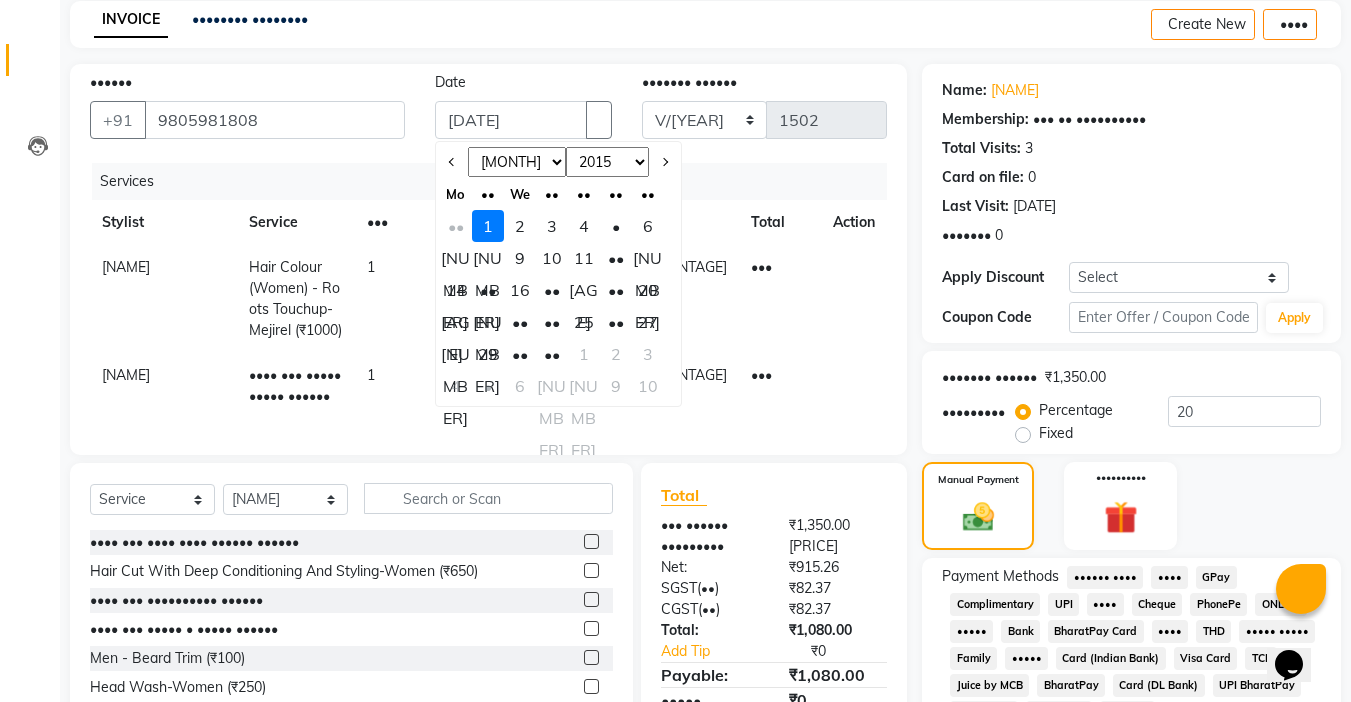 click on "••" at bounding box center [456, 226] 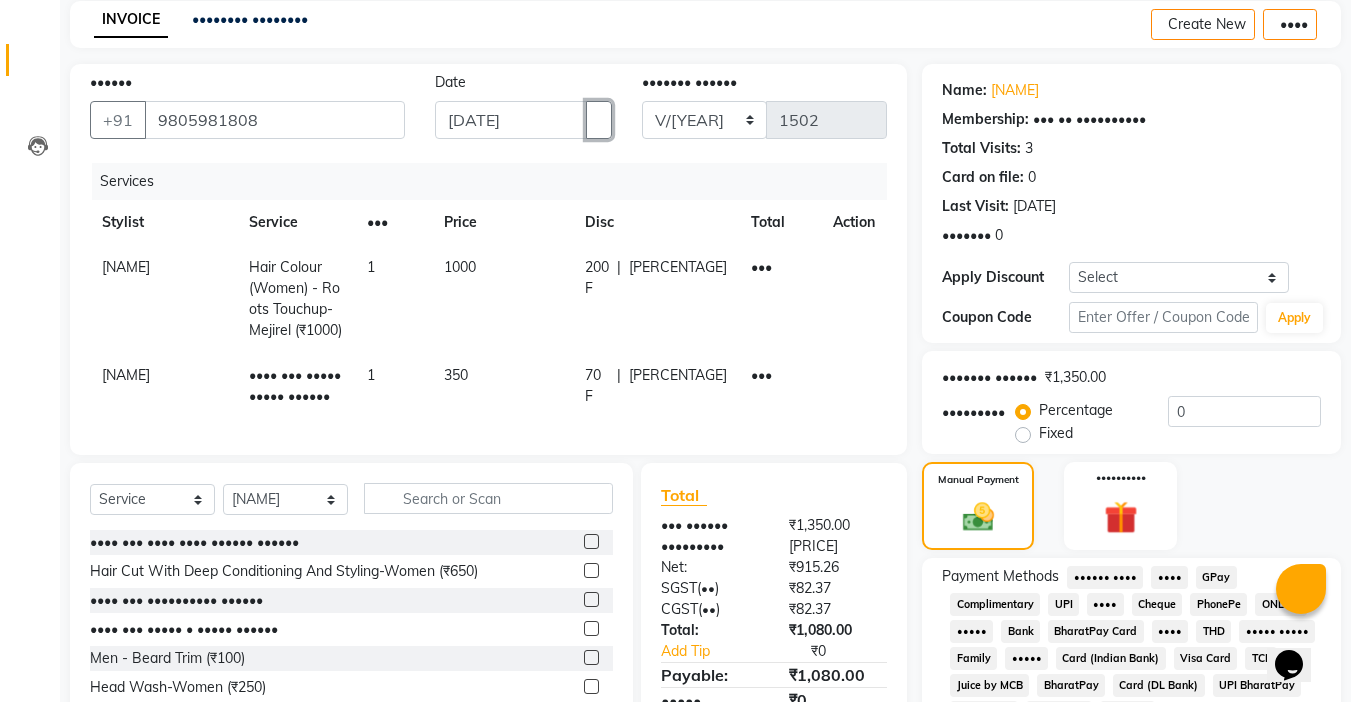 scroll, scrollTop: 198, scrollLeft: 0, axis: vertical 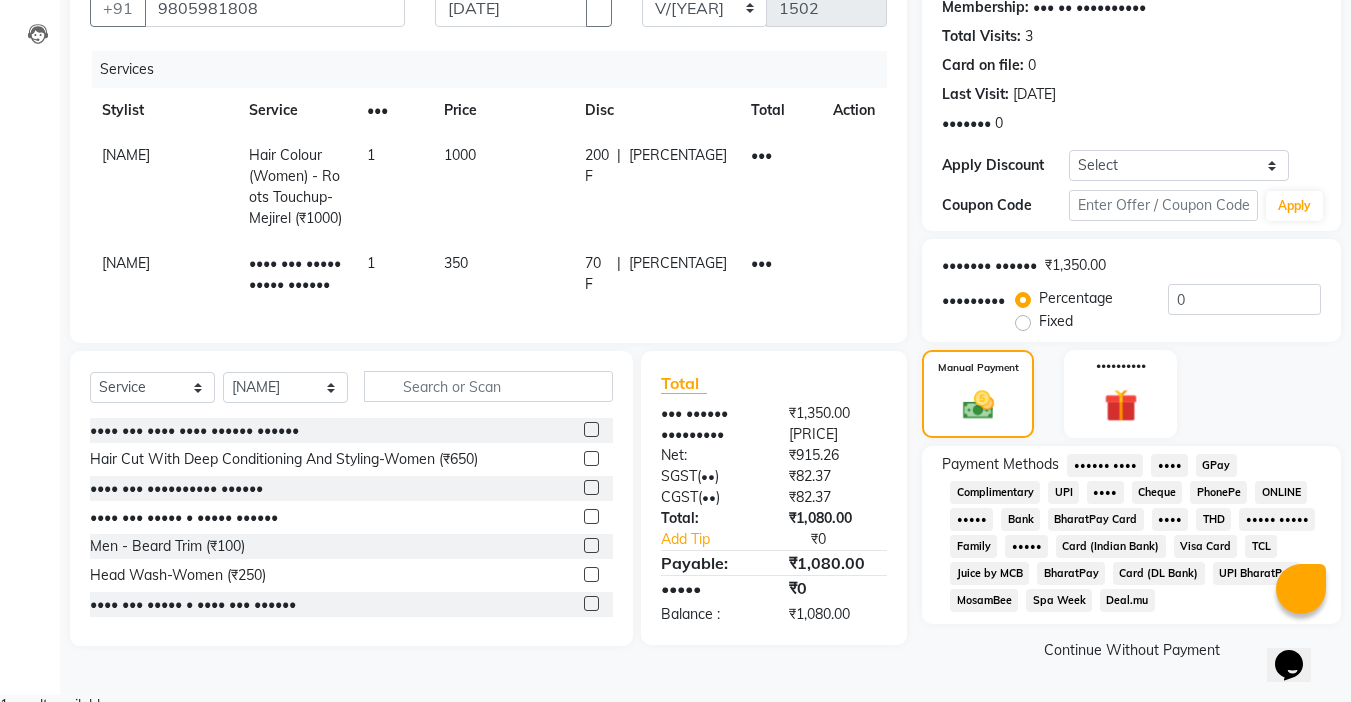 click on "UPI" at bounding box center [1105, 465] 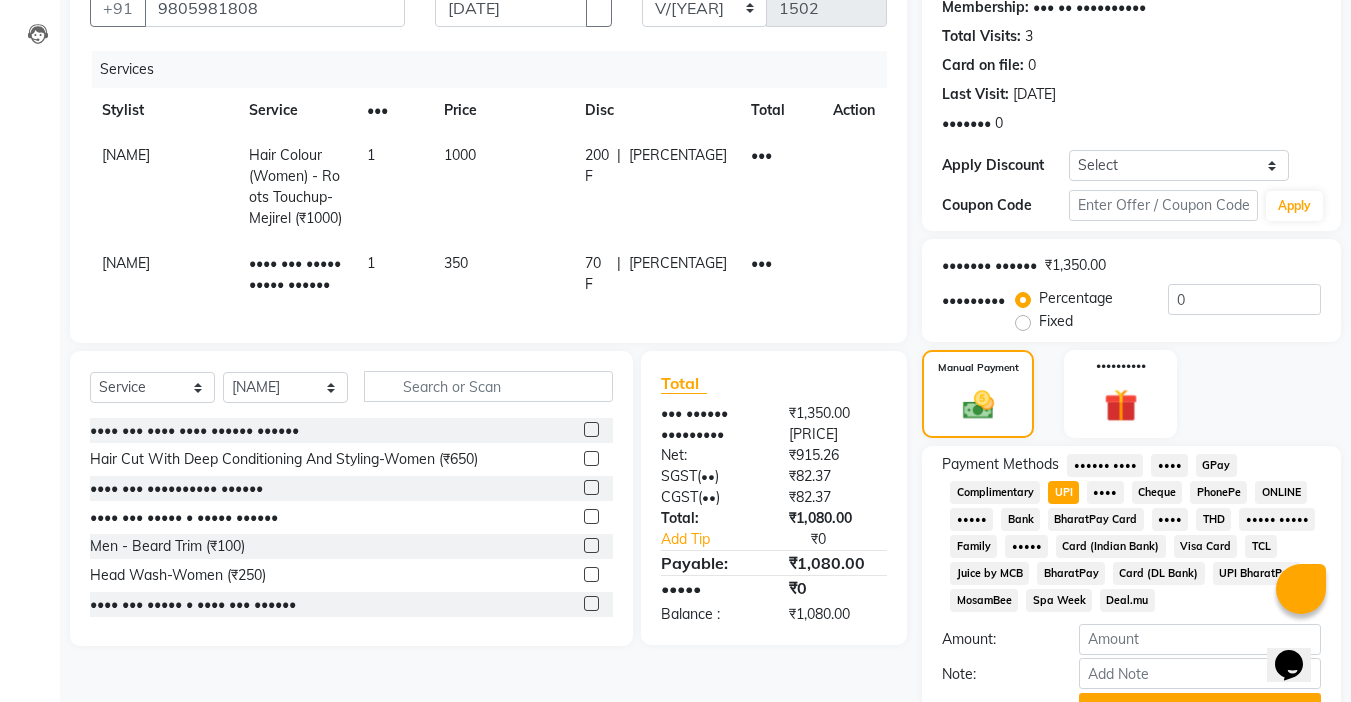 scroll, scrollTop: 304, scrollLeft: 0, axis: vertical 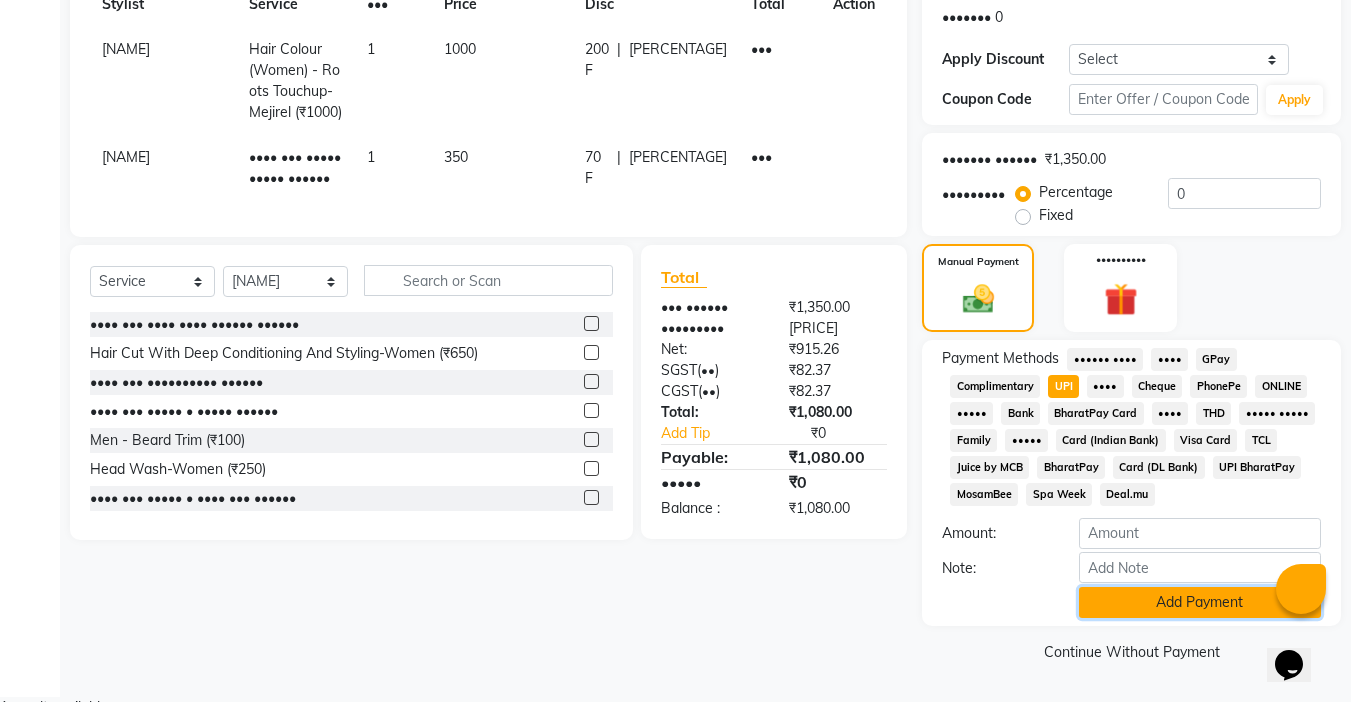 click on "Add Payment" at bounding box center (1200, 602) 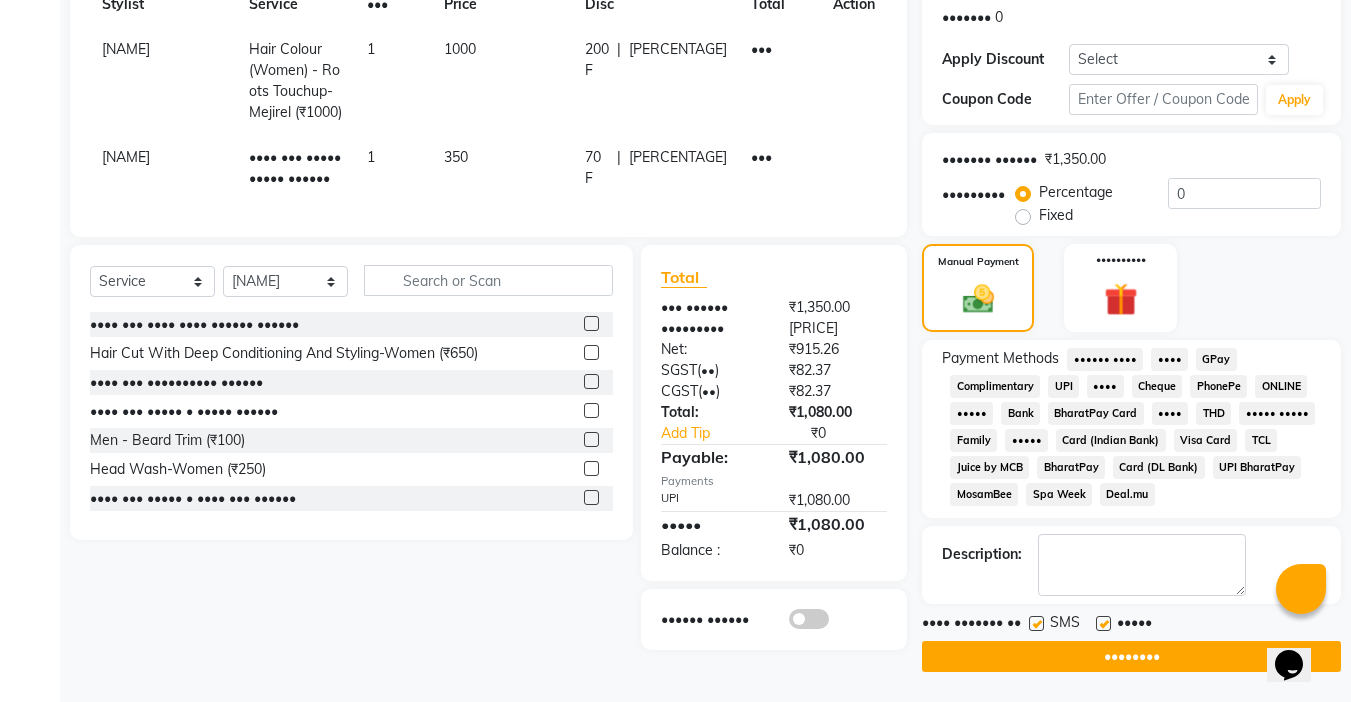 click at bounding box center (1103, 623) 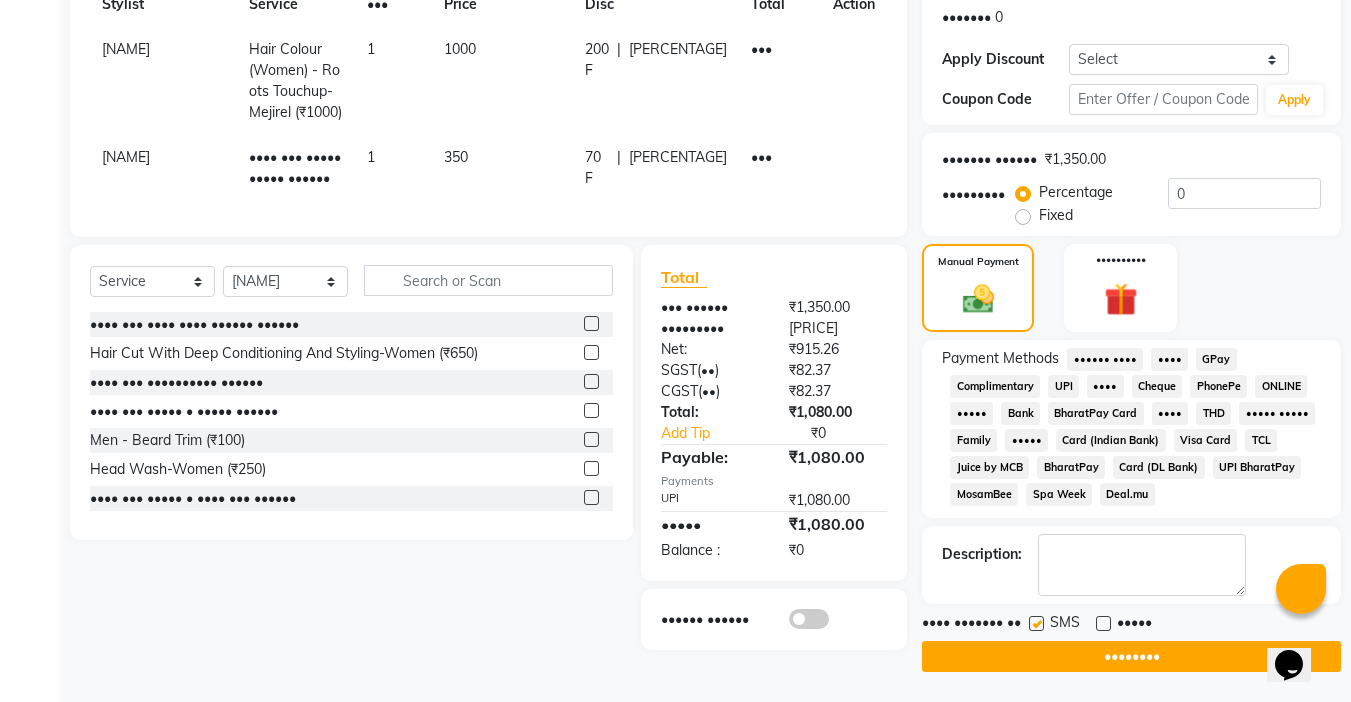 click at bounding box center (1036, 623) 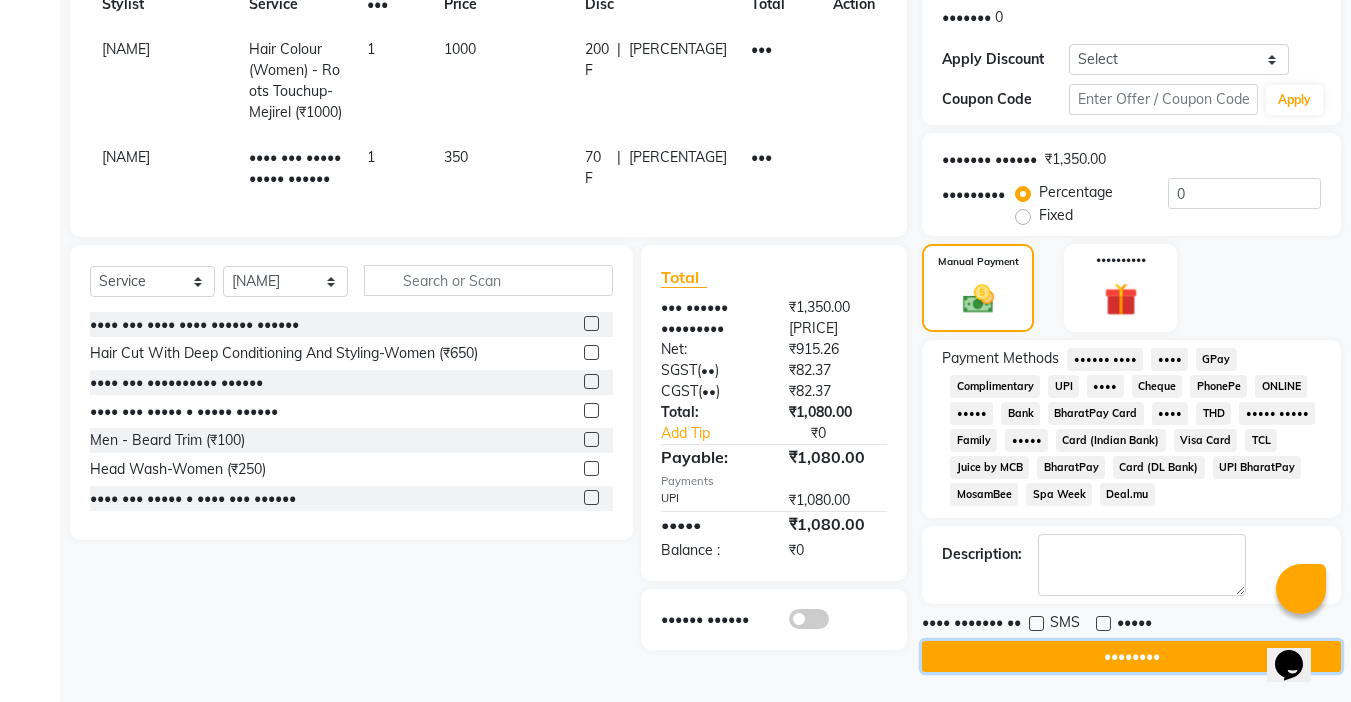 click on "••••••••" at bounding box center [1131, 656] 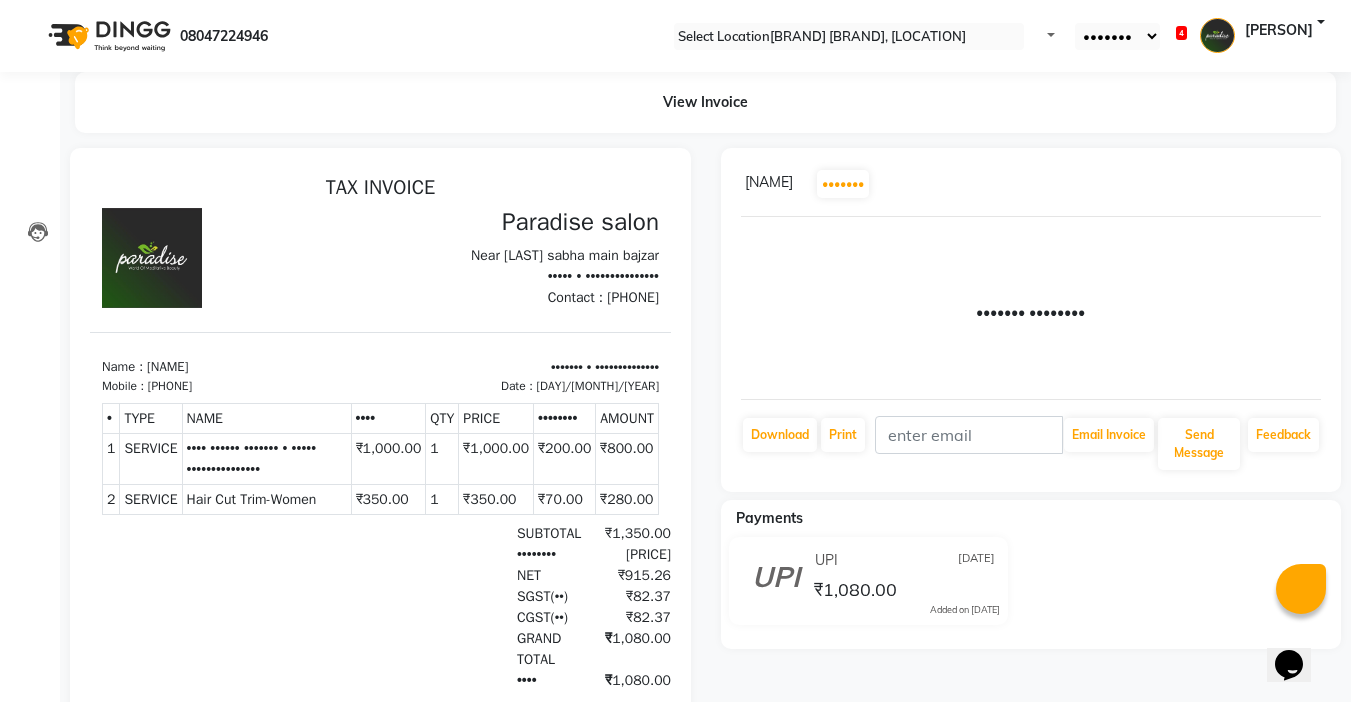 scroll, scrollTop: 0, scrollLeft: 0, axis: both 